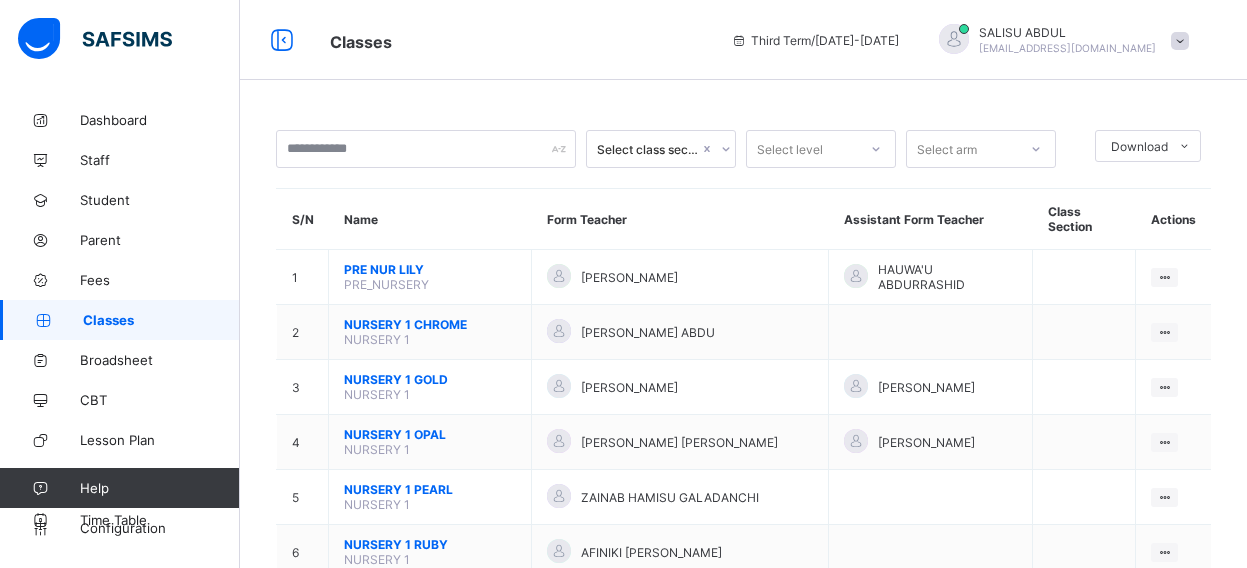 scroll, scrollTop: 0, scrollLeft: 0, axis: both 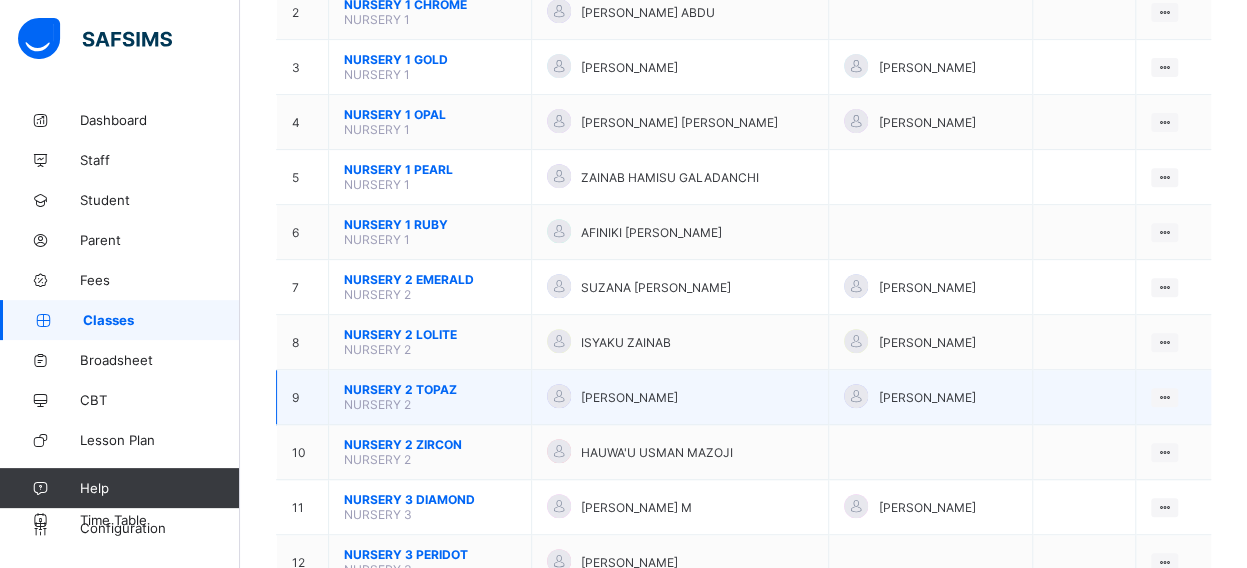 click on "NURSERY 2   TOPAZ" at bounding box center (430, 389) 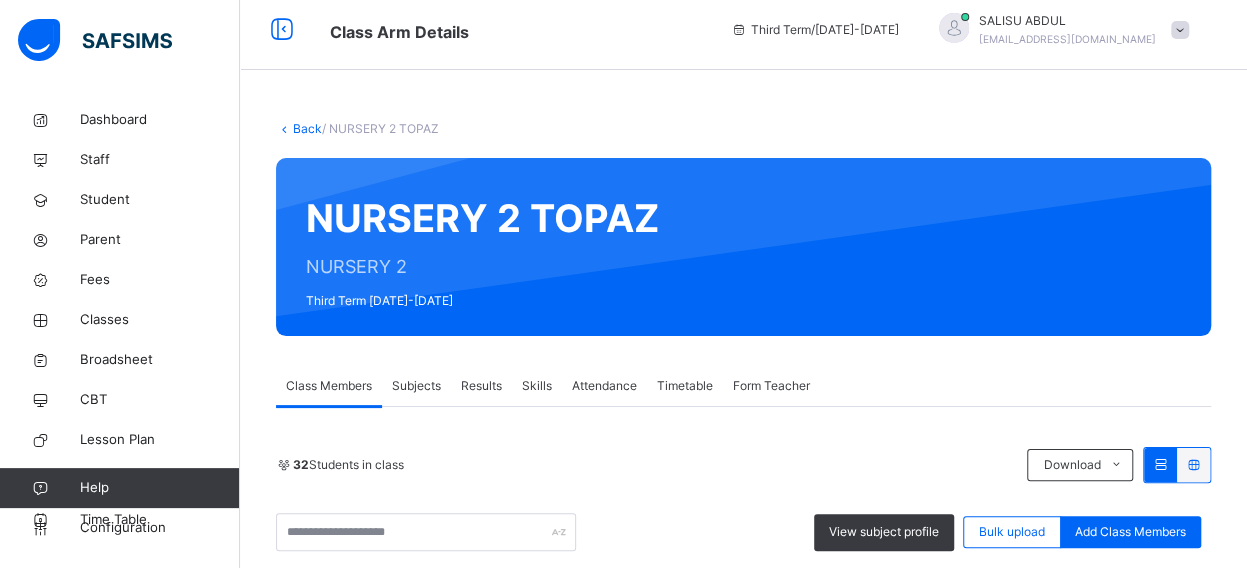 scroll, scrollTop: 320, scrollLeft: 0, axis: vertical 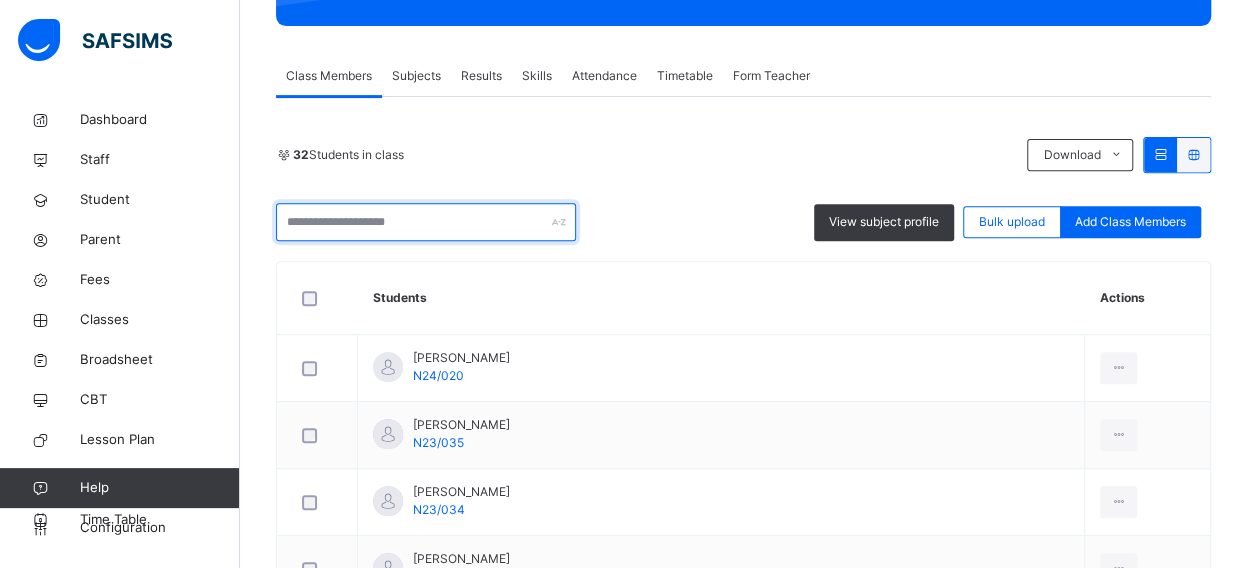 click at bounding box center (426, 222) 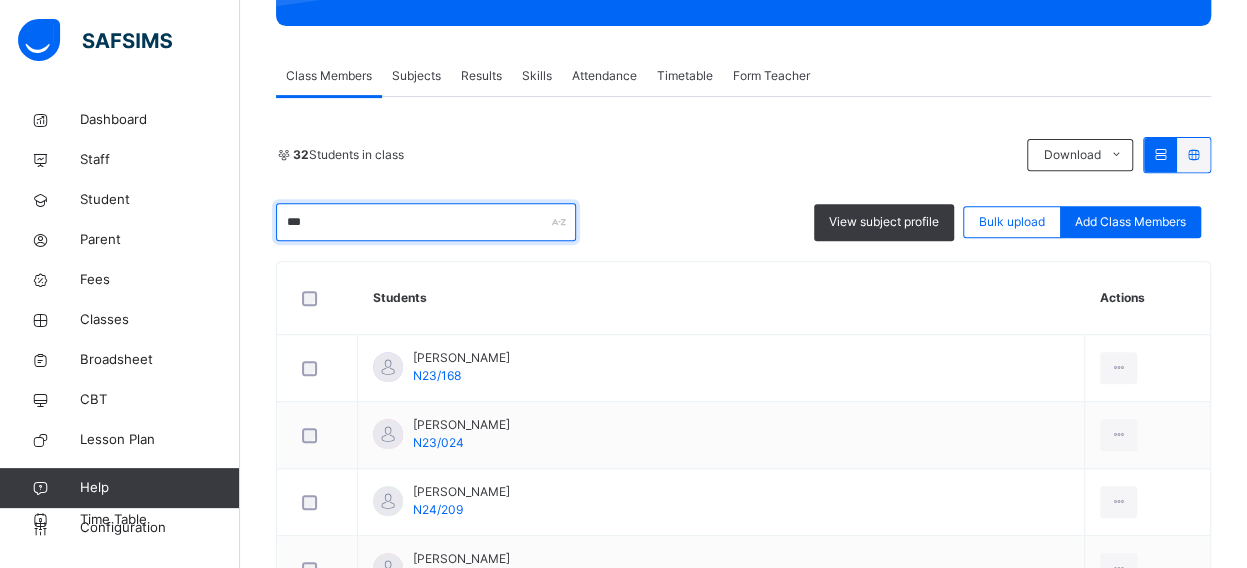 scroll, scrollTop: 262, scrollLeft: 0, axis: vertical 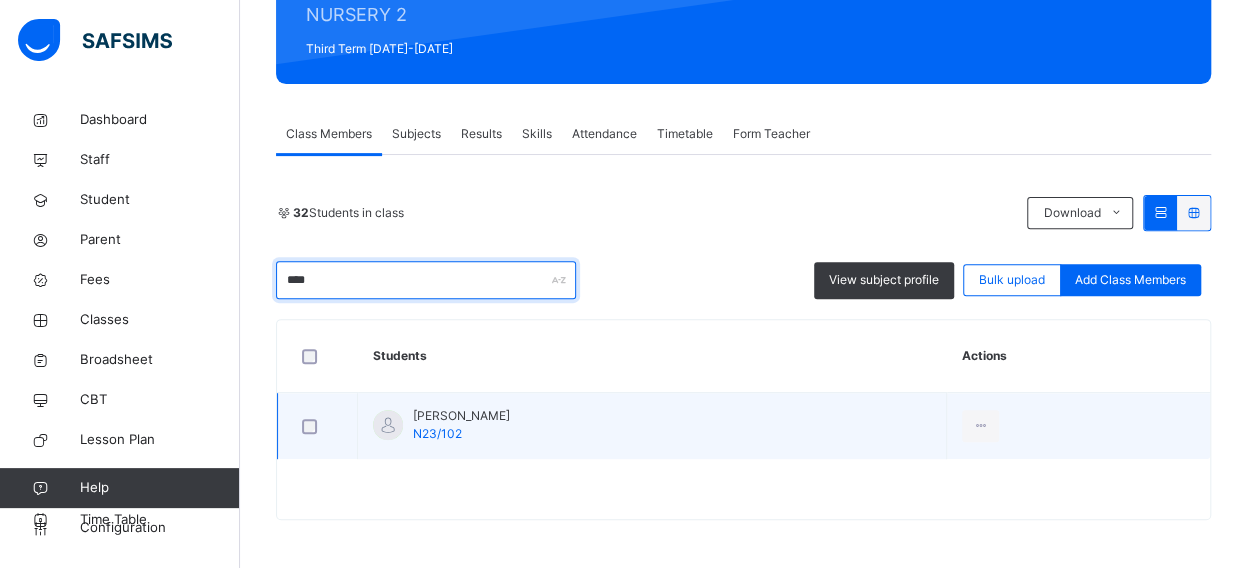 type on "****" 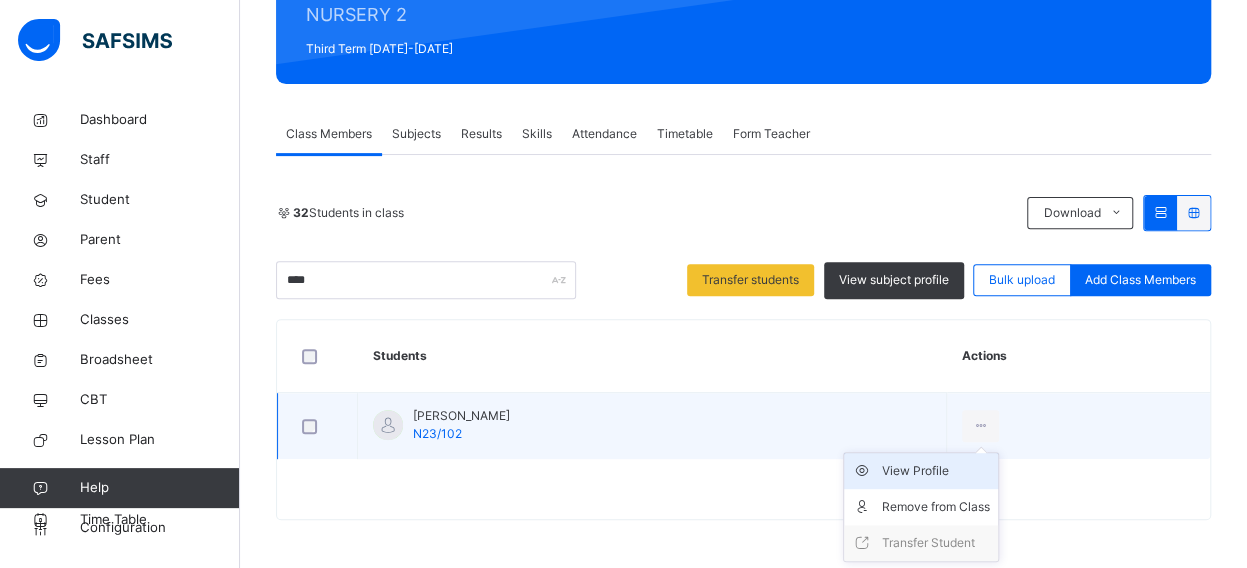 click on "View Profile" at bounding box center [936, 471] 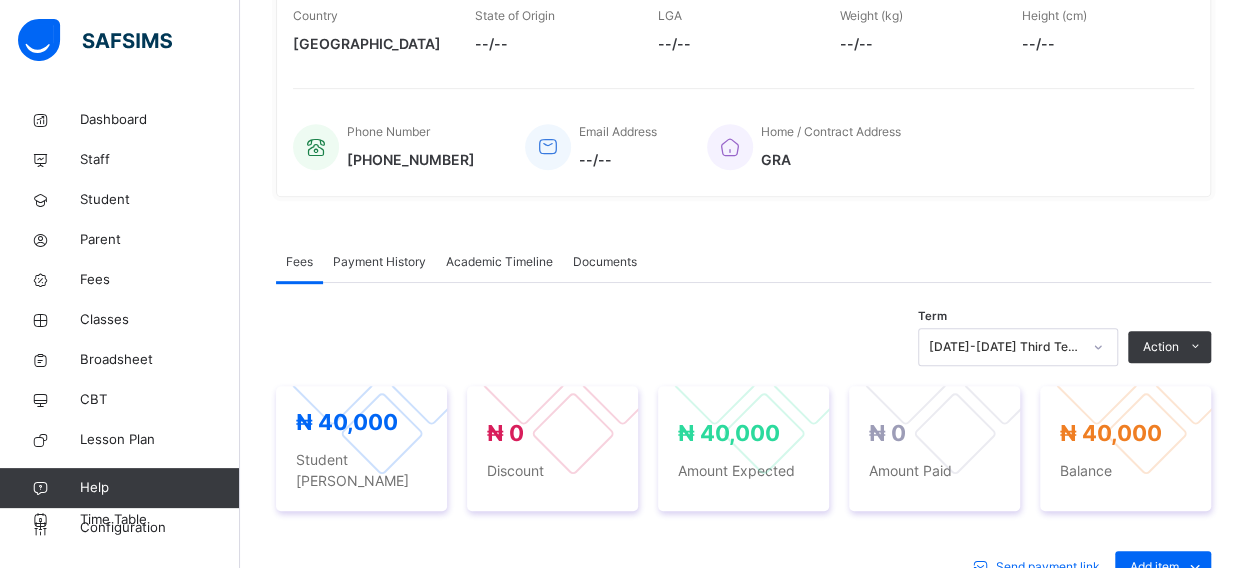 scroll, scrollTop: 422, scrollLeft: 0, axis: vertical 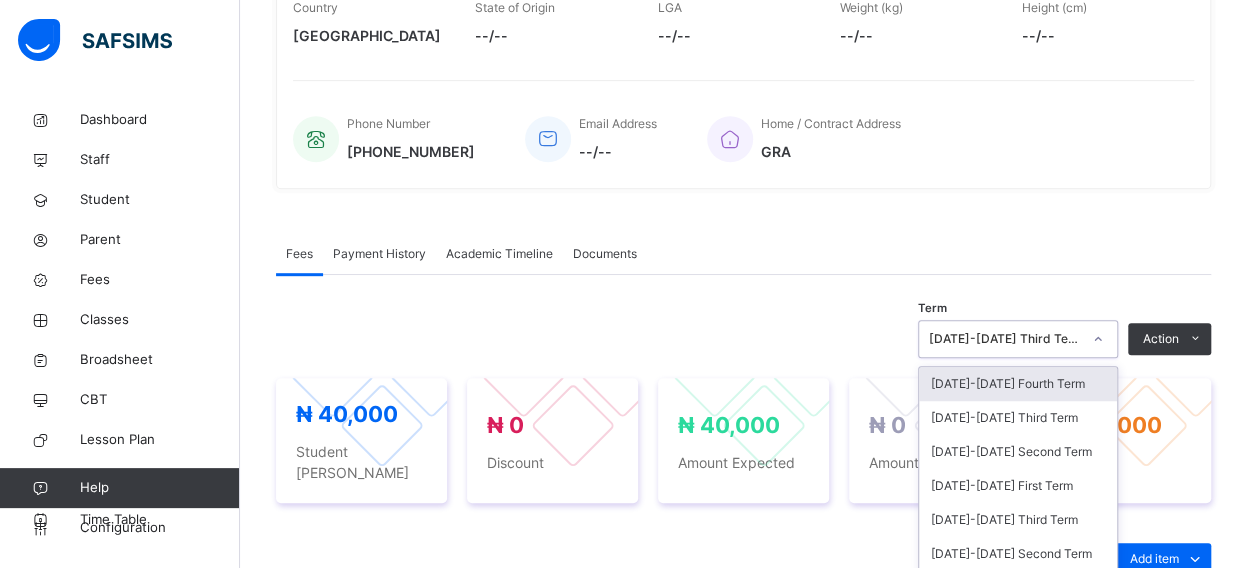 click on "option [DATE]-[DATE] Fourth Term focused, 1 of 23. 23 results available. Use Up and Down to choose options, press Enter to select the currently focused option, press Escape to exit the menu, press Tab to select the option and exit the menu. [DATE]-[DATE] Third Term [DATE]-[DATE] Fourth Term [DATE]-[DATE] Third Term [DATE]-[DATE] Second Term [DATE]-[DATE] First Term [DATE]-[DATE] Third Term [DATE]-[DATE] Second Term [DATE]-[DATE] First Term [DATE]-[DATE] Third Term [DATE]-[DATE] Second Term [DATE]-[DATE] First Term [DATE]-[DATE] Third Term [DATE]-[DATE] Second Term [DATE]-[DATE] First Term [DATE]-[DATE] Second Term [DATE]-[DATE] First Term [DATE]-[DATE] Third Term [DATE]-[DATE] Second Term [DATE]-[DATE] First Term [DATE]-[DATE] Third Term [DATE]-[DATE] Second Term [DATE]-[DATE] First Term [DATE]-[DATE] Second Term [DATE]-[DATE] First Term" at bounding box center [1018, 339] 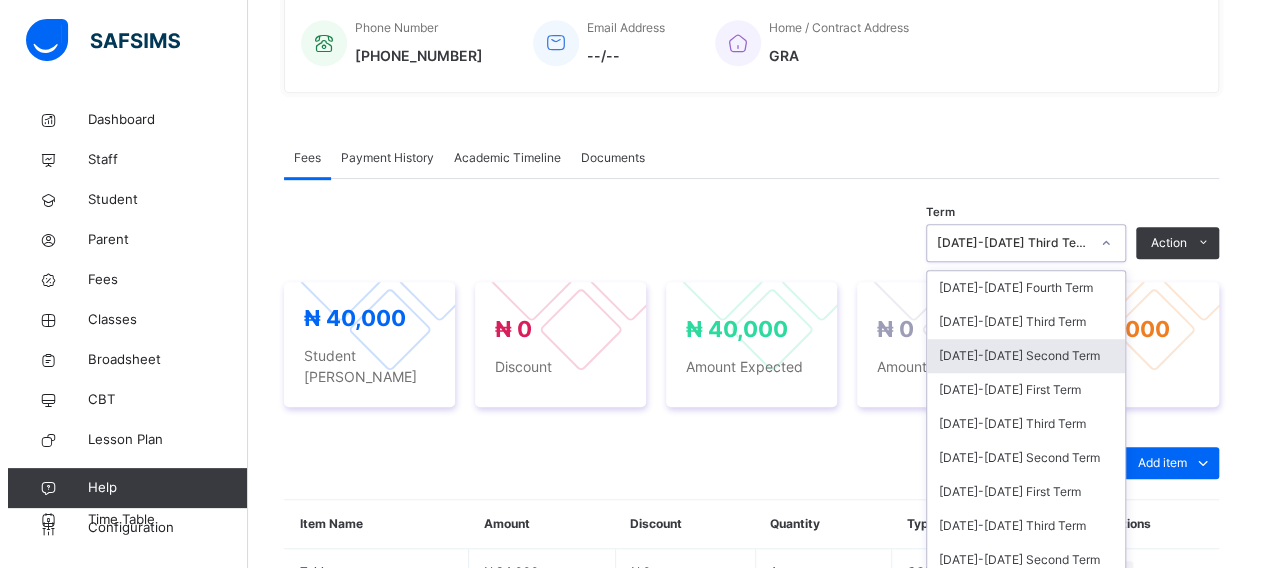 scroll, scrollTop: 527, scrollLeft: 0, axis: vertical 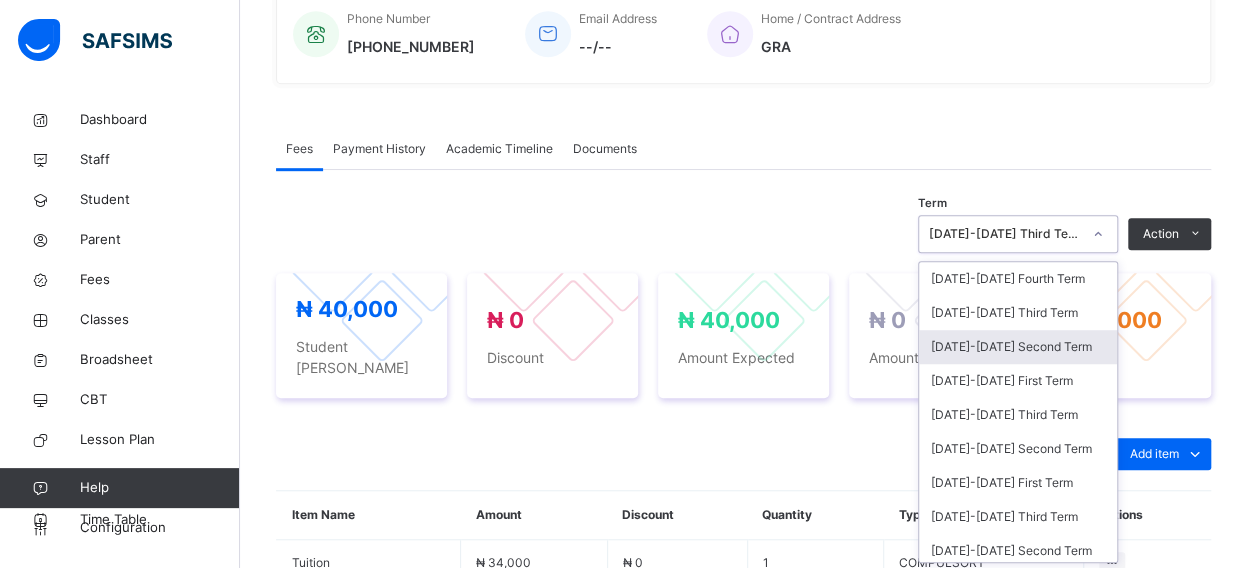 click on "[DATE]-[DATE] Second Term" at bounding box center (1018, 347) 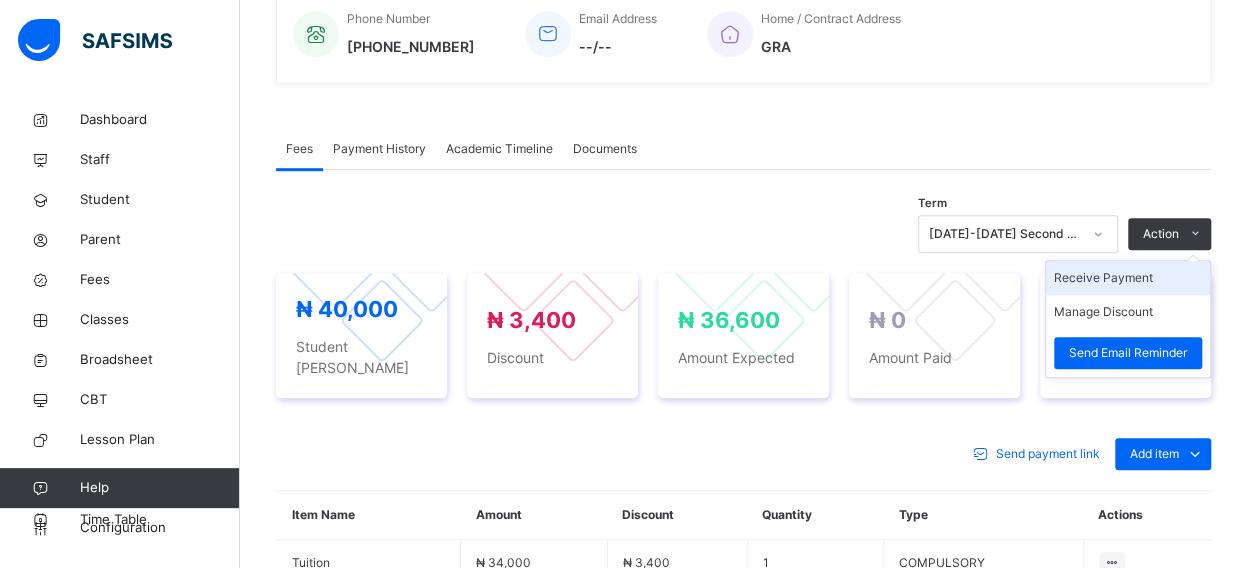 click on "Receive Payment" at bounding box center [1128, 278] 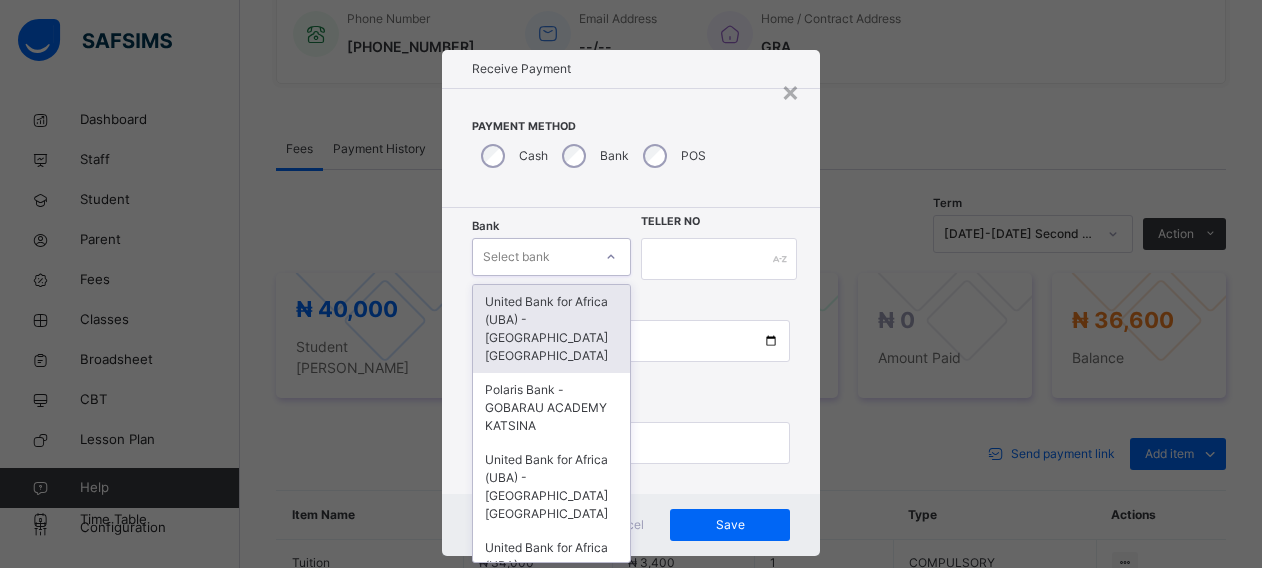 scroll, scrollTop: 24, scrollLeft: 0, axis: vertical 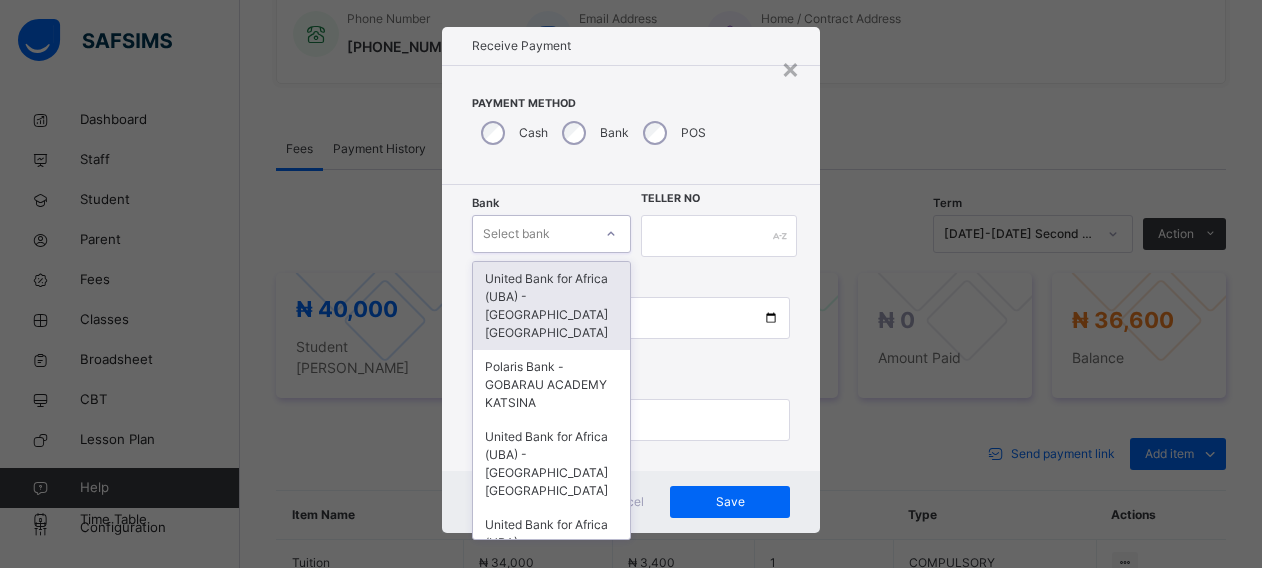 click on "Bank      option United Bank for Africa ([GEOGRAPHIC_DATA]) - Gobarau Academy Katsina focused, 1 of 16. 16 results available. Use Up and Down to choose options, press Enter to select the currently focused option, press Escape to exit the menu, press Tab to select the option and exit the menu. Select bank United Bank for Africa ([GEOGRAPHIC_DATA]) - [GEOGRAPHIC_DATA] [GEOGRAPHIC_DATA] Polaris Bank - GOBARAU ACADEMY KATSINA United Bank for Africa ([GEOGRAPHIC_DATA]) - [GEOGRAPHIC_DATA] [GEOGRAPHIC_DATA] United Bank for Africa ([GEOGRAPHIC_DATA]) - [GEOGRAPHIC_DATA] [GEOGRAPHIC_DATA] for Africa ([GEOGRAPHIC_DATA]) - [GEOGRAPHIC_DATA] [GEOGRAPHIC_DATA] [GEOGRAPHIC_DATA] - [GEOGRAPHIC_DATA] [GEOGRAPHIC_DATA] [GEOGRAPHIC_DATA] - [GEOGRAPHIC_DATA] [GEOGRAPHIC_DATA] [GEOGRAPHIC_DATA] - [GEOGRAPHIC_DATA] [GEOGRAPHIC_DATA] - [GEOGRAPHIC_DATA] [GEOGRAPHIC_DATA] - [GEOGRAPHIC_DATA] [GEOGRAPHIC_DATA] - [GEOGRAPHIC_DATA] [GEOGRAPHIC_DATA] - Gobarau Academy [GEOGRAPHIC_DATA] - [GEOGRAPHIC_DATA] [GEOGRAPHIC_DATA] - [GEOGRAPHIC_DATA] [GEOGRAPHIC_DATA] - [GEOGRAPHIC_DATA] [GEOGRAPHIC_DATA] - Gobarau Academy [GEOGRAPHIC_DATA]" at bounding box center [551, 236] 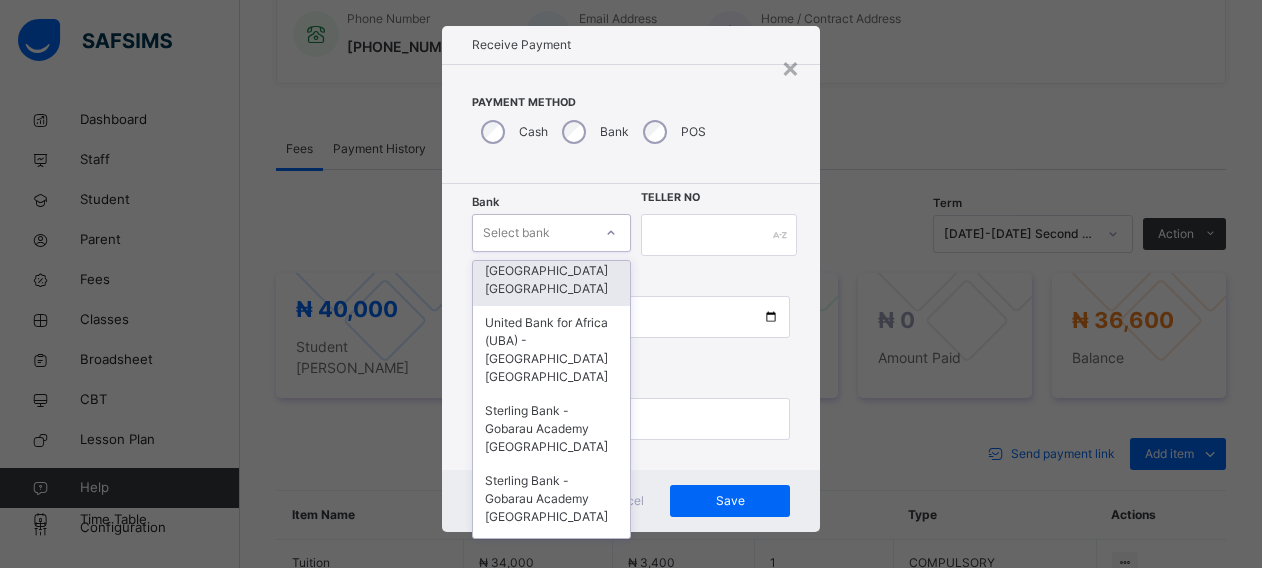 scroll, scrollTop: 320, scrollLeft: 0, axis: vertical 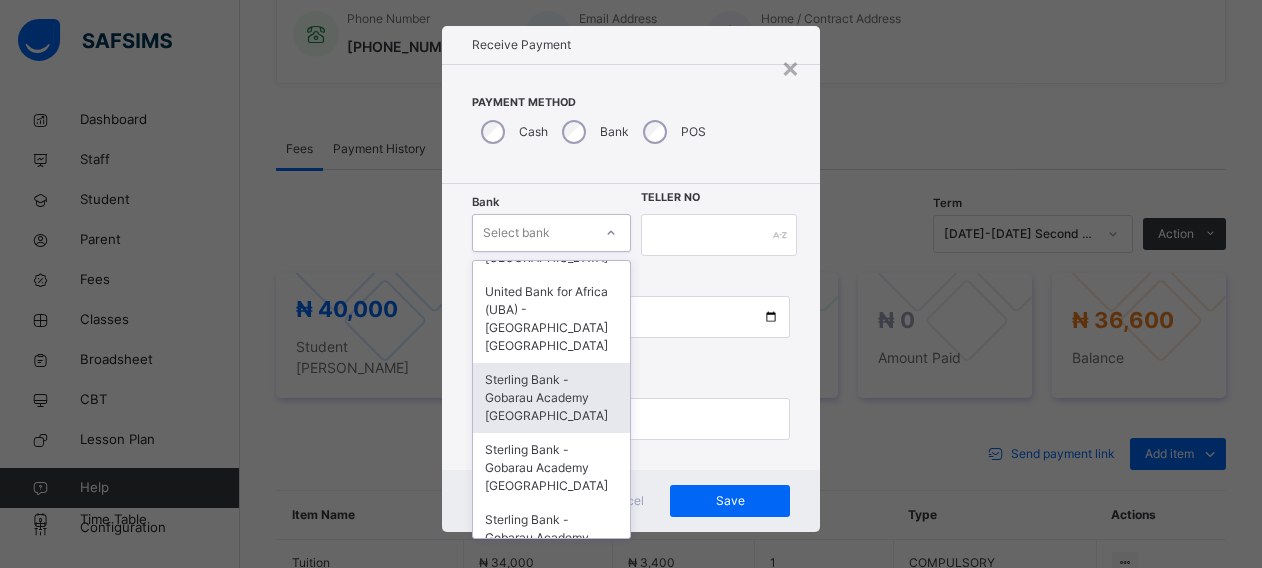 click on "Sterling Bank - Gobarau Academy [GEOGRAPHIC_DATA]" at bounding box center (551, 398) 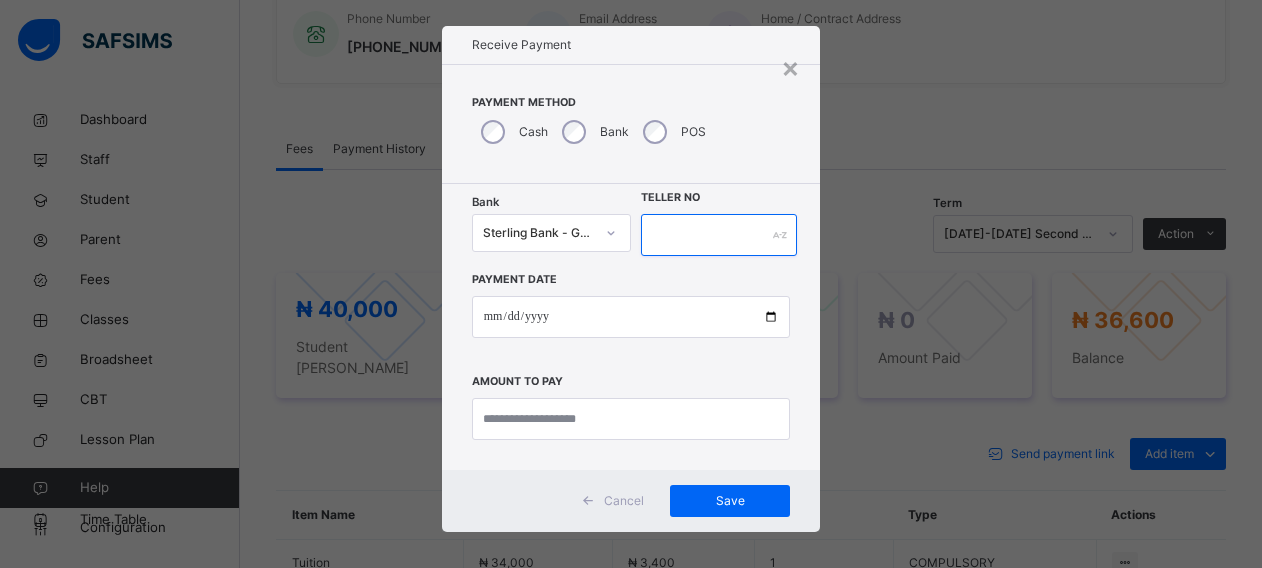 click at bounding box center [719, 235] 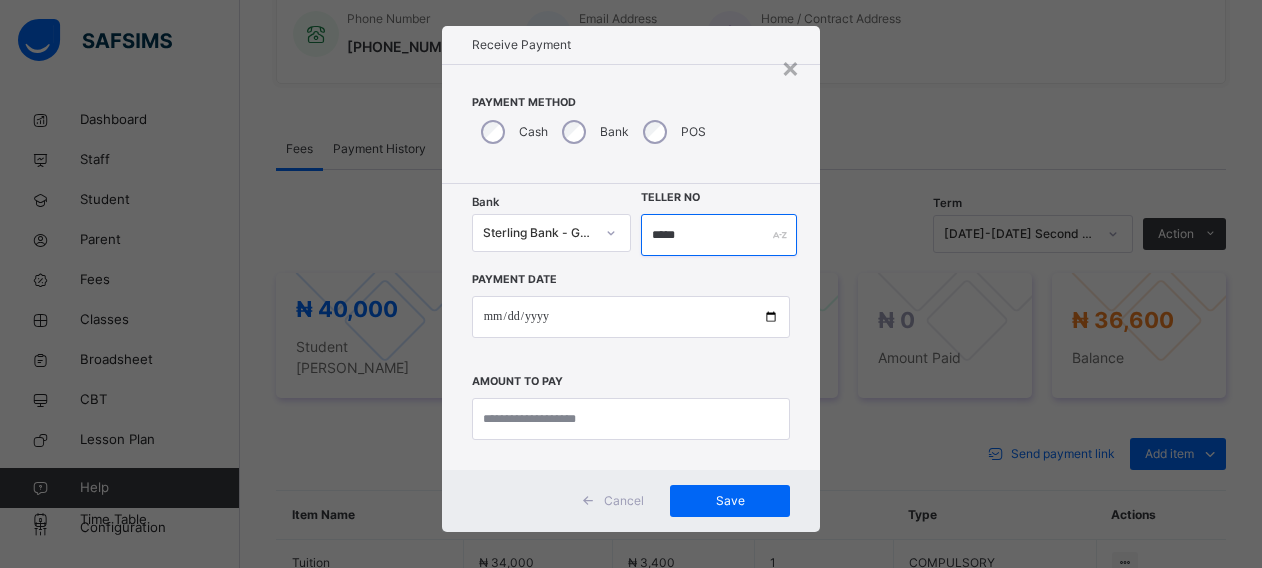 type on "*****" 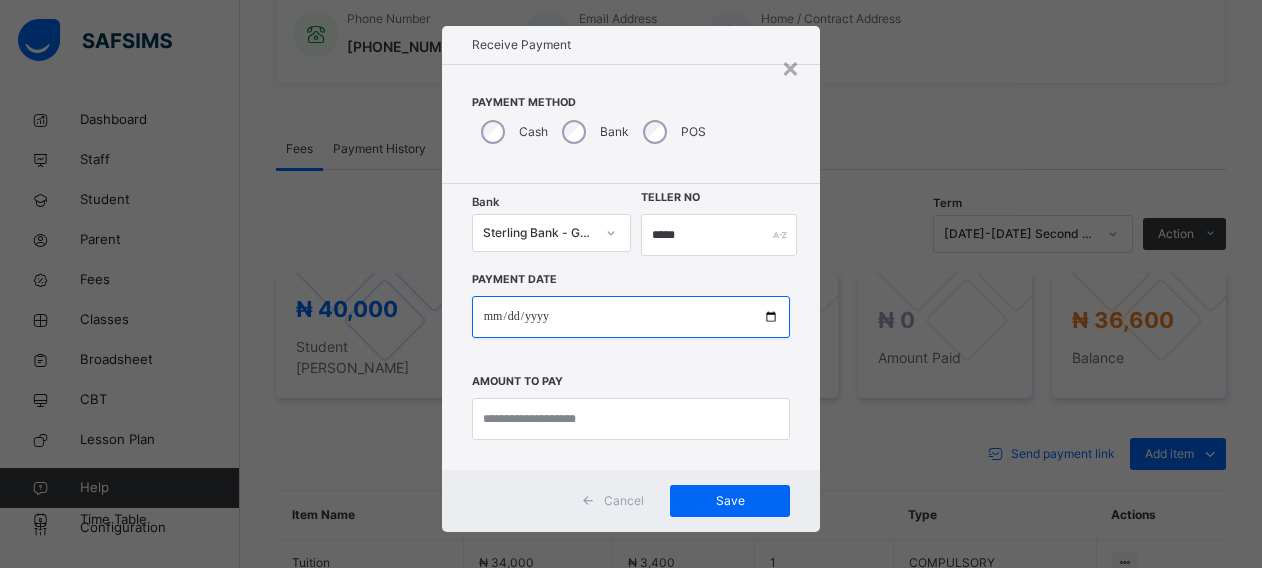 click at bounding box center [631, 317] 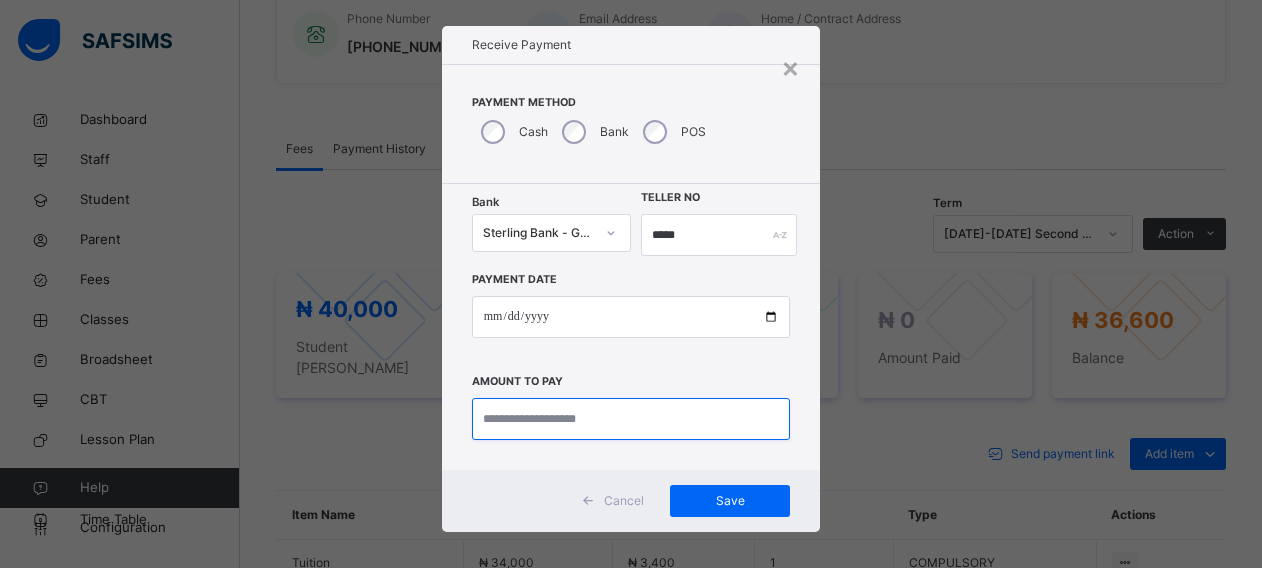 click at bounding box center [631, 419] 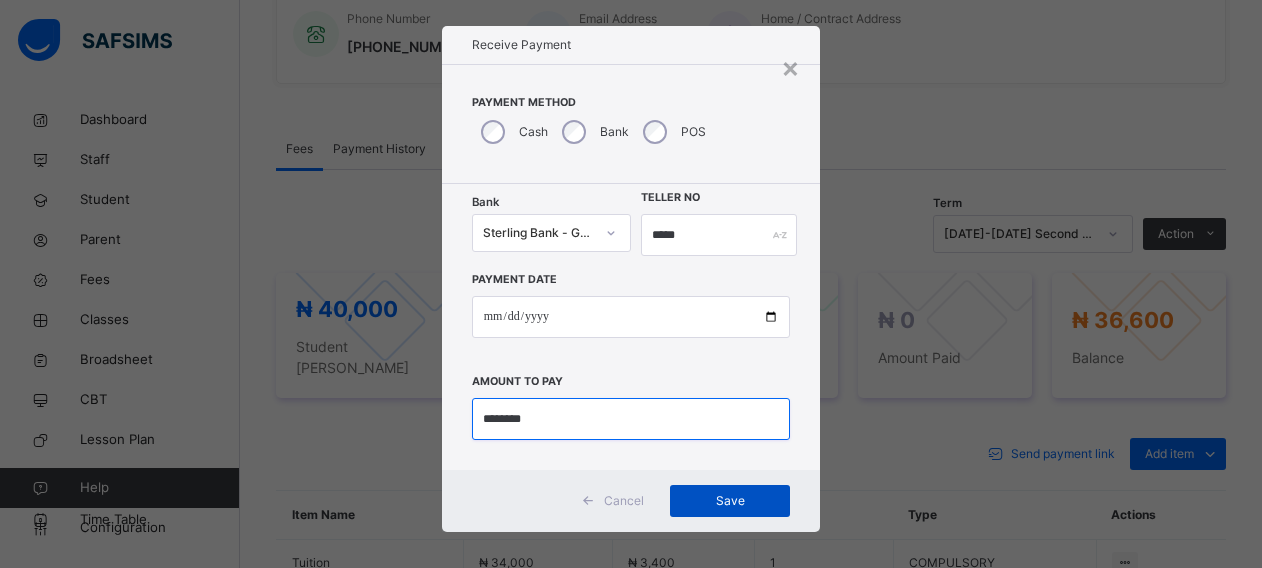 type on "********" 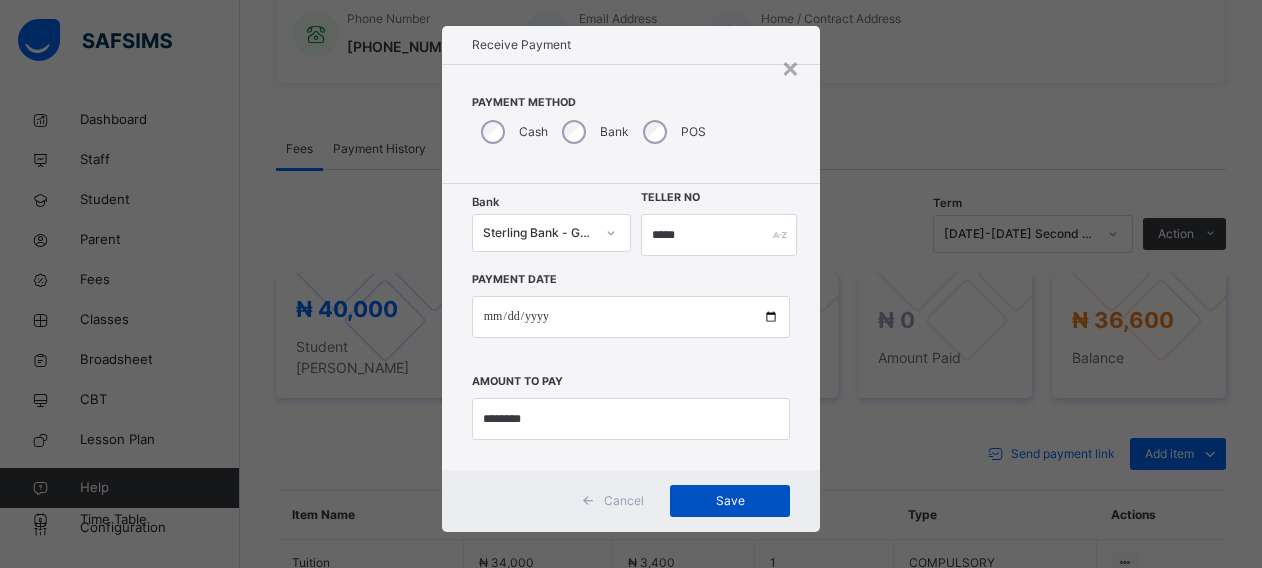 click on "Save" at bounding box center [730, 501] 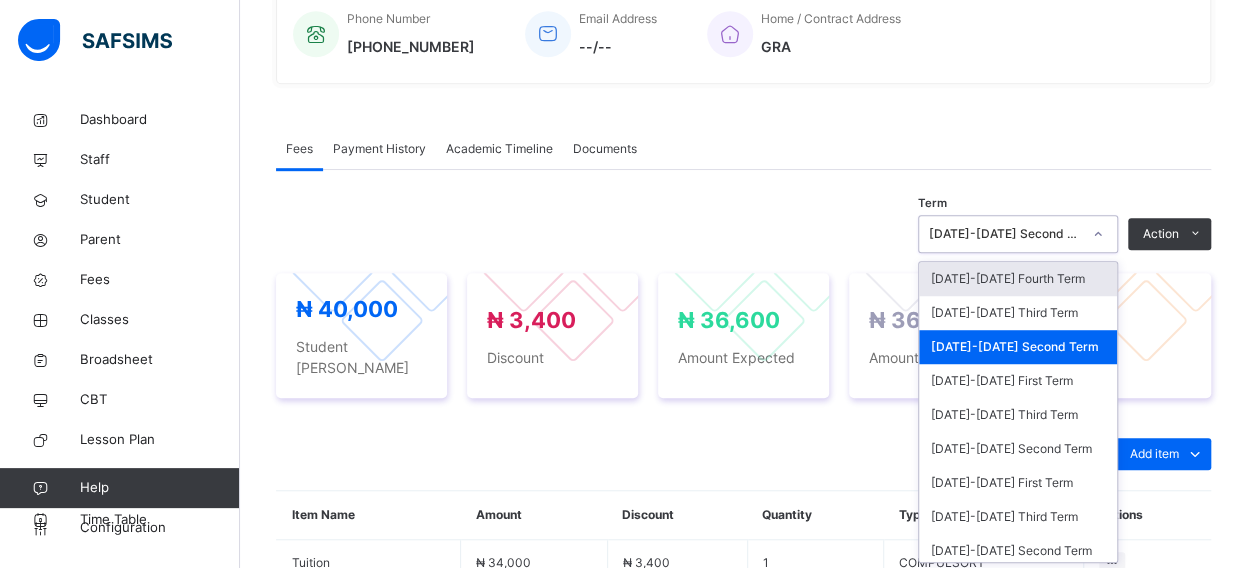 click 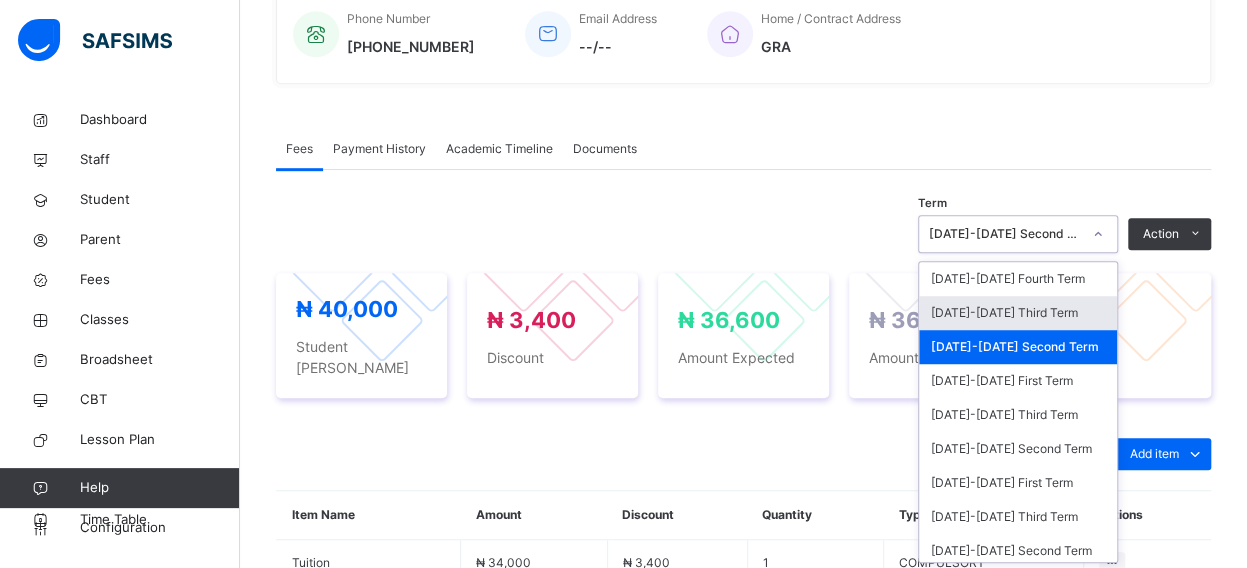click on "[DATE]-[DATE] Third Term" at bounding box center (1018, 313) 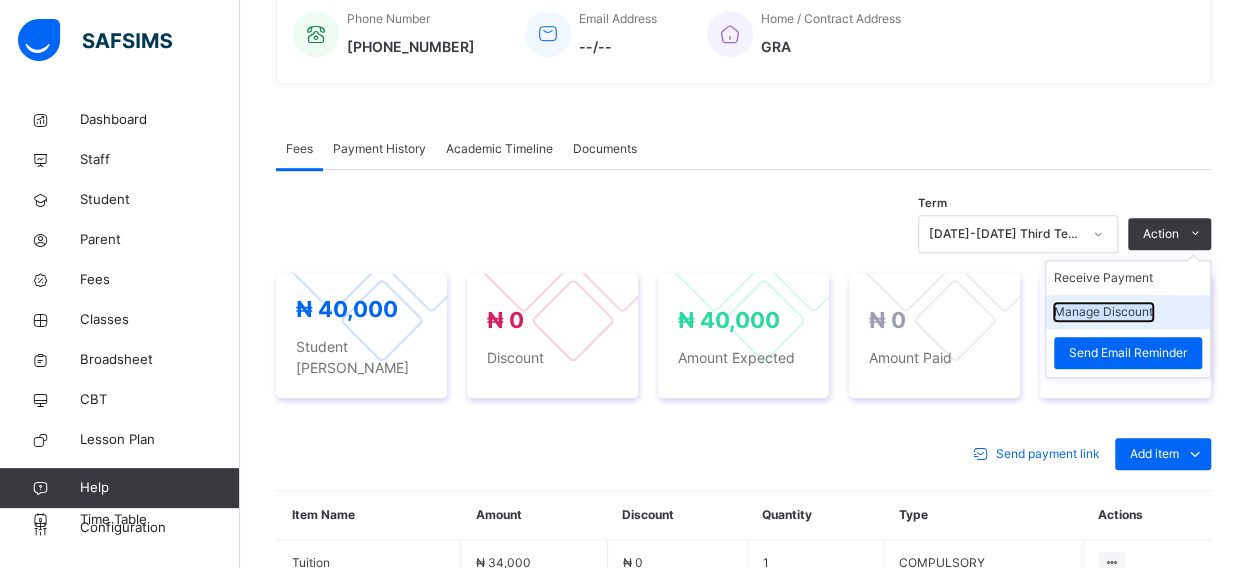 click on "Manage Discount" at bounding box center (1103, 312) 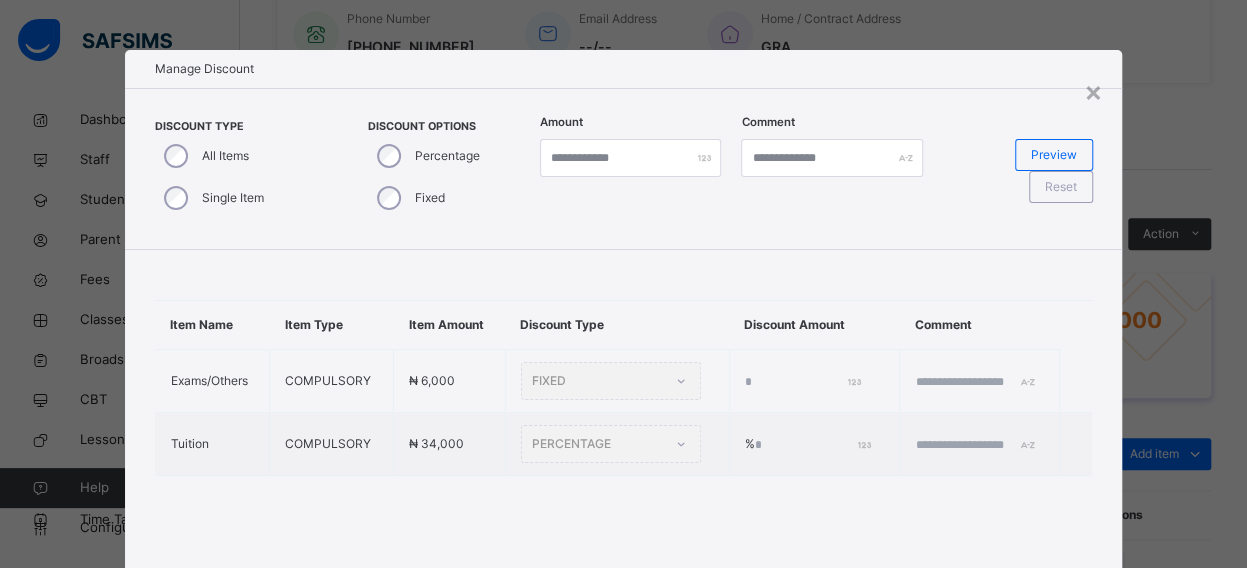 type on "*" 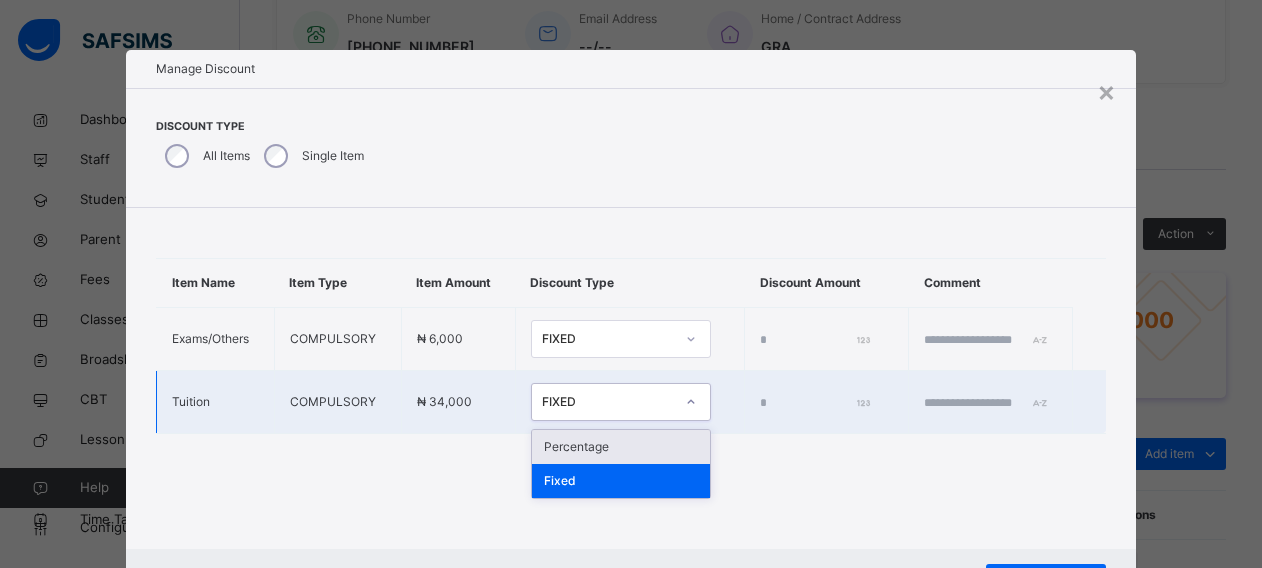 click on "FIXED" at bounding box center (608, 402) 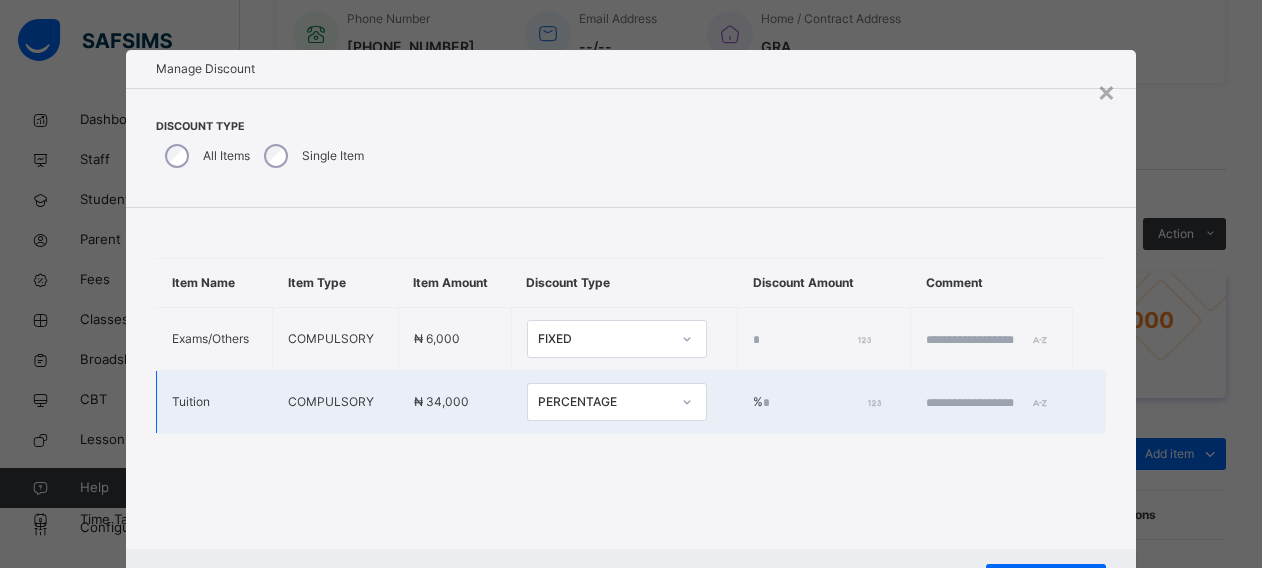 click on "*" at bounding box center [820, 403] 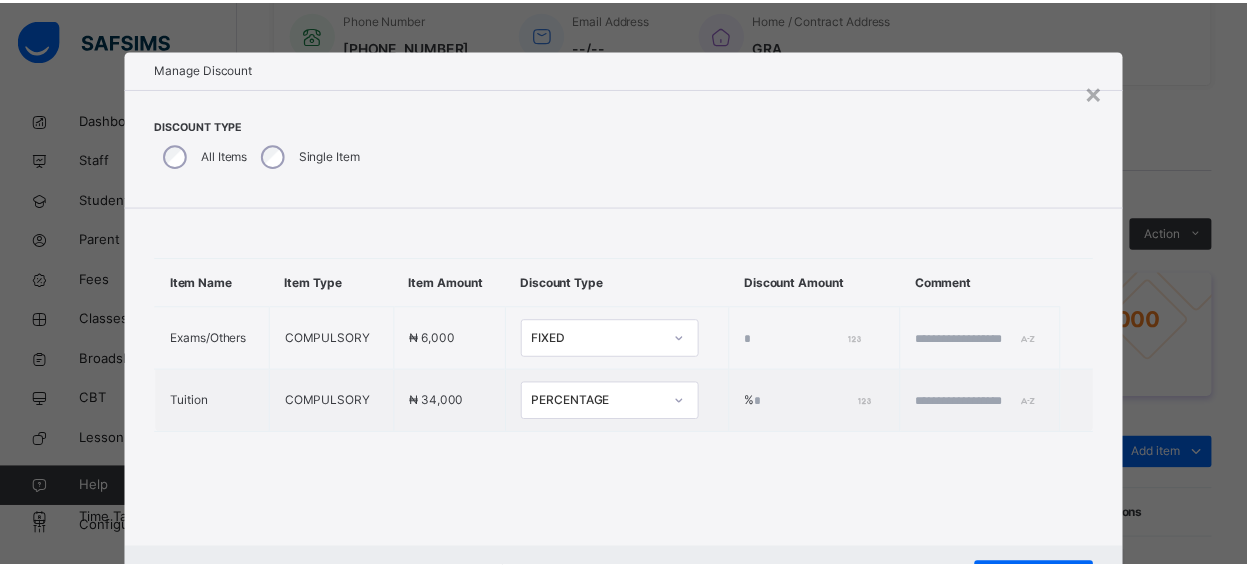 scroll, scrollTop: 92, scrollLeft: 0, axis: vertical 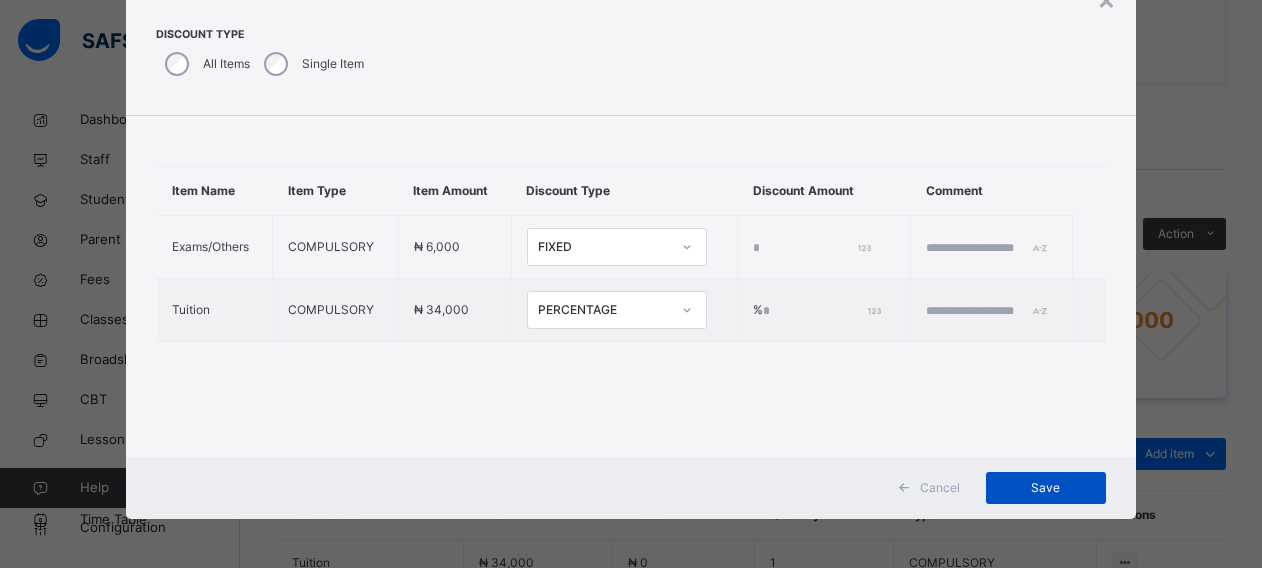type on "**" 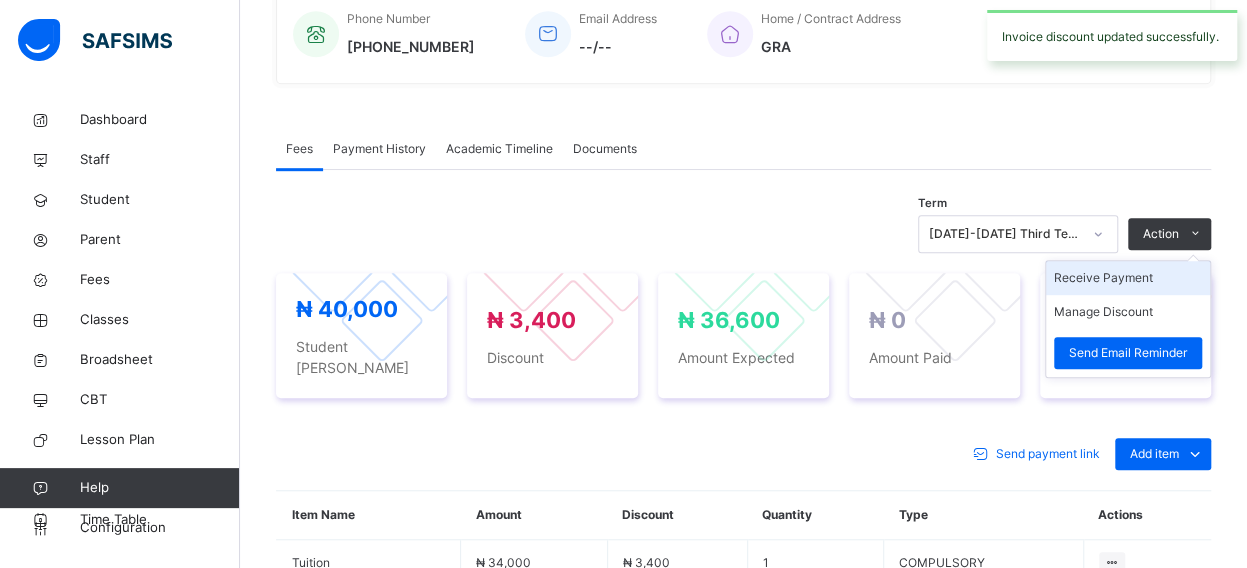 click on "Receive Payment" at bounding box center [1128, 278] 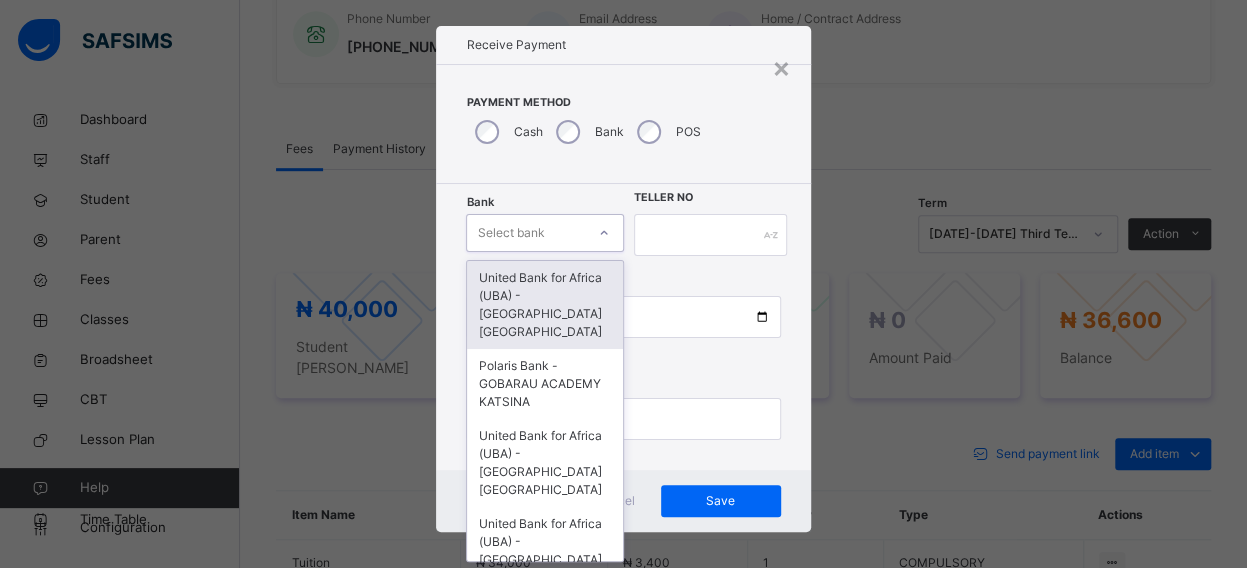 click on "Select bank" at bounding box center [510, 233] 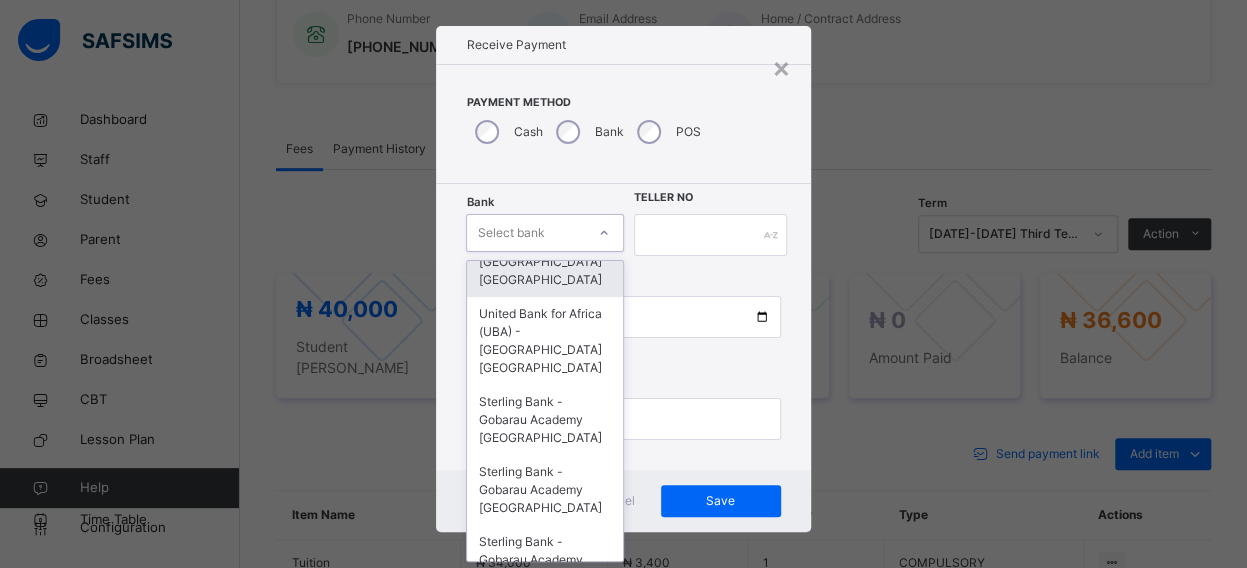 scroll, scrollTop: 320, scrollLeft: 0, axis: vertical 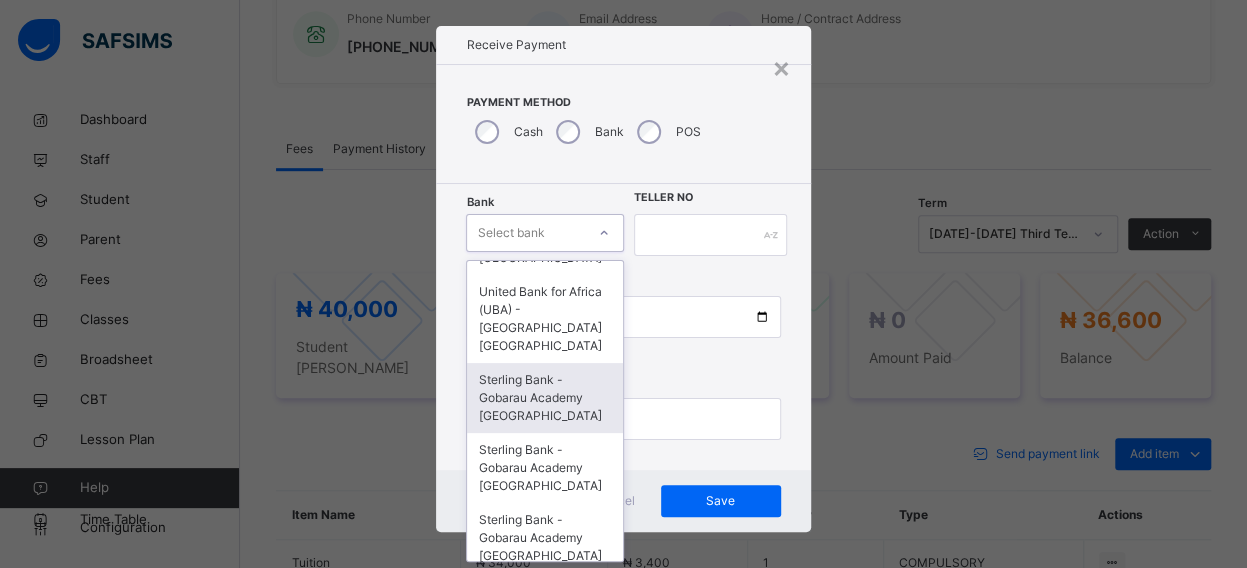 click on "Sterling Bank - Gobarau Academy [GEOGRAPHIC_DATA]" at bounding box center [544, 398] 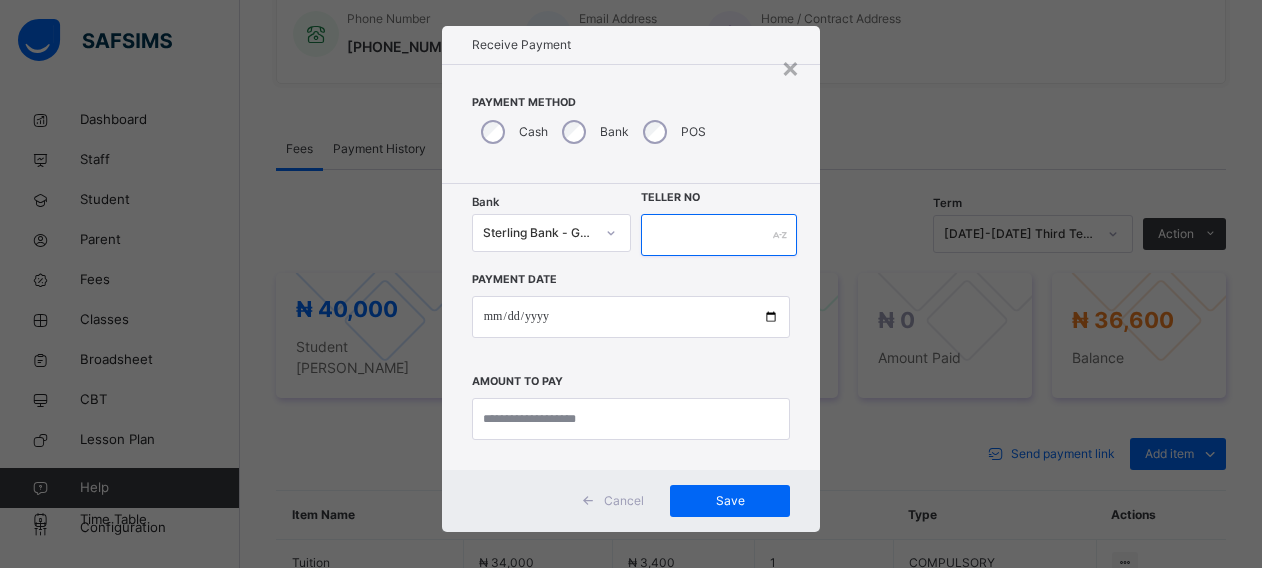 click at bounding box center [719, 235] 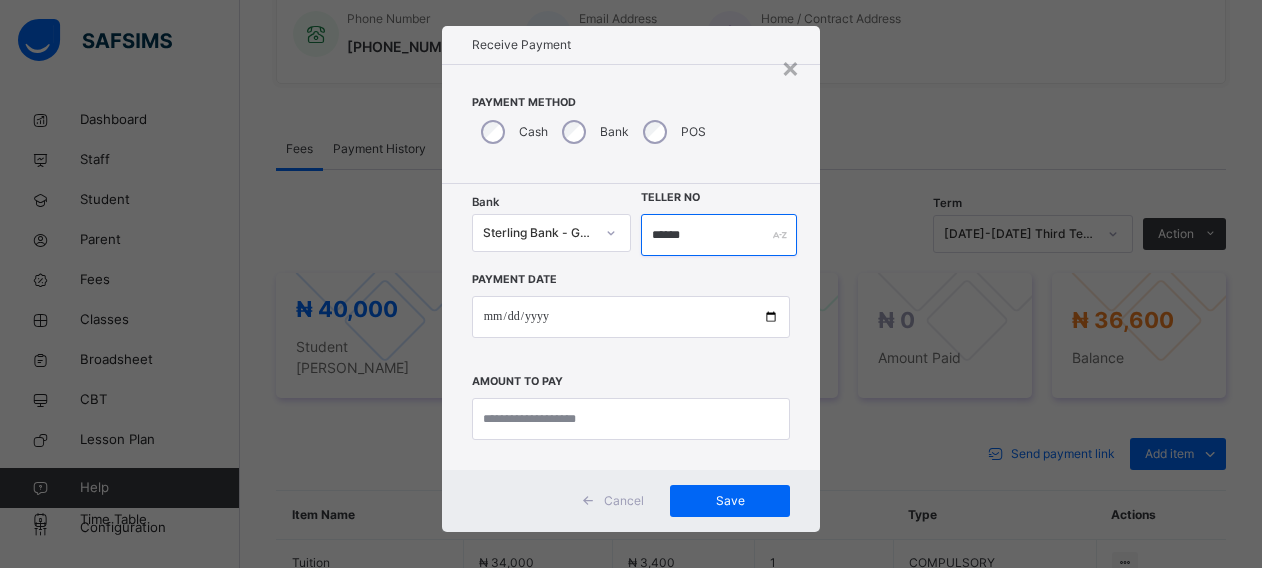 type on "******" 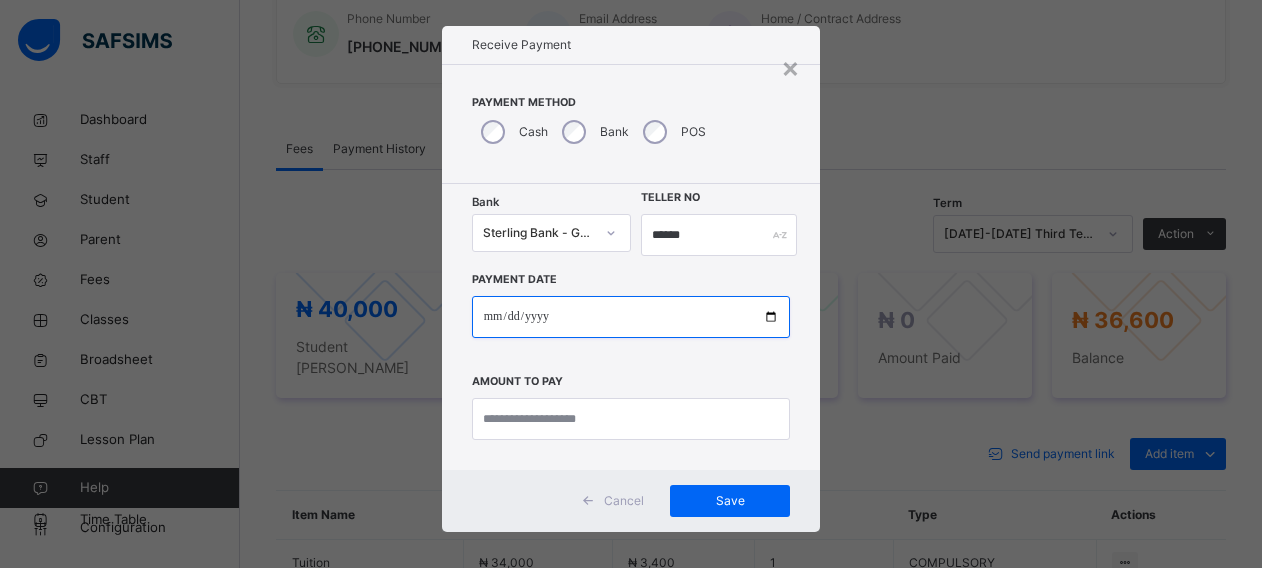 click at bounding box center (631, 317) 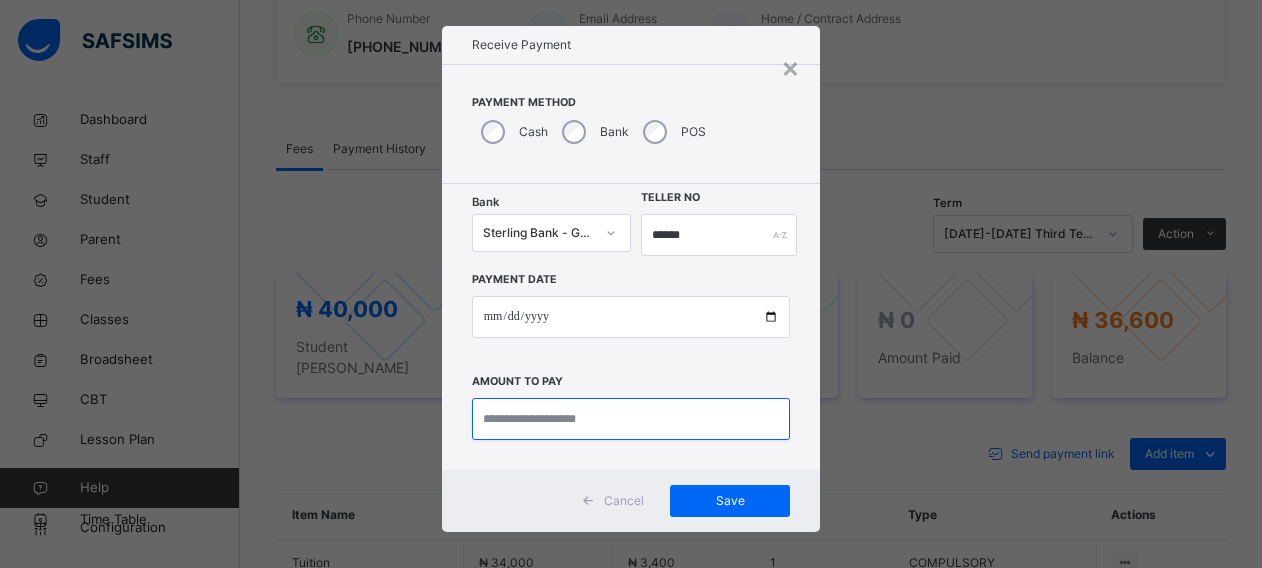 click at bounding box center [631, 419] 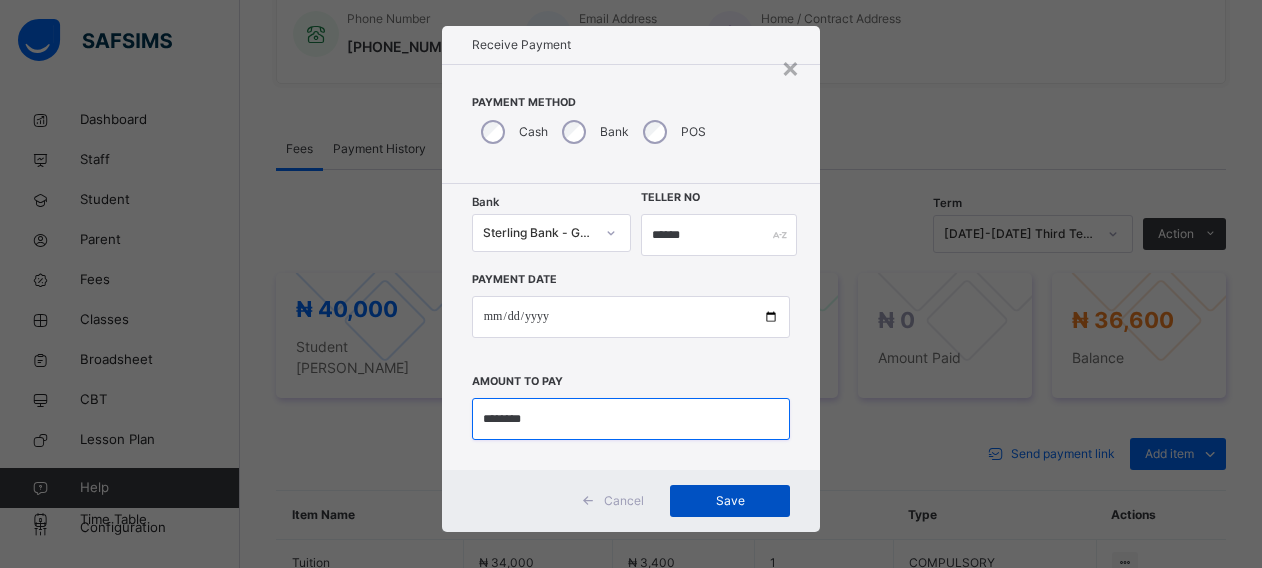 type on "********" 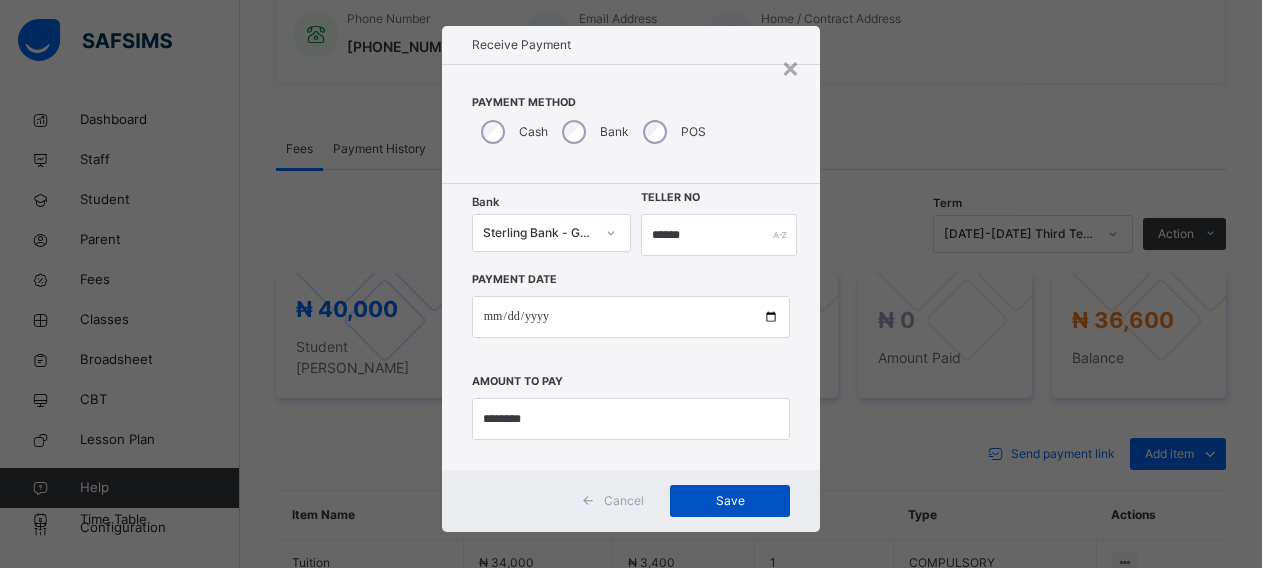 click on "Save" at bounding box center (730, 501) 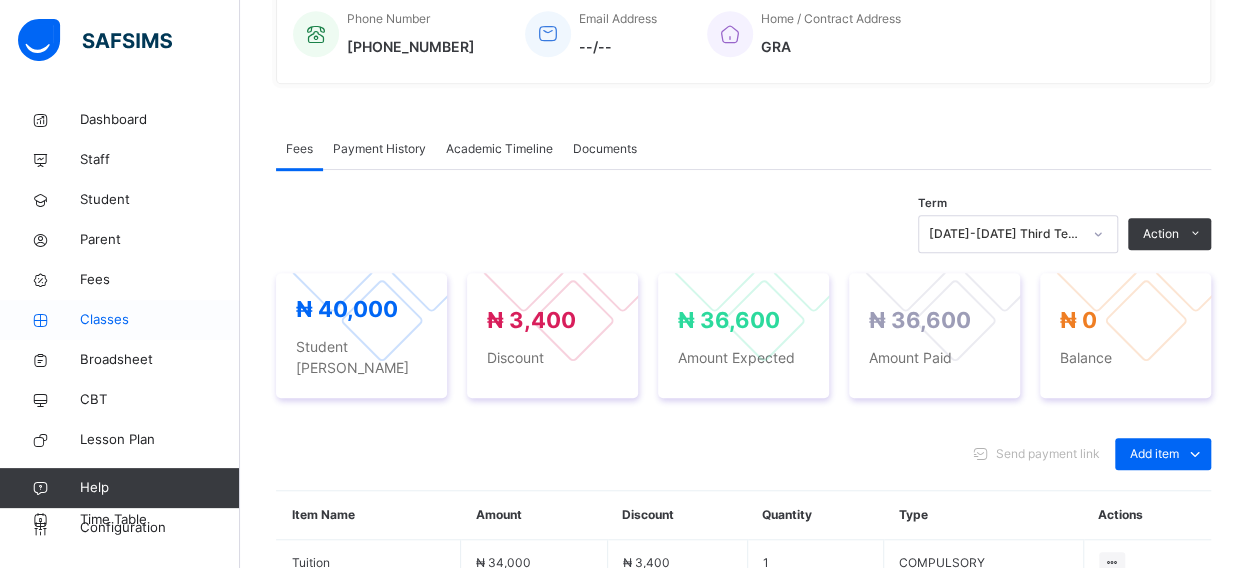 click on "Classes" at bounding box center [160, 320] 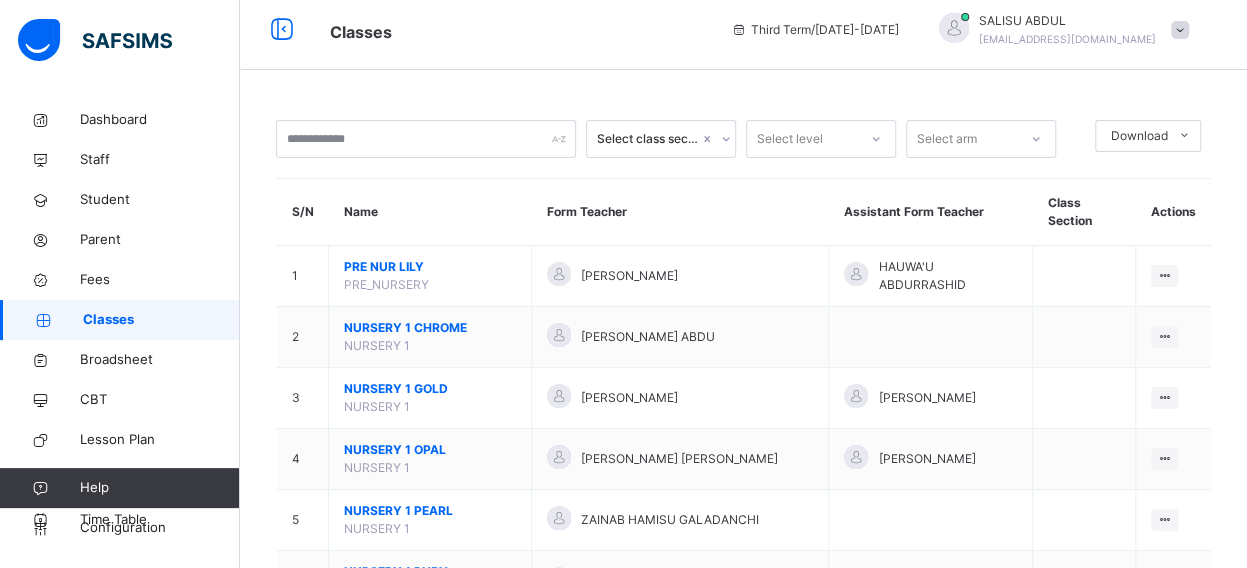 scroll, scrollTop: 527, scrollLeft: 0, axis: vertical 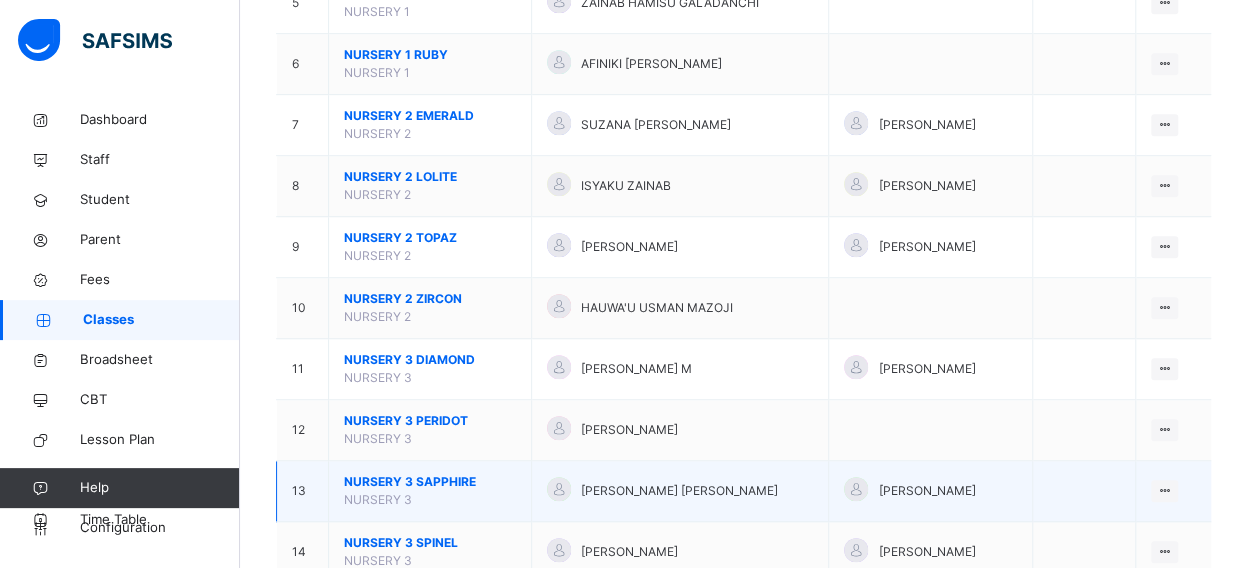 click on "NURSERY 3   SAPPHIRE" at bounding box center (430, 482) 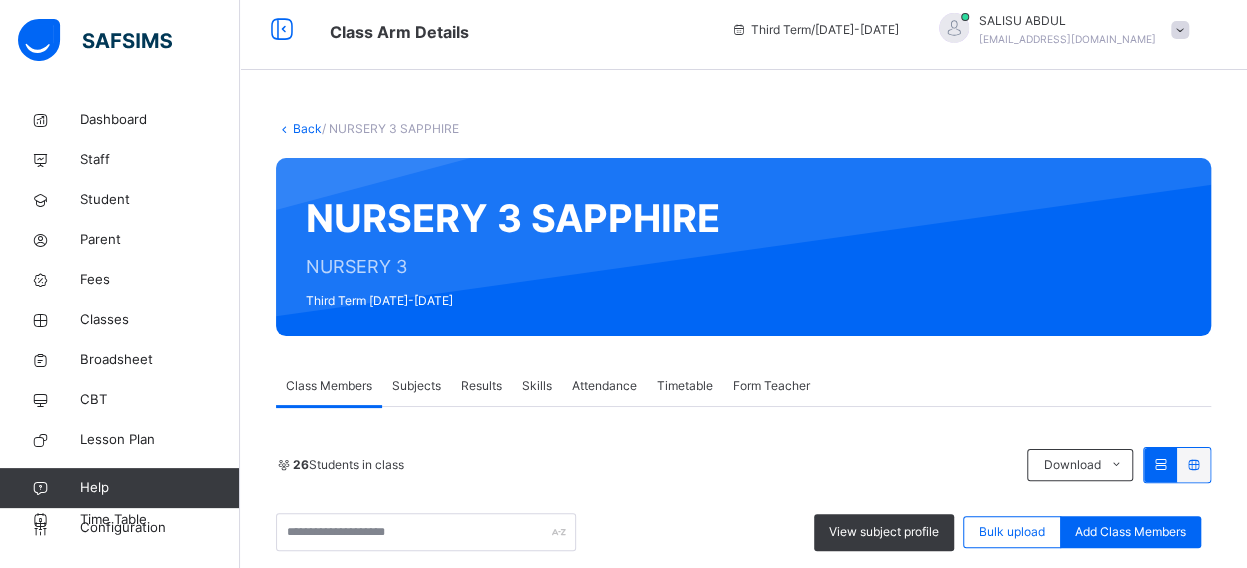 scroll, scrollTop: 527, scrollLeft: 0, axis: vertical 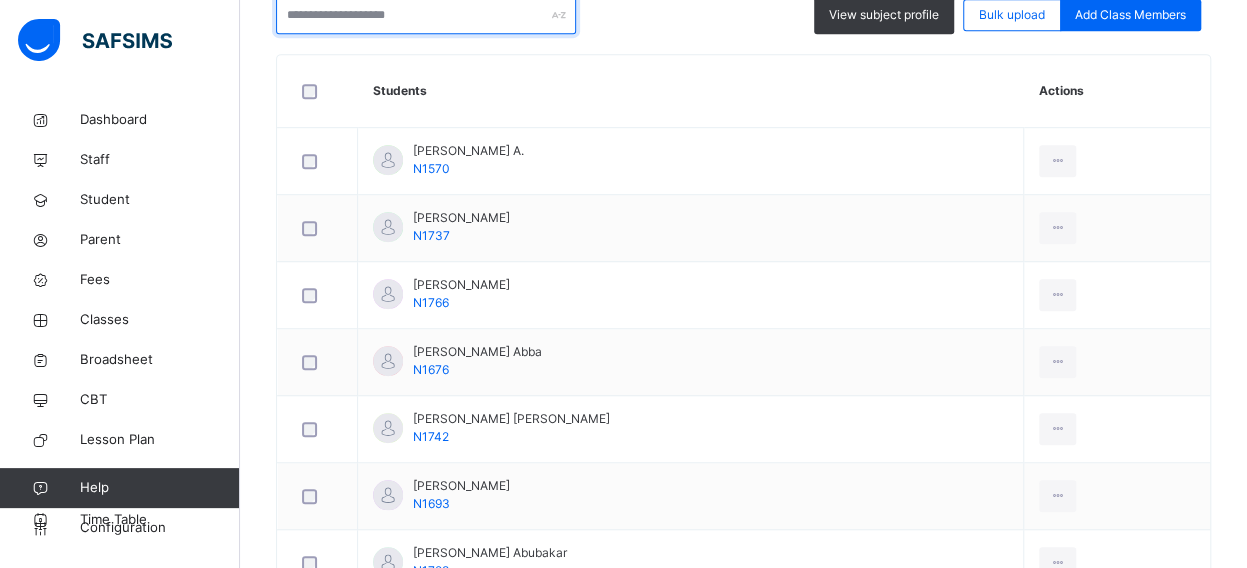 click at bounding box center (426, 15) 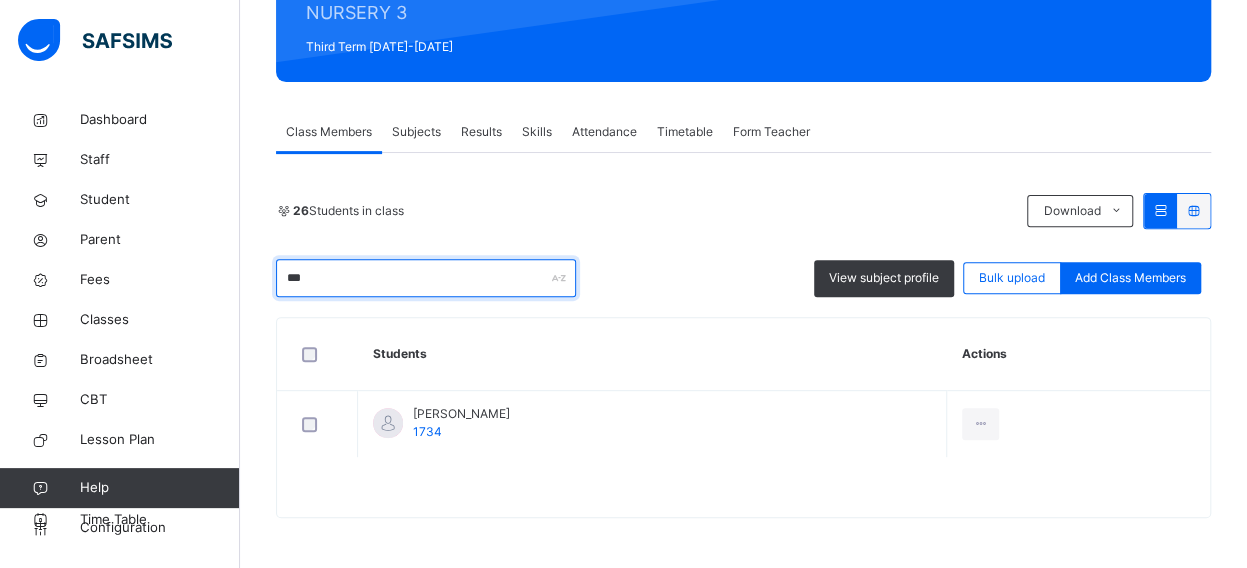 scroll, scrollTop: 262, scrollLeft: 0, axis: vertical 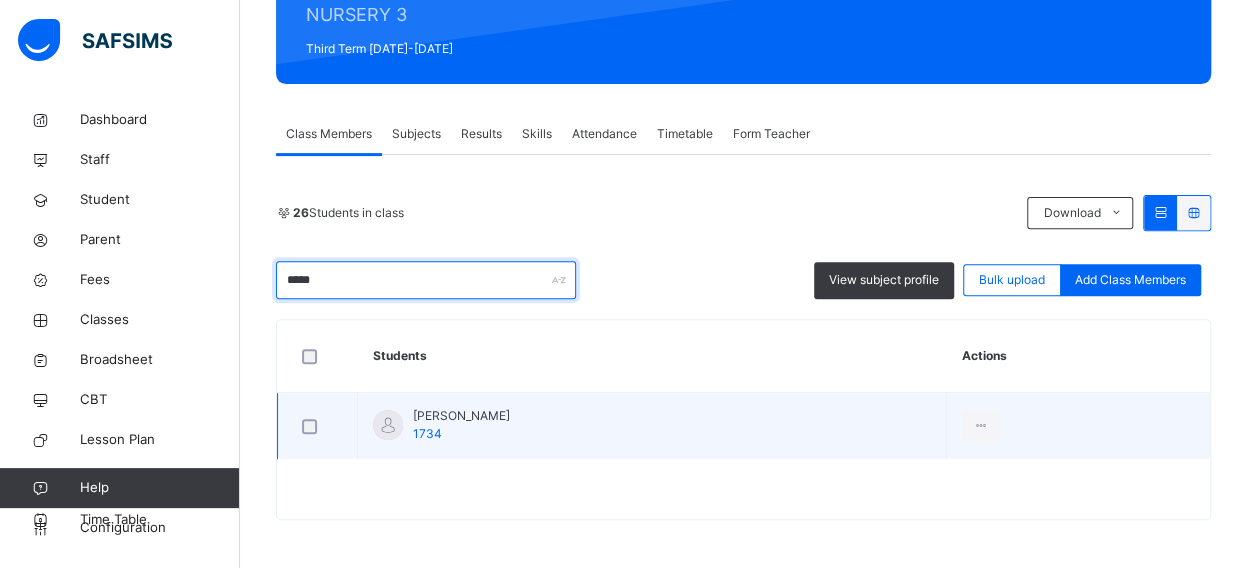 type on "*****" 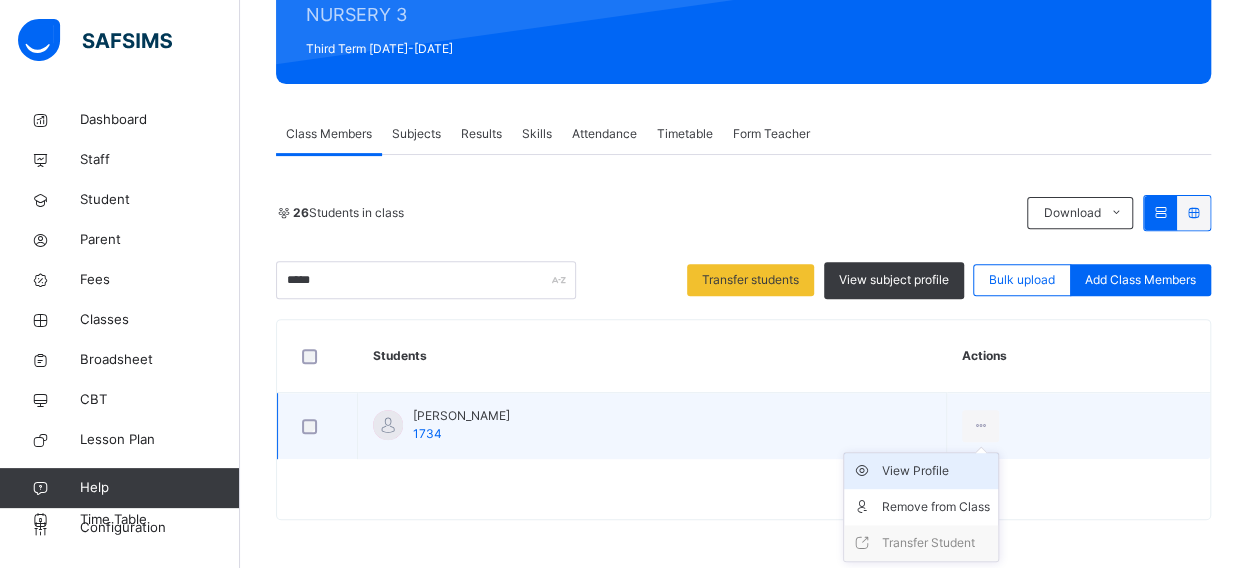 click on "View Profile" at bounding box center [936, 471] 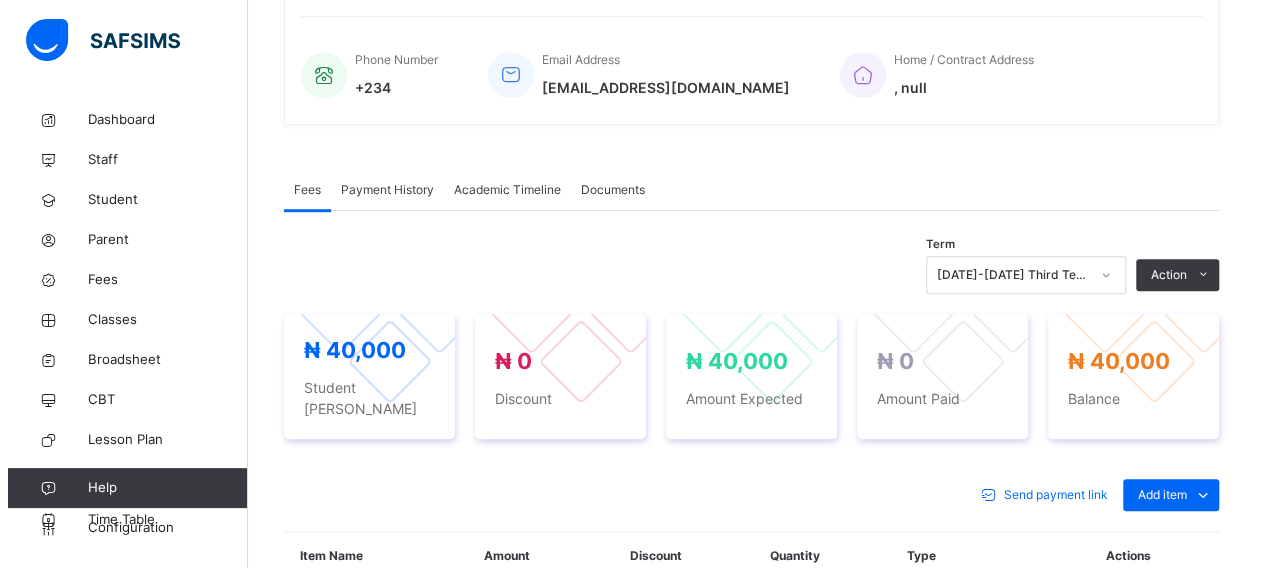 scroll, scrollTop: 502, scrollLeft: 0, axis: vertical 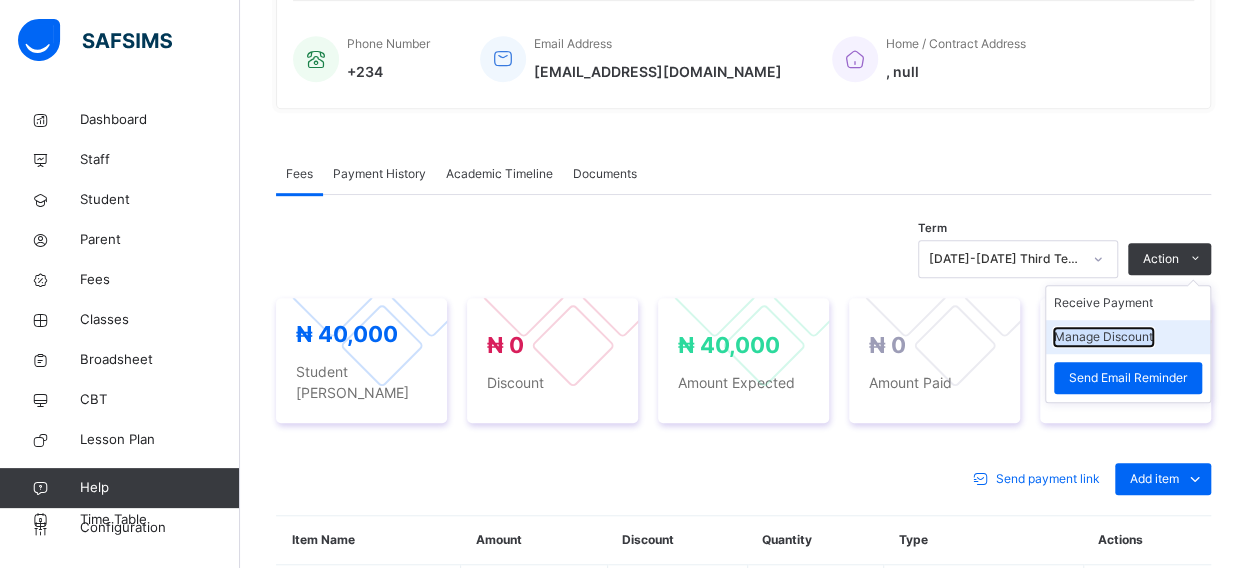 click on "Manage Discount" at bounding box center [1103, 337] 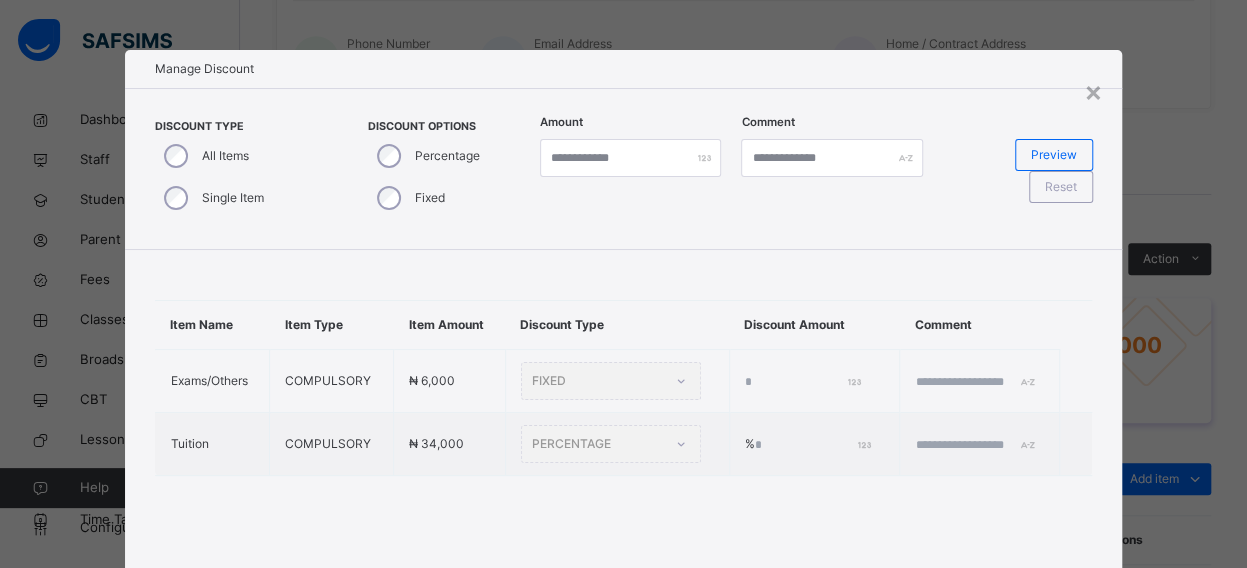 type on "*" 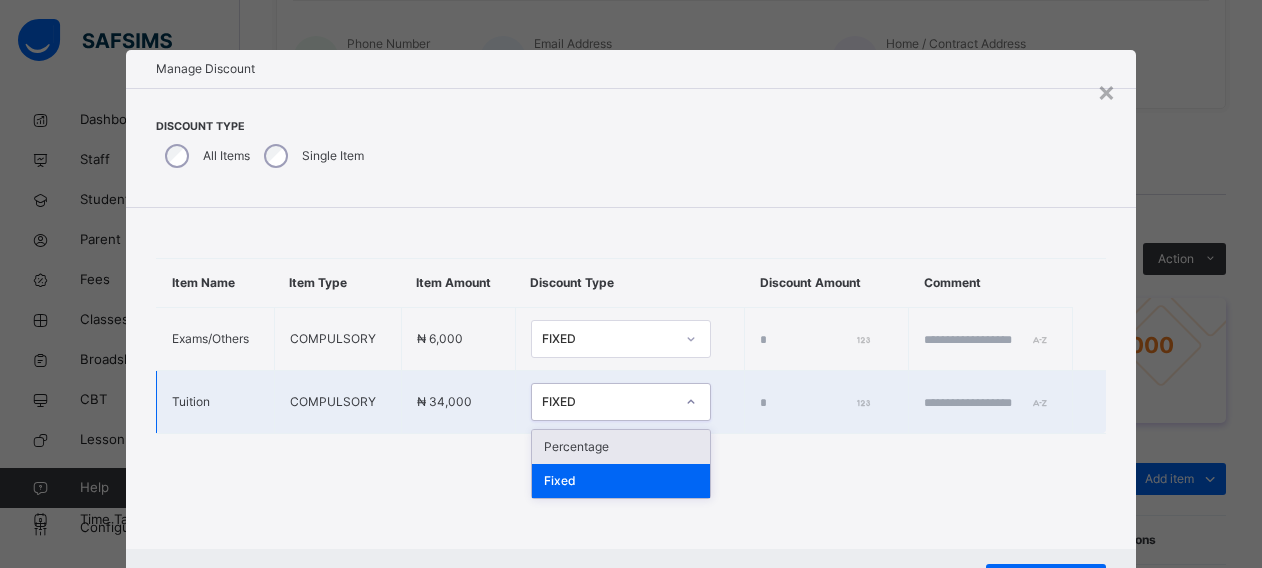 click on "FIXED" at bounding box center (608, 402) 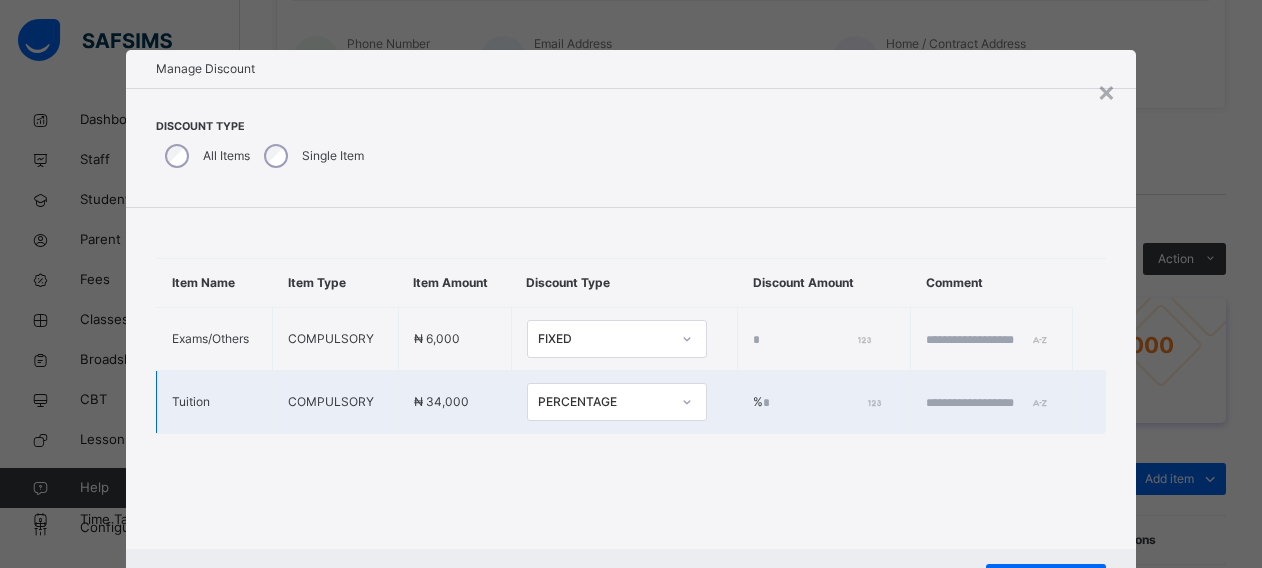 click on "*" at bounding box center [820, 403] 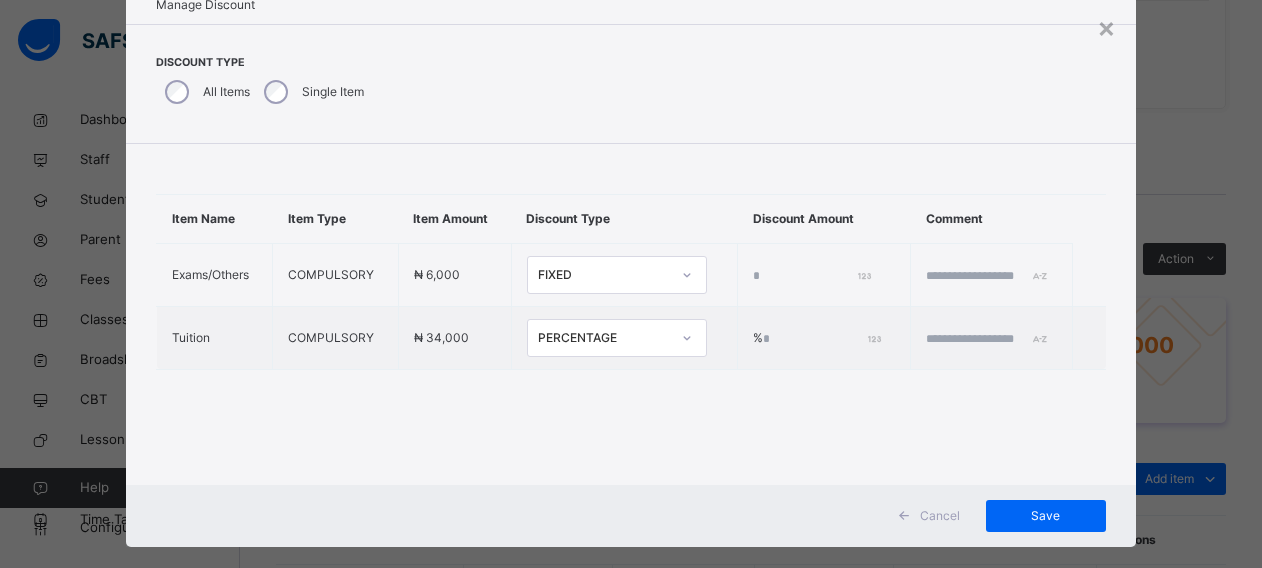 scroll, scrollTop: 92, scrollLeft: 0, axis: vertical 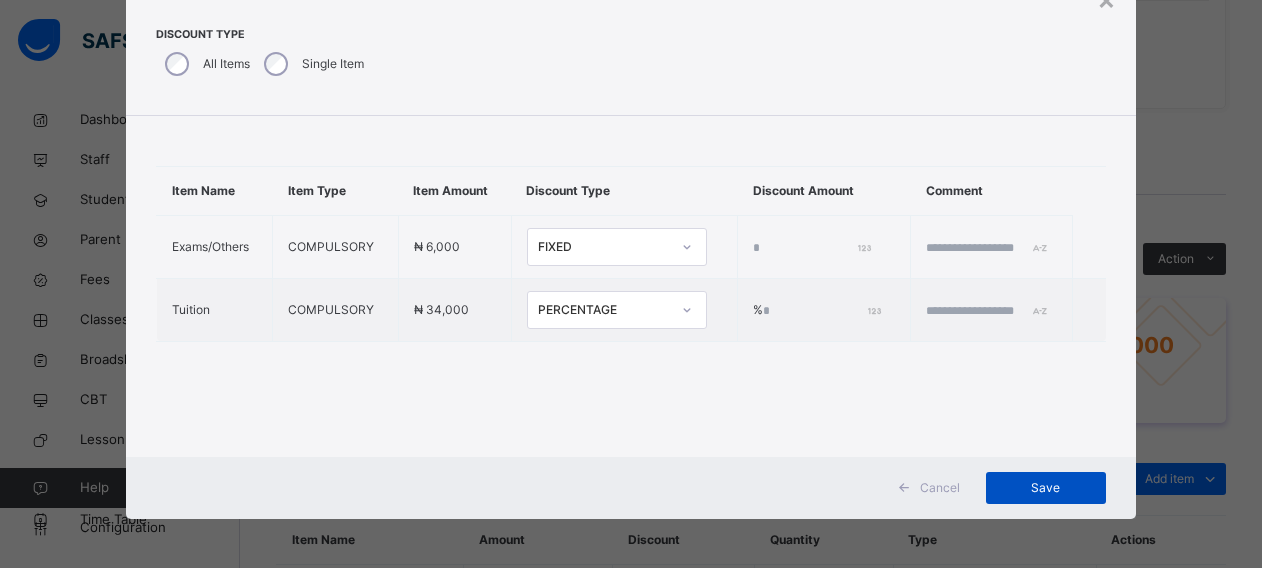 type on "**" 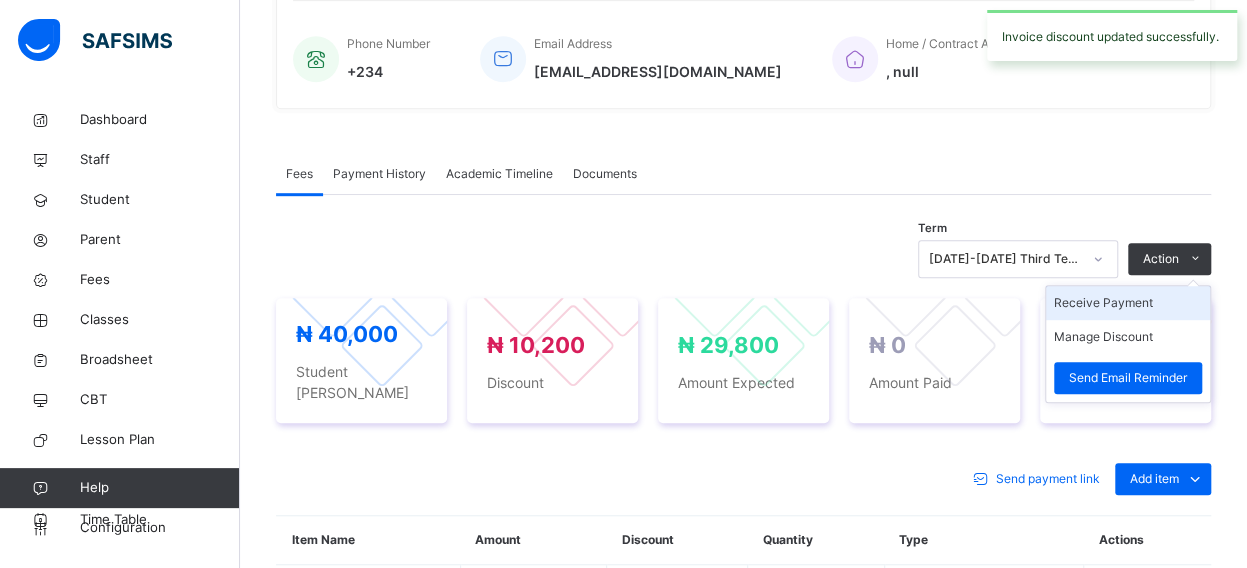 click on "Receive Payment" at bounding box center [1128, 303] 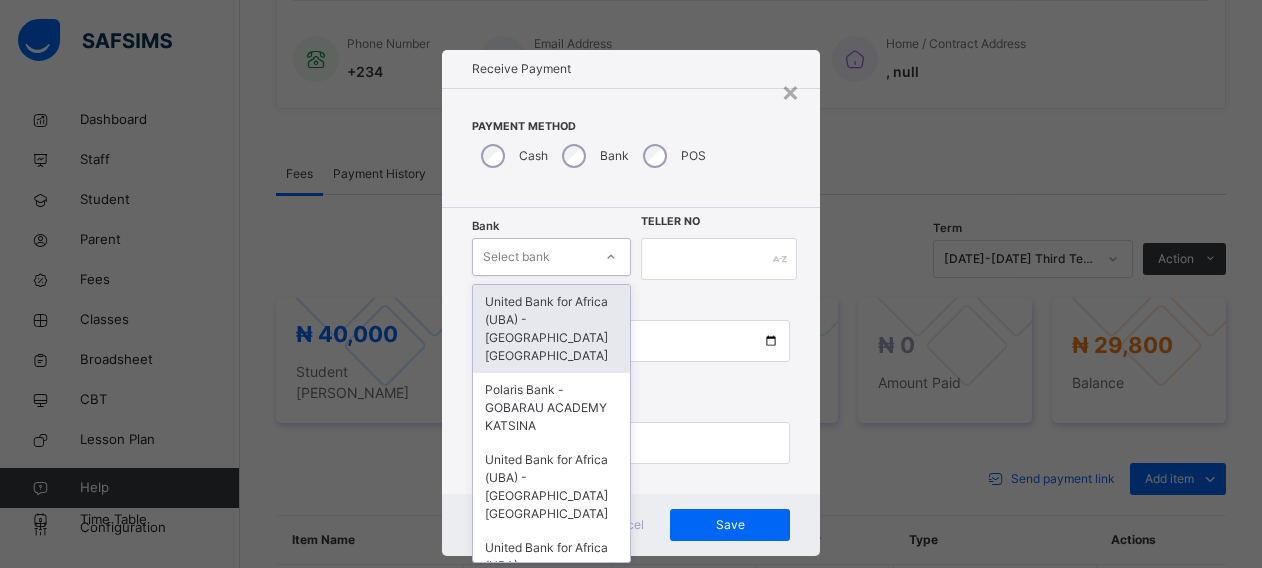 scroll, scrollTop: 24, scrollLeft: 0, axis: vertical 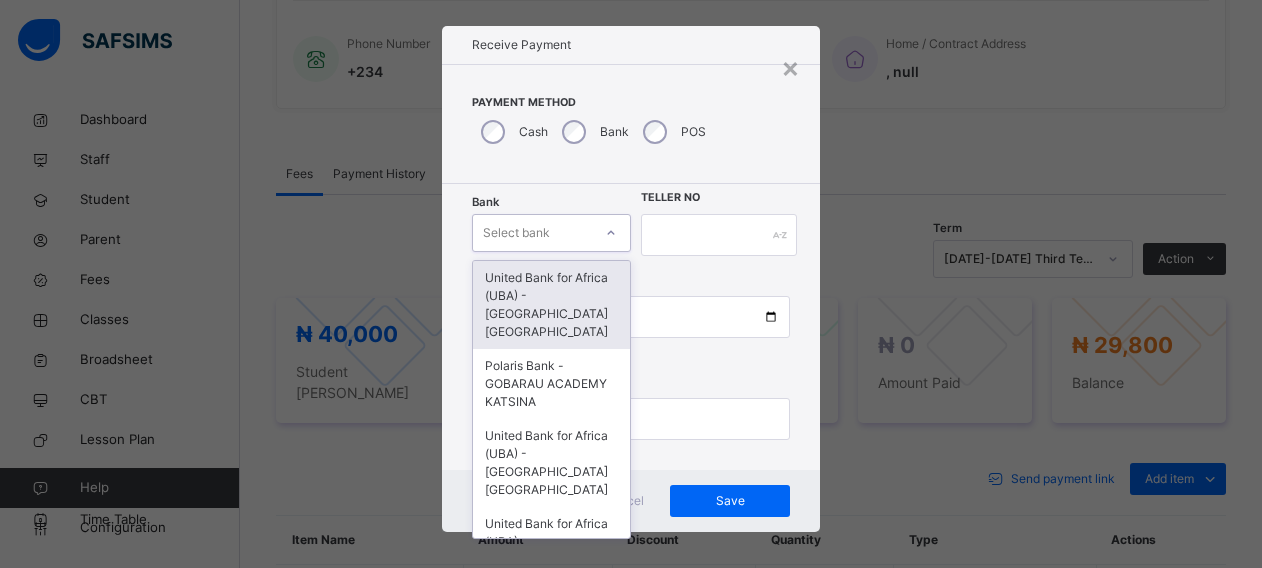 click on "Bank      option United Bank for Africa ([GEOGRAPHIC_DATA]) - Gobarau Academy Katsina focused, 1 of 16. 16 results available. Use Up and Down to choose options, press Enter to select the currently focused option, press Escape to exit the menu, press Tab to select the option and exit the menu. Select bank United Bank for Africa ([GEOGRAPHIC_DATA]) - [GEOGRAPHIC_DATA] [GEOGRAPHIC_DATA] Polaris Bank - GOBARAU ACADEMY KATSINA United Bank for Africa ([GEOGRAPHIC_DATA]) - [GEOGRAPHIC_DATA] [GEOGRAPHIC_DATA] United Bank for Africa ([GEOGRAPHIC_DATA]) - [GEOGRAPHIC_DATA] [GEOGRAPHIC_DATA] for Africa ([GEOGRAPHIC_DATA]) - [GEOGRAPHIC_DATA] [GEOGRAPHIC_DATA] [GEOGRAPHIC_DATA] - [GEOGRAPHIC_DATA] [GEOGRAPHIC_DATA] [GEOGRAPHIC_DATA] - [GEOGRAPHIC_DATA] [GEOGRAPHIC_DATA] [GEOGRAPHIC_DATA] - [GEOGRAPHIC_DATA] [GEOGRAPHIC_DATA] - [GEOGRAPHIC_DATA] [GEOGRAPHIC_DATA] - [GEOGRAPHIC_DATA] [GEOGRAPHIC_DATA] - [GEOGRAPHIC_DATA] [GEOGRAPHIC_DATA] - [GEOGRAPHIC_DATA] [GEOGRAPHIC_DATA] - [GEOGRAPHIC_DATA] [GEOGRAPHIC_DATA] - [GEOGRAPHIC_DATA] [GEOGRAPHIC_DATA] - [GEOGRAPHIC_DATA] [GEOGRAPHIC_DATA] - [GEOGRAPHIC_DATA] [GEOGRAPHIC_DATA] Teller No Payment Date Amount to pay" at bounding box center (631, 327) 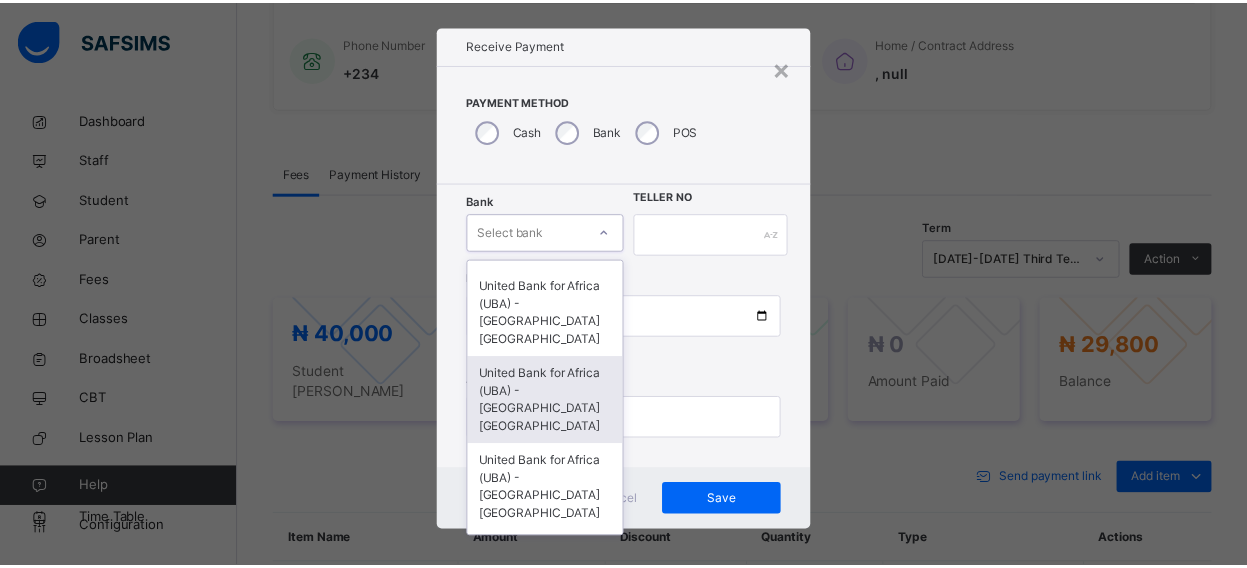 scroll, scrollTop: 160, scrollLeft: 0, axis: vertical 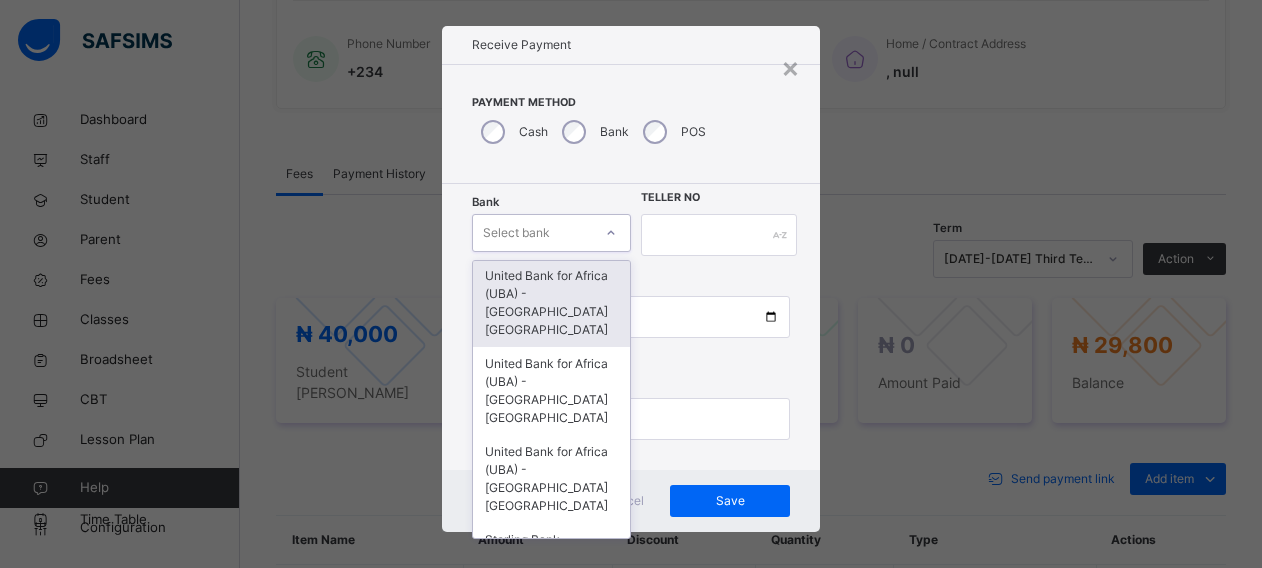 click on "United Bank for Africa (UBA) - [GEOGRAPHIC_DATA] [GEOGRAPHIC_DATA]" at bounding box center (551, 303) 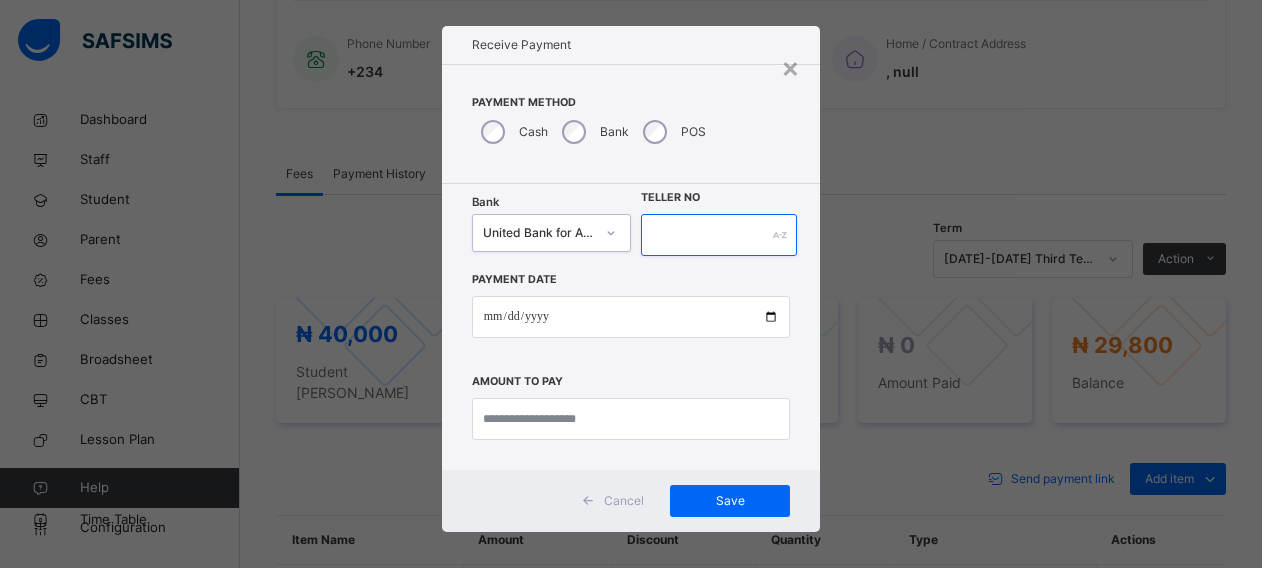 click at bounding box center (719, 235) 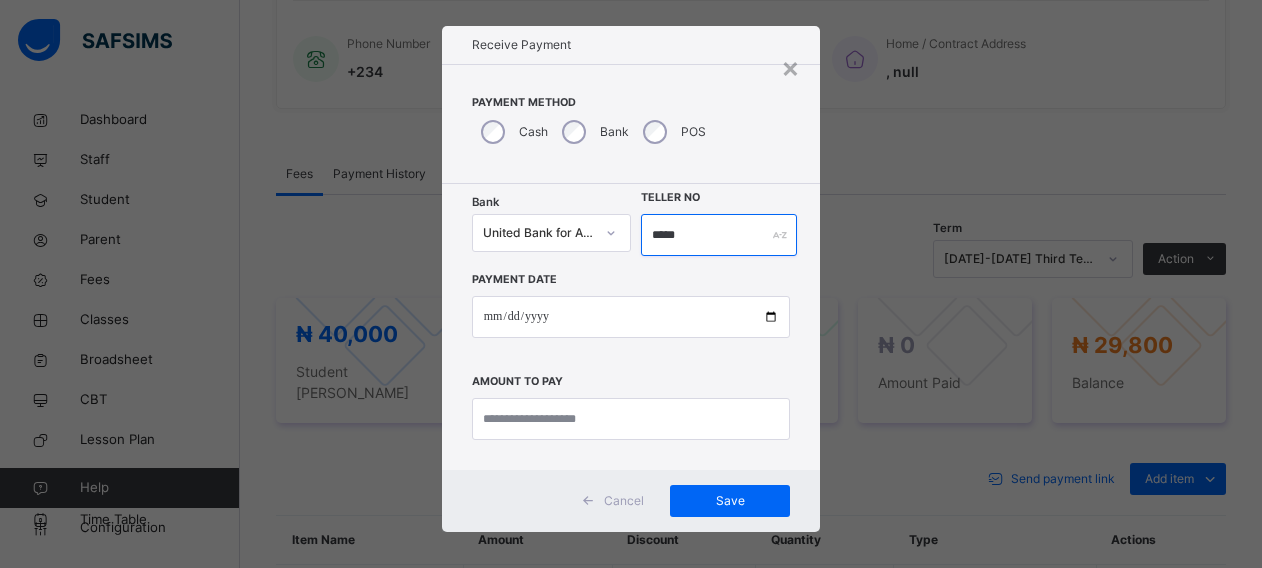 type on "*****" 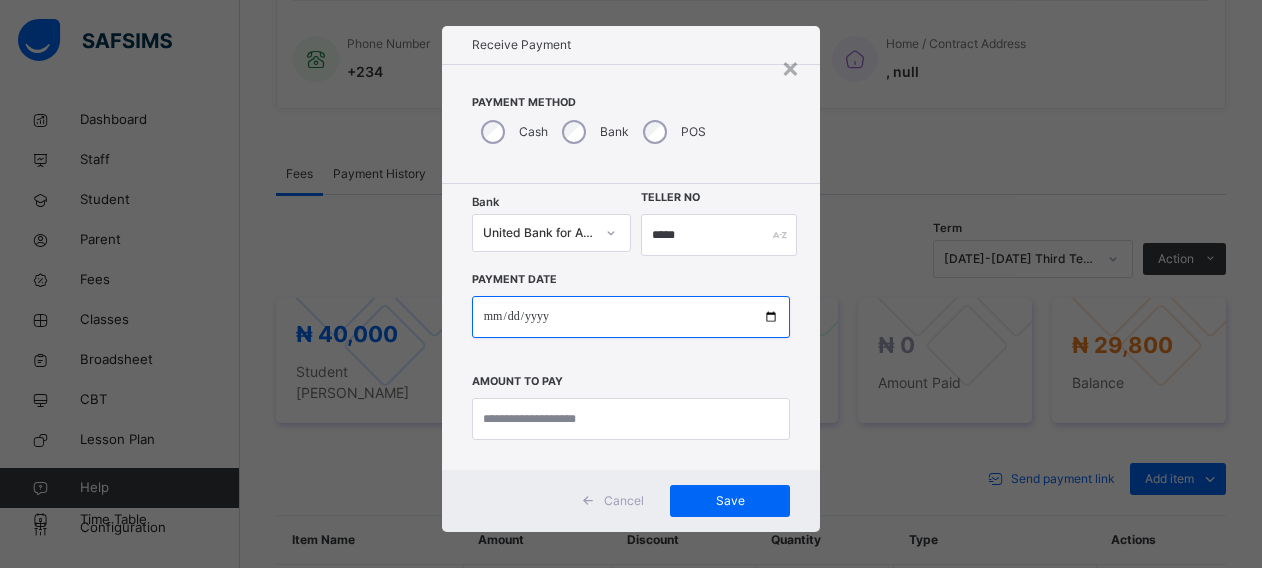 click at bounding box center (631, 317) 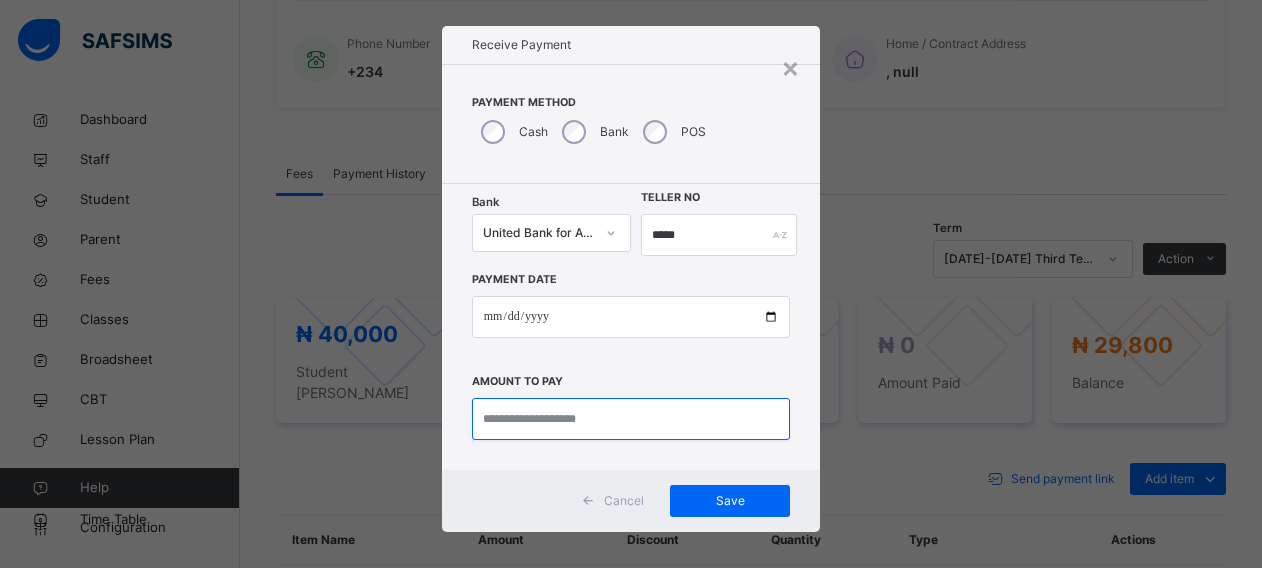 click at bounding box center (631, 419) 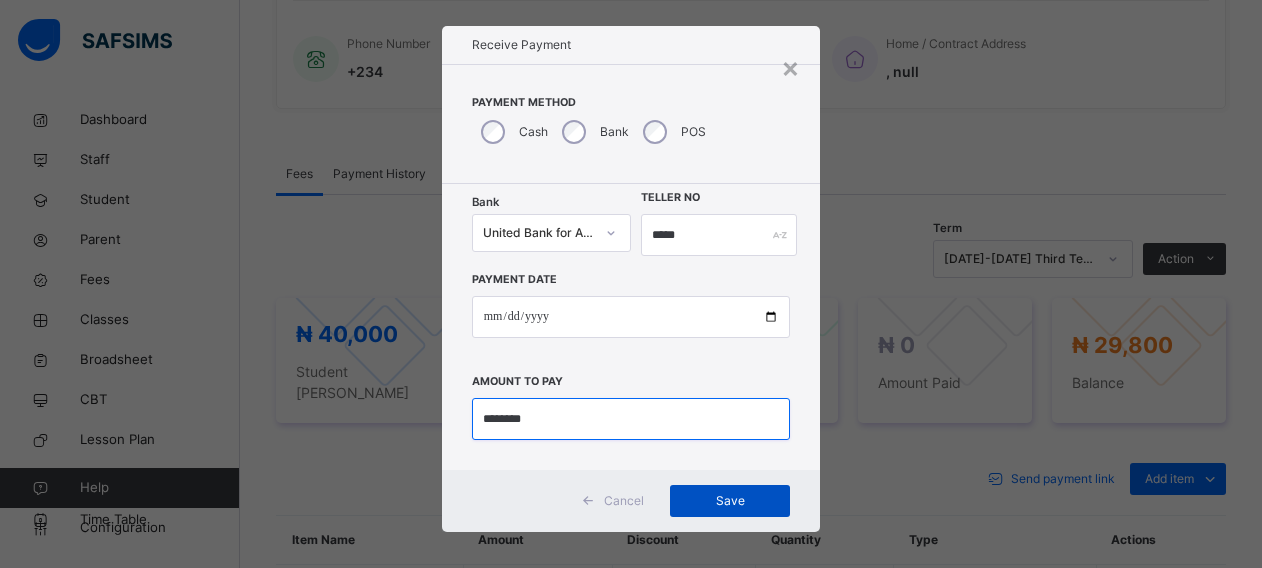 type on "********" 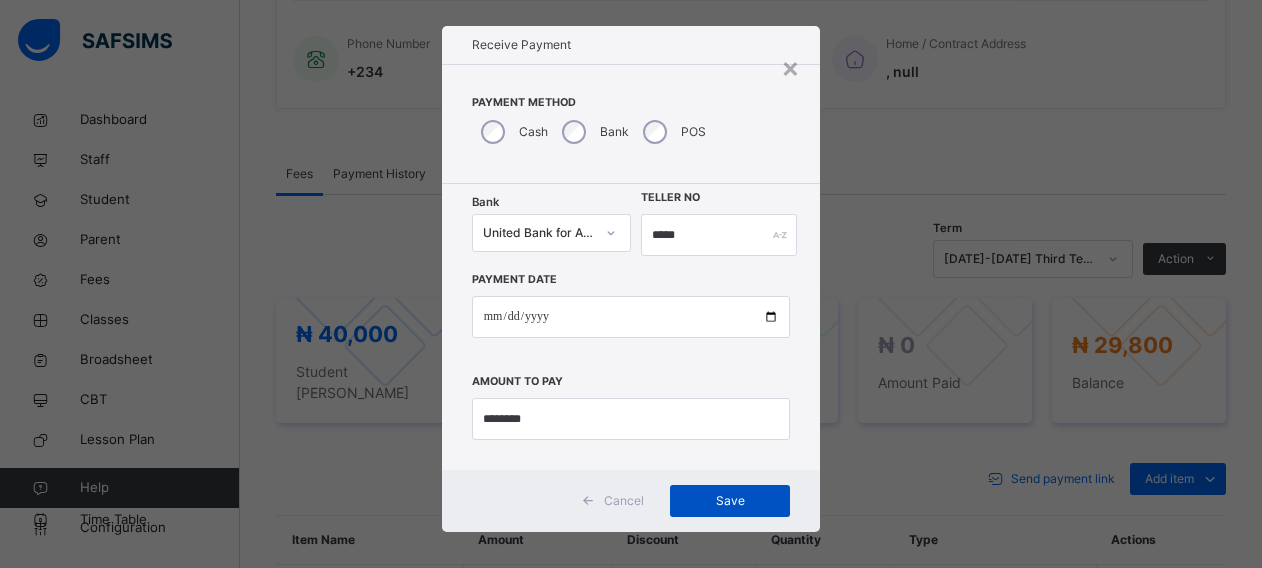 click on "Save" at bounding box center [730, 501] 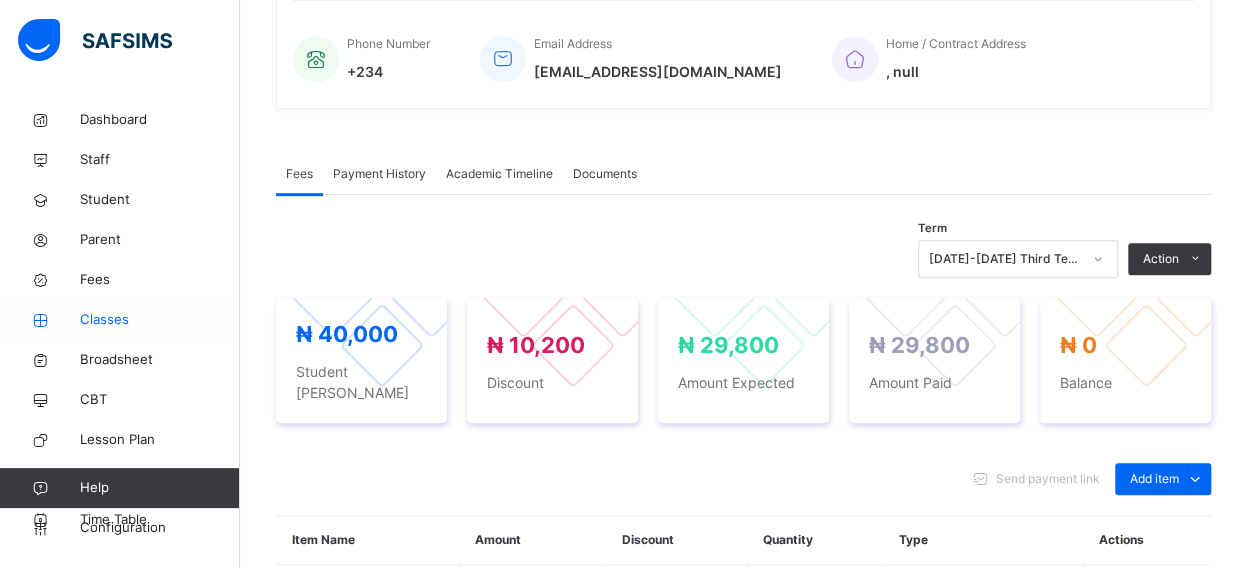 click on "Classes" at bounding box center [160, 320] 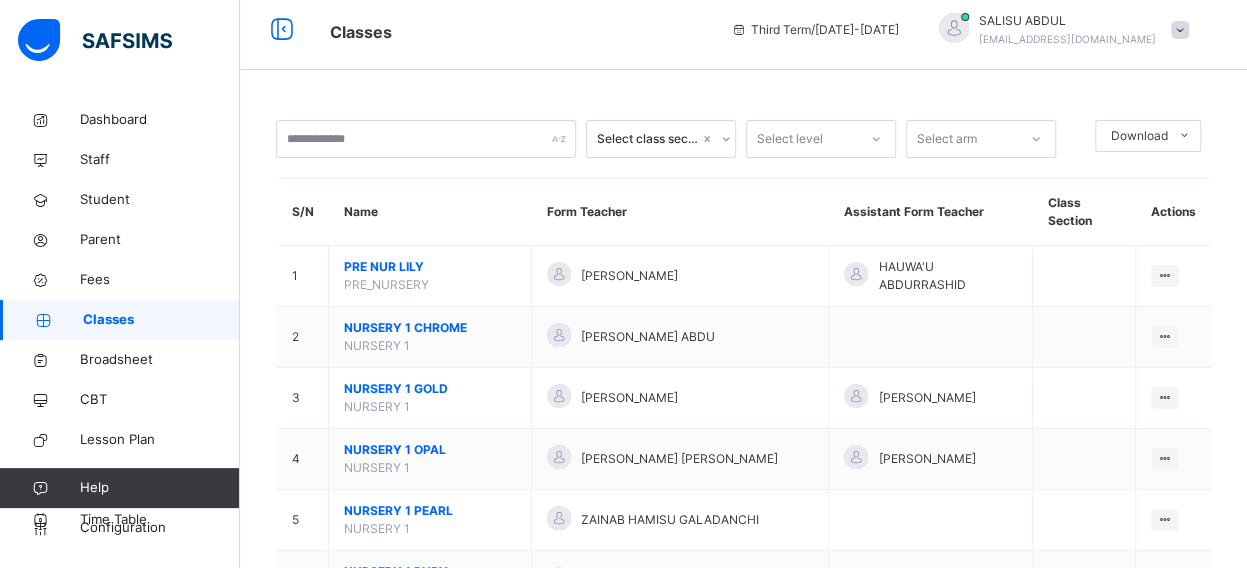 scroll, scrollTop: 502, scrollLeft: 0, axis: vertical 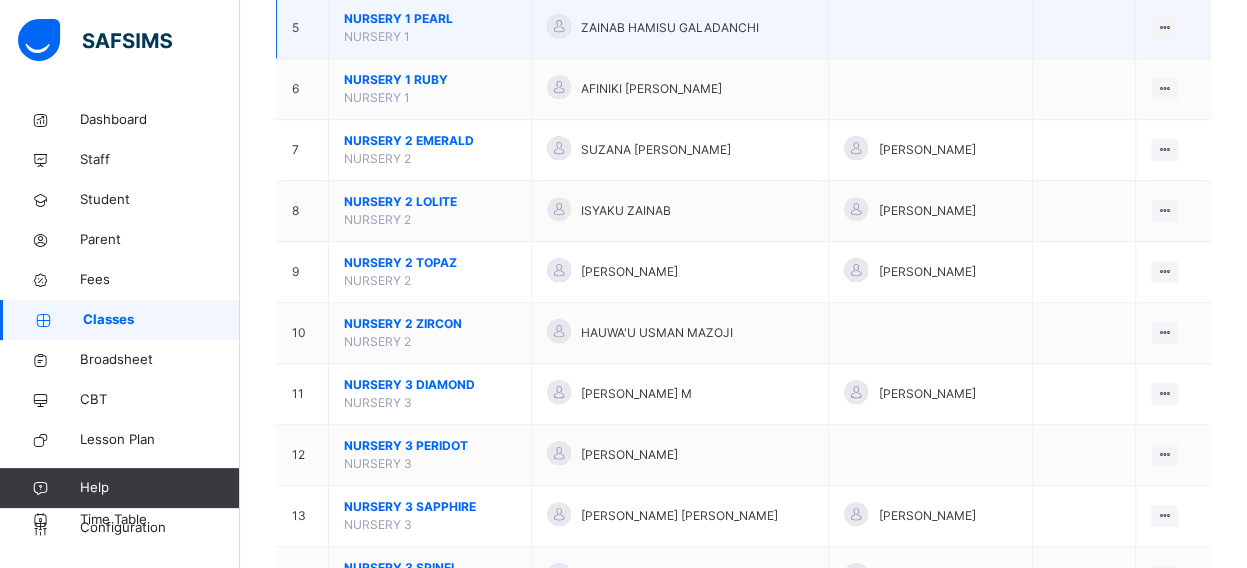 click on "NURSERY 1   PEARL" at bounding box center [430, 19] 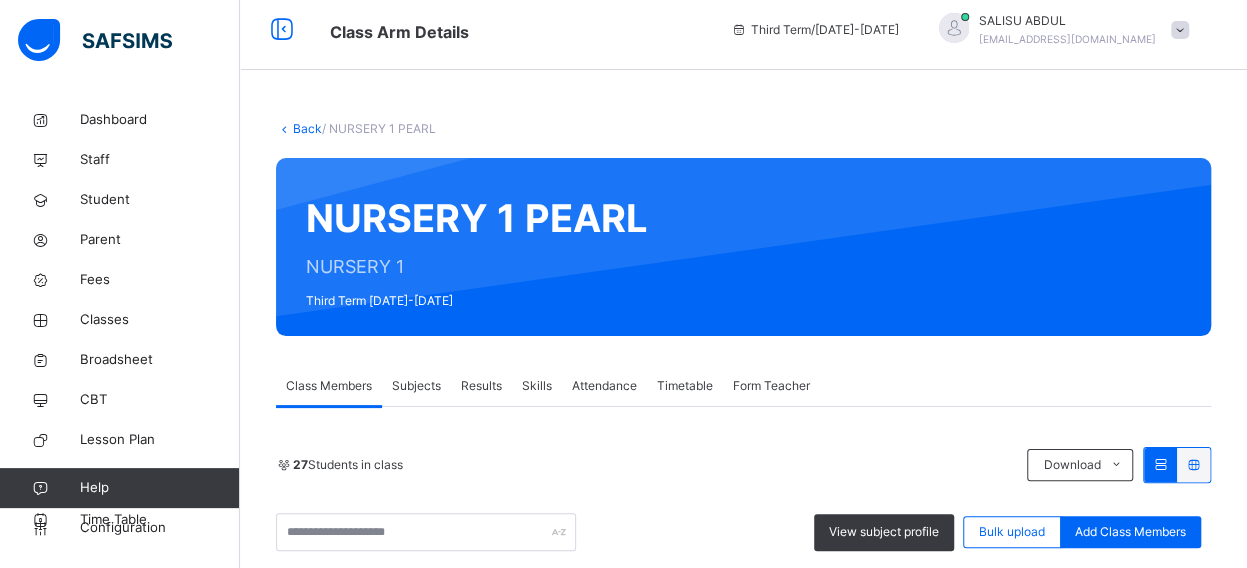 scroll, scrollTop: 502, scrollLeft: 0, axis: vertical 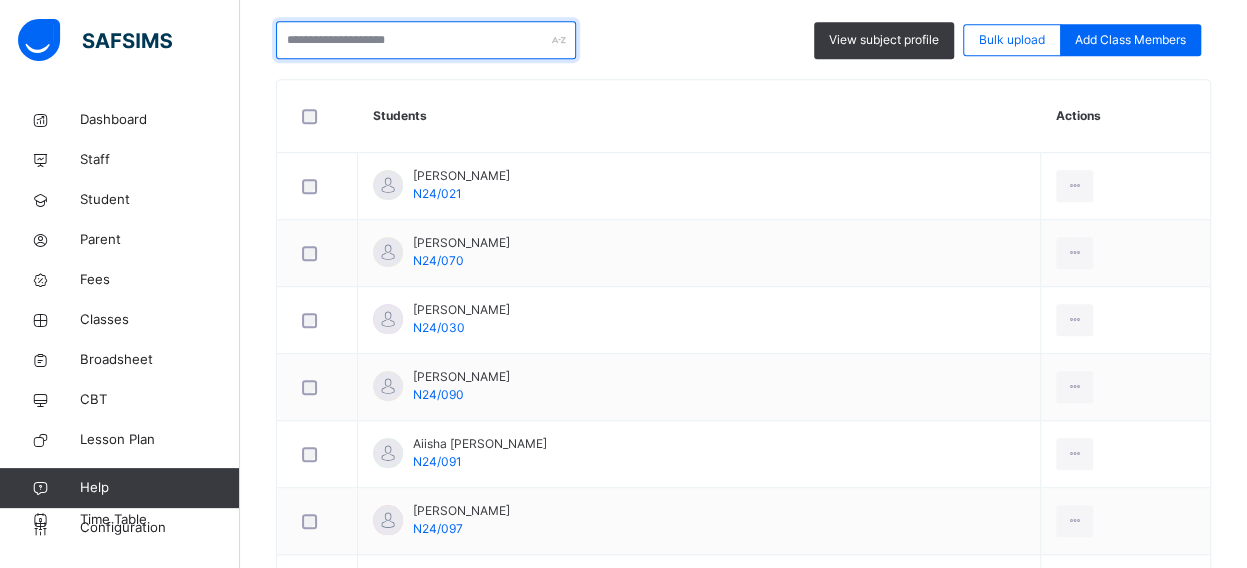 click at bounding box center (426, 40) 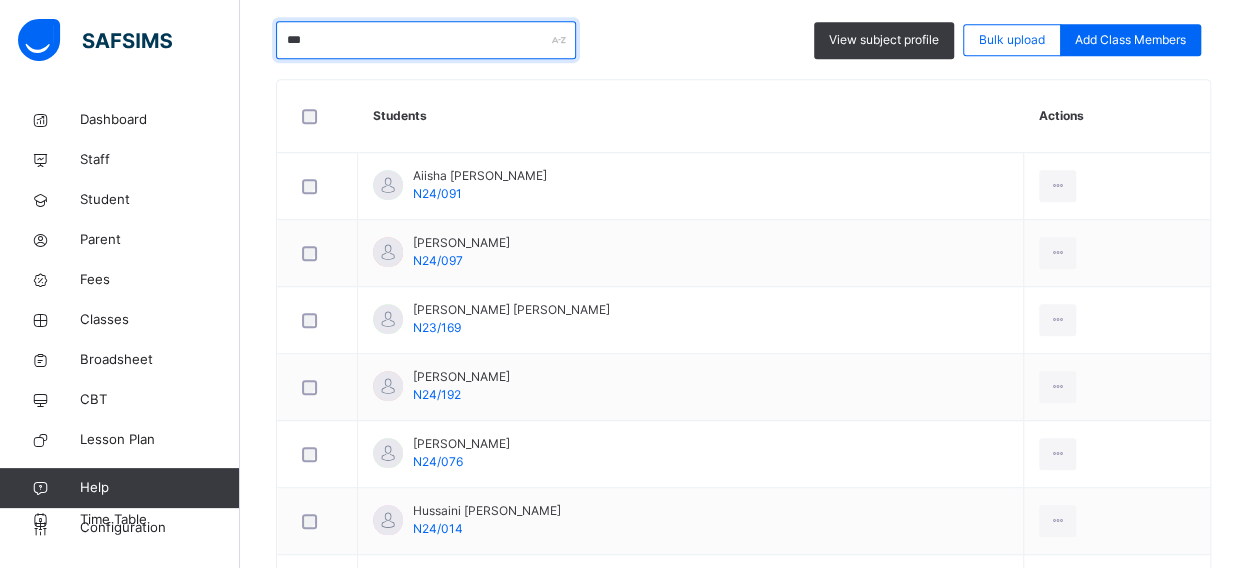 scroll, scrollTop: 262, scrollLeft: 0, axis: vertical 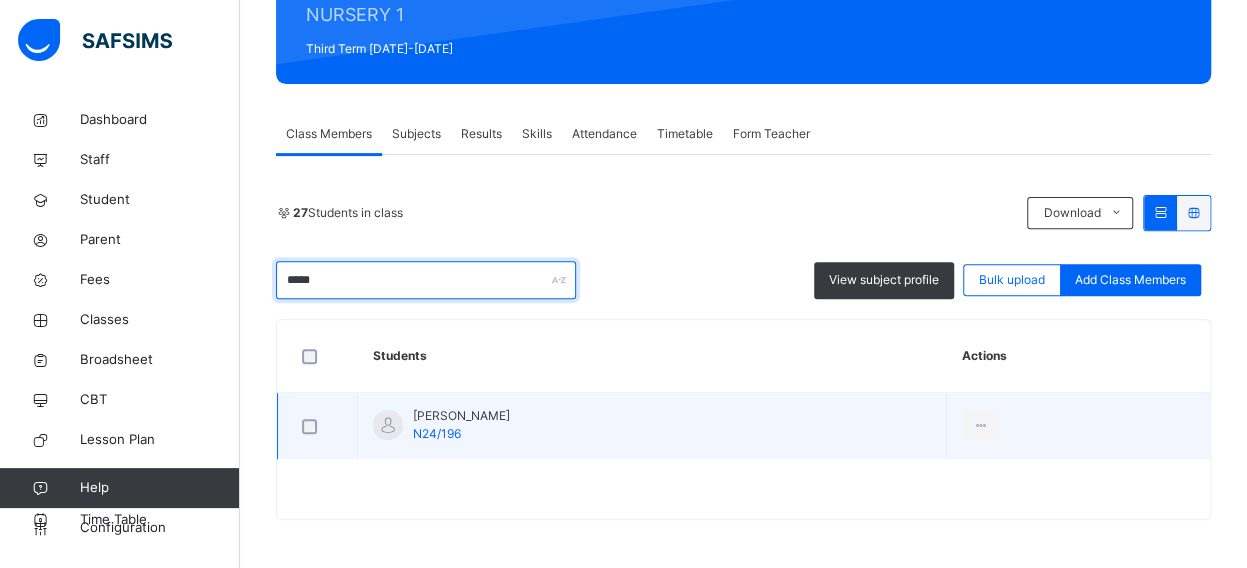 type on "*****" 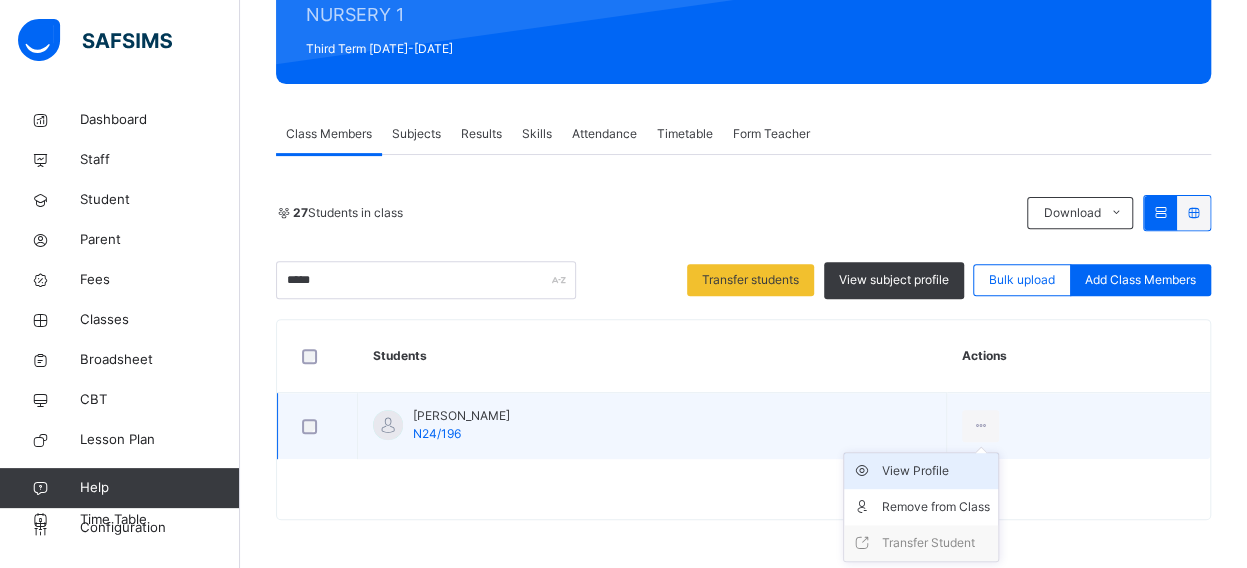 click on "View Profile" at bounding box center (936, 471) 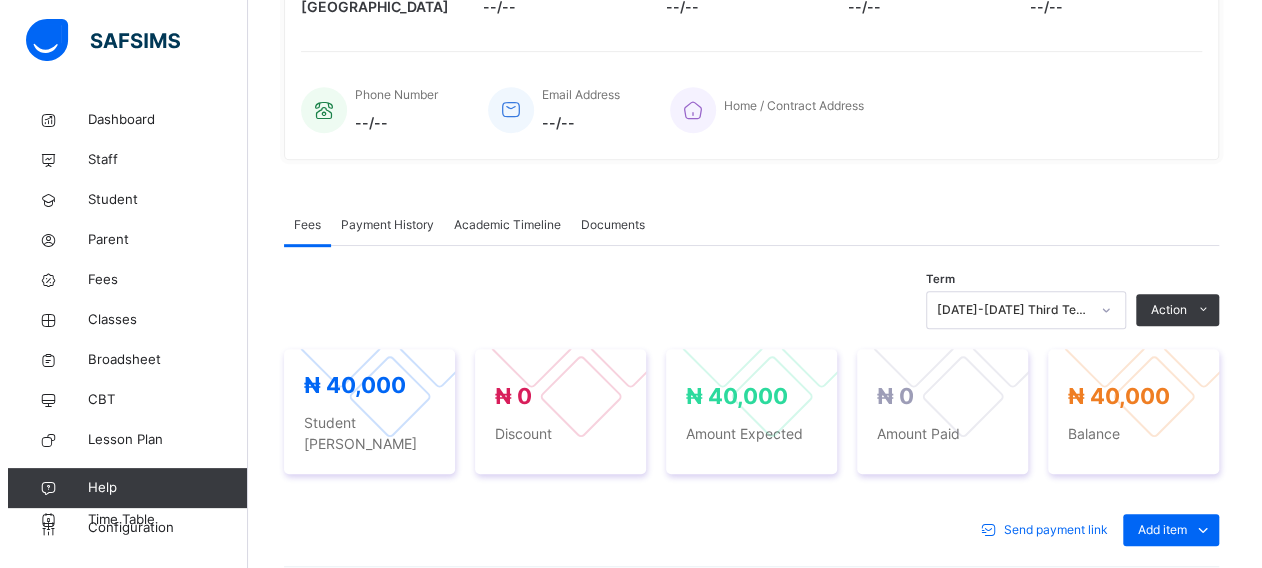 scroll, scrollTop: 462, scrollLeft: 0, axis: vertical 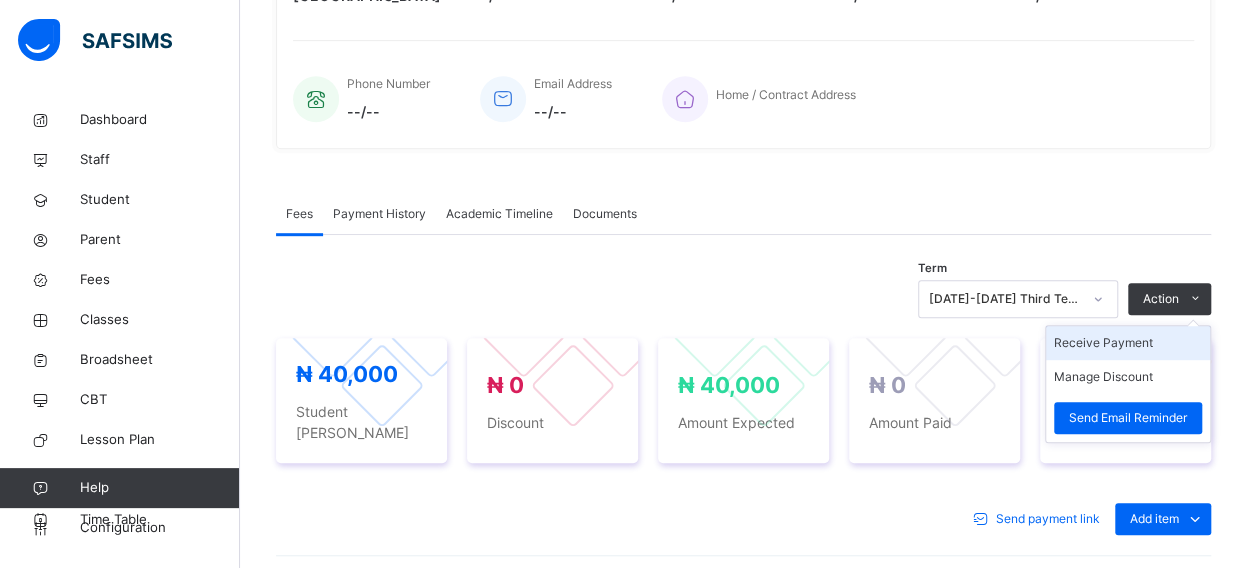 click on "Receive Payment" at bounding box center [1128, 343] 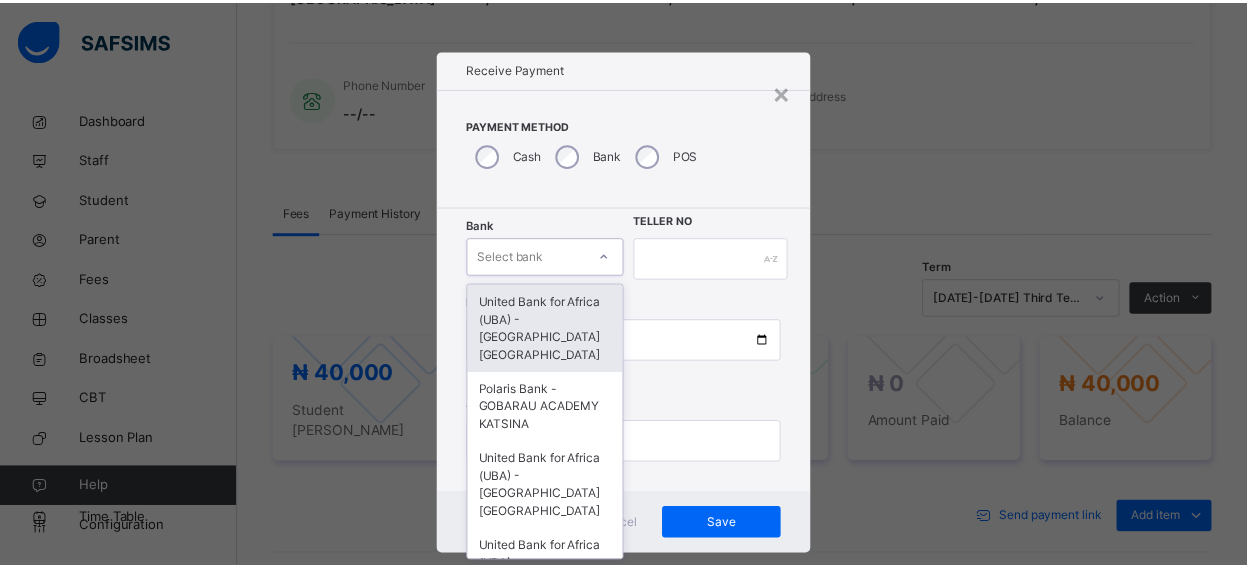 scroll, scrollTop: 24, scrollLeft: 0, axis: vertical 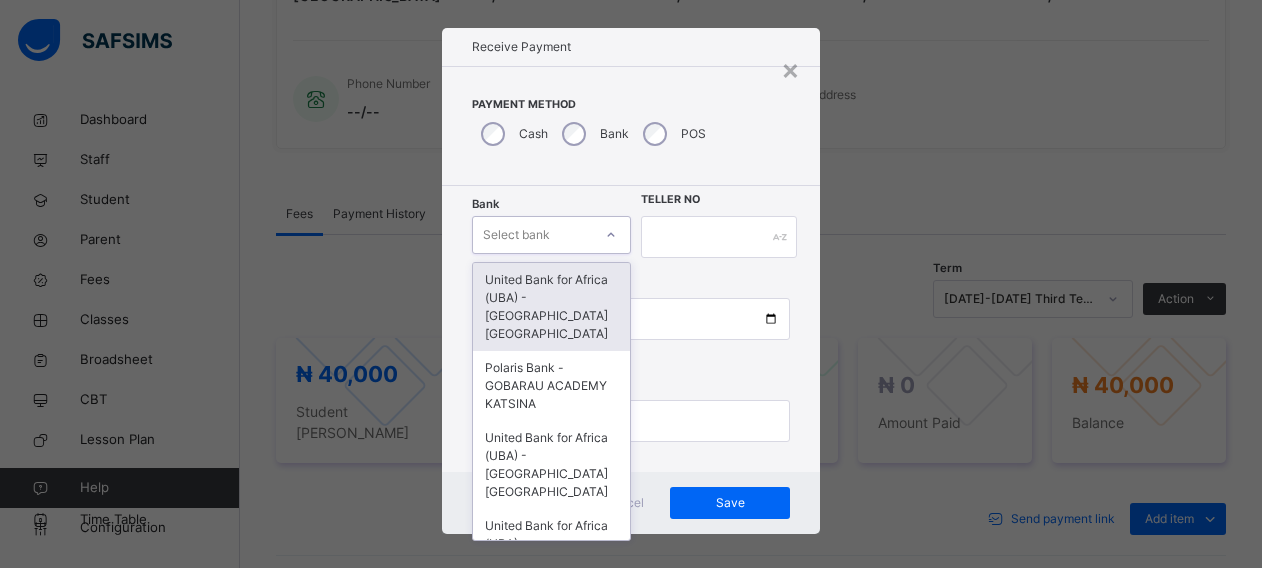 click on "Bank      option United Bank for Africa ([GEOGRAPHIC_DATA]) - Gobarau Academy Katsina focused, 1 of 16. 16 results available. Use Up and Down to choose options, press Enter to select the currently focused option, press Escape to exit the menu, press Tab to select the option and exit the menu. Select bank United Bank for Africa ([GEOGRAPHIC_DATA]) - [GEOGRAPHIC_DATA] [GEOGRAPHIC_DATA] Polaris Bank - GOBARAU ACADEMY KATSINA United Bank for Africa ([GEOGRAPHIC_DATA]) - [GEOGRAPHIC_DATA] [GEOGRAPHIC_DATA] United Bank for Africa ([GEOGRAPHIC_DATA]) - [GEOGRAPHIC_DATA] [GEOGRAPHIC_DATA] for Africa ([GEOGRAPHIC_DATA]) - [GEOGRAPHIC_DATA] [GEOGRAPHIC_DATA] [GEOGRAPHIC_DATA] - [GEOGRAPHIC_DATA] [GEOGRAPHIC_DATA] [GEOGRAPHIC_DATA] - [GEOGRAPHIC_DATA] [GEOGRAPHIC_DATA] [GEOGRAPHIC_DATA] - [GEOGRAPHIC_DATA] [GEOGRAPHIC_DATA] - [GEOGRAPHIC_DATA] [GEOGRAPHIC_DATA] - [GEOGRAPHIC_DATA] [GEOGRAPHIC_DATA] - [GEOGRAPHIC_DATA] [GEOGRAPHIC_DATA] - [GEOGRAPHIC_DATA] [GEOGRAPHIC_DATA] - [GEOGRAPHIC_DATA] [GEOGRAPHIC_DATA] - [GEOGRAPHIC_DATA] [GEOGRAPHIC_DATA] - [GEOGRAPHIC_DATA] [GEOGRAPHIC_DATA] - [GEOGRAPHIC_DATA] [GEOGRAPHIC_DATA] Teller No Payment Date Amount to pay" at bounding box center (631, 329) 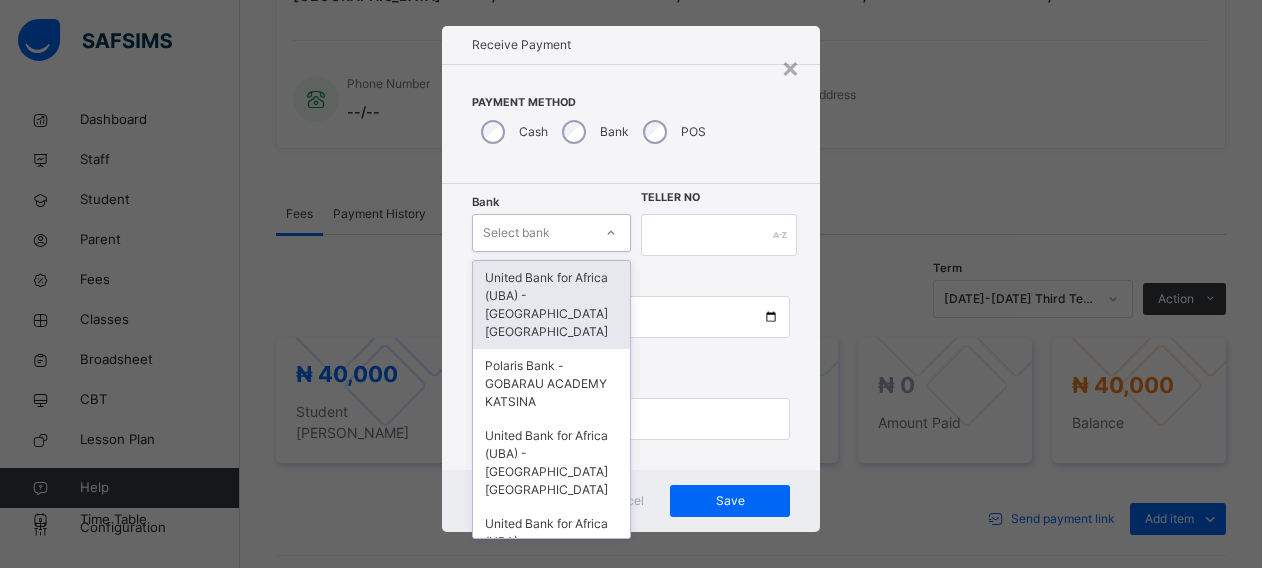 click on "United Bank for Africa (UBA) - [GEOGRAPHIC_DATA] [GEOGRAPHIC_DATA]" at bounding box center [551, 305] 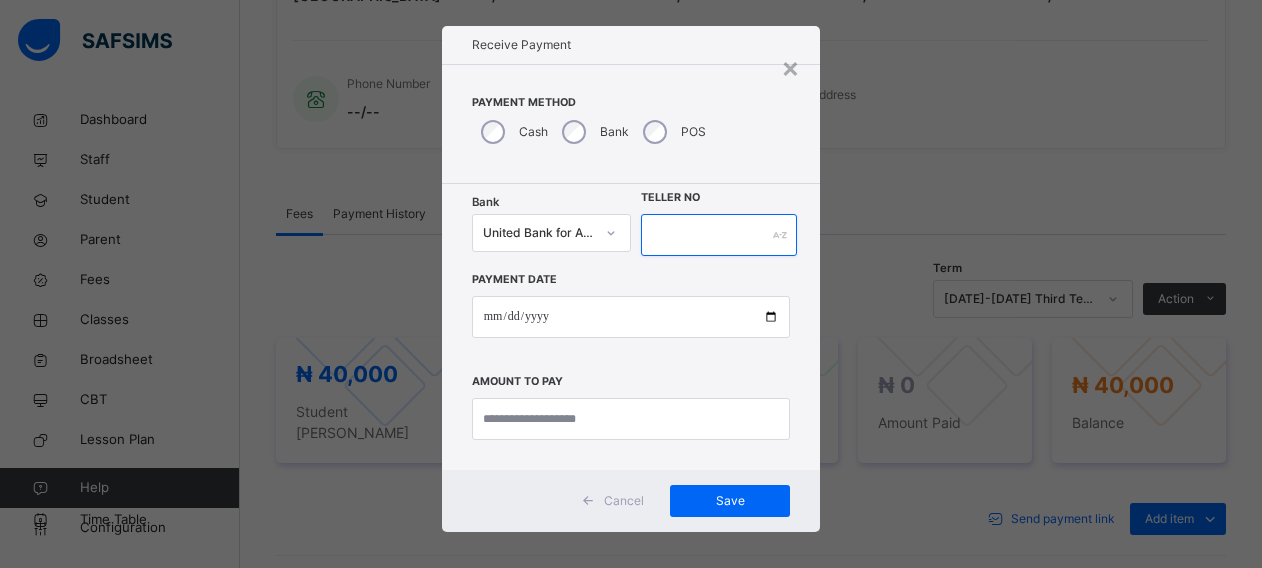 click at bounding box center (719, 235) 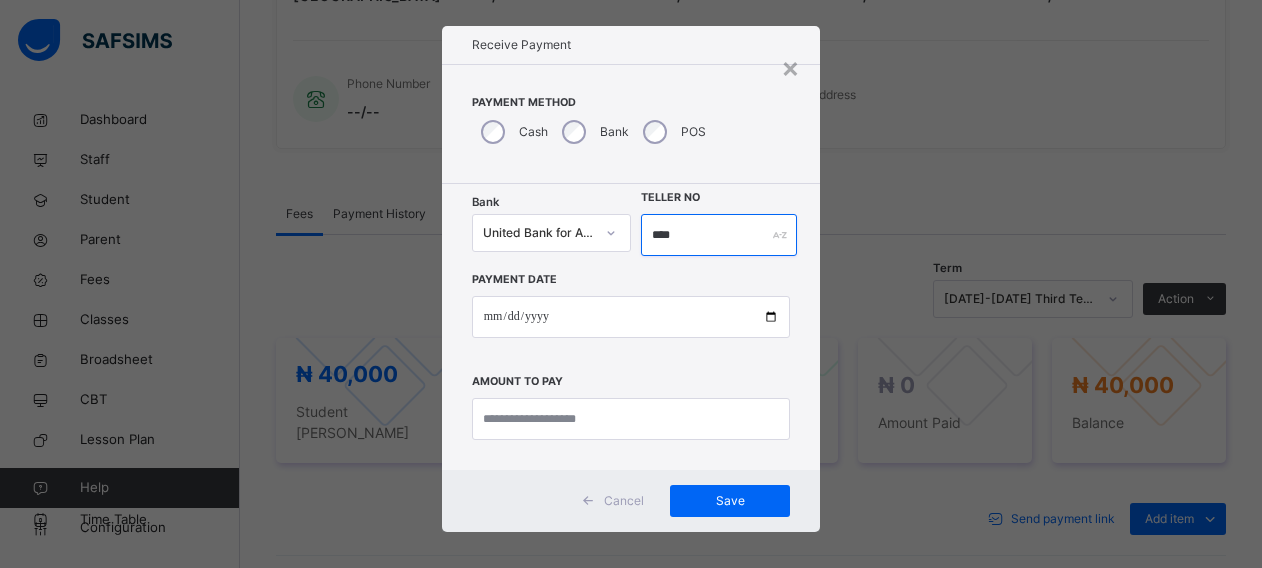 type on "****" 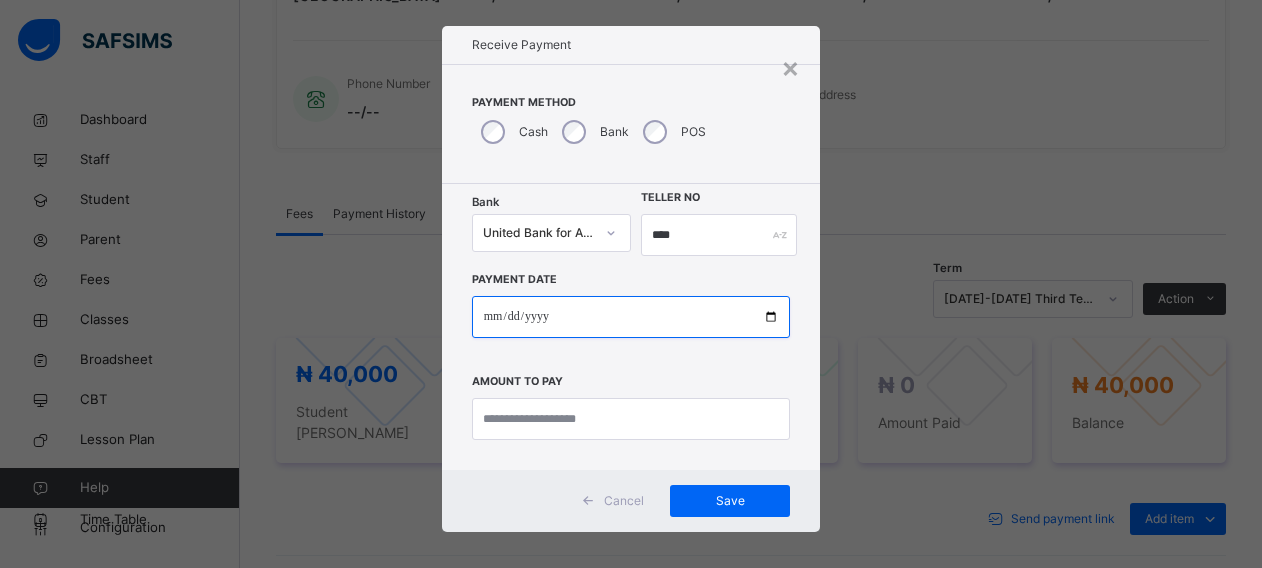 click at bounding box center (631, 317) 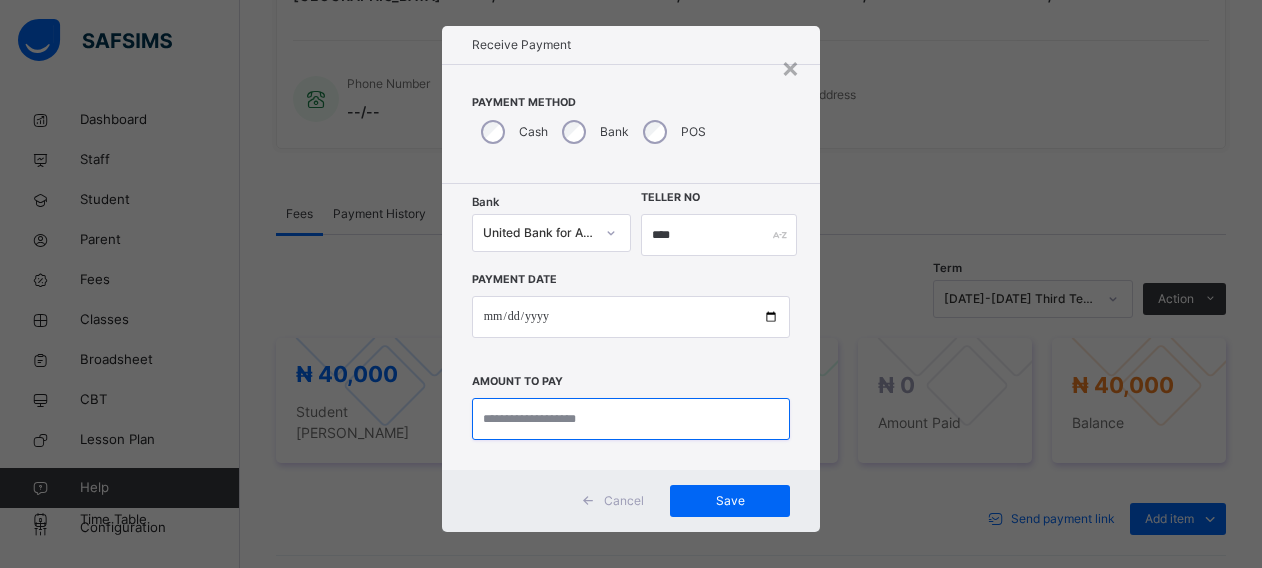 click at bounding box center [631, 419] 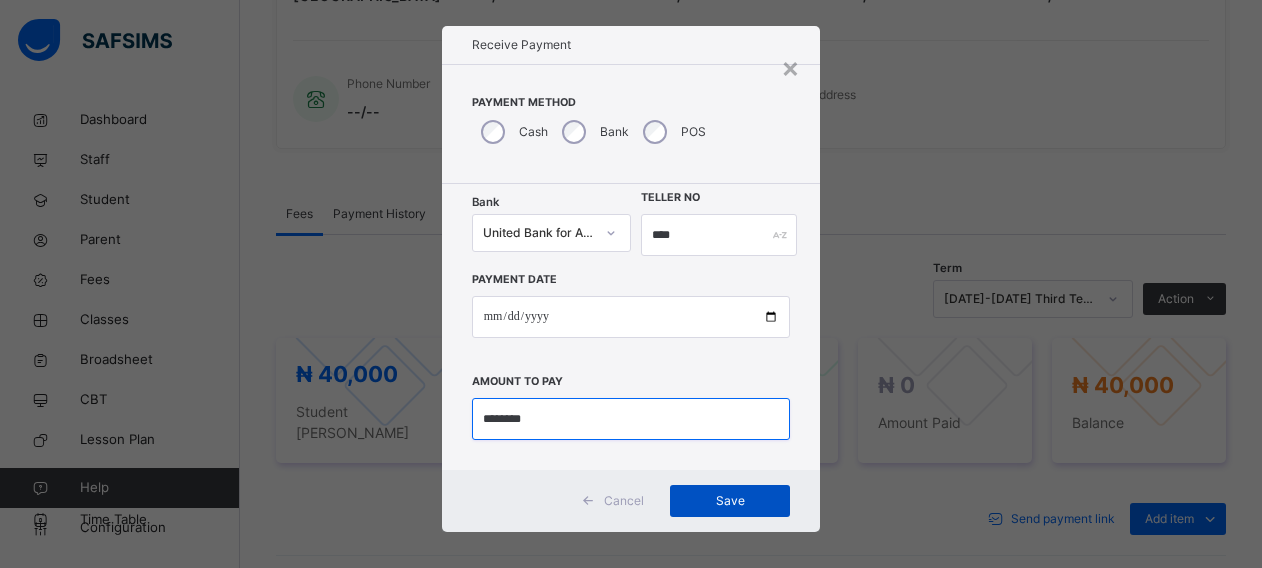 type on "********" 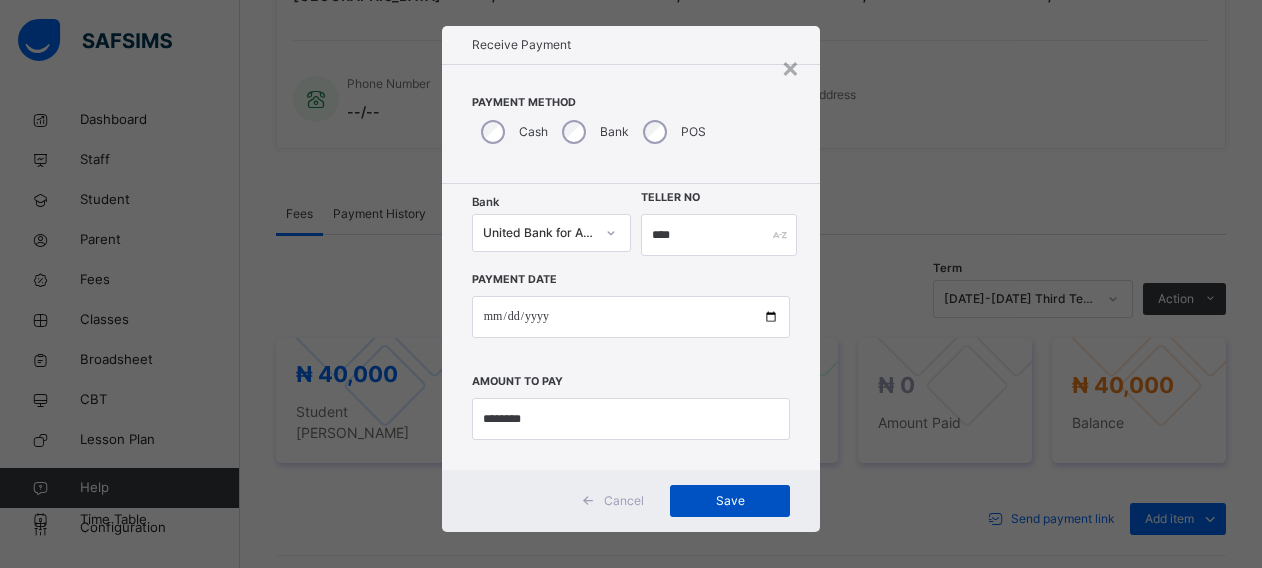 click on "Save" at bounding box center [730, 501] 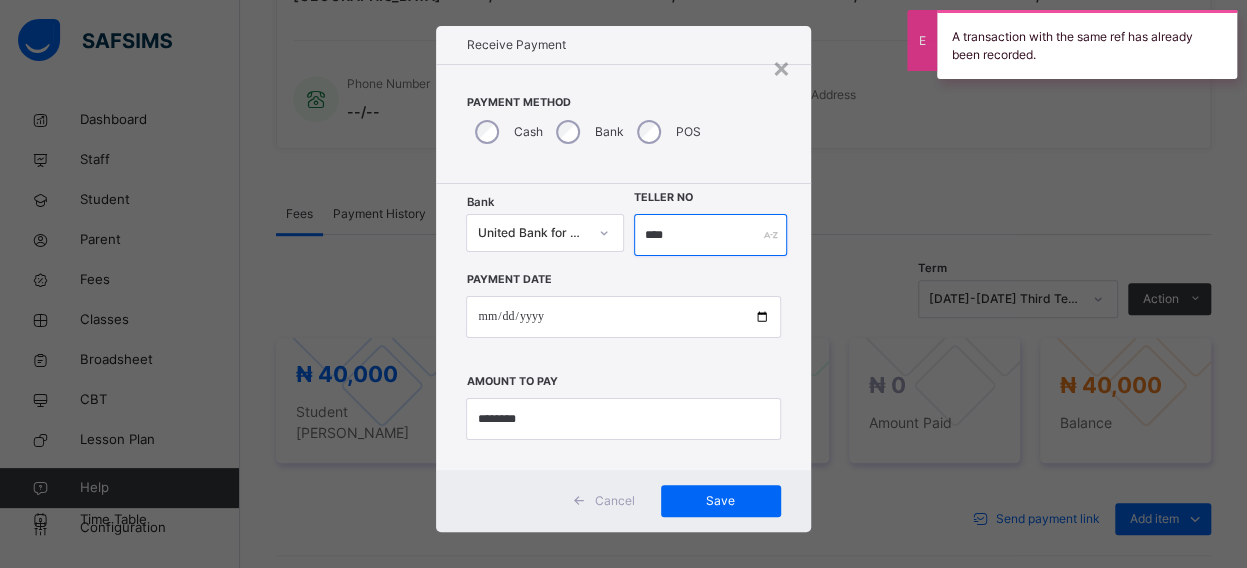 click on "****" at bounding box center [711, 235] 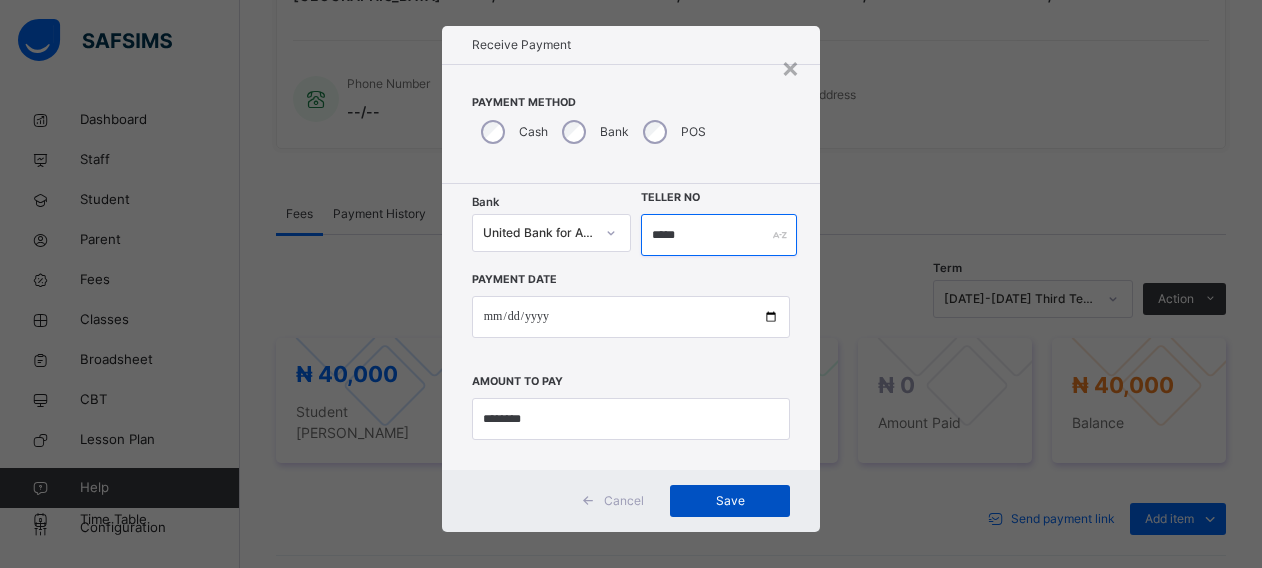 type on "*****" 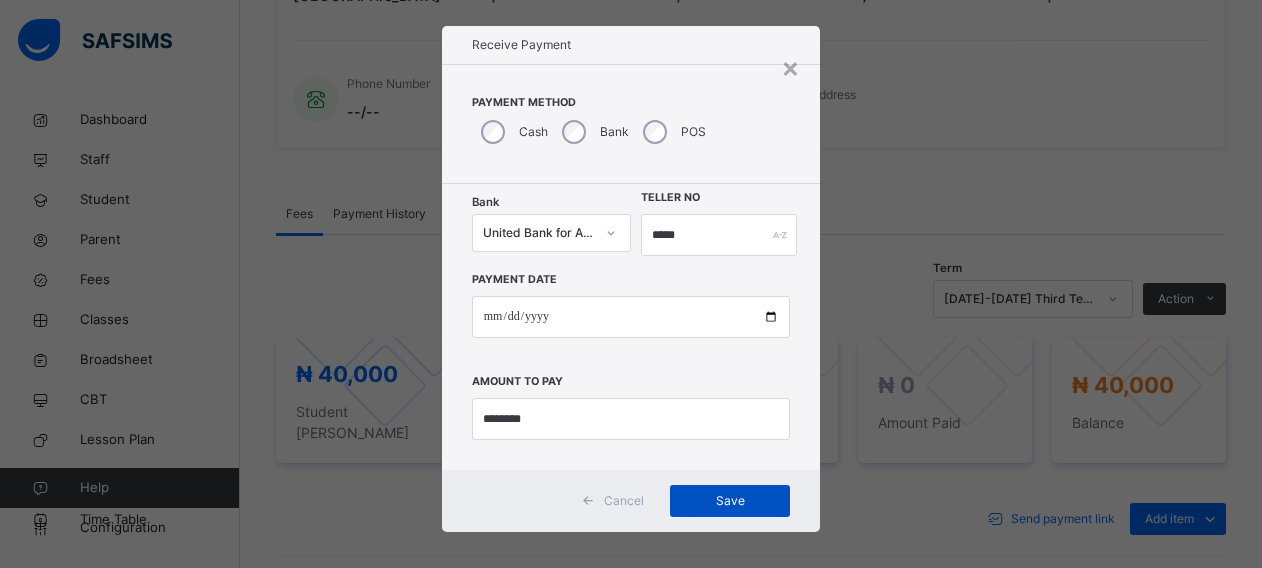click on "Save" at bounding box center [730, 501] 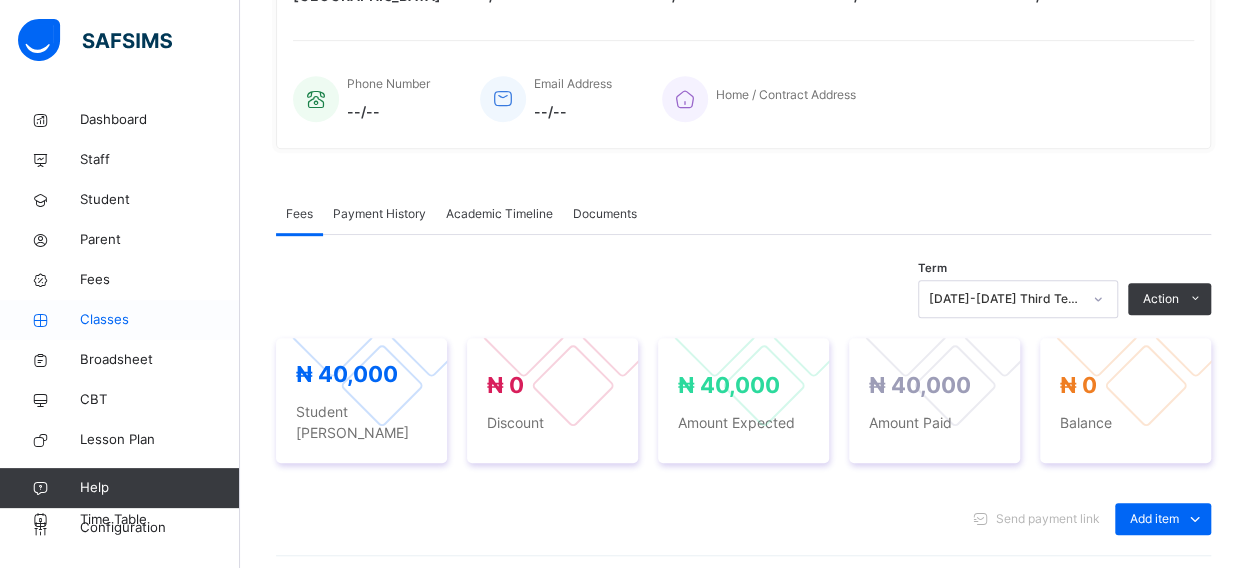 click on "Classes" at bounding box center (160, 320) 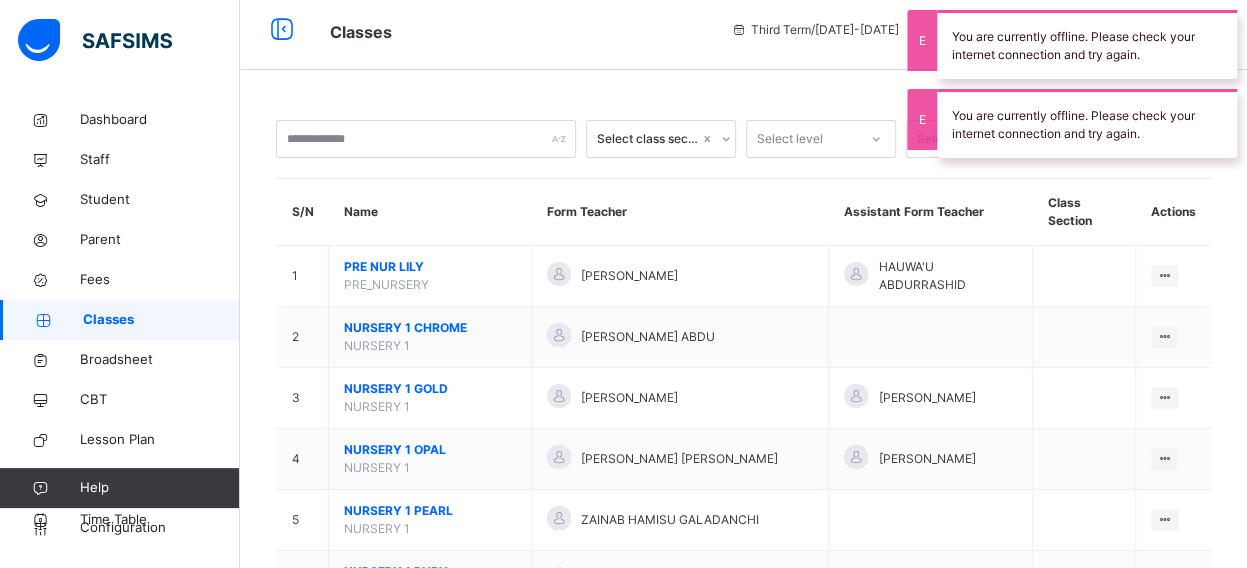 scroll, scrollTop: 462, scrollLeft: 0, axis: vertical 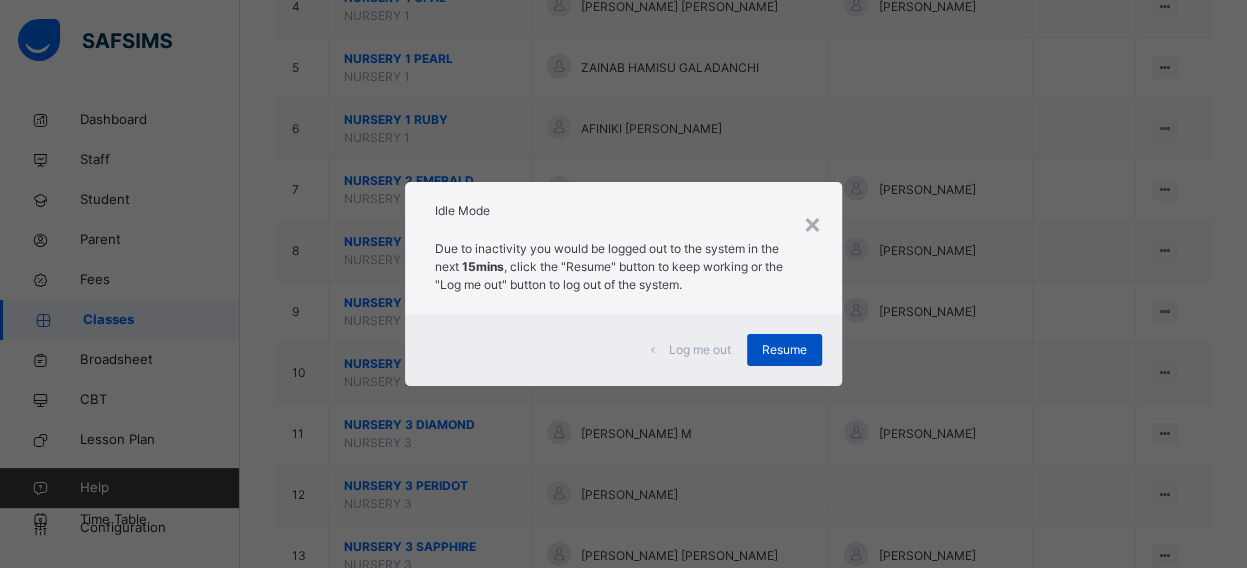 click on "Resume" at bounding box center (784, 350) 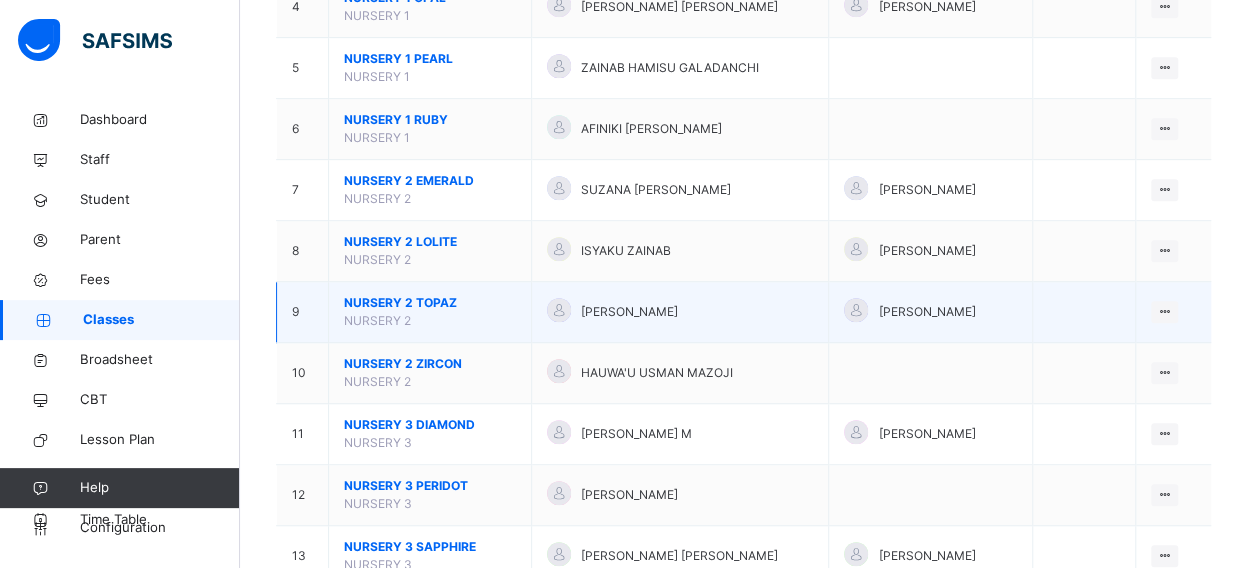 click on "NURSERY 2   TOPAZ" at bounding box center (430, 303) 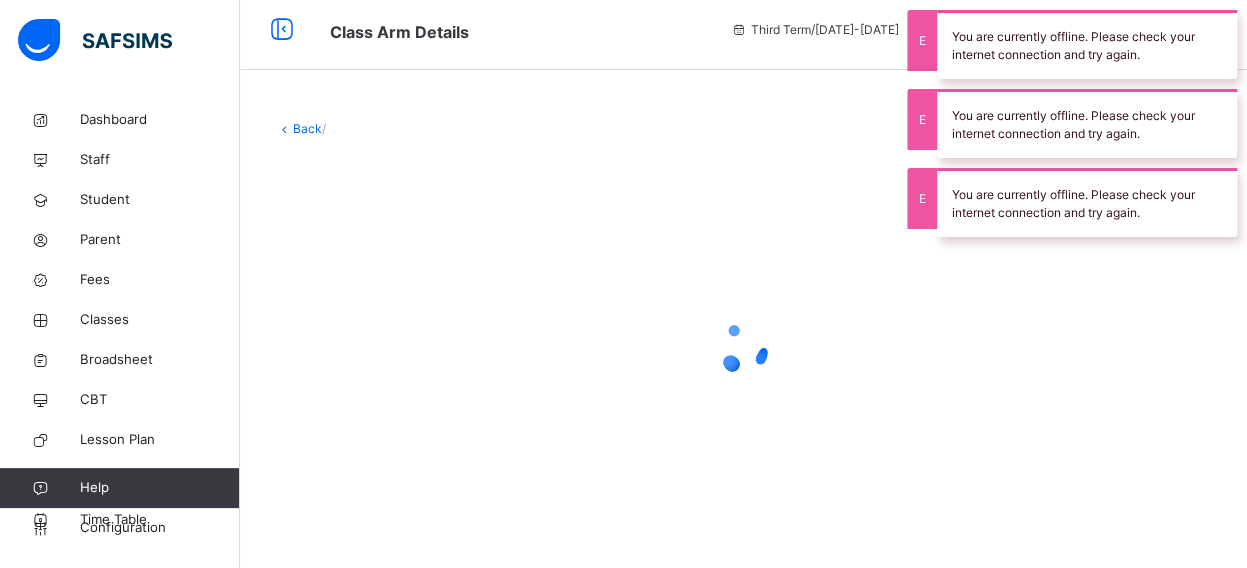 scroll, scrollTop: 393, scrollLeft: 0, axis: vertical 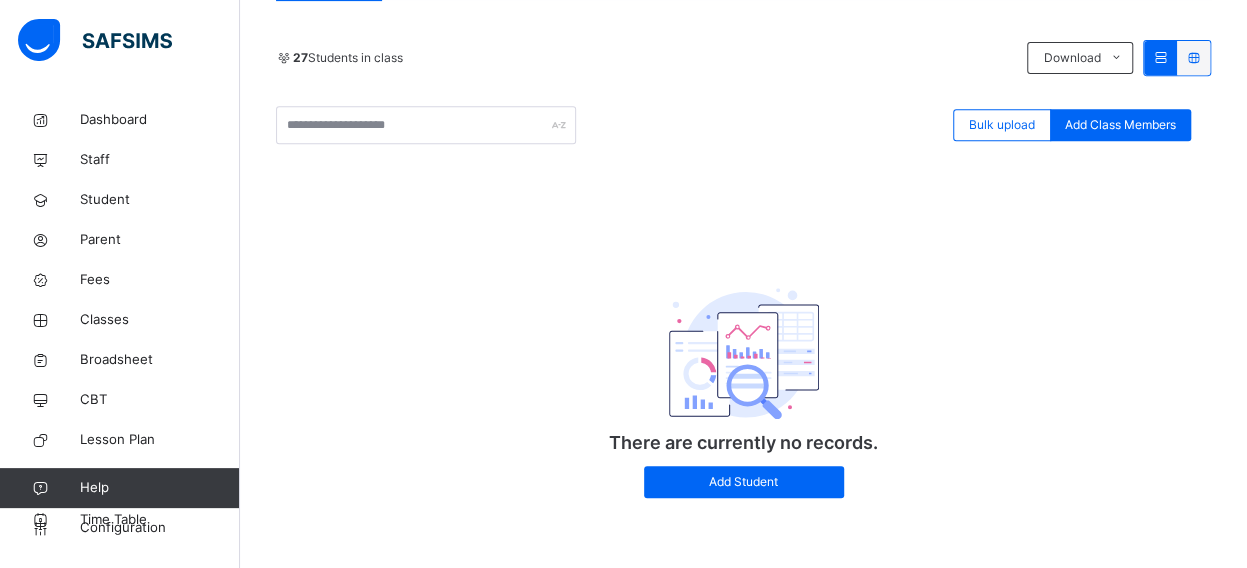 click at bounding box center [744, 354] 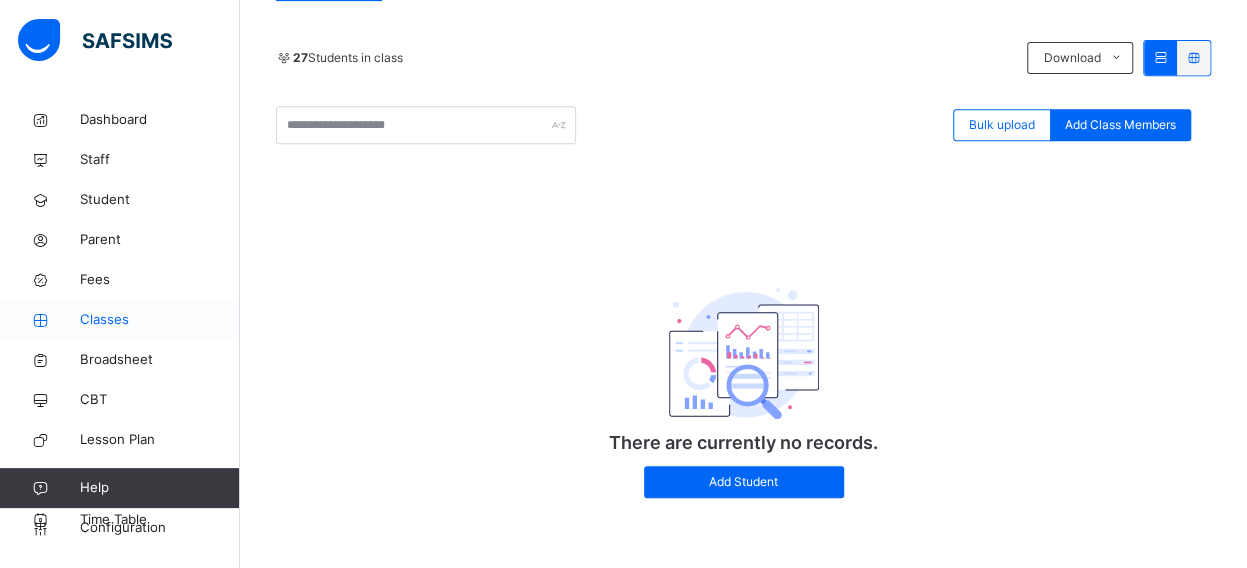 click on "Classes" at bounding box center (160, 320) 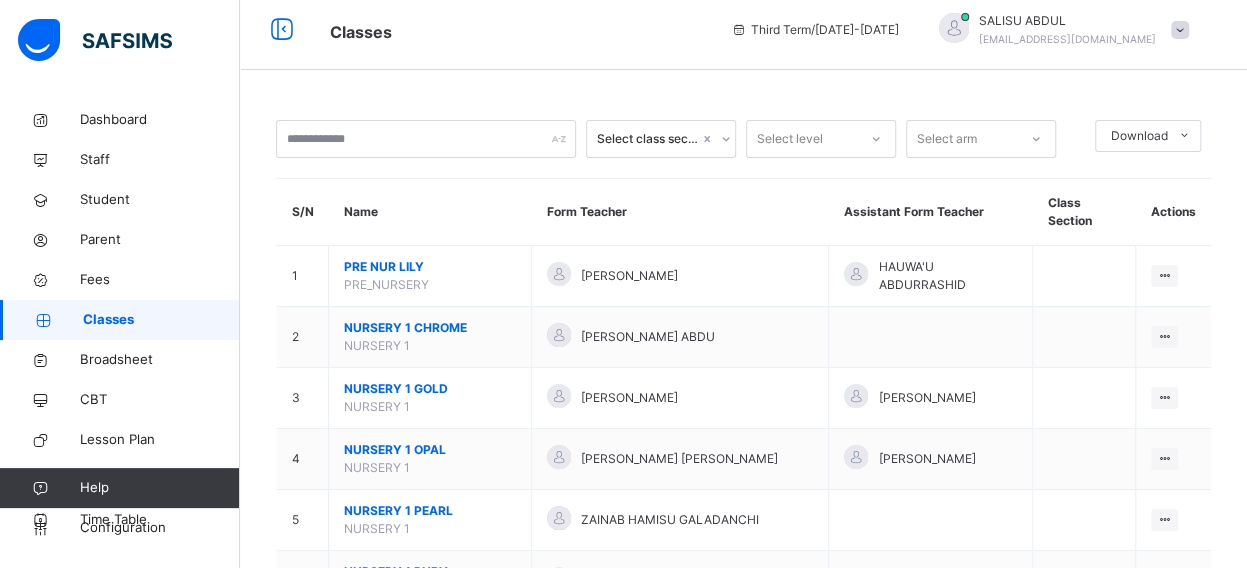 scroll, scrollTop: 393, scrollLeft: 0, axis: vertical 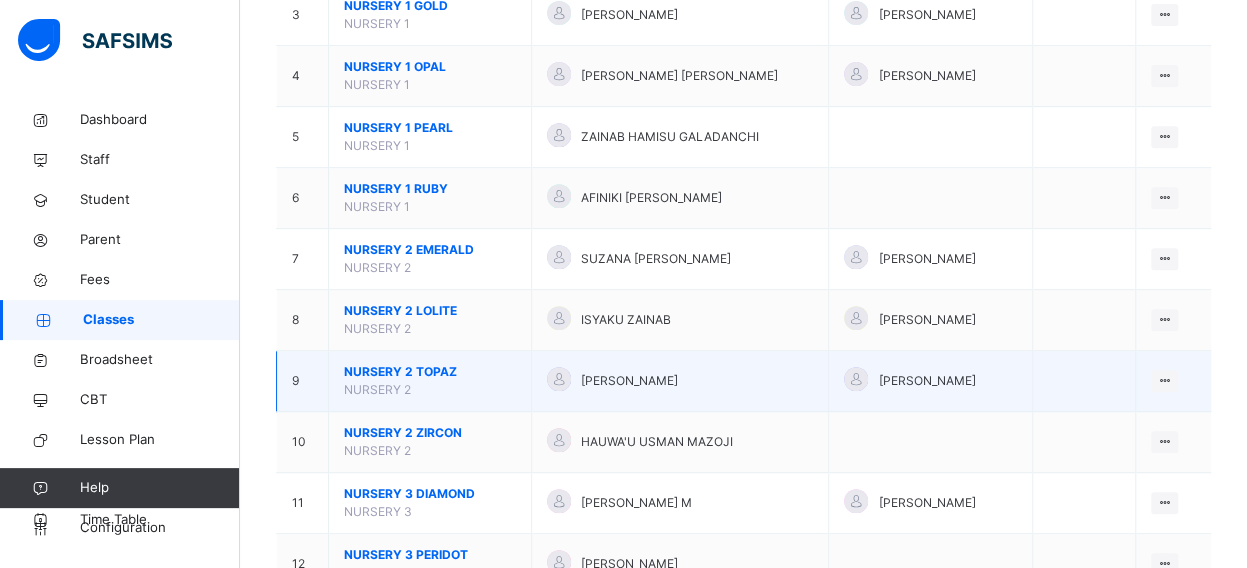 click on "NURSERY 2   TOPAZ" at bounding box center (430, 372) 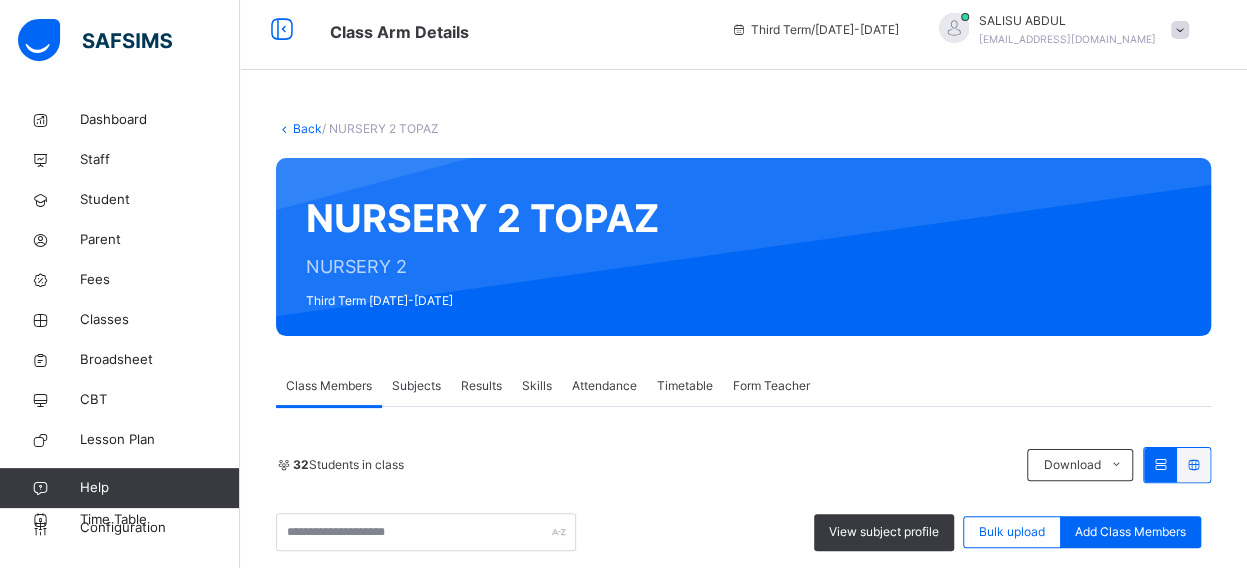 scroll, scrollTop: 393, scrollLeft: 0, axis: vertical 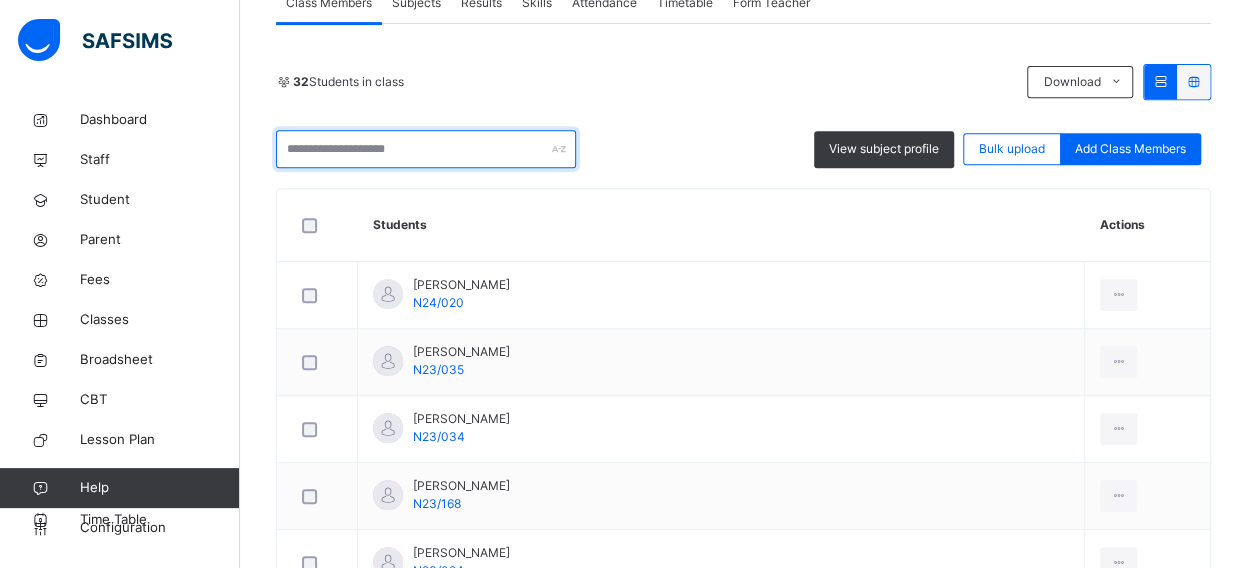 click at bounding box center (426, 149) 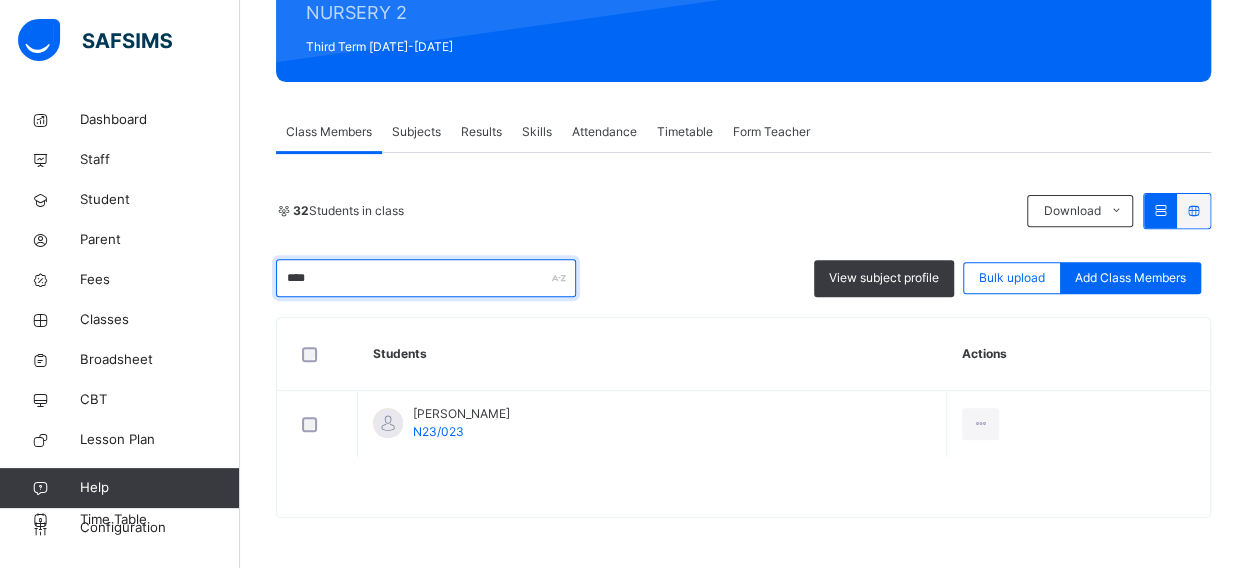 scroll, scrollTop: 262, scrollLeft: 0, axis: vertical 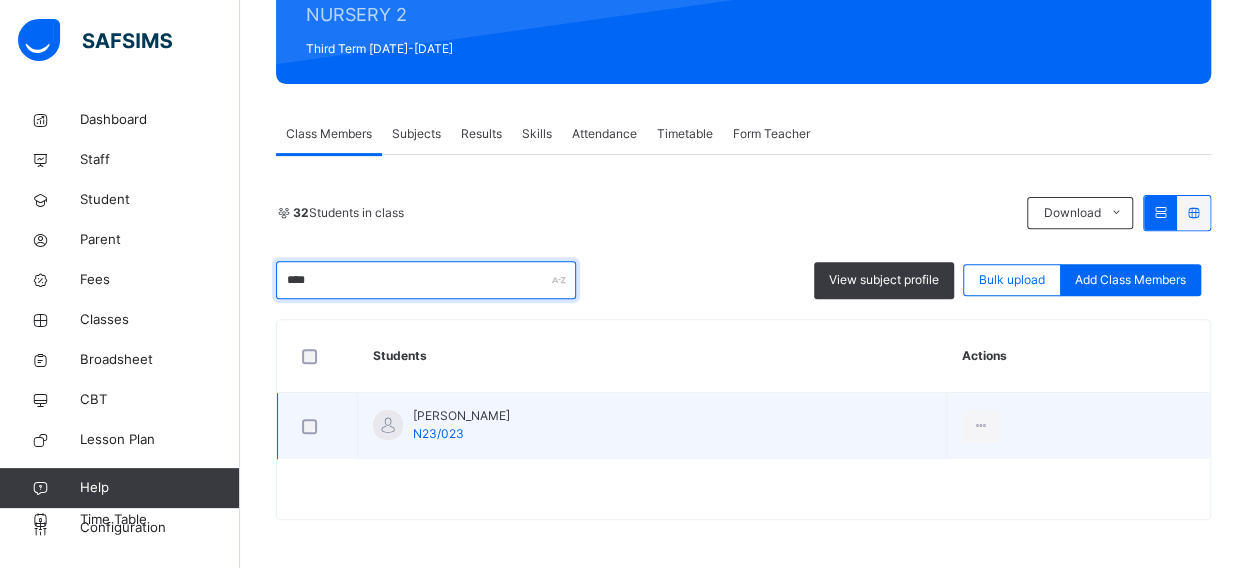 type on "****" 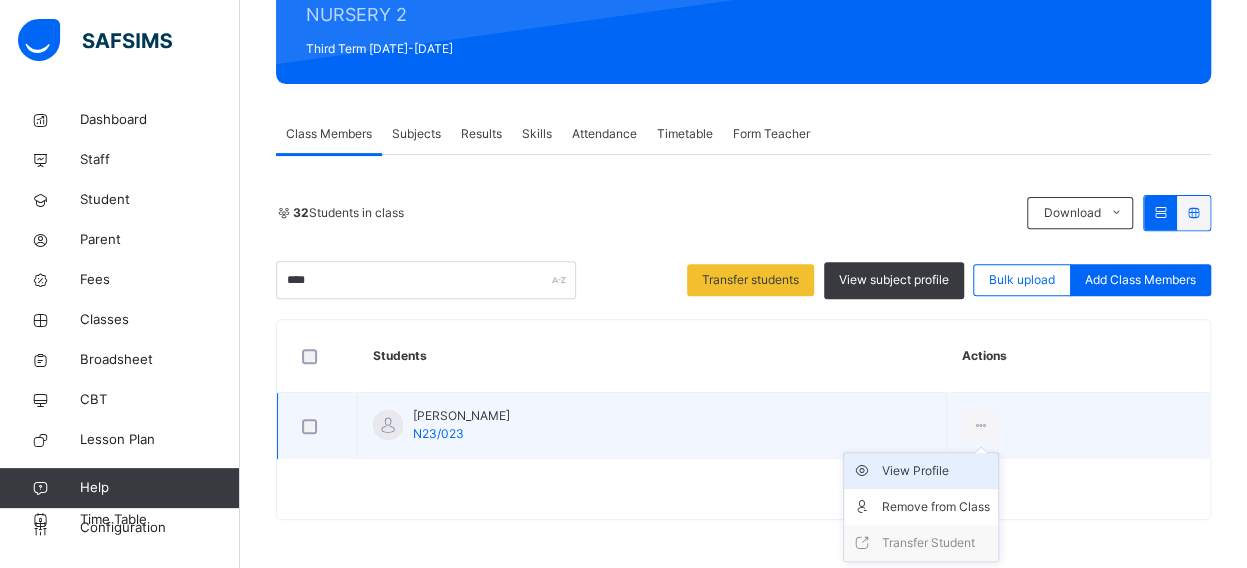 click on "View Profile" at bounding box center [936, 471] 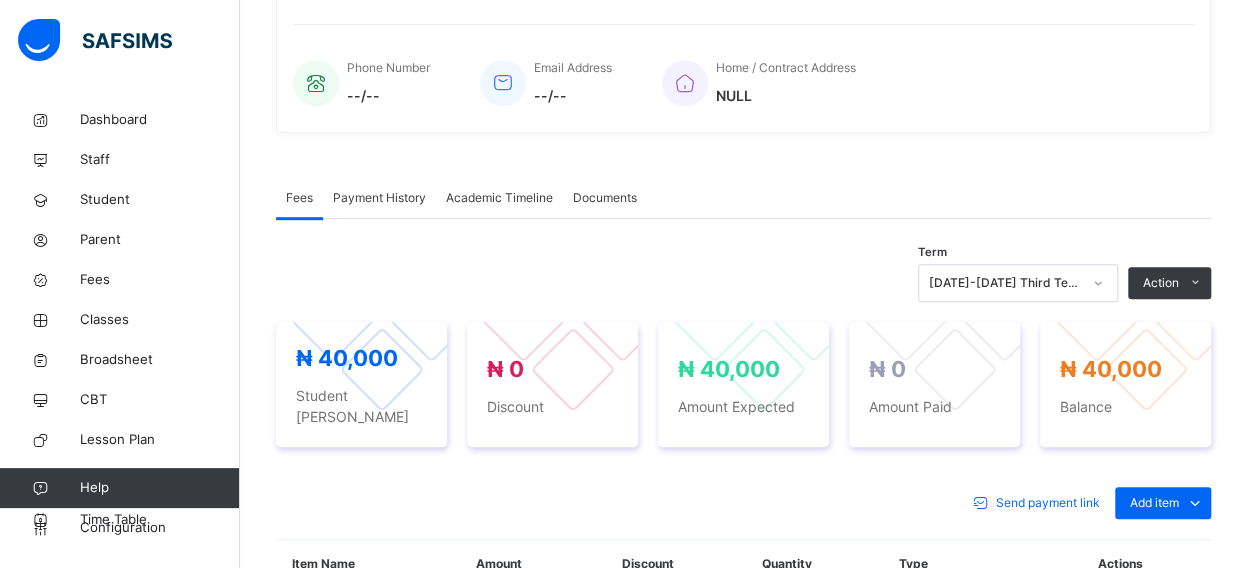 scroll, scrollTop: 502, scrollLeft: 0, axis: vertical 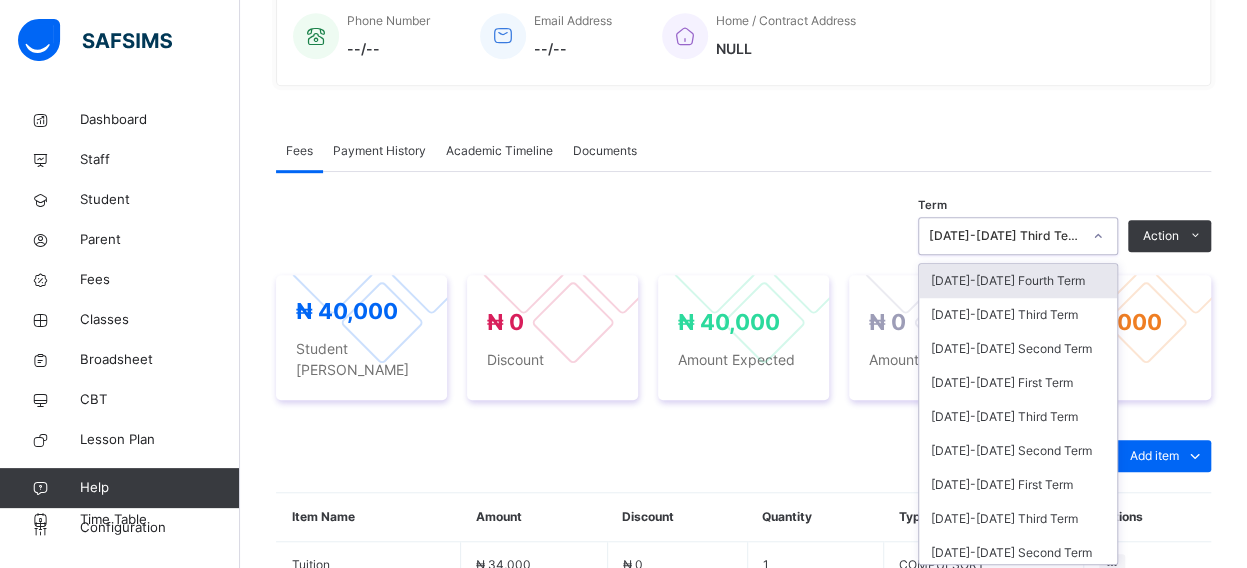 click on "Term      option [DATE]-[DATE] Fourth Term focused, 1 of 23. 23 results available. Use Up and Down to choose options, press Enter to select the currently focused option, press Escape to exit the menu, press Tab to select the option and exit the menu. [DATE]-[DATE] Third Term [DATE]-[DATE] Fourth Term [DATE]-[DATE] Third Term [DATE]-[DATE] Second Term [DATE]-[DATE] First Term [DATE]-[DATE] Third Term [DATE]-[DATE] Second Term [DATE]-[DATE] First Term [DATE]-[DATE] Third Term [DATE]-[DATE] Second Term [DATE]-[DATE] First Term [DATE]-[DATE] Third Term [DATE]-[DATE] Second Term [DATE]-[DATE] First Term [DATE]-[DATE] Second Term [DATE]-[DATE] First Term [DATE]-[DATE] Third Term [DATE]-[DATE] Second Term [DATE]-[DATE] First Term [DATE]-[DATE] Third Term [DATE]-[DATE] Second Term [DATE]-[DATE] First Term [DATE]-[DATE] Second Term [DATE]-[DATE] First Term Action Receive Payment Manage Discount Send Email Reminder   ₦ 40,000   Student Bill   ₦ 0   Discount   ₦ 40,000   Amount Expected   ₦ 0   Amount Paid   ₦ 40,000   Balance   Send payment link Add item Optional items Special bill Item Name Amount Type" at bounding box center [743, 496] 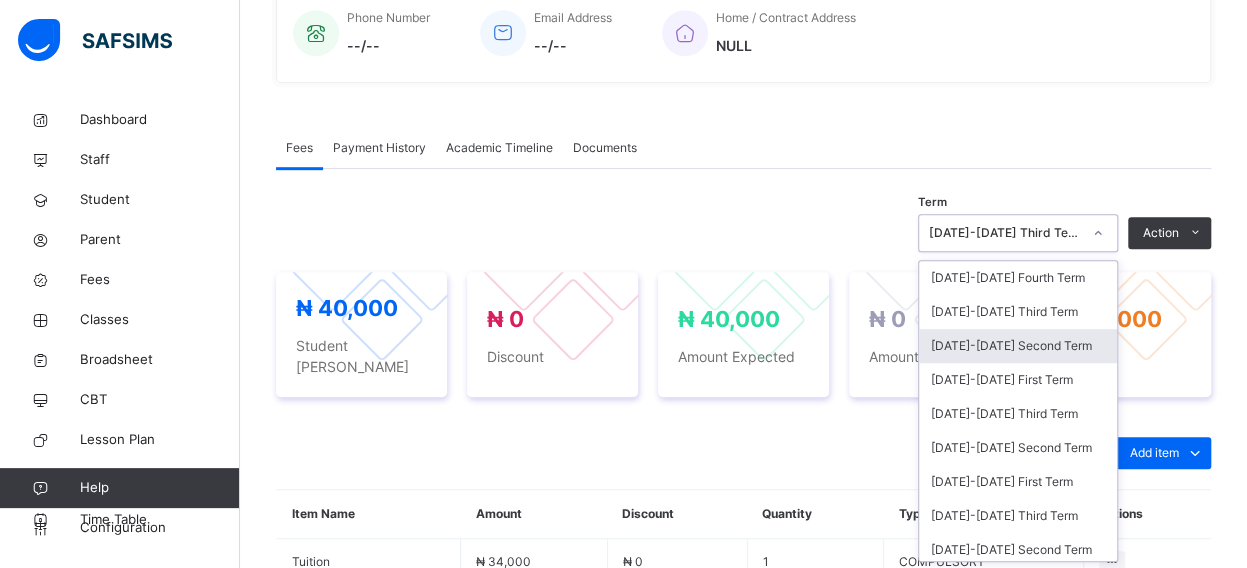 click on "[DATE]-[DATE] Second Term" at bounding box center [1018, 346] 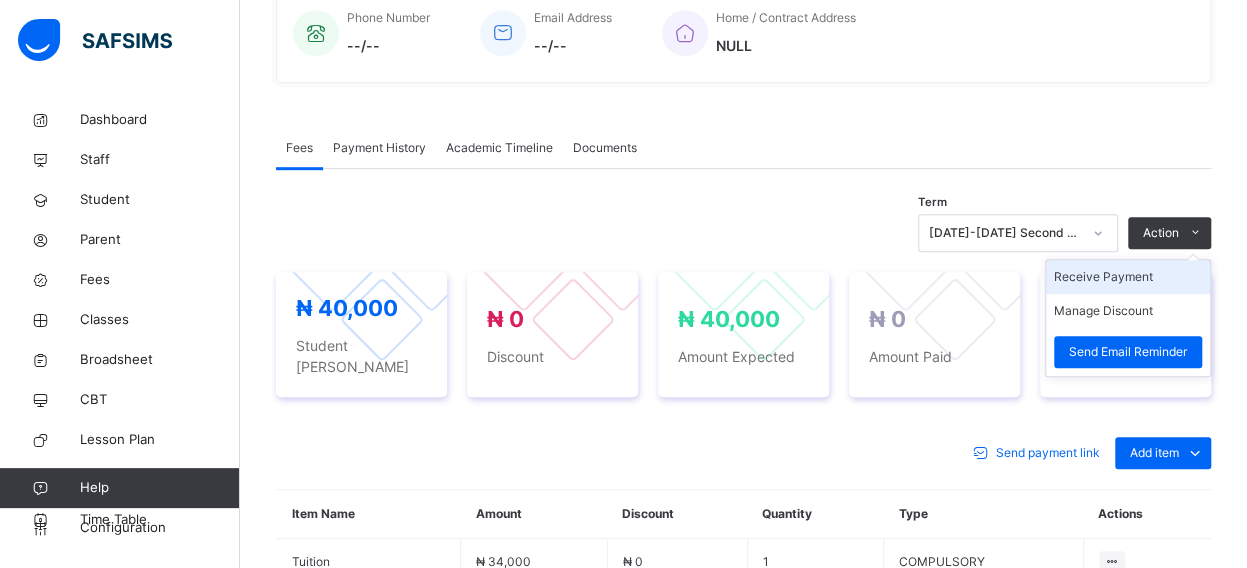 click on "Receive Payment" at bounding box center [1128, 277] 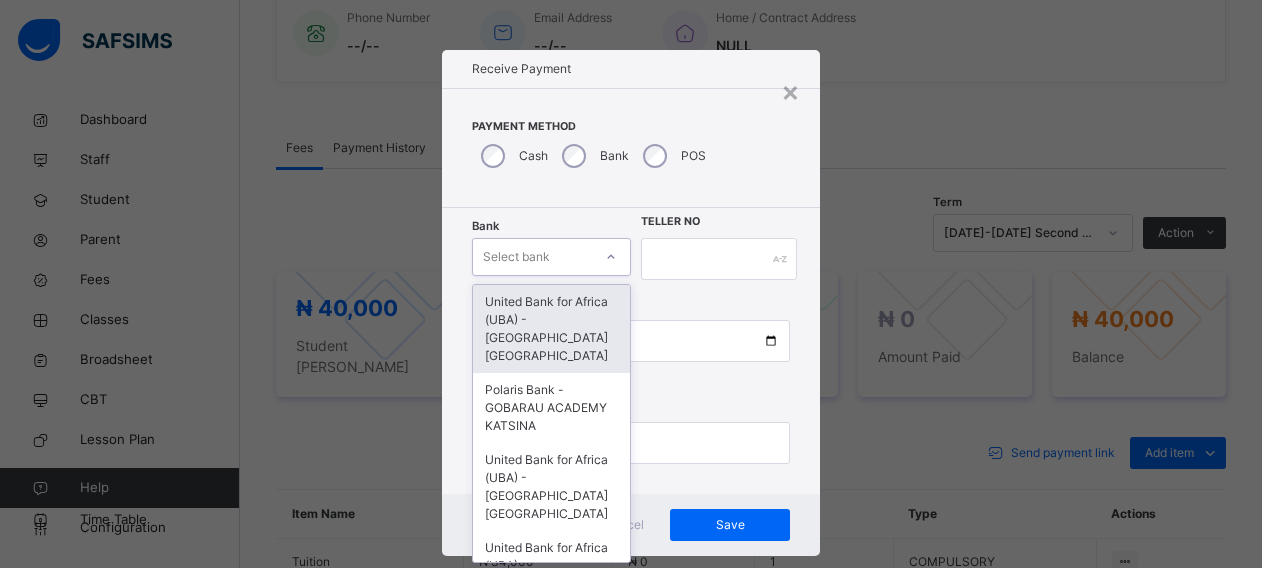 scroll, scrollTop: 24, scrollLeft: 0, axis: vertical 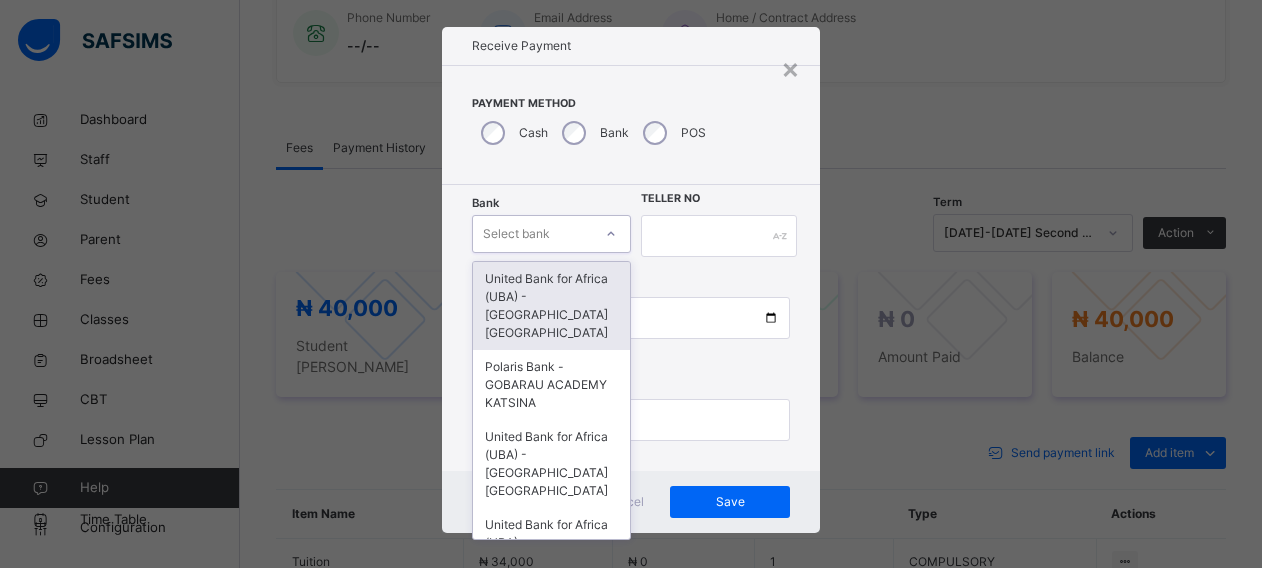 click on "option United Bank for Africa ([GEOGRAPHIC_DATA]) - Gobarau Academy Katsina focused, 1 of 16. 16 results available. Use Up and Down to choose options, press Enter to select the currently focused option, press Escape to exit the menu, press Tab to select the option and exit the menu. Select bank United Bank for Africa ([GEOGRAPHIC_DATA]) - [GEOGRAPHIC_DATA] [GEOGRAPHIC_DATA] Polaris Bank - GOBARAU ACADEMY KATSINA United Bank for Africa ([GEOGRAPHIC_DATA]) - [GEOGRAPHIC_DATA] [GEOGRAPHIC_DATA] United Bank for Africa ([GEOGRAPHIC_DATA]) - [GEOGRAPHIC_DATA] [GEOGRAPHIC_DATA] for Africa ([GEOGRAPHIC_DATA]) - [GEOGRAPHIC_DATA] [GEOGRAPHIC_DATA] [GEOGRAPHIC_DATA] - [GEOGRAPHIC_DATA] [GEOGRAPHIC_DATA] [GEOGRAPHIC_DATA] - [GEOGRAPHIC_DATA] [GEOGRAPHIC_DATA] [GEOGRAPHIC_DATA] - [GEOGRAPHIC_DATA] [GEOGRAPHIC_DATA] - [GEOGRAPHIC_DATA] [GEOGRAPHIC_DATA] - [GEOGRAPHIC_DATA] [GEOGRAPHIC_DATA] - [GEOGRAPHIC_DATA] [GEOGRAPHIC_DATA] - Gobarau Academy [GEOGRAPHIC_DATA] - [GEOGRAPHIC_DATA] [GEOGRAPHIC_DATA] - [GEOGRAPHIC_DATA] [GEOGRAPHIC_DATA] - [GEOGRAPHIC_DATA] [GEOGRAPHIC_DATA] - Gobarau Academy [GEOGRAPHIC_DATA]" at bounding box center [551, 234] 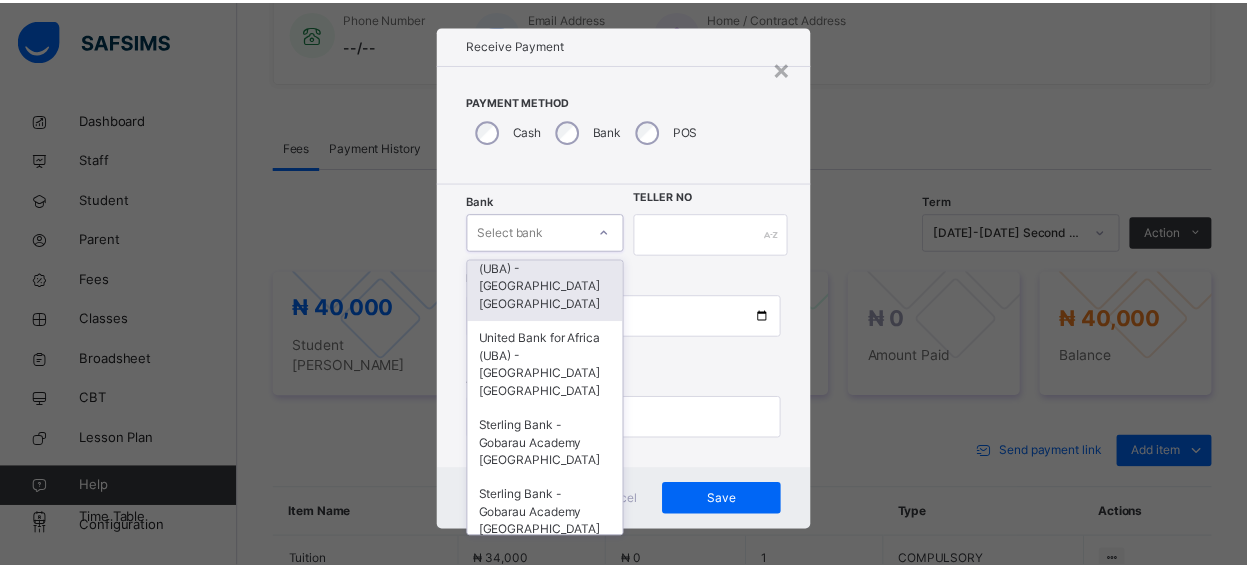 scroll, scrollTop: 280, scrollLeft: 0, axis: vertical 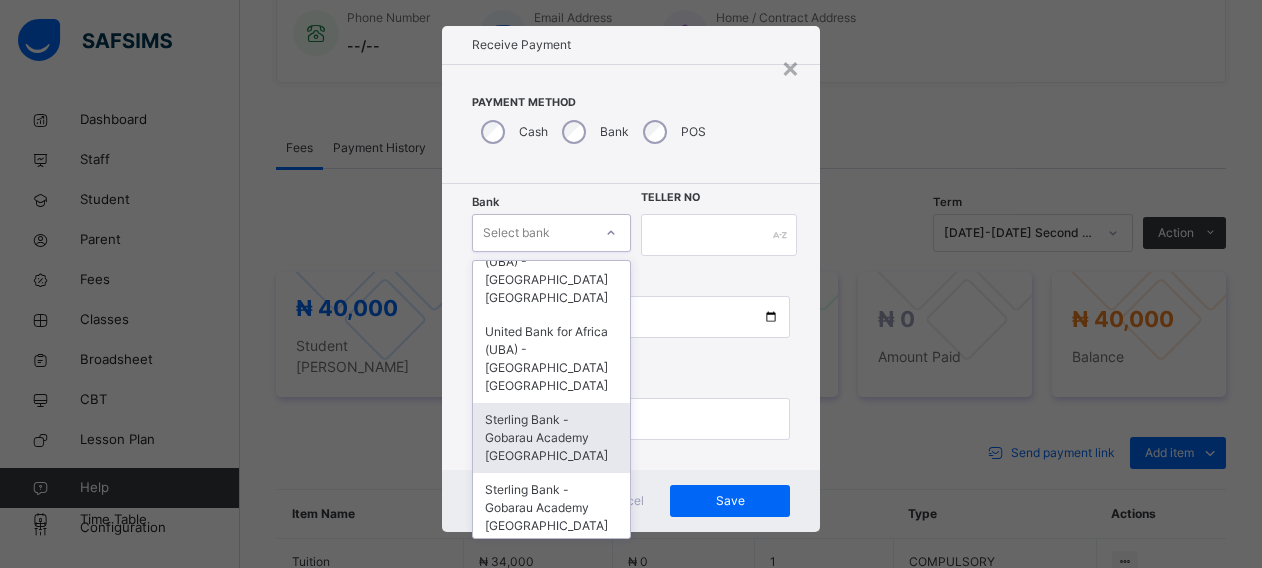 click on "Sterling Bank - Gobarau Academy [GEOGRAPHIC_DATA]" at bounding box center [551, 438] 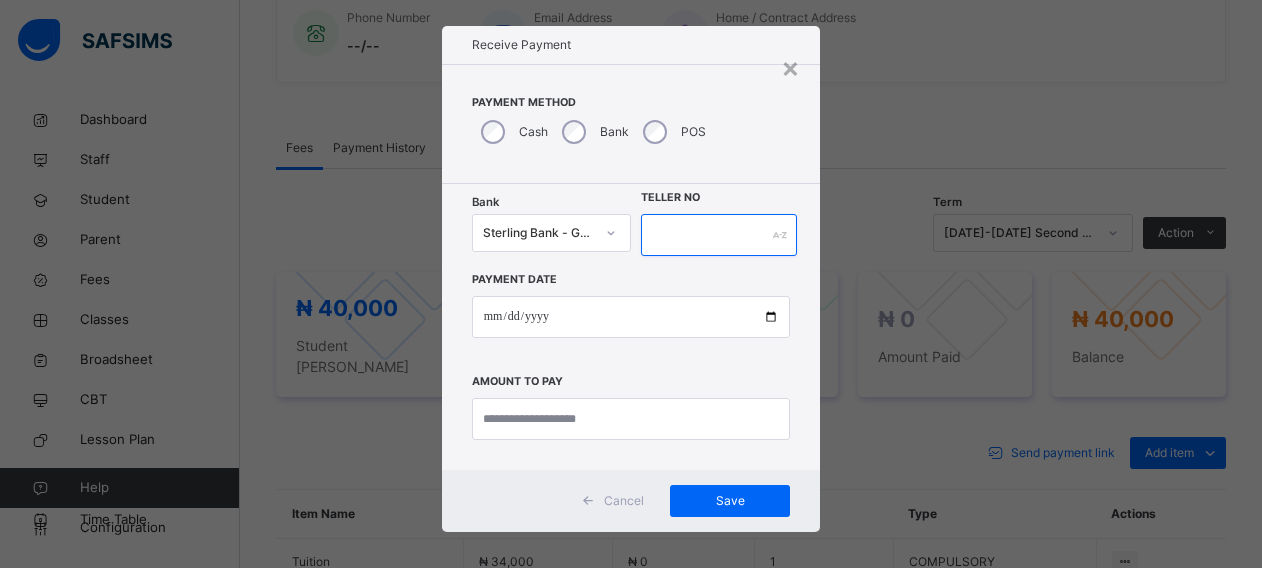 click at bounding box center (719, 235) 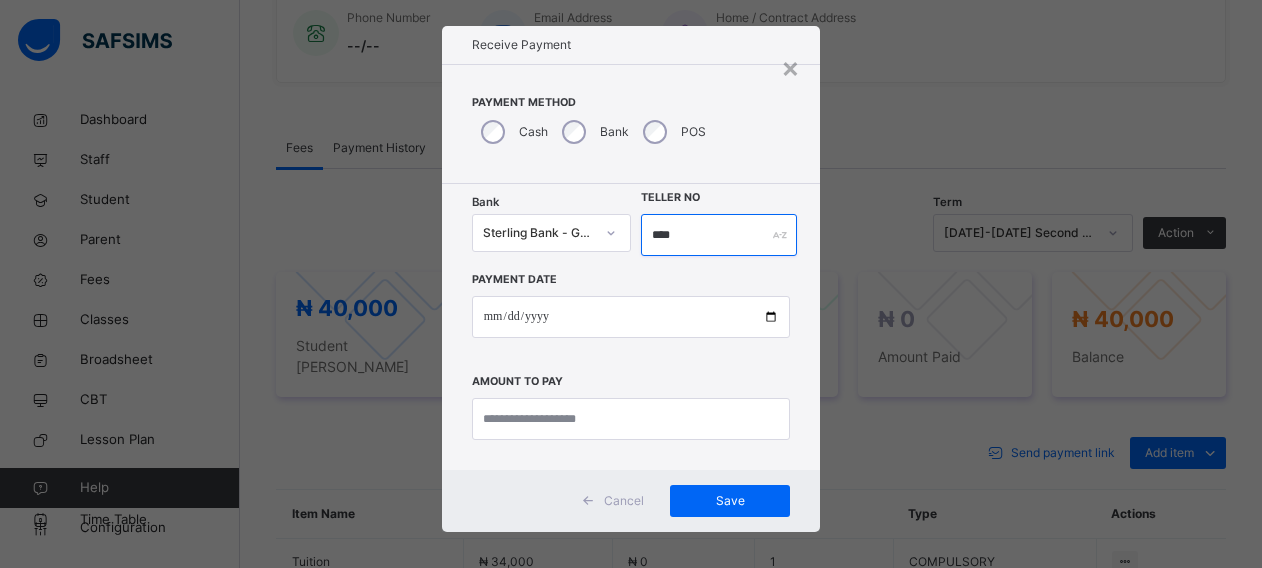 type on "****" 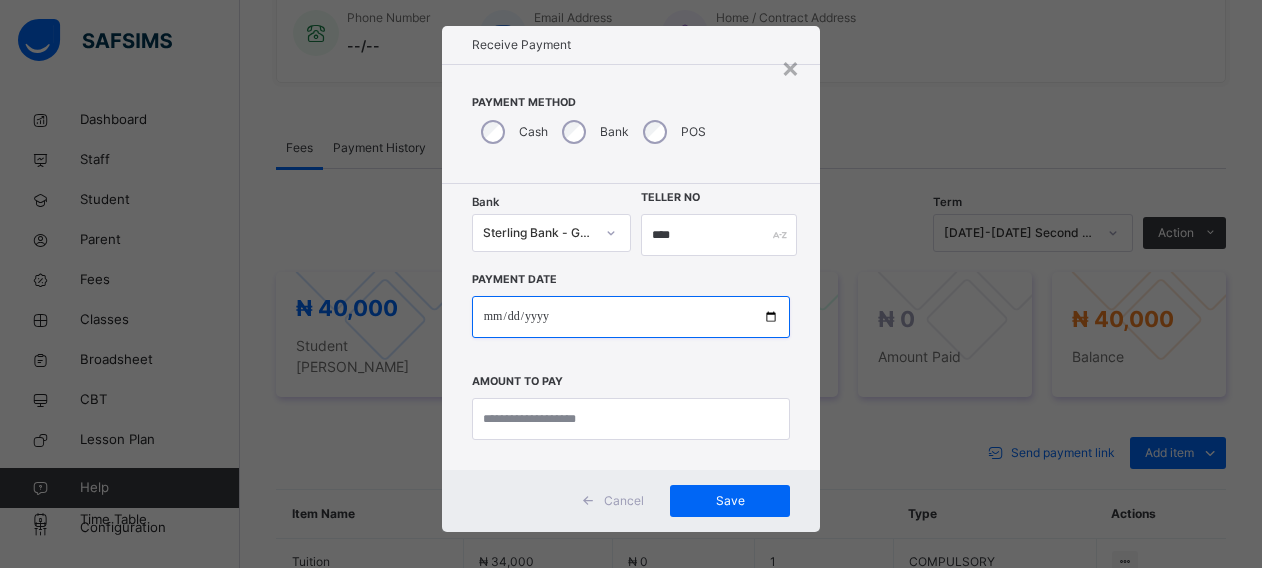 click at bounding box center (631, 317) 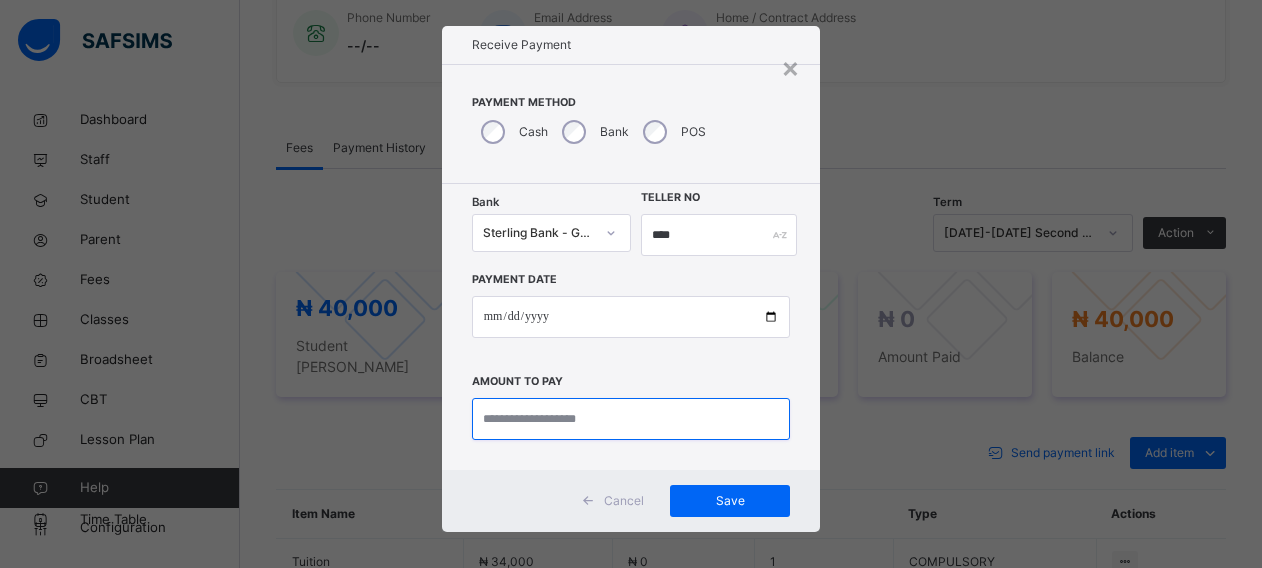 click at bounding box center (631, 419) 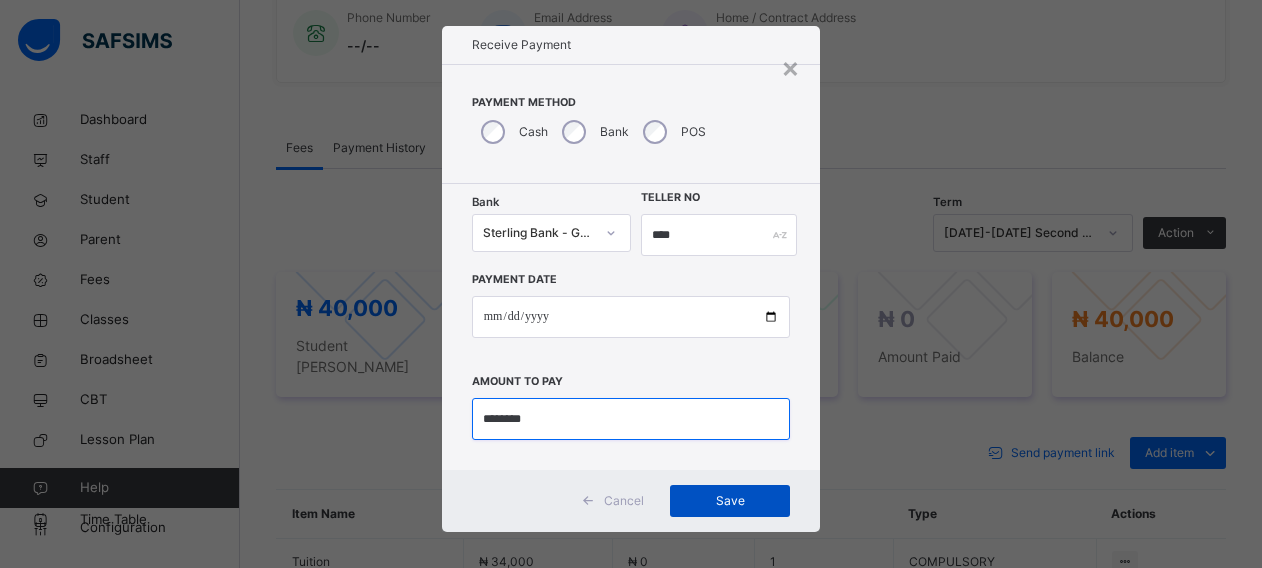 type on "********" 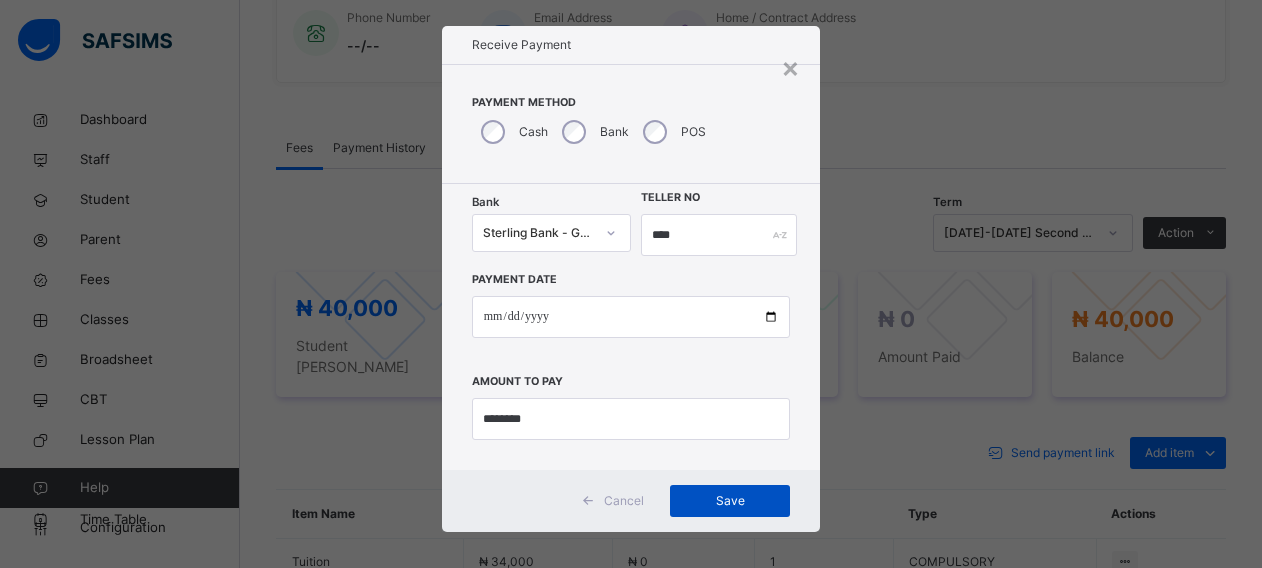 click on "Save" at bounding box center (730, 501) 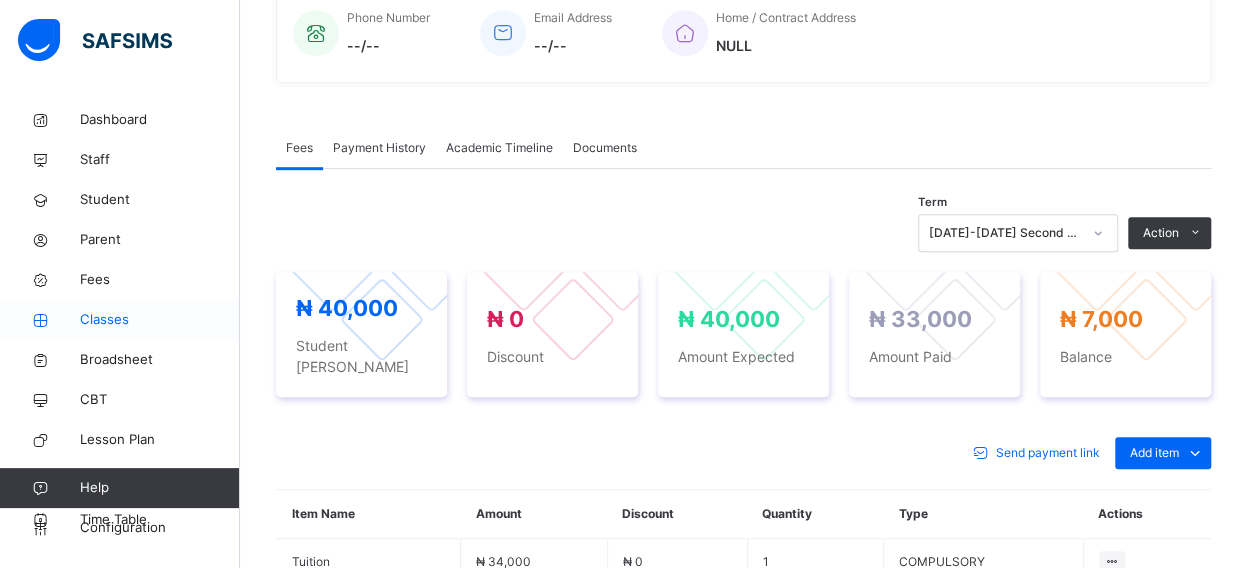 click on "Classes" at bounding box center (160, 320) 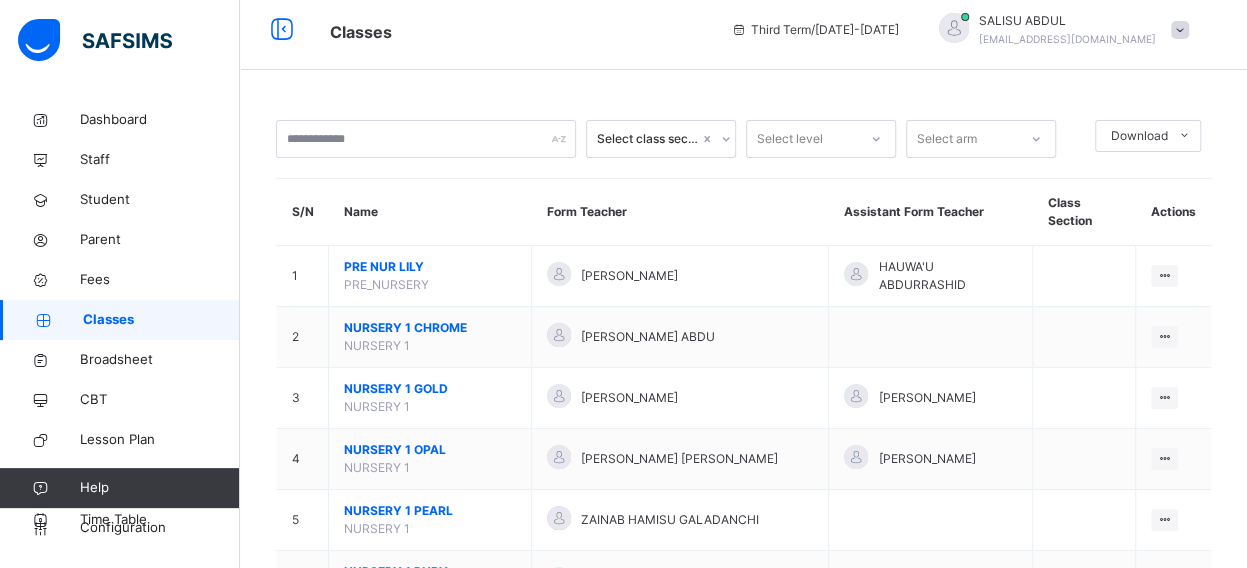 scroll, scrollTop: 528, scrollLeft: 0, axis: vertical 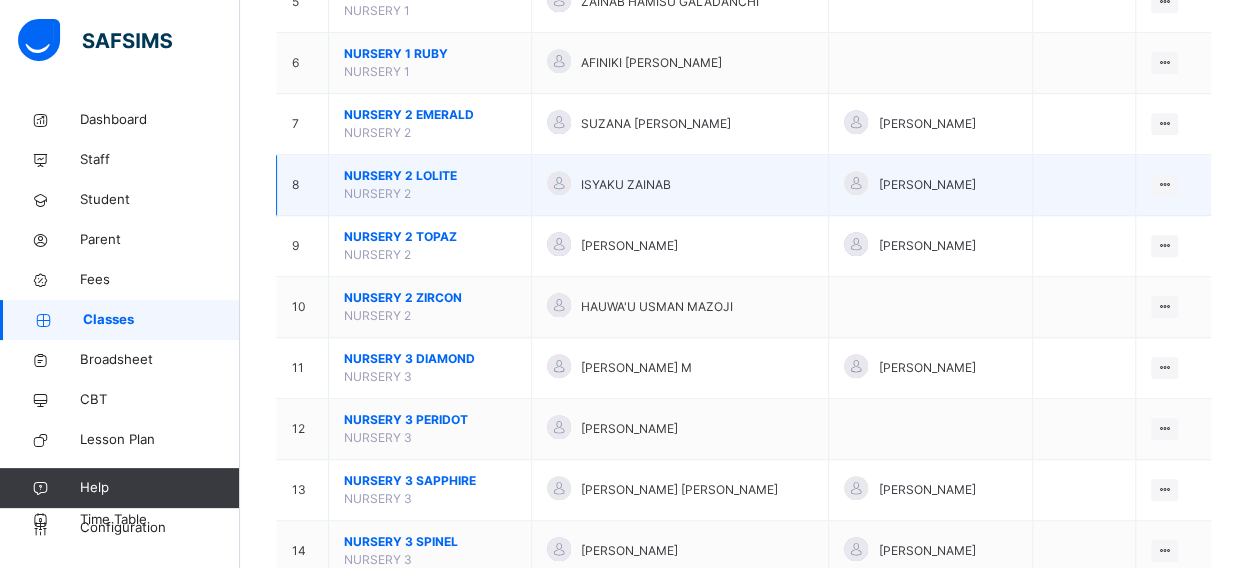 click on "NURSERY 2   LOLITE" at bounding box center (430, 176) 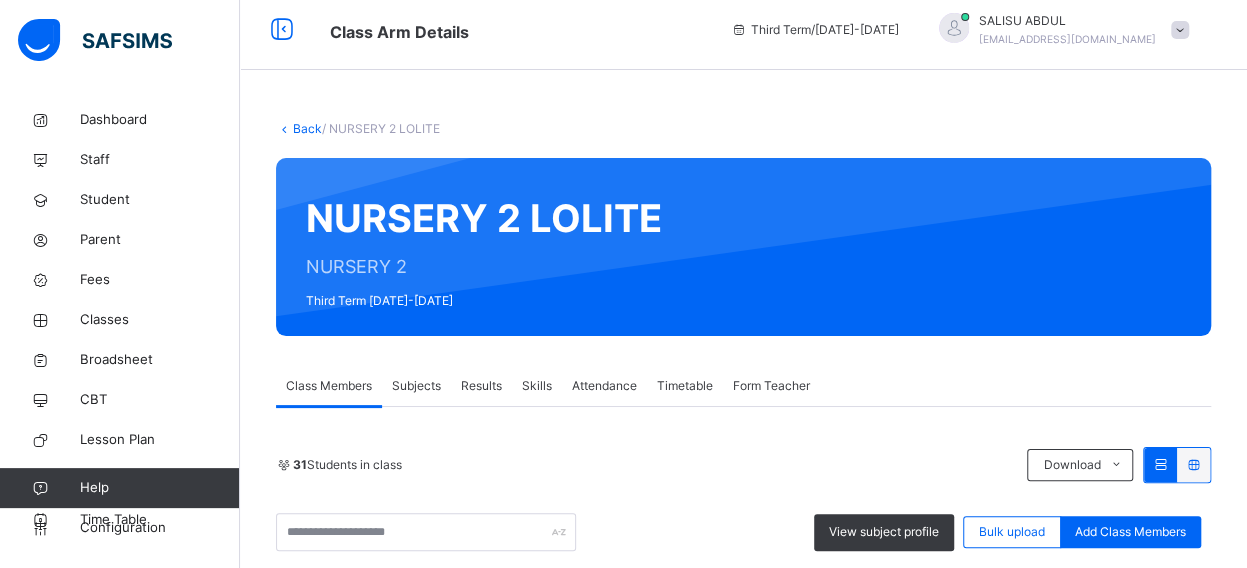 scroll, scrollTop: 528, scrollLeft: 0, axis: vertical 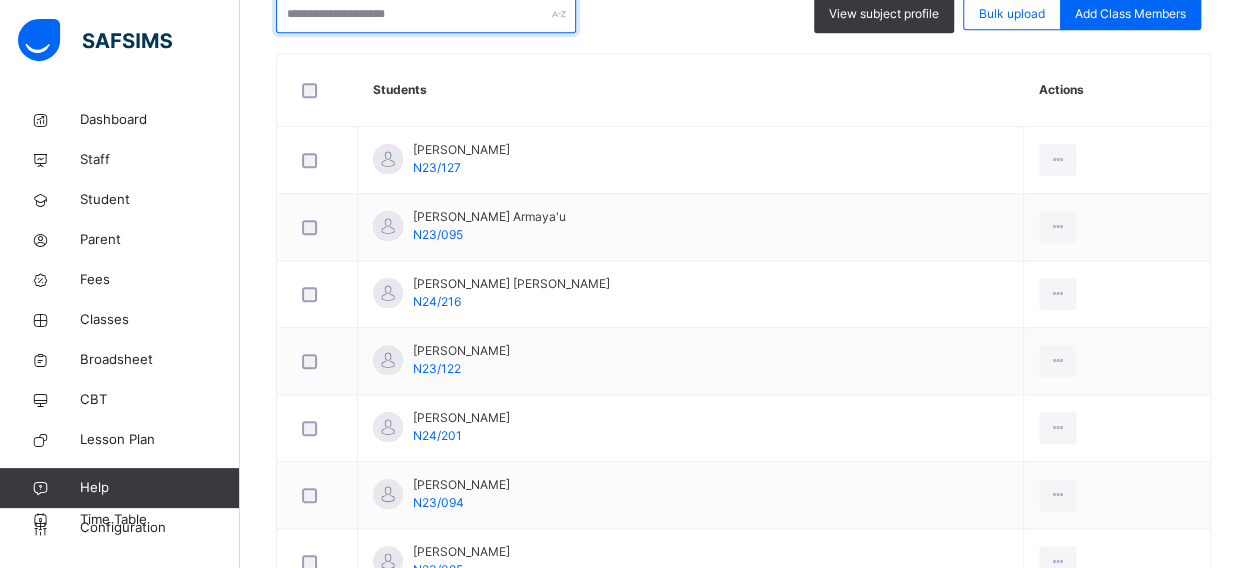 click at bounding box center [426, 14] 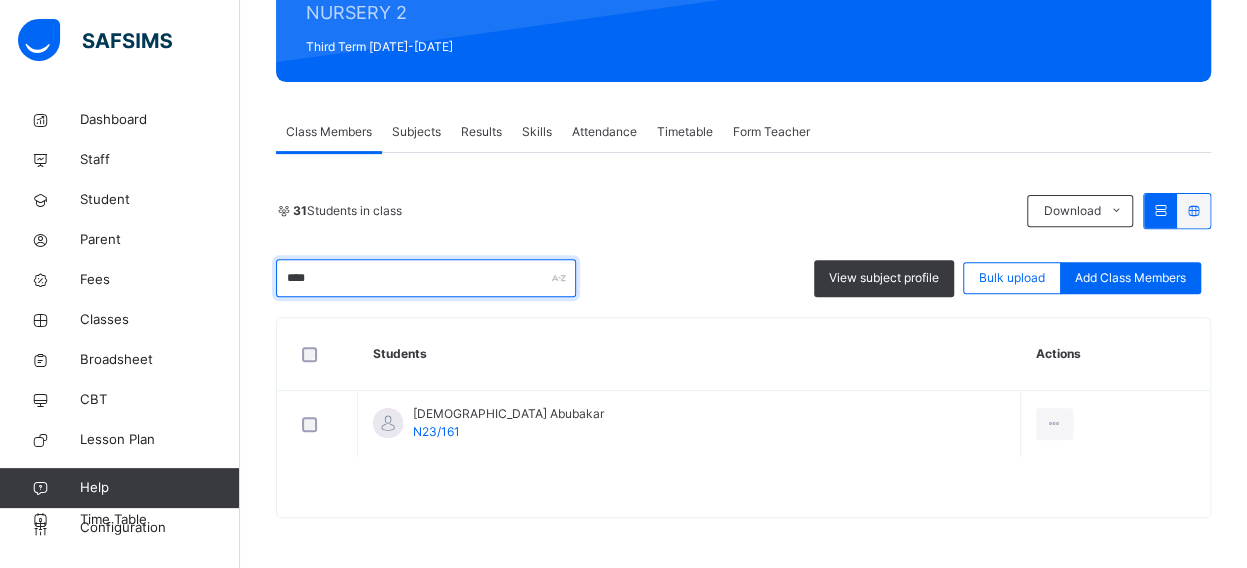 scroll, scrollTop: 262, scrollLeft: 0, axis: vertical 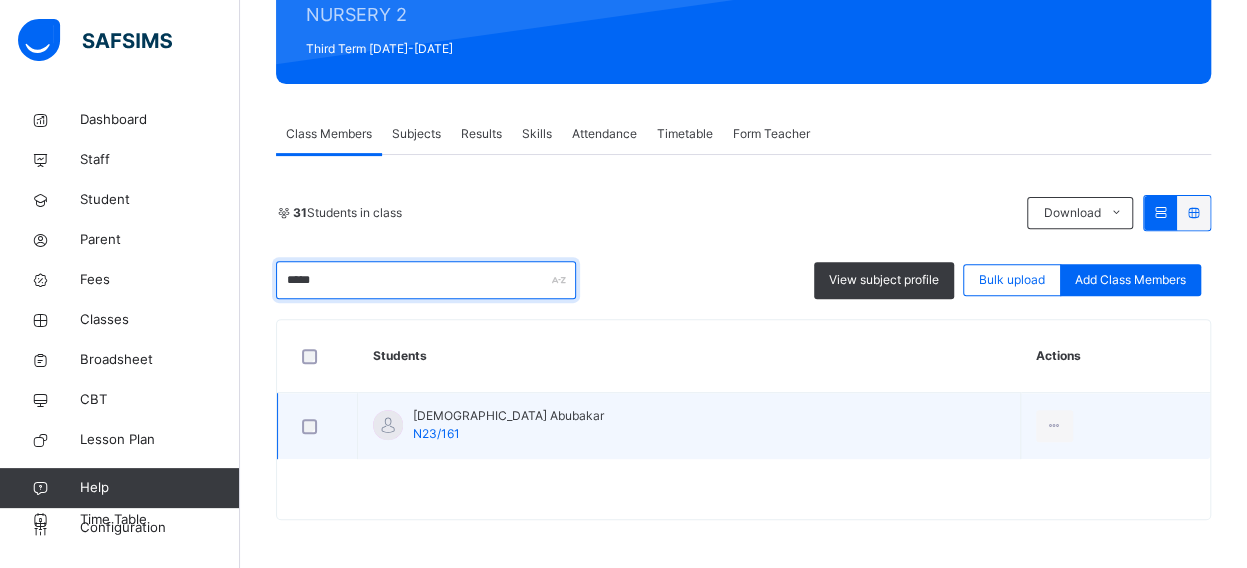 type on "*****" 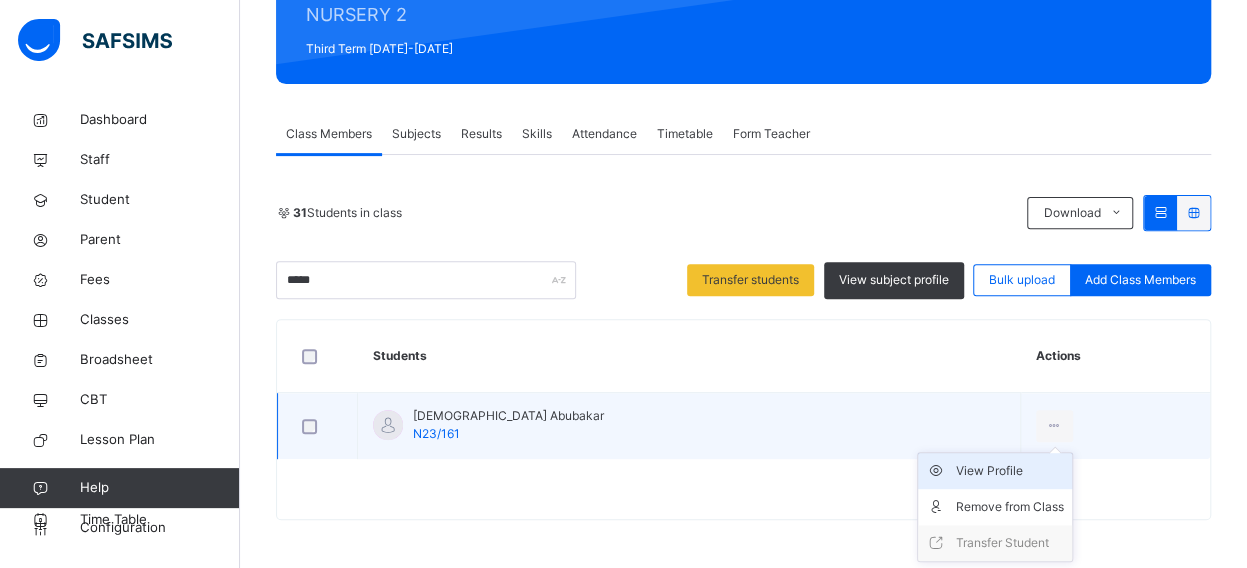click on "View Profile" at bounding box center [1010, 471] 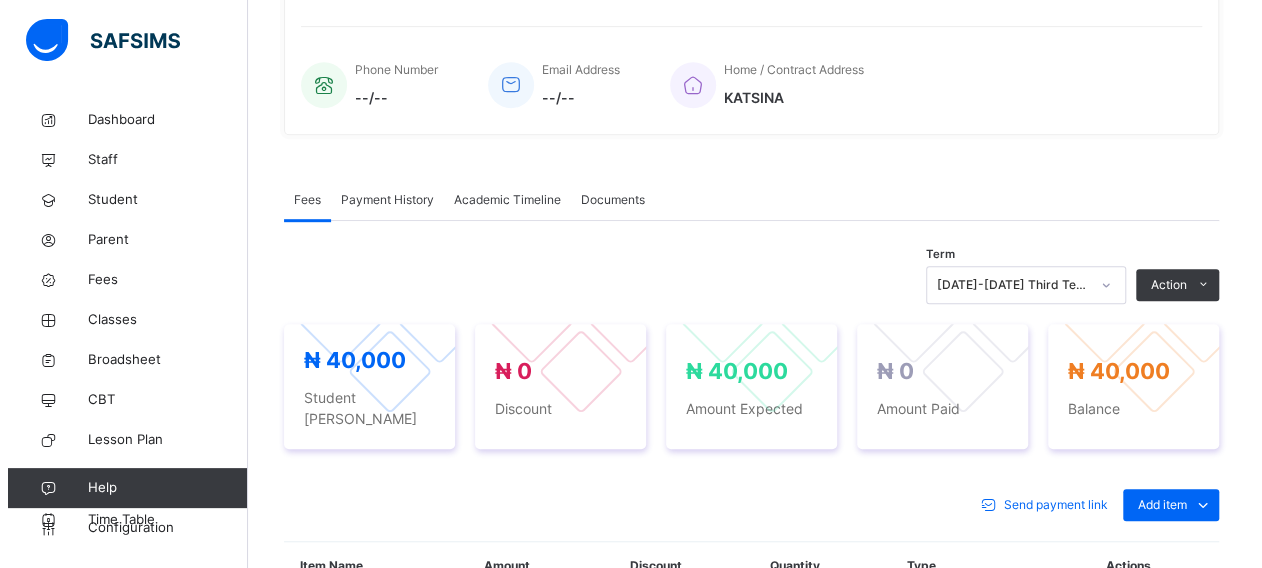 scroll, scrollTop: 502, scrollLeft: 0, axis: vertical 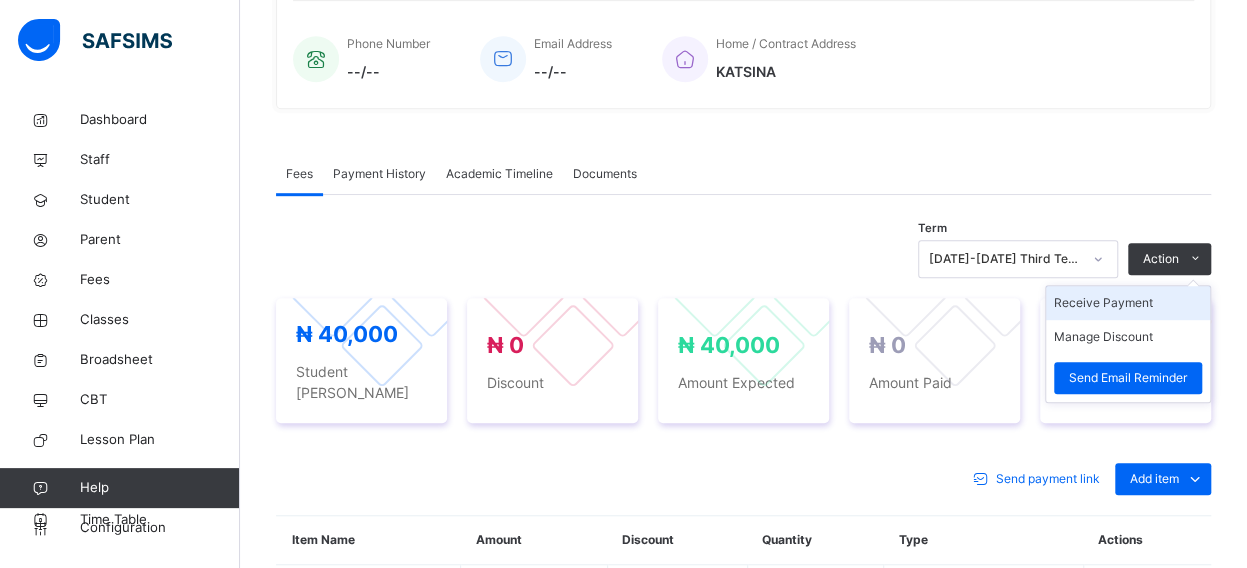 click on "Receive Payment" at bounding box center [1128, 303] 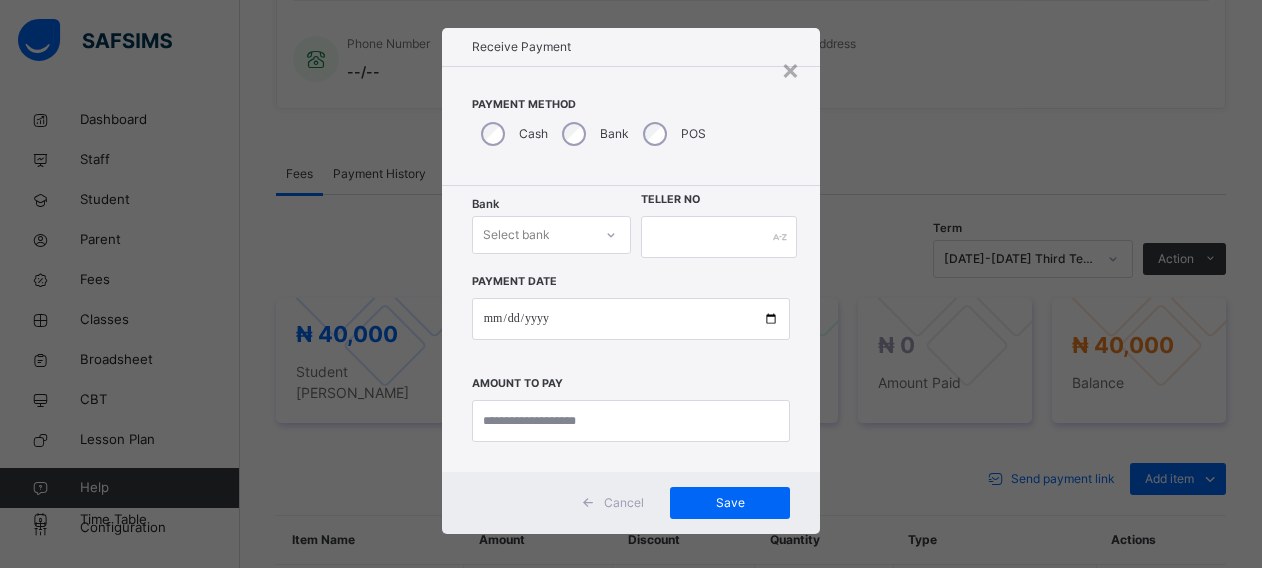 click on "Select bank" at bounding box center (551, 235) 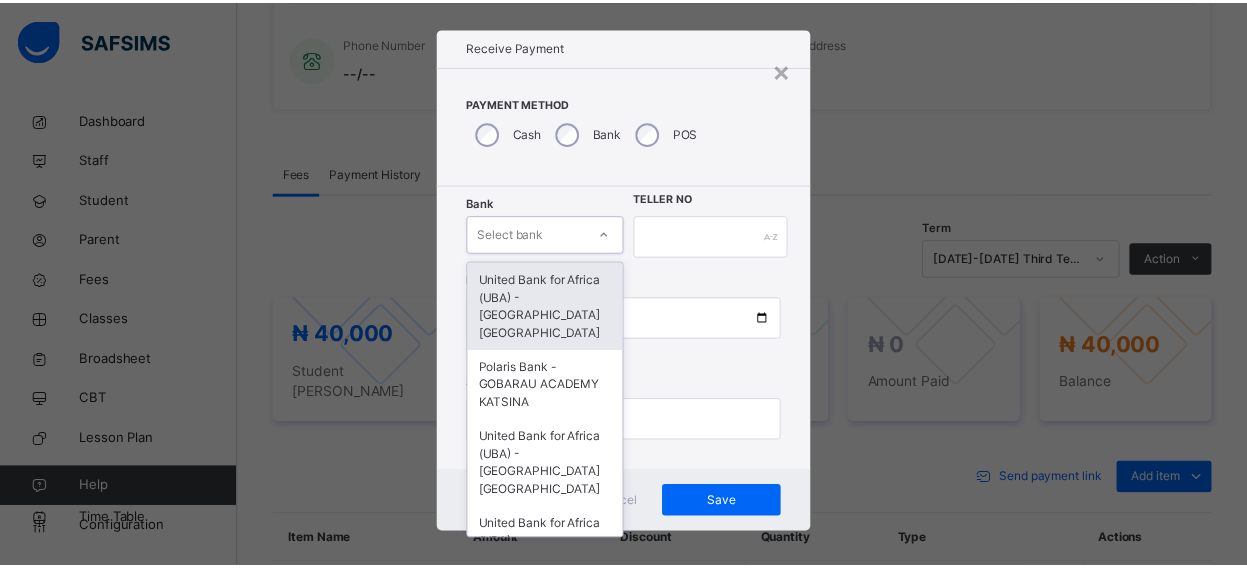 scroll, scrollTop: 24, scrollLeft: 0, axis: vertical 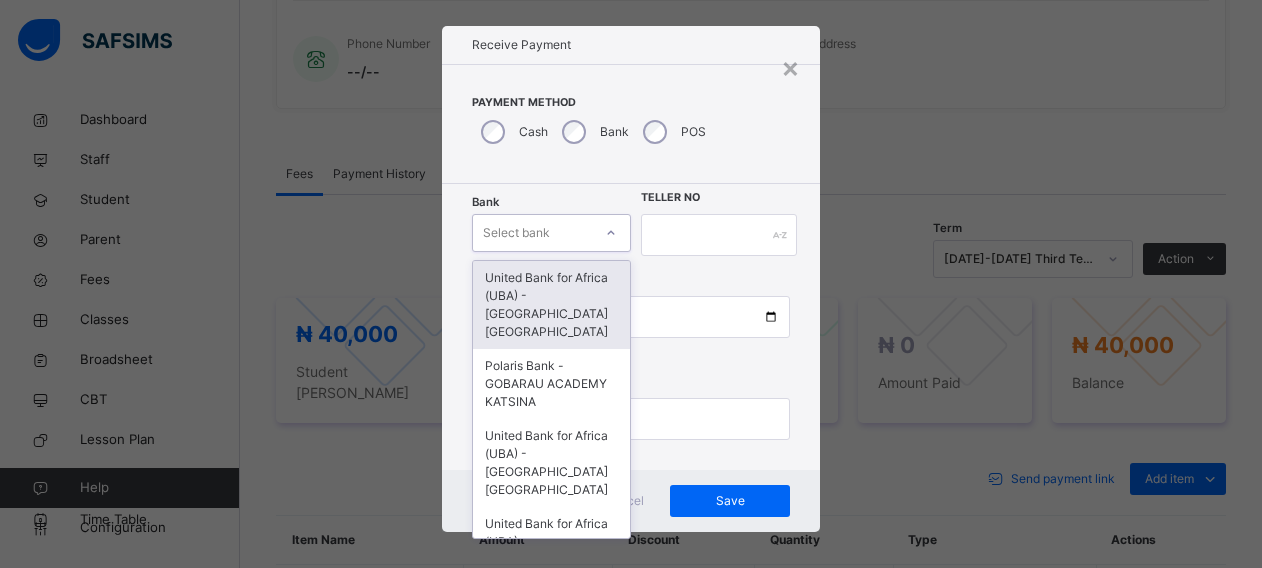 click on "United Bank for Africa (UBA) - [GEOGRAPHIC_DATA] [GEOGRAPHIC_DATA]" at bounding box center [551, 305] 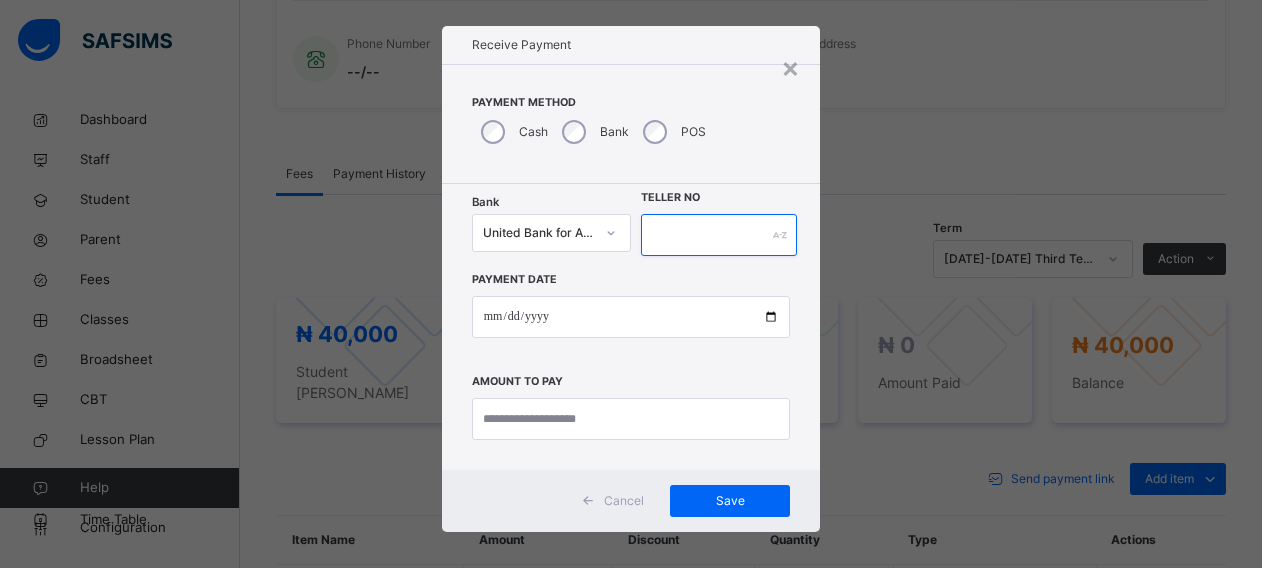 click at bounding box center (719, 235) 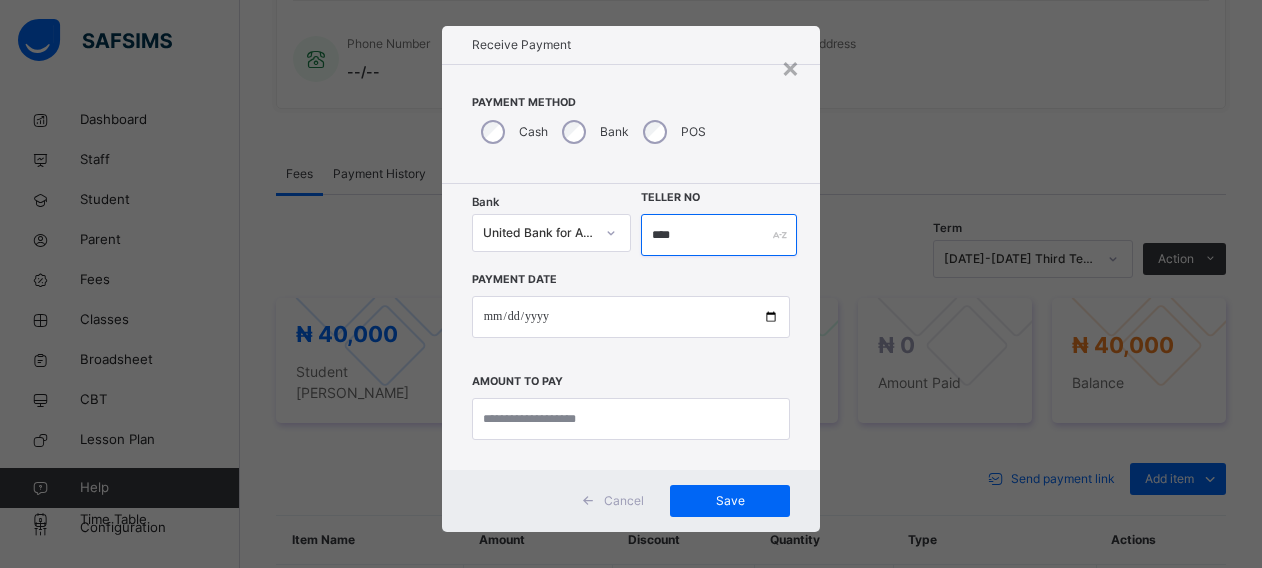 type on "****" 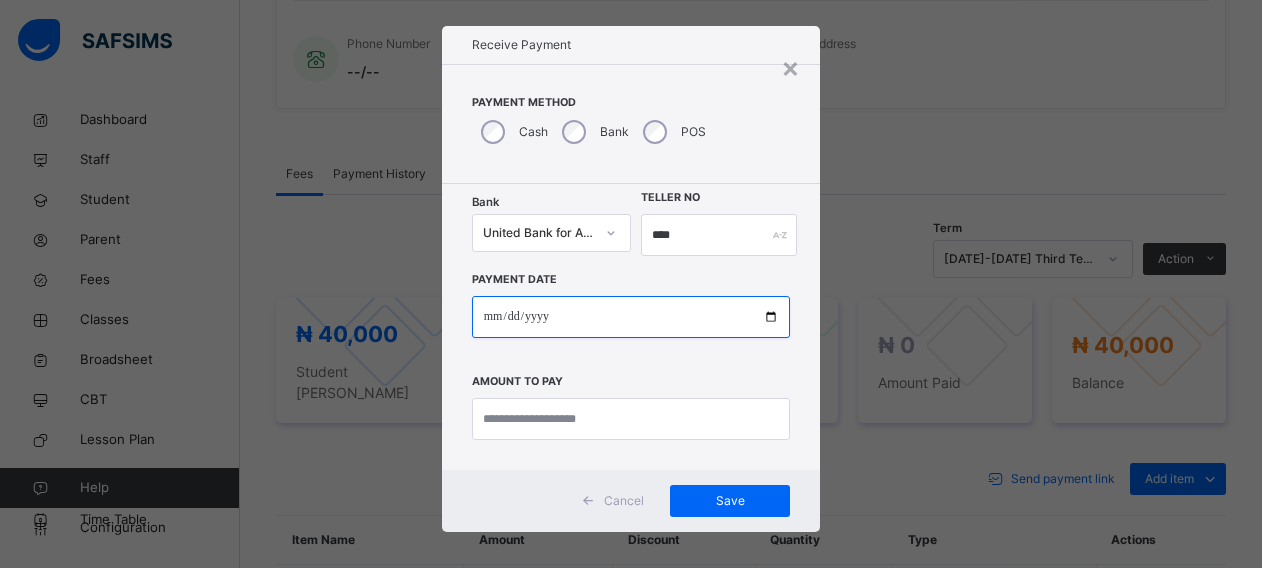 click at bounding box center [631, 317] 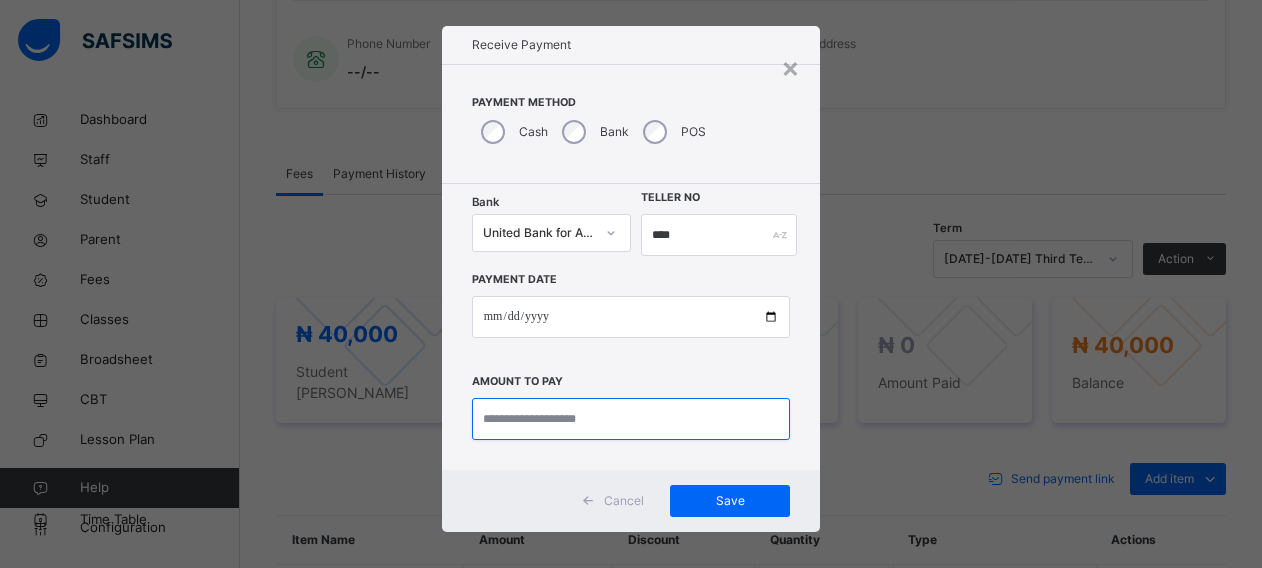 click at bounding box center (631, 419) 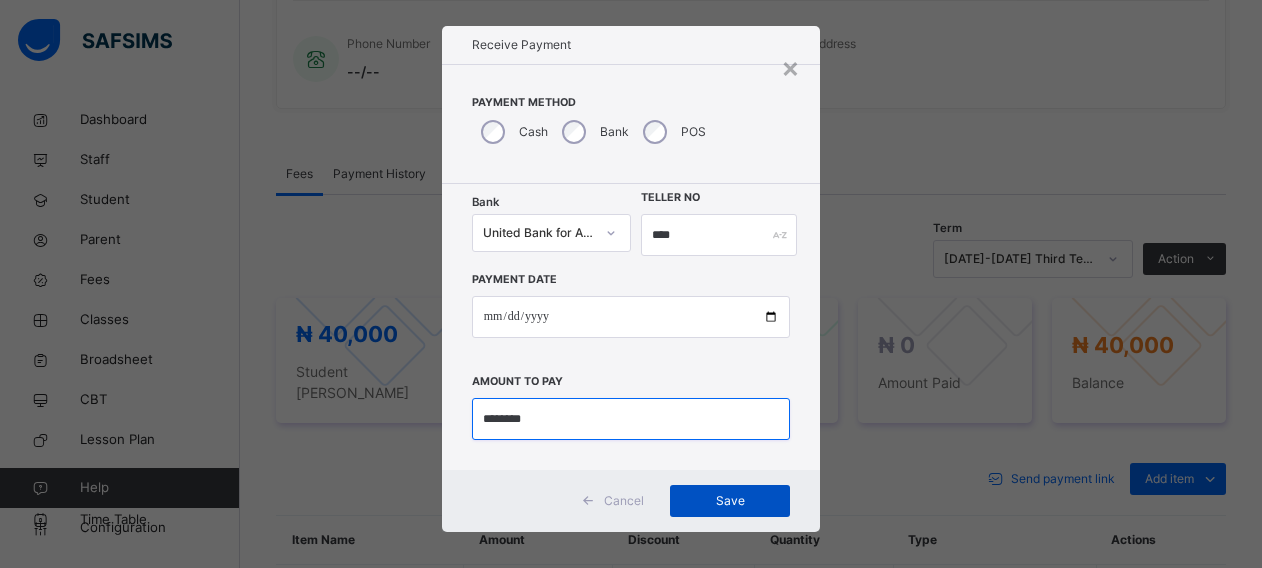 type on "********" 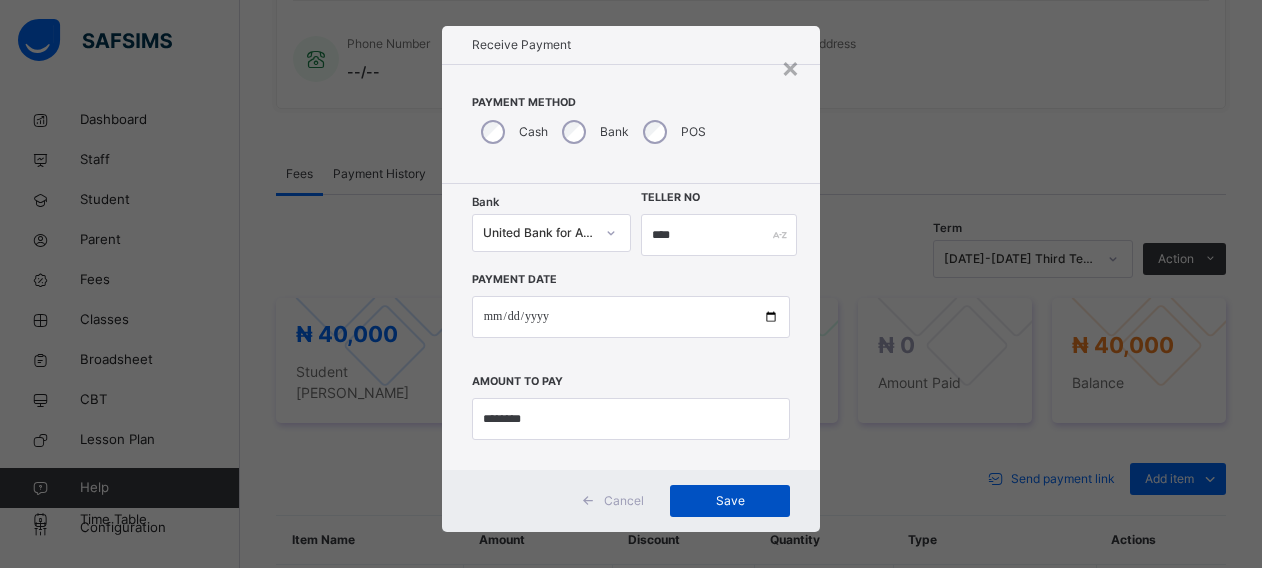 click on "Save" at bounding box center [730, 501] 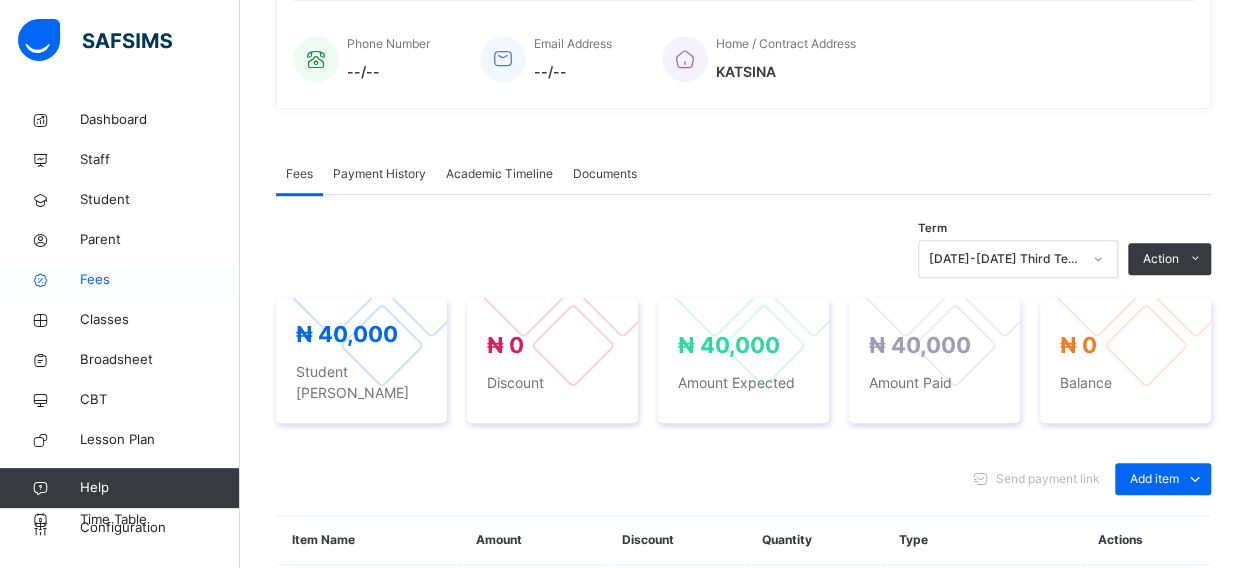 click on "Fees" at bounding box center [160, 280] 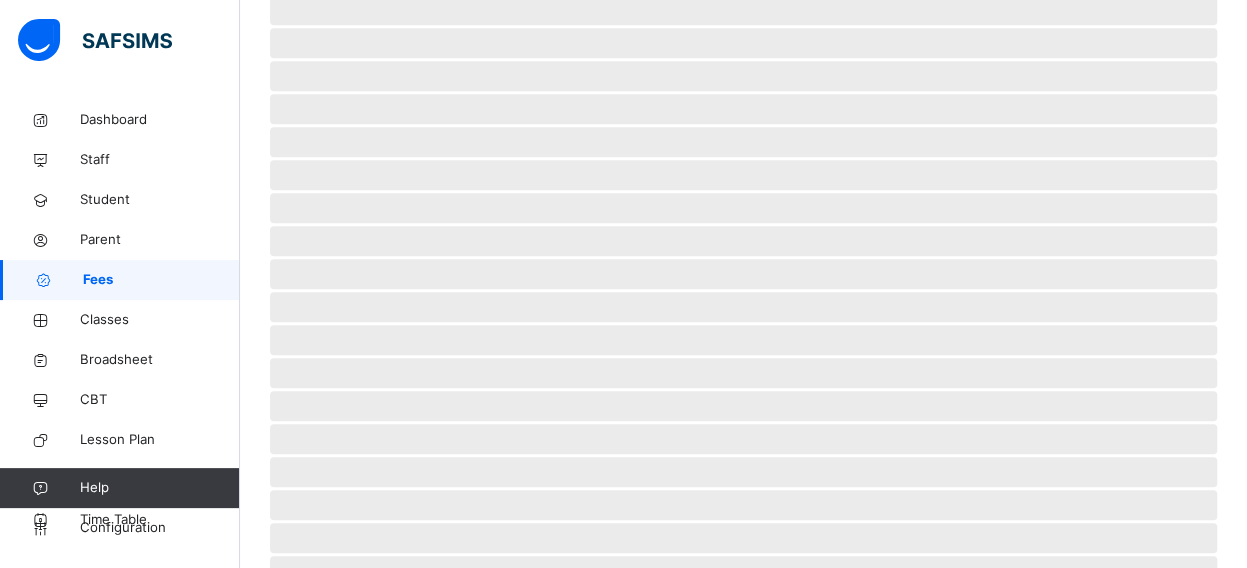 scroll, scrollTop: 174, scrollLeft: 0, axis: vertical 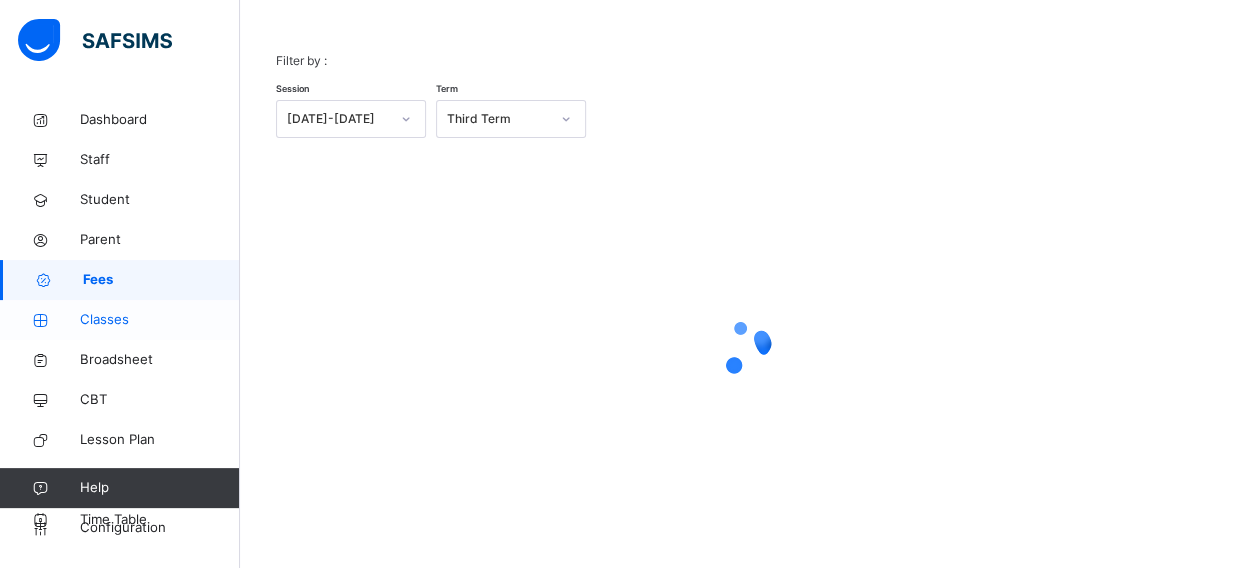 click on "Classes" at bounding box center [160, 320] 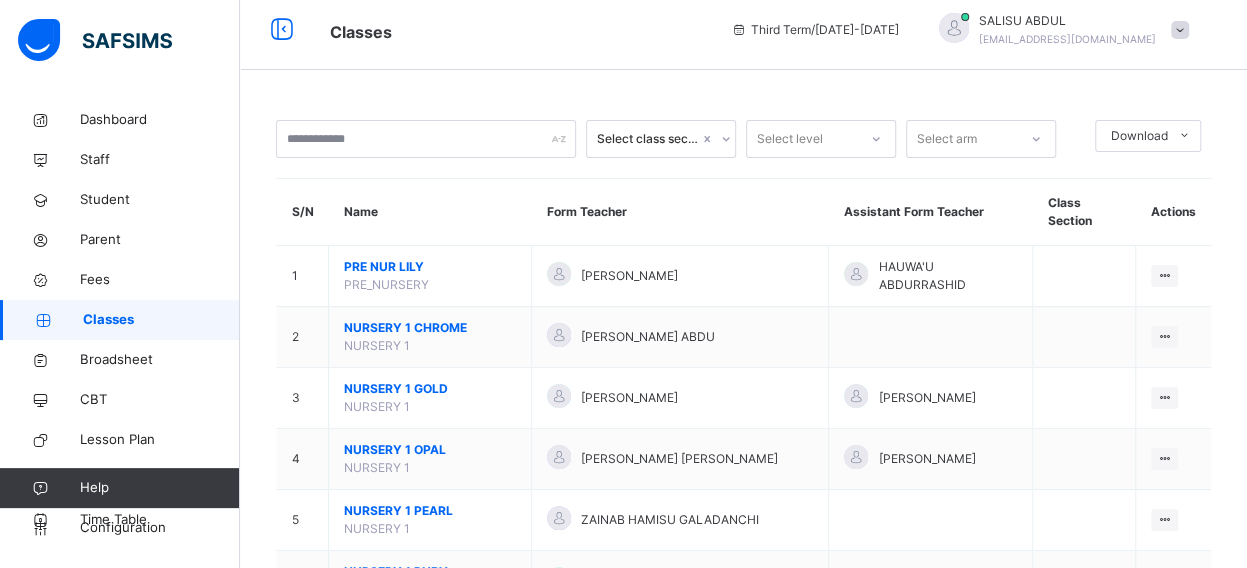 scroll, scrollTop: 174, scrollLeft: 0, axis: vertical 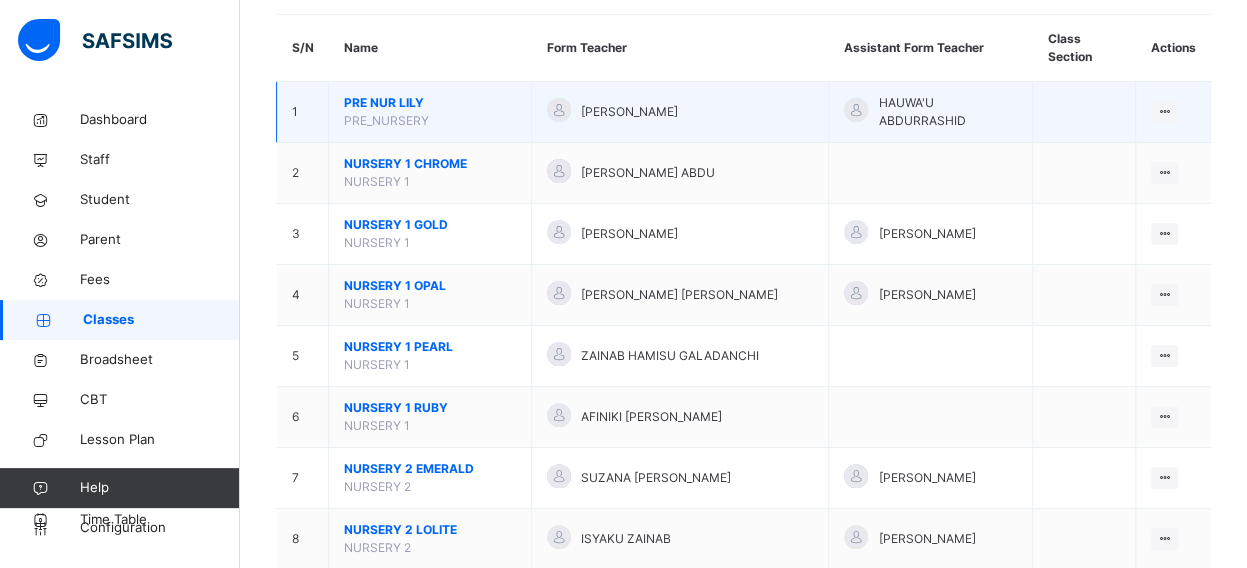 click on "PRE NUR   [PERSON_NAME]" at bounding box center [430, 103] 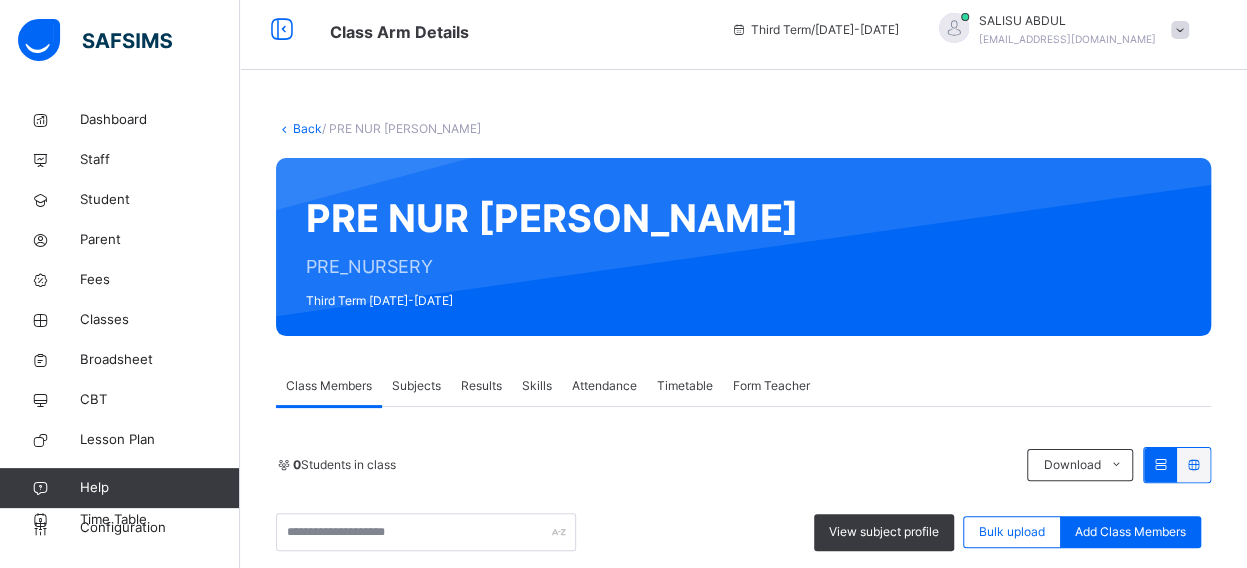 scroll, scrollTop: 174, scrollLeft: 0, axis: vertical 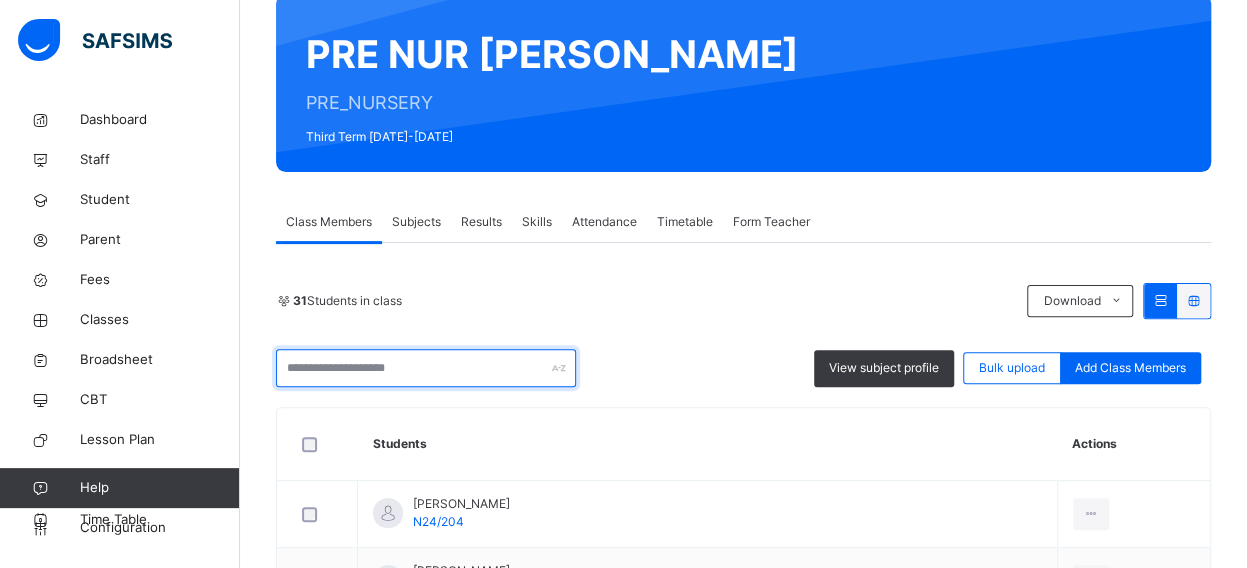 click at bounding box center (426, 368) 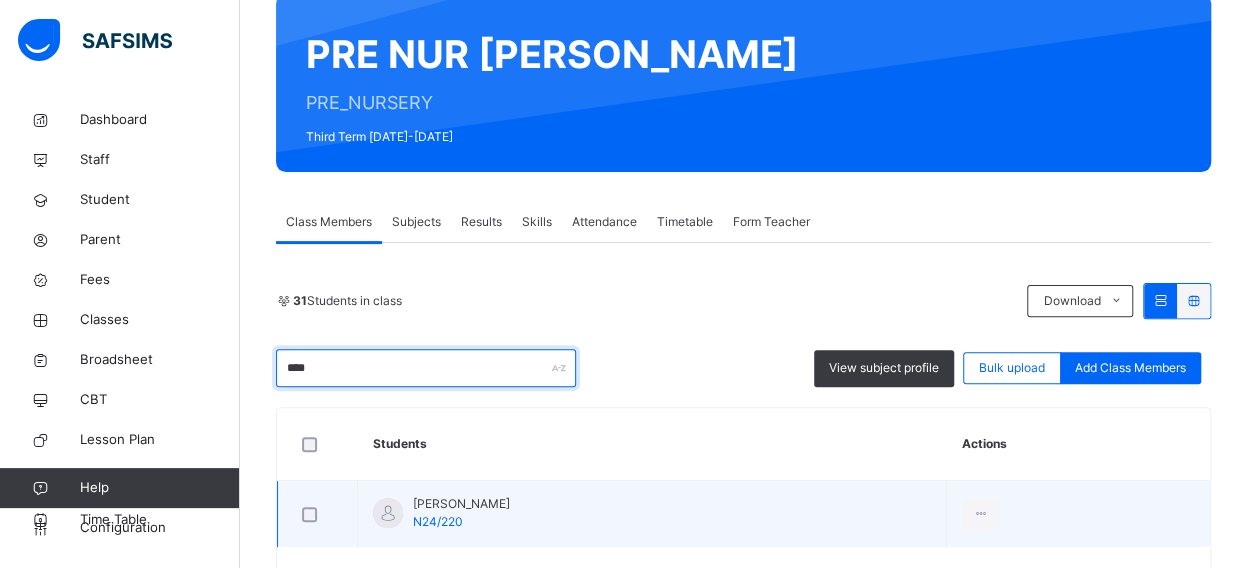 type on "****" 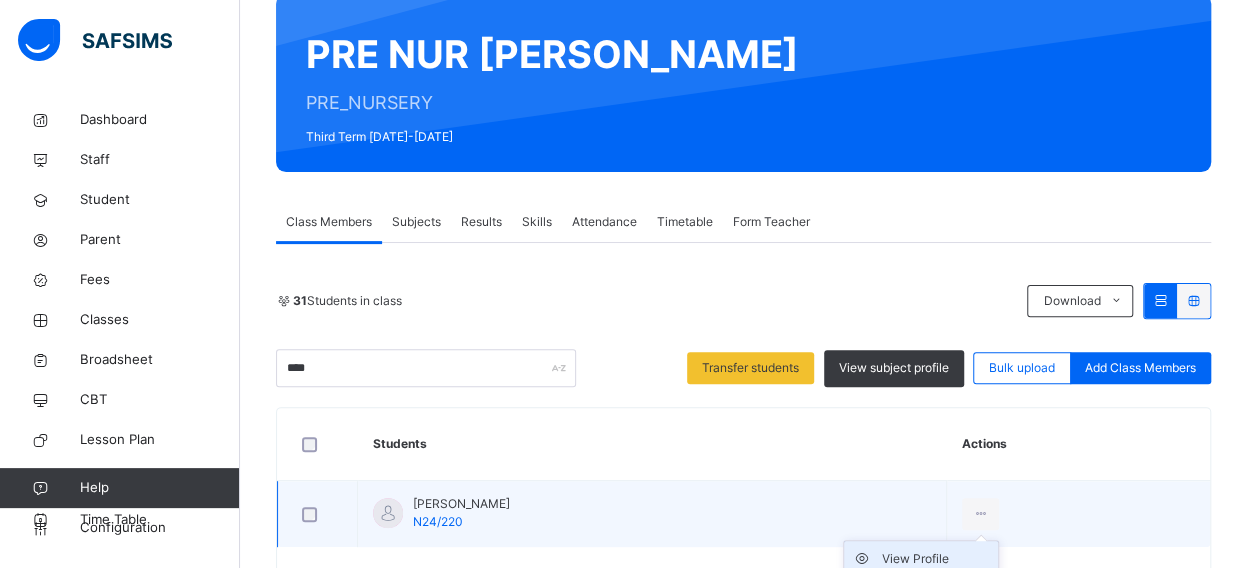 click on "View Profile" at bounding box center [936, 559] 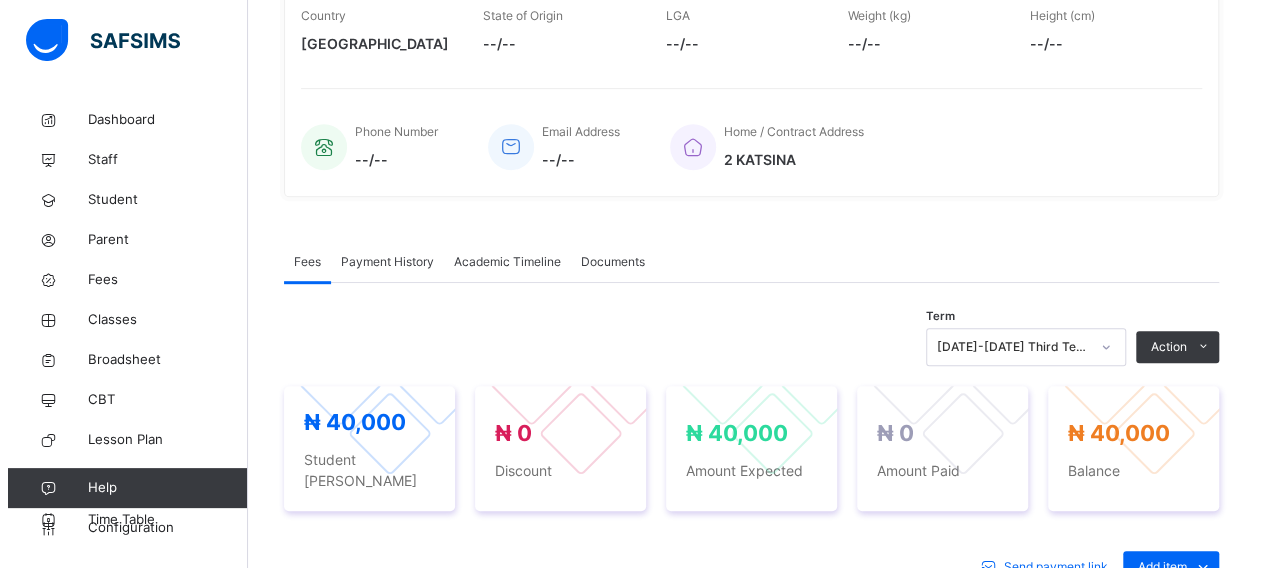 scroll, scrollTop: 454, scrollLeft: 0, axis: vertical 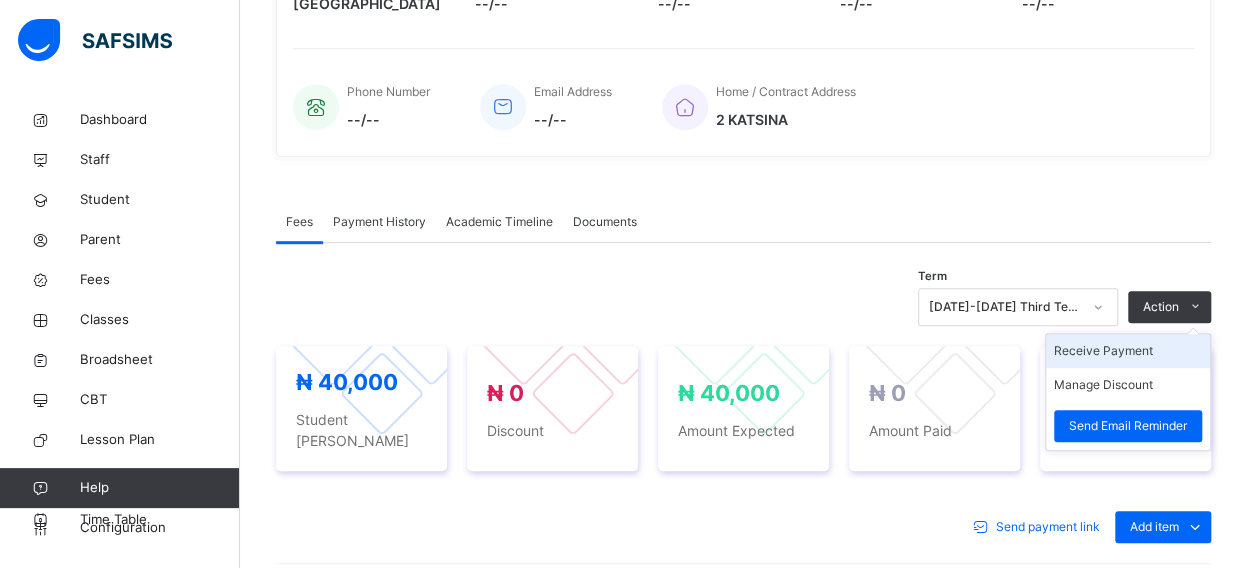 click on "Receive Payment" at bounding box center [1128, 351] 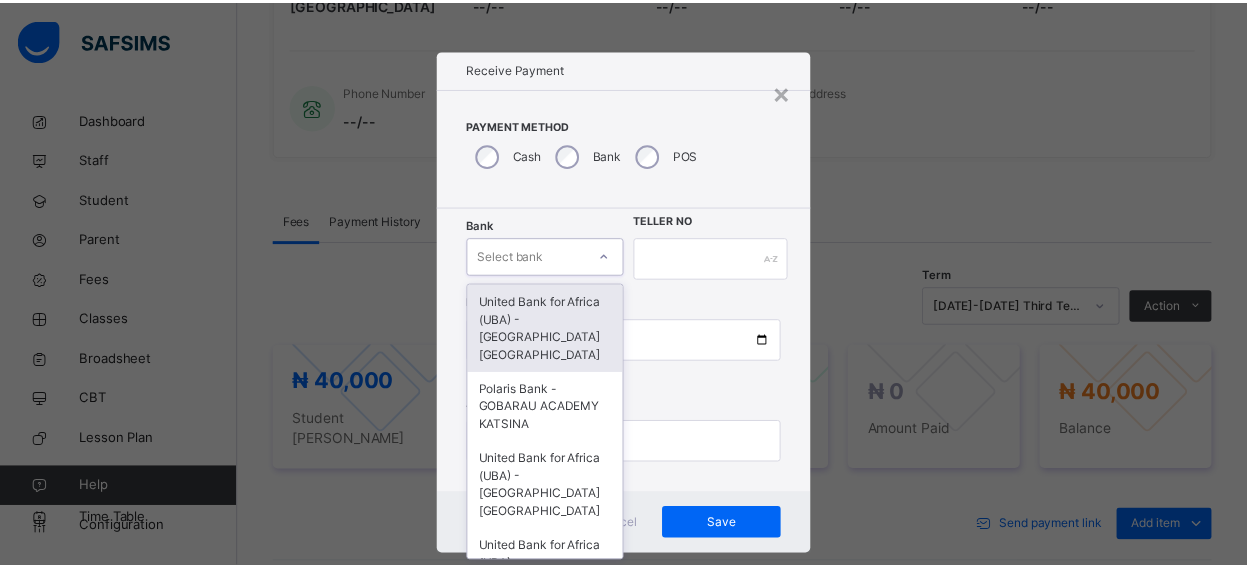 scroll, scrollTop: 24, scrollLeft: 0, axis: vertical 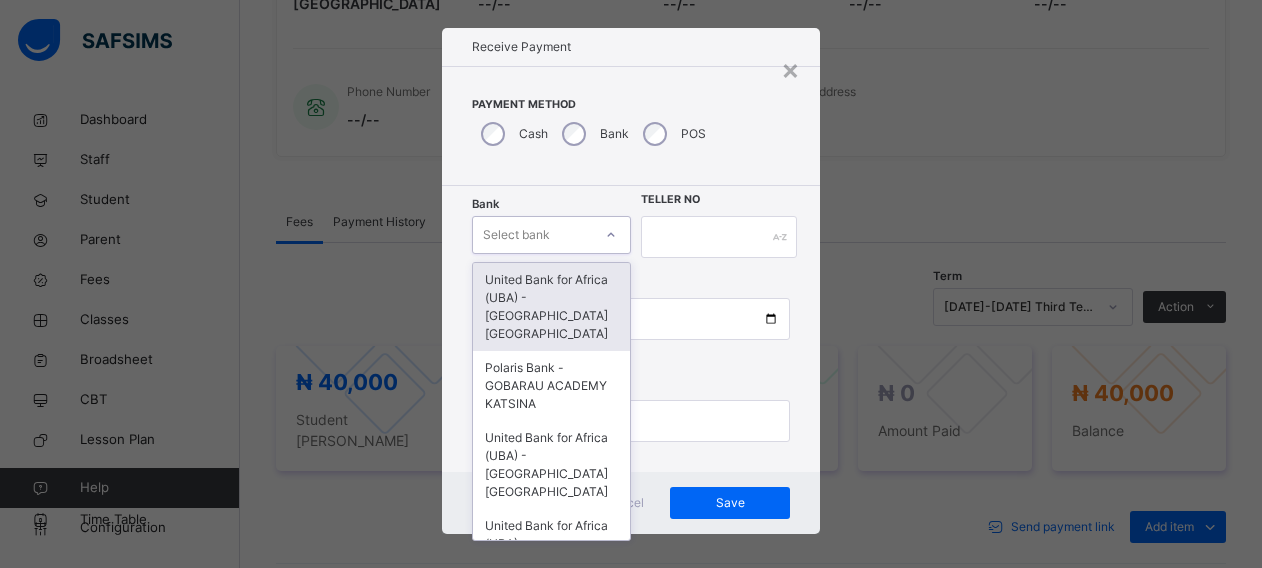 click on "Bank      option United Bank for Africa ([GEOGRAPHIC_DATA]) - Gobarau Academy Katsina focused, 1 of 16. 16 results available. Use Up and Down to choose options, press Enter to select the currently focused option, press Escape to exit the menu, press Tab to select the option and exit the menu. Select bank United Bank for Africa ([GEOGRAPHIC_DATA]) - [GEOGRAPHIC_DATA] [GEOGRAPHIC_DATA] Polaris Bank - GOBARAU ACADEMY KATSINA United Bank for Africa ([GEOGRAPHIC_DATA]) - [GEOGRAPHIC_DATA] [GEOGRAPHIC_DATA] United Bank for Africa ([GEOGRAPHIC_DATA]) - [GEOGRAPHIC_DATA] [GEOGRAPHIC_DATA] for Africa ([GEOGRAPHIC_DATA]) - [GEOGRAPHIC_DATA] [GEOGRAPHIC_DATA] [GEOGRAPHIC_DATA] - [GEOGRAPHIC_DATA] [GEOGRAPHIC_DATA] [GEOGRAPHIC_DATA] - [GEOGRAPHIC_DATA] [GEOGRAPHIC_DATA] [GEOGRAPHIC_DATA] - [GEOGRAPHIC_DATA] [GEOGRAPHIC_DATA] - [GEOGRAPHIC_DATA] [GEOGRAPHIC_DATA] - [GEOGRAPHIC_DATA] [GEOGRAPHIC_DATA] - [GEOGRAPHIC_DATA] [GEOGRAPHIC_DATA] - [GEOGRAPHIC_DATA] [GEOGRAPHIC_DATA] - [GEOGRAPHIC_DATA] [GEOGRAPHIC_DATA] - [GEOGRAPHIC_DATA] [GEOGRAPHIC_DATA] - [GEOGRAPHIC_DATA] [GEOGRAPHIC_DATA] - [GEOGRAPHIC_DATA] [GEOGRAPHIC_DATA] Teller No Payment Date Amount to pay" at bounding box center (631, 329) 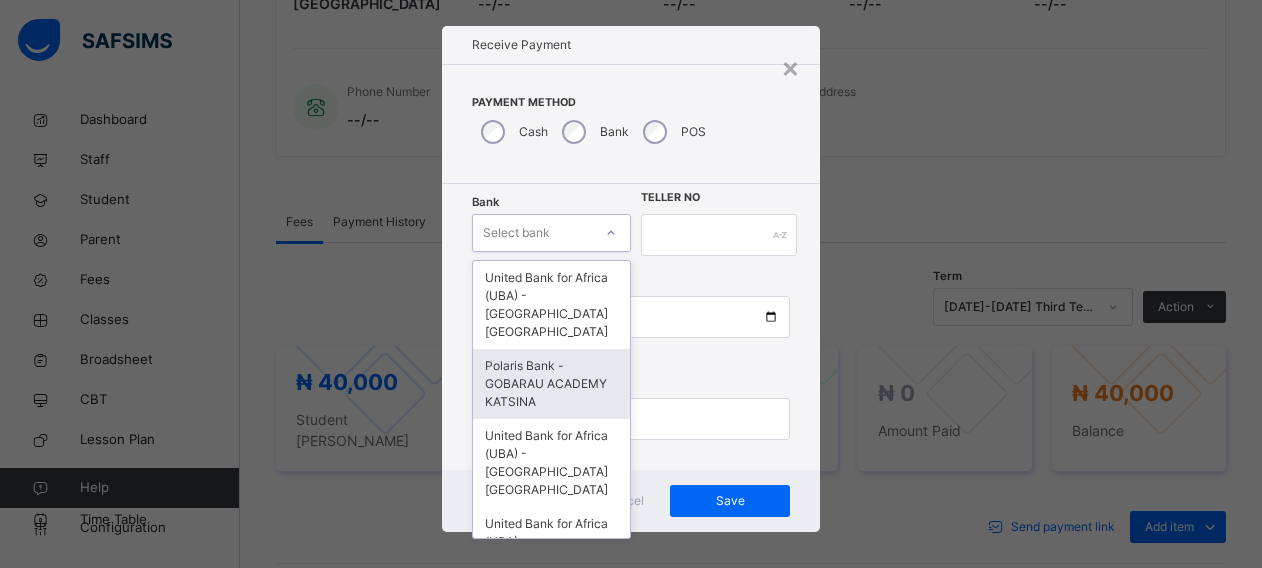 click on "Polaris Bank - GOBARAU ACADEMY KATSINA" at bounding box center [551, 384] 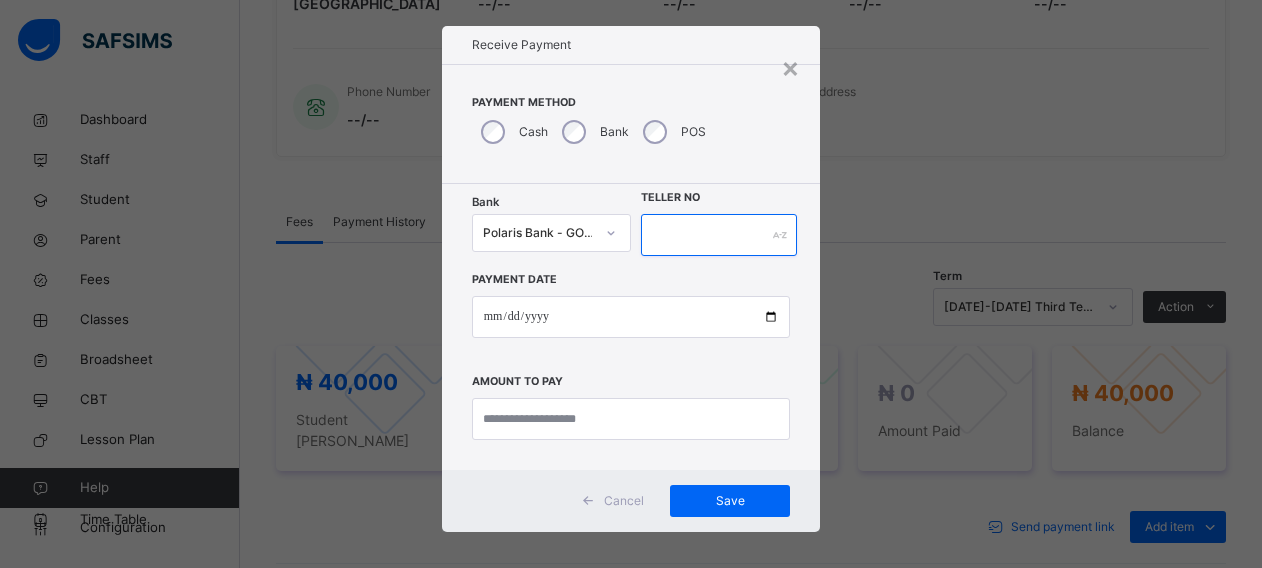 click at bounding box center (719, 235) 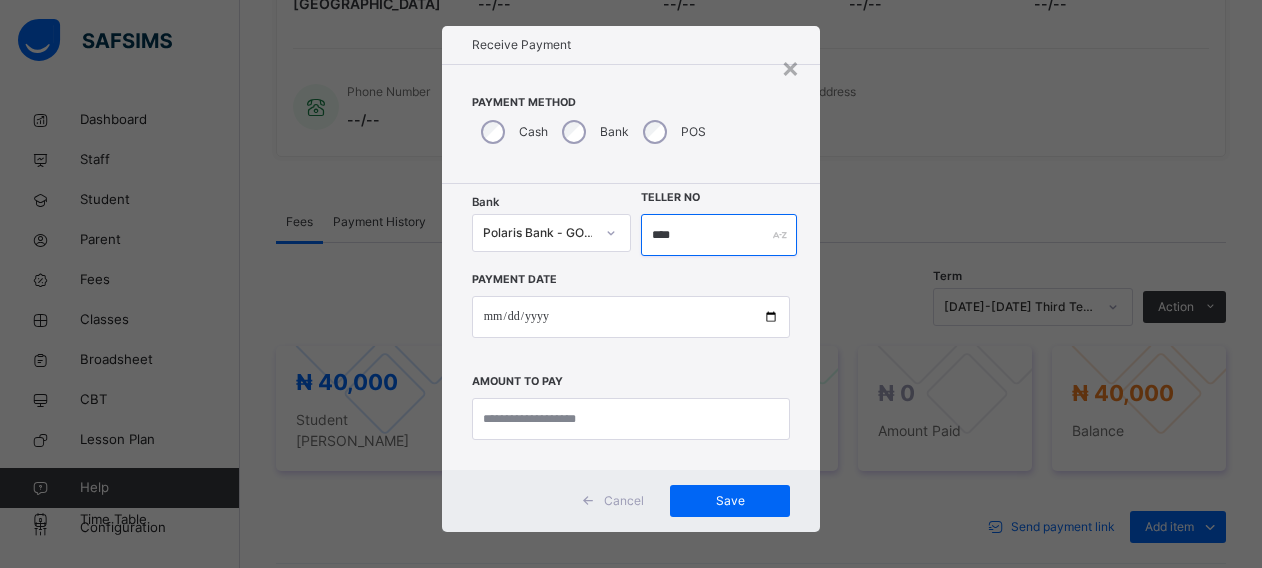 type on "****" 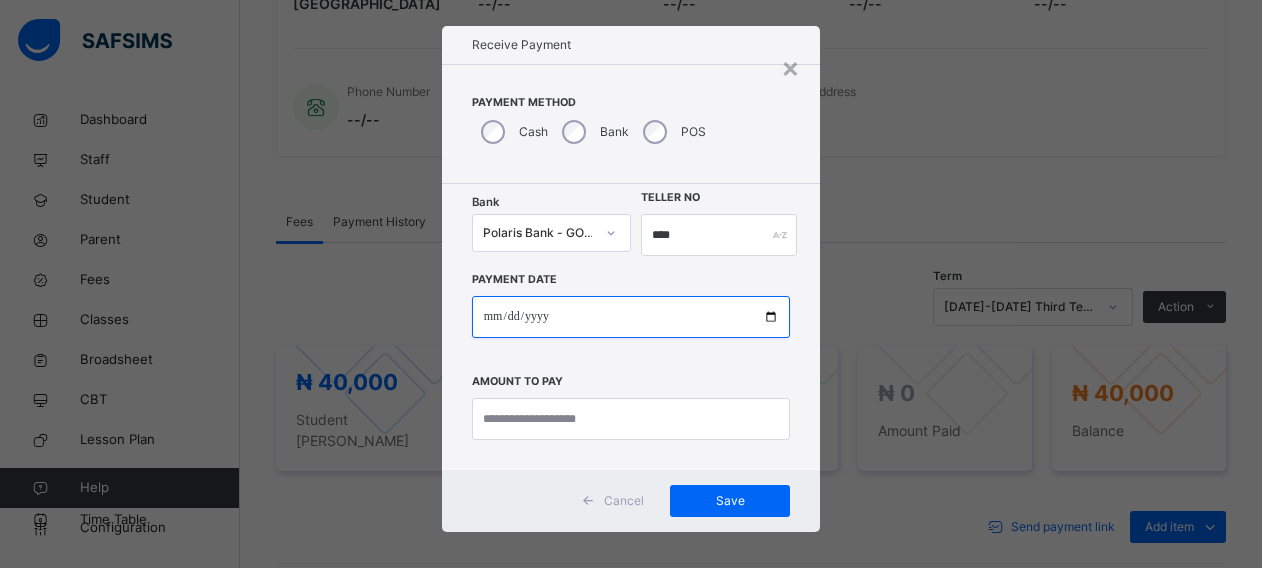 click at bounding box center (631, 317) 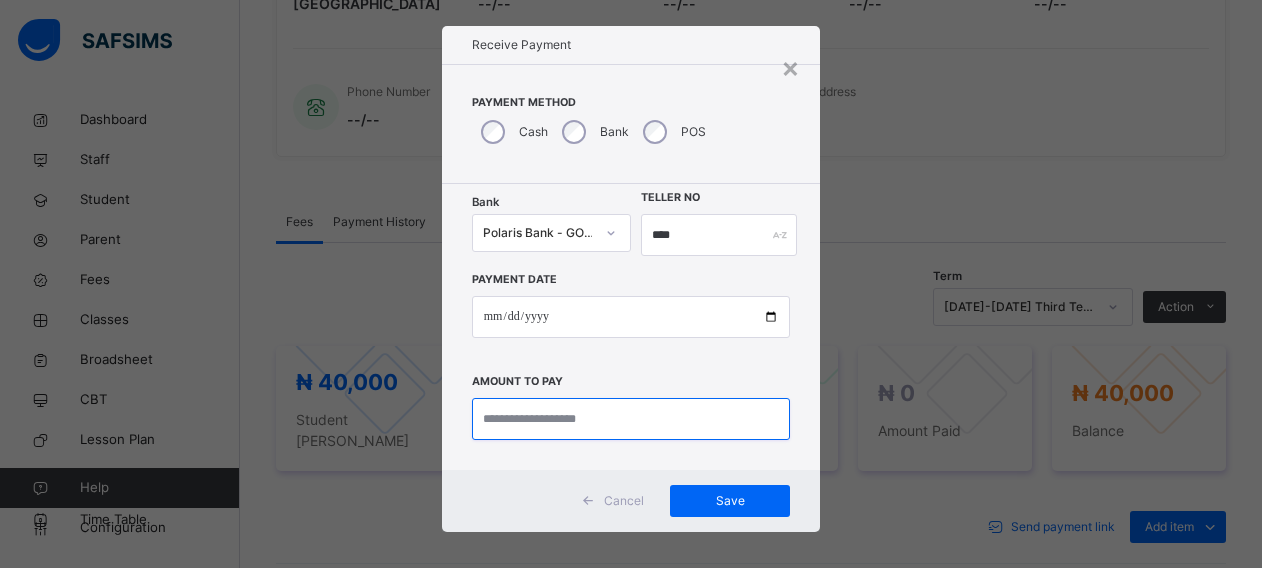 click at bounding box center [631, 419] 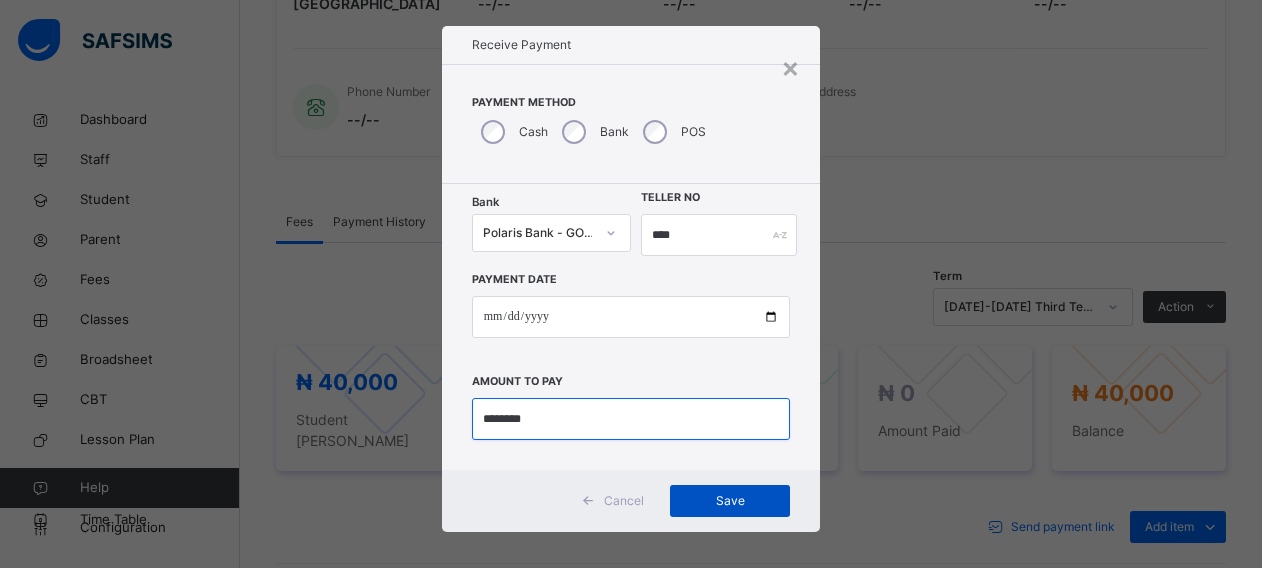 type on "********" 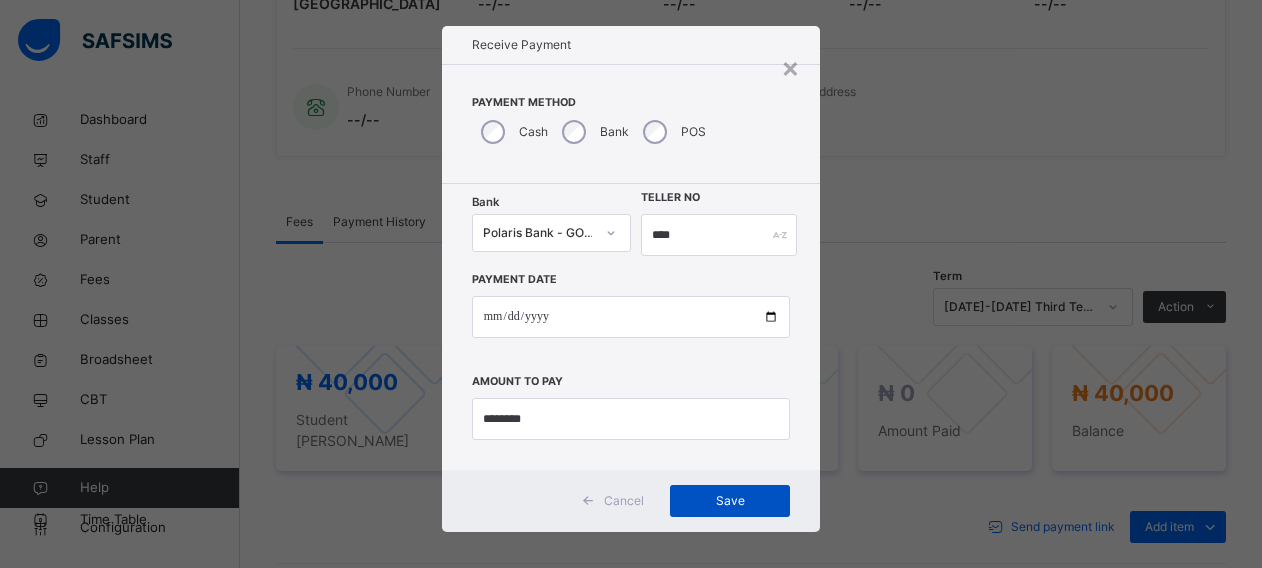 click on "Save" at bounding box center [730, 501] 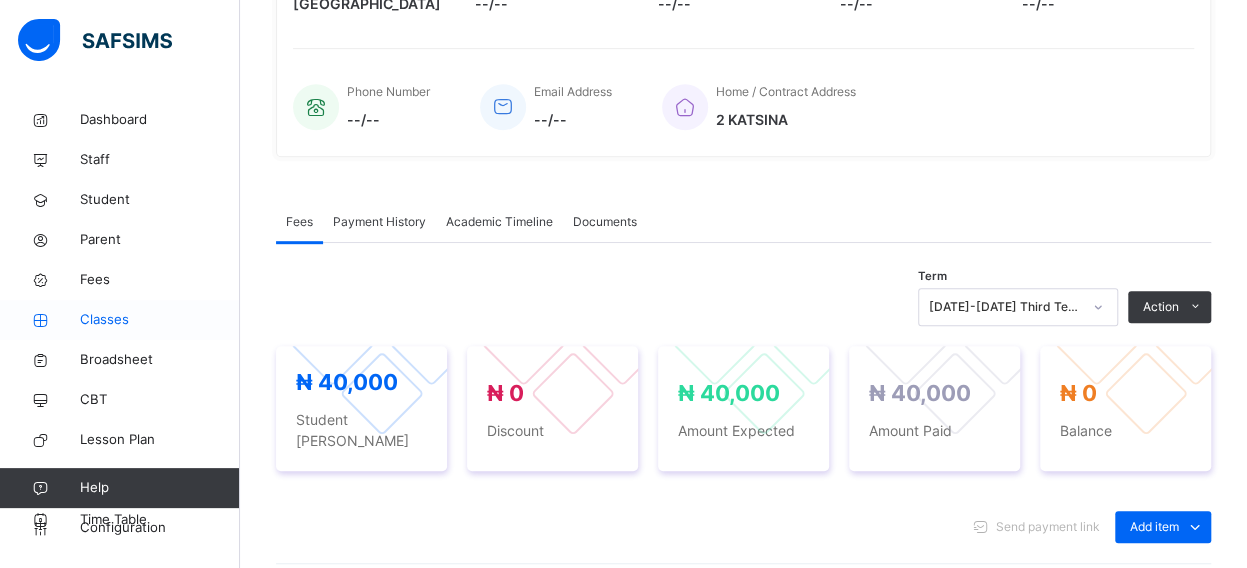click on "Classes" at bounding box center [160, 320] 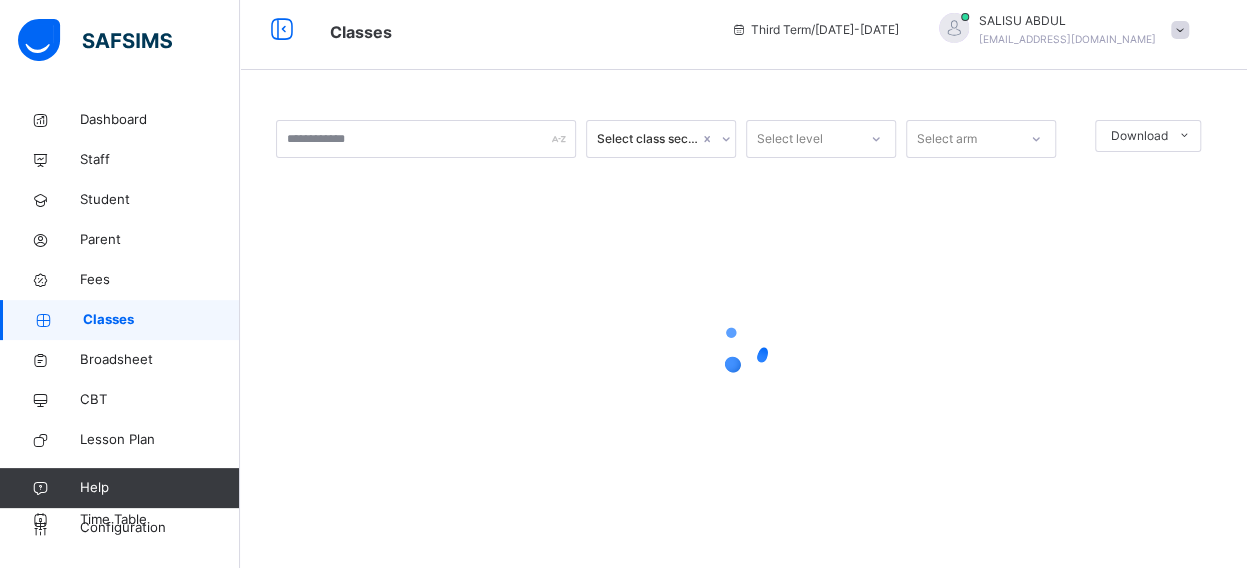 scroll, scrollTop: 0, scrollLeft: 0, axis: both 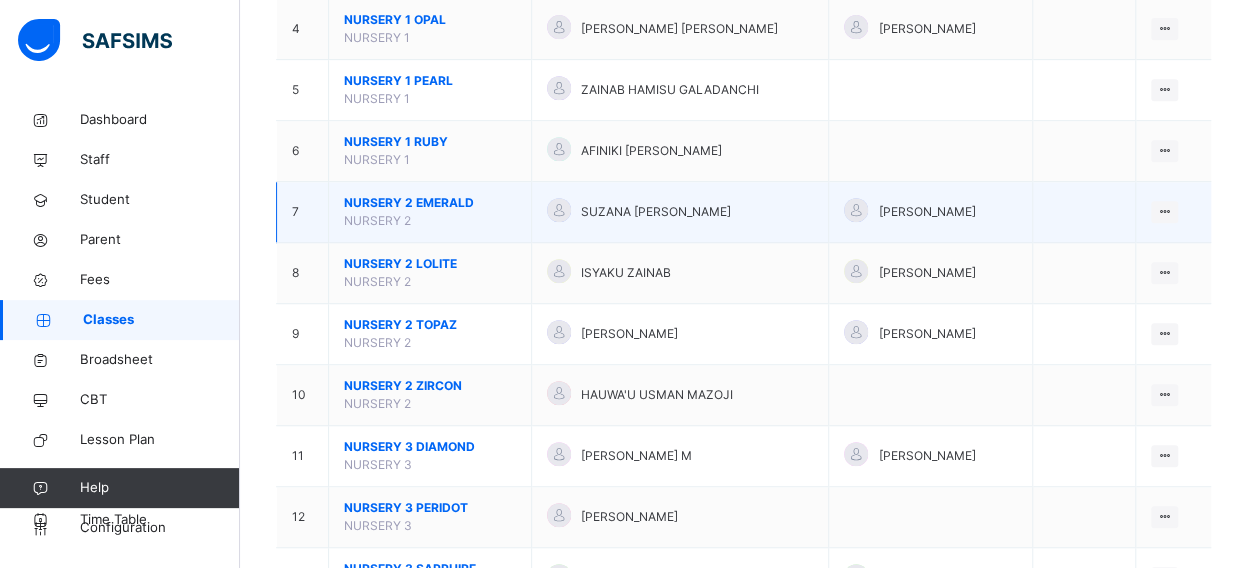 click on "NURSERY 2   EMERALD" at bounding box center [430, 203] 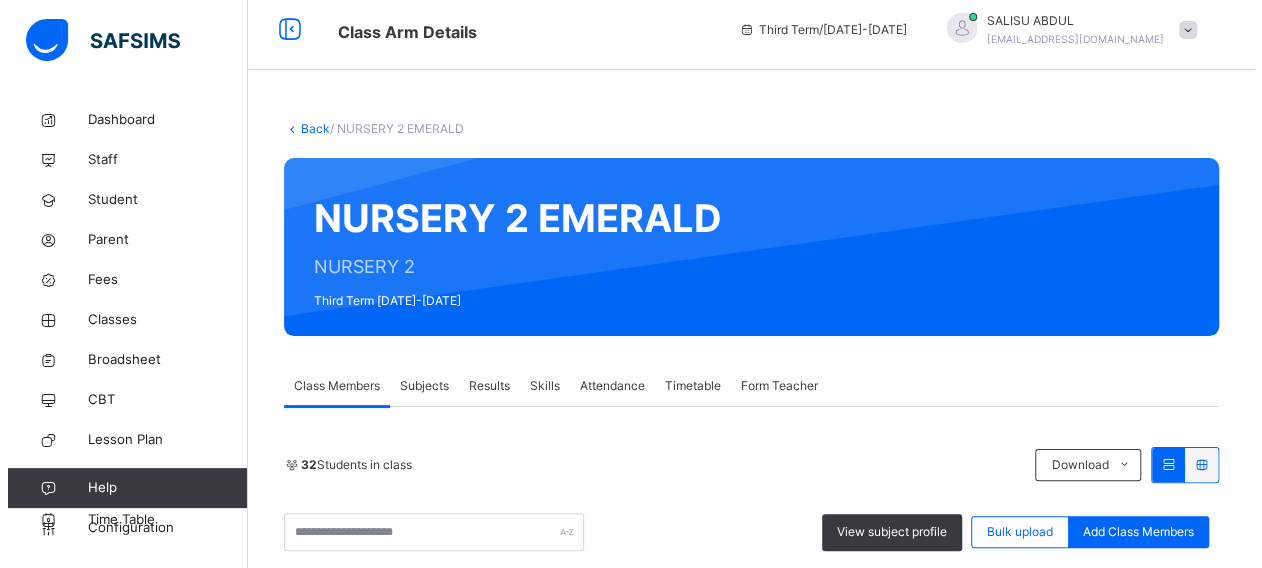 scroll, scrollTop: 440, scrollLeft: 0, axis: vertical 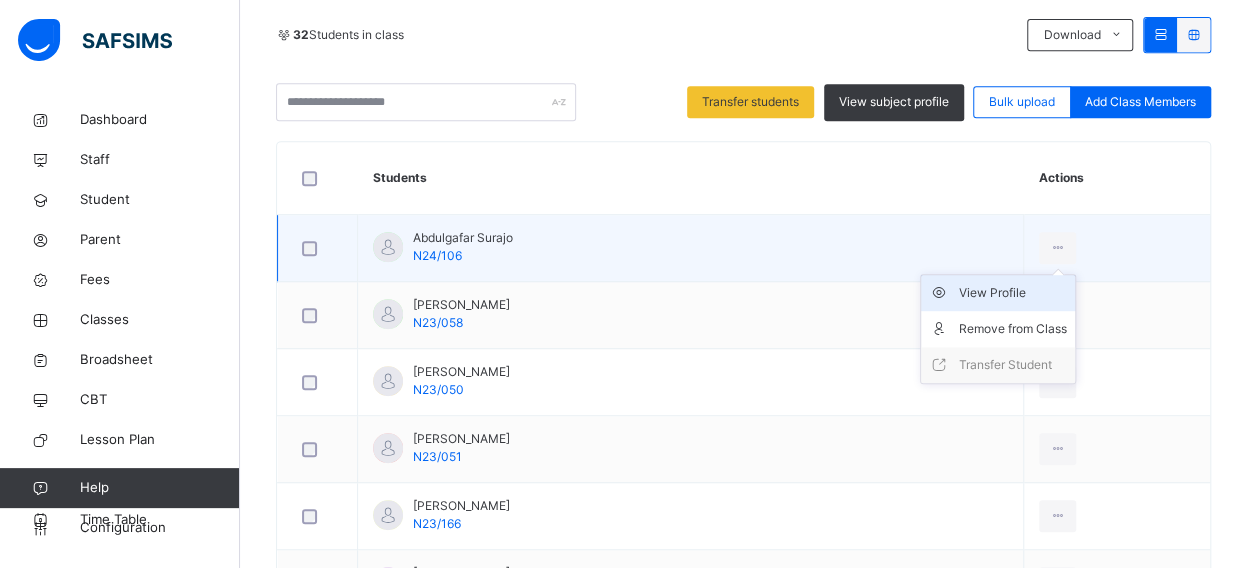 click on "View Profile" at bounding box center [1013, 293] 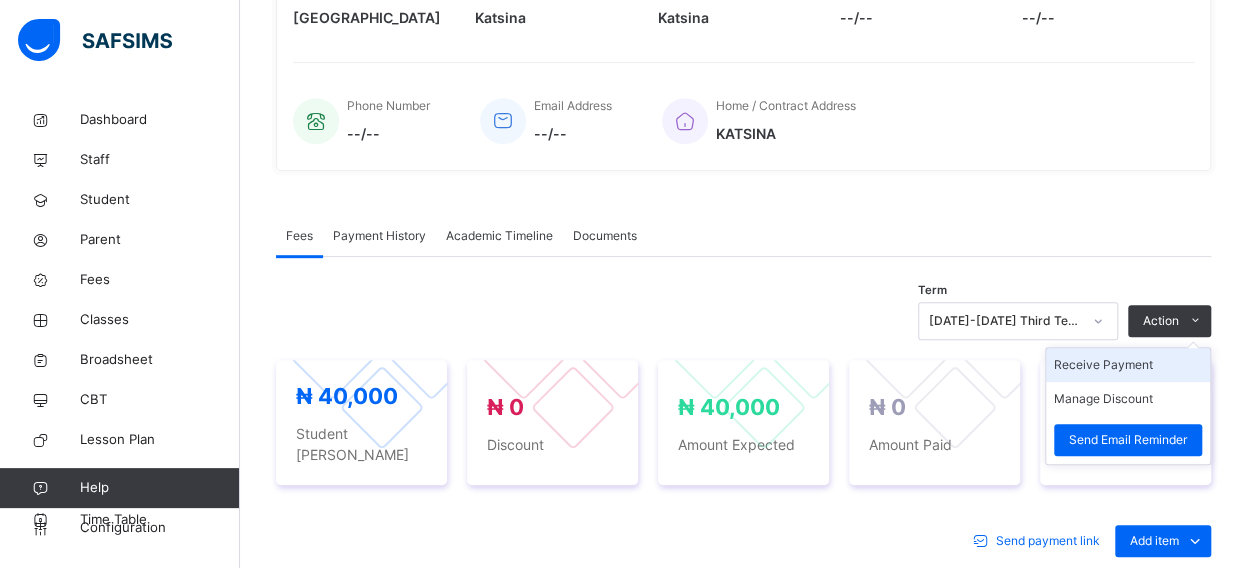 click on "Receive Payment" at bounding box center (1128, 365) 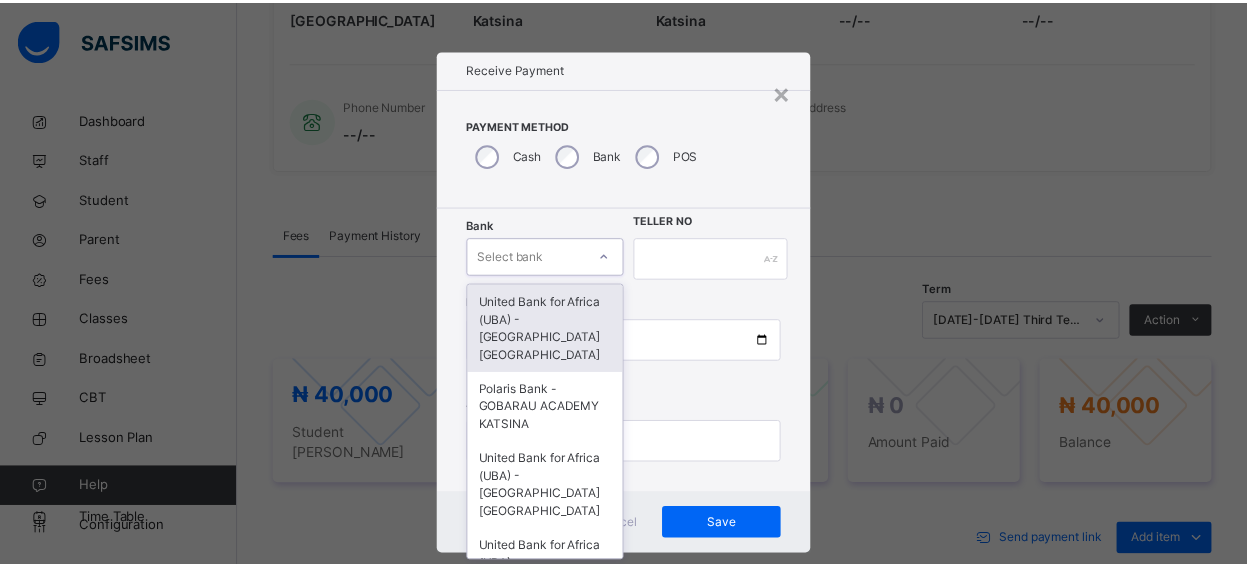 scroll, scrollTop: 24, scrollLeft: 0, axis: vertical 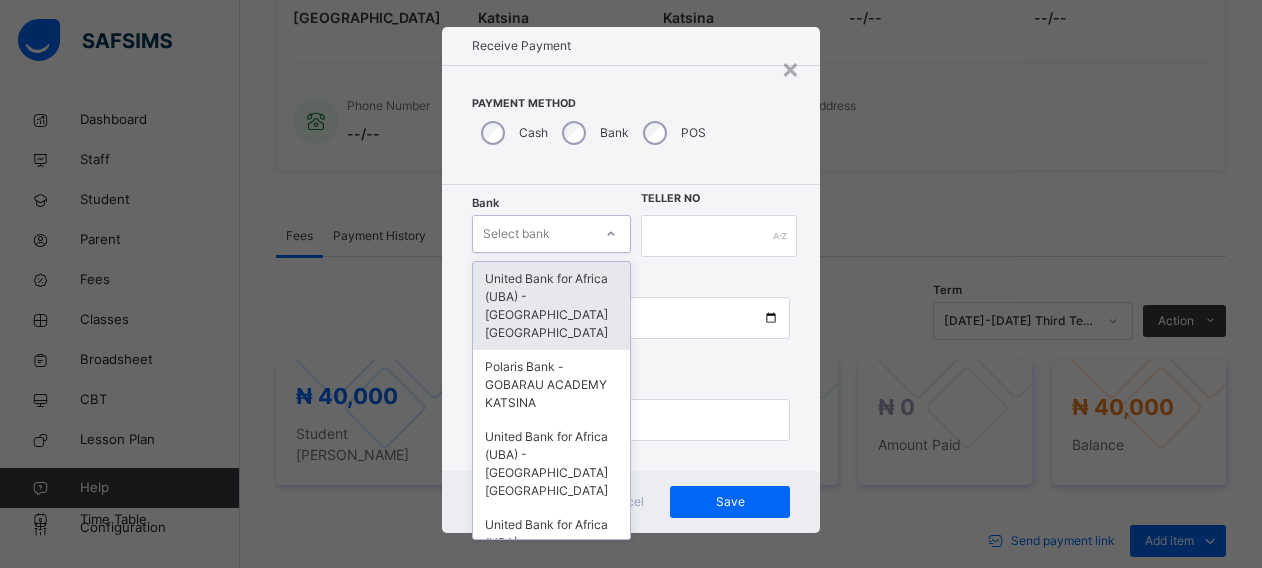 click on "Bank      option United Bank for Africa ([GEOGRAPHIC_DATA]) - Gobarau Academy Katsina focused, 1 of 16. 16 results available. Use Up and Down to choose options, press Enter to select the currently focused option, press Escape to exit the menu, press Tab to select the option and exit the menu. Select bank United Bank for Africa ([GEOGRAPHIC_DATA]) - [GEOGRAPHIC_DATA] [GEOGRAPHIC_DATA] Polaris Bank - GOBARAU ACADEMY KATSINA United Bank for Africa ([GEOGRAPHIC_DATA]) - [GEOGRAPHIC_DATA] [GEOGRAPHIC_DATA] United Bank for Africa ([GEOGRAPHIC_DATA]) - [GEOGRAPHIC_DATA] [GEOGRAPHIC_DATA] for Africa ([GEOGRAPHIC_DATA]) - [GEOGRAPHIC_DATA] [GEOGRAPHIC_DATA] [GEOGRAPHIC_DATA] - [GEOGRAPHIC_DATA] [GEOGRAPHIC_DATA] [GEOGRAPHIC_DATA] - [GEOGRAPHIC_DATA] [GEOGRAPHIC_DATA] [GEOGRAPHIC_DATA] - [GEOGRAPHIC_DATA] [GEOGRAPHIC_DATA] - [GEOGRAPHIC_DATA] [GEOGRAPHIC_DATA] - [GEOGRAPHIC_DATA] [GEOGRAPHIC_DATA] - [GEOGRAPHIC_DATA] [GEOGRAPHIC_DATA] - Gobarau Academy [GEOGRAPHIC_DATA] - [GEOGRAPHIC_DATA] [GEOGRAPHIC_DATA] - [GEOGRAPHIC_DATA] [GEOGRAPHIC_DATA] - [GEOGRAPHIC_DATA] [GEOGRAPHIC_DATA] - Gobarau Academy [GEOGRAPHIC_DATA]" at bounding box center (551, 236) 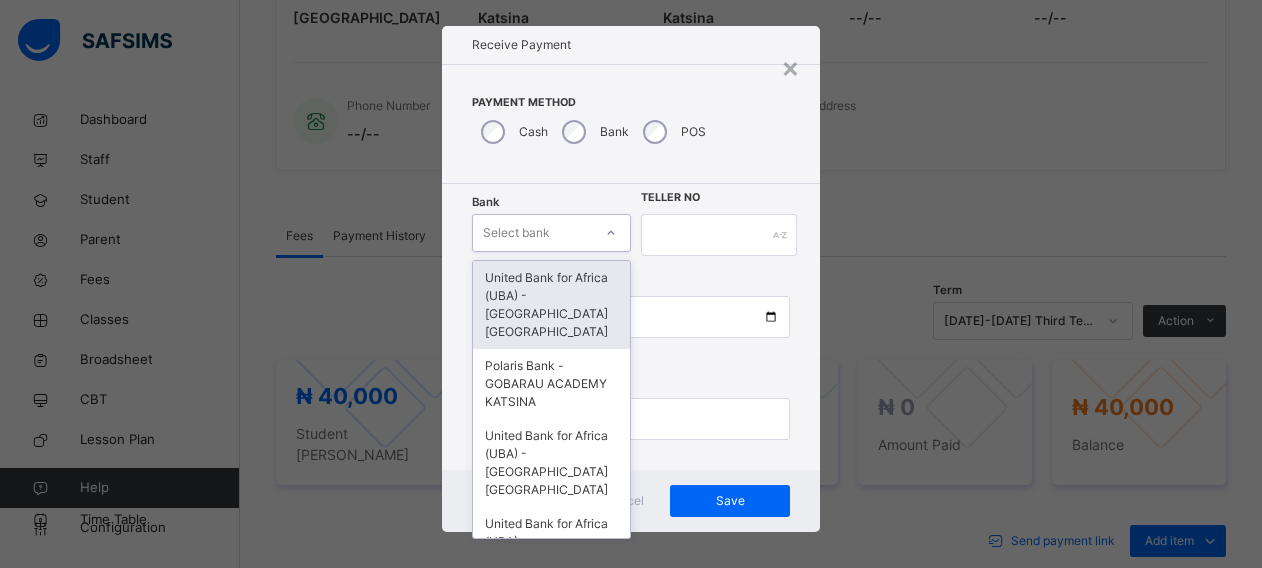 click on "United Bank for Africa (UBA) - [GEOGRAPHIC_DATA] [GEOGRAPHIC_DATA]" at bounding box center [551, 305] 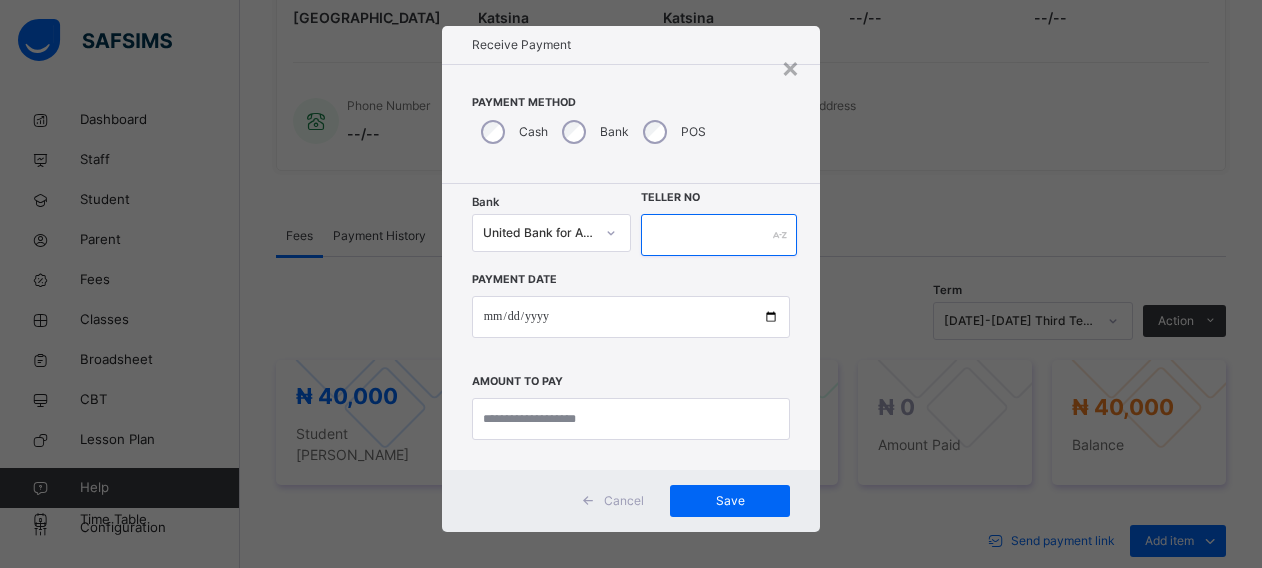 click at bounding box center [719, 235] 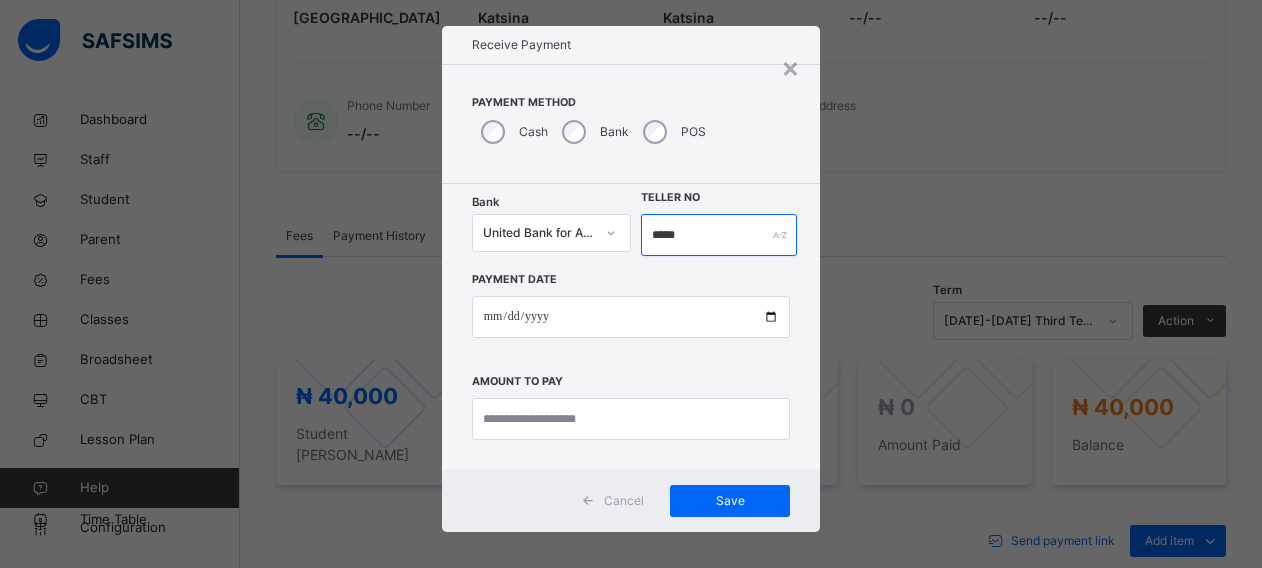 type on "*****" 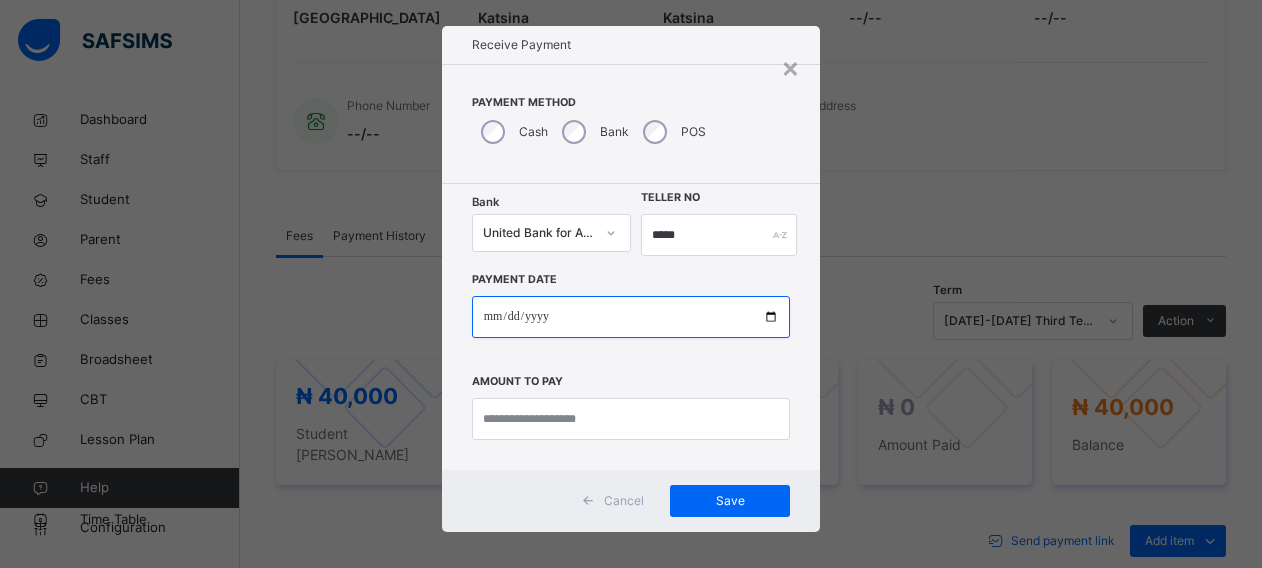 click at bounding box center (631, 317) 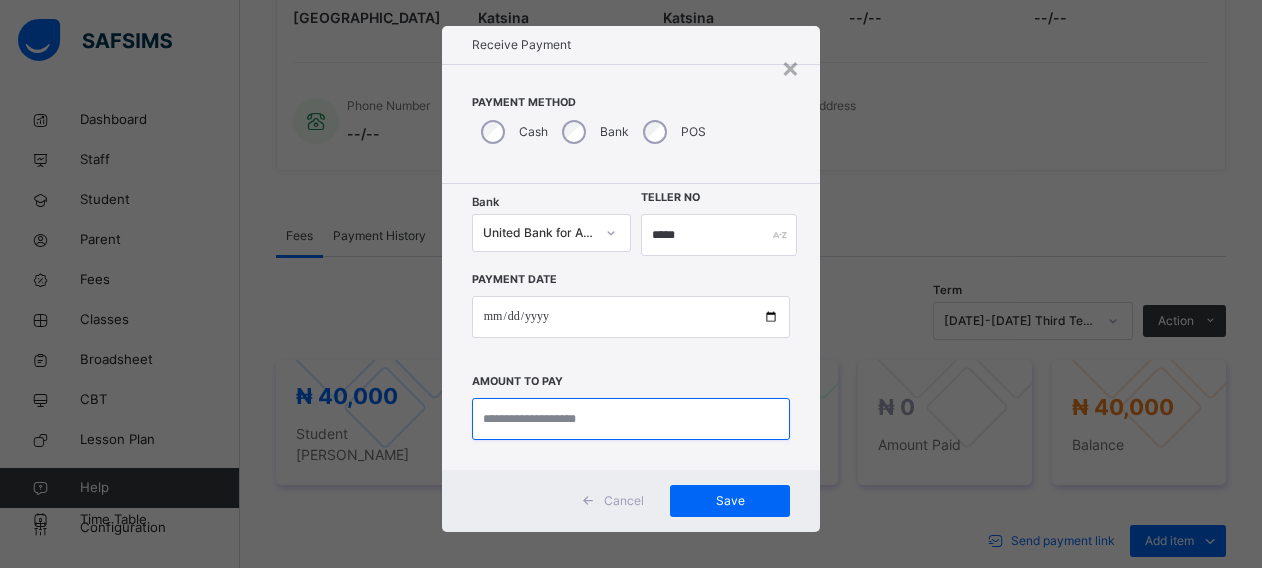 click at bounding box center (631, 419) 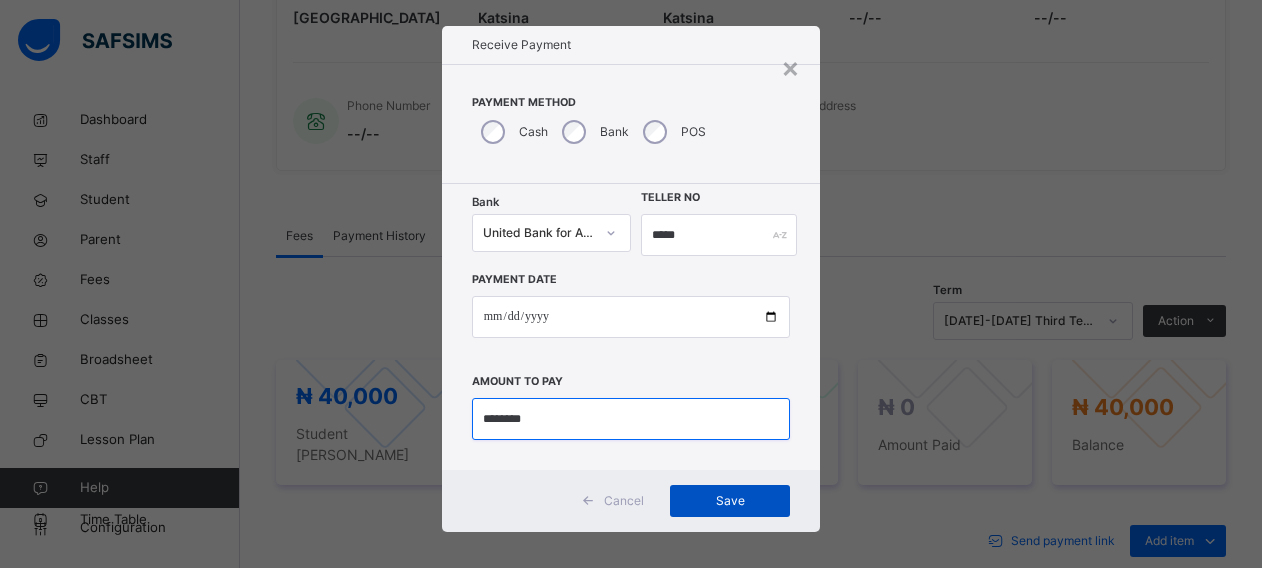 type on "********" 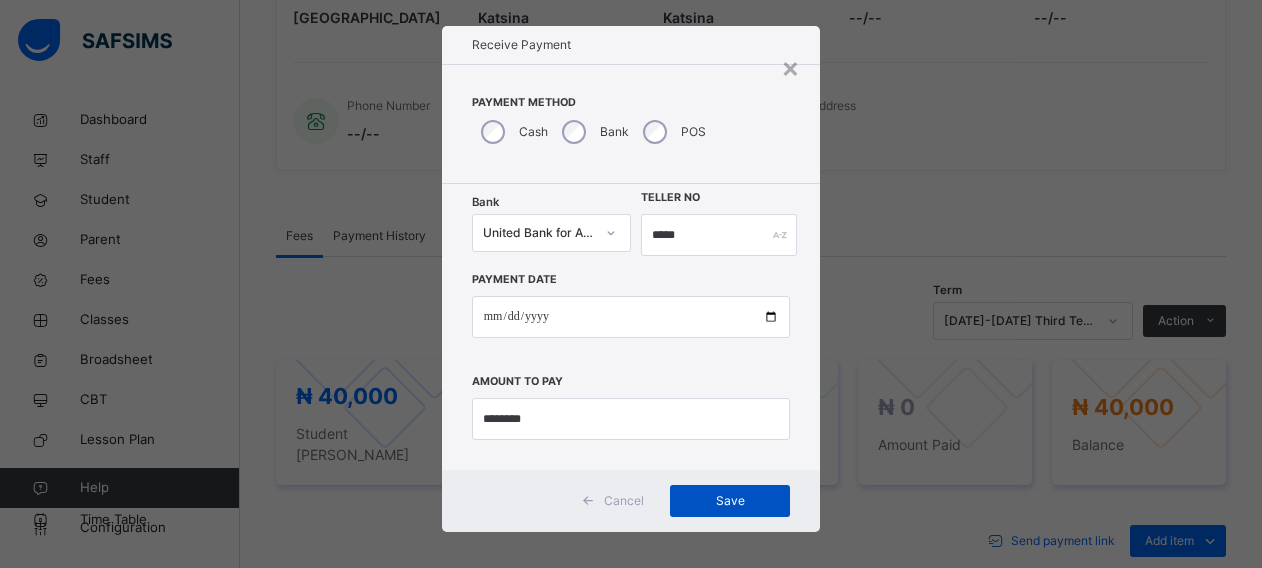 click on "Save" at bounding box center [730, 501] 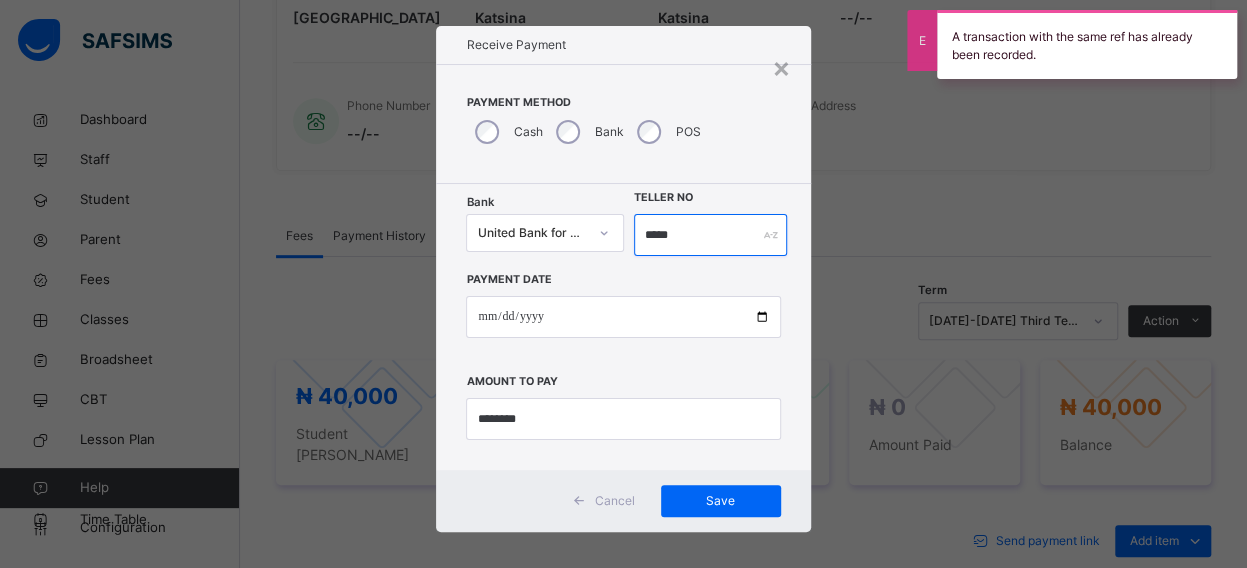click on "*****" at bounding box center [711, 235] 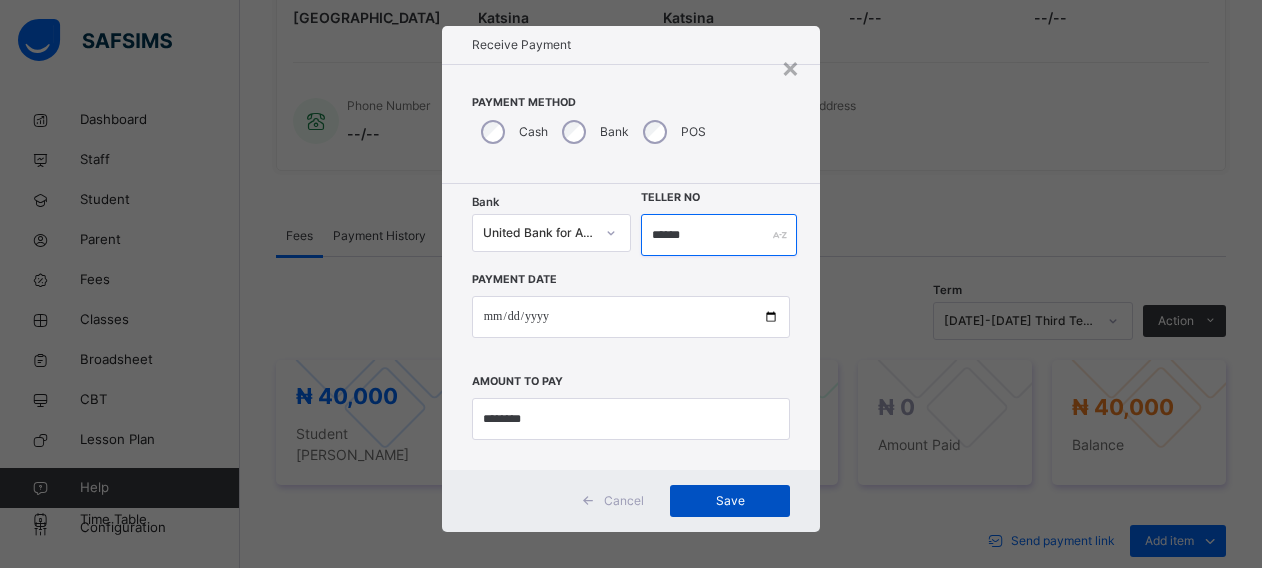 type on "******" 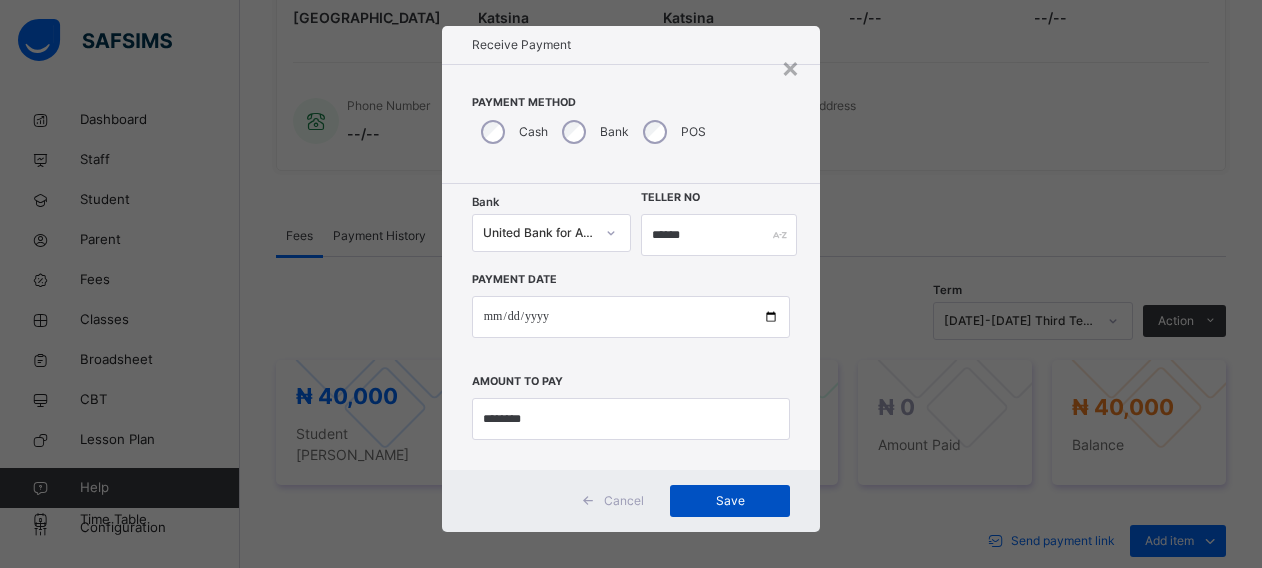 click on "Save" at bounding box center [730, 501] 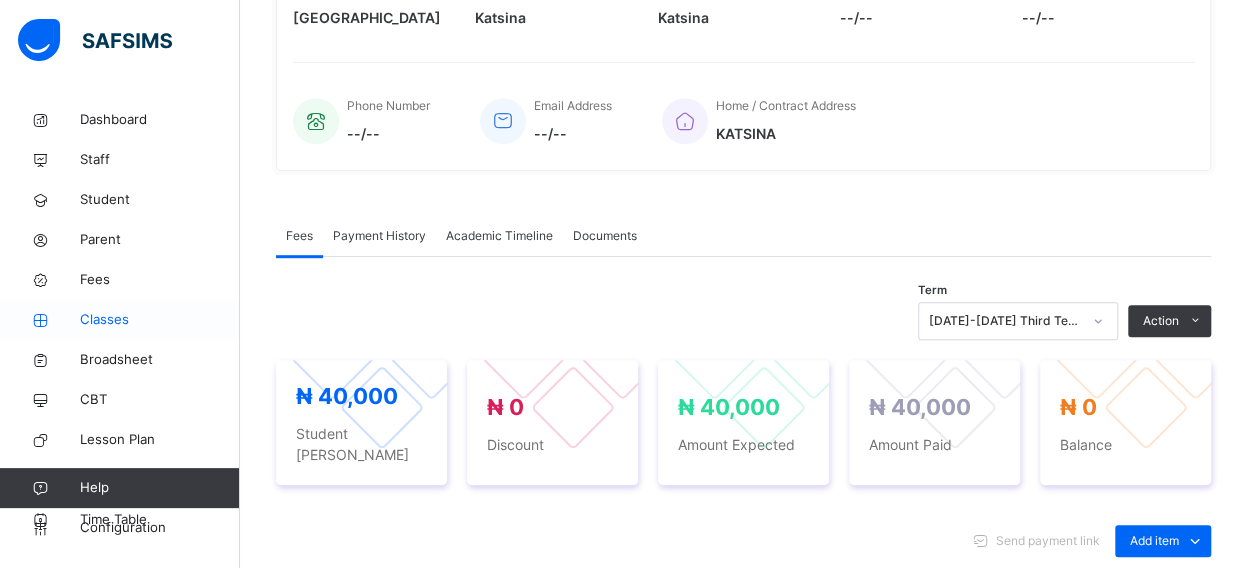 click on "Classes" at bounding box center (160, 320) 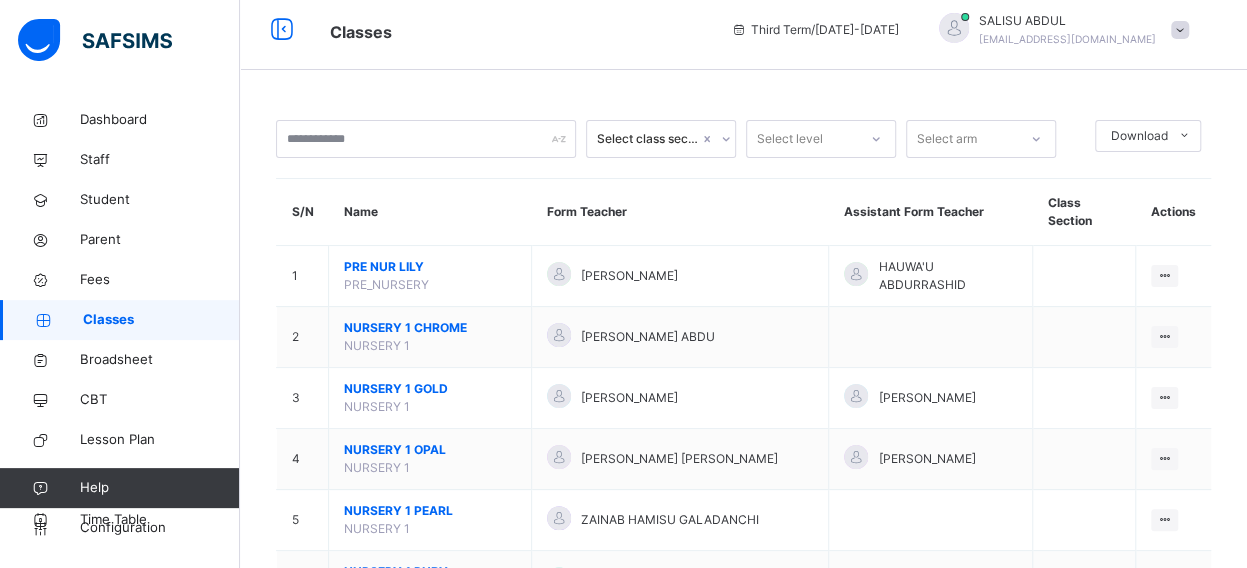 scroll, scrollTop: 440, scrollLeft: 0, axis: vertical 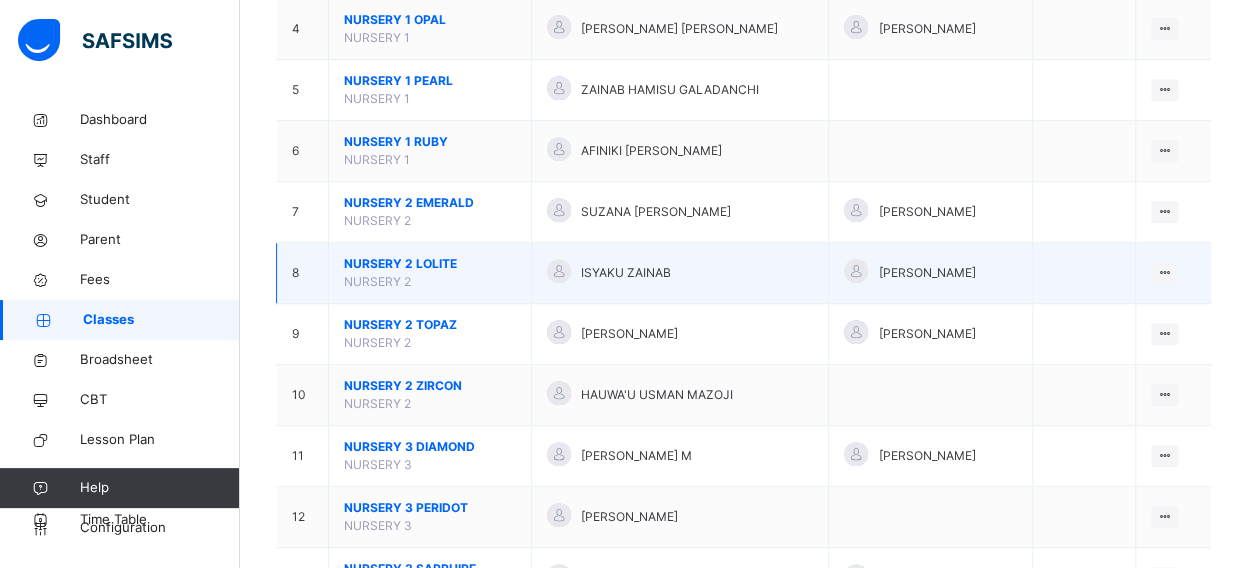 click on "NURSERY 2   LOLITE" at bounding box center [430, 264] 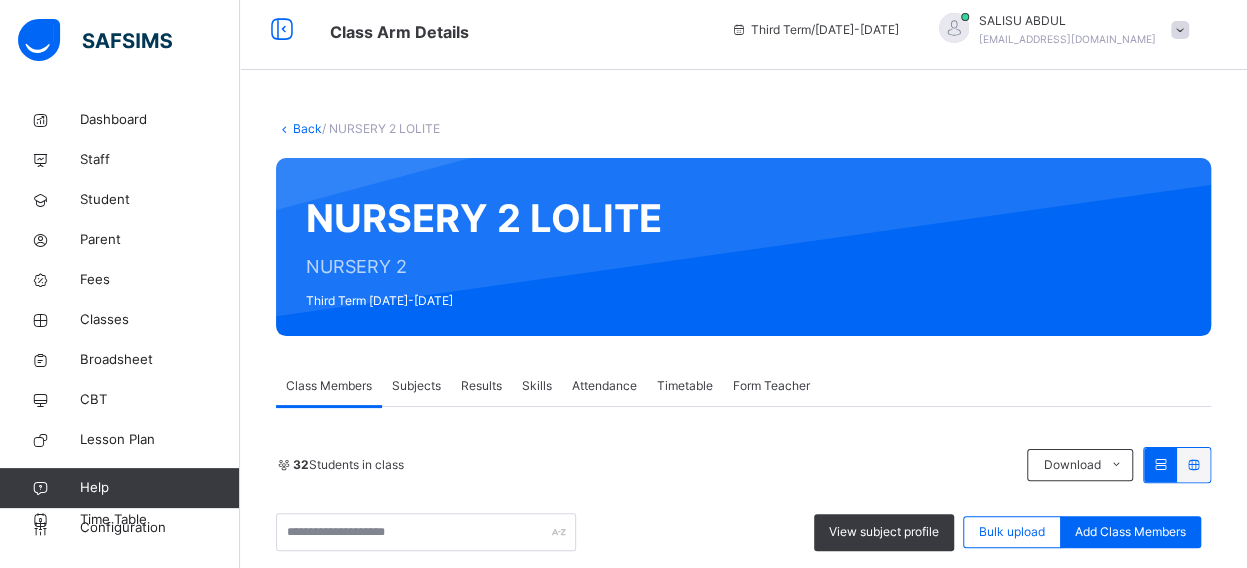 scroll, scrollTop: 440, scrollLeft: 0, axis: vertical 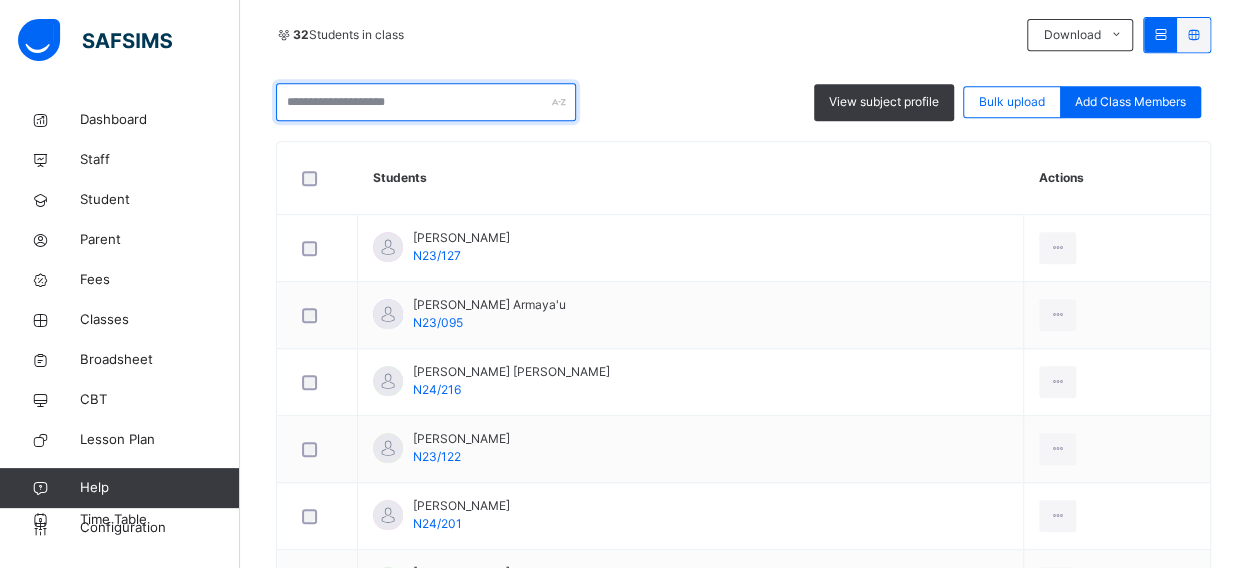 click at bounding box center (426, 102) 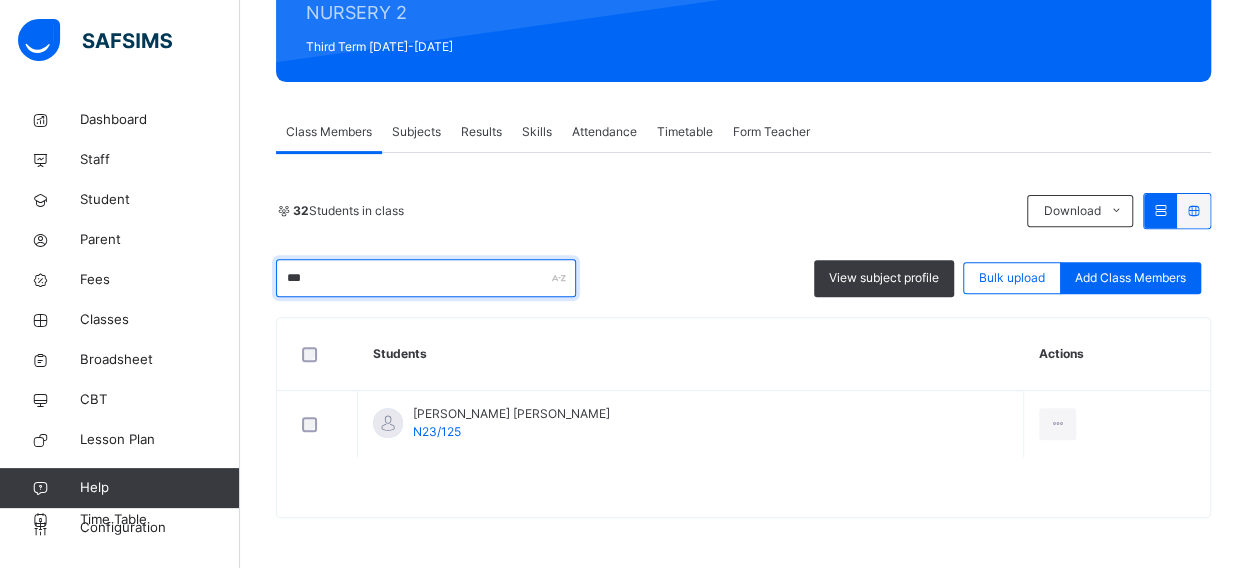 scroll, scrollTop: 262, scrollLeft: 0, axis: vertical 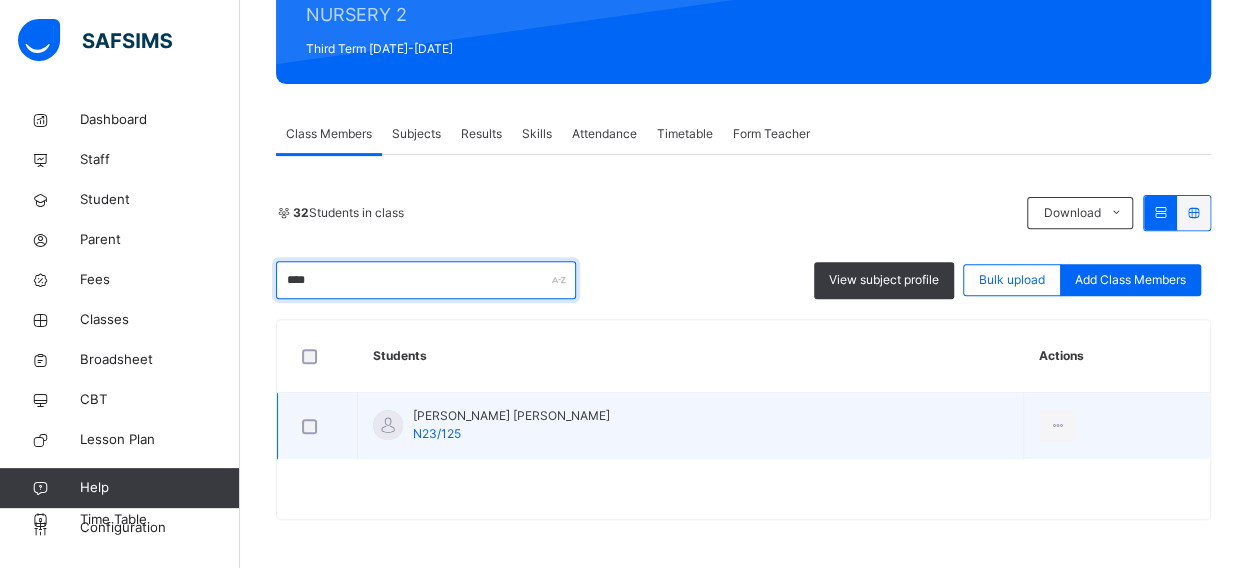 type on "****" 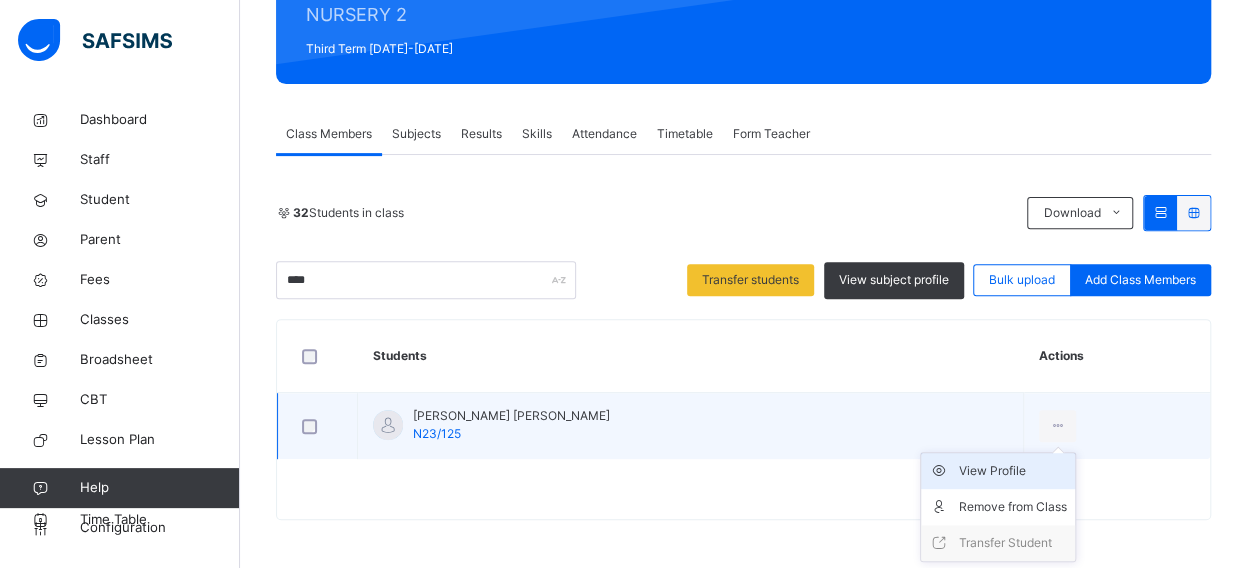 click on "View Profile" at bounding box center [1013, 471] 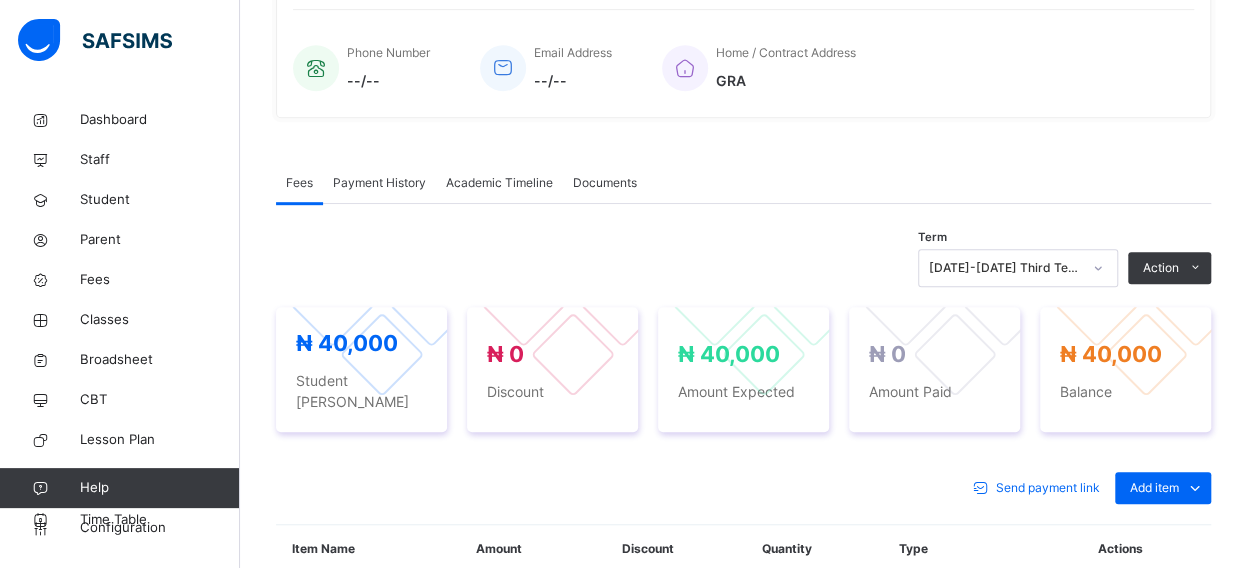 scroll, scrollTop: 502, scrollLeft: 0, axis: vertical 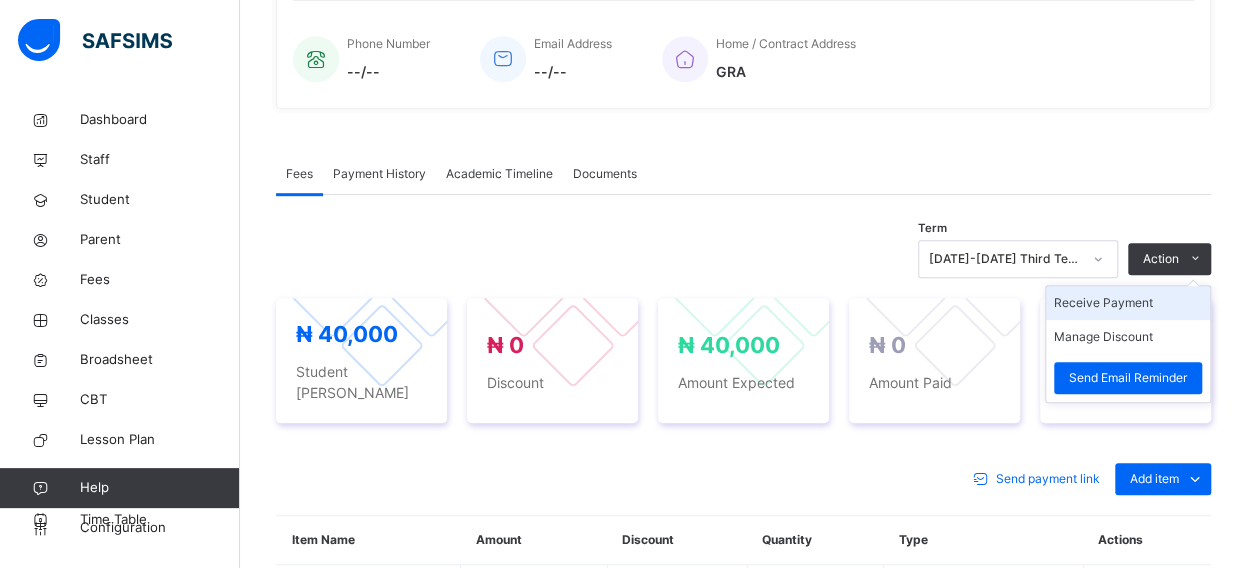 click on "Receive Payment" at bounding box center (1128, 303) 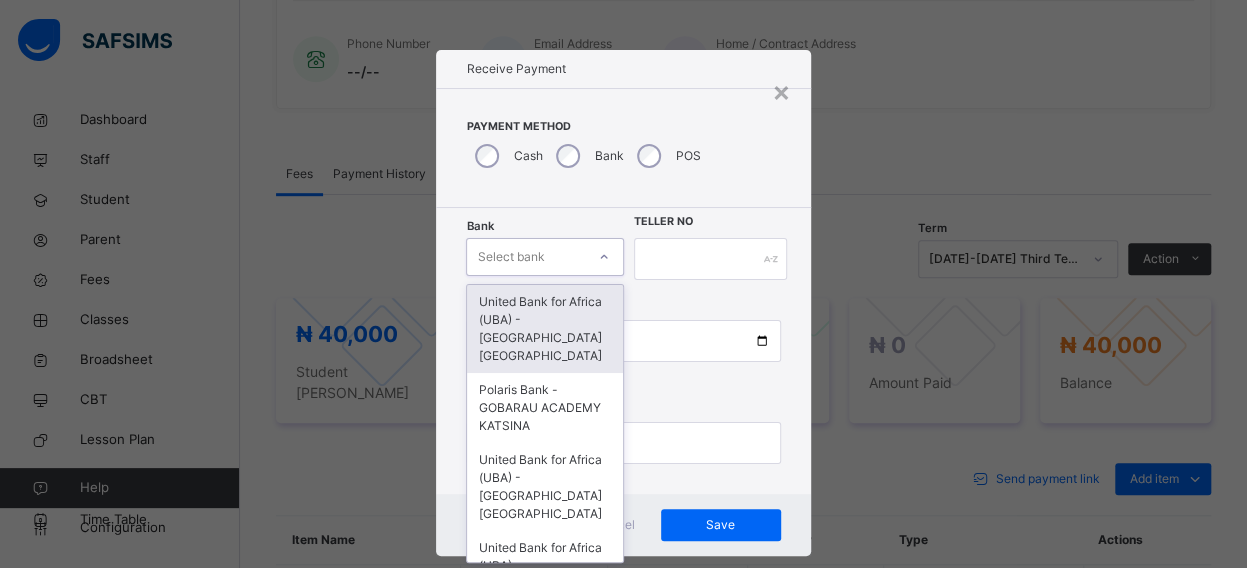 scroll, scrollTop: 24, scrollLeft: 0, axis: vertical 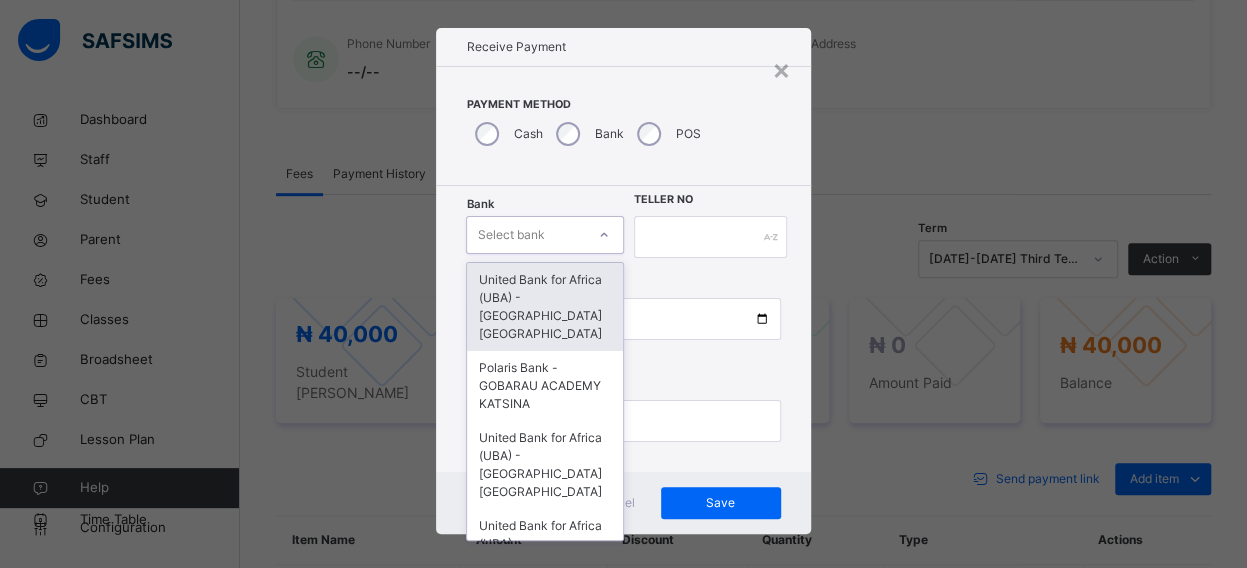 click on "option United Bank for Africa ([GEOGRAPHIC_DATA]) - Gobarau Academy Katsina focused, 1 of 16. 16 results available. Use Up and Down to choose options, press Enter to select the currently focused option, press Escape to exit the menu, press Tab to select the option and exit the menu. Select bank United Bank for Africa ([GEOGRAPHIC_DATA]) - [GEOGRAPHIC_DATA] [GEOGRAPHIC_DATA] Polaris Bank - GOBARAU ACADEMY KATSINA United Bank for Africa ([GEOGRAPHIC_DATA]) - [GEOGRAPHIC_DATA] [GEOGRAPHIC_DATA] United Bank for Africa ([GEOGRAPHIC_DATA]) - [GEOGRAPHIC_DATA] [GEOGRAPHIC_DATA] for Africa ([GEOGRAPHIC_DATA]) - [GEOGRAPHIC_DATA] [GEOGRAPHIC_DATA] [GEOGRAPHIC_DATA] - [GEOGRAPHIC_DATA] [GEOGRAPHIC_DATA] [GEOGRAPHIC_DATA] - [GEOGRAPHIC_DATA] [GEOGRAPHIC_DATA] [GEOGRAPHIC_DATA] - [GEOGRAPHIC_DATA] [GEOGRAPHIC_DATA] - [GEOGRAPHIC_DATA] [GEOGRAPHIC_DATA] - [GEOGRAPHIC_DATA] [GEOGRAPHIC_DATA] - [GEOGRAPHIC_DATA] [GEOGRAPHIC_DATA] - Gobarau Academy [GEOGRAPHIC_DATA] - [GEOGRAPHIC_DATA] [GEOGRAPHIC_DATA] - [GEOGRAPHIC_DATA] [GEOGRAPHIC_DATA] - [GEOGRAPHIC_DATA] [GEOGRAPHIC_DATA] - Gobarau Academy [GEOGRAPHIC_DATA]" at bounding box center (544, 235) 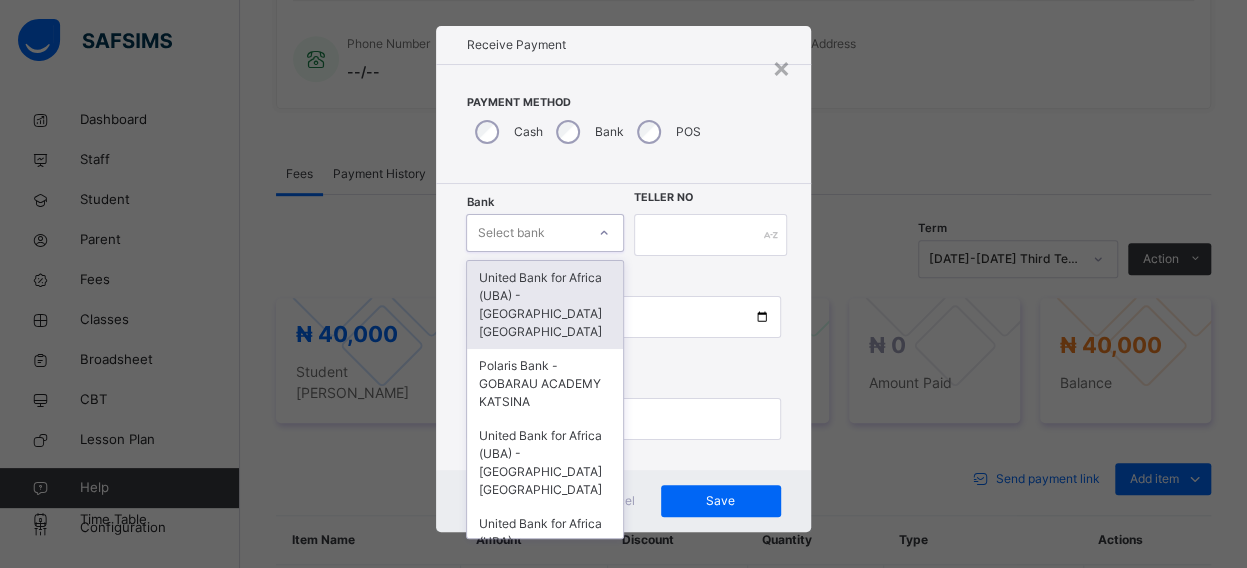 click on "United Bank for Africa (UBA) - [GEOGRAPHIC_DATA] [GEOGRAPHIC_DATA]" at bounding box center (544, 305) 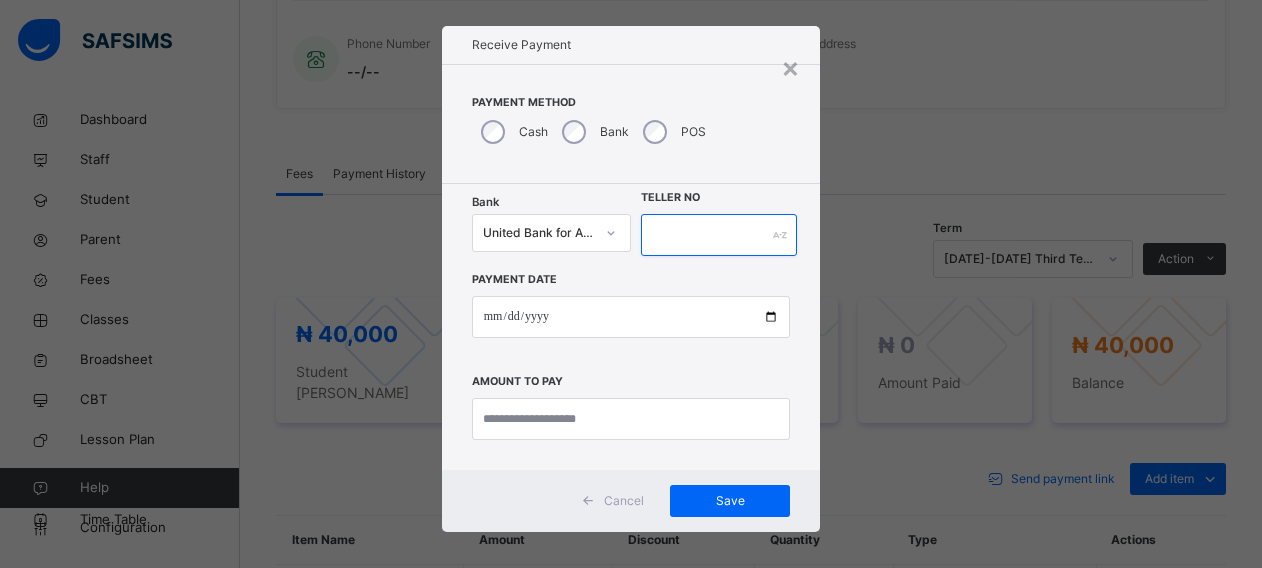 click at bounding box center (719, 235) 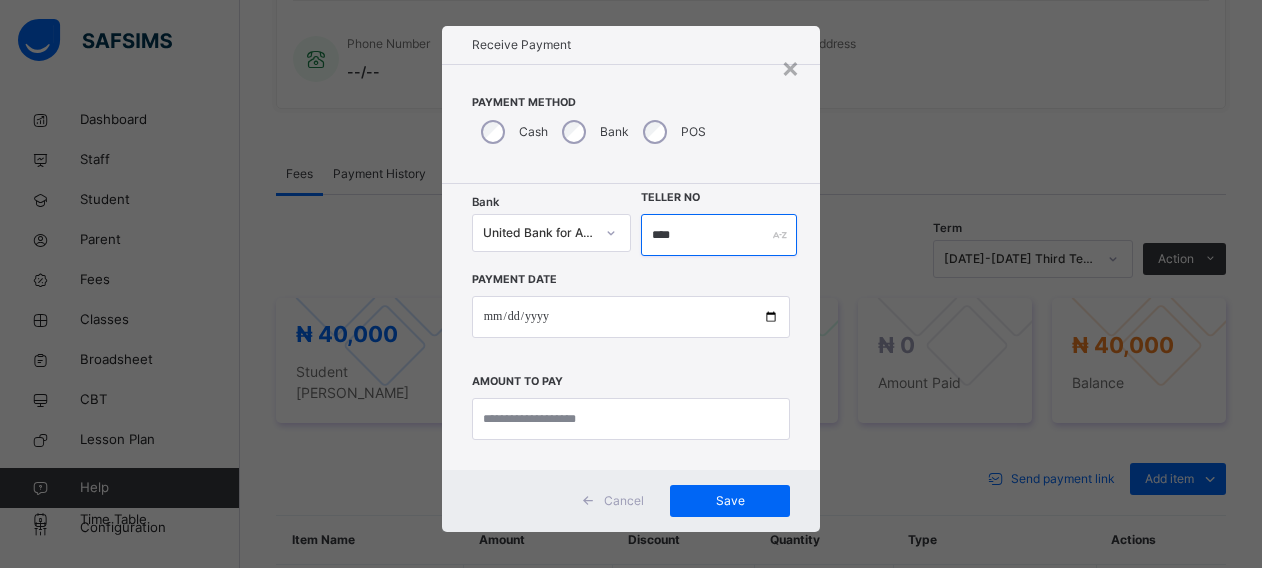 type on "****" 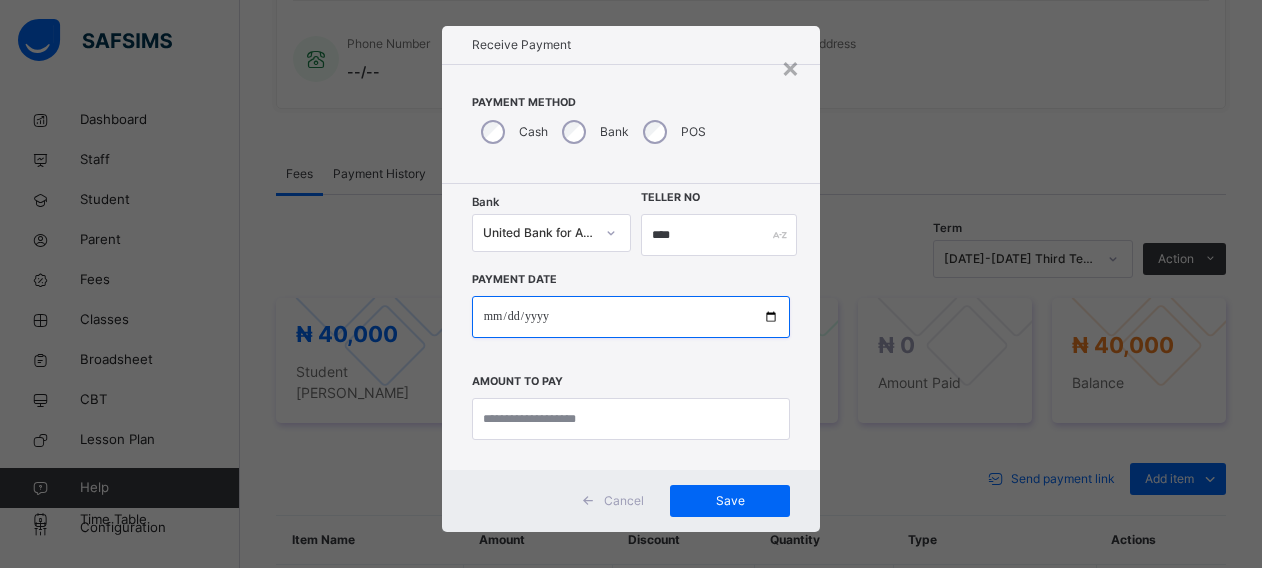 click at bounding box center (631, 317) 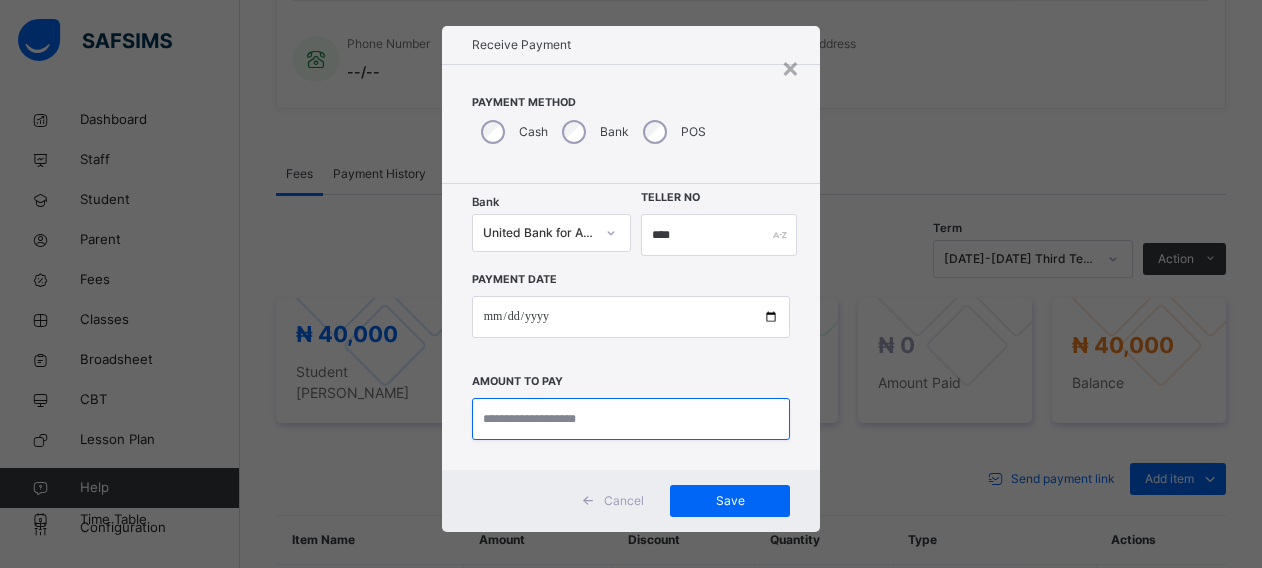 click at bounding box center [631, 419] 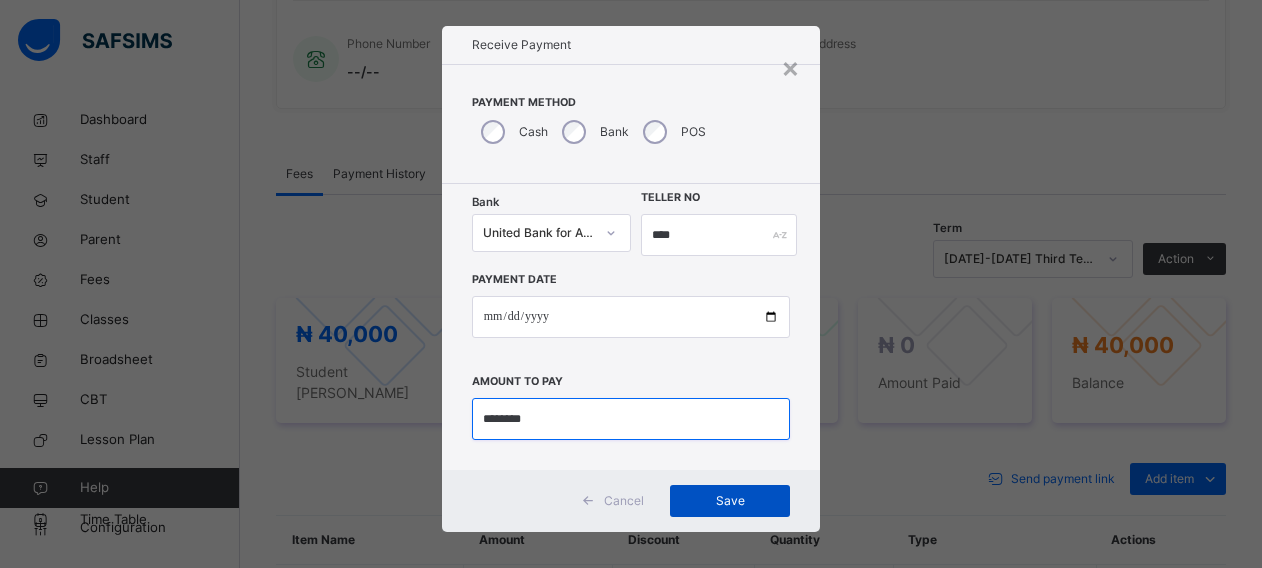 type on "********" 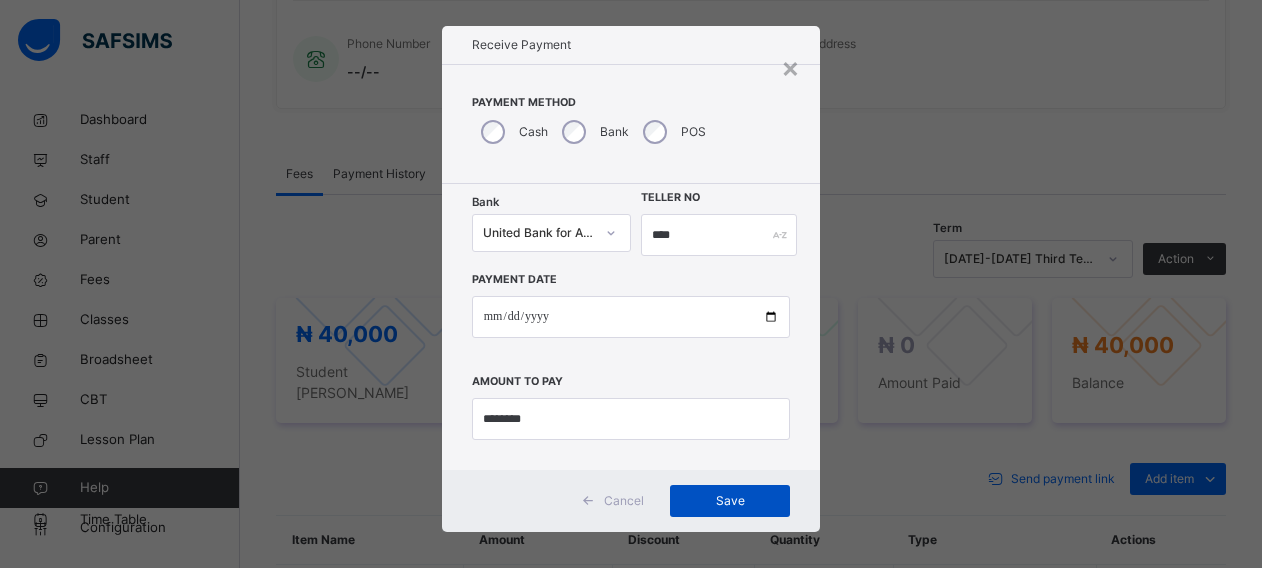 click on "Save" at bounding box center [730, 501] 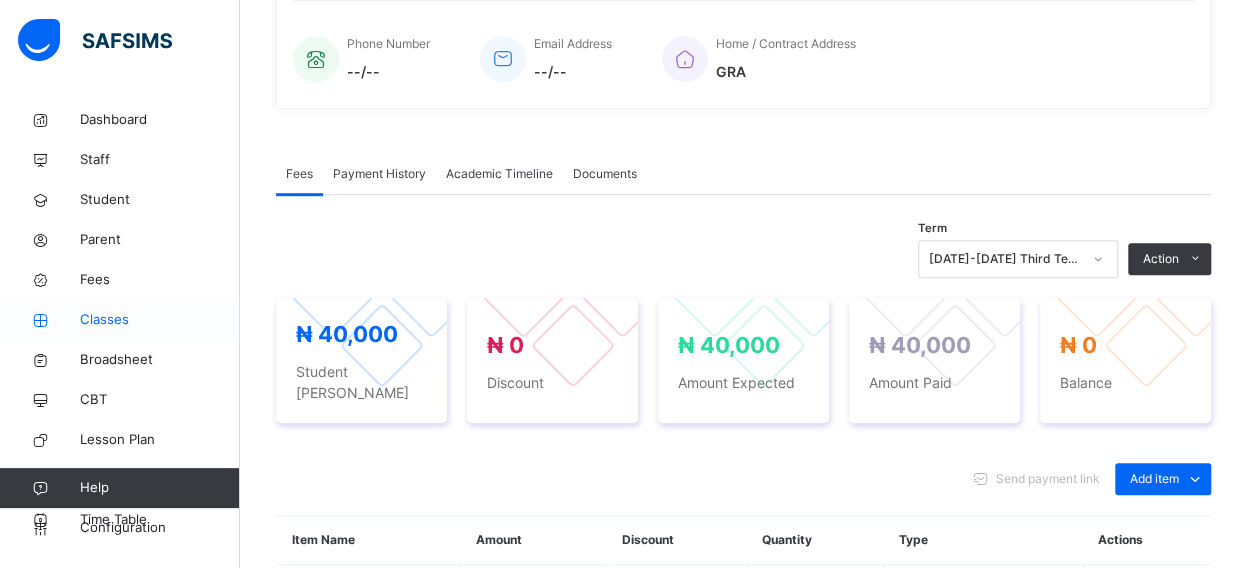 click on "Classes" at bounding box center [160, 320] 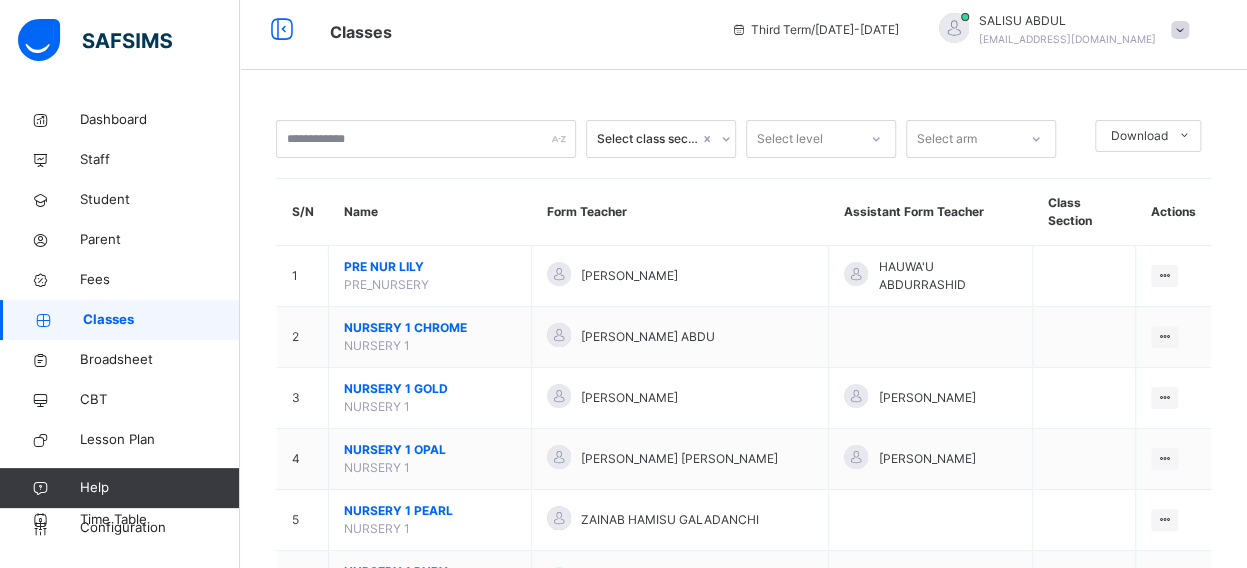 scroll, scrollTop: 502, scrollLeft: 0, axis: vertical 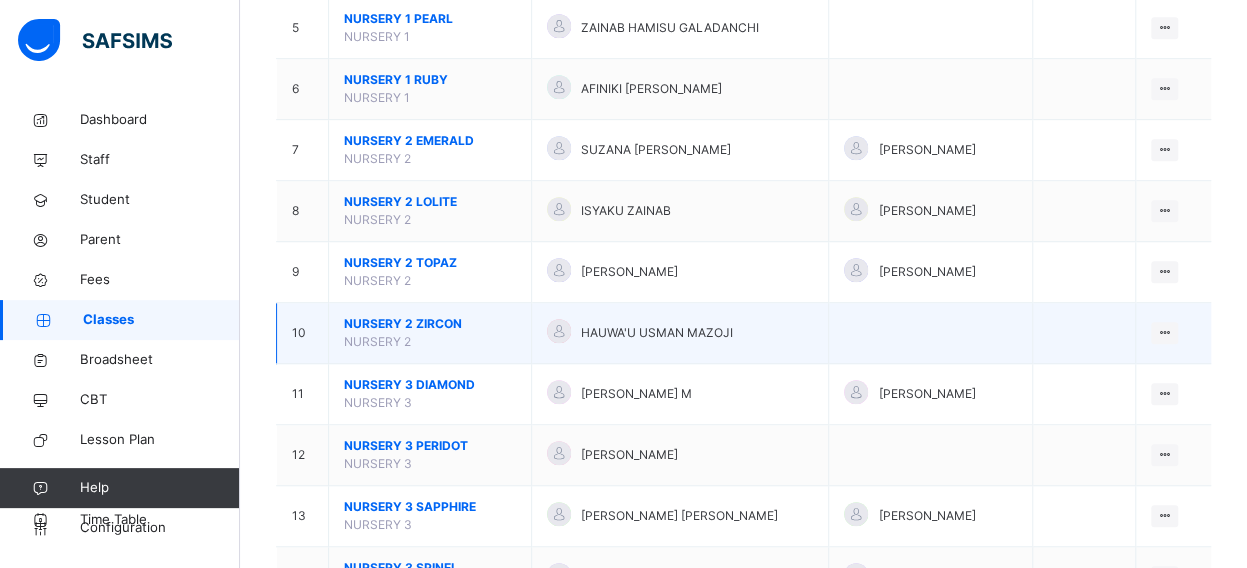 click on "NURSERY 2   ZIRCON" at bounding box center [430, 324] 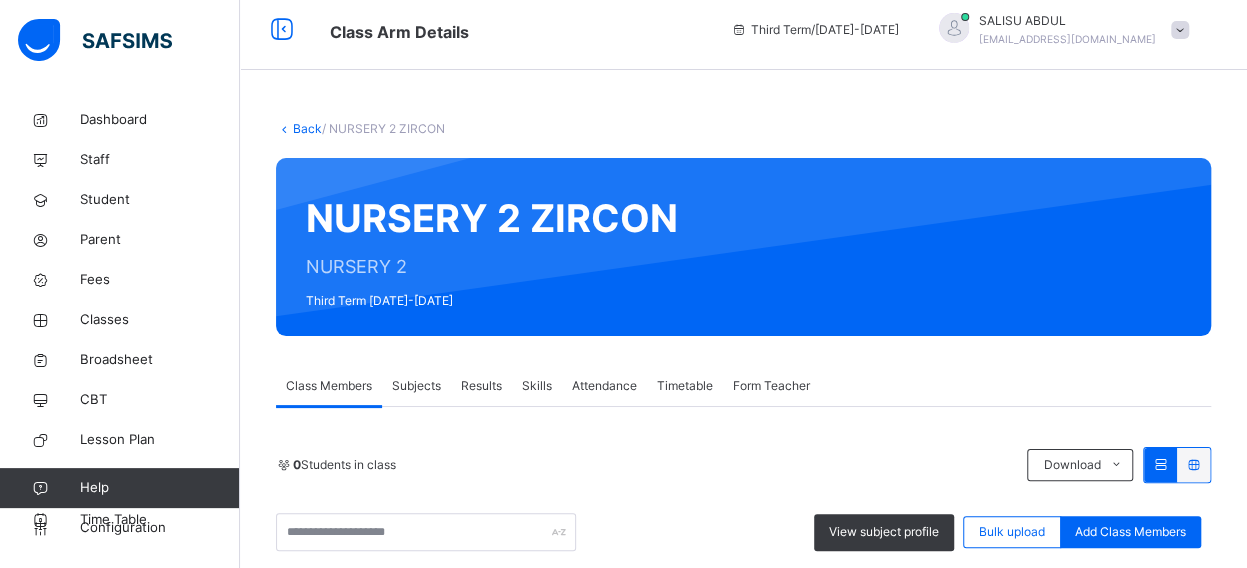 scroll, scrollTop: 502, scrollLeft: 0, axis: vertical 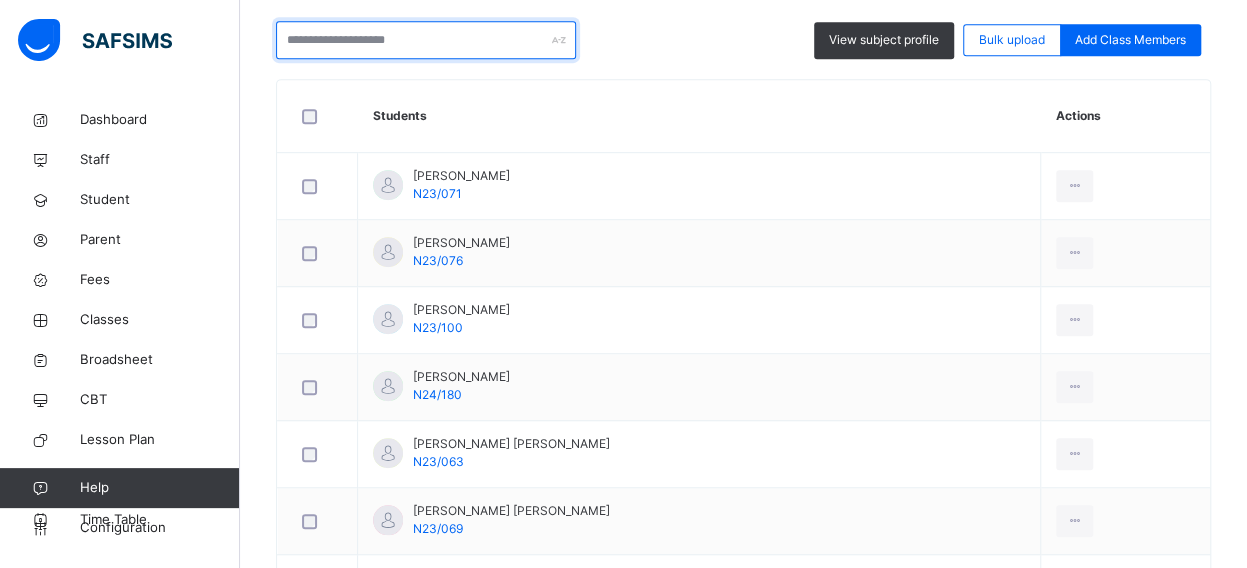 click at bounding box center [426, 40] 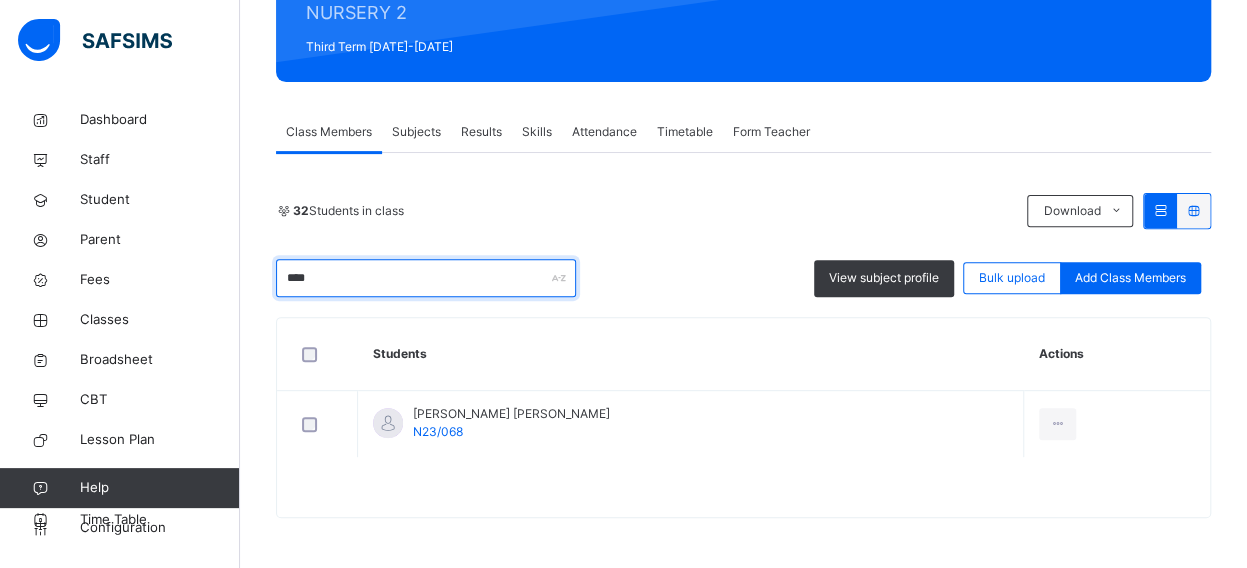 scroll, scrollTop: 262, scrollLeft: 0, axis: vertical 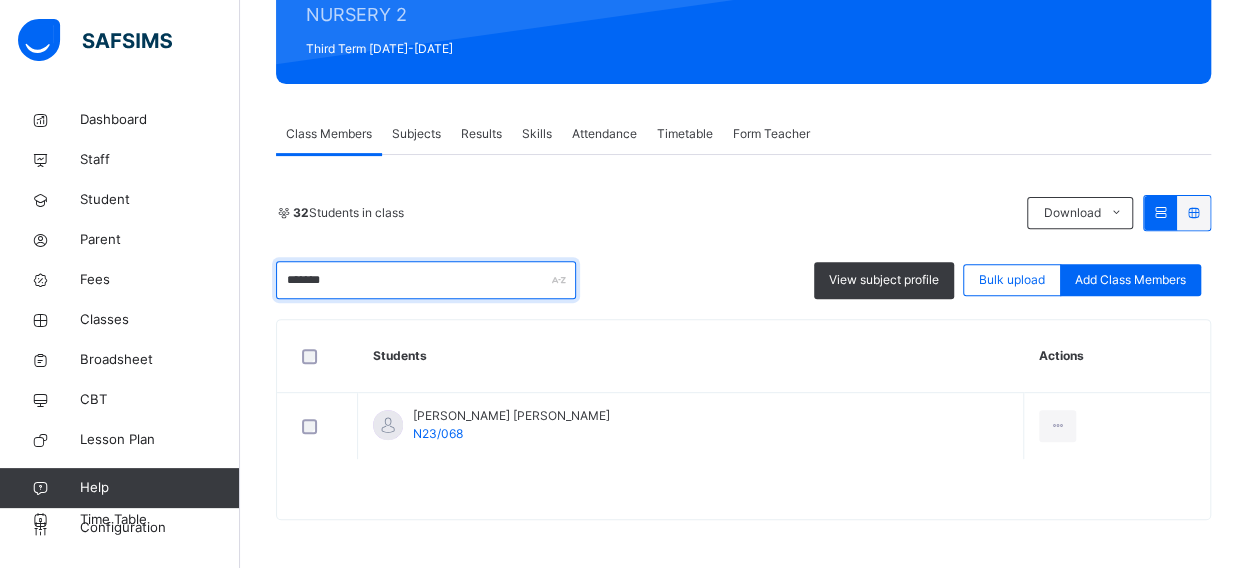 click on "*******" at bounding box center (426, 280) 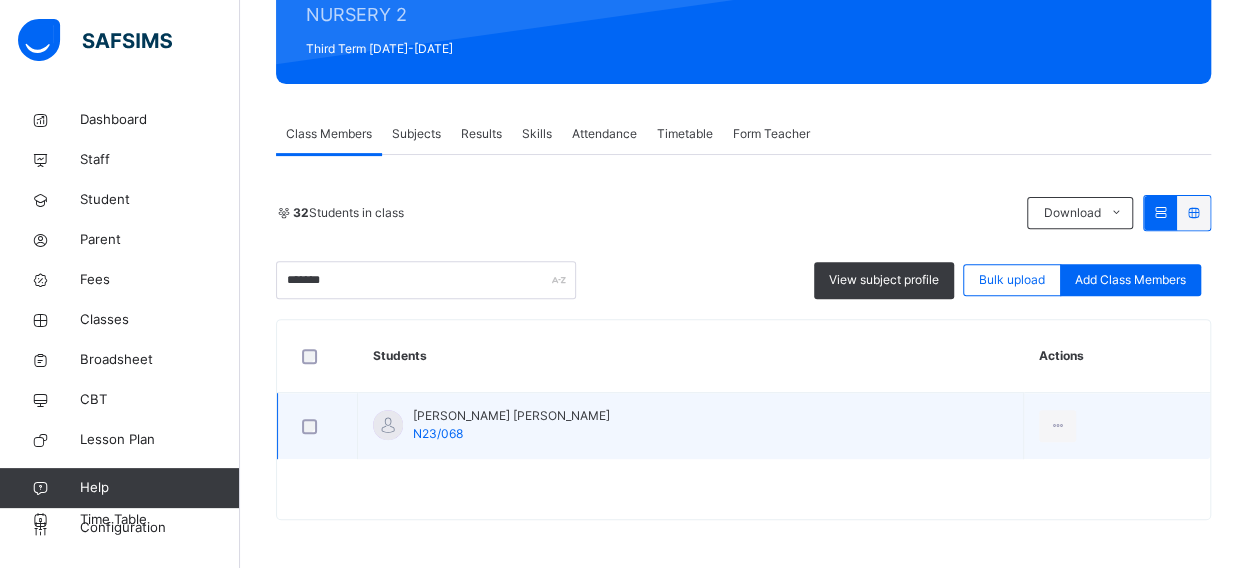 click on "[PERSON_NAME] [PERSON_NAME] N23/068" at bounding box center [691, 426] 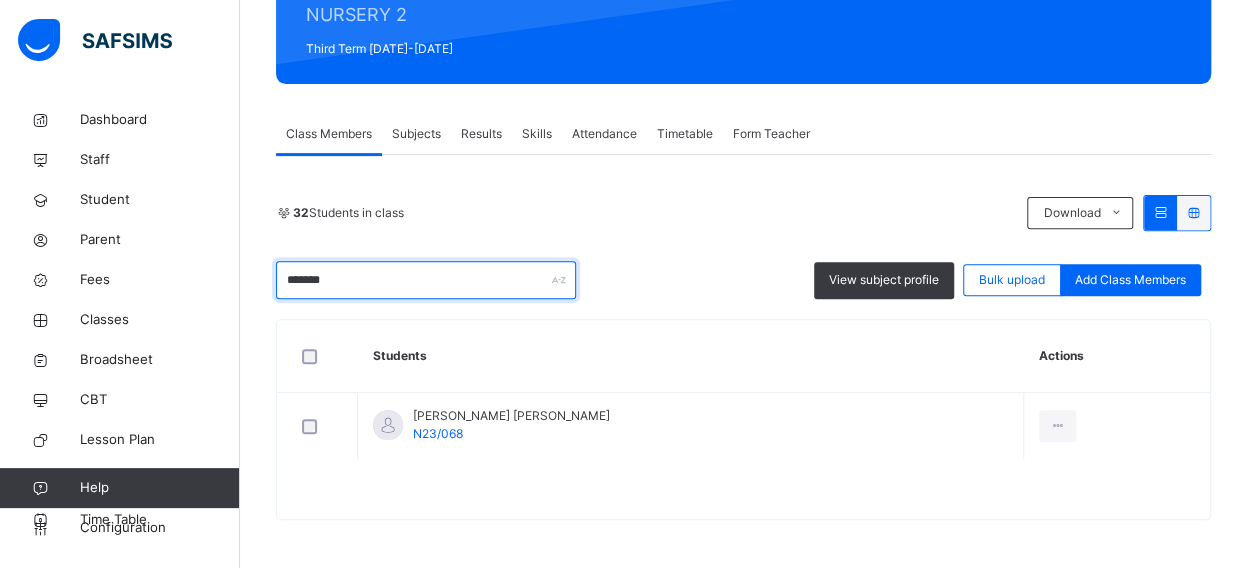 click on "*******" at bounding box center (426, 280) 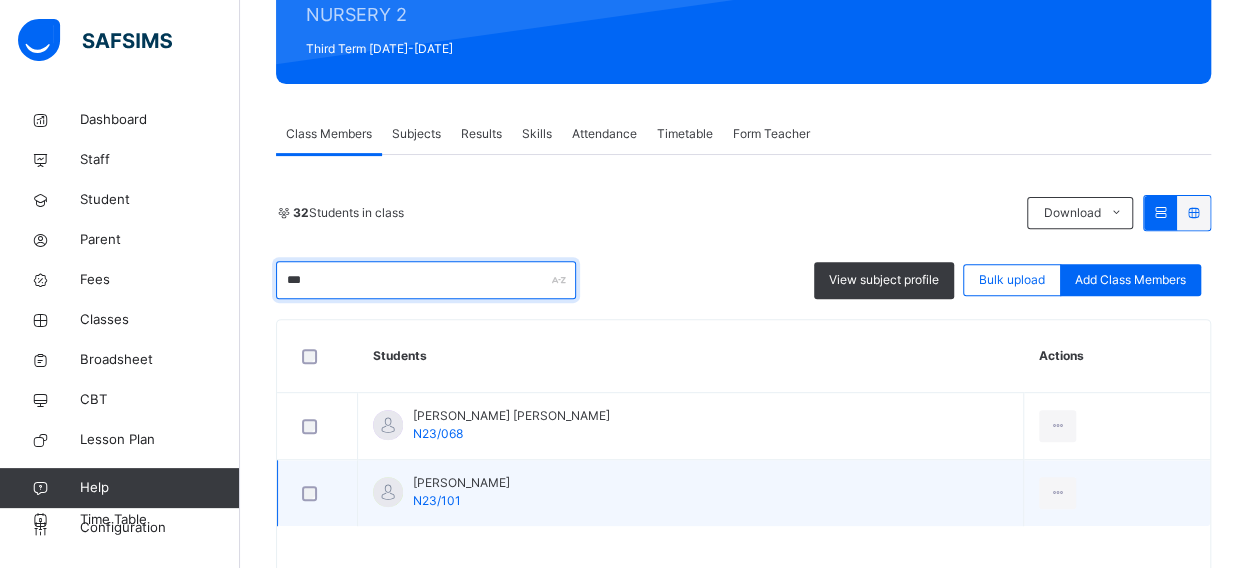 type on "***" 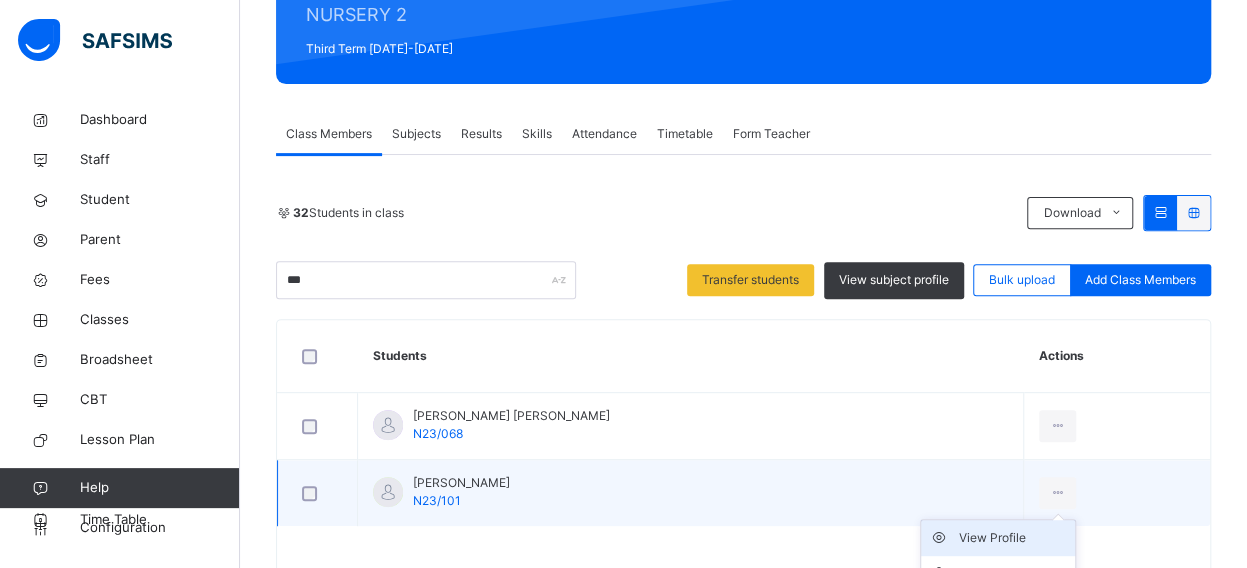 click on "View Profile" at bounding box center (1013, 538) 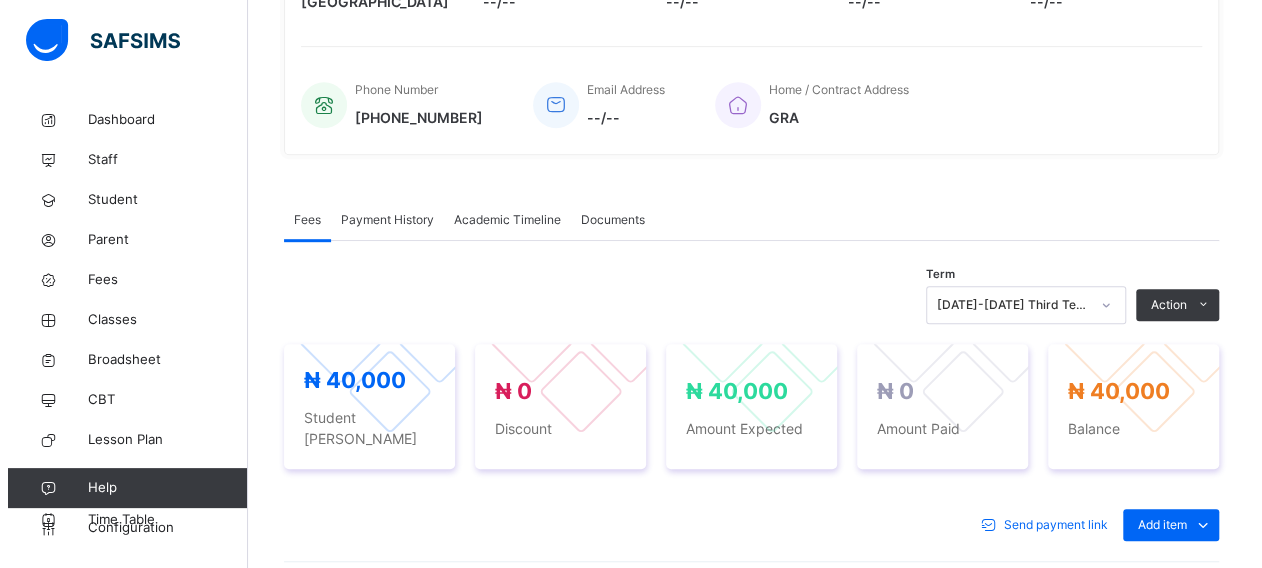 scroll, scrollTop: 462, scrollLeft: 0, axis: vertical 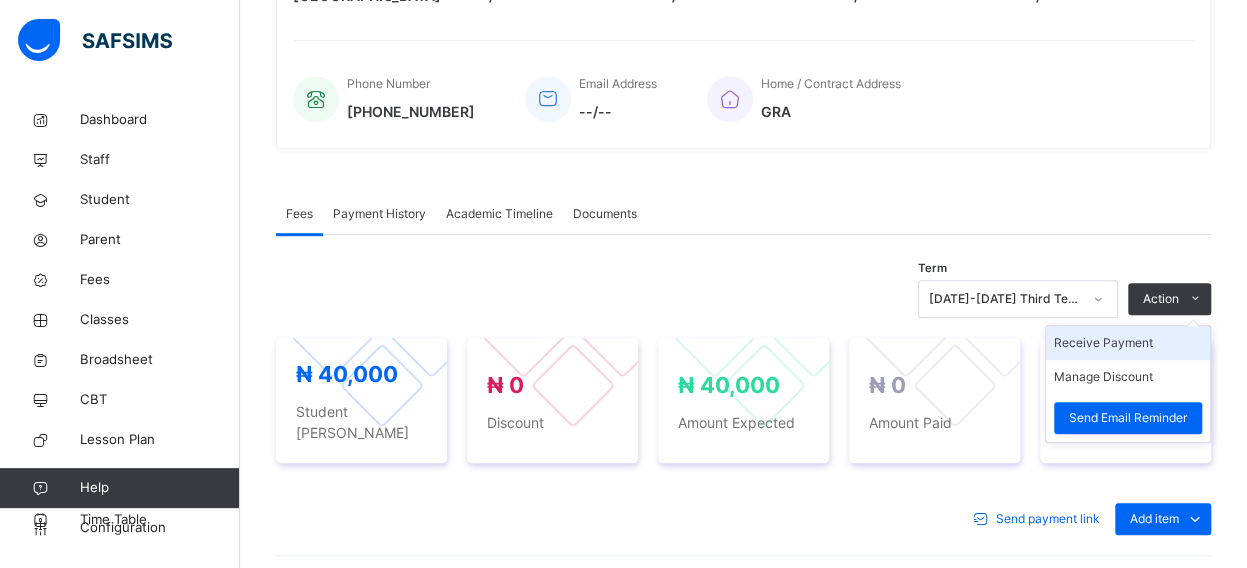 click on "Receive Payment" at bounding box center [1128, 343] 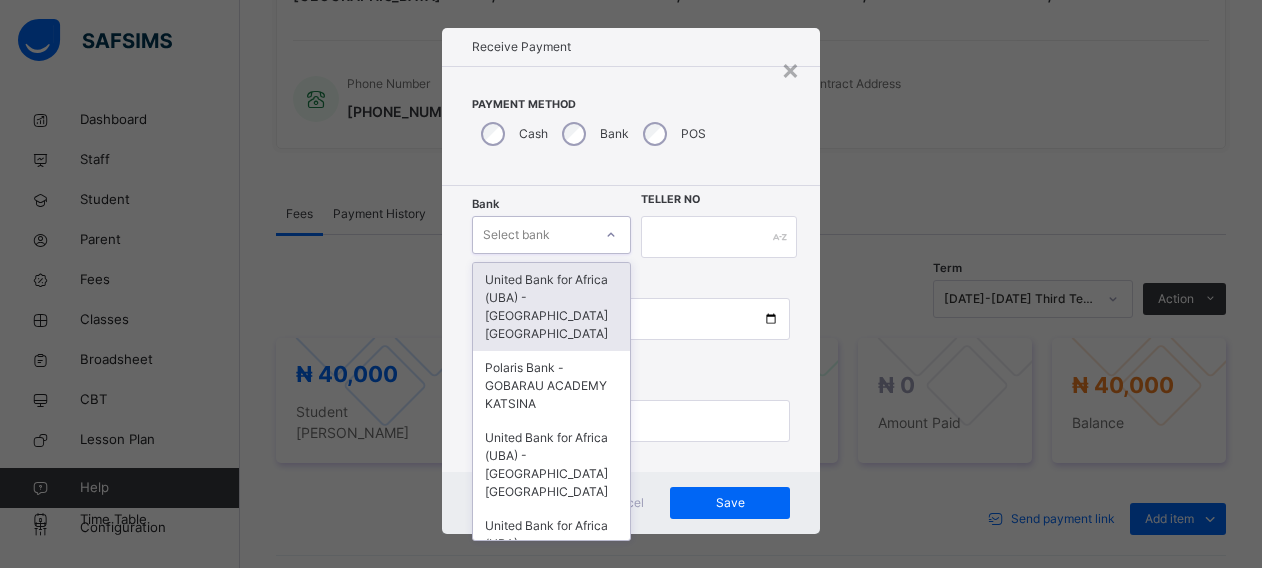 click on "option United Bank for Africa ([GEOGRAPHIC_DATA]) - Gobarau Academy Katsina focused, 1 of 16. 16 results available. Use Up and Down to choose options, press Enter to select the currently focused option, press Escape to exit the menu, press Tab to select the option and exit the menu. Select bank United Bank for Africa ([GEOGRAPHIC_DATA]) - [GEOGRAPHIC_DATA] [GEOGRAPHIC_DATA] Polaris Bank - GOBARAU ACADEMY KATSINA United Bank for Africa ([GEOGRAPHIC_DATA]) - [GEOGRAPHIC_DATA] [GEOGRAPHIC_DATA] United Bank for Africa ([GEOGRAPHIC_DATA]) - [GEOGRAPHIC_DATA] [GEOGRAPHIC_DATA] for Africa ([GEOGRAPHIC_DATA]) - [GEOGRAPHIC_DATA] [GEOGRAPHIC_DATA] [GEOGRAPHIC_DATA] - [GEOGRAPHIC_DATA] [GEOGRAPHIC_DATA] [GEOGRAPHIC_DATA] - [GEOGRAPHIC_DATA] [GEOGRAPHIC_DATA] [GEOGRAPHIC_DATA] - [GEOGRAPHIC_DATA] [GEOGRAPHIC_DATA] - [GEOGRAPHIC_DATA] [GEOGRAPHIC_DATA] - [GEOGRAPHIC_DATA] [GEOGRAPHIC_DATA] - [GEOGRAPHIC_DATA] [GEOGRAPHIC_DATA] - Gobarau Academy [GEOGRAPHIC_DATA] - [GEOGRAPHIC_DATA] [GEOGRAPHIC_DATA] - [GEOGRAPHIC_DATA] [GEOGRAPHIC_DATA] - [GEOGRAPHIC_DATA] [GEOGRAPHIC_DATA] - Gobarau Academy [GEOGRAPHIC_DATA]" at bounding box center (551, 235) 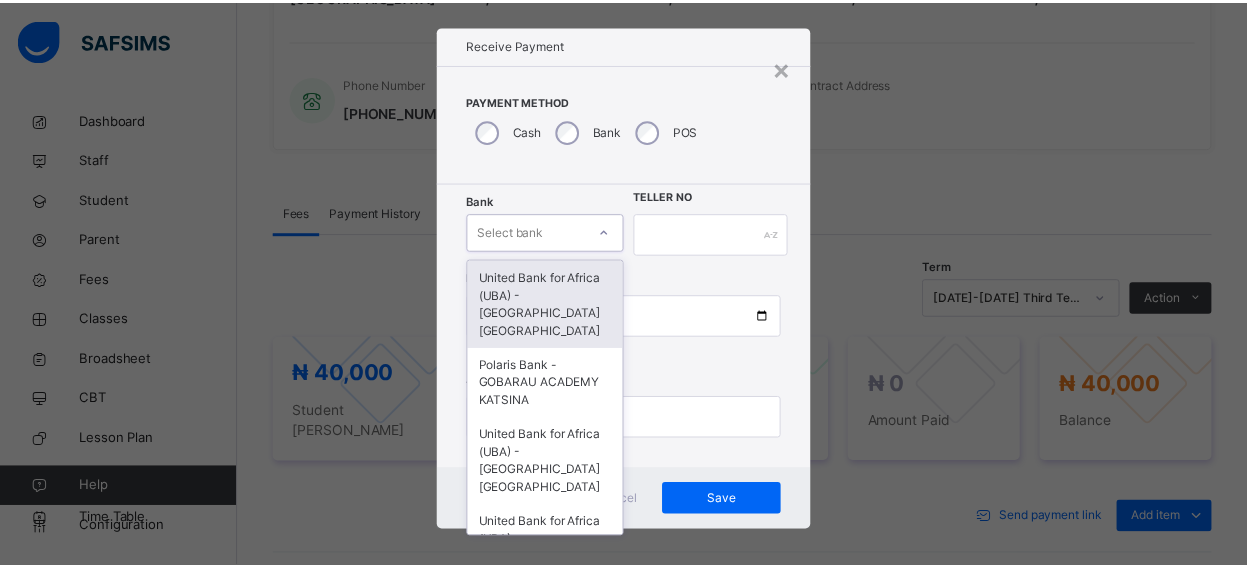 scroll, scrollTop: 24, scrollLeft: 0, axis: vertical 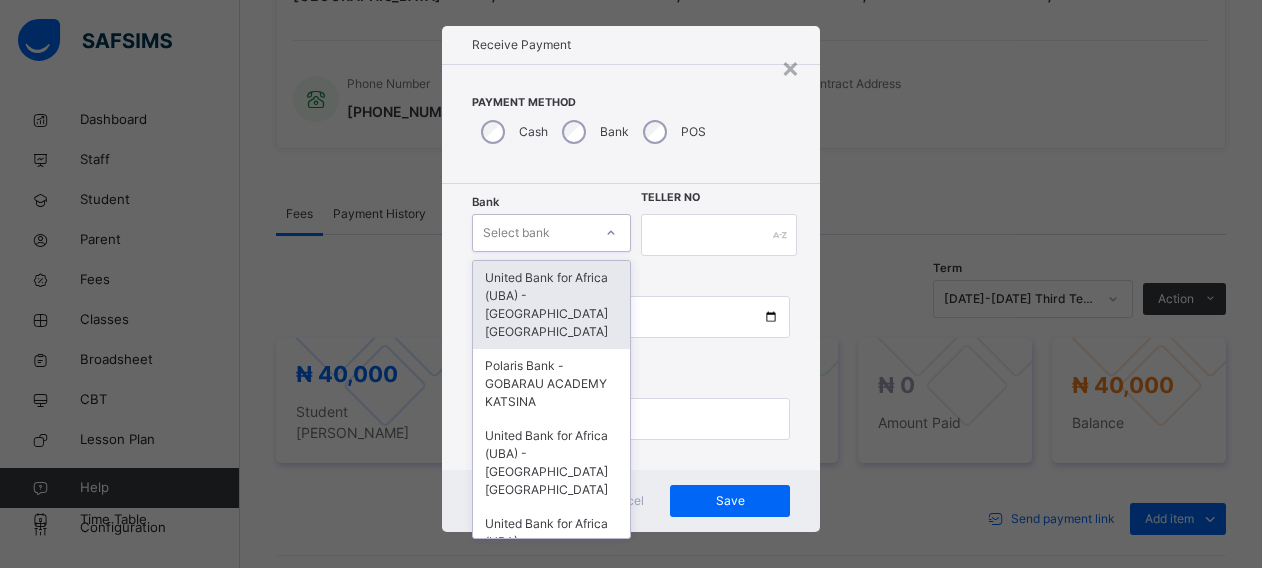 click on "United Bank for Africa (UBA) - [GEOGRAPHIC_DATA] [GEOGRAPHIC_DATA]" at bounding box center (551, 305) 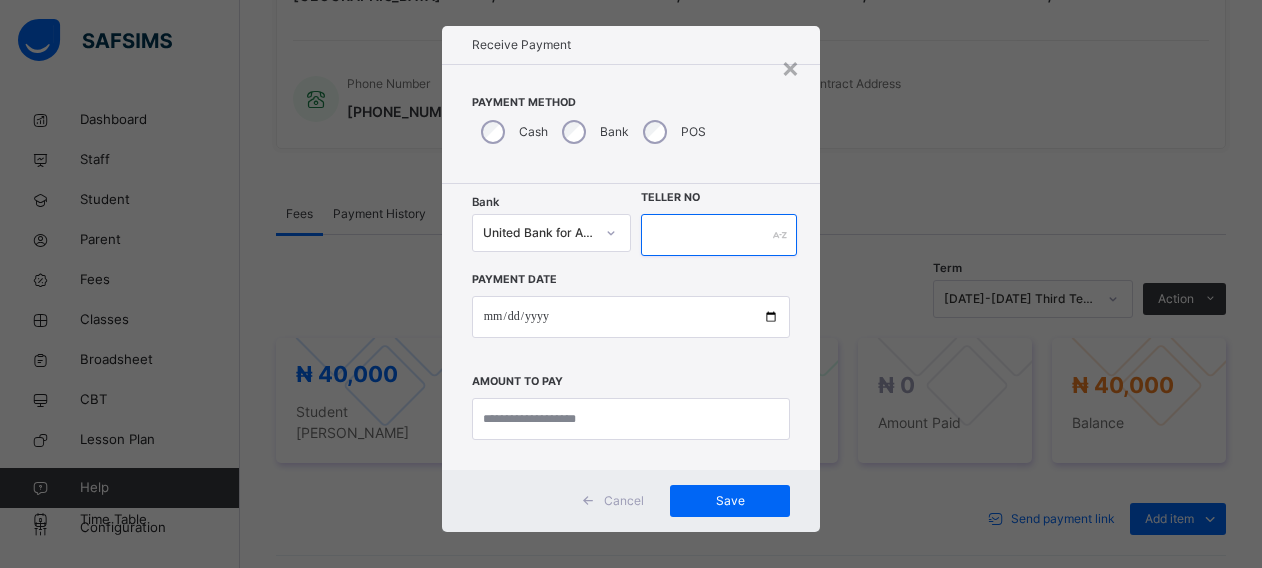 click at bounding box center (719, 235) 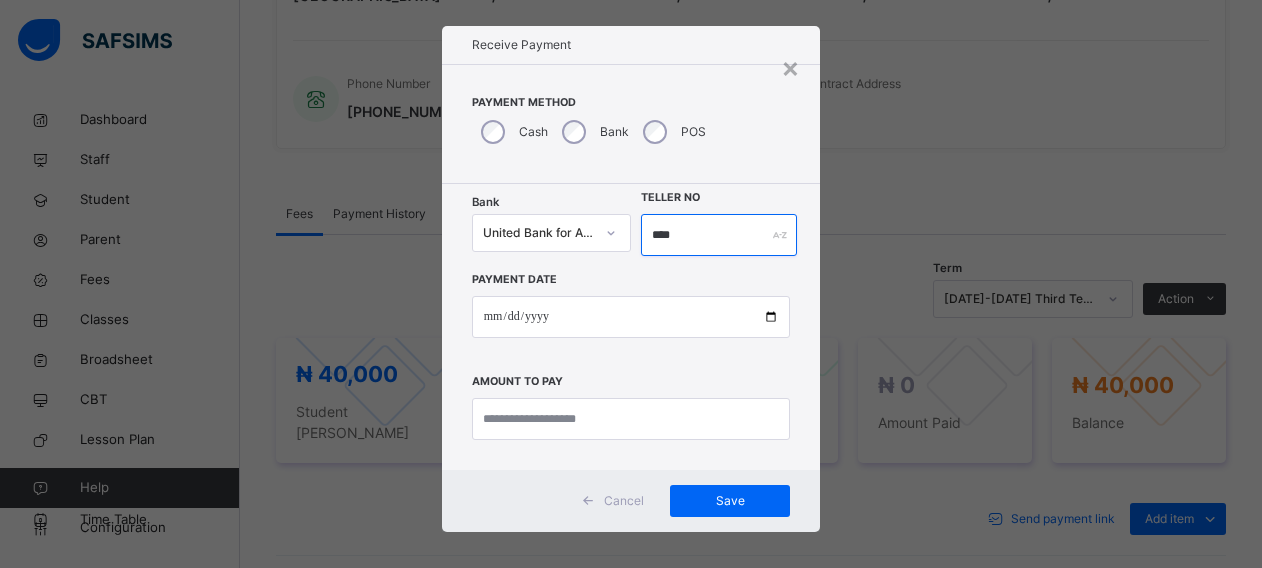 type on "****" 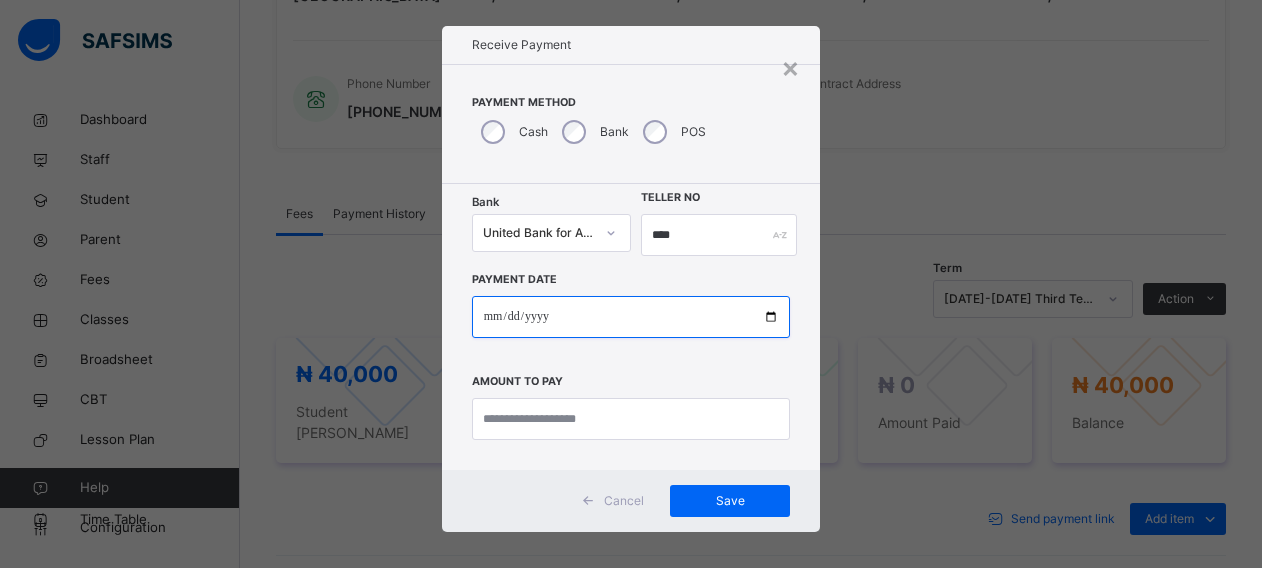 click at bounding box center (631, 317) 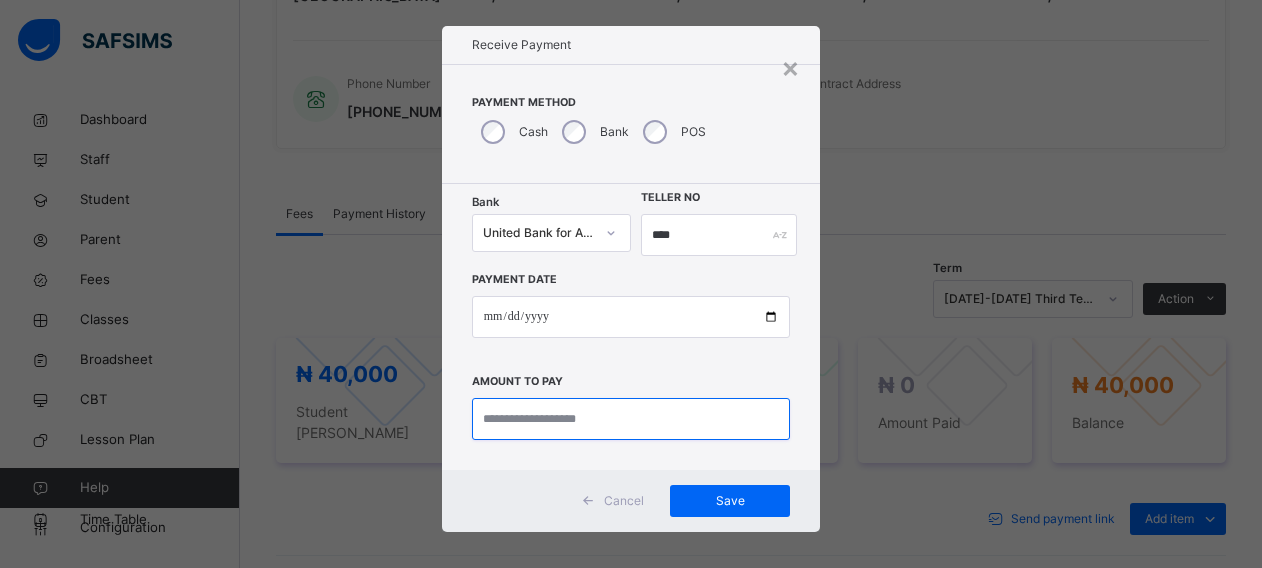 click at bounding box center [631, 419] 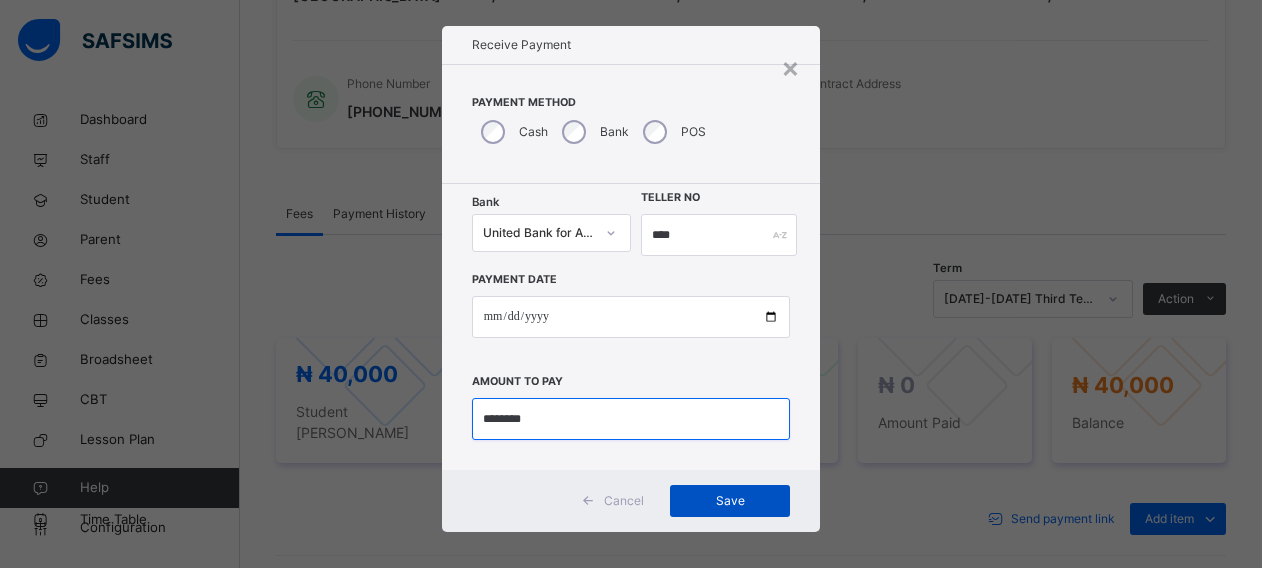 type on "********" 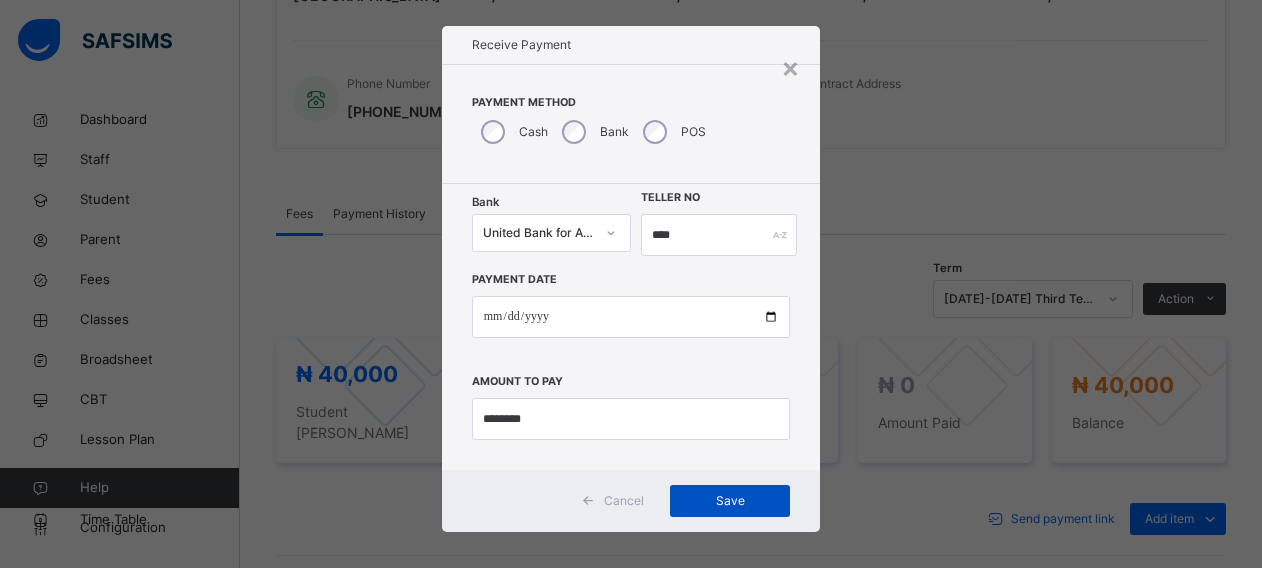 click on "Save" at bounding box center (730, 501) 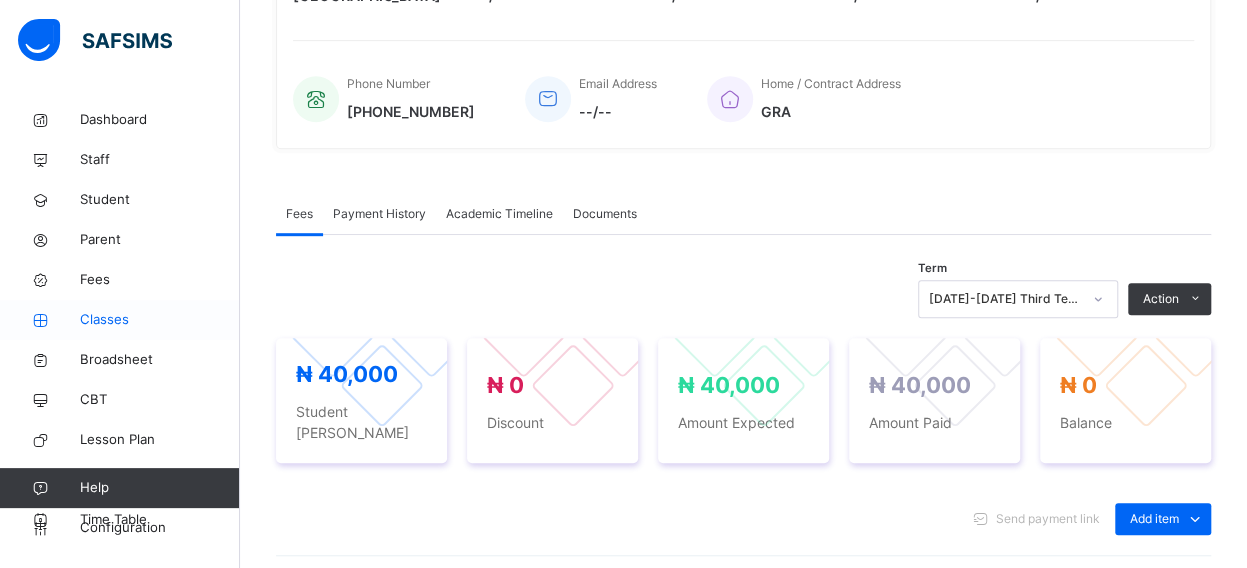 click on "Classes" at bounding box center (160, 320) 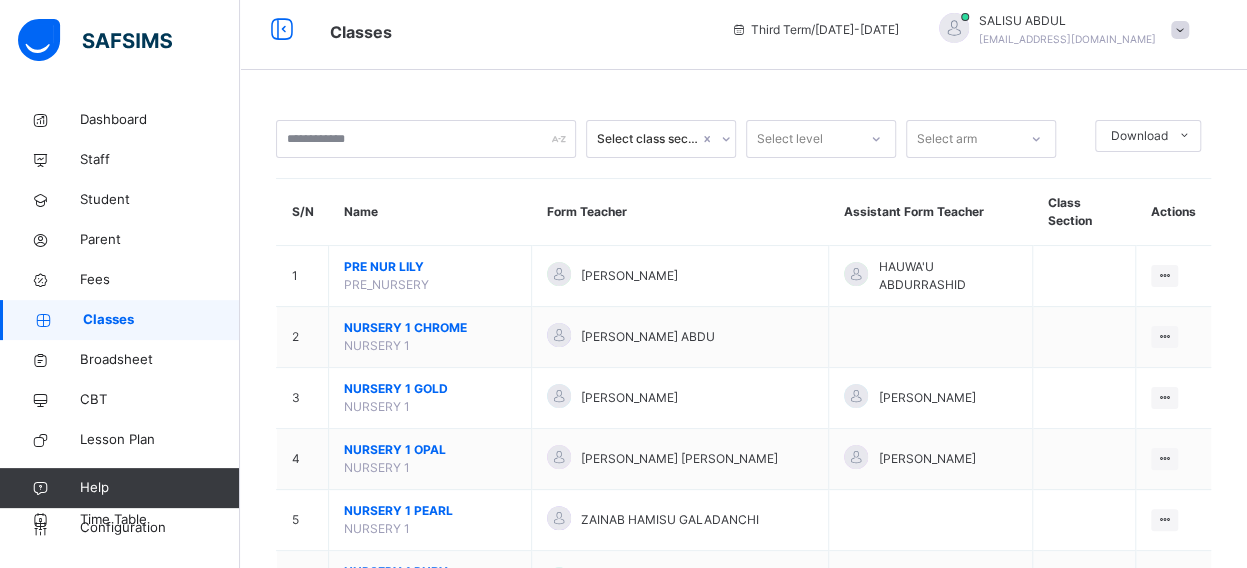 scroll, scrollTop: 462, scrollLeft: 0, axis: vertical 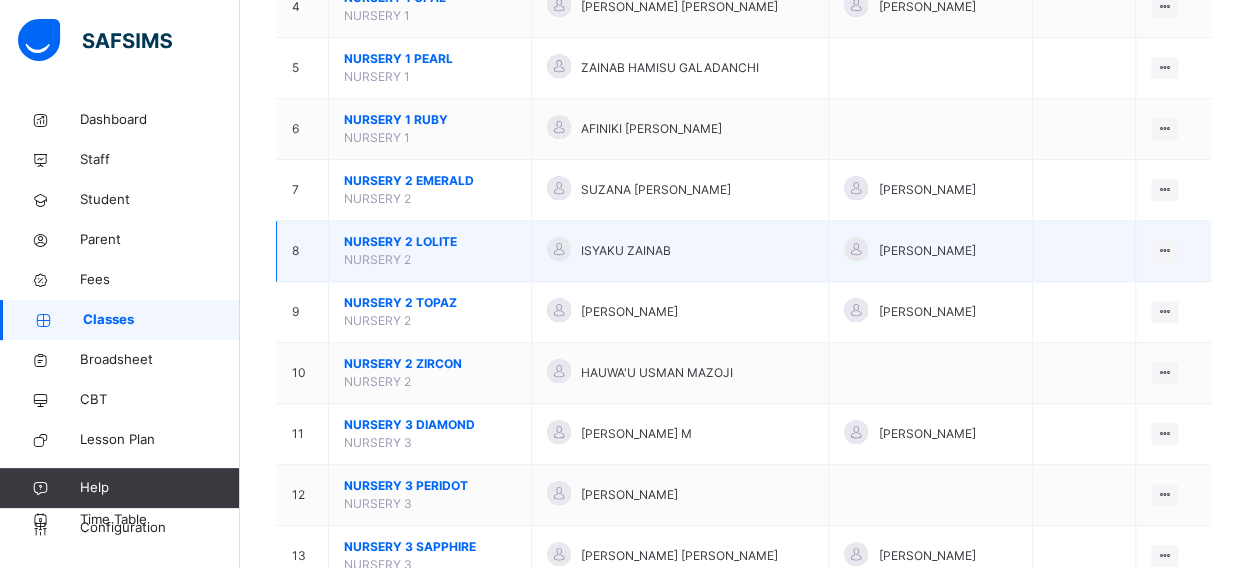 click on "NURSERY 2   LOLITE" at bounding box center (430, 242) 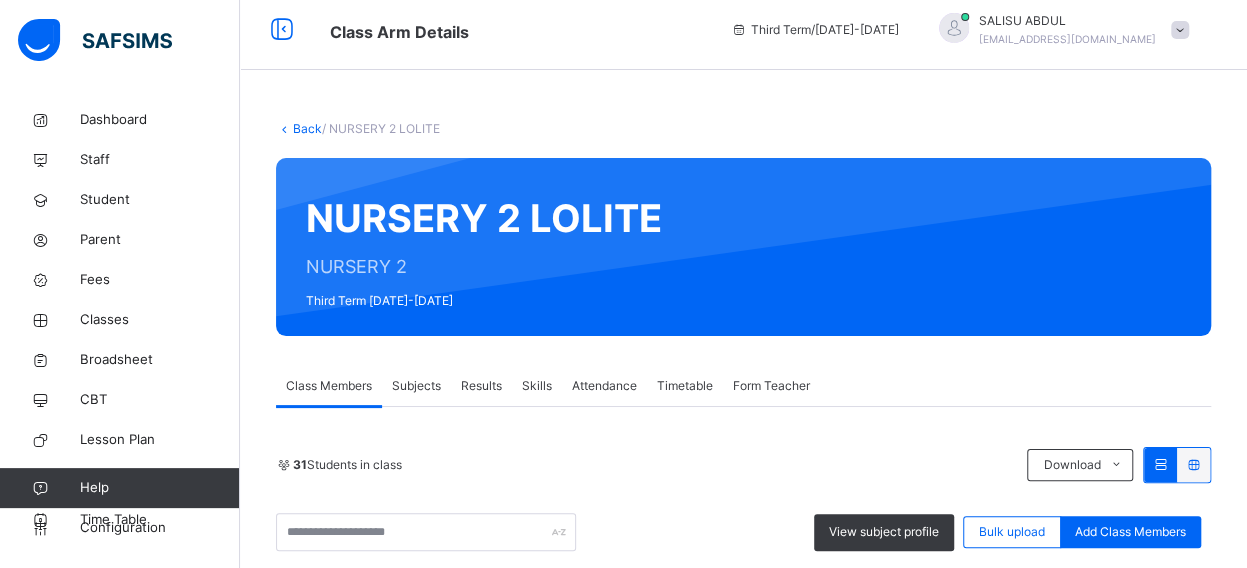 scroll, scrollTop: 462, scrollLeft: 0, axis: vertical 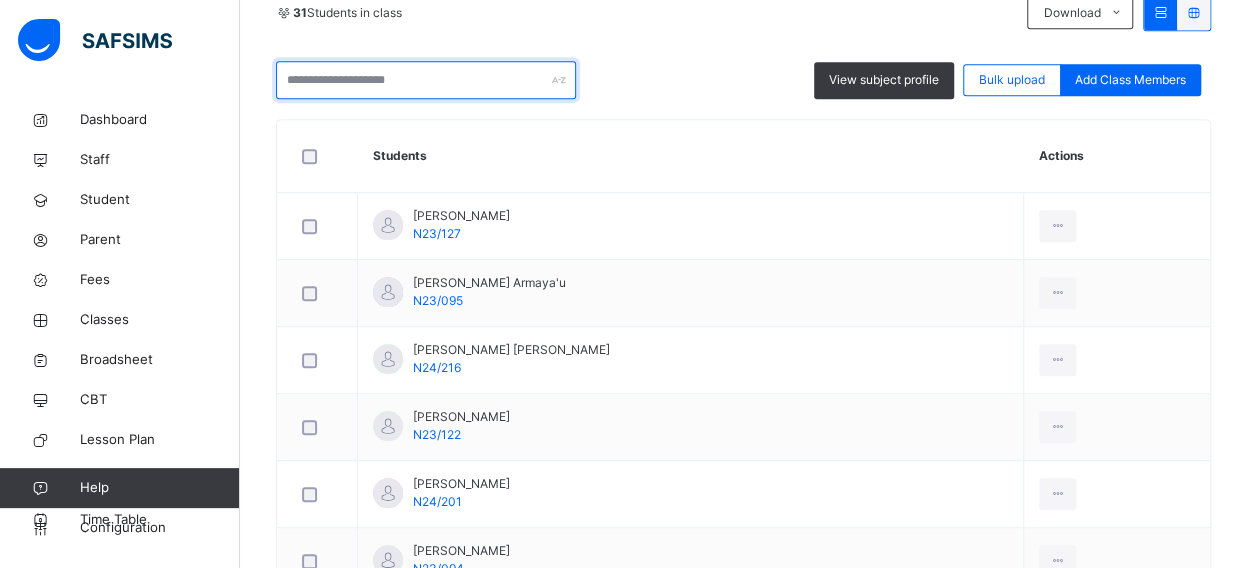 click at bounding box center (426, 80) 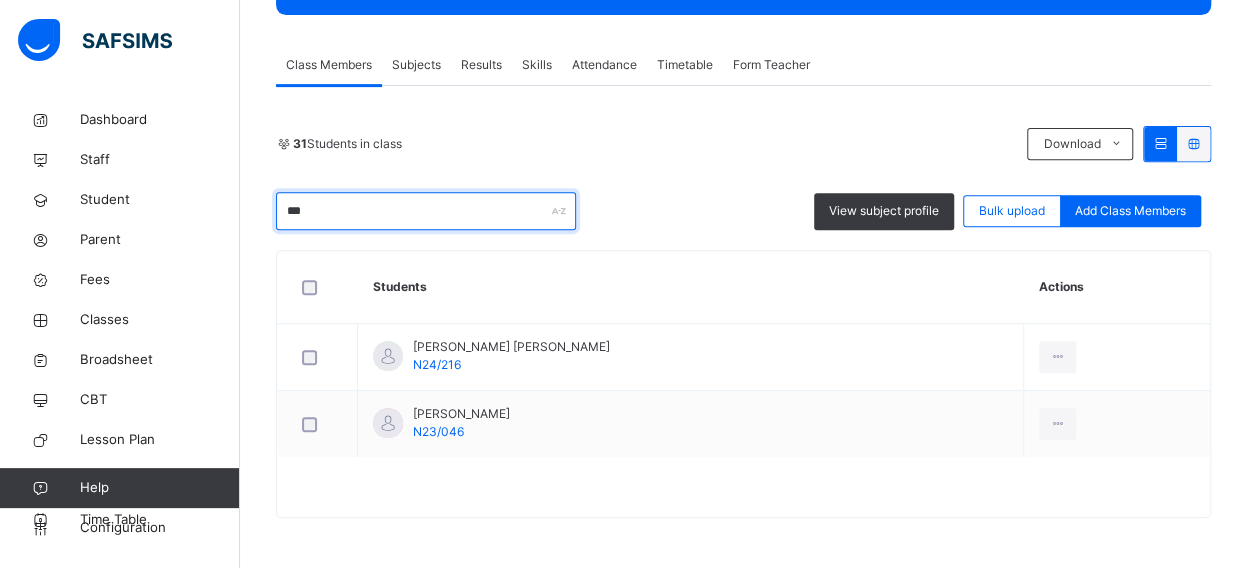 scroll, scrollTop: 328, scrollLeft: 0, axis: vertical 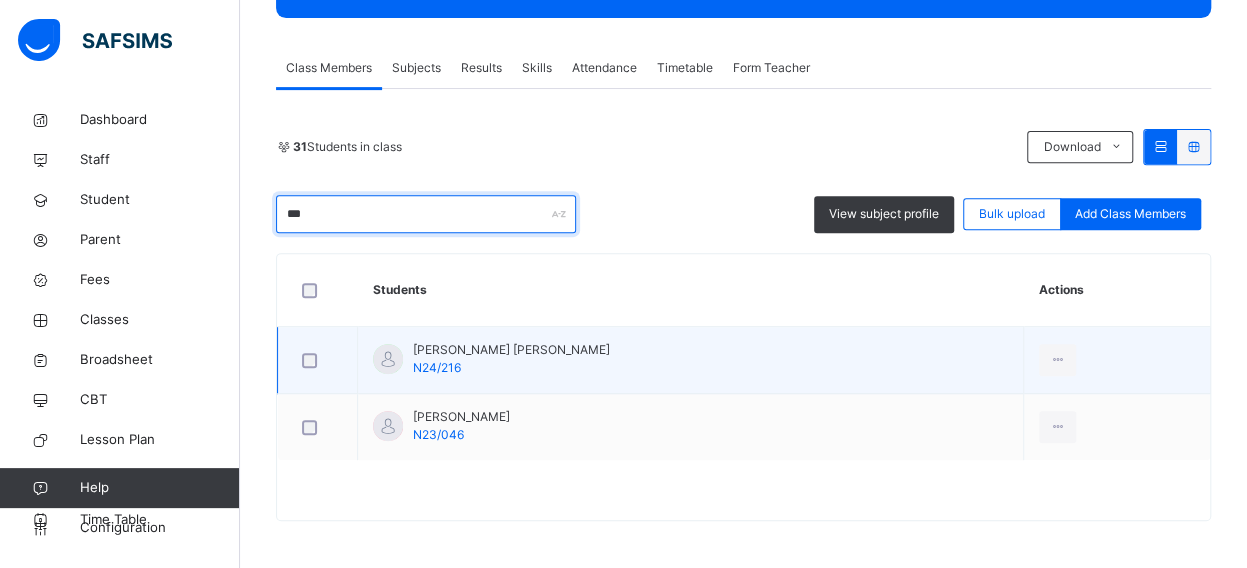 type on "***" 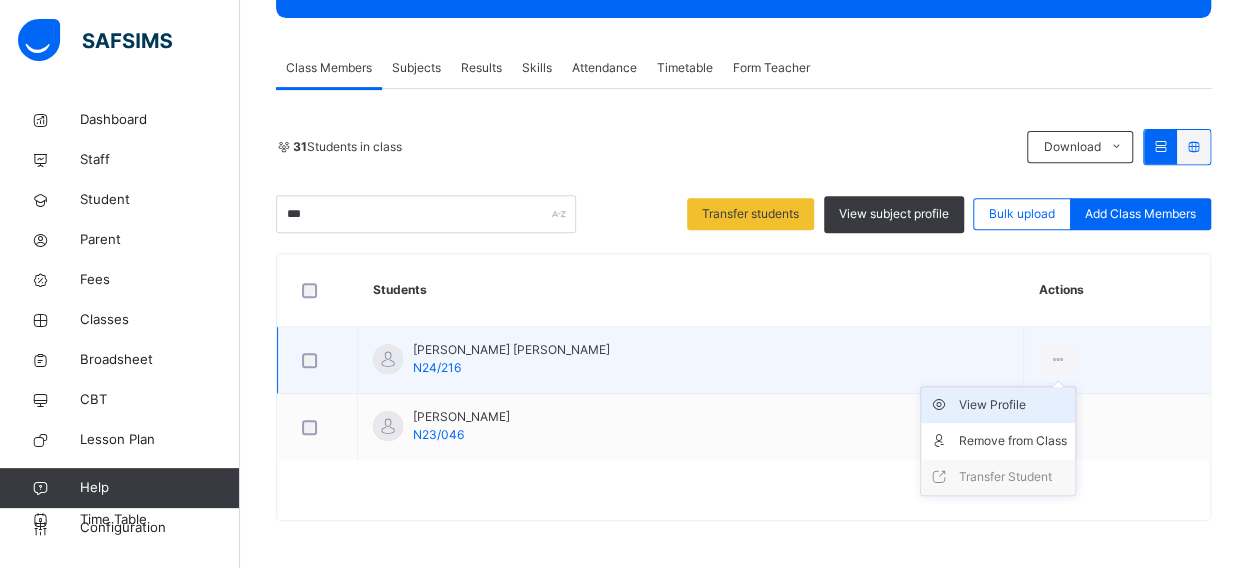 click on "View Profile" at bounding box center (1013, 405) 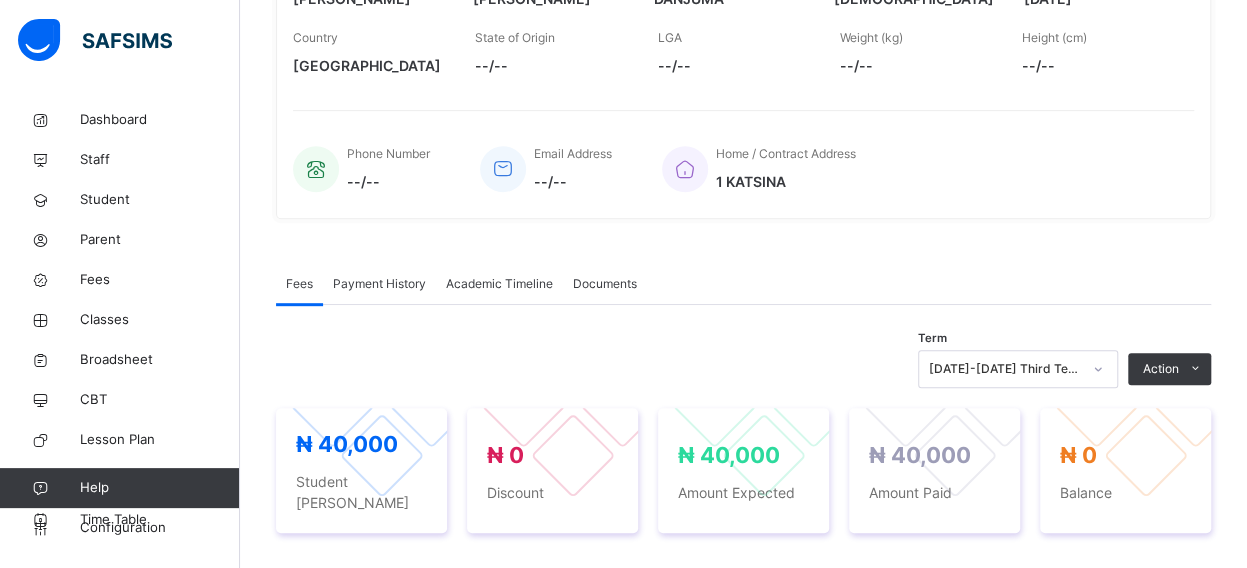 scroll, scrollTop: 448, scrollLeft: 0, axis: vertical 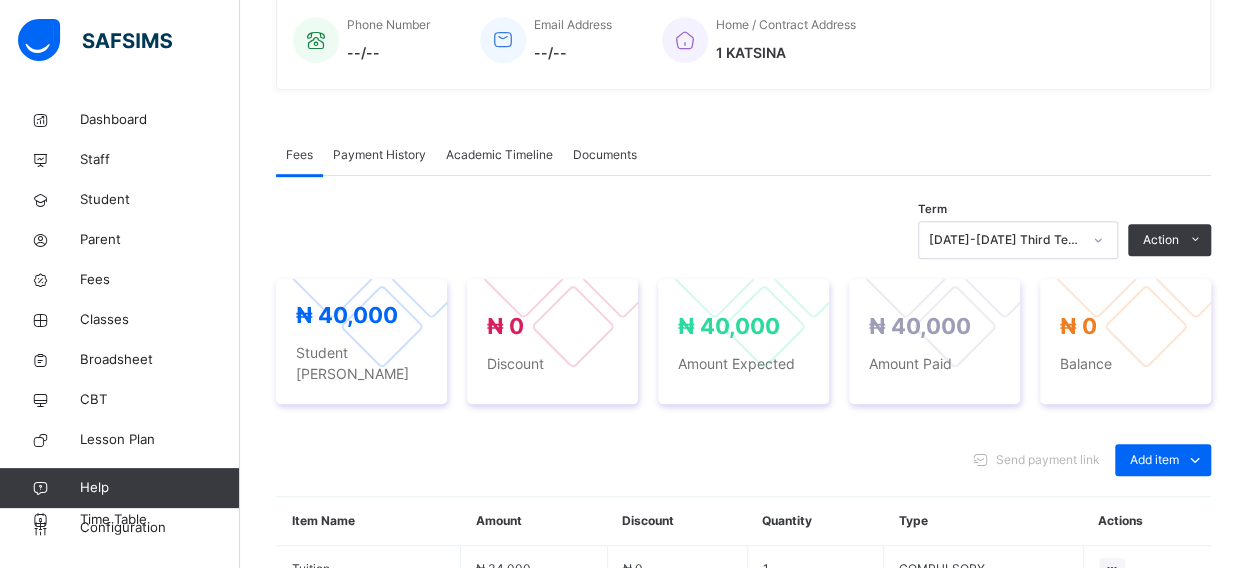 click on "[DATE]-[DATE] Third Term" at bounding box center [1018, 240] 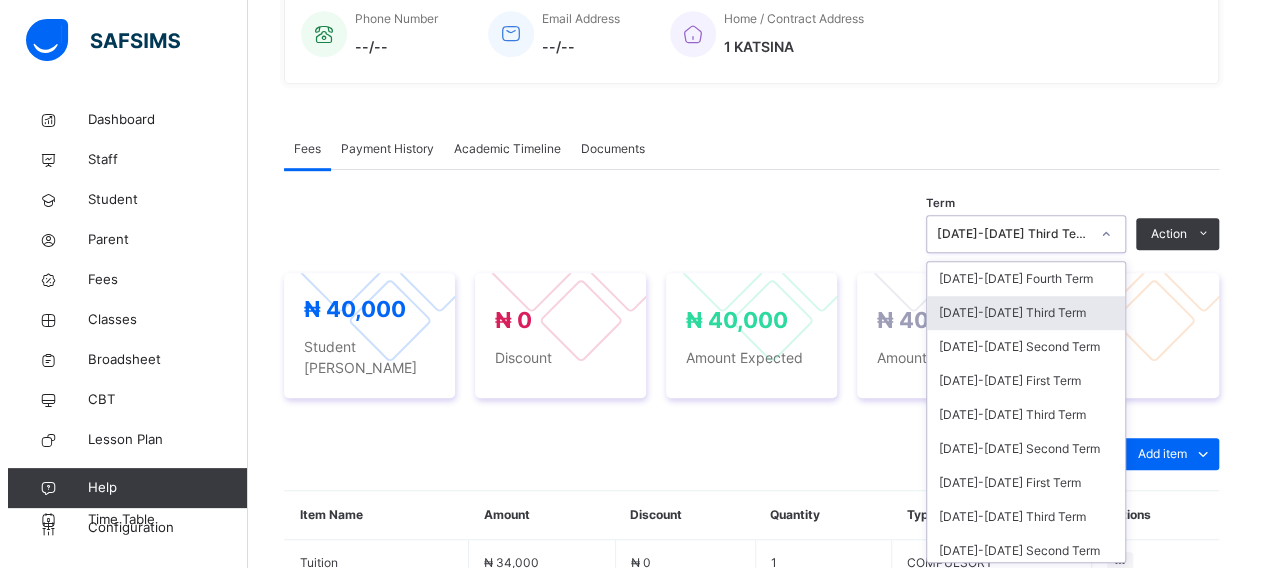 scroll, scrollTop: 528, scrollLeft: 0, axis: vertical 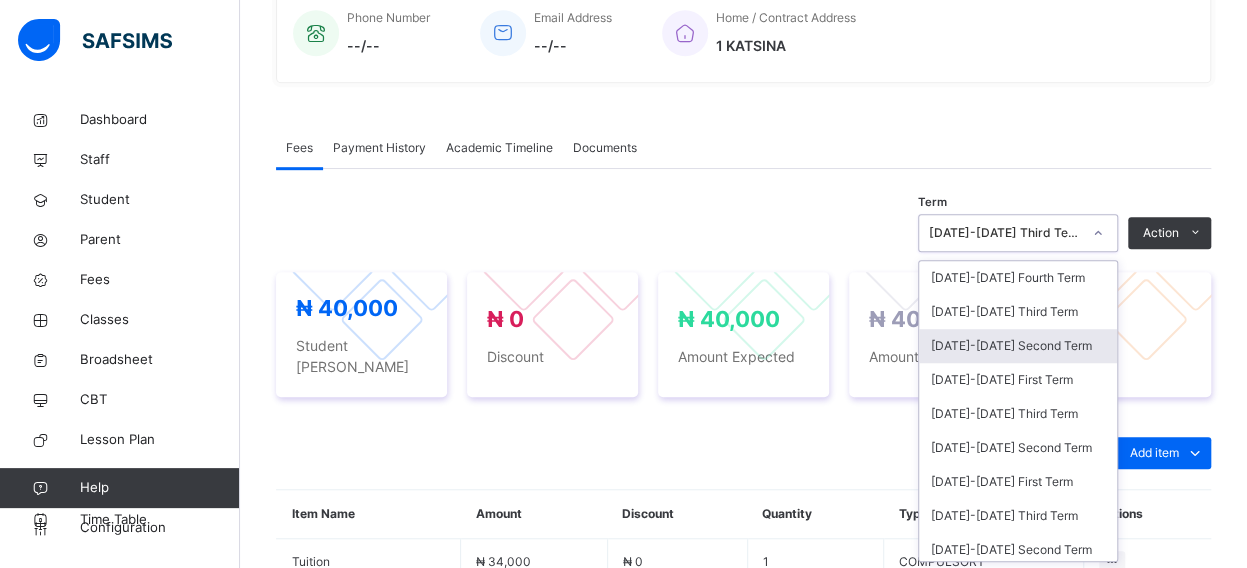 click on "[DATE]-[DATE] Second Term" at bounding box center (1018, 346) 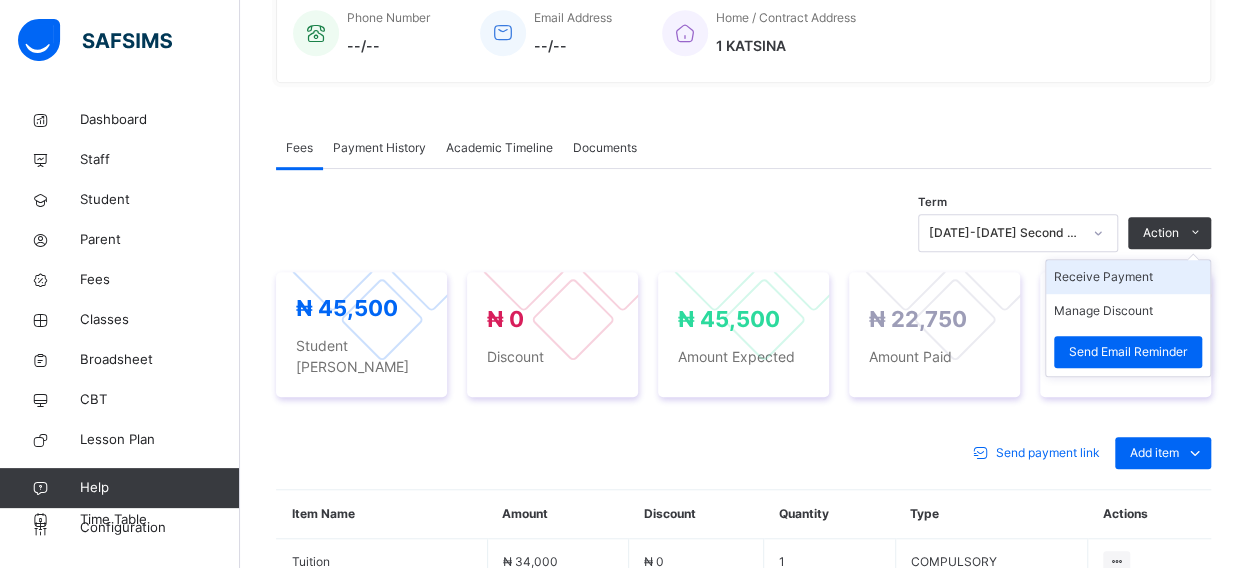click on "Receive Payment" at bounding box center (1128, 277) 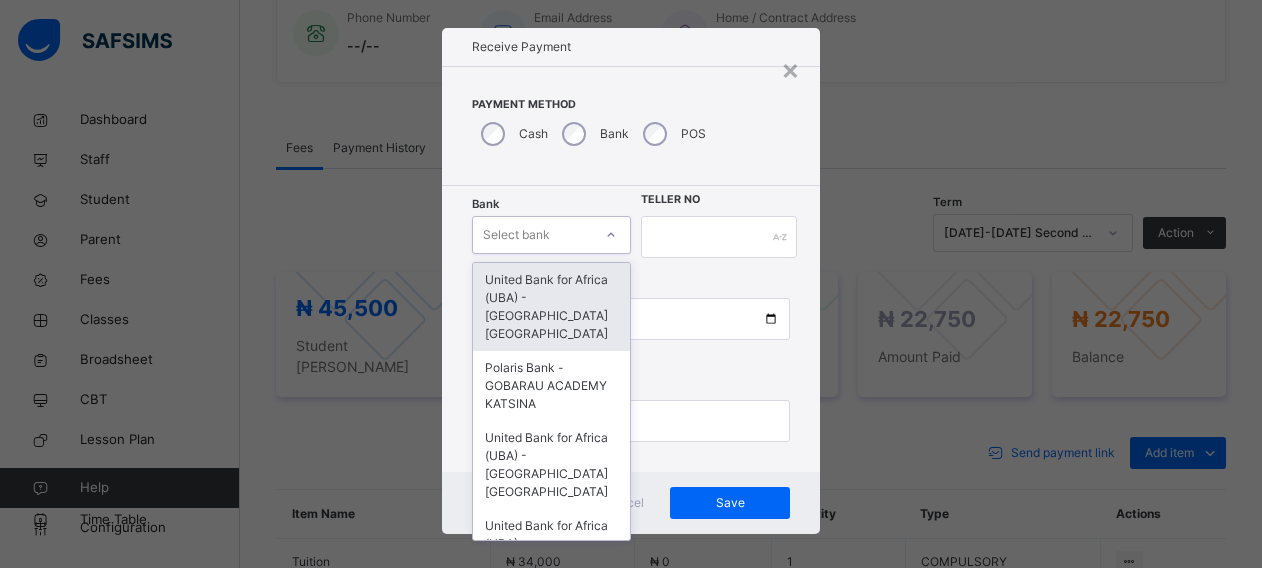 click on "Bank      option United Bank for Africa ([GEOGRAPHIC_DATA]) - Gobarau Academy Katsina focused, 1 of 16. 16 results available. Use Up and Down to choose options, press Enter to select the currently focused option, press Escape to exit the menu, press Tab to select the option and exit the menu. Select bank United Bank for Africa ([GEOGRAPHIC_DATA]) - [GEOGRAPHIC_DATA] [GEOGRAPHIC_DATA] Polaris Bank - GOBARAU ACADEMY KATSINA United Bank for Africa ([GEOGRAPHIC_DATA]) - [GEOGRAPHIC_DATA] [GEOGRAPHIC_DATA] United Bank for Africa ([GEOGRAPHIC_DATA]) - [GEOGRAPHIC_DATA] [GEOGRAPHIC_DATA] for Africa ([GEOGRAPHIC_DATA]) - [GEOGRAPHIC_DATA] [GEOGRAPHIC_DATA] [GEOGRAPHIC_DATA] - [GEOGRAPHIC_DATA] [GEOGRAPHIC_DATA] [GEOGRAPHIC_DATA] - [GEOGRAPHIC_DATA] [GEOGRAPHIC_DATA] [GEOGRAPHIC_DATA] - [GEOGRAPHIC_DATA] [GEOGRAPHIC_DATA] - [GEOGRAPHIC_DATA] [GEOGRAPHIC_DATA] - [GEOGRAPHIC_DATA] [GEOGRAPHIC_DATA] - [GEOGRAPHIC_DATA] [GEOGRAPHIC_DATA] - [GEOGRAPHIC_DATA] [GEOGRAPHIC_DATA] - [GEOGRAPHIC_DATA] [GEOGRAPHIC_DATA] - [GEOGRAPHIC_DATA] [GEOGRAPHIC_DATA] - [GEOGRAPHIC_DATA] [GEOGRAPHIC_DATA] - [GEOGRAPHIC_DATA] [GEOGRAPHIC_DATA] Teller No Payment Date Amount to pay" at bounding box center [631, 329] 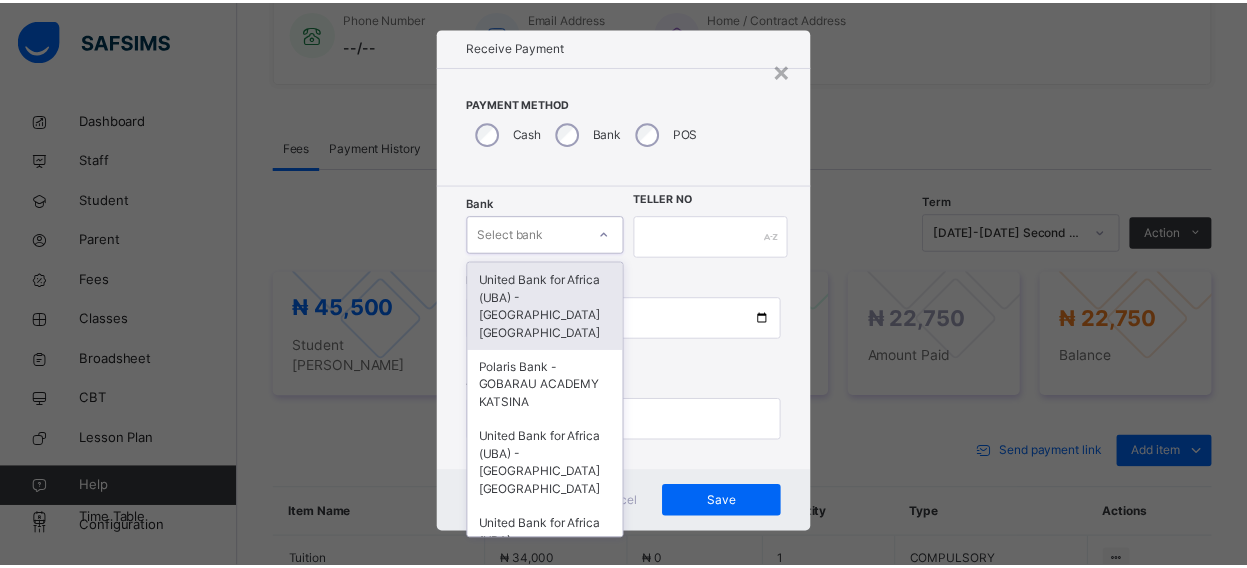 scroll, scrollTop: 24, scrollLeft: 0, axis: vertical 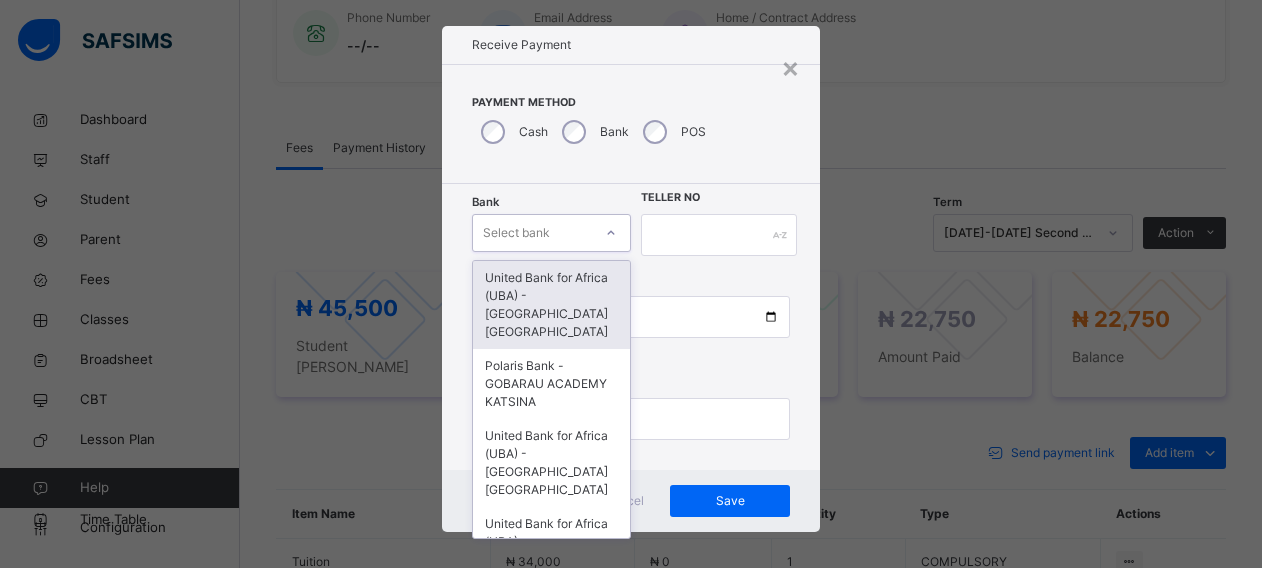 click on "United Bank for Africa (UBA) - [GEOGRAPHIC_DATA] [GEOGRAPHIC_DATA]" at bounding box center (551, 305) 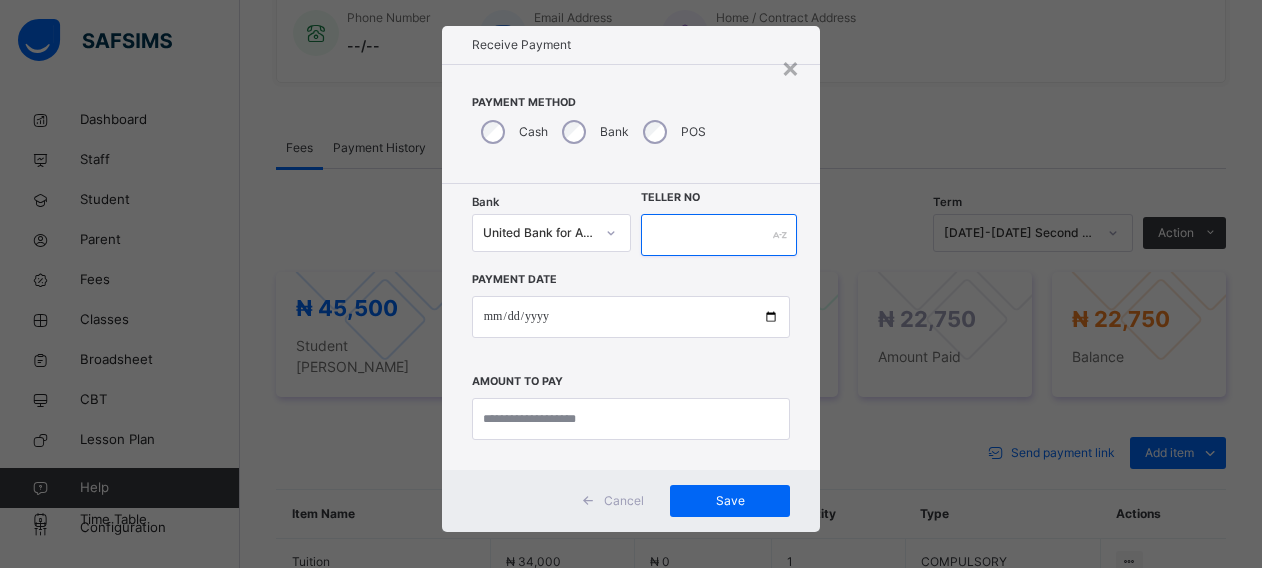 click at bounding box center (719, 235) 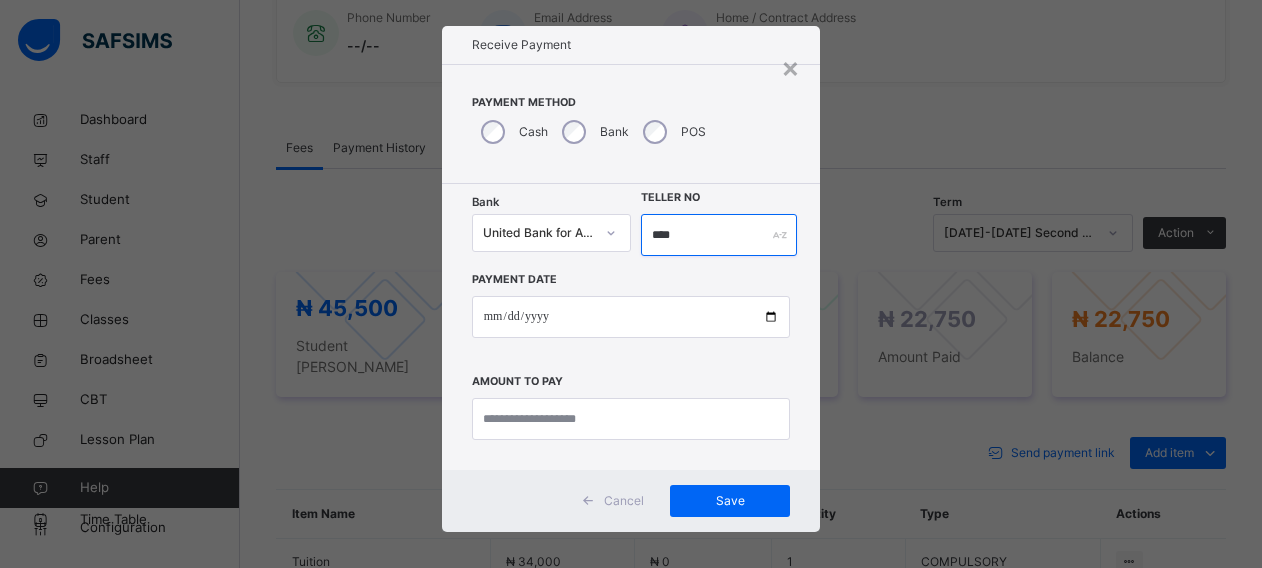 type on "****" 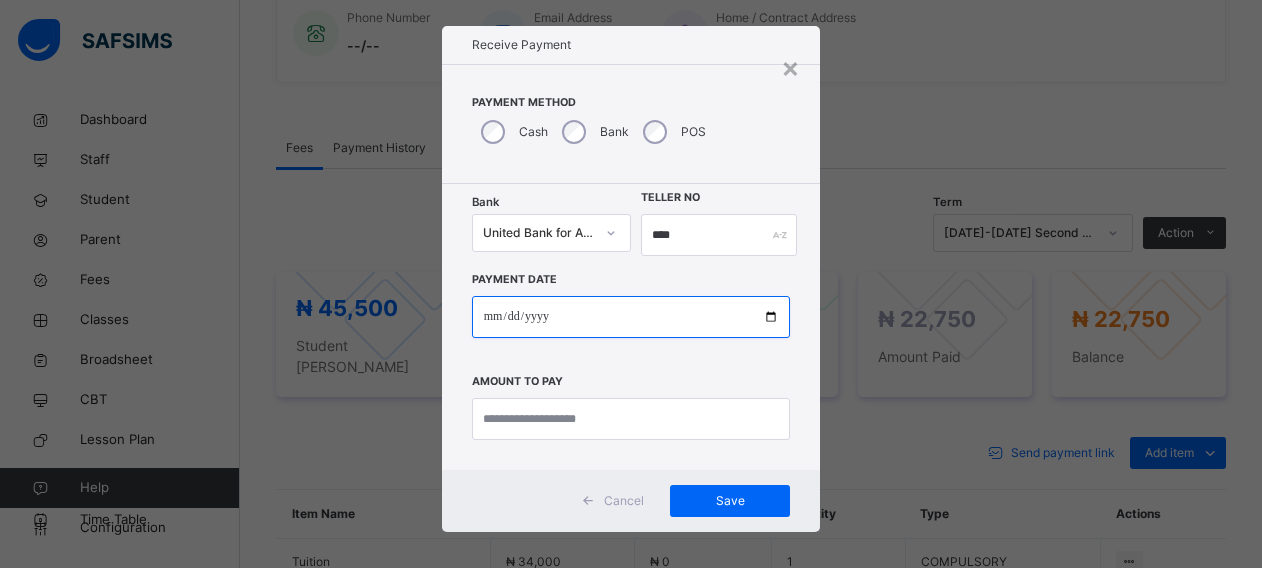 click at bounding box center [631, 317] 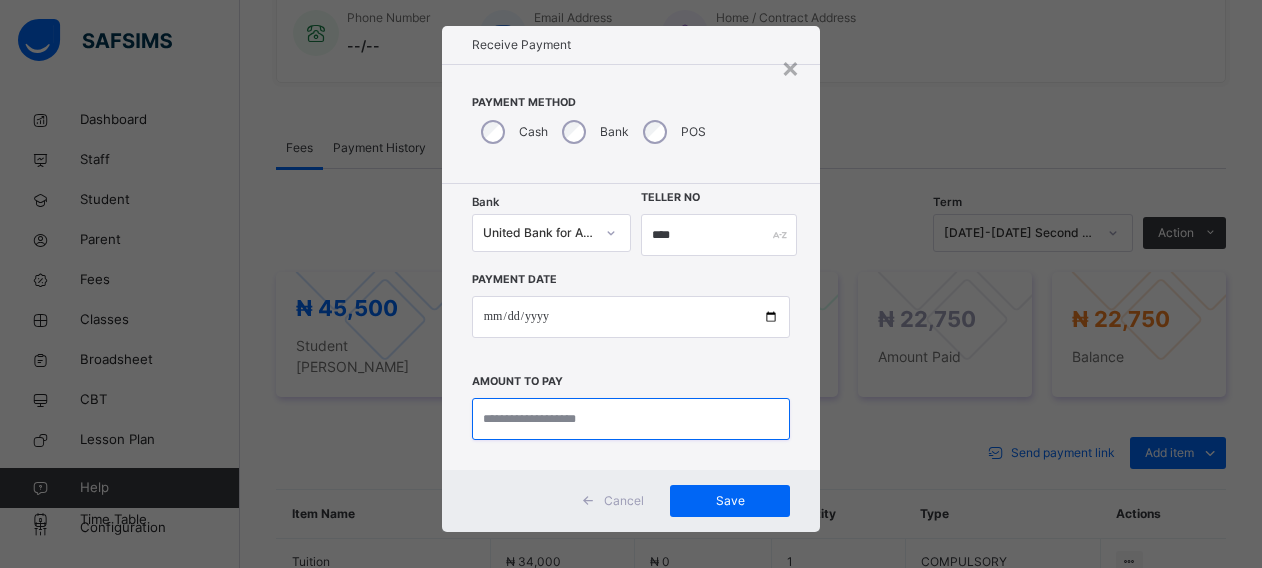 click at bounding box center [631, 419] 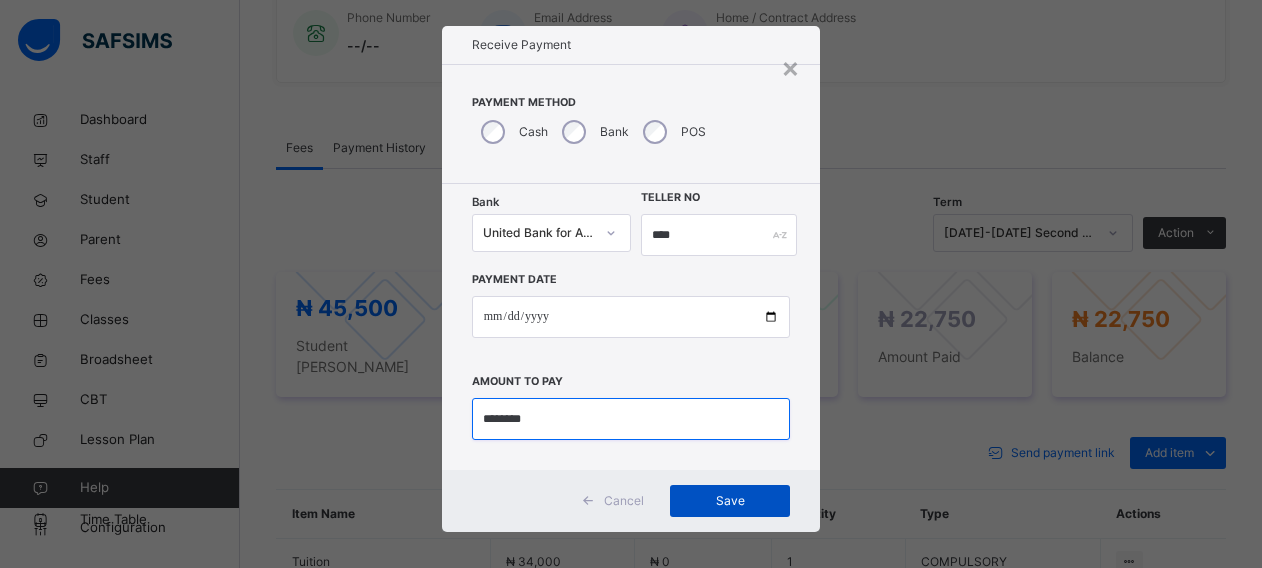 type on "********" 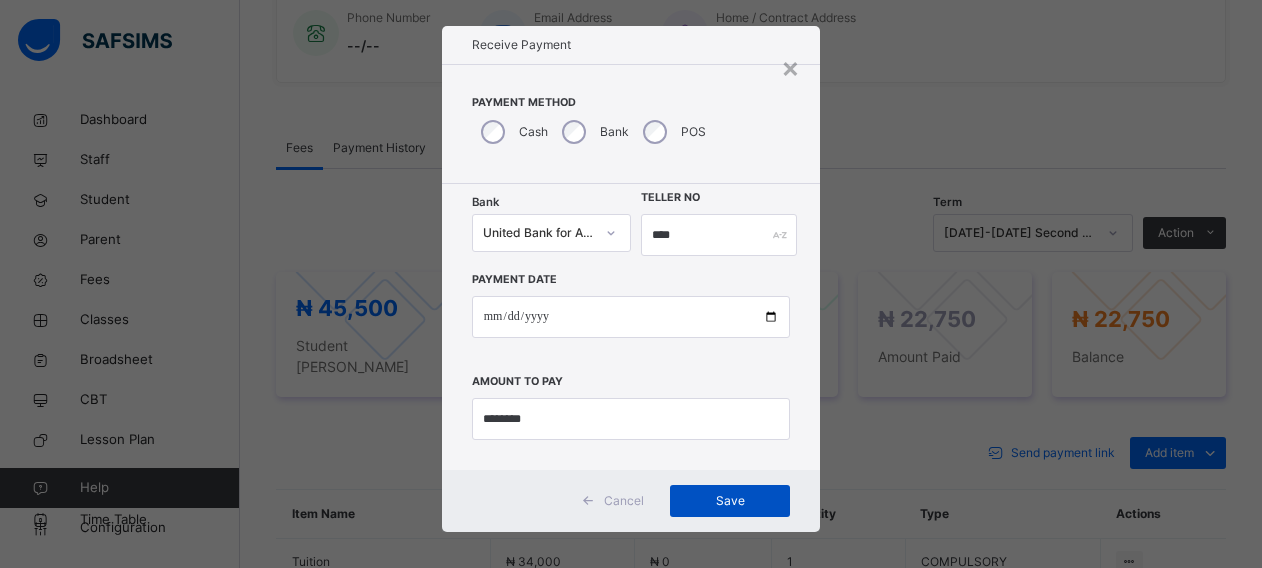 click on "Save" at bounding box center [730, 501] 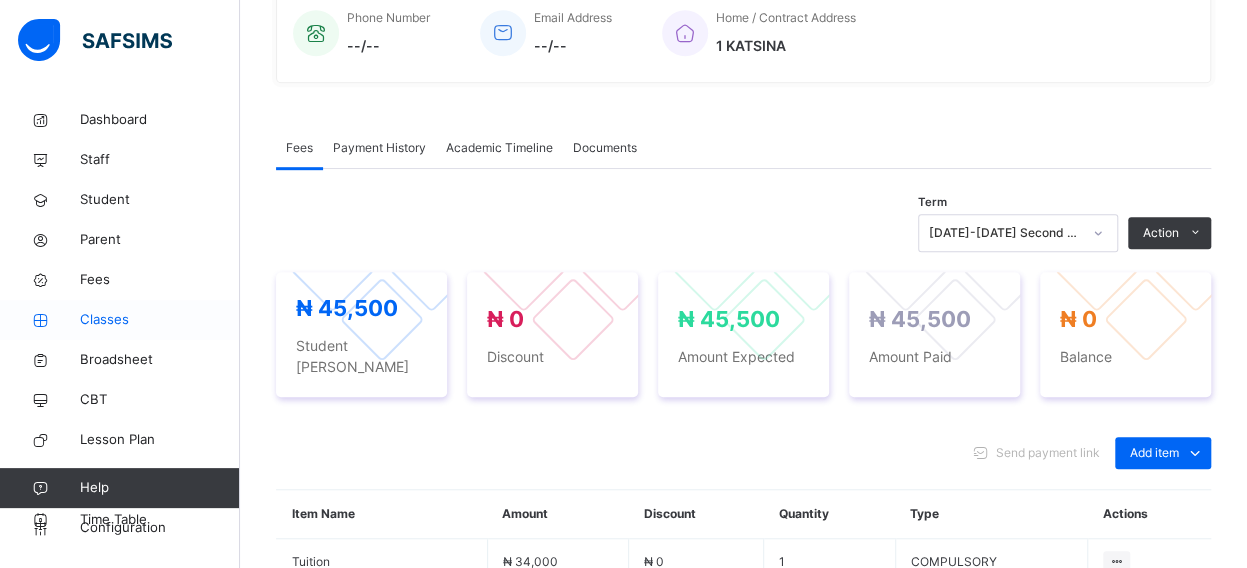 click on "Classes" at bounding box center [160, 320] 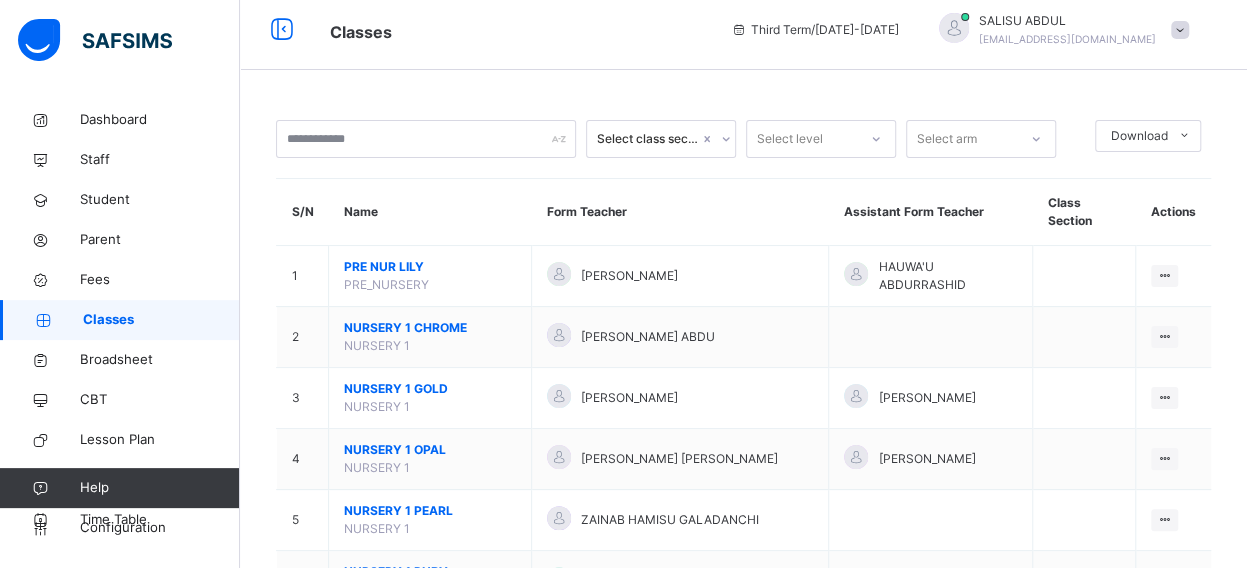 scroll, scrollTop: 528, scrollLeft: 0, axis: vertical 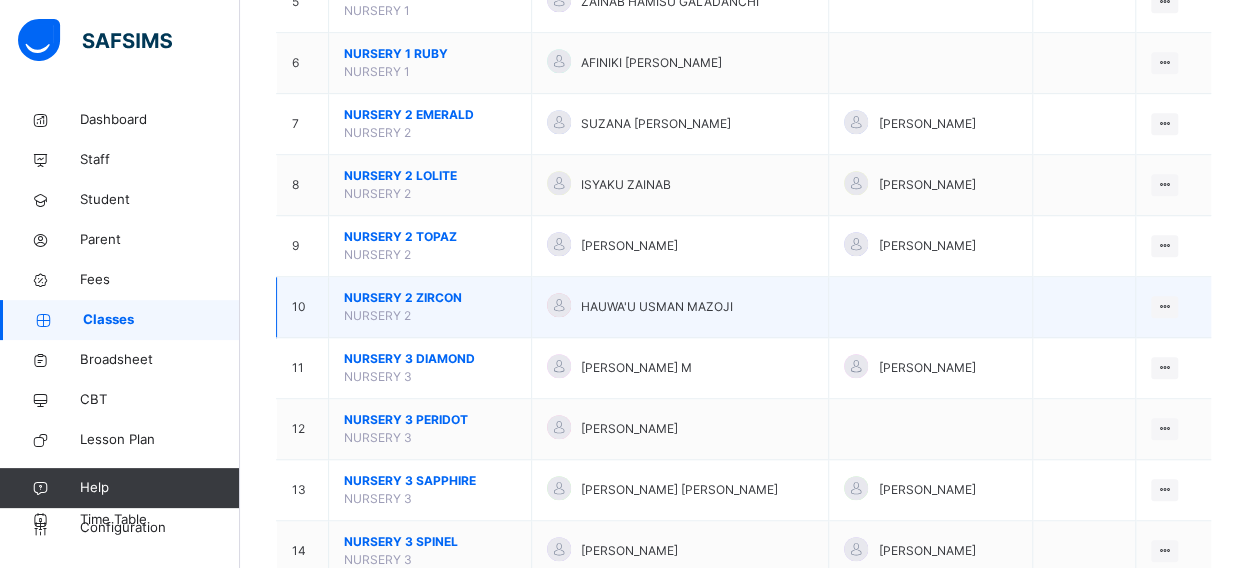 click on "NURSERY 2   ZIRCON" at bounding box center (430, 298) 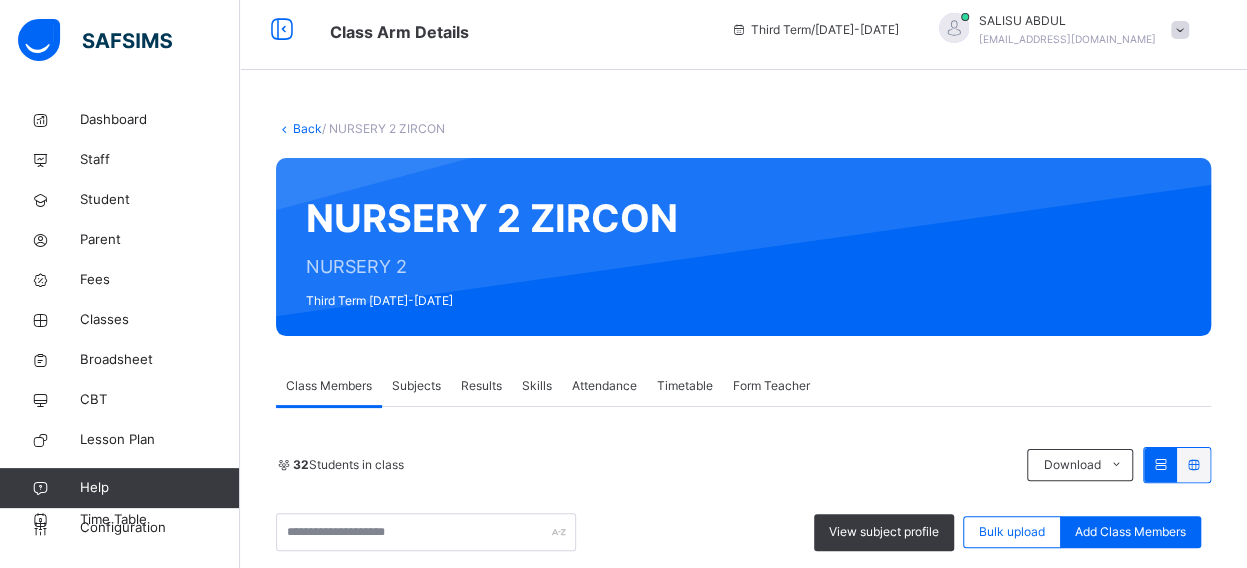 scroll, scrollTop: 528, scrollLeft: 0, axis: vertical 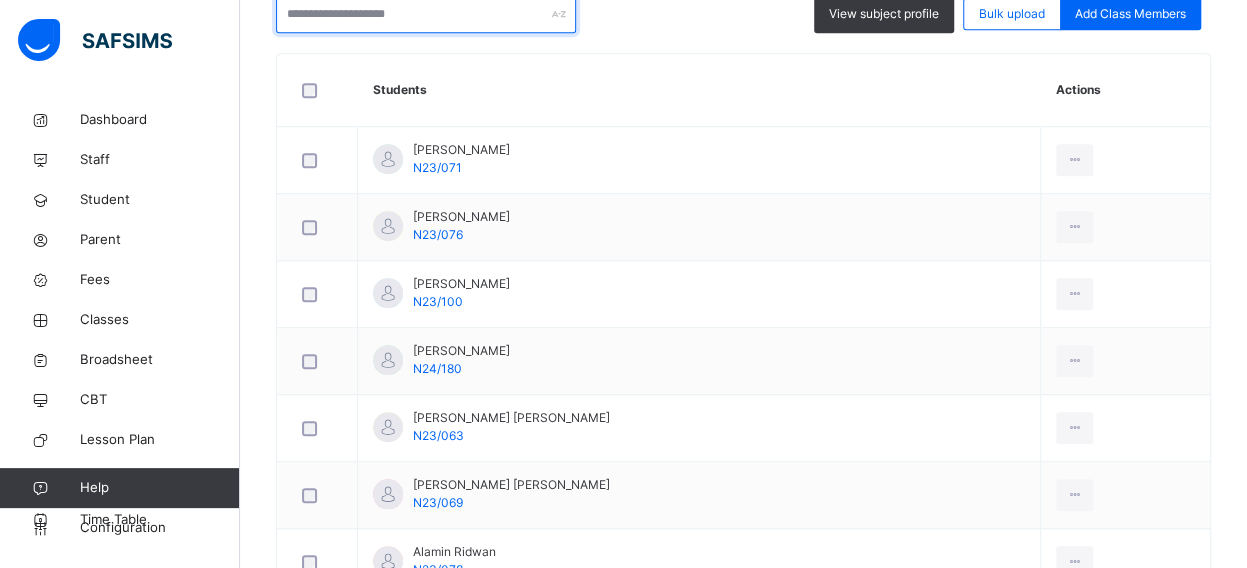 click at bounding box center [426, 14] 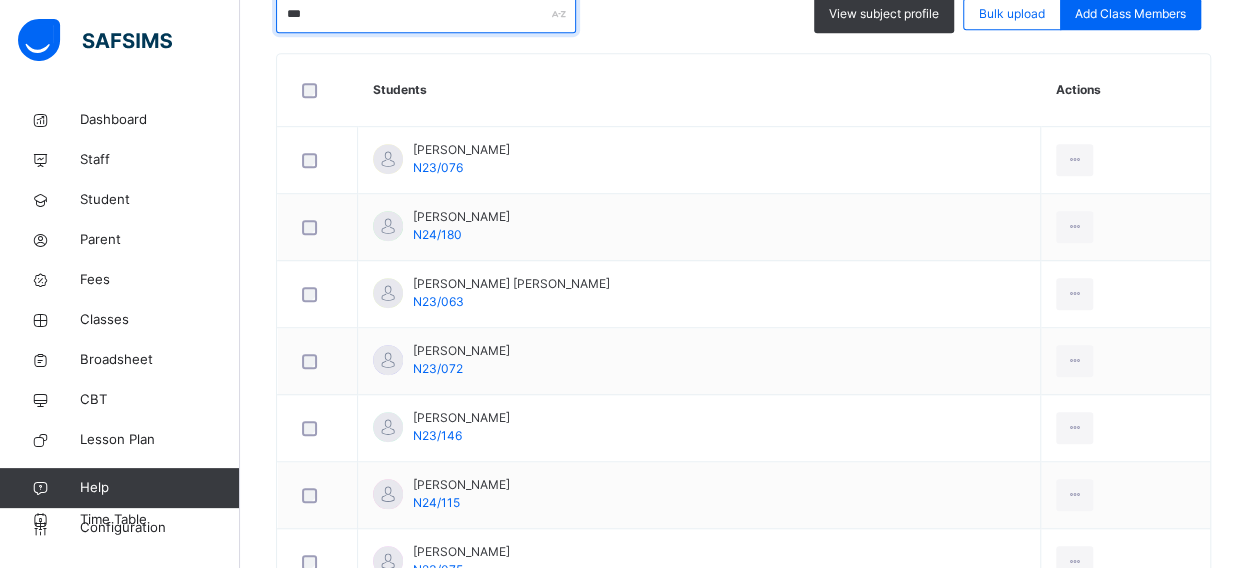 scroll, scrollTop: 328, scrollLeft: 0, axis: vertical 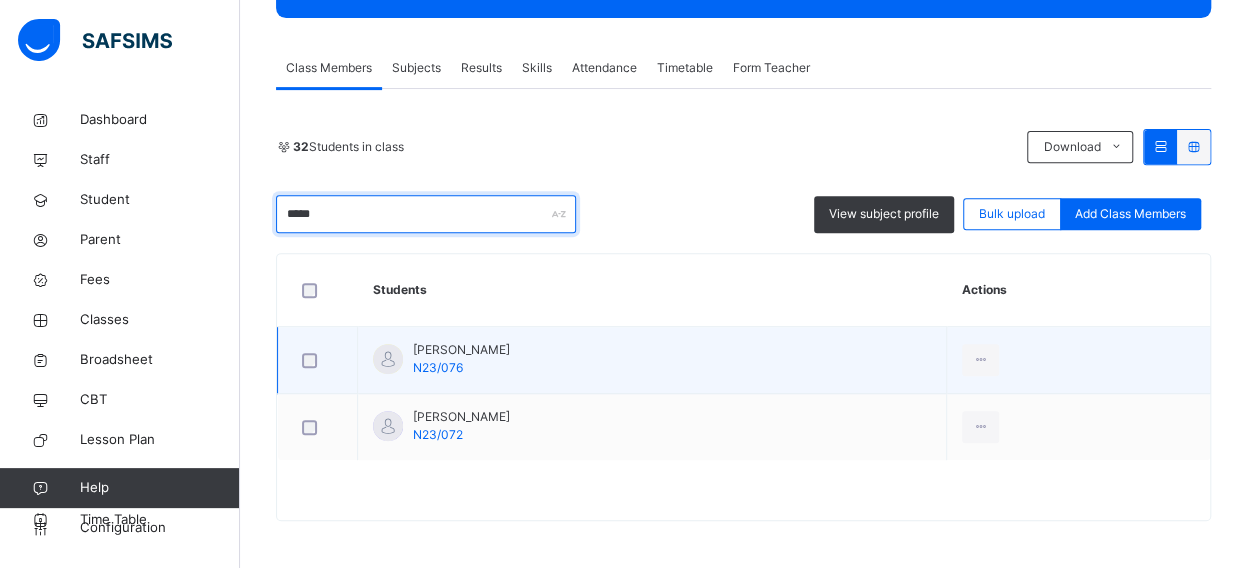 type on "*****" 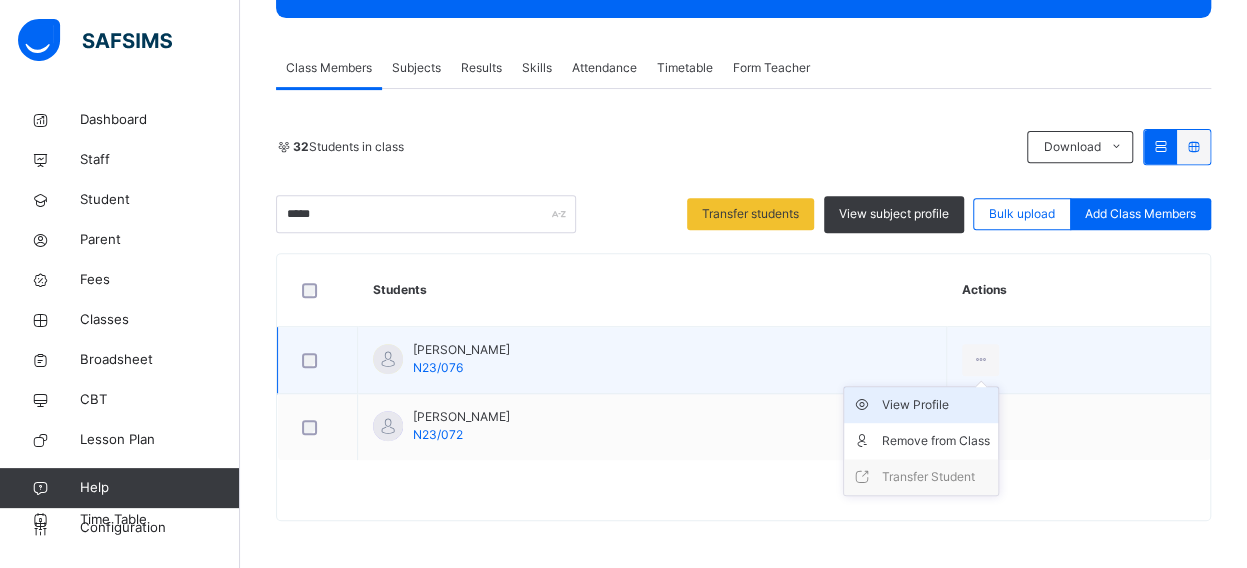 click on "View Profile" at bounding box center (936, 405) 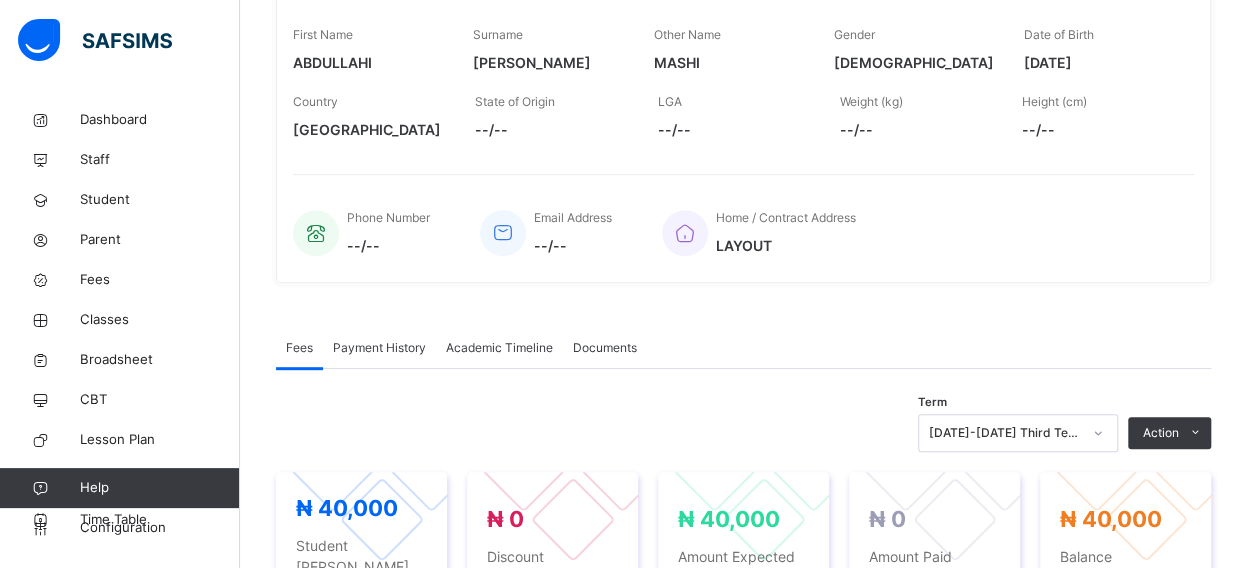scroll, scrollTop: 368, scrollLeft: 0, axis: vertical 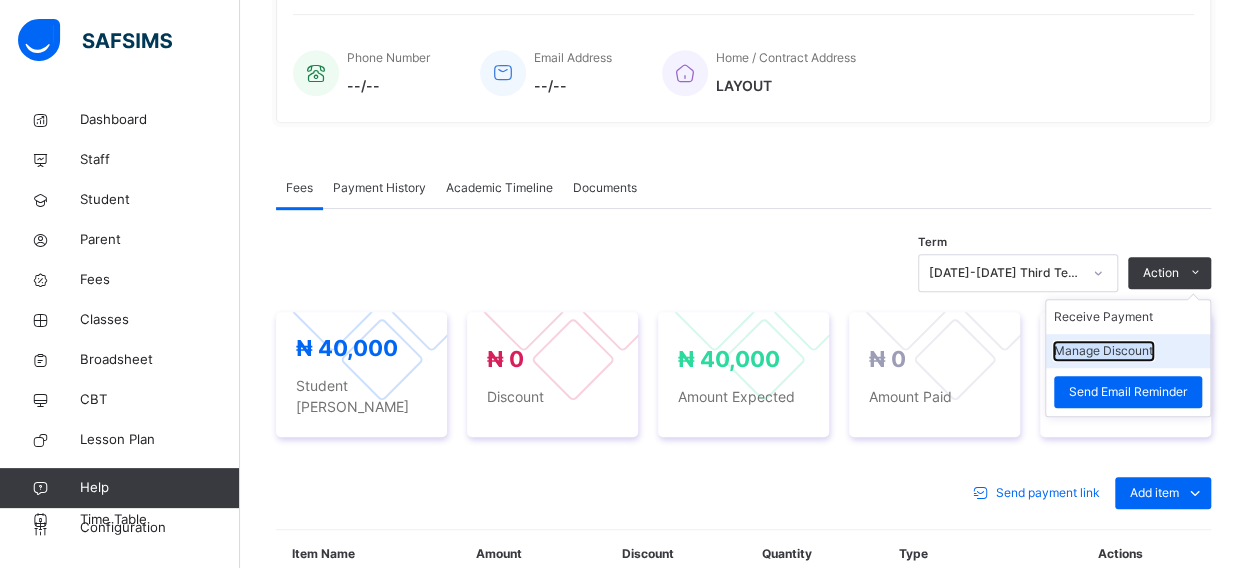 click on "Manage Discount" at bounding box center (1103, 351) 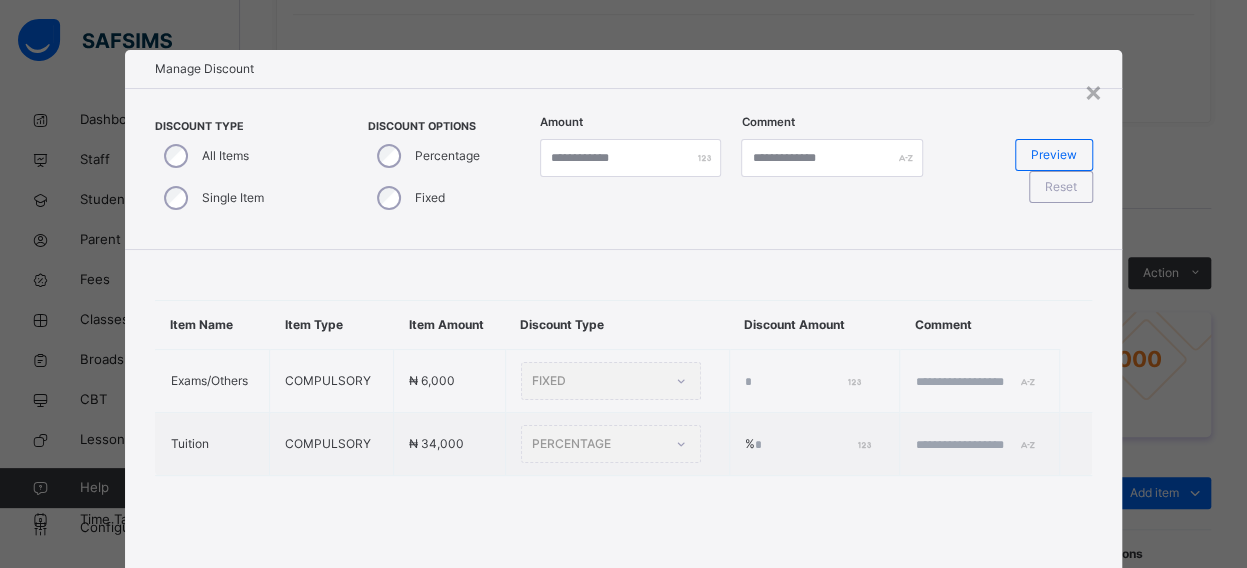 type on "*" 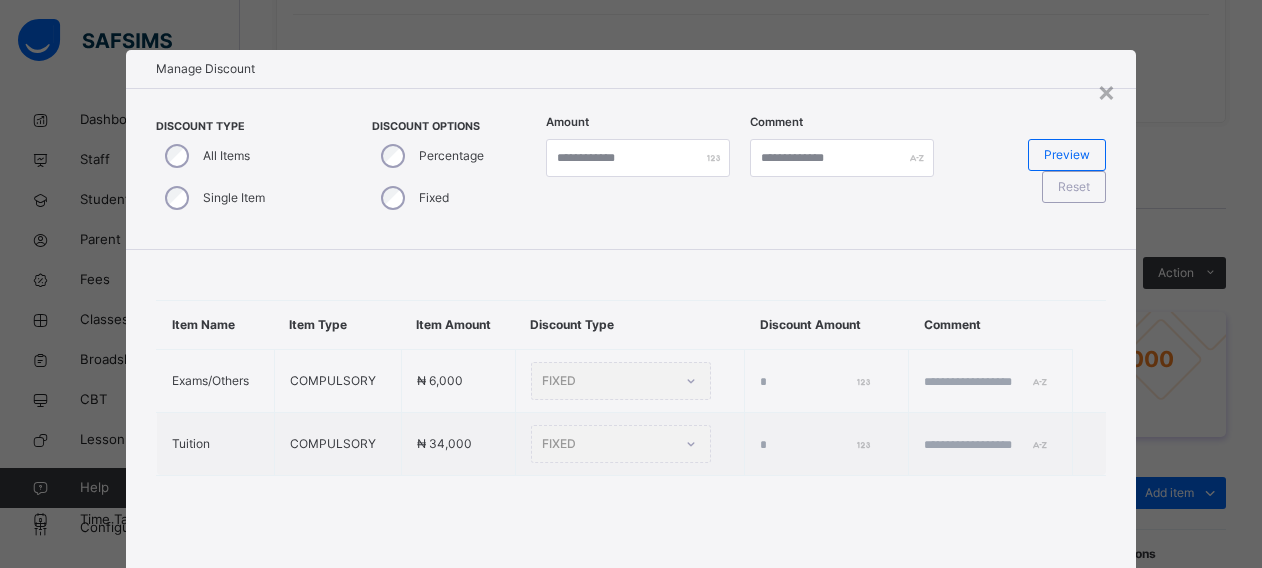 click on "Single Item" at bounding box center (213, 198) 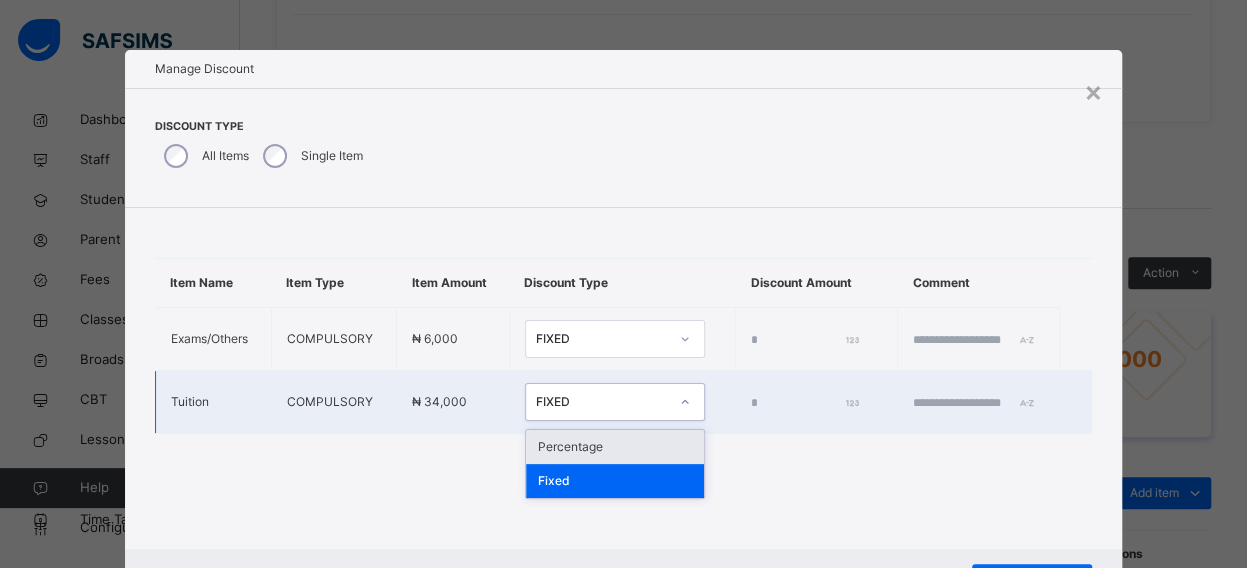 click on "FIXED" at bounding box center [602, 402] 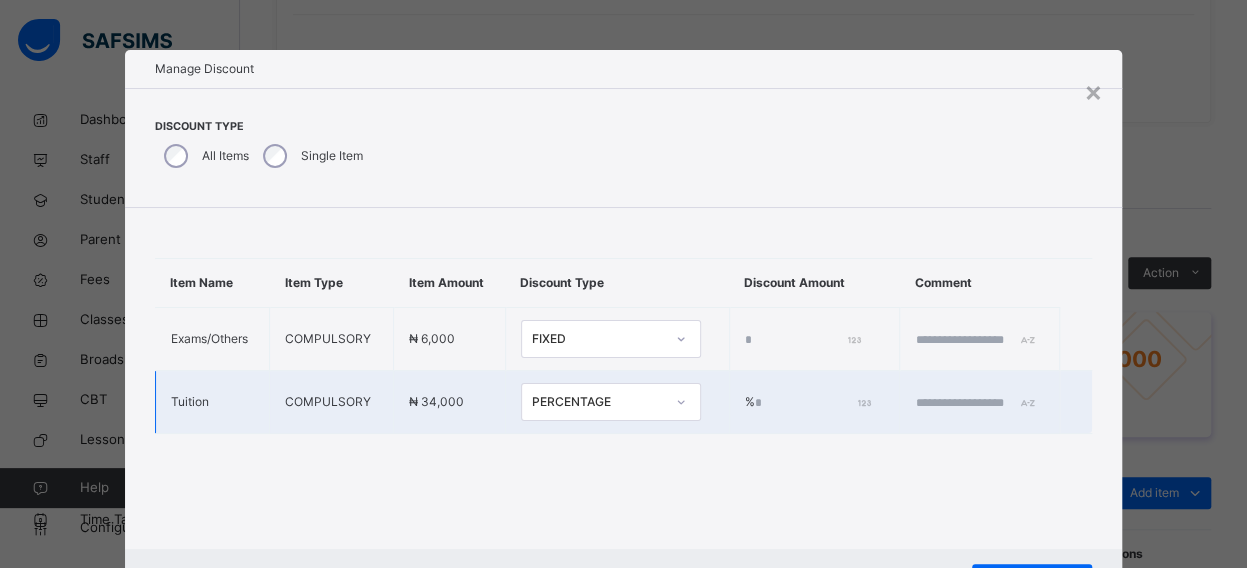 click on "*" at bounding box center (811, 403) 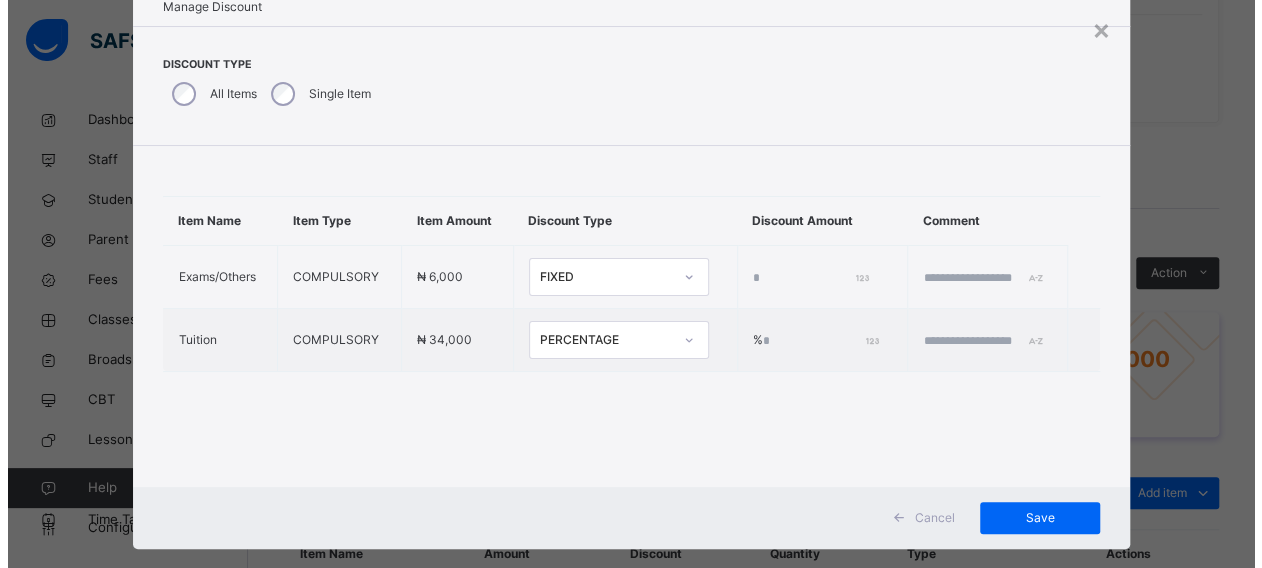 scroll, scrollTop: 92, scrollLeft: 0, axis: vertical 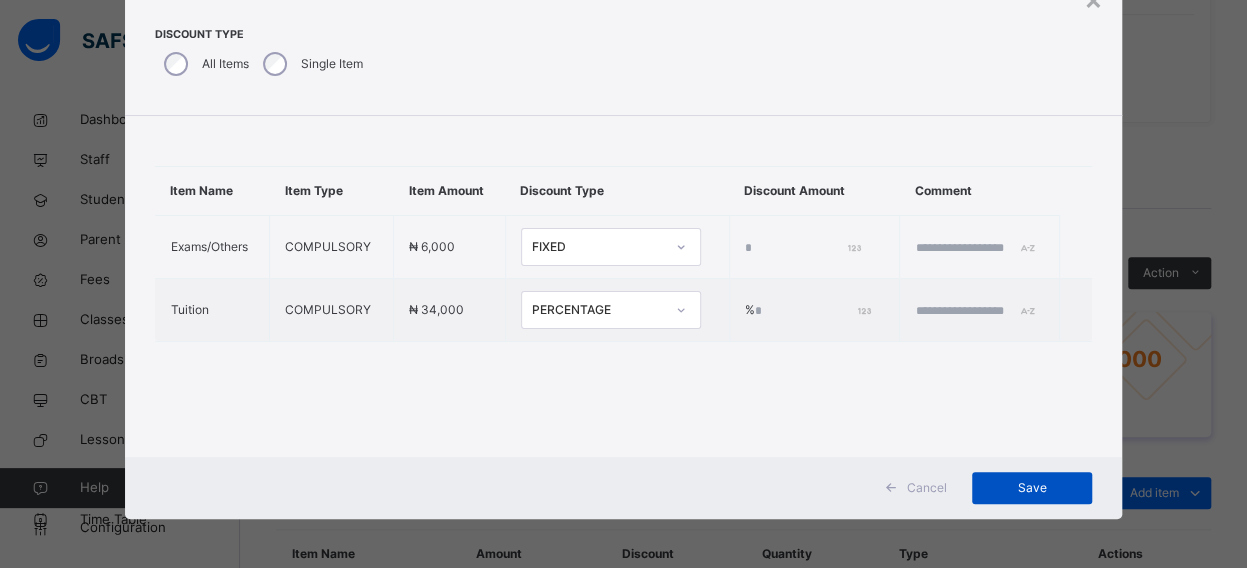 type on "**" 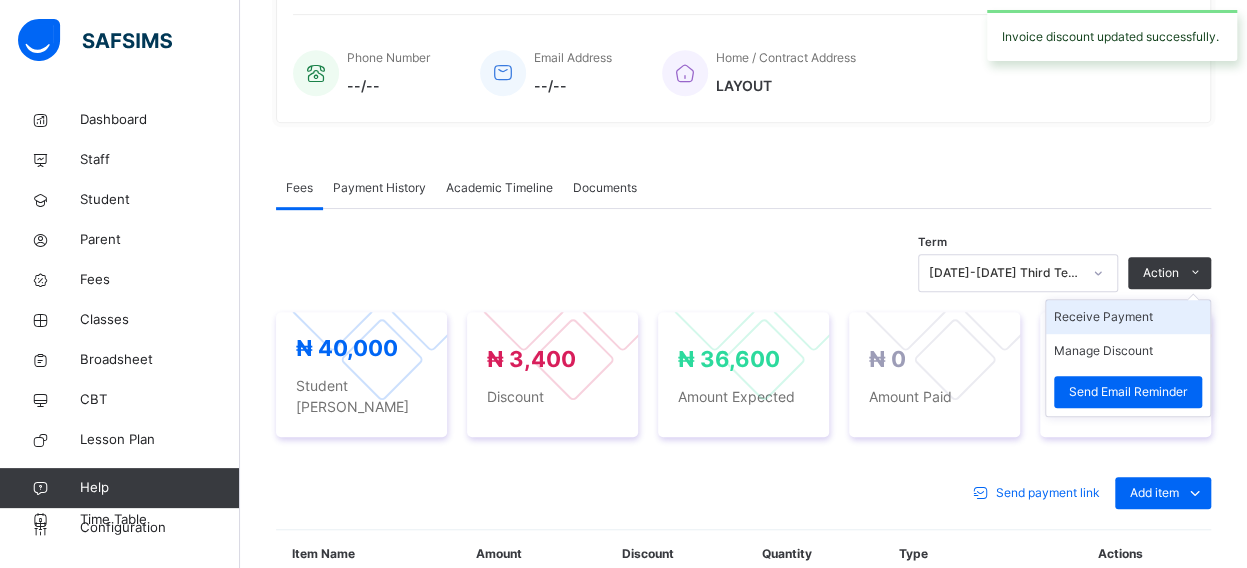 click on "Receive Payment" at bounding box center [1128, 317] 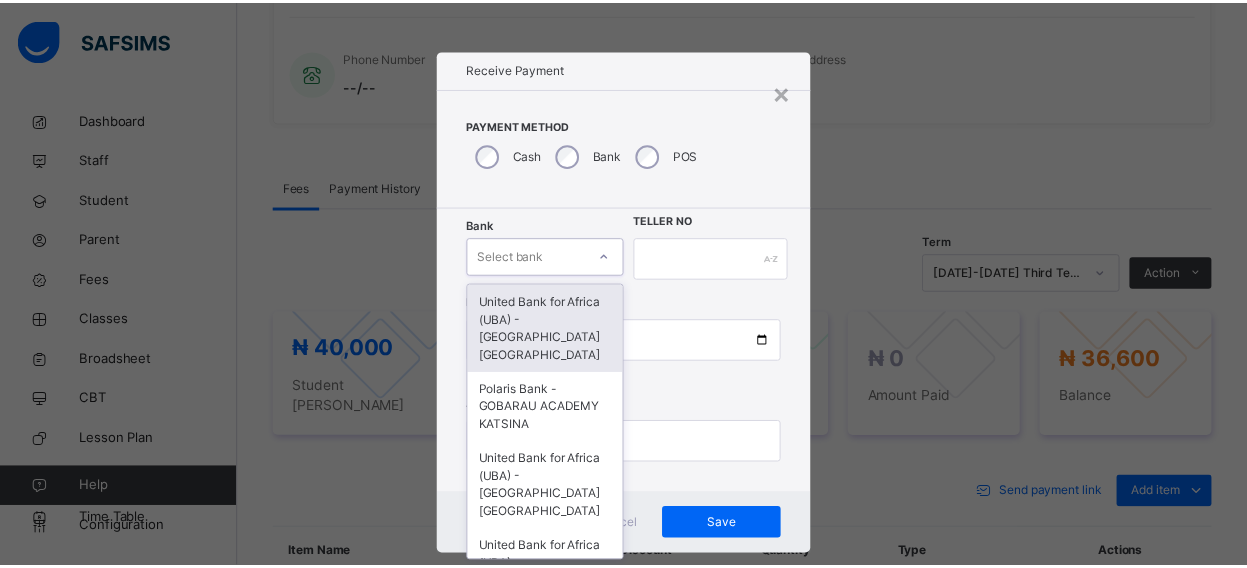 scroll, scrollTop: 24, scrollLeft: 0, axis: vertical 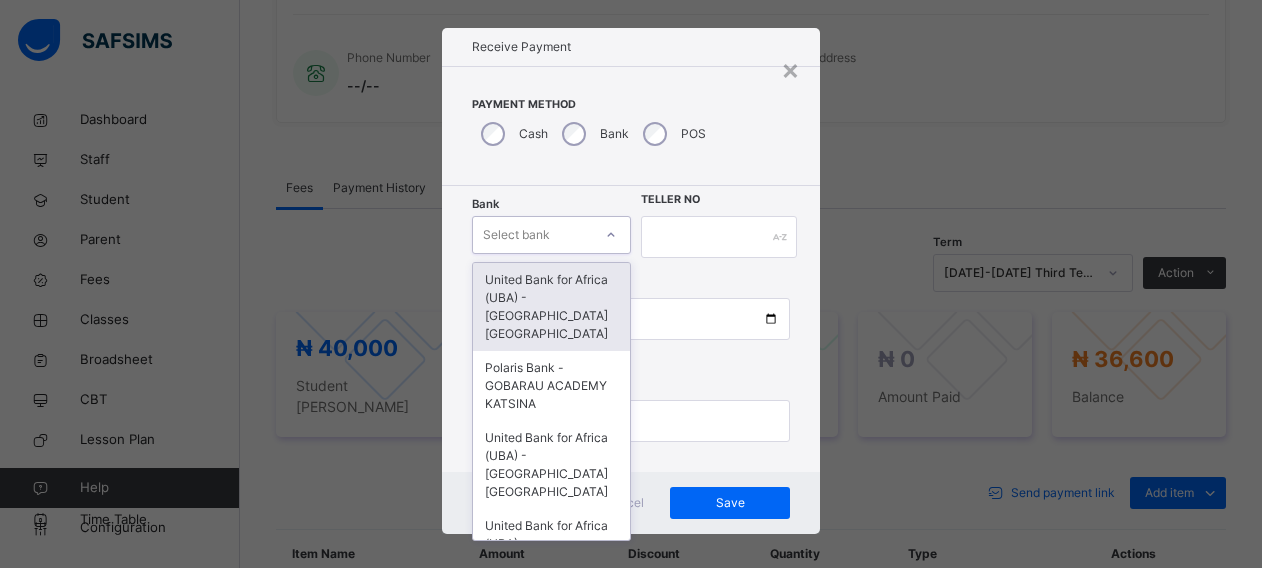 click on "Bank      option United Bank for Africa ([GEOGRAPHIC_DATA]) - Gobarau Academy Katsina focused, 1 of 16. 16 results available. Use Up and Down to choose options, press Enter to select the currently focused option, press Escape to exit the menu, press Tab to select the option and exit the menu. Select bank United Bank for Africa ([GEOGRAPHIC_DATA]) - [GEOGRAPHIC_DATA] [GEOGRAPHIC_DATA] Polaris Bank - GOBARAU ACADEMY KATSINA United Bank for Africa ([GEOGRAPHIC_DATA]) - [GEOGRAPHIC_DATA] [GEOGRAPHIC_DATA] United Bank for Africa ([GEOGRAPHIC_DATA]) - [GEOGRAPHIC_DATA] [GEOGRAPHIC_DATA] for Africa ([GEOGRAPHIC_DATA]) - [GEOGRAPHIC_DATA] [GEOGRAPHIC_DATA] [GEOGRAPHIC_DATA] - [GEOGRAPHIC_DATA] [GEOGRAPHIC_DATA] [GEOGRAPHIC_DATA] - [GEOGRAPHIC_DATA] [GEOGRAPHIC_DATA] [GEOGRAPHIC_DATA] - [GEOGRAPHIC_DATA] [GEOGRAPHIC_DATA] - [GEOGRAPHIC_DATA] [GEOGRAPHIC_DATA] - [GEOGRAPHIC_DATA] [GEOGRAPHIC_DATA] - [GEOGRAPHIC_DATA] [GEOGRAPHIC_DATA] - [GEOGRAPHIC_DATA] [GEOGRAPHIC_DATA] - [GEOGRAPHIC_DATA] [GEOGRAPHIC_DATA] - [GEOGRAPHIC_DATA] [GEOGRAPHIC_DATA] - [GEOGRAPHIC_DATA] [GEOGRAPHIC_DATA] - [GEOGRAPHIC_DATA] [GEOGRAPHIC_DATA] Teller No Payment Date Amount to pay" at bounding box center [631, 329] 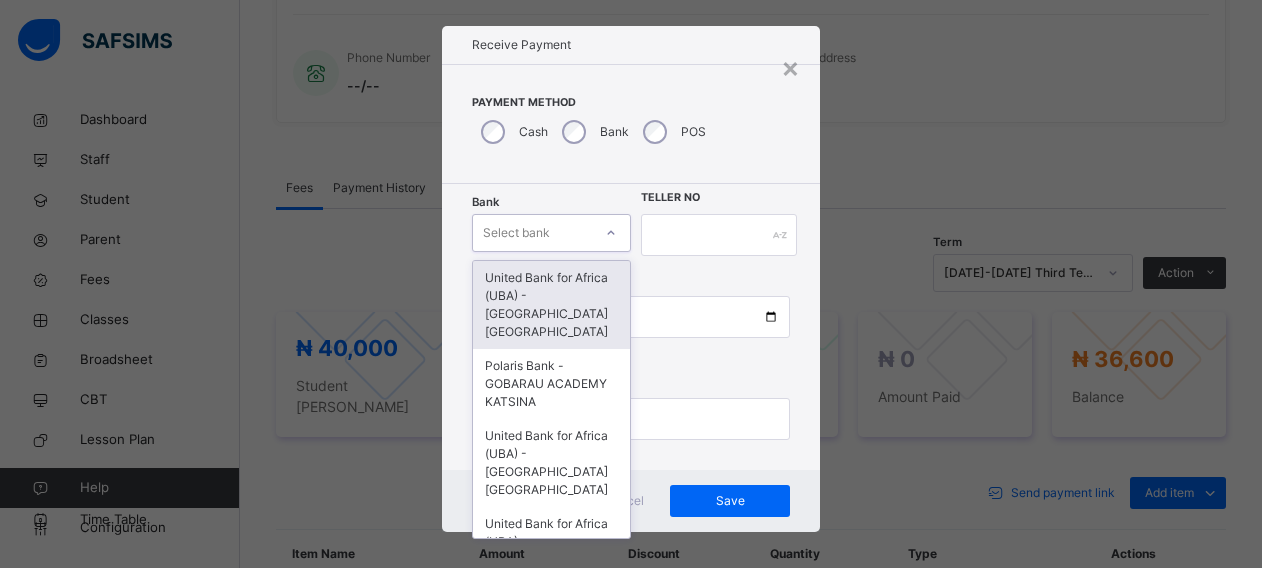 click on "United Bank for Africa (UBA) - [GEOGRAPHIC_DATA] [GEOGRAPHIC_DATA]" at bounding box center (551, 305) 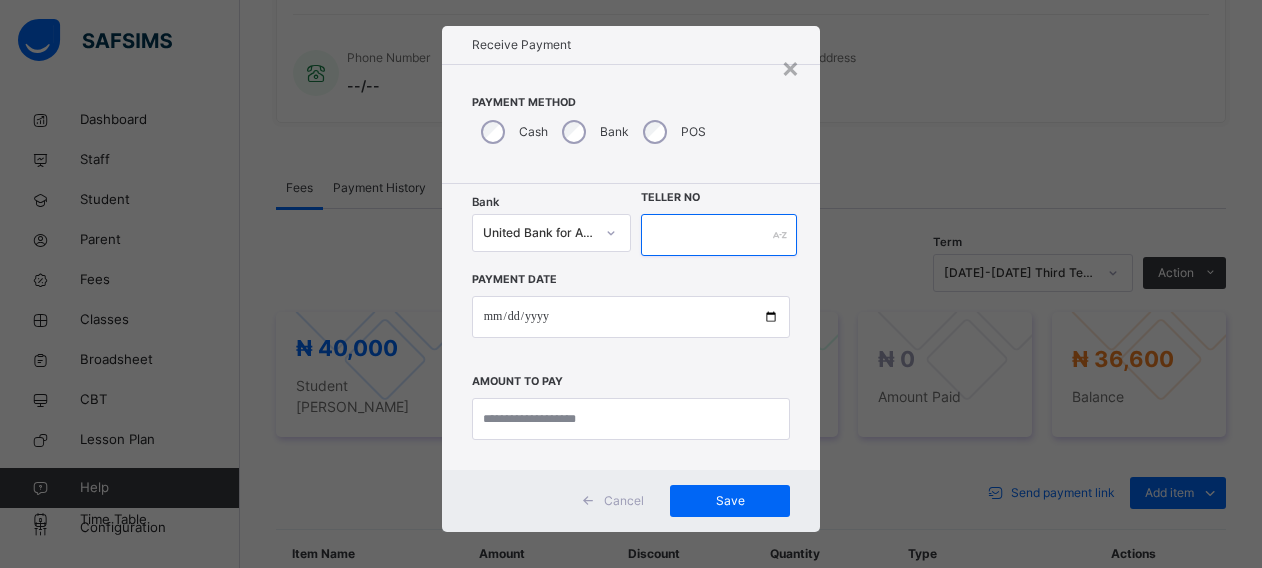 click at bounding box center (719, 235) 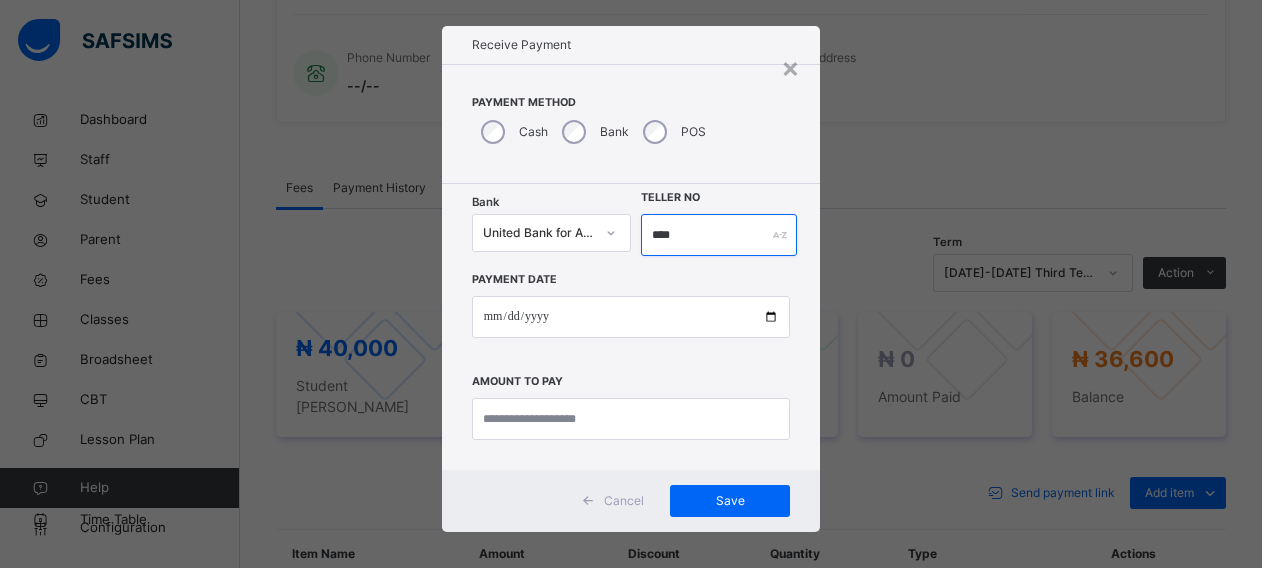 type on "****" 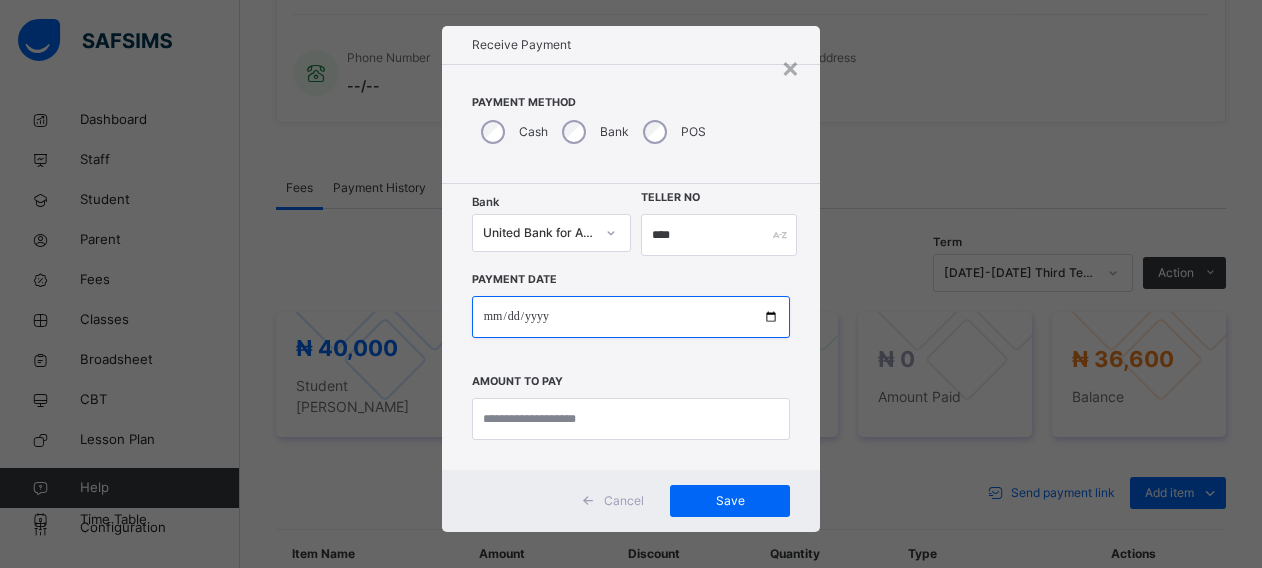 click at bounding box center [631, 317] 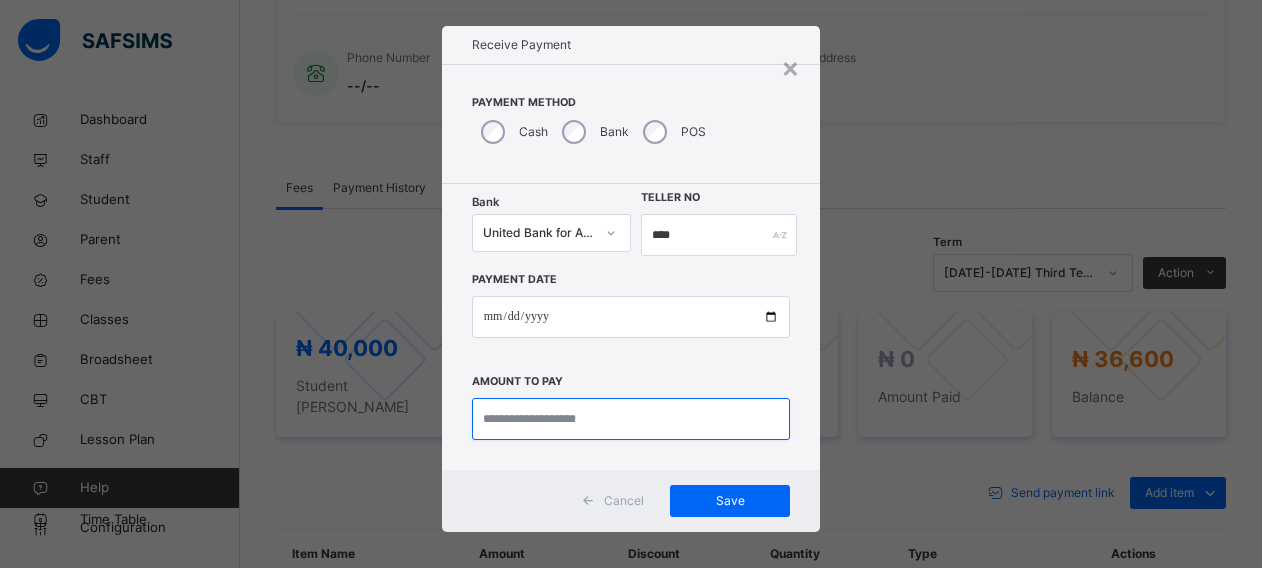 click at bounding box center [631, 419] 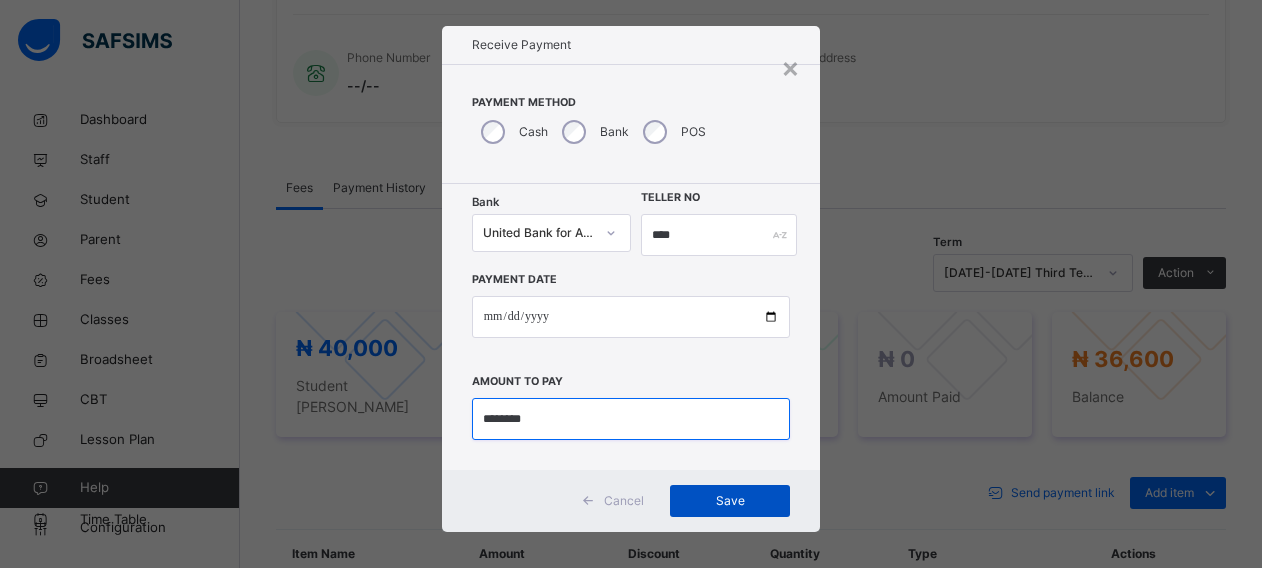 type on "********" 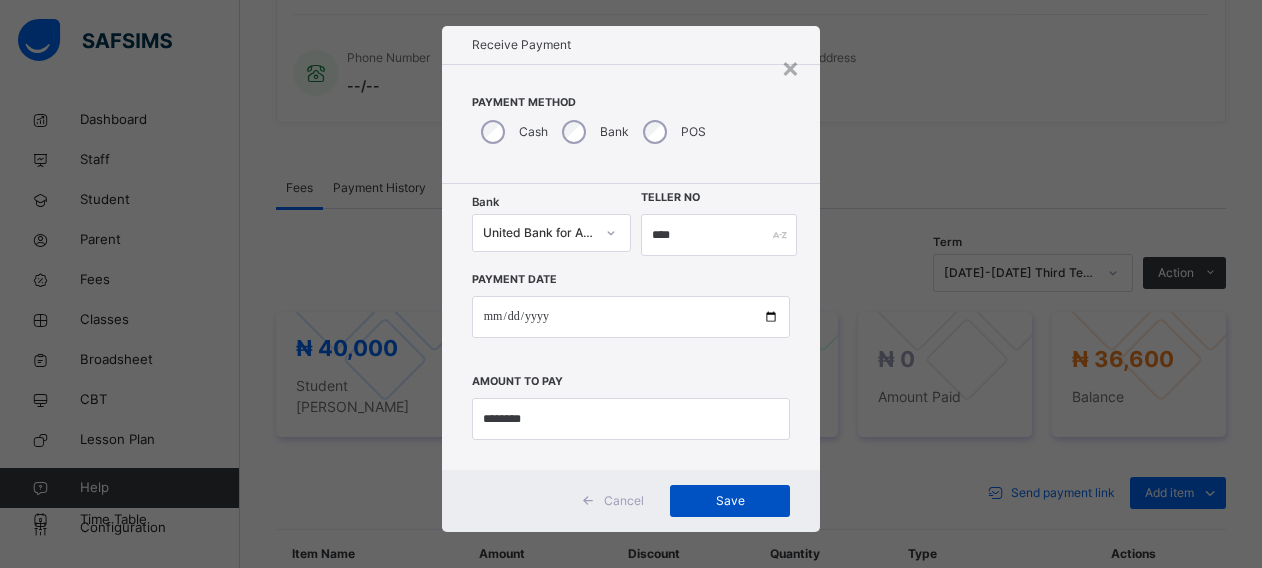 click on "Save" at bounding box center (730, 501) 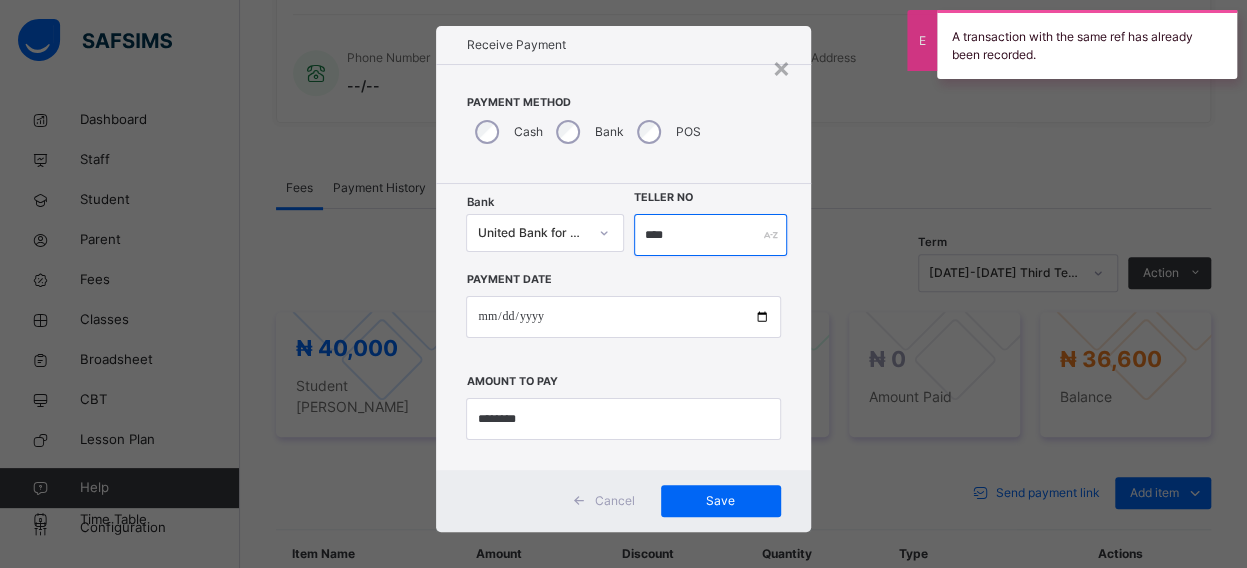 click on "****" at bounding box center [711, 235] 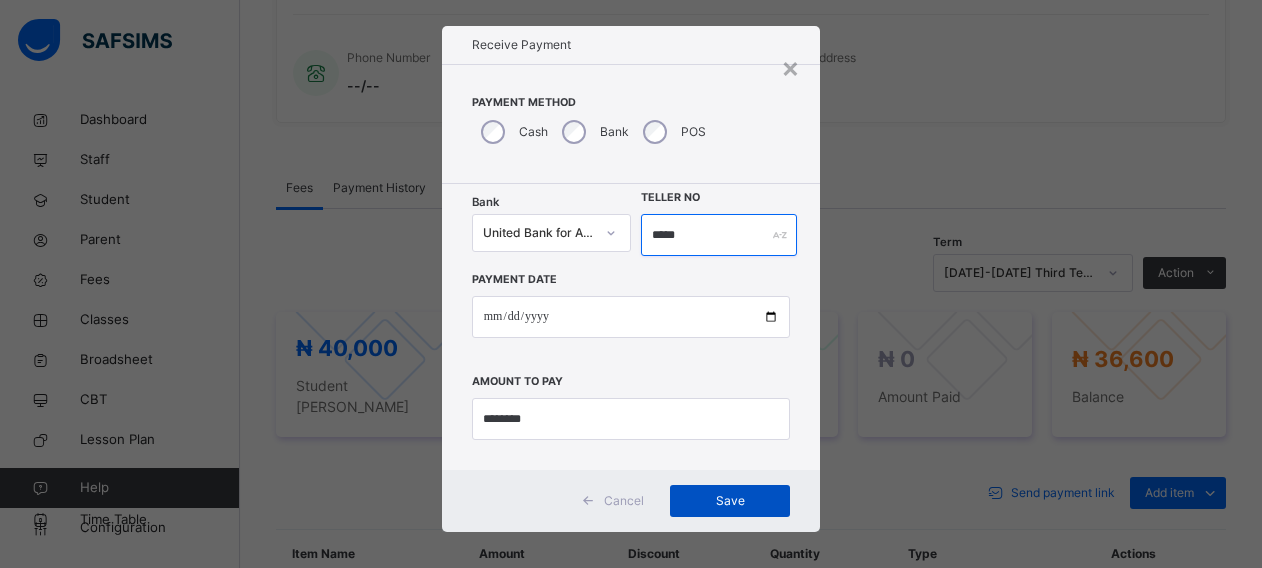 type on "*****" 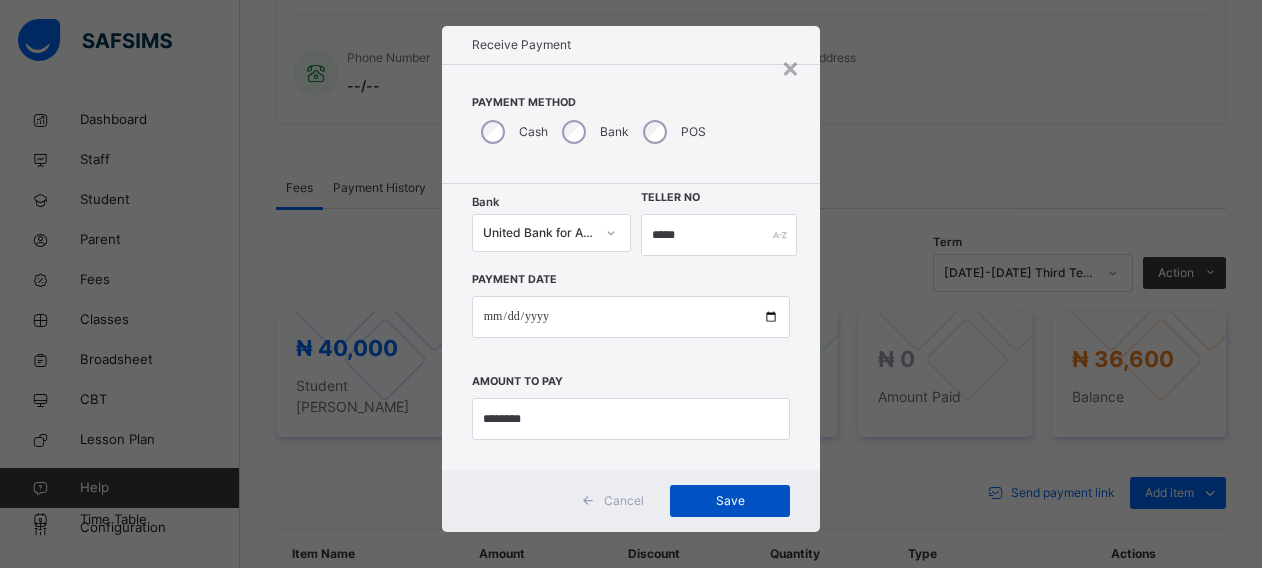 click on "Save" at bounding box center (730, 501) 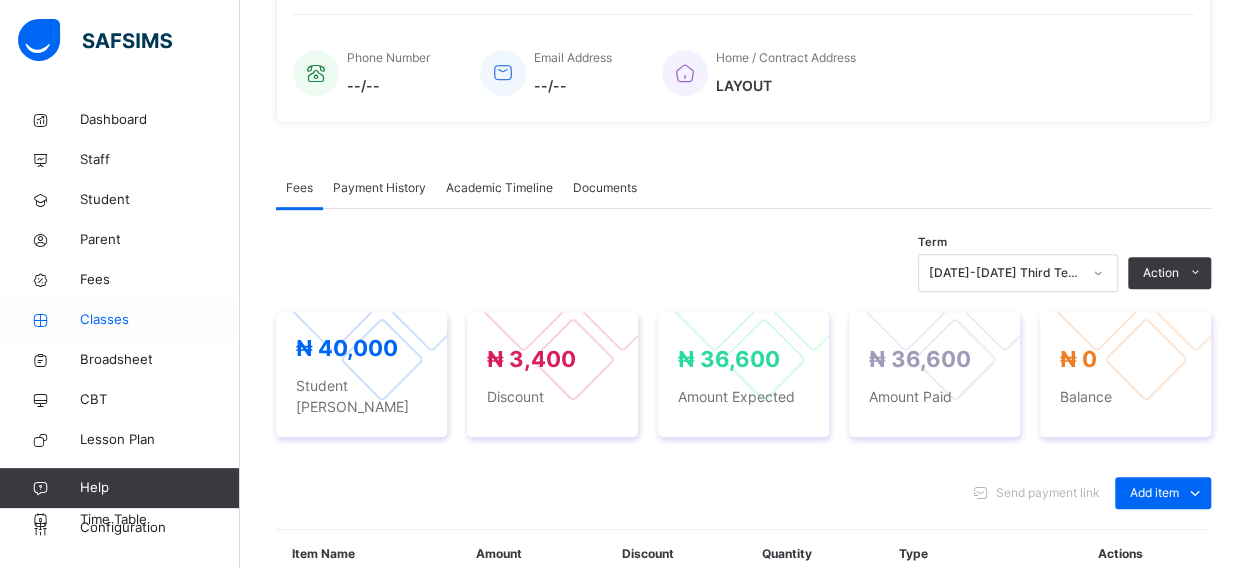 click on "Classes" at bounding box center [160, 320] 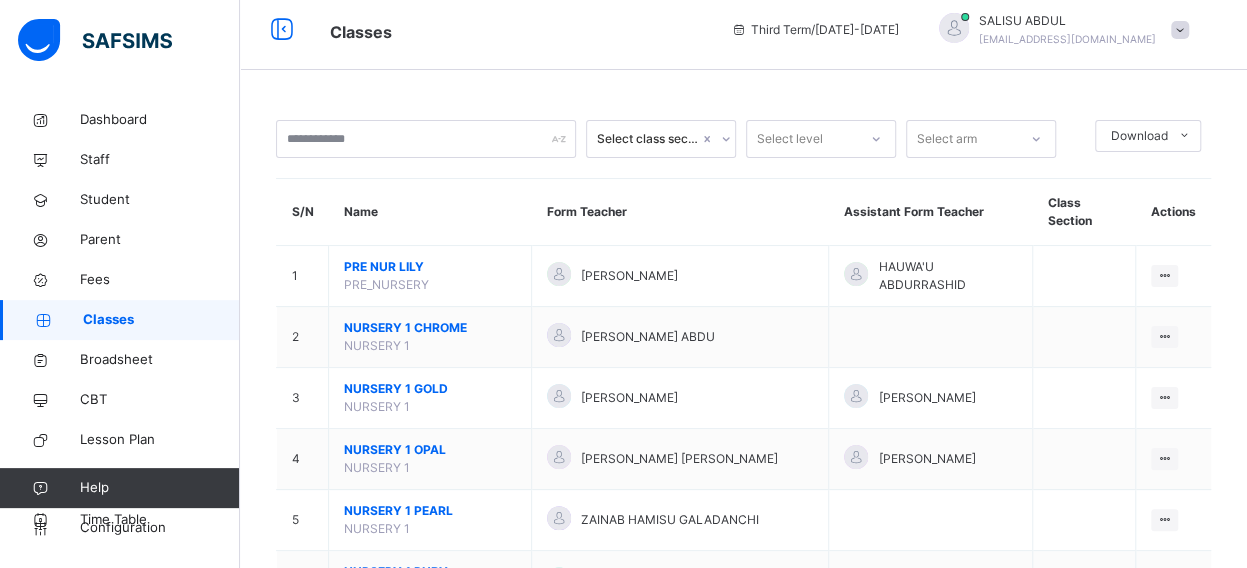 scroll, scrollTop: 488, scrollLeft: 0, axis: vertical 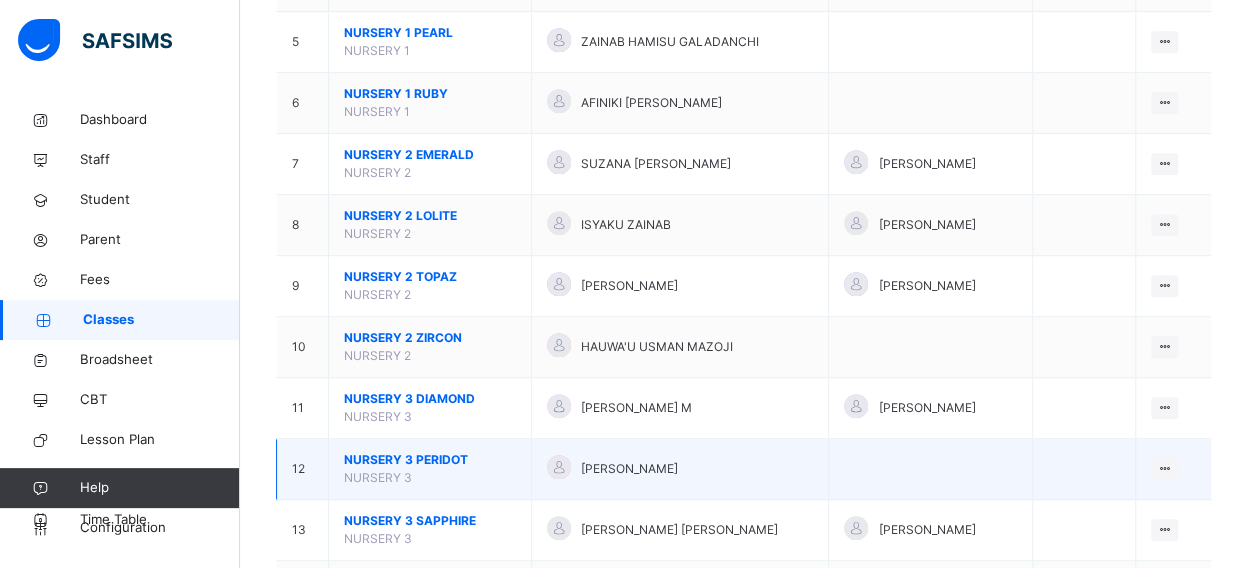 click on "NURSERY 3   PERIDOT" at bounding box center (430, 460) 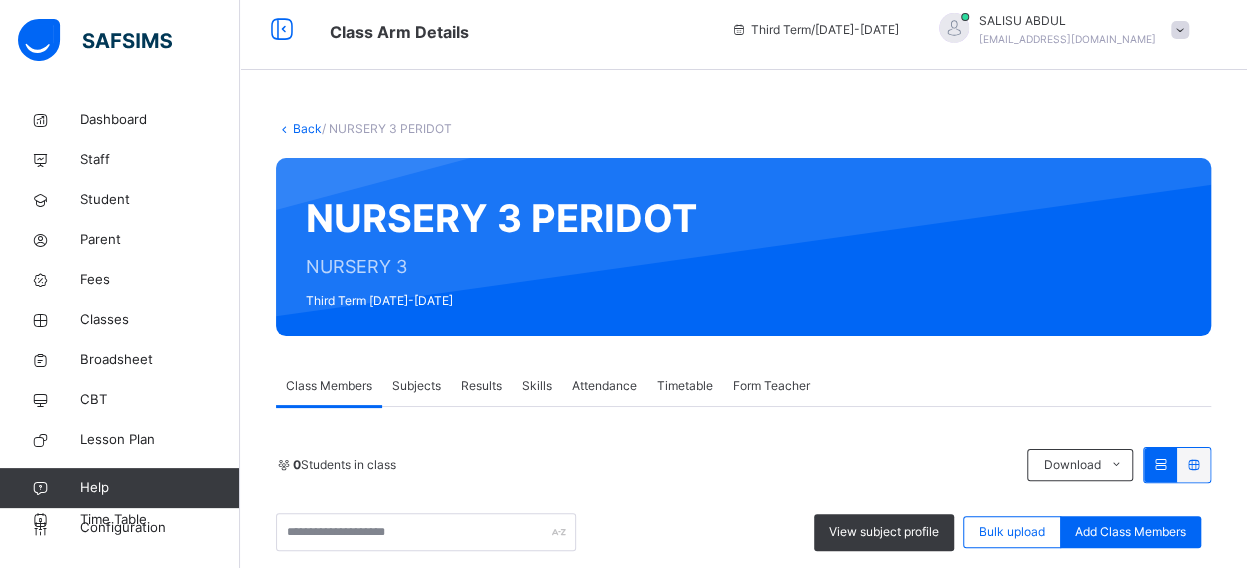 scroll, scrollTop: 488, scrollLeft: 0, axis: vertical 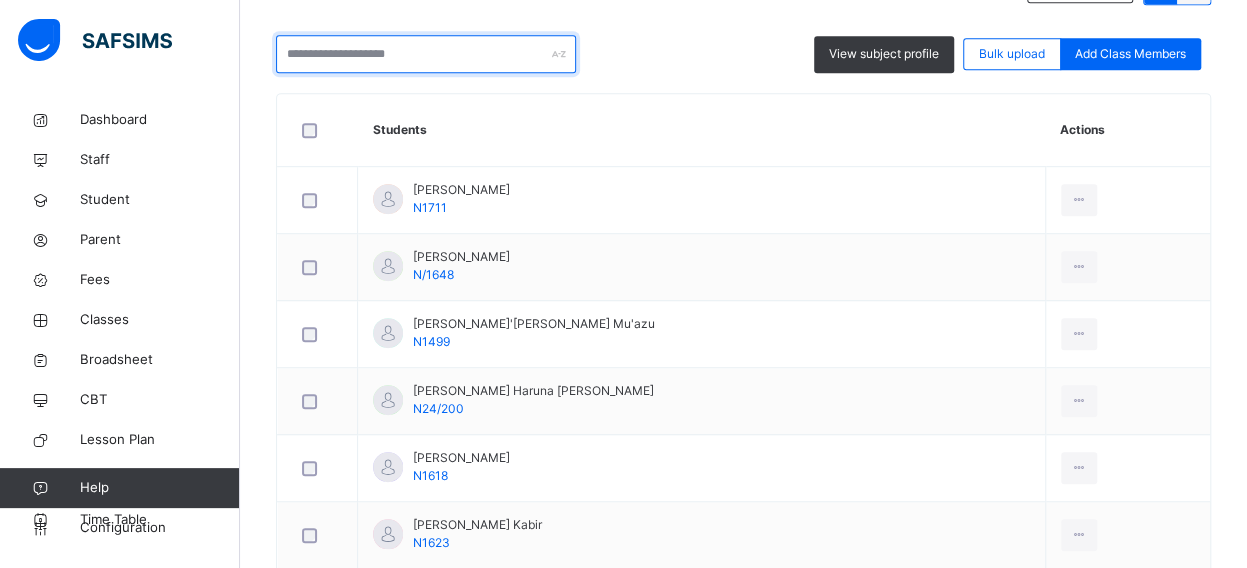 click at bounding box center (426, 54) 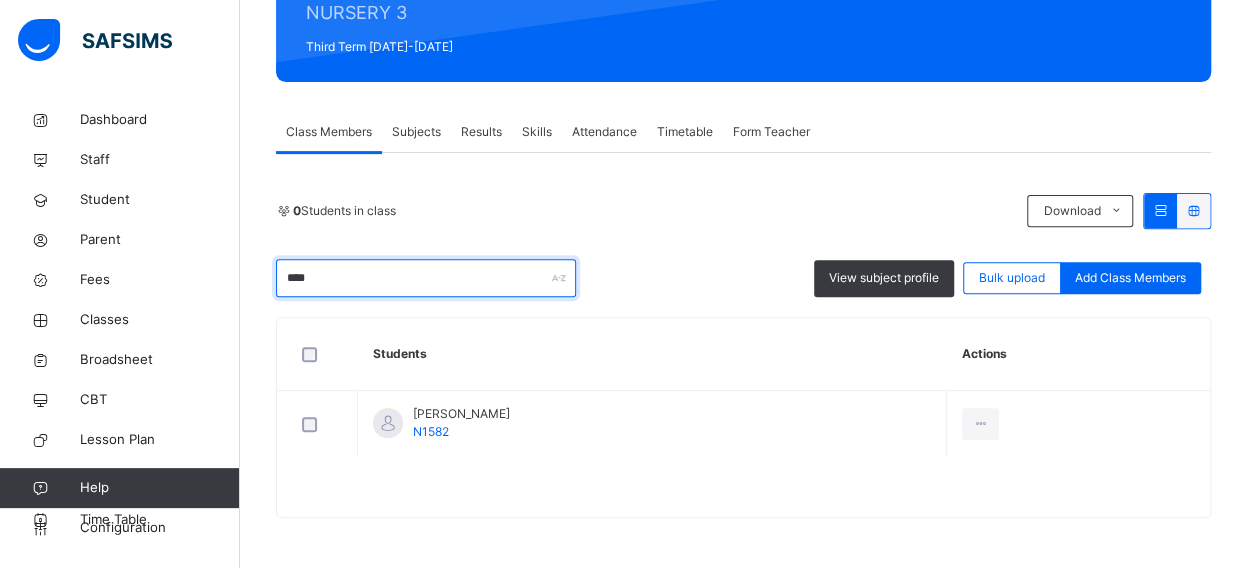 scroll, scrollTop: 262, scrollLeft: 0, axis: vertical 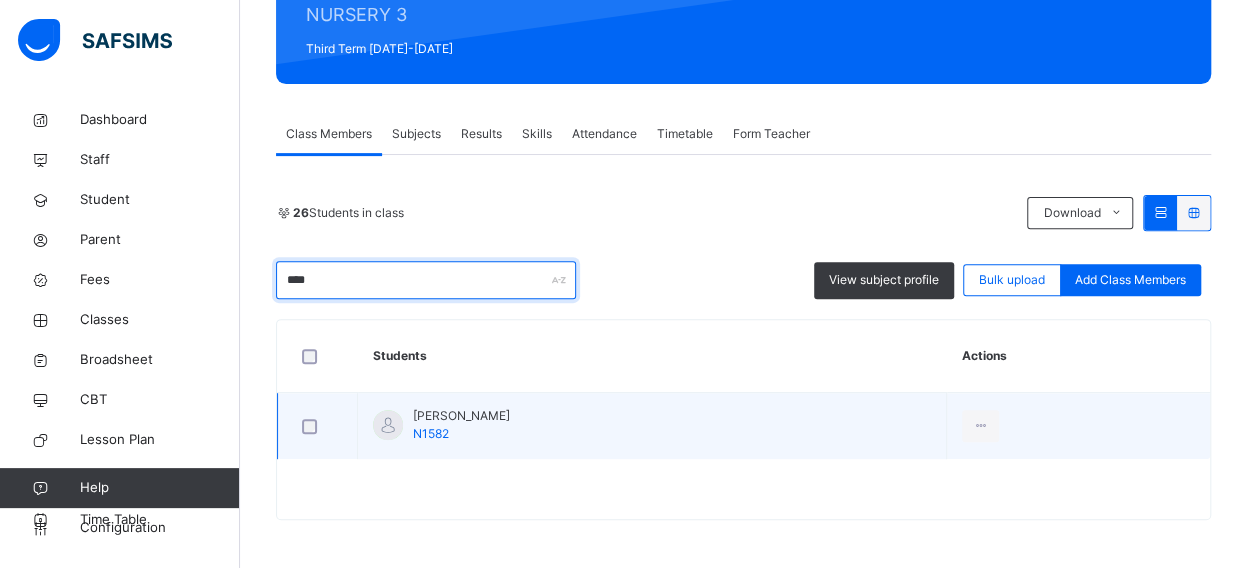 type on "****" 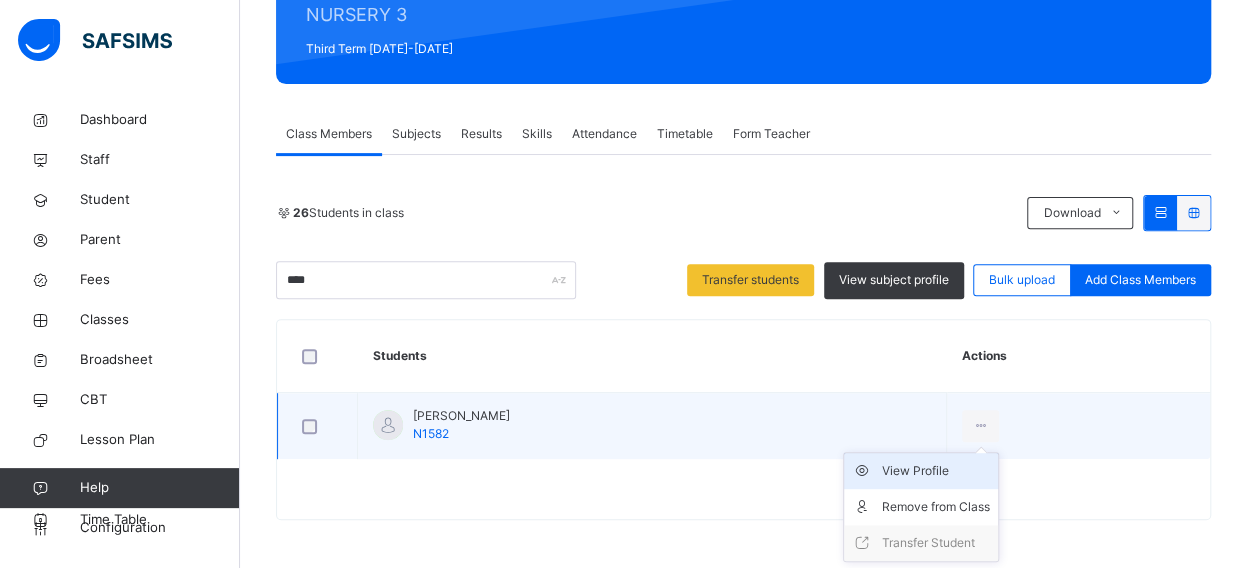 click on "View Profile" at bounding box center [936, 471] 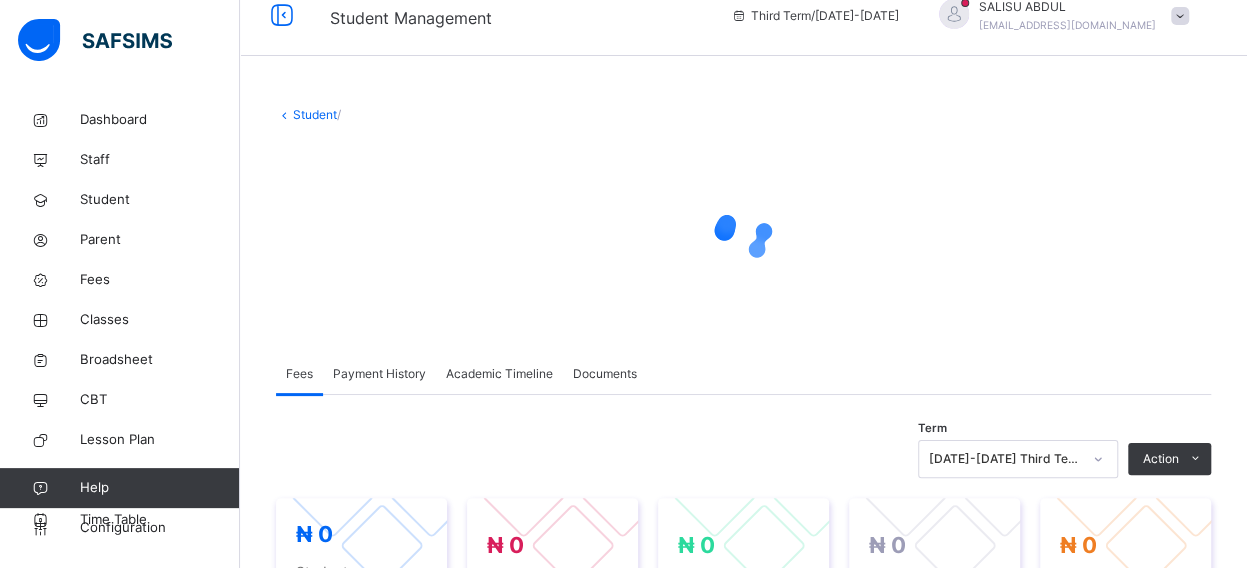 scroll, scrollTop: 22, scrollLeft: 0, axis: vertical 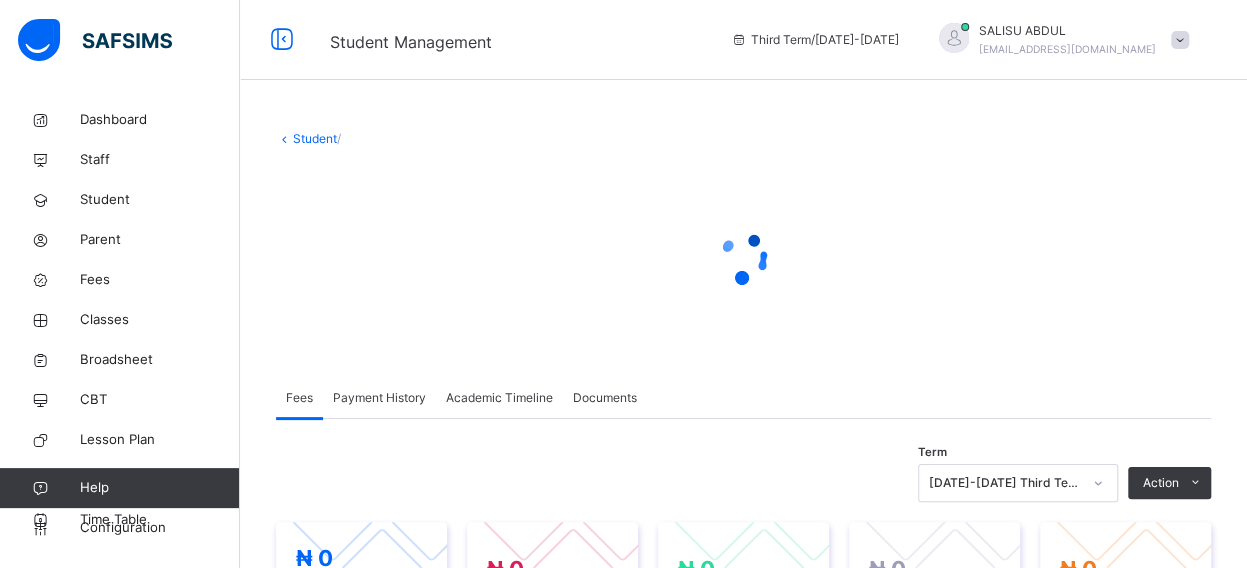 click on "[DATE]-[DATE] Third Term" at bounding box center [1018, 483] 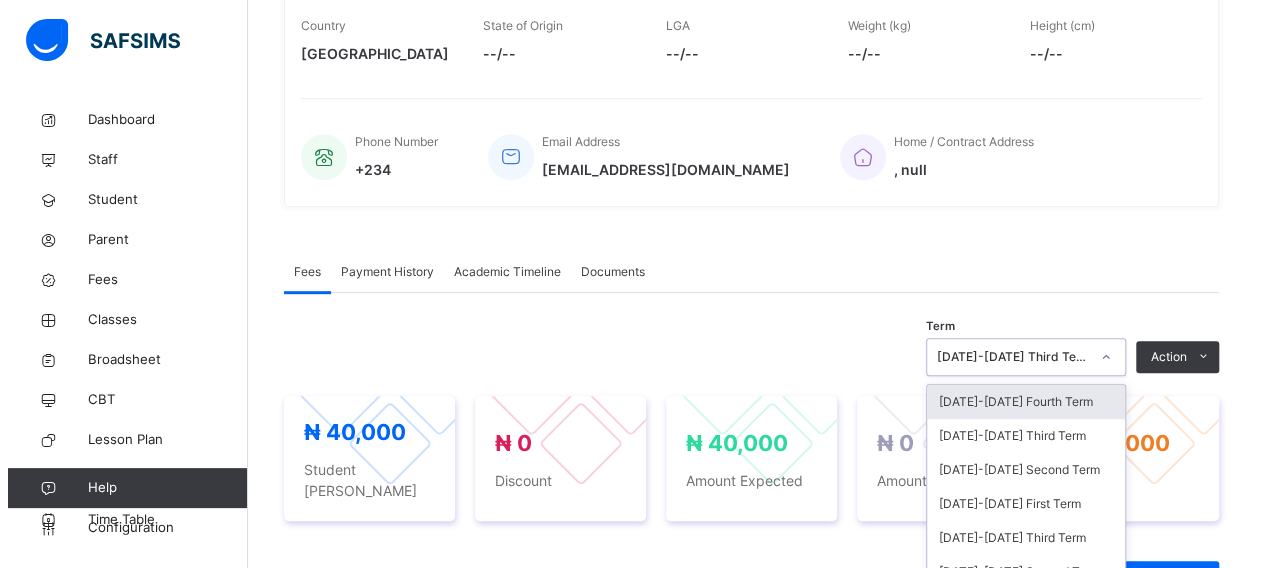 scroll, scrollTop: 411, scrollLeft: 0, axis: vertical 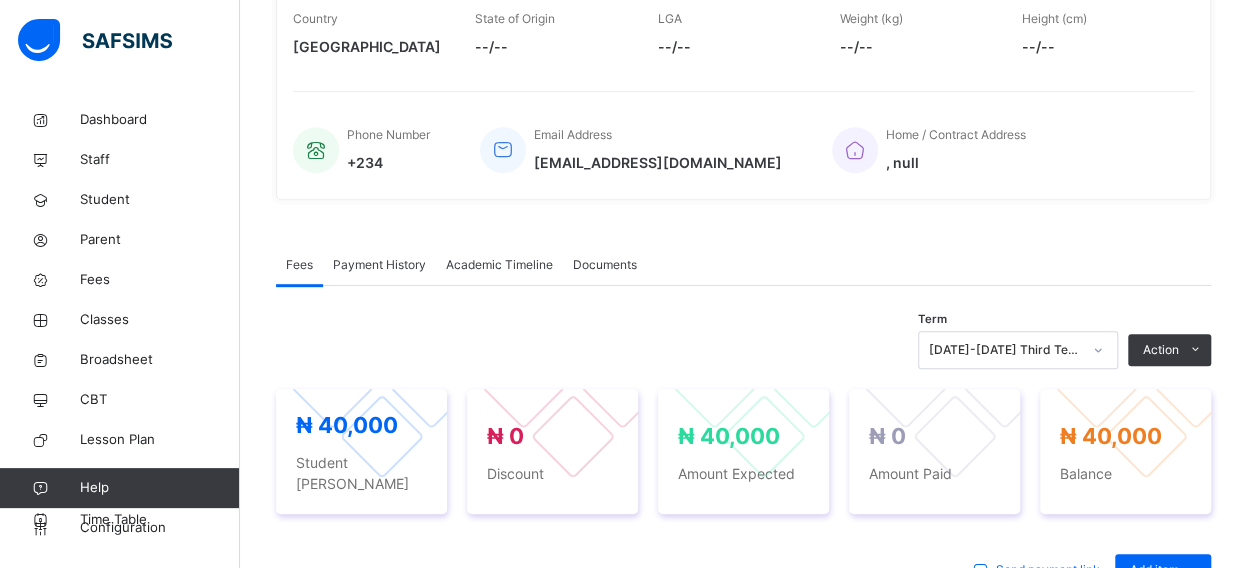 click on "Term [DATE]-[DATE] Third Term Action Receive Payment Manage Discount Send Email Reminder" at bounding box center (743, 350) 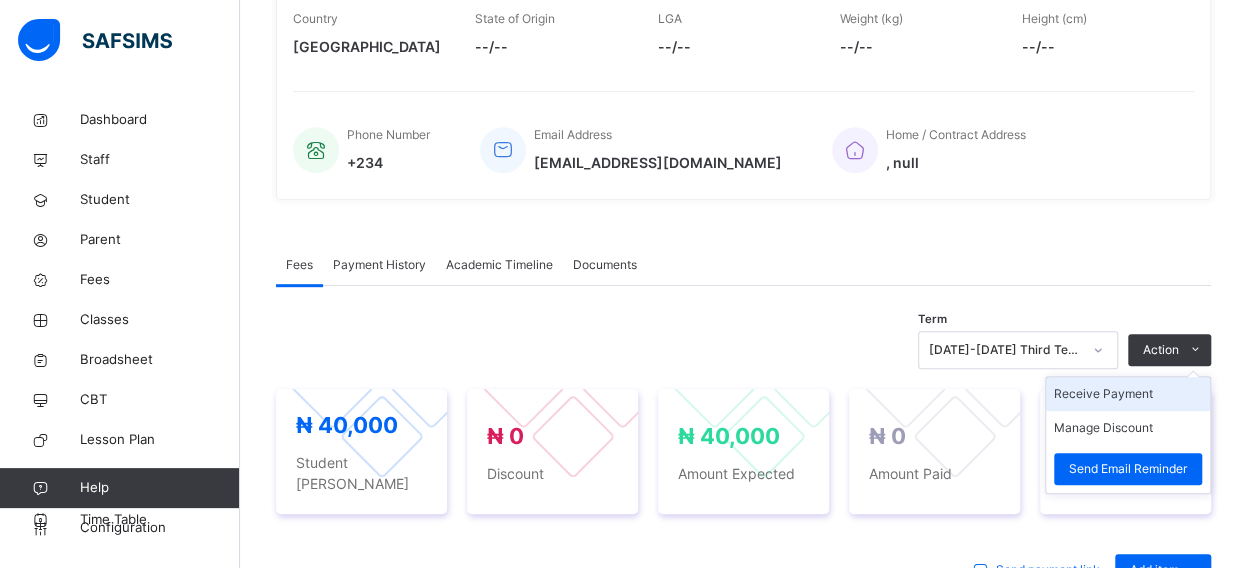 click on "Receive Payment" at bounding box center (1128, 394) 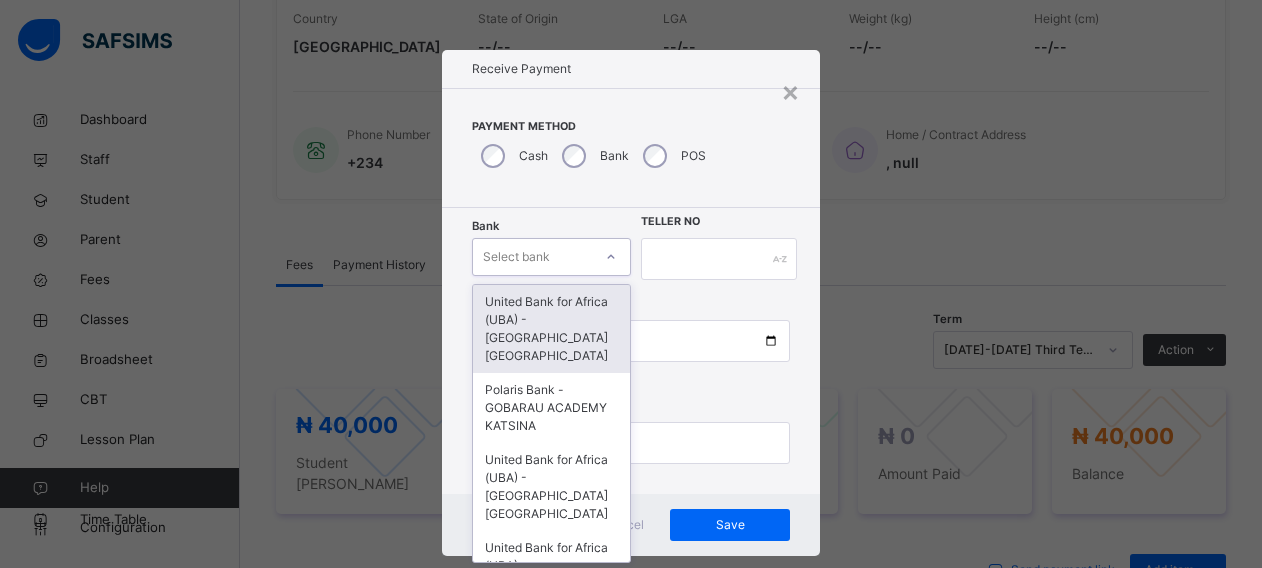 scroll, scrollTop: 24, scrollLeft: 0, axis: vertical 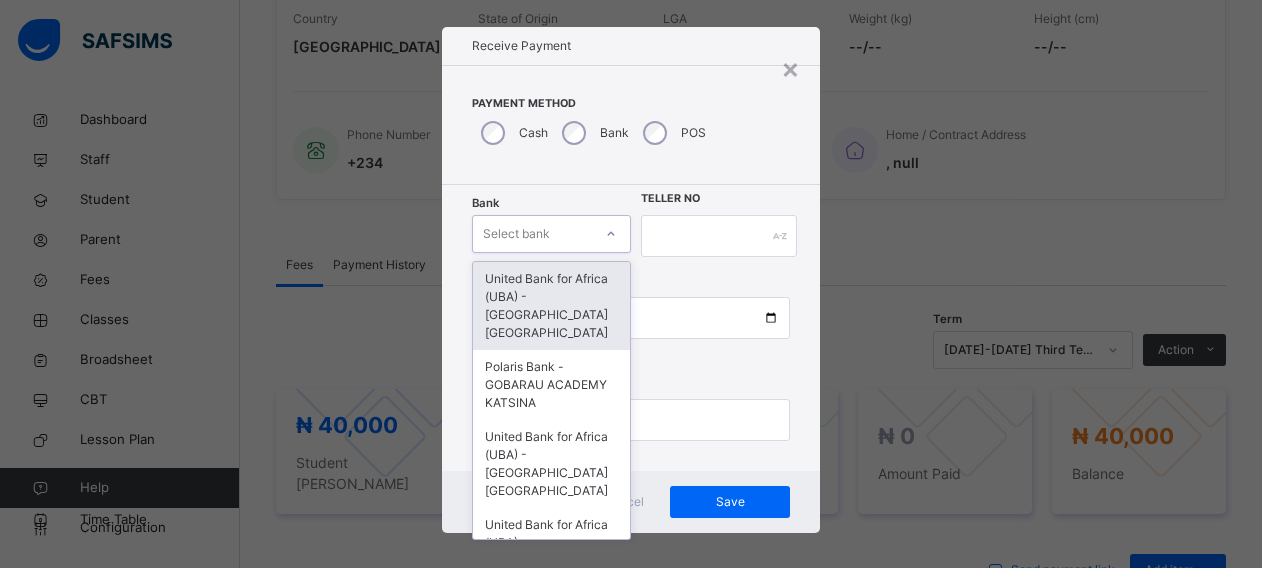 click on "Bank      option United Bank for Africa ([GEOGRAPHIC_DATA]) - Gobarau Academy Katsina focused, 1 of 16. 16 results available. Use Up and Down to choose options, press Enter to select the currently focused option, press Escape to exit the menu, press Tab to select the option and exit the menu. Select bank United Bank for Africa ([GEOGRAPHIC_DATA]) - [GEOGRAPHIC_DATA] [GEOGRAPHIC_DATA] Polaris Bank - GOBARAU ACADEMY KATSINA United Bank for Africa ([GEOGRAPHIC_DATA]) - [GEOGRAPHIC_DATA] [GEOGRAPHIC_DATA] United Bank for Africa ([GEOGRAPHIC_DATA]) - [GEOGRAPHIC_DATA] [GEOGRAPHIC_DATA] for Africa ([GEOGRAPHIC_DATA]) - [GEOGRAPHIC_DATA] [GEOGRAPHIC_DATA] [GEOGRAPHIC_DATA] - [GEOGRAPHIC_DATA] [GEOGRAPHIC_DATA] [GEOGRAPHIC_DATA] - [GEOGRAPHIC_DATA] [GEOGRAPHIC_DATA] [GEOGRAPHIC_DATA] - [GEOGRAPHIC_DATA] [GEOGRAPHIC_DATA] - [GEOGRAPHIC_DATA] [GEOGRAPHIC_DATA] - [GEOGRAPHIC_DATA] [GEOGRAPHIC_DATA] - [GEOGRAPHIC_DATA] [GEOGRAPHIC_DATA] - [GEOGRAPHIC_DATA] [GEOGRAPHIC_DATA] - [GEOGRAPHIC_DATA] [GEOGRAPHIC_DATA] - [GEOGRAPHIC_DATA] [GEOGRAPHIC_DATA] - [GEOGRAPHIC_DATA] [GEOGRAPHIC_DATA] - [GEOGRAPHIC_DATA] [GEOGRAPHIC_DATA] Teller No Payment Date Amount to pay" at bounding box center (631, 328) 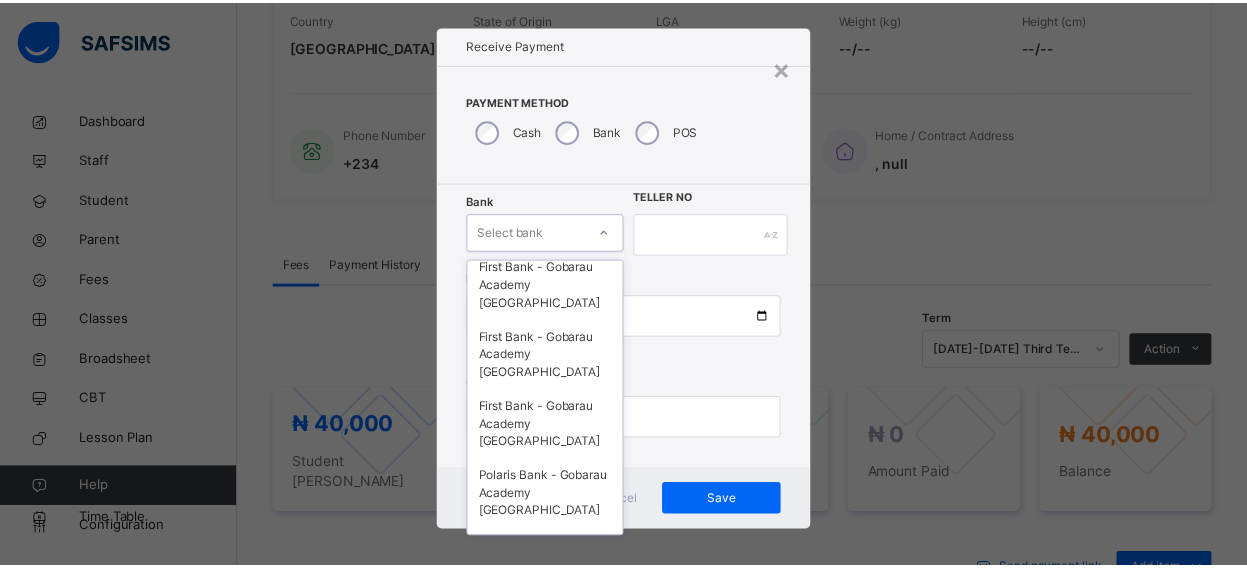 scroll, scrollTop: 720, scrollLeft: 0, axis: vertical 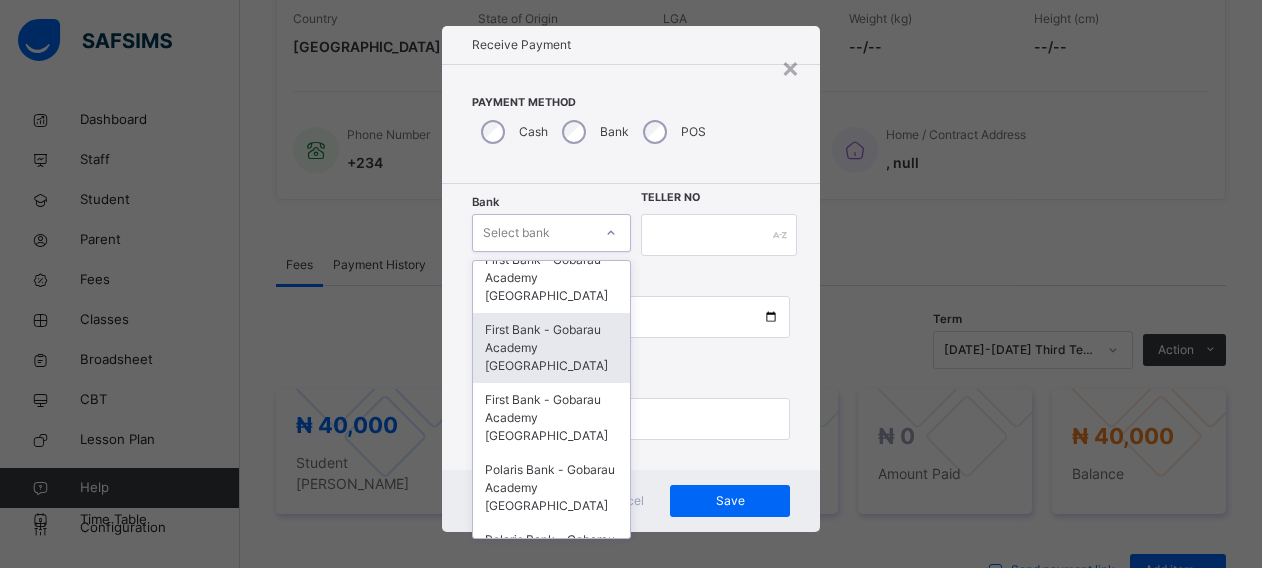 click on "First Bank - Gobarau Academy [GEOGRAPHIC_DATA]" at bounding box center [551, 348] 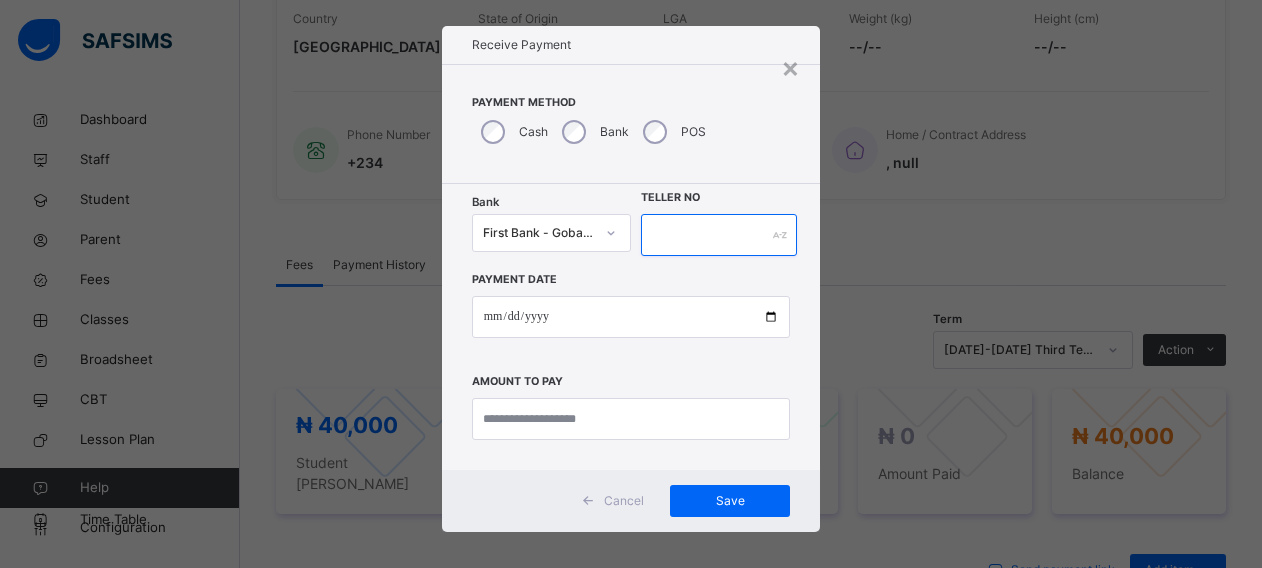 click at bounding box center (719, 235) 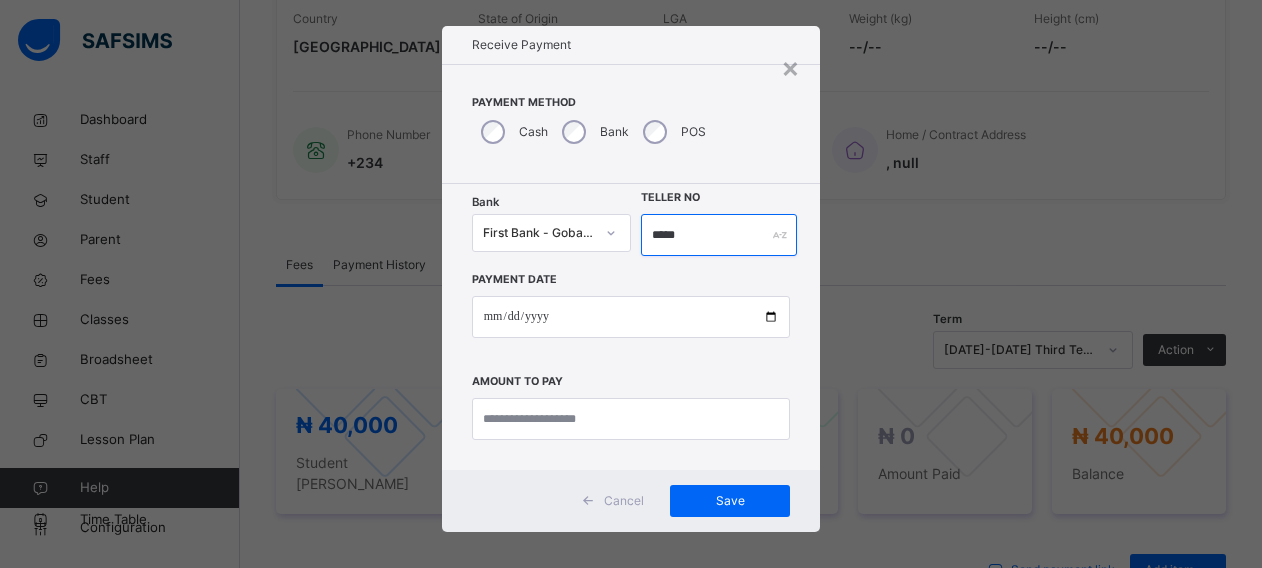 type on "*****" 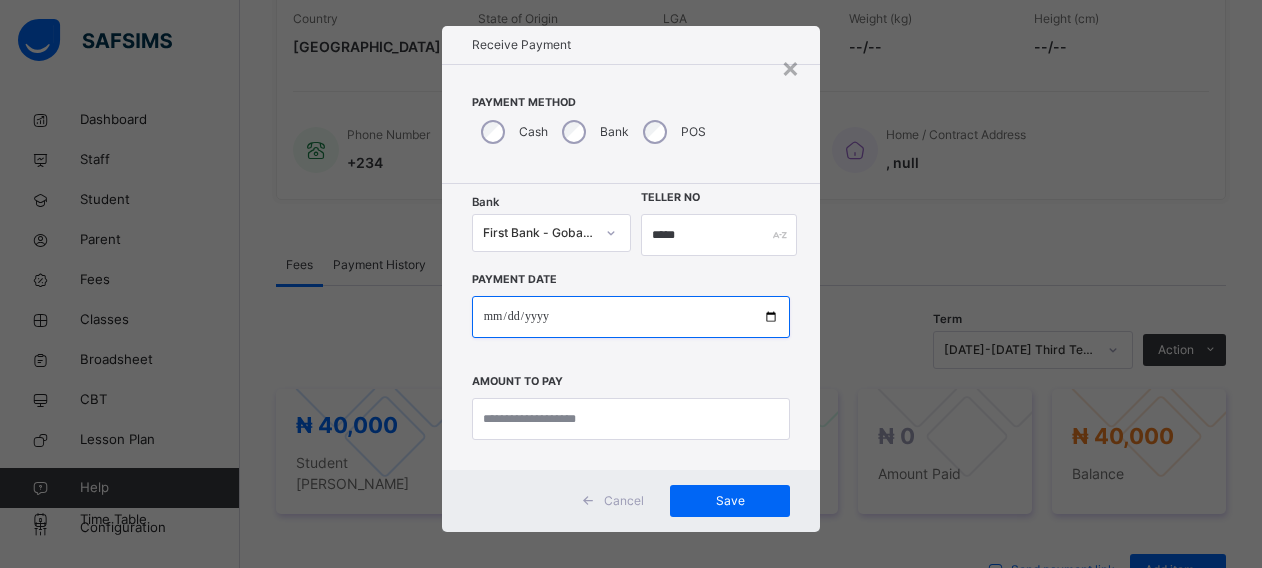 click at bounding box center [631, 317] 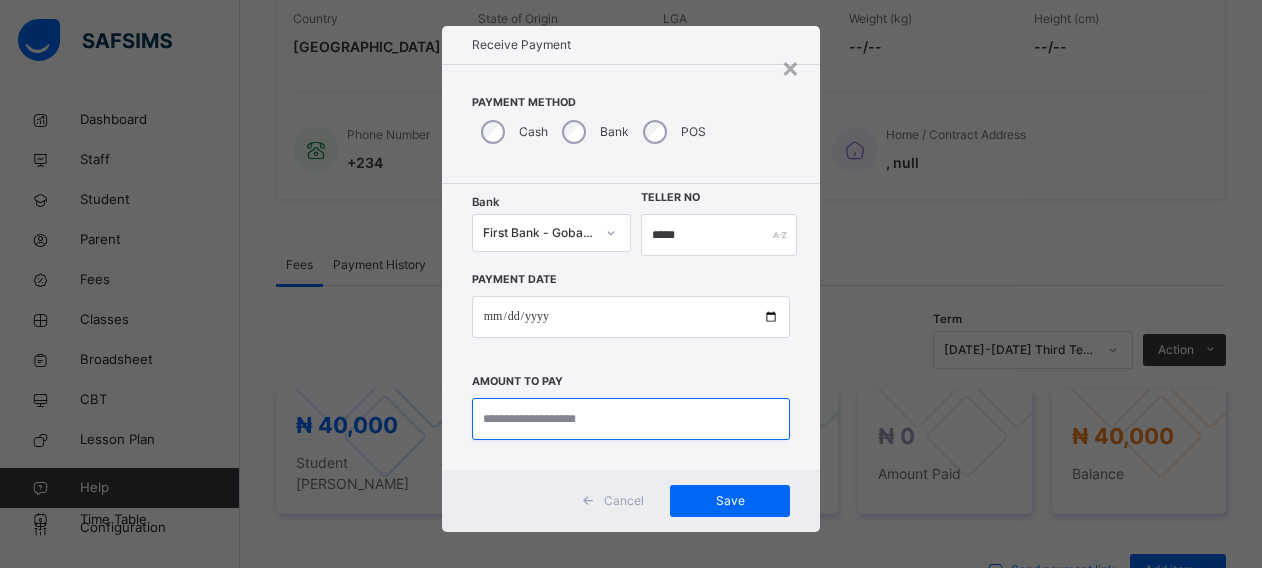 click at bounding box center (631, 419) 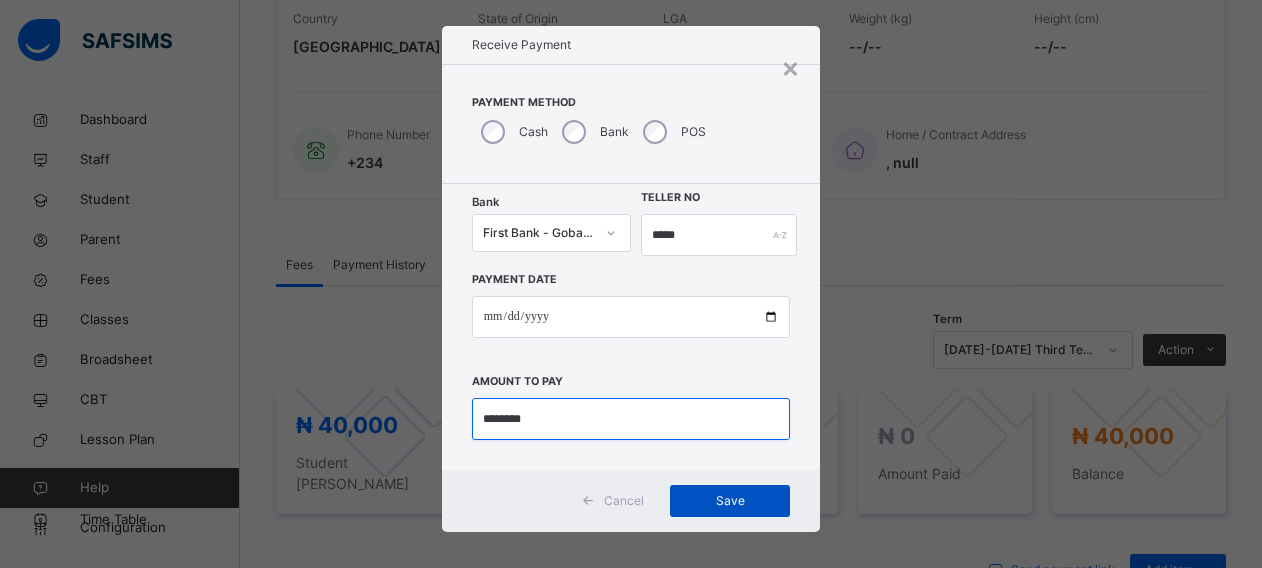 type on "********" 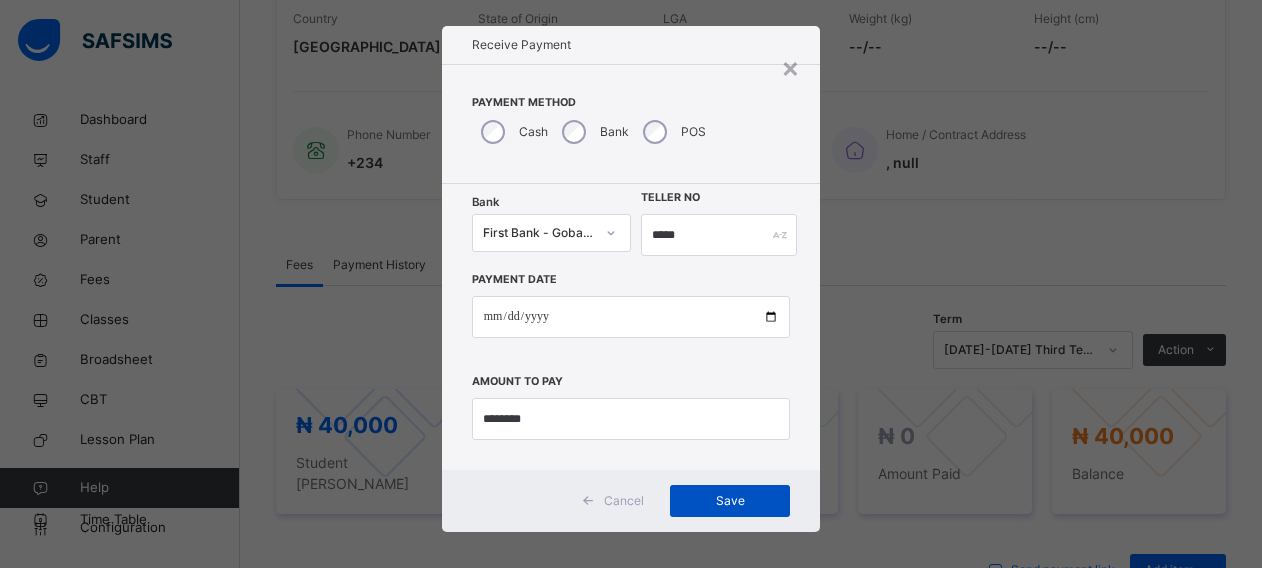 click on "Save" at bounding box center [730, 501] 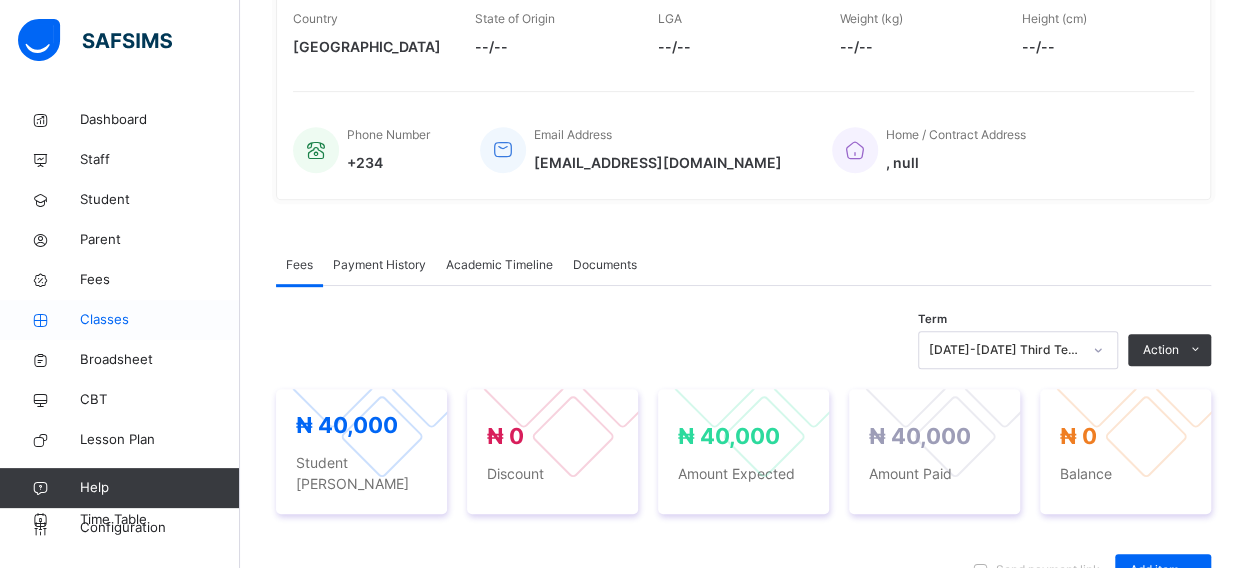 click on "Classes" at bounding box center [160, 320] 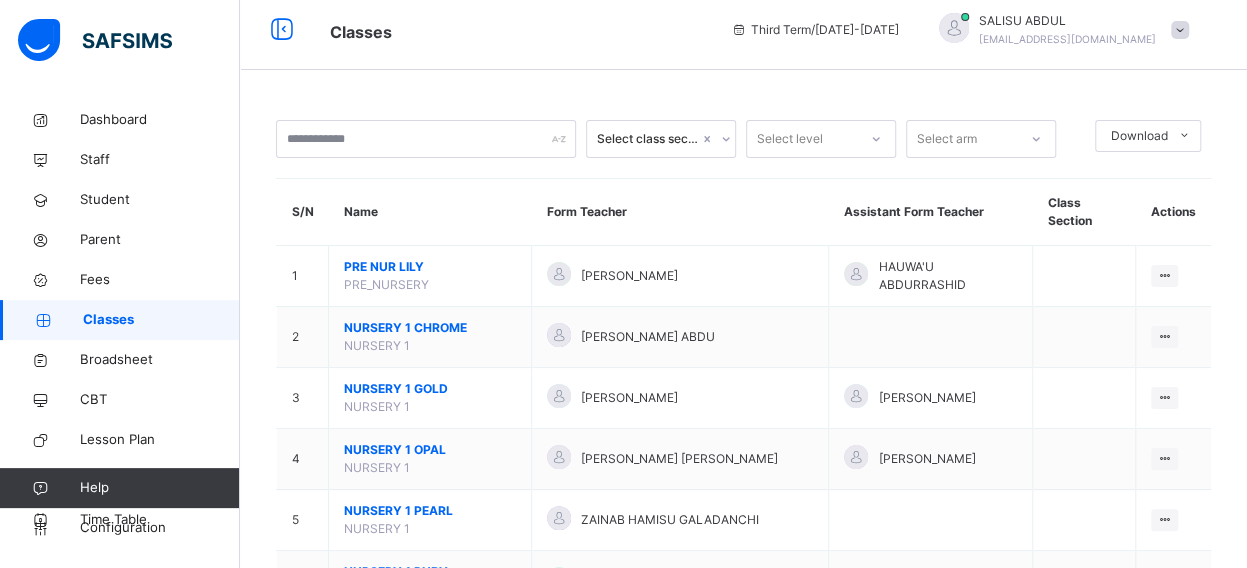 scroll, scrollTop: 411, scrollLeft: 0, axis: vertical 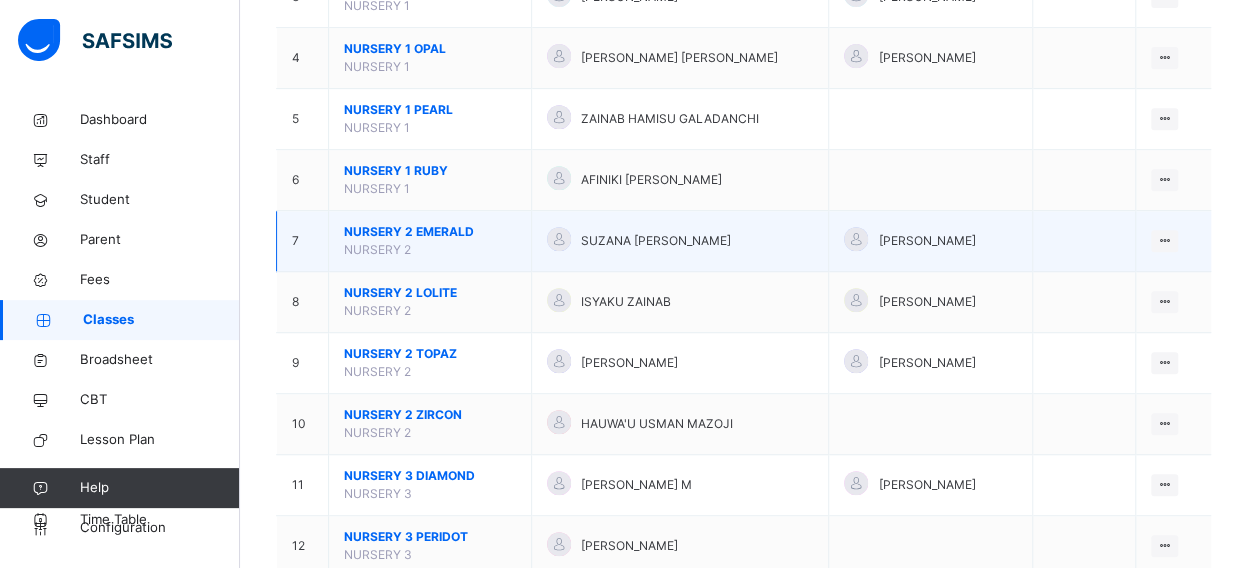 click on "NURSERY 2   EMERALD" at bounding box center [430, 232] 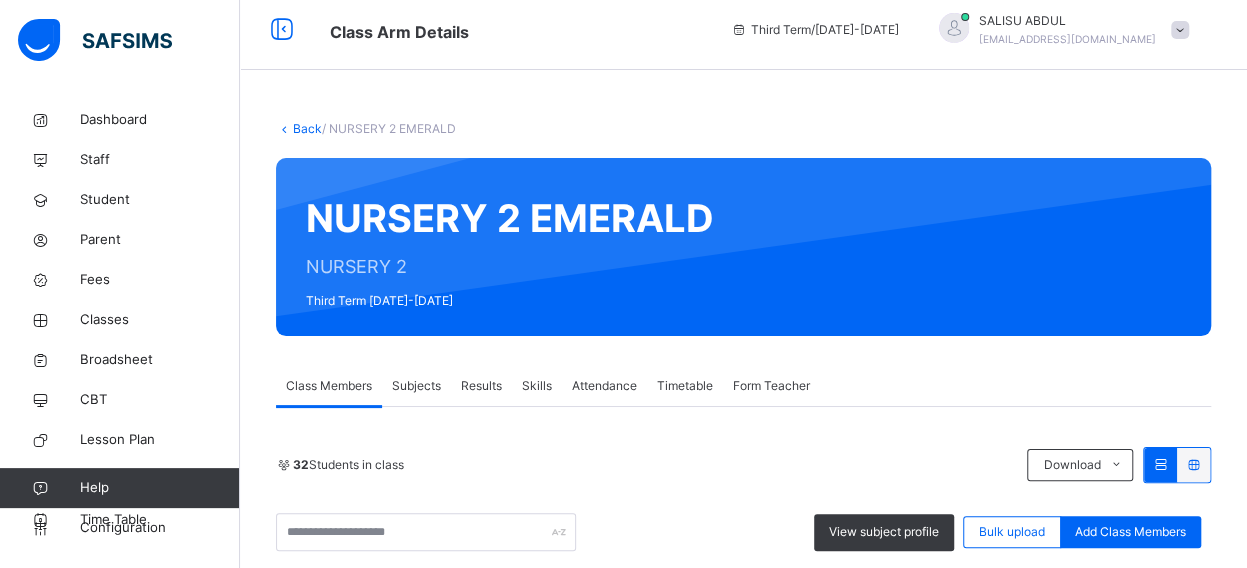 scroll, scrollTop: 411, scrollLeft: 0, axis: vertical 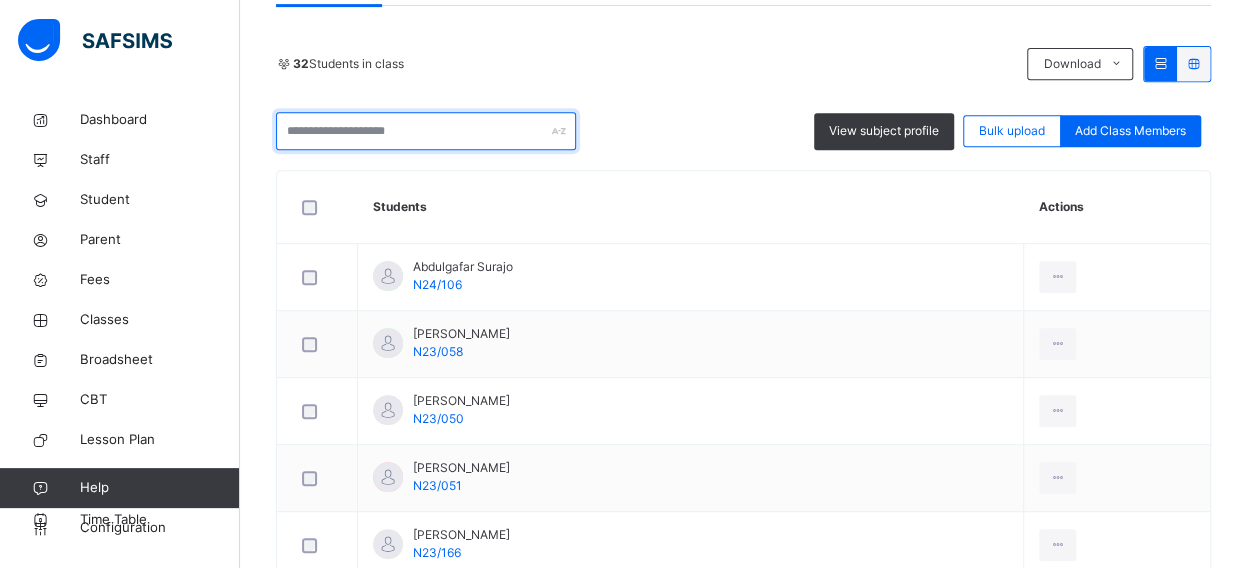 click at bounding box center (426, 131) 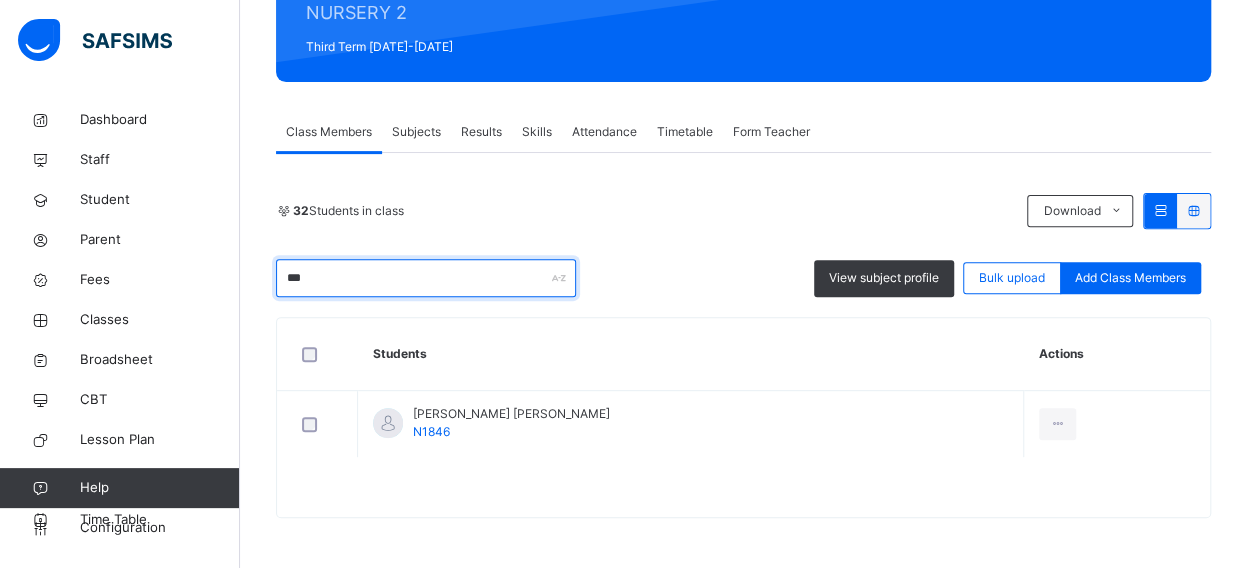 scroll, scrollTop: 262, scrollLeft: 0, axis: vertical 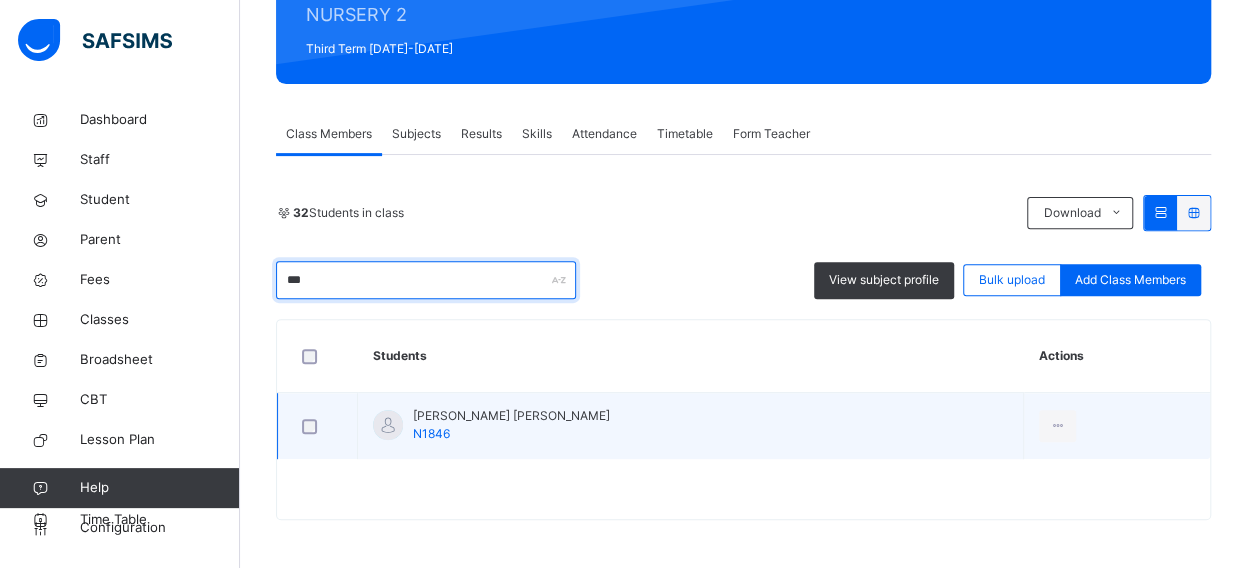 type on "***" 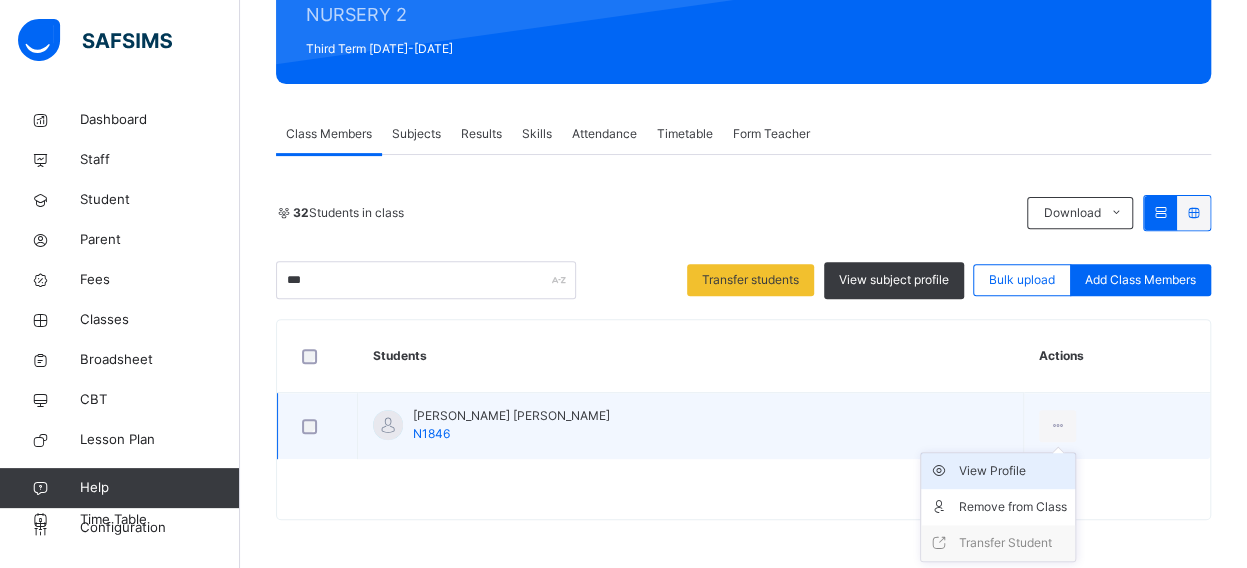 click on "View Profile" at bounding box center (1013, 471) 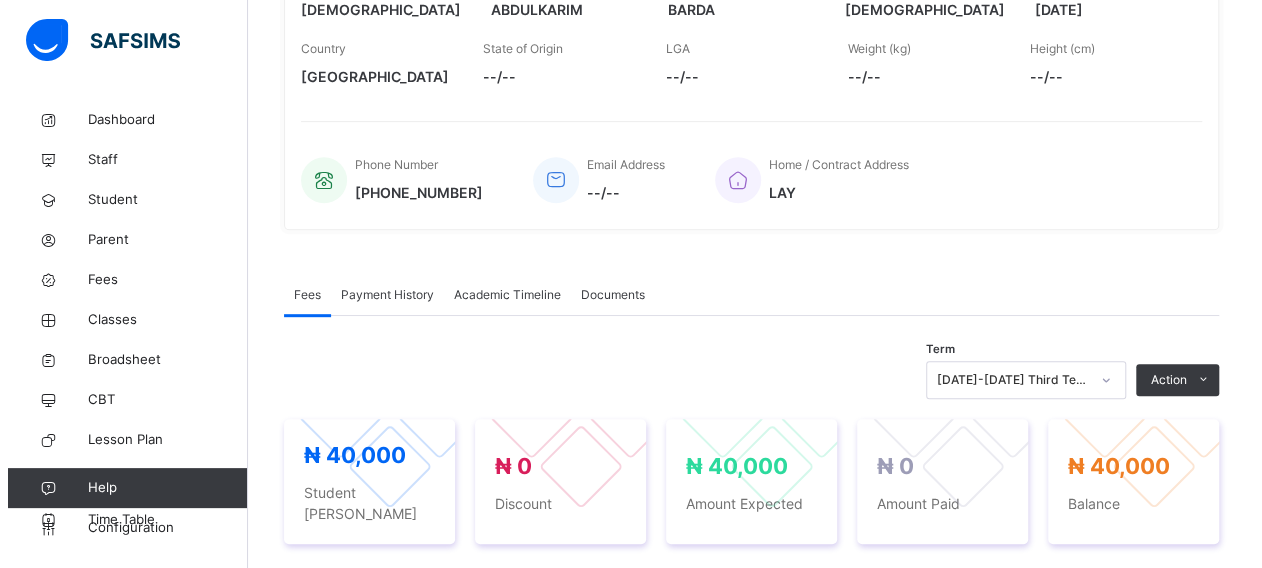 scroll, scrollTop: 382, scrollLeft: 0, axis: vertical 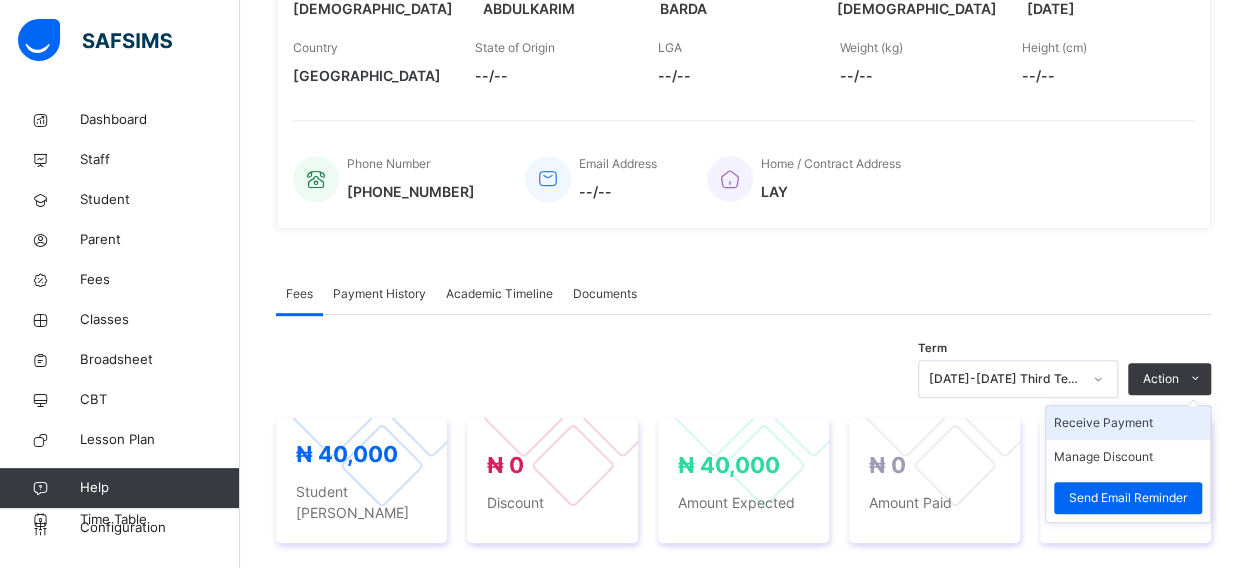 click on "Receive Payment" at bounding box center [1128, 423] 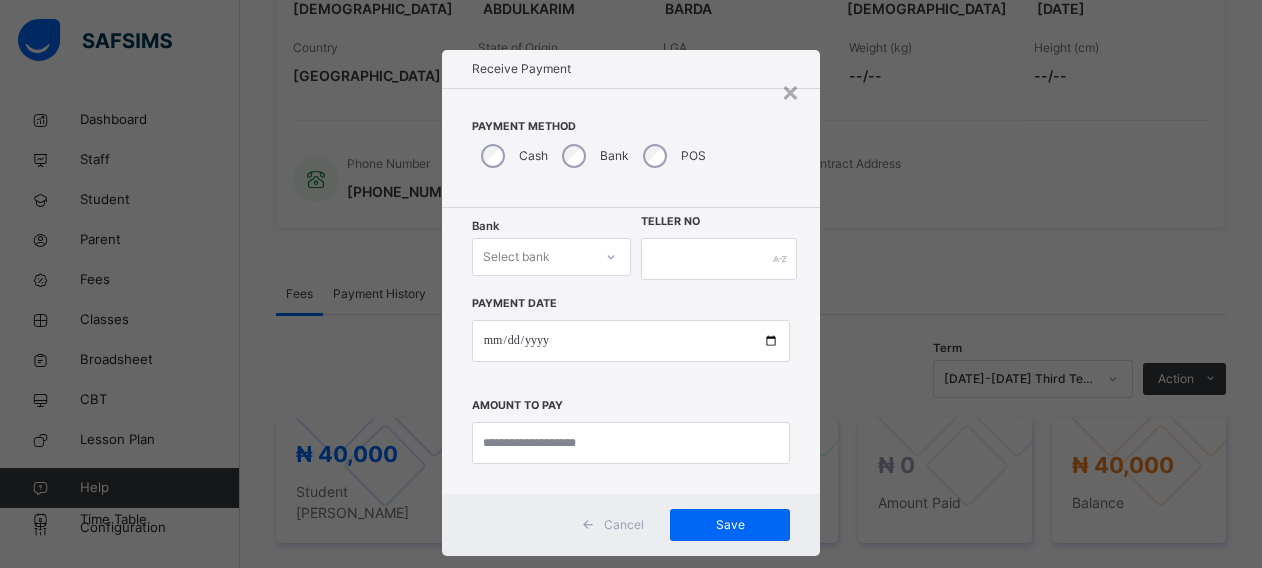 click on "Select bank" at bounding box center [551, 257] 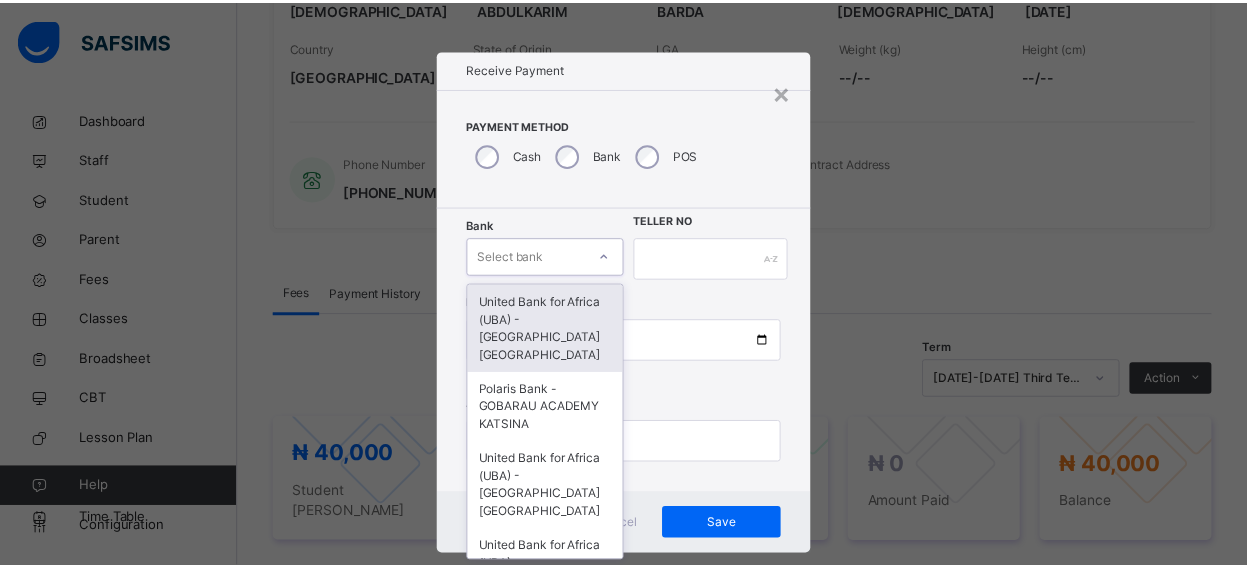 scroll, scrollTop: 24, scrollLeft: 0, axis: vertical 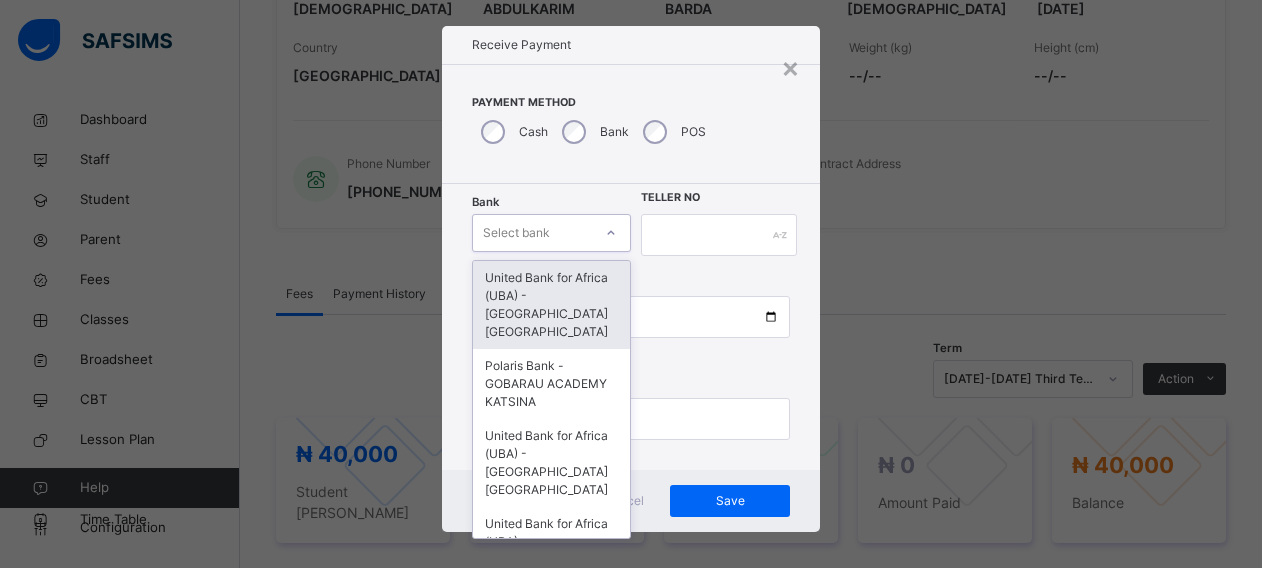 click on "United Bank for Africa (UBA) - [GEOGRAPHIC_DATA] [GEOGRAPHIC_DATA]" at bounding box center [551, 305] 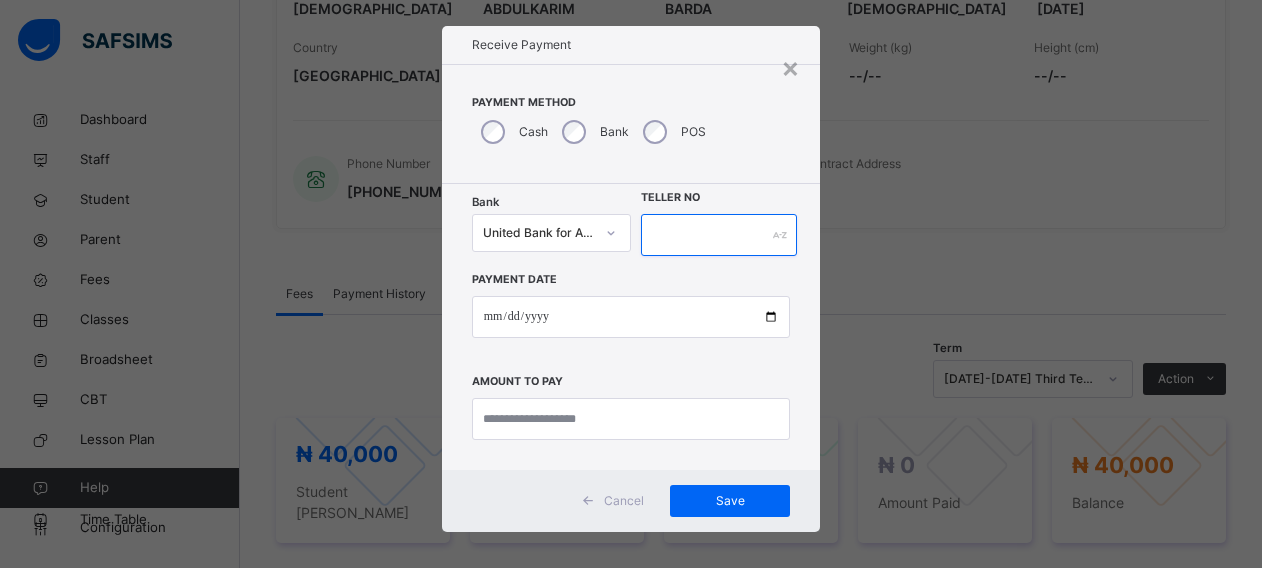 click at bounding box center (719, 235) 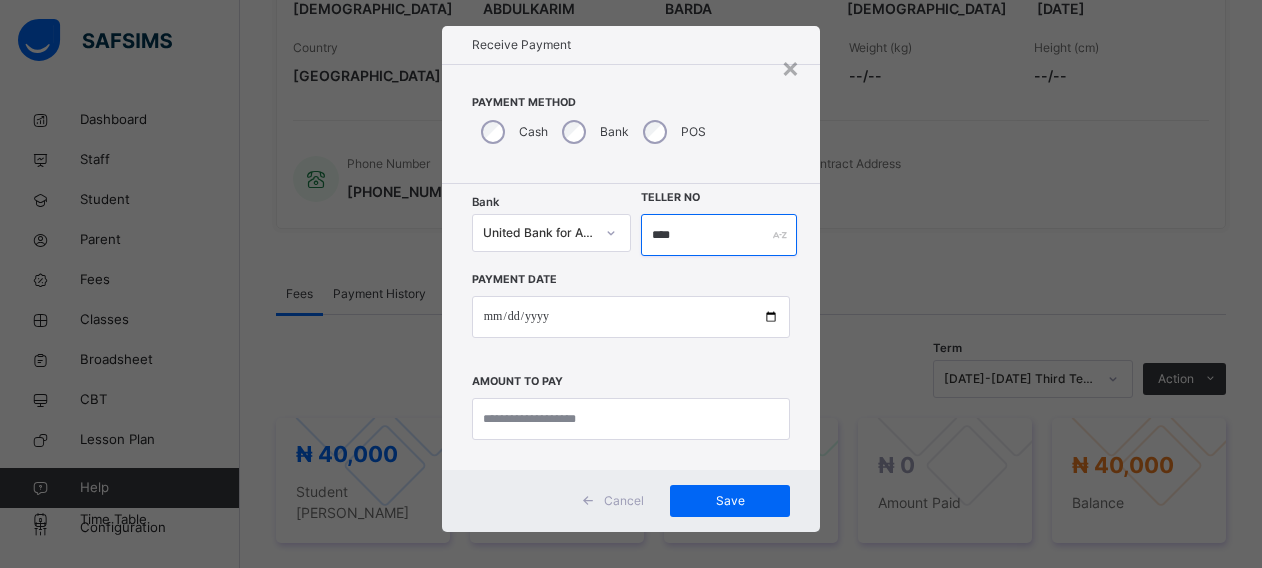 type on "****" 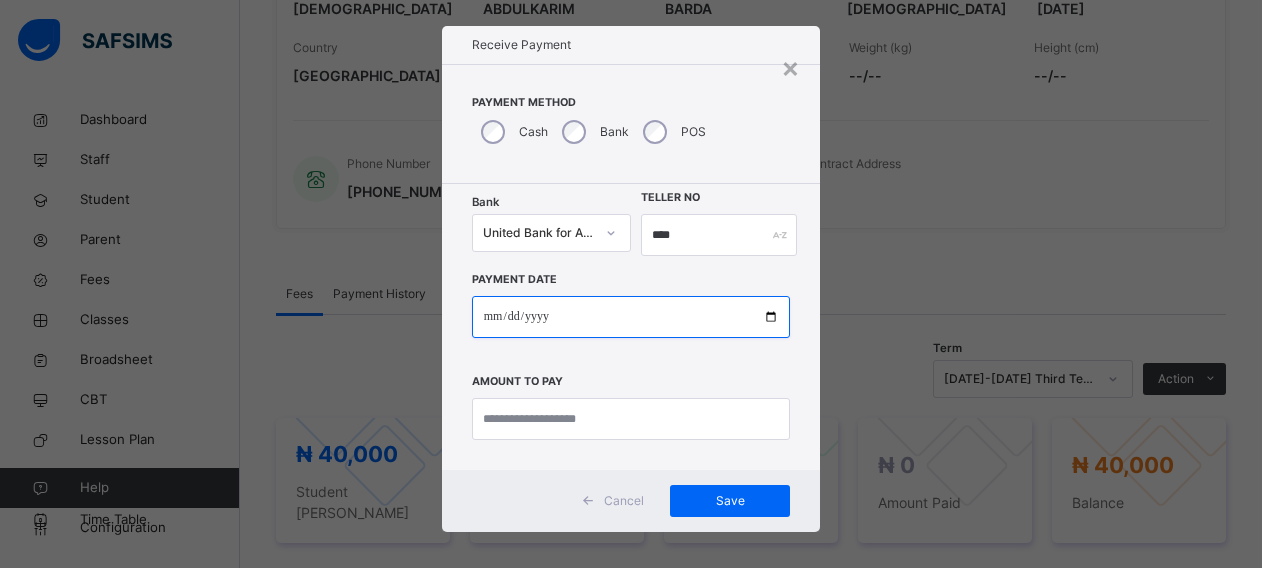 click at bounding box center (631, 317) 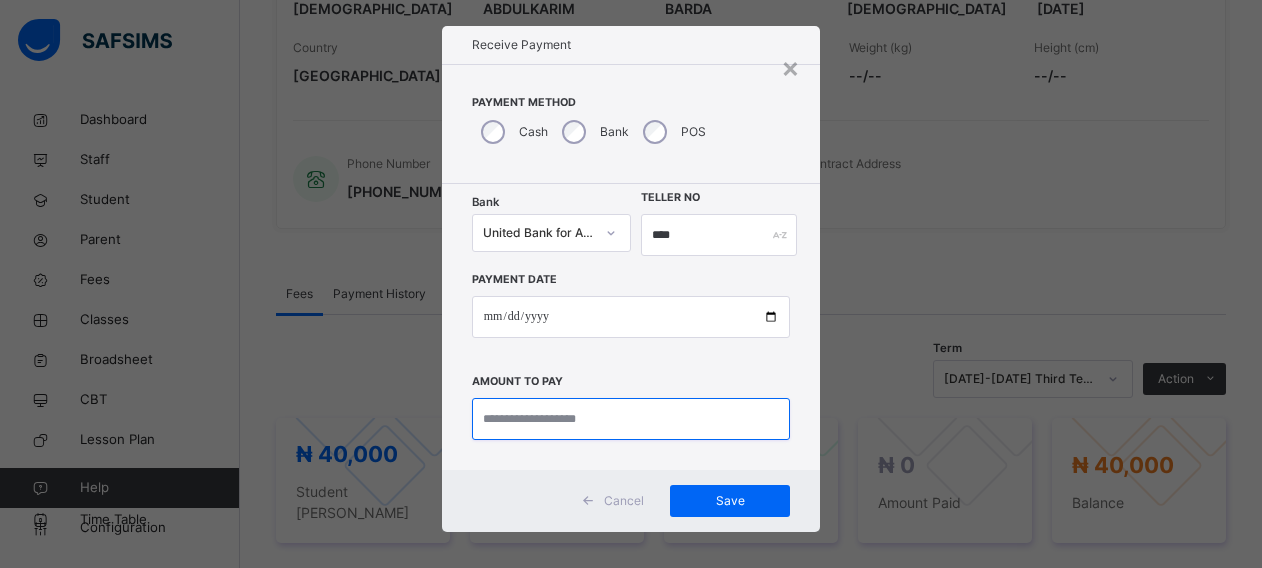 click at bounding box center (631, 419) 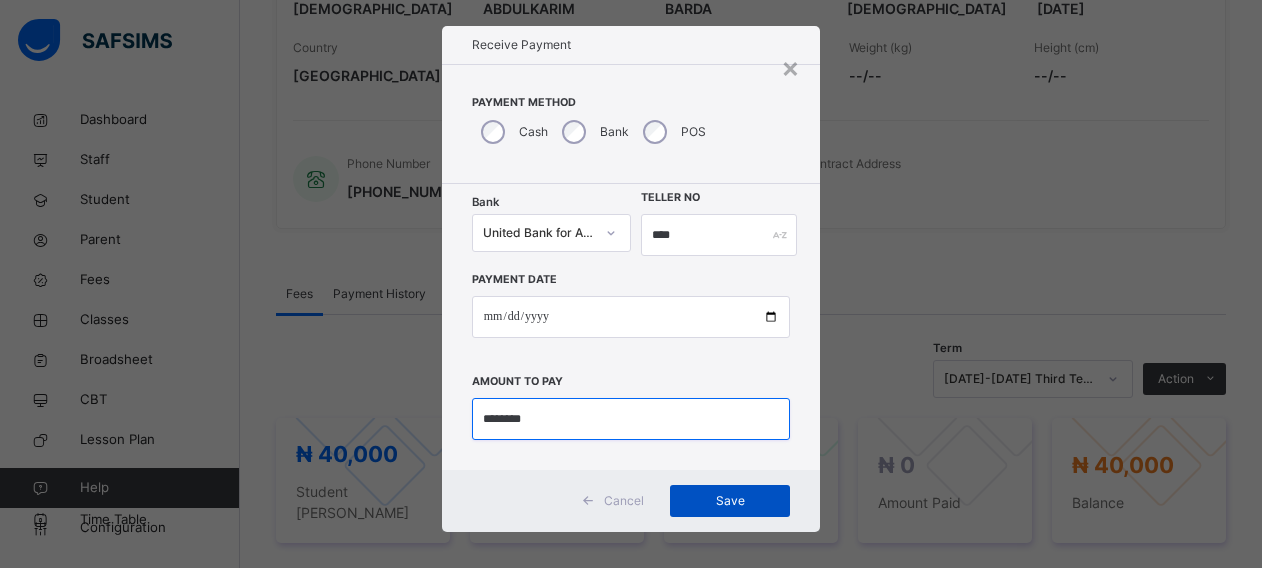 type on "********" 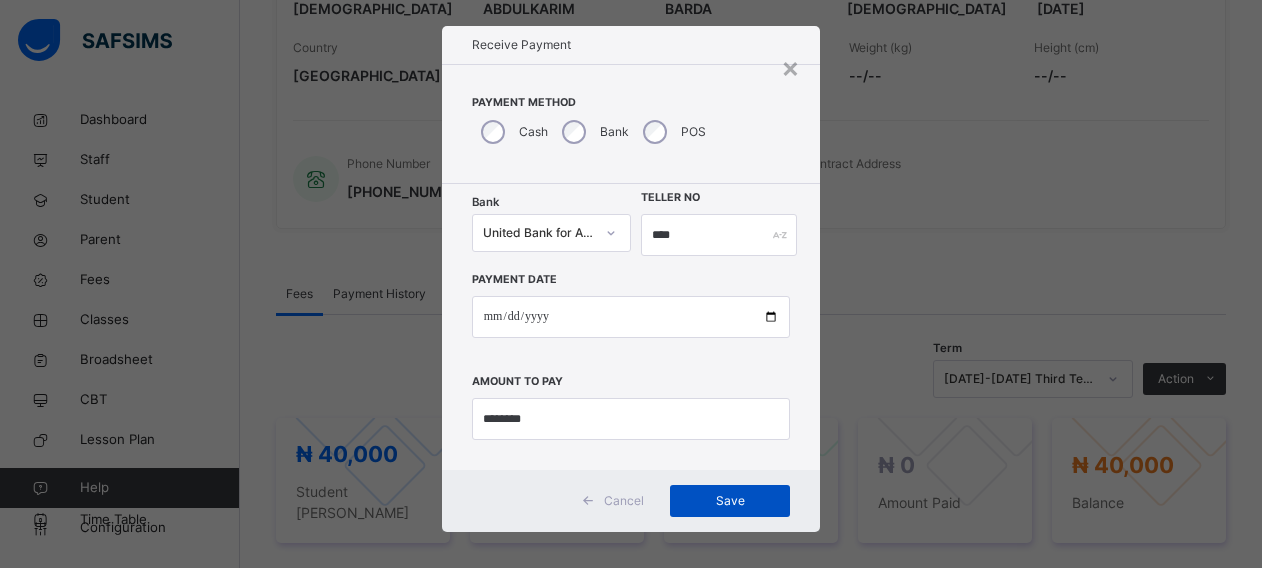 click on "Save" at bounding box center [730, 501] 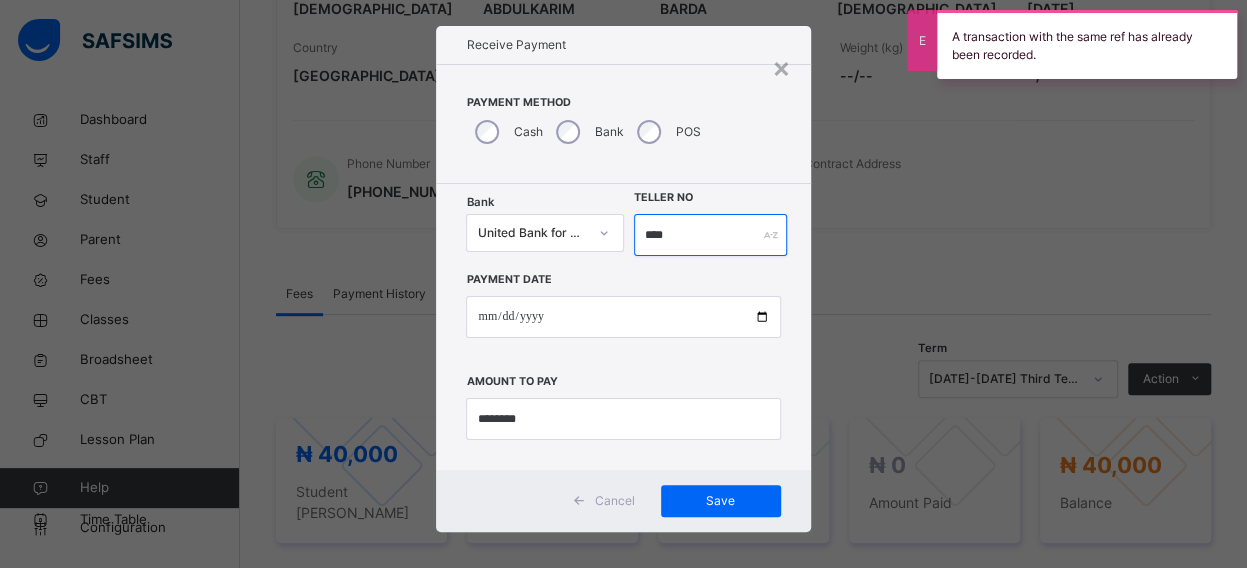 click on "****" at bounding box center (711, 235) 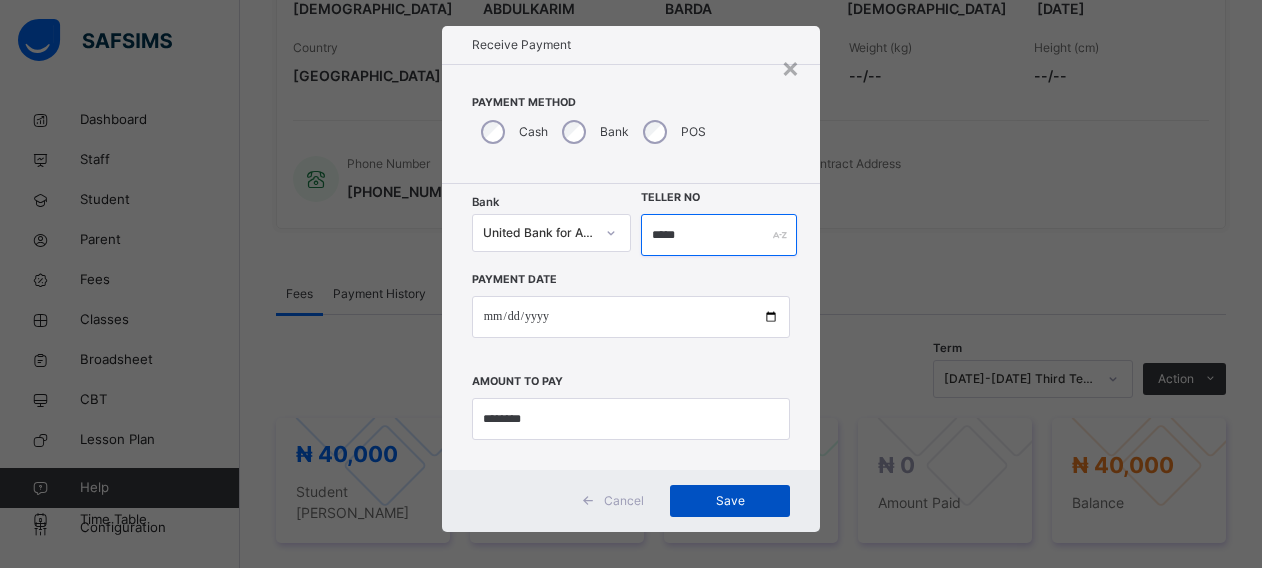 type on "*****" 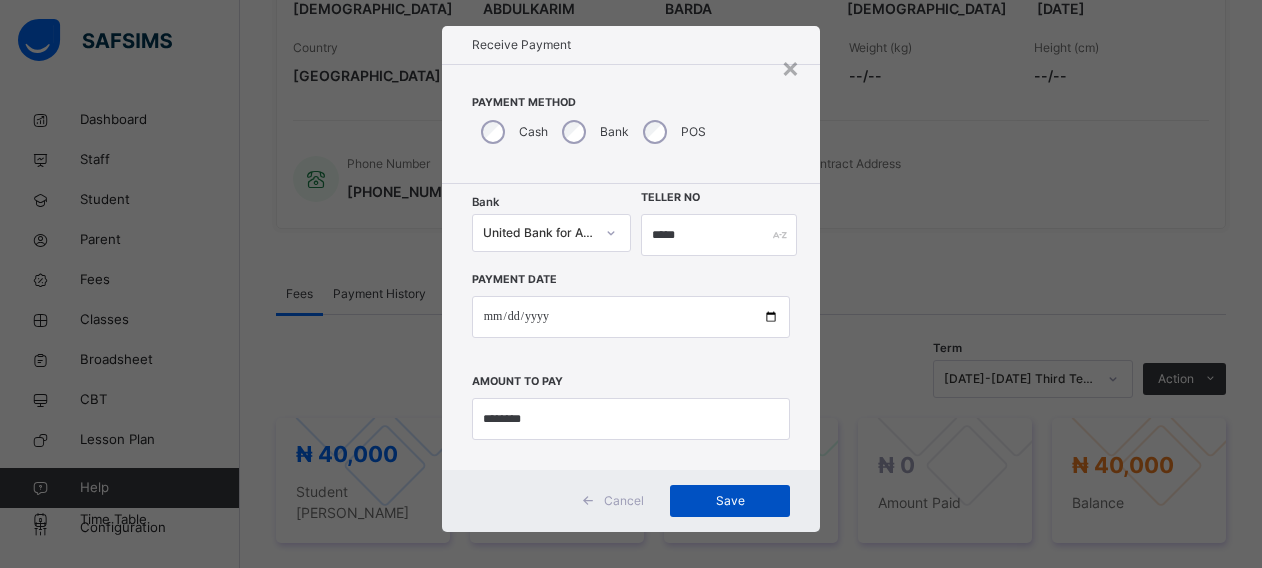 click on "Save" at bounding box center [730, 501] 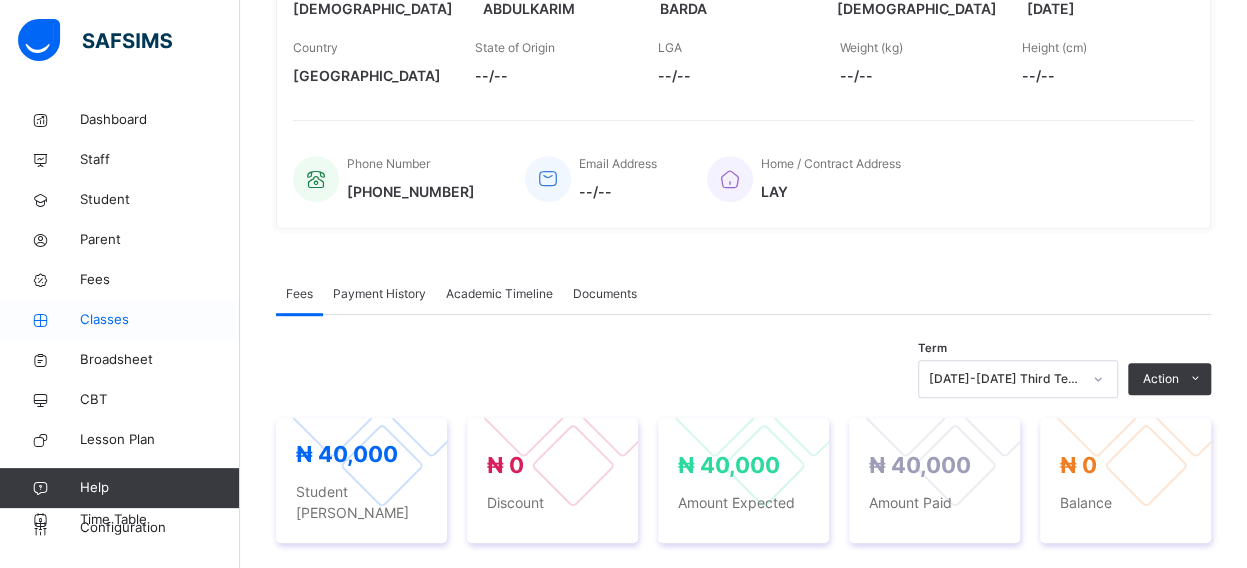 click on "Classes" at bounding box center (160, 320) 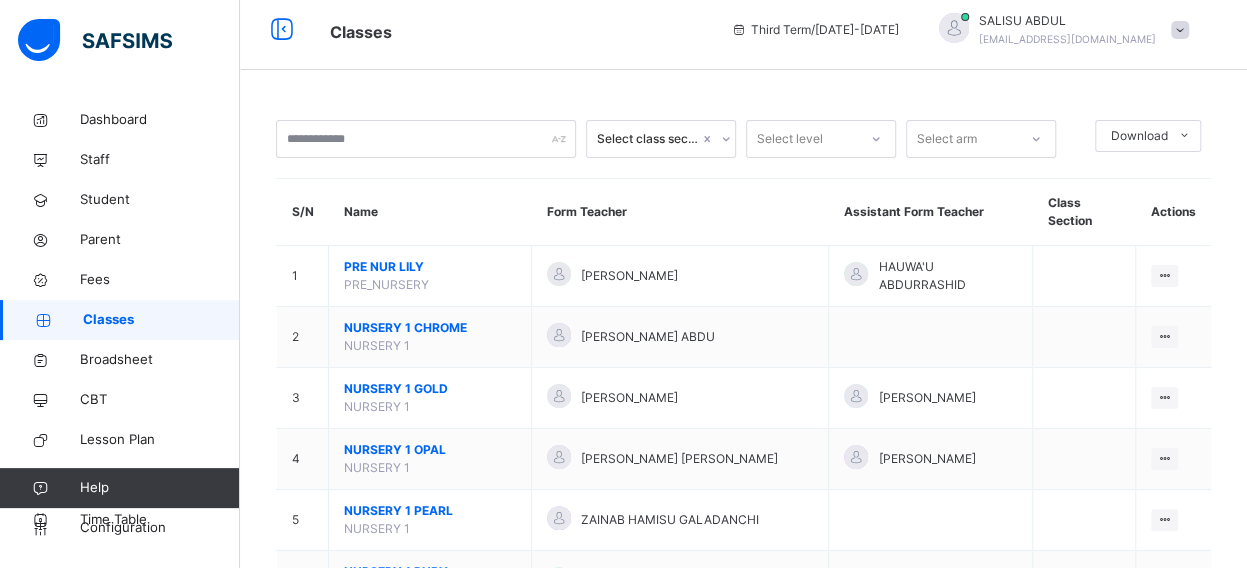 scroll, scrollTop: 382, scrollLeft: 0, axis: vertical 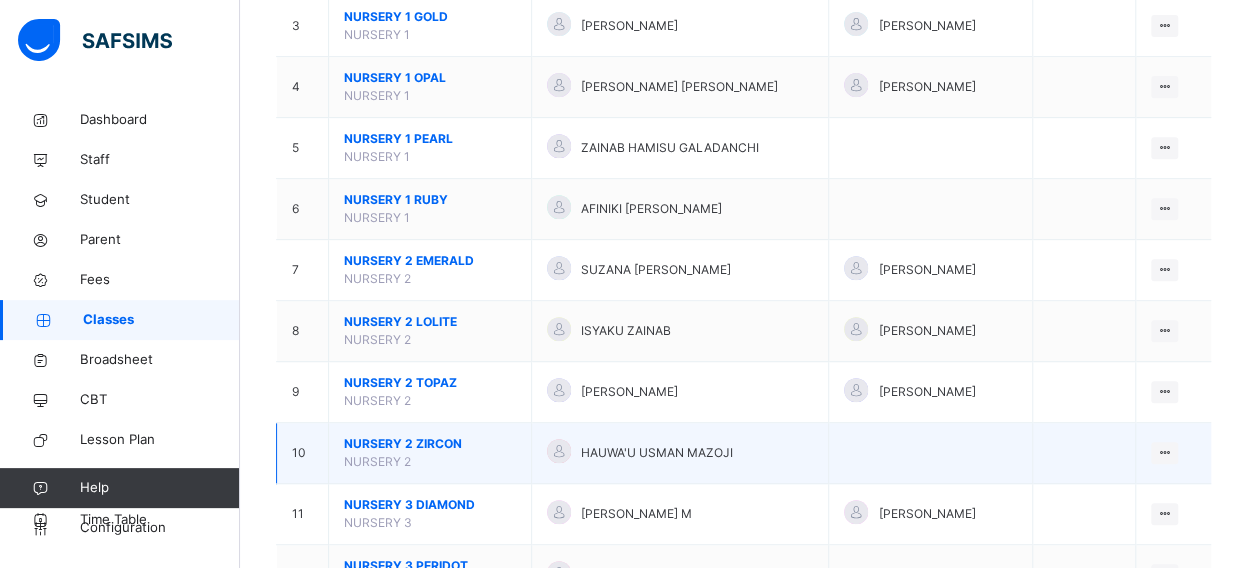 click on "NURSERY 2   ZIRCON" at bounding box center [430, 444] 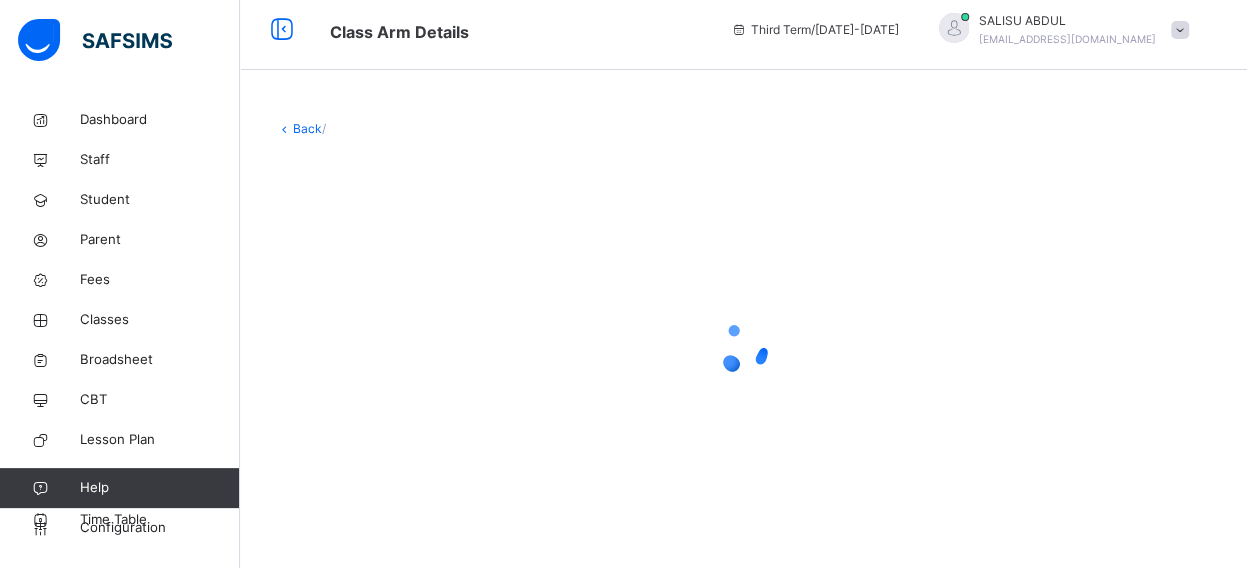 scroll, scrollTop: 382, scrollLeft: 0, axis: vertical 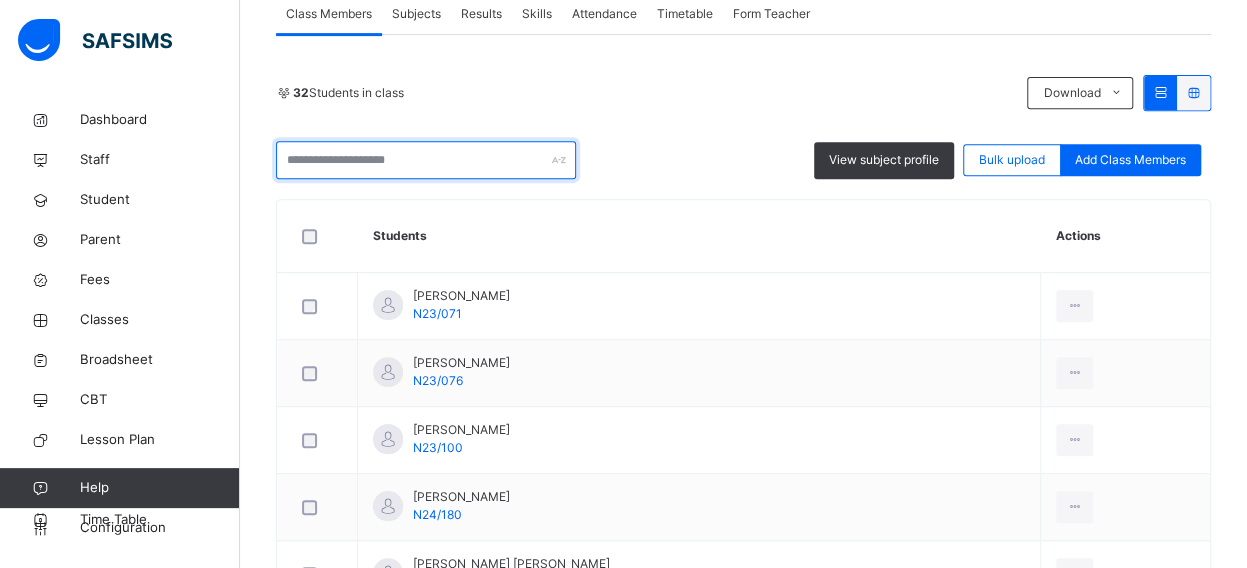 click at bounding box center [426, 160] 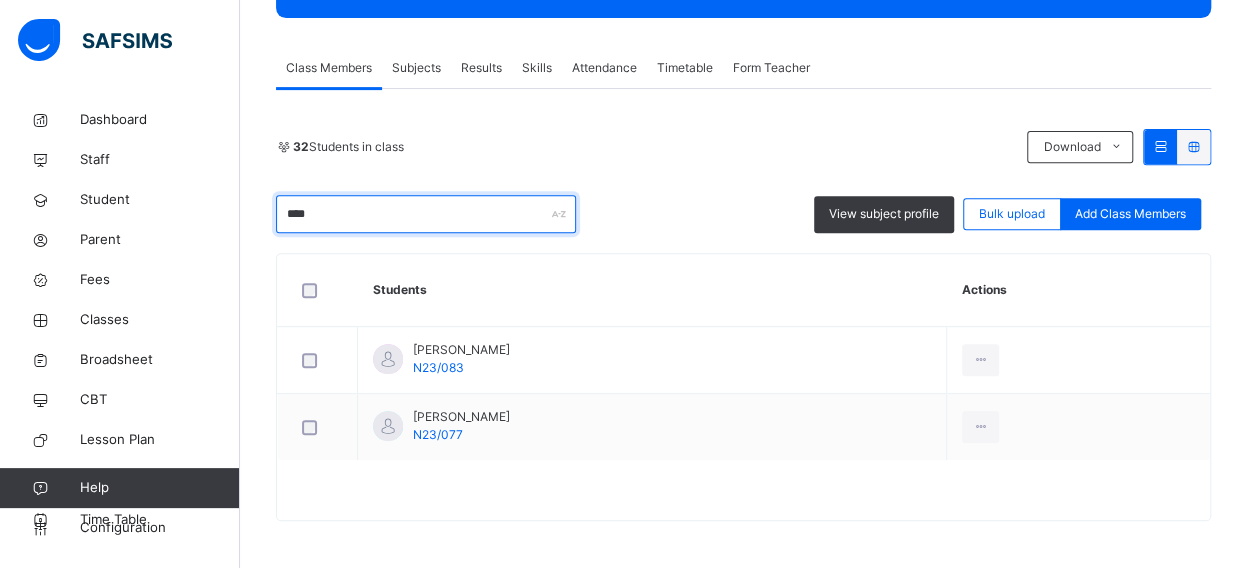 scroll, scrollTop: 262, scrollLeft: 0, axis: vertical 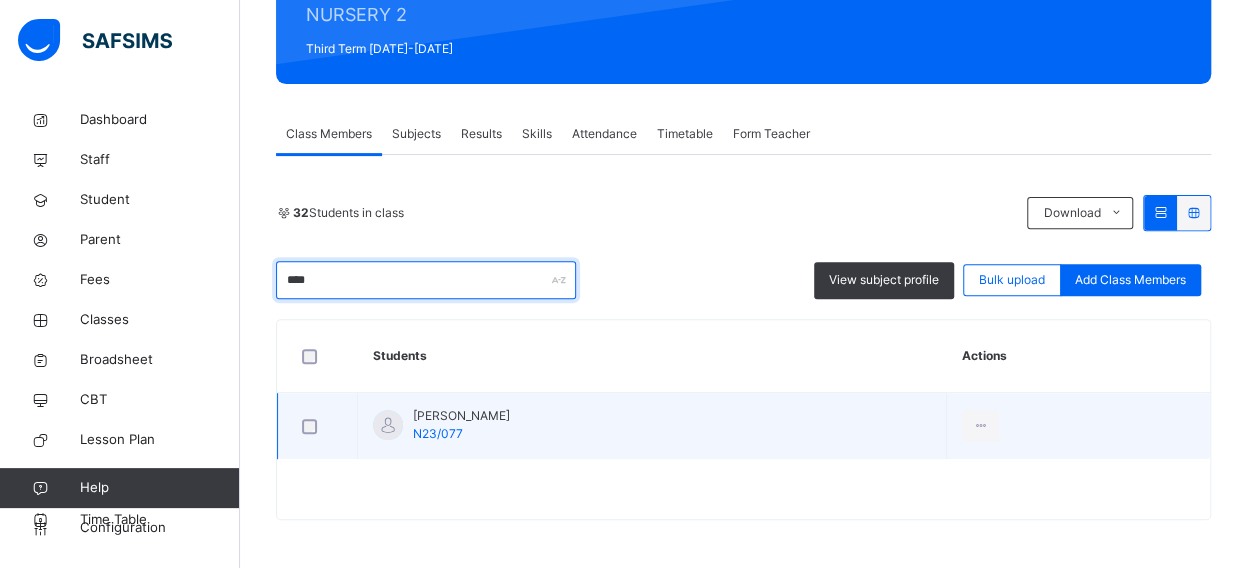 type on "****" 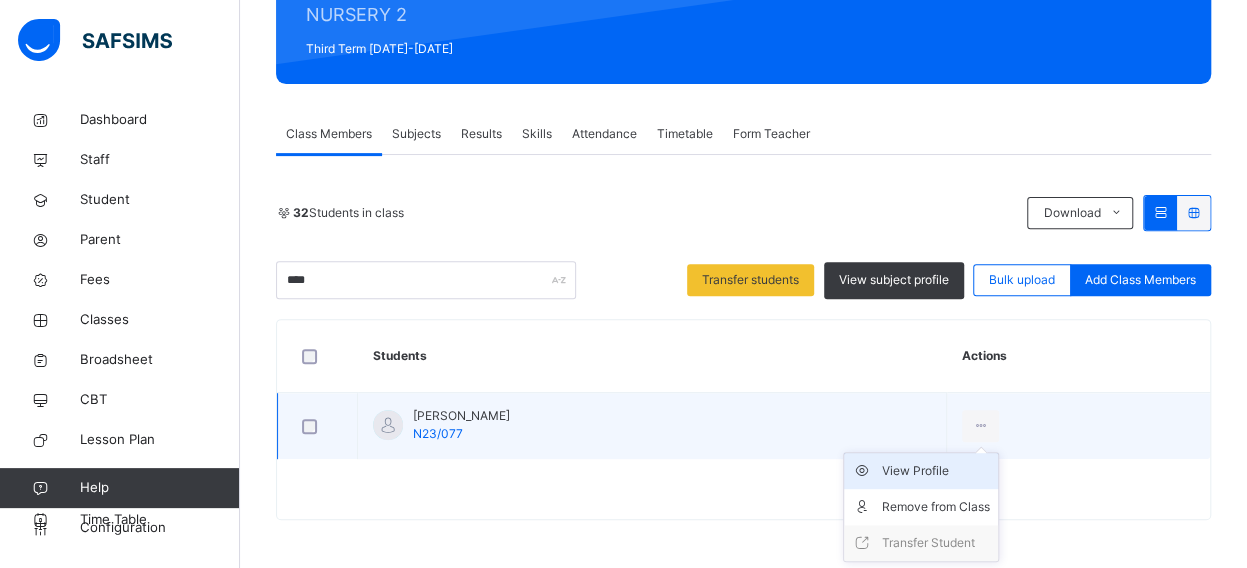 click on "View Profile" at bounding box center [936, 471] 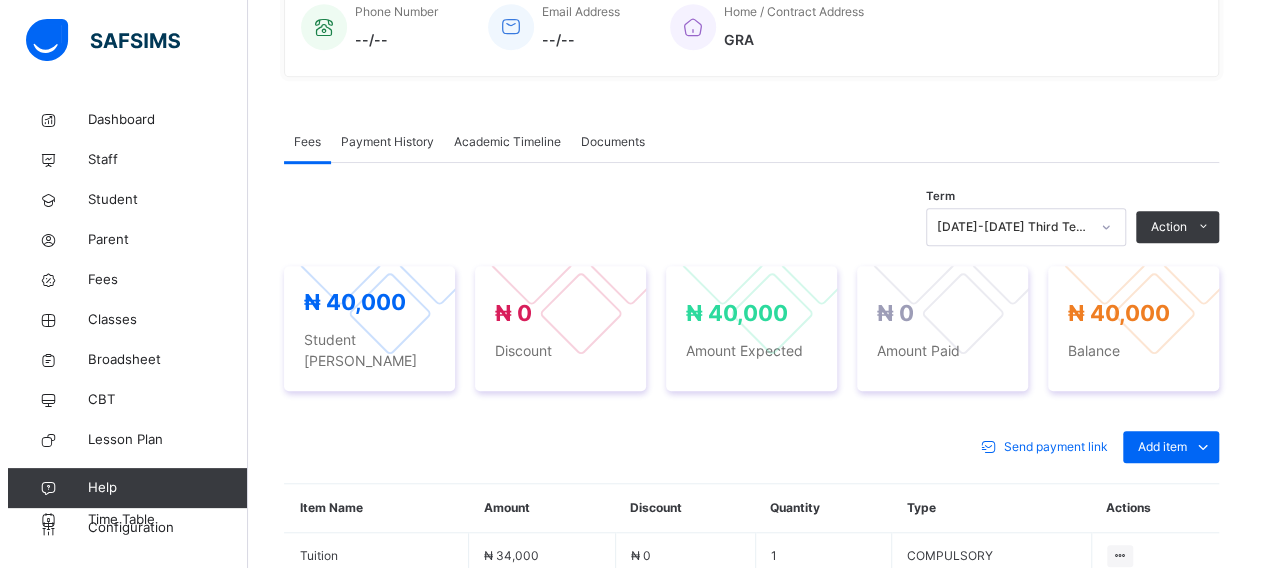 scroll, scrollTop: 542, scrollLeft: 0, axis: vertical 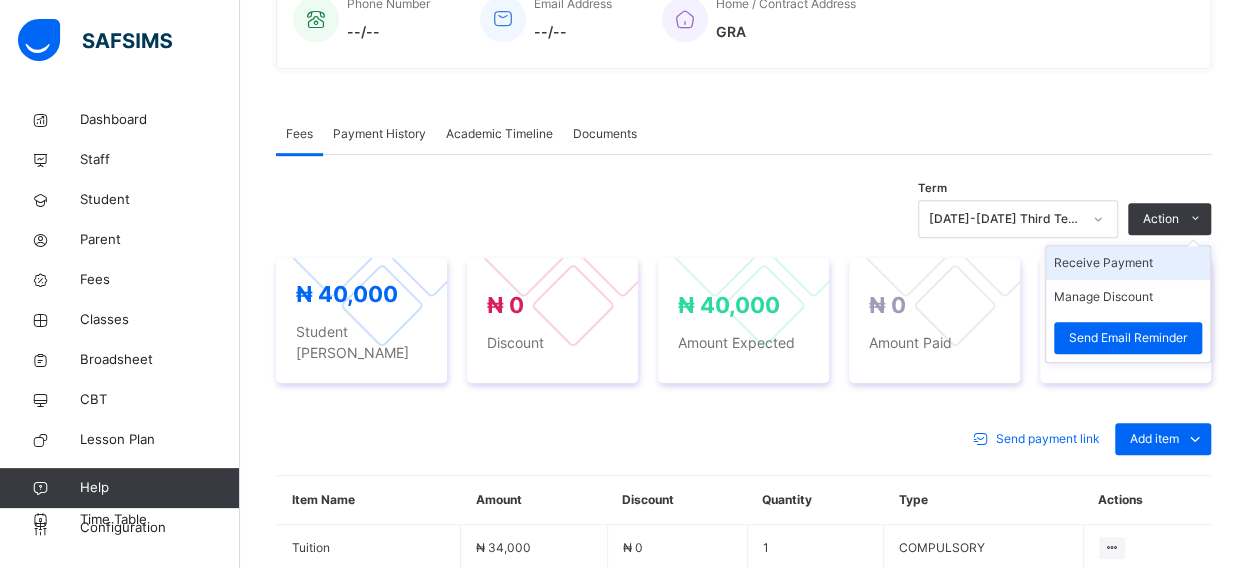 click on "Receive Payment" at bounding box center (1128, 263) 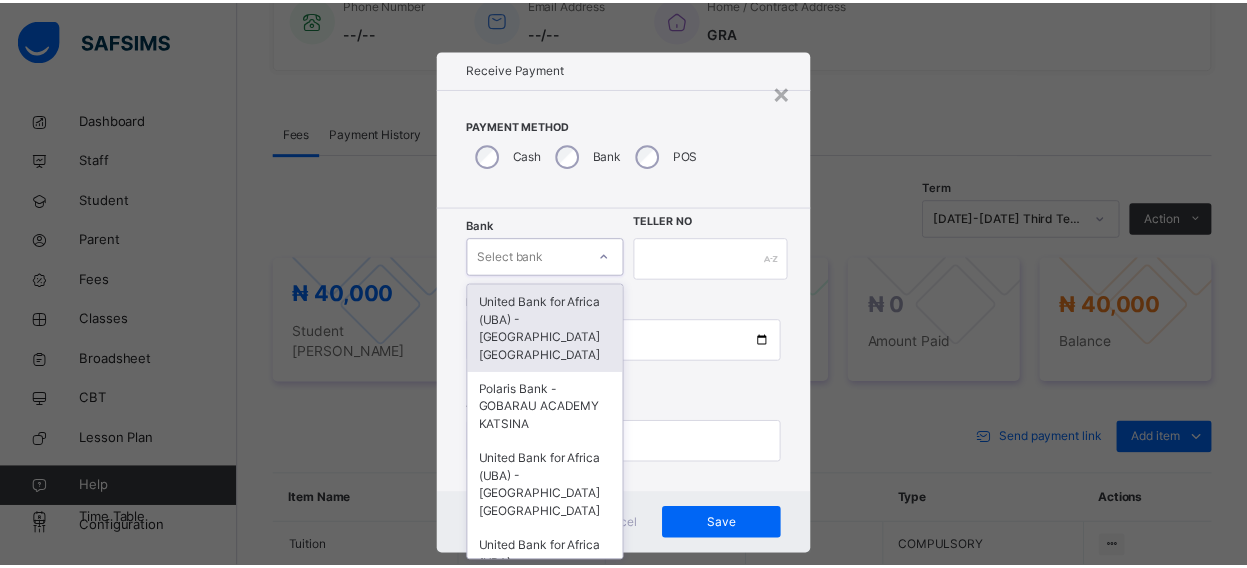 scroll, scrollTop: 24, scrollLeft: 0, axis: vertical 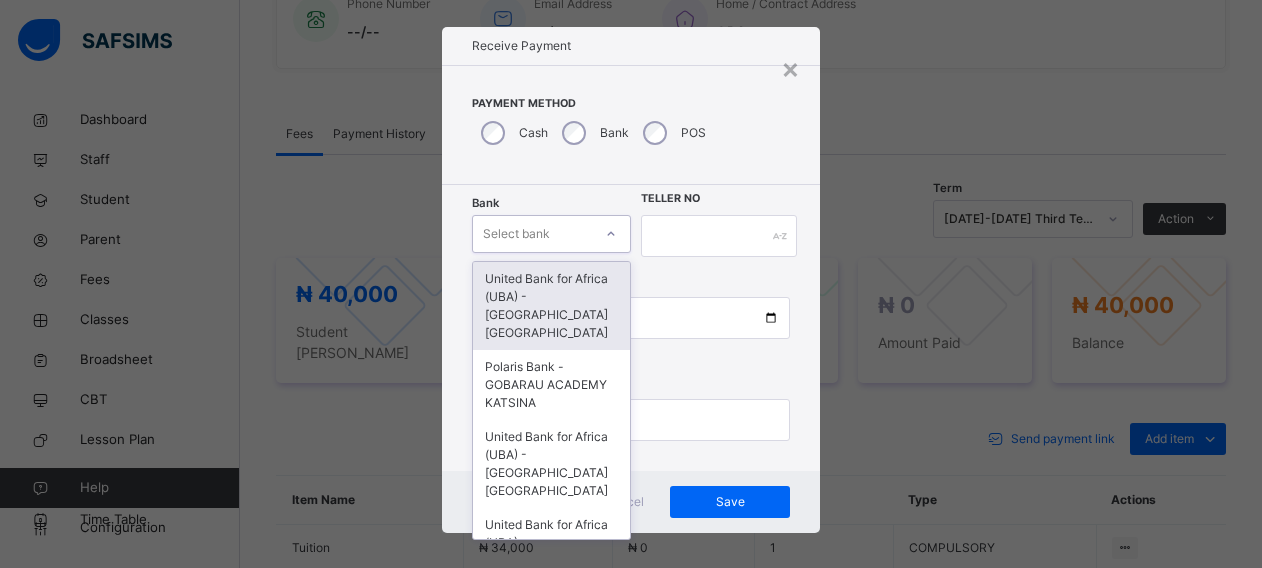 click on "Bank      option United Bank for Africa ([GEOGRAPHIC_DATA]) - Gobarau Academy Katsina focused, 1 of 16. 16 results available. Use Up and Down to choose options, press Enter to select the currently focused option, press Escape to exit the menu, press Tab to select the option and exit the menu. Select bank United Bank for Africa ([GEOGRAPHIC_DATA]) - [GEOGRAPHIC_DATA] [GEOGRAPHIC_DATA] Polaris Bank - GOBARAU ACADEMY KATSINA United Bank for Africa ([GEOGRAPHIC_DATA]) - [GEOGRAPHIC_DATA] [GEOGRAPHIC_DATA] United Bank for Africa ([GEOGRAPHIC_DATA]) - [GEOGRAPHIC_DATA] [GEOGRAPHIC_DATA] for Africa ([GEOGRAPHIC_DATA]) - [GEOGRAPHIC_DATA] [GEOGRAPHIC_DATA] [GEOGRAPHIC_DATA] - [GEOGRAPHIC_DATA] [GEOGRAPHIC_DATA] [GEOGRAPHIC_DATA] - [GEOGRAPHIC_DATA] [GEOGRAPHIC_DATA] [GEOGRAPHIC_DATA] - [GEOGRAPHIC_DATA] [GEOGRAPHIC_DATA] - [GEOGRAPHIC_DATA] [GEOGRAPHIC_DATA] - [GEOGRAPHIC_DATA] [GEOGRAPHIC_DATA] - [GEOGRAPHIC_DATA] [GEOGRAPHIC_DATA] - [GEOGRAPHIC_DATA] [GEOGRAPHIC_DATA] - [GEOGRAPHIC_DATA] [GEOGRAPHIC_DATA] - [GEOGRAPHIC_DATA] [GEOGRAPHIC_DATA] - [GEOGRAPHIC_DATA] [GEOGRAPHIC_DATA] - [GEOGRAPHIC_DATA] [GEOGRAPHIC_DATA] Teller No Payment Date Amount to pay" at bounding box center (631, 328) 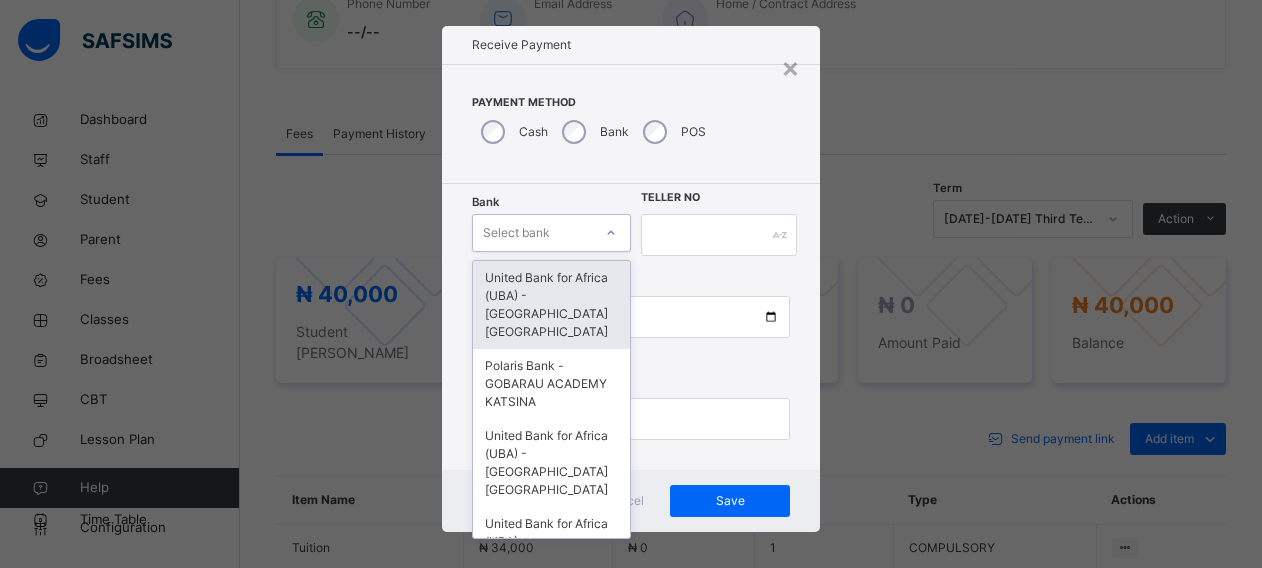 click on "United Bank for Africa (UBA) - [GEOGRAPHIC_DATA] [GEOGRAPHIC_DATA]" at bounding box center [551, 305] 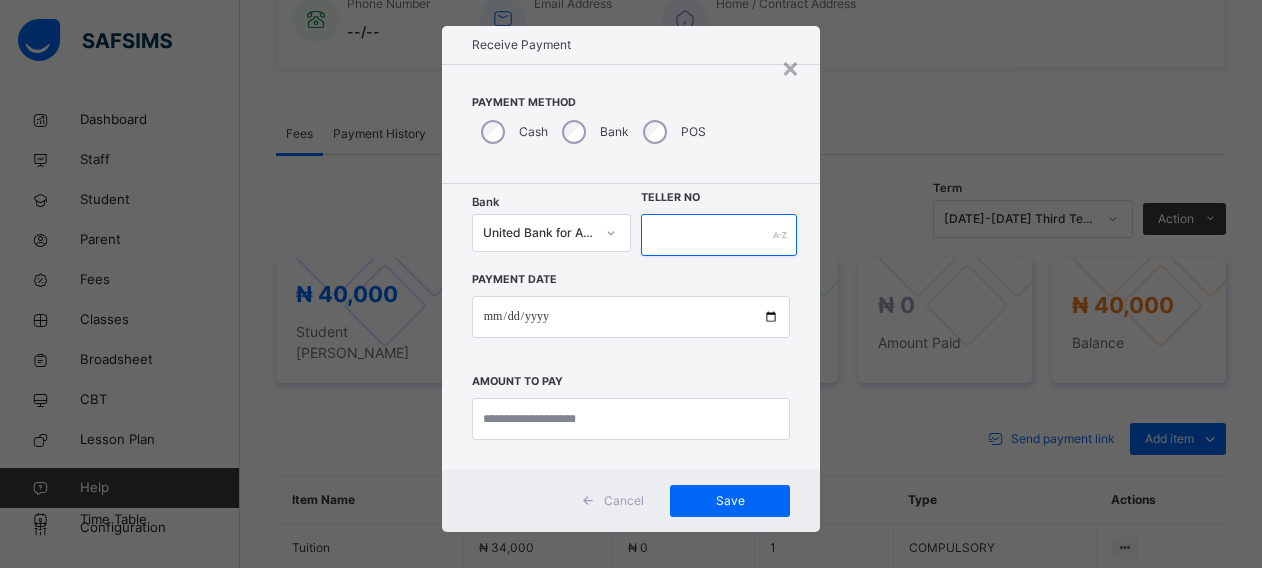 click at bounding box center [719, 235] 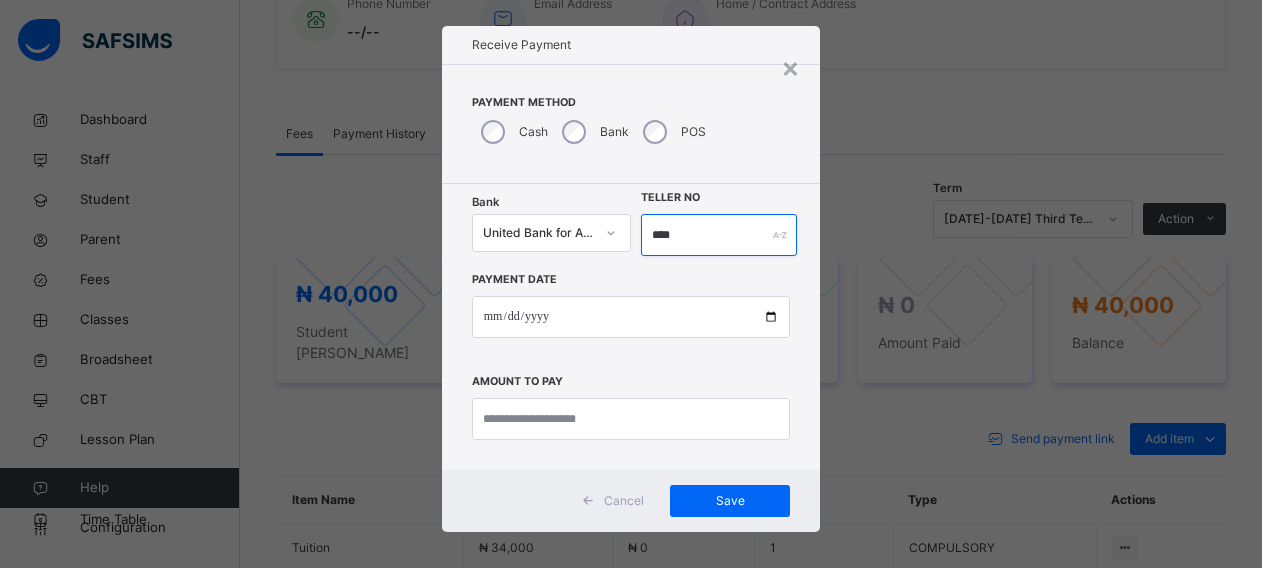 type on "****" 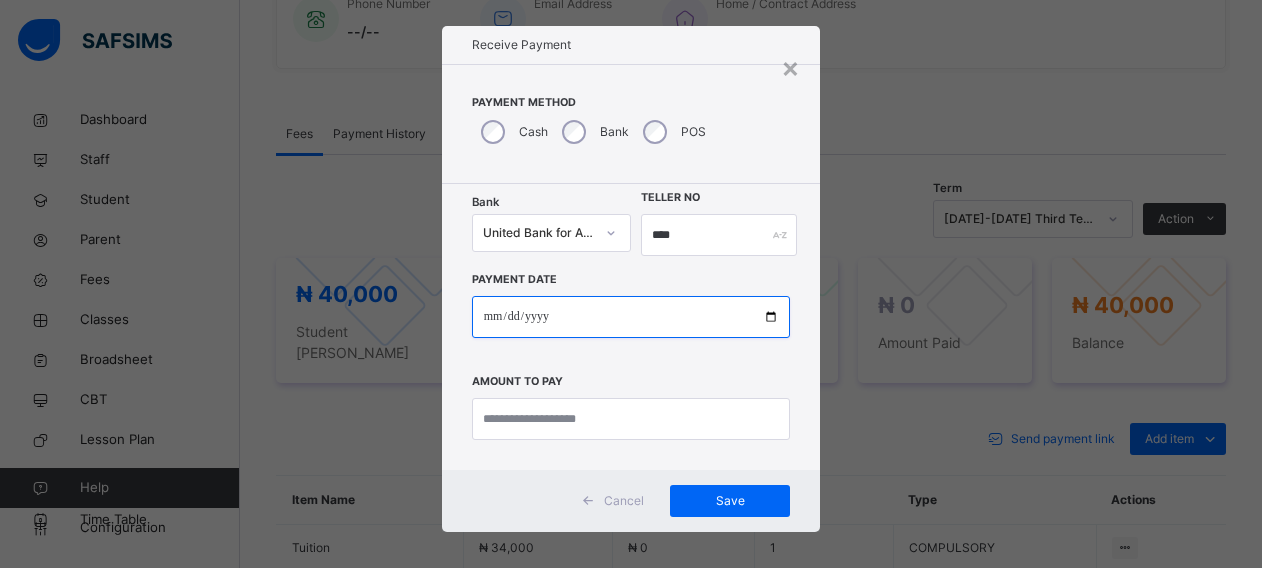 click at bounding box center [631, 317] 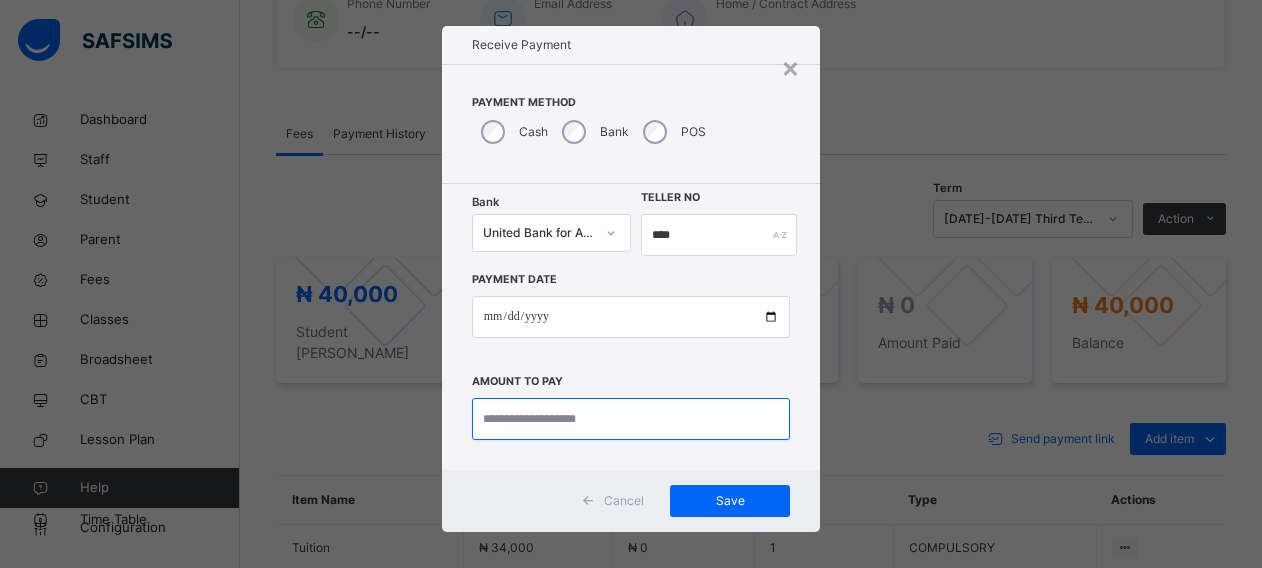 click at bounding box center (631, 419) 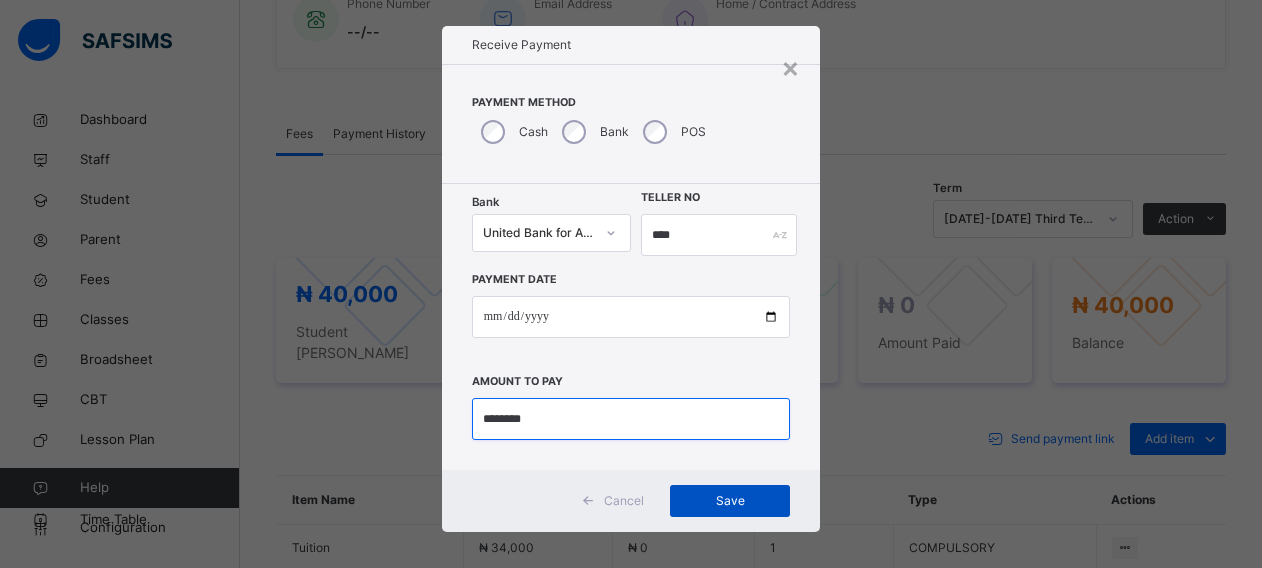 type on "********" 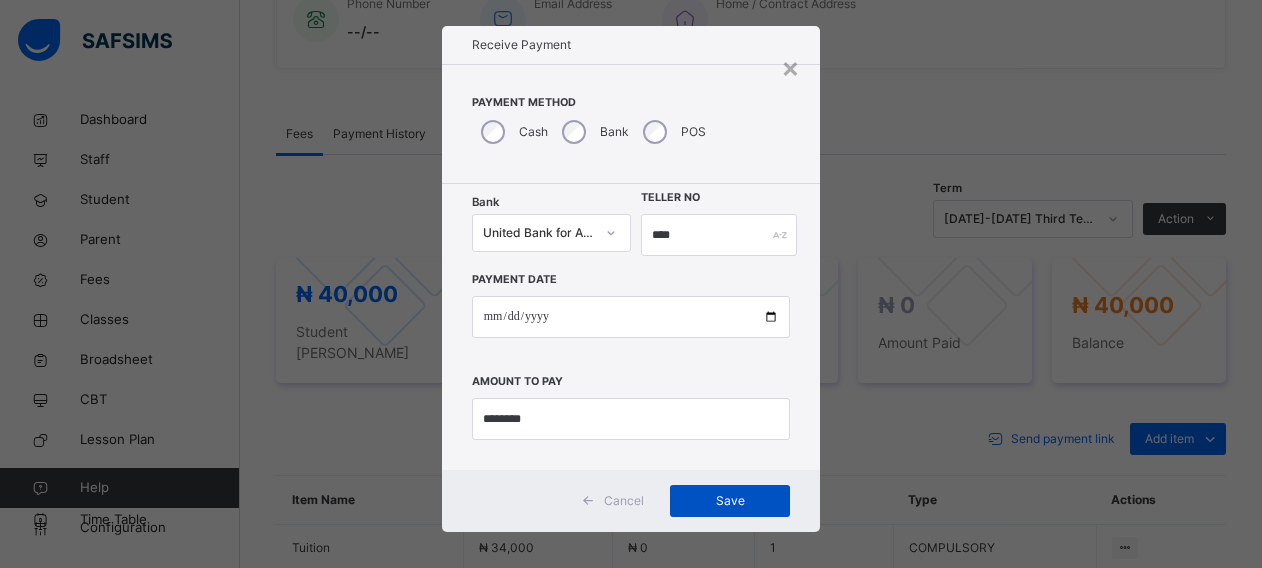 click on "Save" at bounding box center [730, 501] 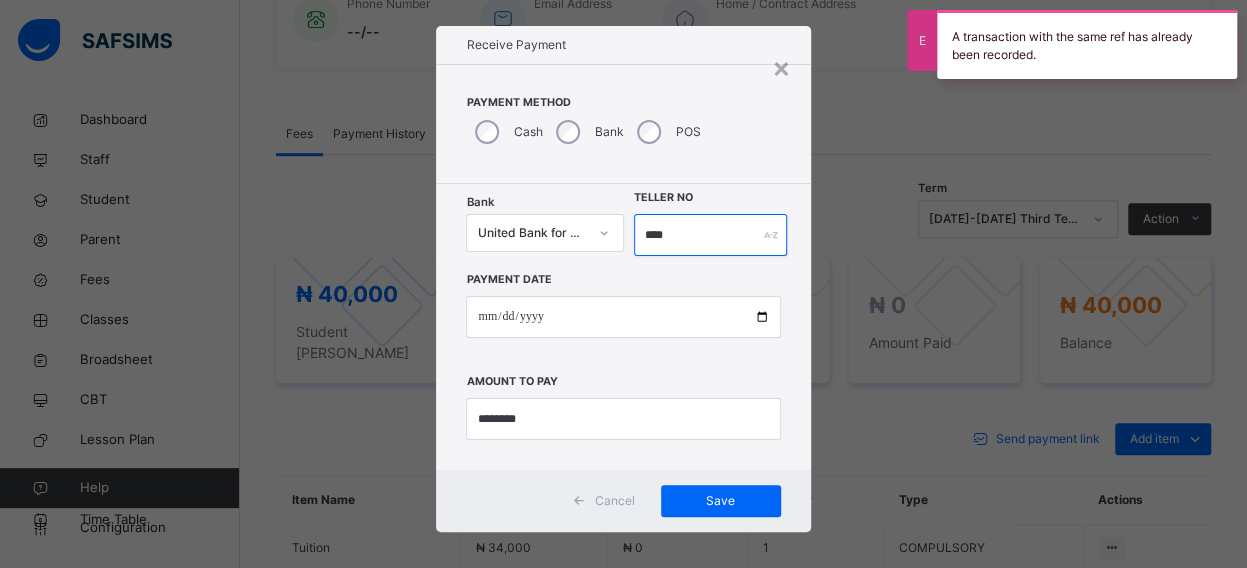 click on "****" at bounding box center (711, 235) 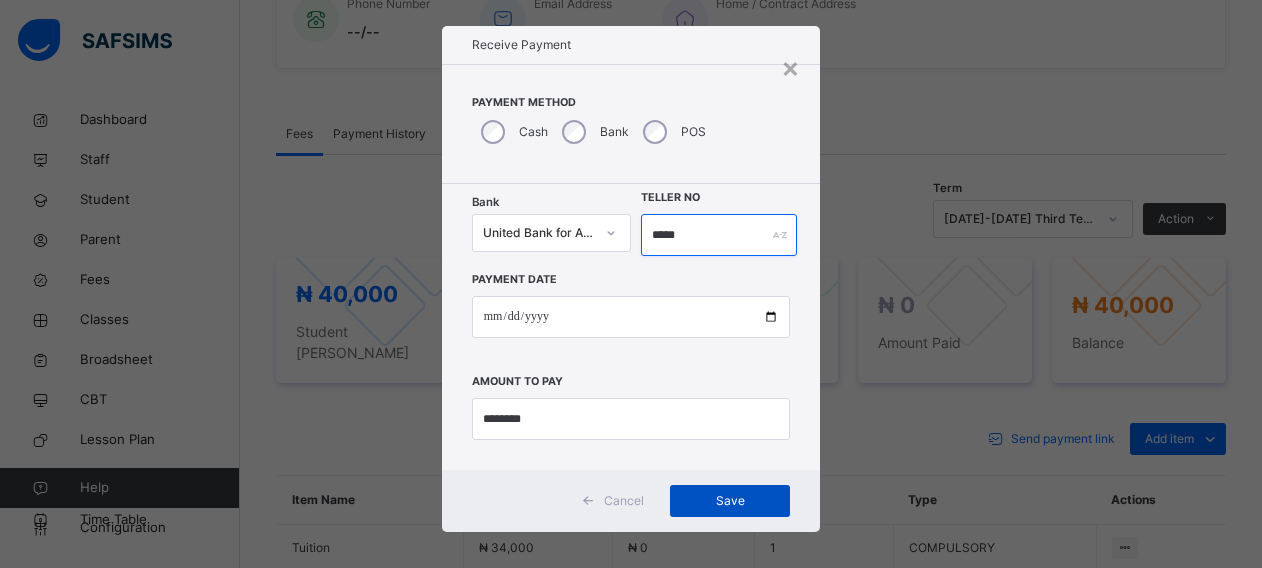type on "*****" 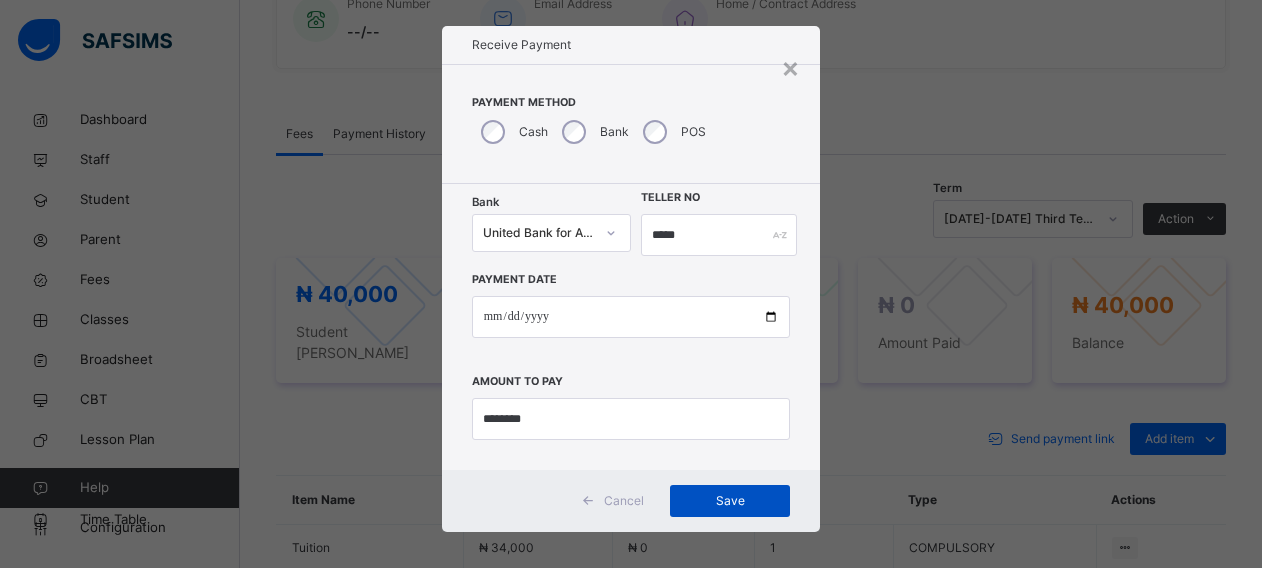 click on "Save" at bounding box center (730, 501) 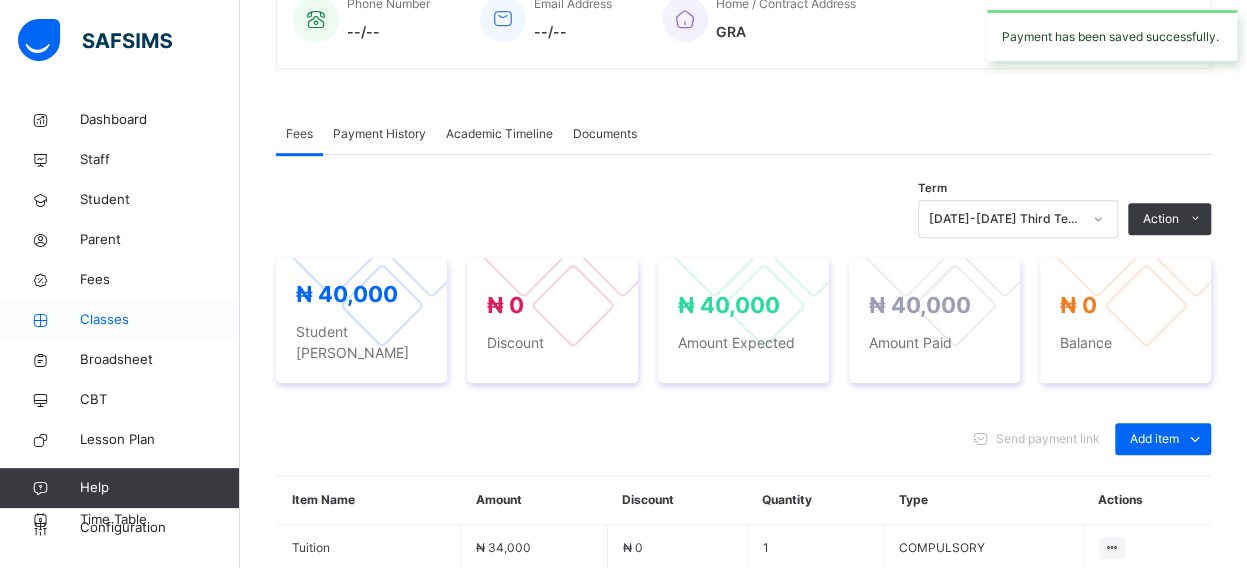 click on "Classes" at bounding box center [160, 320] 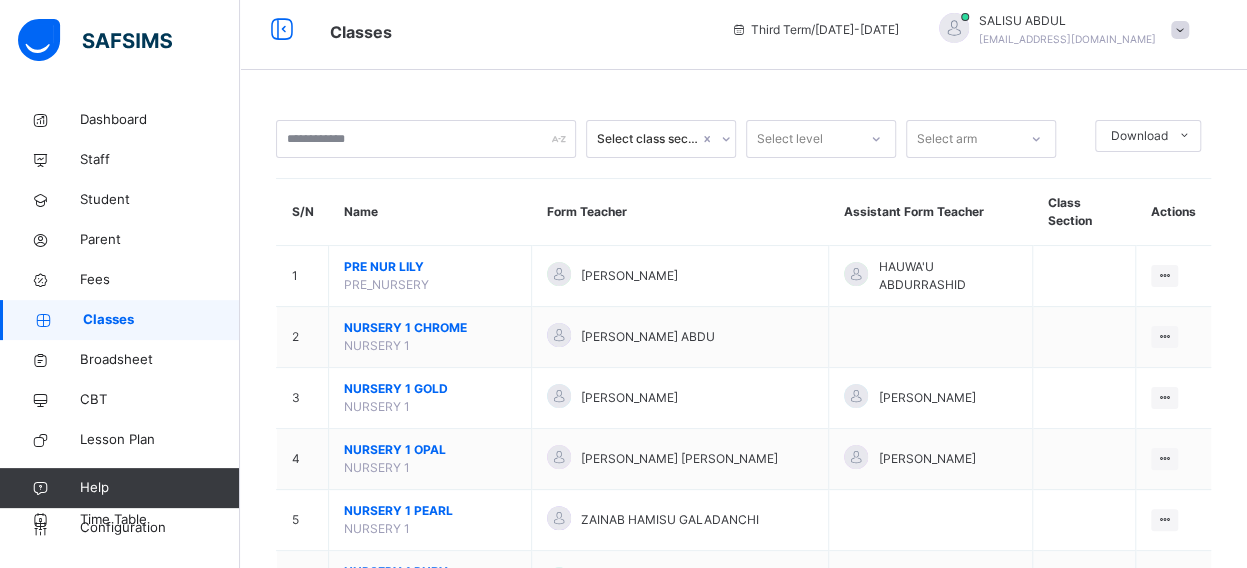scroll, scrollTop: 542, scrollLeft: 0, axis: vertical 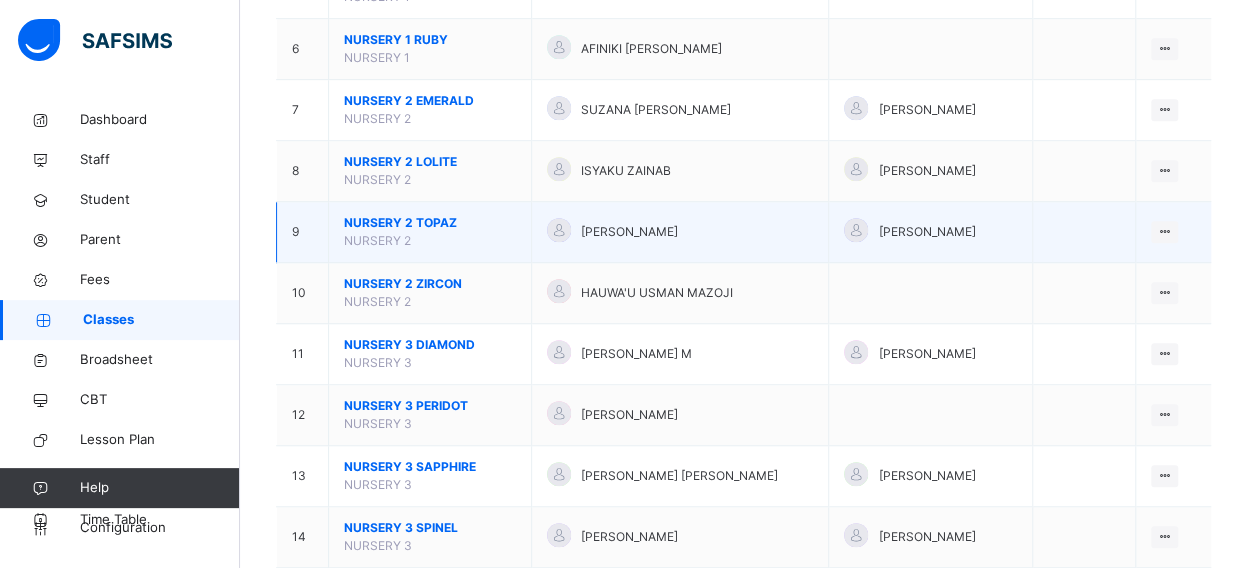 click on "NURSERY 2   TOPAZ" at bounding box center (430, 223) 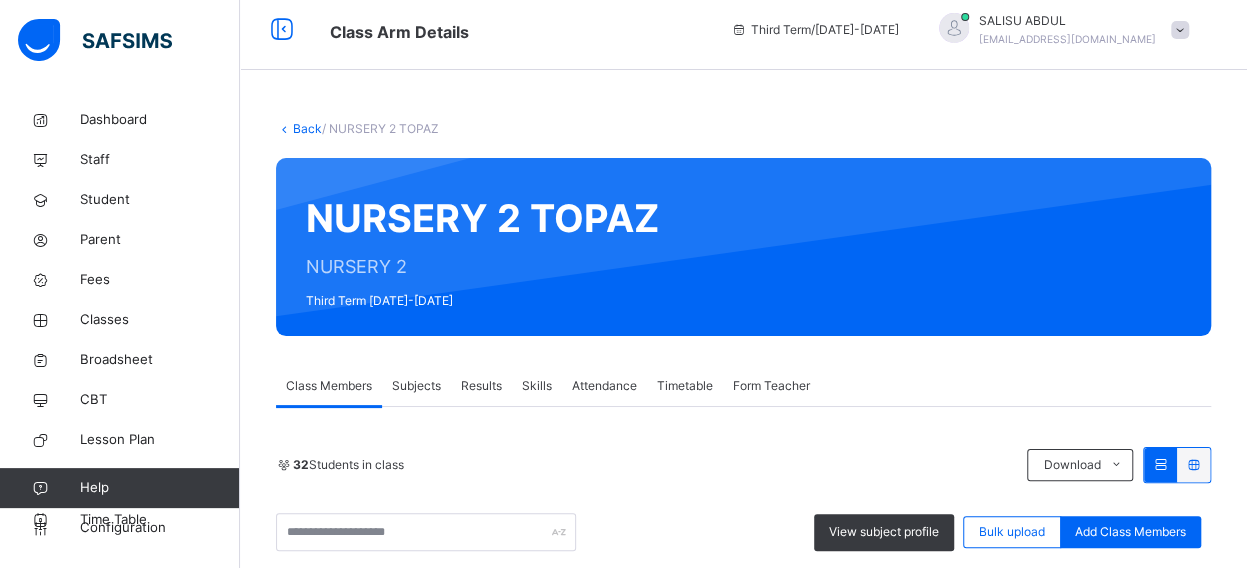 scroll, scrollTop: 542, scrollLeft: 0, axis: vertical 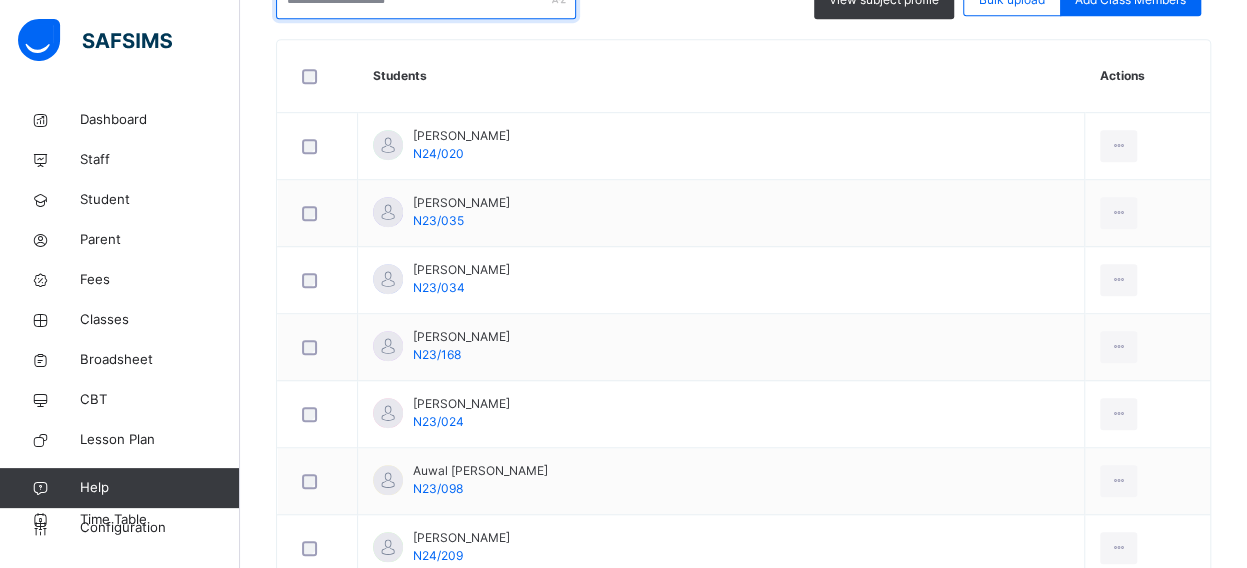 click at bounding box center (426, 0) 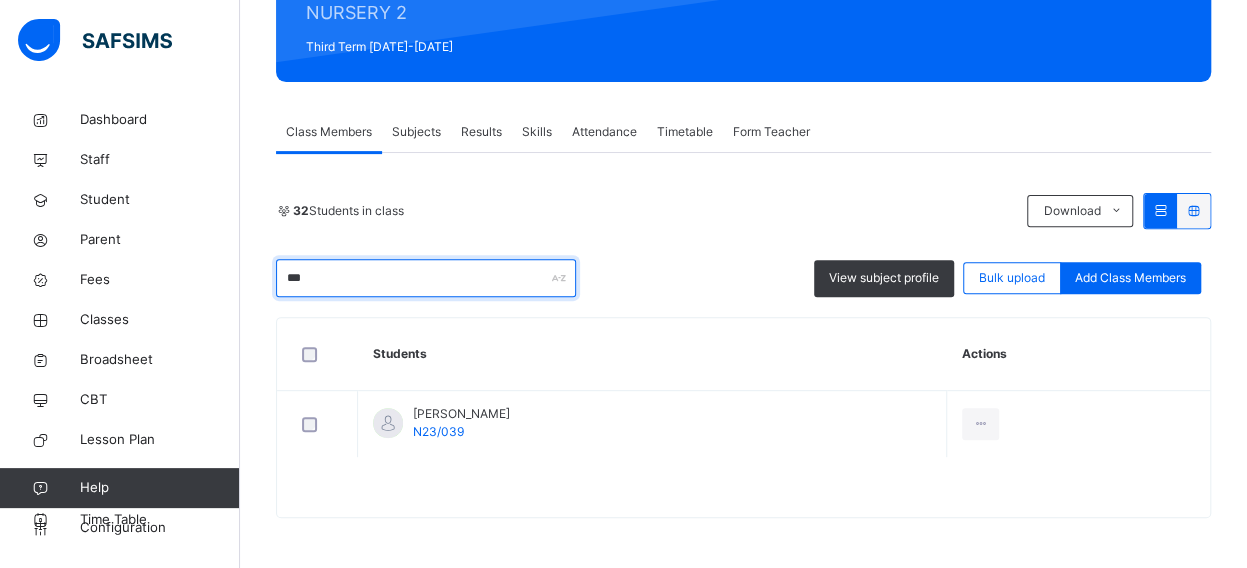 scroll, scrollTop: 262, scrollLeft: 0, axis: vertical 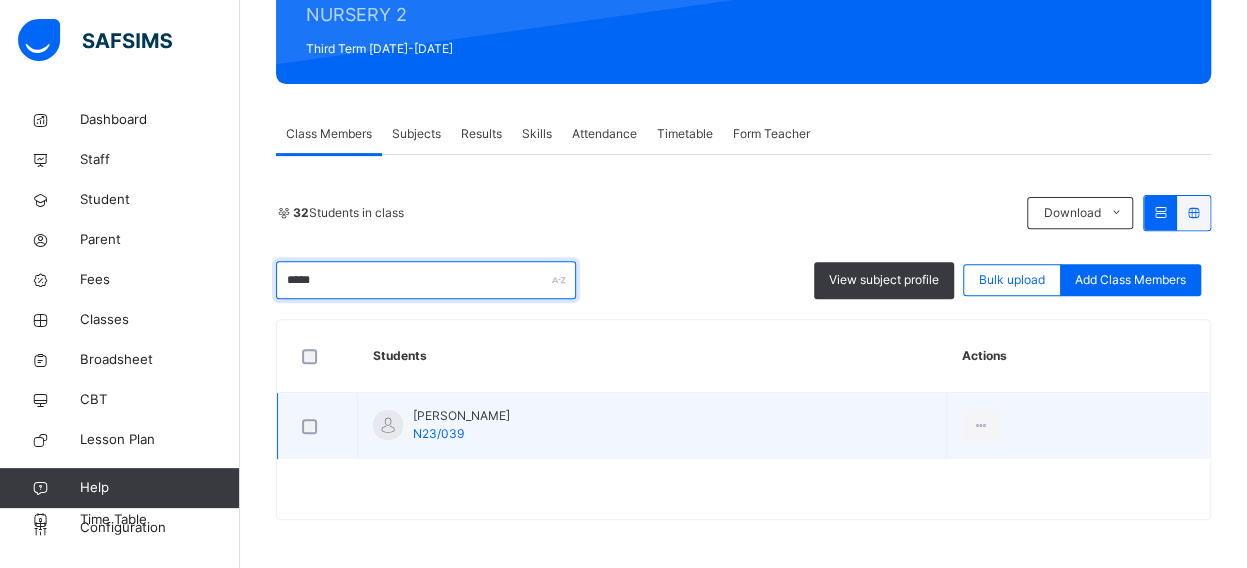 type on "*****" 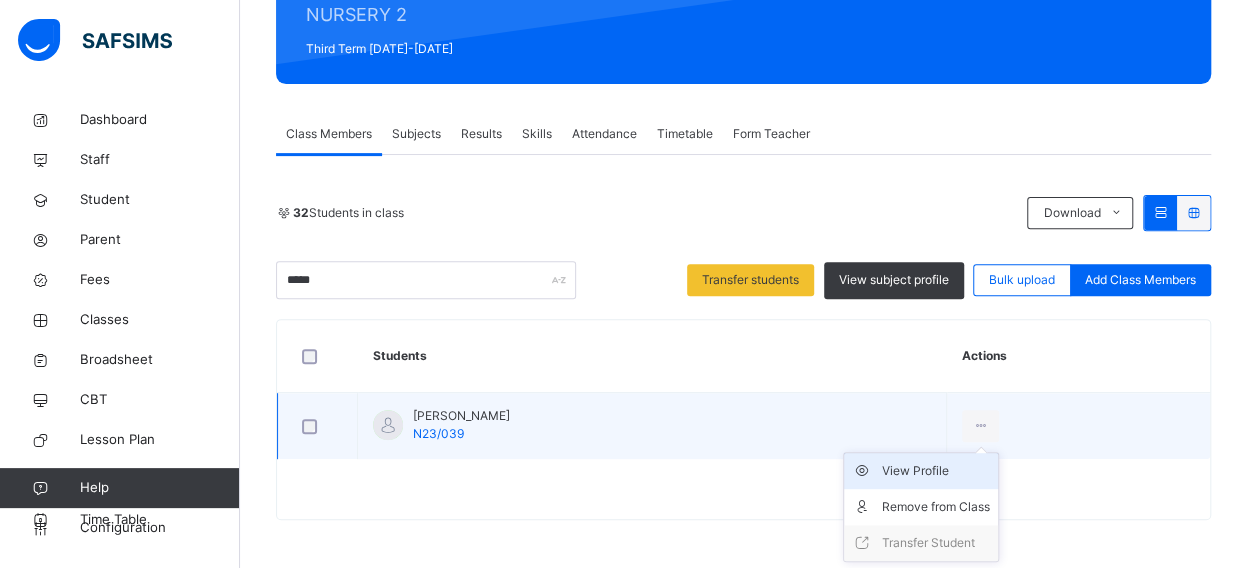 click on "View Profile" at bounding box center [936, 471] 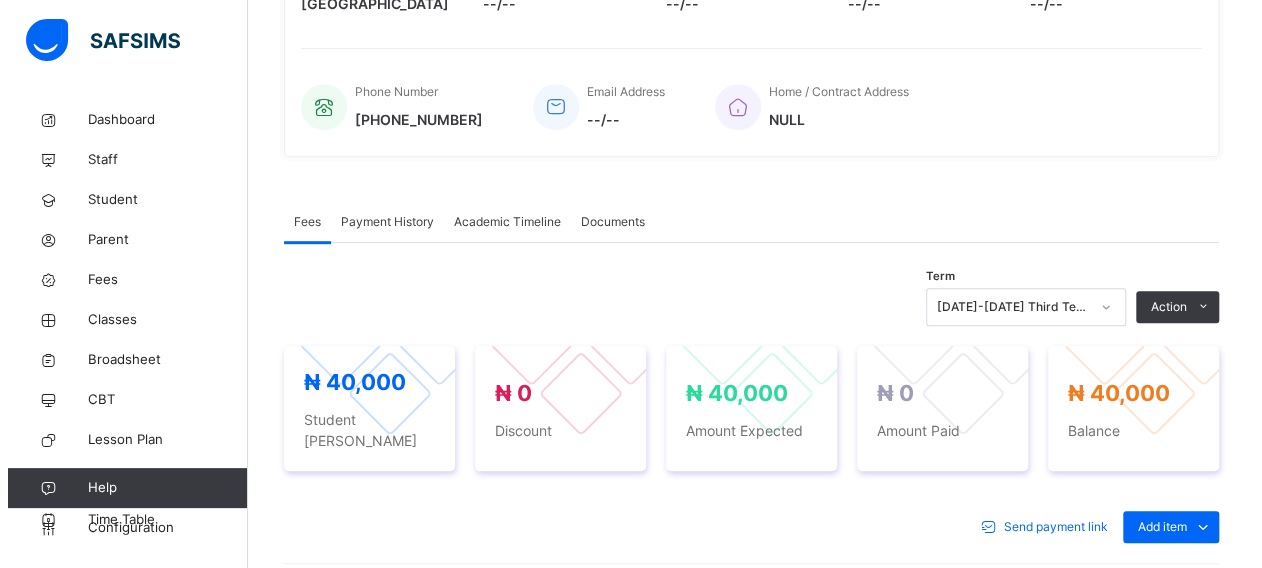scroll, scrollTop: 462, scrollLeft: 0, axis: vertical 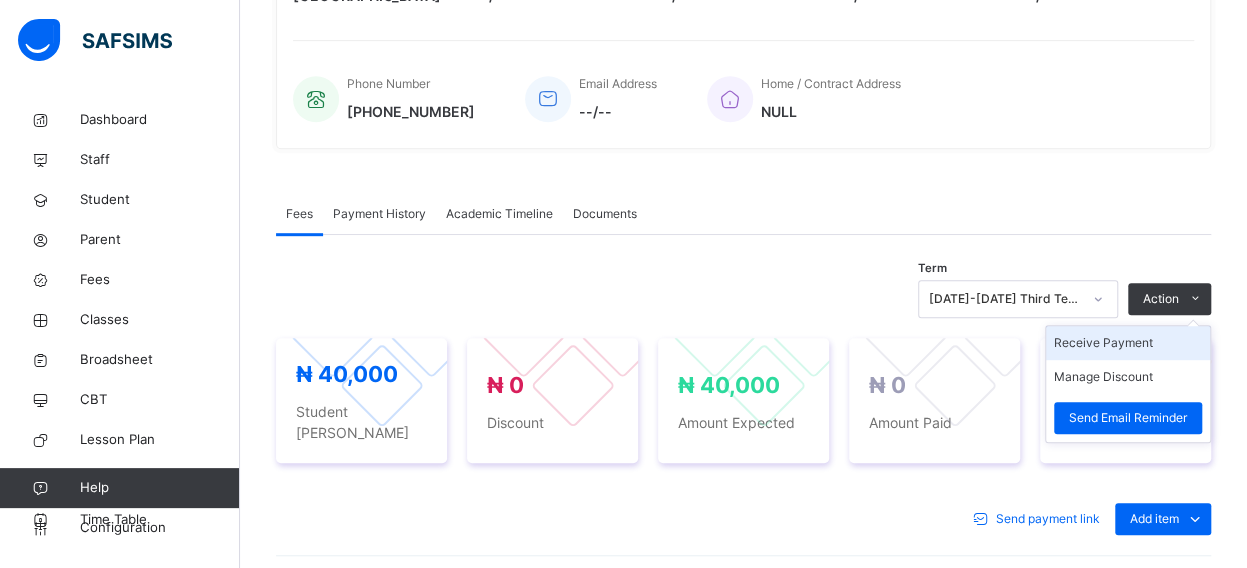 click on "Receive Payment" at bounding box center [1128, 343] 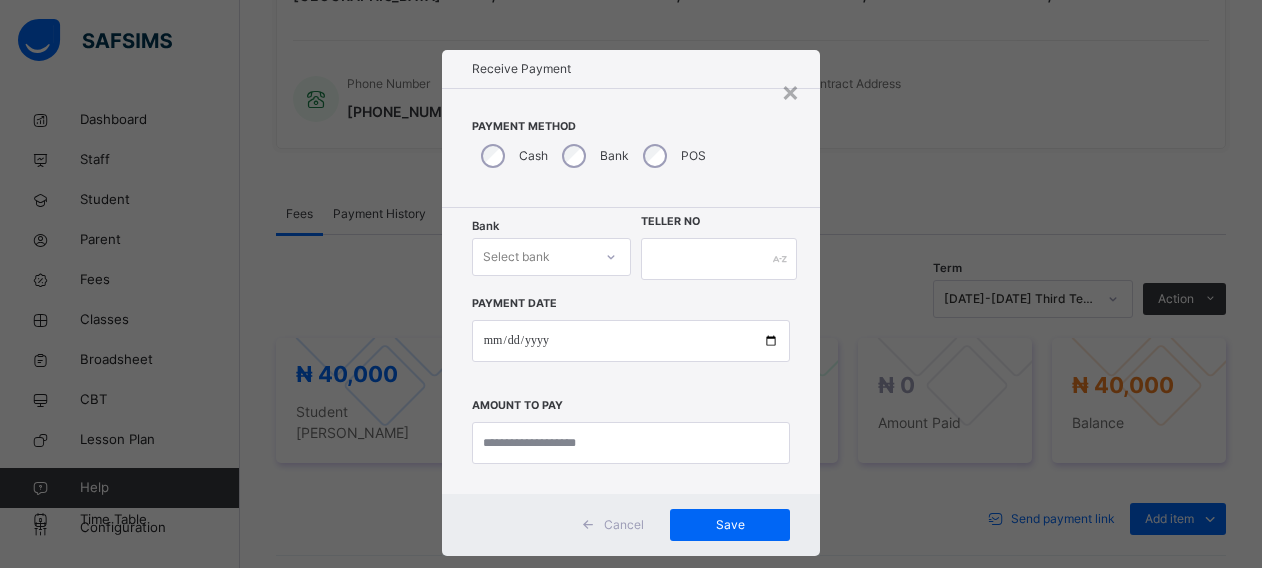 click on "Select bank" at bounding box center (551, 257) 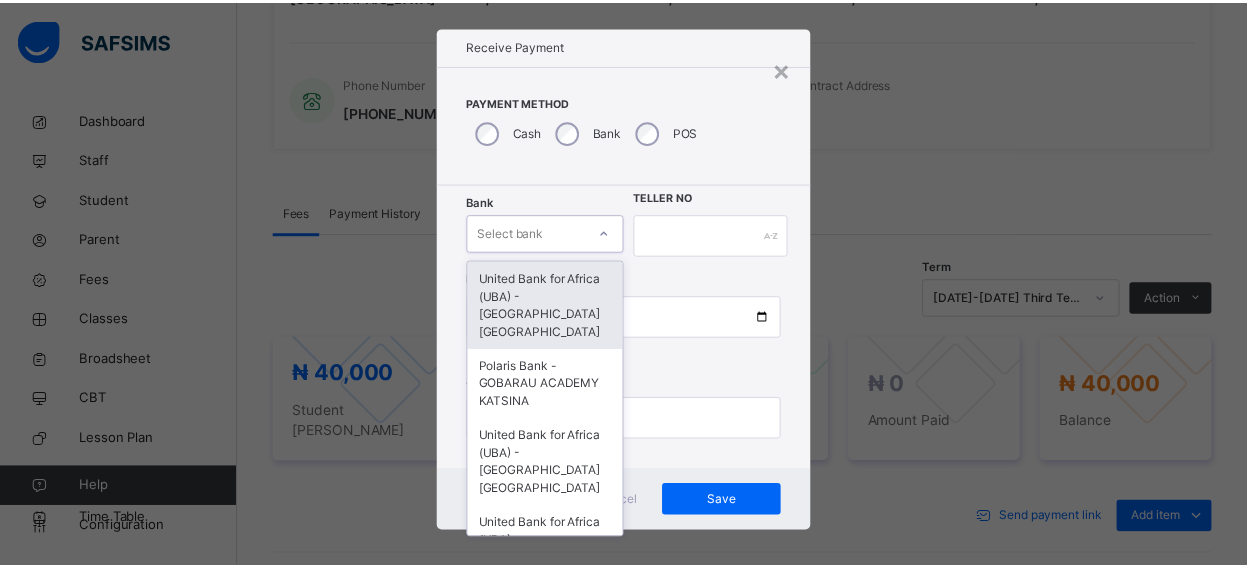 scroll, scrollTop: 24, scrollLeft: 0, axis: vertical 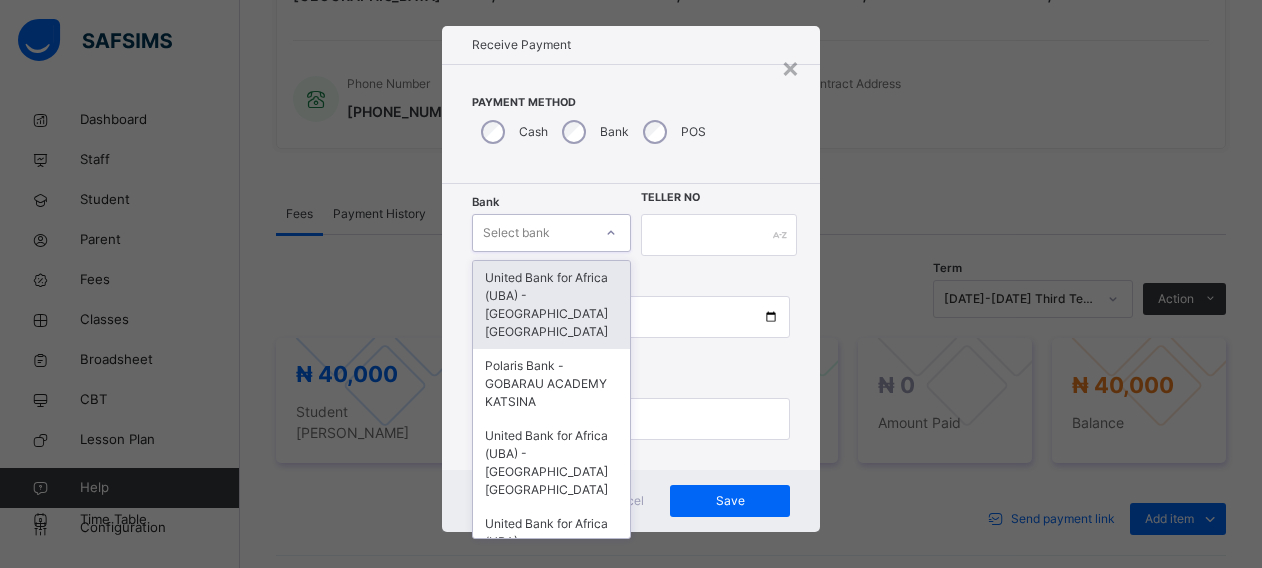 click on "United Bank for Africa (UBA) - [GEOGRAPHIC_DATA] [GEOGRAPHIC_DATA]" at bounding box center (551, 305) 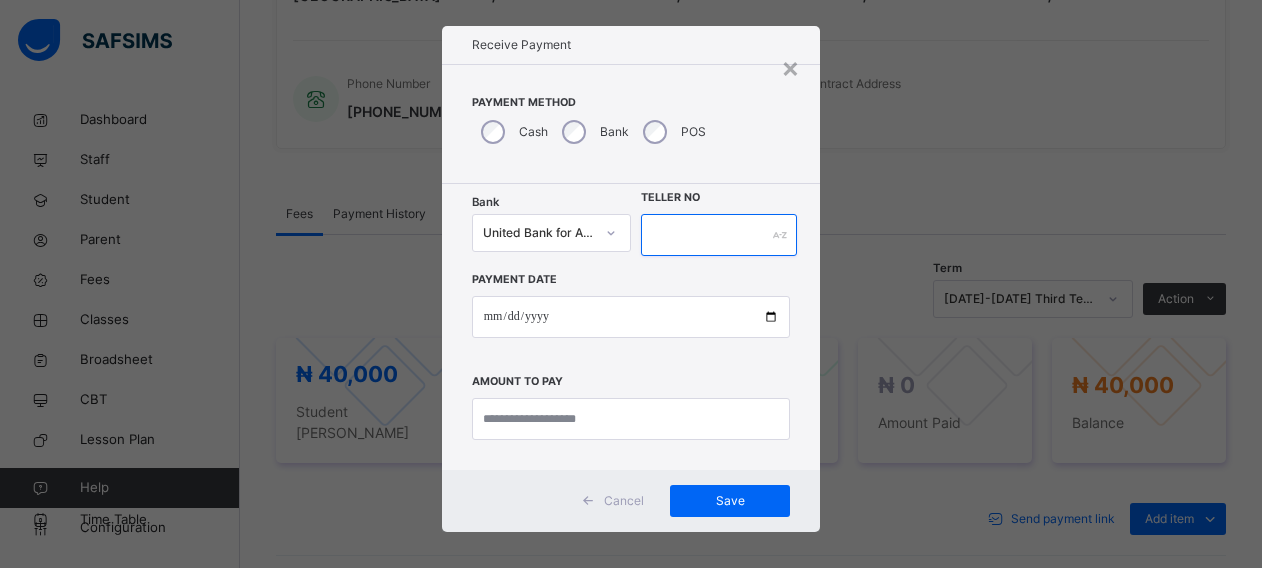 click at bounding box center (719, 235) 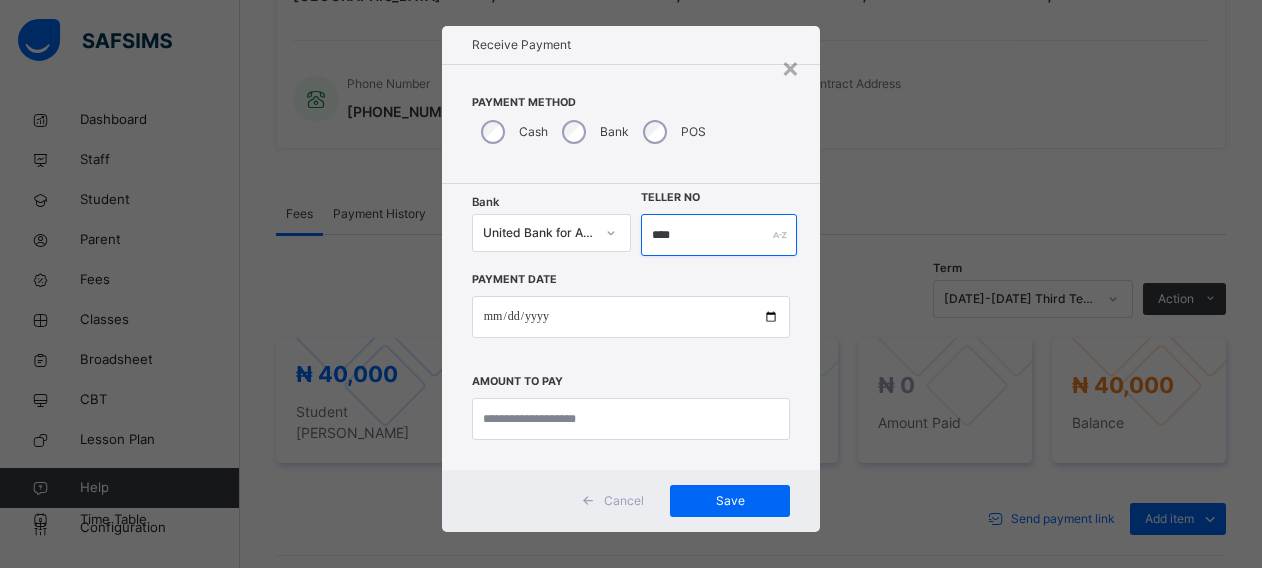 type on "****" 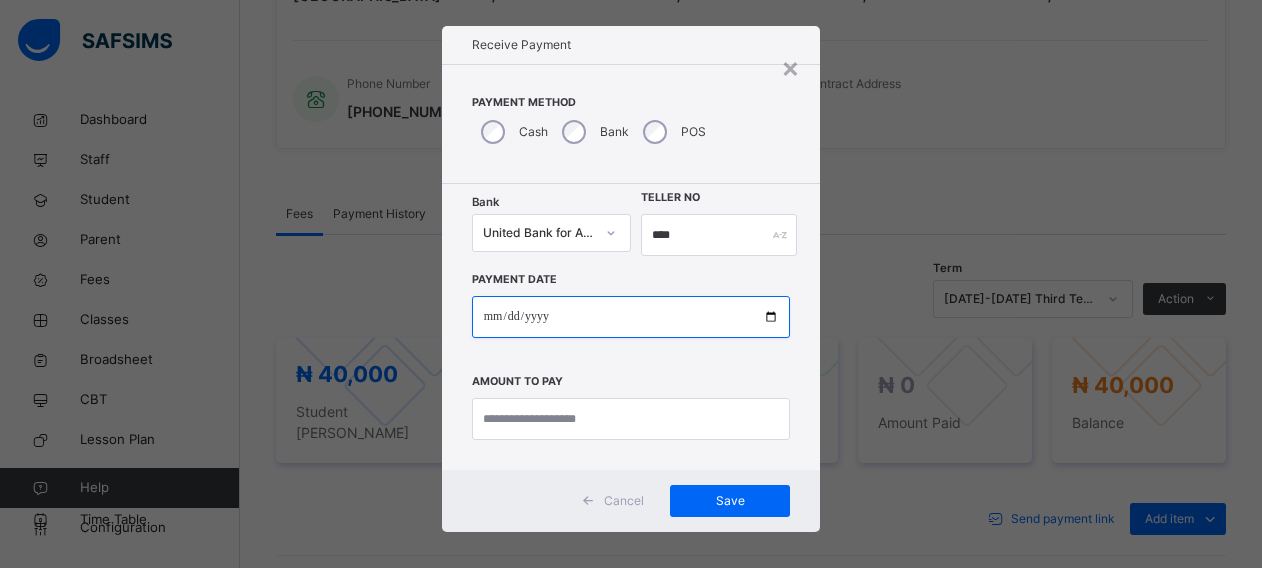 click at bounding box center [631, 317] 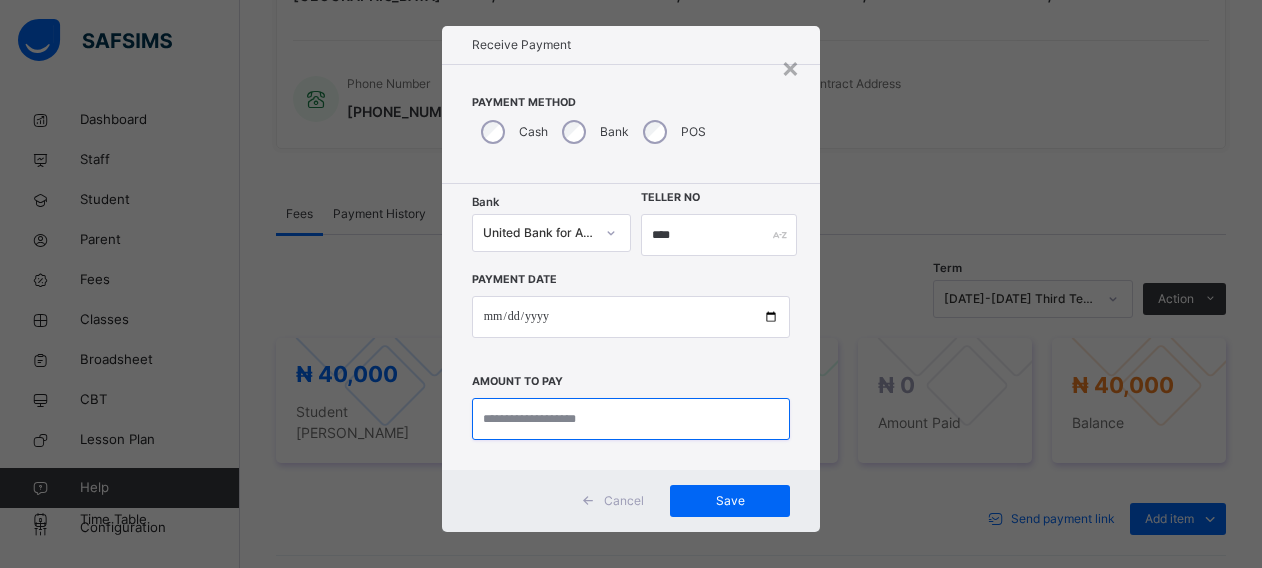 click at bounding box center [631, 419] 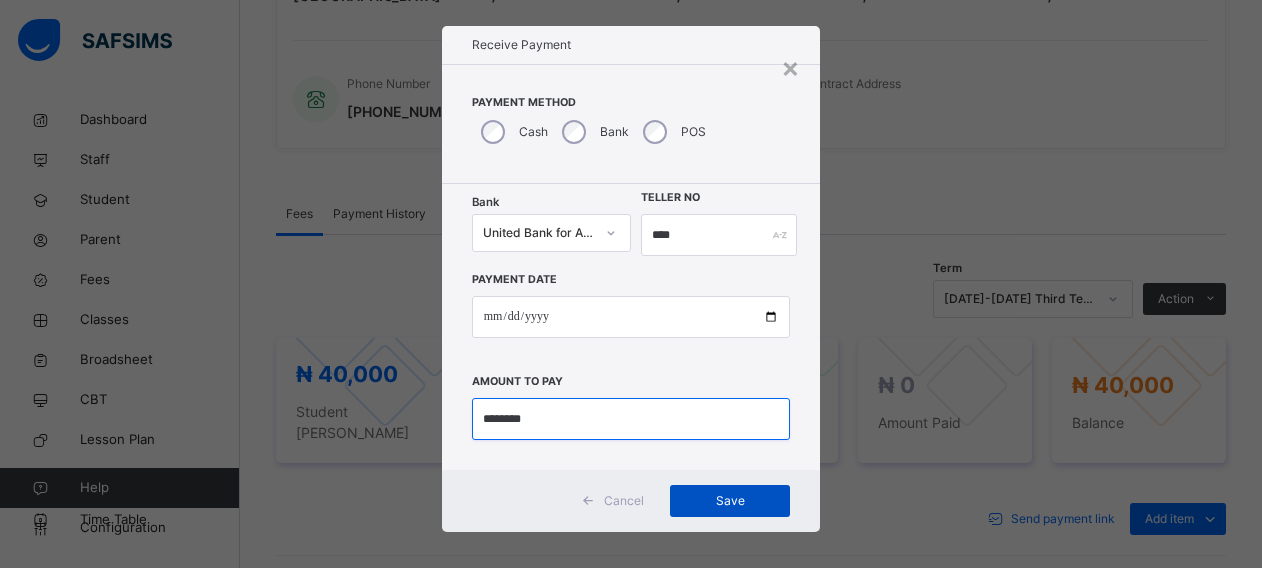 type on "********" 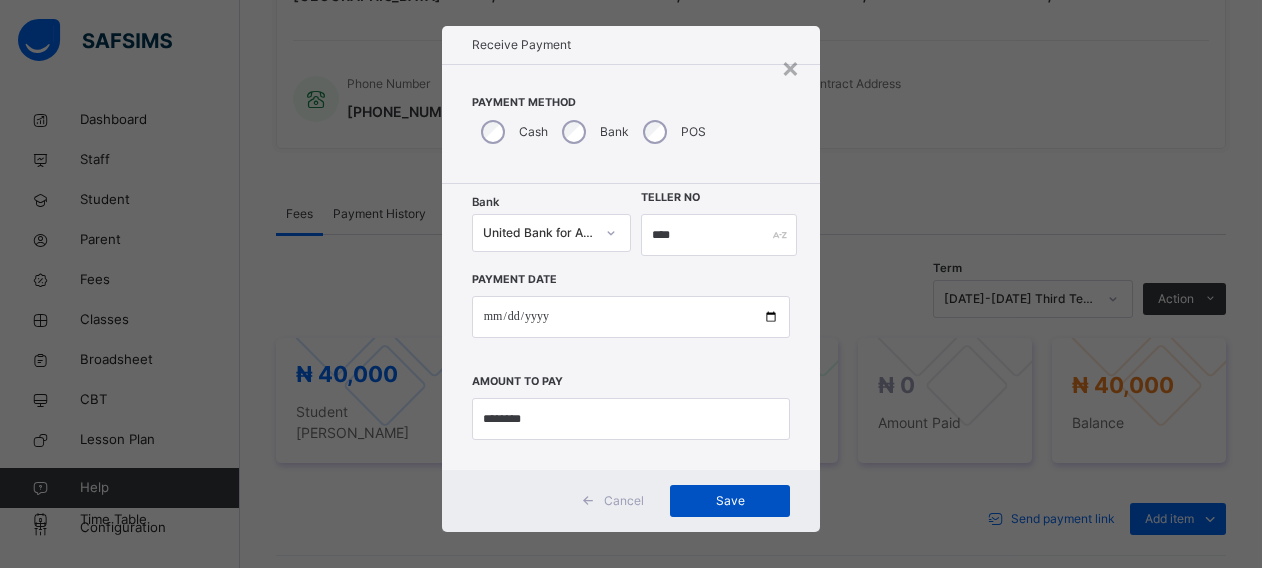 click on "Save" at bounding box center [730, 501] 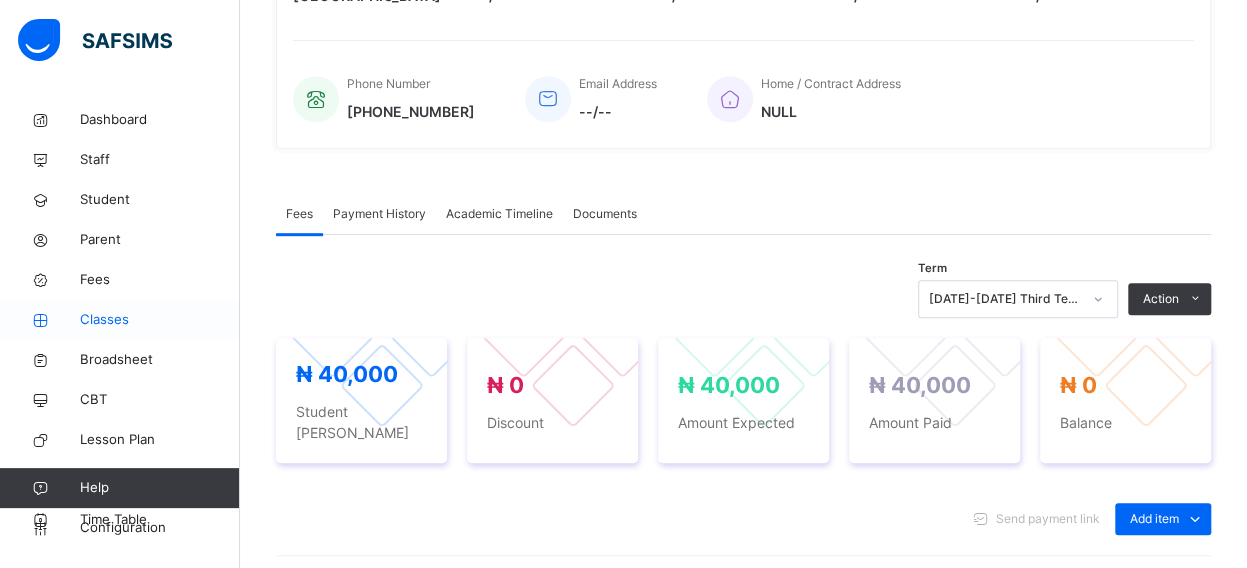 click on "Classes" at bounding box center [160, 320] 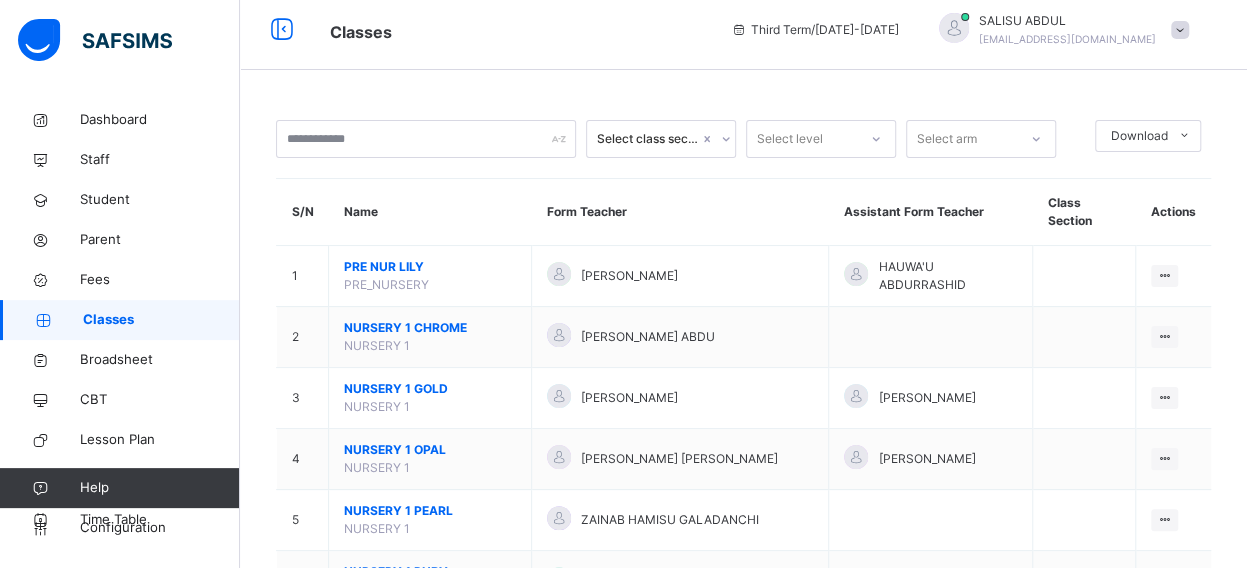 scroll, scrollTop: 462, scrollLeft: 0, axis: vertical 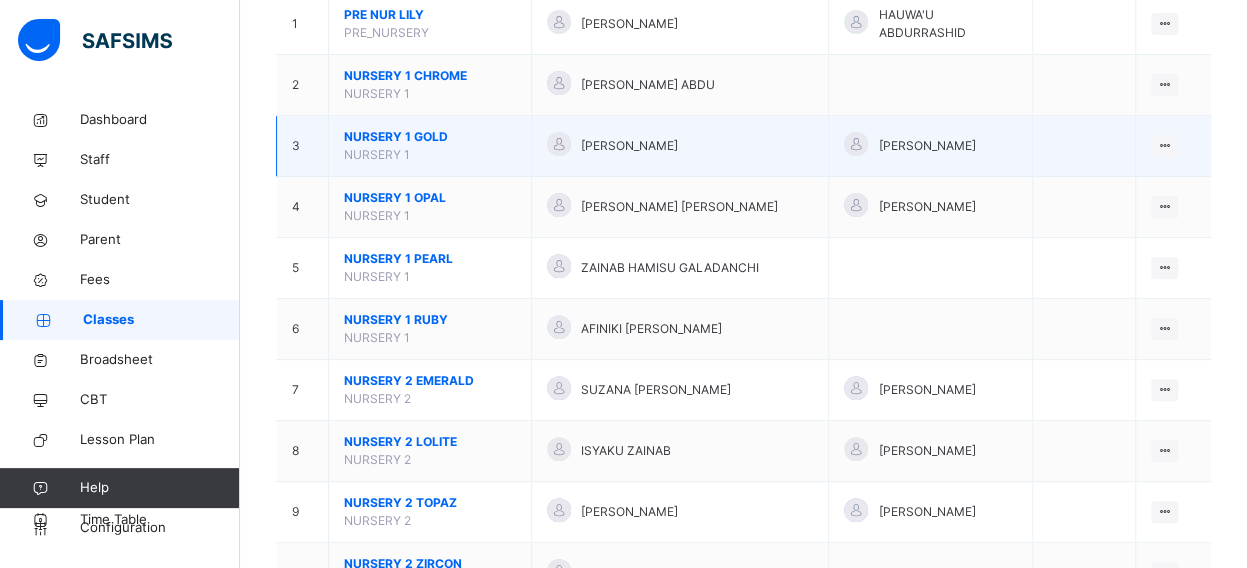 click on "NURSERY 1   GOLD" at bounding box center [430, 137] 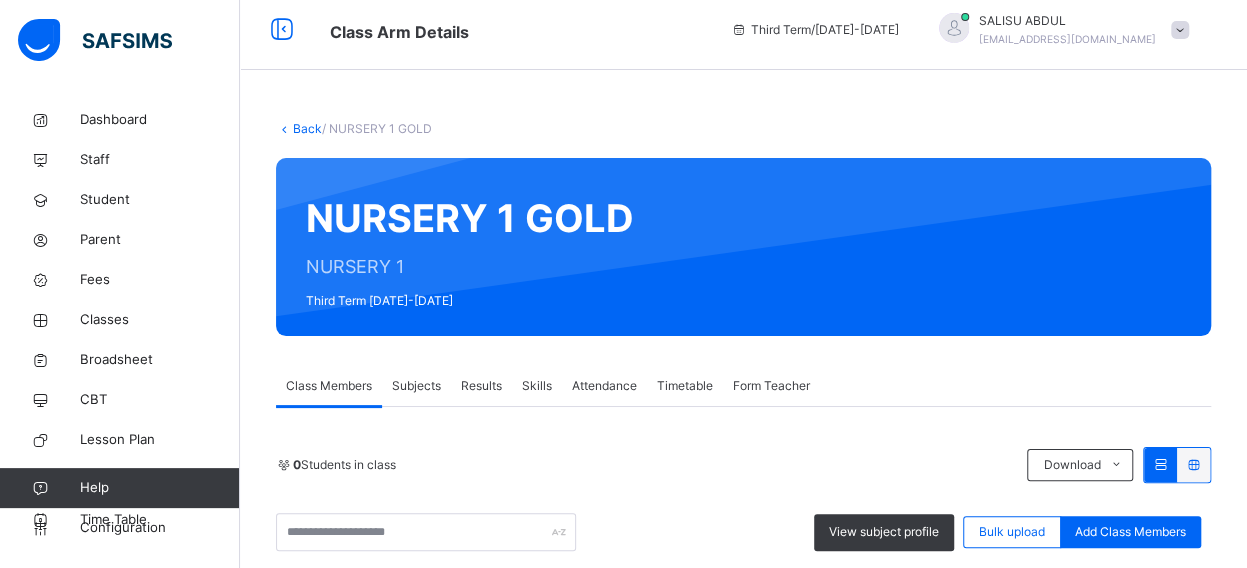 scroll, scrollTop: 262, scrollLeft: 0, axis: vertical 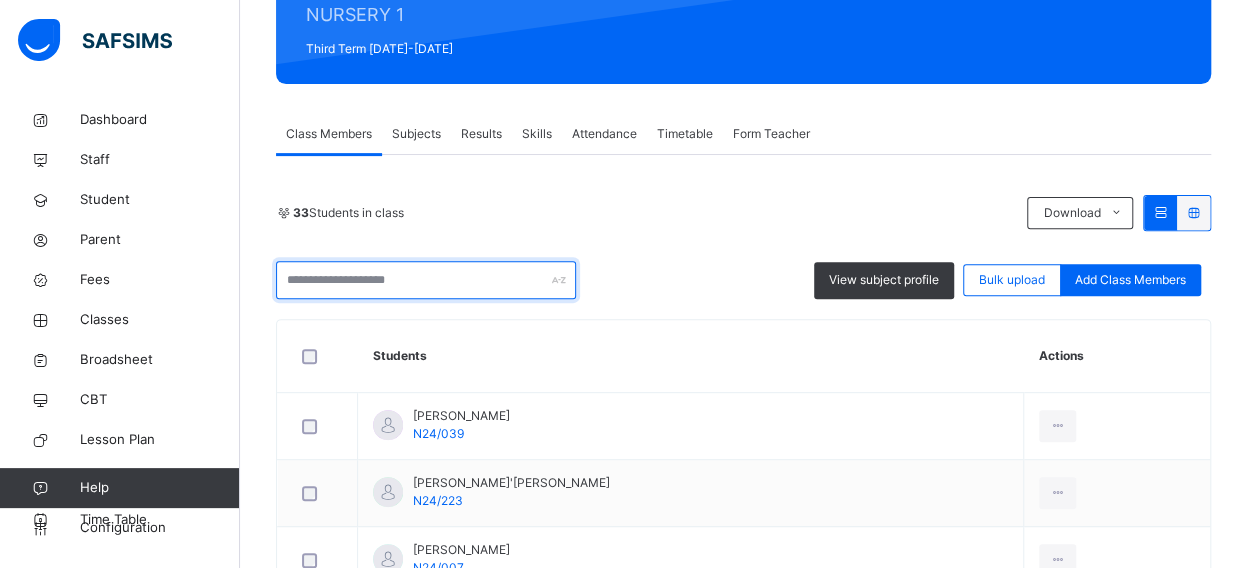 click at bounding box center [426, 280] 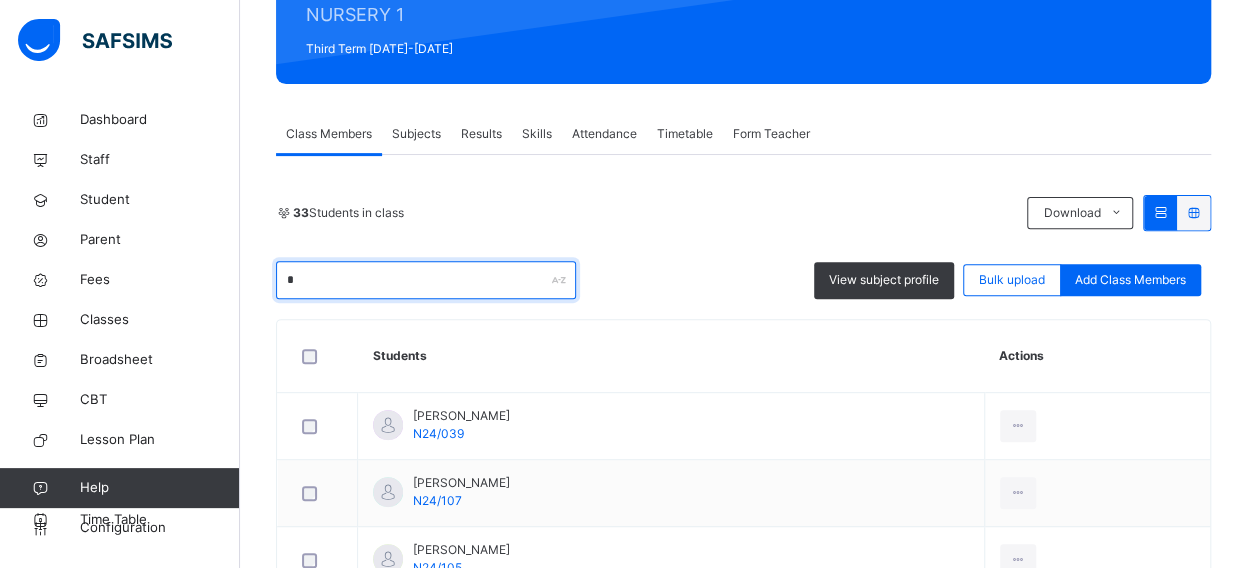 type on "*" 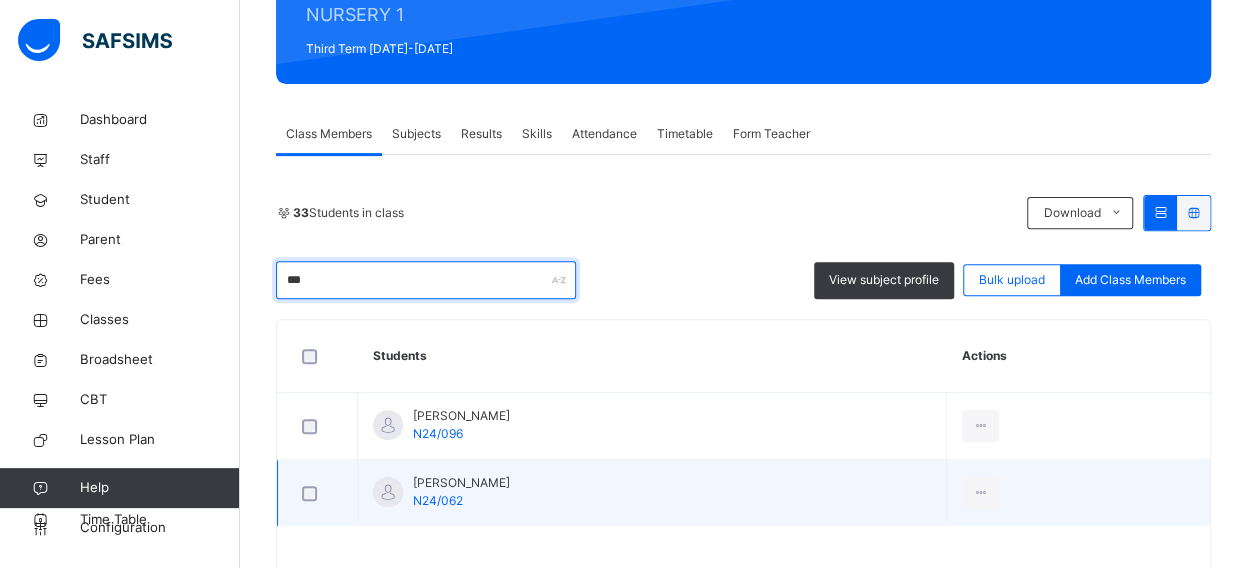 type on "***" 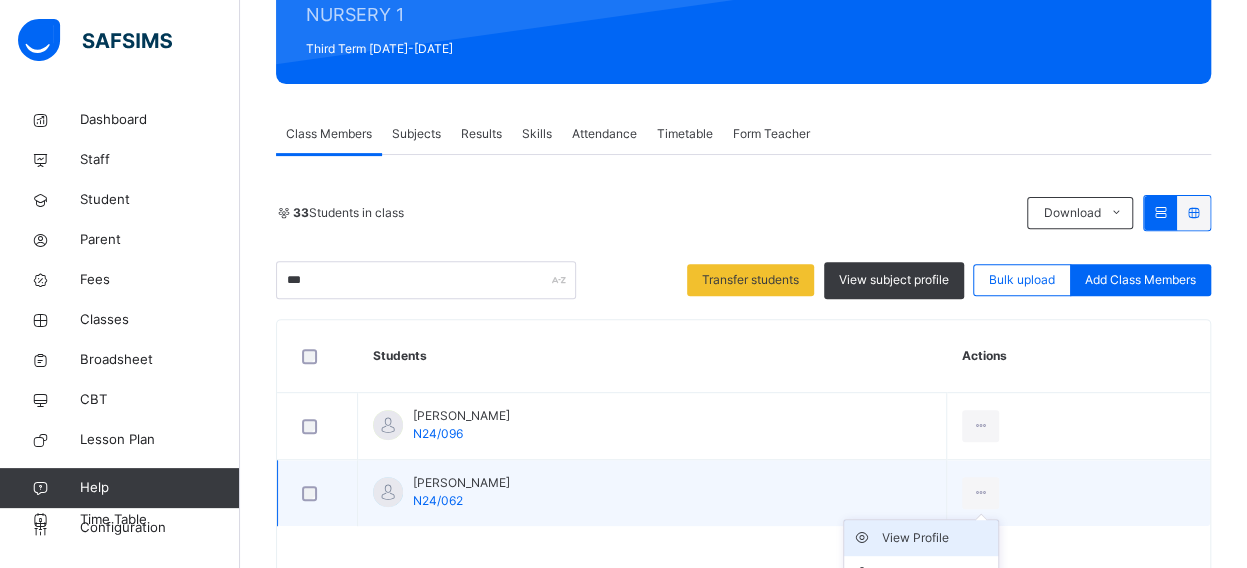 click on "View Profile" at bounding box center [936, 538] 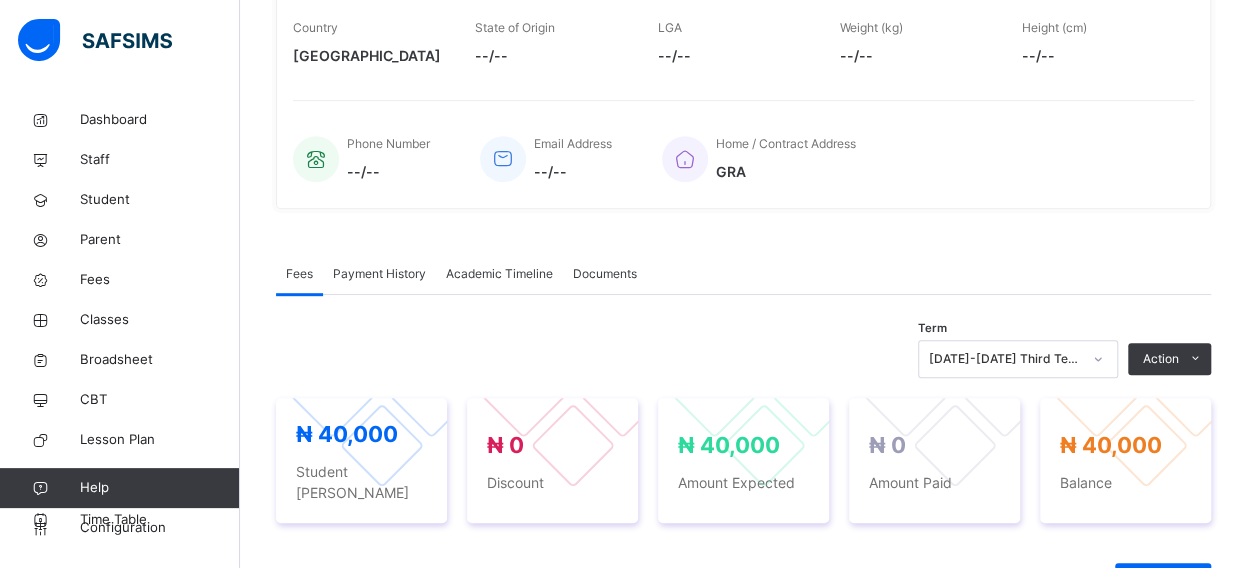 scroll, scrollTop: 422, scrollLeft: 0, axis: vertical 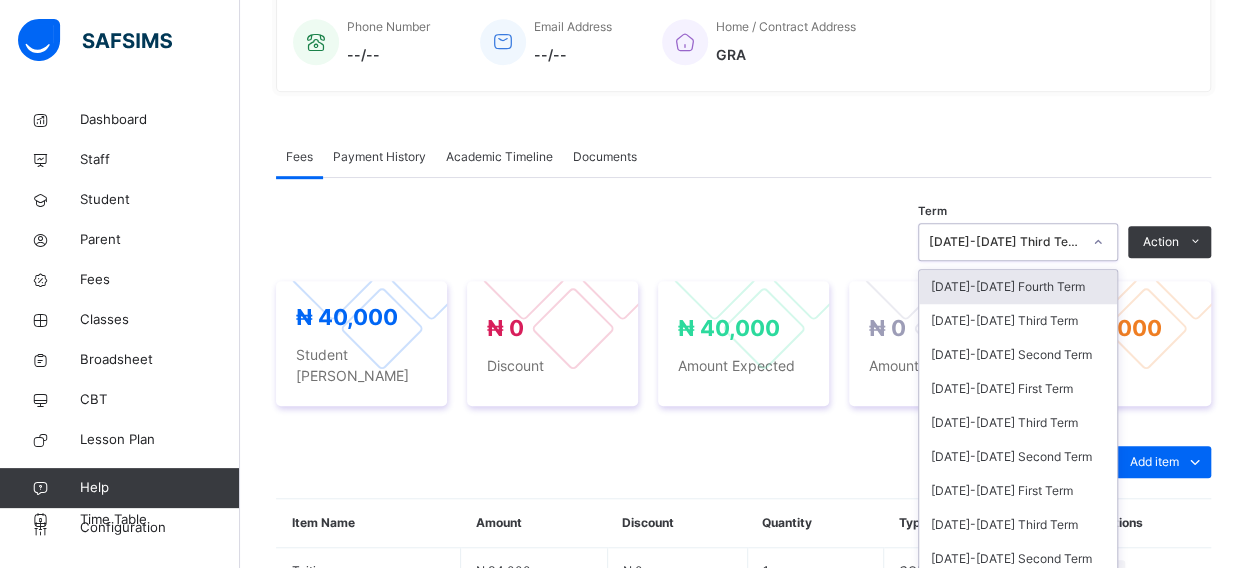 click on "option [DATE]-[DATE] Fourth Term focused, 1 of 23. 23 results available. Use Up and Down to choose options, press Enter to select the currently focused option, press Escape to exit the menu, press Tab to select the option and exit the menu. [DATE]-[DATE] Third Term [DATE]-[DATE] Fourth Term [DATE]-[DATE] Third Term [DATE]-[DATE] Second Term [DATE]-[DATE] First Term [DATE]-[DATE] Third Term [DATE]-[DATE] Second Term [DATE]-[DATE] First Term [DATE]-[DATE] Third Term [DATE]-[DATE] Second Term [DATE]-[DATE] First Term [DATE]-[DATE] Third Term [DATE]-[DATE] Second Term [DATE]-[DATE] First Term [DATE]-[DATE] Second Term [DATE]-[DATE] First Term [DATE]-[DATE] Third Term [DATE]-[DATE] Second Term [DATE]-[DATE] First Term [DATE]-[DATE] Third Term [DATE]-[DATE] Second Term [DATE]-[DATE] First Term [DATE]-[DATE] Second Term [DATE]-[DATE] First Term" at bounding box center (1018, 242) 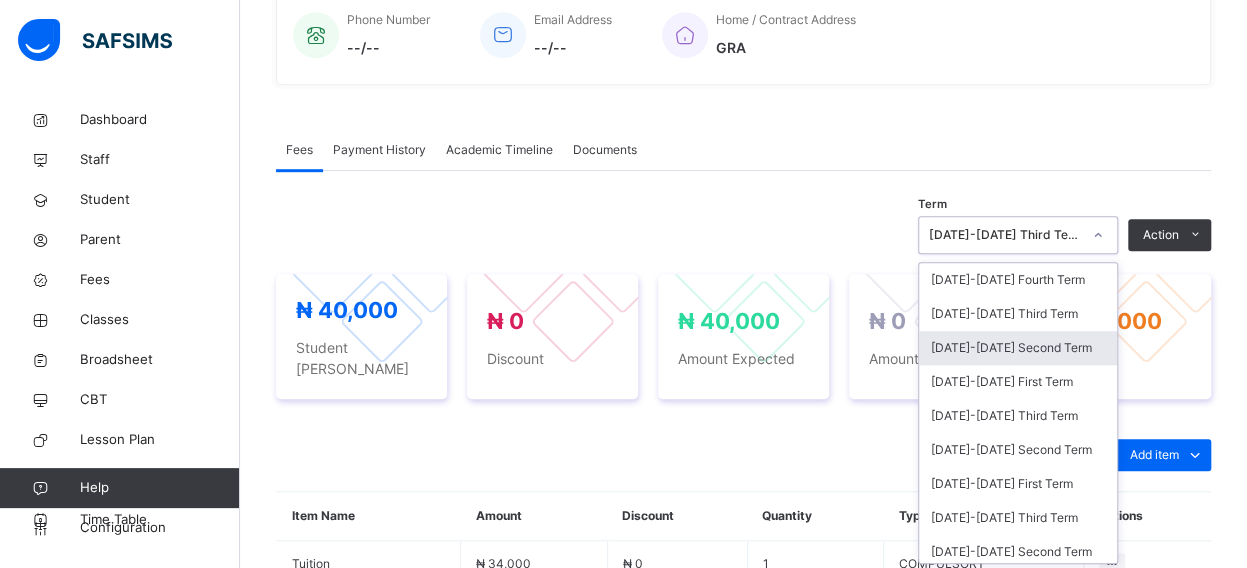 scroll, scrollTop: 528, scrollLeft: 0, axis: vertical 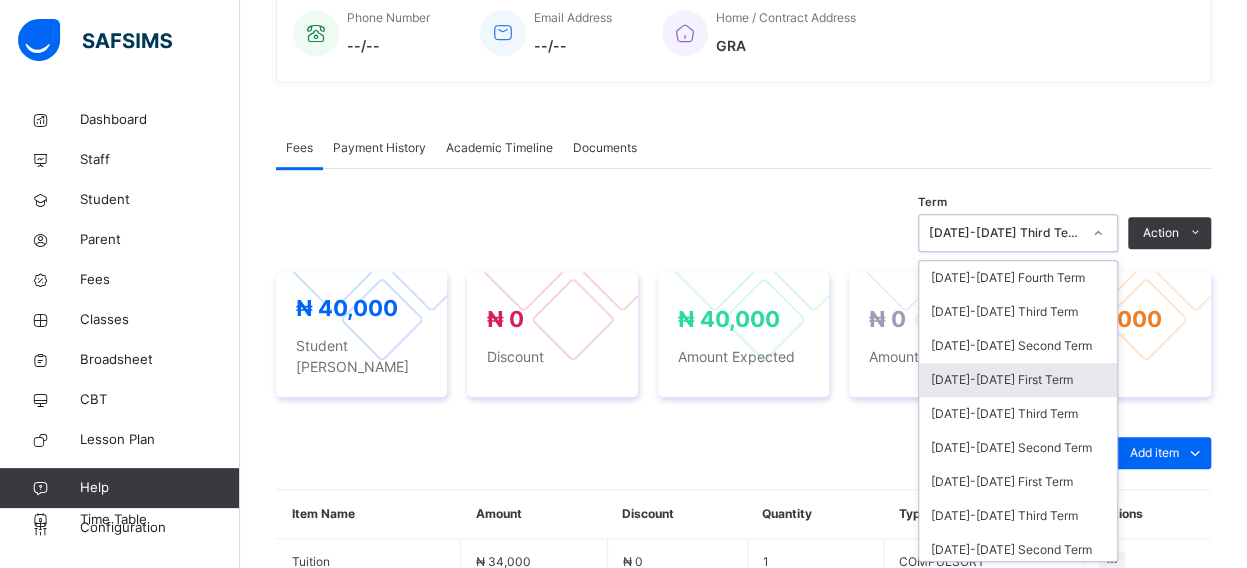 click on "[DATE]-[DATE] First Term" at bounding box center (1018, 380) 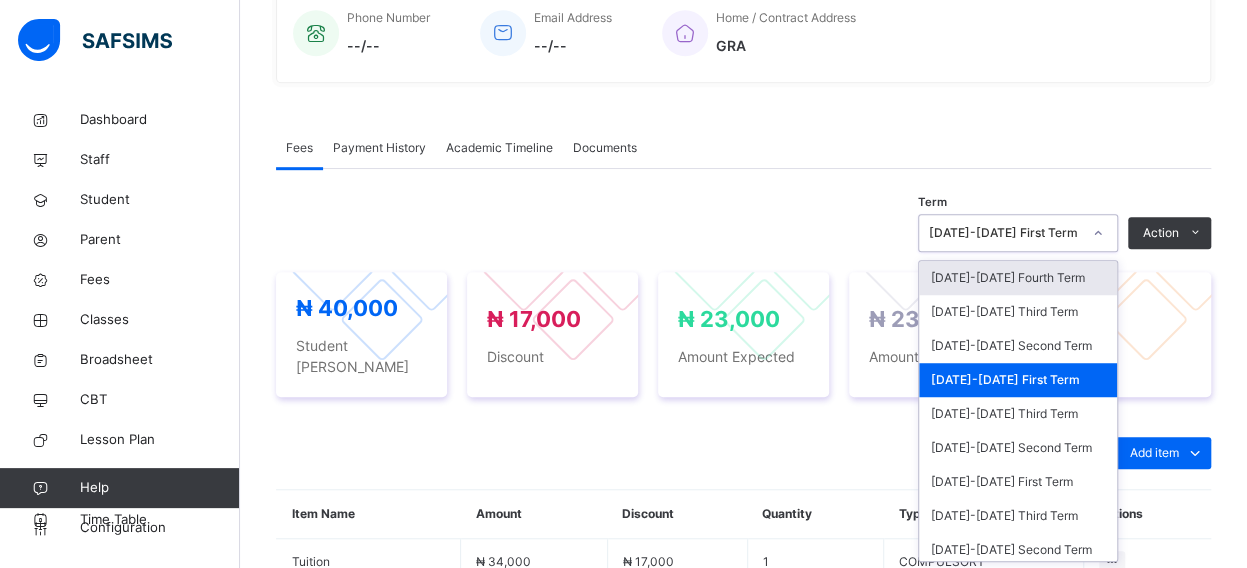 click 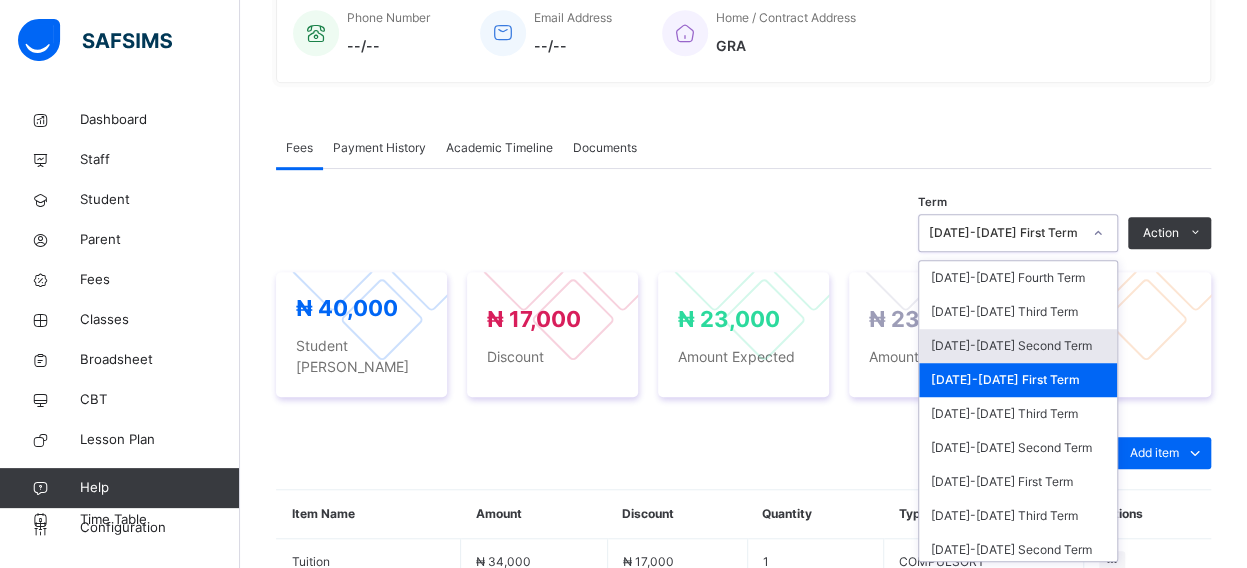 click on "[DATE]-[DATE] Second Term" at bounding box center (1018, 346) 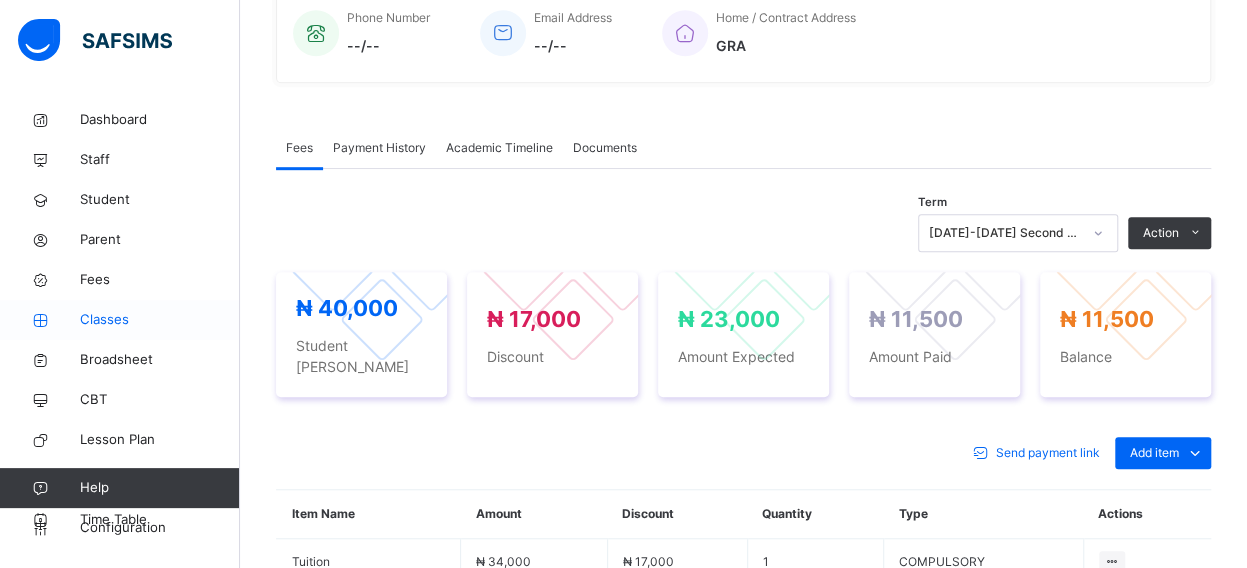 click on "Classes" at bounding box center (160, 320) 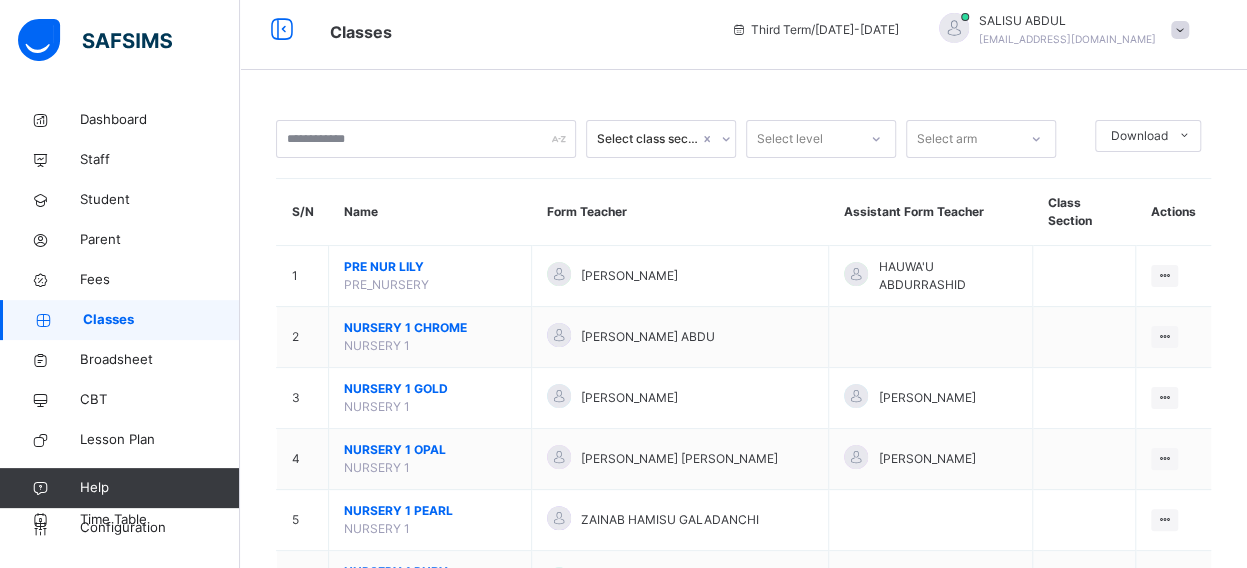 scroll, scrollTop: 528, scrollLeft: 0, axis: vertical 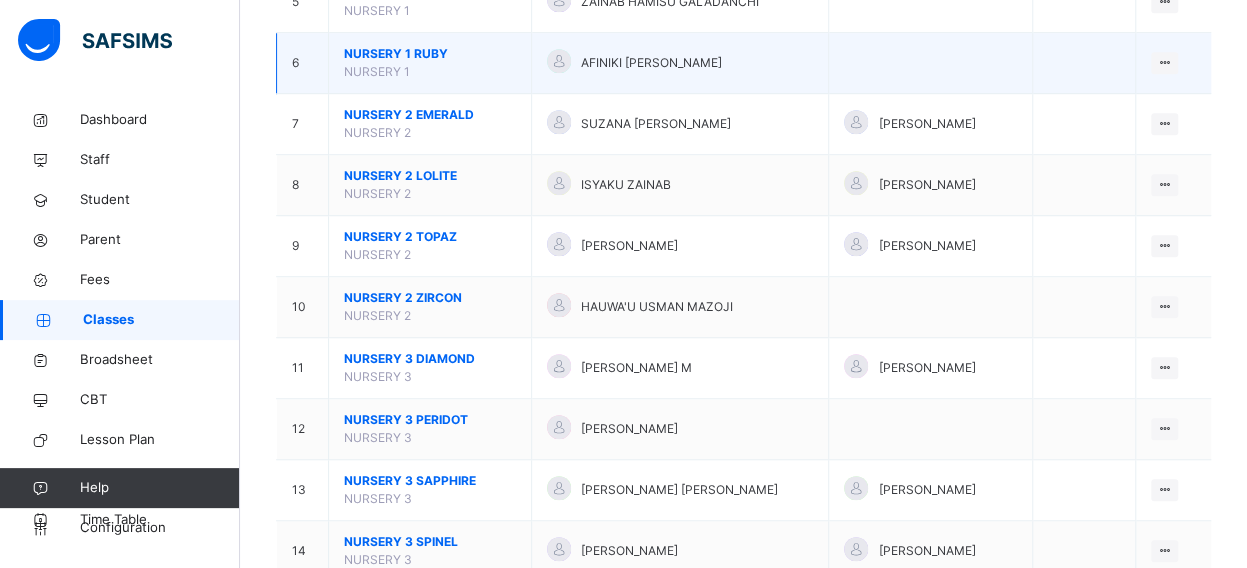 click on "NURSERY 1   RUBY" at bounding box center (430, 54) 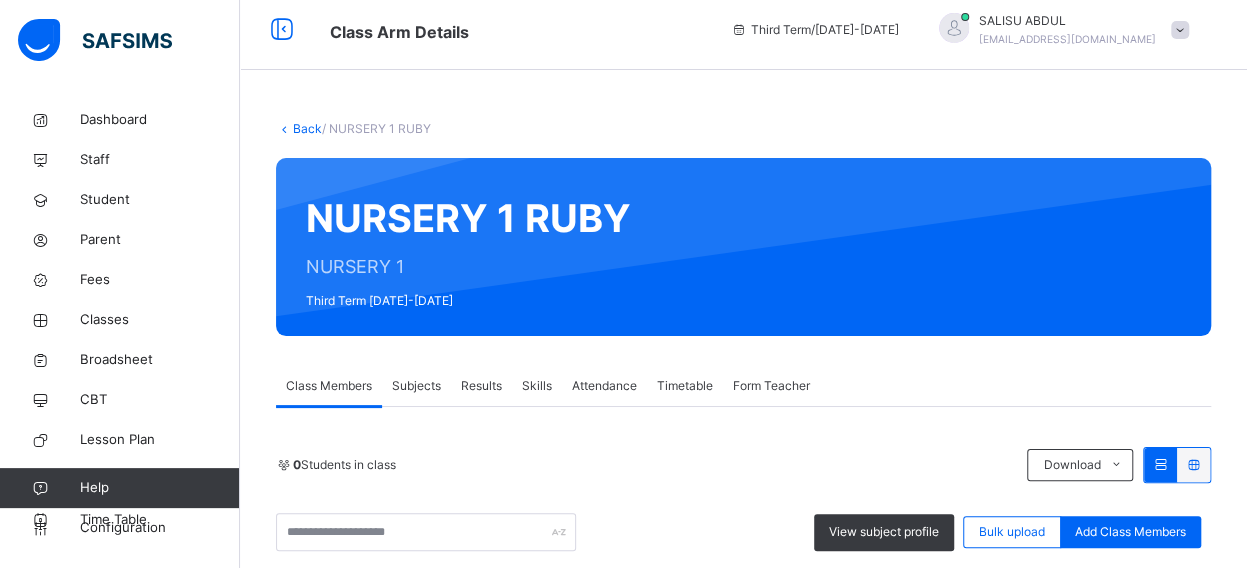 scroll, scrollTop: 528, scrollLeft: 0, axis: vertical 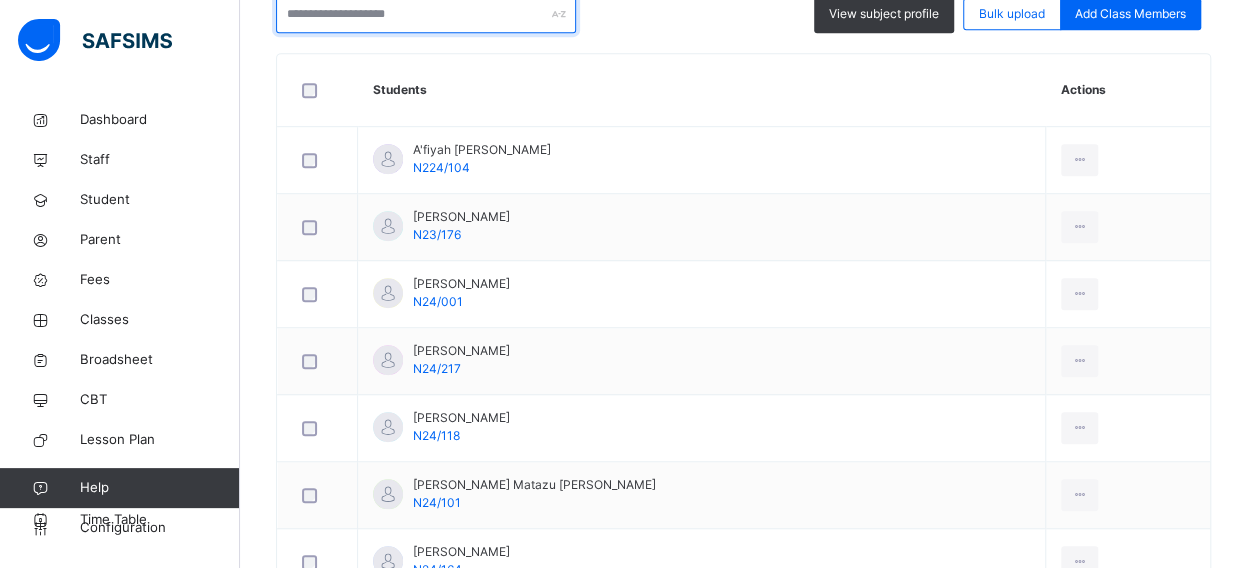 click at bounding box center (426, 14) 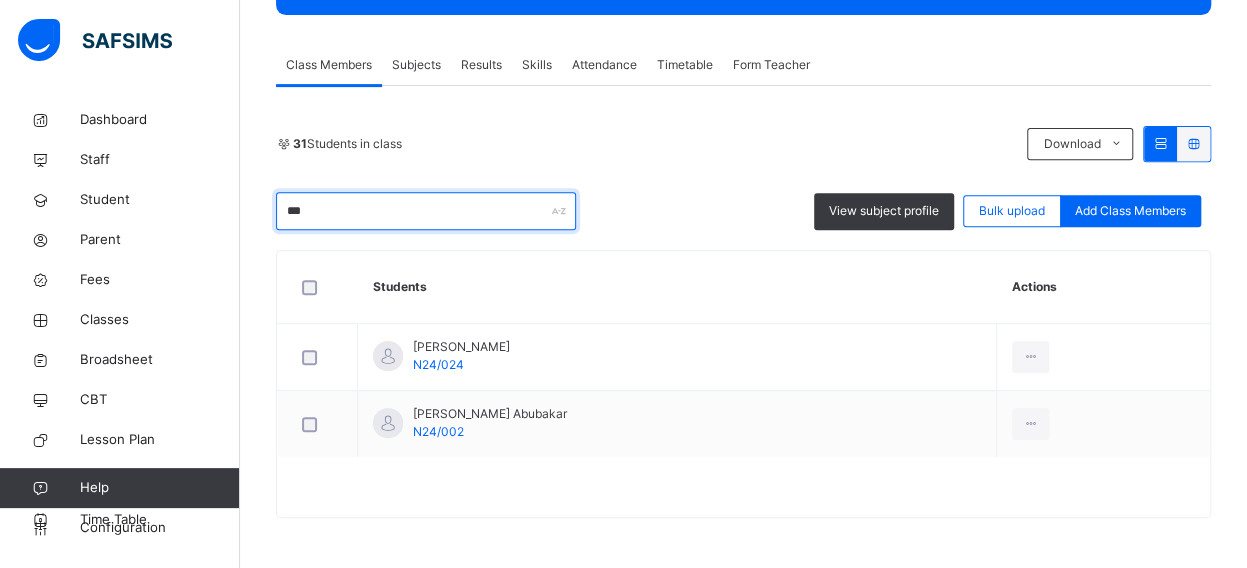 scroll, scrollTop: 328, scrollLeft: 0, axis: vertical 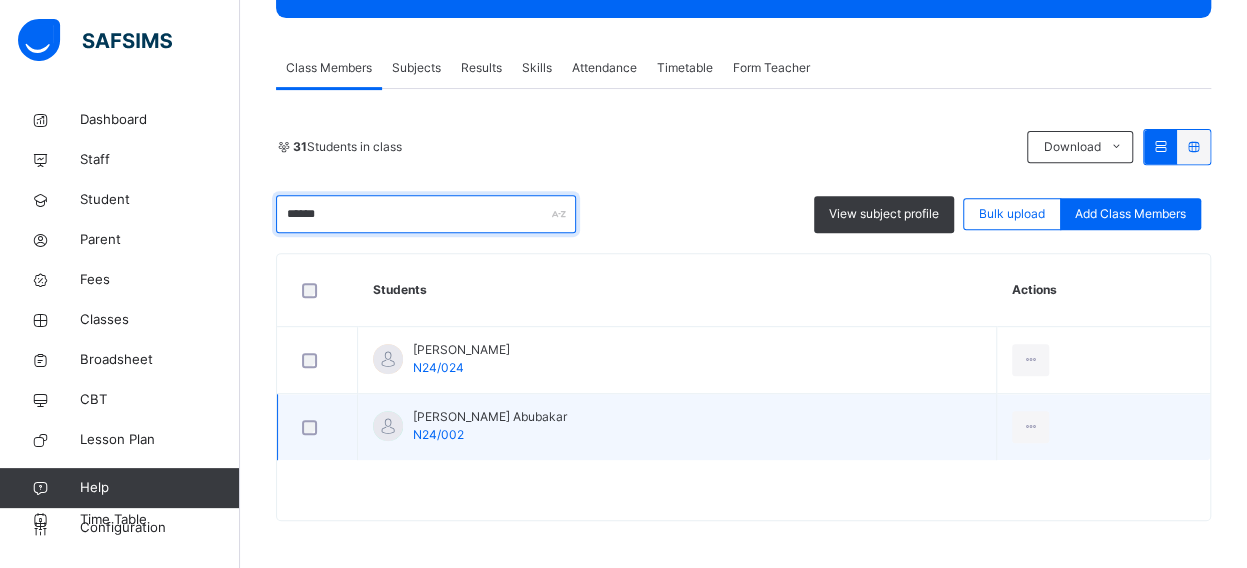 type on "******" 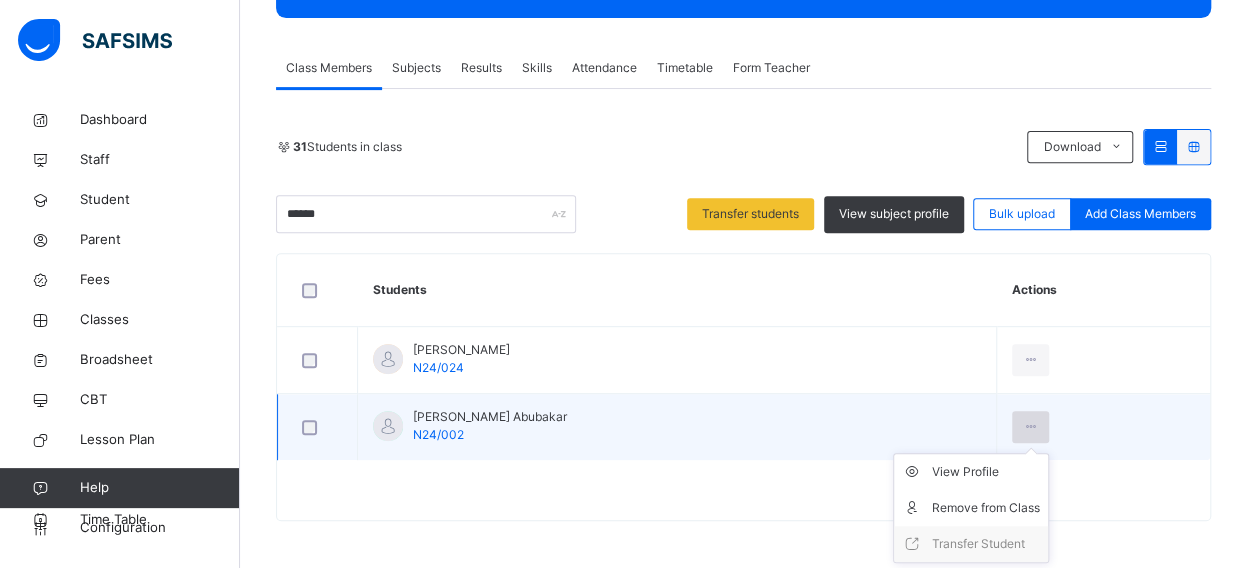 click at bounding box center [1030, 427] 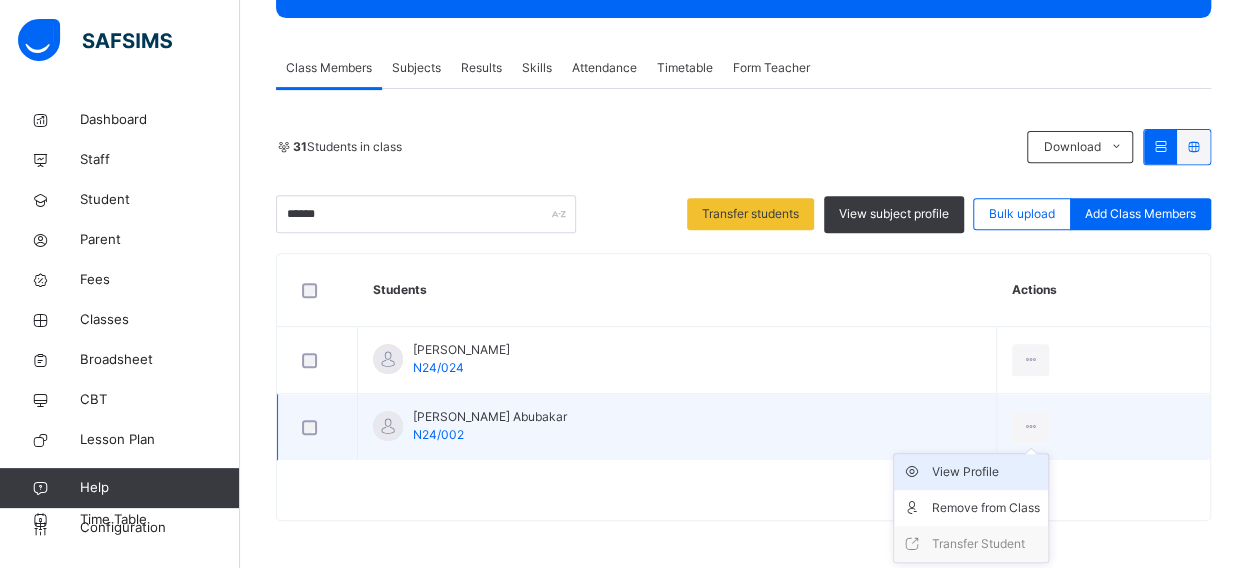 click on "View Profile" at bounding box center (986, 472) 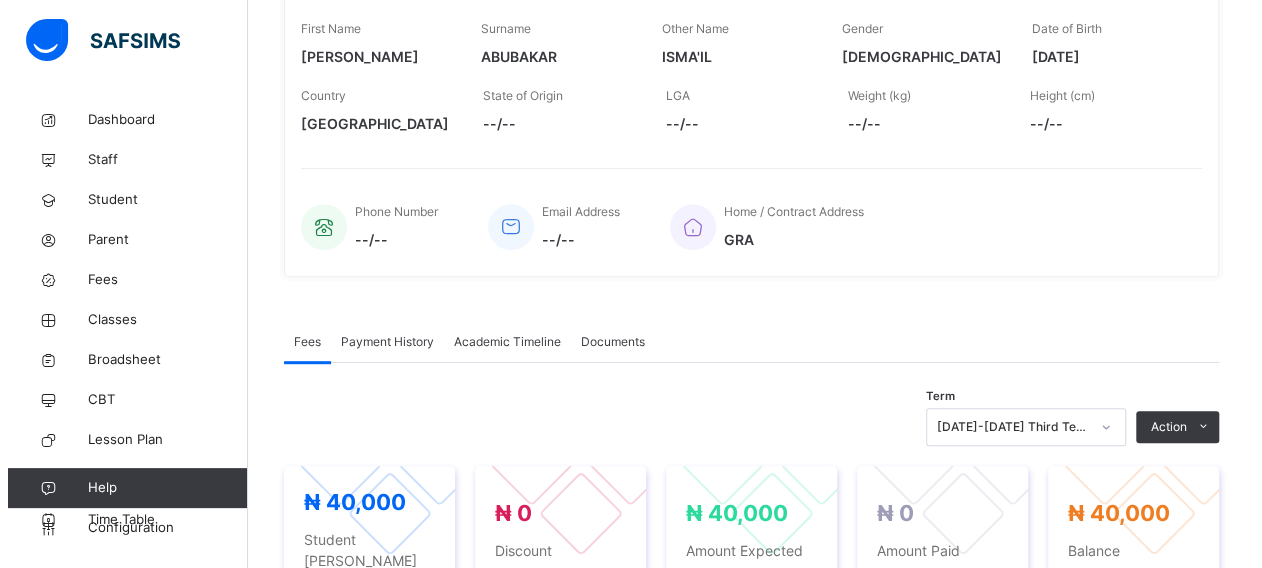 scroll, scrollTop: 368, scrollLeft: 0, axis: vertical 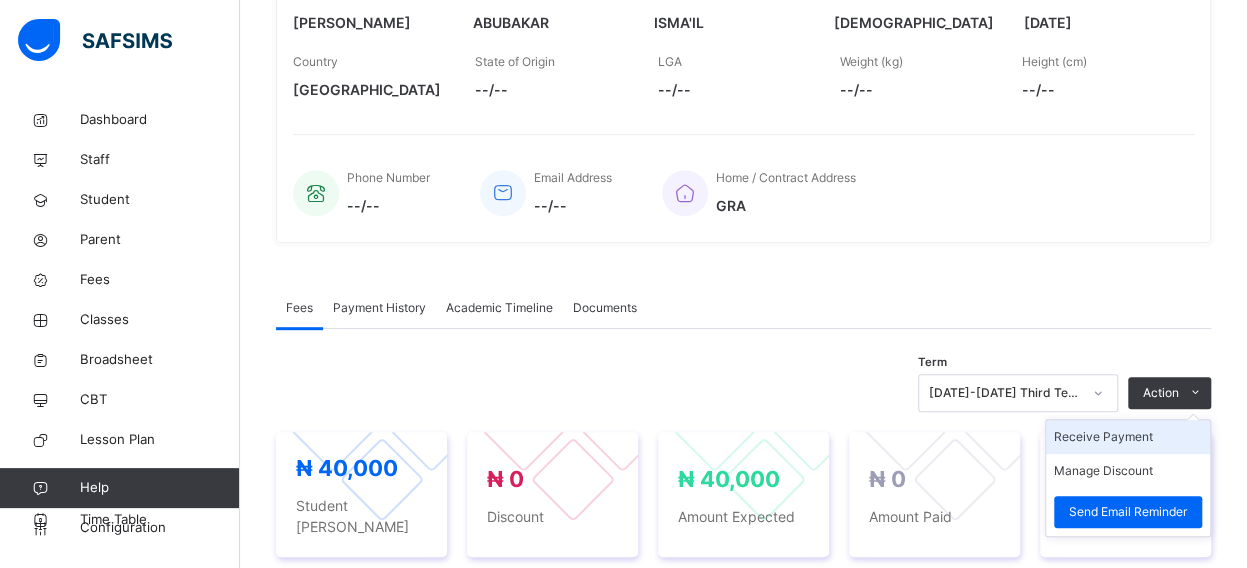 click on "Receive Payment" at bounding box center (1128, 437) 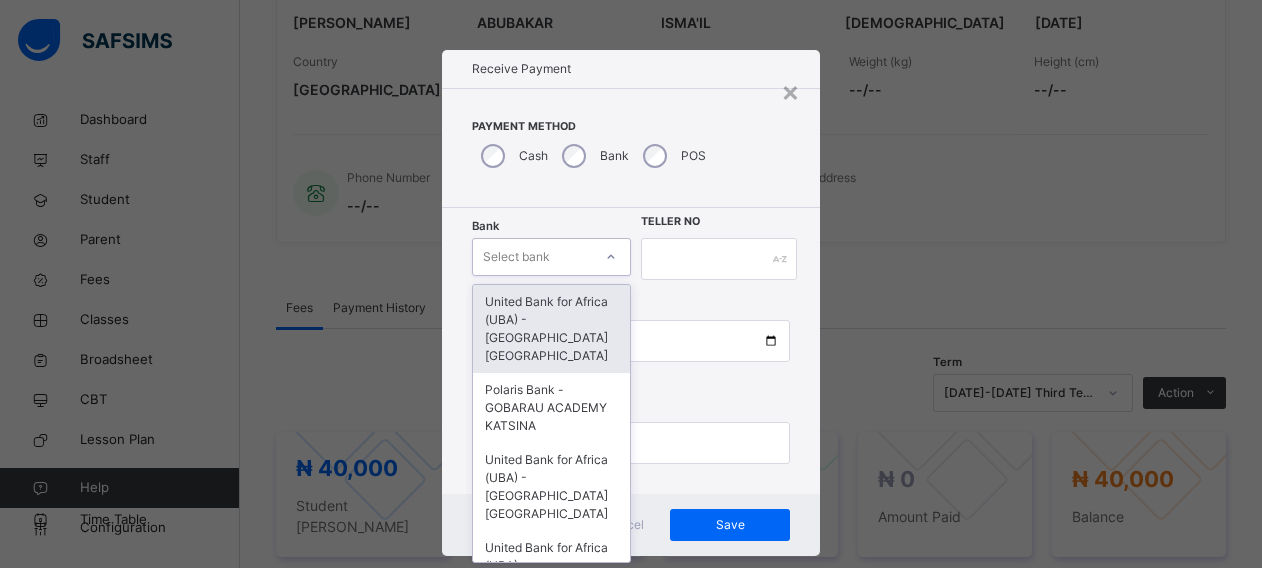 scroll, scrollTop: 24, scrollLeft: 0, axis: vertical 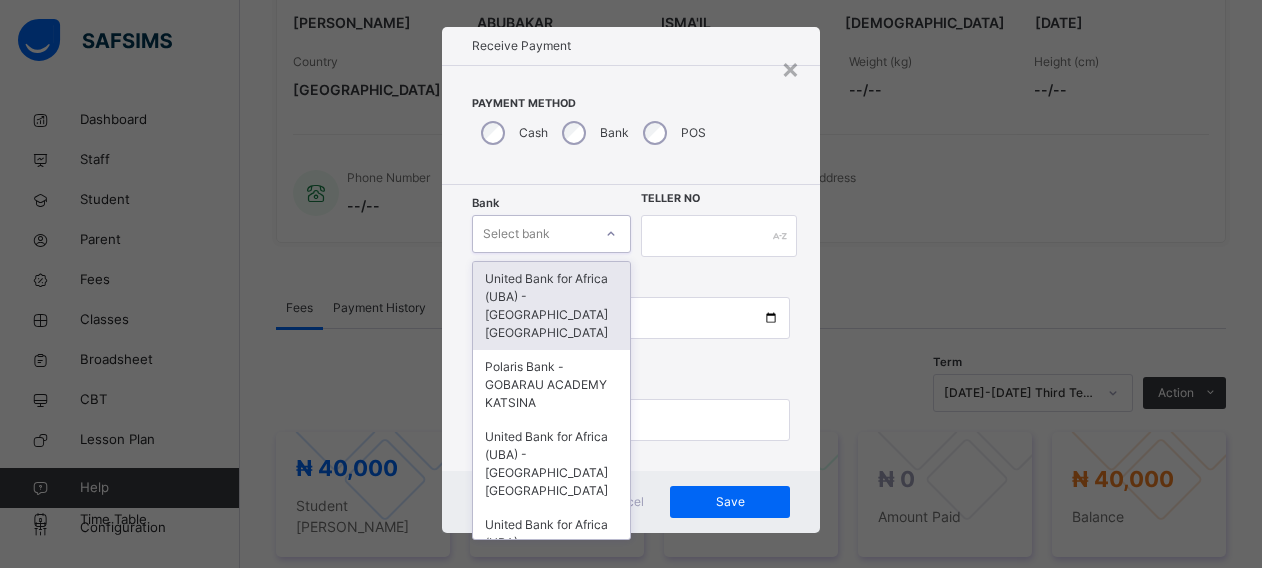 click on "Bank      option United Bank for Africa ([GEOGRAPHIC_DATA]) - Gobarau Academy Katsina focused, 1 of 16. 16 results available. Use Up and Down to choose options, press Enter to select the currently focused option, press Escape to exit the menu, press Tab to select the option and exit the menu. Select bank United Bank for Africa ([GEOGRAPHIC_DATA]) - [GEOGRAPHIC_DATA] [GEOGRAPHIC_DATA] Polaris Bank - GOBARAU ACADEMY KATSINA United Bank for Africa ([GEOGRAPHIC_DATA]) - [GEOGRAPHIC_DATA] [GEOGRAPHIC_DATA] United Bank for Africa ([GEOGRAPHIC_DATA]) - [GEOGRAPHIC_DATA] [GEOGRAPHIC_DATA] for Africa ([GEOGRAPHIC_DATA]) - [GEOGRAPHIC_DATA] [GEOGRAPHIC_DATA] [GEOGRAPHIC_DATA] - [GEOGRAPHIC_DATA] [GEOGRAPHIC_DATA] [GEOGRAPHIC_DATA] - [GEOGRAPHIC_DATA] [GEOGRAPHIC_DATA] [GEOGRAPHIC_DATA] - [GEOGRAPHIC_DATA] [GEOGRAPHIC_DATA] - [GEOGRAPHIC_DATA] [GEOGRAPHIC_DATA] - [GEOGRAPHIC_DATA] [GEOGRAPHIC_DATA] - [GEOGRAPHIC_DATA] [GEOGRAPHIC_DATA] - [GEOGRAPHIC_DATA] [GEOGRAPHIC_DATA] - [GEOGRAPHIC_DATA] [GEOGRAPHIC_DATA] - [GEOGRAPHIC_DATA] [GEOGRAPHIC_DATA] - [GEOGRAPHIC_DATA] [GEOGRAPHIC_DATA] - [GEOGRAPHIC_DATA] [GEOGRAPHIC_DATA] Teller No Payment Date Amount to pay" at bounding box center (631, 328) 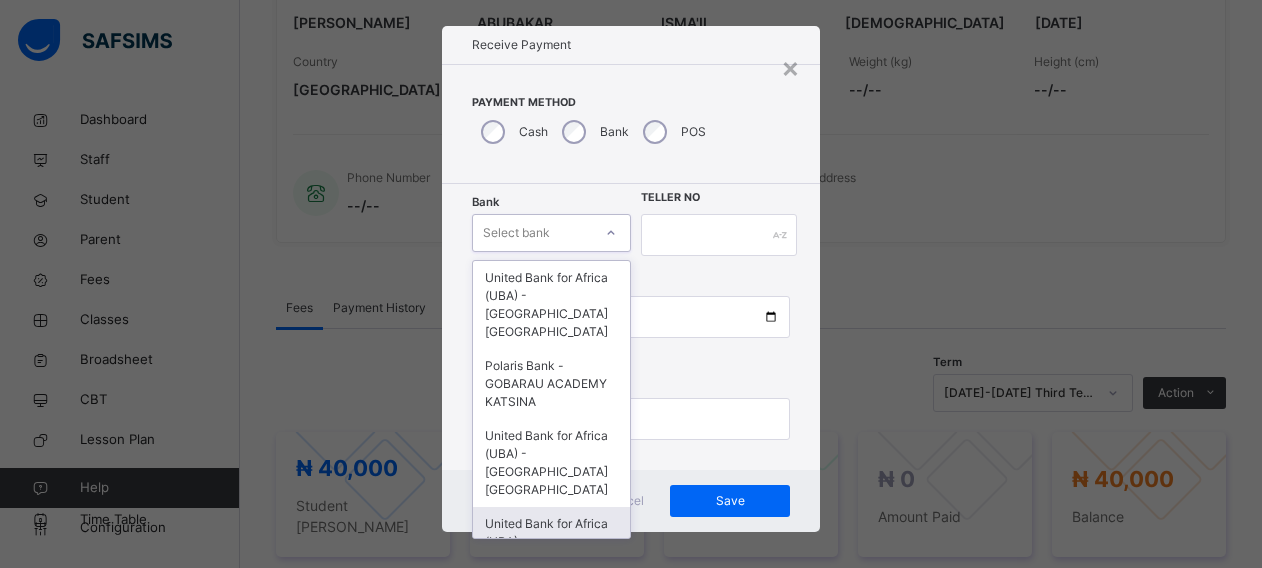 click on "United Bank for Africa (UBA) - [GEOGRAPHIC_DATA] [GEOGRAPHIC_DATA] Polaris Bank - GOBARAU ACADEMY KATSINA United Bank for Africa ([GEOGRAPHIC_DATA]) - [GEOGRAPHIC_DATA] Katsina United Bank for Africa ([GEOGRAPHIC_DATA]) - [GEOGRAPHIC_DATA] [GEOGRAPHIC_DATA] for Africa ([GEOGRAPHIC_DATA]) - [GEOGRAPHIC_DATA] [GEOGRAPHIC_DATA] [GEOGRAPHIC_DATA] - [GEOGRAPHIC_DATA] [GEOGRAPHIC_DATA] [GEOGRAPHIC_DATA] - [GEOGRAPHIC_DATA] [GEOGRAPHIC_DATA] [GEOGRAPHIC_DATA] - [GEOGRAPHIC_DATA] [GEOGRAPHIC_DATA] [GEOGRAPHIC_DATA] - [GEOGRAPHIC_DATA] [GEOGRAPHIC_DATA] - [GEOGRAPHIC_DATA] [GEOGRAPHIC_DATA] - [GEOGRAPHIC_DATA] [GEOGRAPHIC_DATA] - Gobarau Academy [GEOGRAPHIC_DATA] - [GEOGRAPHIC_DATA] [GEOGRAPHIC_DATA] - [GEOGRAPHIC_DATA] [GEOGRAPHIC_DATA] - [GEOGRAPHIC_DATA] [GEOGRAPHIC_DATA] - Gobarau Academy [GEOGRAPHIC_DATA]" at bounding box center (551, 399) 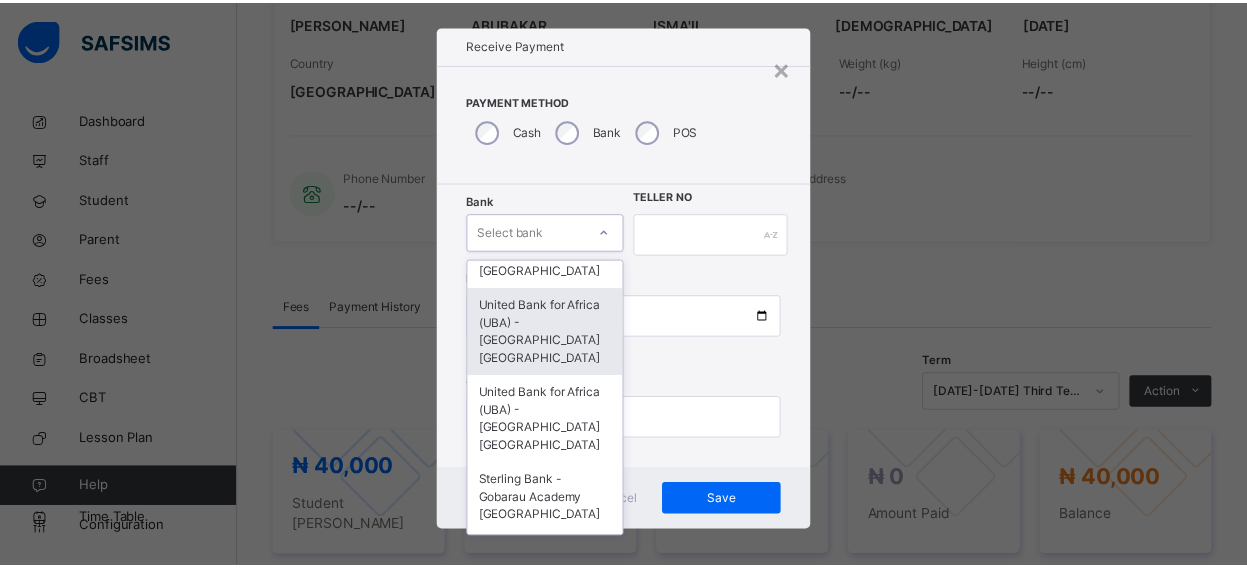 scroll, scrollTop: 240, scrollLeft: 0, axis: vertical 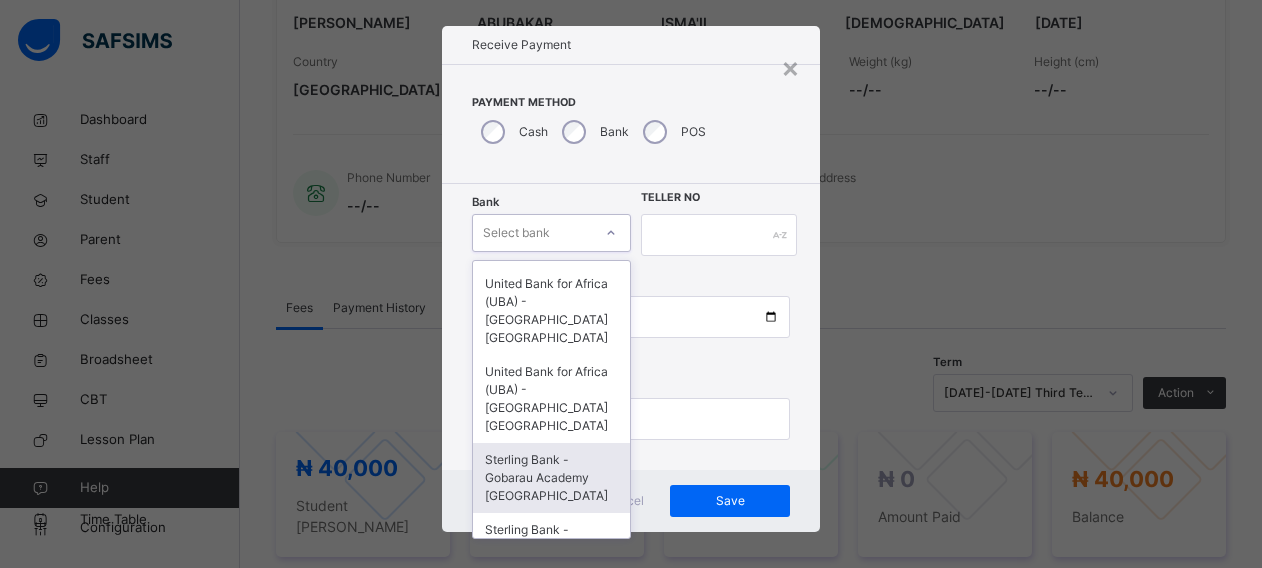 click on "Sterling Bank - Gobarau Academy [GEOGRAPHIC_DATA]" at bounding box center (551, 478) 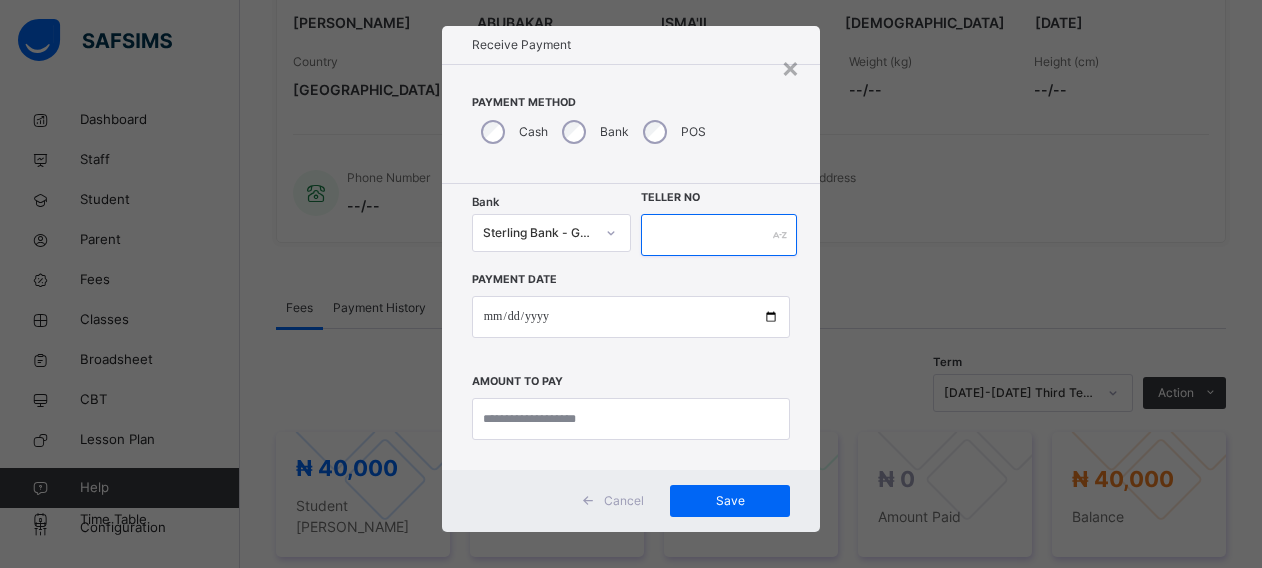 click at bounding box center [719, 235] 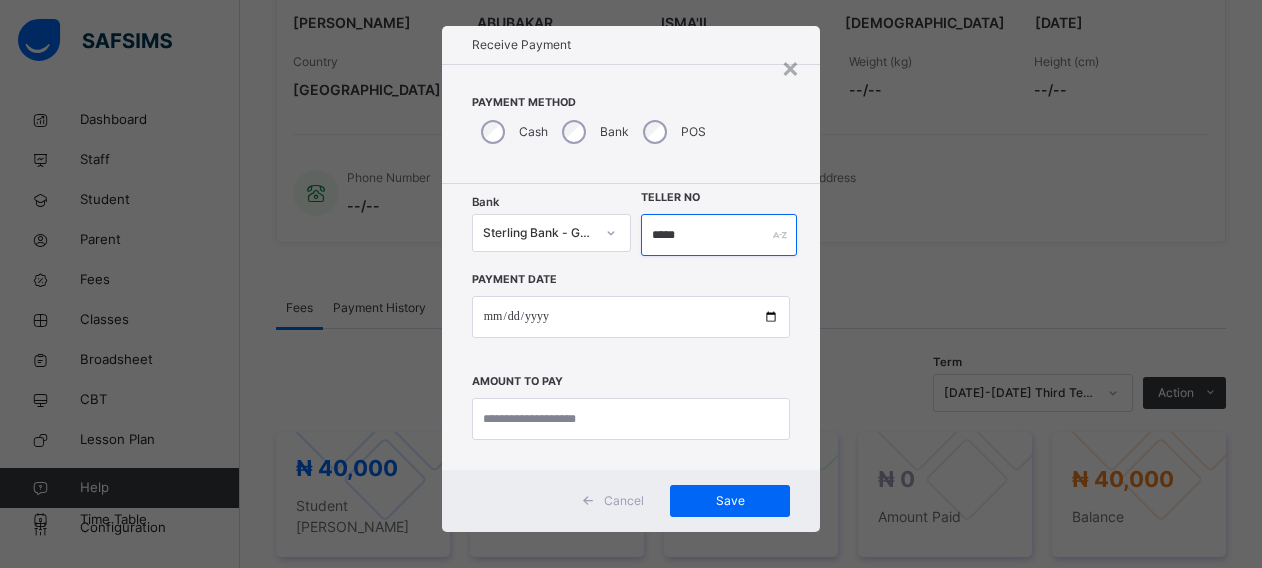 type on "*****" 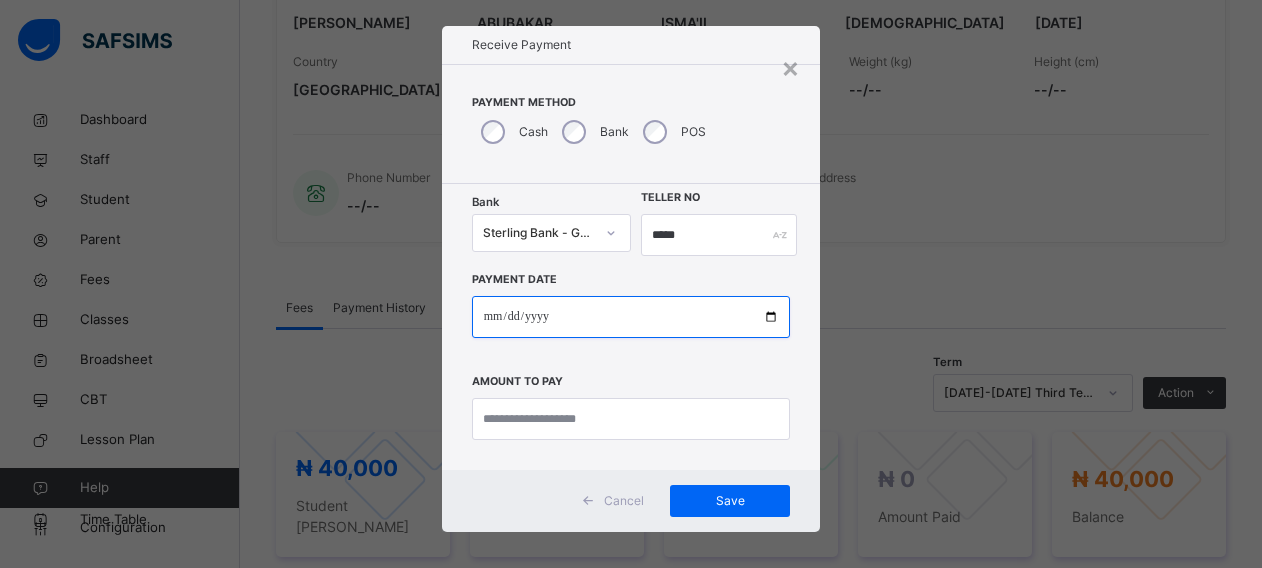 click at bounding box center (631, 317) 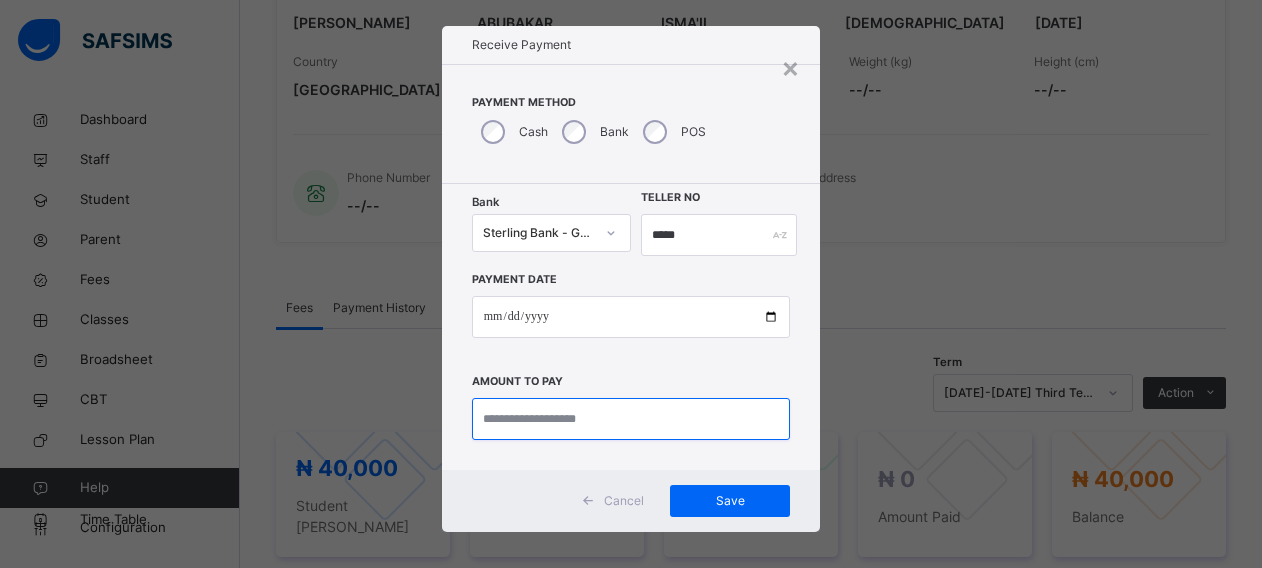 click at bounding box center [631, 419] 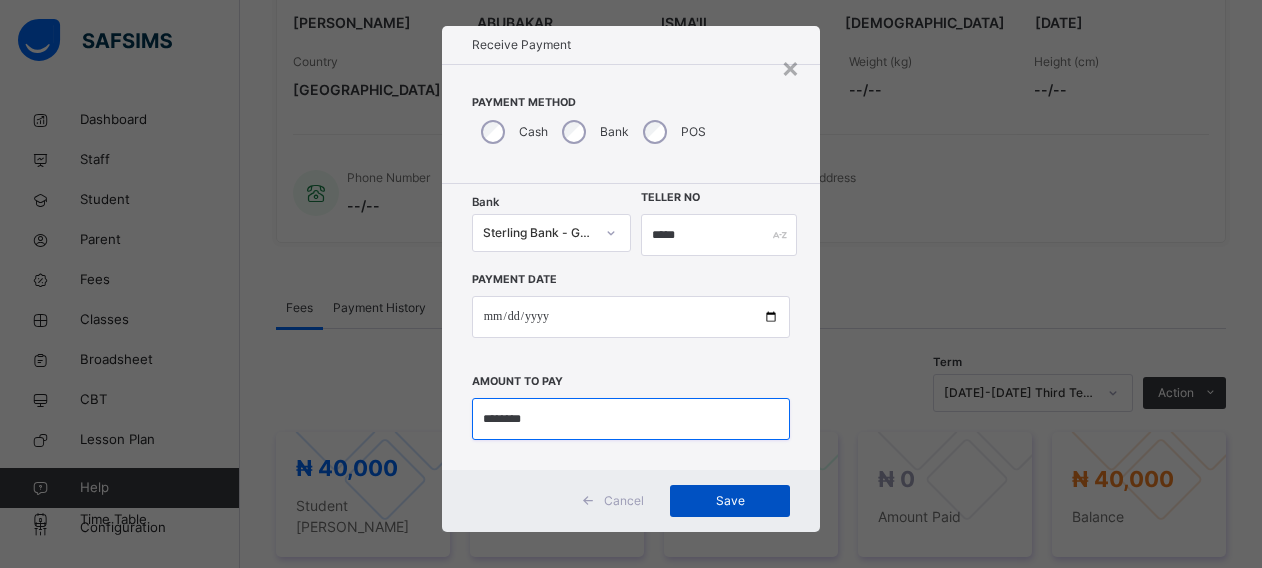 type on "********" 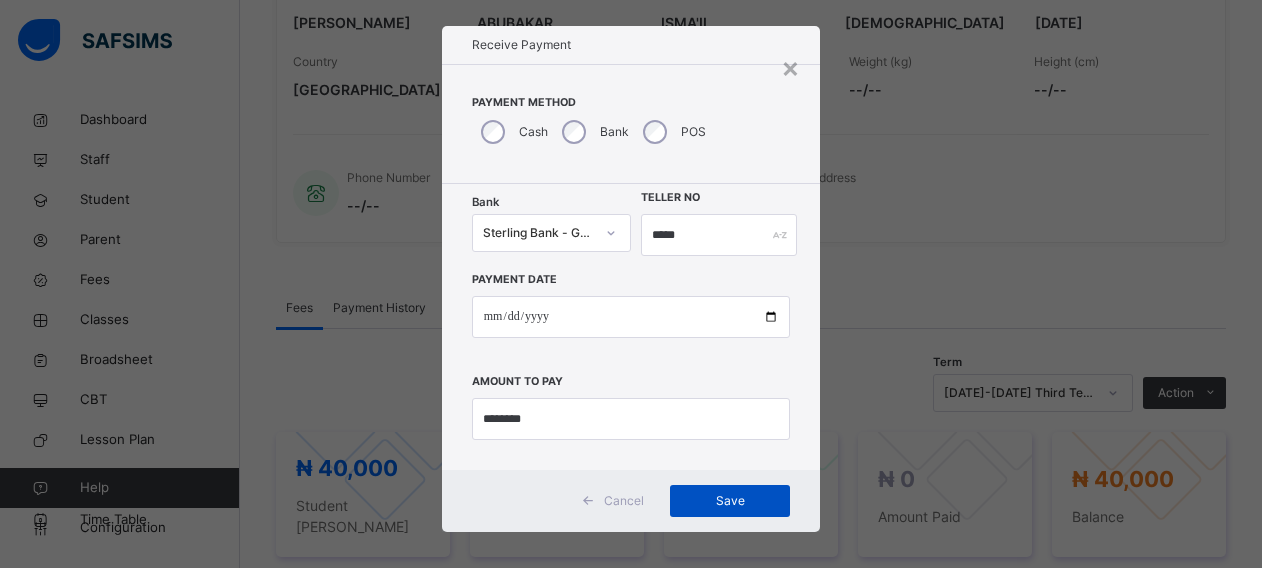 click on "Save" at bounding box center [730, 501] 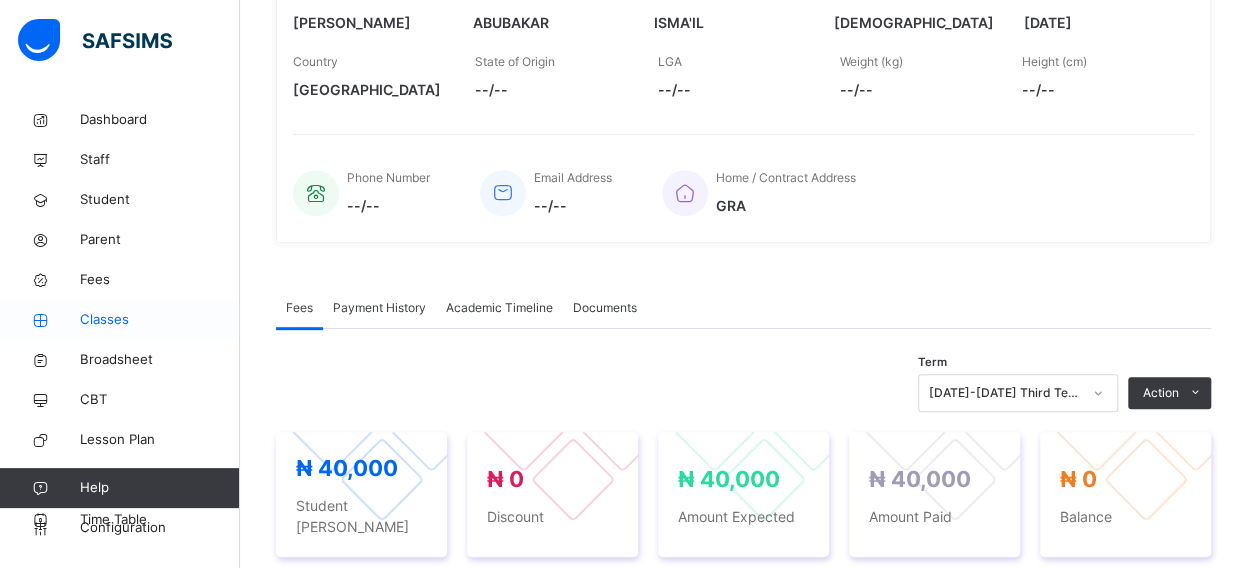 click on "Classes" at bounding box center [160, 320] 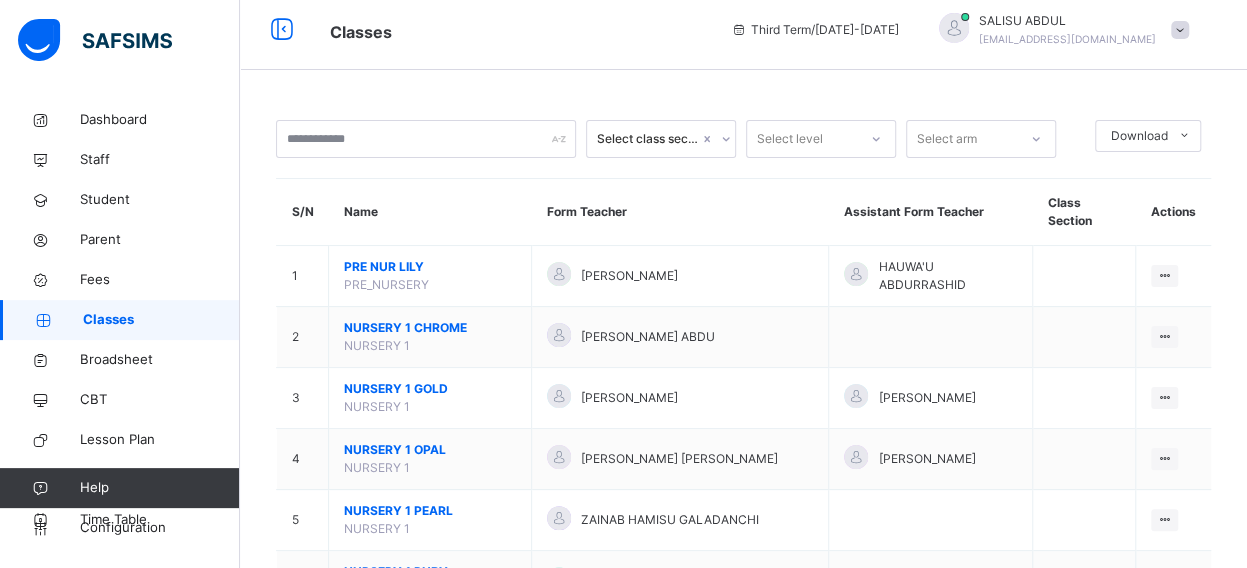 scroll, scrollTop: 368, scrollLeft: 0, axis: vertical 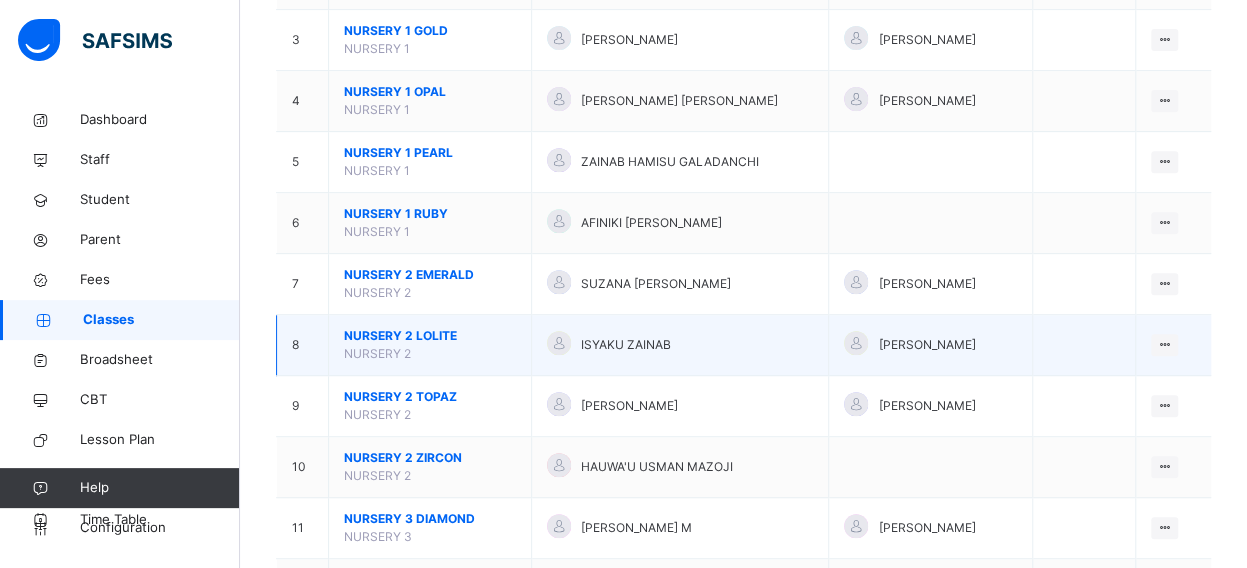 click on "NURSERY 2   LOLITE" at bounding box center (430, 336) 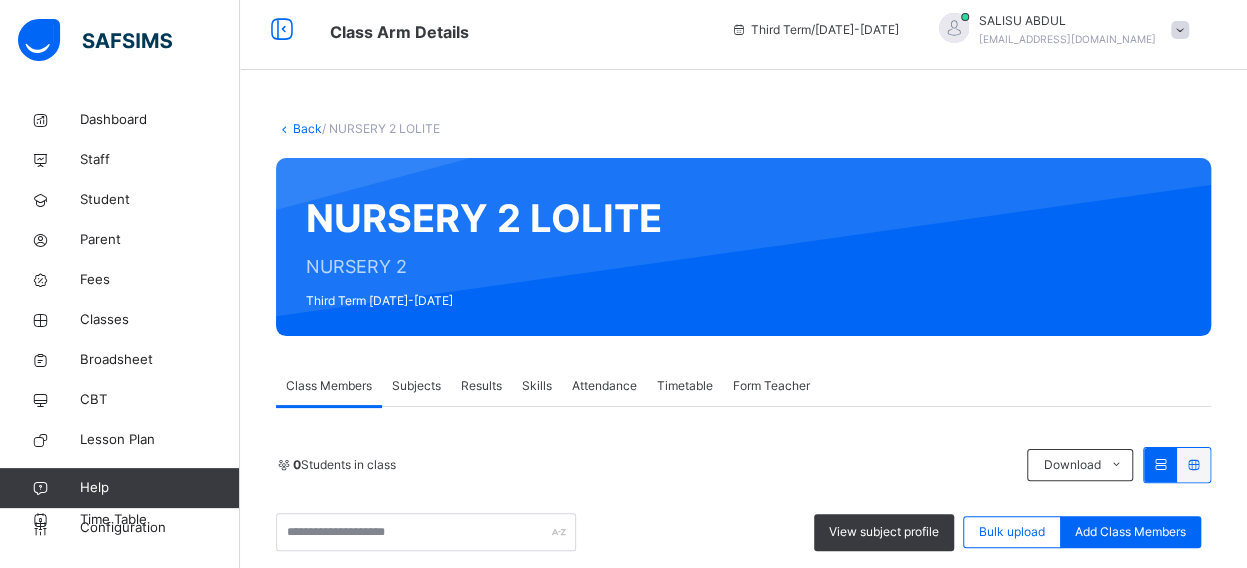 scroll, scrollTop: 368, scrollLeft: 0, axis: vertical 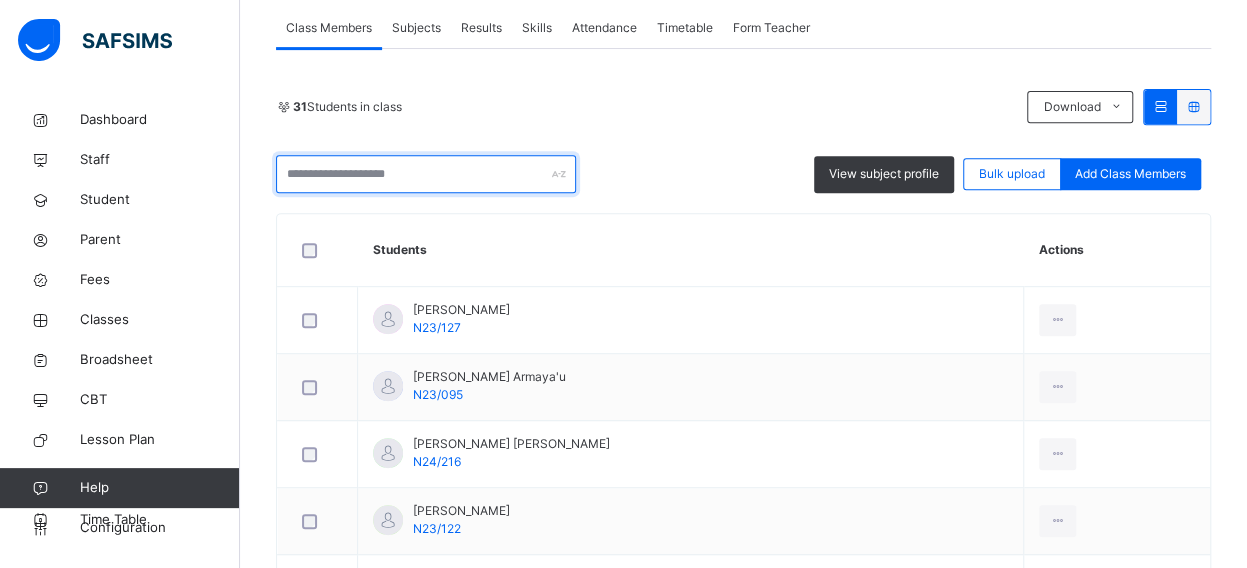 click at bounding box center [426, 174] 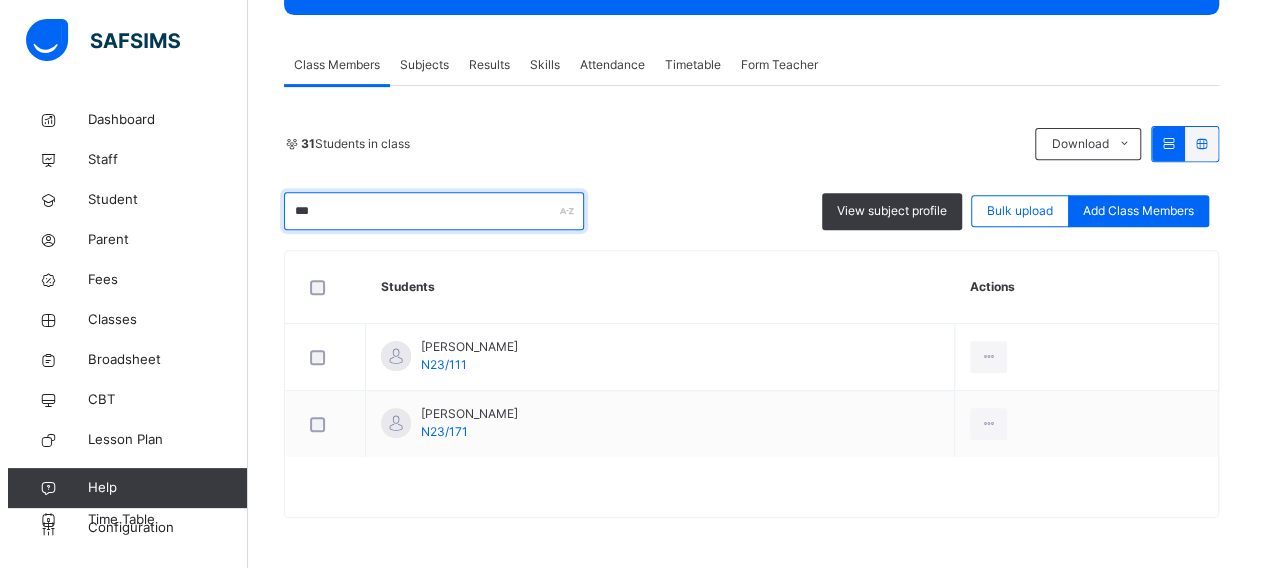 scroll, scrollTop: 328, scrollLeft: 0, axis: vertical 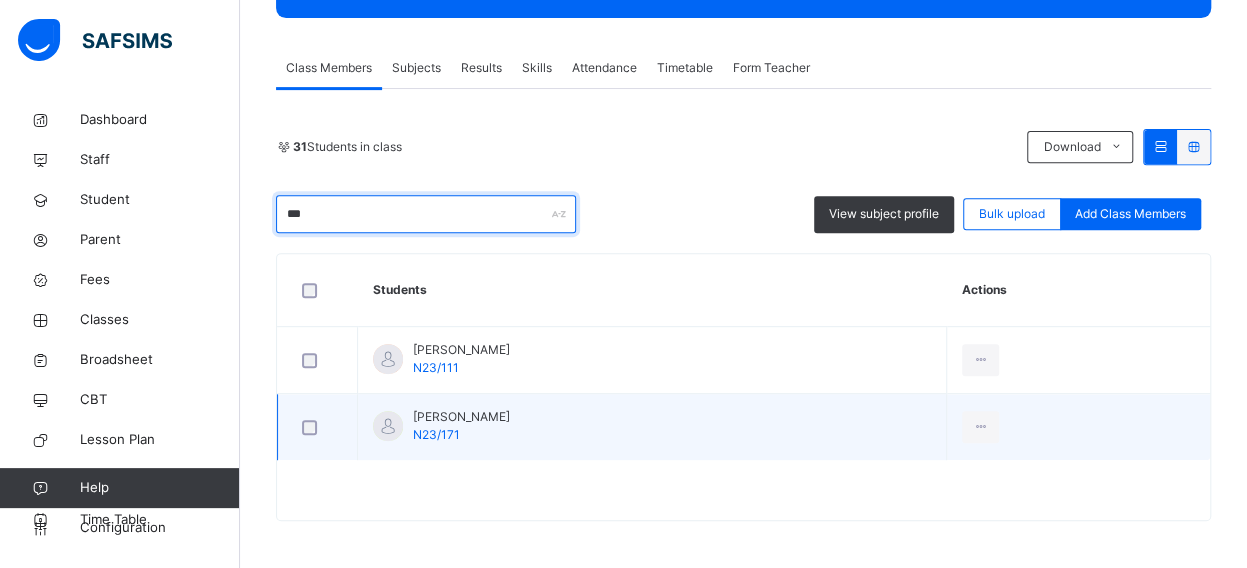 type on "***" 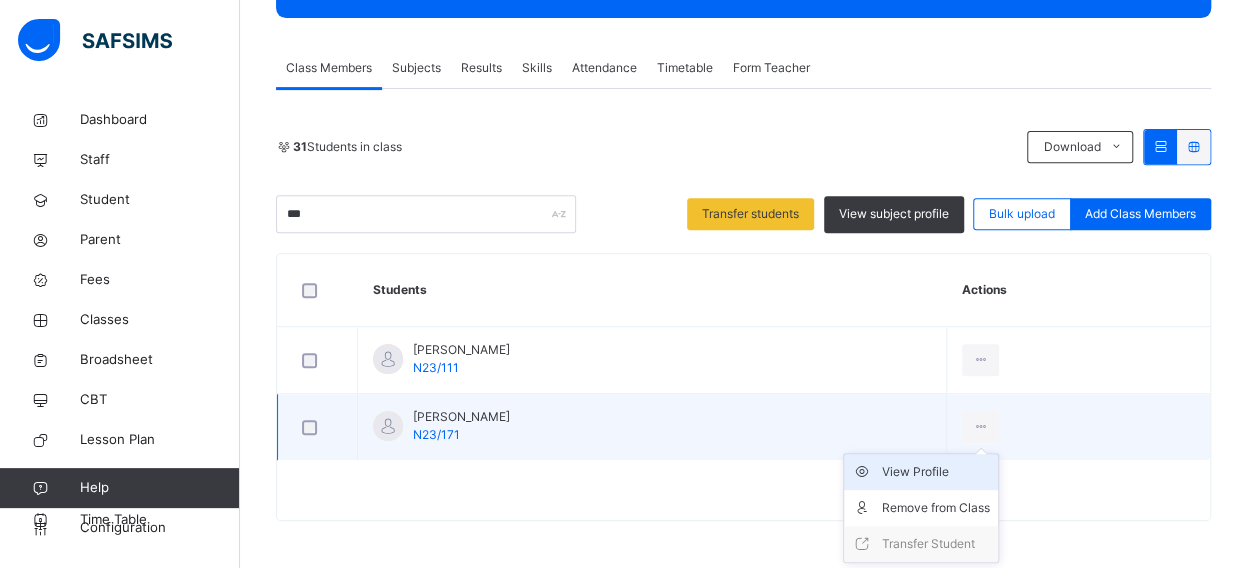 click on "View Profile" at bounding box center [936, 472] 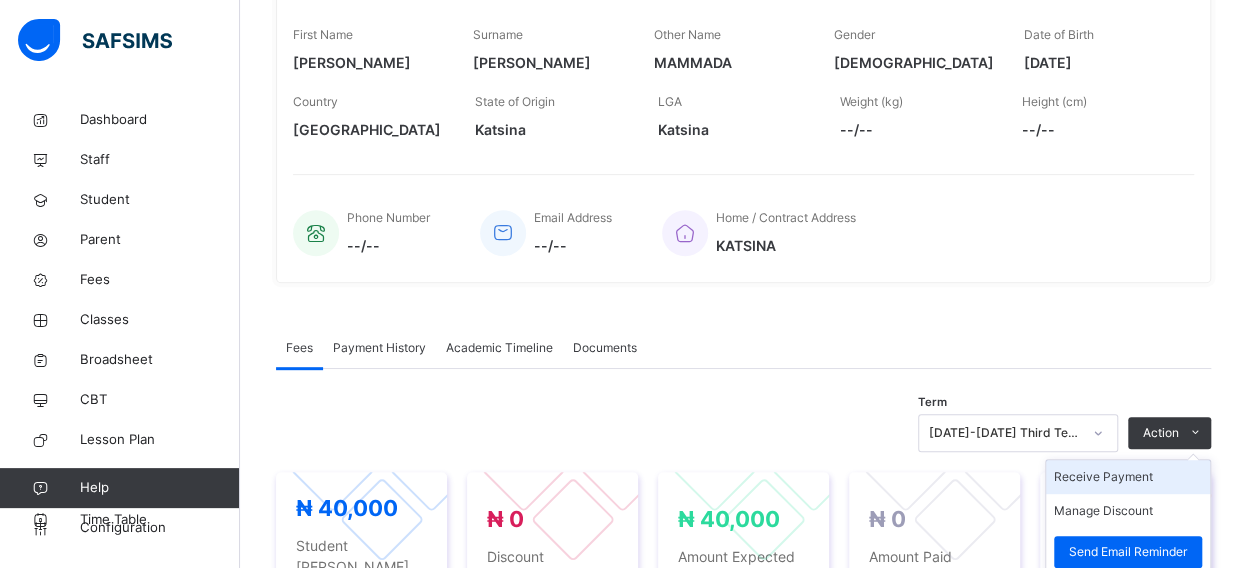 click on "Receive Payment" at bounding box center [1128, 477] 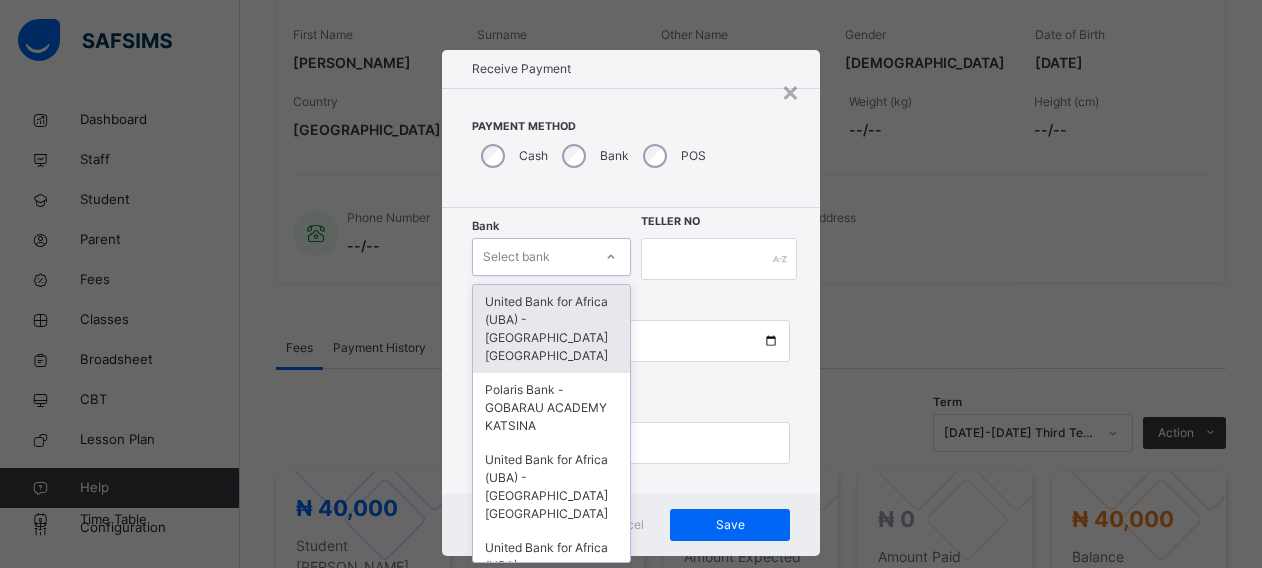 scroll, scrollTop: 24, scrollLeft: 0, axis: vertical 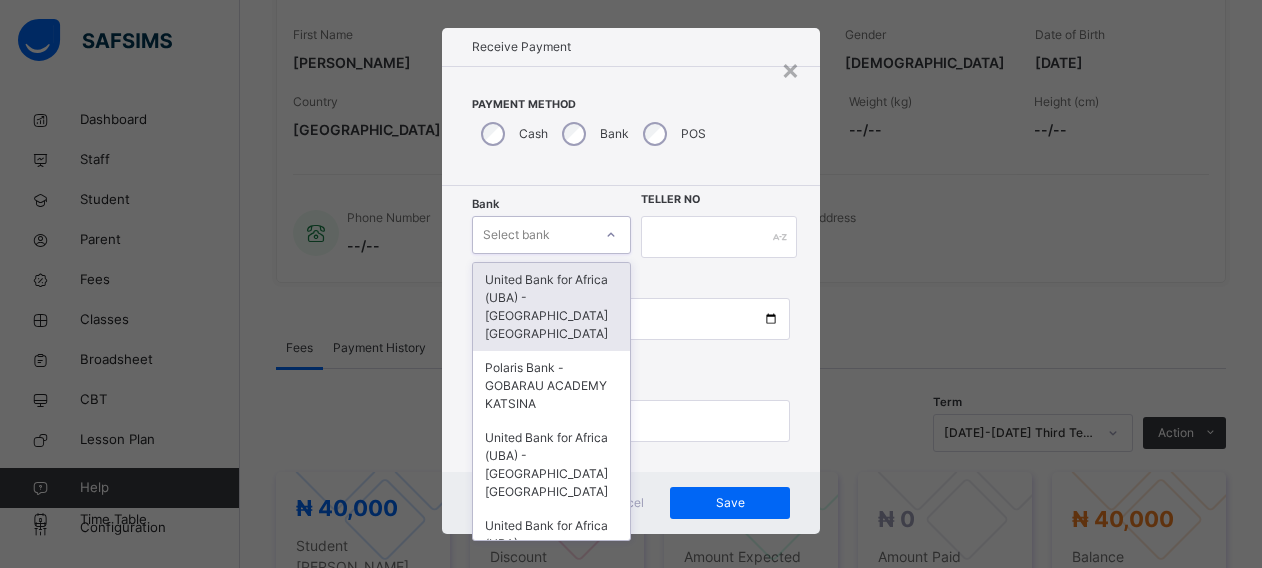 click on "Bank      option United Bank for Africa ([GEOGRAPHIC_DATA]) - Gobarau Academy Katsina focused, 1 of 16. 16 results available. Use Up and Down to choose options, press Enter to select the currently focused option, press Escape to exit the menu, press Tab to select the option and exit the menu. Select bank United Bank for Africa ([GEOGRAPHIC_DATA]) - [GEOGRAPHIC_DATA] [GEOGRAPHIC_DATA] Polaris Bank - GOBARAU ACADEMY KATSINA United Bank for Africa ([GEOGRAPHIC_DATA]) - [GEOGRAPHIC_DATA] [GEOGRAPHIC_DATA] United Bank for Africa ([GEOGRAPHIC_DATA]) - [GEOGRAPHIC_DATA] [GEOGRAPHIC_DATA] for Africa ([GEOGRAPHIC_DATA]) - [GEOGRAPHIC_DATA] [GEOGRAPHIC_DATA] [GEOGRAPHIC_DATA] - [GEOGRAPHIC_DATA] [GEOGRAPHIC_DATA] [GEOGRAPHIC_DATA] - [GEOGRAPHIC_DATA] [GEOGRAPHIC_DATA] [GEOGRAPHIC_DATA] - [GEOGRAPHIC_DATA] [GEOGRAPHIC_DATA] - [GEOGRAPHIC_DATA] [GEOGRAPHIC_DATA] - [GEOGRAPHIC_DATA] [GEOGRAPHIC_DATA] - [GEOGRAPHIC_DATA] [GEOGRAPHIC_DATA] - Gobarau Academy [GEOGRAPHIC_DATA] - [GEOGRAPHIC_DATA] [GEOGRAPHIC_DATA] - [GEOGRAPHIC_DATA] [GEOGRAPHIC_DATA] - [GEOGRAPHIC_DATA] [GEOGRAPHIC_DATA] - Gobarau Academy [GEOGRAPHIC_DATA]" at bounding box center (551, 237) 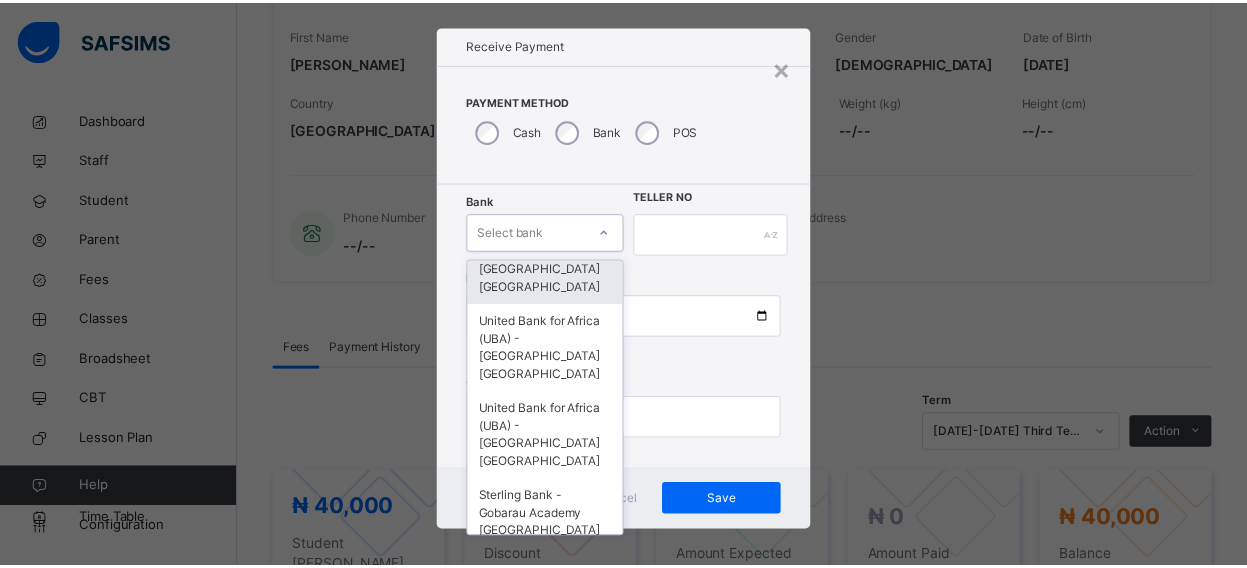 scroll, scrollTop: 240, scrollLeft: 0, axis: vertical 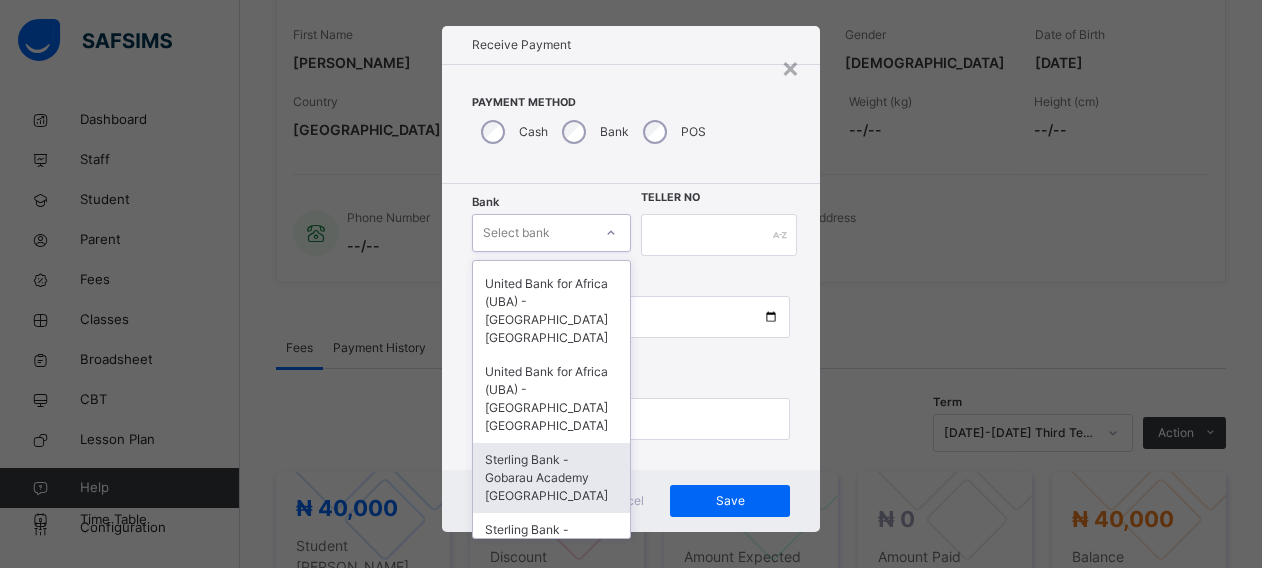 click on "Sterling Bank - Gobarau Academy [GEOGRAPHIC_DATA]" at bounding box center [551, 478] 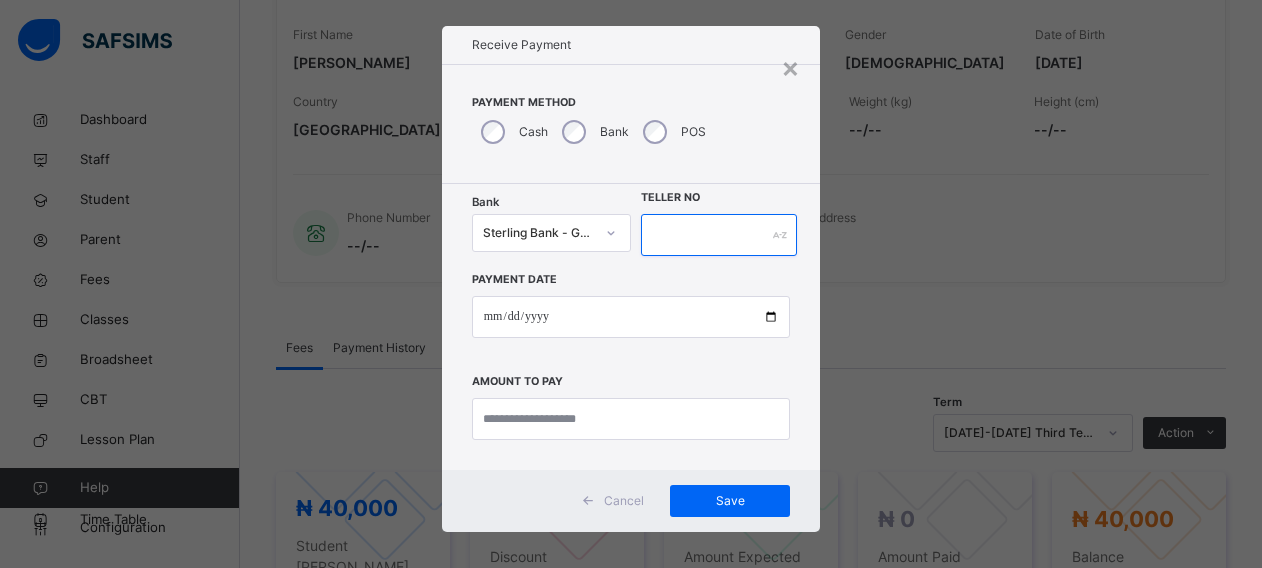 click at bounding box center [719, 235] 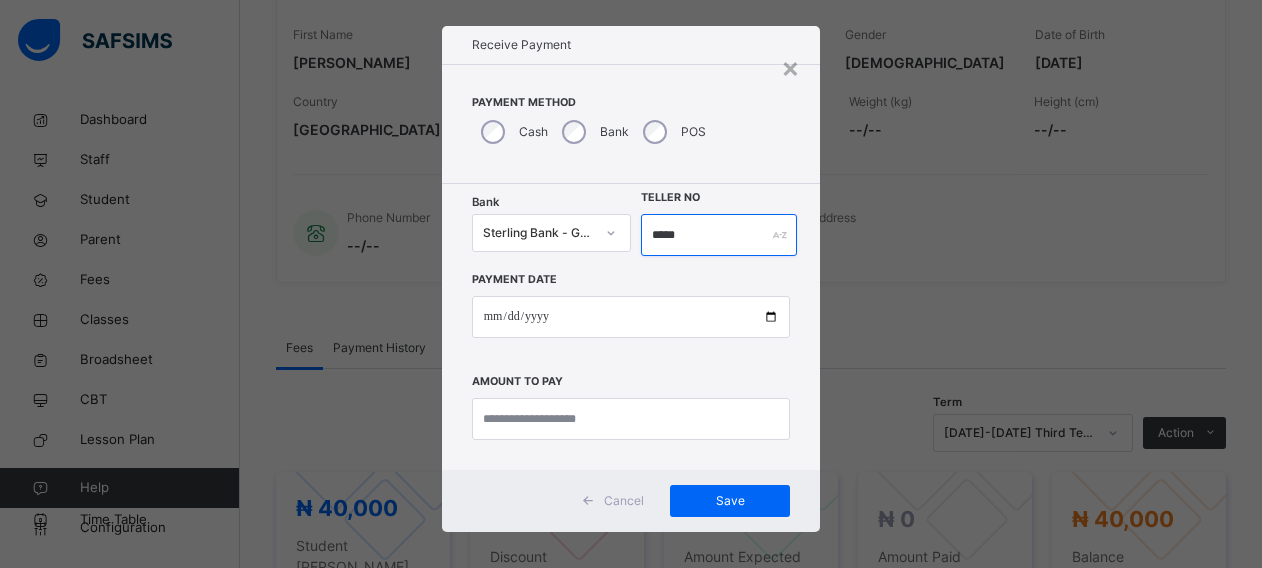 type on "*****" 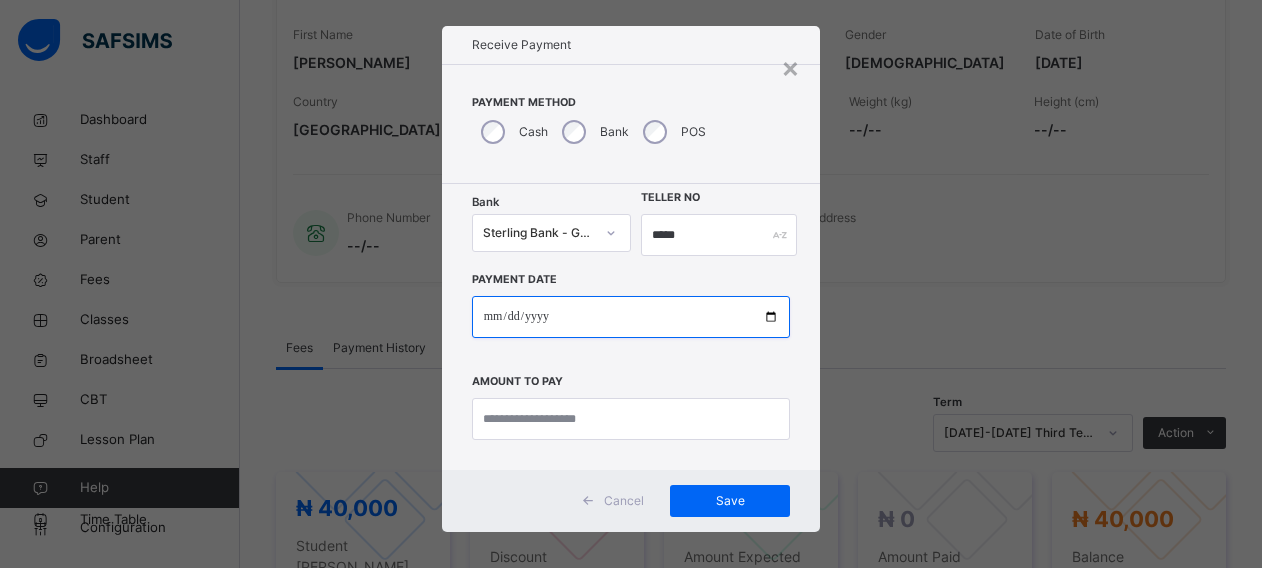 click at bounding box center [631, 317] 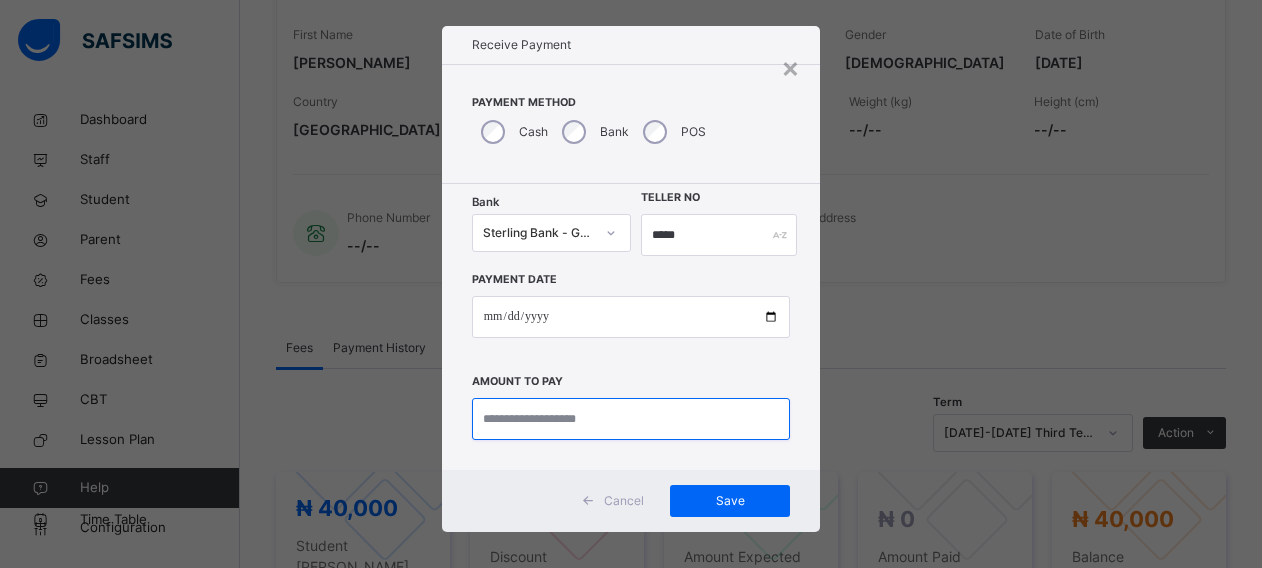 click at bounding box center (631, 419) 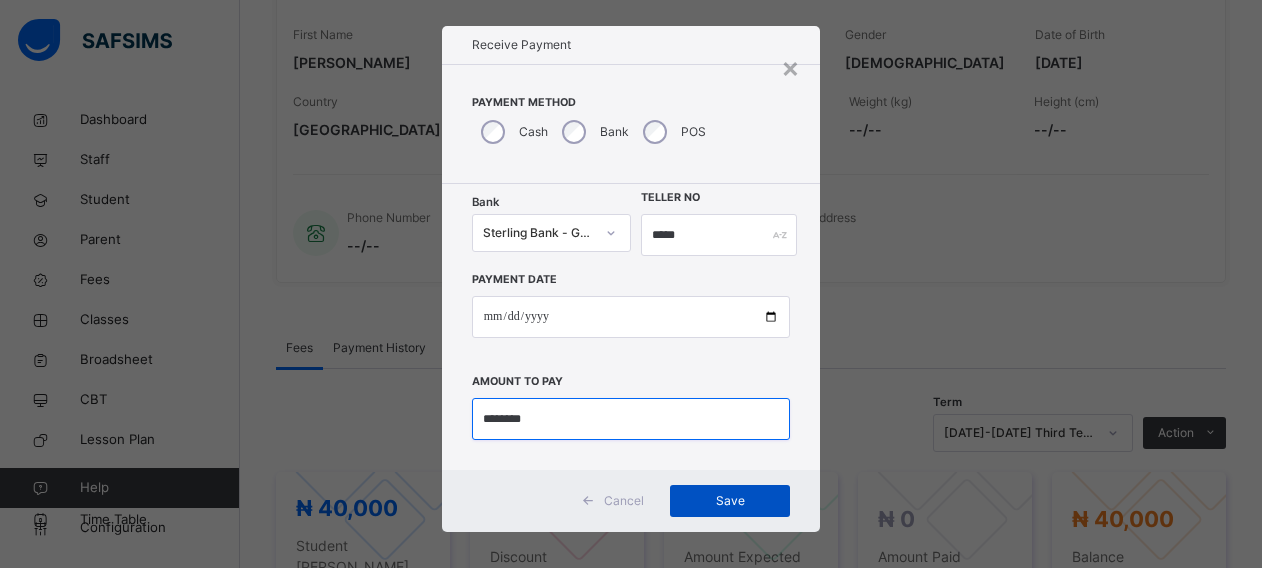 type on "********" 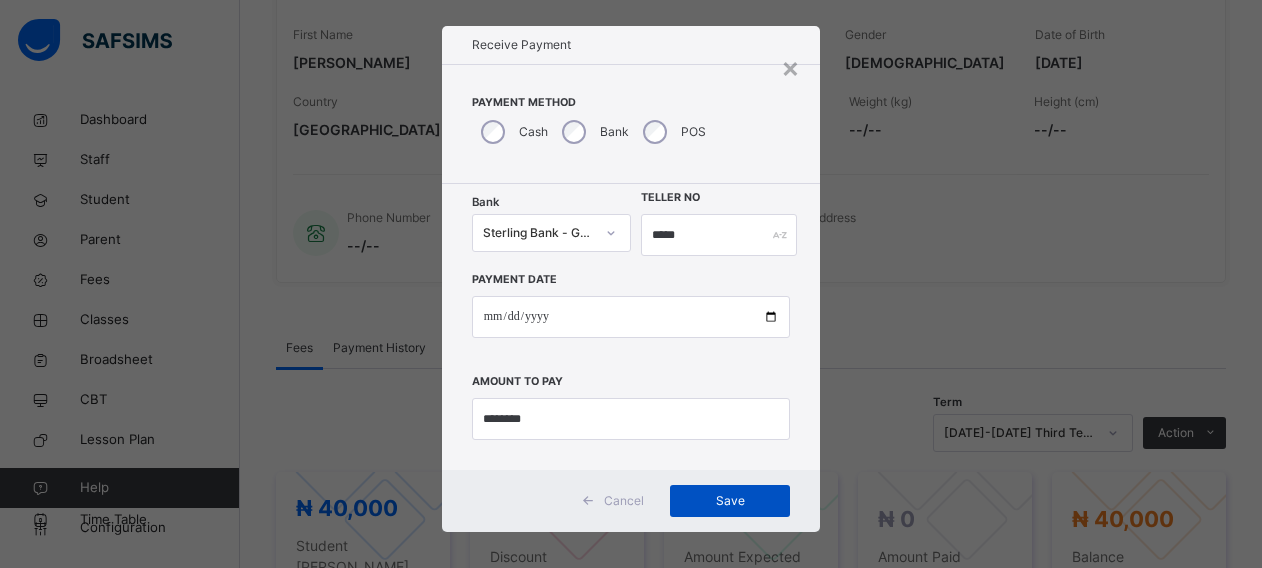 click on "Save" at bounding box center (730, 501) 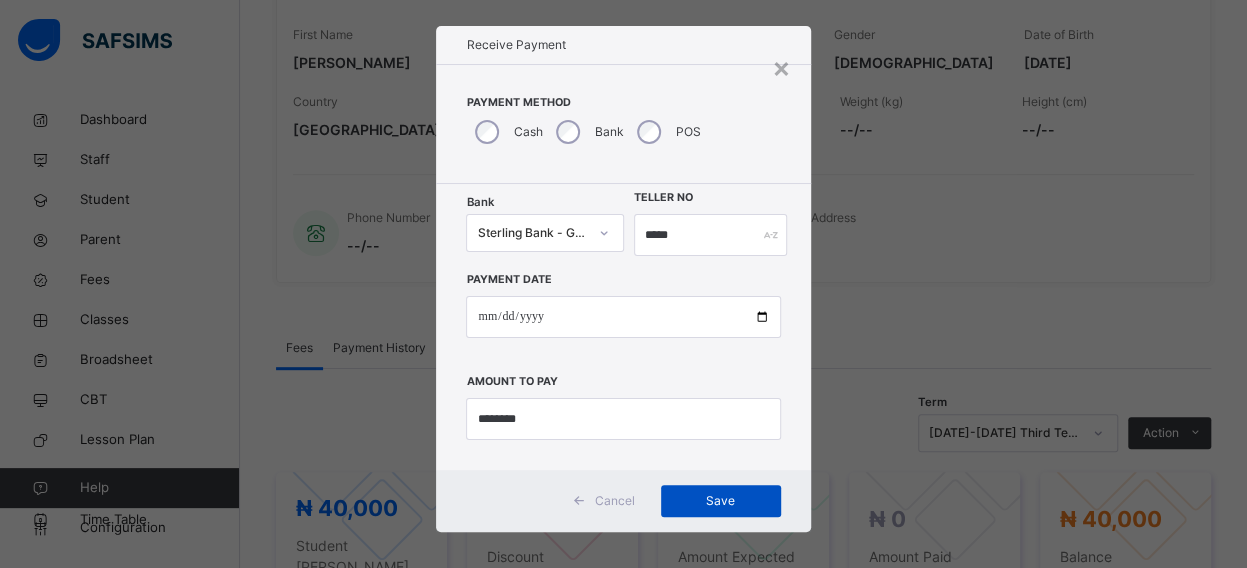 click on "Save" at bounding box center [721, 501] 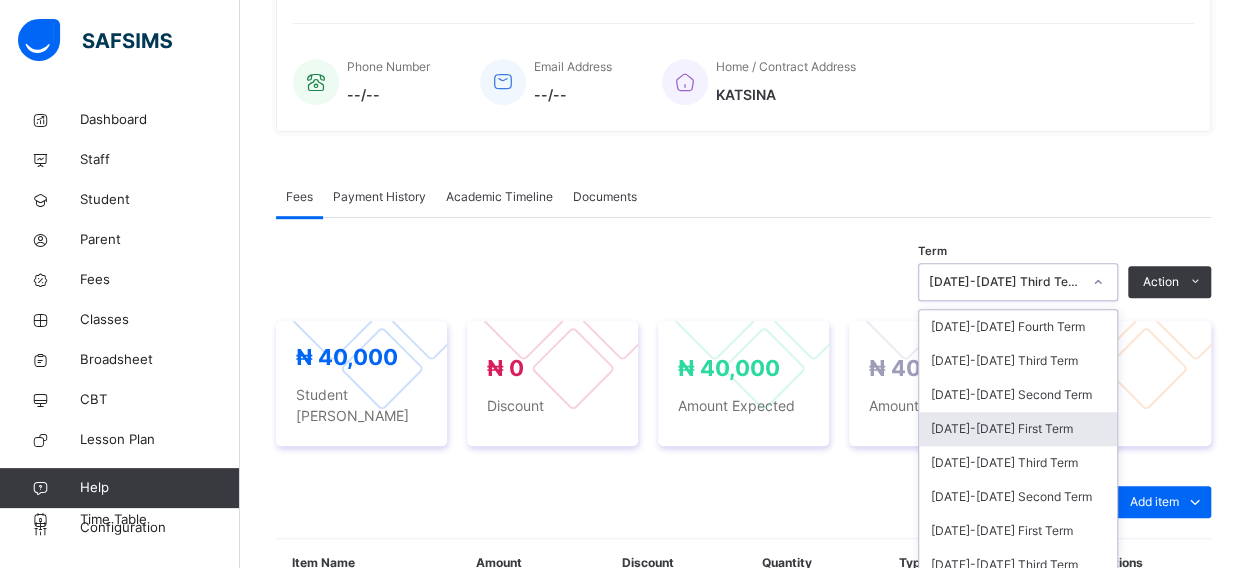 click on "option [DATE]-[DATE] First Term focused, 4 of 23. 23 results available. Use Up and Down to choose options, press Enter to select the currently focused option, press Escape to exit the menu, press Tab to select the option and exit the menu. [DATE]-[DATE] Third Term [DATE]-[DATE] Fourth Term [DATE]-[DATE] Third Term [DATE]-[DATE] Second Term [DATE]-[DATE] First Term [DATE]-[DATE] Third Term [DATE]-[DATE] Second Term [DATE]-[DATE] First Term [DATE]-[DATE] Third Term [DATE]-[DATE] Second Term [DATE]-[DATE] First Term [DATE]-[DATE] Third Term [DATE]-[DATE] Second Term [DATE]-[DATE] First Term [DATE]-[DATE] Second Term [DATE]-[DATE] First Term [DATE]-[DATE] Third Term [DATE]-[DATE] Second Term [DATE]-[DATE] First Term [DATE]-[DATE] Third Term [DATE]-[DATE] Second Term [DATE]-[DATE] First Term [DATE]-[DATE] Second Term [DATE]-[DATE] First Term" at bounding box center [1018, 282] 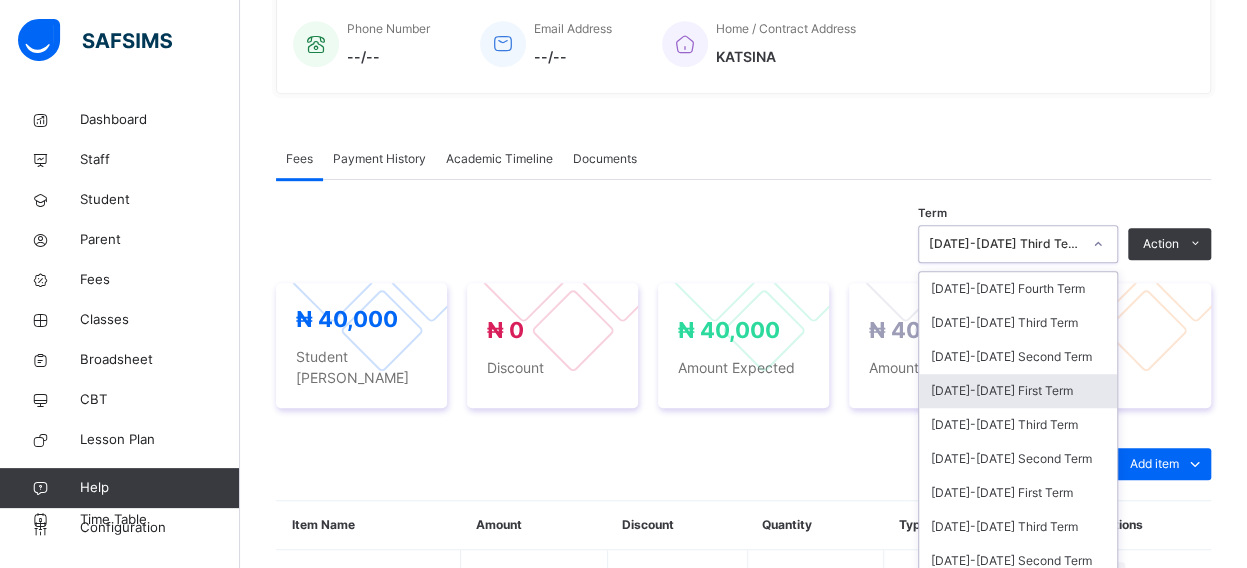 scroll, scrollTop: 528, scrollLeft: 0, axis: vertical 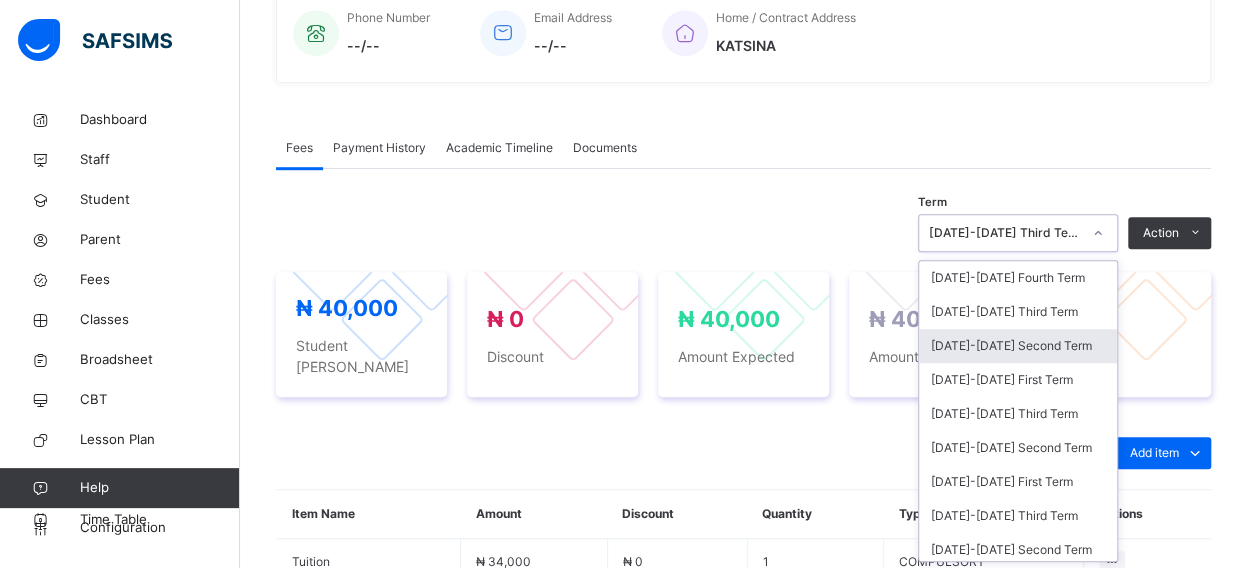 click on "[DATE]-[DATE] Second Term" at bounding box center [1018, 346] 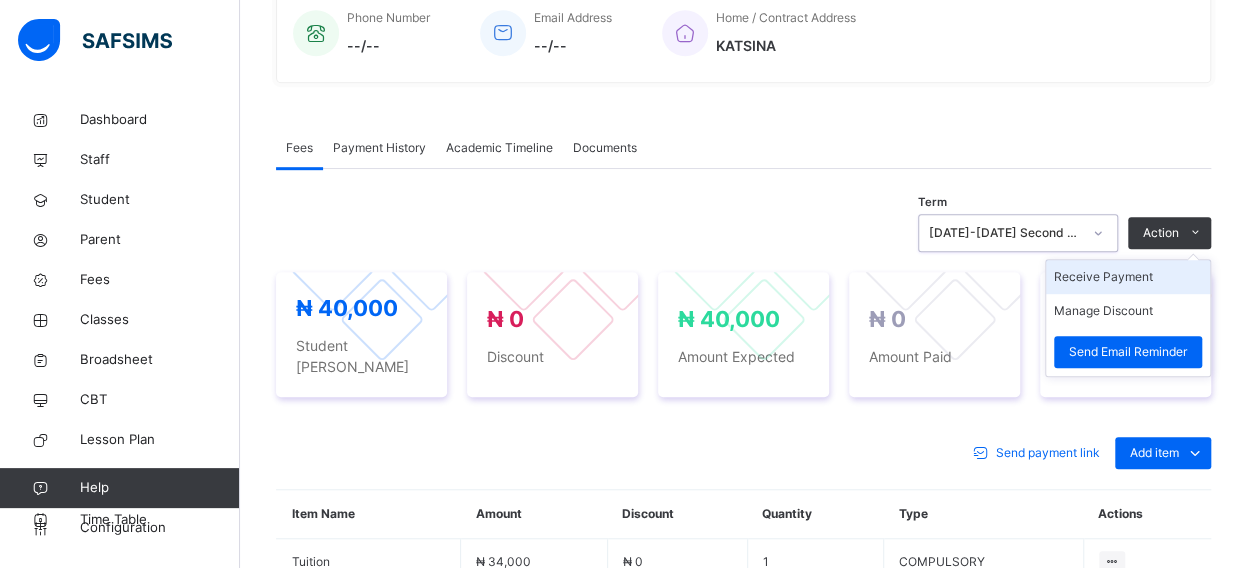 click on "Receive Payment" at bounding box center [1128, 277] 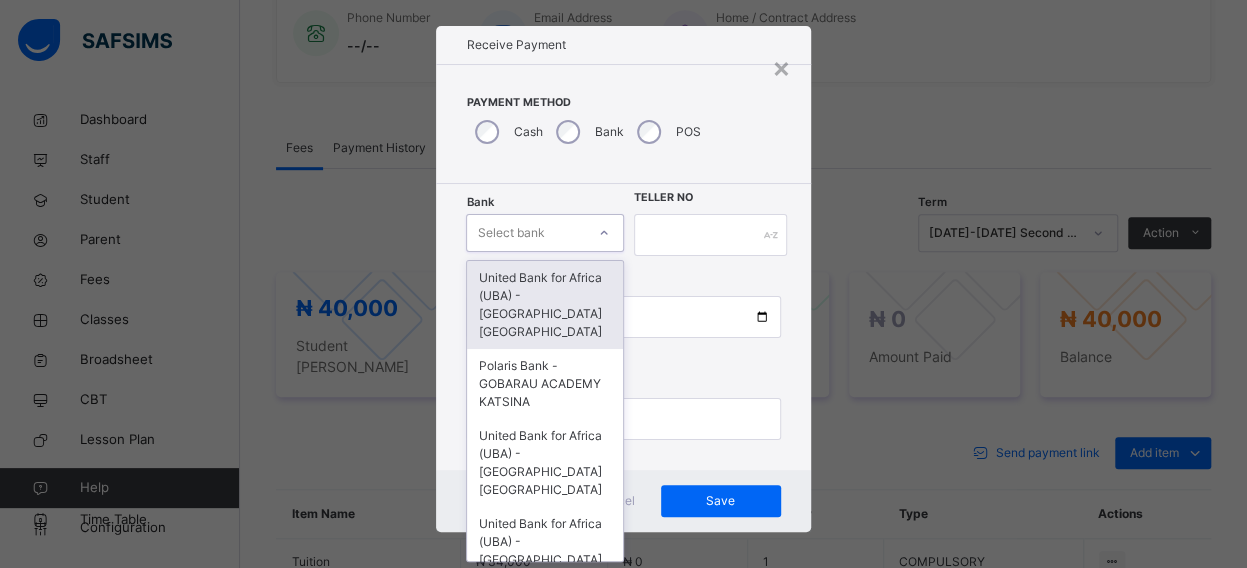 click on "Select bank" at bounding box center (510, 233) 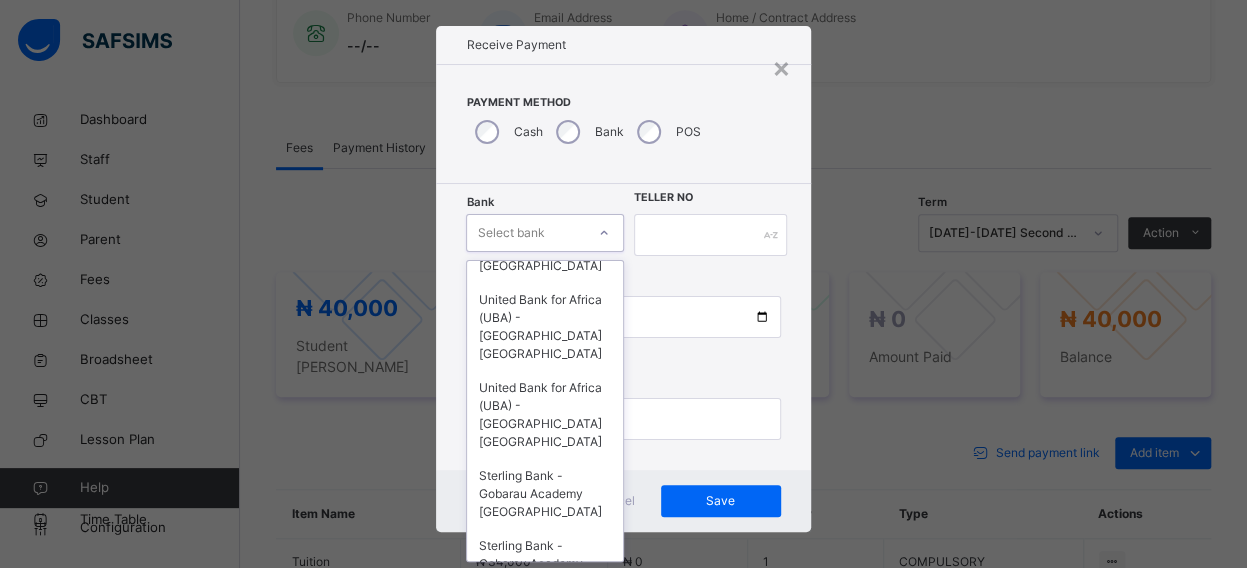 scroll, scrollTop: 240, scrollLeft: 0, axis: vertical 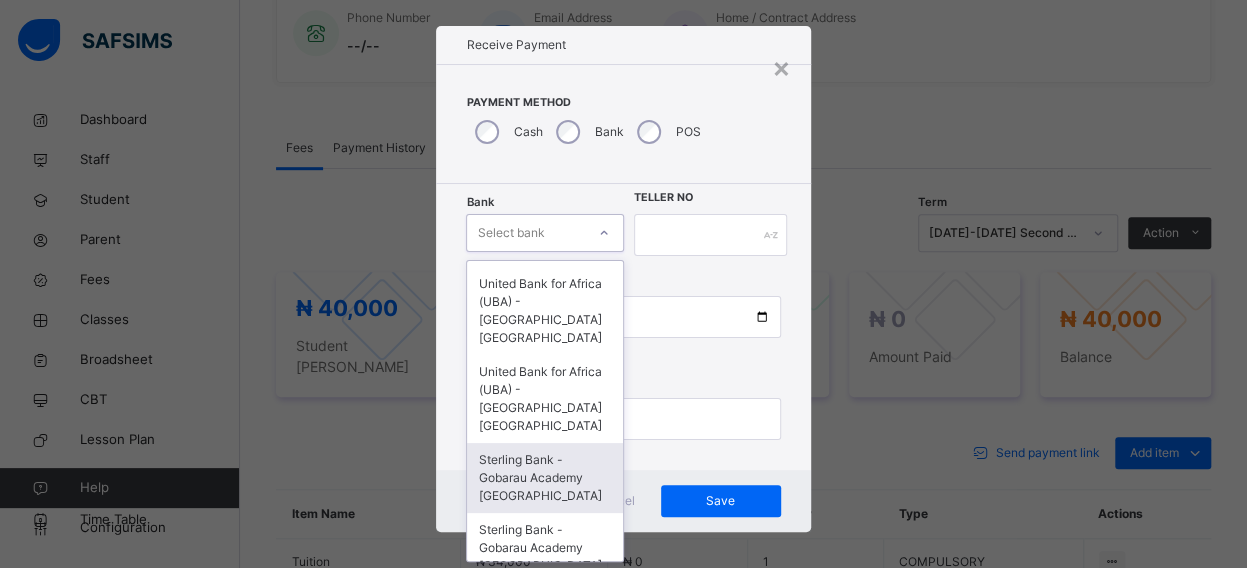 click on "Sterling Bank - Gobarau Academy [GEOGRAPHIC_DATA]" at bounding box center (544, 478) 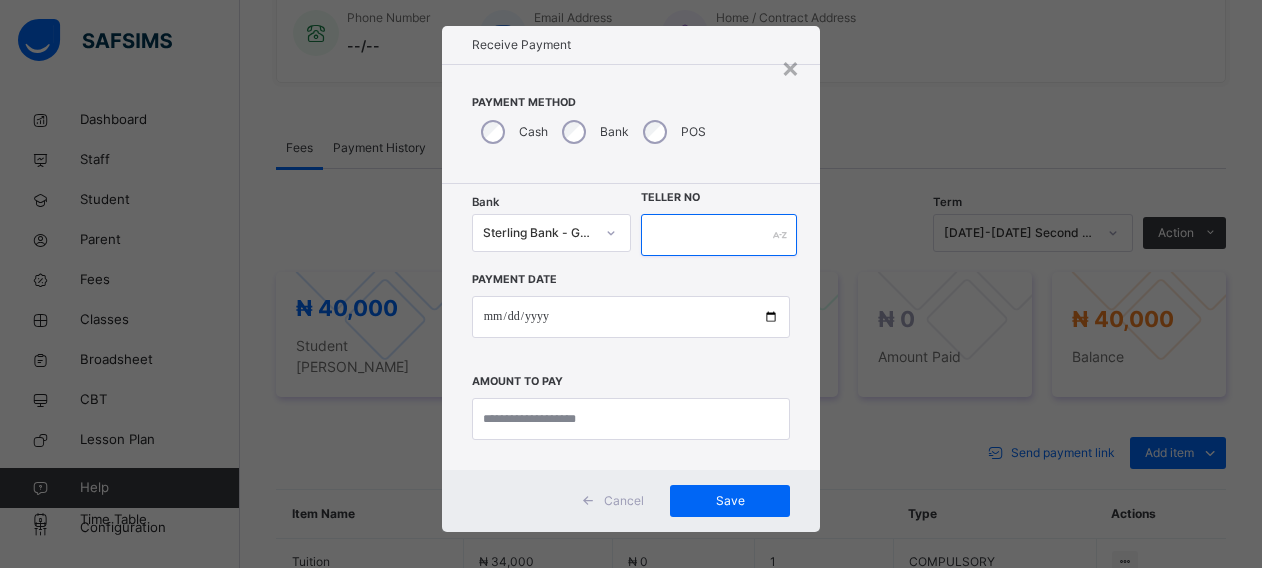 click at bounding box center (719, 235) 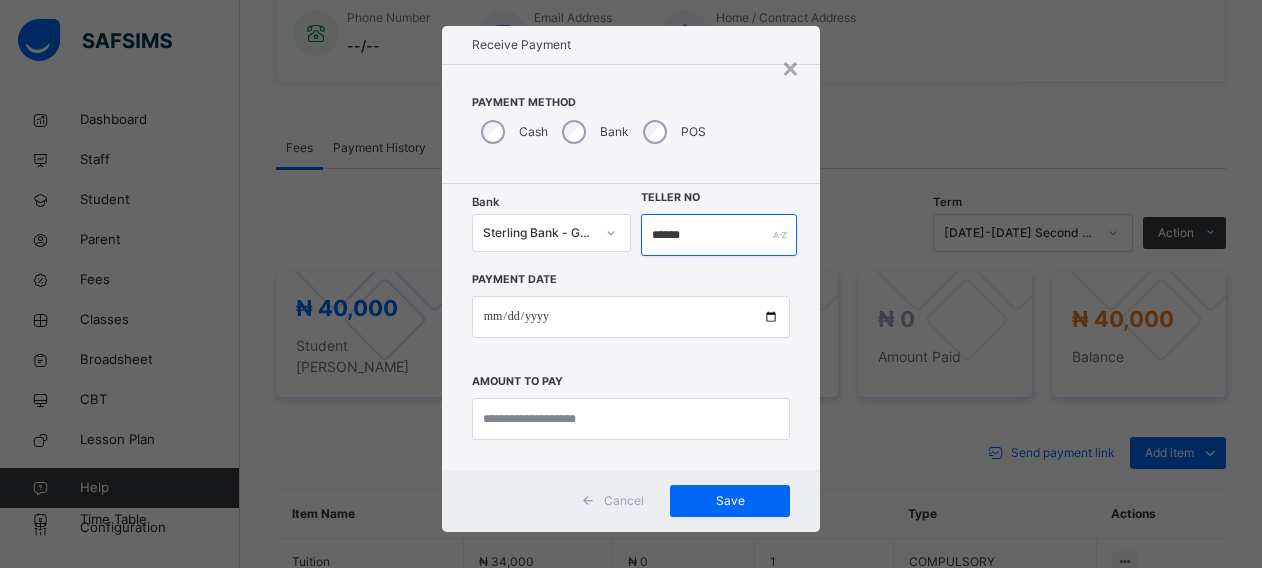 type on "******" 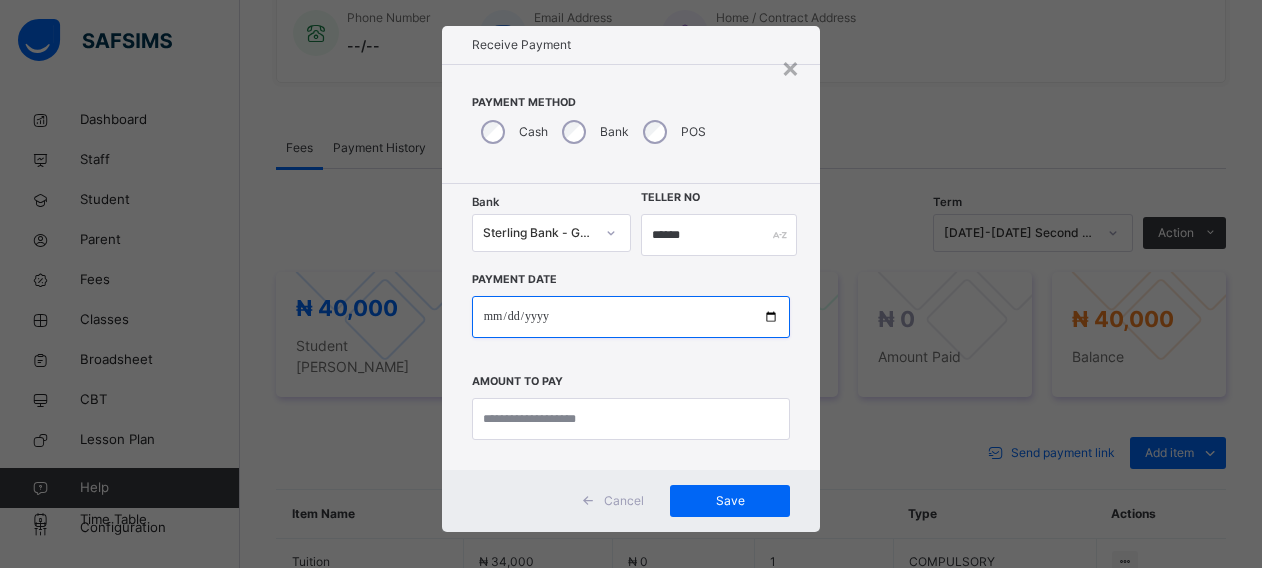 click at bounding box center (631, 317) 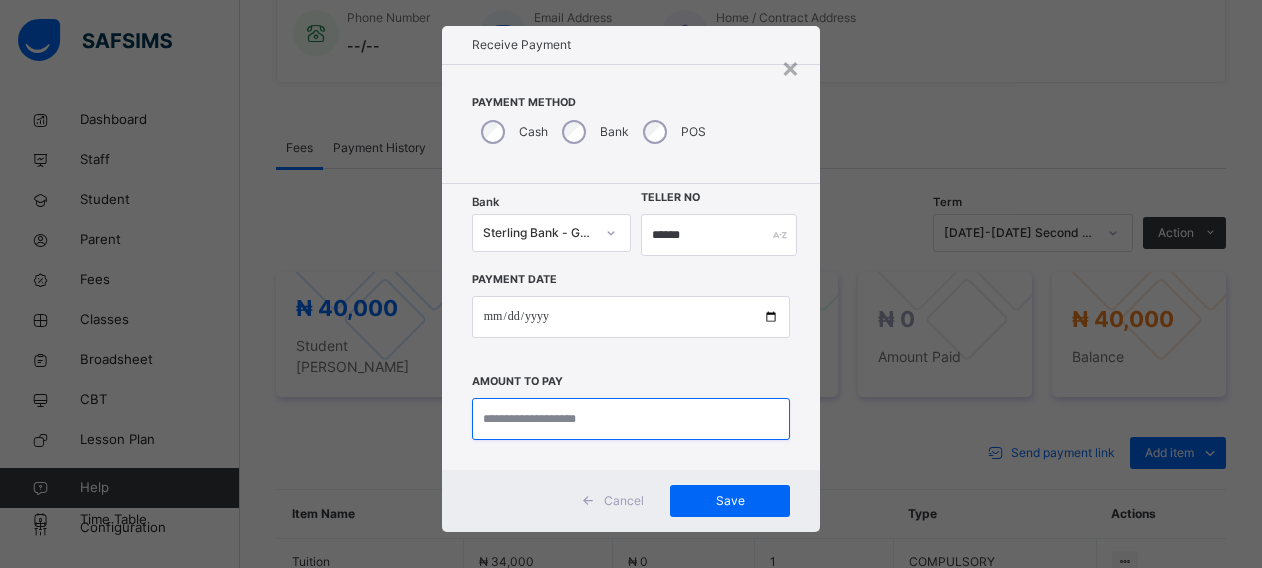 click at bounding box center (631, 419) 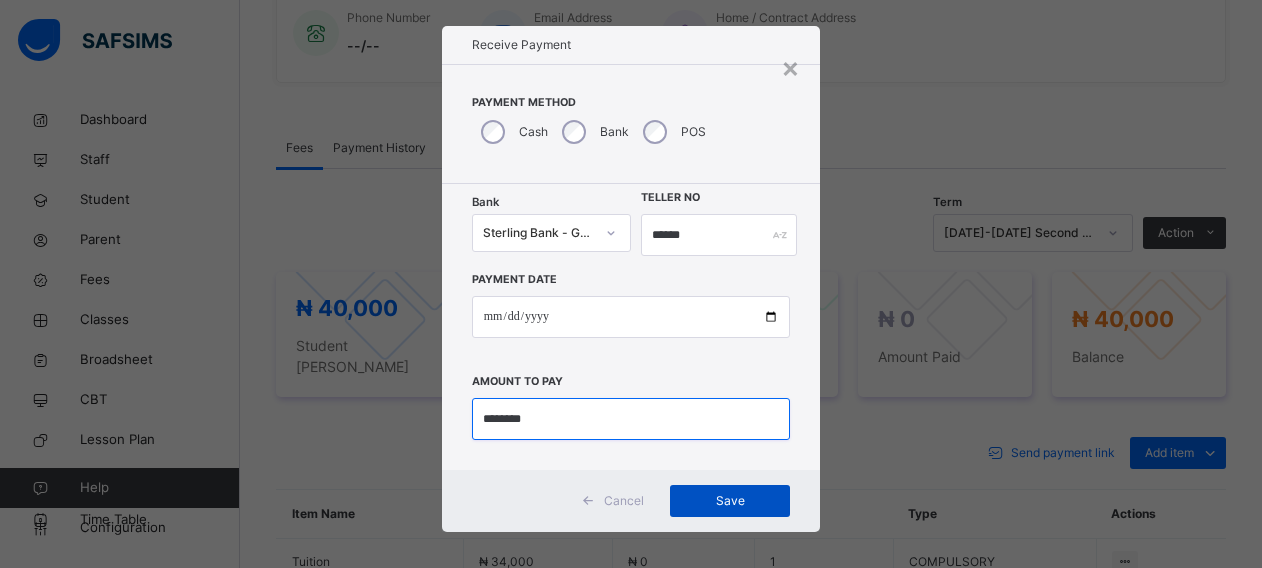 type on "********" 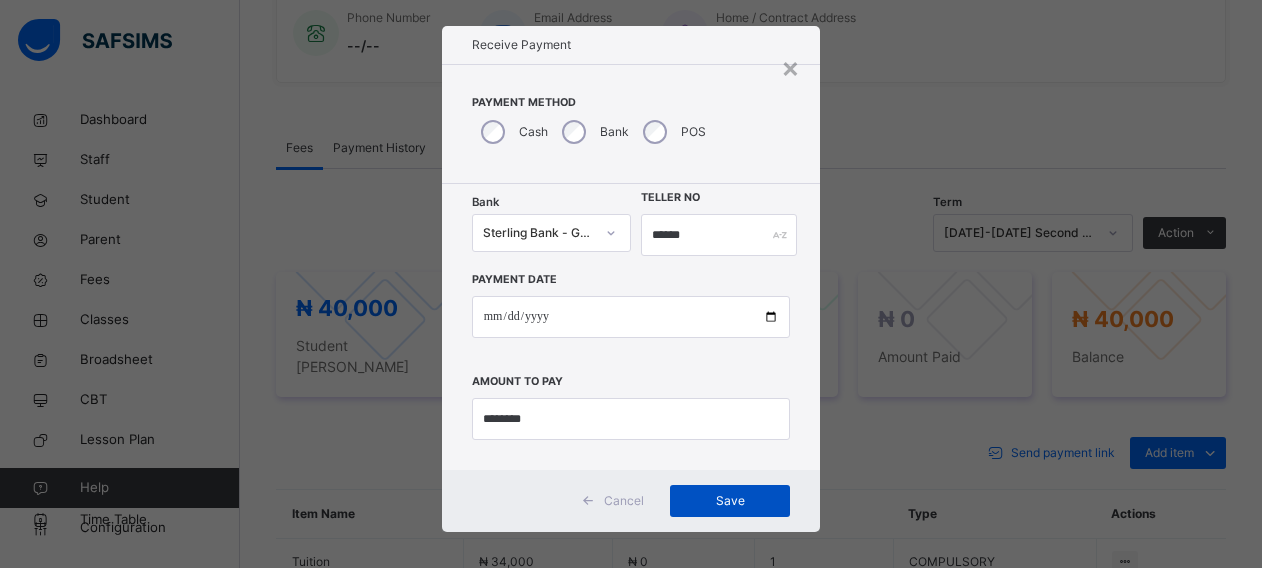 click on "Save" at bounding box center [730, 501] 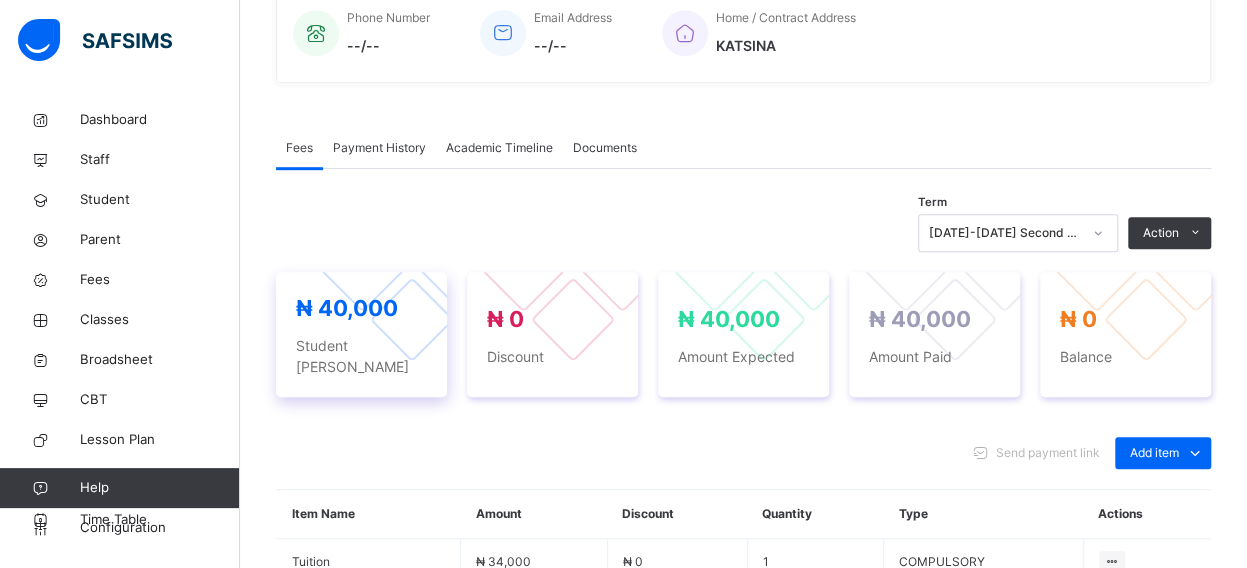 scroll, scrollTop: 528, scrollLeft: 0, axis: vertical 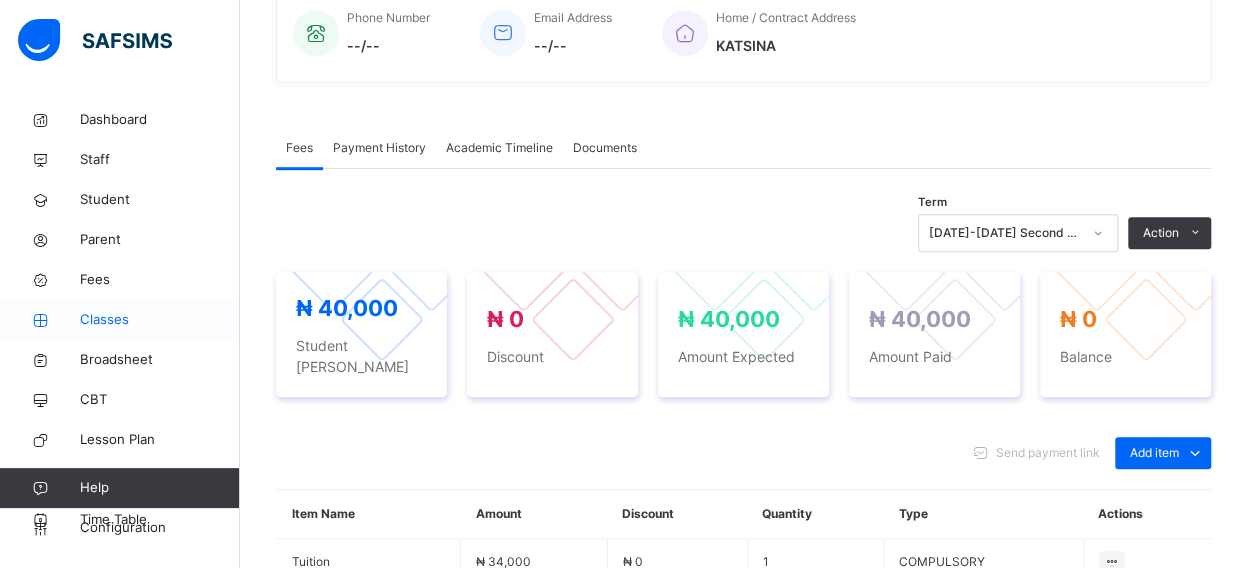 click on "Classes" at bounding box center [160, 320] 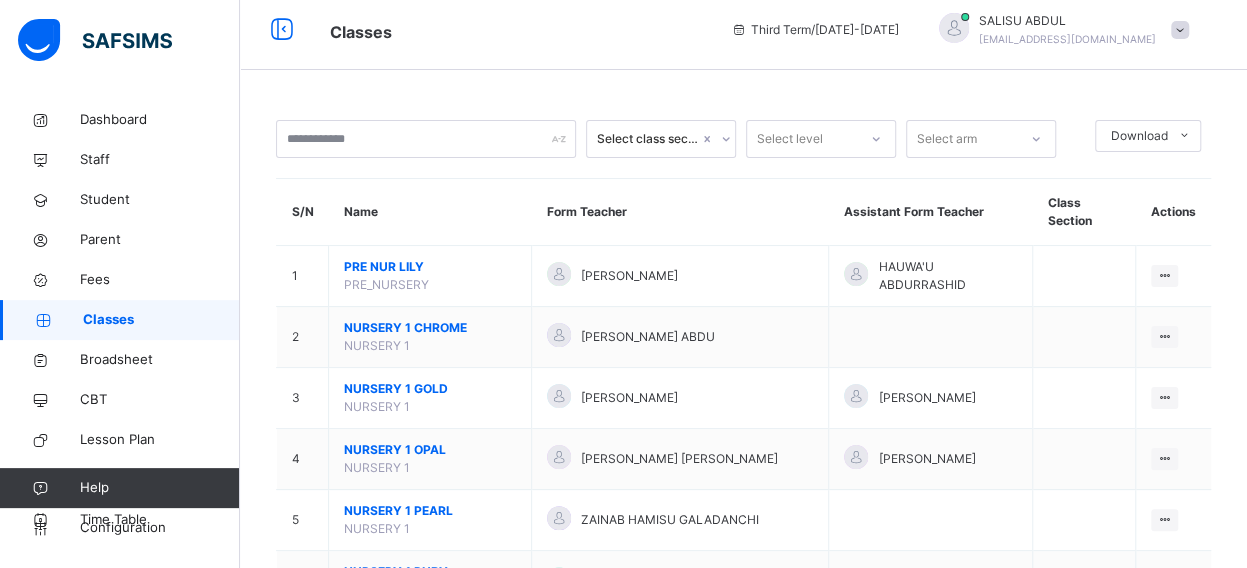 scroll, scrollTop: 528, scrollLeft: 0, axis: vertical 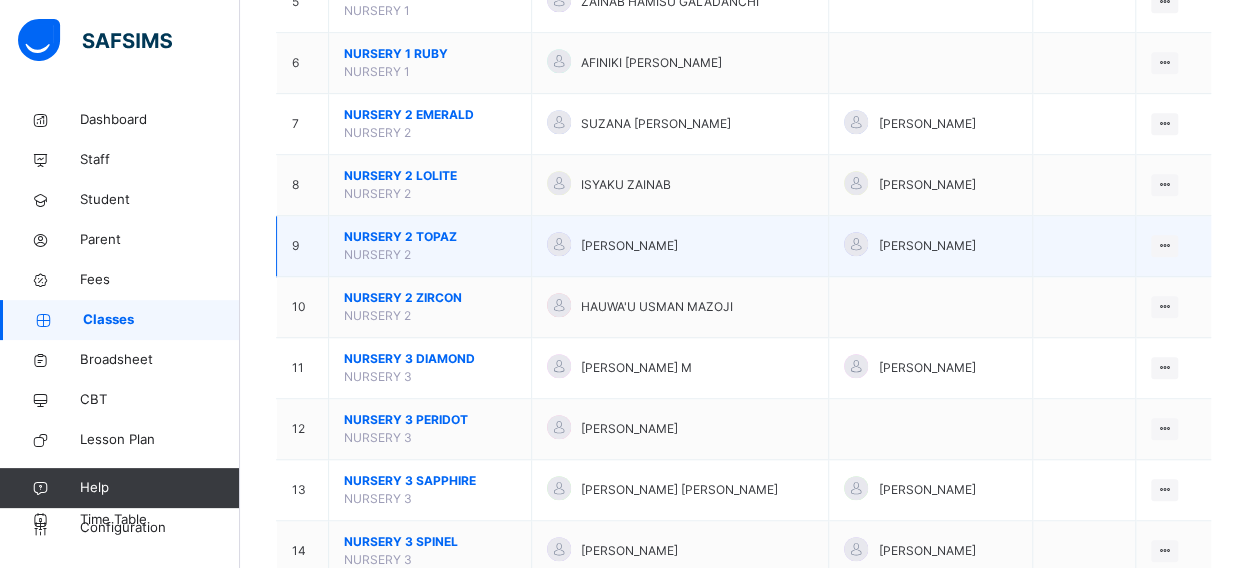 click on "NURSERY 2   TOPAZ" at bounding box center [430, 237] 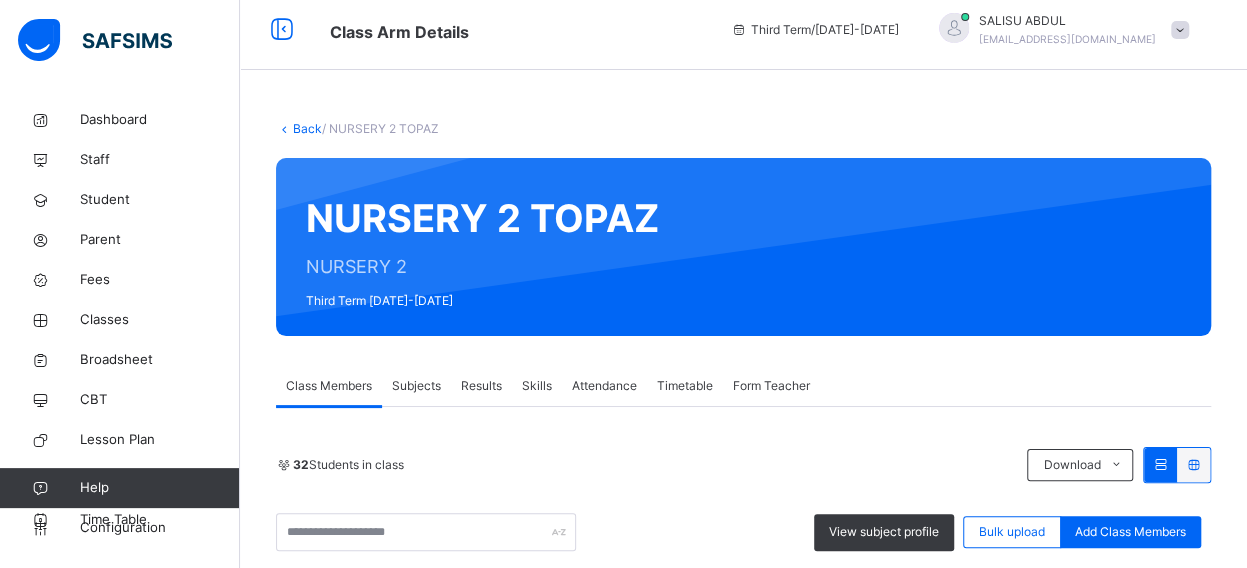 scroll, scrollTop: 528, scrollLeft: 0, axis: vertical 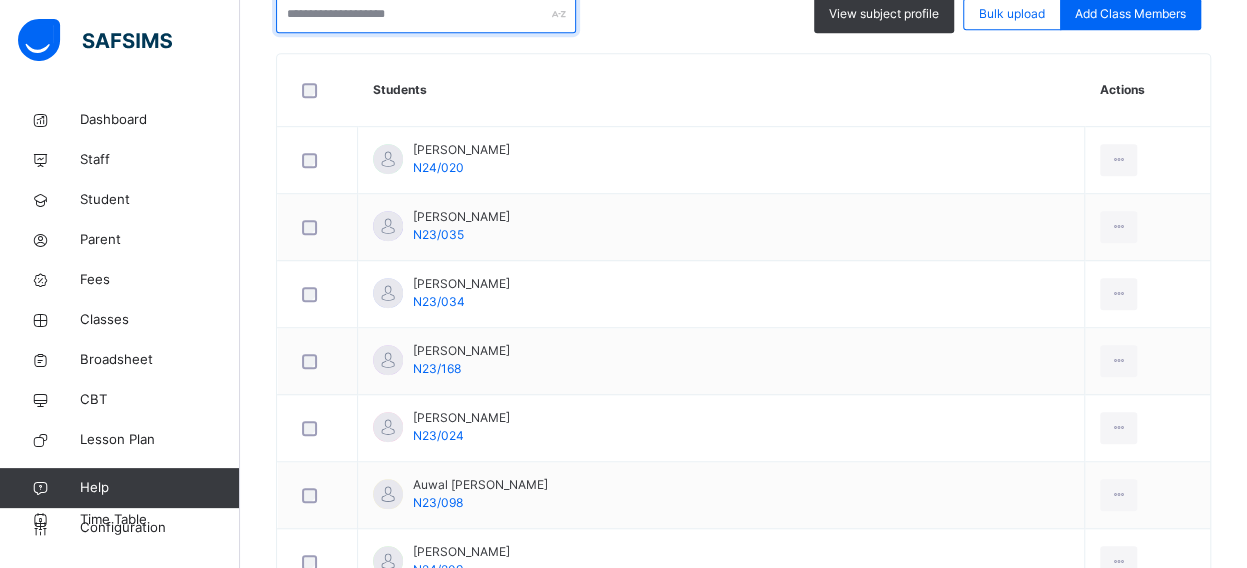 click at bounding box center [426, 14] 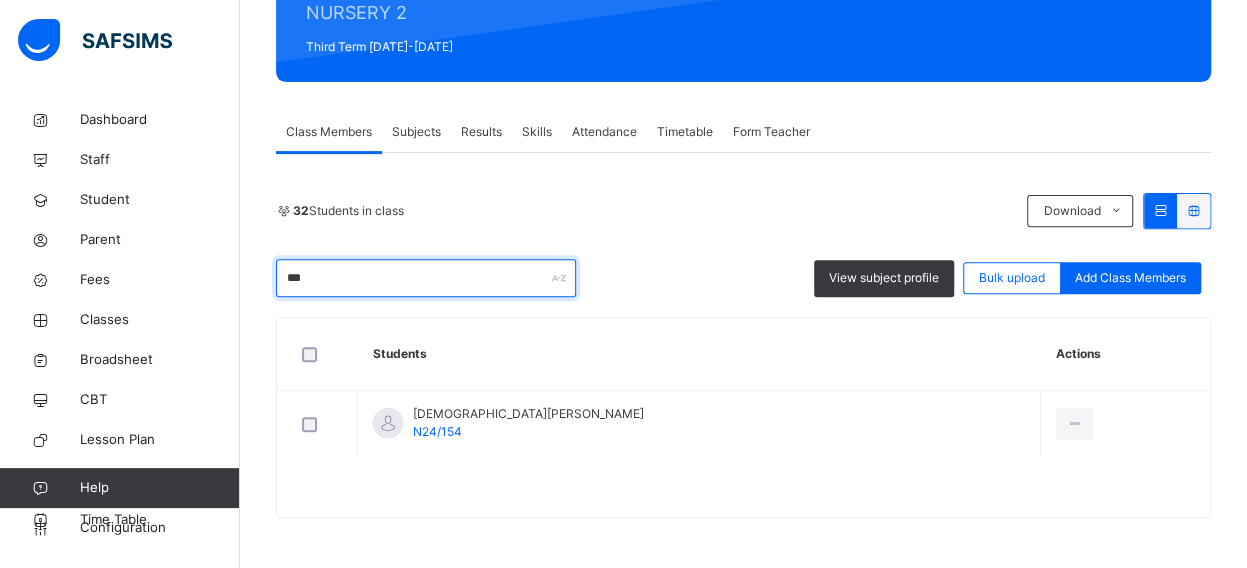 scroll, scrollTop: 262, scrollLeft: 0, axis: vertical 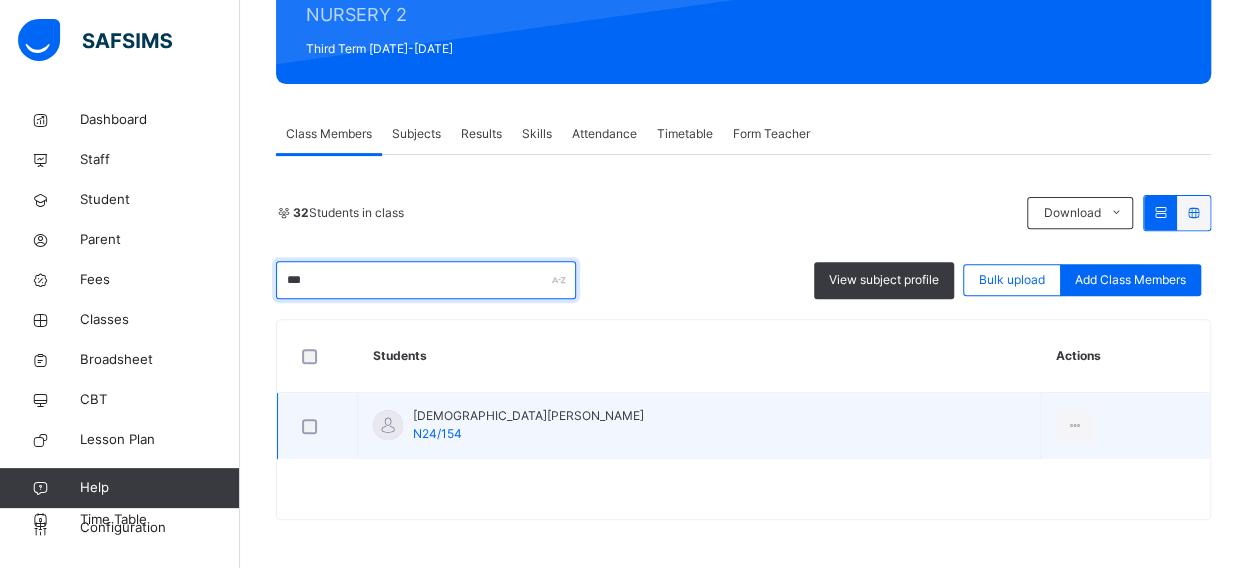 type on "***" 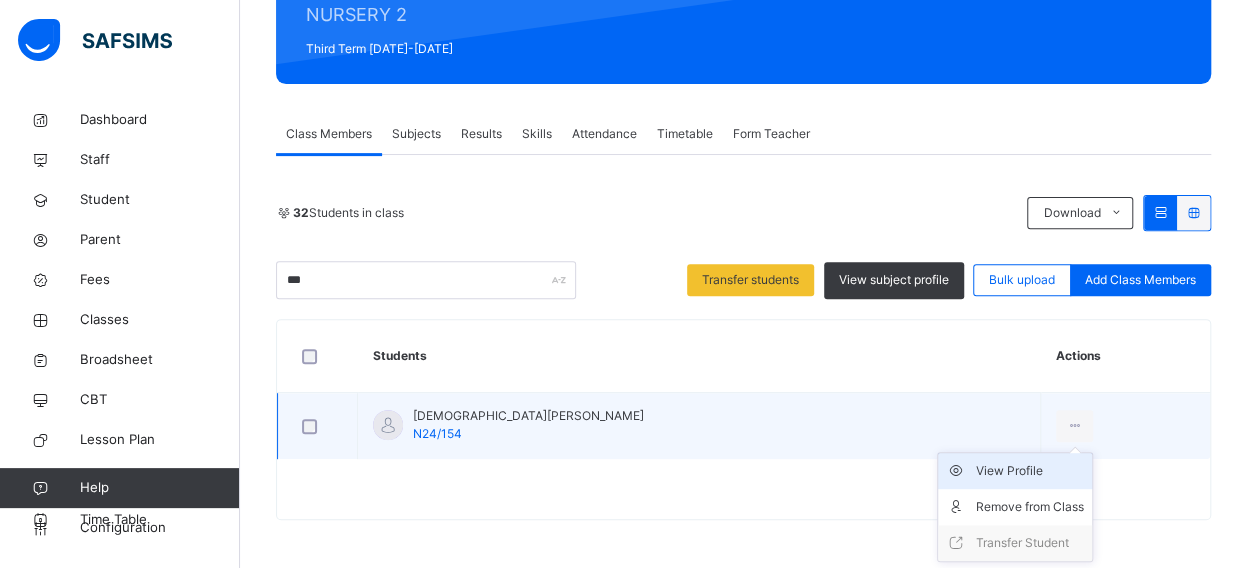 click on "View Profile" at bounding box center (1030, 471) 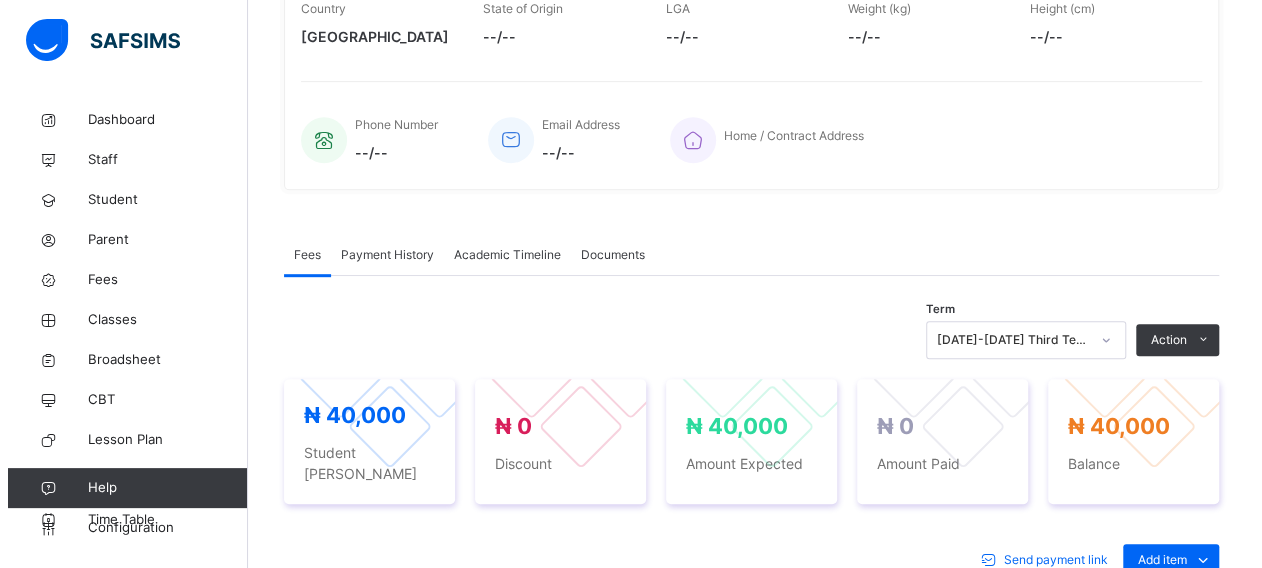 scroll, scrollTop: 422, scrollLeft: 0, axis: vertical 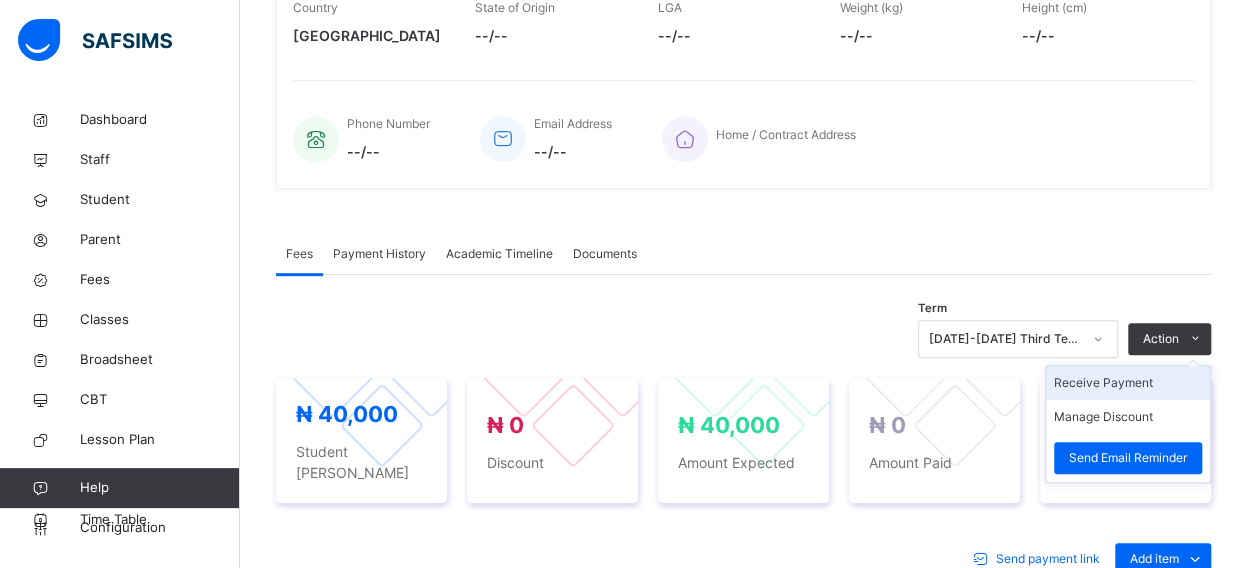click on "Receive Payment" at bounding box center [1128, 383] 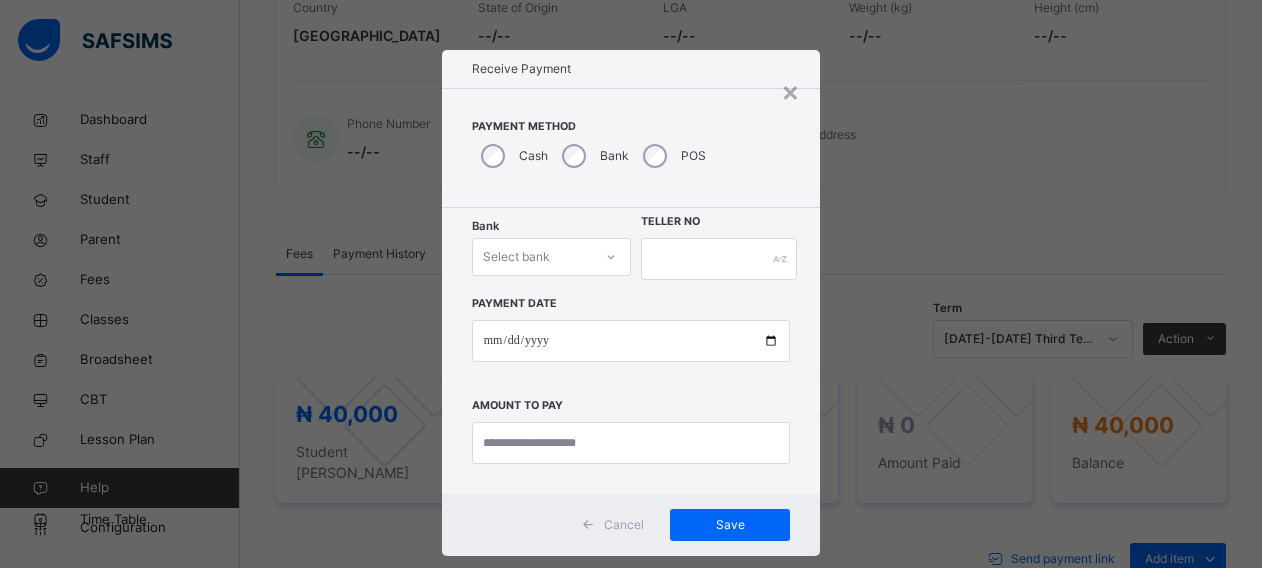 click on "Bank Select bank Teller No Payment Date Amount to pay" at bounding box center (631, 351) 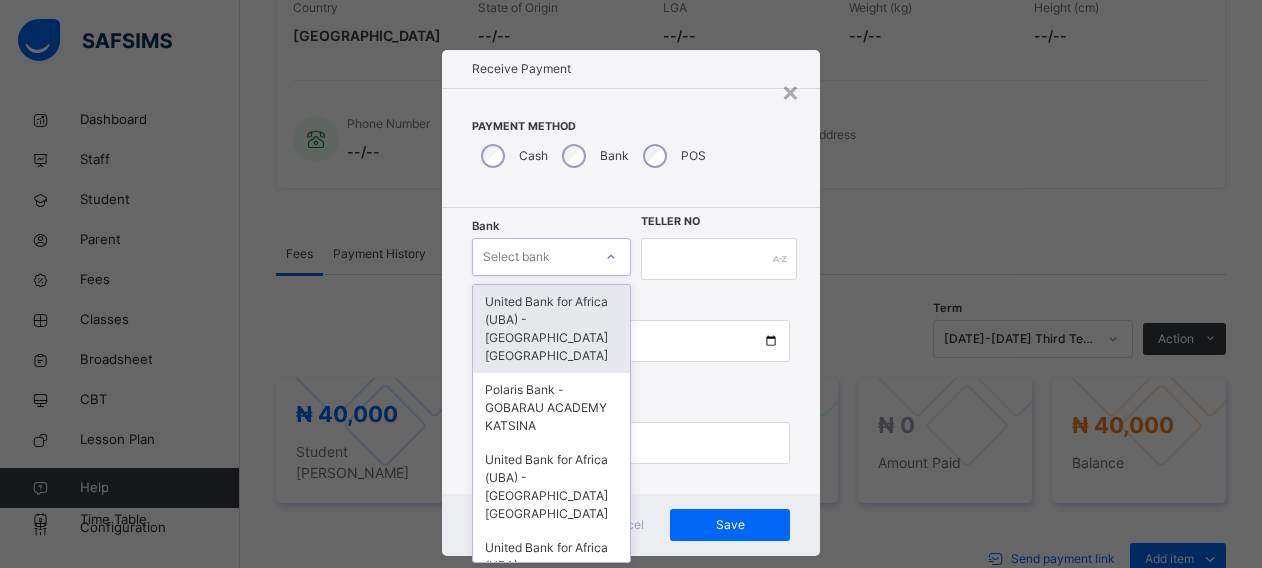 scroll, scrollTop: 24, scrollLeft: 0, axis: vertical 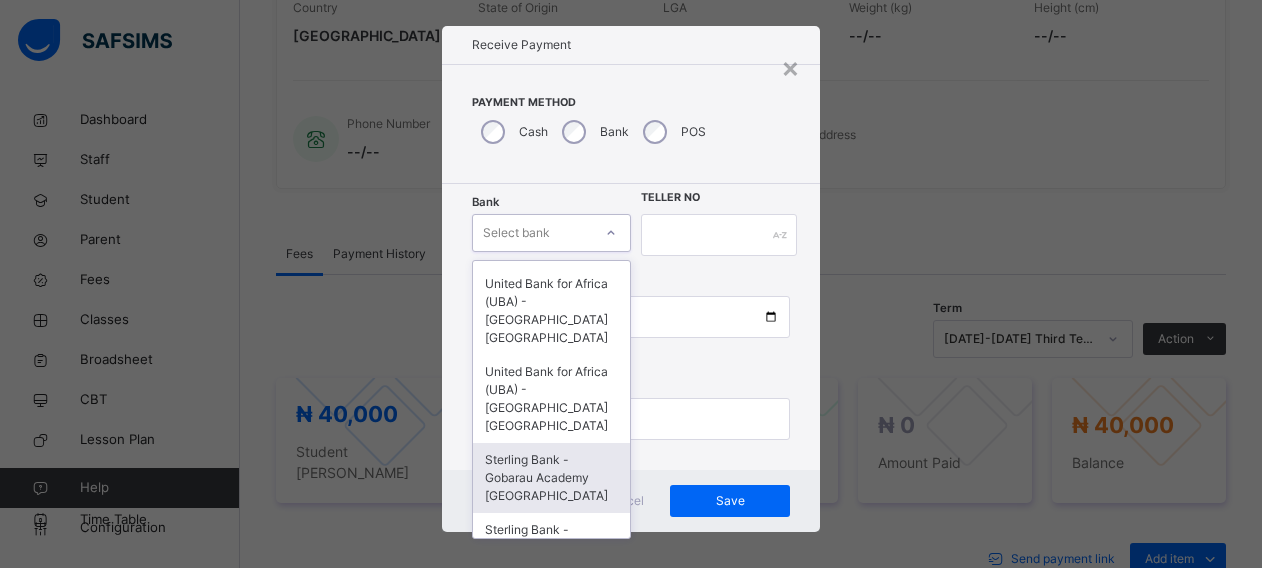 click on "Sterling Bank - Gobarau Academy [GEOGRAPHIC_DATA]" at bounding box center (551, 478) 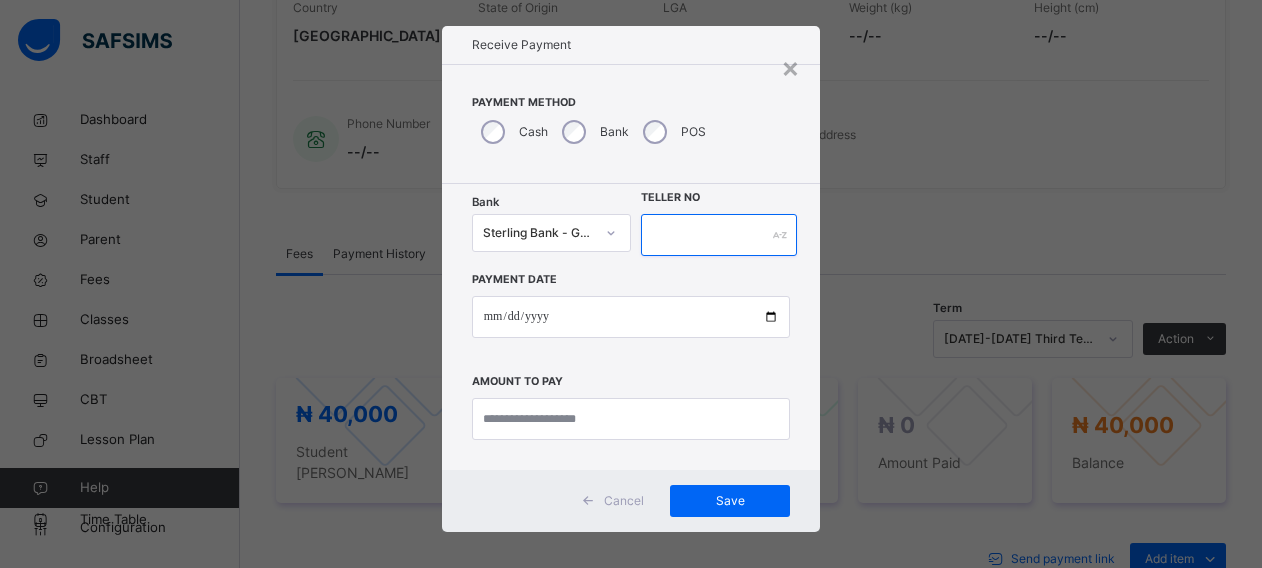 click at bounding box center (719, 235) 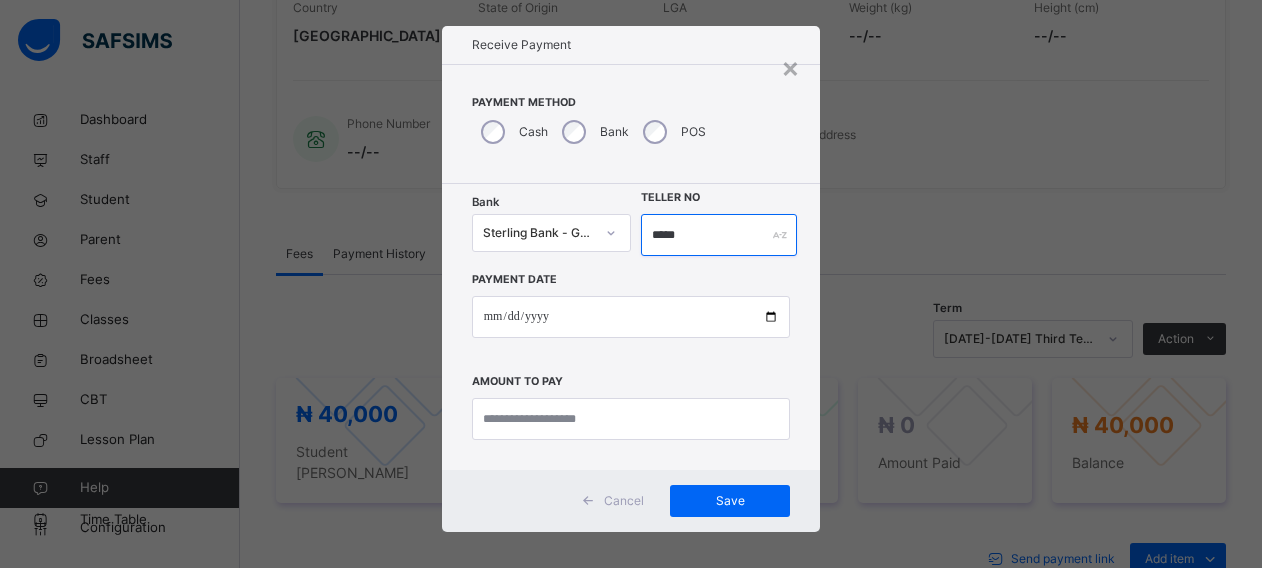 type on "*****" 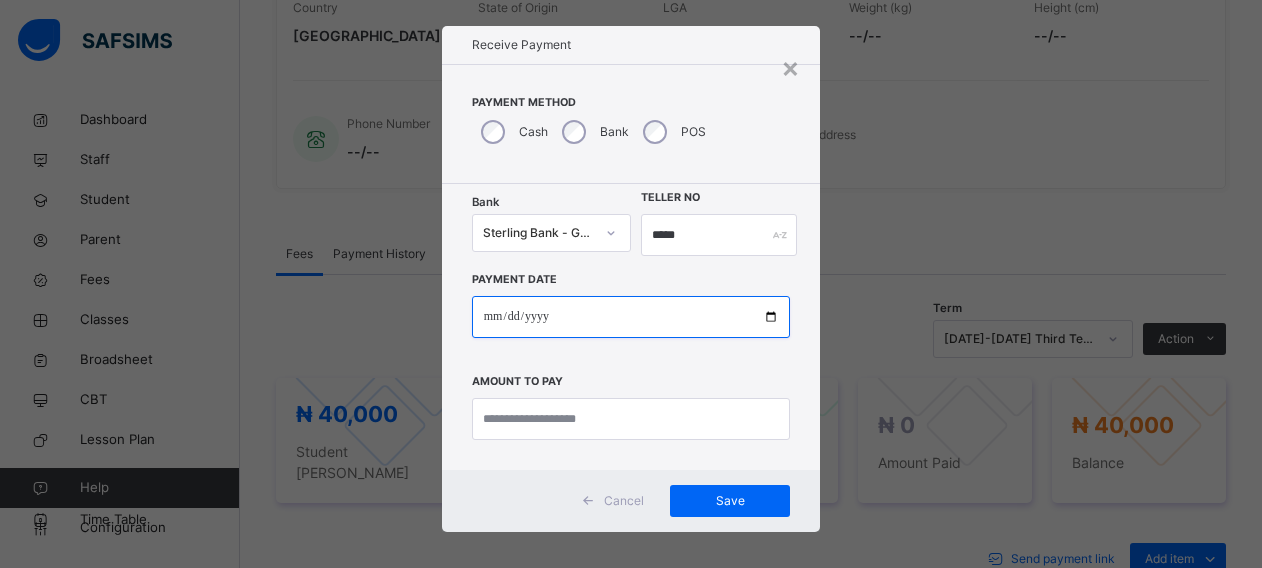 click at bounding box center (631, 317) 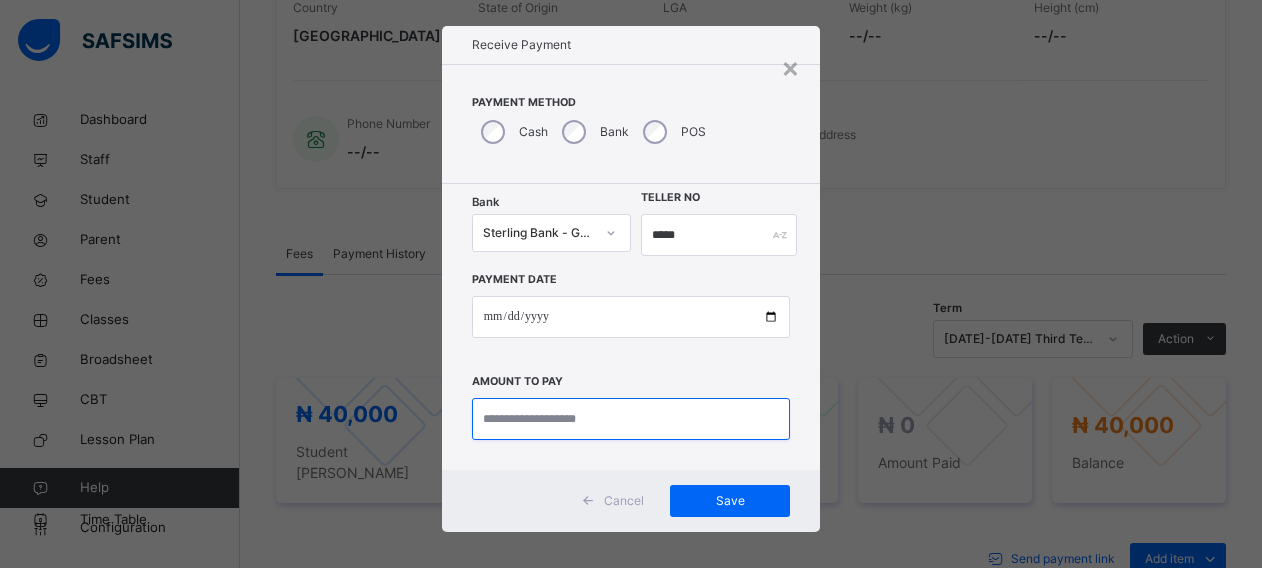 click at bounding box center (631, 419) 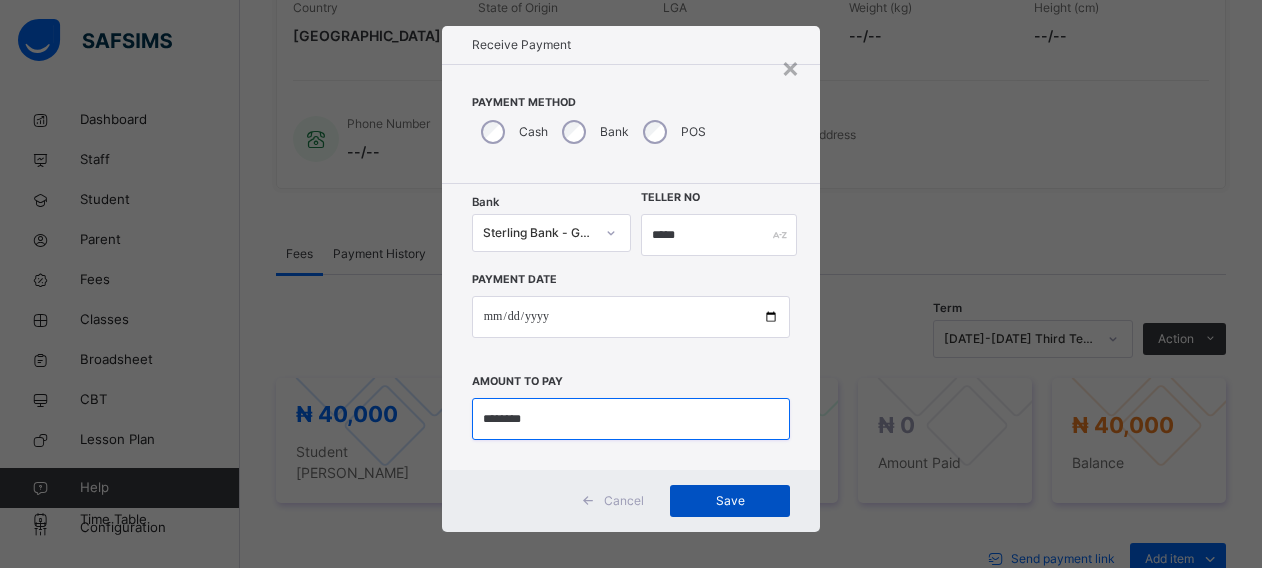 type on "********" 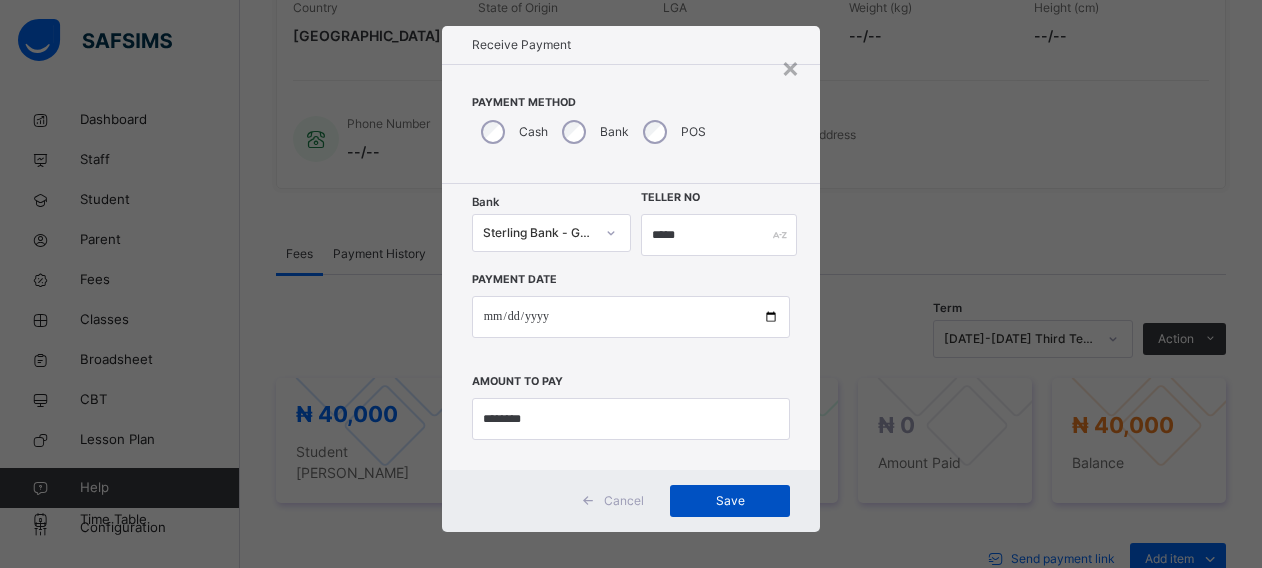 click on "Save" at bounding box center (730, 501) 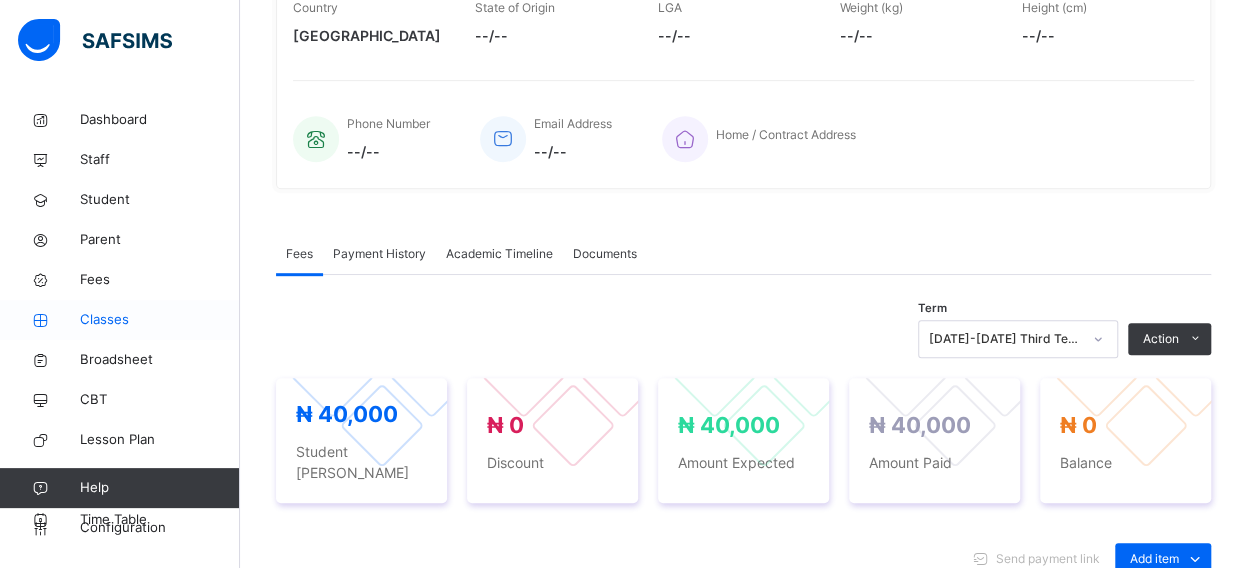 click on "Classes" at bounding box center [160, 320] 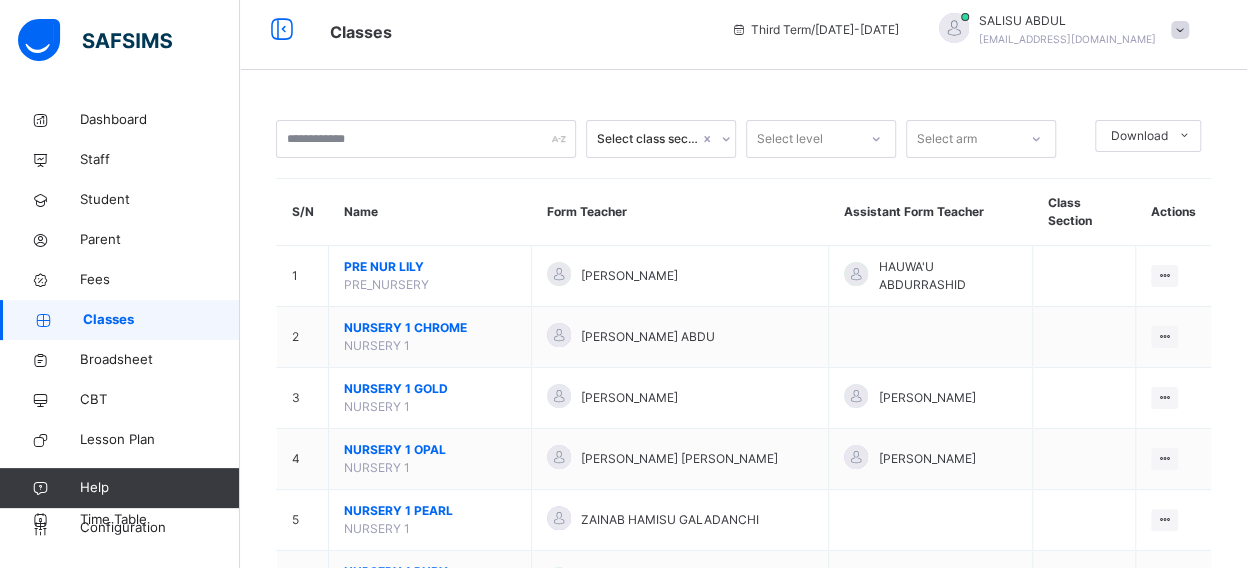 scroll, scrollTop: 422, scrollLeft: 0, axis: vertical 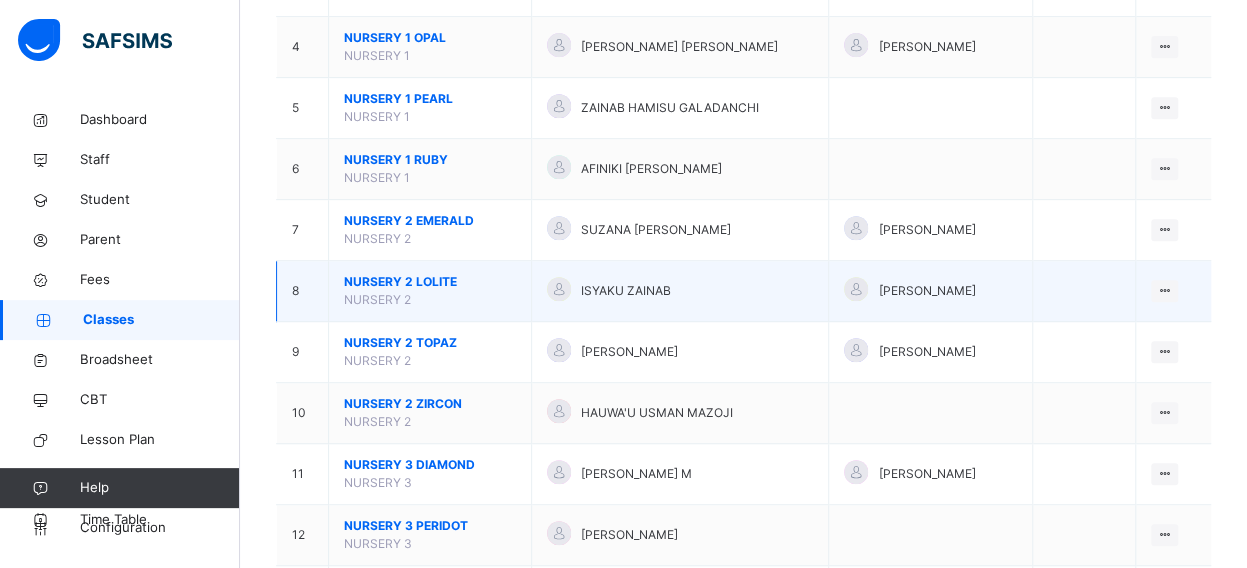 click on "NURSERY 2   LOLITE" at bounding box center [430, 282] 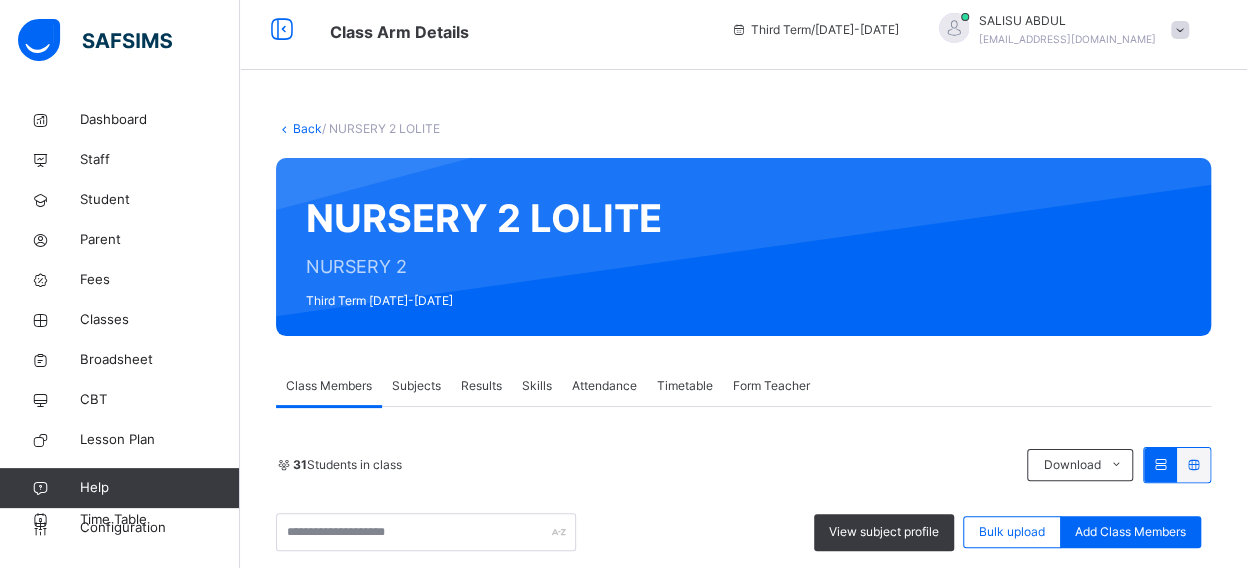 scroll, scrollTop: 422, scrollLeft: 0, axis: vertical 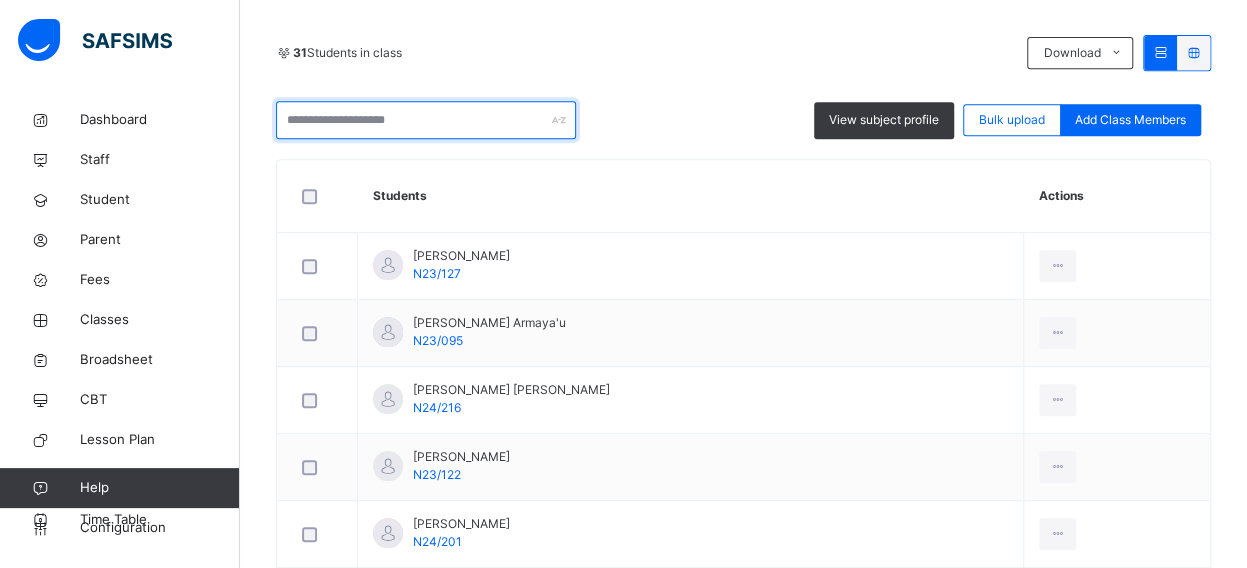 click at bounding box center [426, 120] 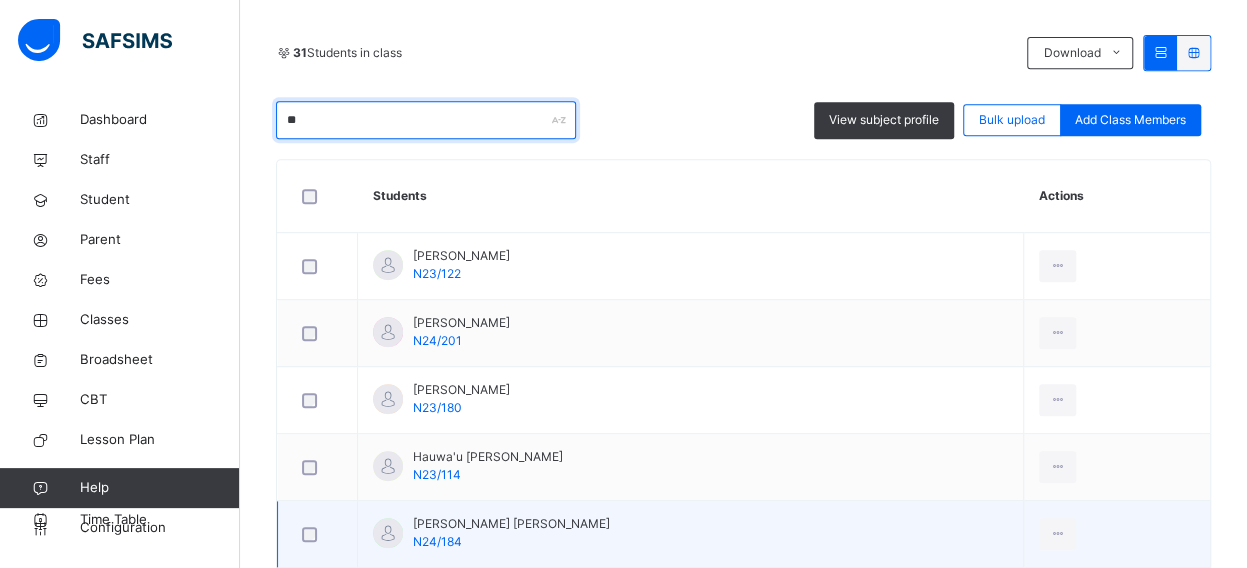 type on "**" 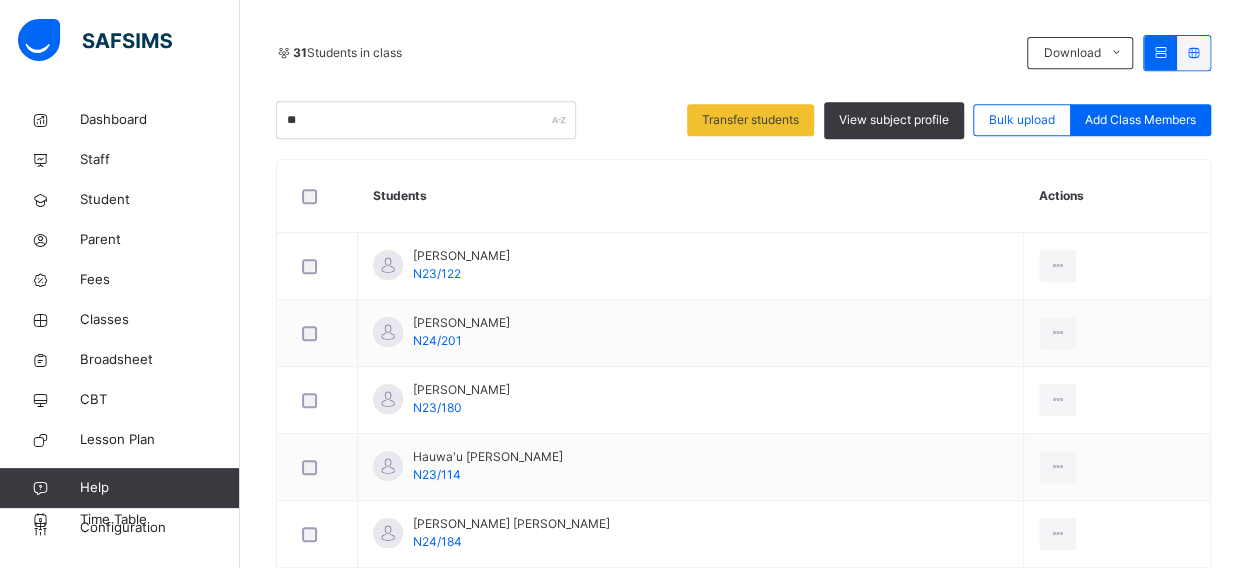scroll, scrollTop: 477, scrollLeft: 0, axis: vertical 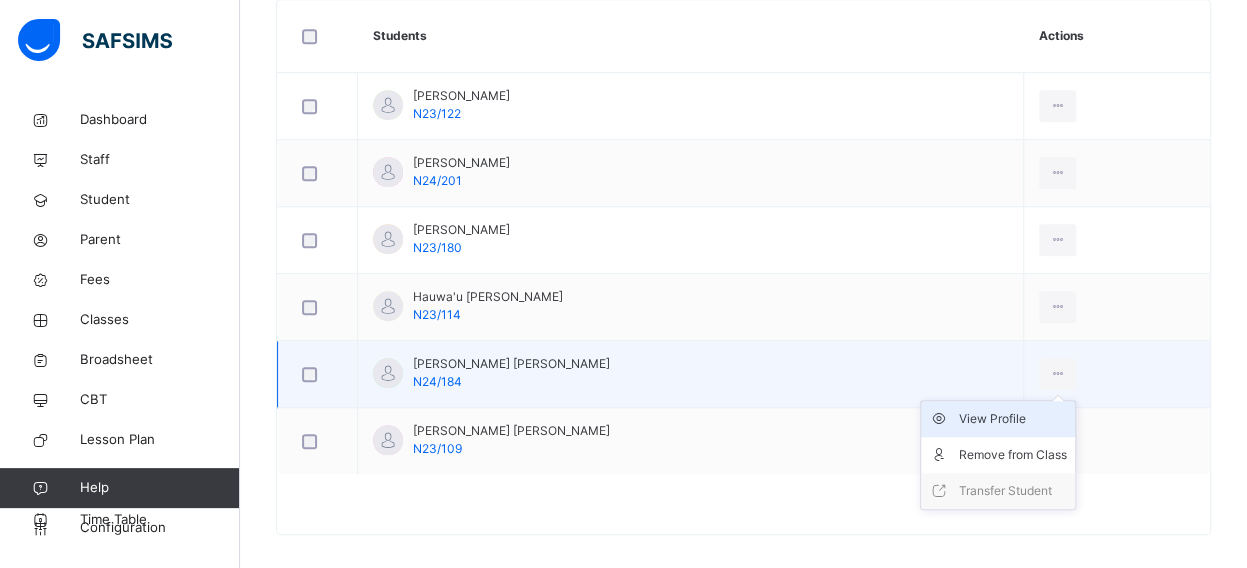 click on "View Profile" at bounding box center [1013, 419] 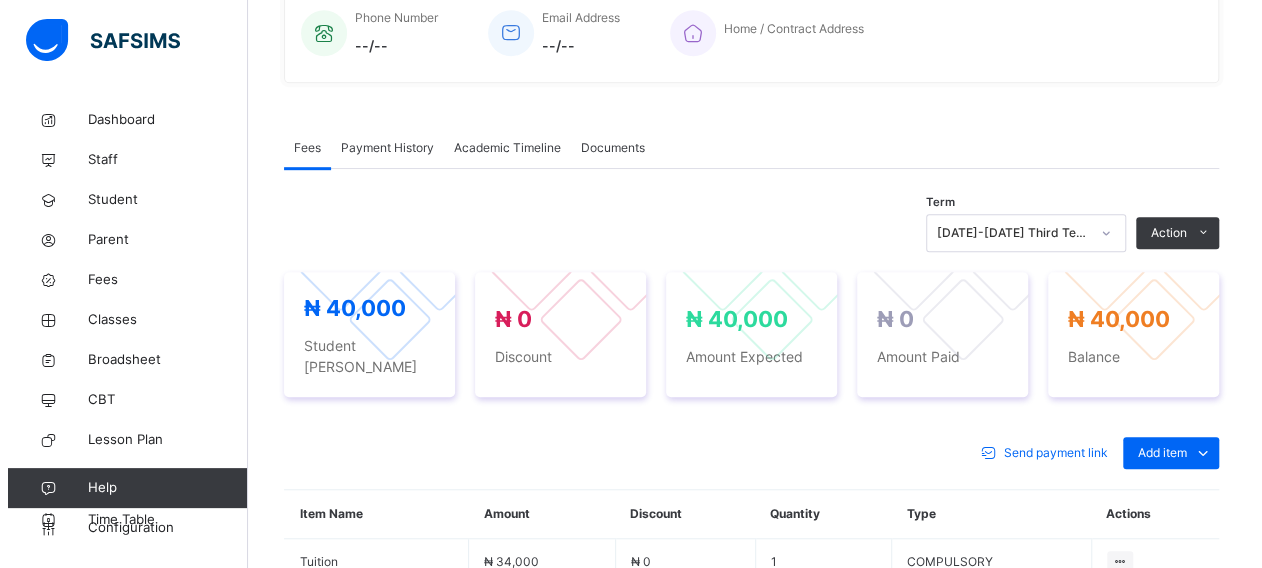 scroll, scrollTop: 582, scrollLeft: 0, axis: vertical 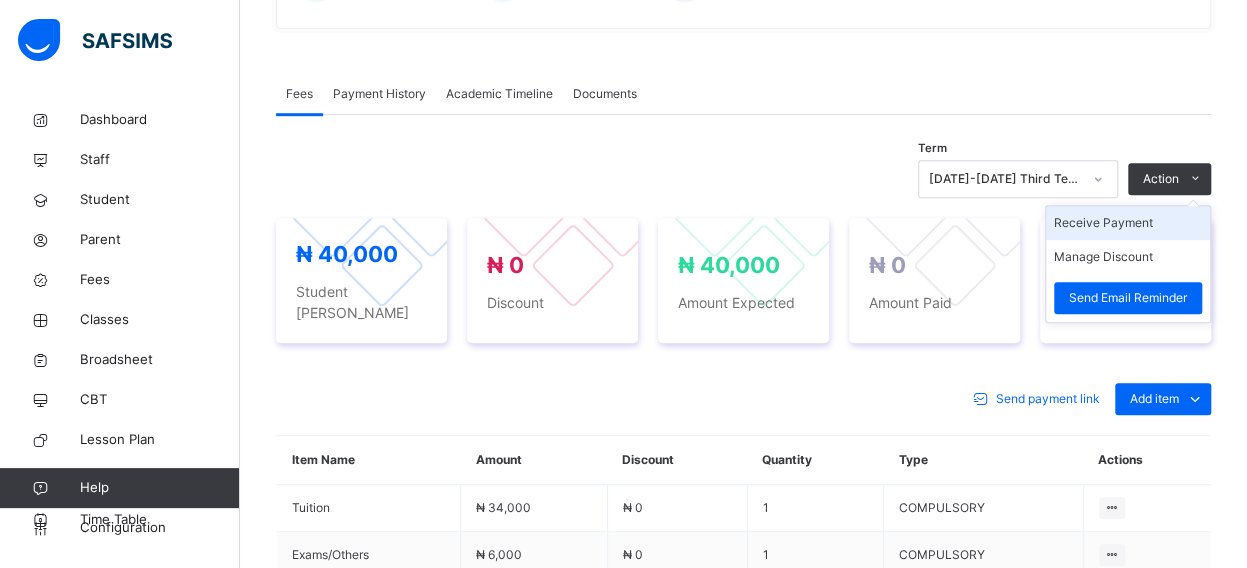 click on "Receive Payment" at bounding box center (1128, 223) 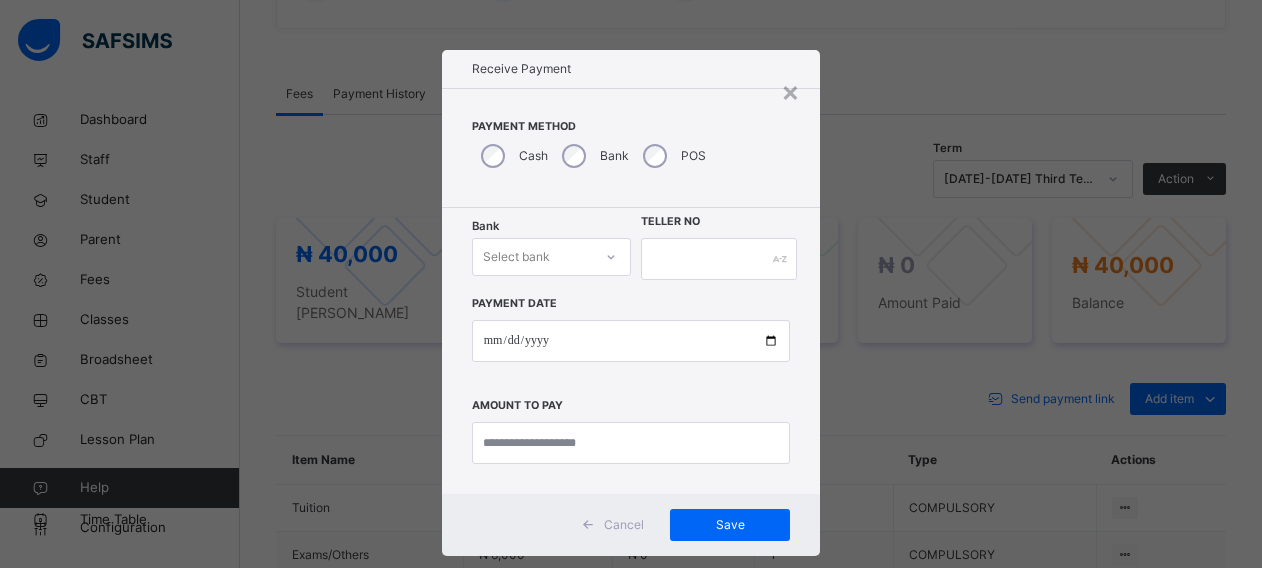 click at bounding box center [611, 257] 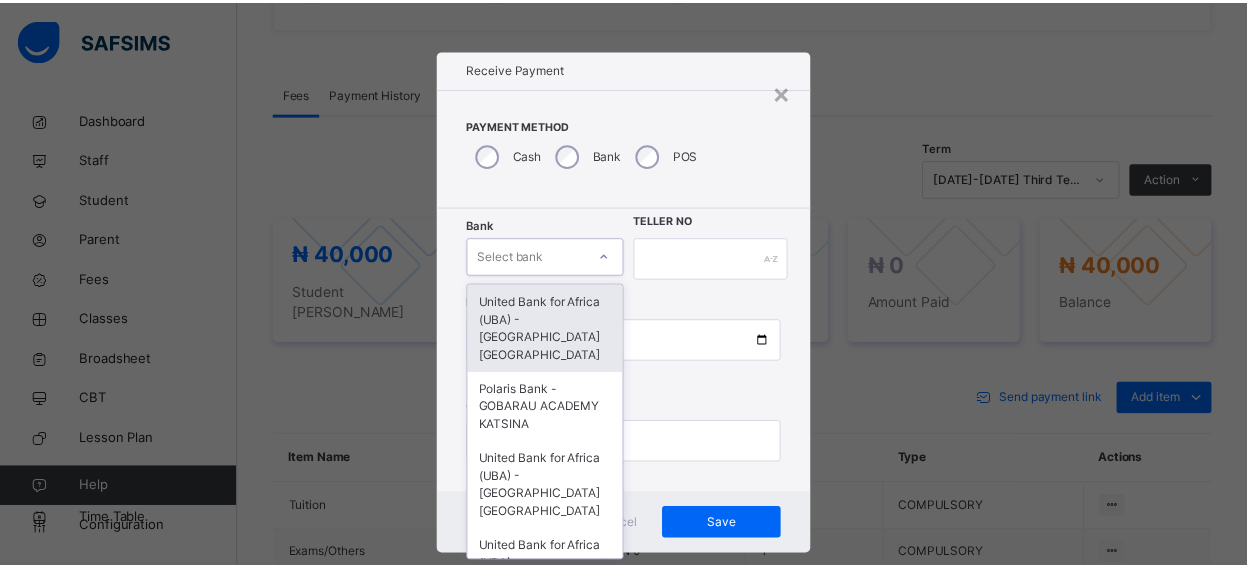 scroll, scrollTop: 24, scrollLeft: 0, axis: vertical 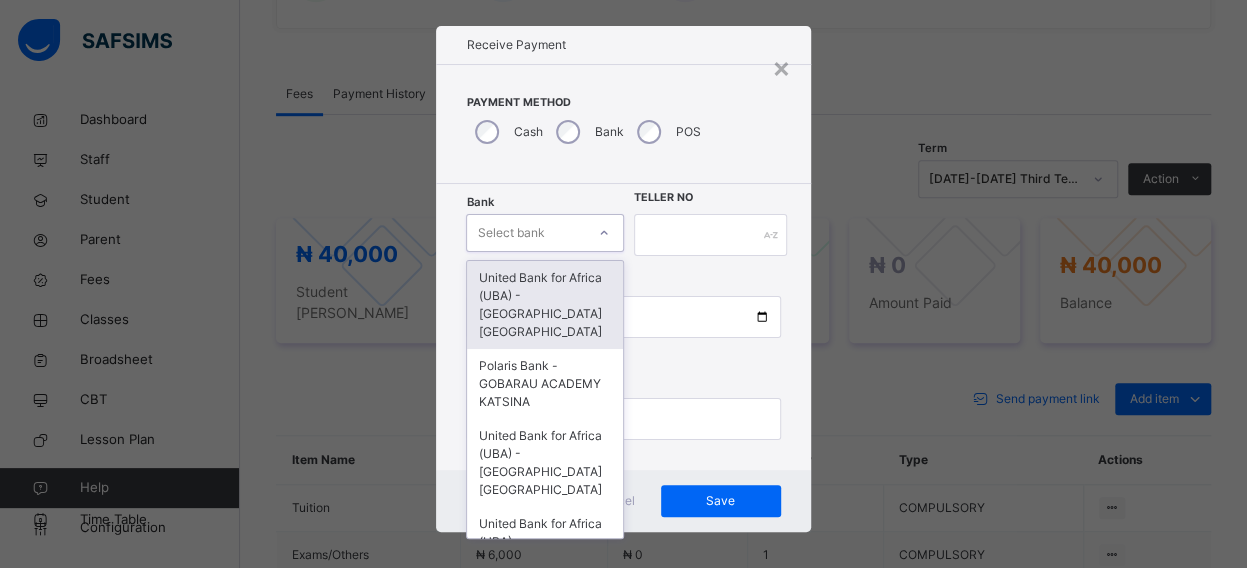 click on "United Bank for Africa (UBA) - [GEOGRAPHIC_DATA] [GEOGRAPHIC_DATA] Polaris Bank - GOBARAU ACADEMY KATSINA United Bank for Africa ([GEOGRAPHIC_DATA]) - [GEOGRAPHIC_DATA] Katsina United Bank for Africa ([GEOGRAPHIC_DATA]) - [GEOGRAPHIC_DATA] [GEOGRAPHIC_DATA] for Africa ([GEOGRAPHIC_DATA]) - [GEOGRAPHIC_DATA] [GEOGRAPHIC_DATA] [GEOGRAPHIC_DATA] - [GEOGRAPHIC_DATA] [GEOGRAPHIC_DATA] [GEOGRAPHIC_DATA] - [GEOGRAPHIC_DATA] [GEOGRAPHIC_DATA] [GEOGRAPHIC_DATA] - [GEOGRAPHIC_DATA] [GEOGRAPHIC_DATA] [GEOGRAPHIC_DATA] - [GEOGRAPHIC_DATA] [GEOGRAPHIC_DATA] - [GEOGRAPHIC_DATA] [GEOGRAPHIC_DATA] - [GEOGRAPHIC_DATA] [GEOGRAPHIC_DATA] - Gobarau Academy [GEOGRAPHIC_DATA] - [GEOGRAPHIC_DATA] [GEOGRAPHIC_DATA] - [GEOGRAPHIC_DATA] [GEOGRAPHIC_DATA] - [GEOGRAPHIC_DATA] [GEOGRAPHIC_DATA] - Gobarau Academy [GEOGRAPHIC_DATA]" at bounding box center [544, 399] 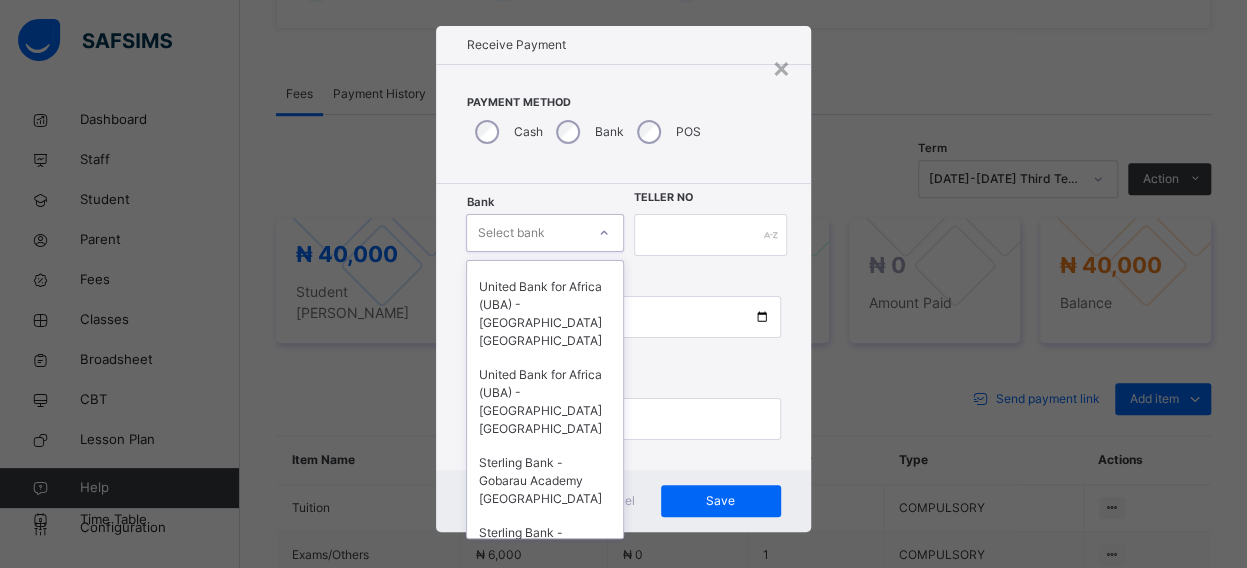 scroll, scrollTop: 240, scrollLeft: 0, axis: vertical 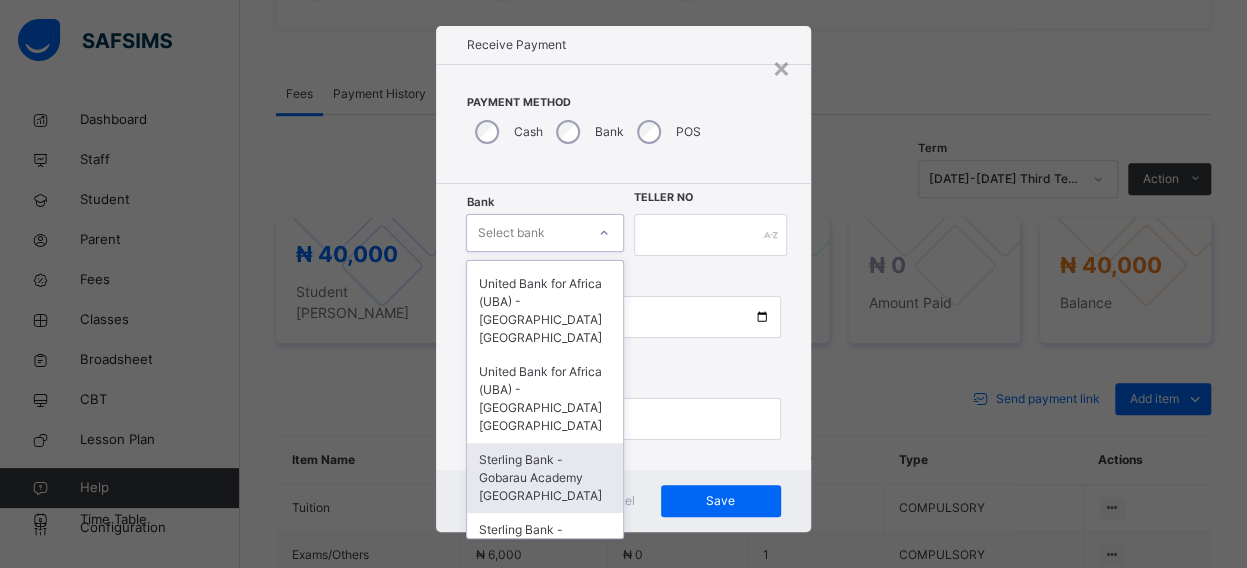 click on "Sterling Bank - Gobarau Academy [GEOGRAPHIC_DATA]" at bounding box center [544, 478] 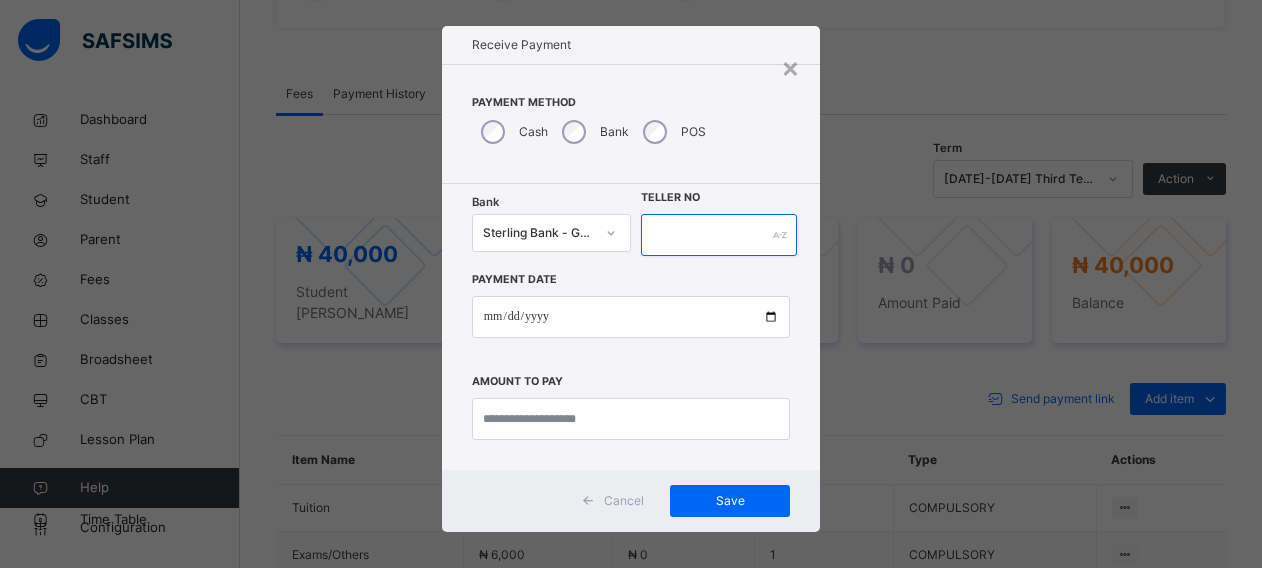 click at bounding box center (719, 235) 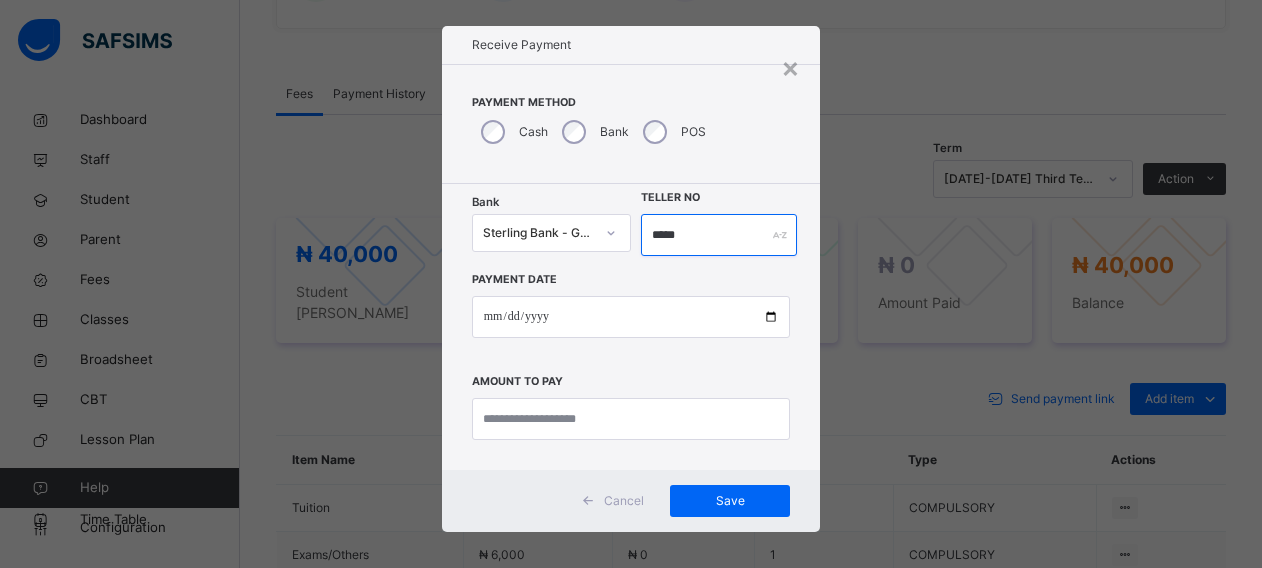 type on "*****" 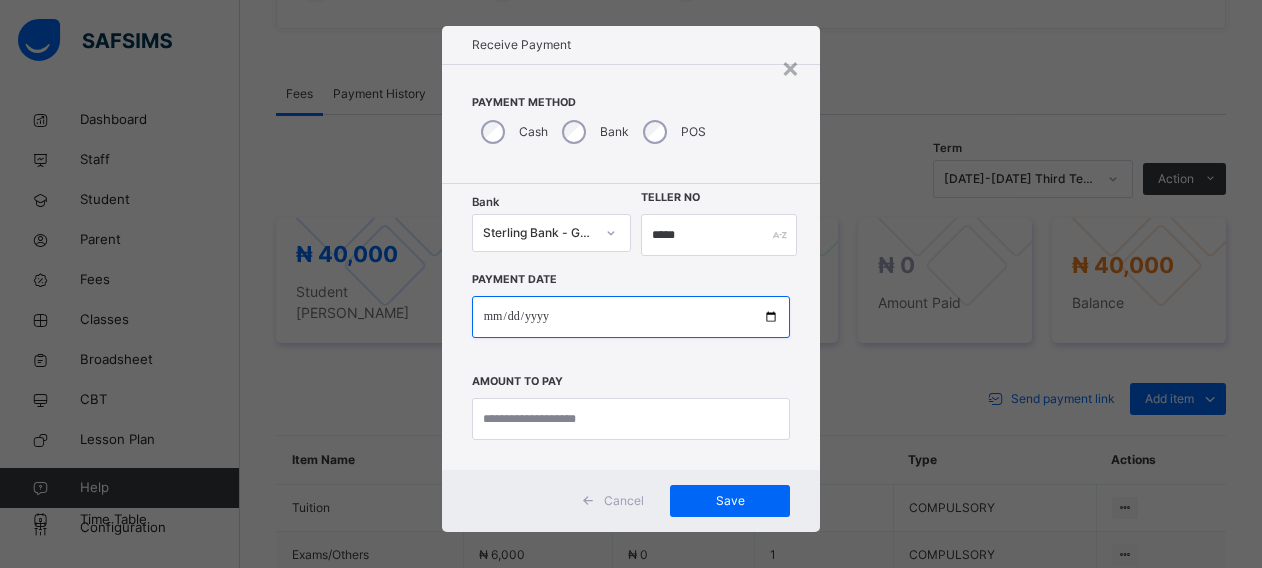 click at bounding box center (631, 317) 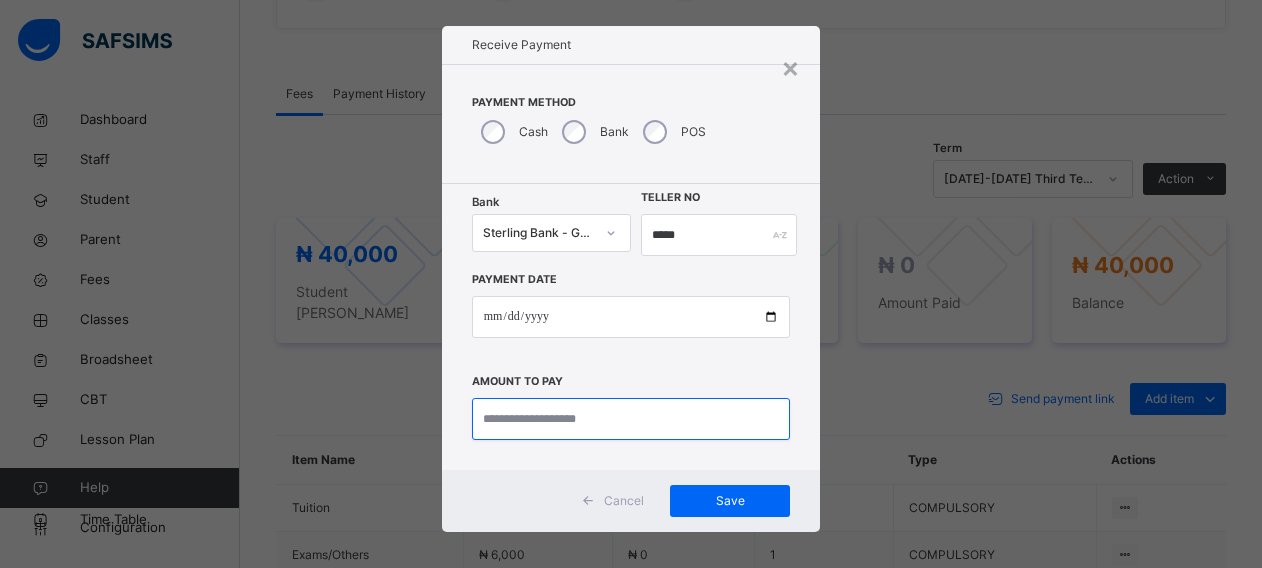 click at bounding box center [631, 419] 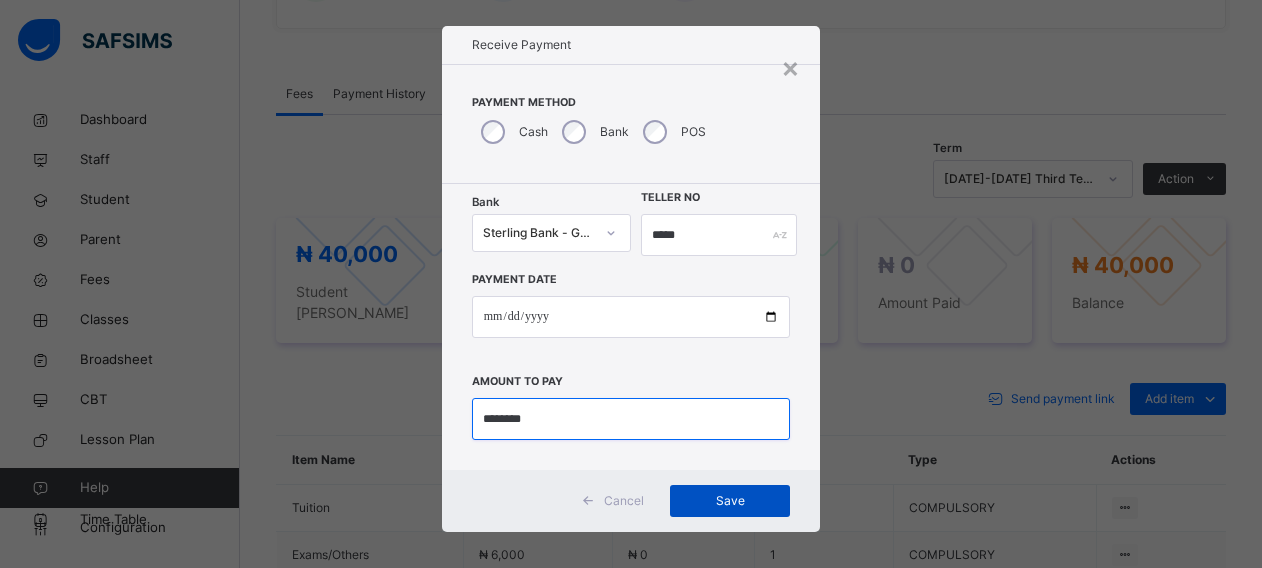 type on "********" 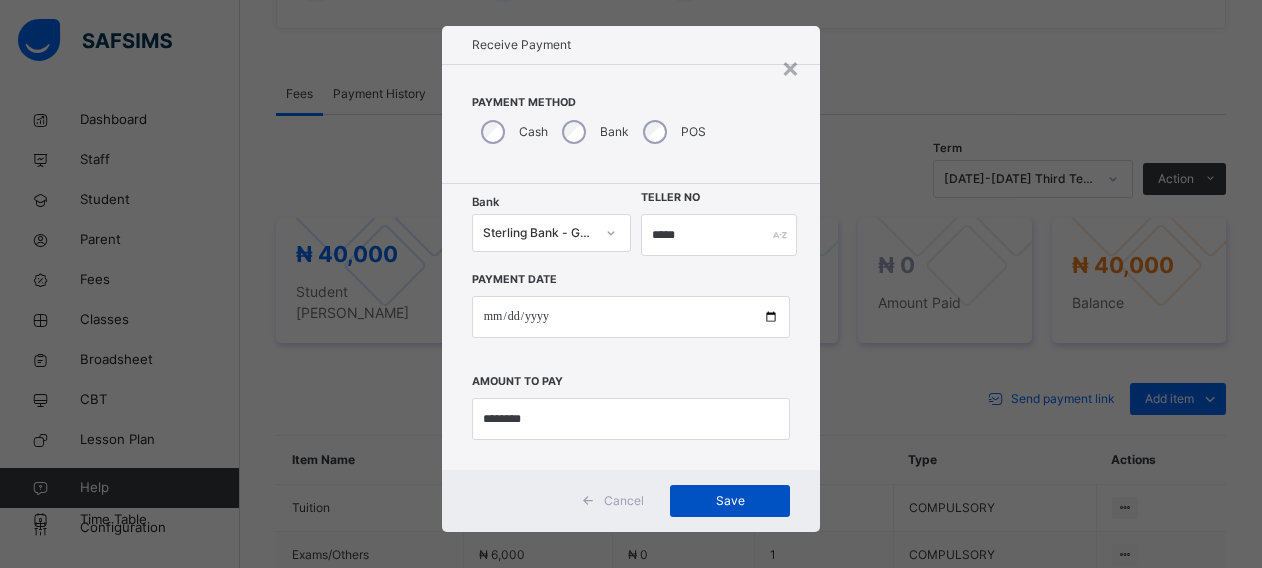 click on "Save" at bounding box center (730, 501) 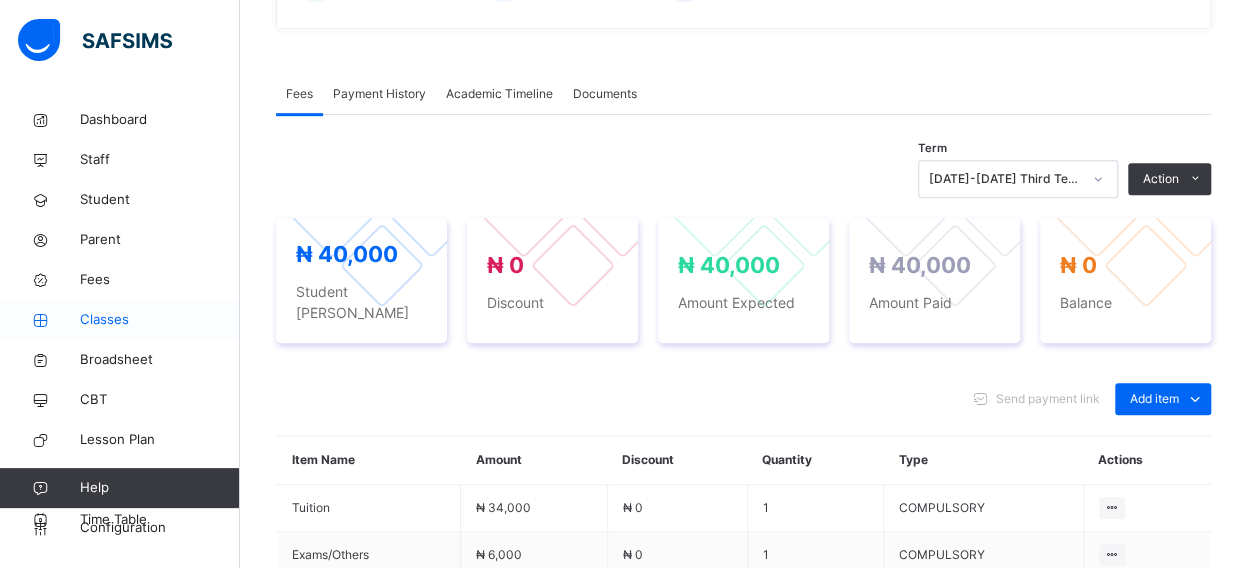 click on "Classes" at bounding box center [160, 320] 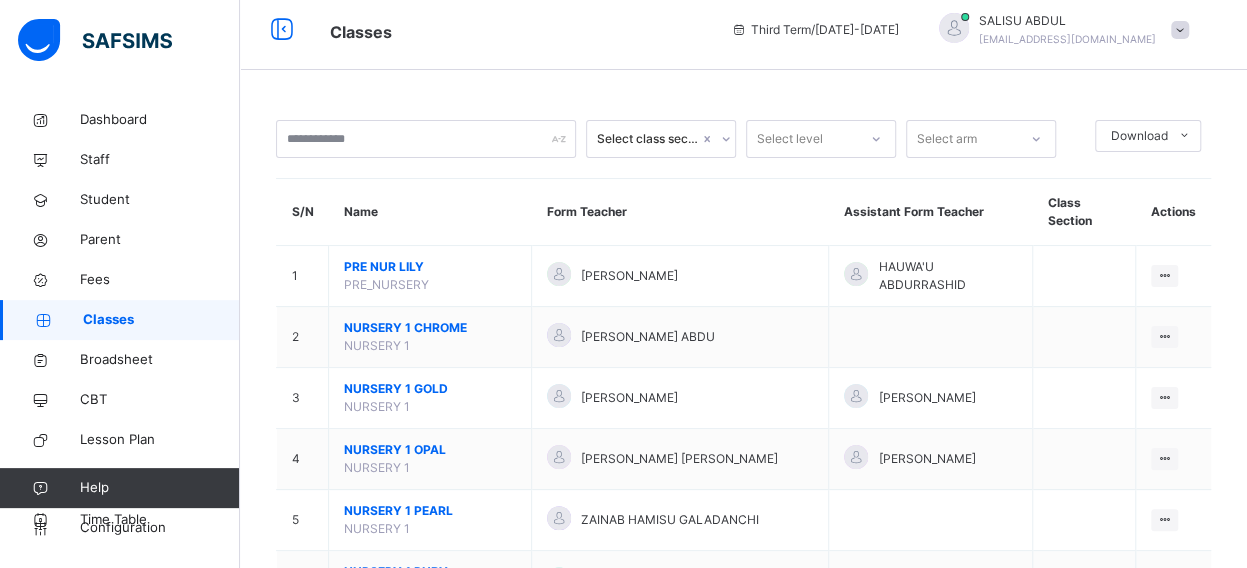 scroll, scrollTop: 582, scrollLeft: 0, axis: vertical 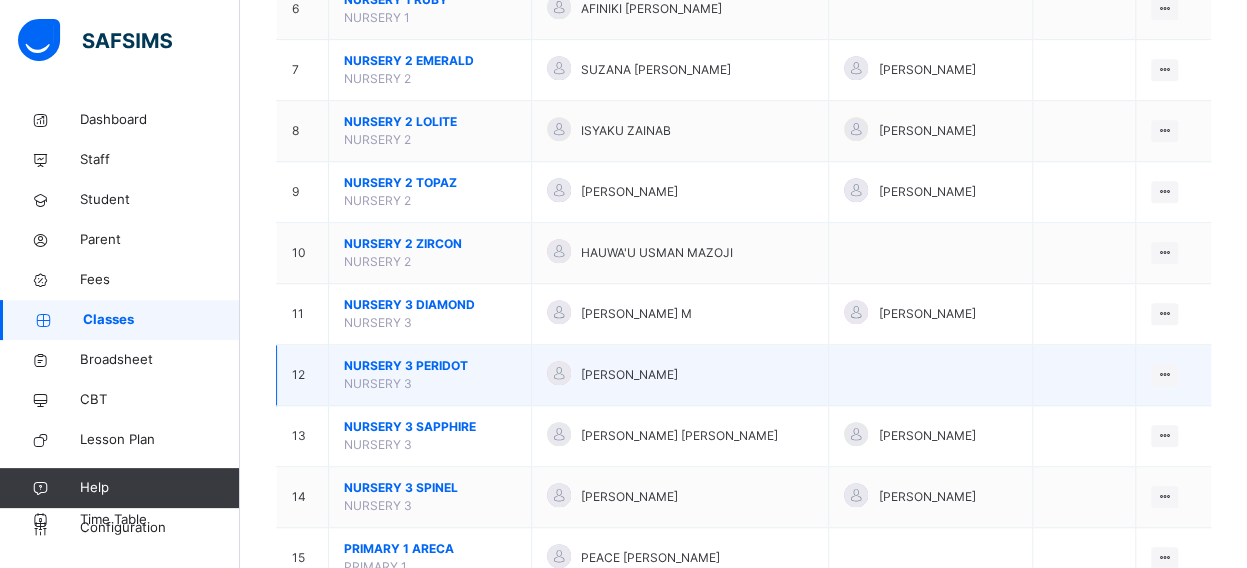click on "NURSERY 3   PERIDOT" at bounding box center (430, 366) 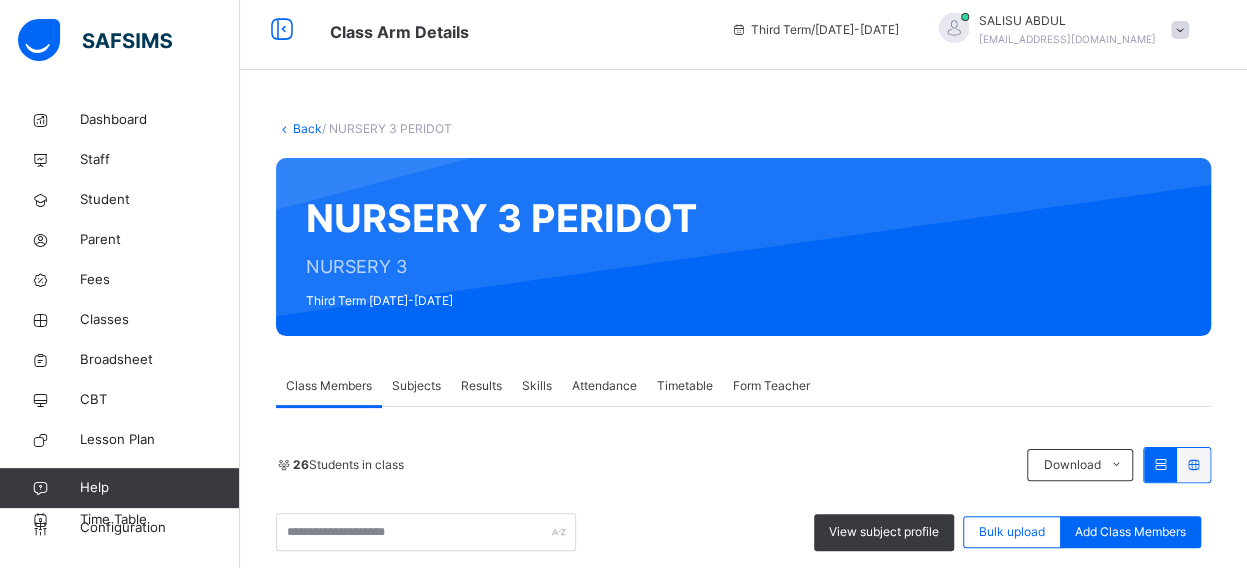 scroll, scrollTop: 582, scrollLeft: 0, axis: vertical 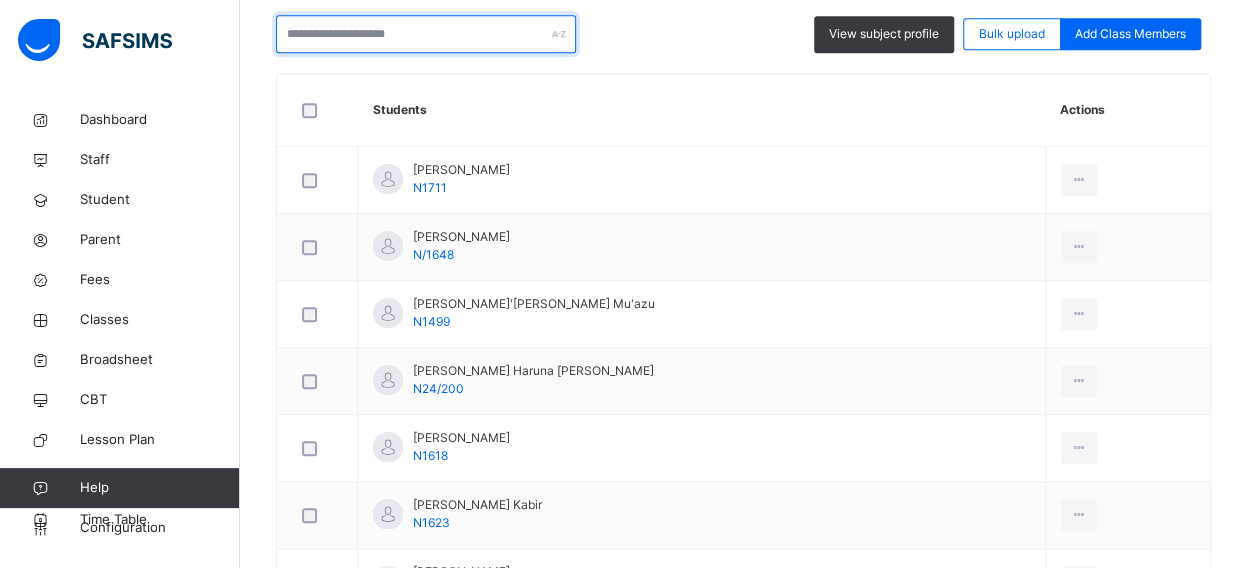 click at bounding box center [426, 34] 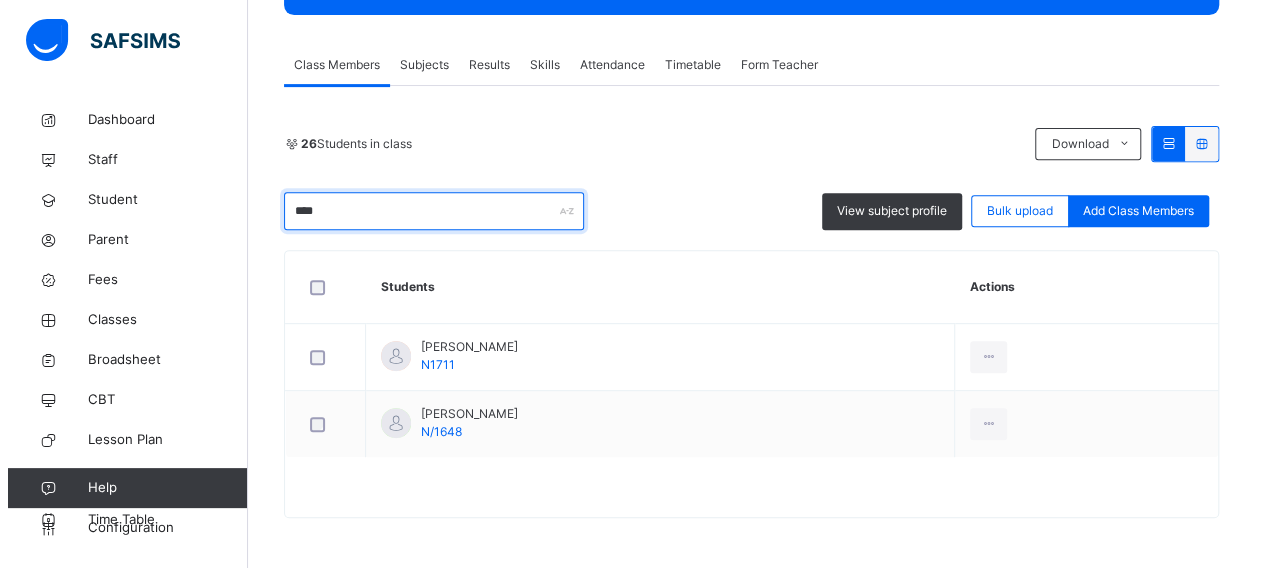 scroll, scrollTop: 328, scrollLeft: 0, axis: vertical 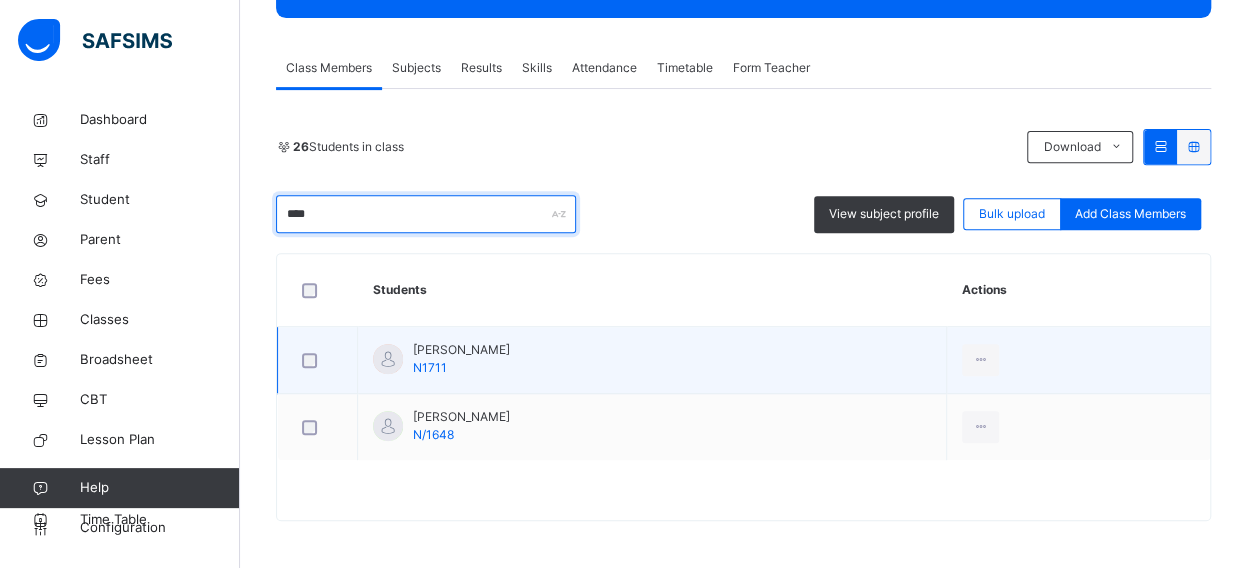 type on "****" 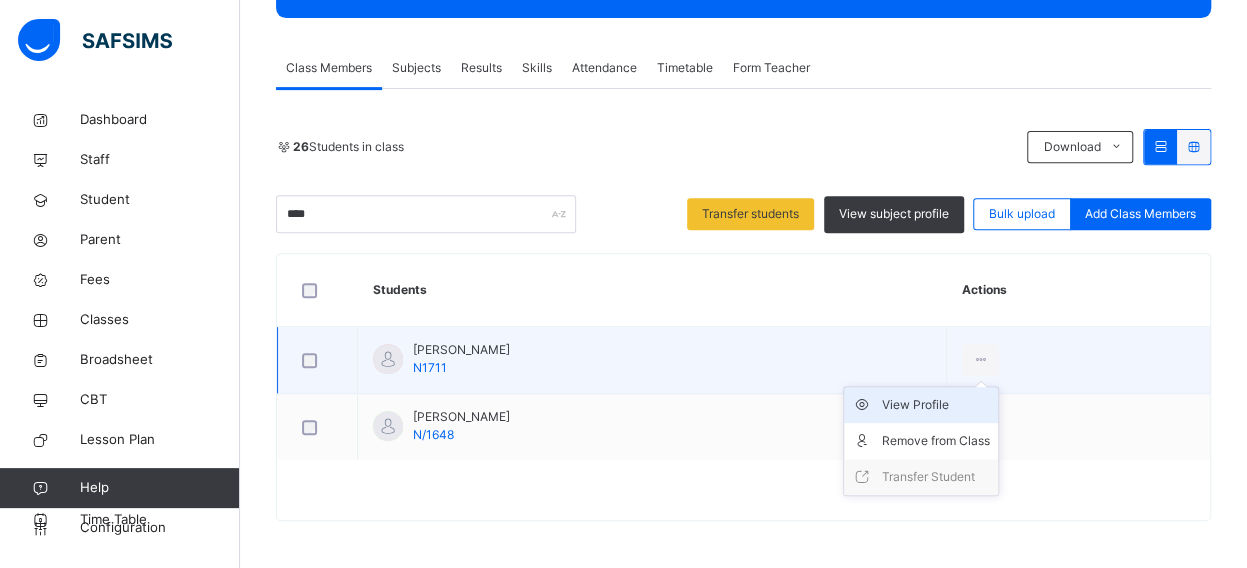click on "View Profile" at bounding box center [936, 405] 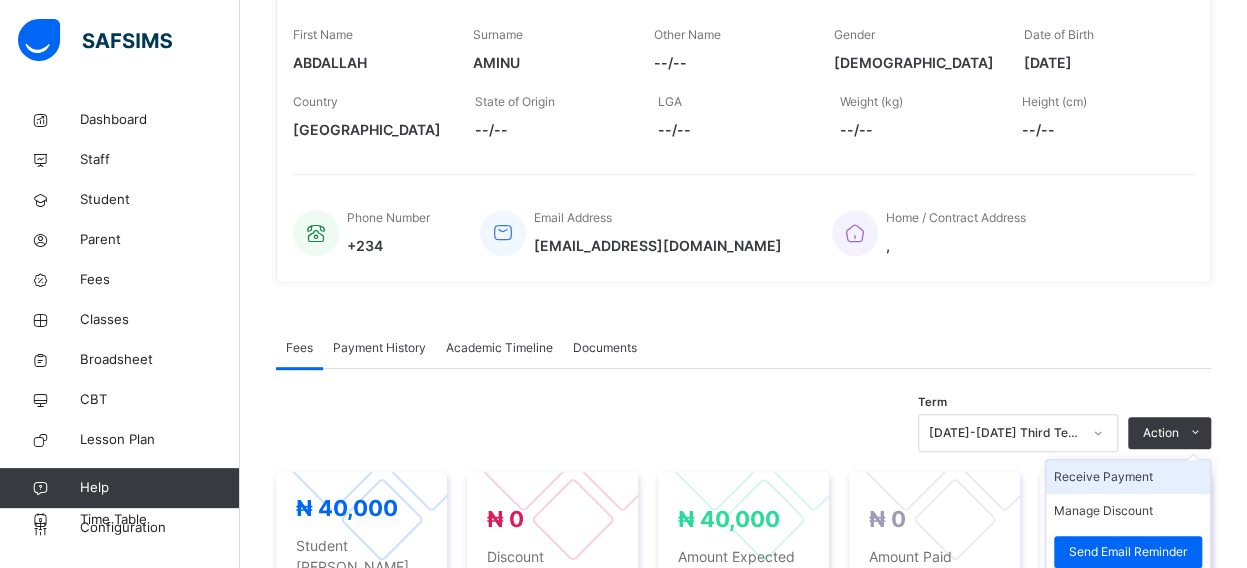 click on "Receive Payment" at bounding box center (1128, 477) 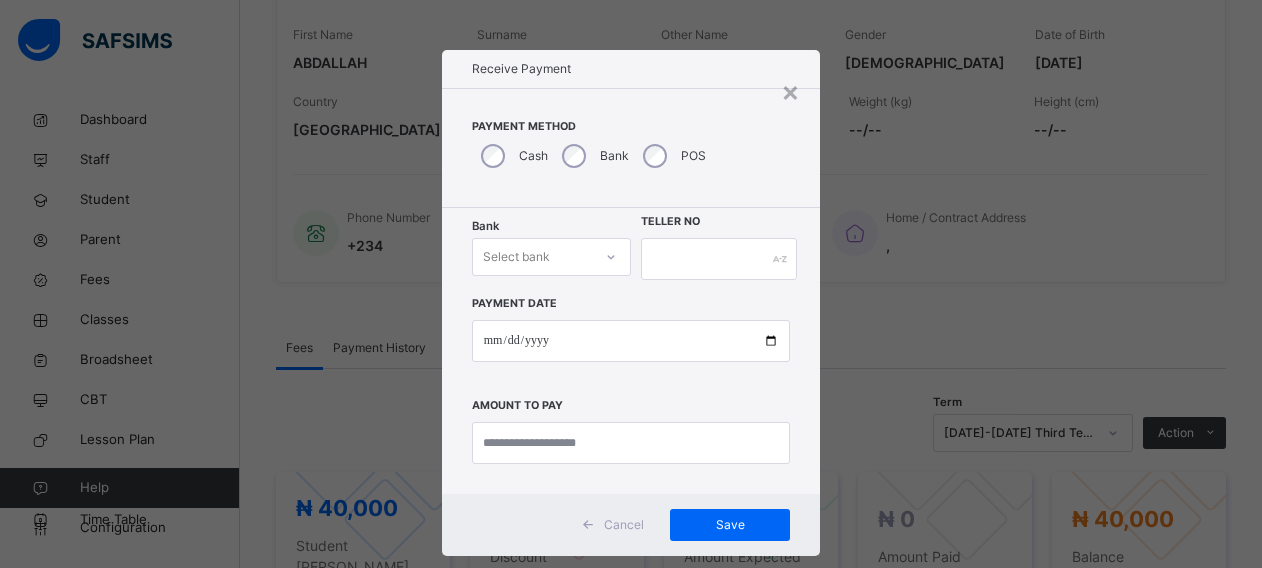 click on "Select bank" at bounding box center [516, 257] 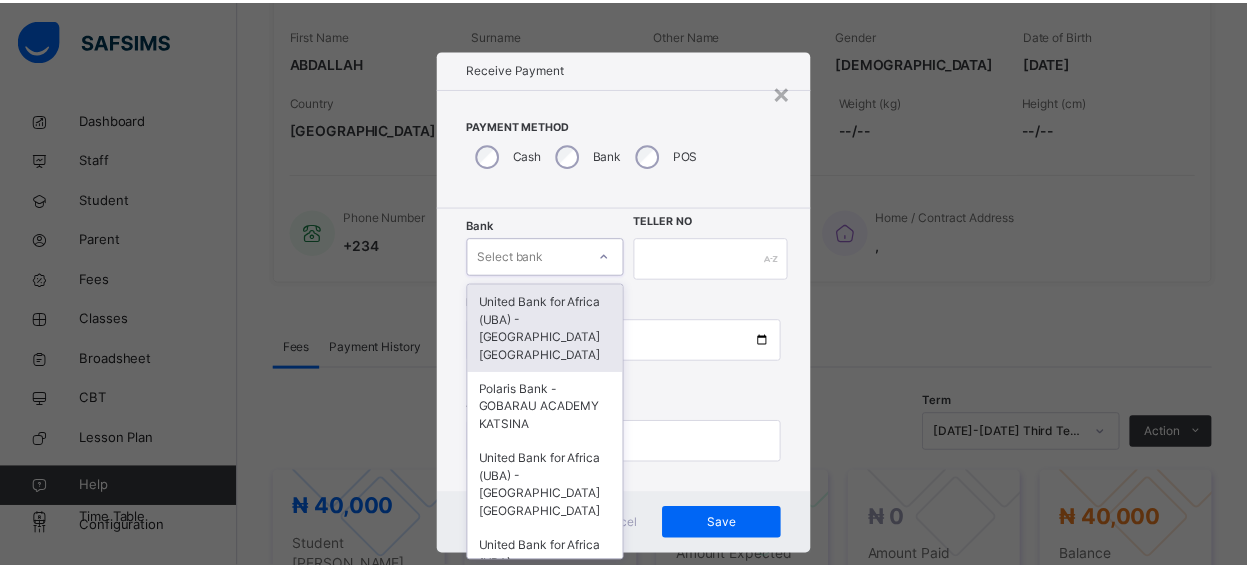 scroll, scrollTop: 24, scrollLeft: 0, axis: vertical 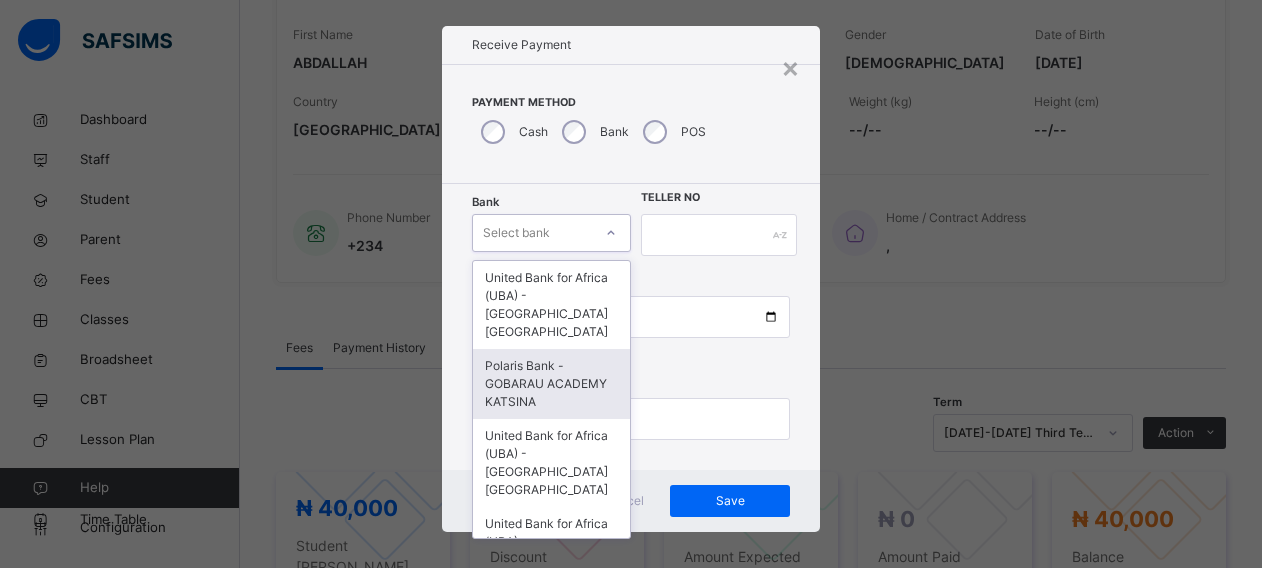 click on "Polaris Bank - GOBARAU ACADEMY KATSINA" at bounding box center [551, 384] 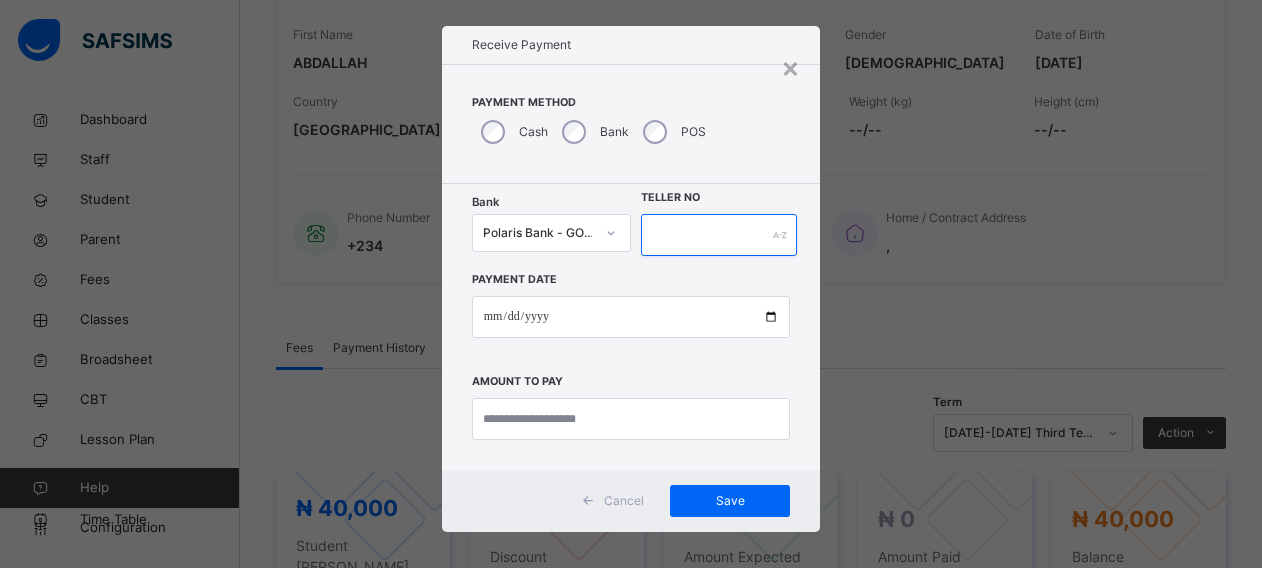click at bounding box center [719, 235] 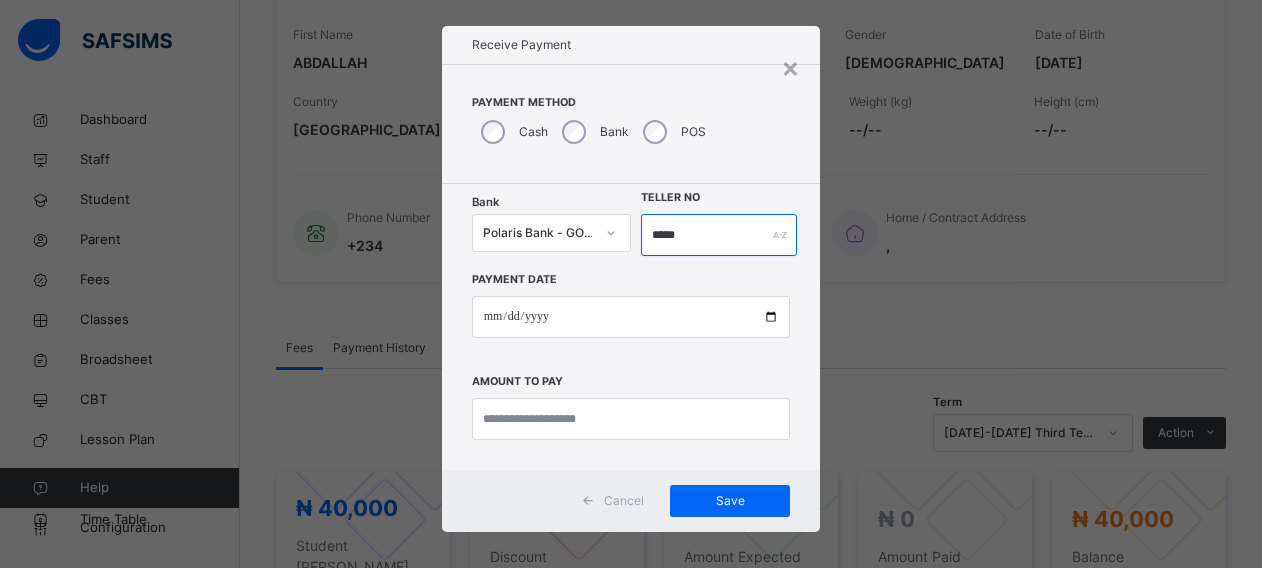 type on "*****" 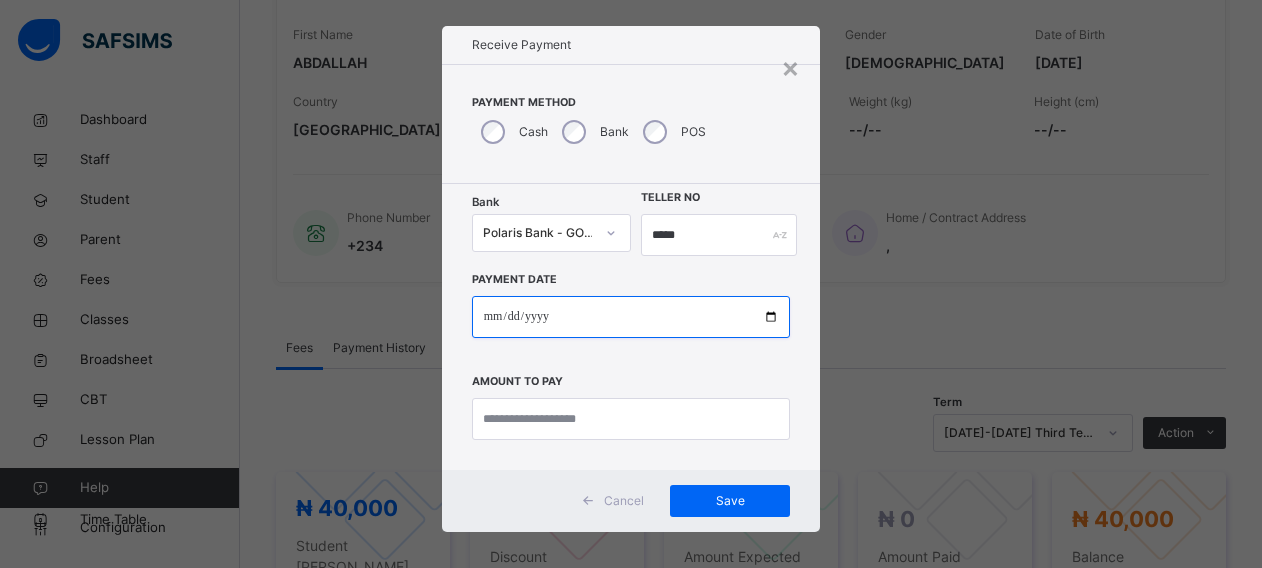 click at bounding box center (631, 317) 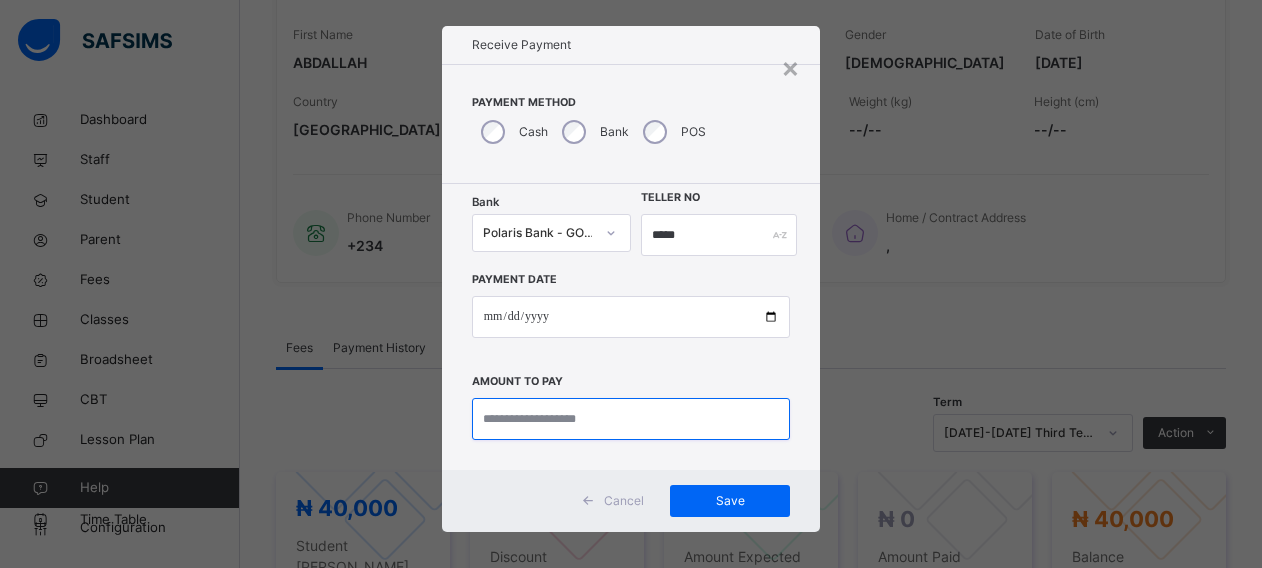 click at bounding box center [631, 419] 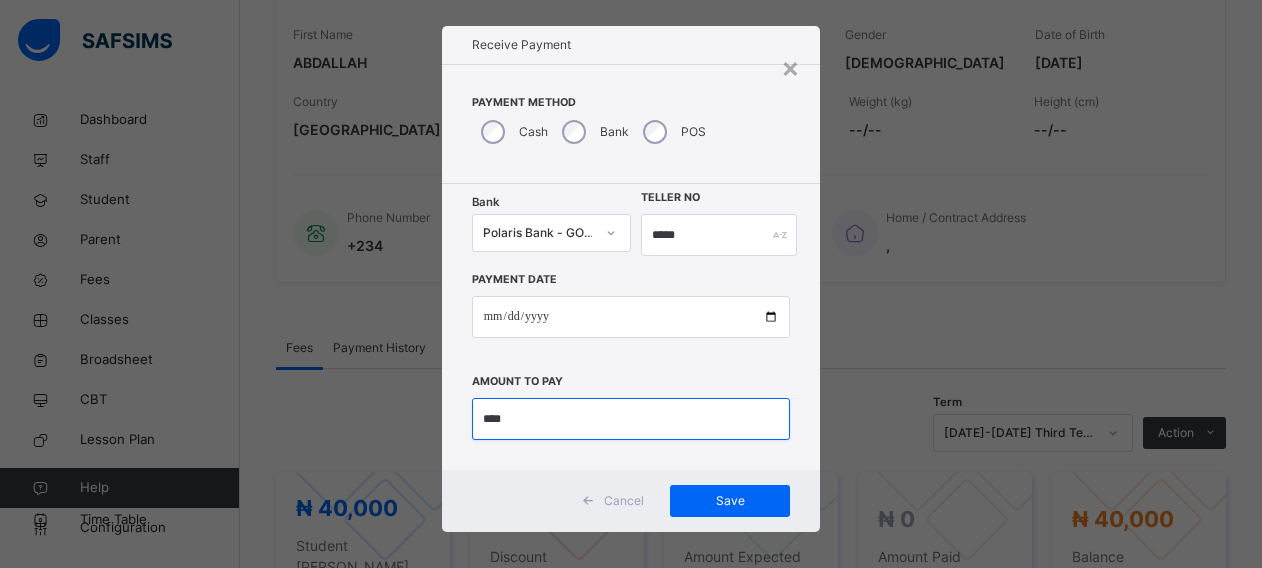 click at bounding box center (631, 419) 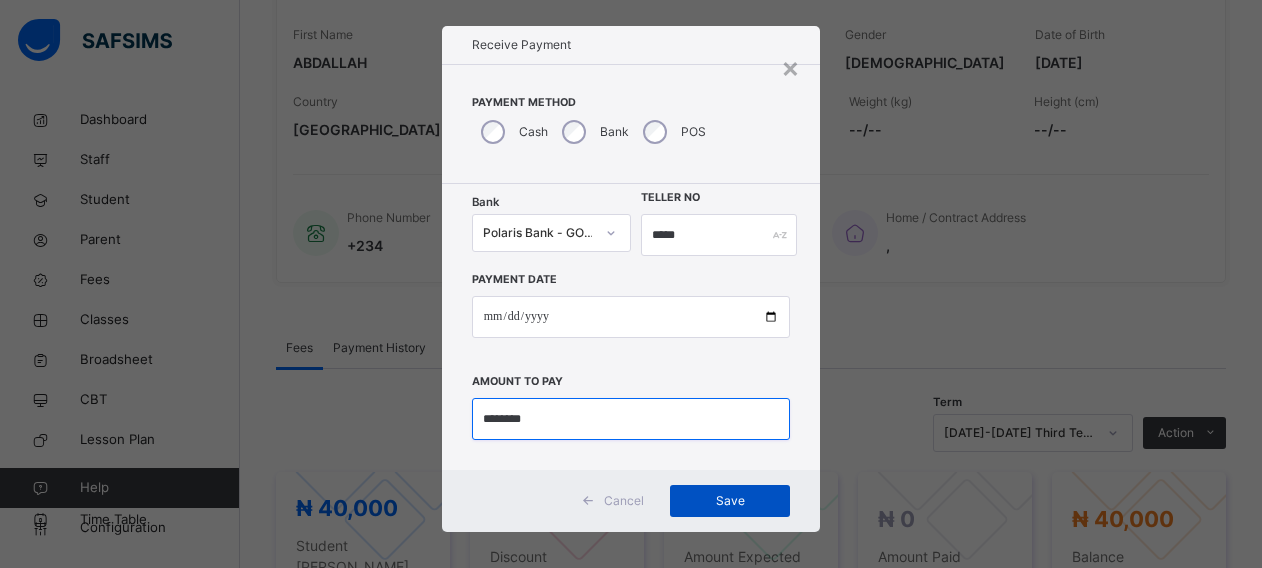 type on "********" 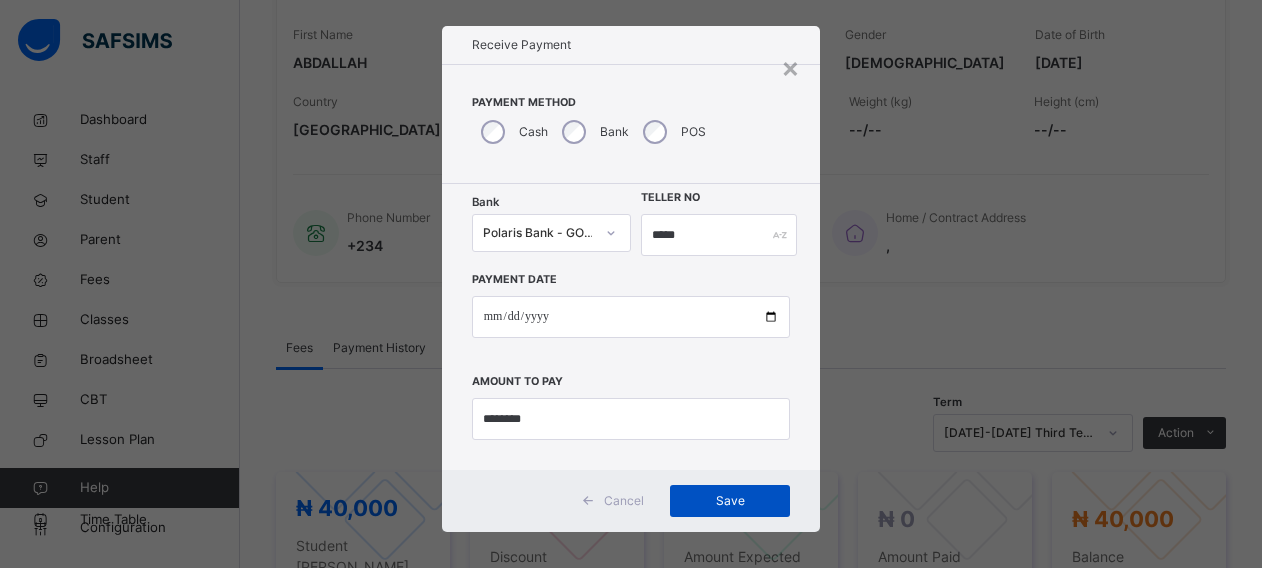 click on "Save" at bounding box center (730, 501) 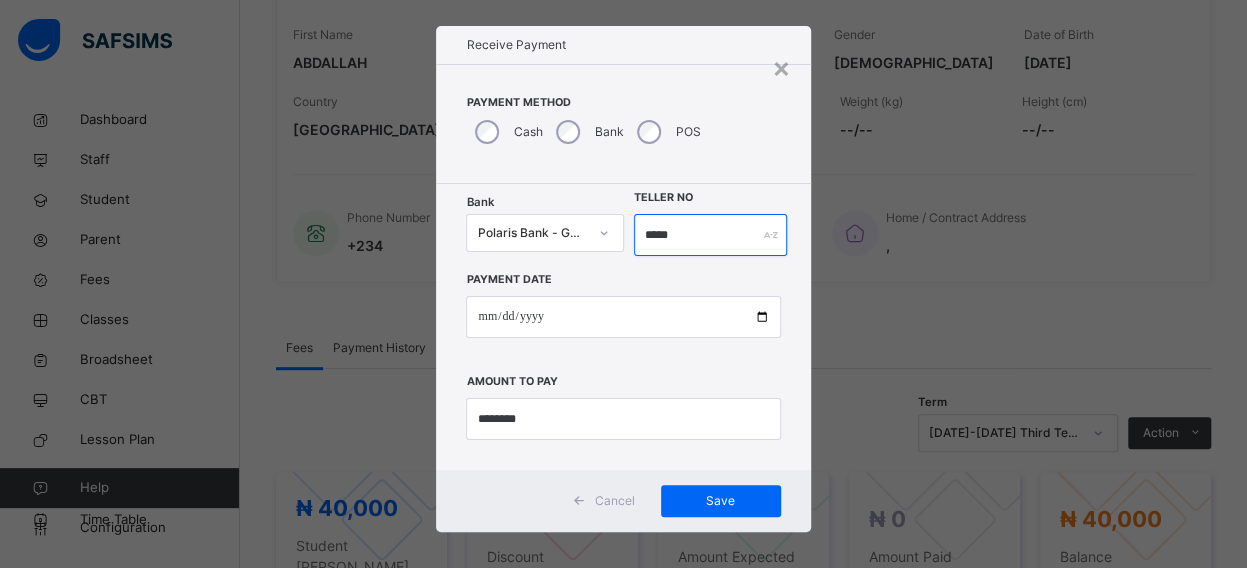 click on "*****" at bounding box center [711, 235] 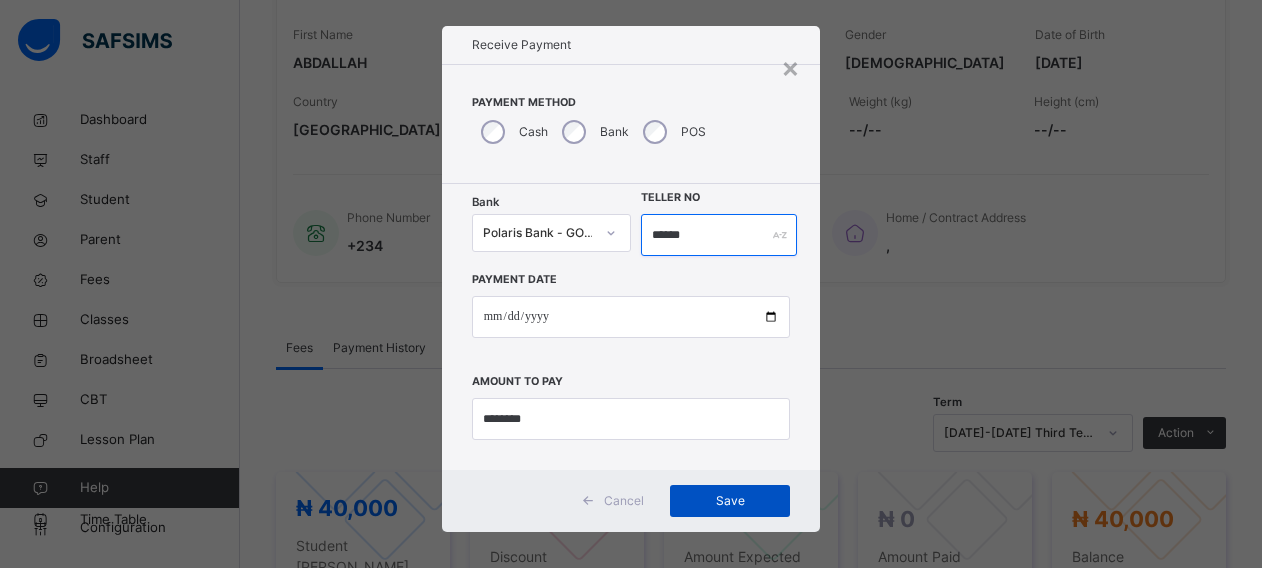 type on "******" 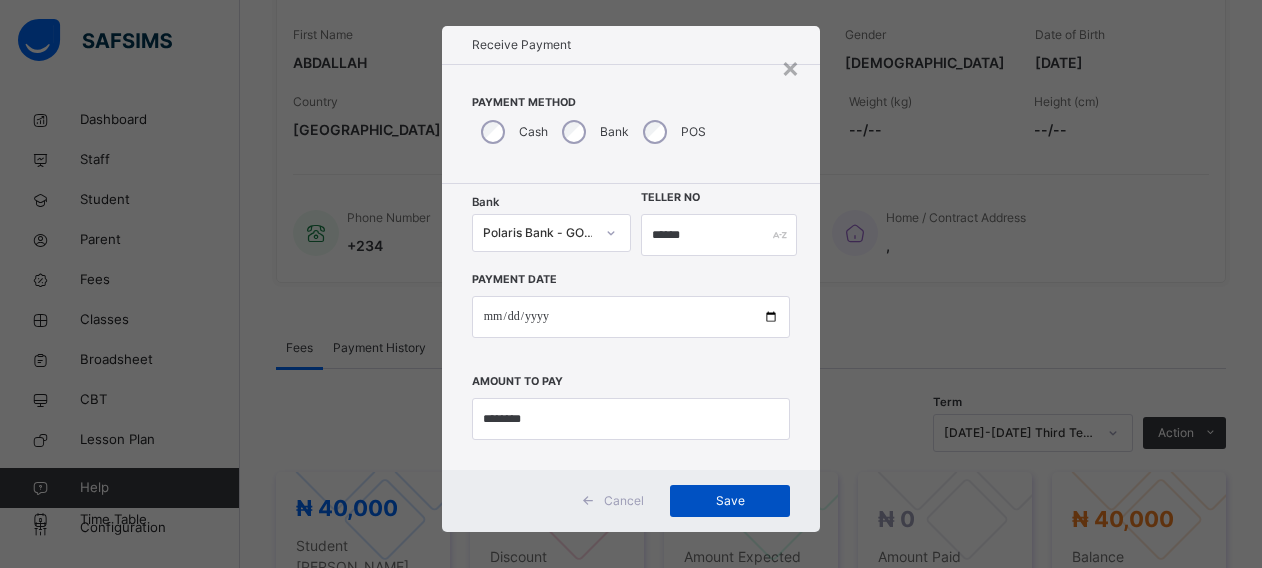 click on "Save" at bounding box center (730, 501) 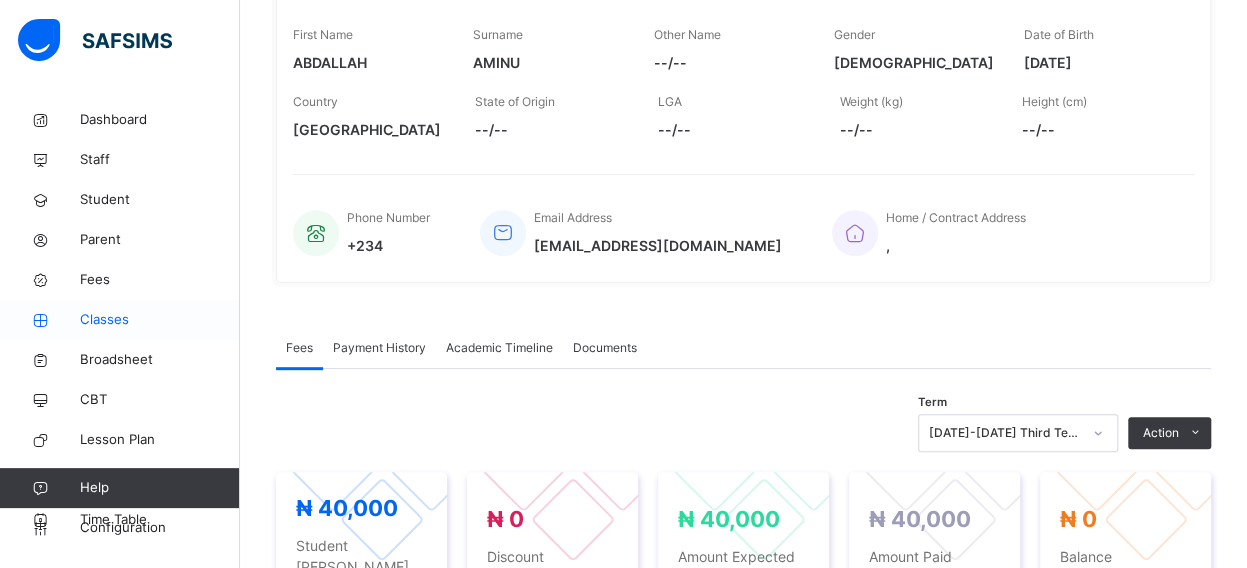 click on "Classes" at bounding box center (160, 320) 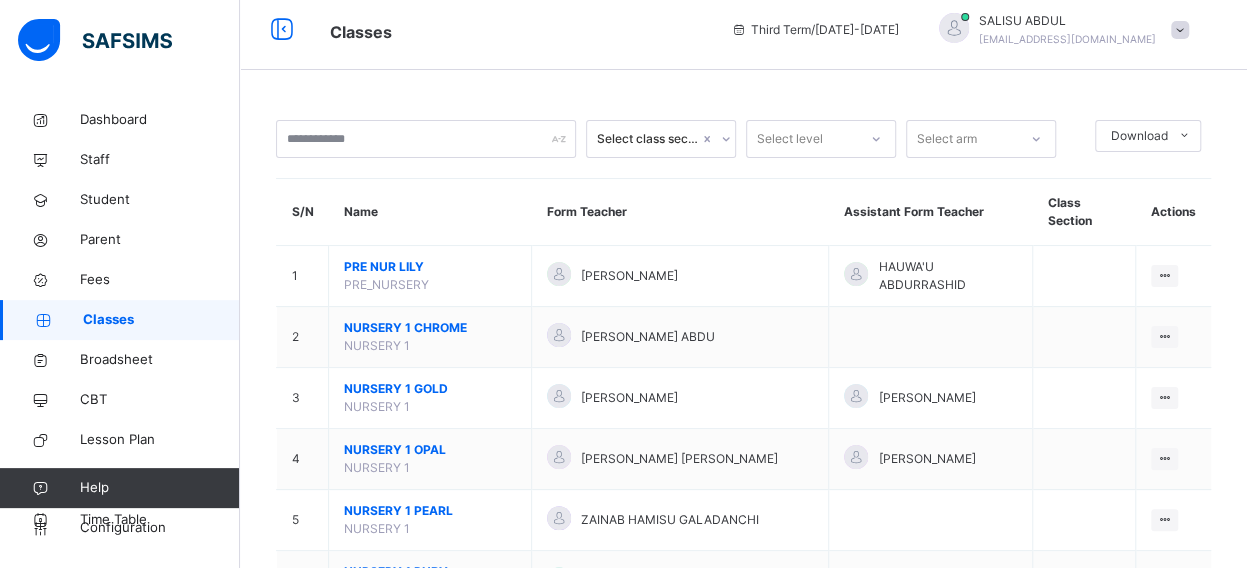 scroll, scrollTop: 328, scrollLeft: 0, axis: vertical 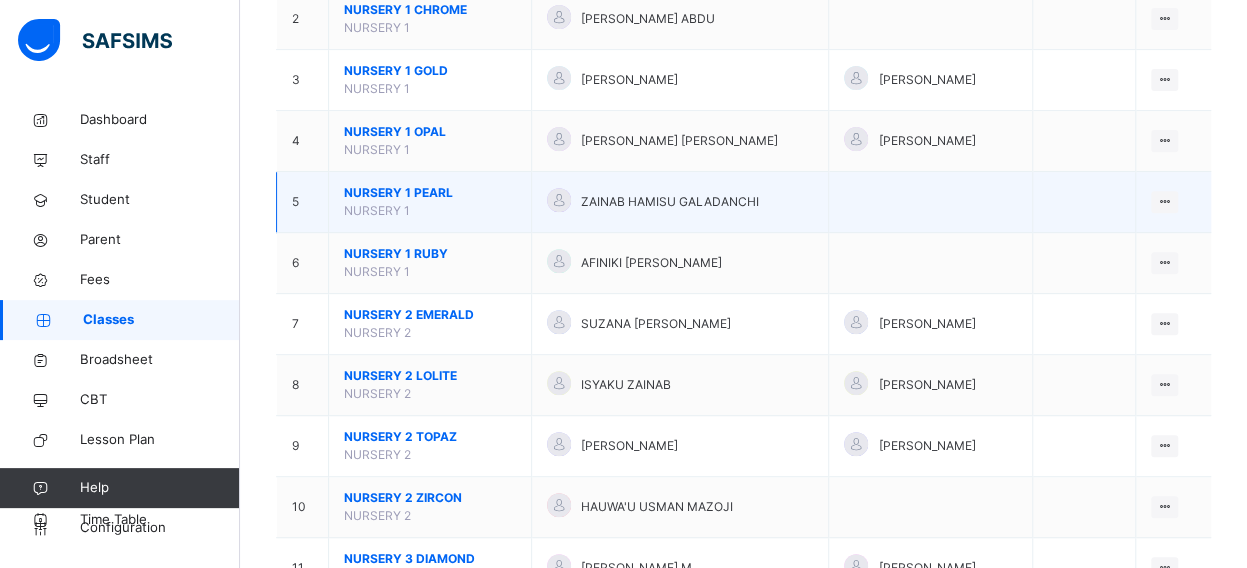 click on "NURSERY 1   PEARL" at bounding box center [430, 193] 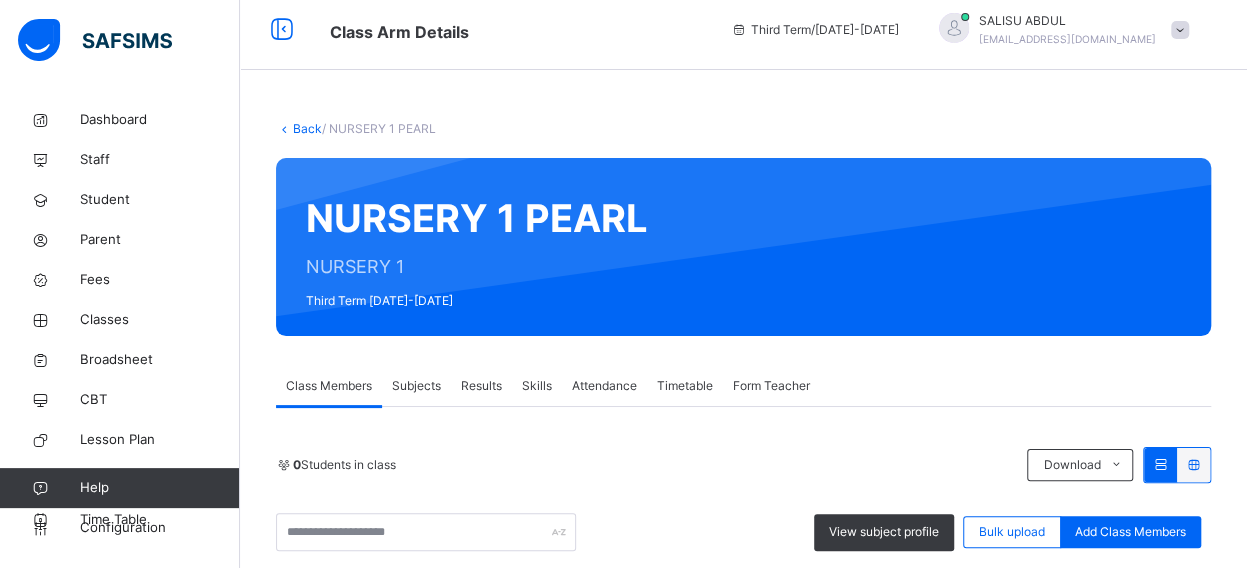 scroll, scrollTop: 328, scrollLeft: 0, axis: vertical 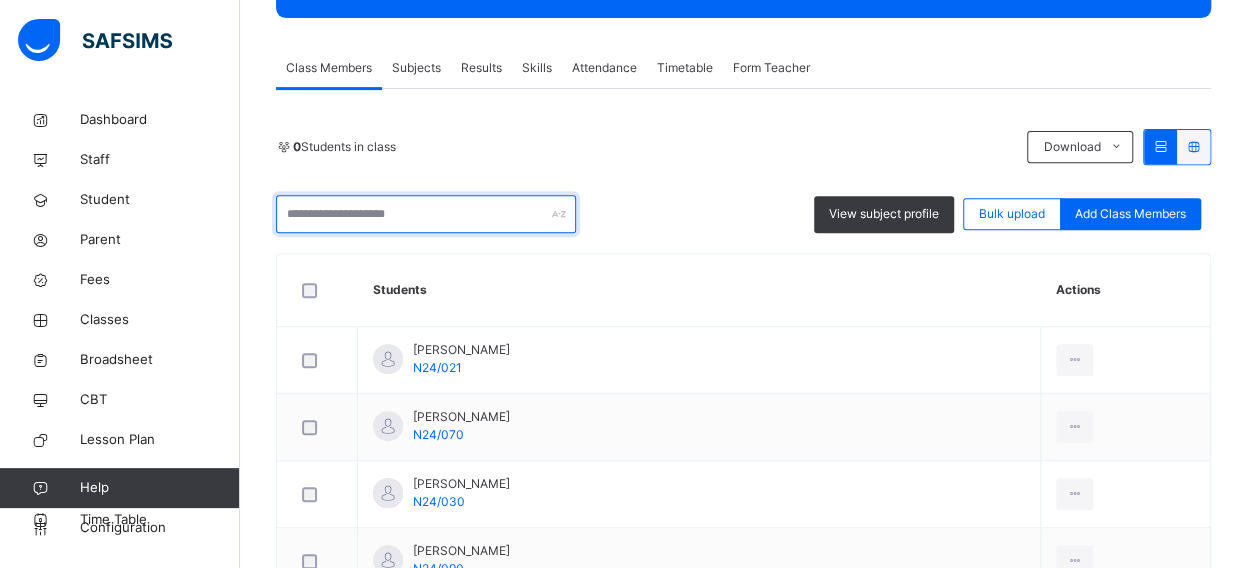 click at bounding box center [426, 214] 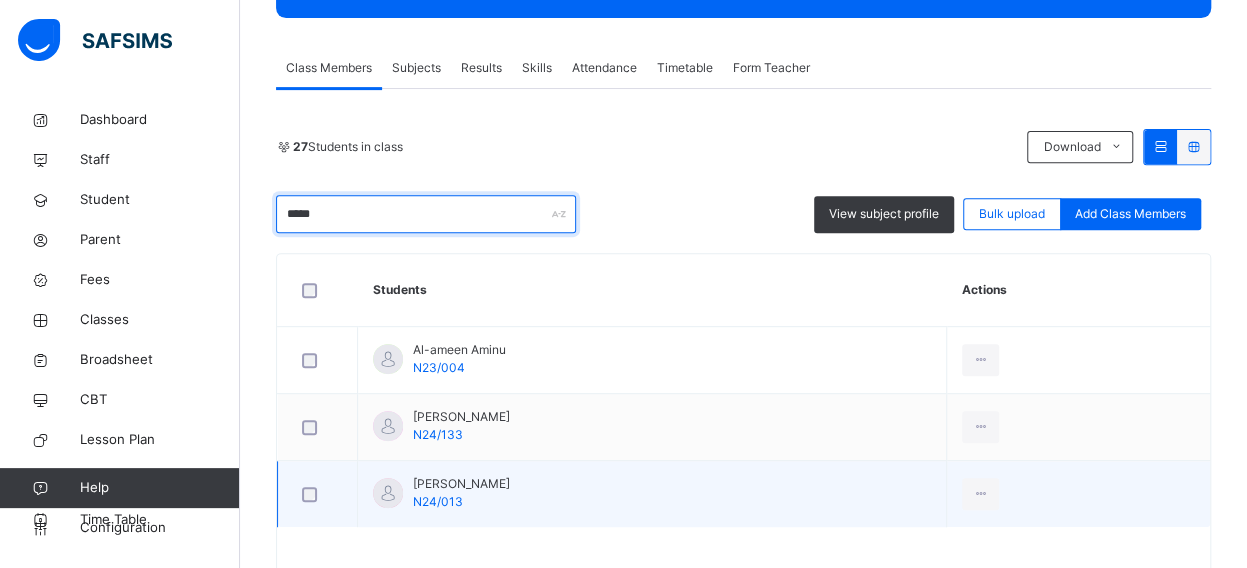 type on "*****" 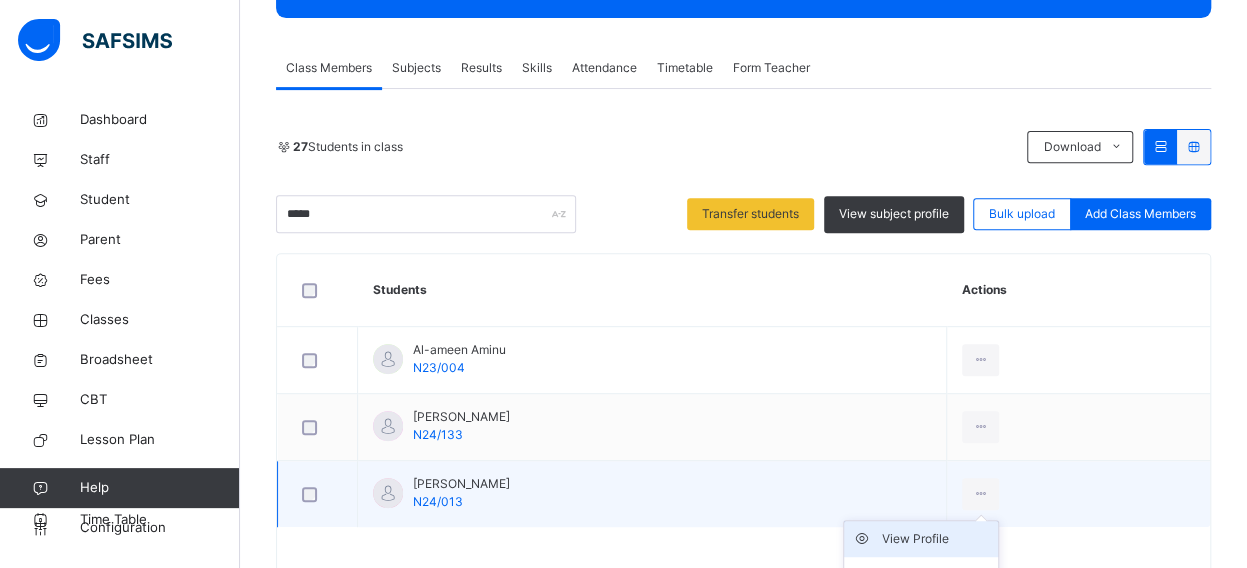 click on "View Profile" at bounding box center [936, 539] 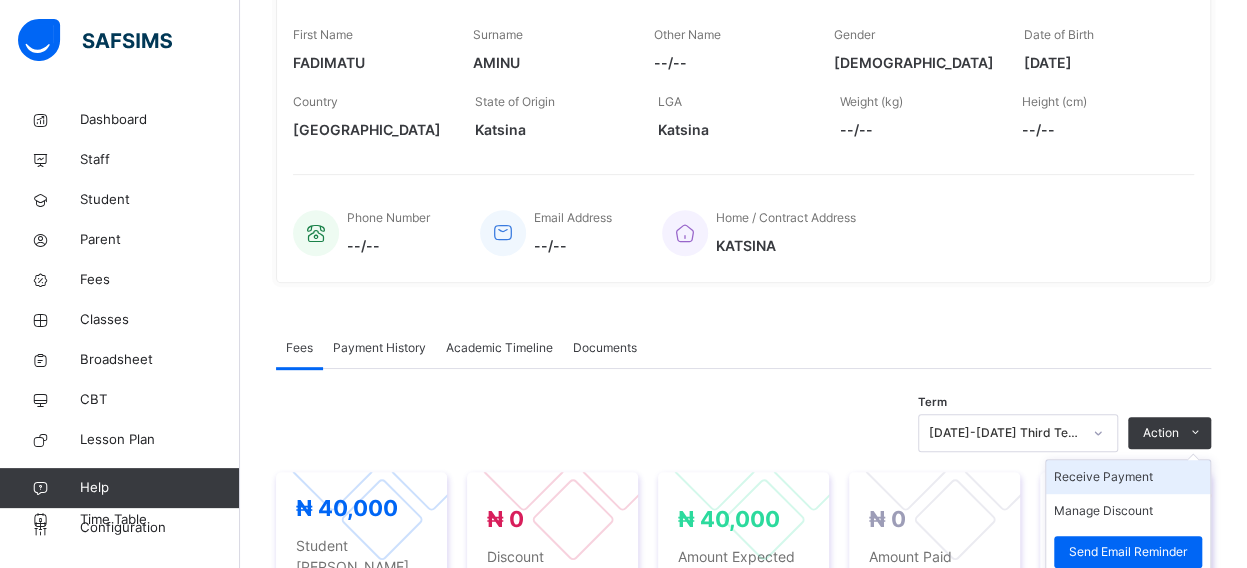 click on "Receive Payment" at bounding box center (1128, 477) 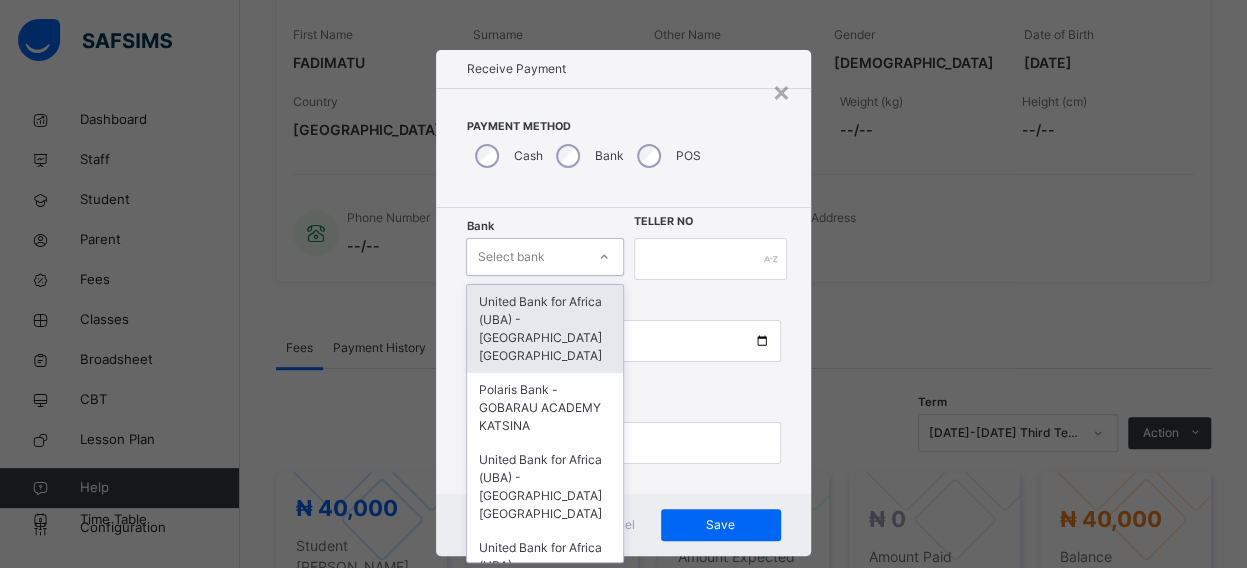 click on "Select bank" at bounding box center [544, 257] 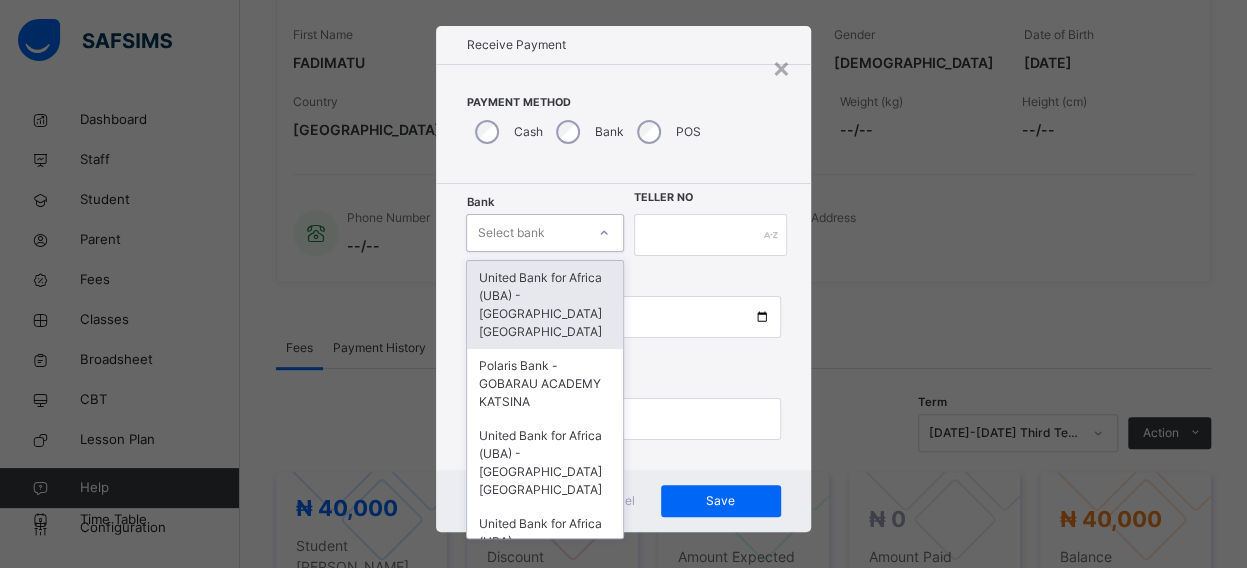 scroll, scrollTop: 24, scrollLeft: 0, axis: vertical 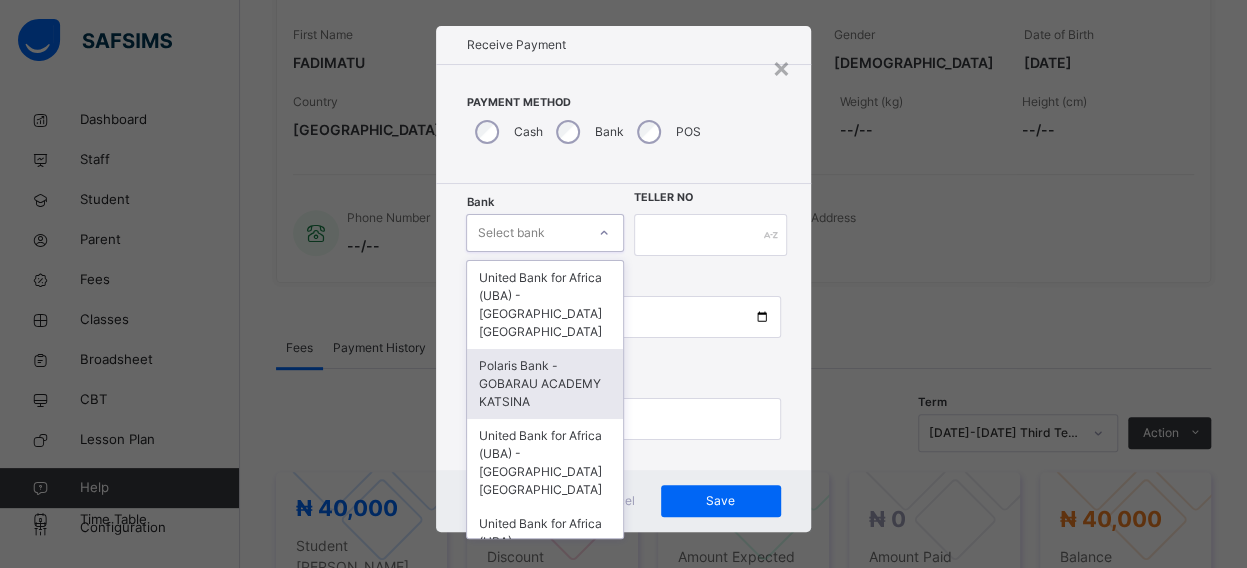 click on "Polaris Bank - GOBARAU ACADEMY KATSINA" at bounding box center (544, 384) 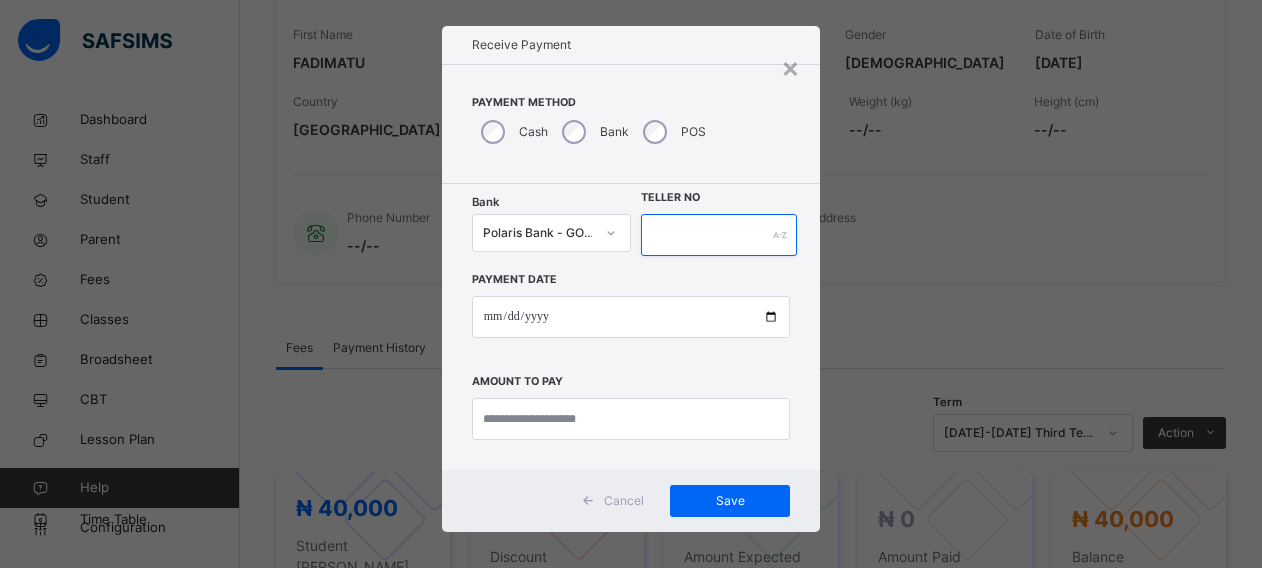 click at bounding box center (719, 235) 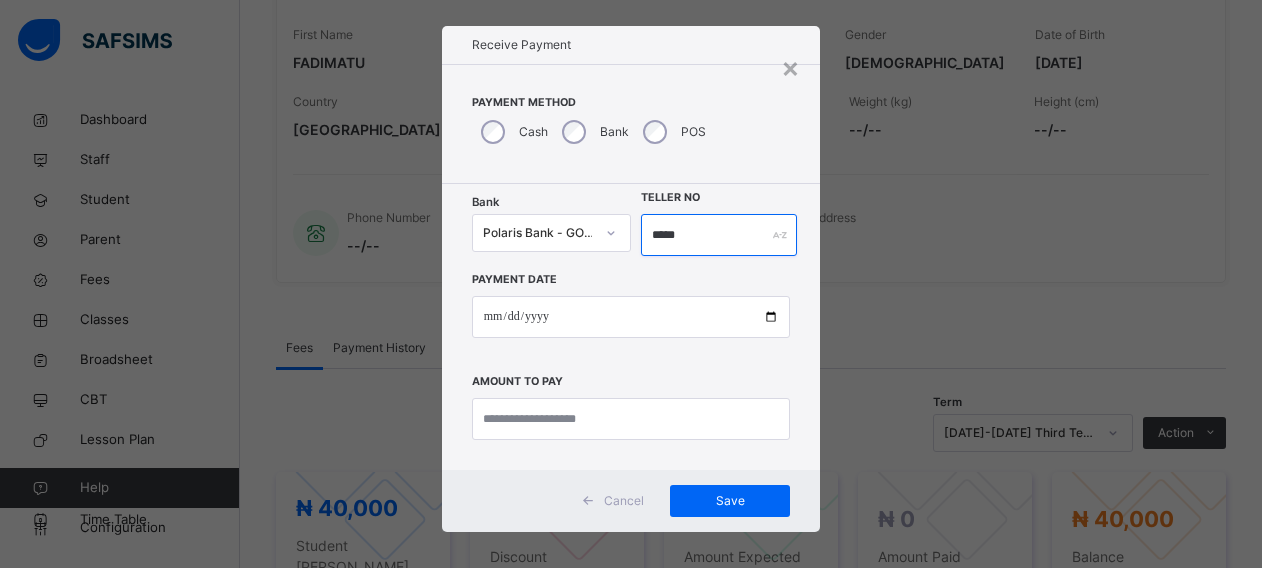 type on "*****" 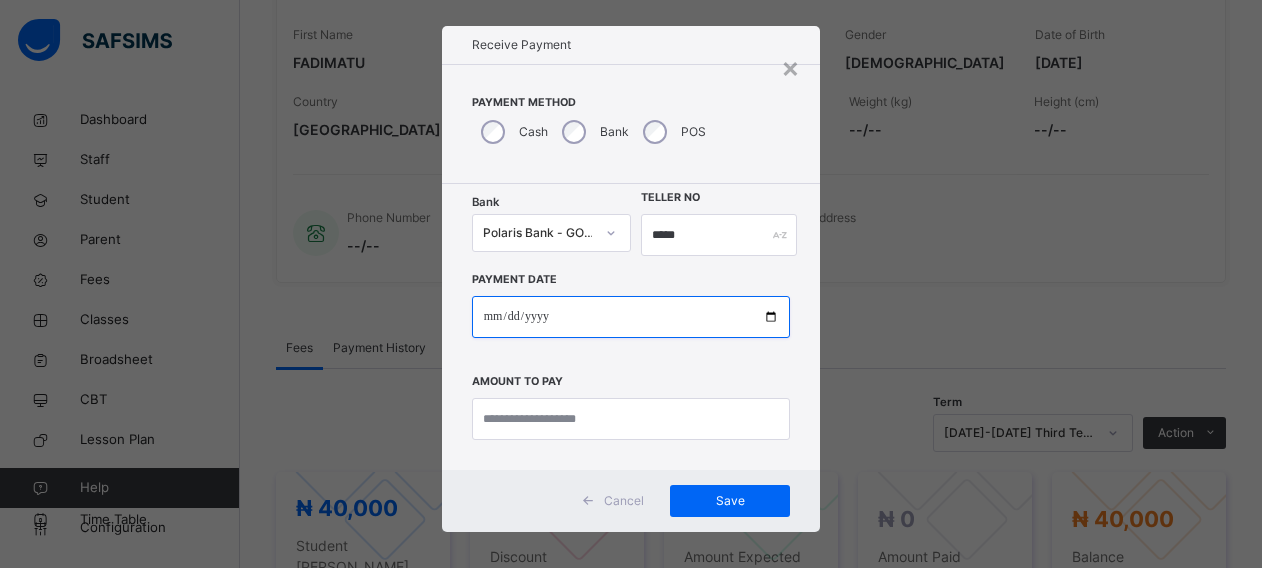 click at bounding box center (631, 317) 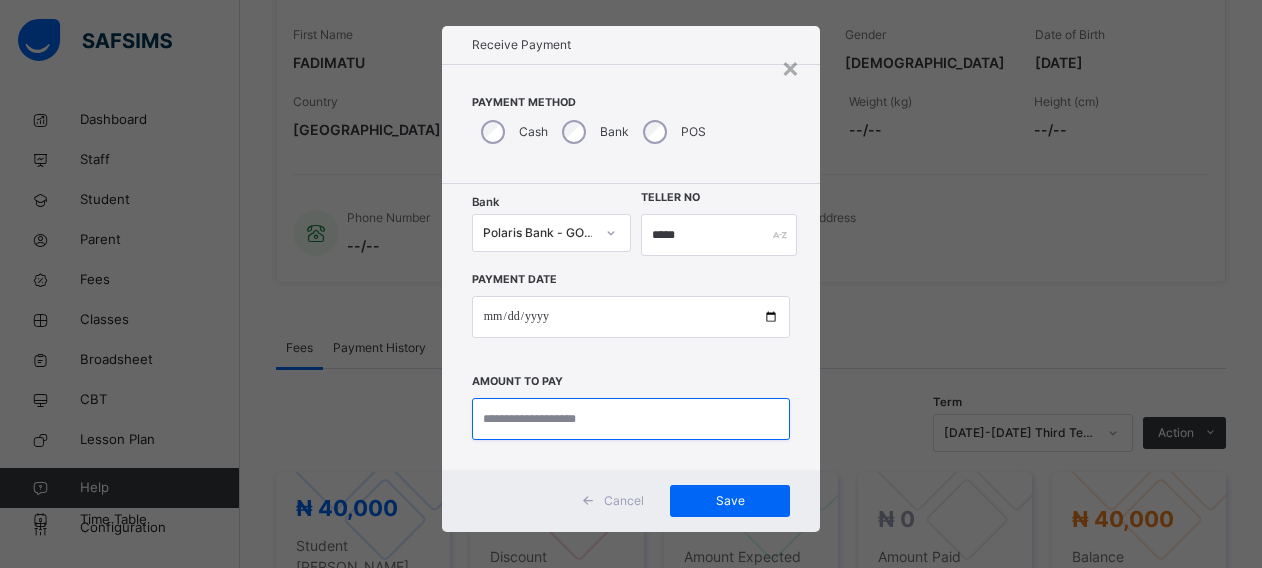 click at bounding box center (631, 419) 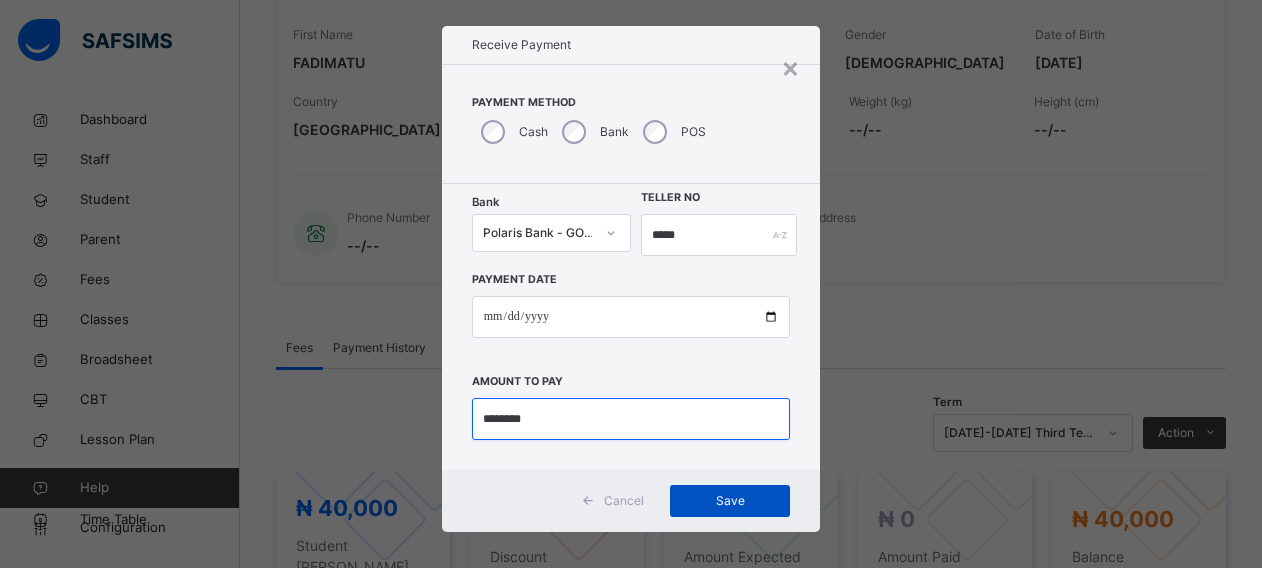 type on "********" 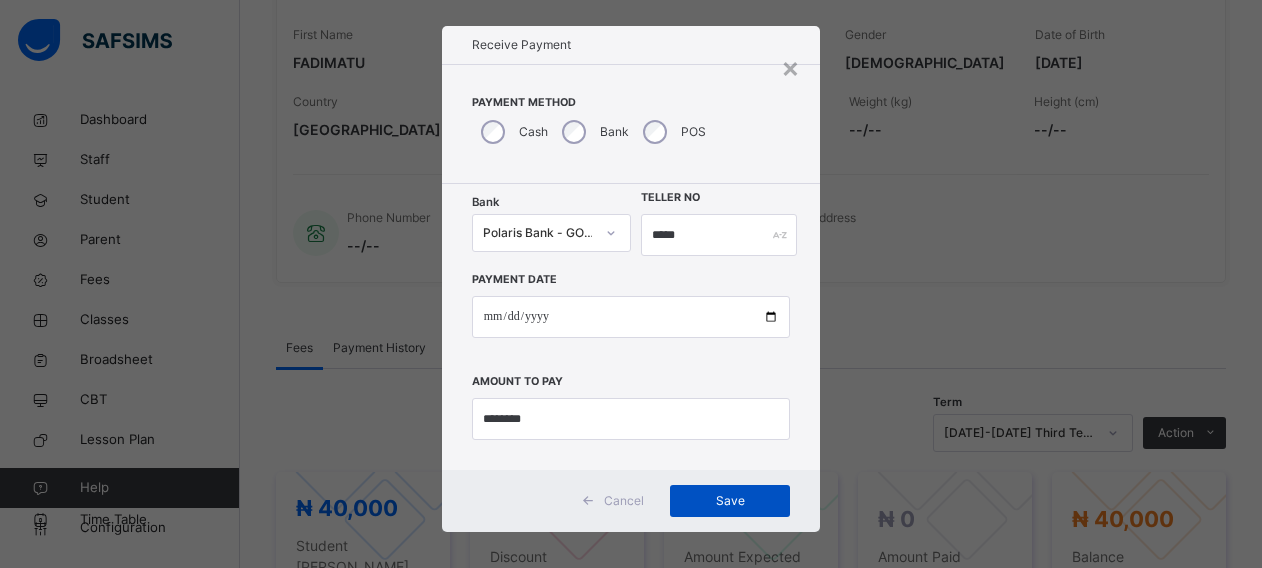 click on "Save" at bounding box center (730, 501) 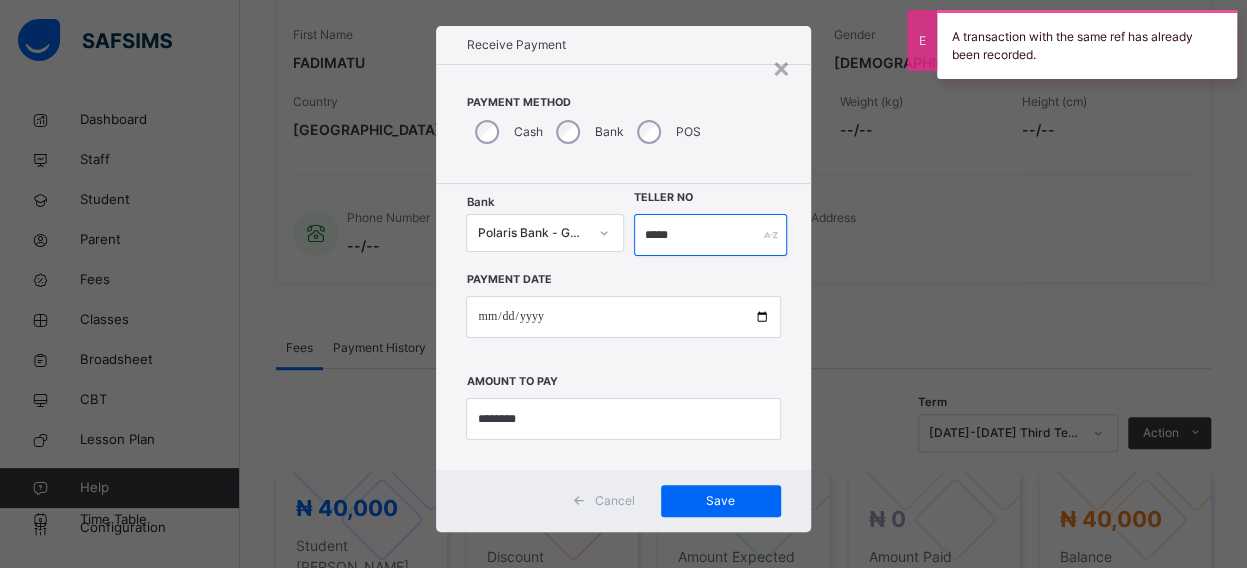 click on "*****" at bounding box center (711, 235) 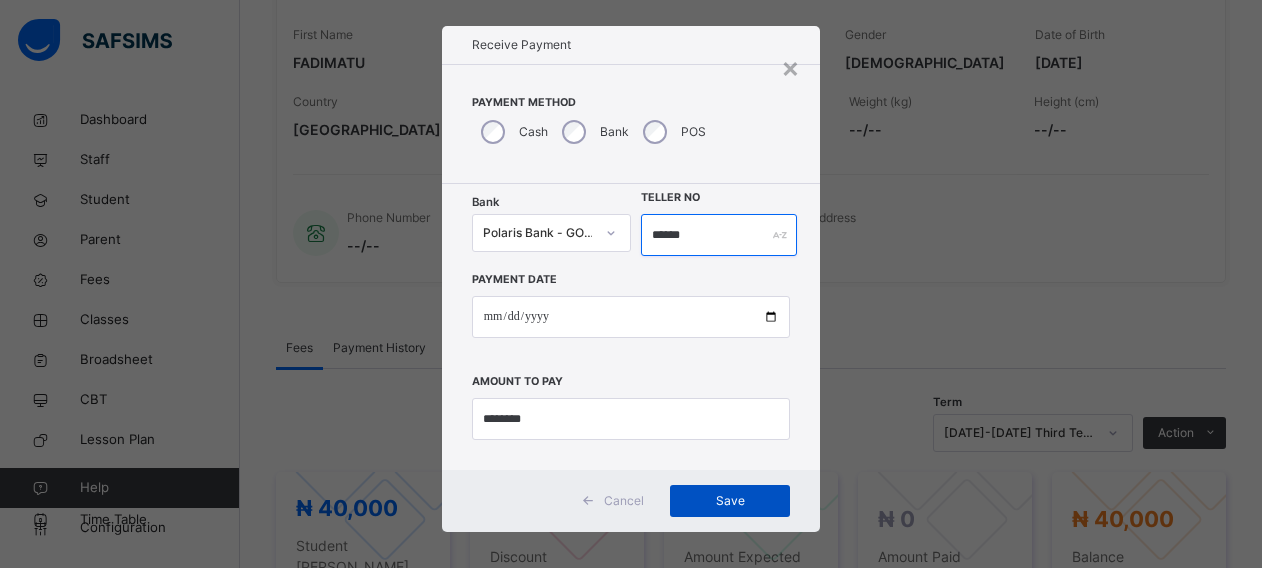 type on "******" 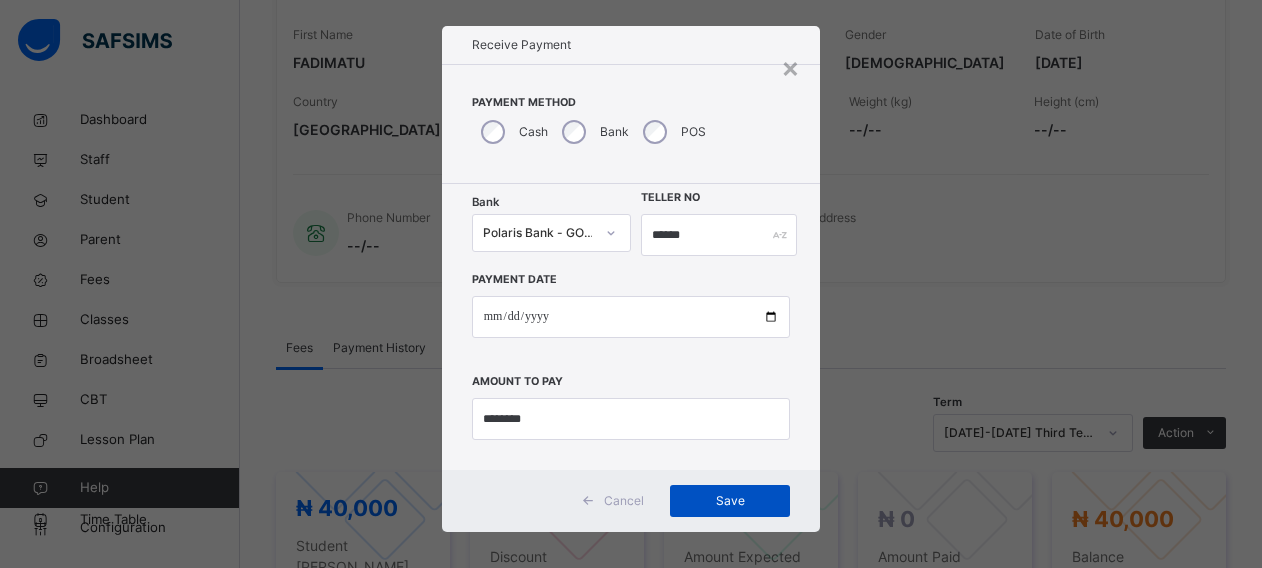 click on "Save" at bounding box center (730, 501) 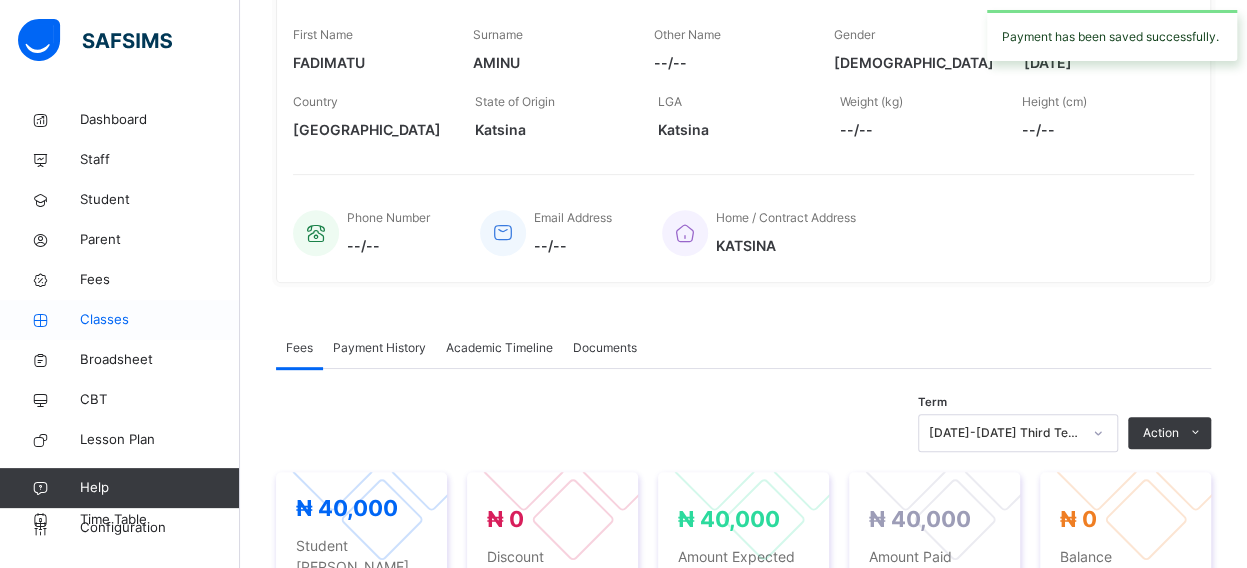 click on "Classes" at bounding box center [160, 320] 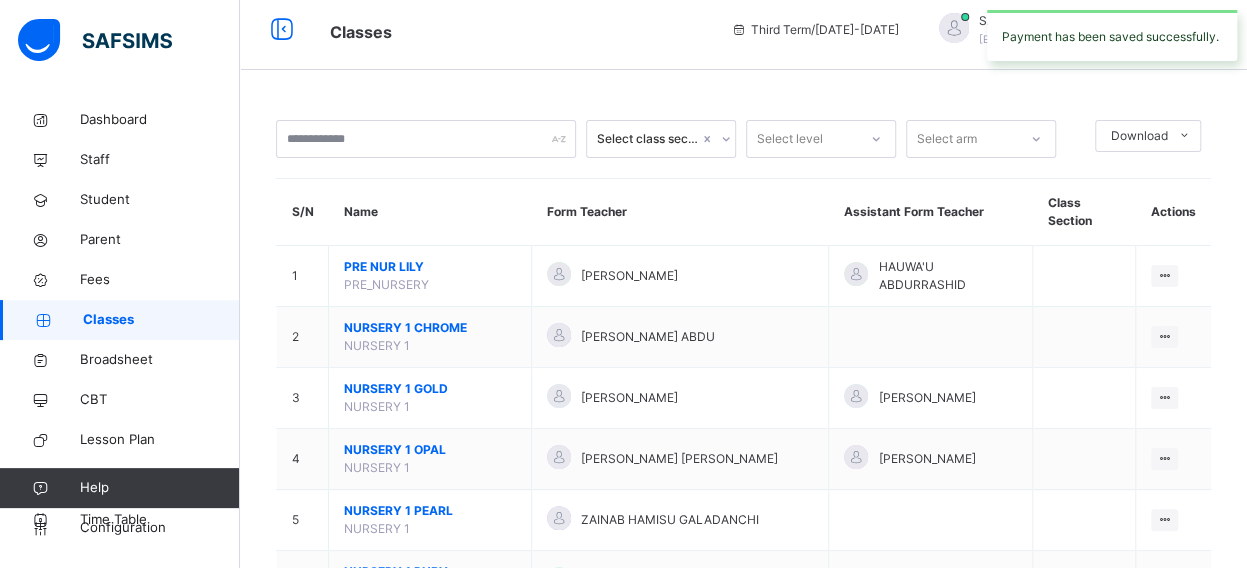 scroll, scrollTop: 328, scrollLeft: 0, axis: vertical 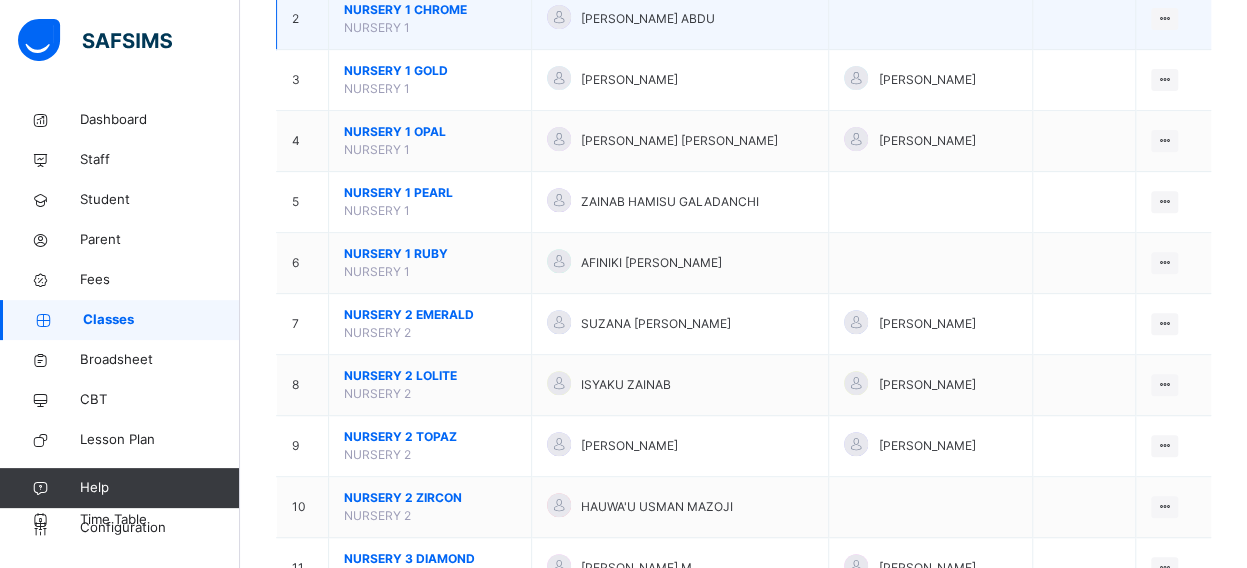 click on "NURSERY 1   CHROME" at bounding box center [430, 10] 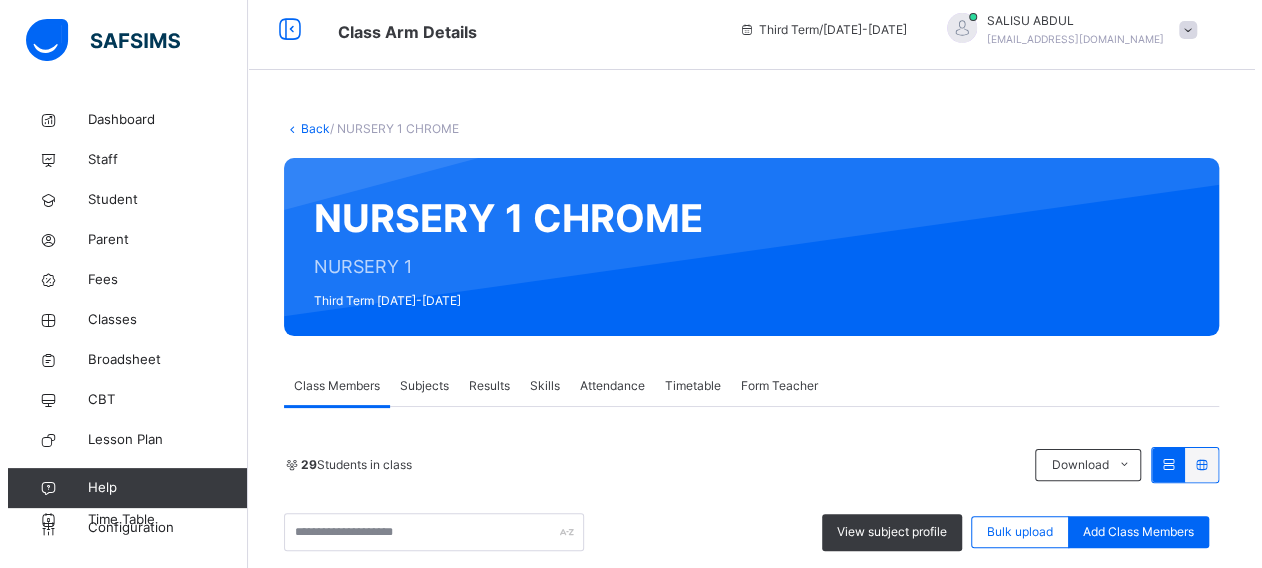 scroll, scrollTop: 328, scrollLeft: 0, axis: vertical 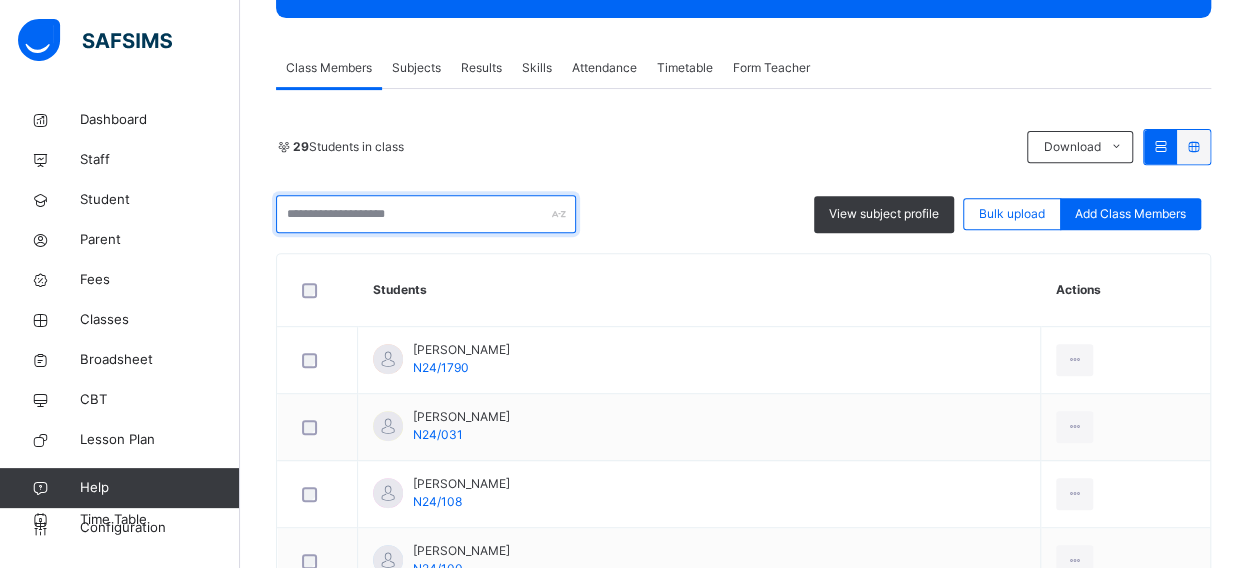 click at bounding box center (426, 214) 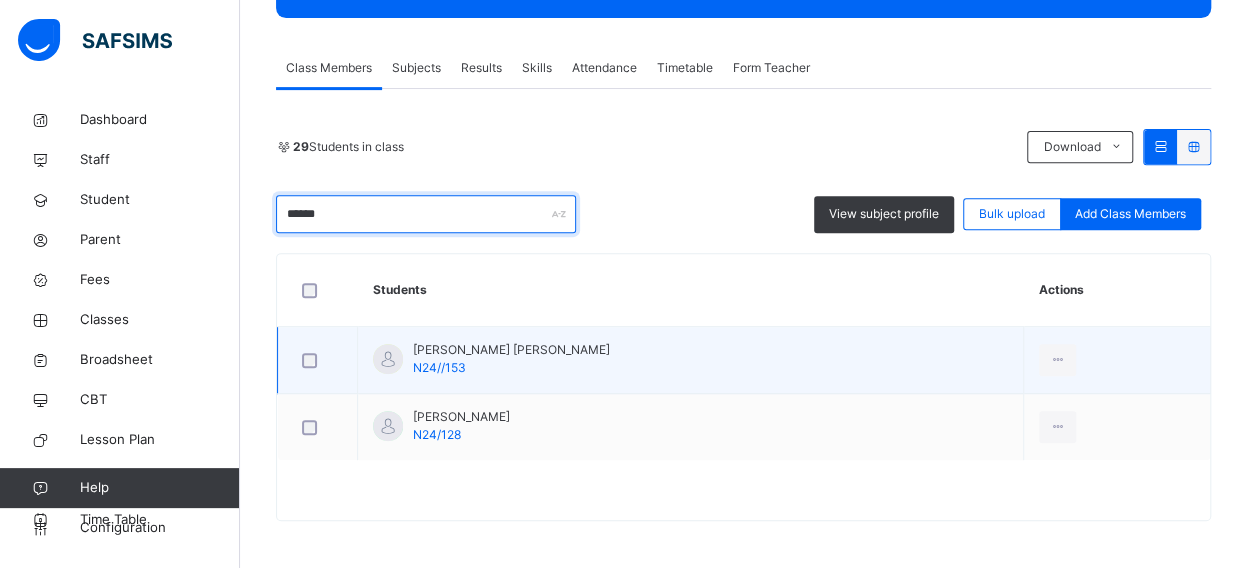 type on "******" 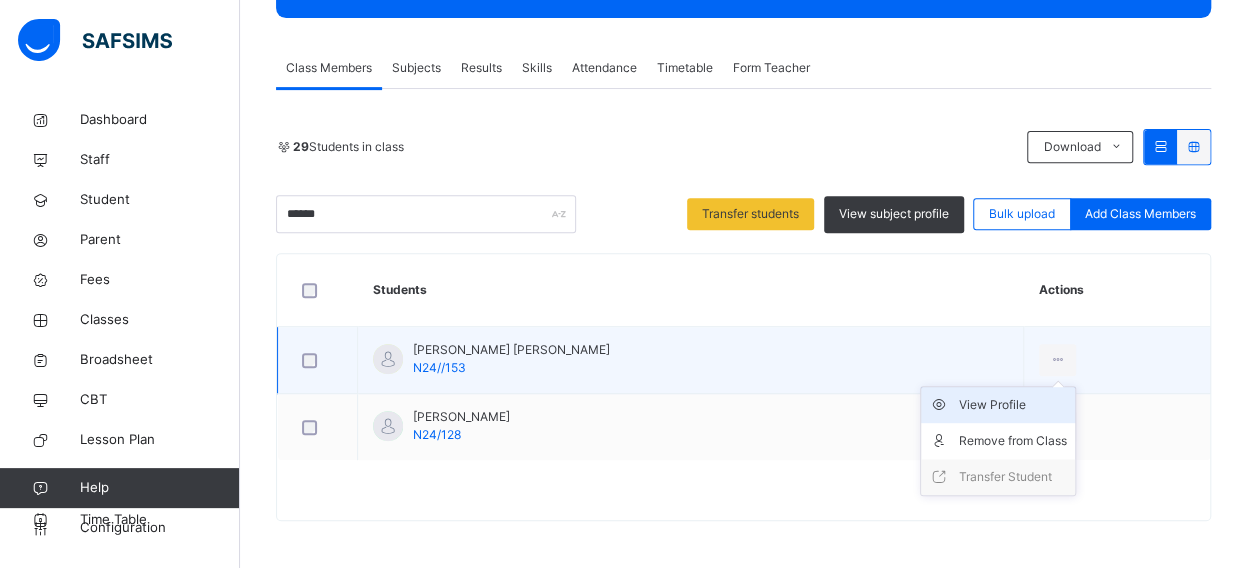 click on "View Profile" at bounding box center [1013, 405] 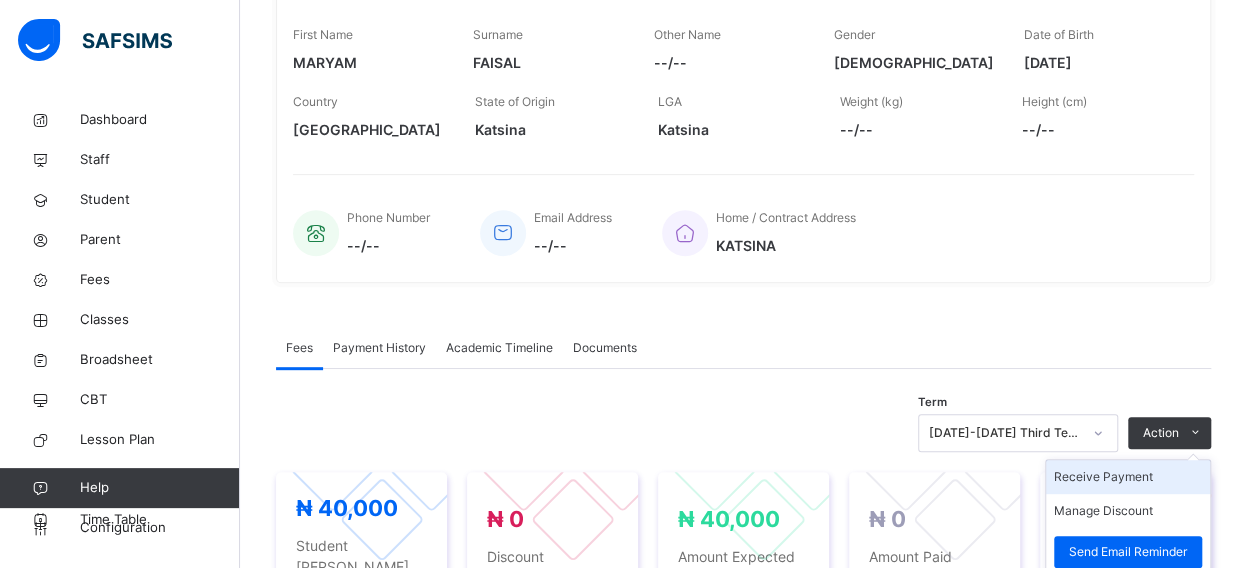 click on "Receive Payment" at bounding box center [1128, 477] 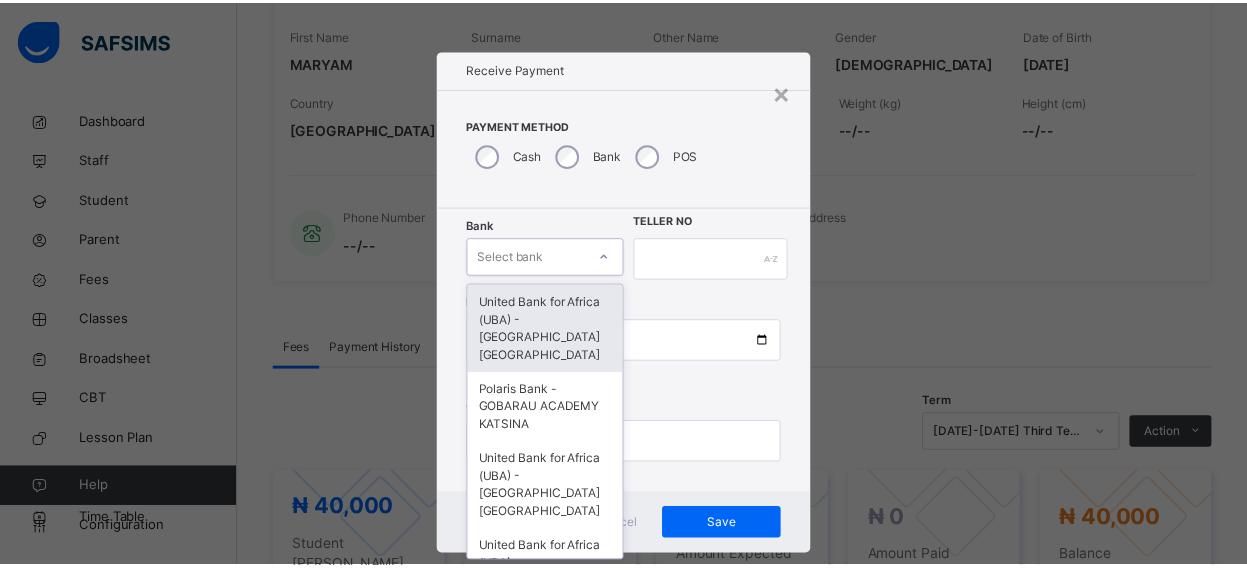scroll, scrollTop: 24, scrollLeft: 0, axis: vertical 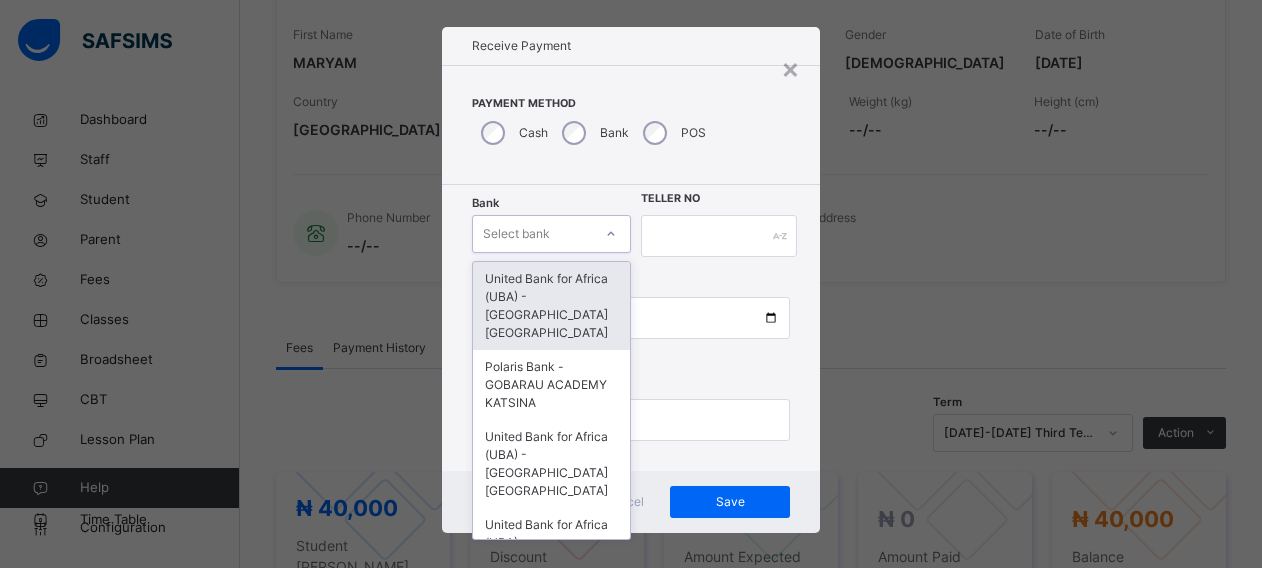 click on "Bank      option United Bank for Africa ([GEOGRAPHIC_DATA]) - Gobarau Academy Katsina focused, 1 of 16. 16 results available. Use Up and Down to choose options, press Enter to select the currently focused option, press Escape to exit the menu, press Tab to select the option and exit the menu. Select bank United Bank for Africa ([GEOGRAPHIC_DATA]) - [GEOGRAPHIC_DATA] [GEOGRAPHIC_DATA] Polaris Bank - GOBARAU ACADEMY KATSINA United Bank for Africa ([GEOGRAPHIC_DATA]) - [GEOGRAPHIC_DATA] [GEOGRAPHIC_DATA] United Bank for Africa ([GEOGRAPHIC_DATA]) - [GEOGRAPHIC_DATA] [GEOGRAPHIC_DATA] for Africa ([GEOGRAPHIC_DATA]) - [GEOGRAPHIC_DATA] [GEOGRAPHIC_DATA] [GEOGRAPHIC_DATA] - [GEOGRAPHIC_DATA] [GEOGRAPHIC_DATA] [GEOGRAPHIC_DATA] - [GEOGRAPHIC_DATA] [GEOGRAPHIC_DATA] [GEOGRAPHIC_DATA] - [GEOGRAPHIC_DATA] [GEOGRAPHIC_DATA] - [GEOGRAPHIC_DATA] [GEOGRAPHIC_DATA] - [GEOGRAPHIC_DATA] [GEOGRAPHIC_DATA] - [GEOGRAPHIC_DATA] [GEOGRAPHIC_DATA] - [GEOGRAPHIC_DATA] [GEOGRAPHIC_DATA] - [GEOGRAPHIC_DATA] [GEOGRAPHIC_DATA] - [GEOGRAPHIC_DATA] [GEOGRAPHIC_DATA] - [GEOGRAPHIC_DATA] [GEOGRAPHIC_DATA] - [GEOGRAPHIC_DATA] [GEOGRAPHIC_DATA] Teller No Payment Date Amount to pay" at bounding box center (631, 328) 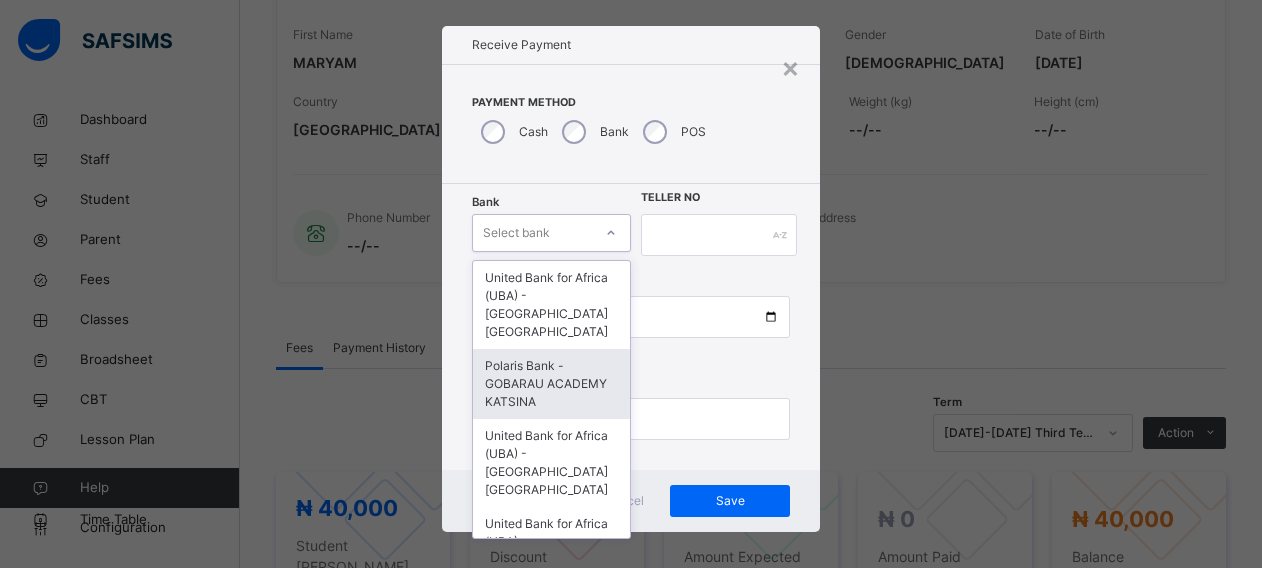 click on "Polaris Bank - GOBARAU ACADEMY KATSINA" at bounding box center [551, 384] 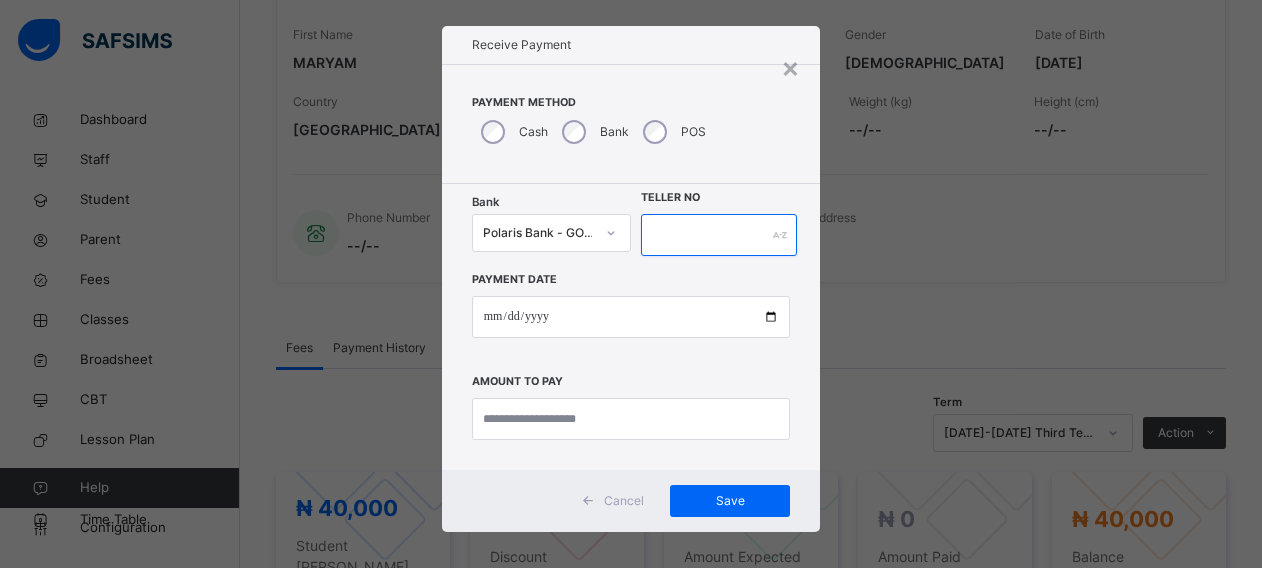click at bounding box center [719, 235] 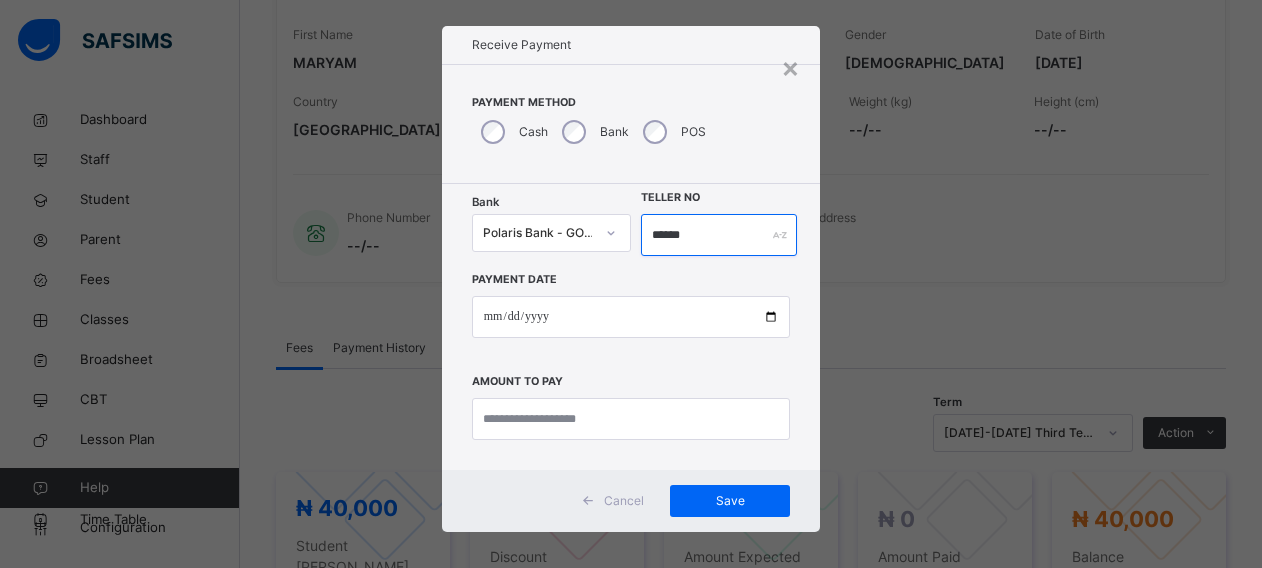 type on "******" 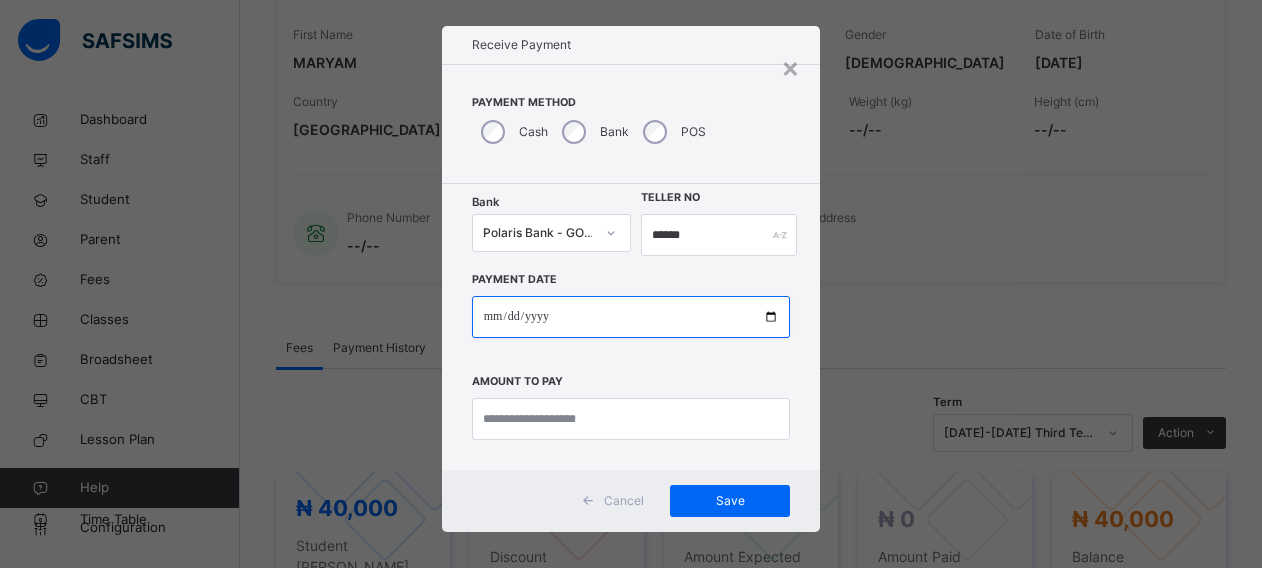 click at bounding box center [631, 317] 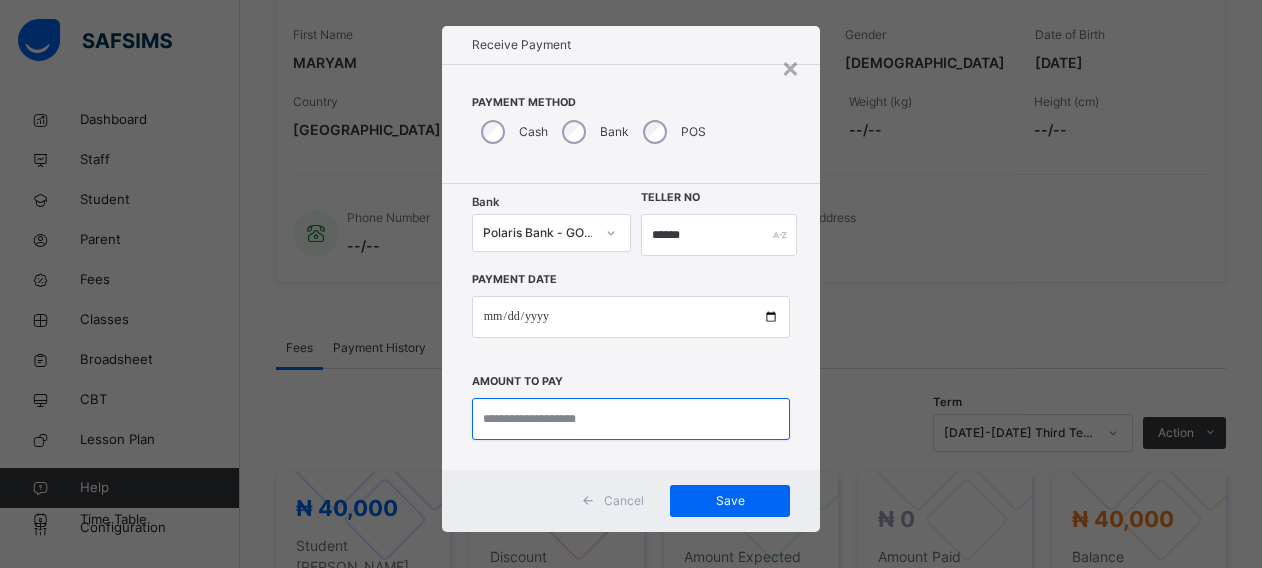 click at bounding box center (631, 419) 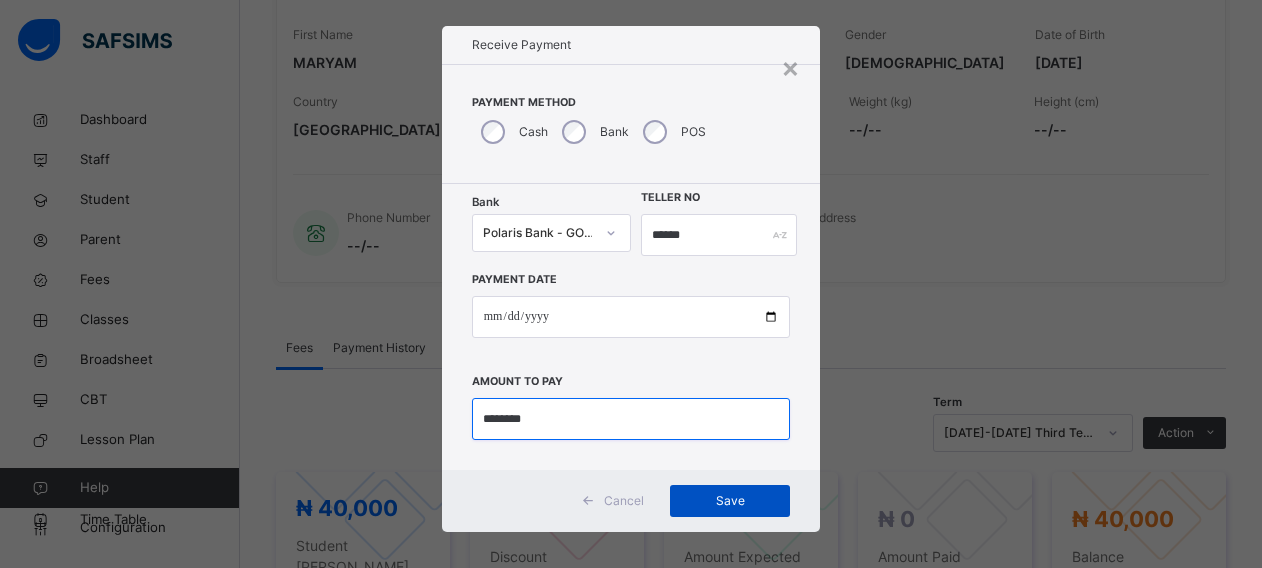 type on "********" 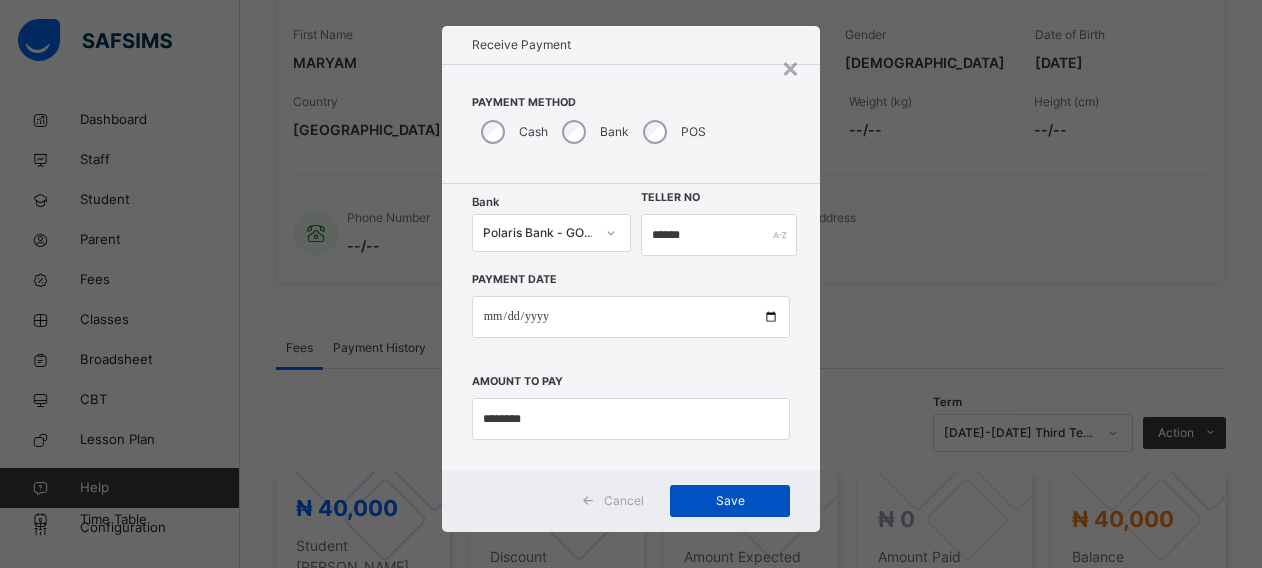 click on "Save" at bounding box center (730, 501) 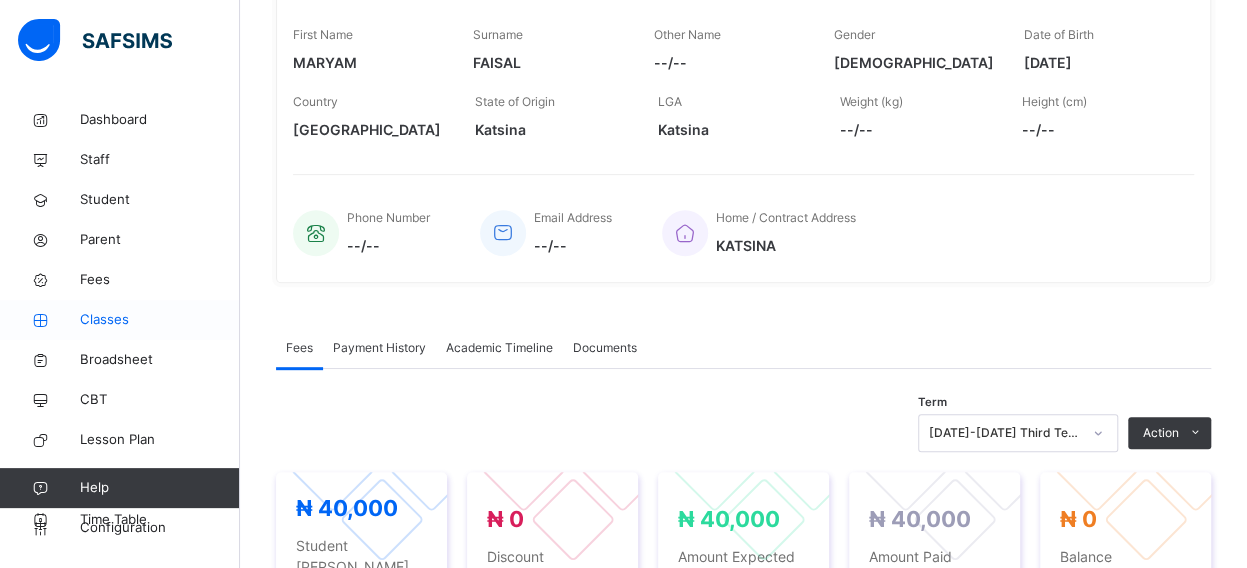 click on "Classes" at bounding box center (160, 320) 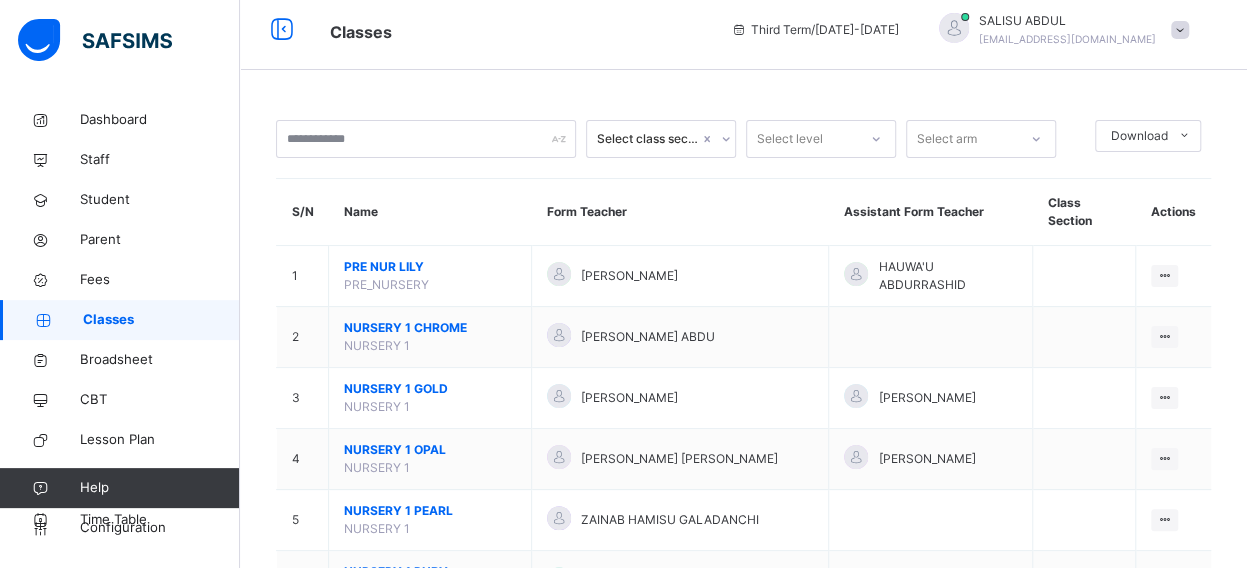 scroll, scrollTop: 328, scrollLeft: 0, axis: vertical 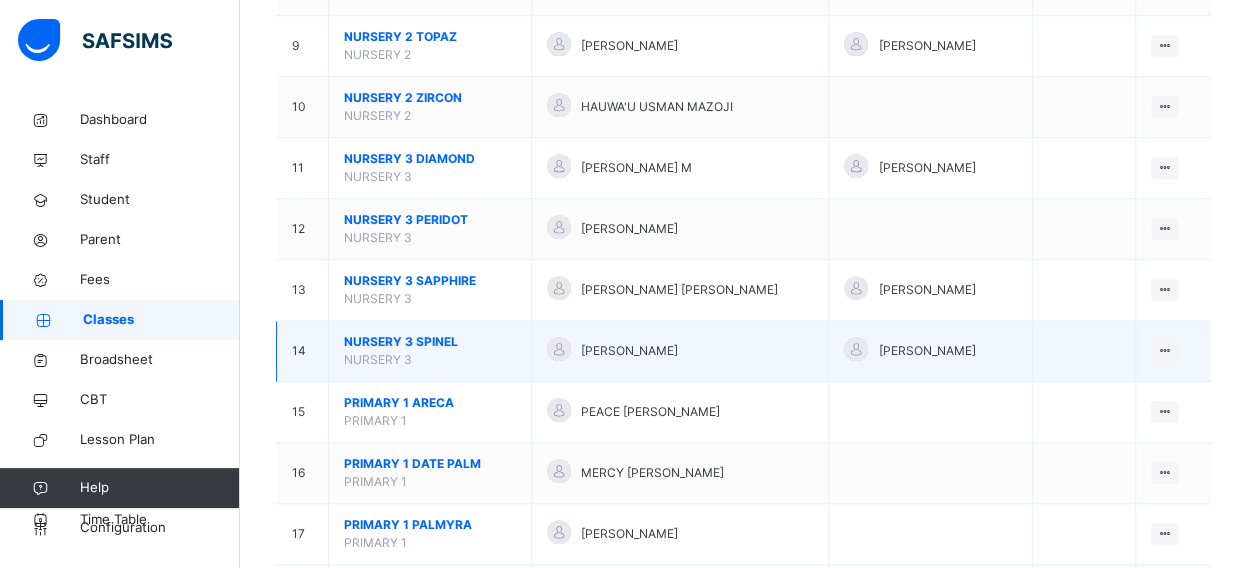 click on "NURSERY 3   SPINEL   NURSERY 3" at bounding box center [430, 351] 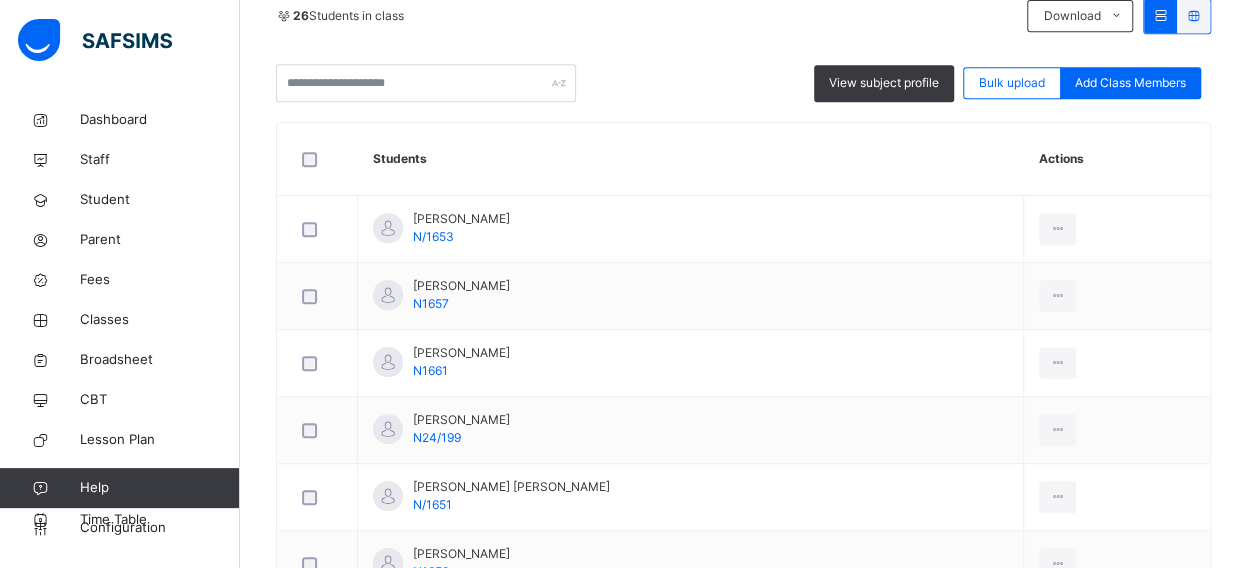 scroll, scrollTop: 408, scrollLeft: 0, axis: vertical 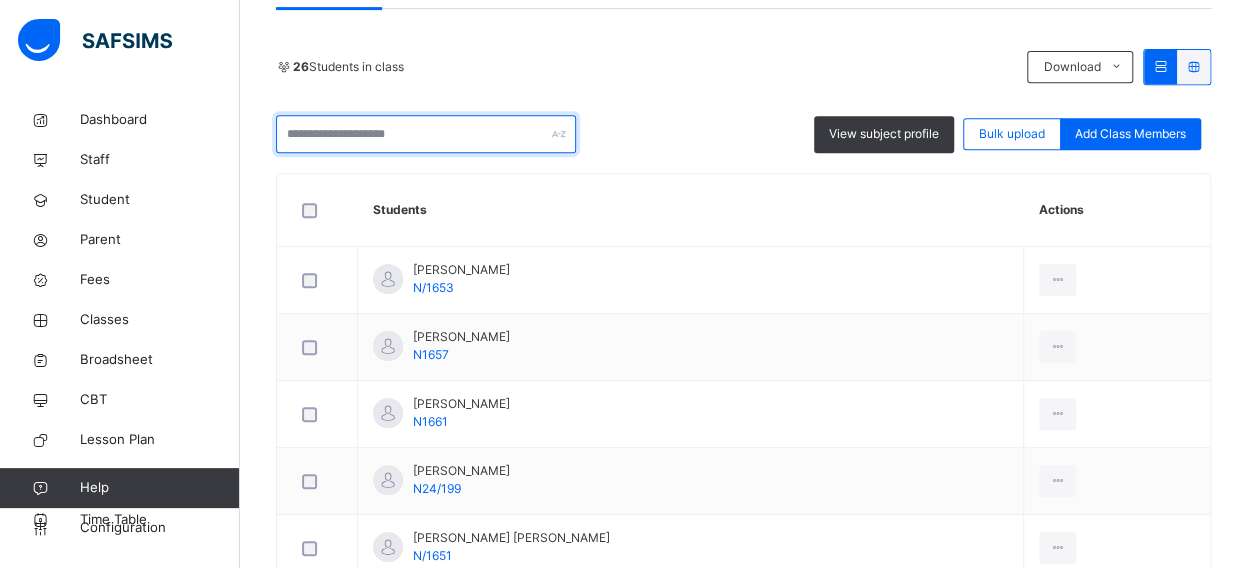 click at bounding box center [426, 134] 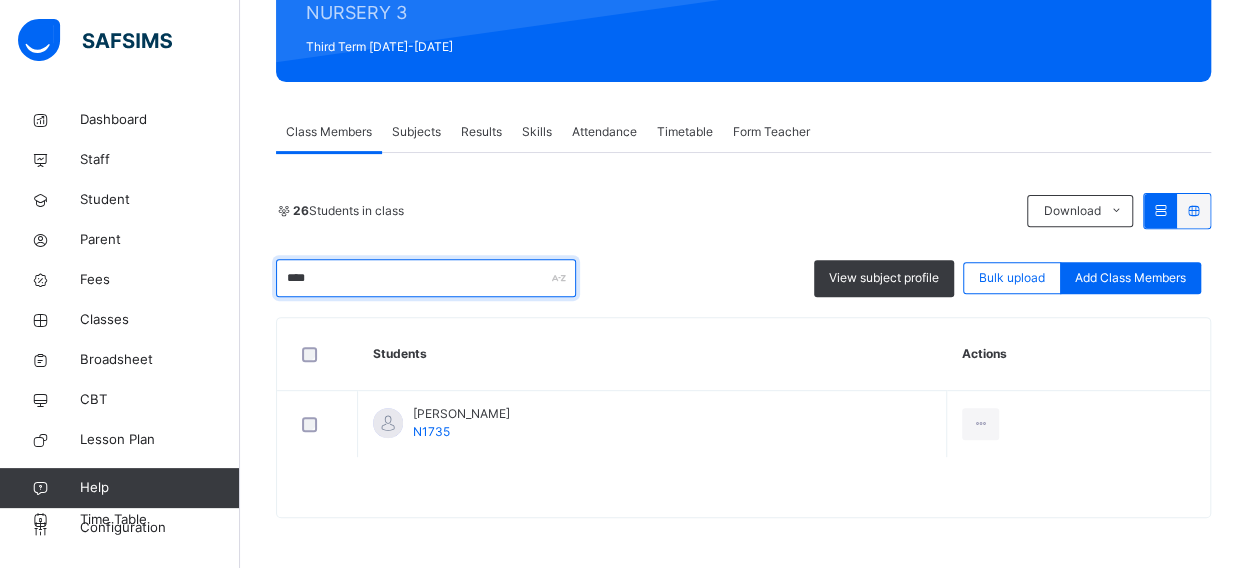 scroll, scrollTop: 262, scrollLeft: 0, axis: vertical 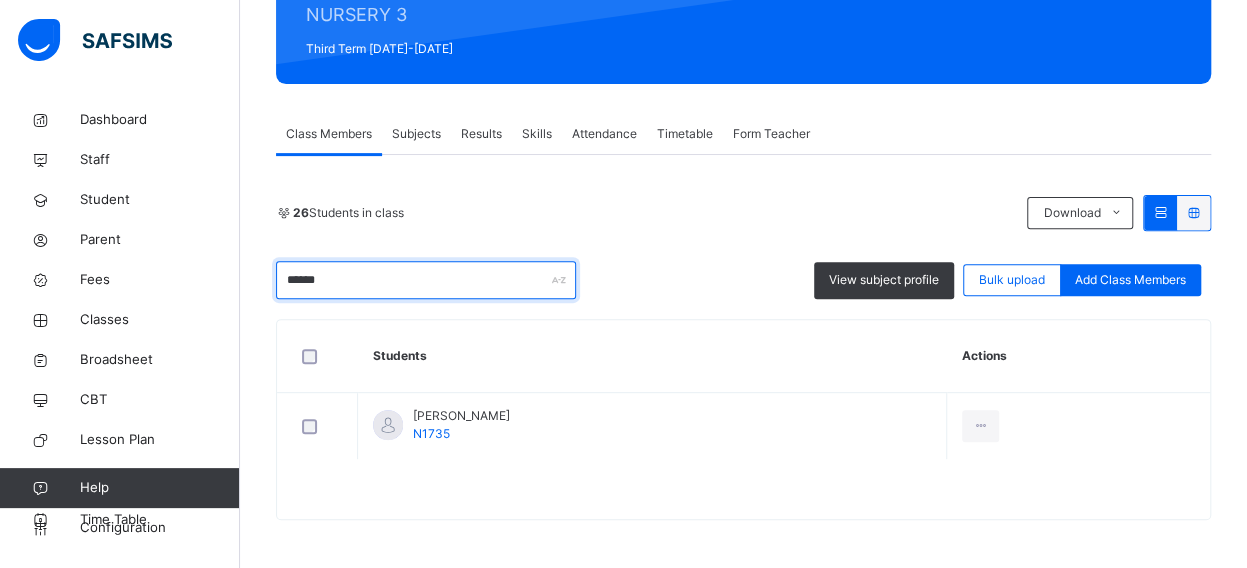 click on "******" at bounding box center (426, 280) 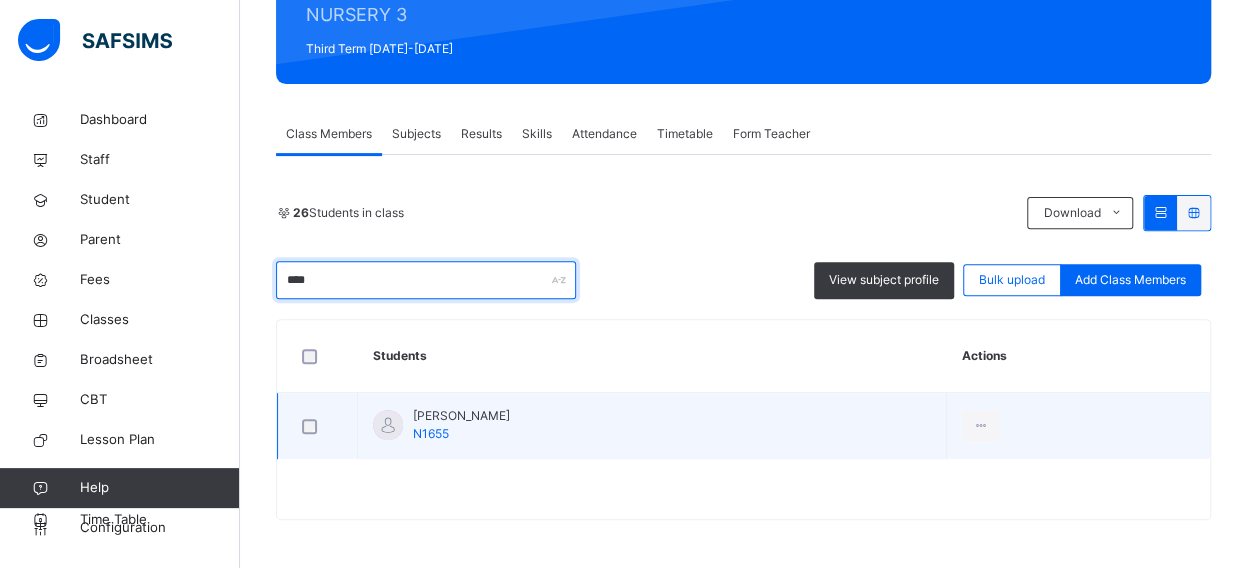type on "****" 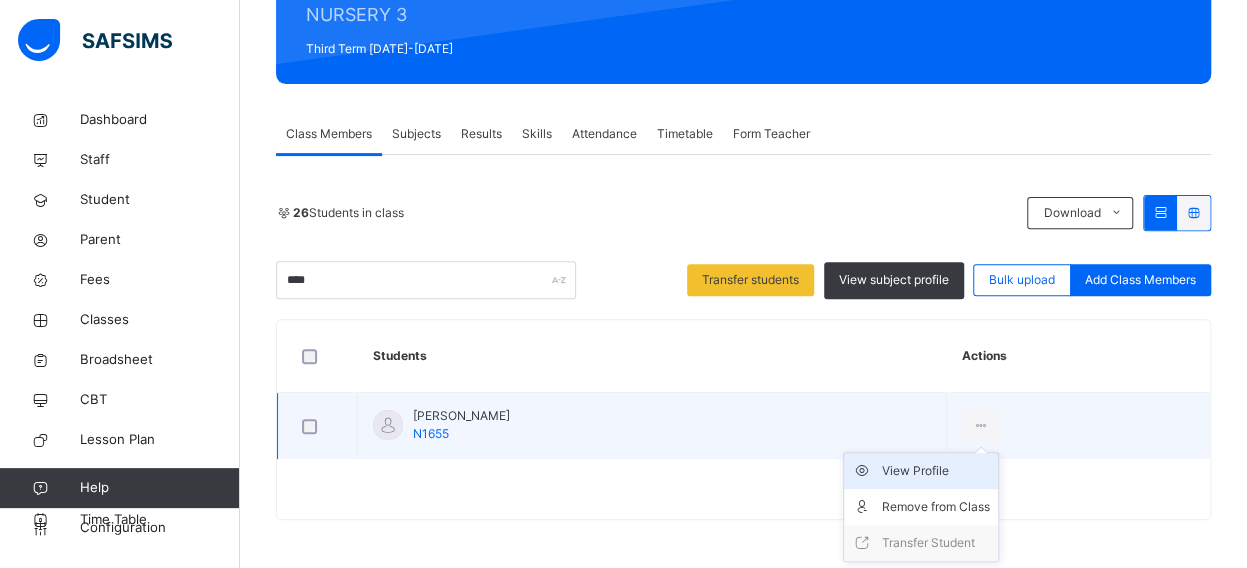 click on "View Profile" at bounding box center (936, 471) 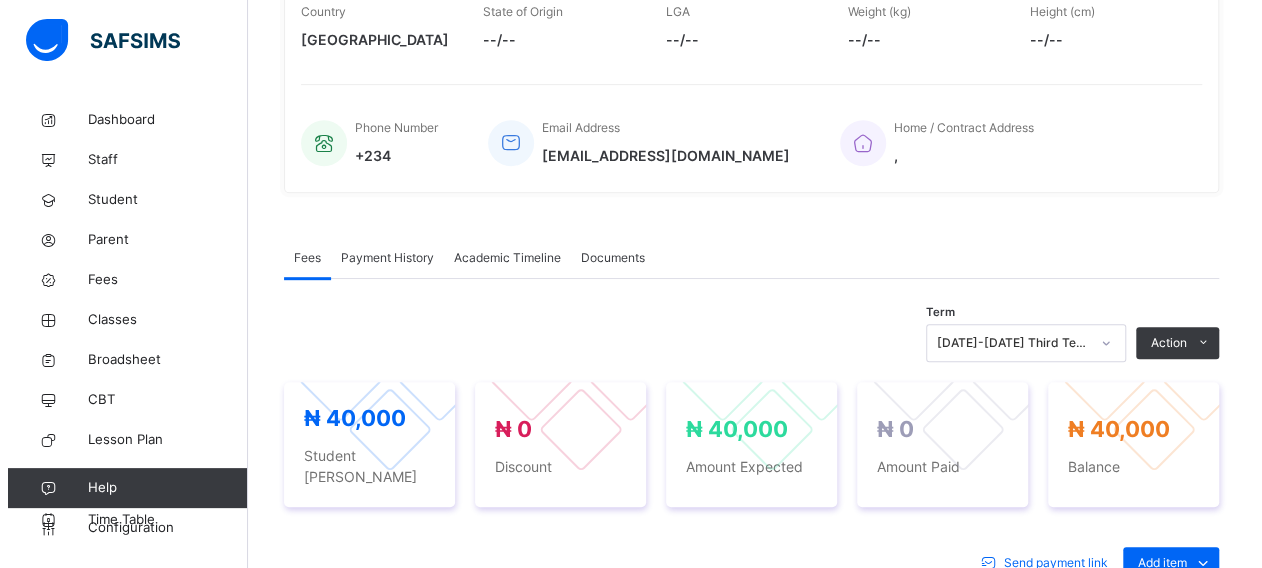 scroll, scrollTop: 448, scrollLeft: 0, axis: vertical 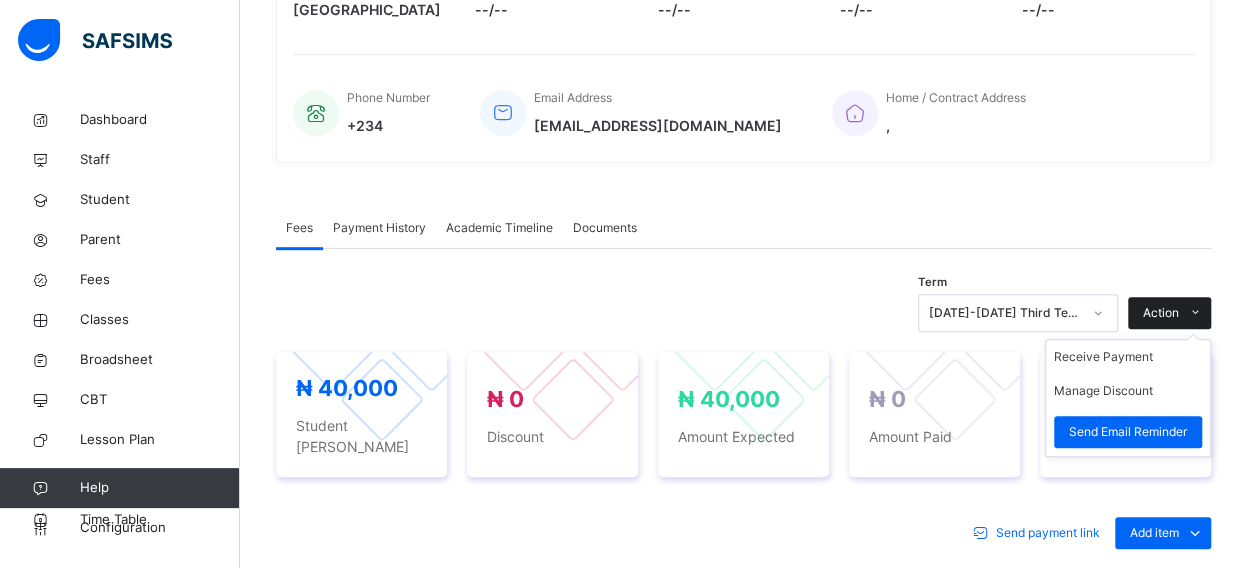 click on "Action" at bounding box center (1161, 313) 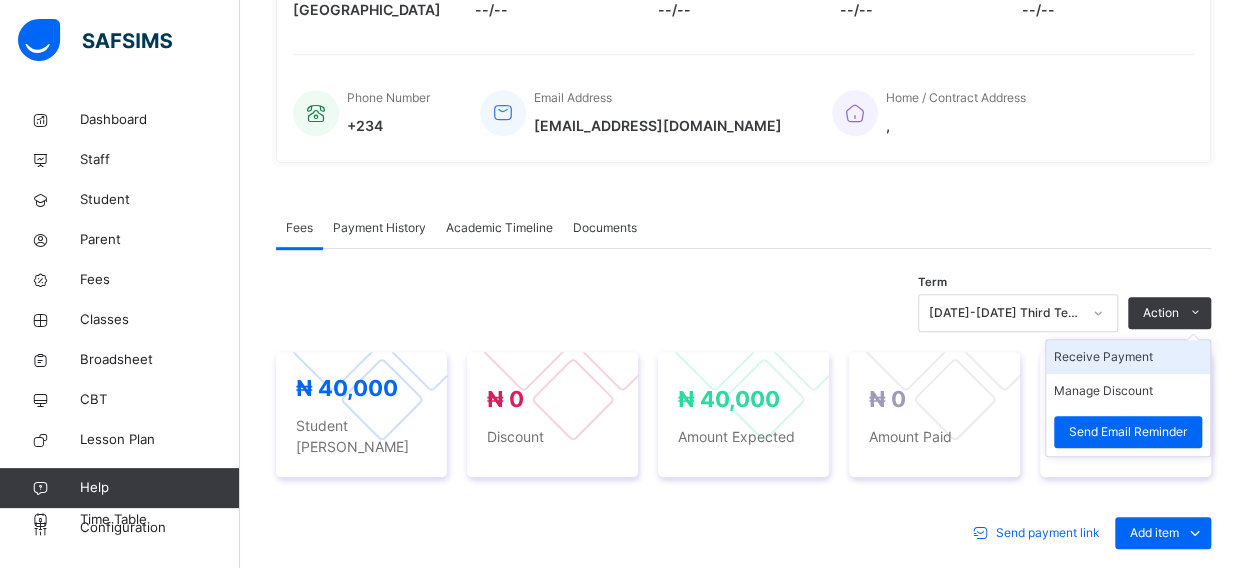 click on "Receive Payment" at bounding box center (1128, 357) 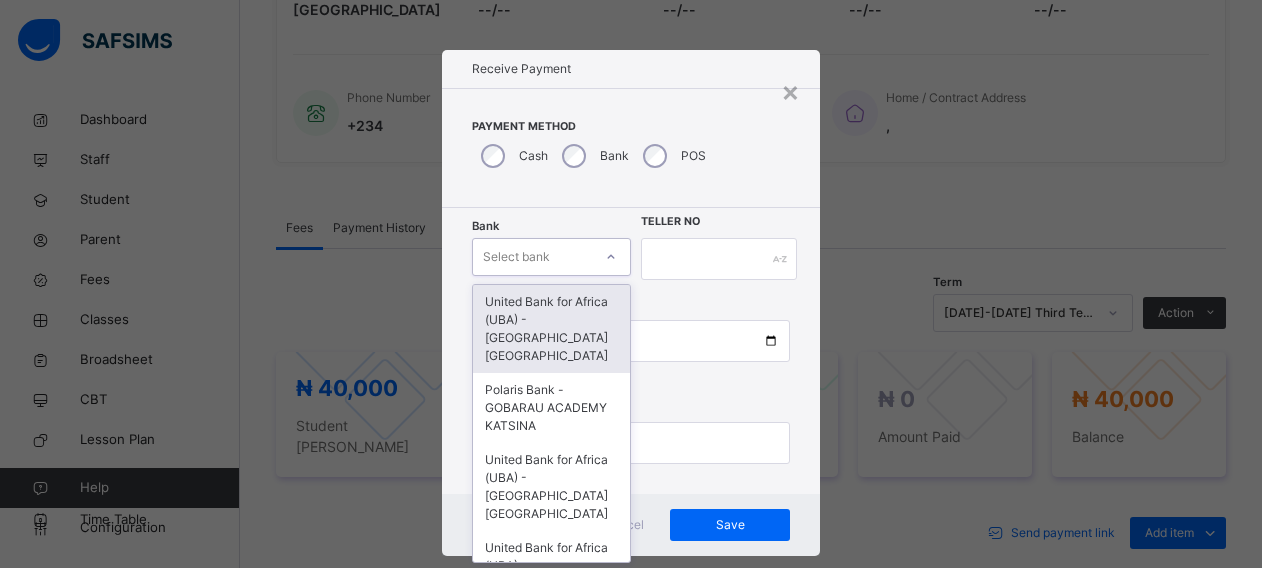 click on "Bank      option United Bank for Africa ([GEOGRAPHIC_DATA]) - Gobarau Academy Katsina focused, 1 of 16. 16 results available. Use Up and Down to choose options, press Enter to select the currently focused option, press Escape to exit the menu, press Tab to select the option and exit the menu. Select bank United Bank for Africa ([GEOGRAPHIC_DATA]) - [GEOGRAPHIC_DATA] [GEOGRAPHIC_DATA] Polaris Bank - GOBARAU ACADEMY KATSINA United Bank for Africa ([GEOGRAPHIC_DATA]) - [GEOGRAPHIC_DATA] [GEOGRAPHIC_DATA] United Bank for Africa ([GEOGRAPHIC_DATA]) - [GEOGRAPHIC_DATA] [GEOGRAPHIC_DATA] for Africa ([GEOGRAPHIC_DATA]) - [GEOGRAPHIC_DATA] [GEOGRAPHIC_DATA] [GEOGRAPHIC_DATA] - [GEOGRAPHIC_DATA] [GEOGRAPHIC_DATA] [GEOGRAPHIC_DATA] - [GEOGRAPHIC_DATA] [GEOGRAPHIC_DATA] [GEOGRAPHIC_DATA] - [GEOGRAPHIC_DATA] [GEOGRAPHIC_DATA] - [GEOGRAPHIC_DATA] [GEOGRAPHIC_DATA] - [GEOGRAPHIC_DATA] [GEOGRAPHIC_DATA] - [GEOGRAPHIC_DATA] [GEOGRAPHIC_DATA] - Gobarau Academy [GEOGRAPHIC_DATA] - [GEOGRAPHIC_DATA] [GEOGRAPHIC_DATA] - [GEOGRAPHIC_DATA] [GEOGRAPHIC_DATA] - [GEOGRAPHIC_DATA] [GEOGRAPHIC_DATA] - Gobarau Academy [GEOGRAPHIC_DATA]" at bounding box center (551, 259) 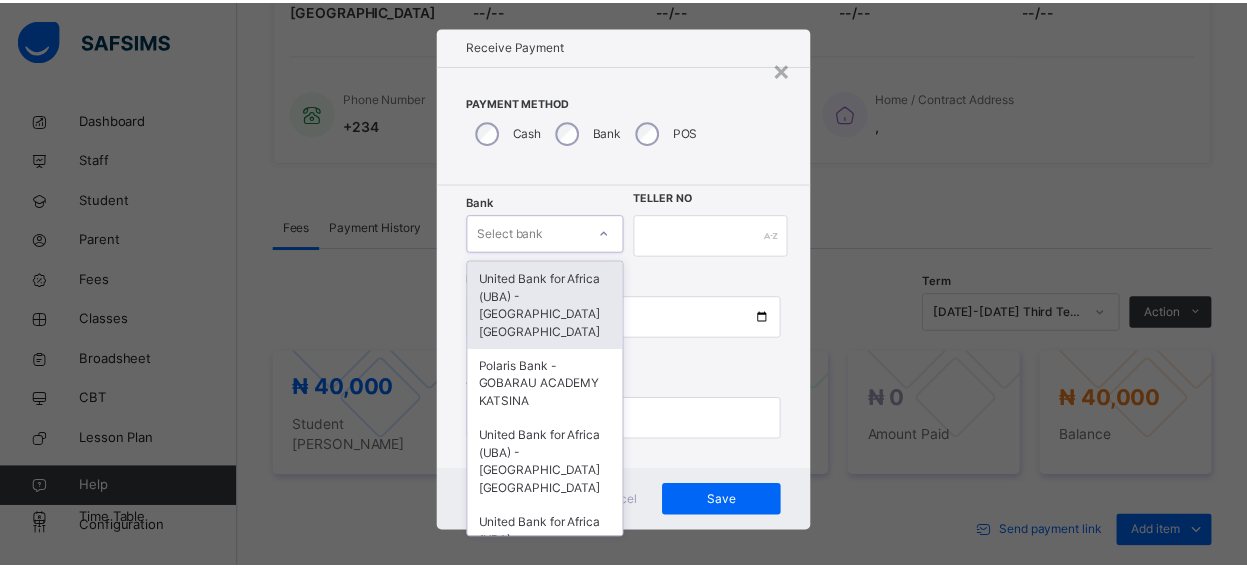 scroll, scrollTop: 24, scrollLeft: 0, axis: vertical 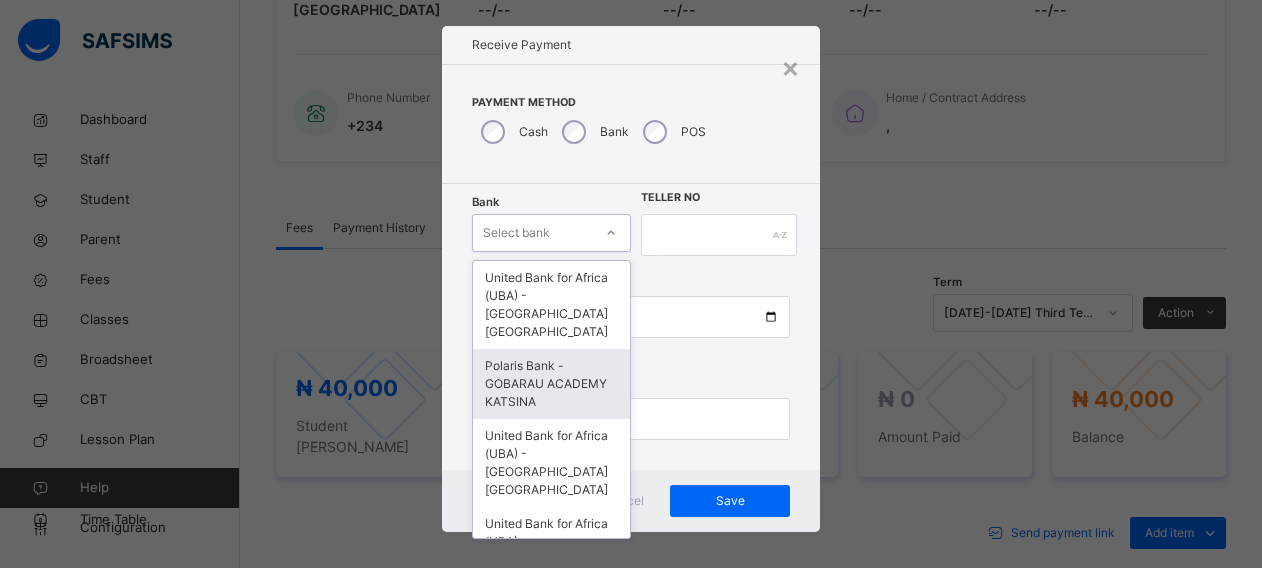 click on "Polaris Bank - GOBARAU ACADEMY KATSINA" at bounding box center [551, 384] 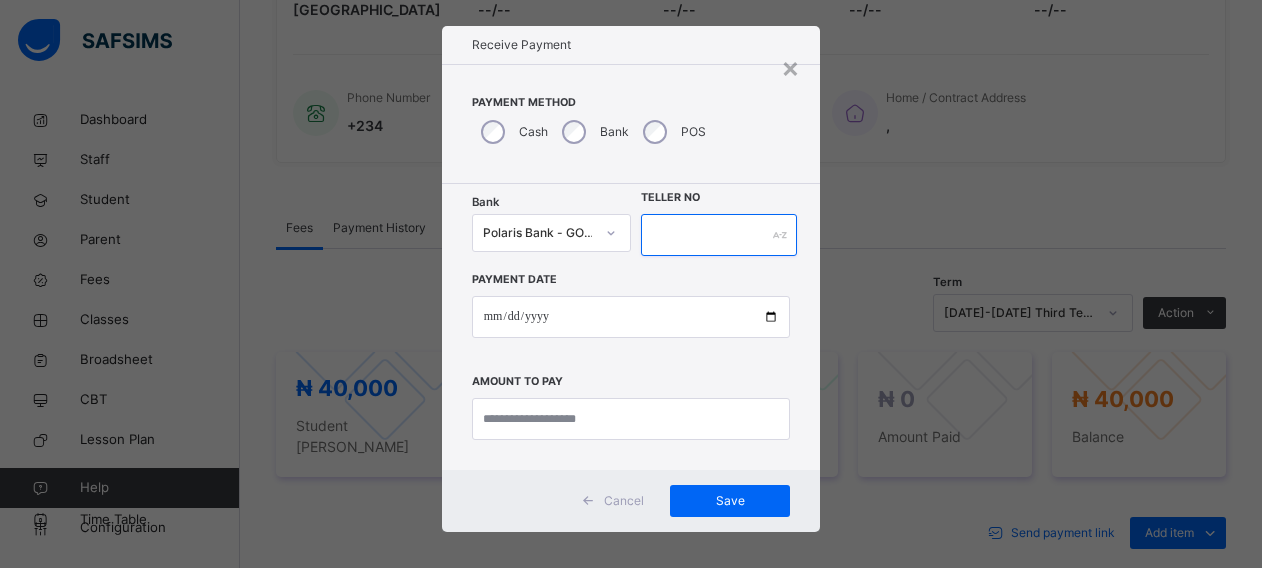 click at bounding box center [719, 235] 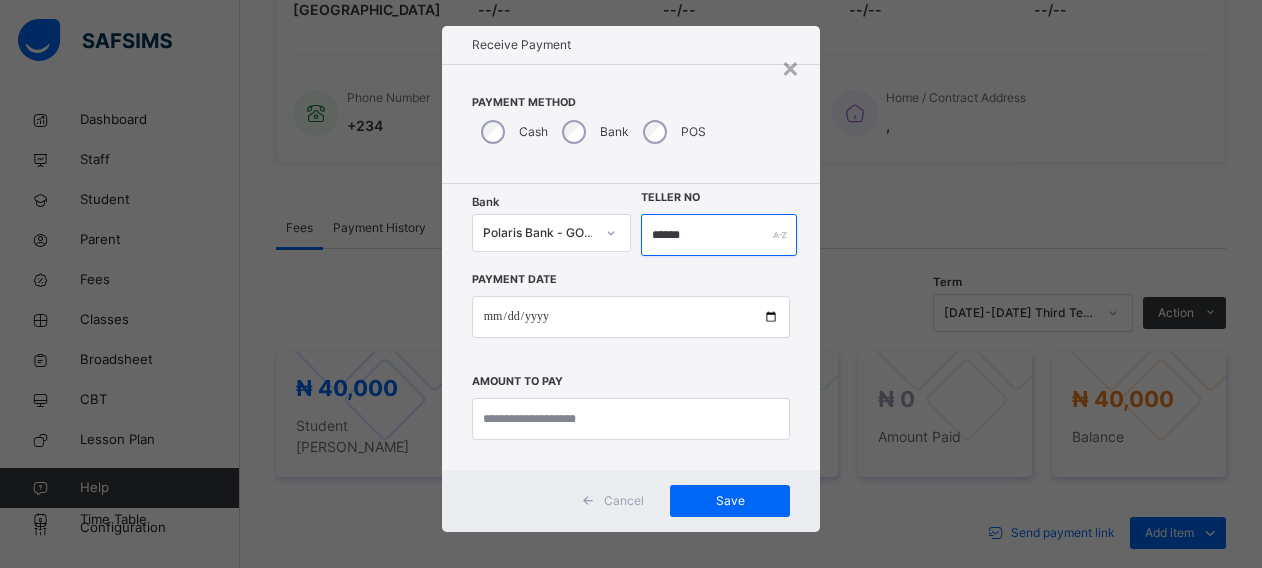 type on "******" 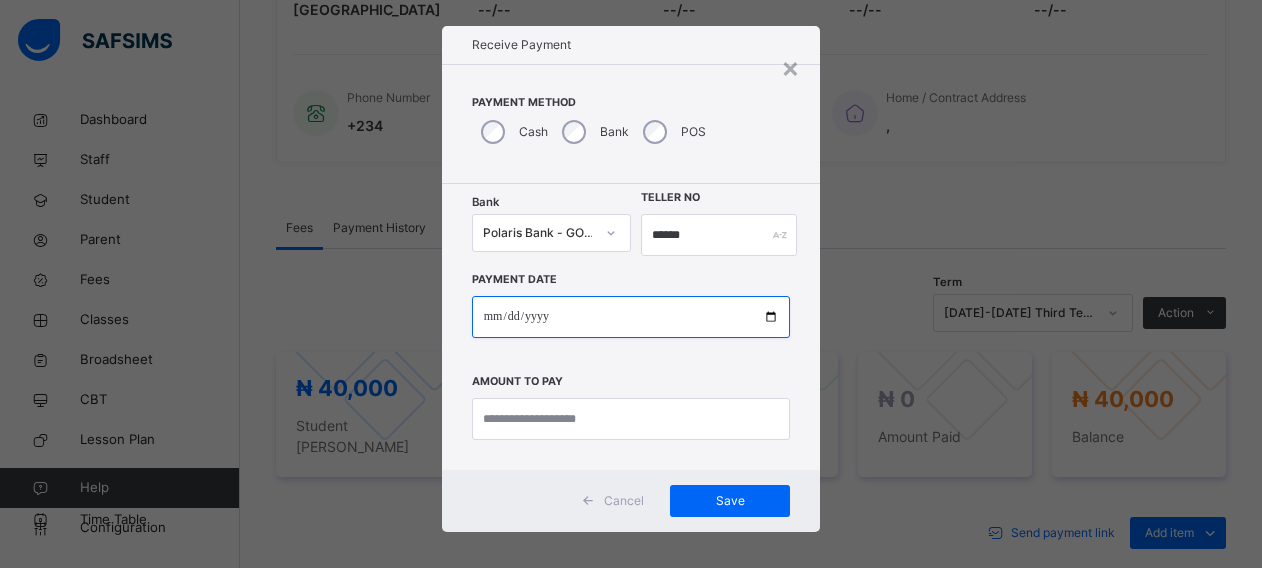 click at bounding box center [631, 317] 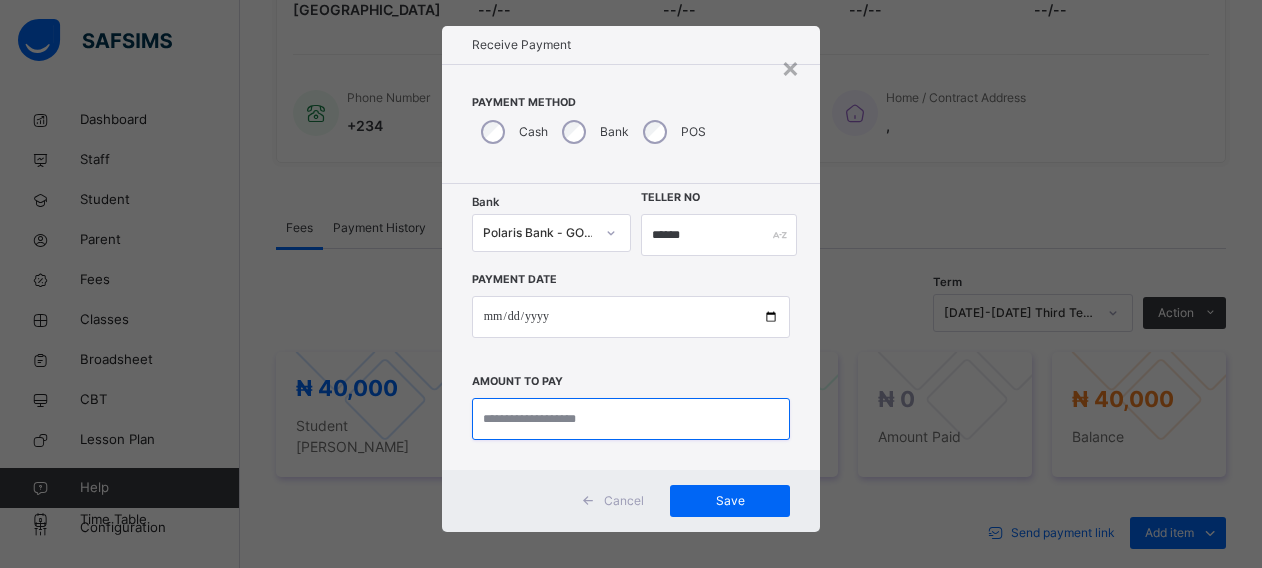 click at bounding box center (631, 419) 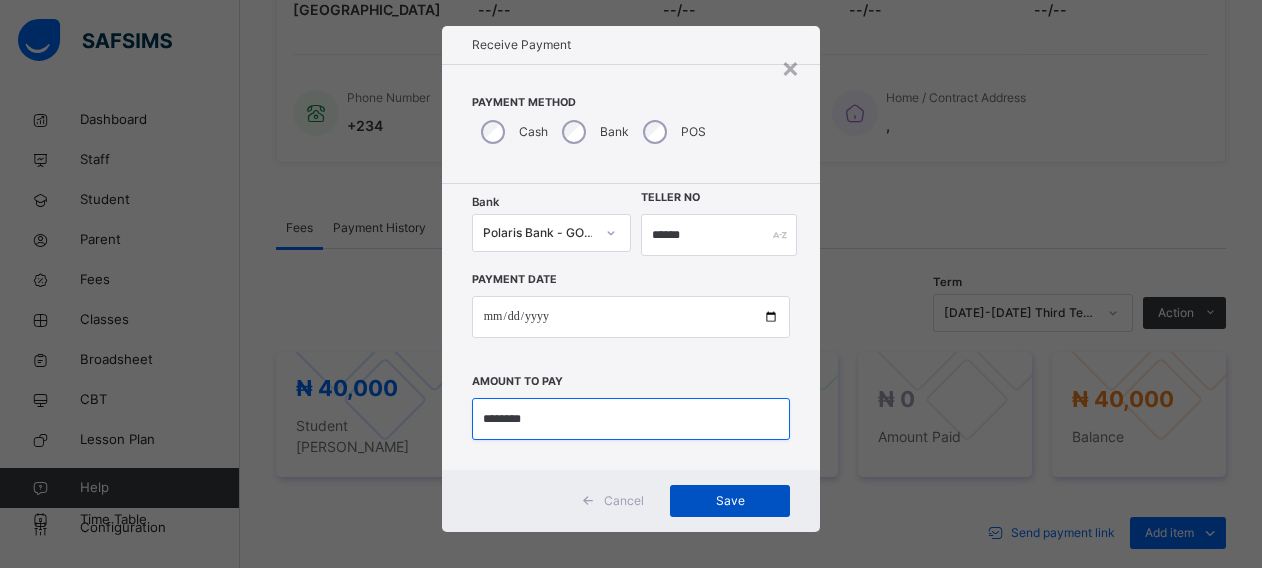 type on "********" 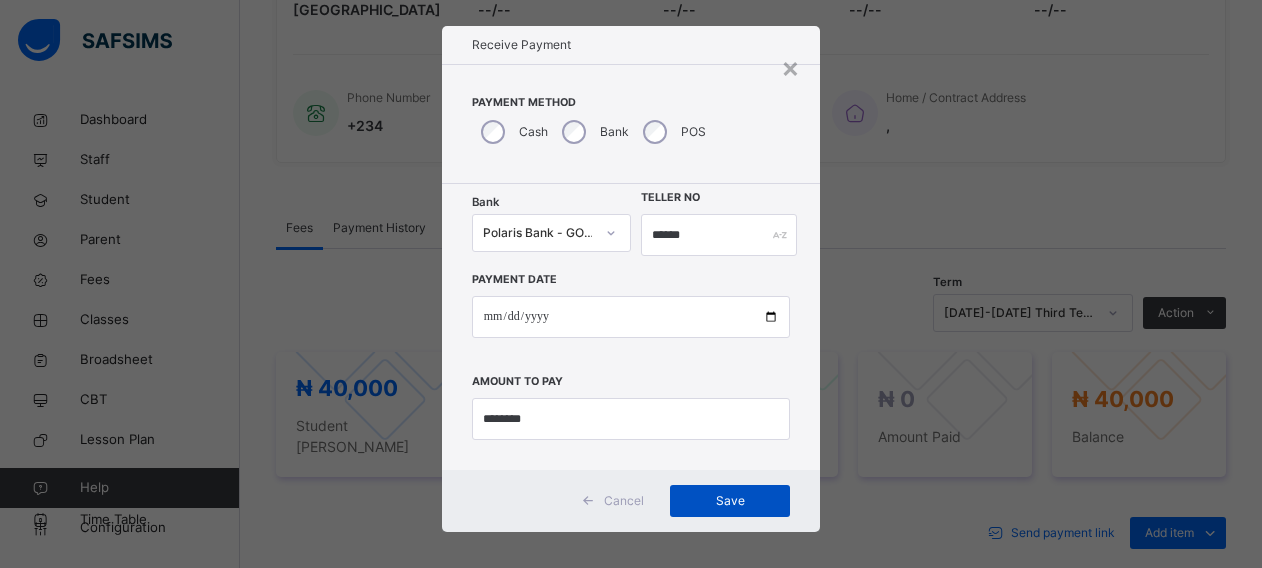 click on "Save" at bounding box center [730, 501] 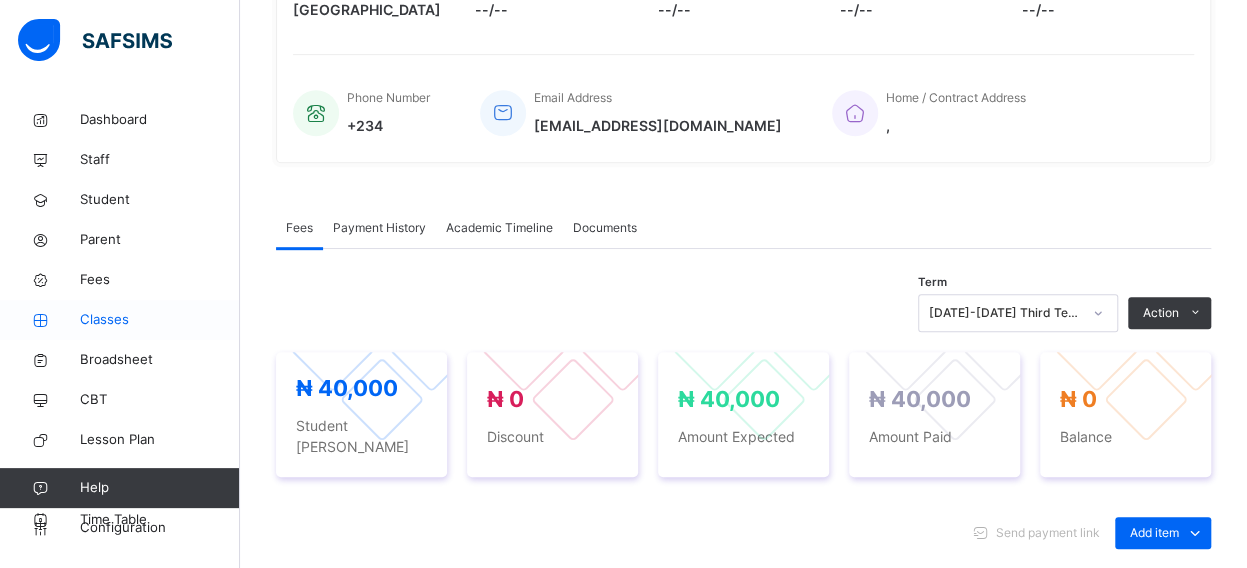 click on "Classes" at bounding box center (160, 320) 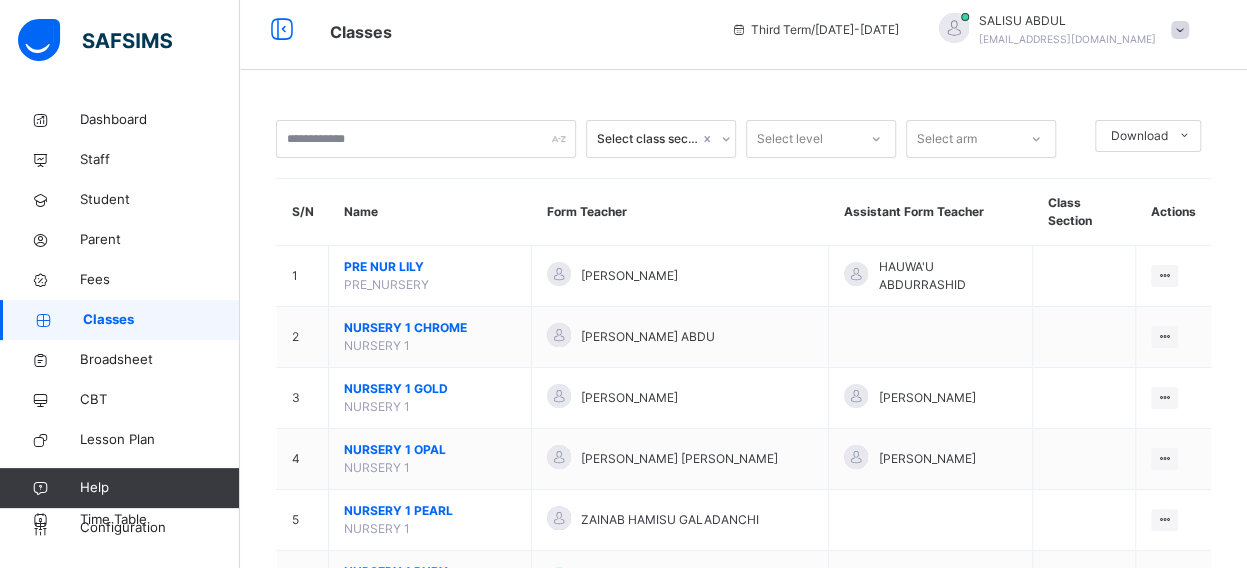scroll, scrollTop: 448, scrollLeft: 0, axis: vertical 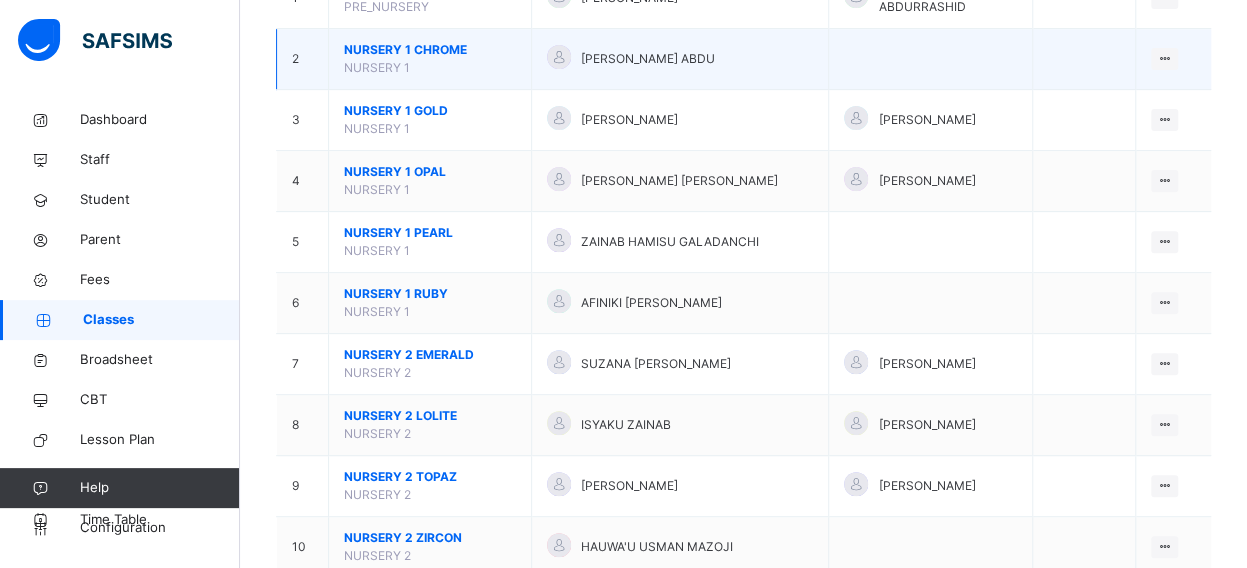 click on "NURSERY 1   CHROME" at bounding box center [430, 50] 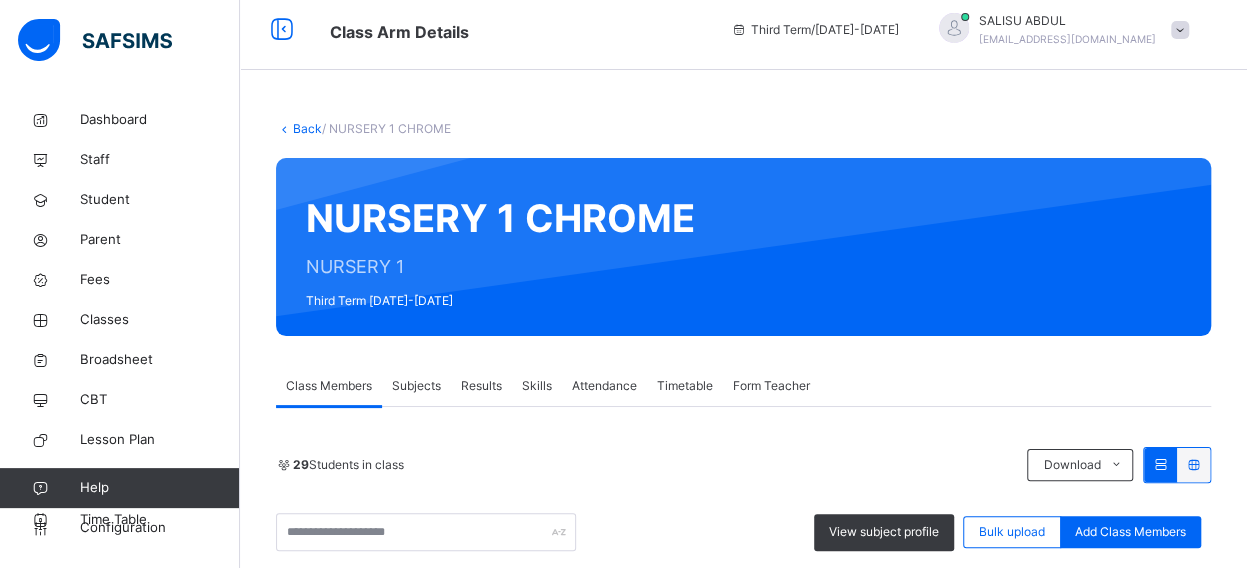 scroll, scrollTop: 288, scrollLeft: 0, axis: vertical 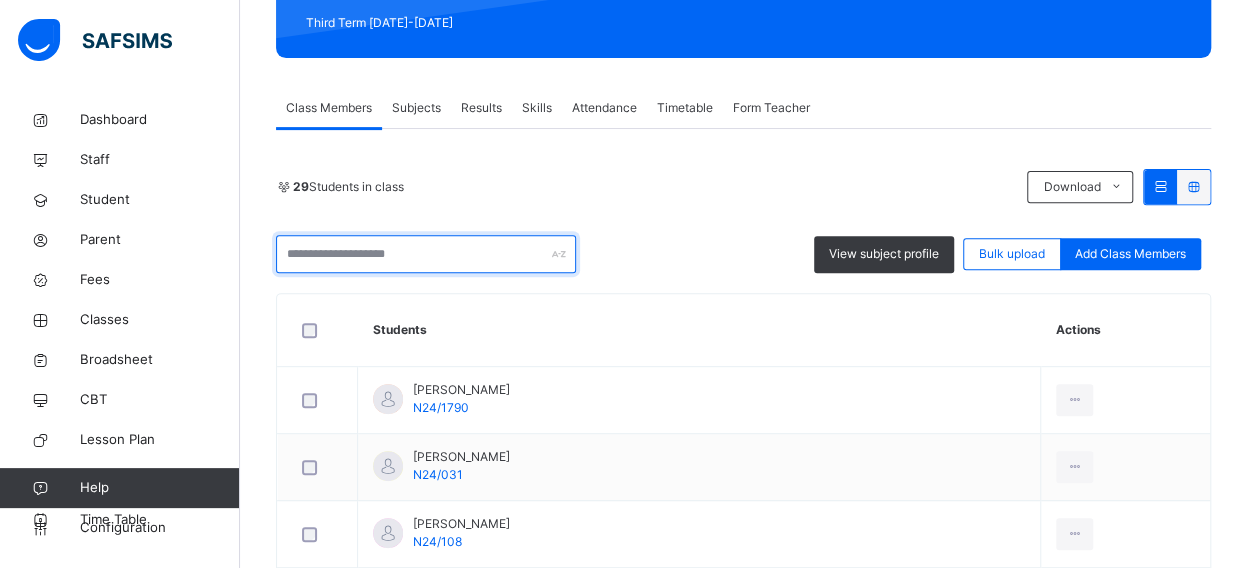 click at bounding box center [426, 254] 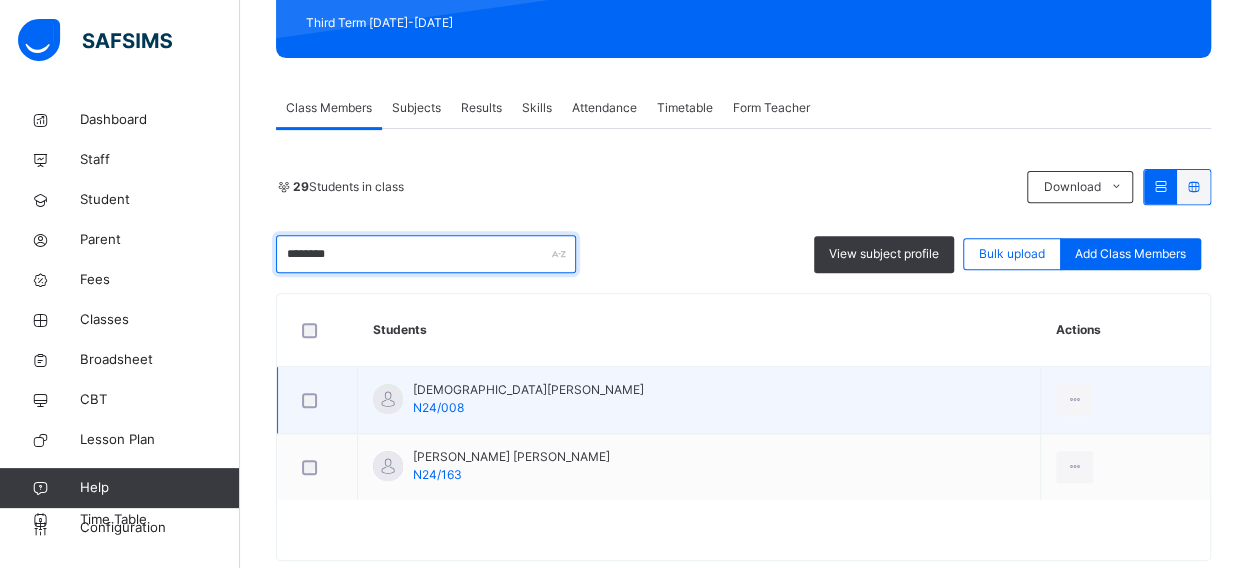 type on "********" 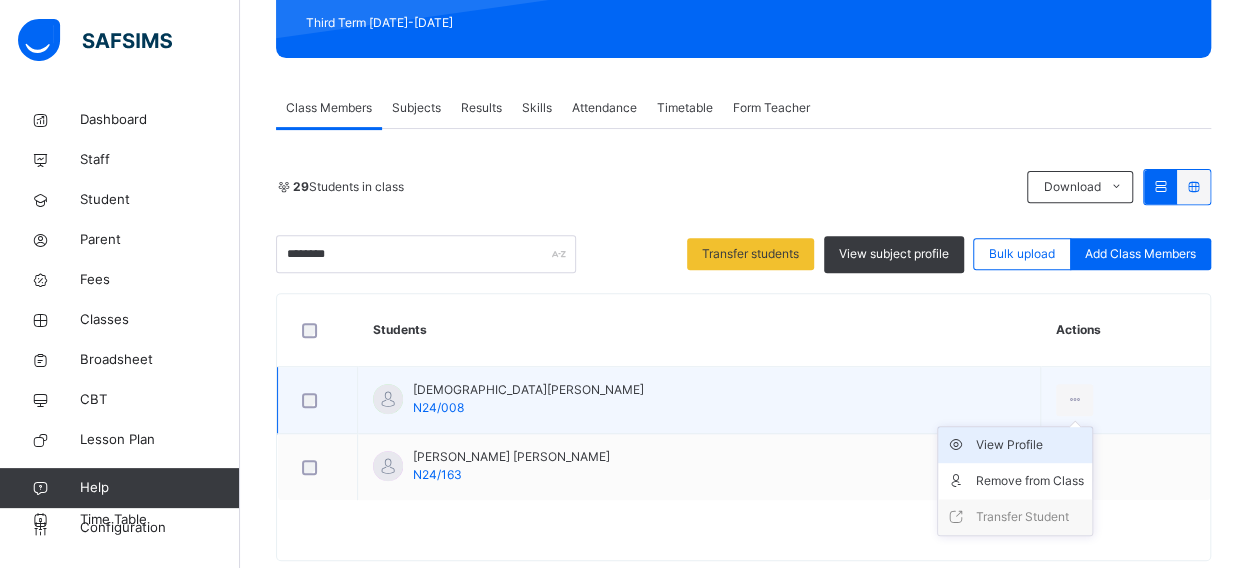 click on "View Profile" at bounding box center [1030, 445] 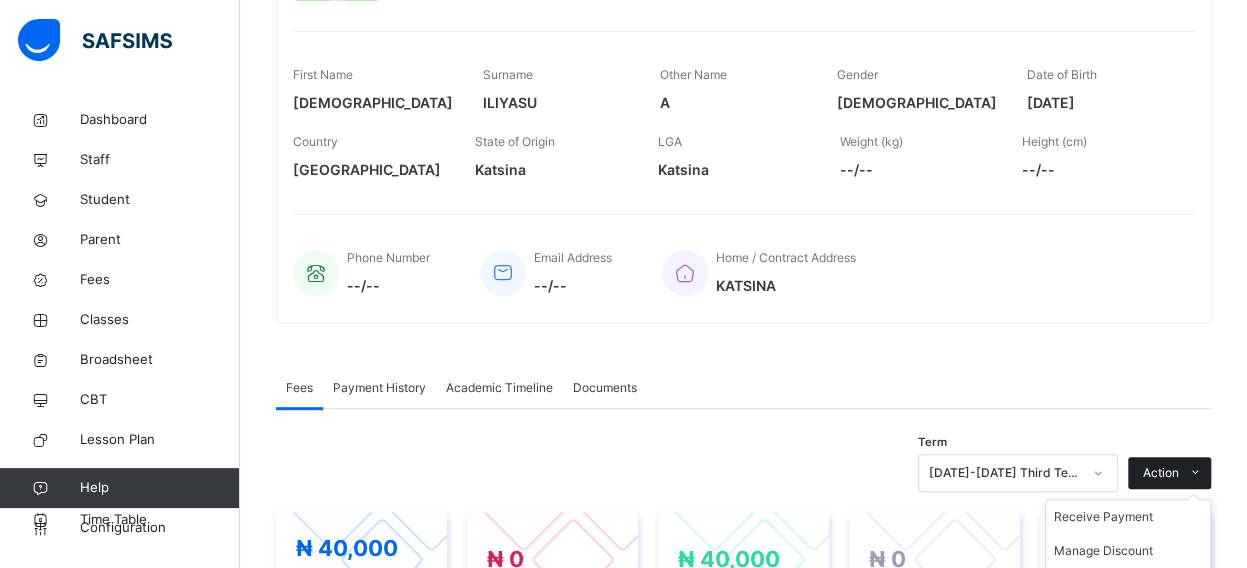 click at bounding box center [1195, 473] 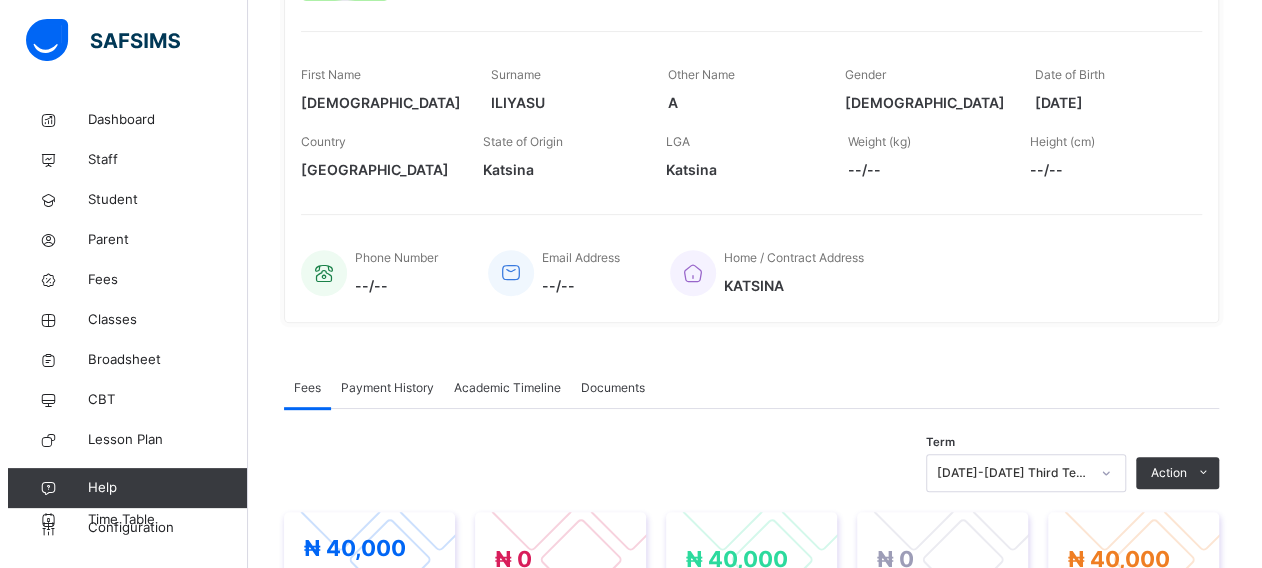 scroll, scrollTop: 488, scrollLeft: 0, axis: vertical 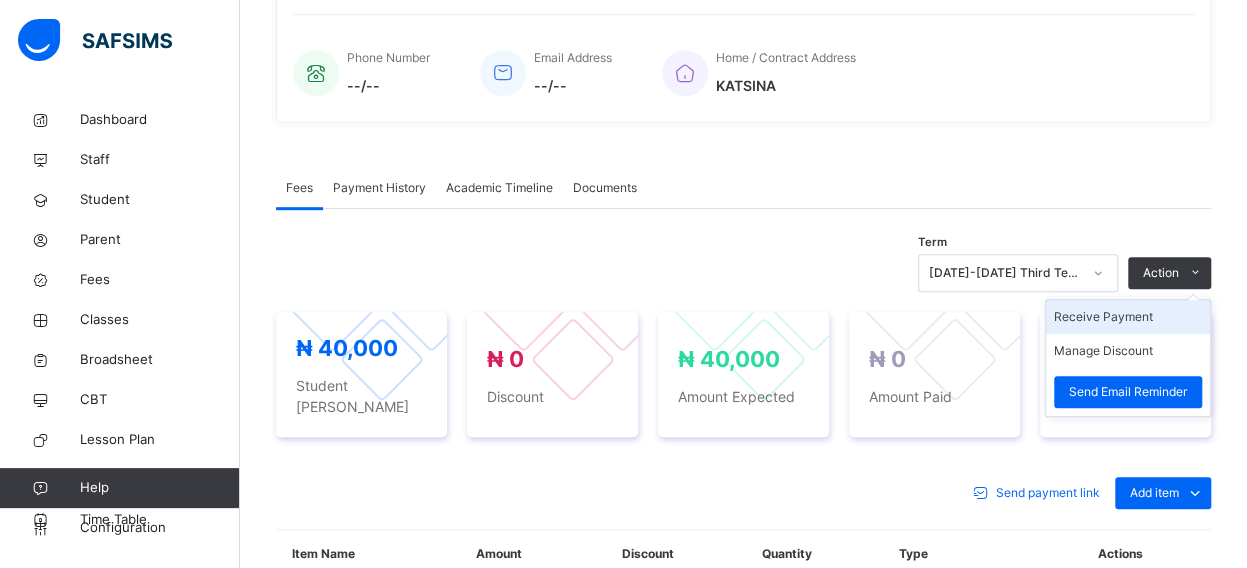 click on "Receive Payment" at bounding box center [1128, 317] 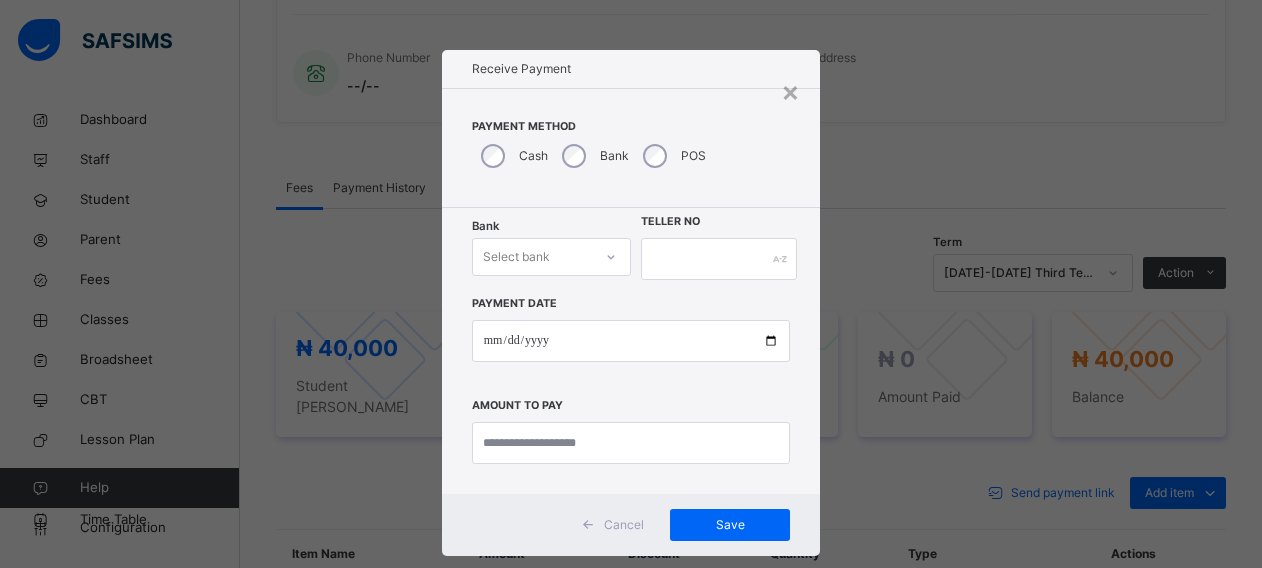 click on "Select bank" at bounding box center (516, 257) 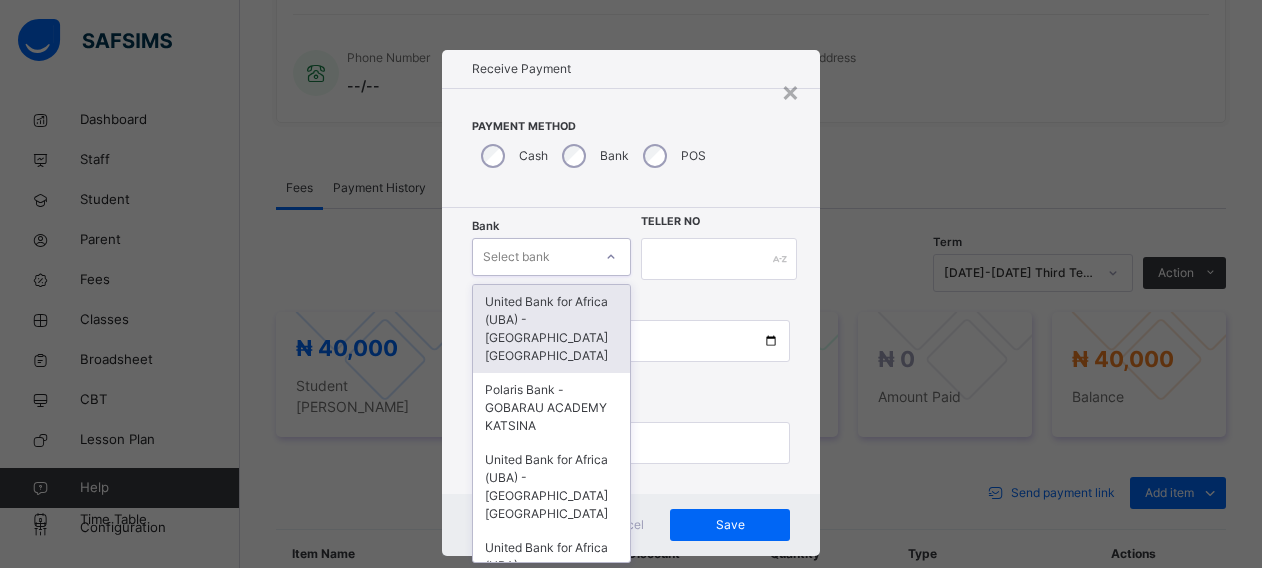 scroll, scrollTop: 24, scrollLeft: 0, axis: vertical 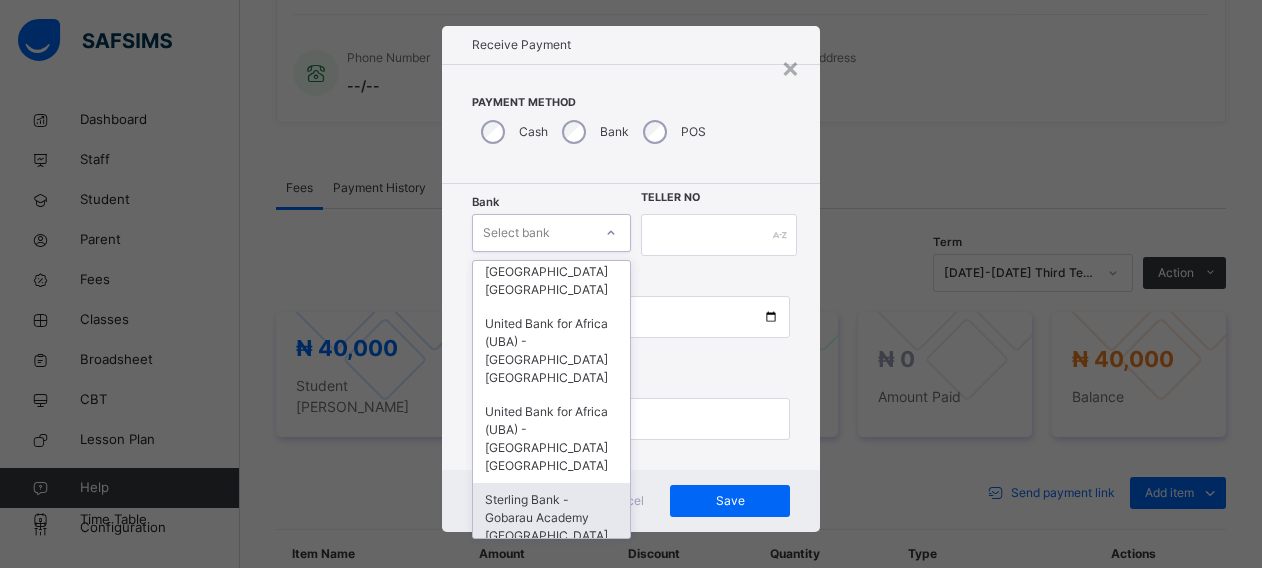 click on "Sterling Bank - Gobarau Academy [GEOGRAPHIC_DATA]" at bounding box center (551, 518) 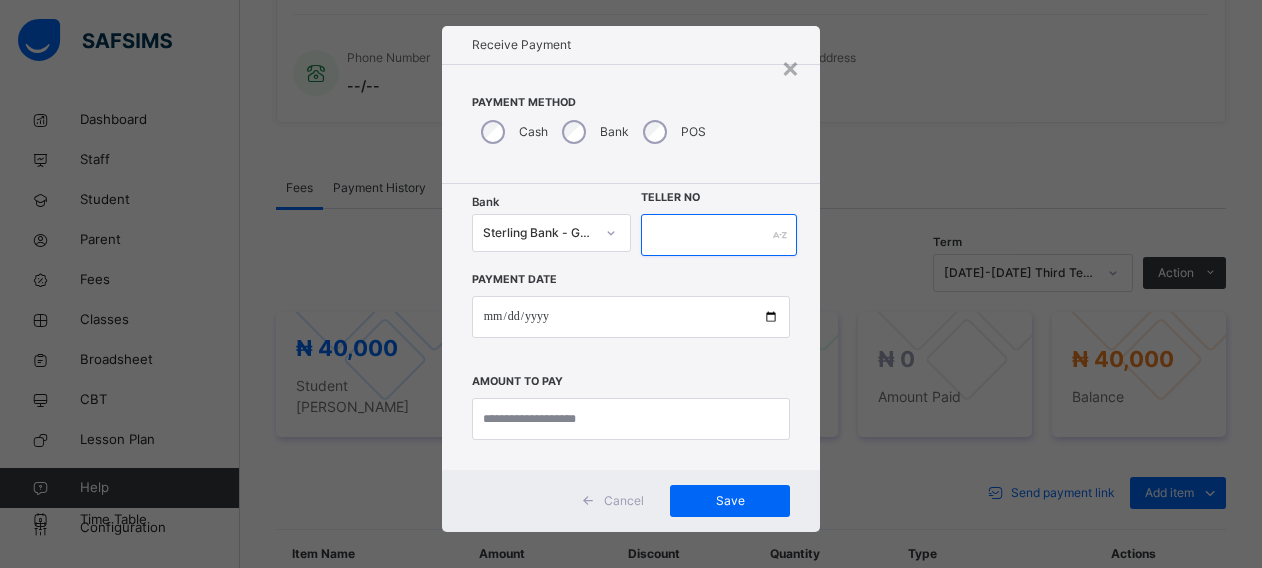 click at bounding box center (719, 235) 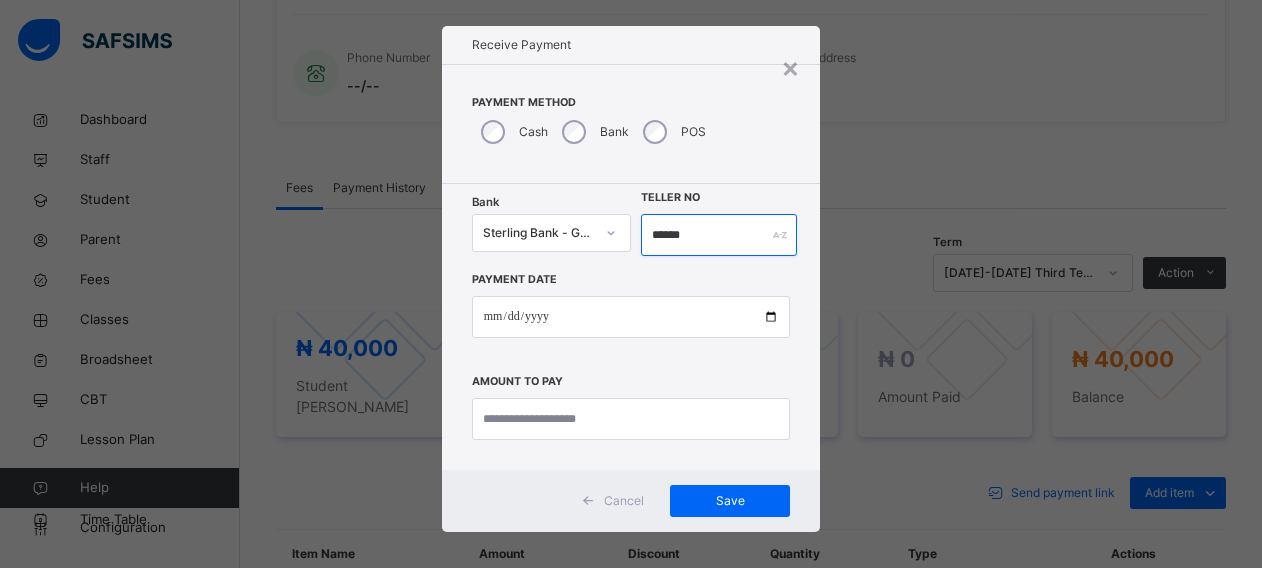 type on "******" 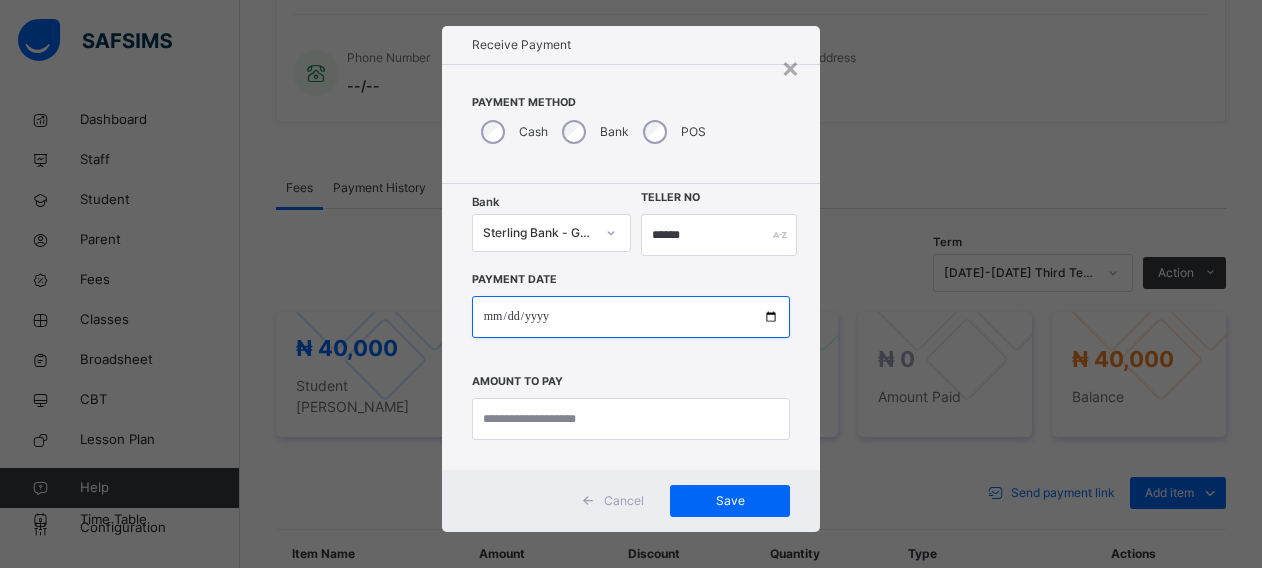 click at bounding box center (631, 317) 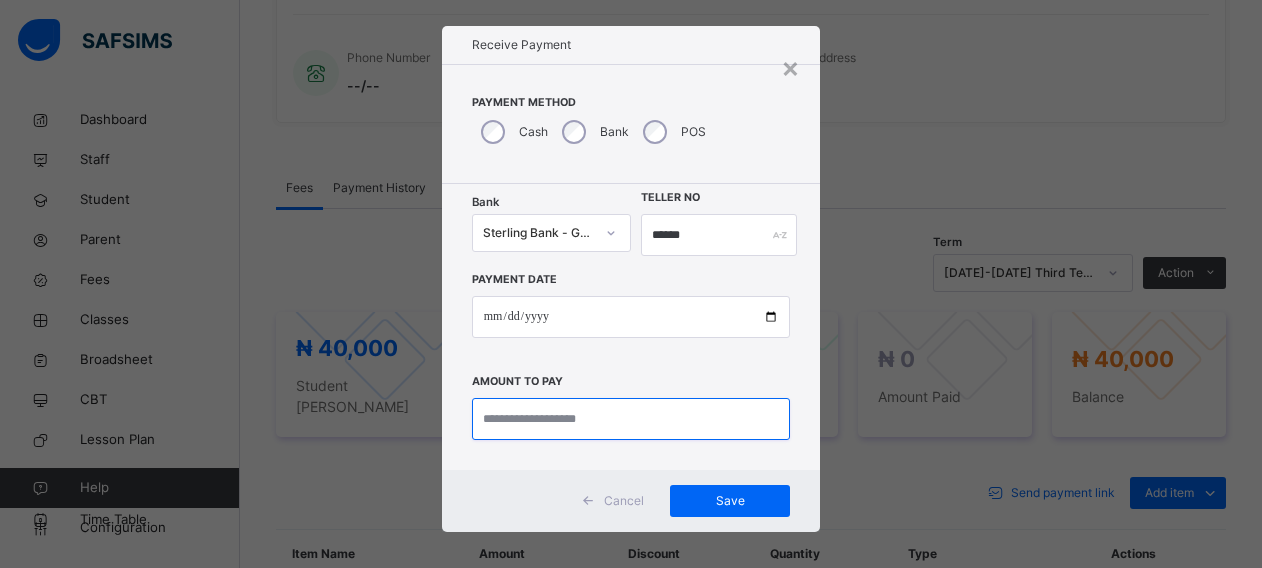 click at bounding box center [631, 419] 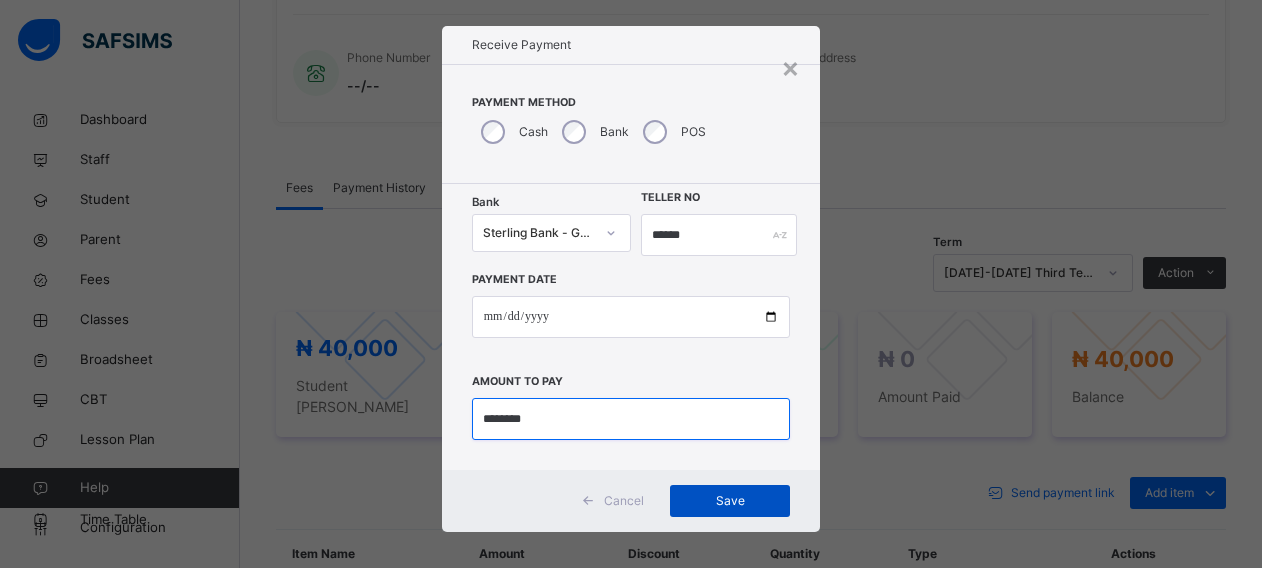 type on "********" 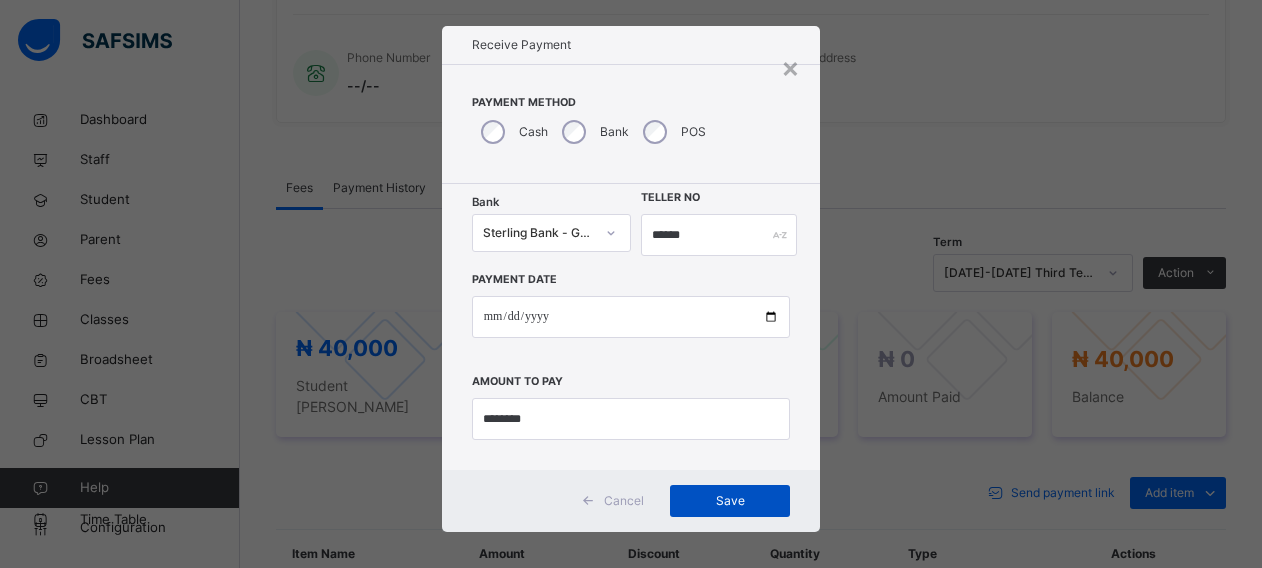 click on "Save" at bounding box center [730, 501] 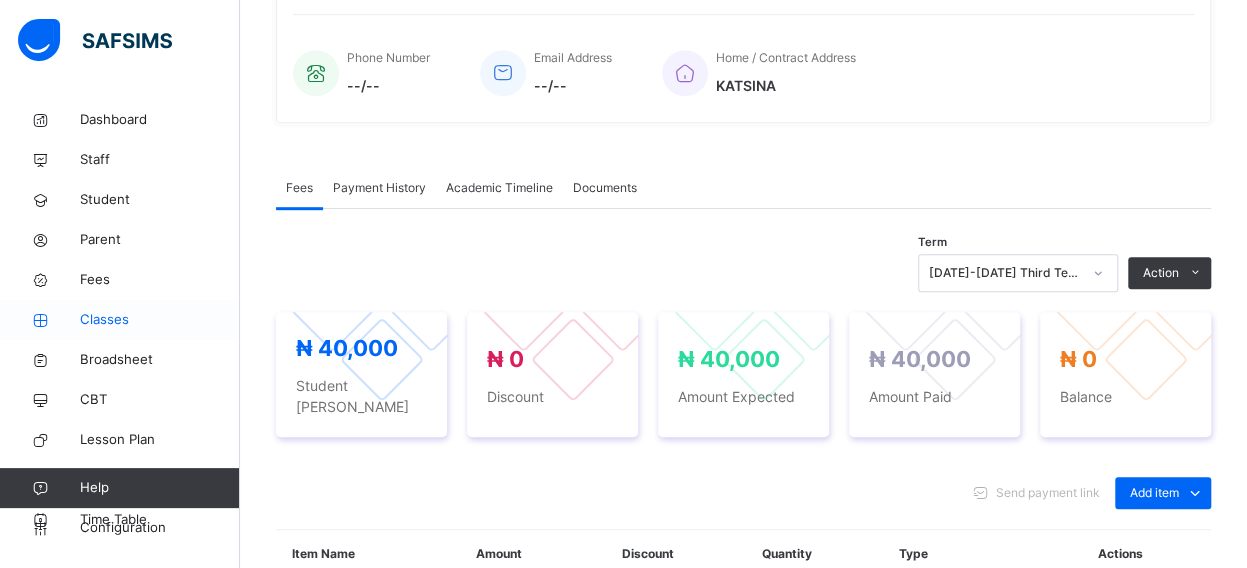 click on "Classes" at bounding box center (160, 320) 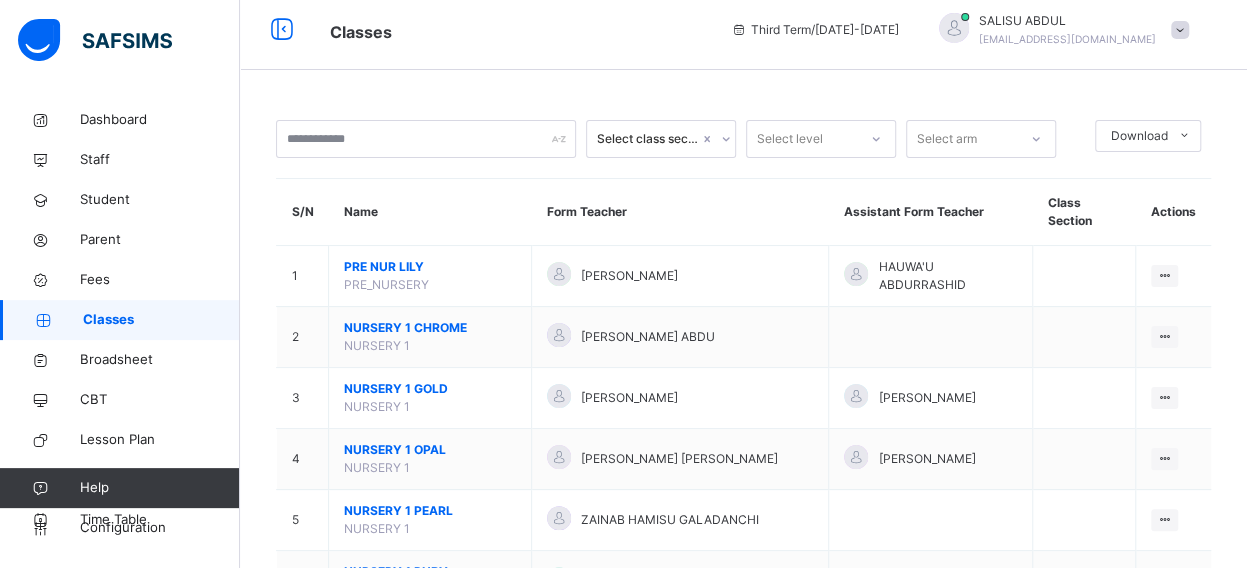 scroll, scrollTop: 488, scrollLeft: 0, axis: vertical 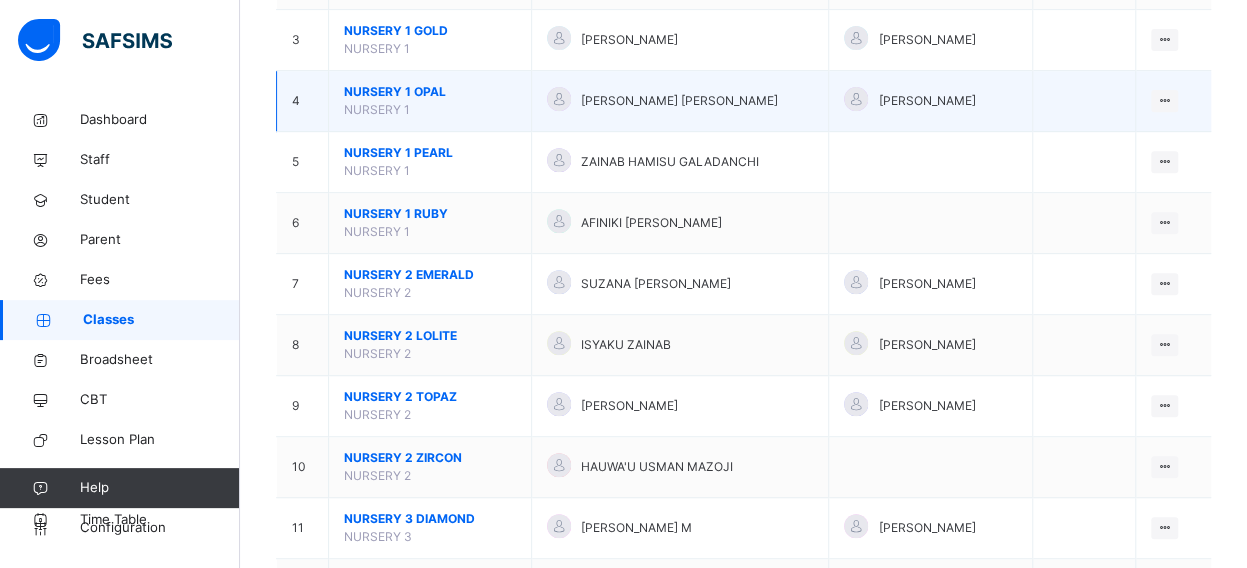 click on "NURSERY 1   OPAL" at bounding box center [430, 92] 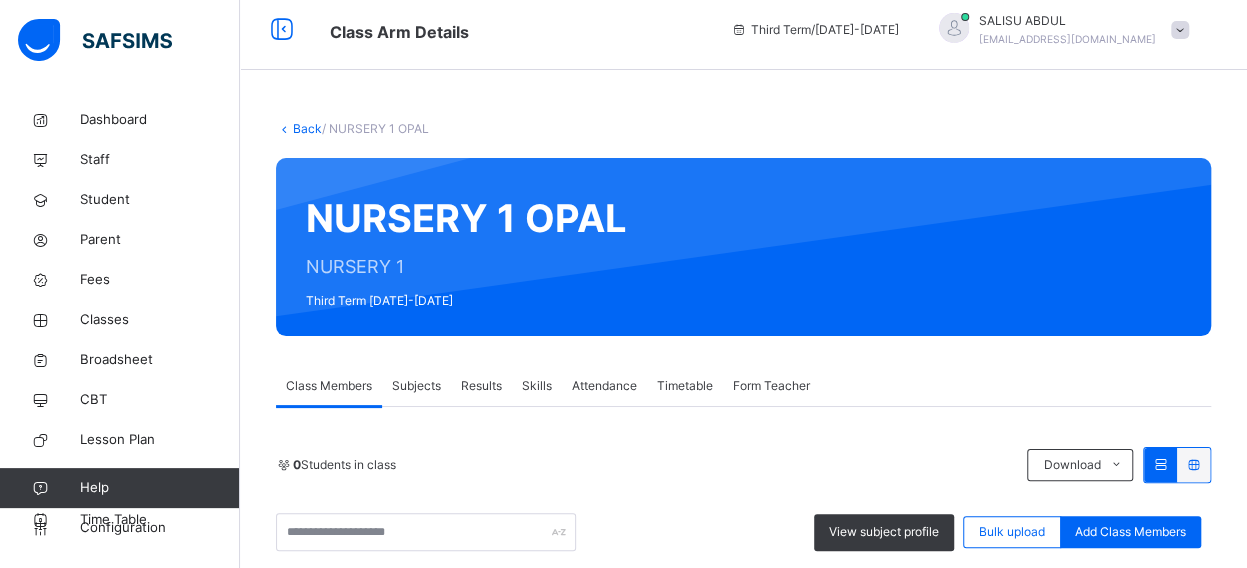 scroll, scrollTop: 368, scrollLeft: 0, axis: vertical 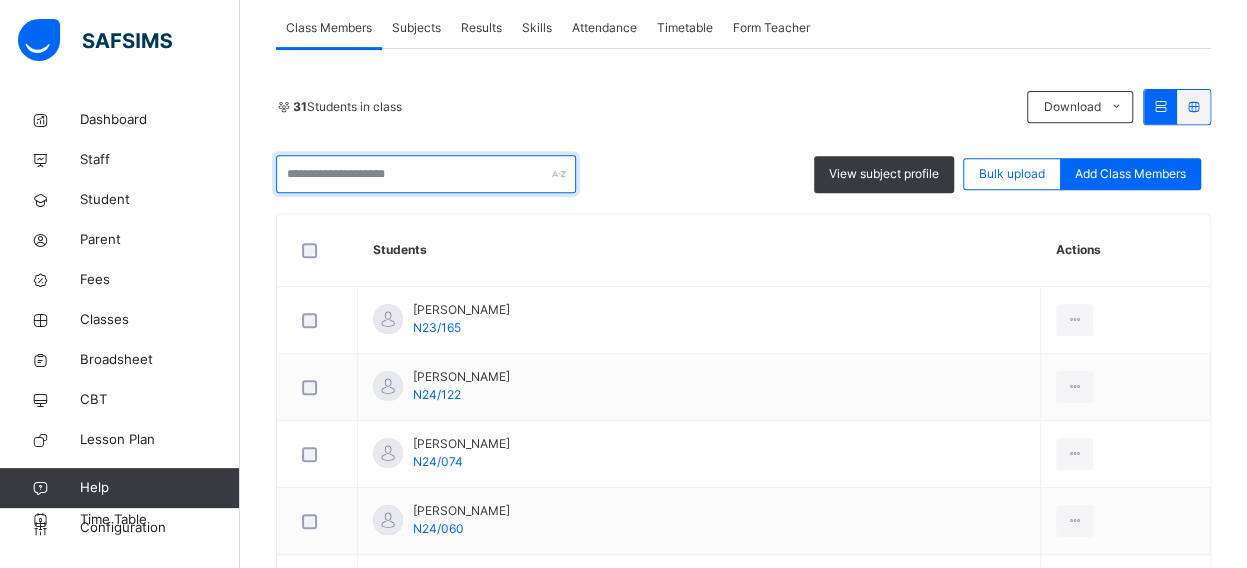click at bounding box center [426, 174] 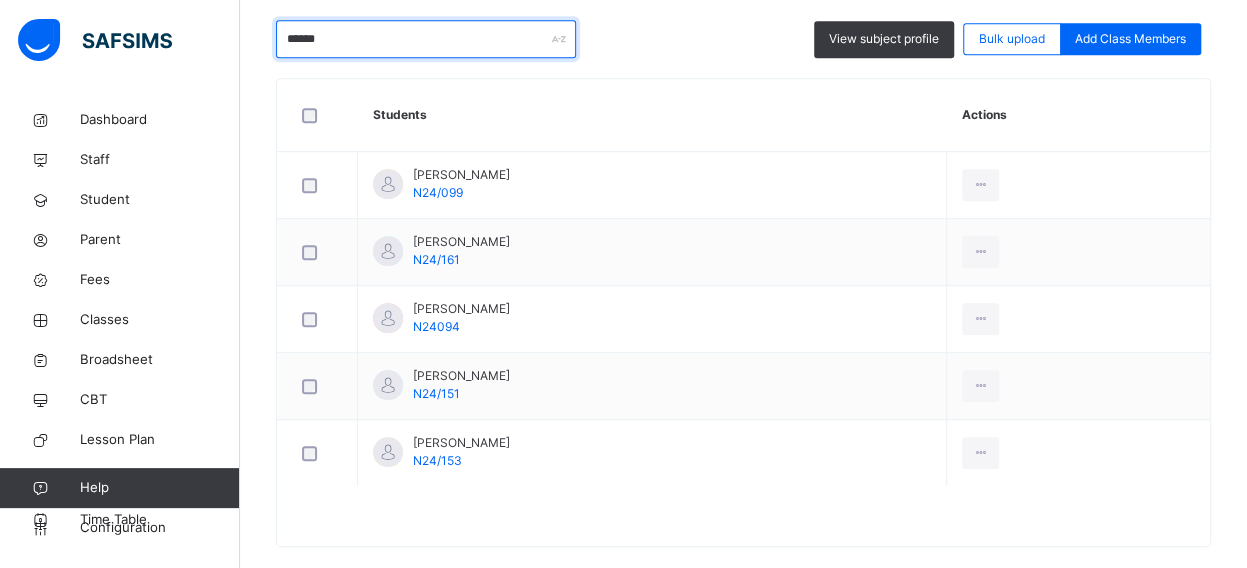 scroll, scrollTop: 528, scrollLeft: 0, axis: vertical 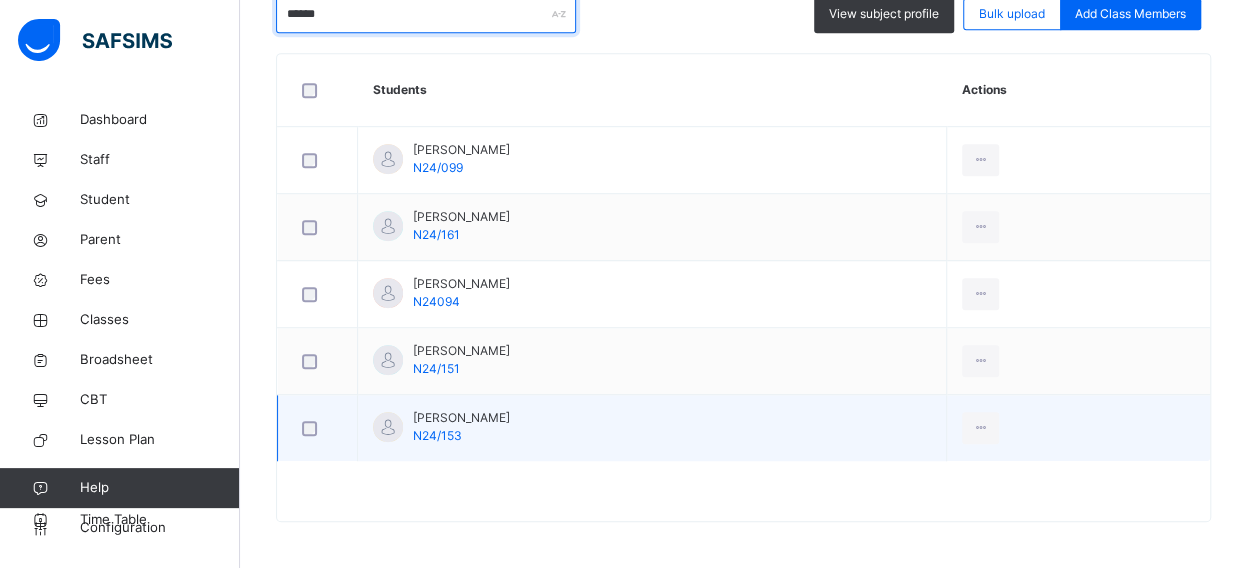 type on "******" 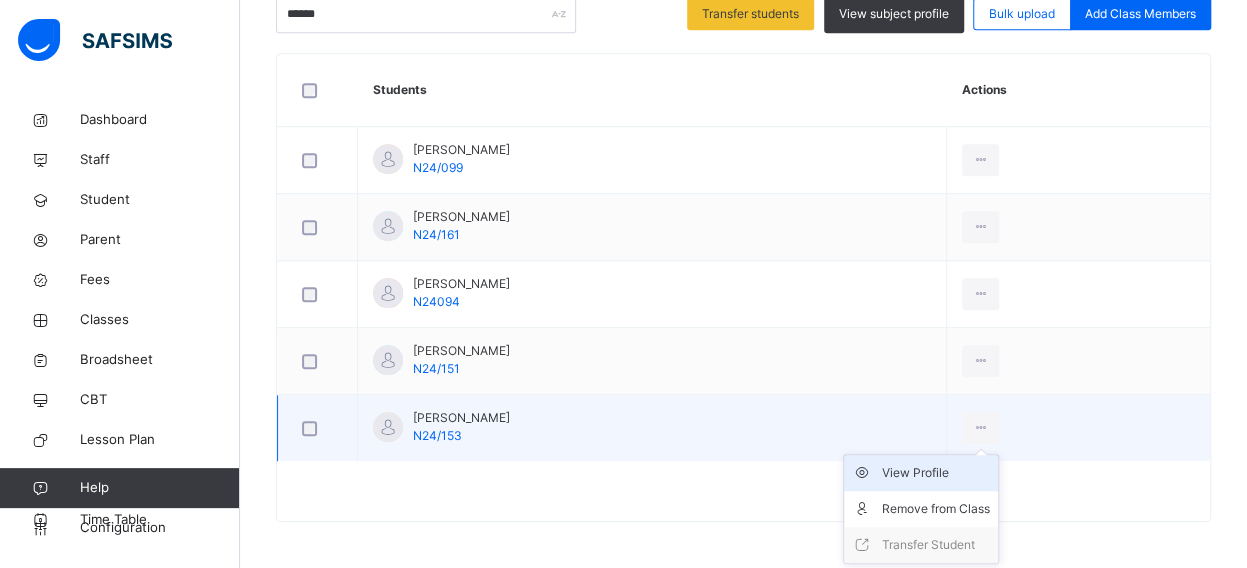 click on "View Profile" at bounding box center (936, 473) 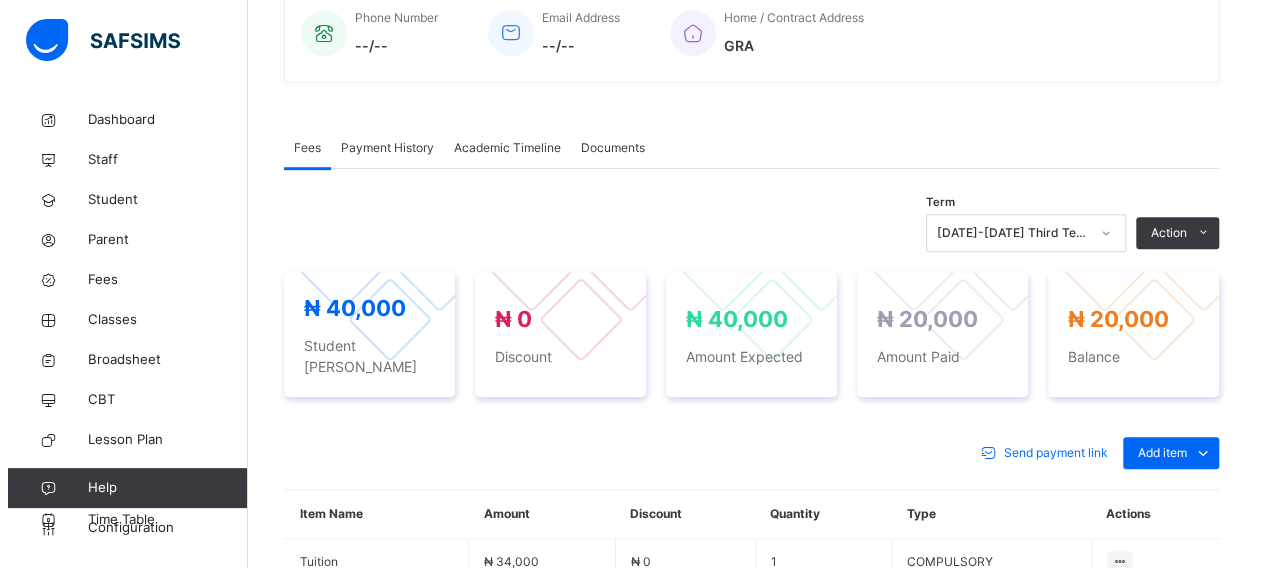 scroll, scrollTop: 528, scrollLeft: 0, axis: vertical 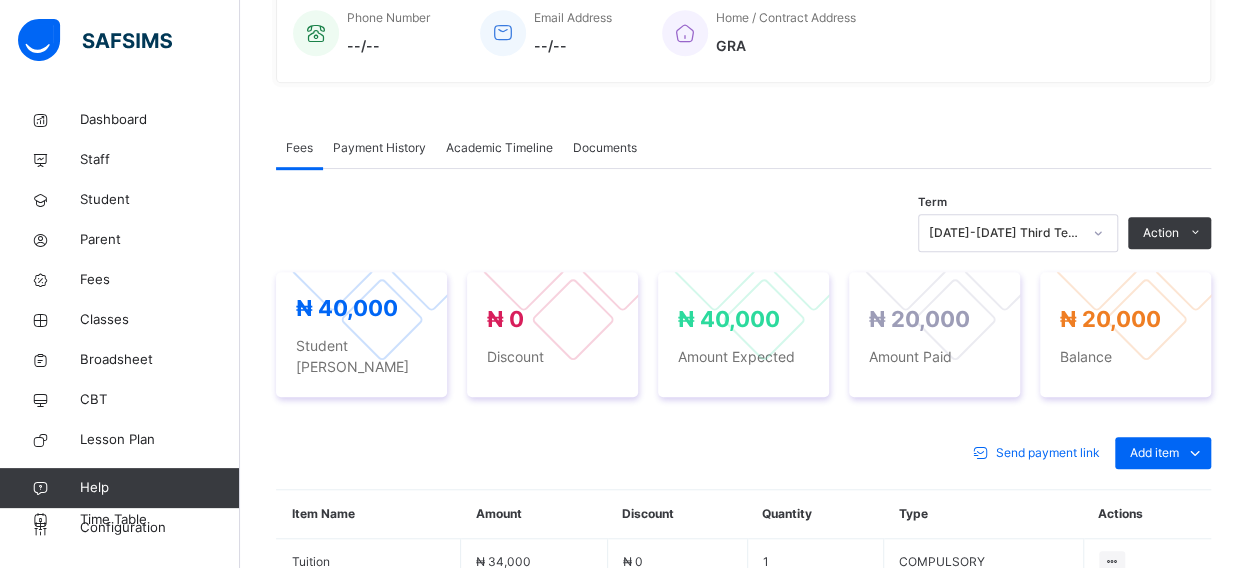 click 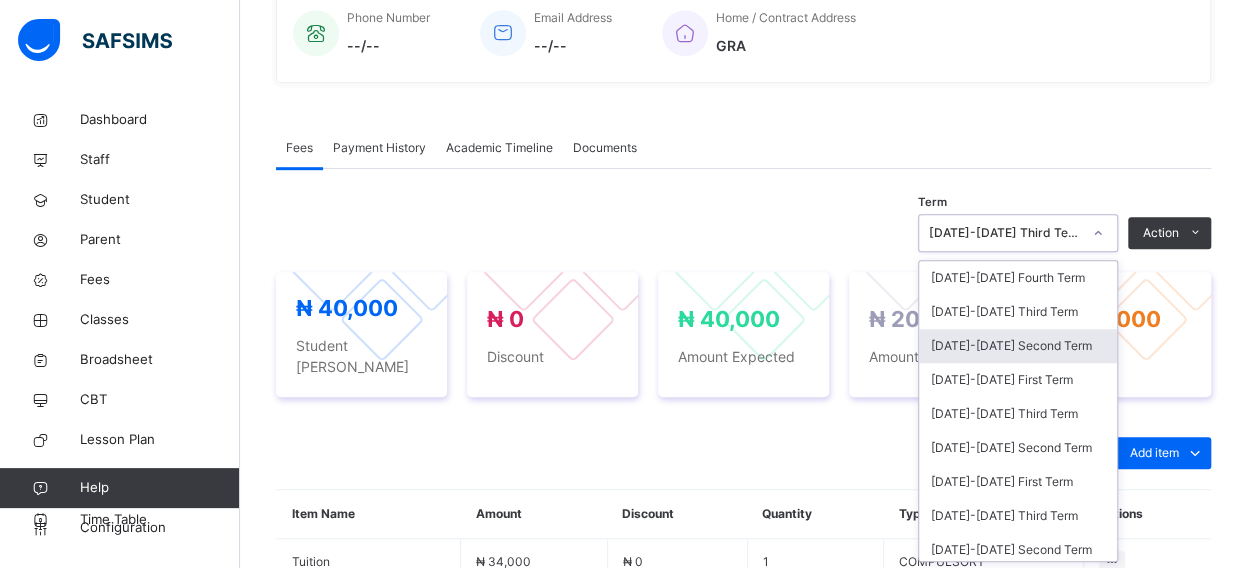 click on "[DATE]-[DATE] Second Term" at bounding box center (1018, 346) 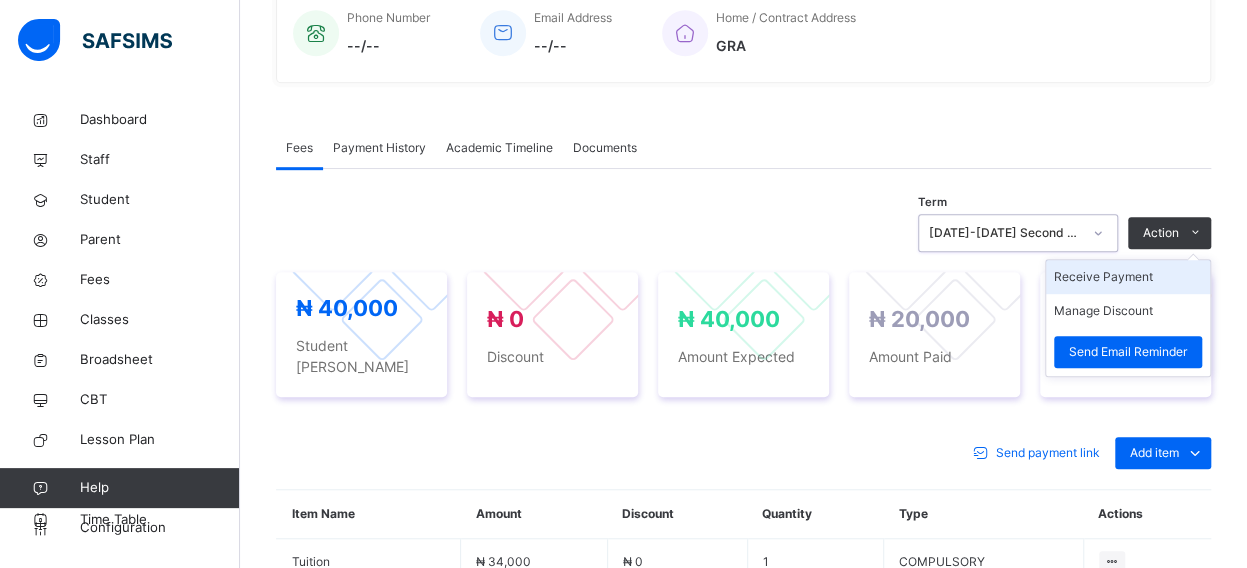 click on "Receive Payment" at bounding box center [1128, 277] 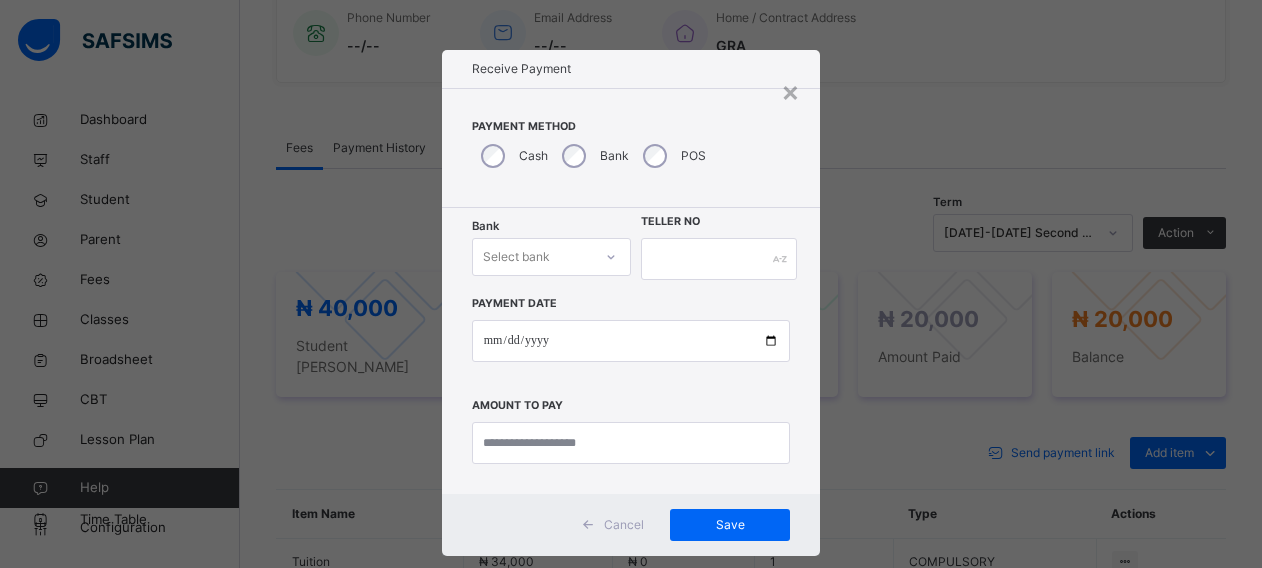 click on "Select bank" at bounding box center [516, 257] 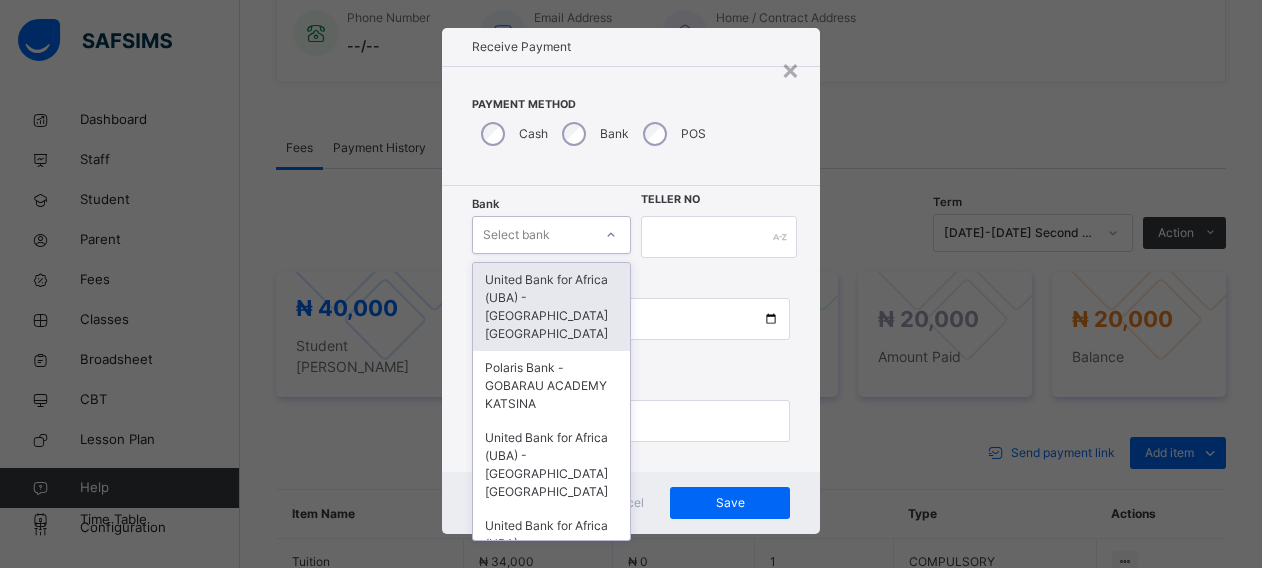 scroll, scrollTop: 24, scrollLeft: 0, axis: vertical 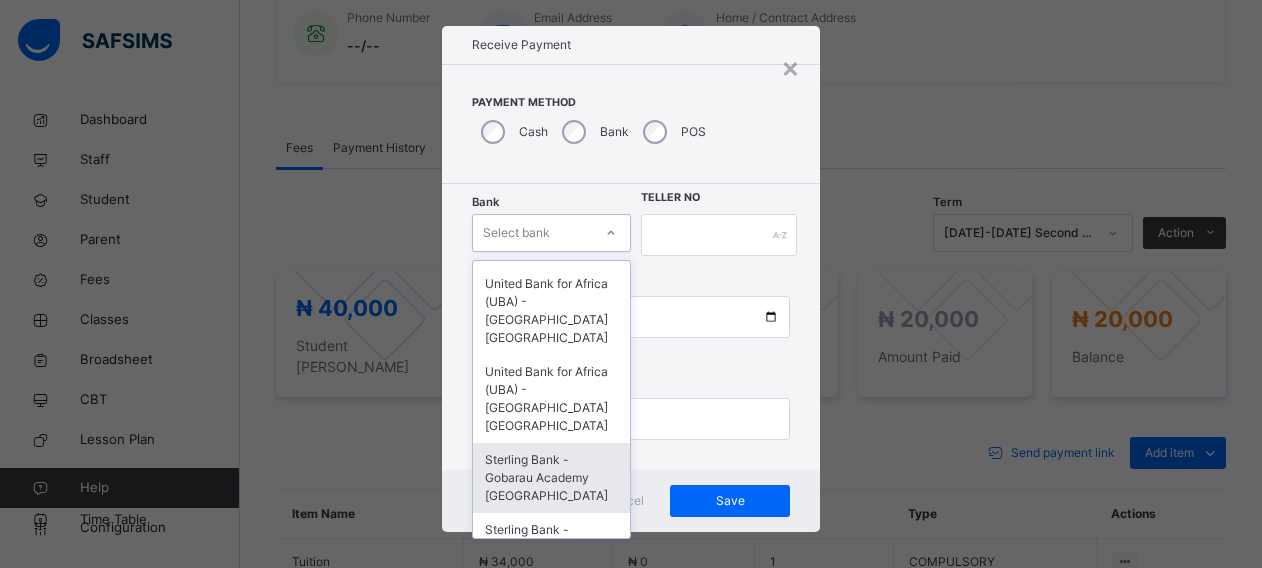 click on "Sterling Bank - Gobarau Academy [GEOGRAPHIC_DATA]" at bounding box center [551, 478] 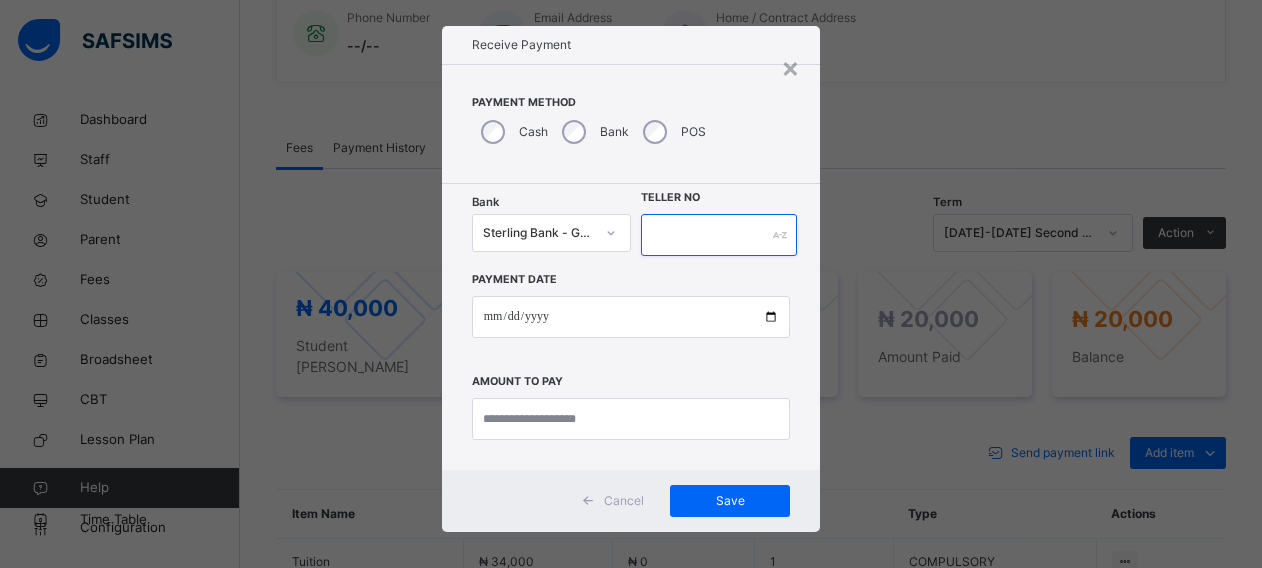 click at bounding box center [719, 235] 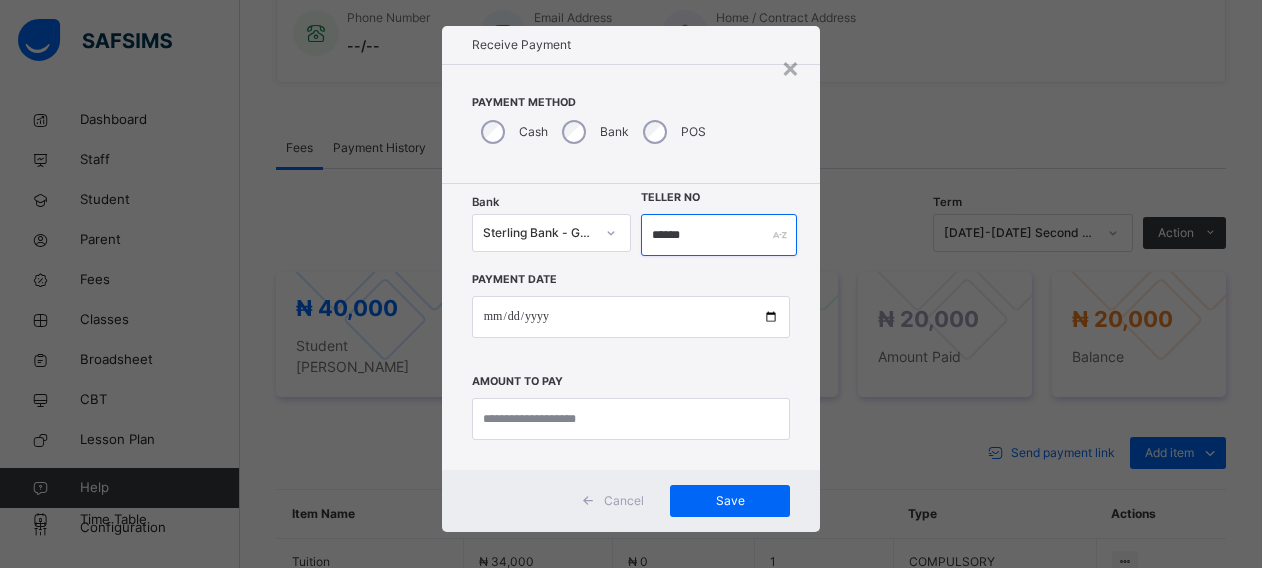 type on "******" 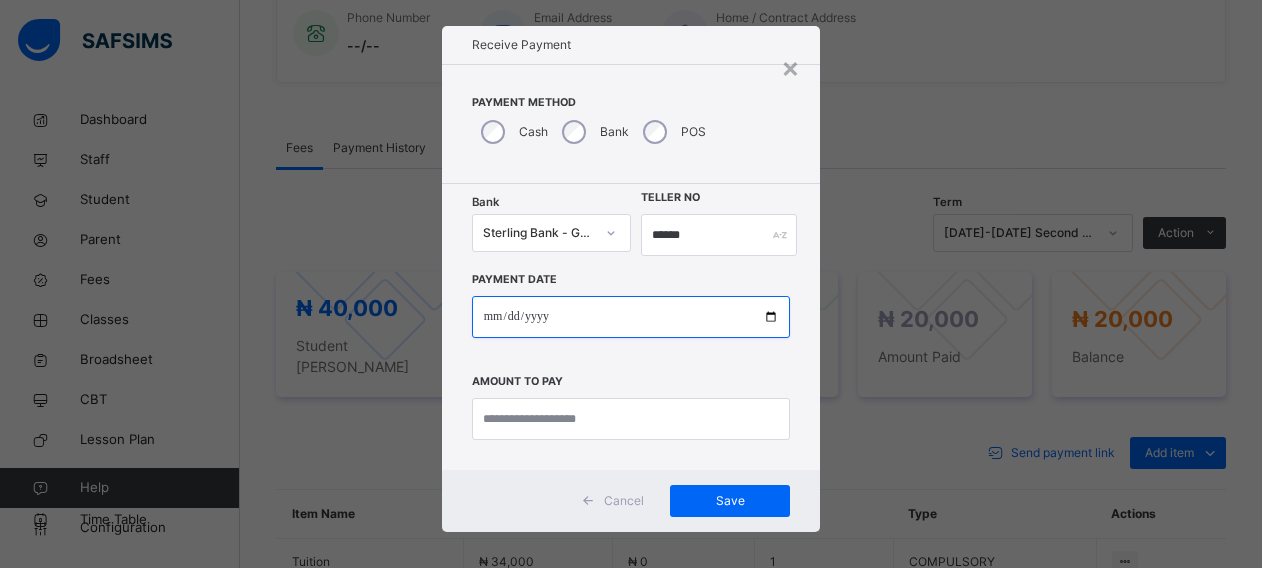click at bounding box center (631, 317) 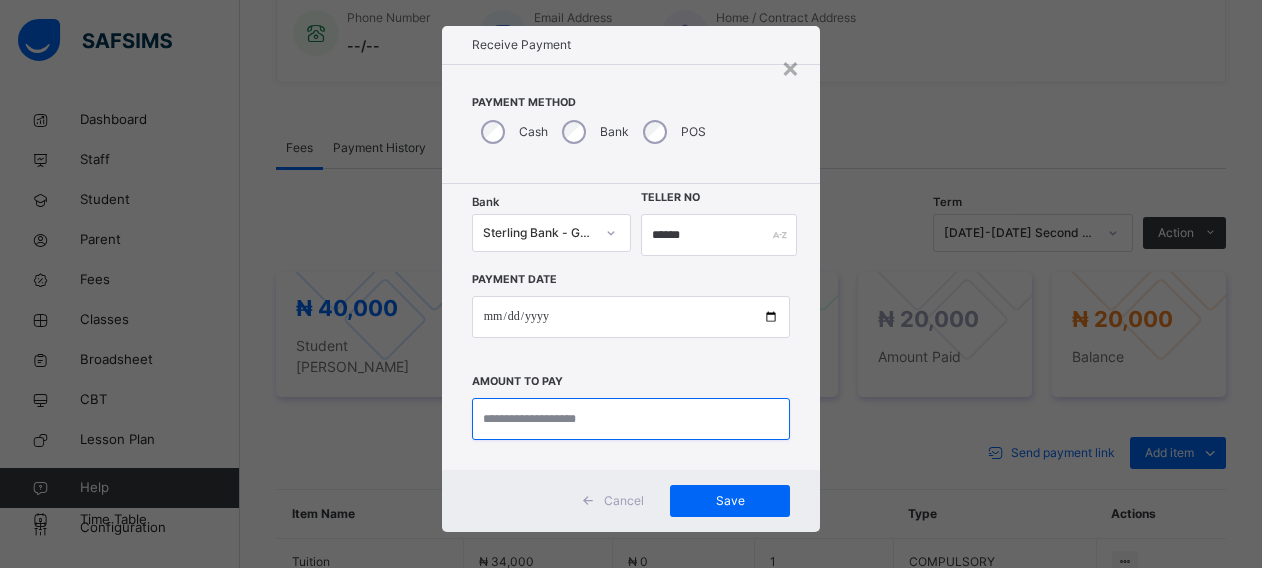 click at bounding box center [631, 419] 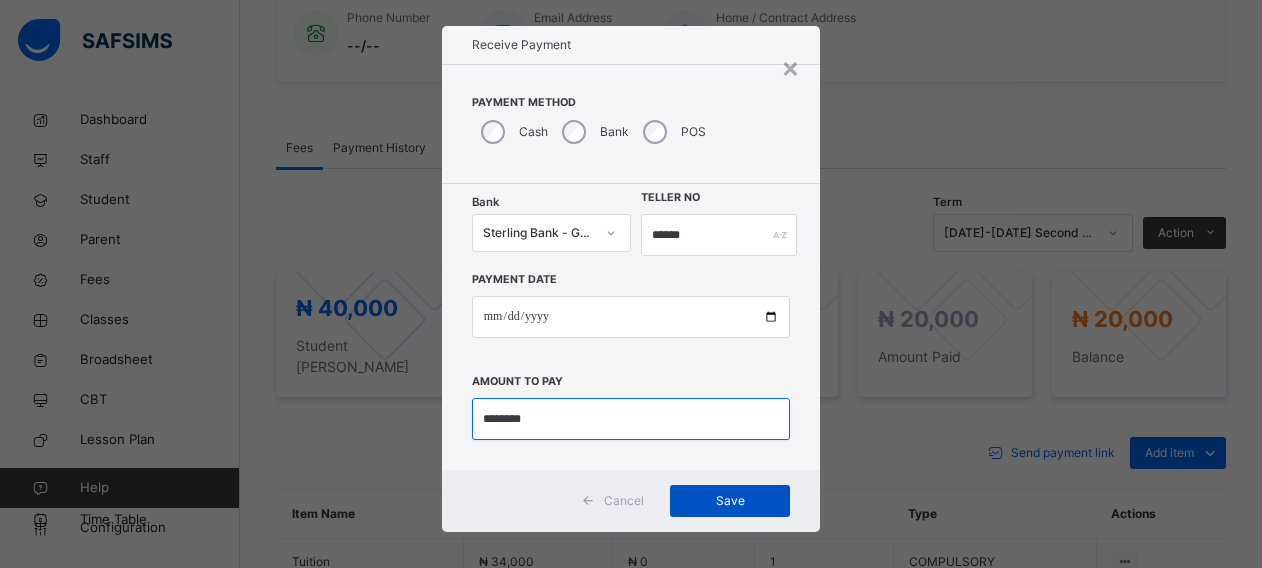 type on "********" 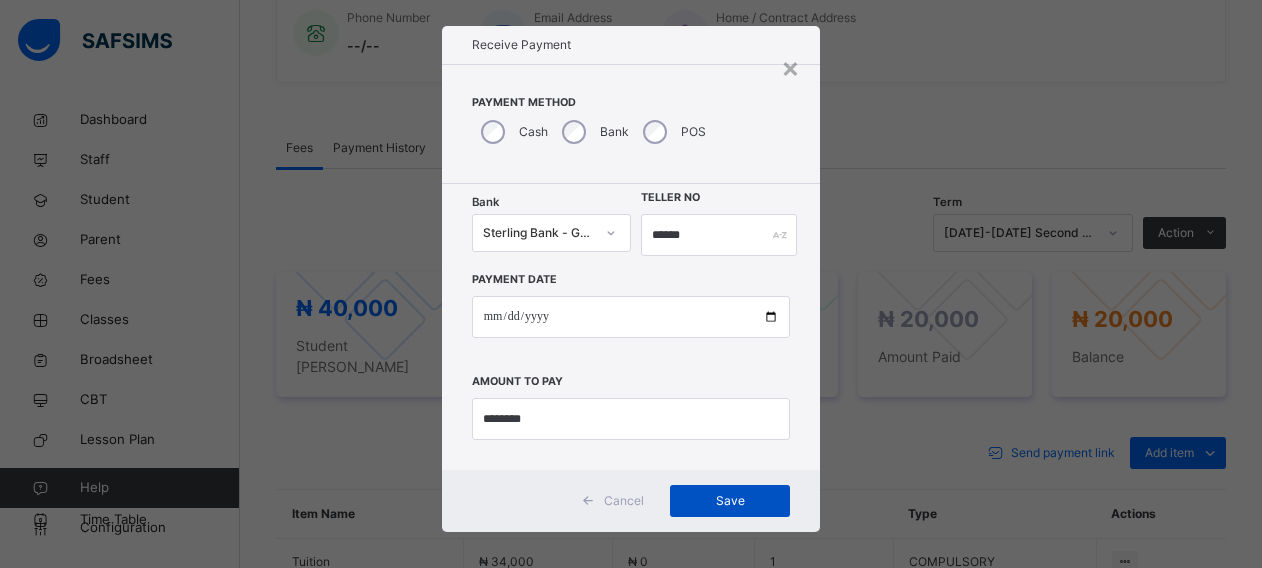 click on "Save" at bounding box center (730, 501) 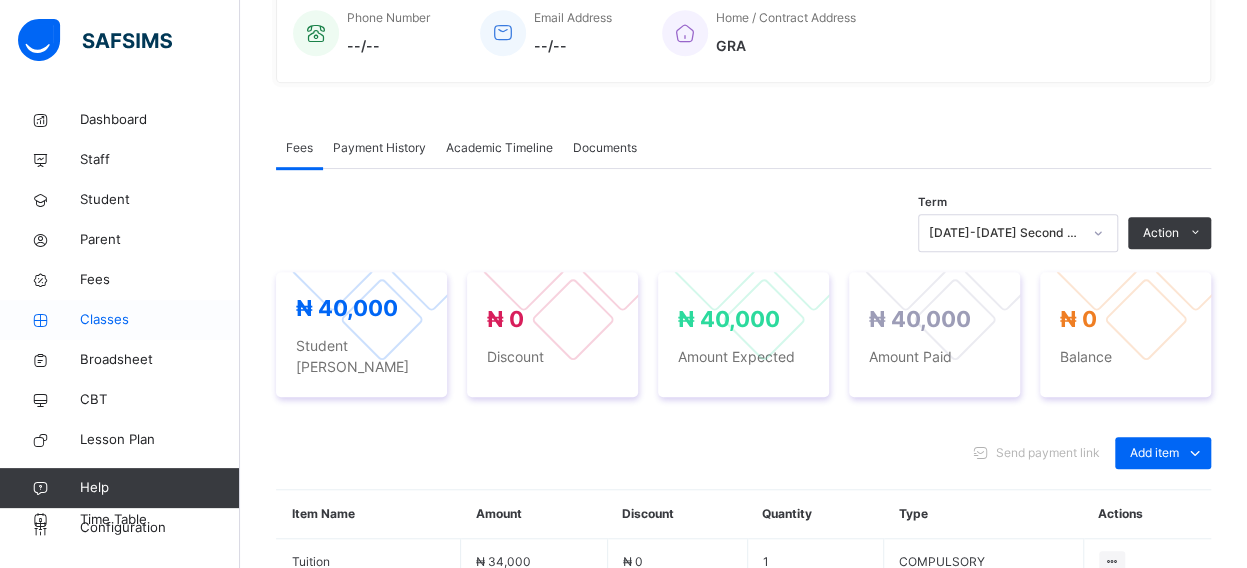 click on "Classes" at bounding box center [160, 320] 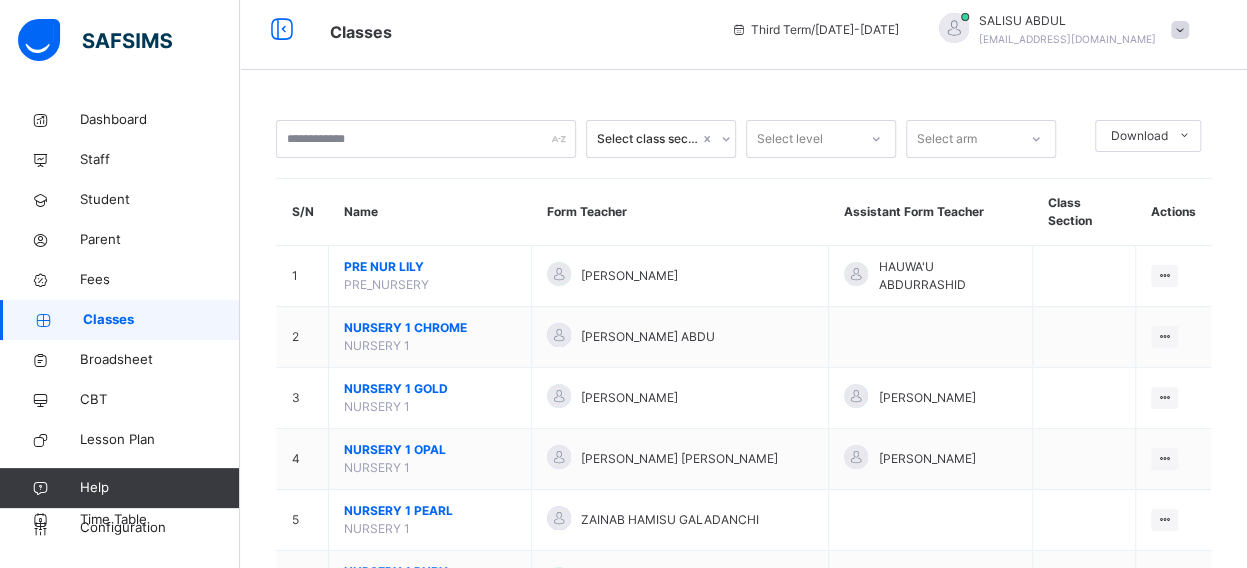 scroll, scrollTop: 528, scrollLeft: 0, axis: vertical 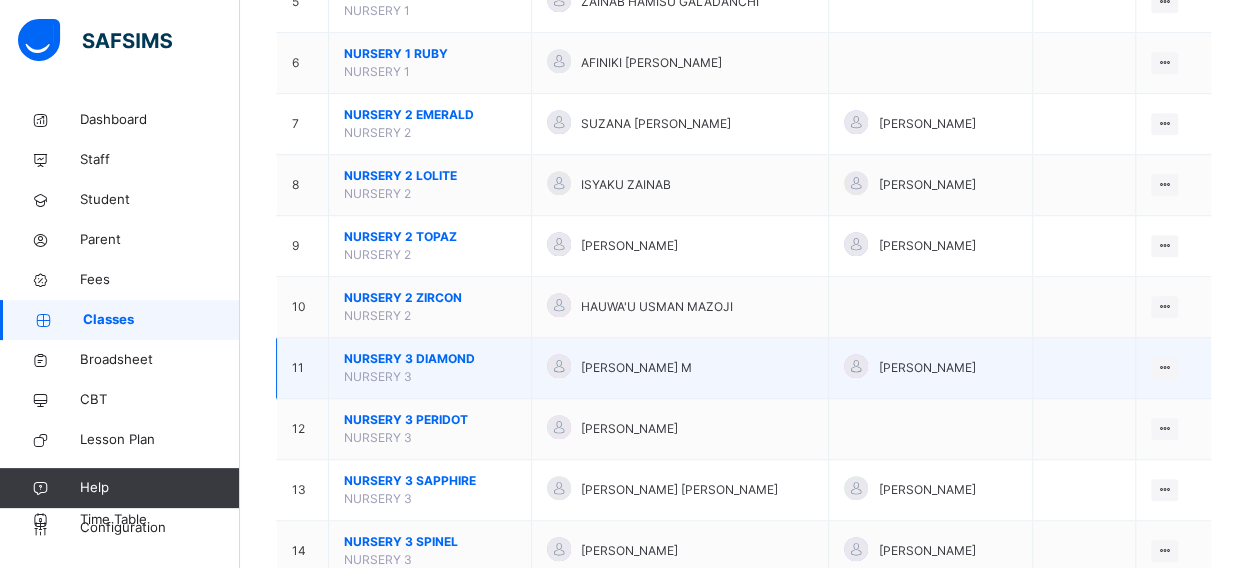 click on "NURSERY 3   DIAMOND" at bounding box center [430, 359] 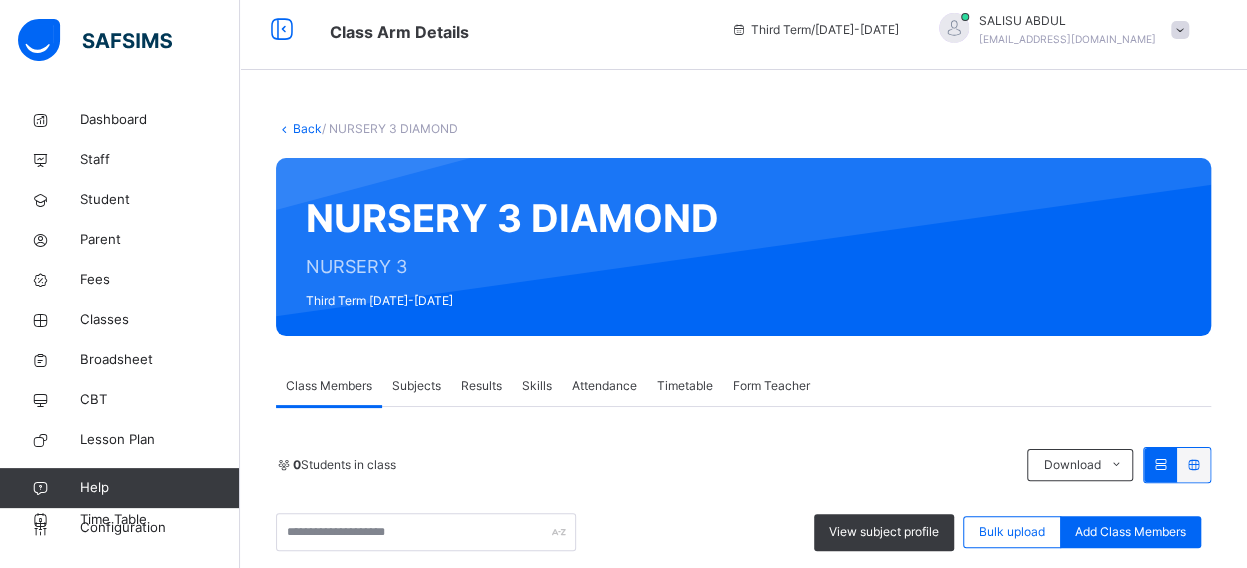 scroll, scrollTop: 528, scrollLeft: 0, axis: vertical 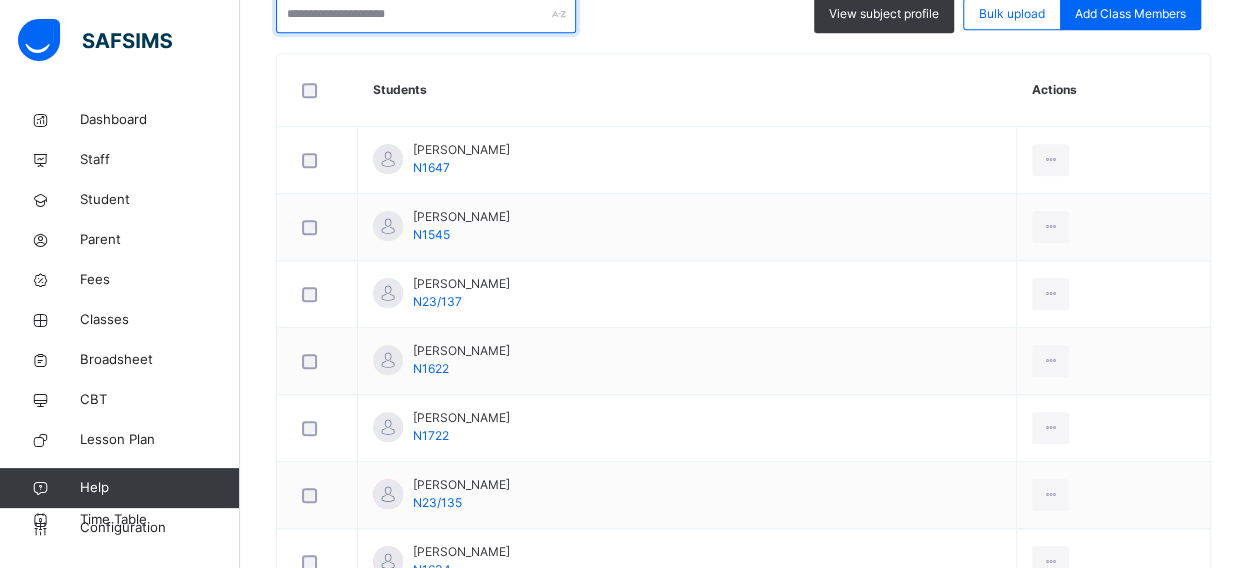 click at bounding box center [426, 14] 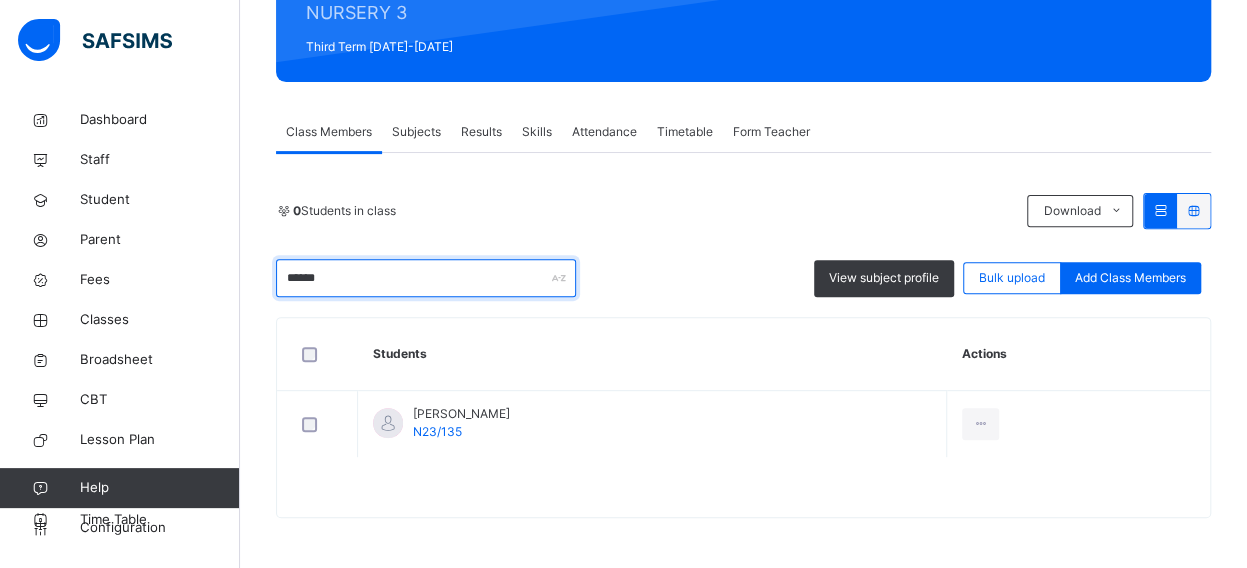 scroll, scrollTop: 262, scrollLeft: 0, axis: vertical 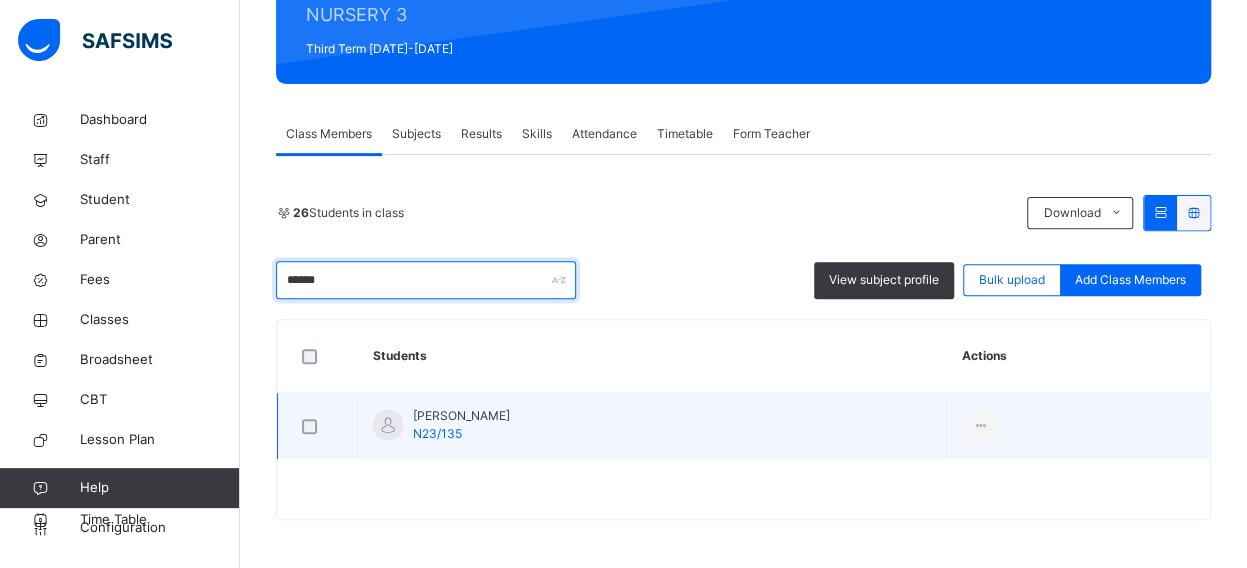 type on "******" 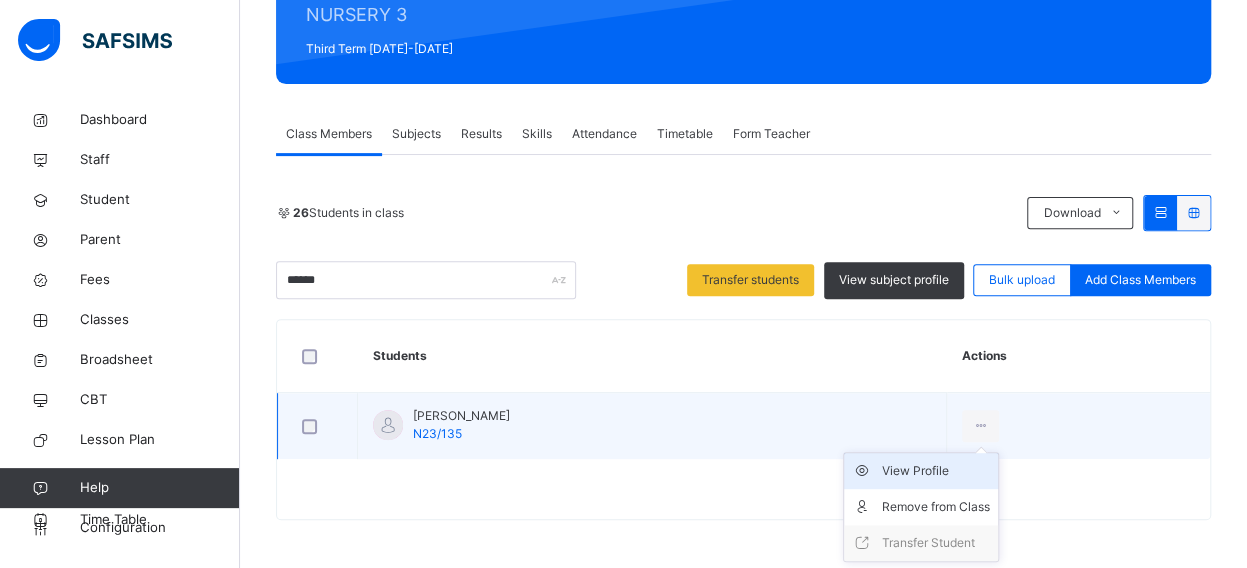 click on "View Profile" at bounding box center (936, 471) 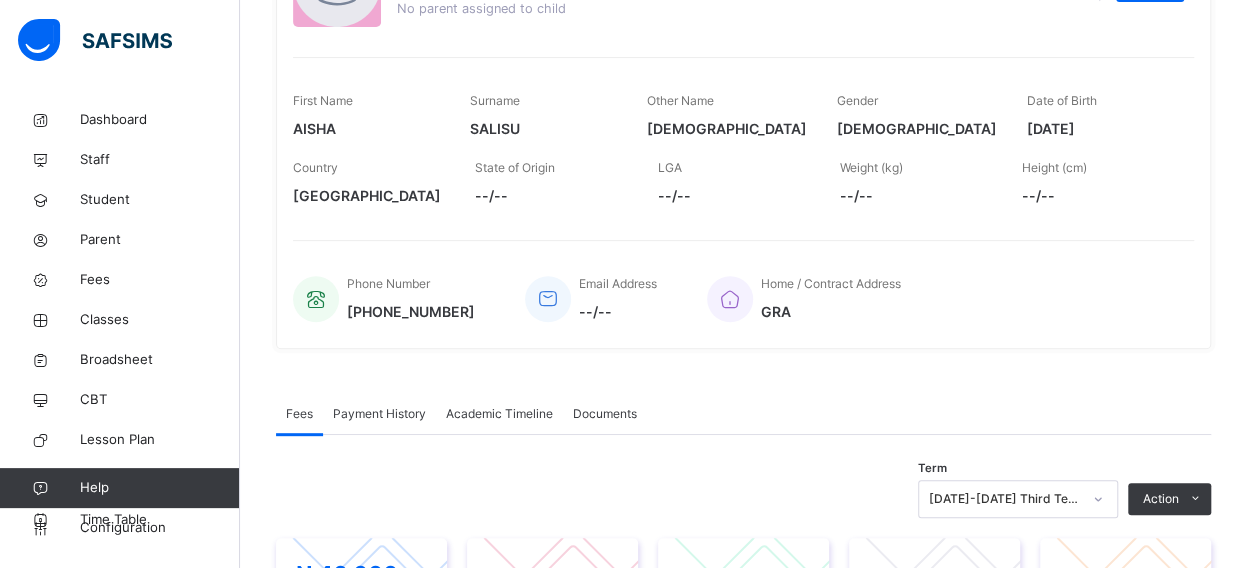 scroll, scrollTop: 462, scrollLeft: 0, axis: vertical 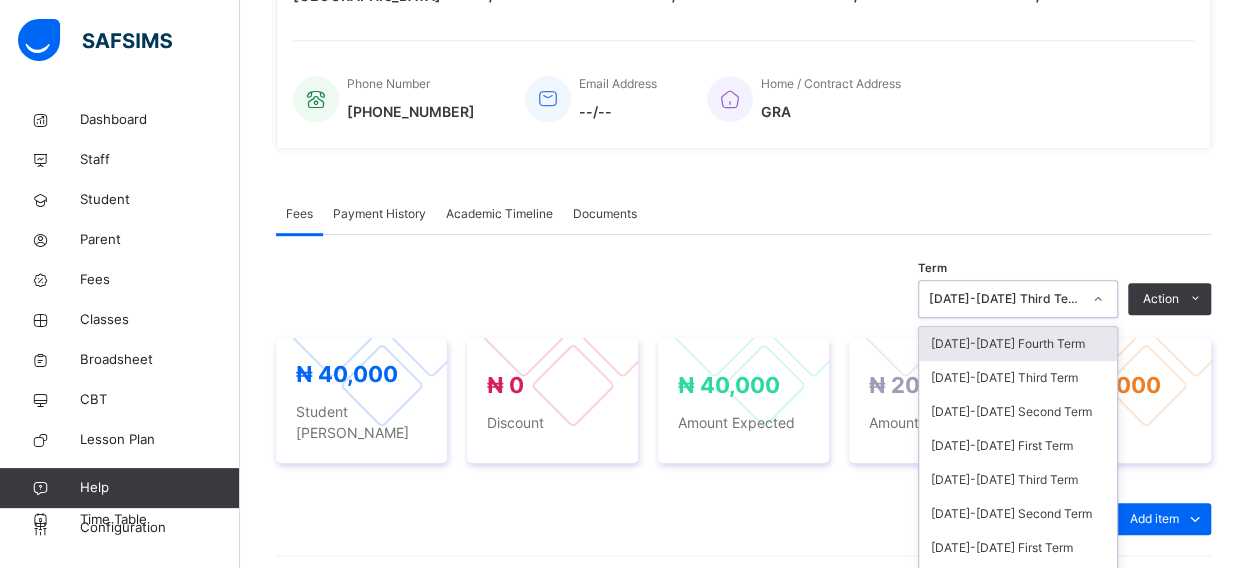 click on "option [DATE]-[DATE] Fourth Term focused, 1 of 23. 23 results available. Use Up and Down to choose options, press Enter to select the currently focused option, press Escape to exit the menu, press Tab to select the option and exit the menu. [DATE]-[DATE] Third Term [DATE]-[DATE] Fourth Term [DATE]-[DATE] Third Term [DATE]-[DATE] Second Term [DATE]-[DATE] First Term [DATE]-[DATE] Third Term [DATE]-[DATE] Second Term [DATE]-[DATE] First Term [DATE]-[DATE] Third Term [DATE]-[DATE] Second Term [DATE]-[DATE] First Term [DATE]-[DATE] Third Term [DATE]-[DATE] Second Term [DATE]-[DATE] First Term [DATE]-[DATE] Second Term [DATE]-[DATE] First Term [DATE]-[DATE] Third Term [DATE]-[DATE] Second Term [DATE]-[DATE] First Term [DATE]-[DATE] Third Term [DATE]-[DATE] Second Term [DATE]-[DATE] First Term [DATE]-[DATE] Second Term [DATE]-[DATE] First Term" at bounding box center [1018, 299] 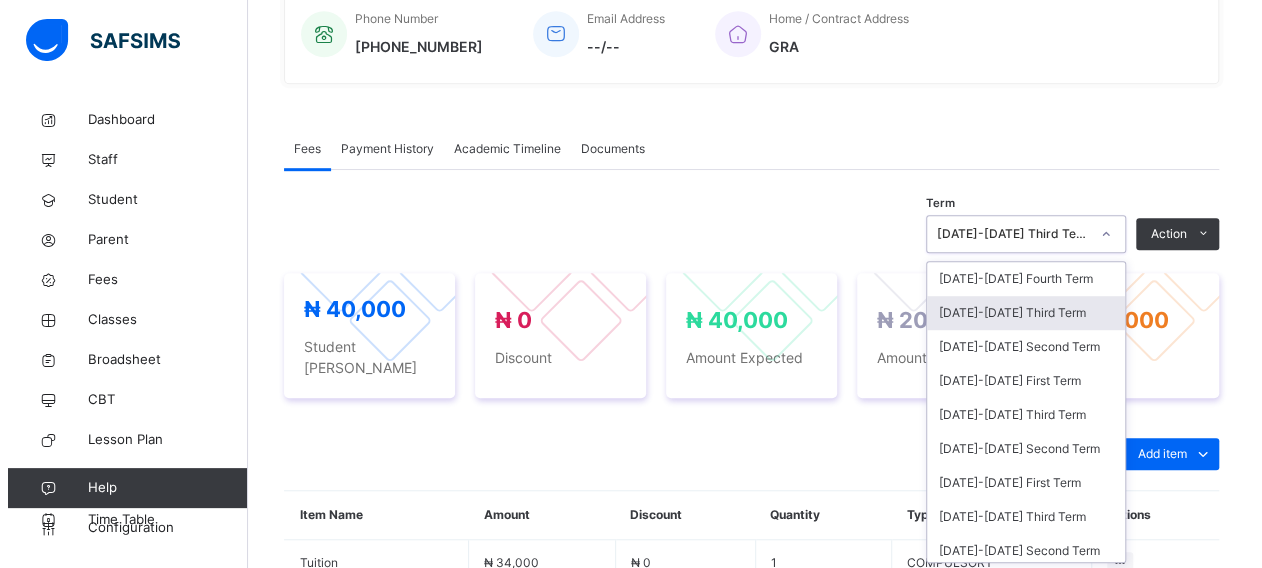 scroll, scrollTop: 528, scrollLeft: 0, axis: vertical 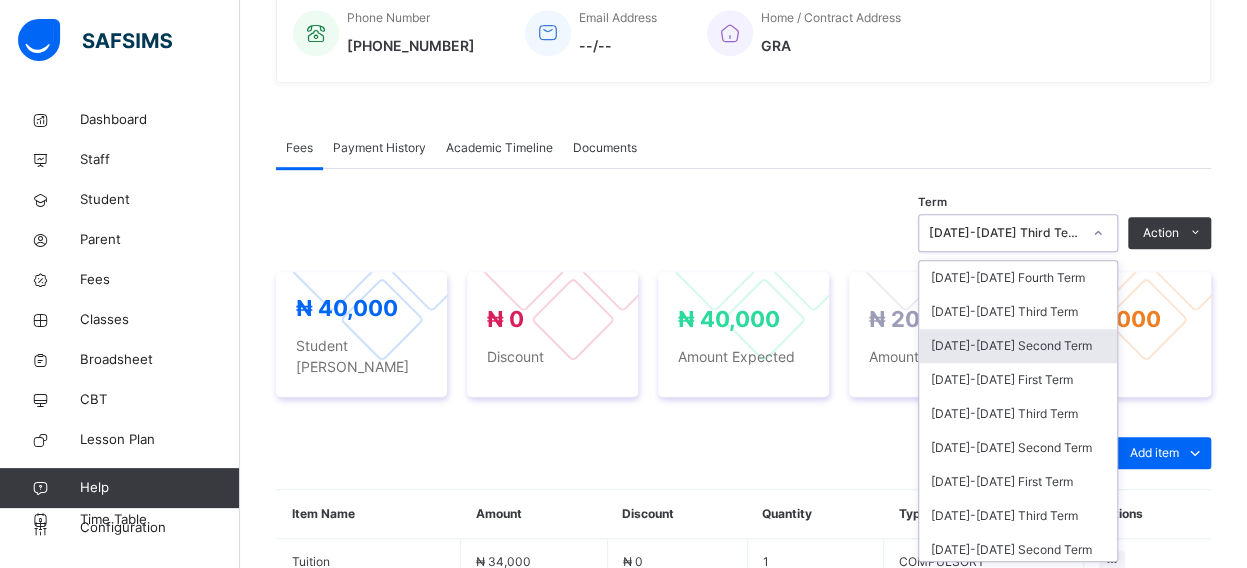 click on "[DATE]-[DATE] Second Term" at bounding box center [1018, 346] 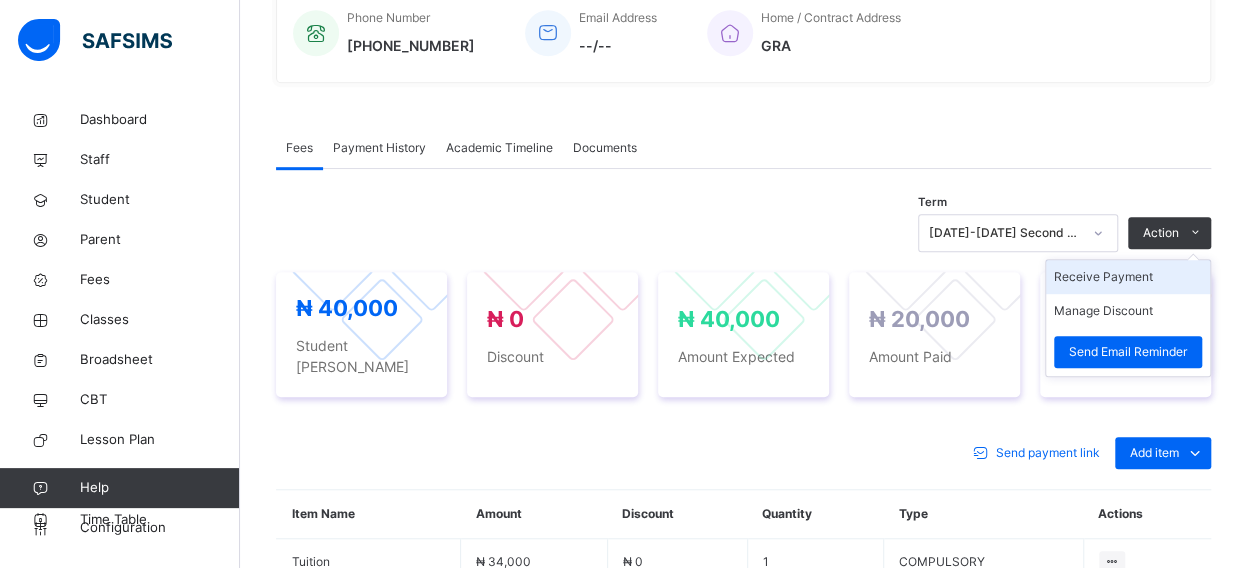 click on "Receive Payment" at bounding box center [1128, 277] 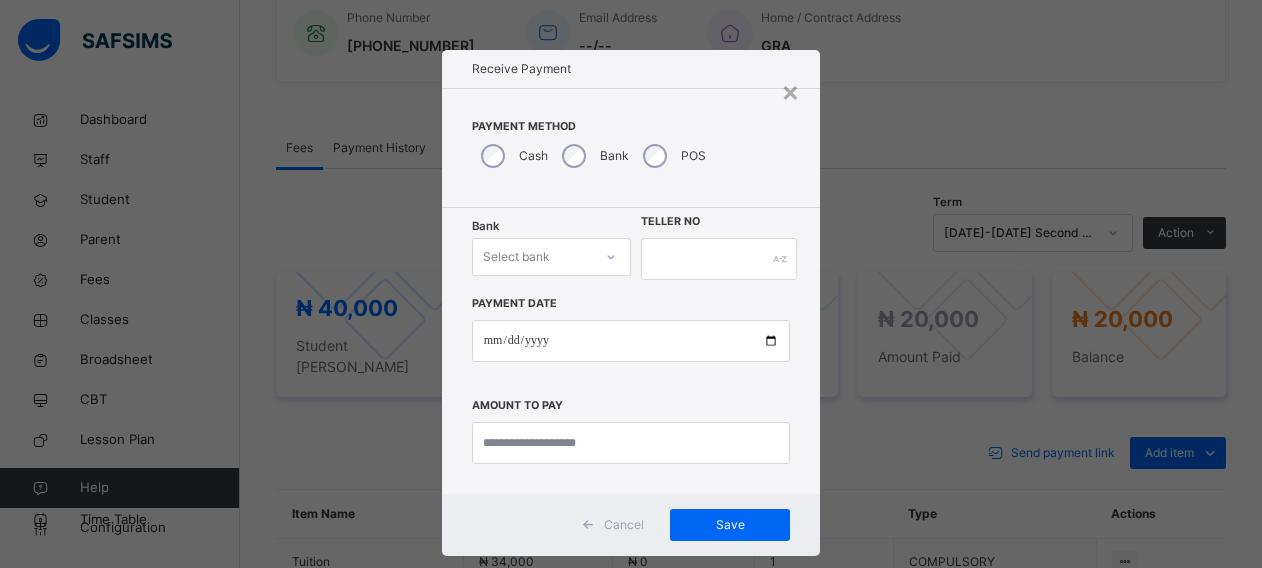 click on "Select bank" at bounding box center (551, 257) 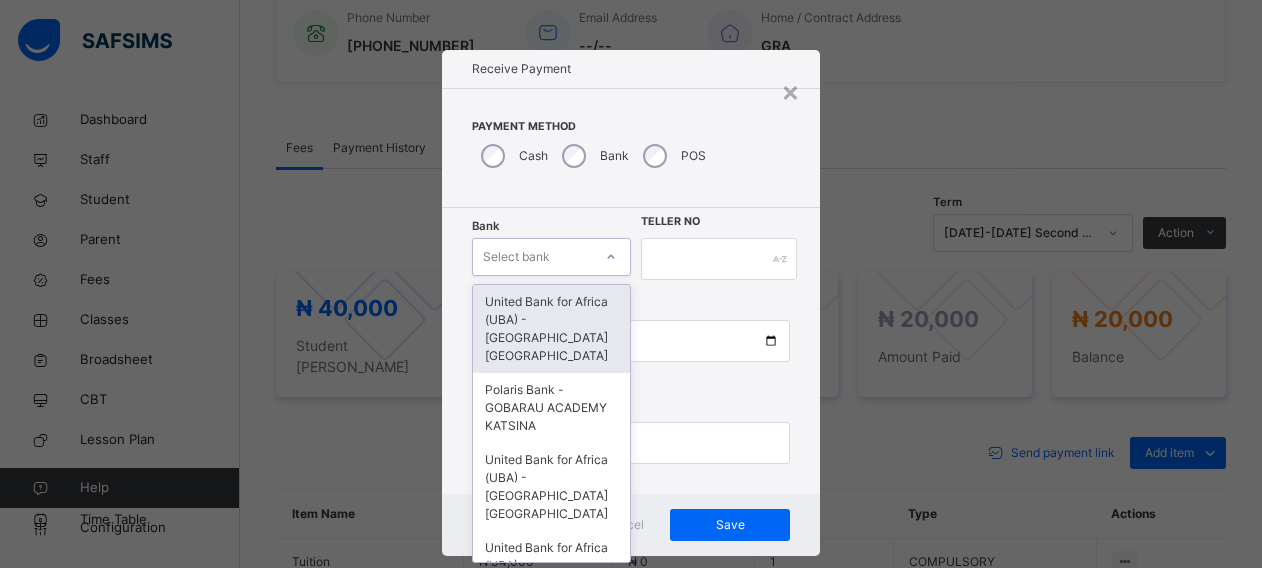 scroll, scrollTop: 24, scrollLeft: 0, axis: vertical 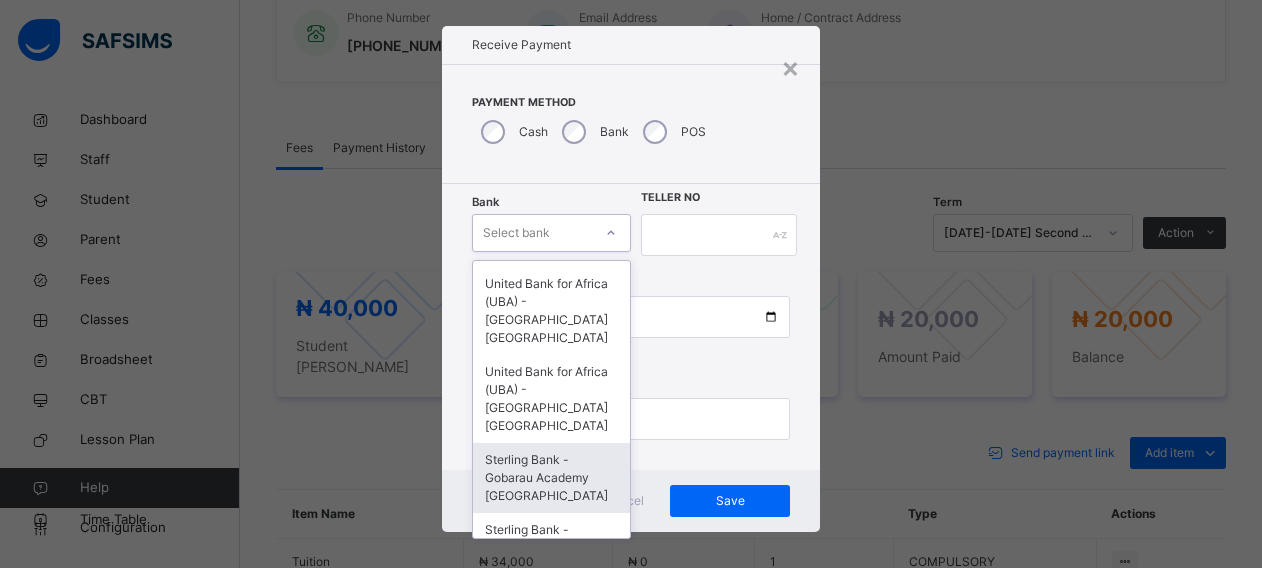 click on "Sterling Bank - Gobarau Academy [GEOGRAPHIC_DATA]" at bounding box center (551, 478) 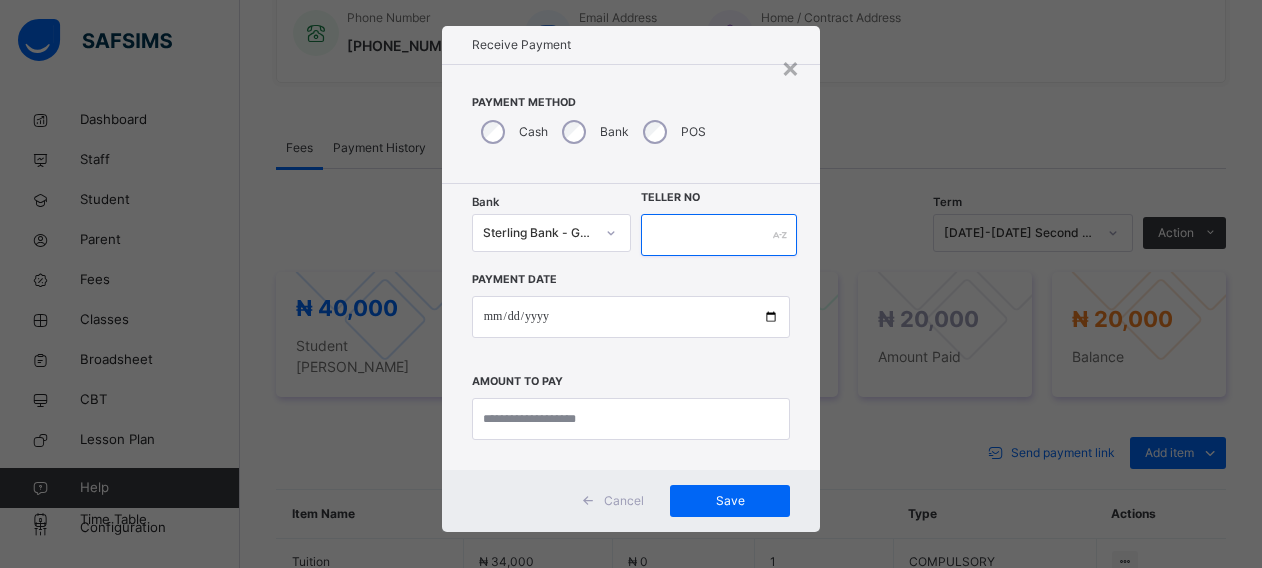 click at bounding box center [719, 235] 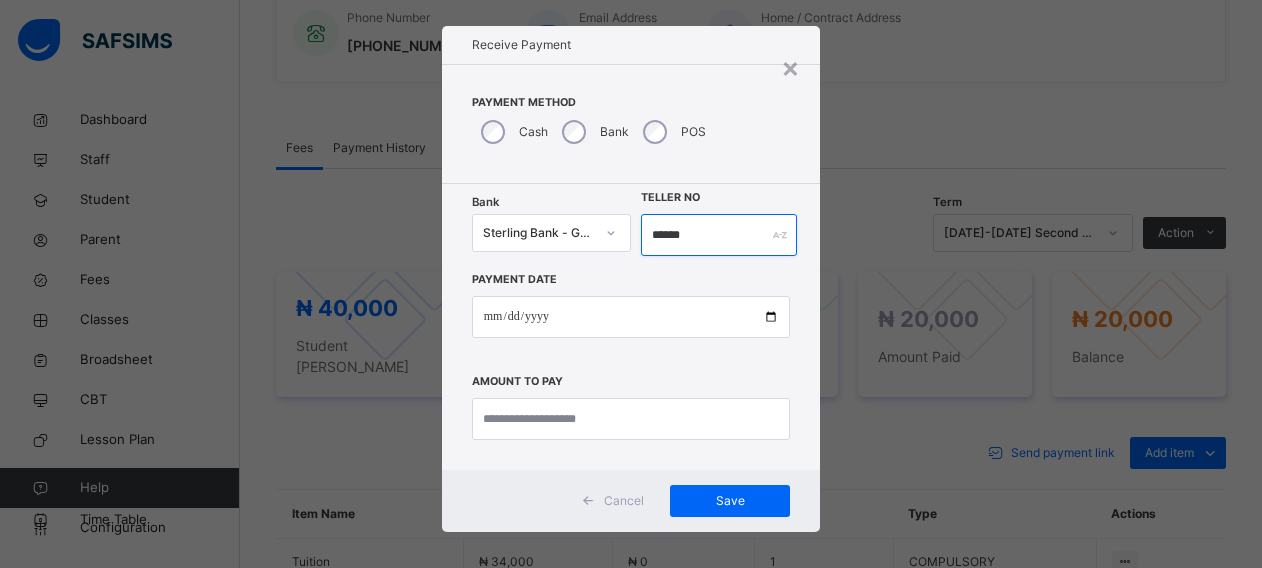 type on "******" 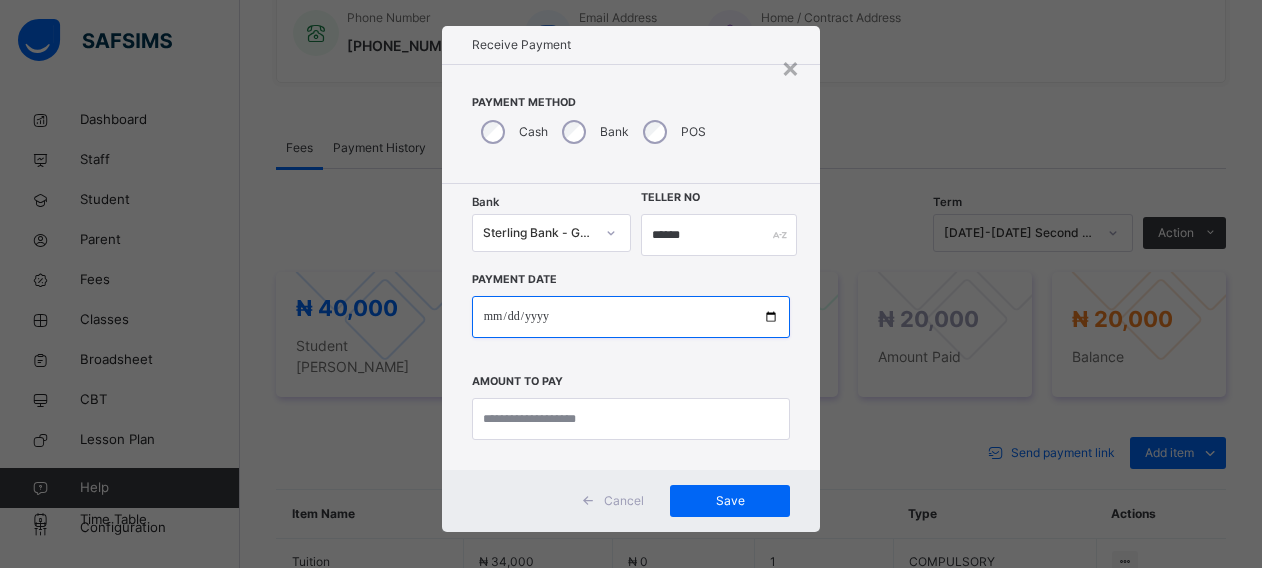 click at bounding box center [631, 317] 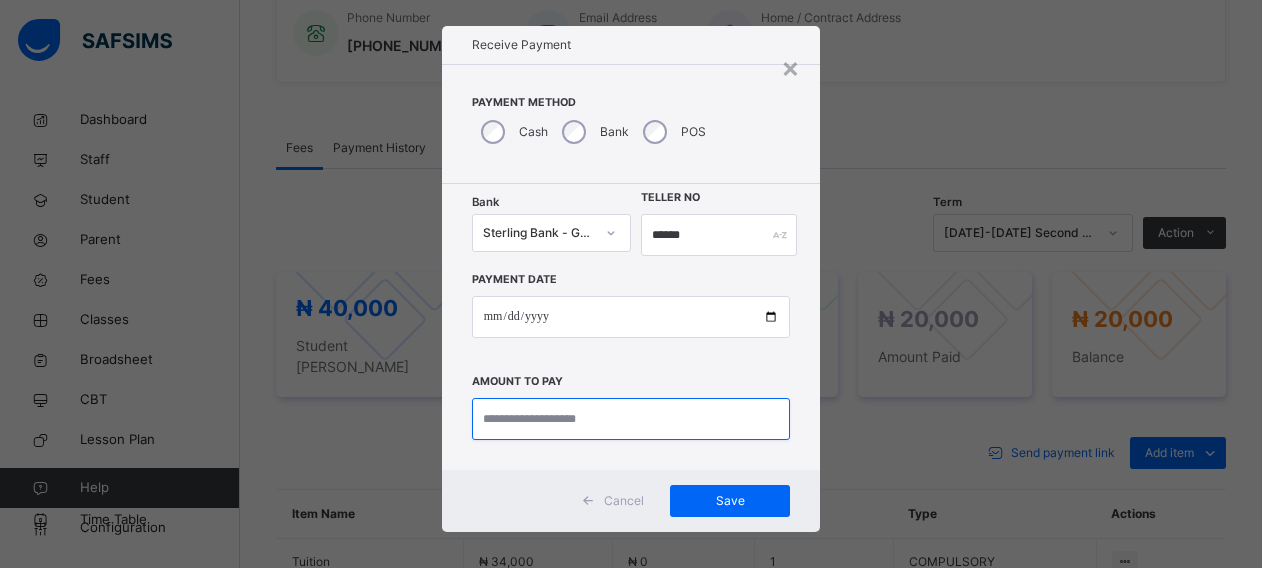 click at bounding box center (631, 419) 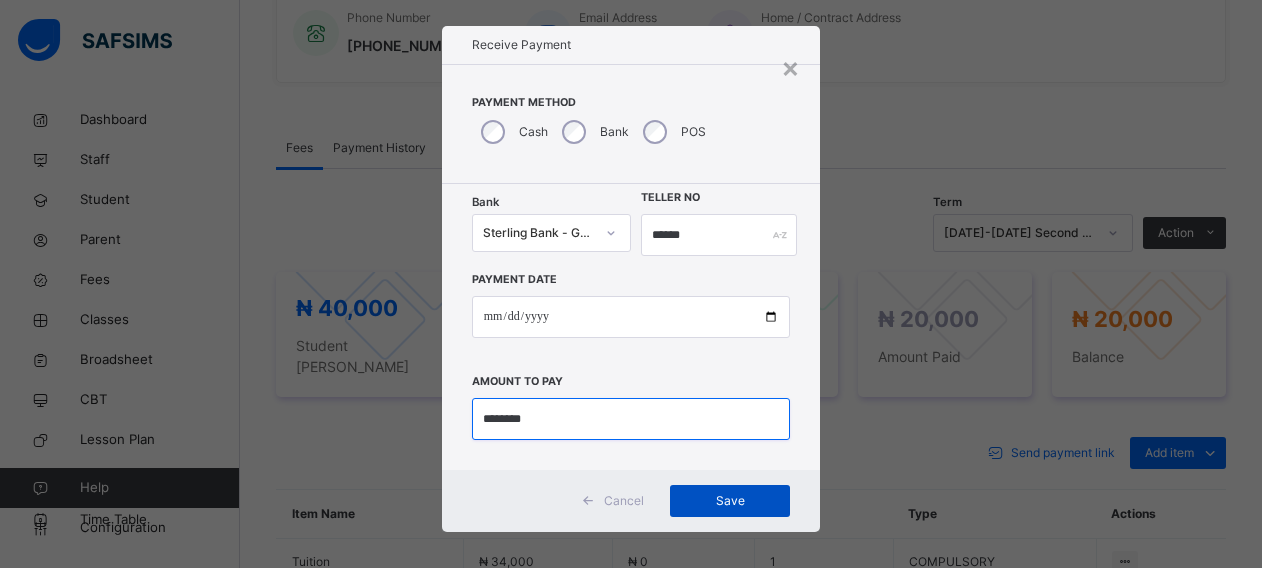 type on "********" 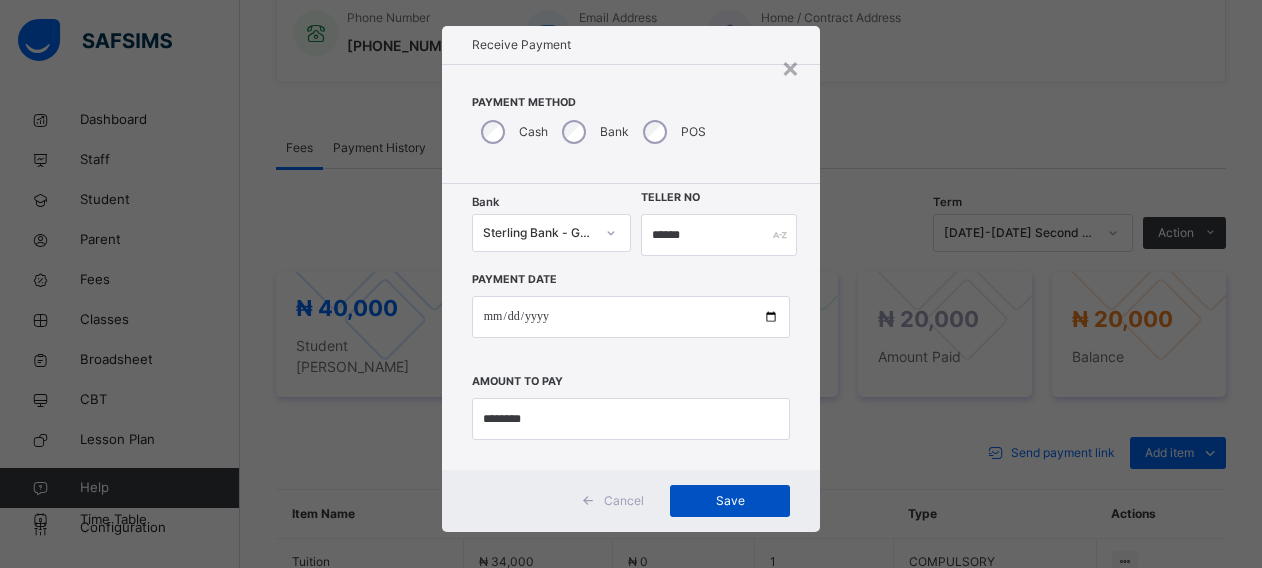 click on "Save" at bounding box center [730, 501] 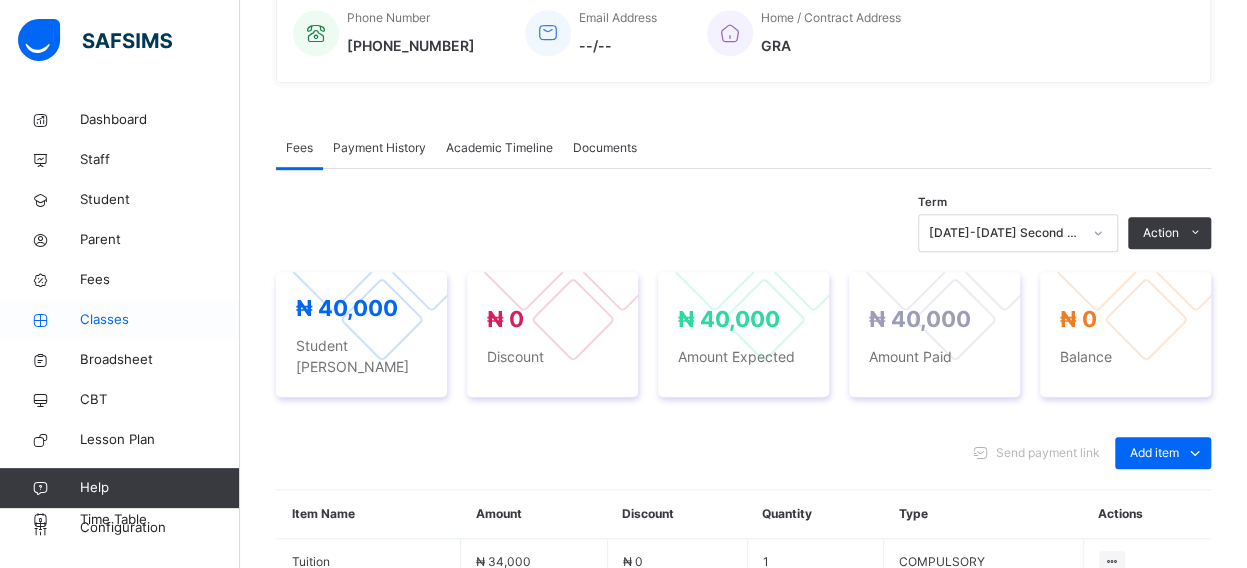 click on "Classes" at bounding box center (160, 320) 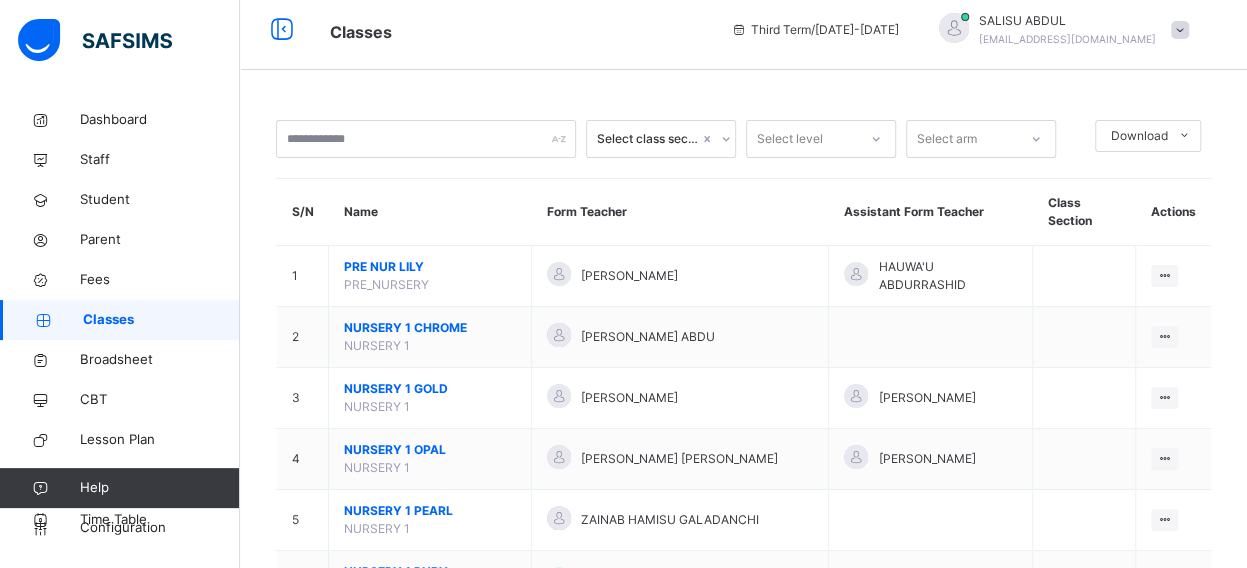 scroll, scrollTop: 528, scrollLeft: 0, axis: vertical 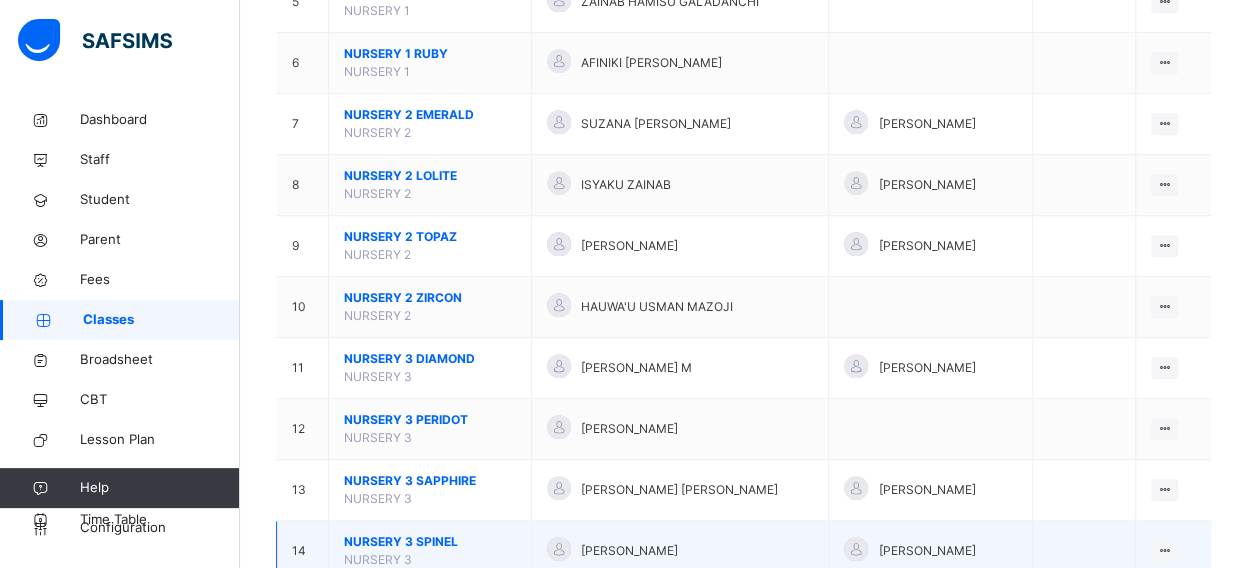 click on "NURSERY 3   SPINEL" at bounding box center (430, 542) 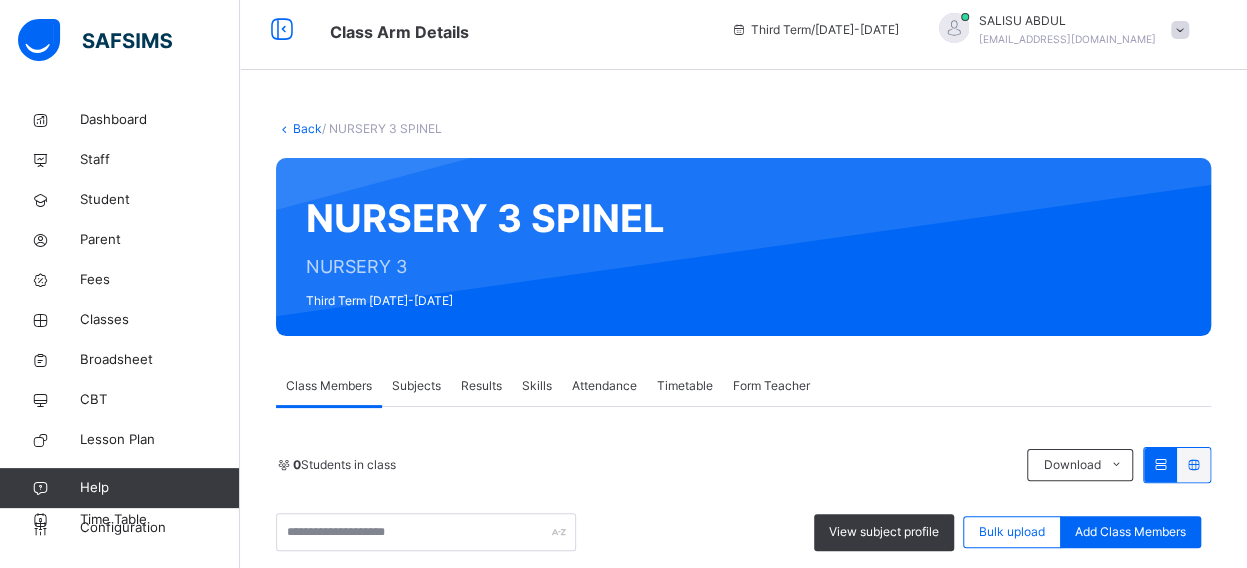 scroll, scrollTop: 528, scrollLeft: 0, axis: vertical 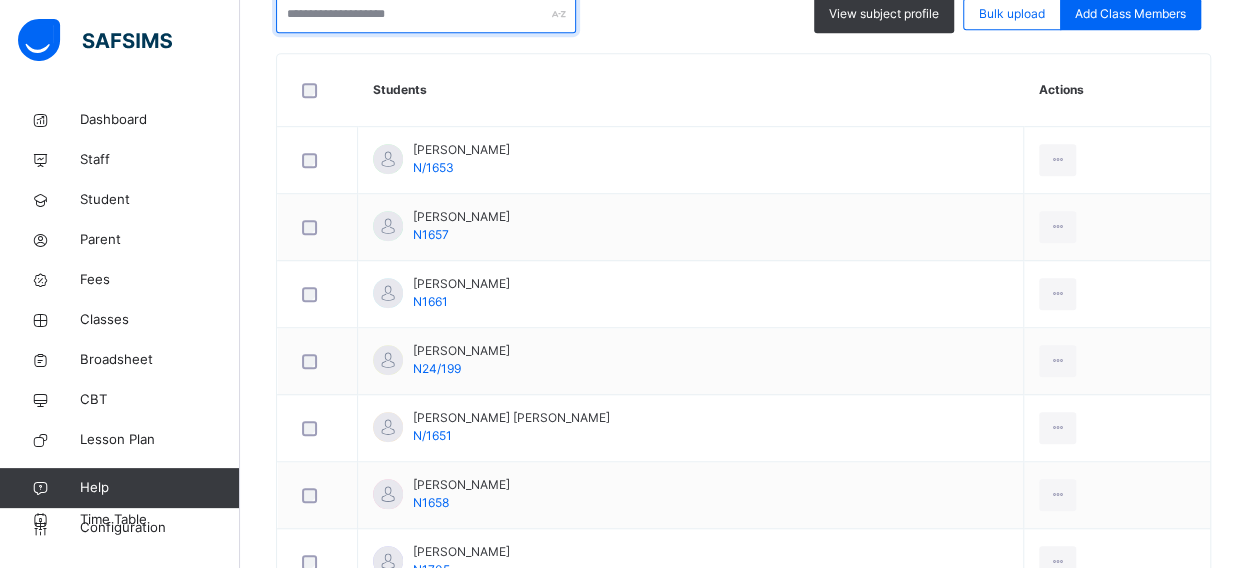 click at bounding box center [426, 14] 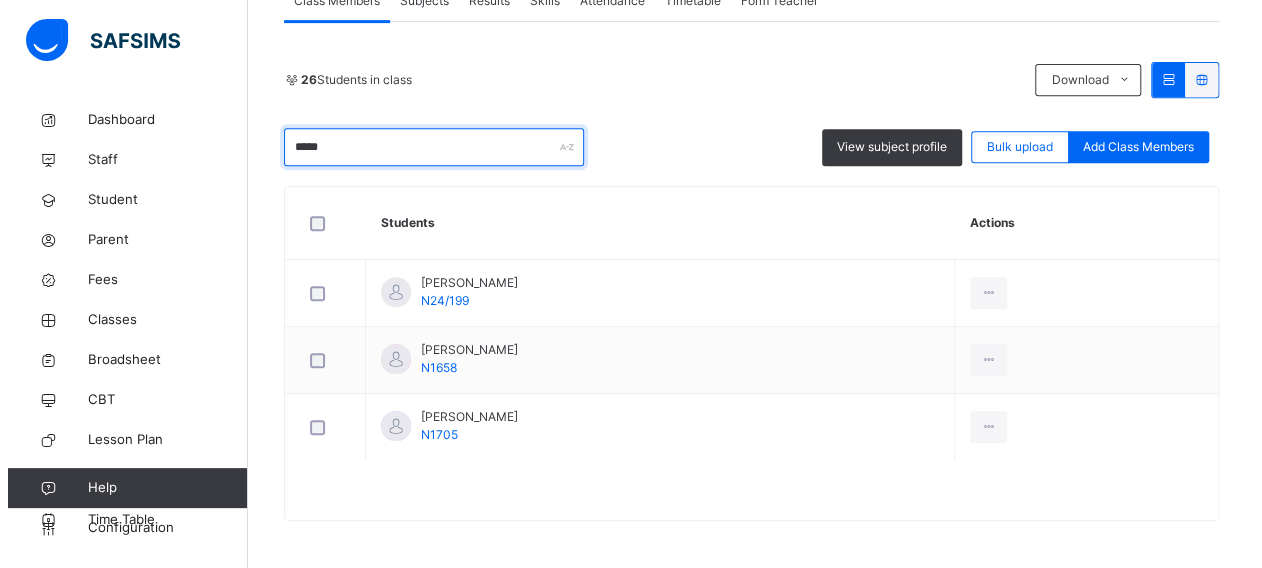 scroll, scrollTop: 328, scrollLeft: 0, axis: vertical 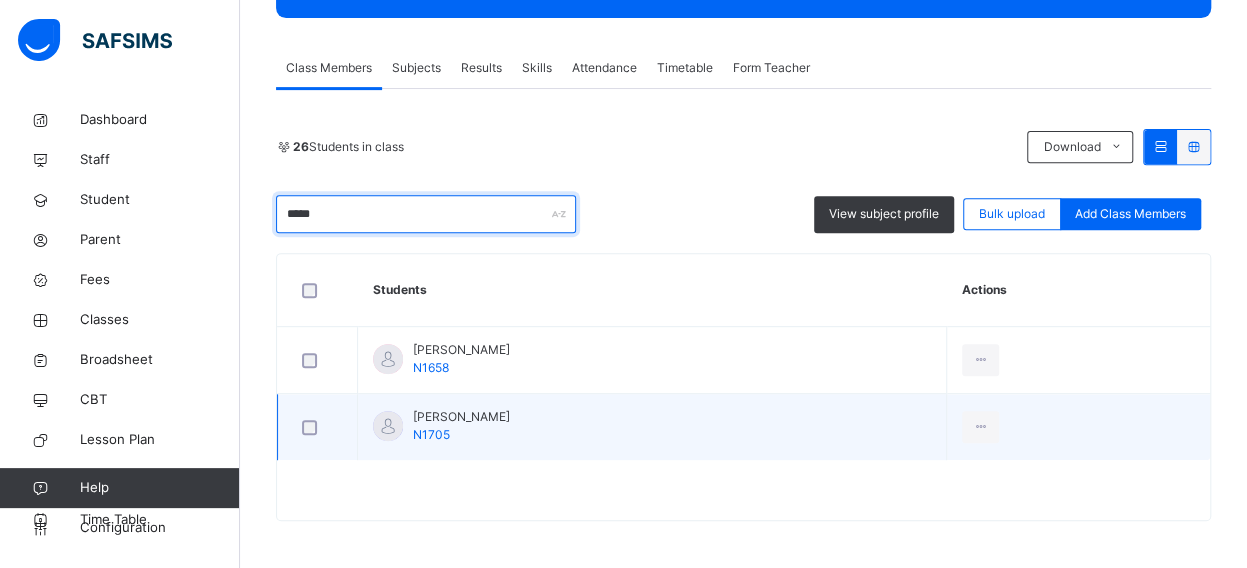 type on "*****" 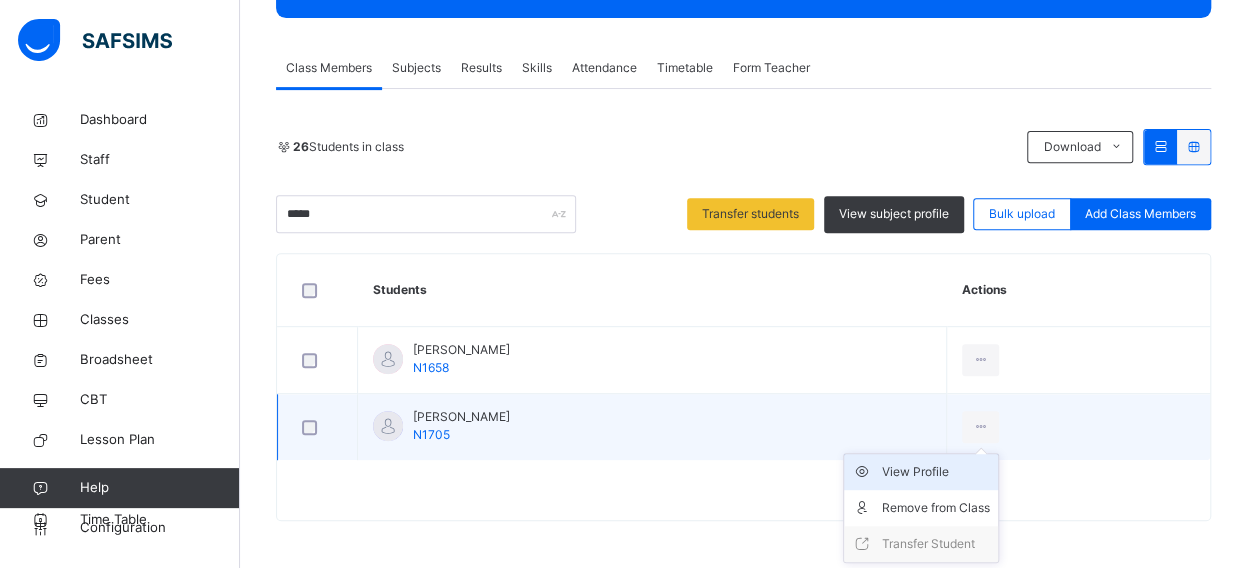 click on "View Profile" at bounding box center (936, 472) 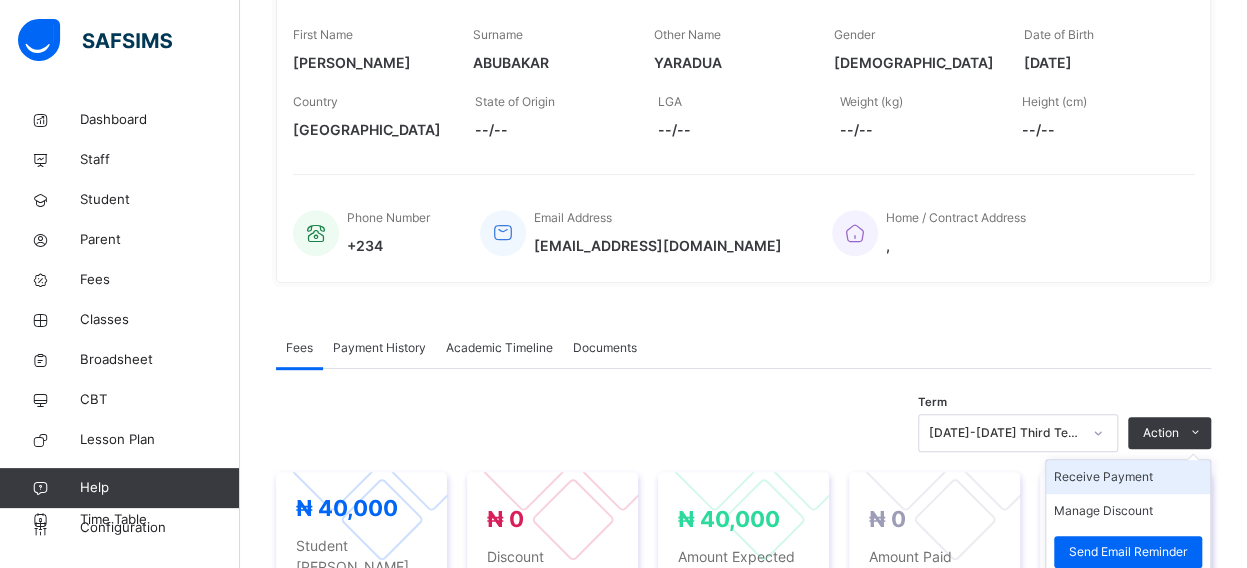click on "Receive Payment" at bounding box center (1128, 477) 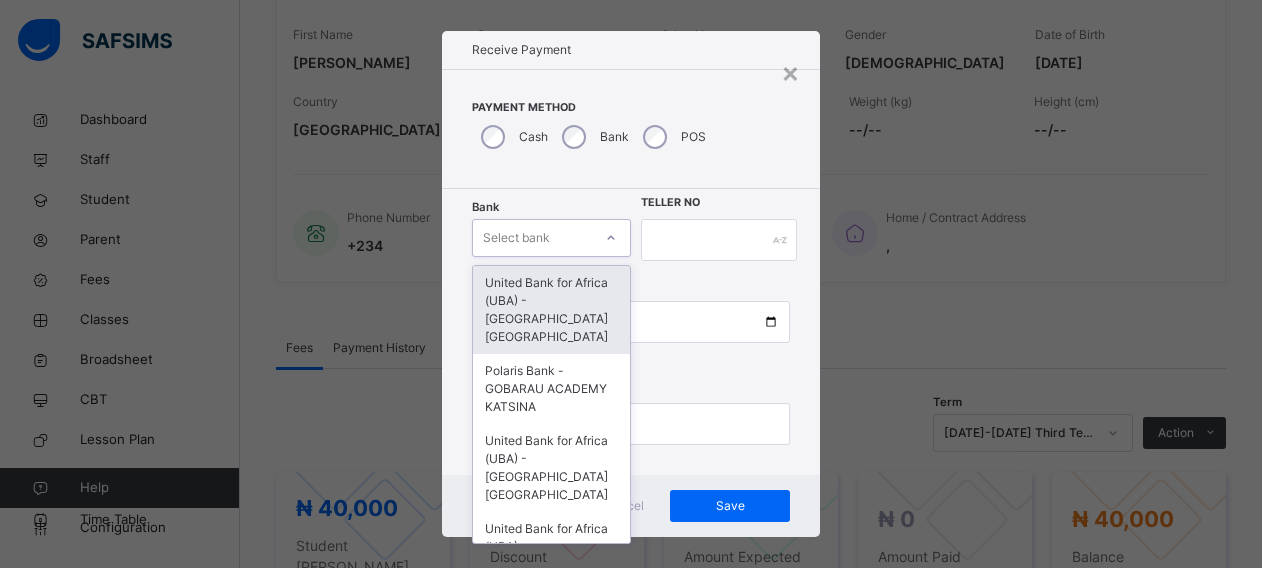 click on "Select bank" at bounding box center (551, 238) 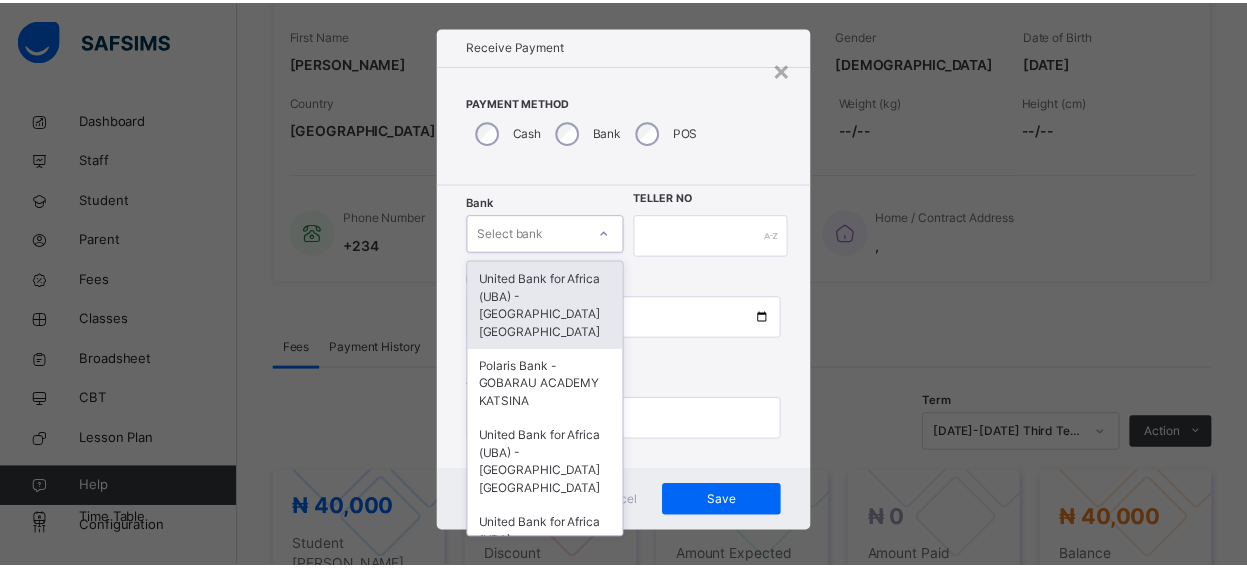 scroll, scrollTop: 24, scrollLeft: 0, axis: vertical 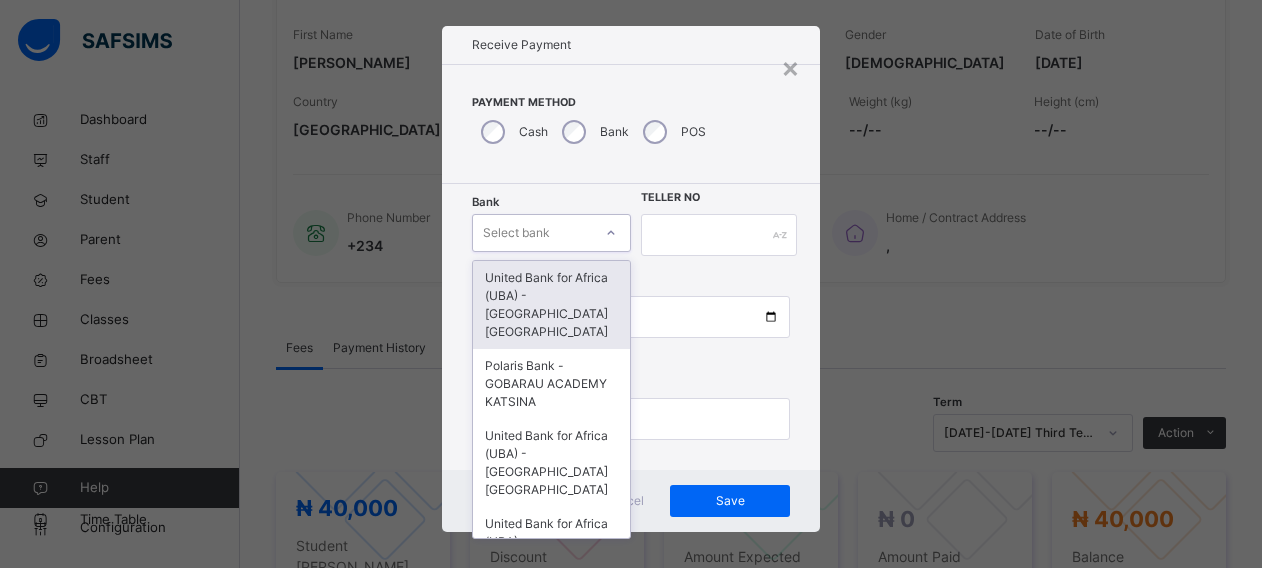 click on "United Bank for Africa (UBA) - [GEOGRAPHIC_DATA] [GEOGRAPHIC_DATA]" at bounding box center (551, 305) 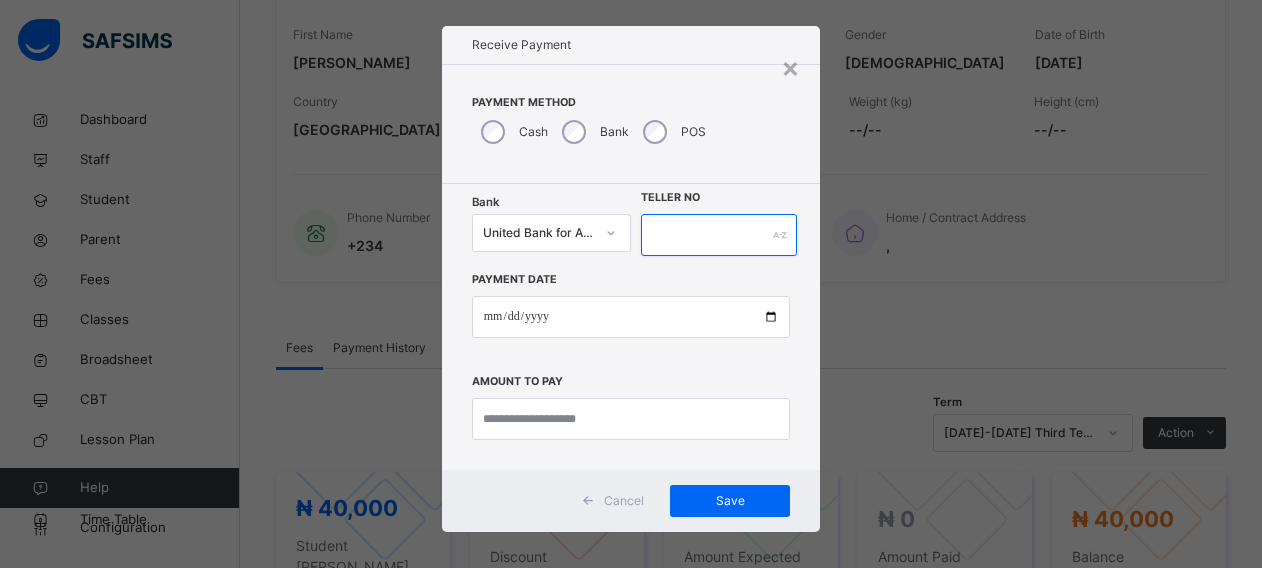 click at bounding box center (719, 235) 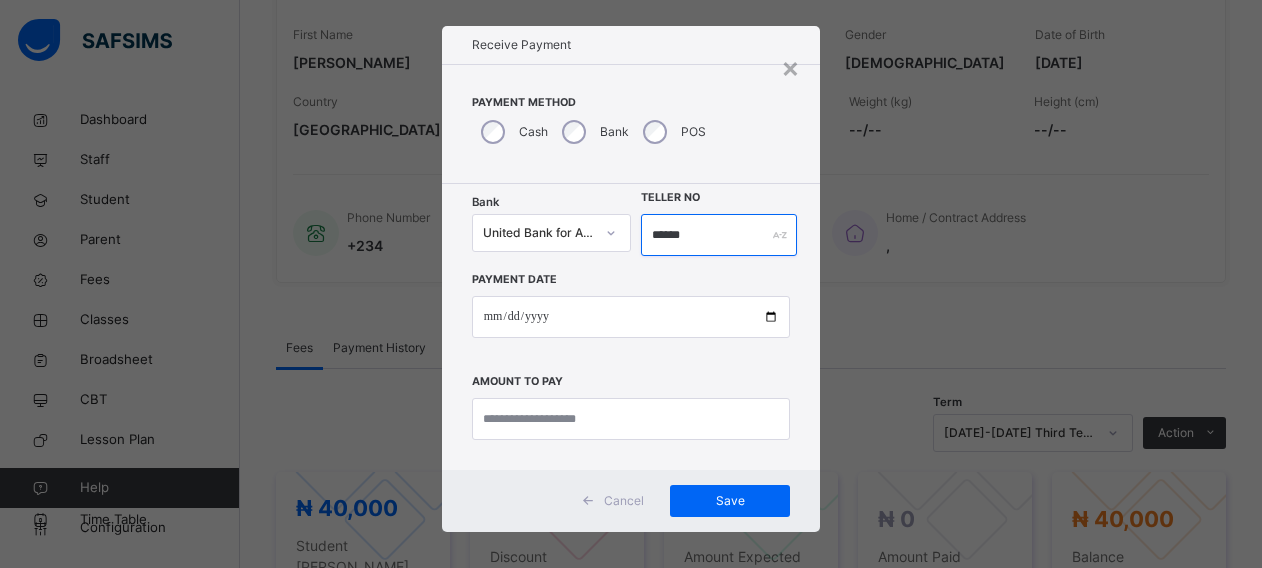 type on "******" 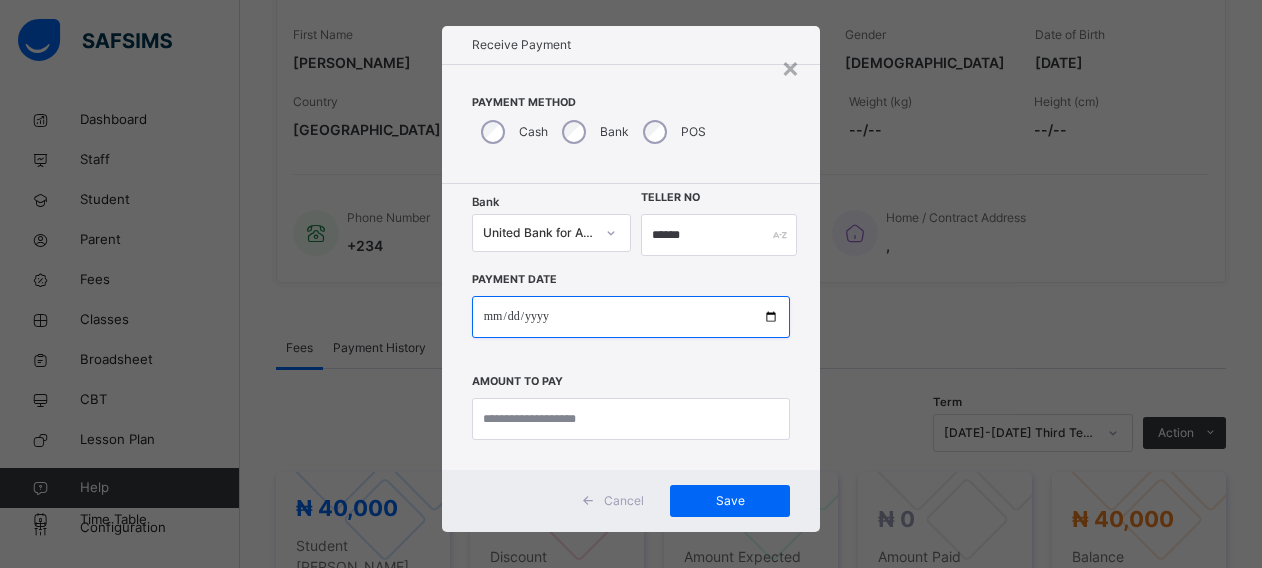 click at bounding box center [631, 317] 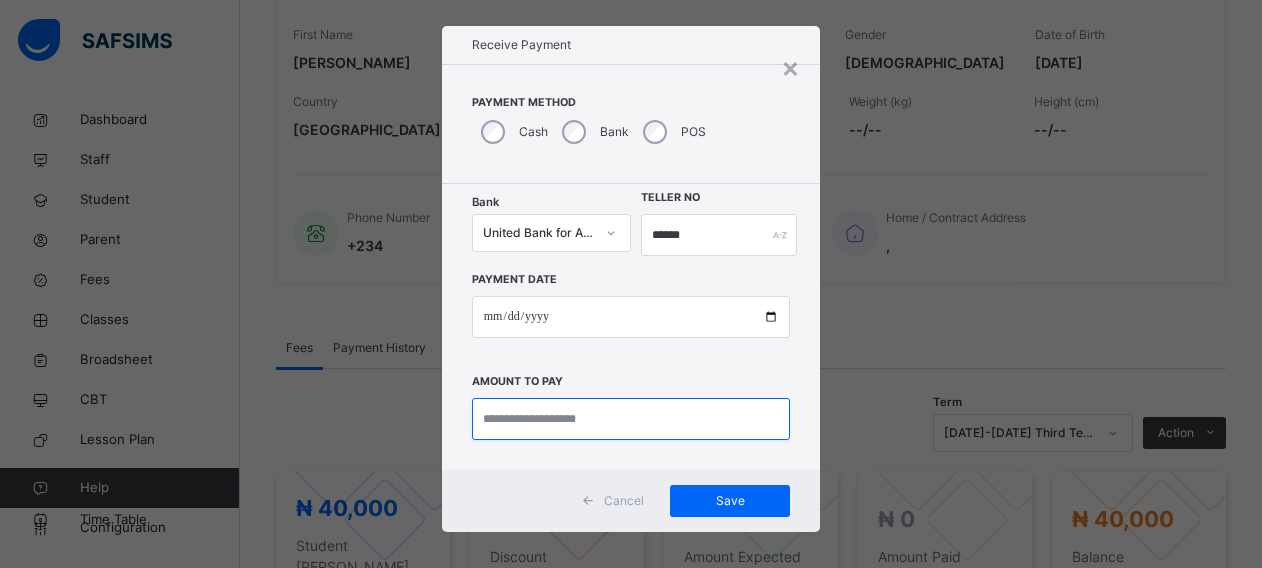 click at bounding box center [631, 419] 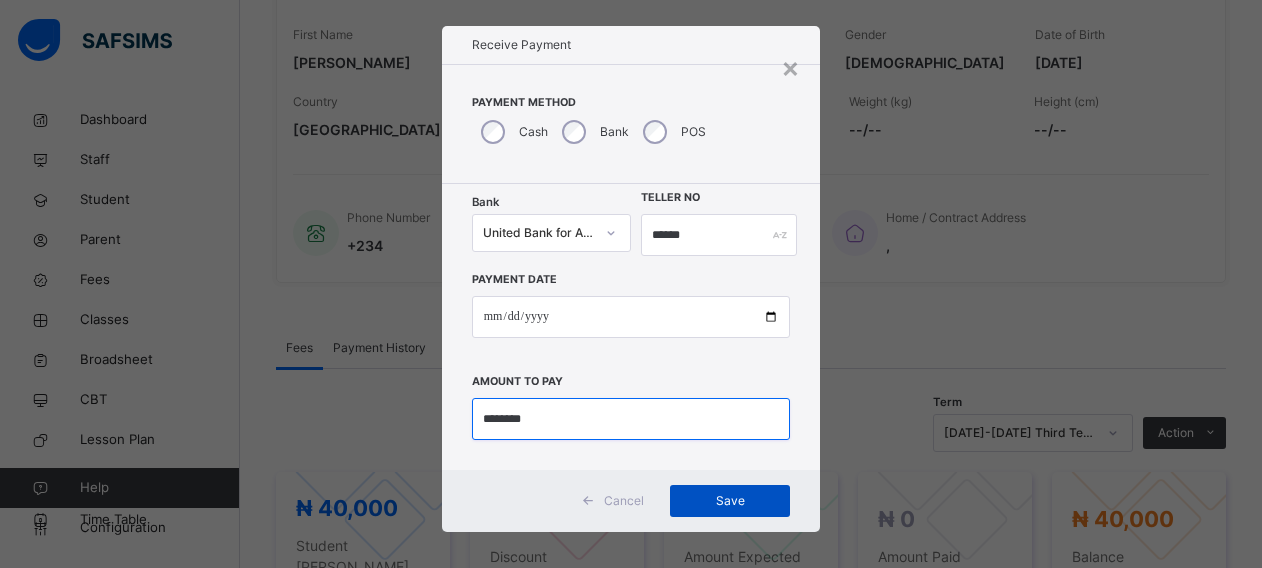 type on "********" 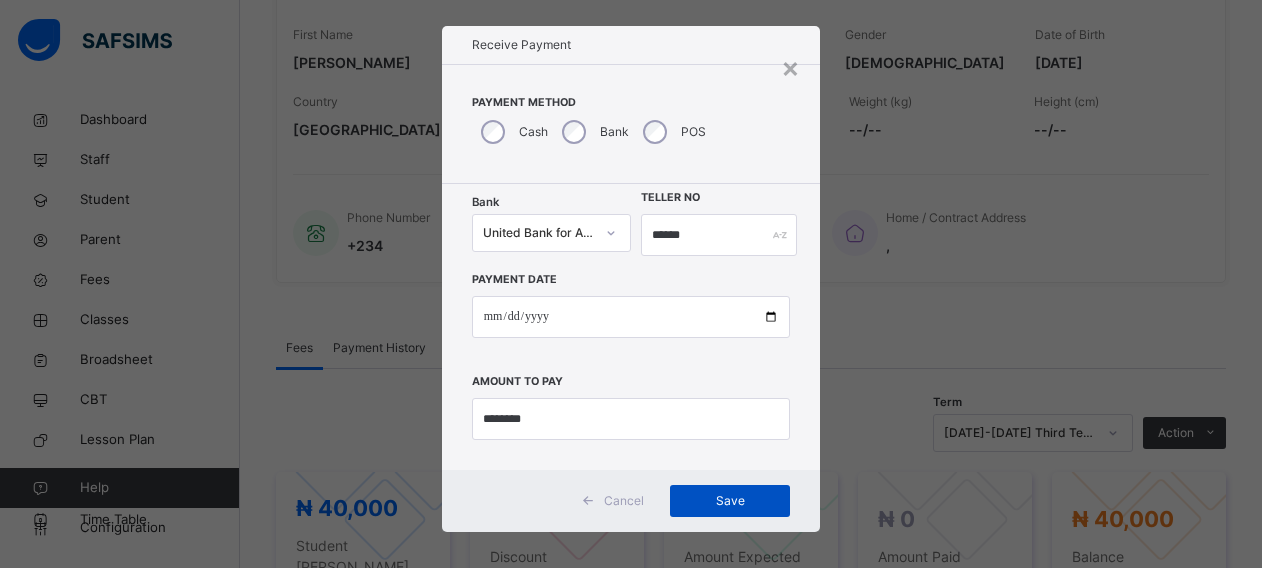 click on "Save" at bounding box center [730, 501] 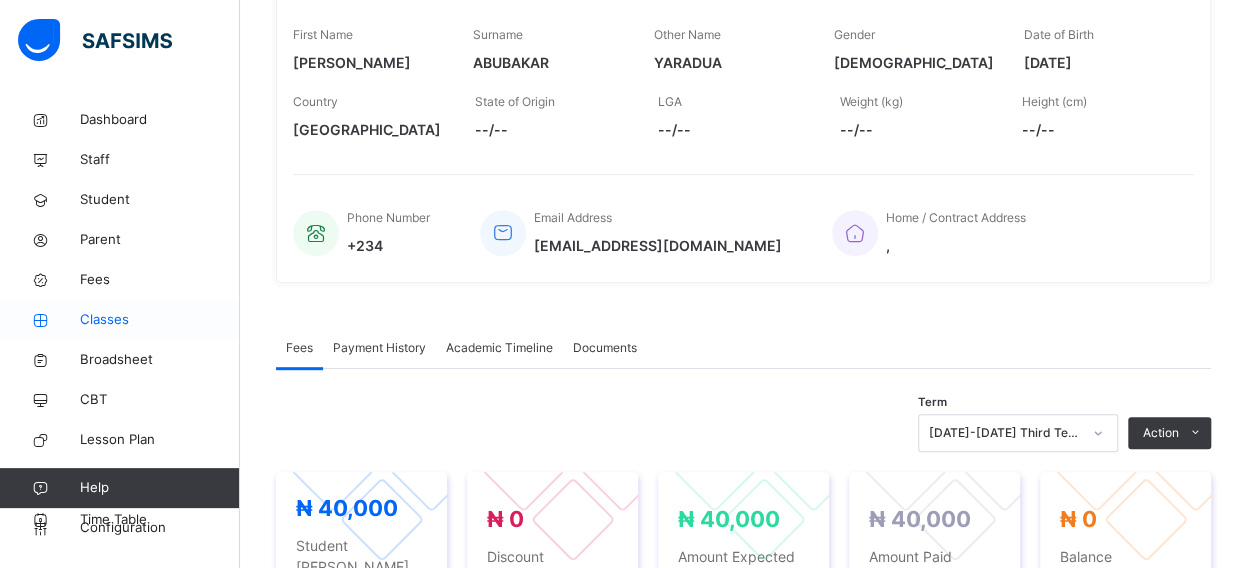 click on "Classes" at bounding box center [120, 320] 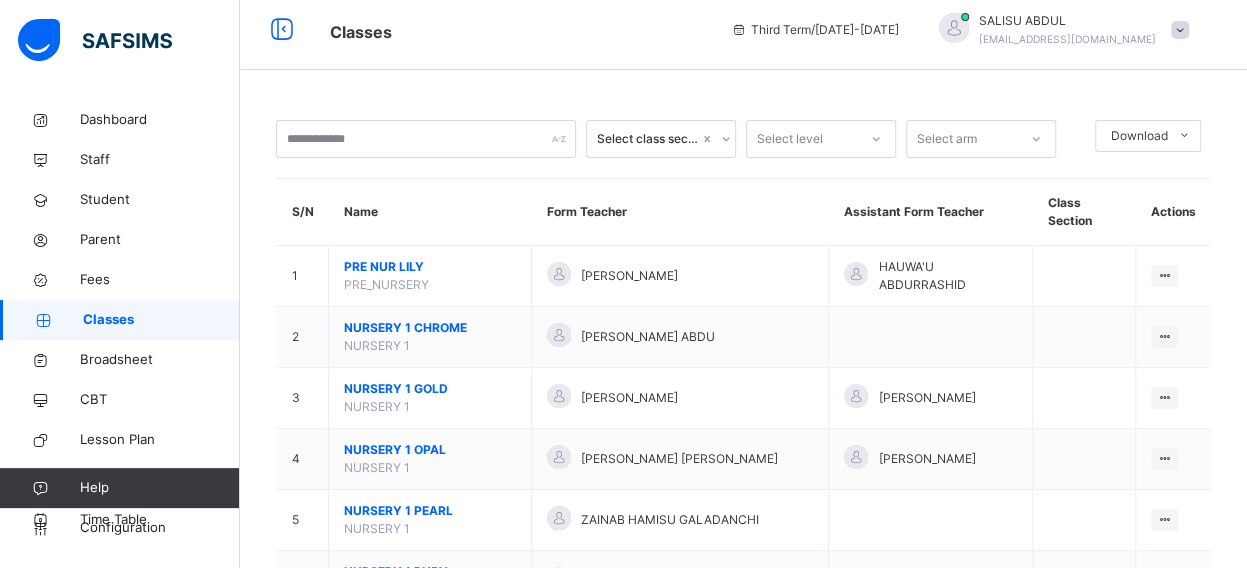 scroll, scrollTop: 328, scrollLeft: 0, axis: vertical 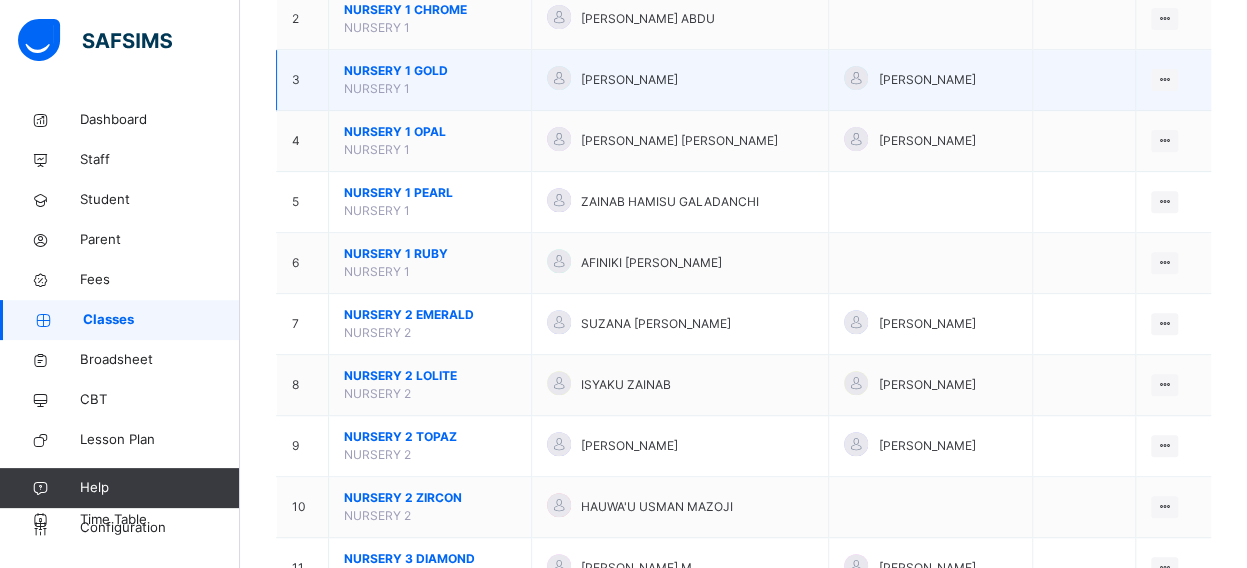 click on "NURSERY 1   GOLD" at bounding box center (430, 71) 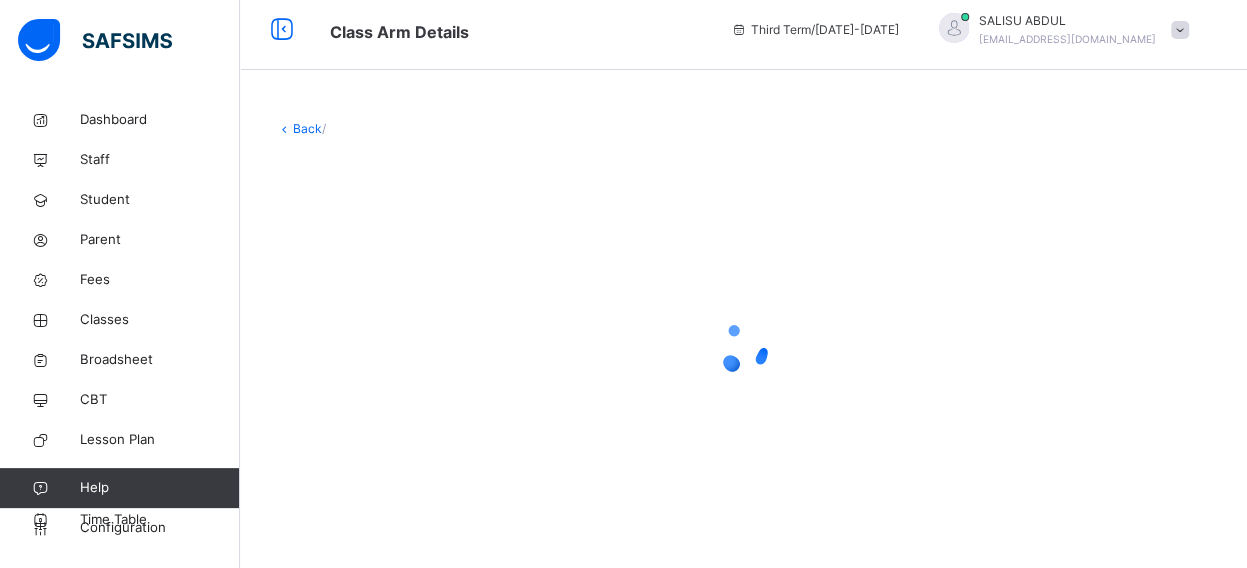 scroll, scrollTop: 328, scrollLeft: 0, axis: vertical 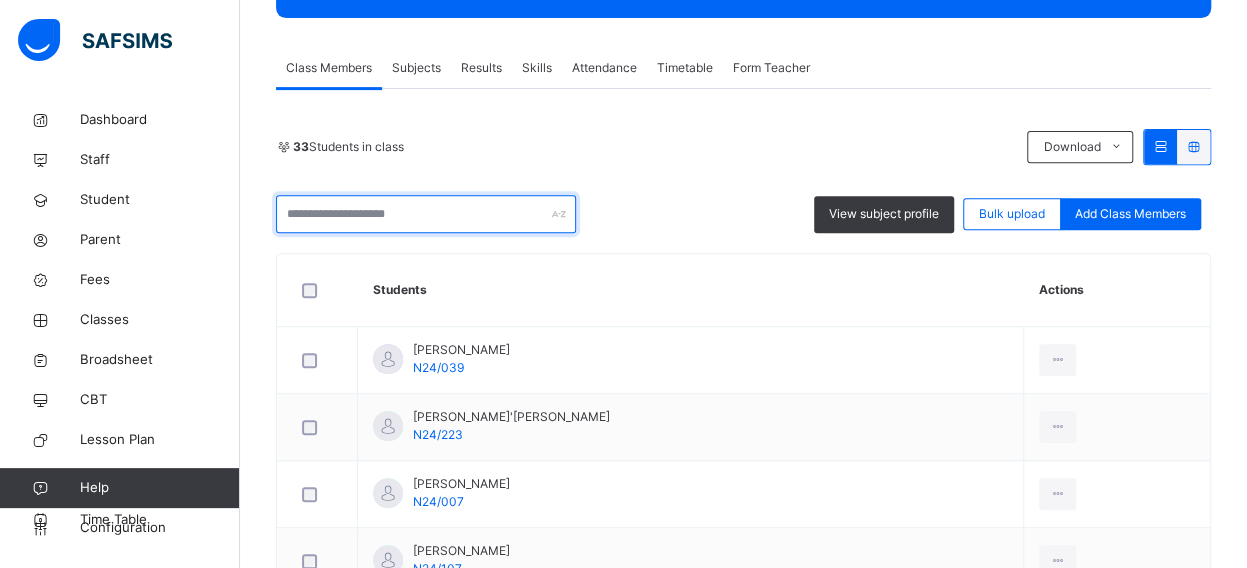 click at bounding box center (426, 214) 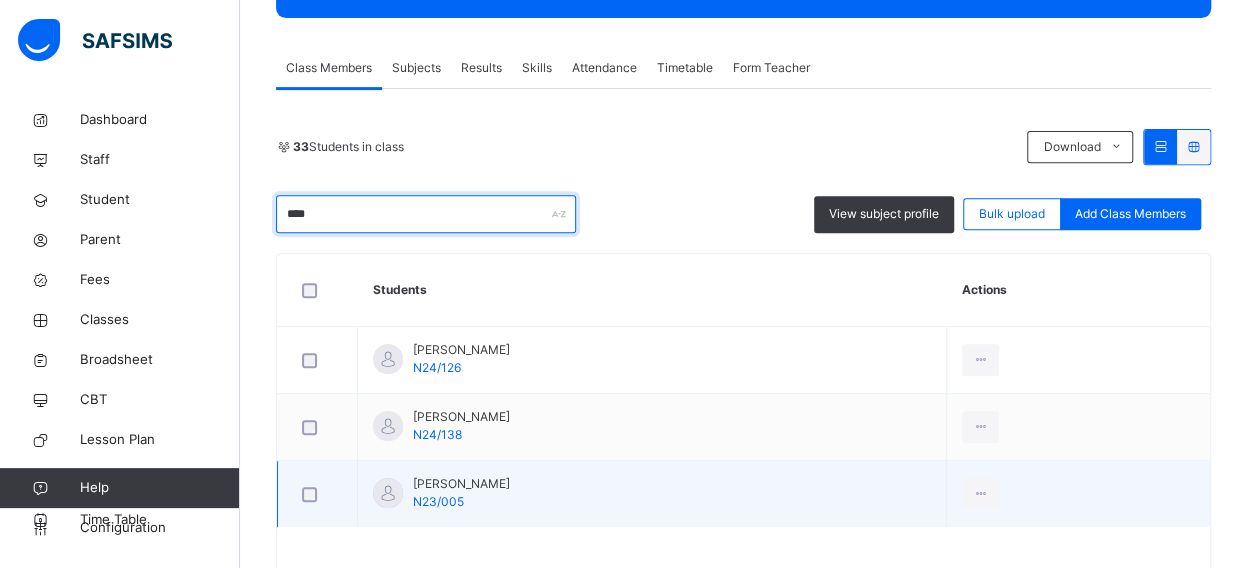 type on "****" 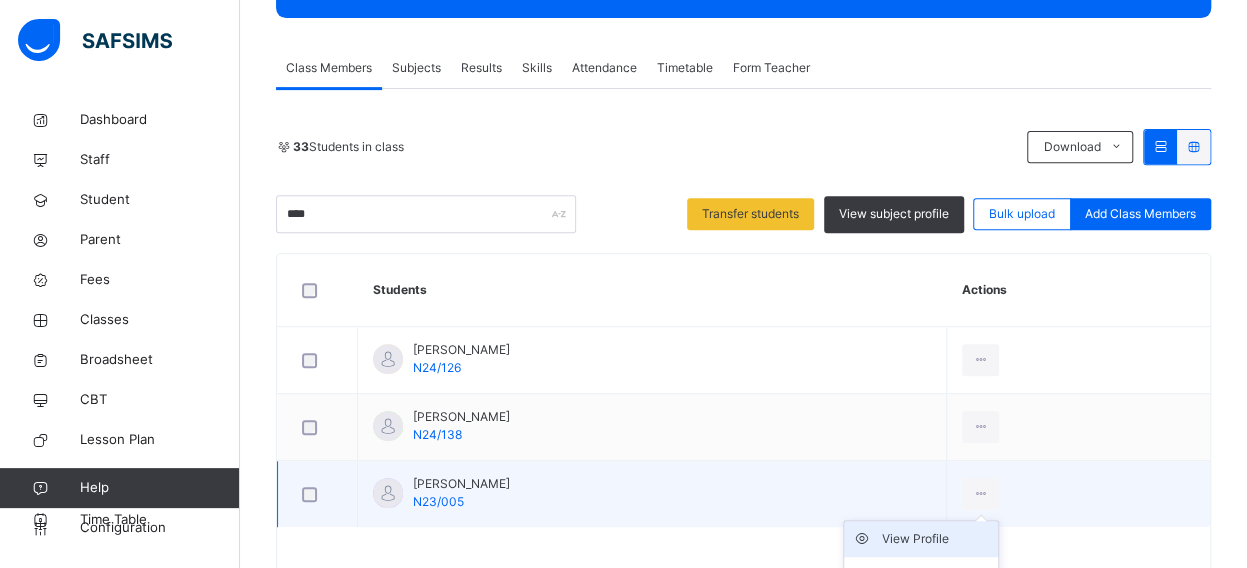 click on "View Profile" at bounding box center [936, 539] 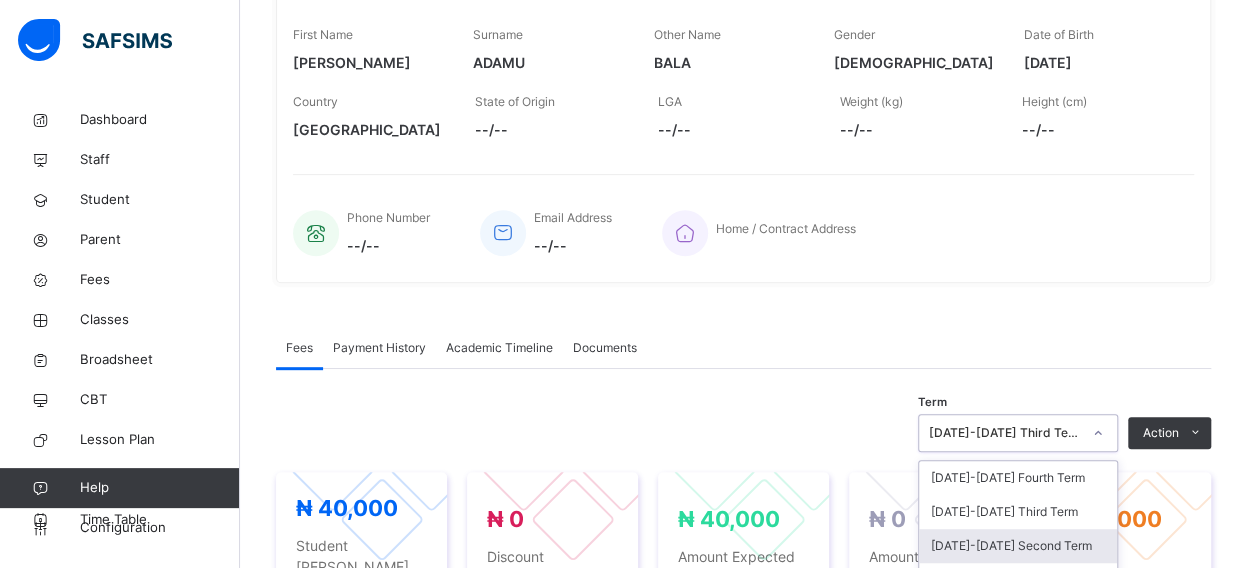 click on "option 2024-2025 Second Term focused, 3 of 23. 23 results available. Use Up and Down to choose options, press Enter to select the currently focused option, press Escape to exit the menu, press Tab to select the option and exit the menu. 2024-2025 Third Term 2024-2025 Fourth Term 2024-2025 Third Term 2024-2025 Second Term 2024-2025 First Term 2023-2024 Third Term 2023-2024 Second Term 2023-2024 First Term 2022-2023 Third Term 2022-2023 Second Term 2022-2023 First Term 2021-2022 Third Term 2021-2022 Second Term 2021-2022 First Term 2020-2021 Second Term 2020-2021 First Term 2019-2020 Third Term 2019-2020 Second Term 2019-2020 First Term 2018-2019 Third Term 2018-2019 Second Term 2018-2019 First Term 2017-2018 Second Term 2017-2018 First Term" at bounding box center [1018, 433] 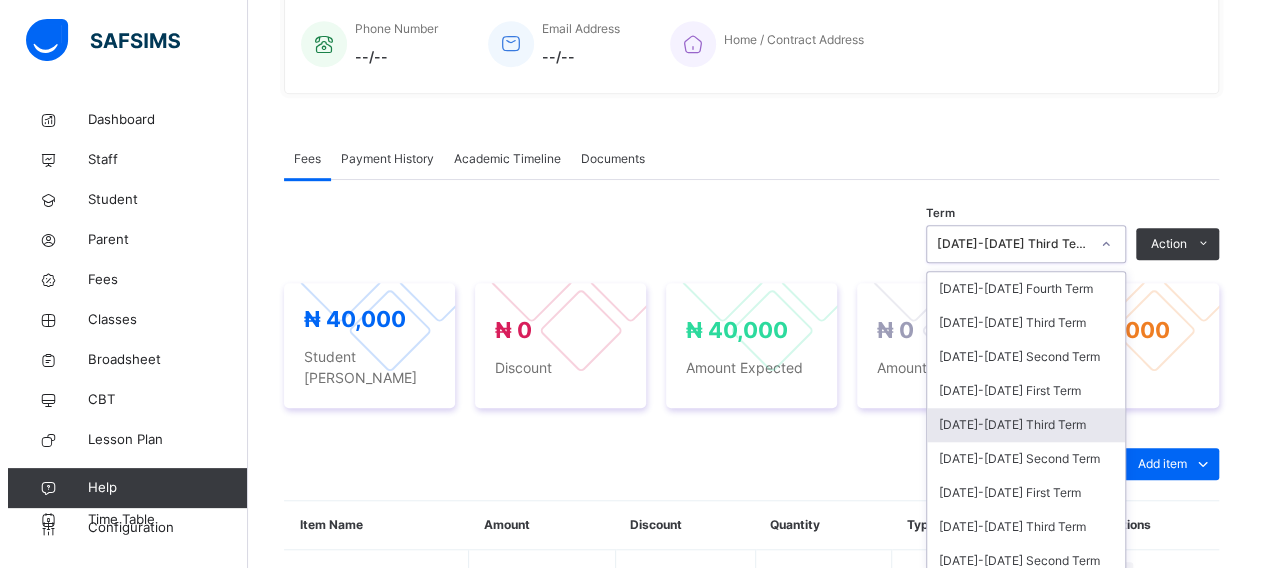 scroll, scrollTop: 528, scrollLeft: 0, axis: vertical 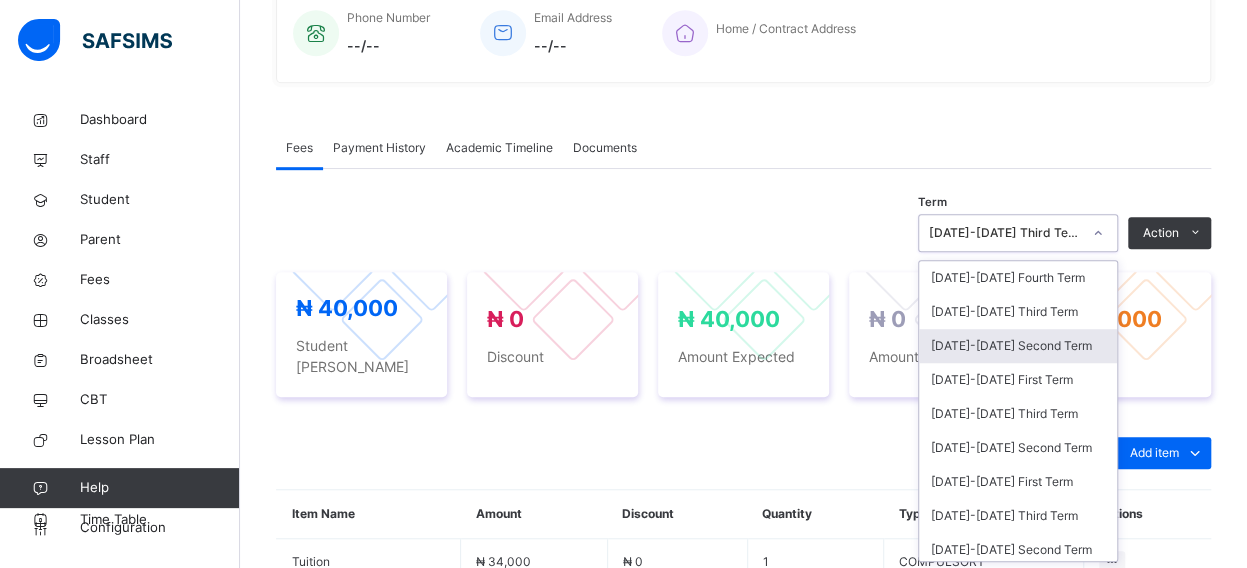 click on "[DATE]-[DATE] Second Term" at bounding box center (1018, 346) 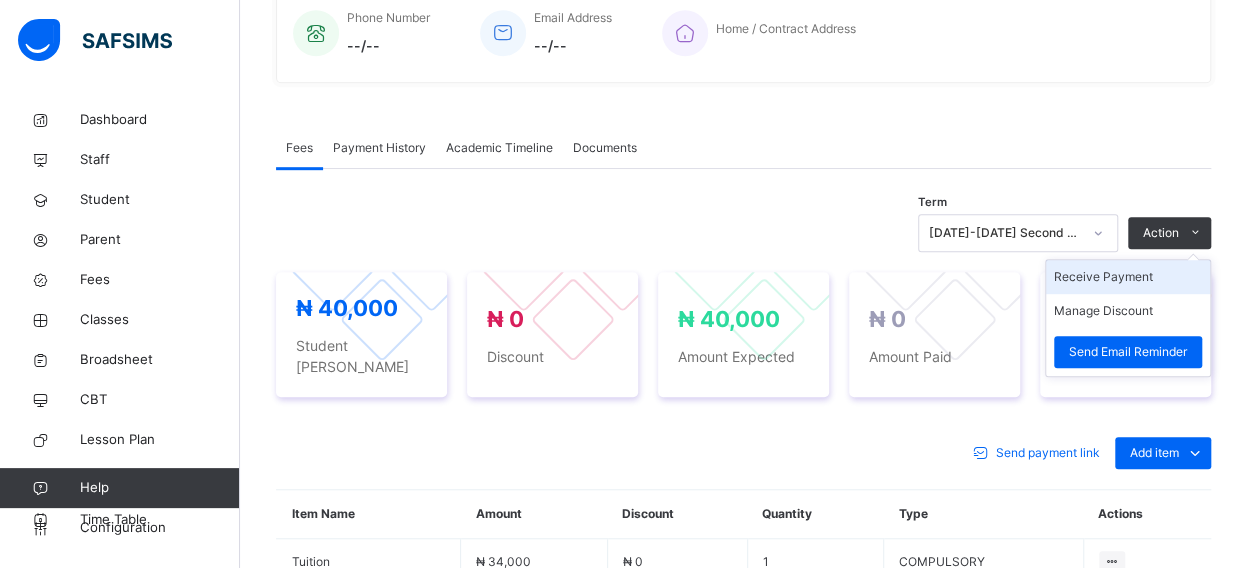 click on "Receive Payment" at bounding box center [1128, 277] 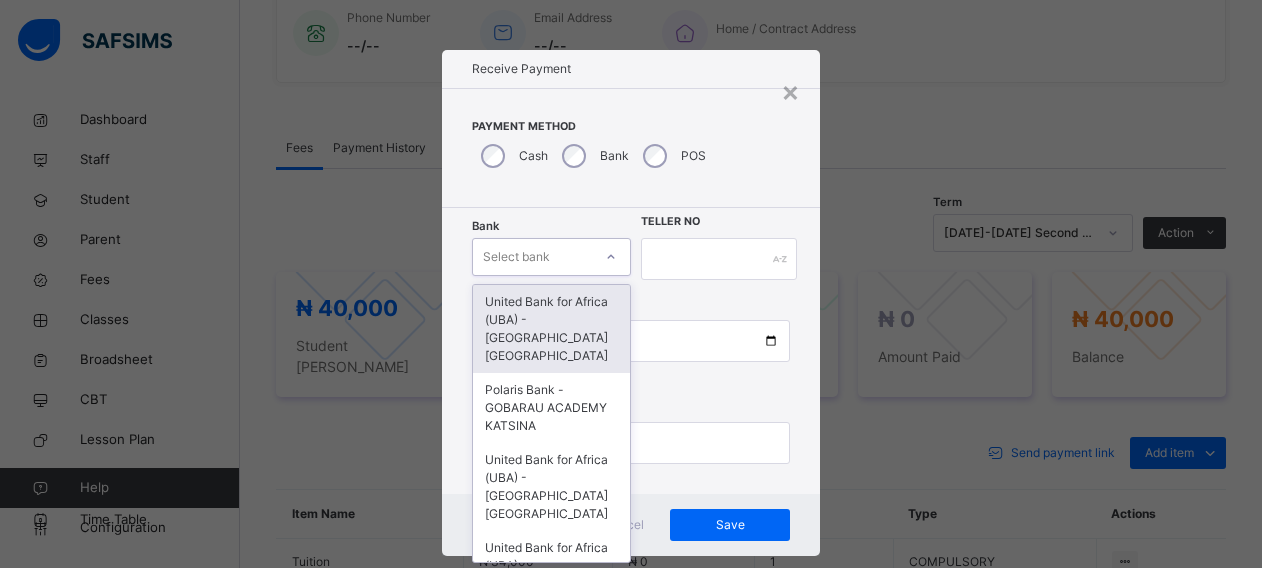 click on "Bank      option United Bank for Africa ([GEOGRAPHIC_DATA]) - Gobarau Academy Katsina focused, 1 of 16. 16 results available. Use Up and Down to choose options, press Enter to select the currently focused option, press Escape to exit the menu, press Tab to select the option and exit the menu. Select bank United Bank for Africa ([GEOGRAPHIC_DATA]) - [GEOGRAPHIC_DATA] [GEOGRAPHIC_DATA] Polaris Bank - GOBARAU ACADEMY KATSINA United Bank for Africa ([GEOGRAPHIC_DATA]) - [GEOGRAPHIC_DATA] [GEOGRAPHIC_DATA] United Bank for Africa ([GEOGRAPHIC_DATA]) - [GEOGRAPHIC_DATA] [GEOGRAPHIC_DATA] for Africa ([GEOGRAPHIC_DATA]) - [GEOGRAPHIC_DATA] [GEOGRAPHIC_DATA] [GEOGRAPHIC_DATA] - [GEOGRAPHIC_DATA] [GEOGRAPHIC_DATA] [GEOGRAPHIC_DATA] - [GEOGRAPHIC_DATA] [GEOGRAPHIC_DATA] [GEOGRAPHIC_DATA] - [GEOGRAPHIC_DATA] [GEOGRAPHIC_DATA] - [GEOGRAPHIC_DATA] [GEOGRAPHIC_DATA] - [GEOGRAPHIC_DATA] [GEOGRAPHIC_DATA] - [GEOGRAPHIC_DATA] [GEOGRAPHIC_DATA] - Gobarau Academy [GEOGRAPHIC_DATA] - [GEOGRAPHIC_DATA] [GEOGRAPHIC_DATA] - [GEOGRAPHIC_DATA] [GEOGRAPHIC_DATA] - [GEOGRAPHIC_DATA] [GEOGRAPHIC_DATA] - Gobarau Academy [GEOGRAPHIC_DATA]" at bounding box center (551, 259) 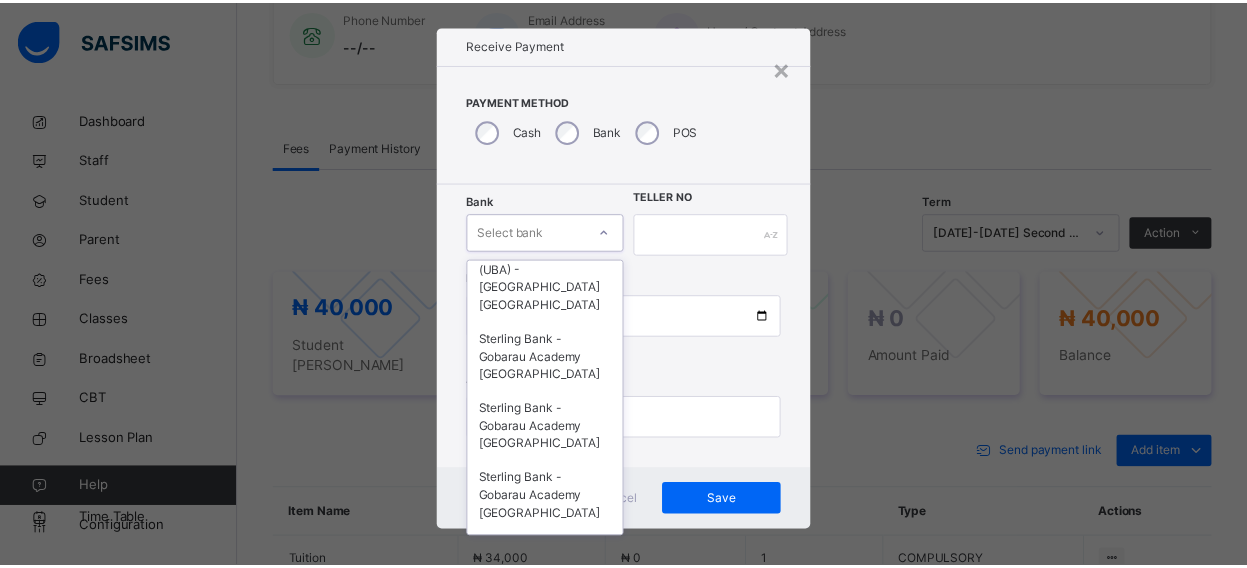scroll, scrollTop: 600, scrollLeft: 0, axis: vertical 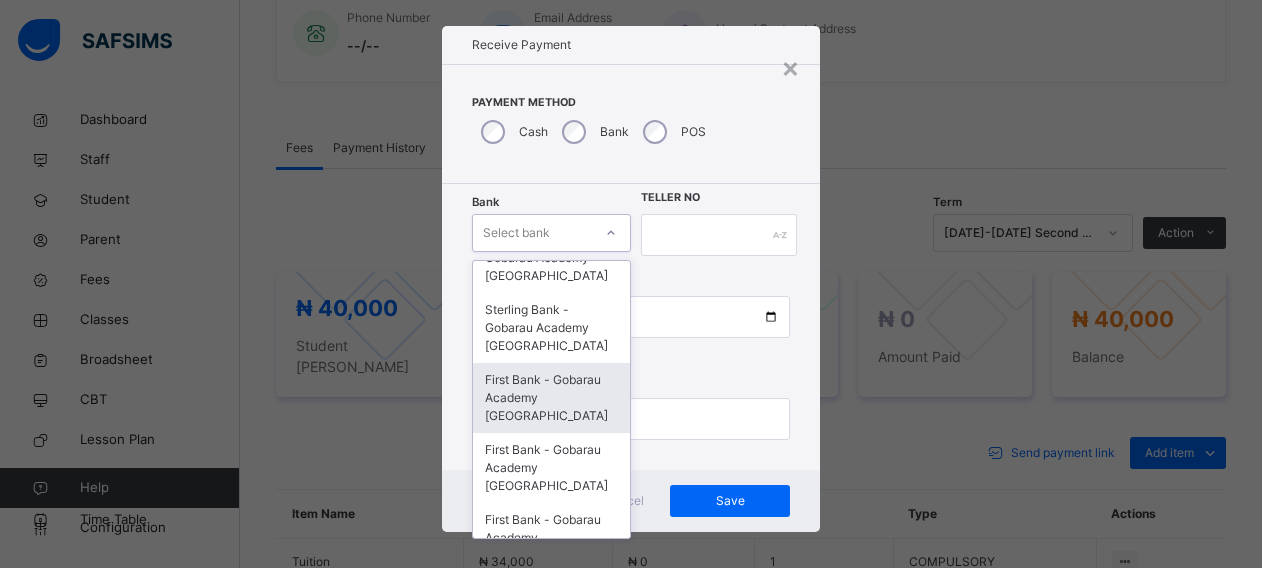 click on "First Bank - Gobarau Academy [GEOGRAPHIC_DATA]" at bounding box center (551, 398) 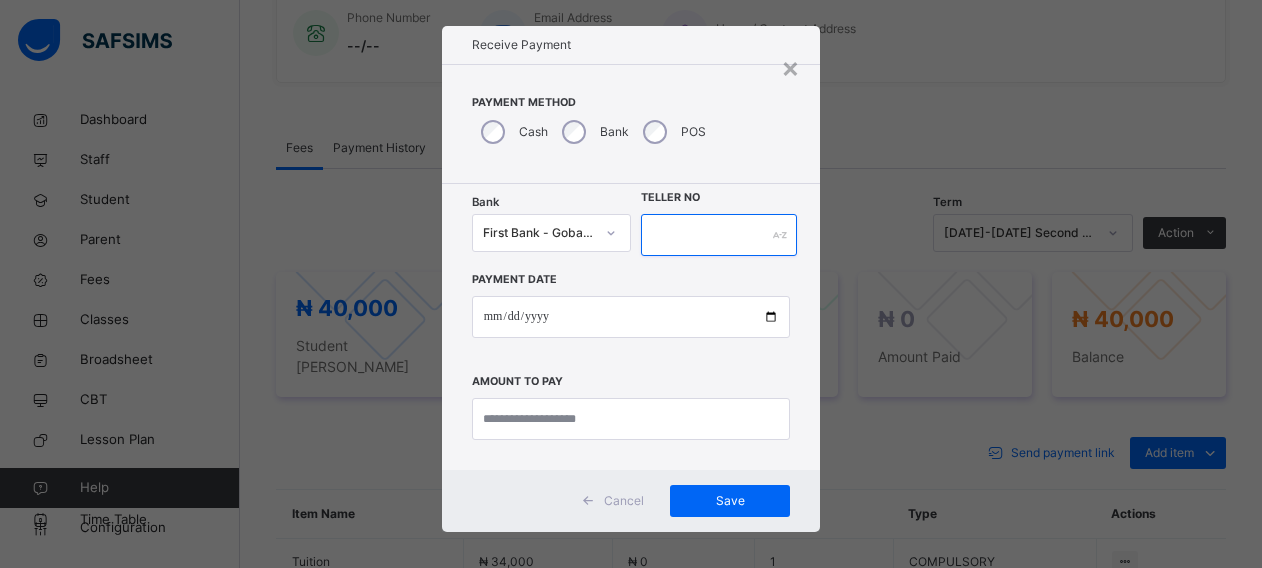 click at bounding box center [719, 235] 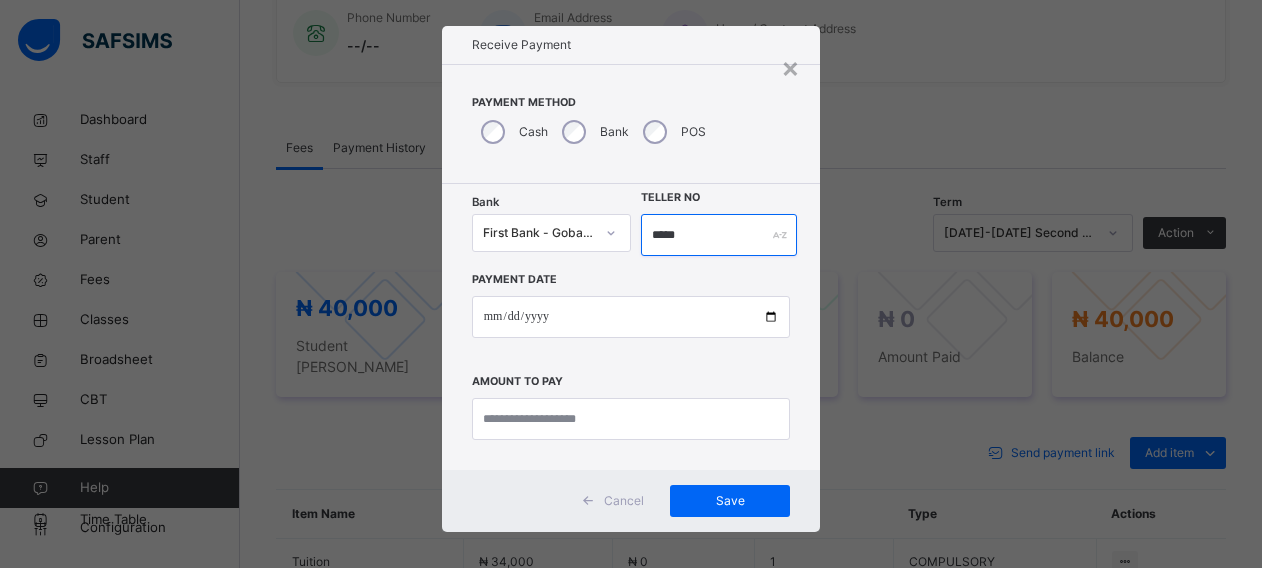 type on "*****" 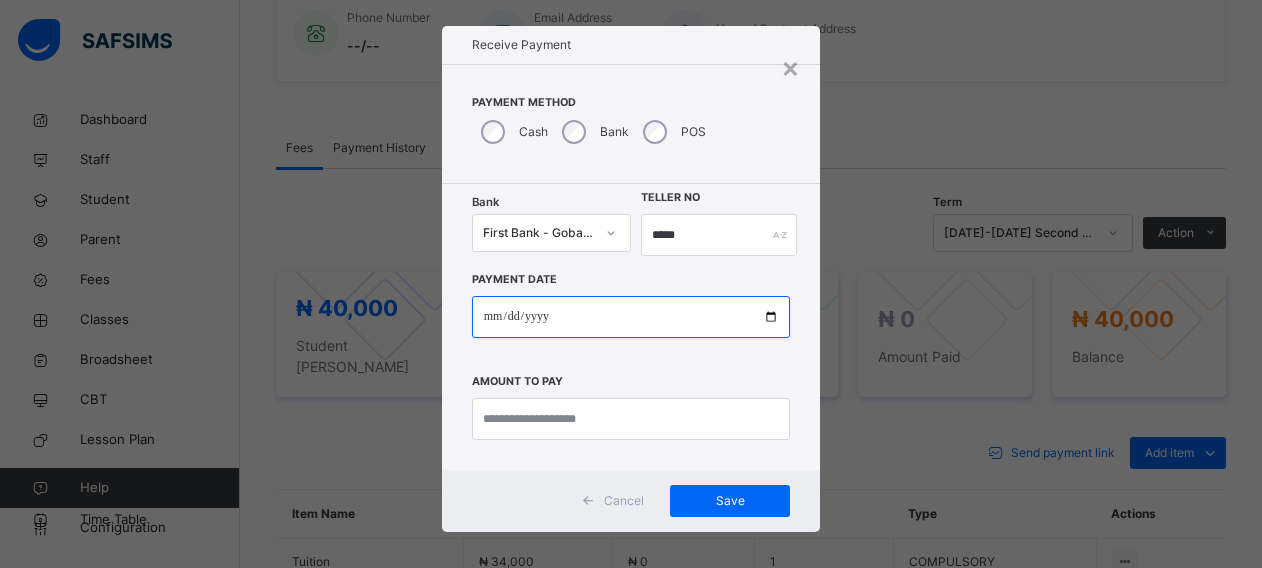 click at bounding box center (631, 317) 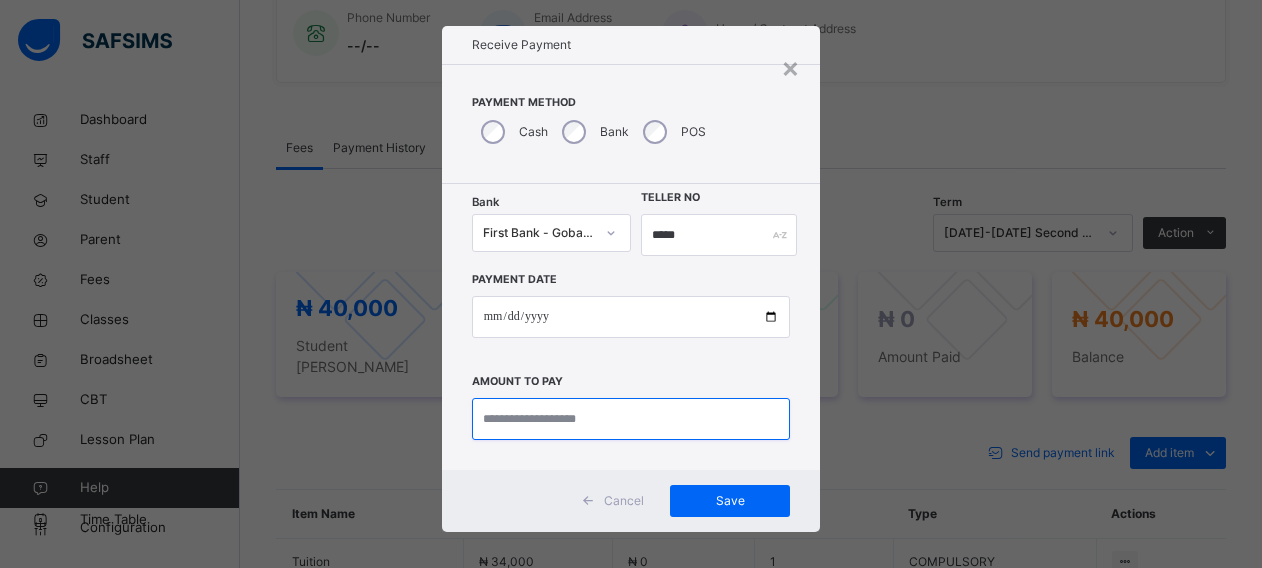 click at bounding box center (631, 419) 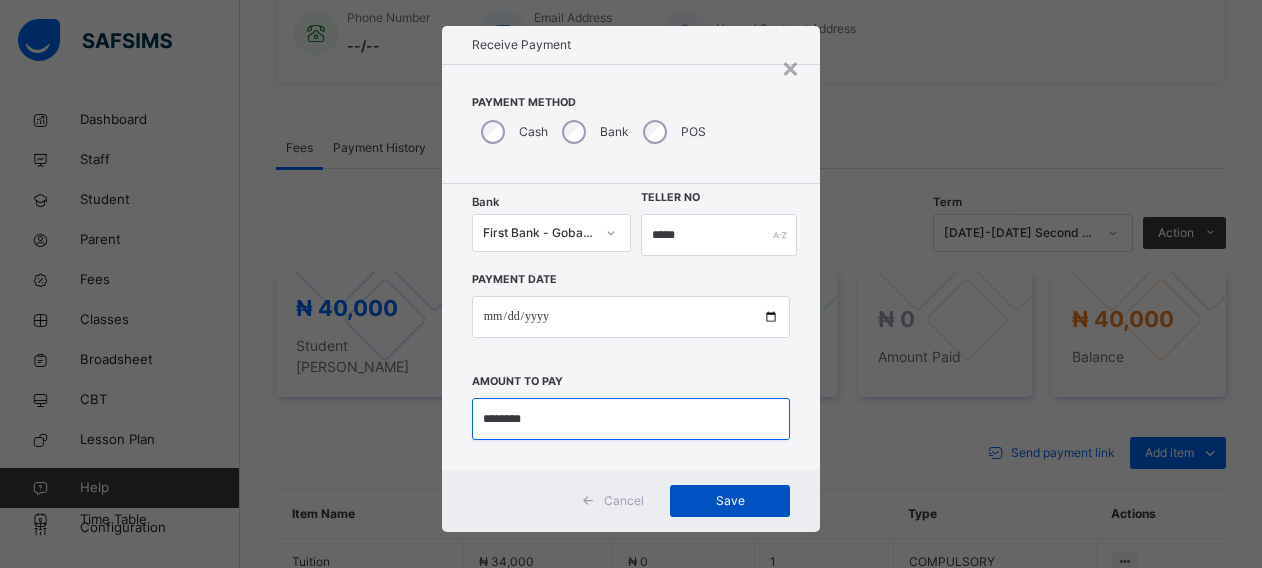 type on "********" 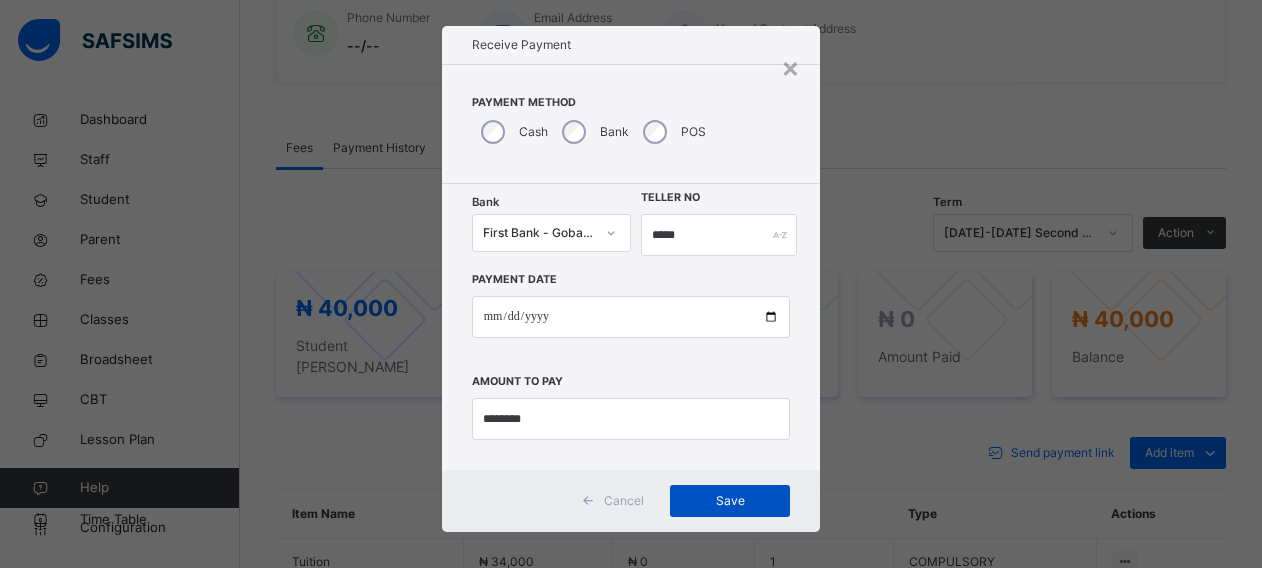 click on "Save" at bounding box center (730, 501) 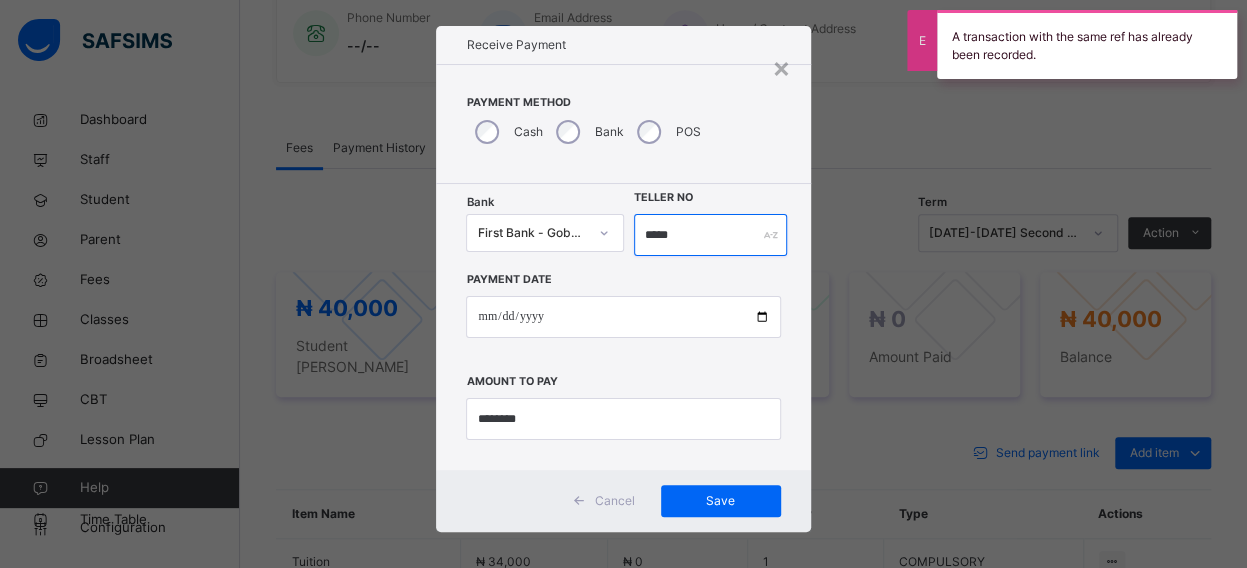 click on "*****" at bounding box center [711, 235] 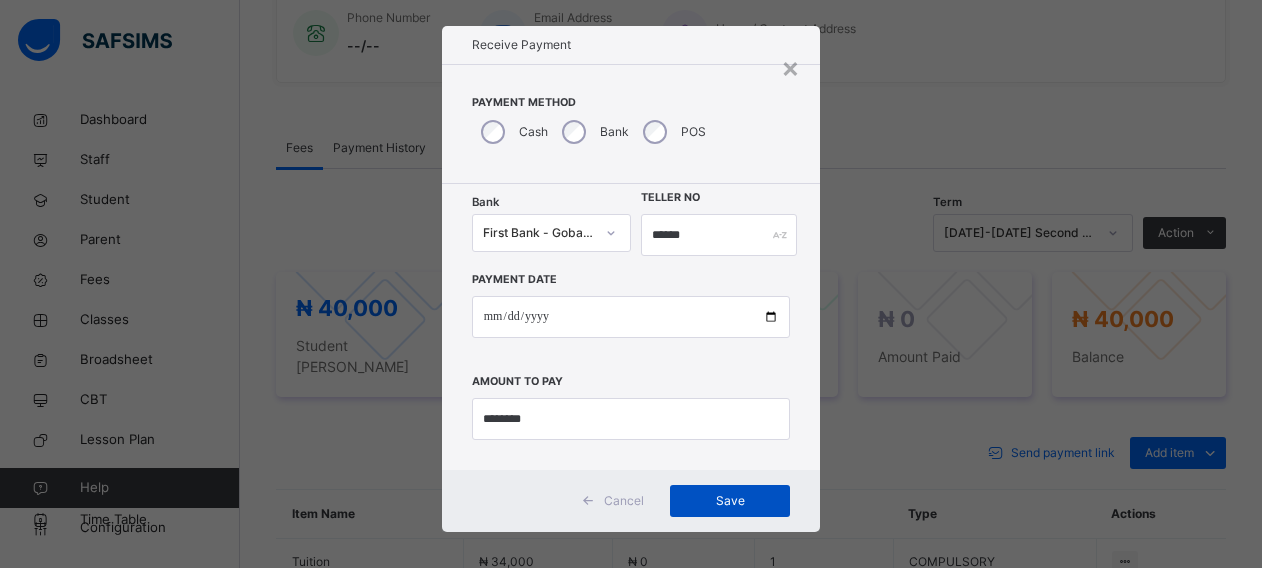click on "Save" at bounding box center [730, 501] 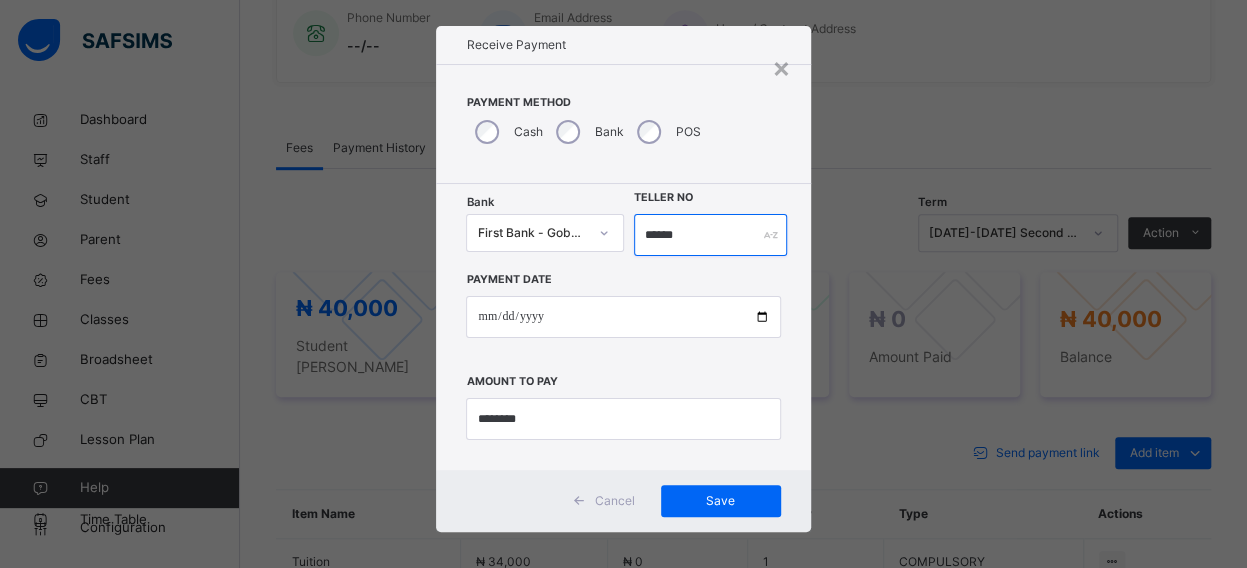click on "******" at bounding box center (711, 235) 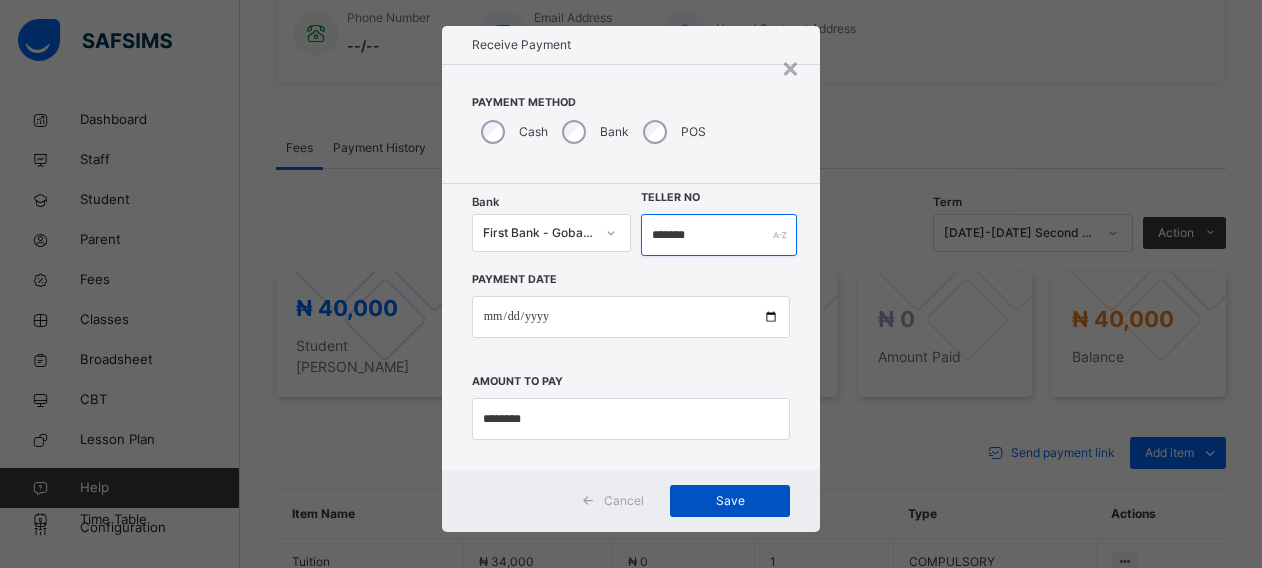 type on "*******" 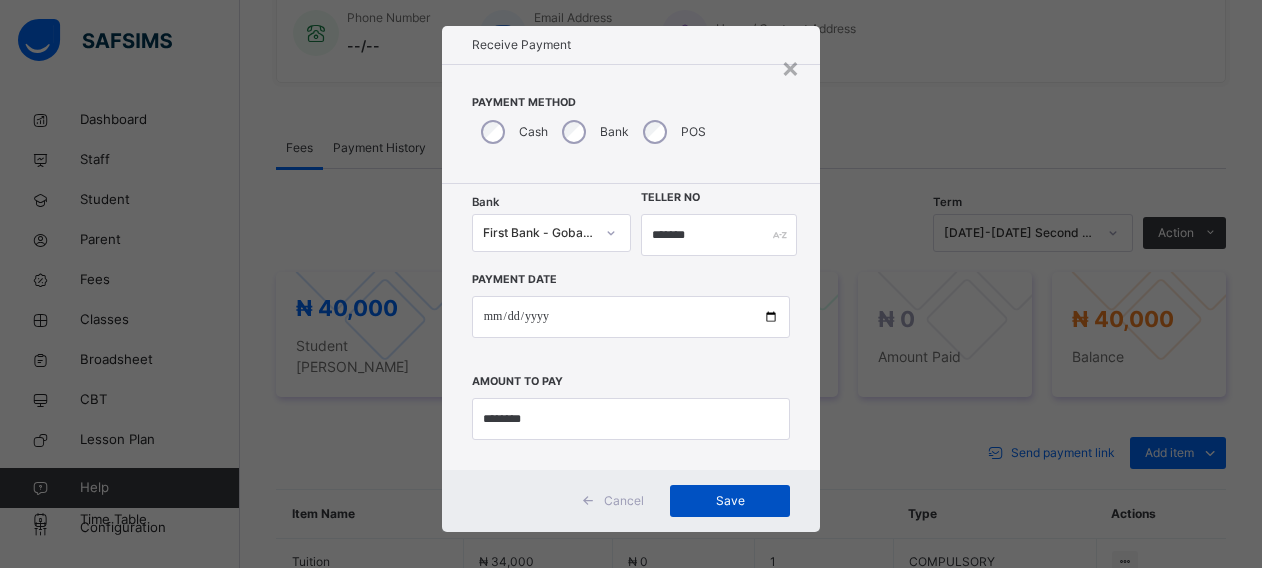 click on "Save" at bounding box center [730, 501] 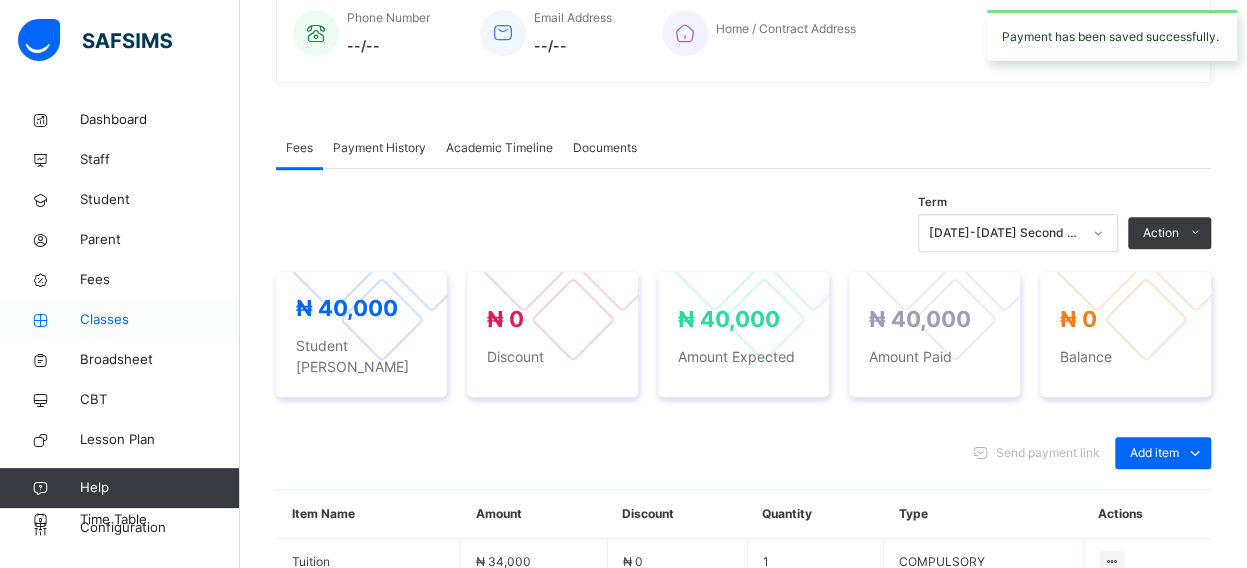 click on "Classes" at bounding box center [160, 320] 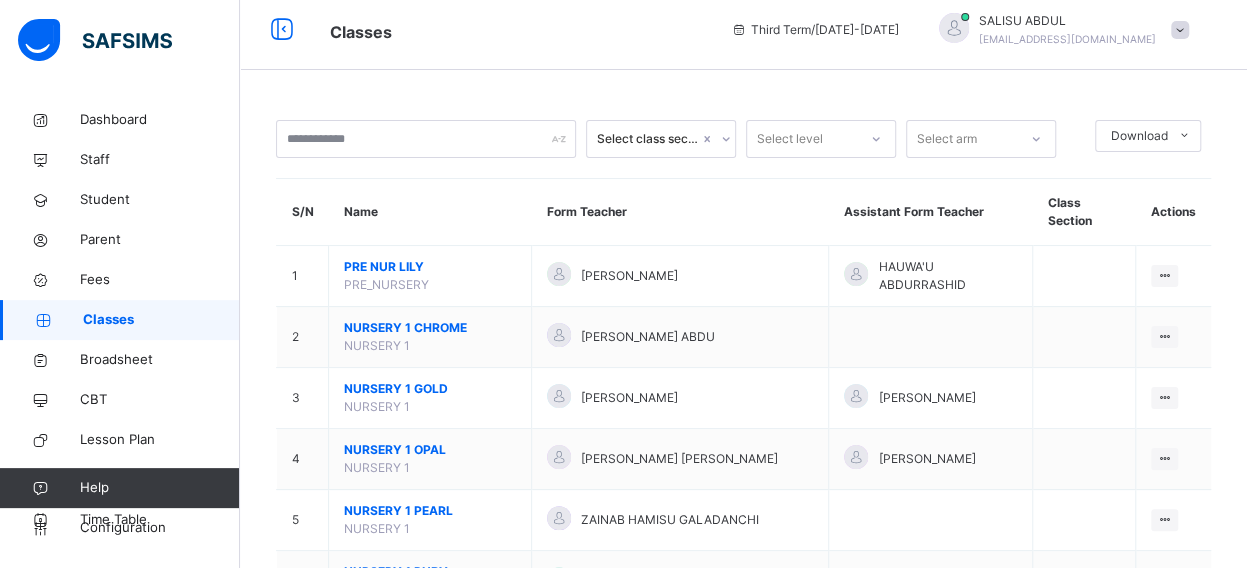 scroll, scrollTop: 528, scrollLeft: 0, axis: vertical 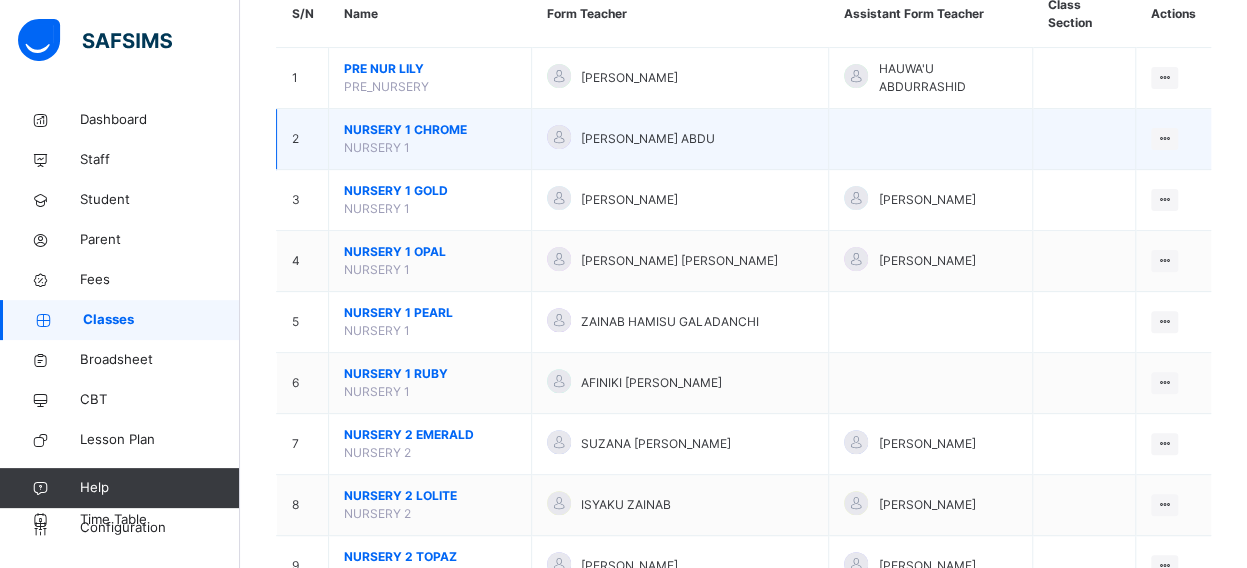 click on "NURSERY 1   CHROME" at bounding box center (430, 130) 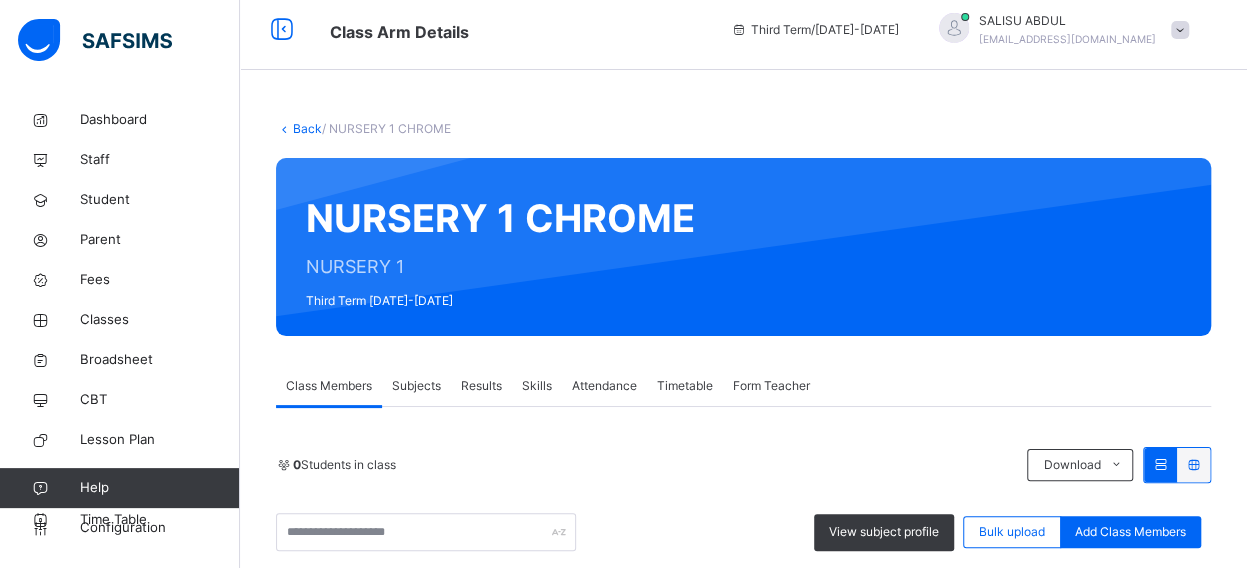 scroll, scrollTop: 208, scrollLeft: 0, axis: vertical 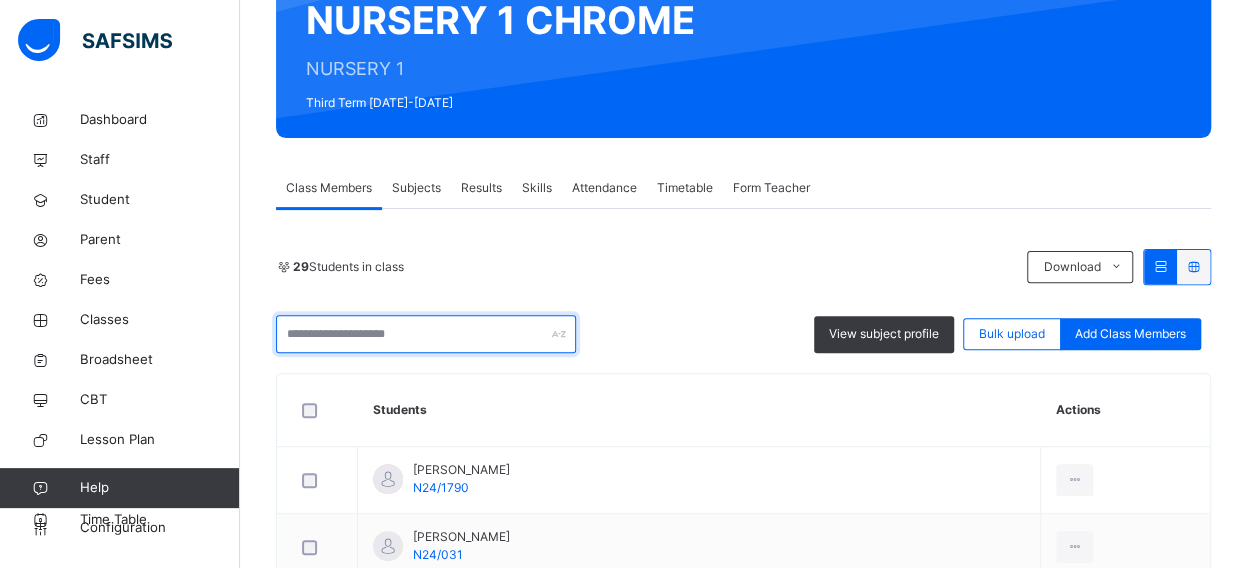click at bounding box center [426, 334] 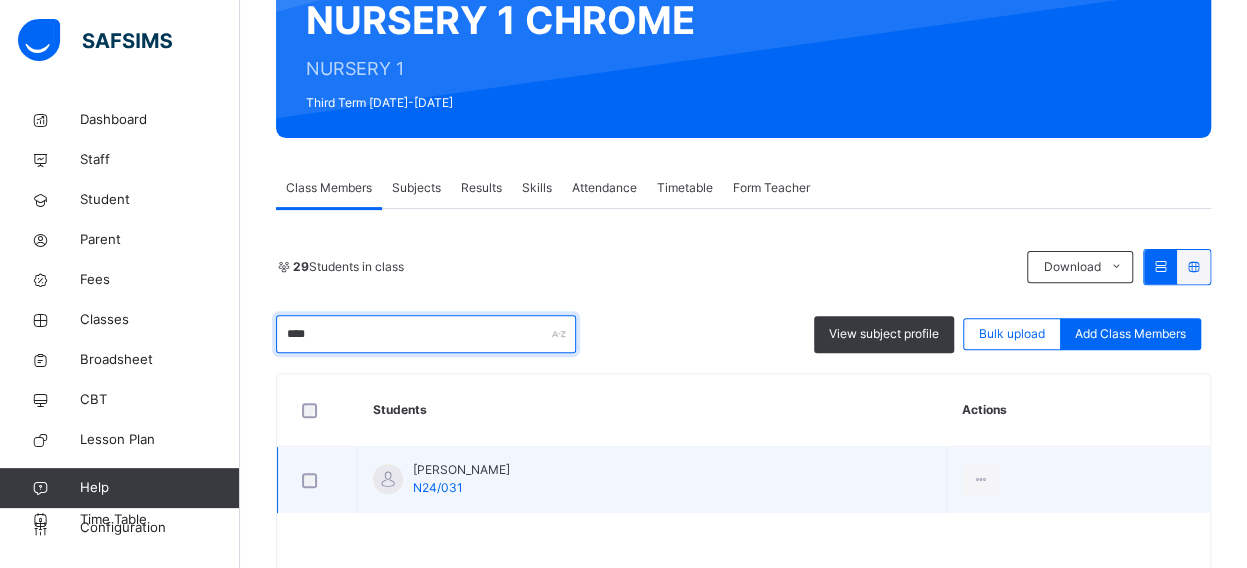 type on "****" 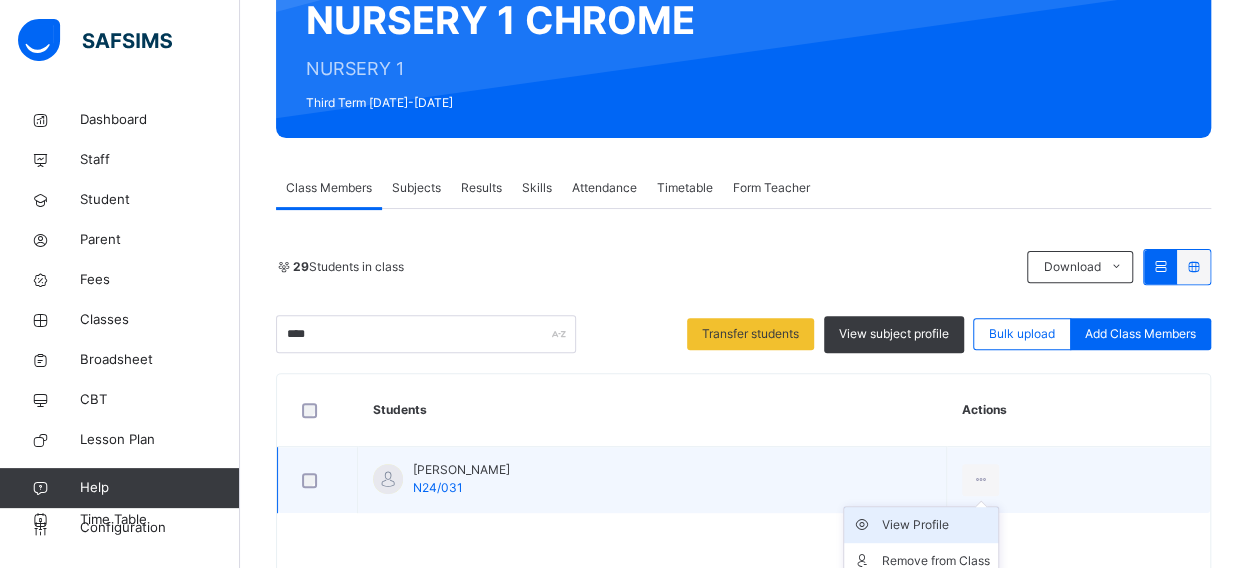 click on "View Profile" at bounding box center (936, 525) 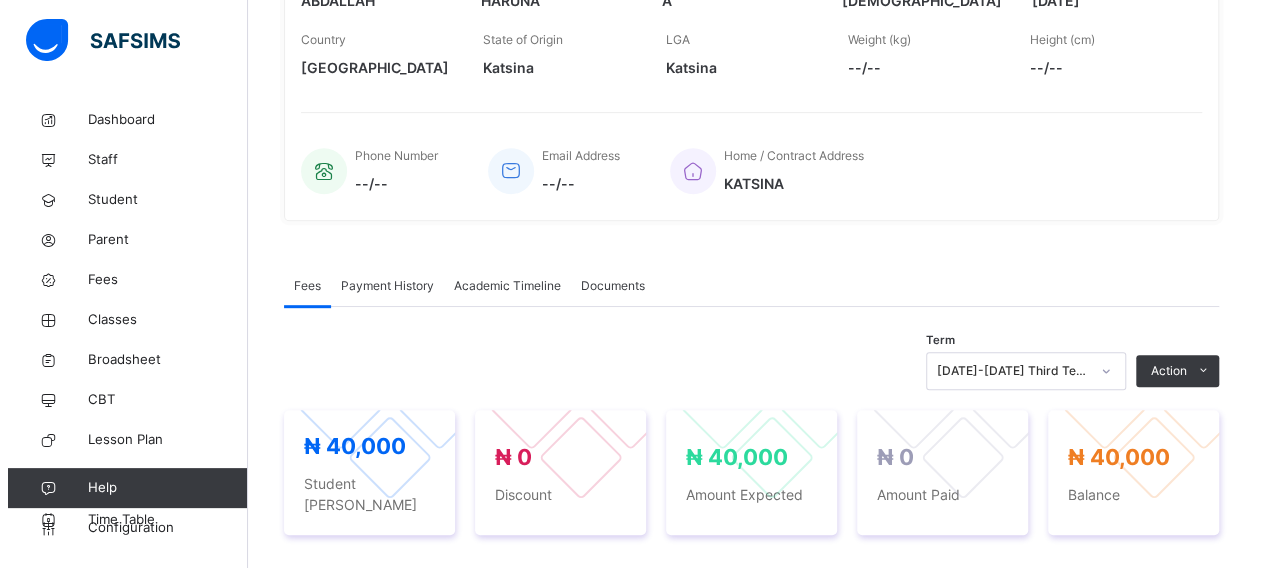 scroll, scrollTop: 448, scrollLeft: 0, axis: vertical 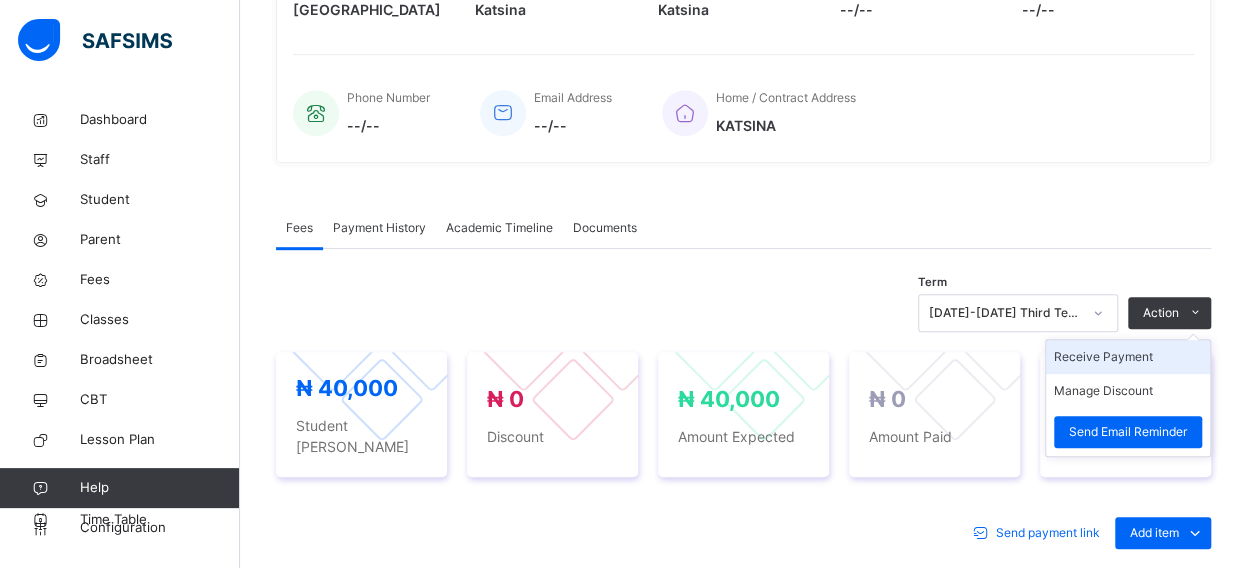 click on "Receive Payment" at bounding box center [1128, 357] 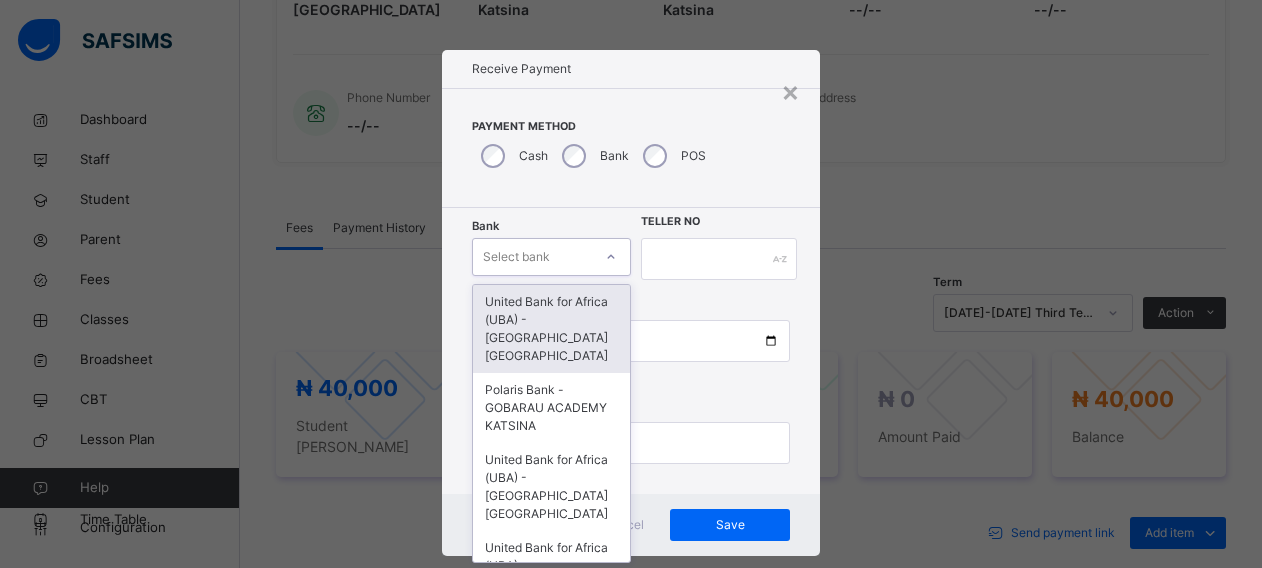 scroll, scrollTop: 24, scrollLeft: 0, axis: vertical 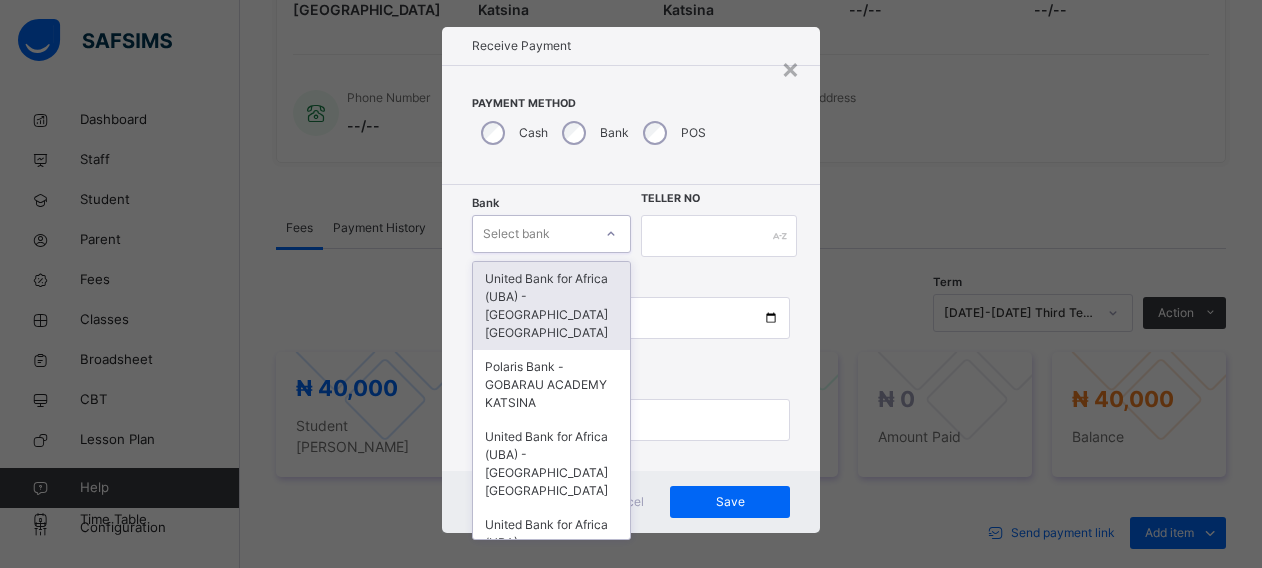 click on "Bank      option United Bank for Africa ([GEOGRAPHIC_DATA]) - Gobarau Academy Katsina focused, 1 of 16. 16 results available. Use Up and Down to choose options, press Enter to select the currently focused option, press Escape to exit the menu, press Tab to select the option and exit the menu. Select bank United Bank for Africa ([GEOGRAPHIC_DATA]) - [GEOGRAPHIC_DATA] [GEOGRAPHIC_DATA] Polaris Bank - GOBARAU ACADEMY KATSINA United Bank for Africa ([GEOGRAPHIC_DATA]) - [GEOGRAPHIC_DATA] [GEOGRAPHIC_DATA] United Bank for Africa ([GEOGRAPHIC_DATA]) - [GEOGRAPHIC_DATA] [GEOGRAPHIC_DATA] for Africa ([GEOGRAPHIC_DATA]) - [GEOGRAPHIC_DATA] [GEOGRAPHIC_DATA] [GEOGRAPHIC_DATA] - [GEOGRAPHIC_DATA] [GEOGRAPHIC_DATA] [GEOGRAPHIC_DATA] - [GEOGRAPHIC_DATA] [GEOGRAPHIC_DATA] [GEOGRAPHIC_DATA] - [GEOGRAPHIC_DATA] [GEOGRAPHIC_DATA] - [GEOGRAPHIC_DATA] [GEOGRAPHIC_DATA] - [GEOGRAPHIC_DATA] [GEOGRAPHIC_DATA] - [GEOGRAPHIC_DATA] [GEOGRAPHIC_DATA] - Gobarau Academy [GEOGRAPHIC_DATA] - [GEOGRAPHIC_DATA] [GEOGRAPHIC_DATA] - [GEOGRAPHIC_DATA] [GEOGRAPHIC_DATA] - [GEOGRAPHIC_DATA] [GEOGRAPHIC_DATA] - Gobarau Academy [GEOGRAPHIC_DATA]" at bounding box center (551, 236) 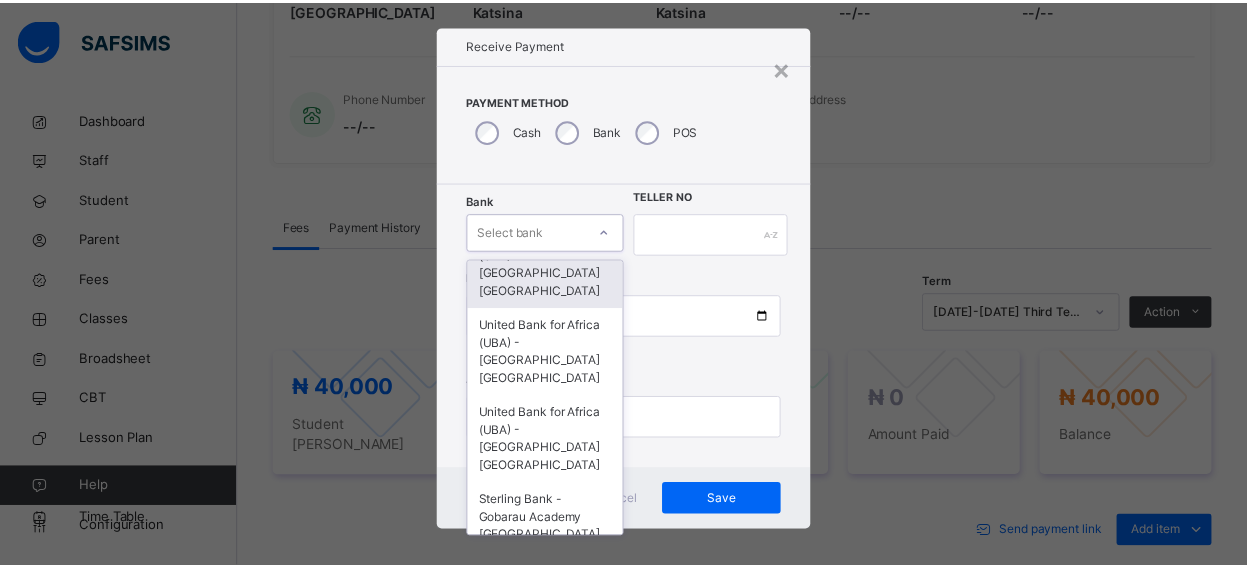 scroll, scrollTop: 200, scrollLeft: 0, axis: vertical 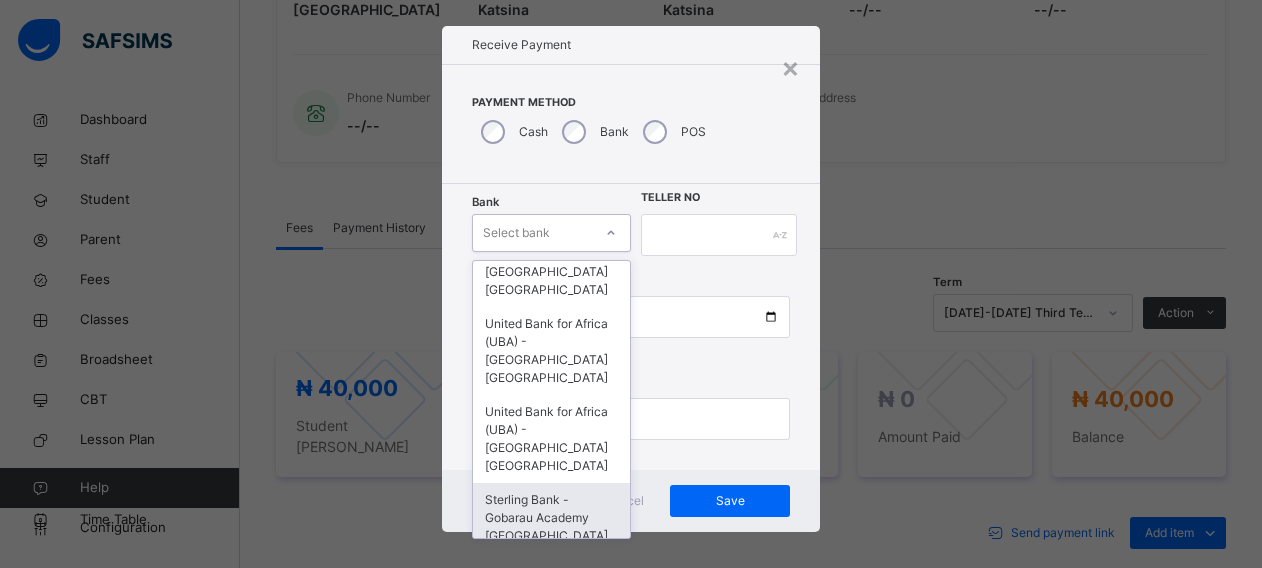 click on "Sterling Bank - Gobarau Academy [GEOGRAPHIC_DATA]" at bounding box center (551, 518) 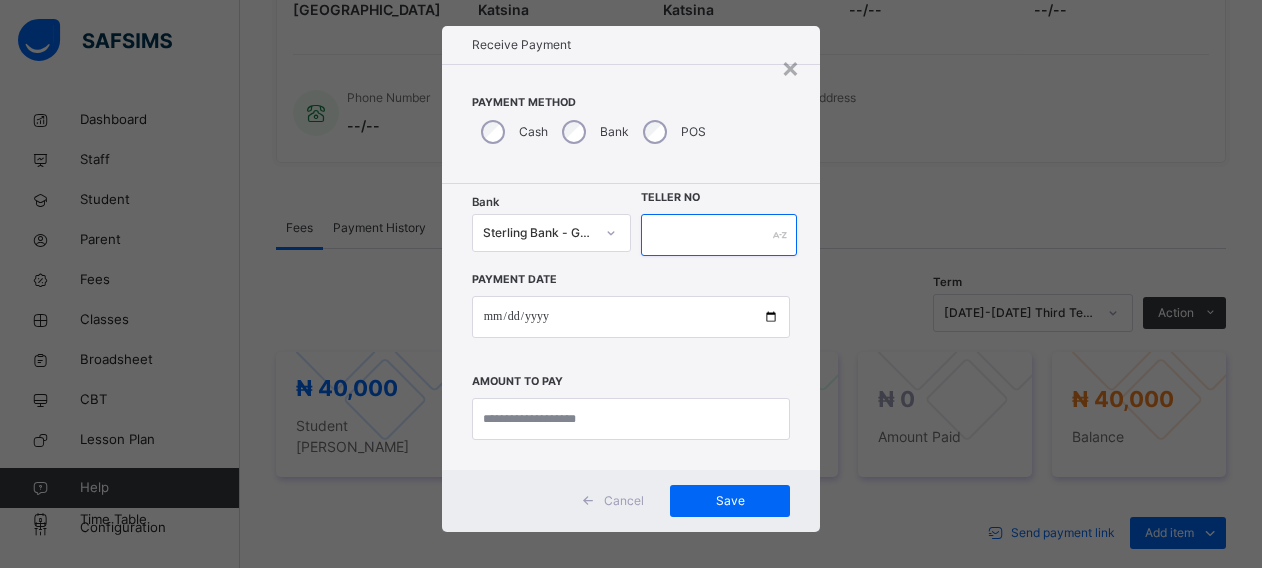click at bounding box center (719, 235) 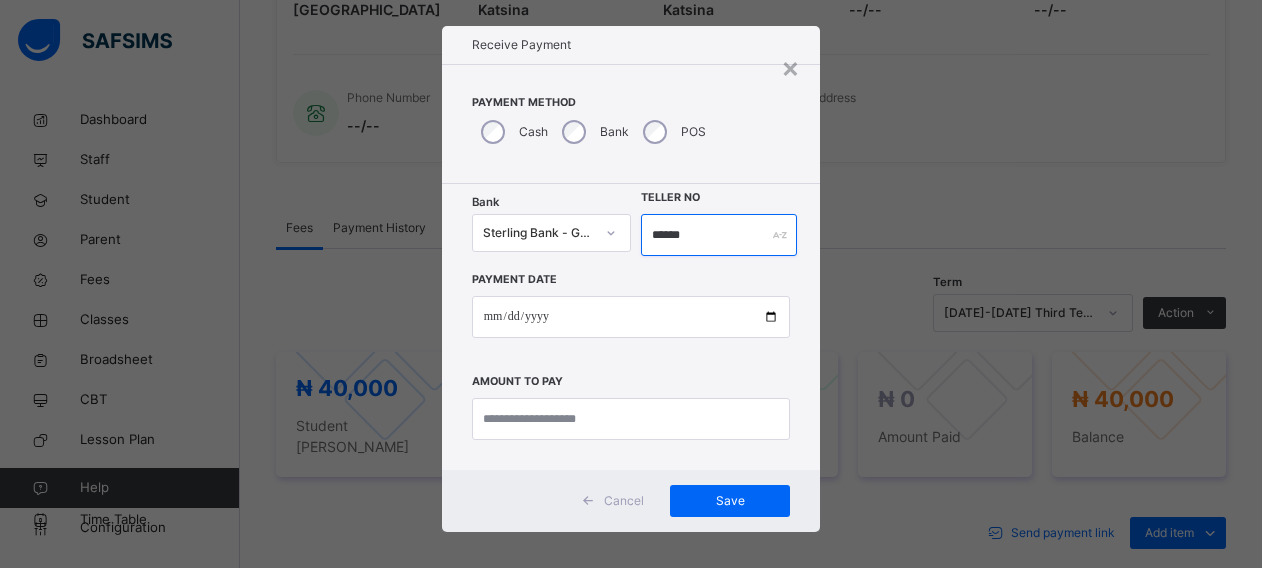 type on "******" 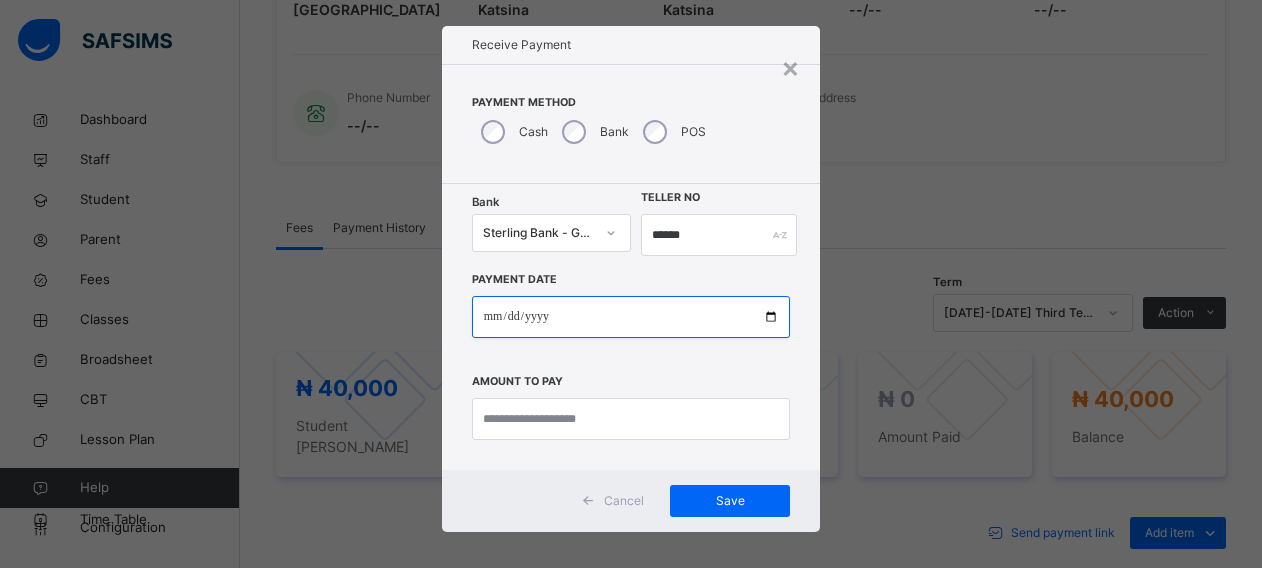 click at bounding box center (631, 317) 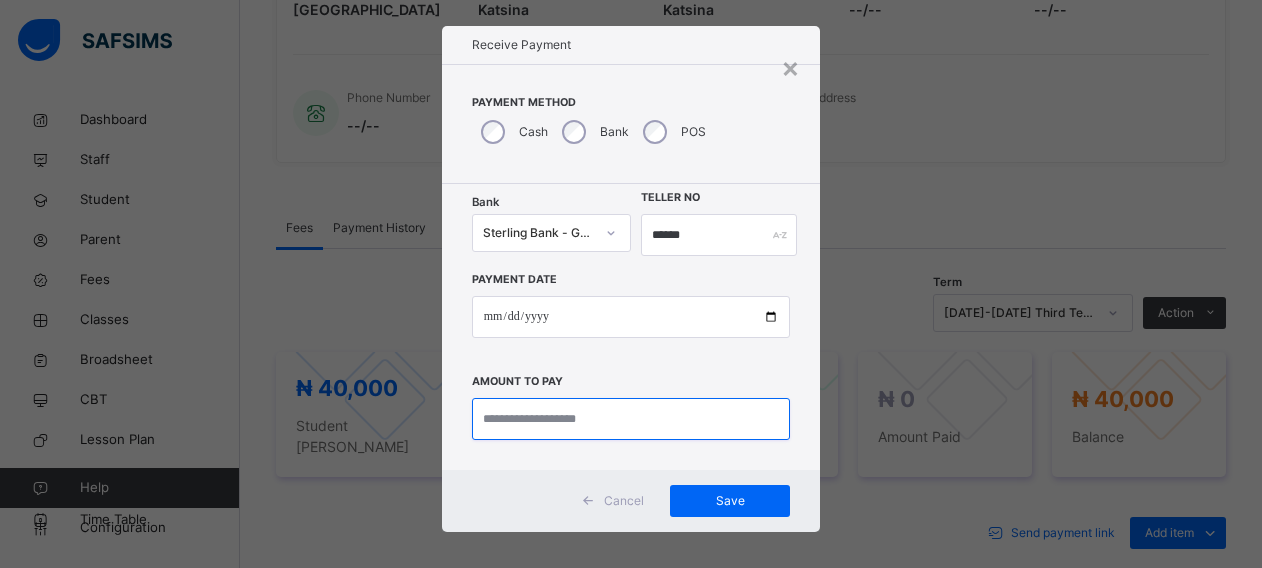 click at bounding box center (631, 419) 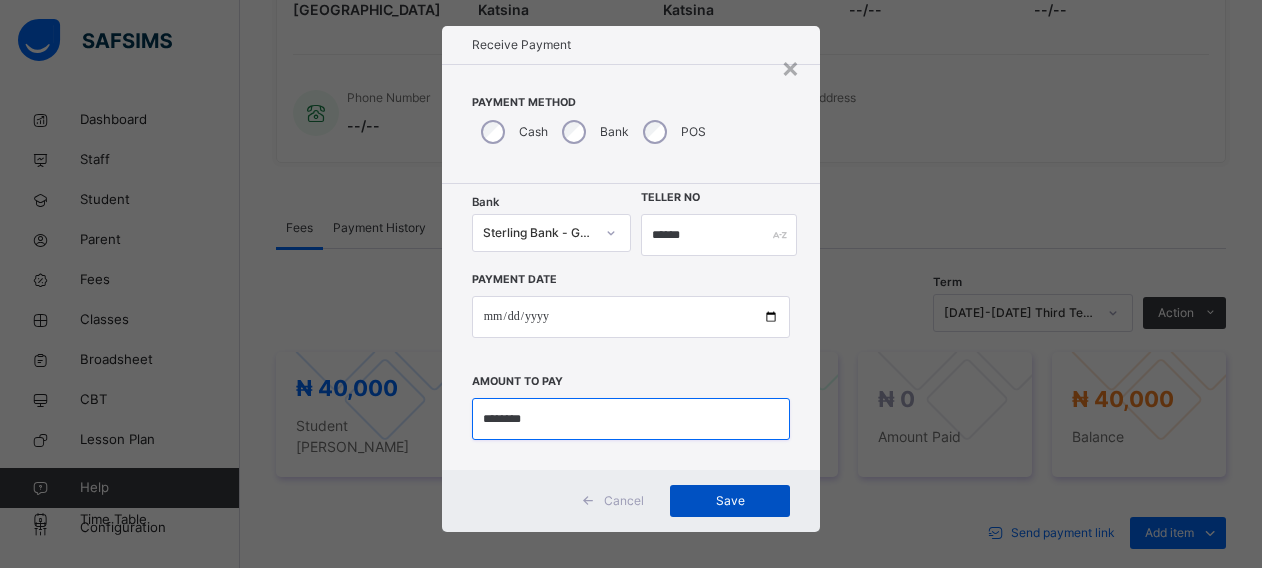 type on "********" 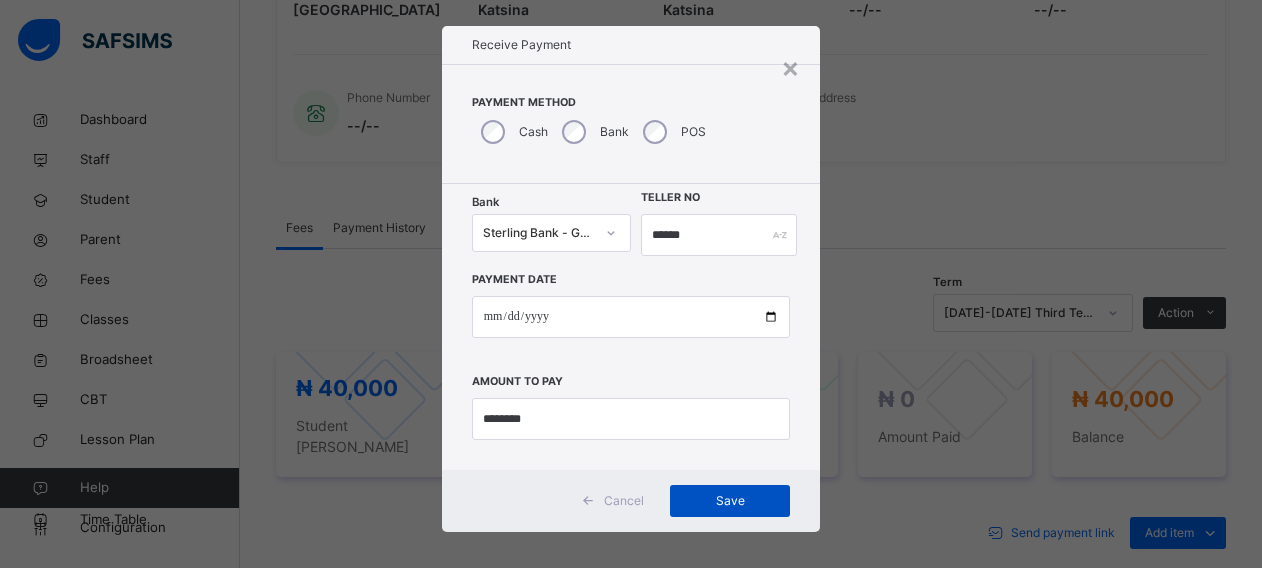 click on "Save" at bounding box center (730, 501) 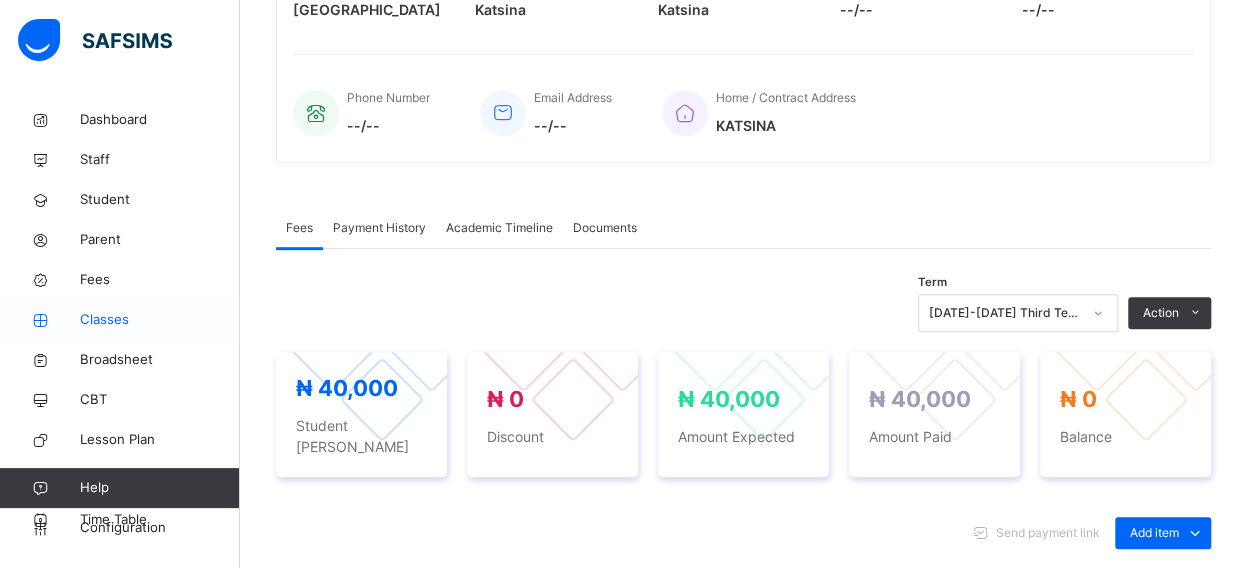 click on "Classes" at bounding box center [160, 320] 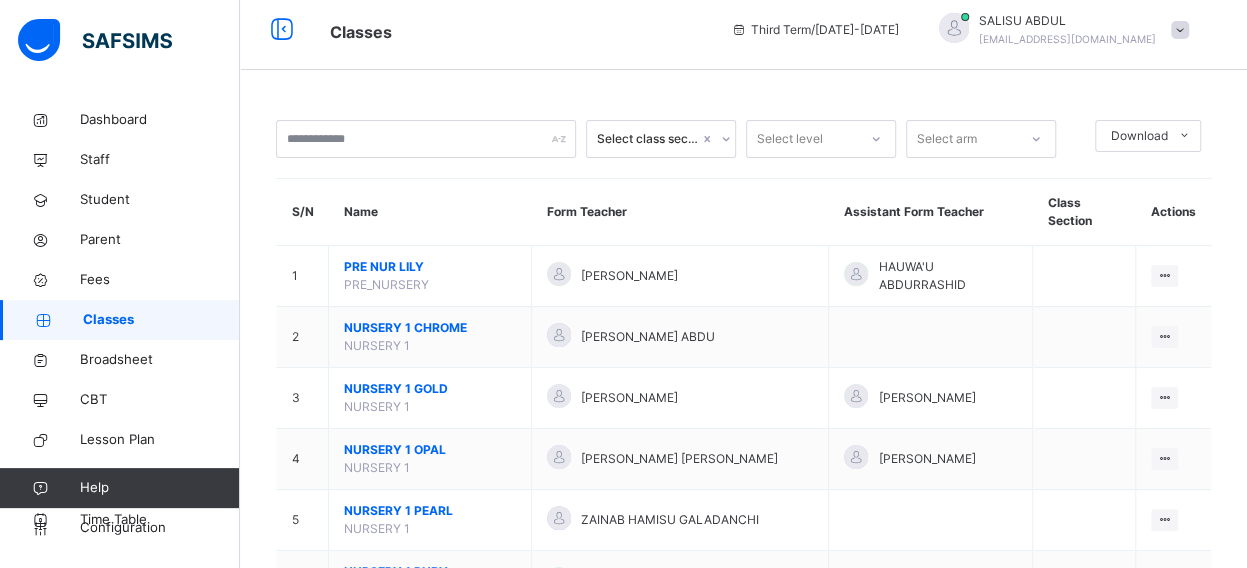 scroll, scrollTop: 448, scrollLeft: 0, axis: vertical 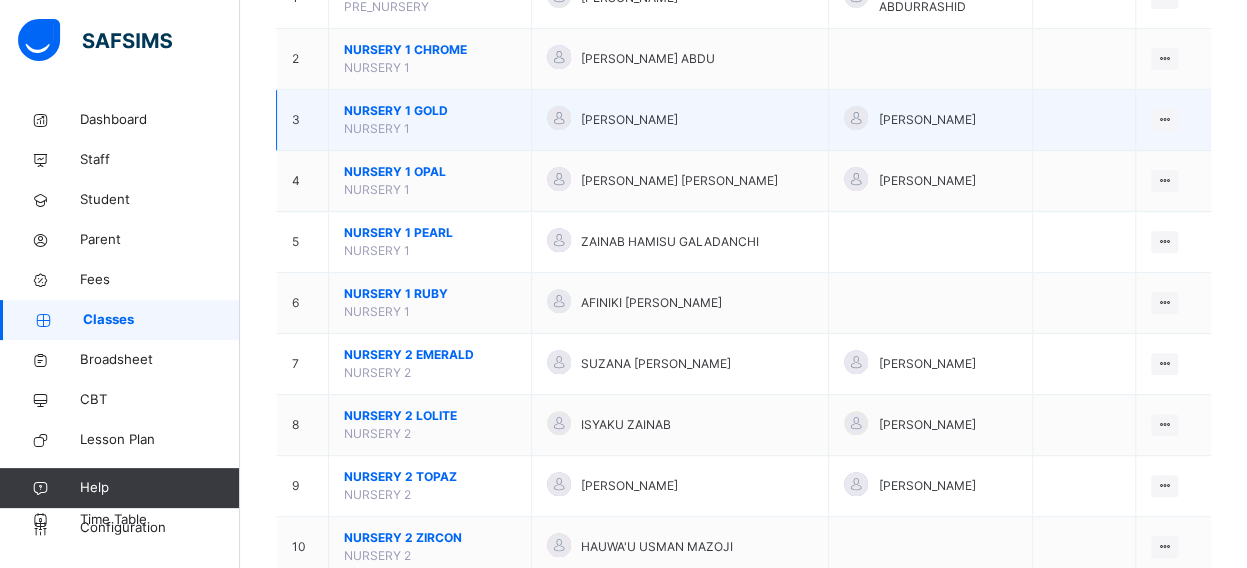click on "NURSERY 1   GOLD" at bounding box center [430, 111] 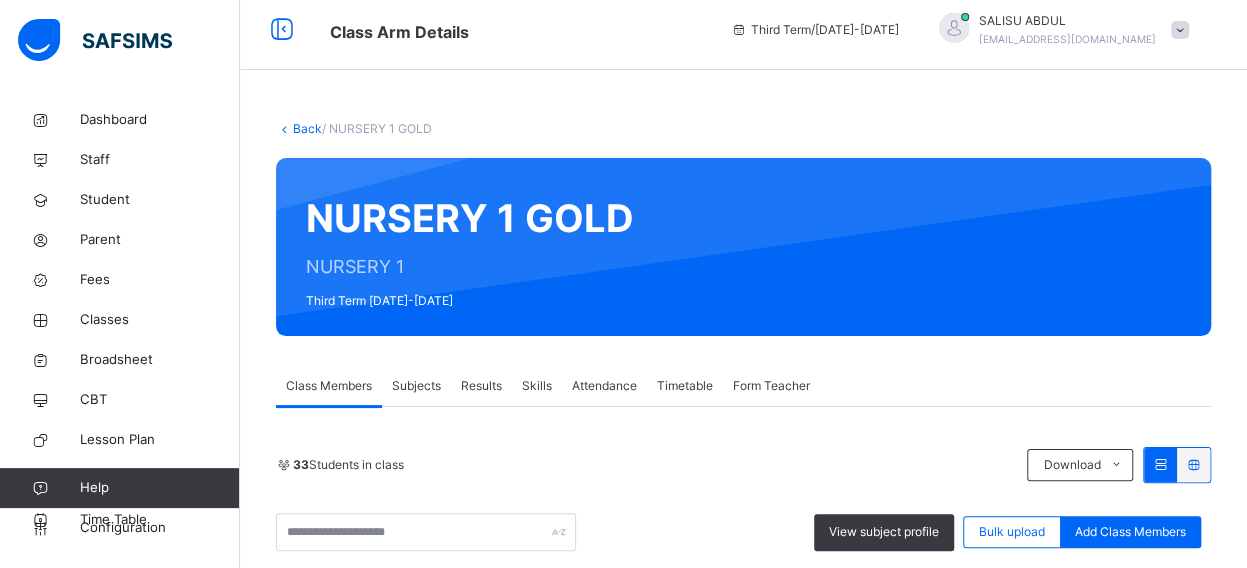 scroll, scrollTop: 288, scrollLeft: 0, axis: vertical 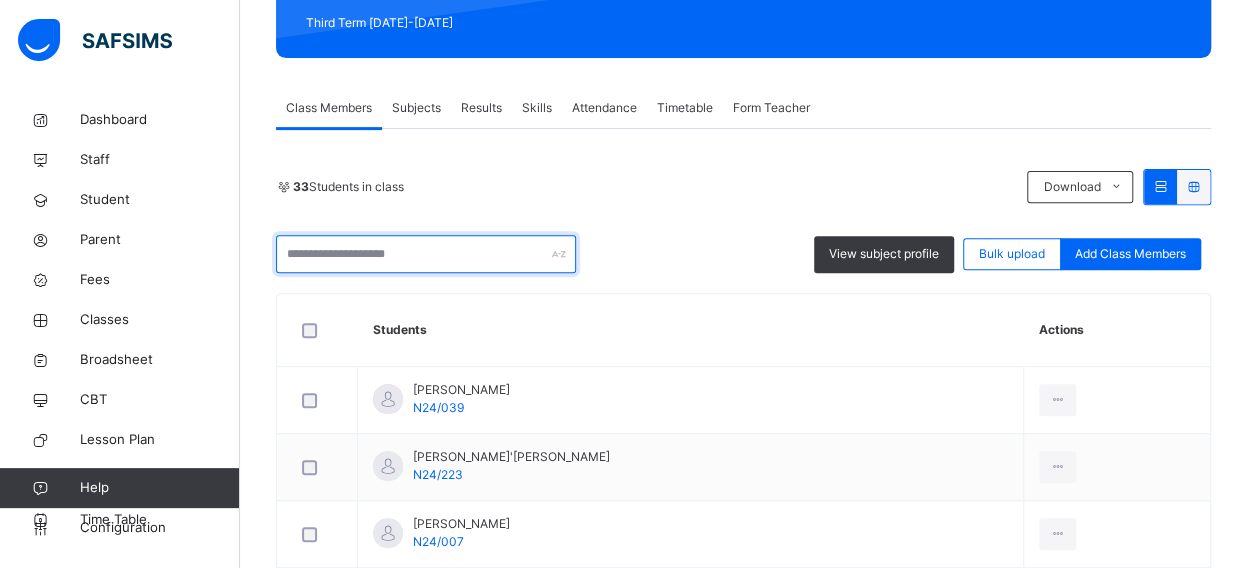 click at bounding box center (426, 254) 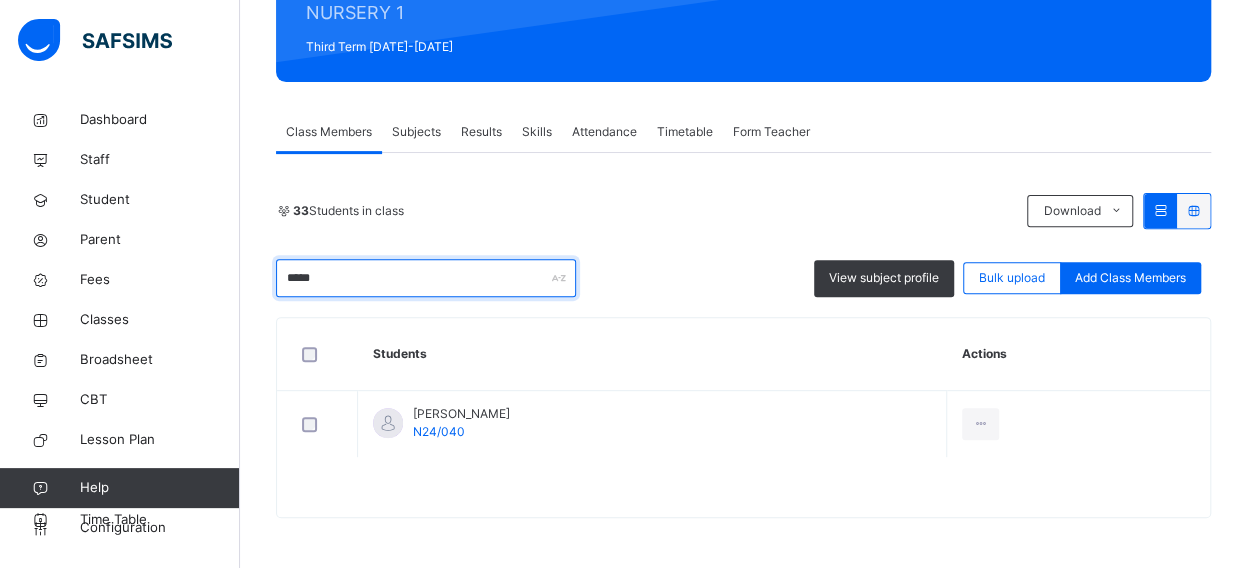 scroll, scrollTop: 262, scrollLeft: 0, axis: vertical 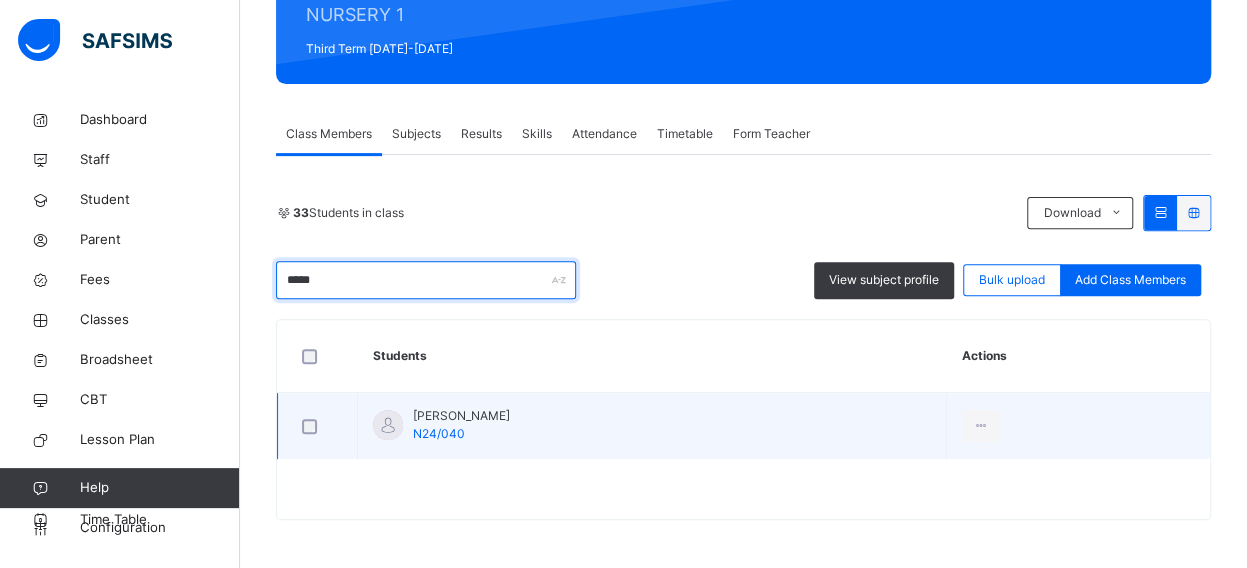 type on "*****" 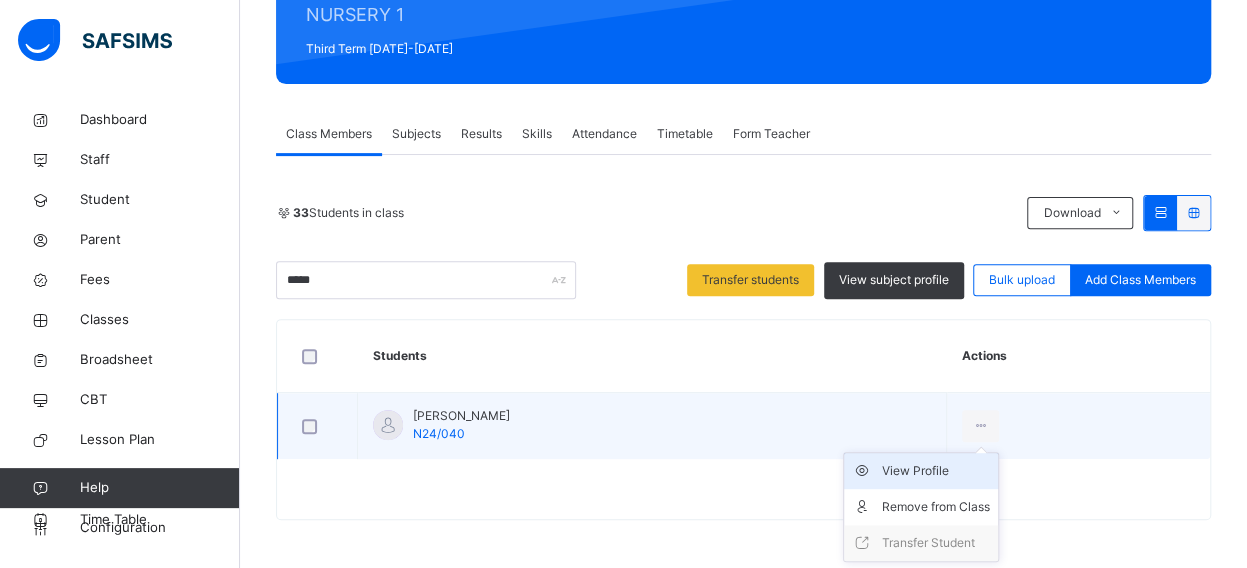 click on "View Profile" at bounding box center [936, 471] 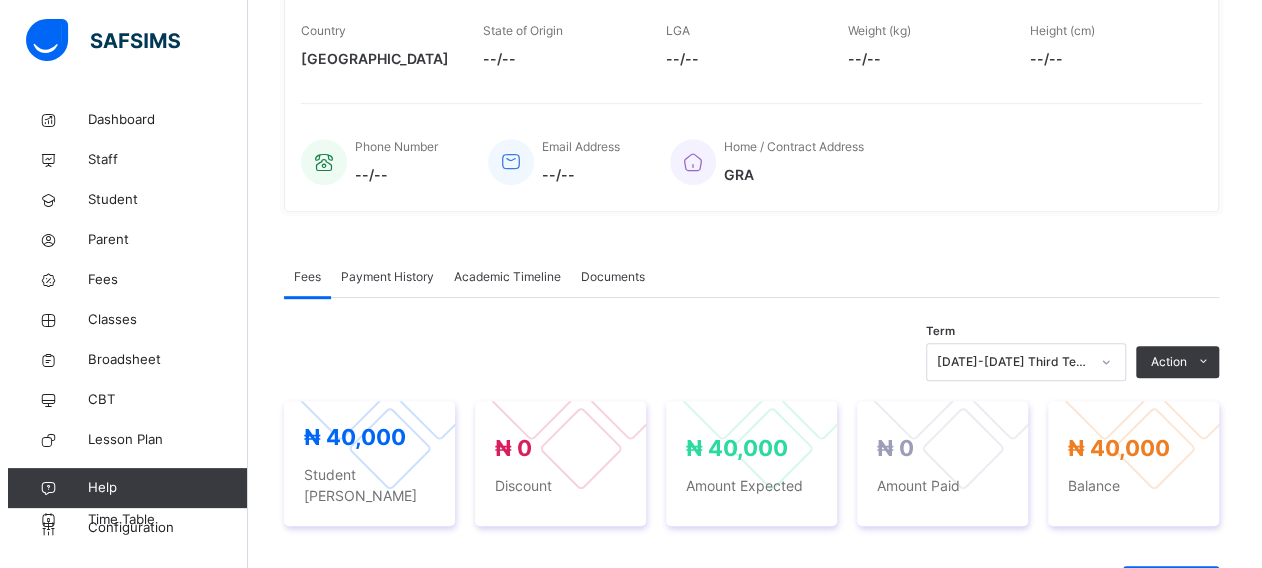 scroll, scrollTop: 422, scrollLeft: 0, axis: vertical 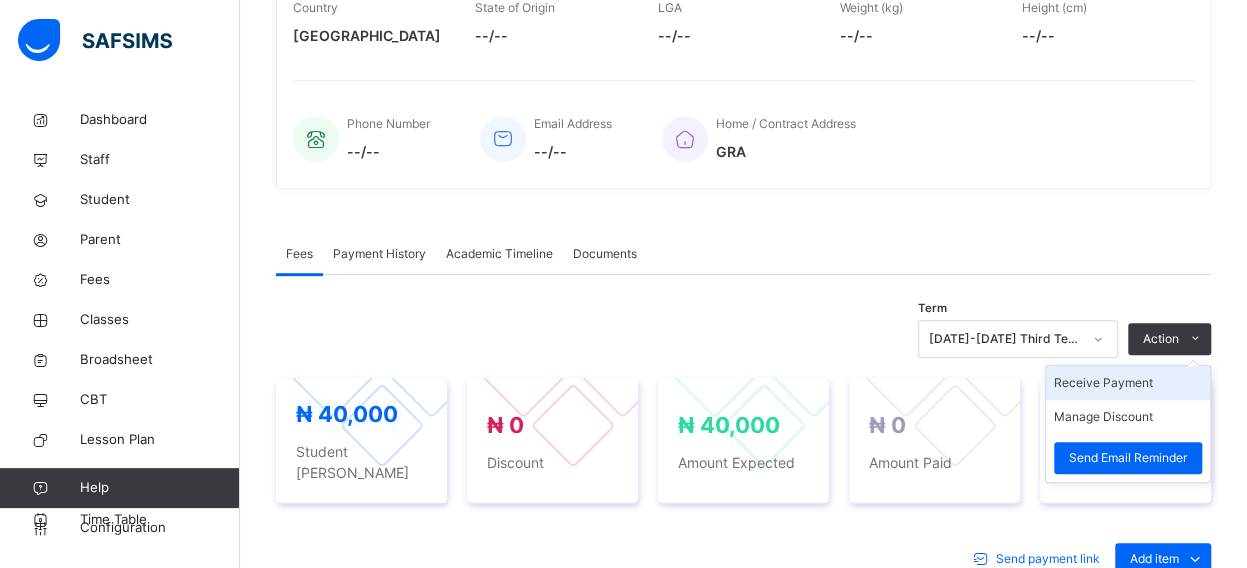 click on "Receive Payment" at bounding box center [1128, 383] 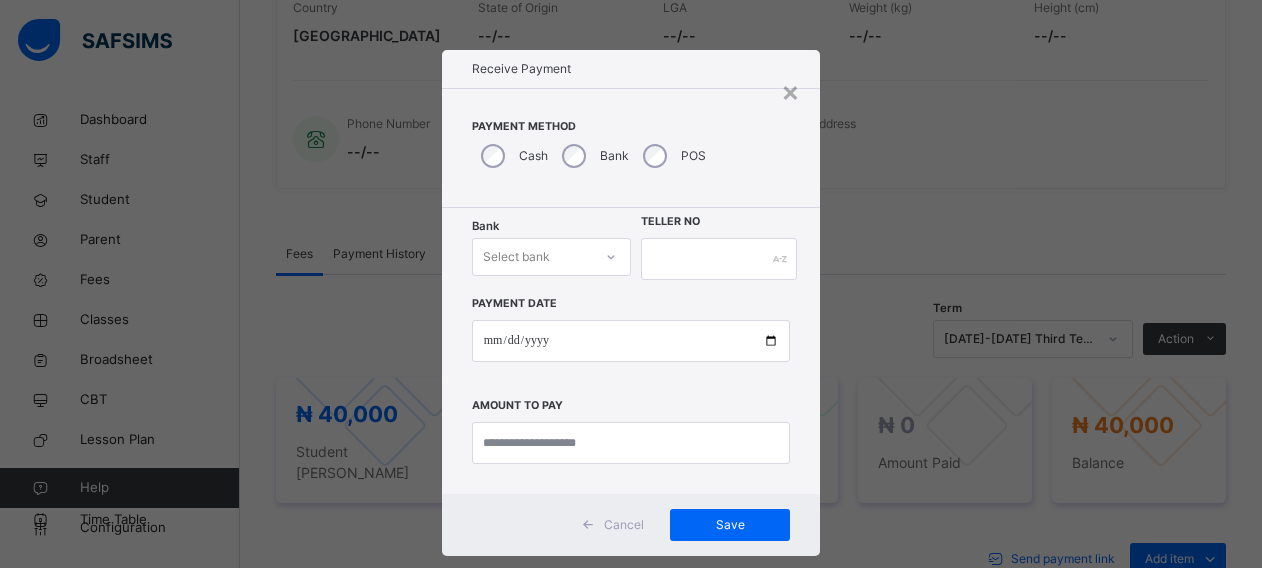 click on "Bank Select bank Teller No Payment Date Amount to pay" at bounding box center [631, 351] 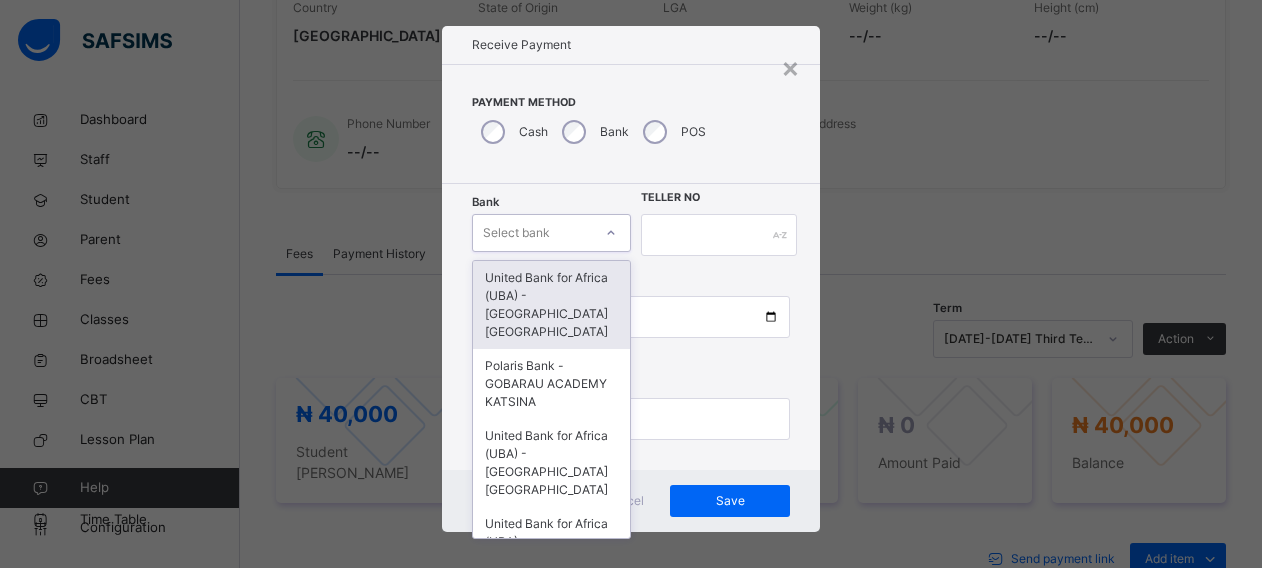 scroll, scrollTop: 24, scrollLeft: 0, axis: vertical 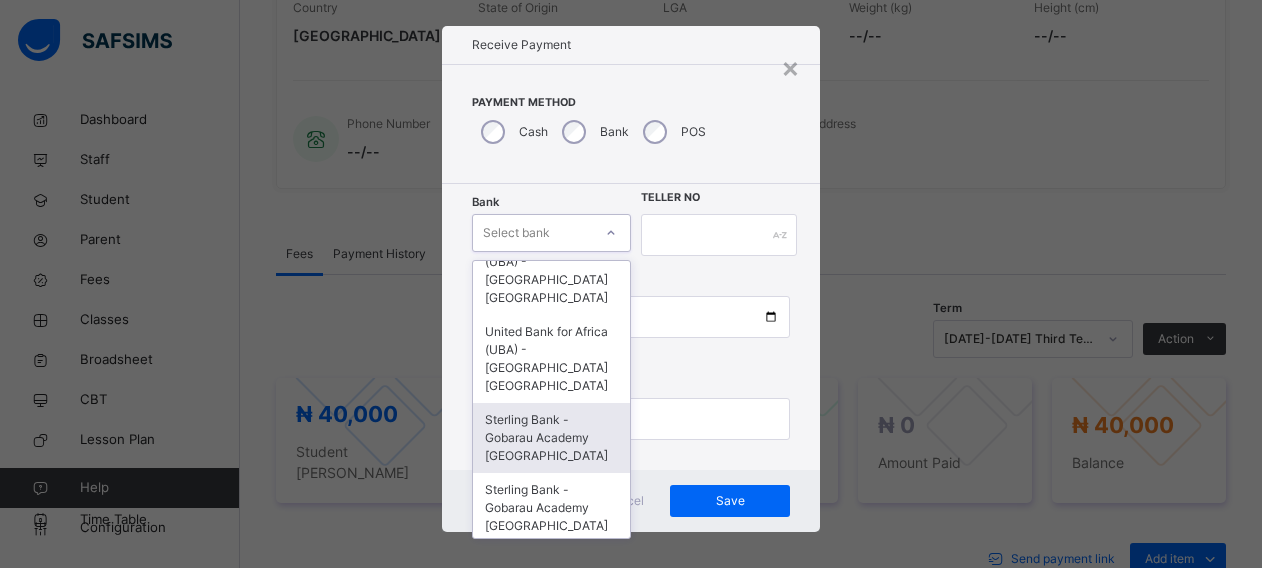 click on "Sterling Bank - Gobarau Academy [GEOGRAPHIC_DATA]" at bounding box center (551, 438) 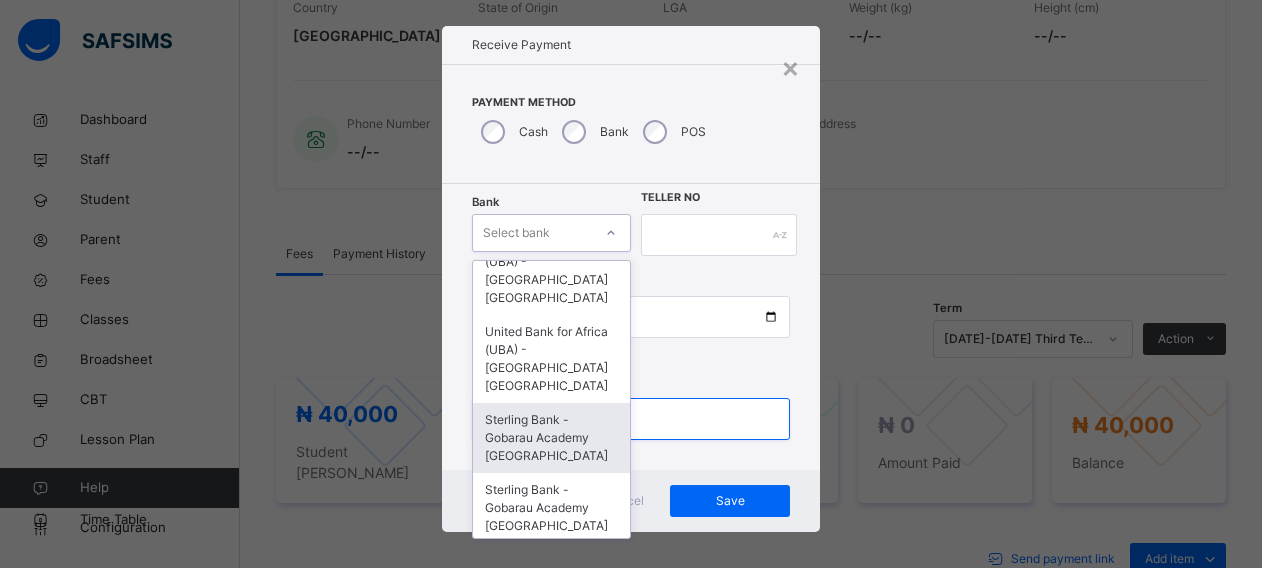 click at bounding box center (631, 419) 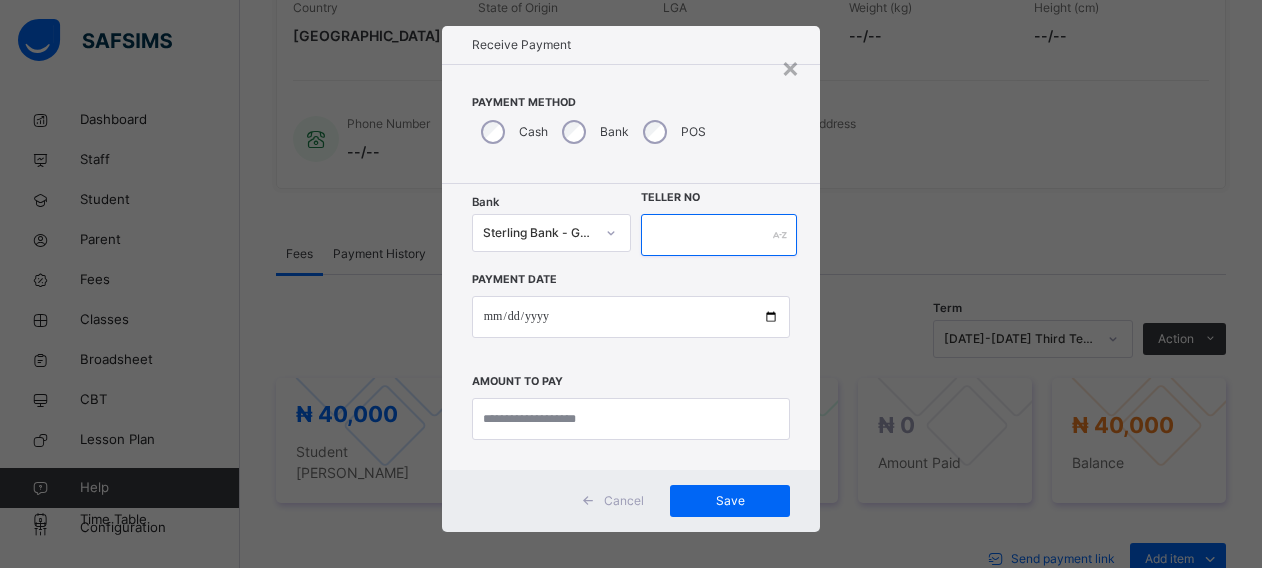 click at bounding box center [719, 235] 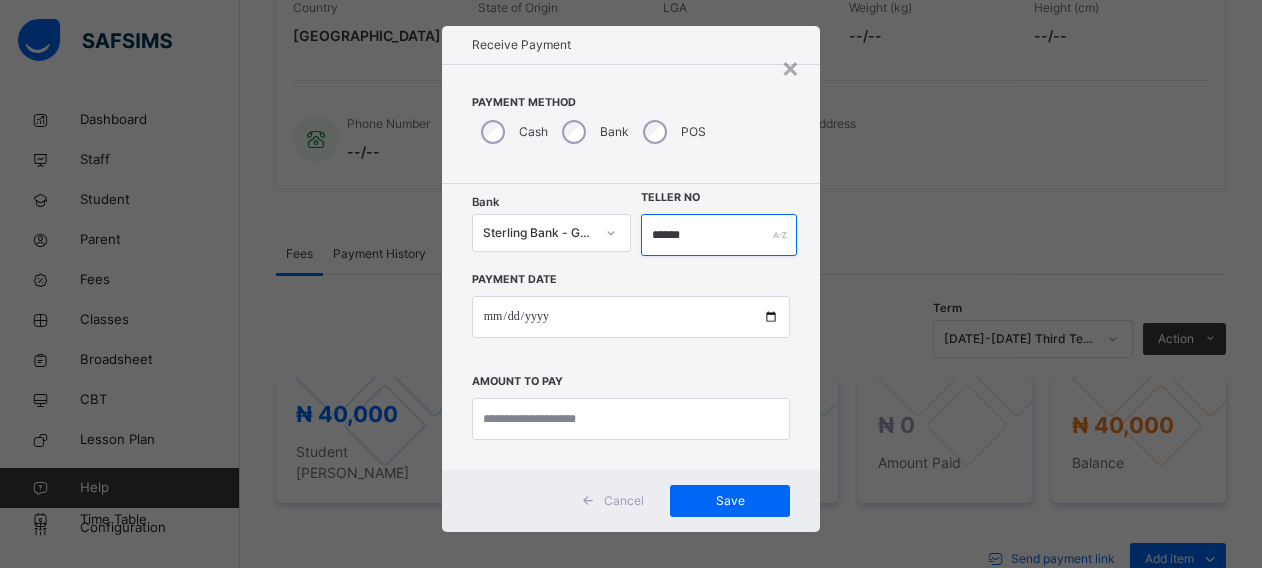 type on "******" 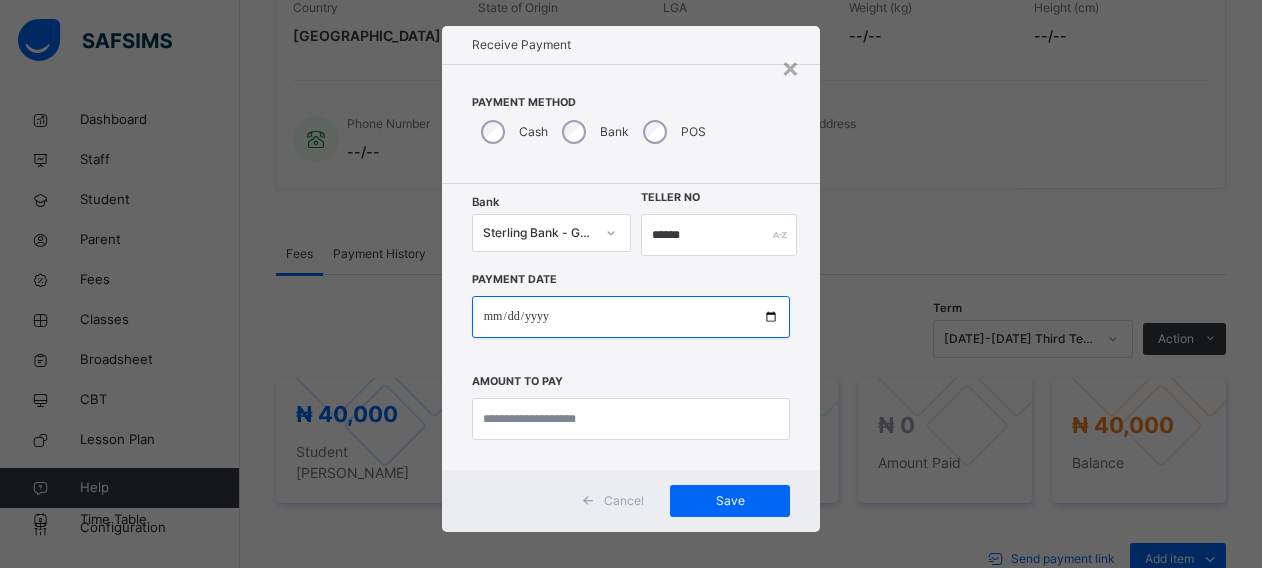click at bounding box center [631, 317] 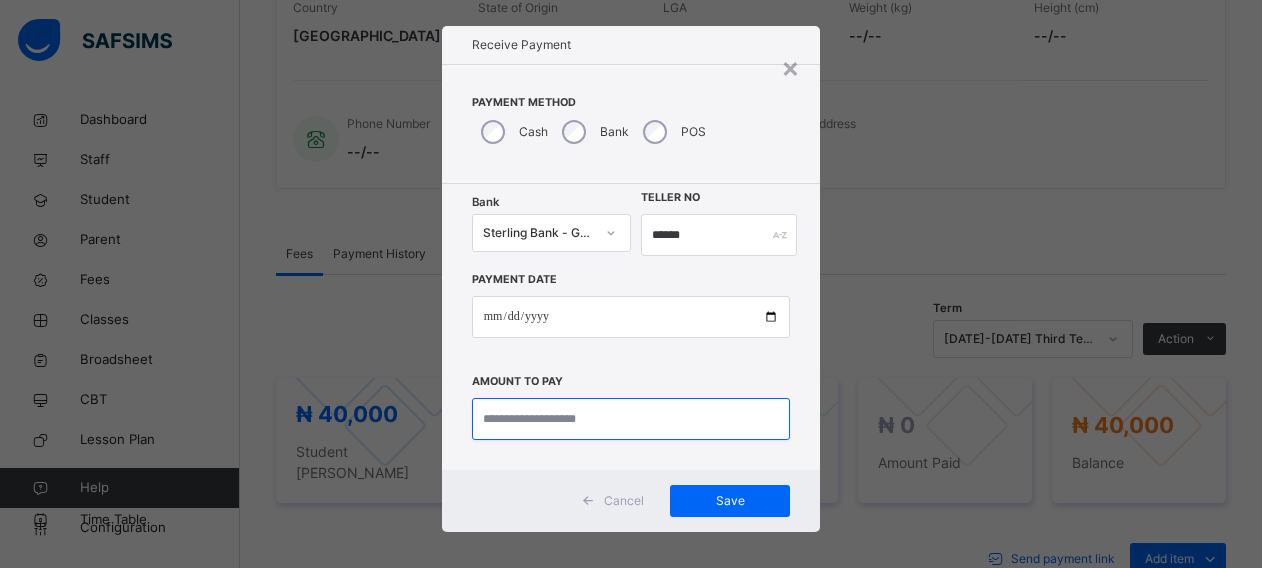 click at bounding box center (631, 419) 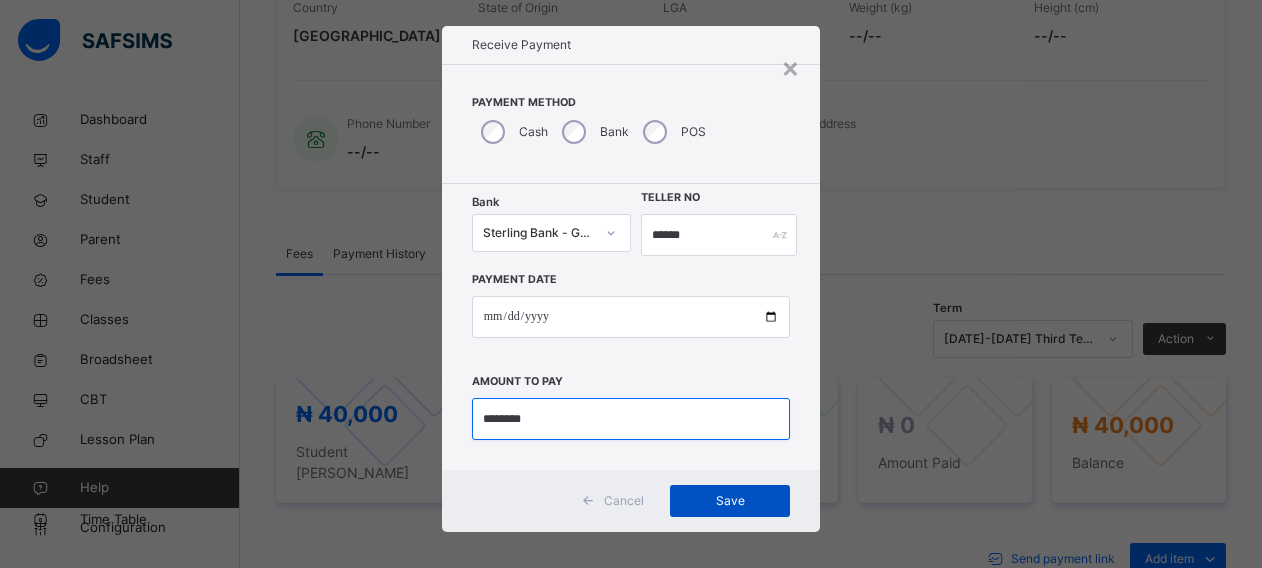 type on "********" 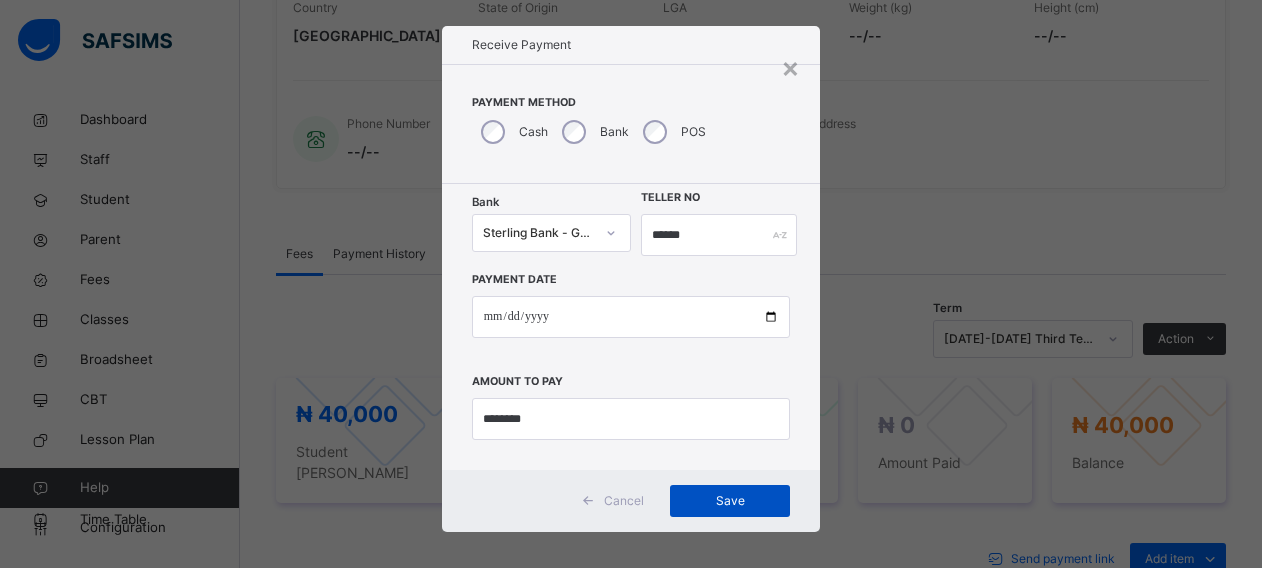 click on "Save" at bounding box center [730, 501] 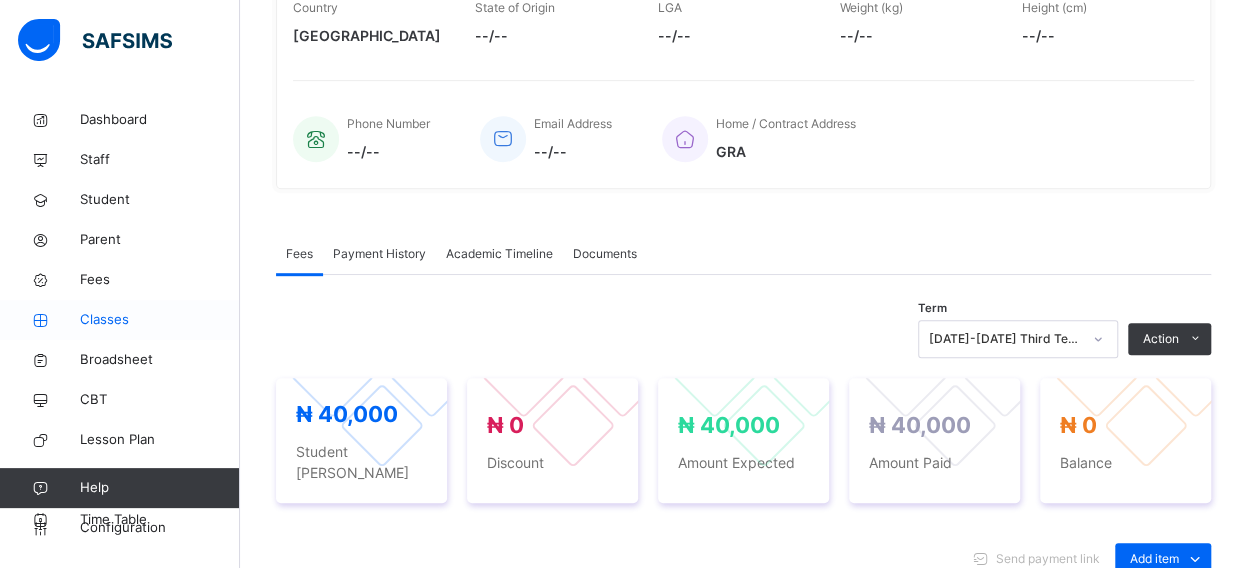 click on "Classes" at bounding box center [160, 320] 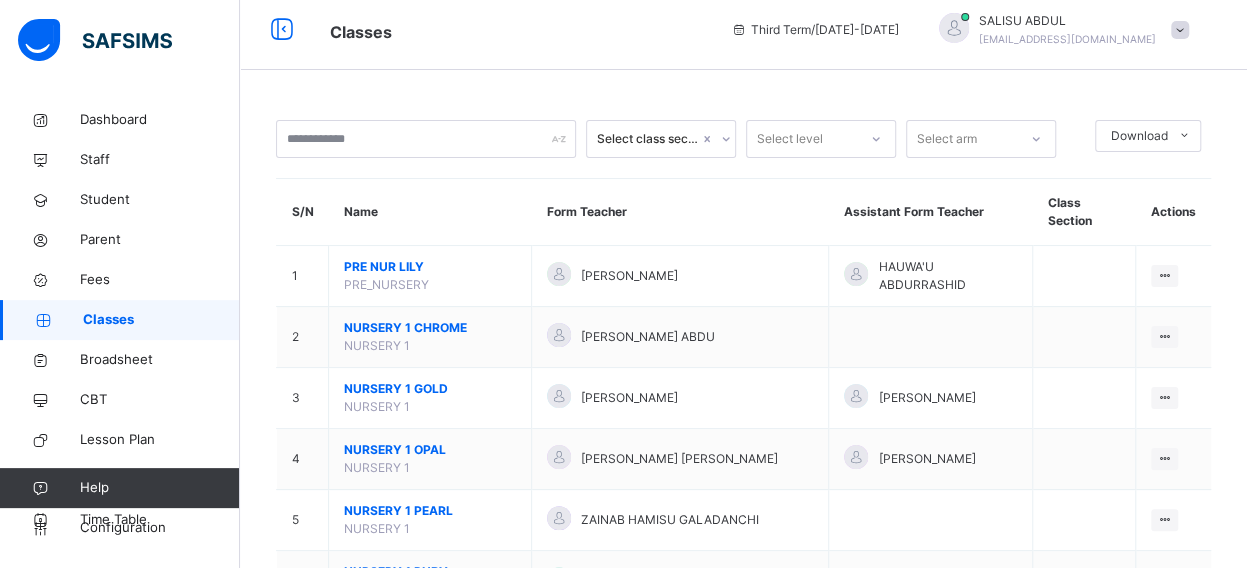 scroll, scrollTop: 422, scrollLeft: 0, axis: vertical 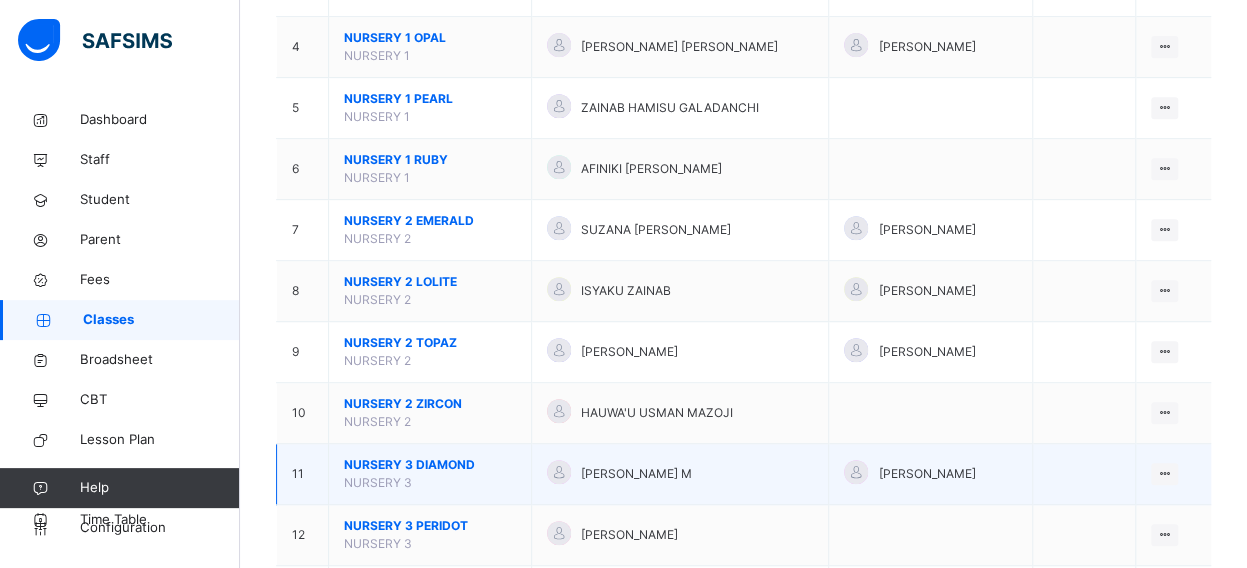click on "NURSERY 3   DIAMOND" at bounding box center (430, 465) 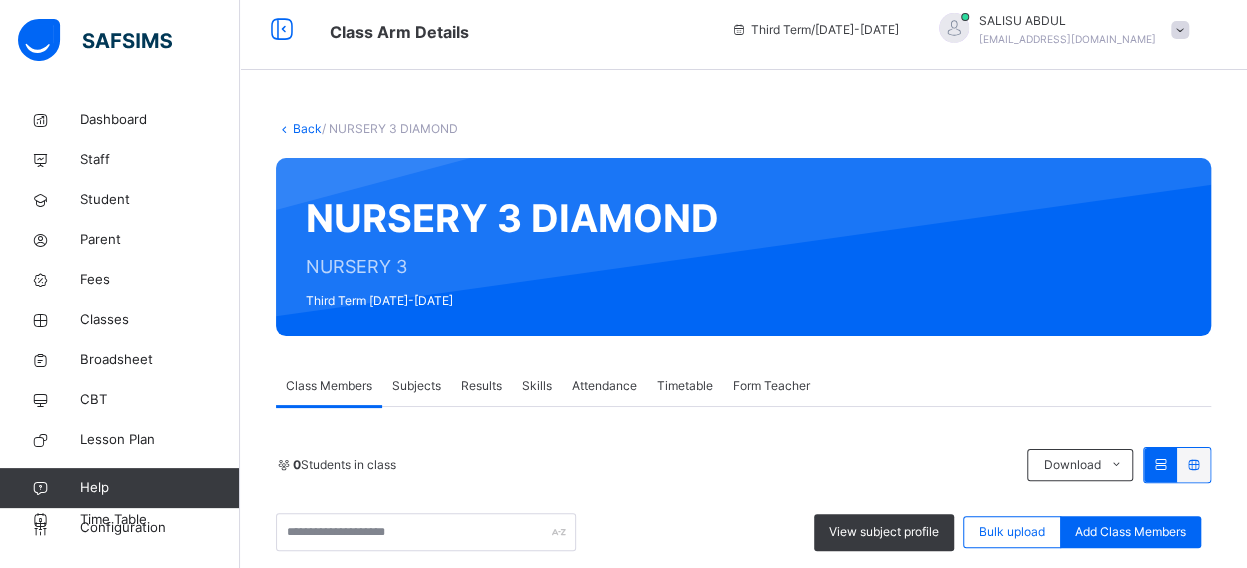 scroll, scrollTop: 422, scrollLeft: 0, axis: vertical 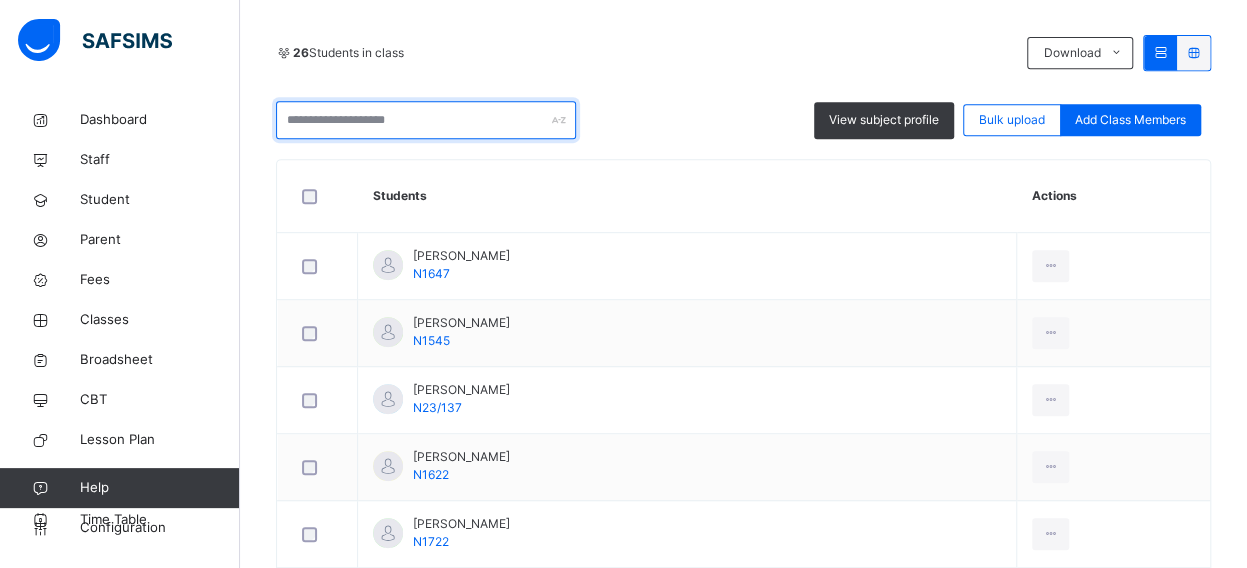 drag, startPoint x: 349, startPoint y: 119, endPoint x: 338, endPoint y: 126, distance: 13.038404 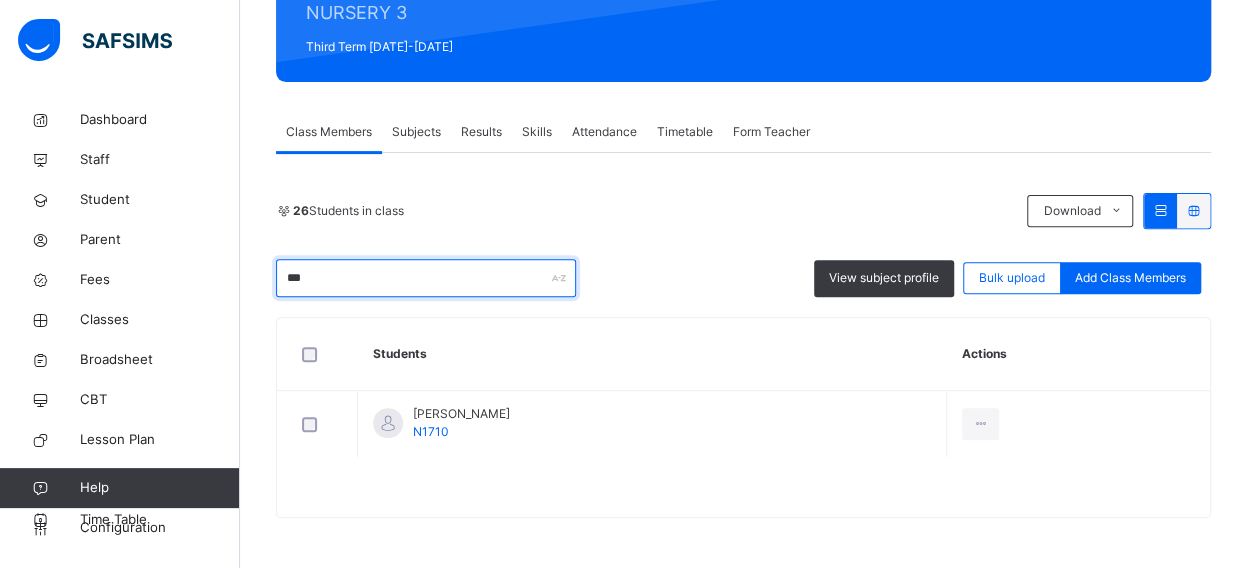 scroll, scrollTop: 262, scrollLeft: 0, axis: vertical 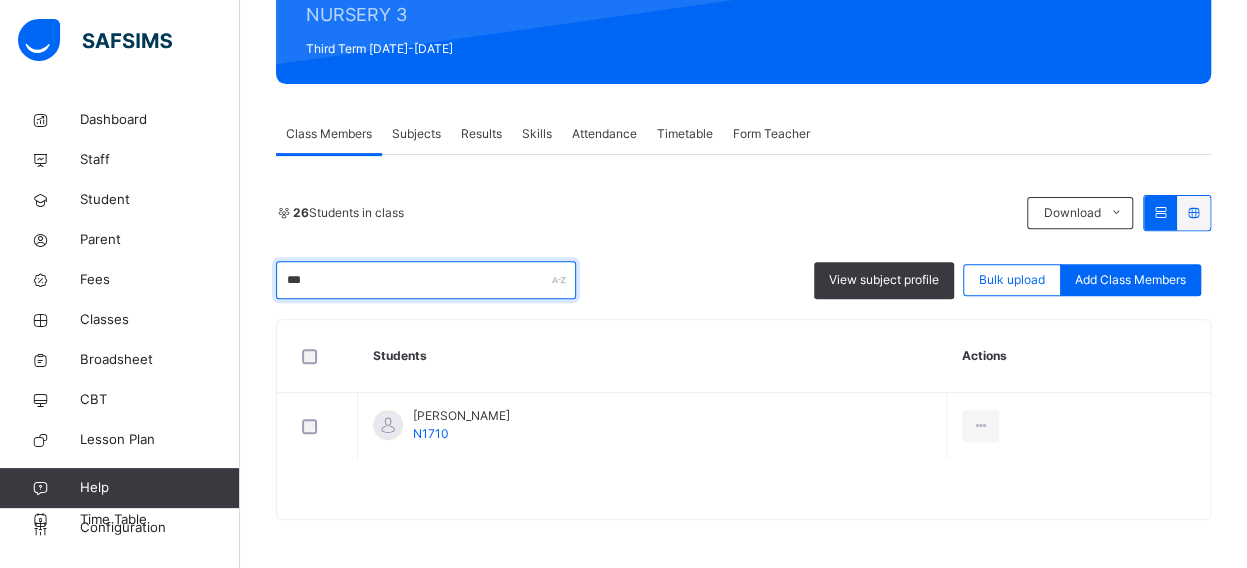 type on "***" 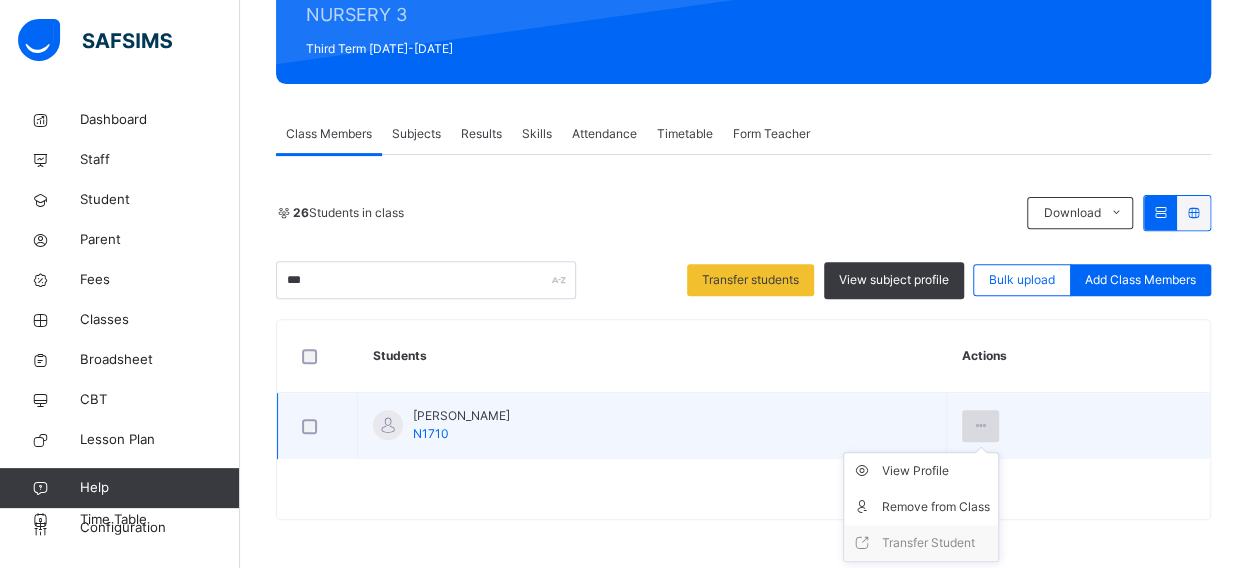 click at bounding box center [980, 426] 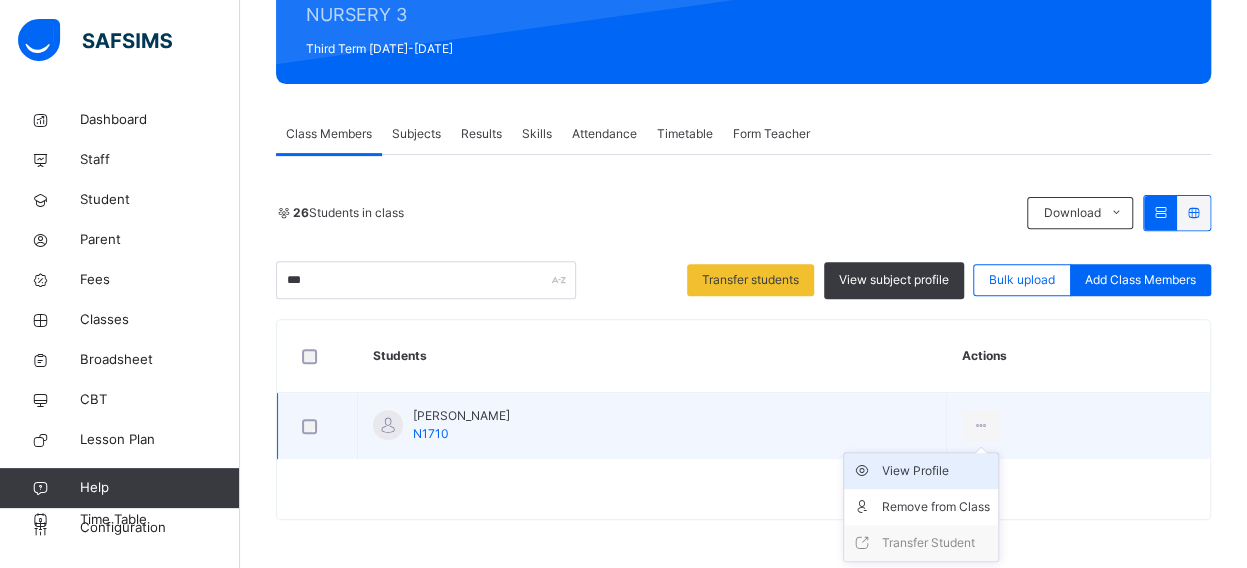 click on "View Profile" at bounding box center (936, 471) 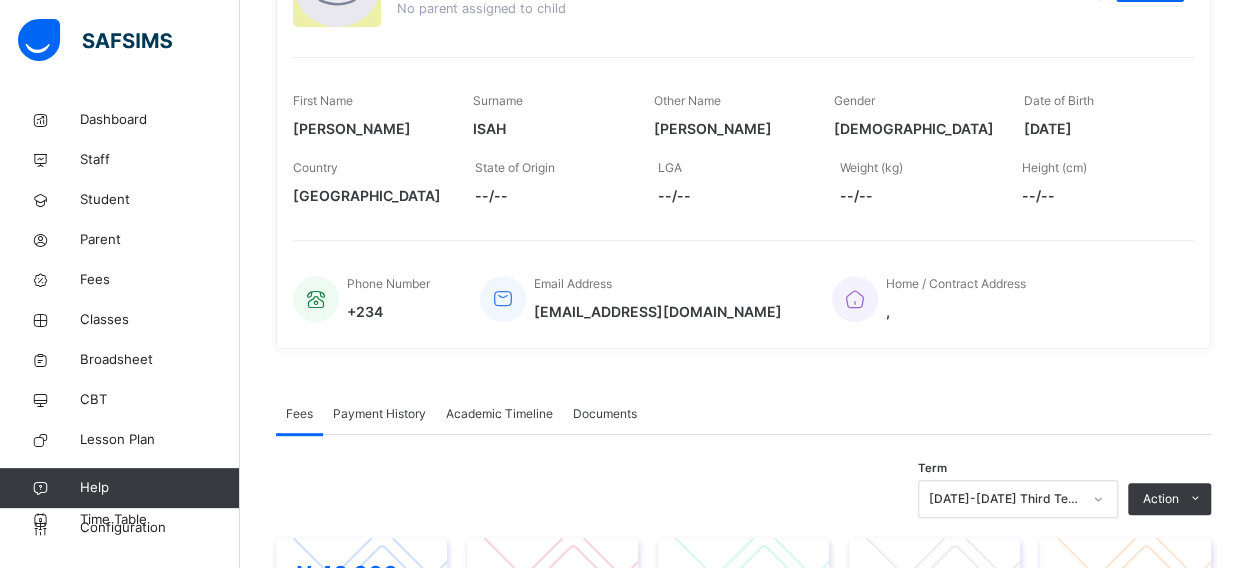 scroll, scrollTop: 484, scrollLeft: 0, axis: vertical 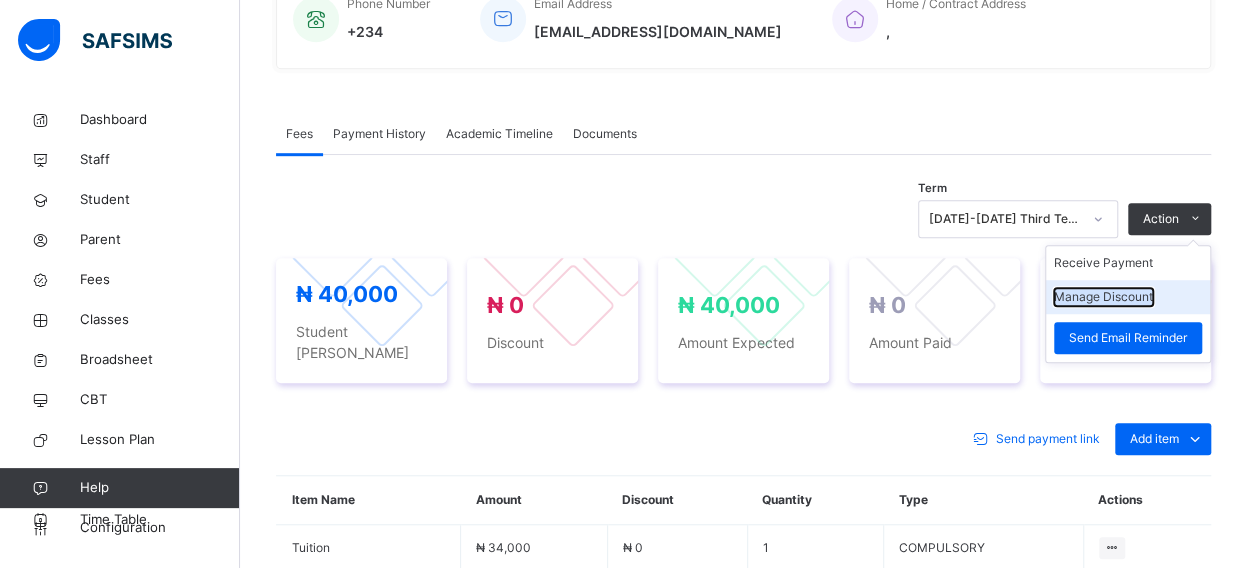 click on "Manage Discount" at bounding box center [1103, 297] 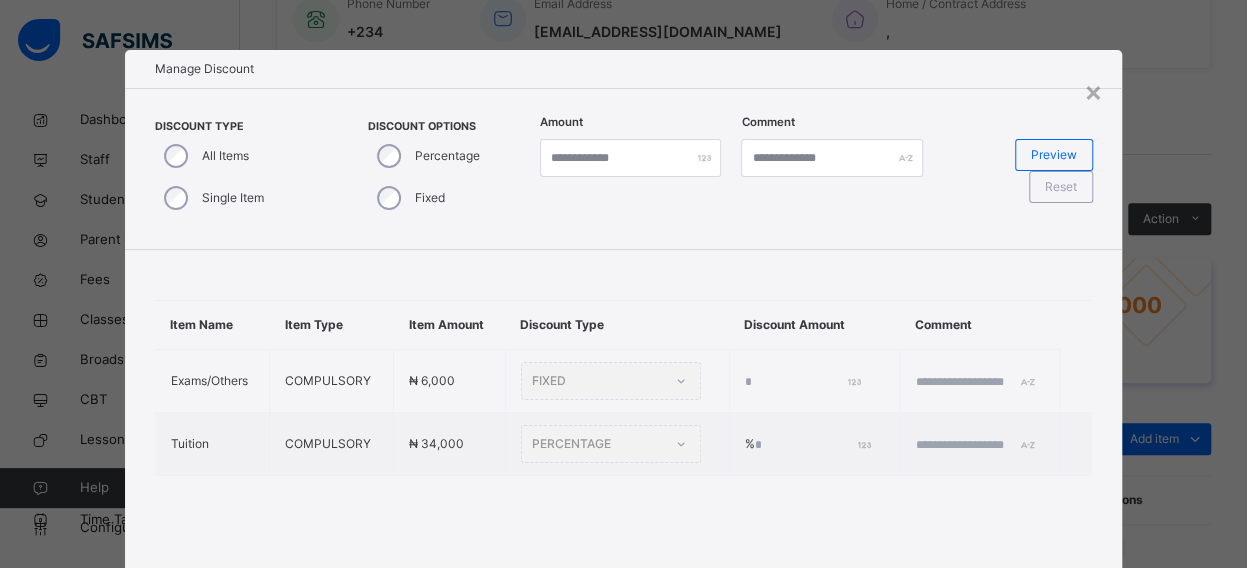 type on "*" 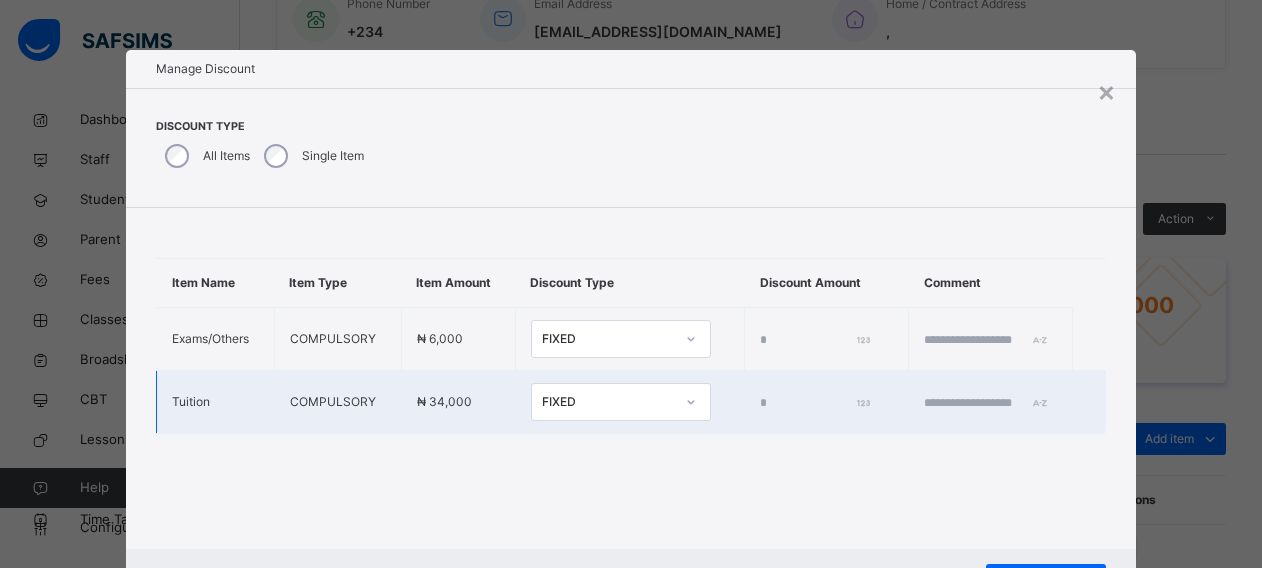 click on "FIXED" at bounding box center [608, 402] 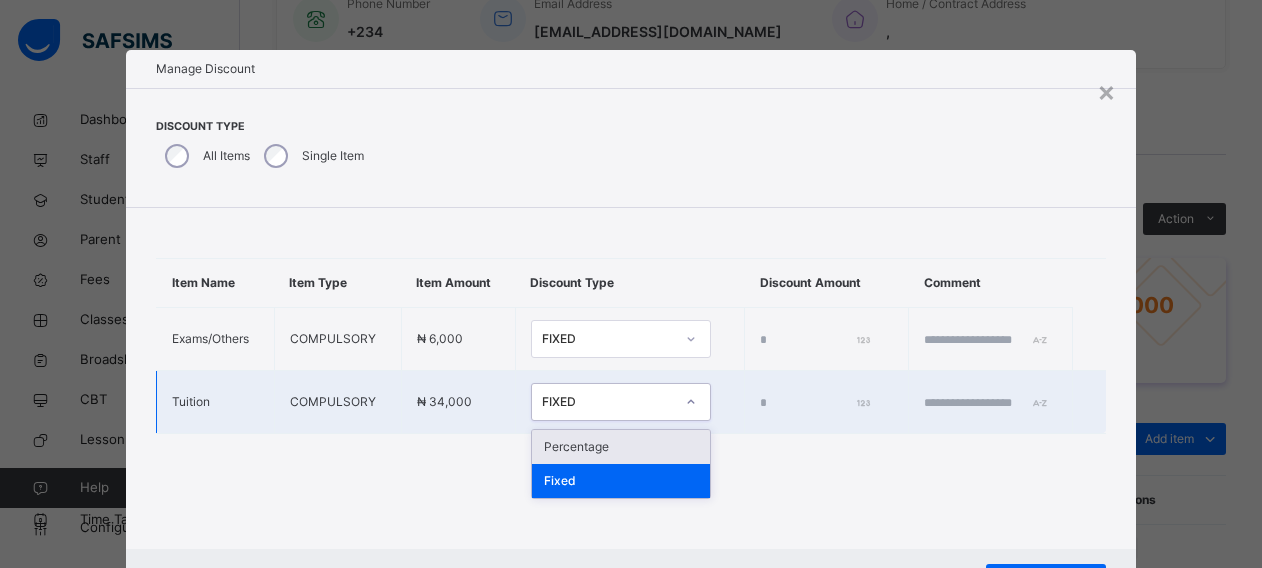 click on "Percentage" at bounding box center (621, 447) 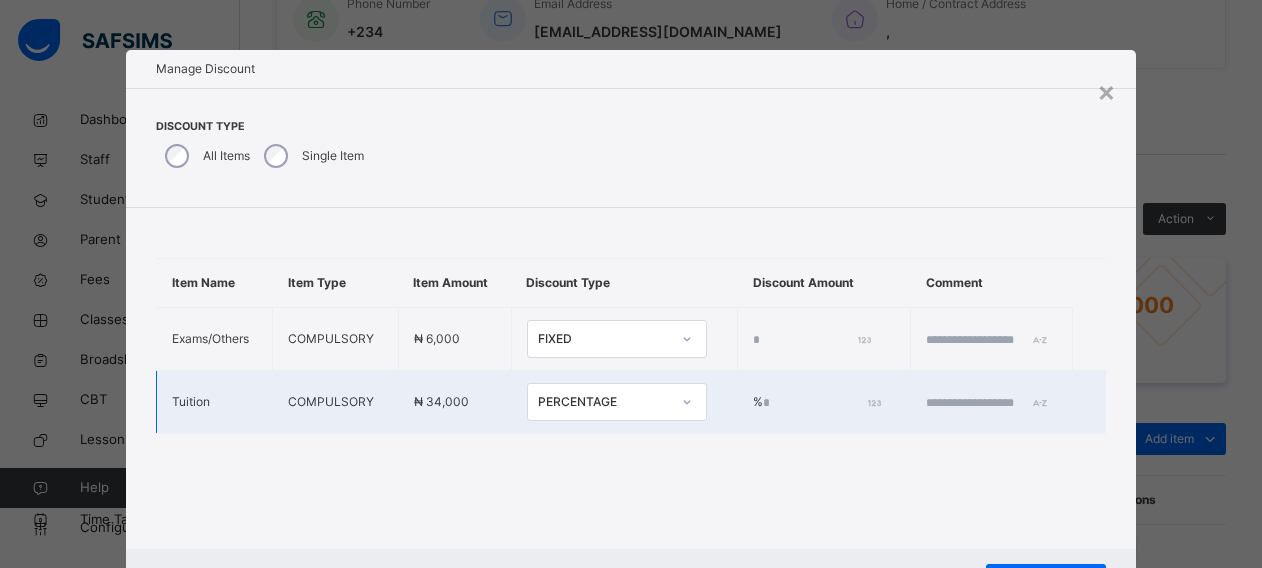click on "*" at bounding box center (820, 403) 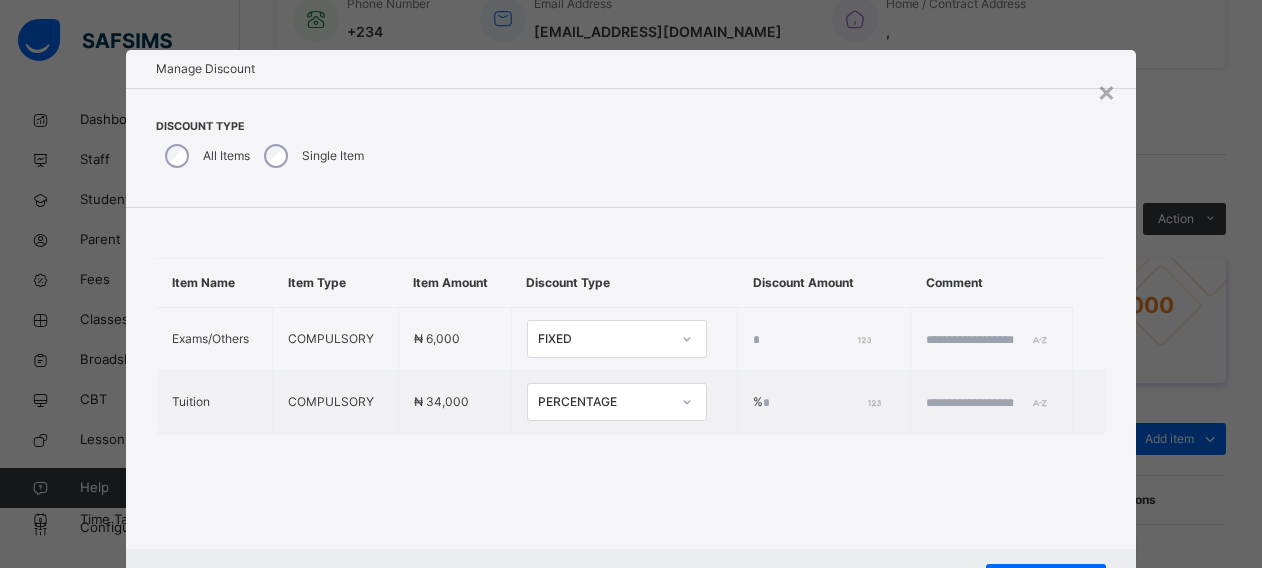 scroll, scrollTop: 92, scrollLeft: 0, axis: vertical 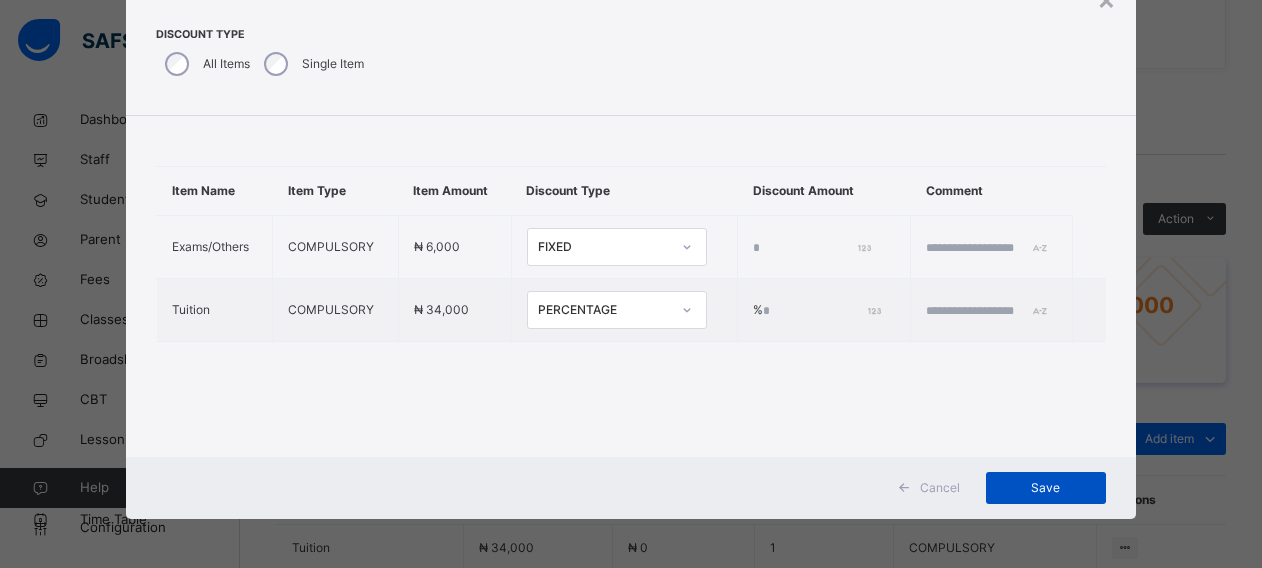 type on "**" 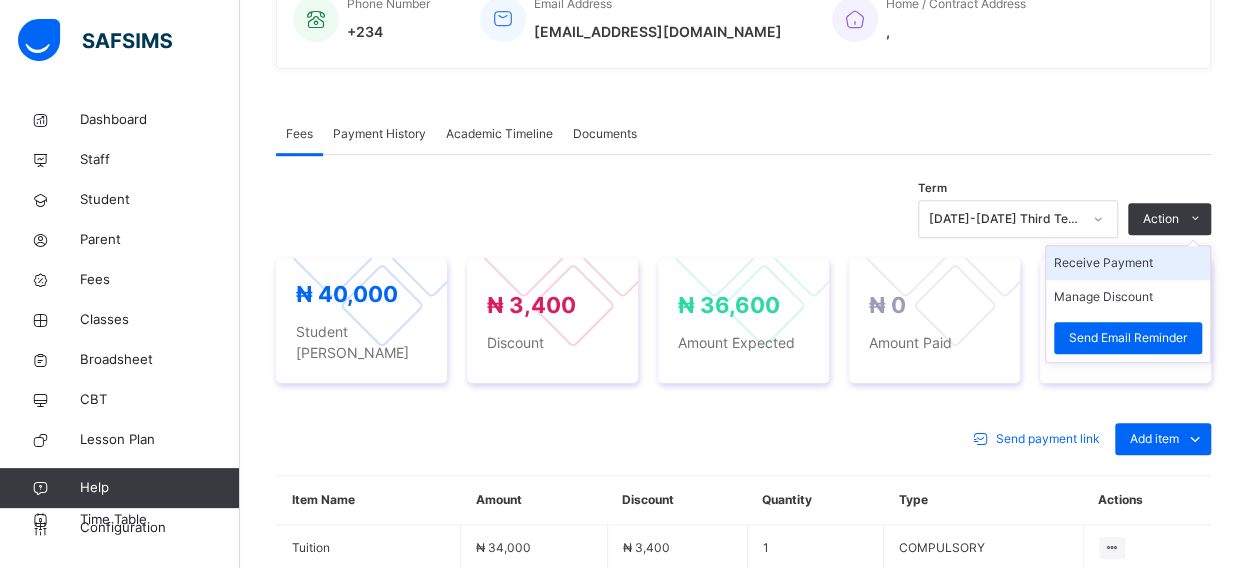 click on "Receive Payment" at bounding box center [1128, 263] 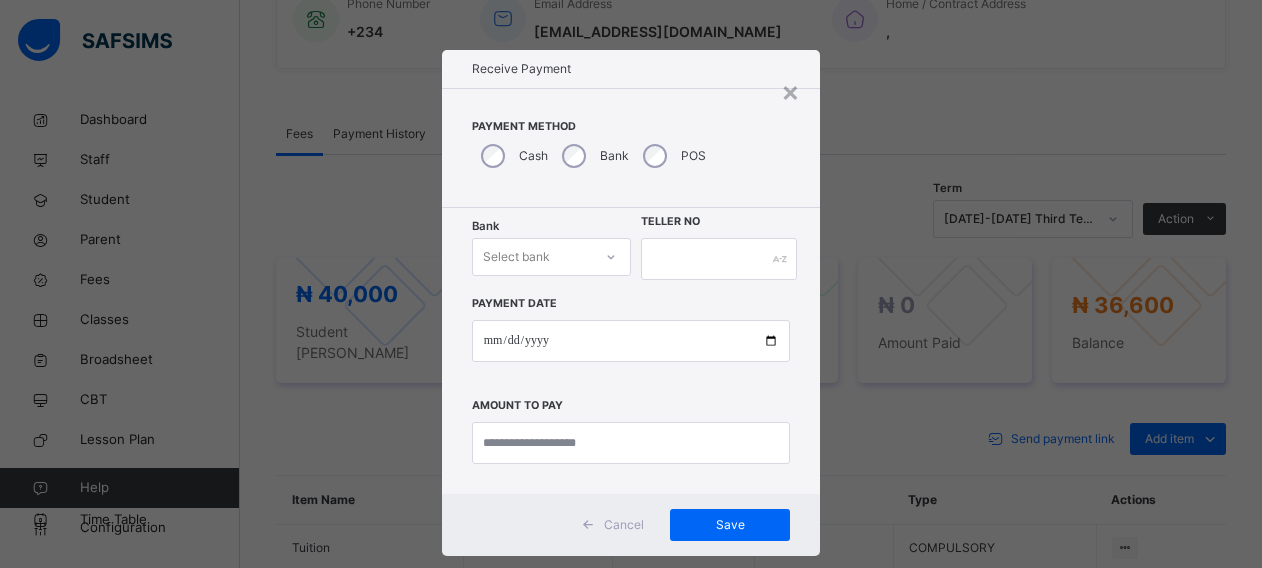 click on "Bank Select bank" at bounding box center [551, 259] 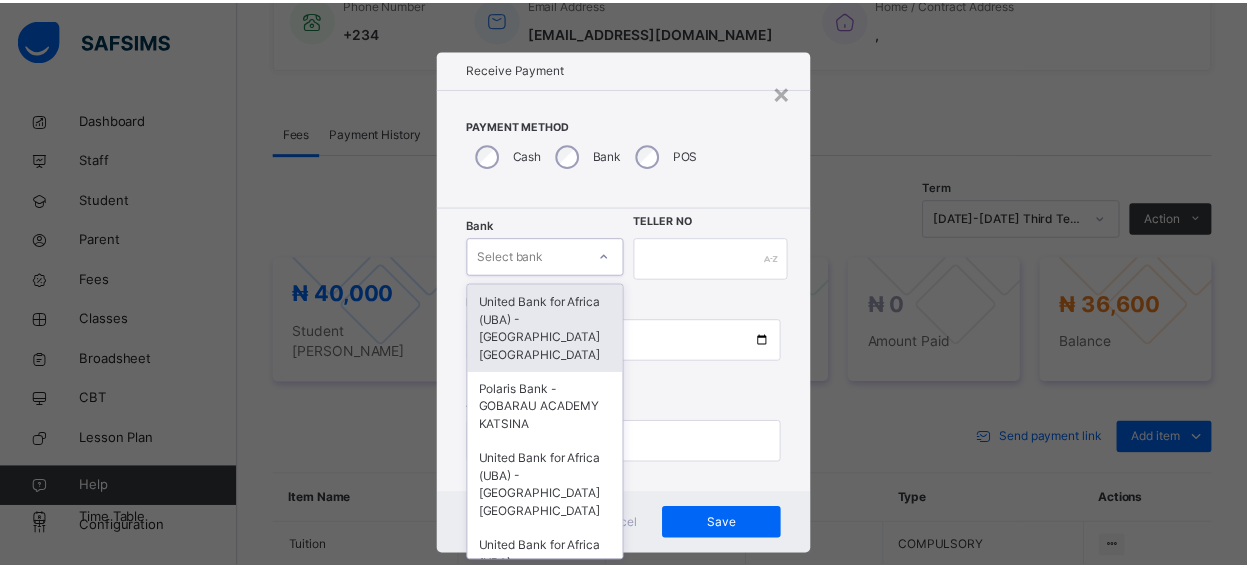 scroll, scrollTop: 24, scrollLeft: 0, axis: vertical 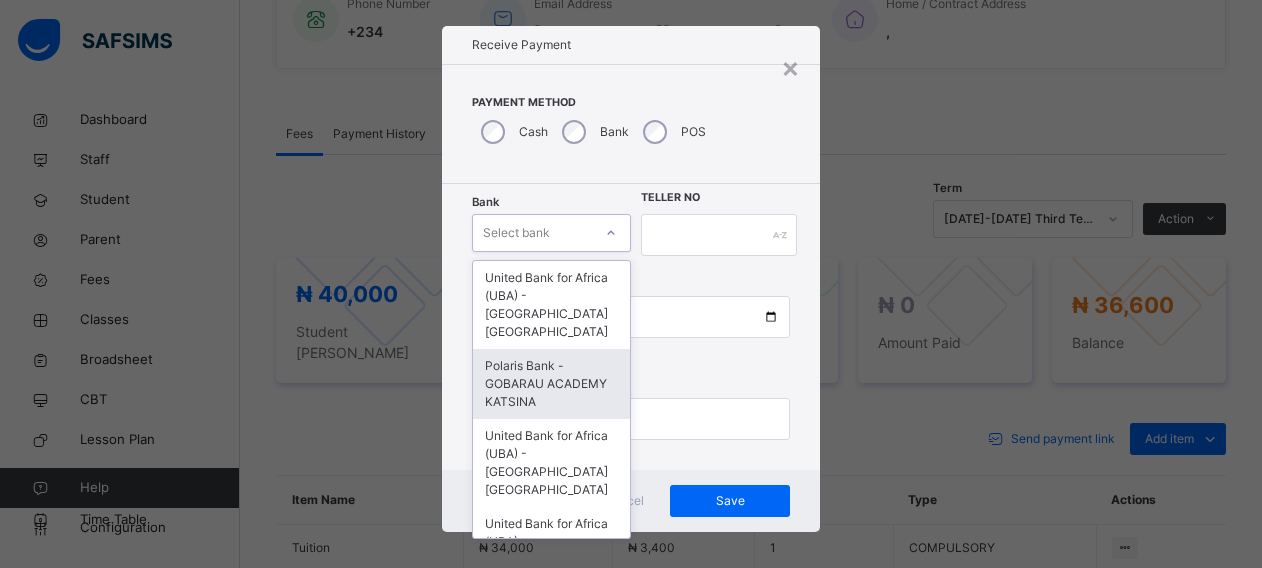 click on "Polaris Bank - GOBARAU ACADEMY KATSINA" at bounding box center [551, 384] 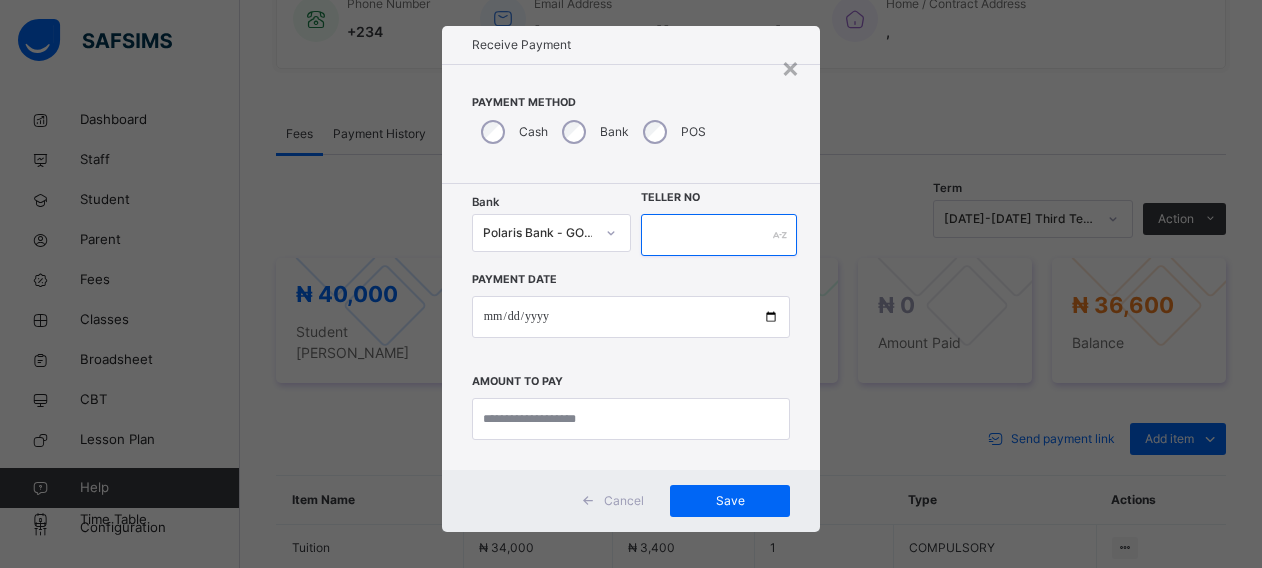 click at bounding box center (719, 235) 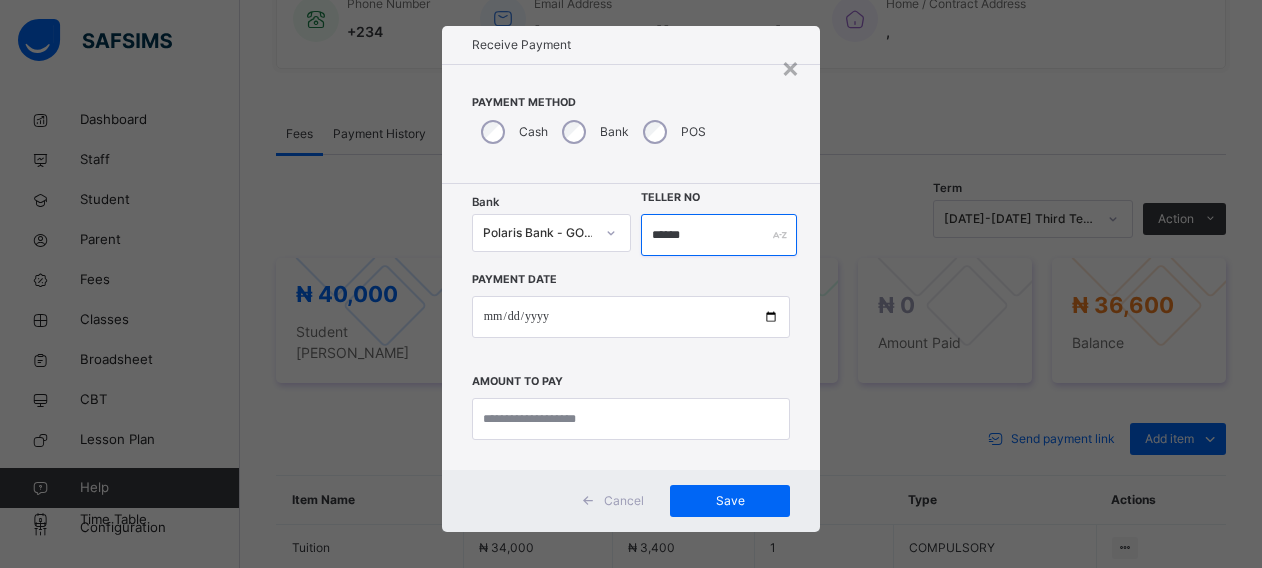 type on "******" 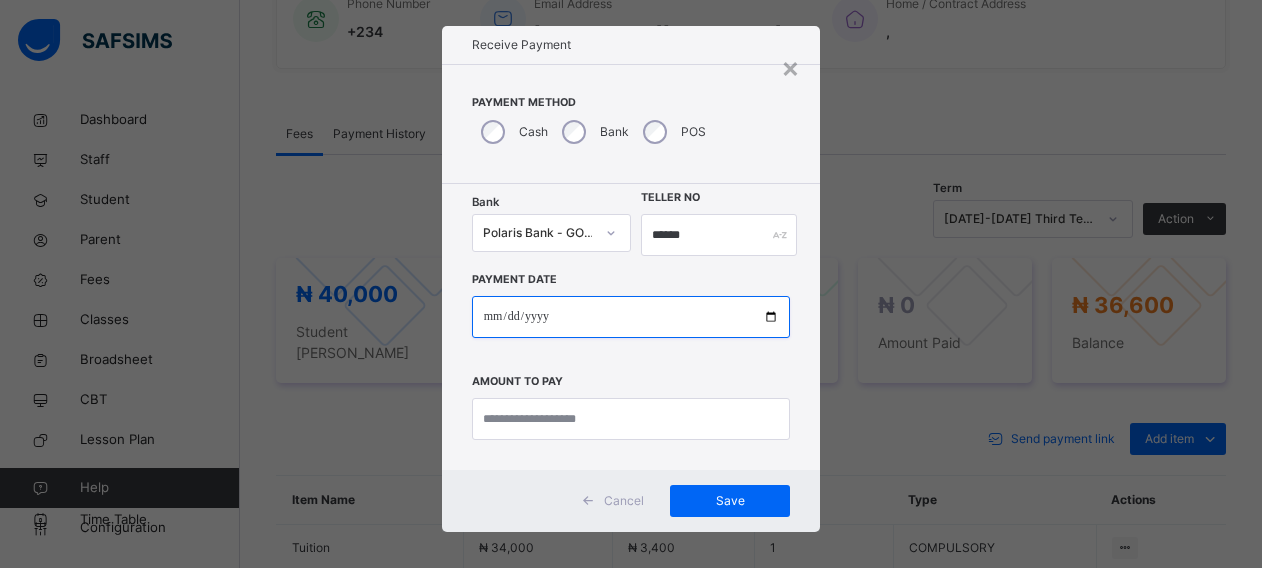 click at bounding box center [631, 317] 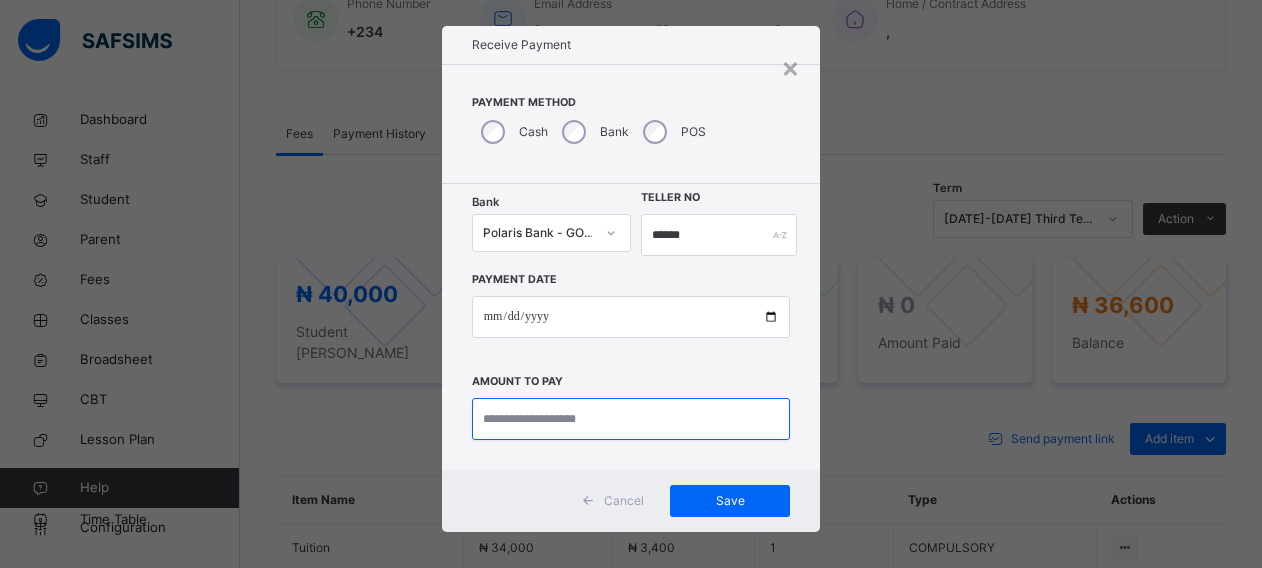 click at bounding box center [631, 419] 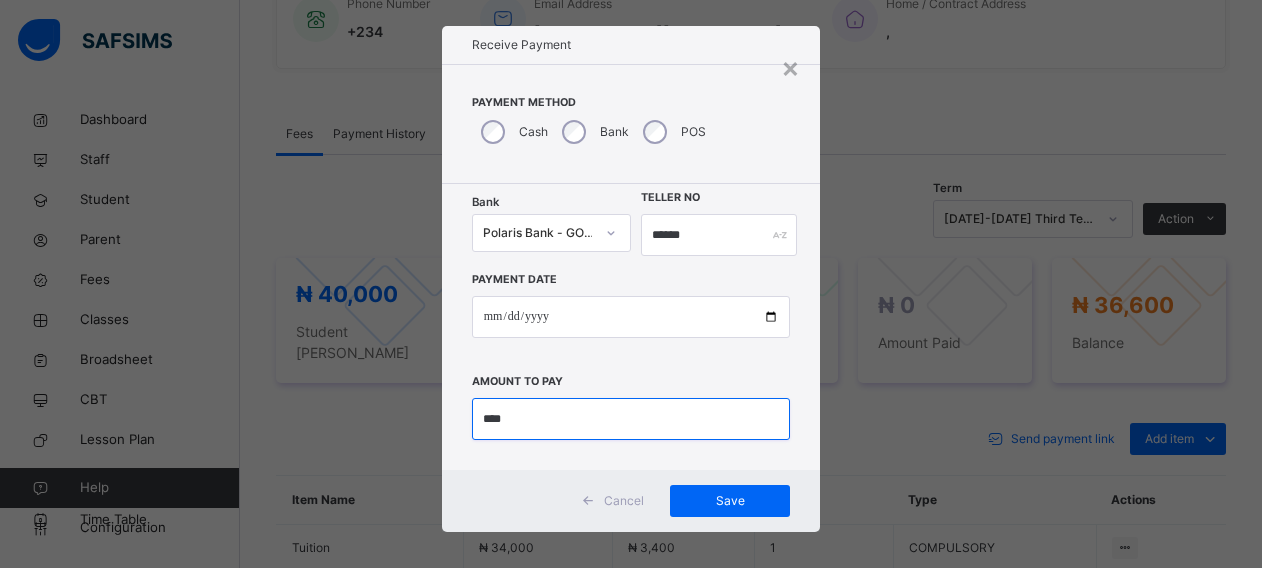 click at bounding box center (631, 419) 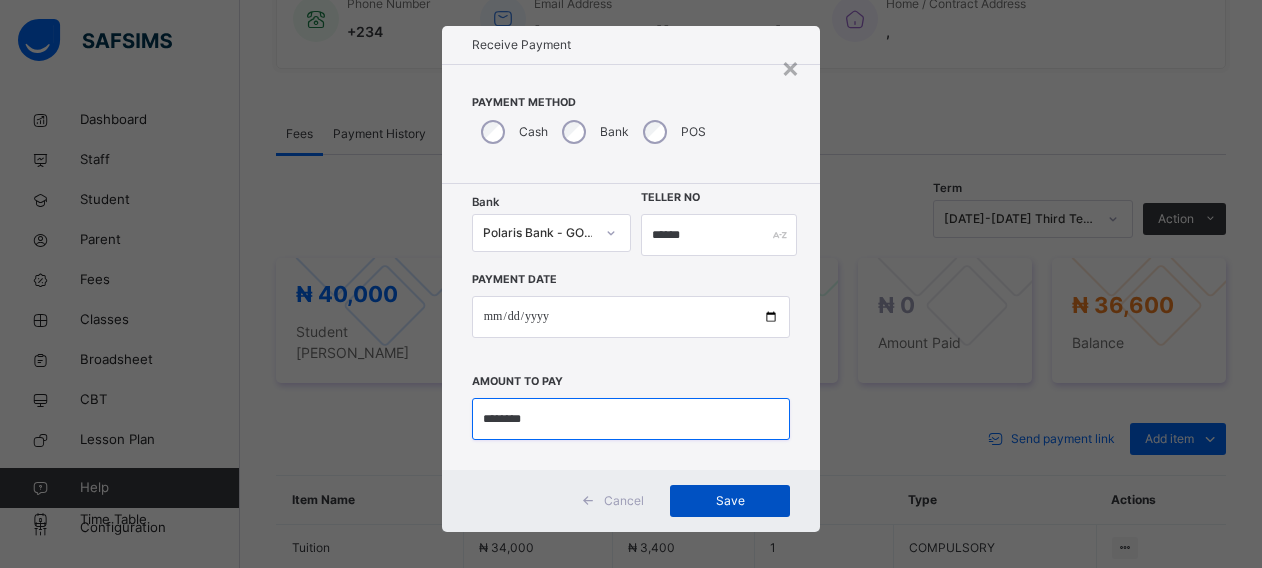 type on "********" 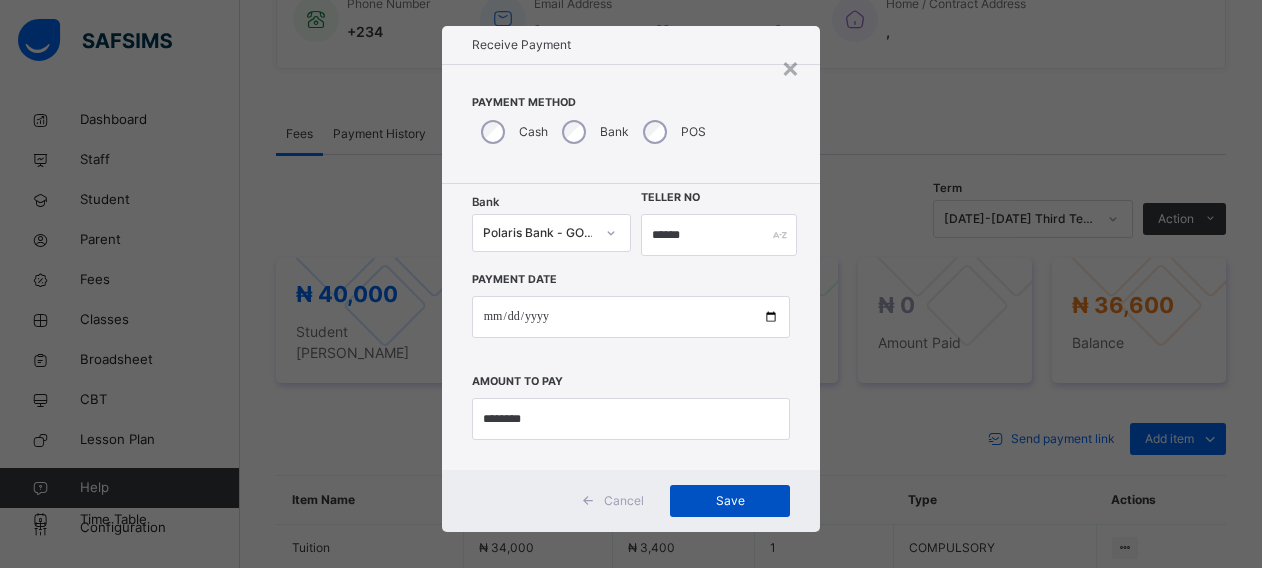 click on "Save" at bounding box center (730, 501) 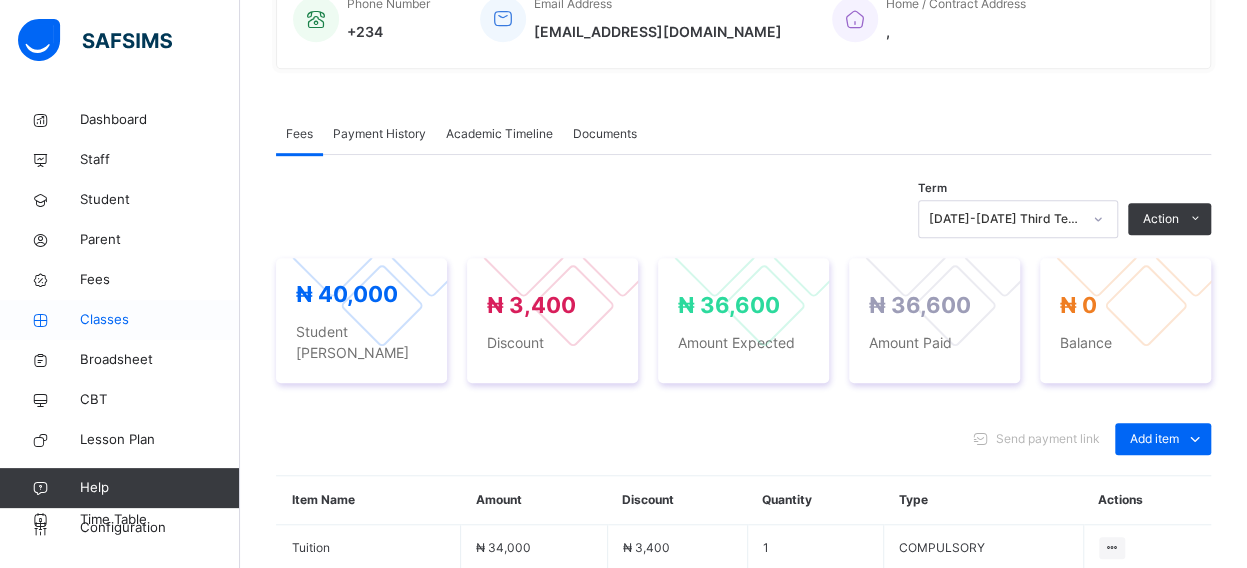 click on "Classes" at bounding box center [160, 320] 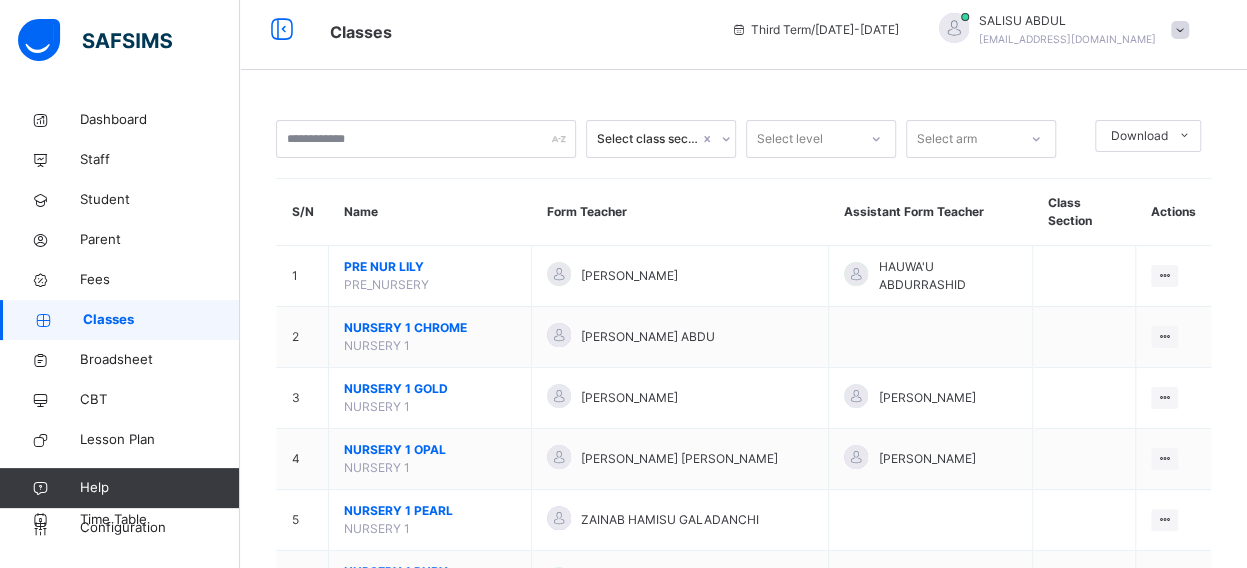 scroll, scrollTop: 542, scrollLeft: 0, axis: vertical 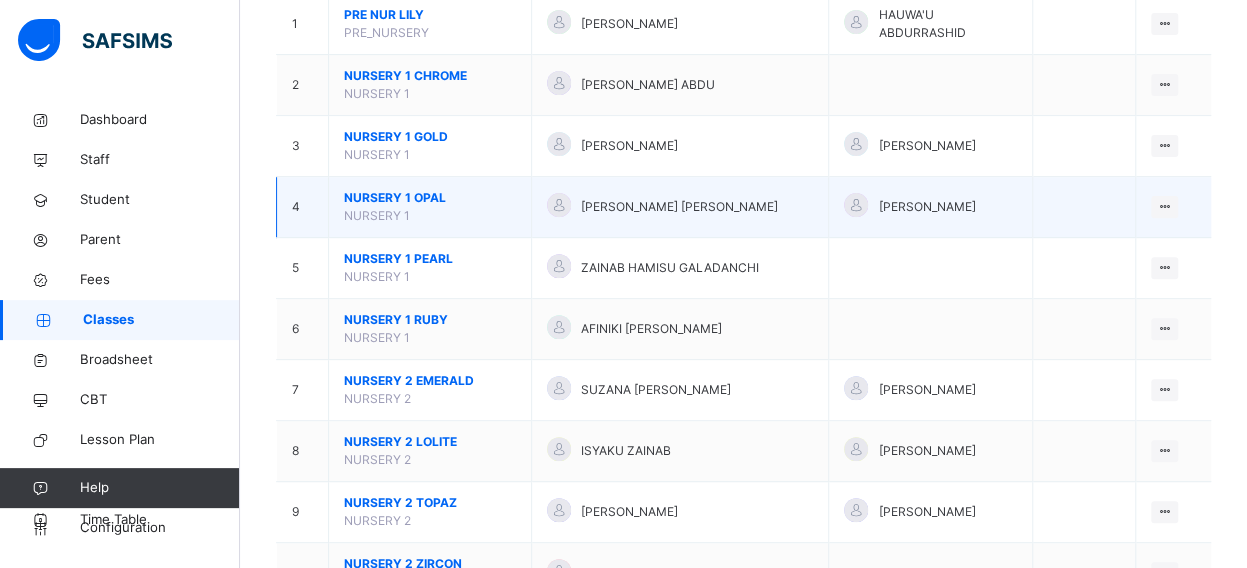 click on "NURSERY 1   OPAL" at bounding box center [430, 198] 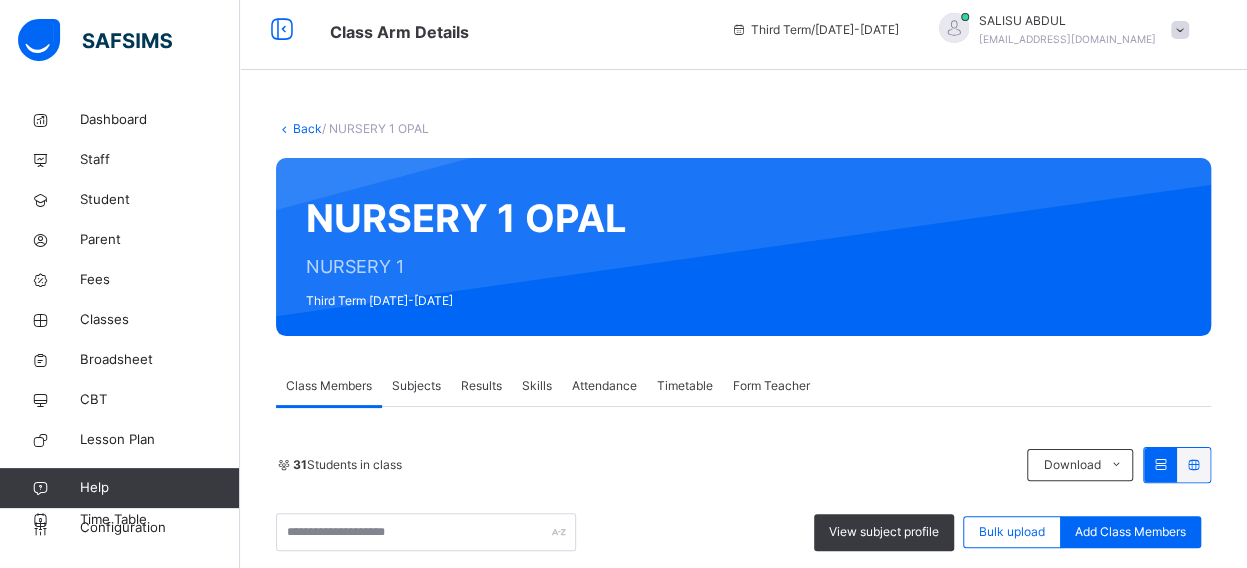 scroll, scrollTop: 262, scrollLeft: 0, axis: vertical 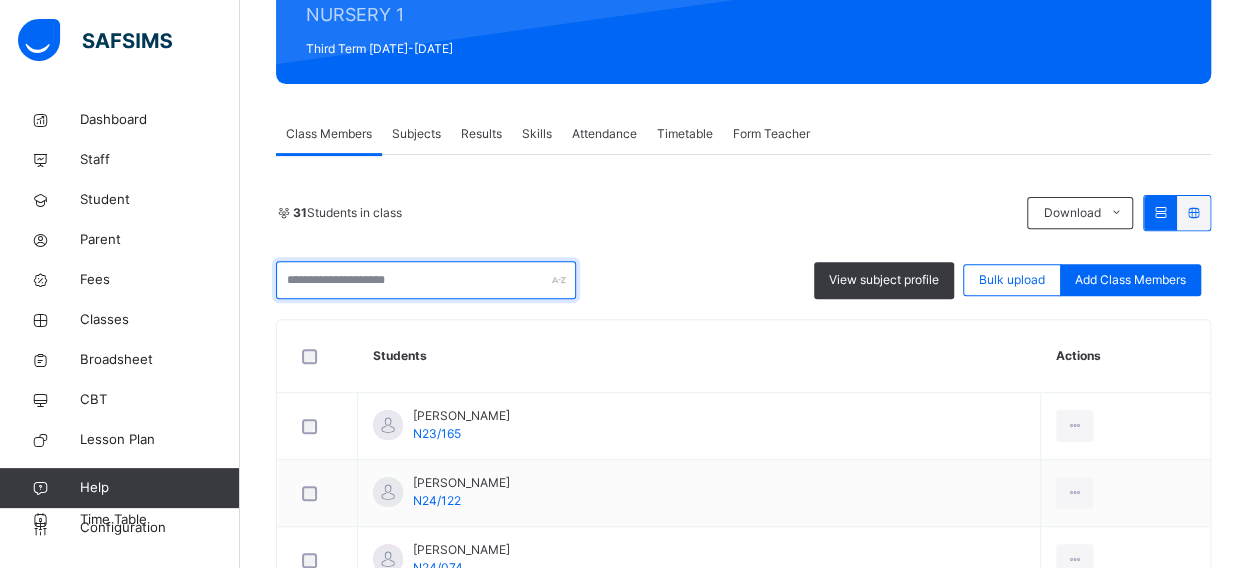 click at bounding box center [426, 280] 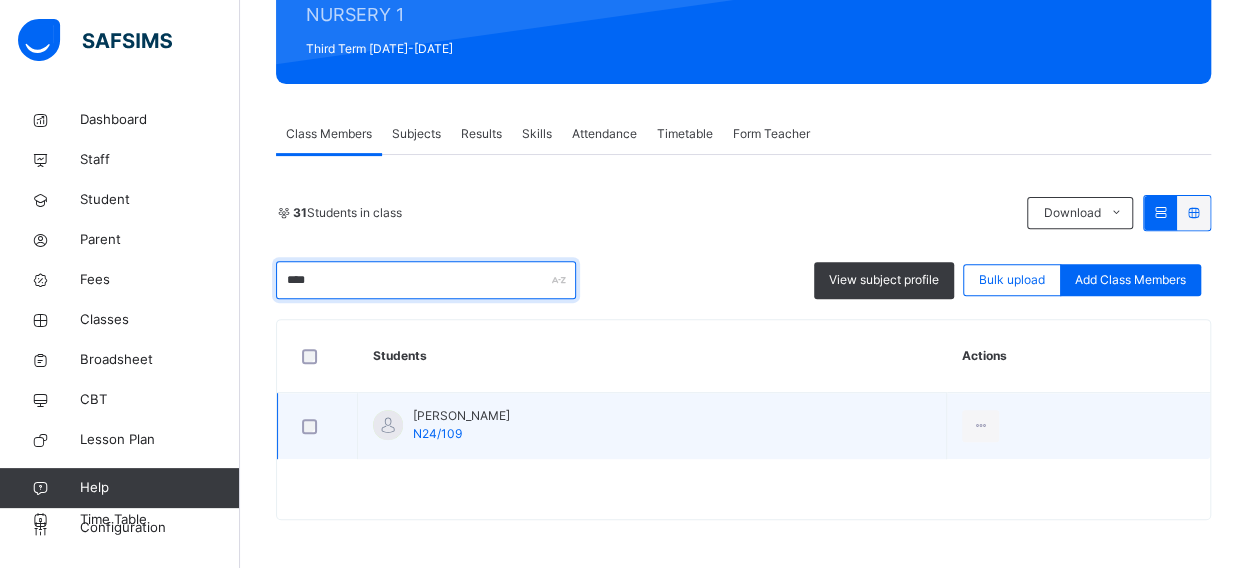 type on "****" 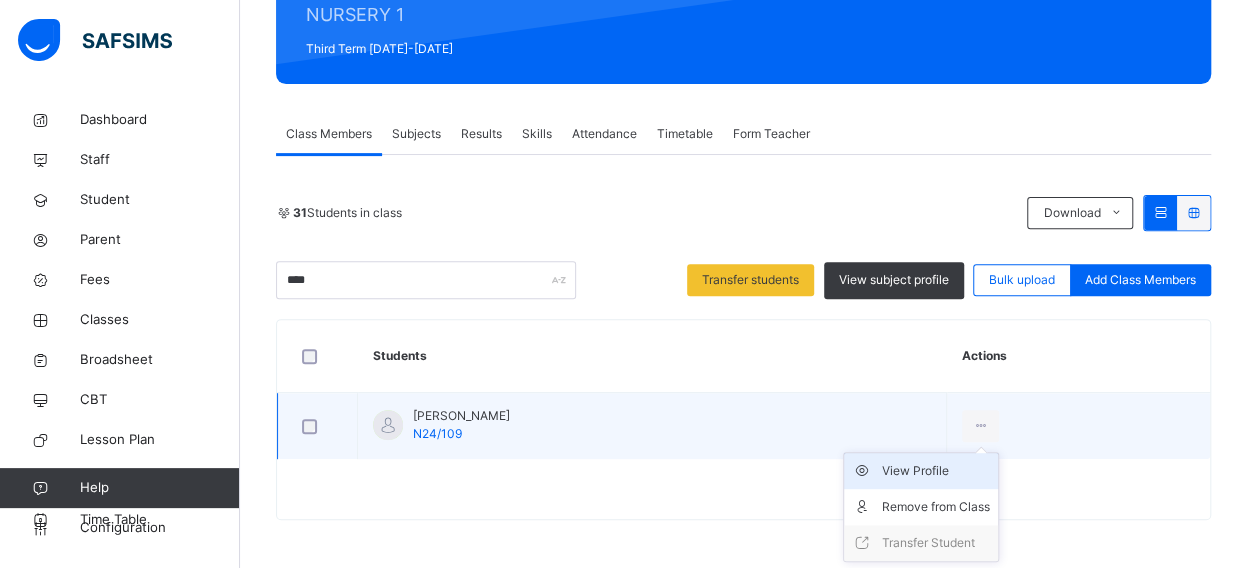 click on "View Profile" at bounding box center [936, 471] 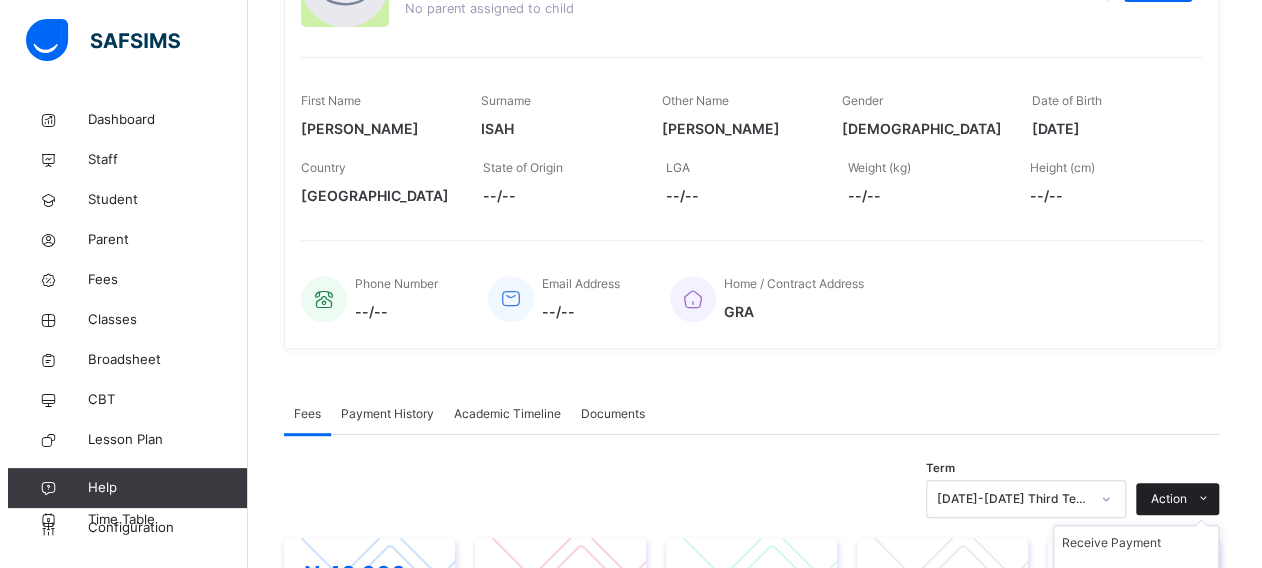 scroll, scrollTop: 542, scrollLeft: 0, axis: vertical 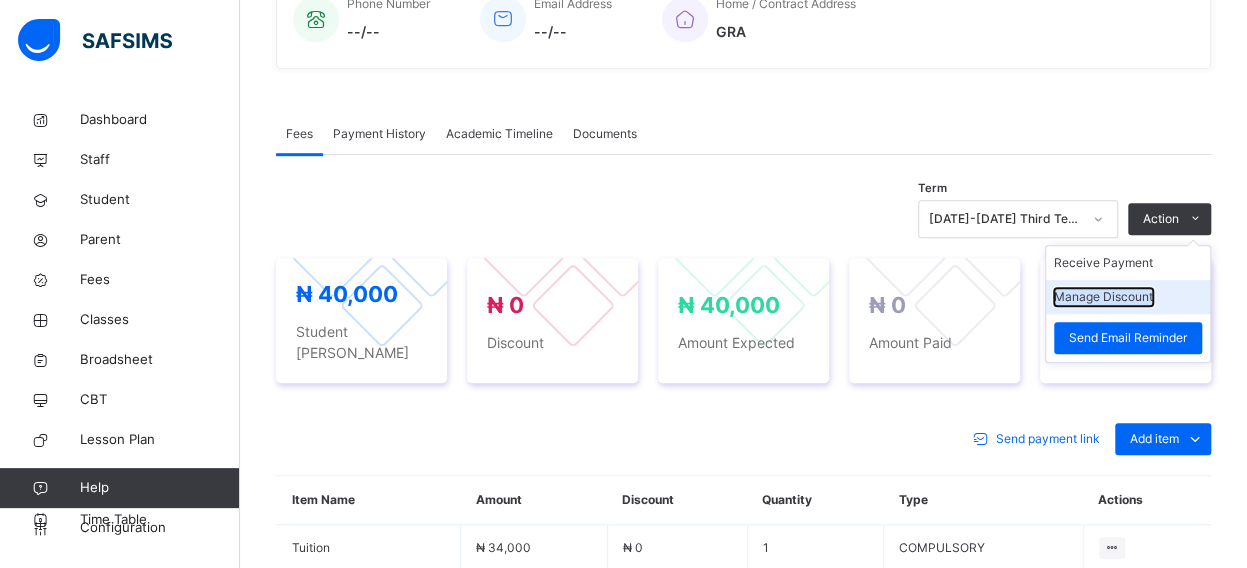 click on "Manage Discount" at bounding box center [1103, 297] 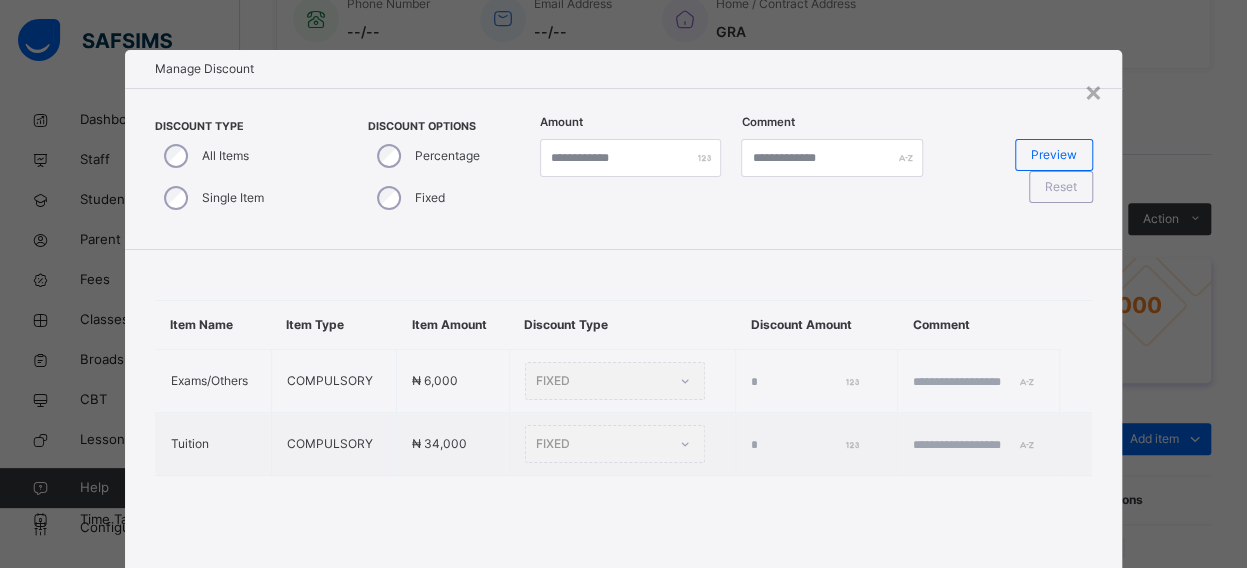 type on "*" 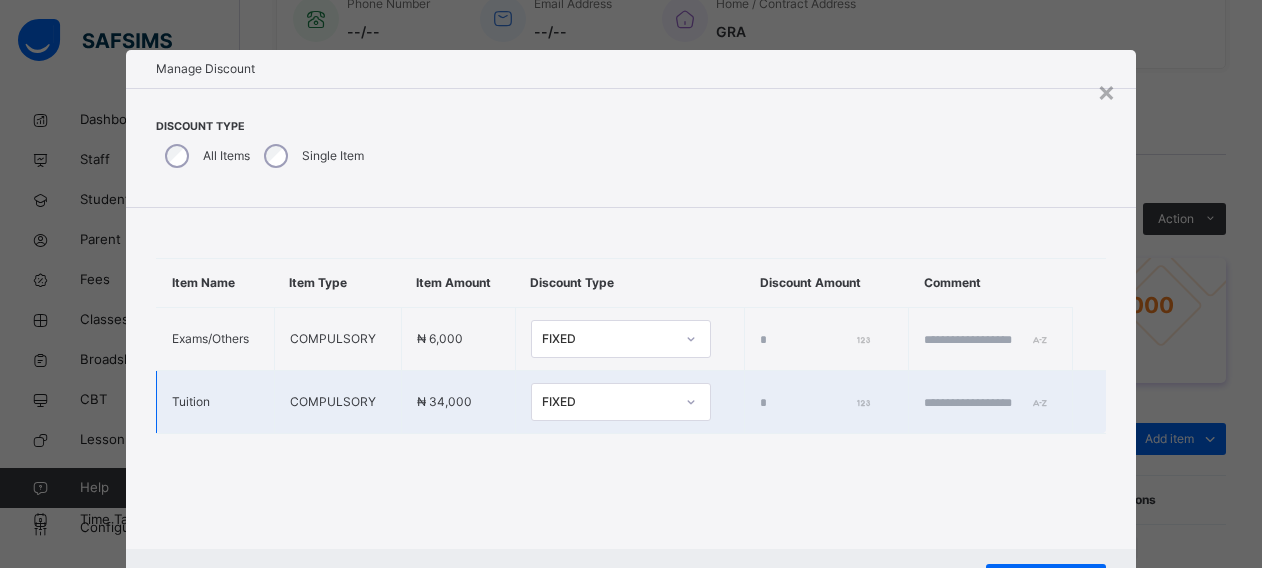 click on "FIXED" at bounding box center [608, 402] 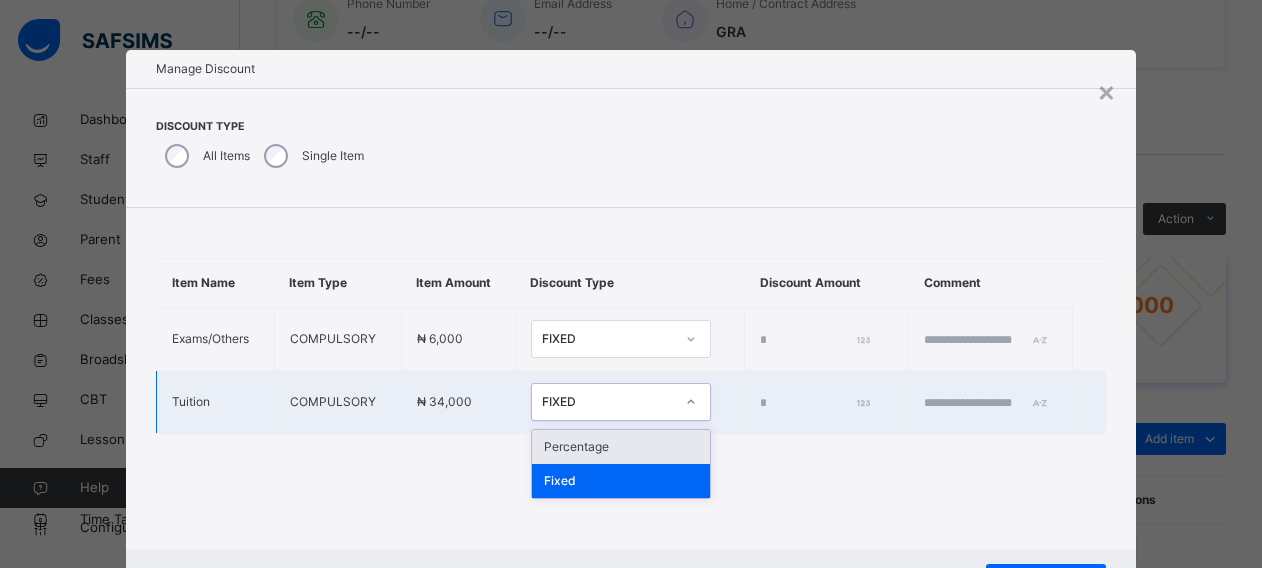 click on "Percentage" at bounding box center [621, 447] 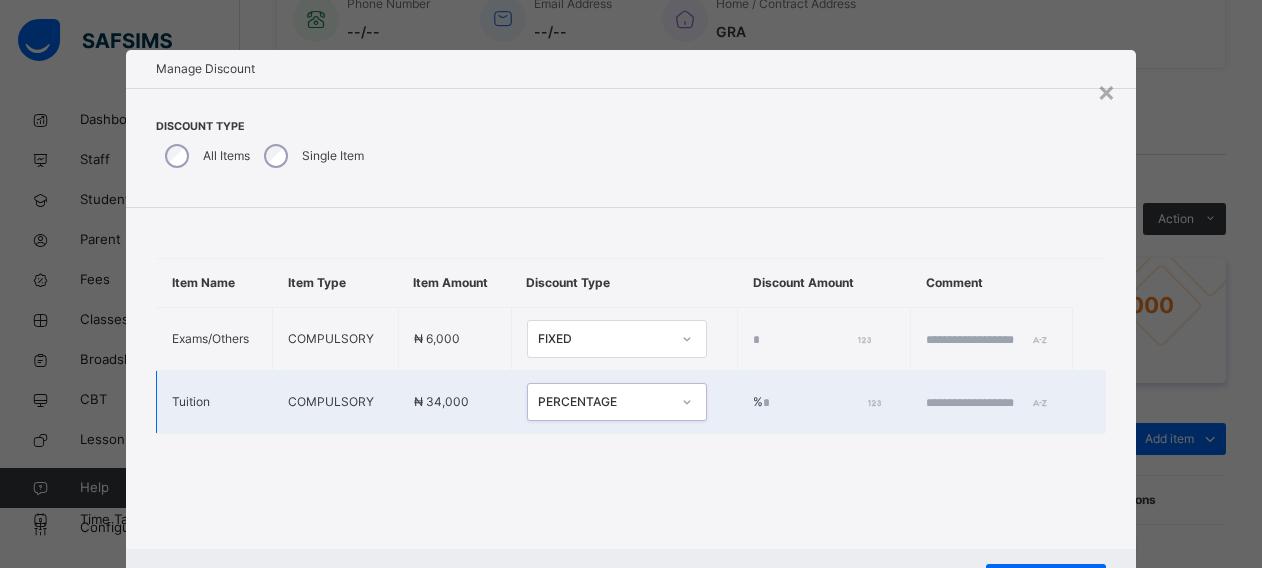 click on "*" at bounding box center (820, 403) 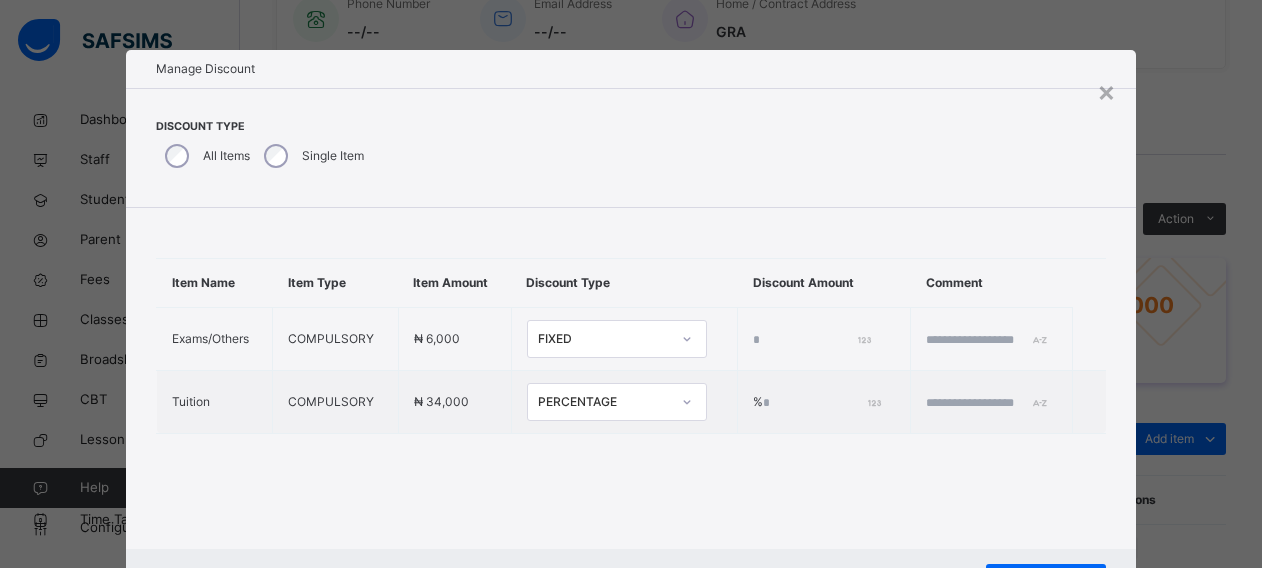 scroll, scrollTop: 92, scrollLeft: 0, axis: vertical 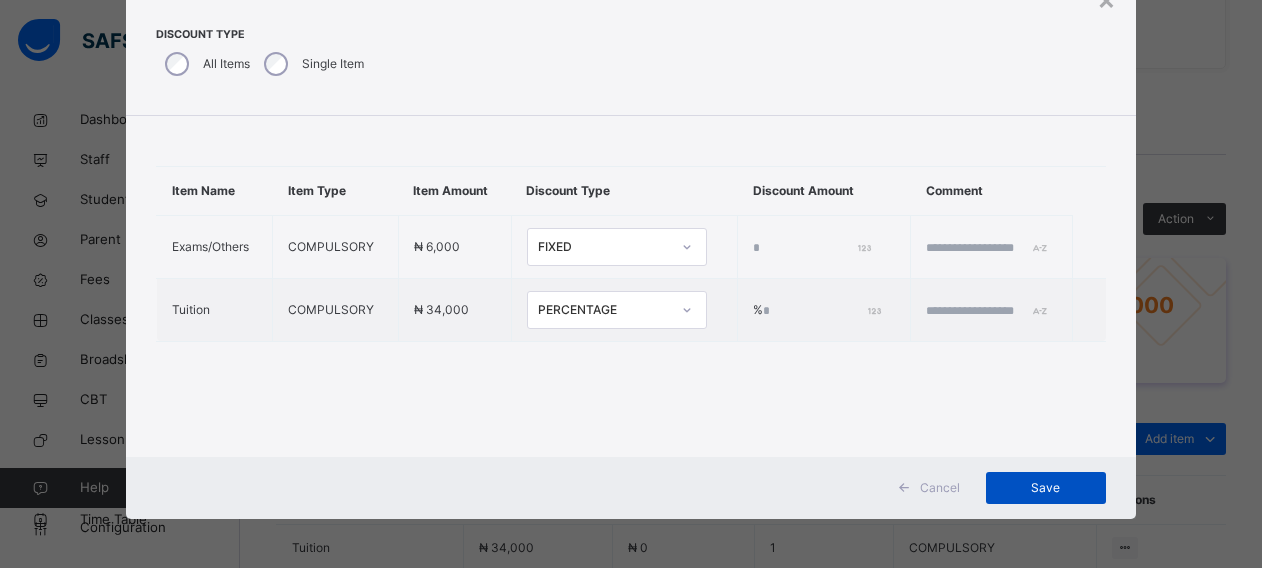 type on "**" 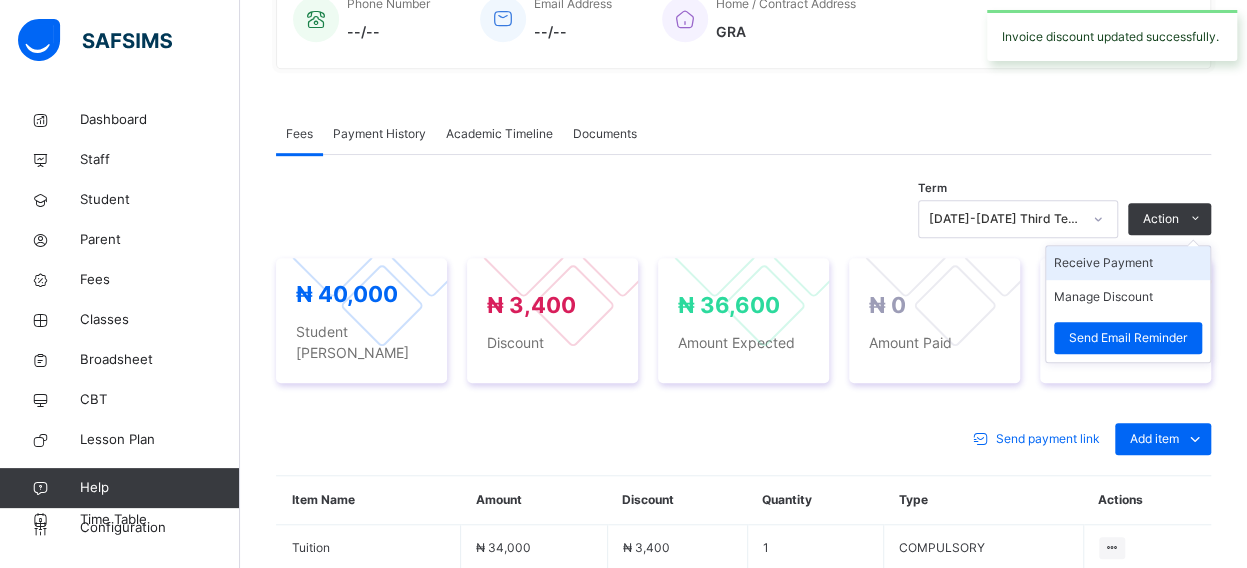 click on "Receive Payment" at bounding box center [1128, 263] 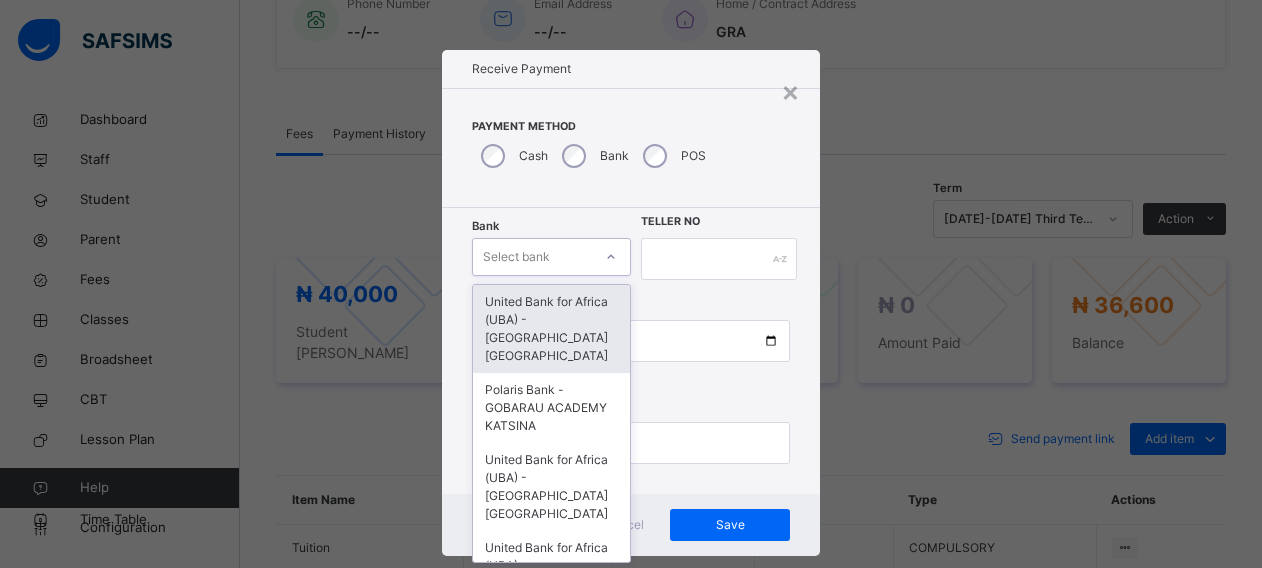 click on "Select bank" at bounding box center [551, 257] 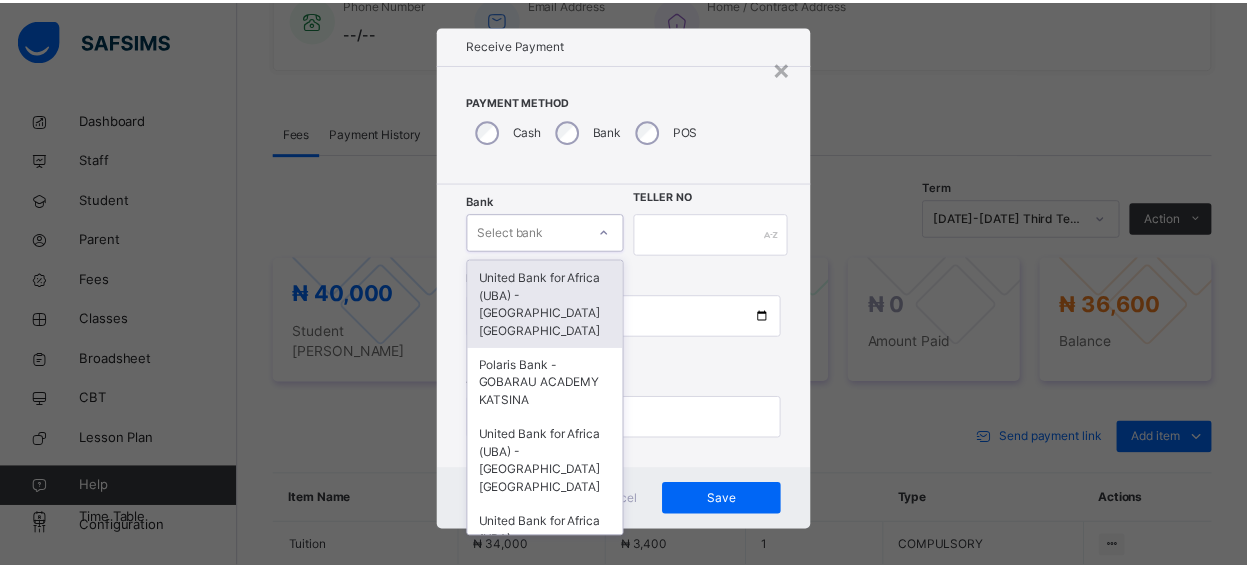 scroll, scrollTop: 24, scrollLeft: 0, axis: vertical 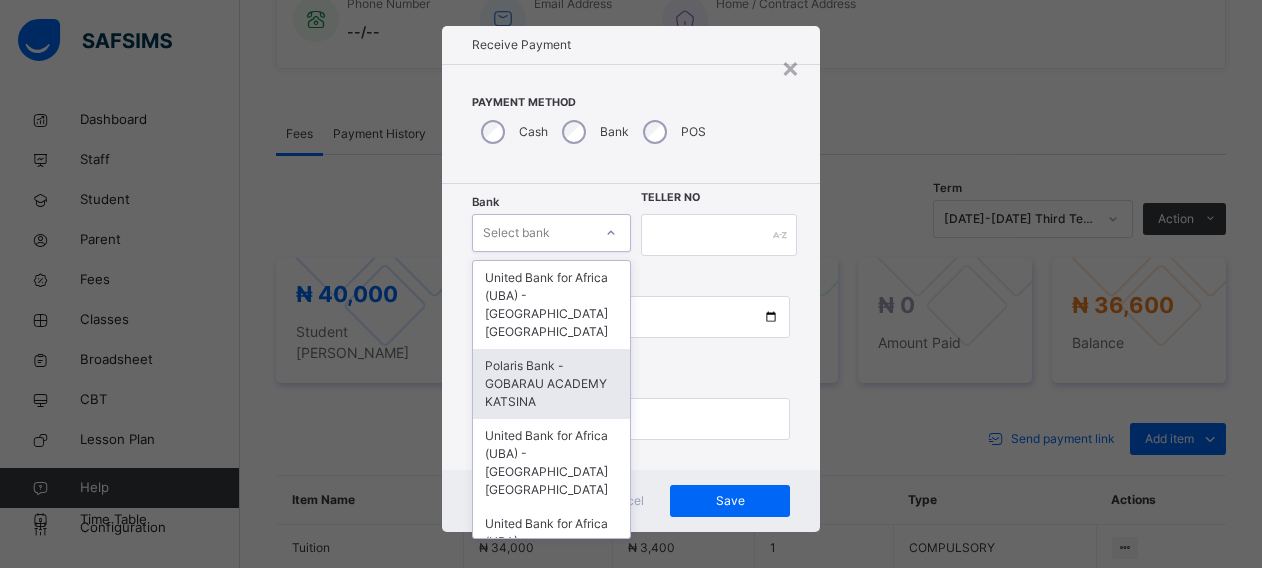 click on "Polaris Bank - GOBARAU ACADEMY KATSINA" at bounding box center (551, 384) 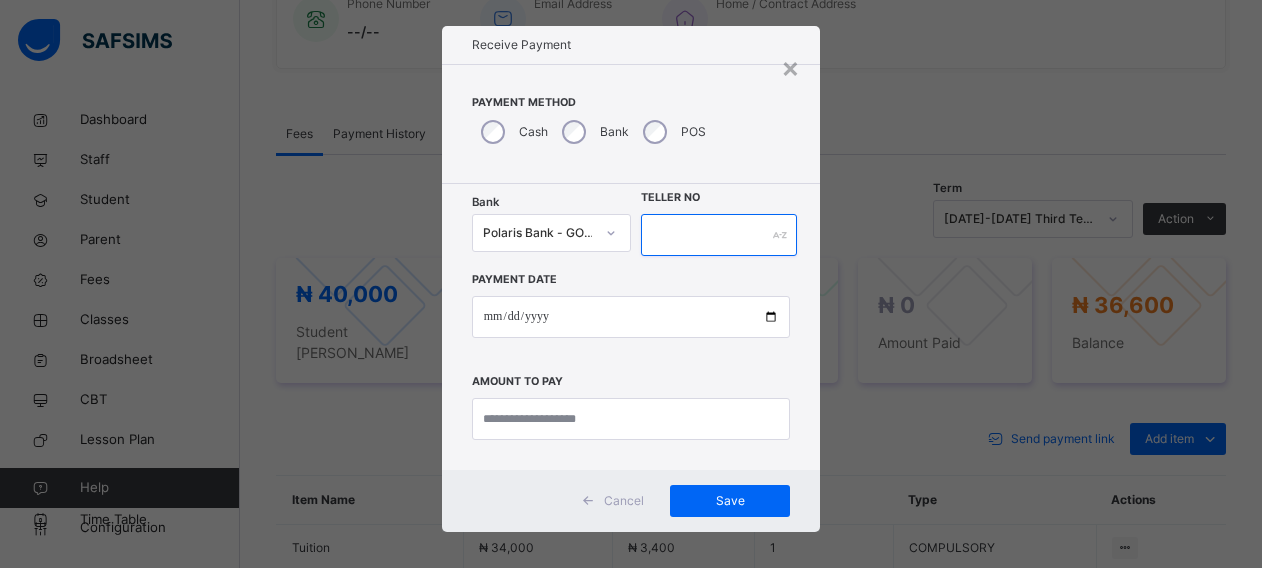 click at bounding box center [719, 235] 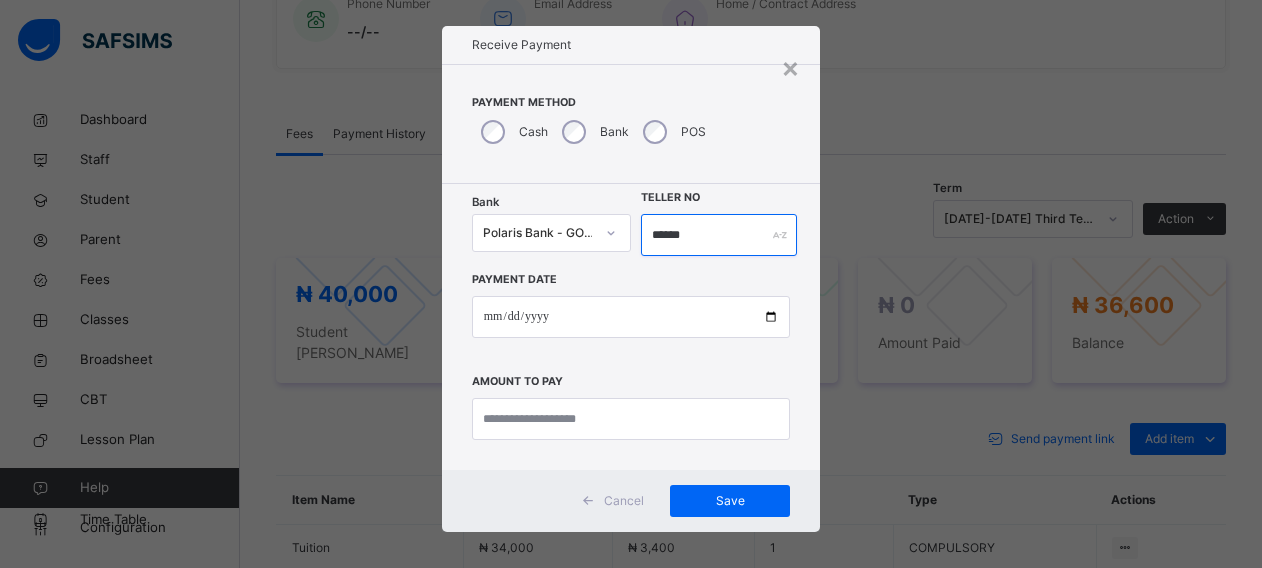 type on "******" 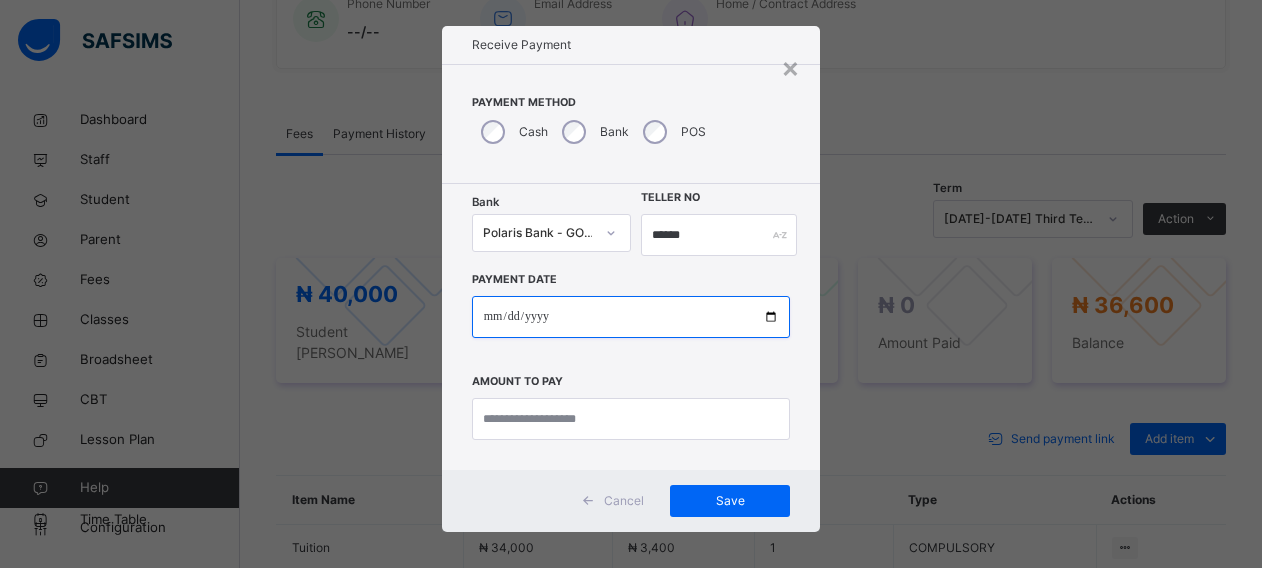 click at bounding box center [631, 317] 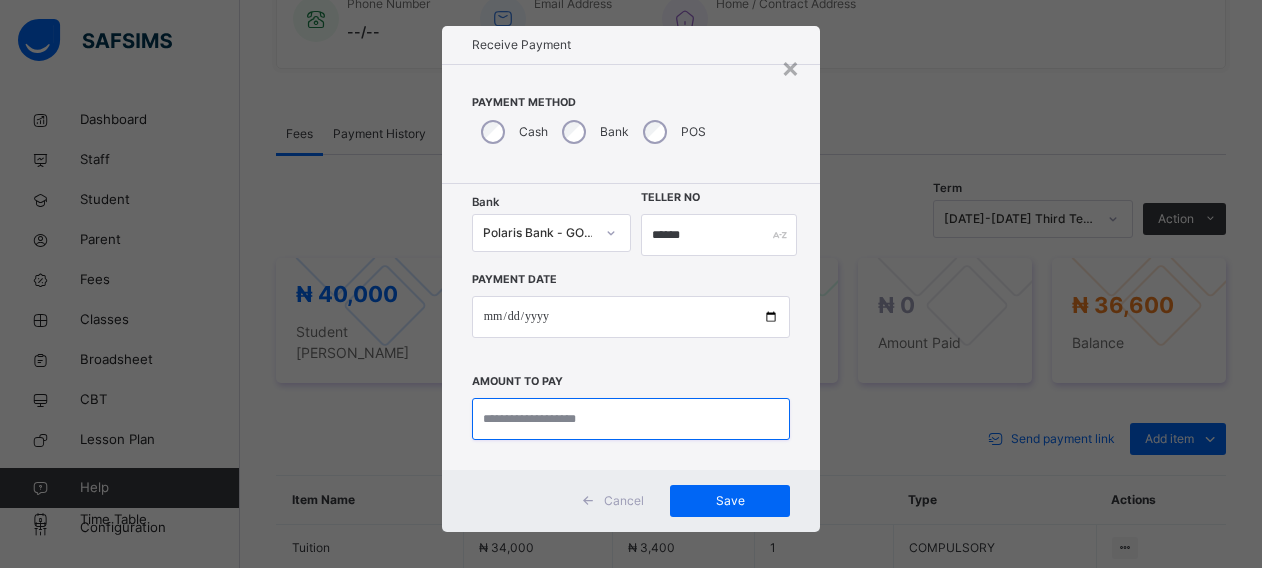 click at bounding box center (631, 419) 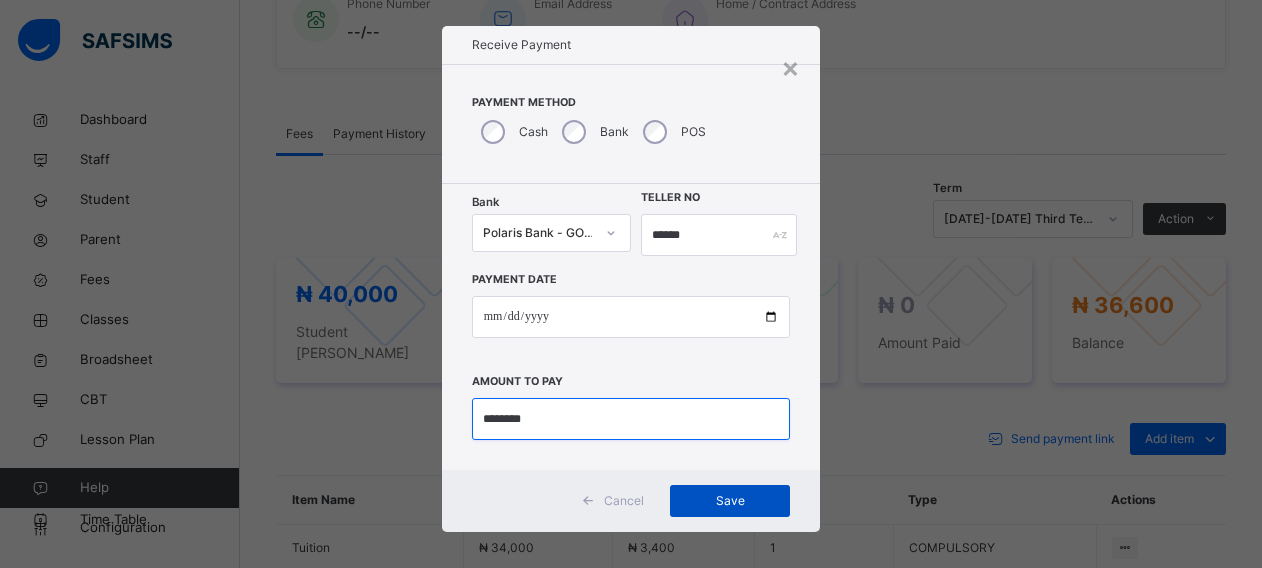 type on "********" 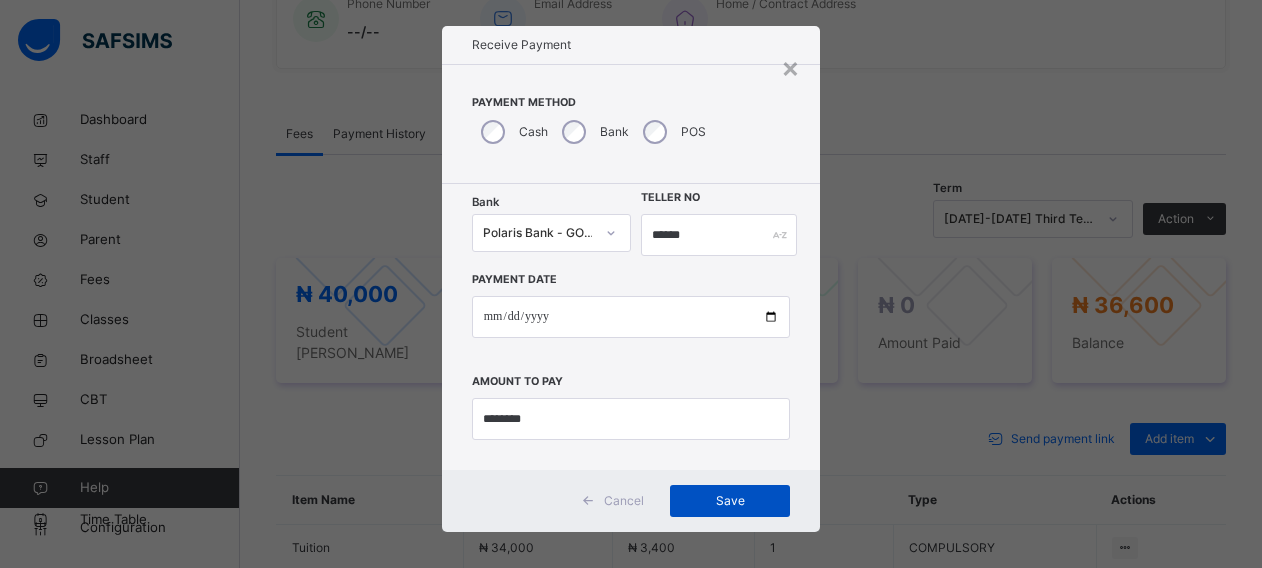 click on "Save" at bounding box center (730, 501) 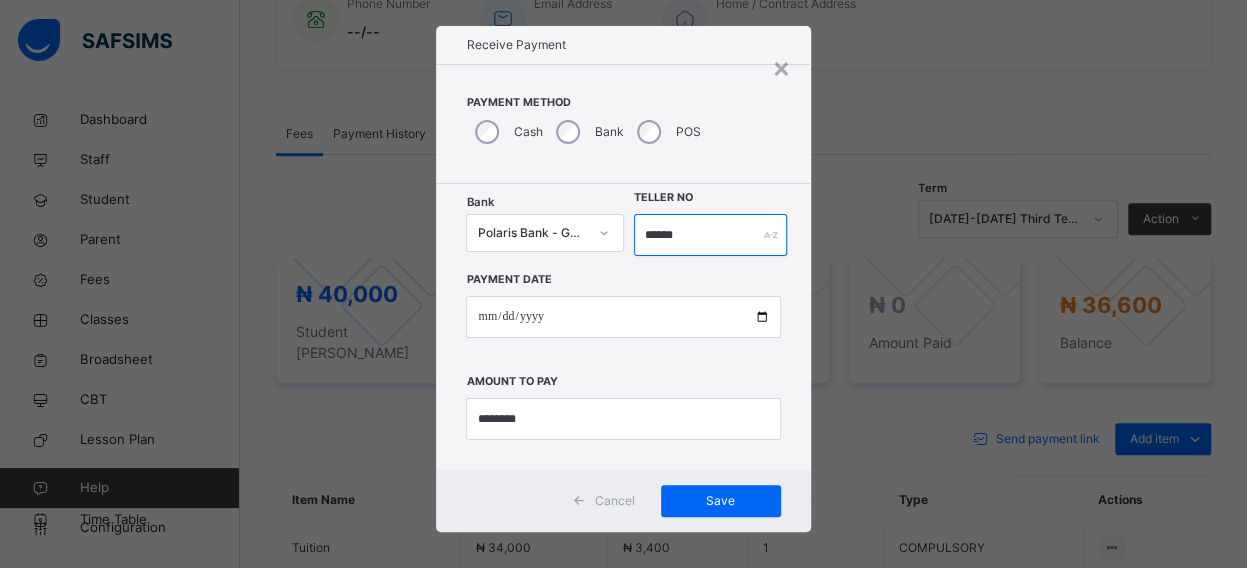 click on "******" at bounding box center [711, 235] 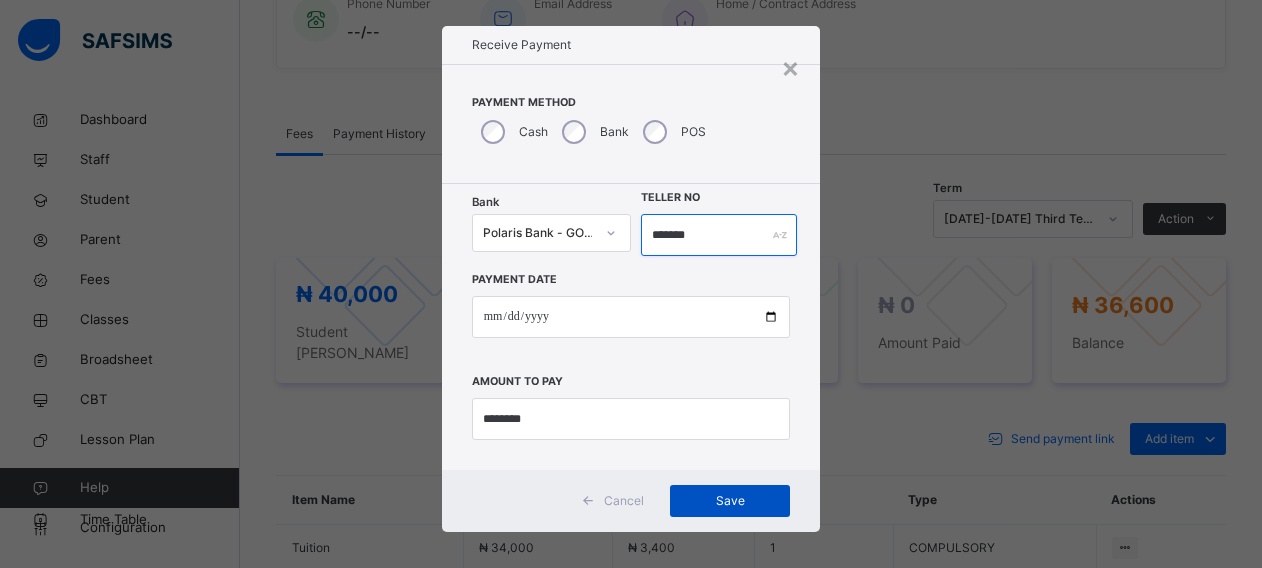 type on "*******" 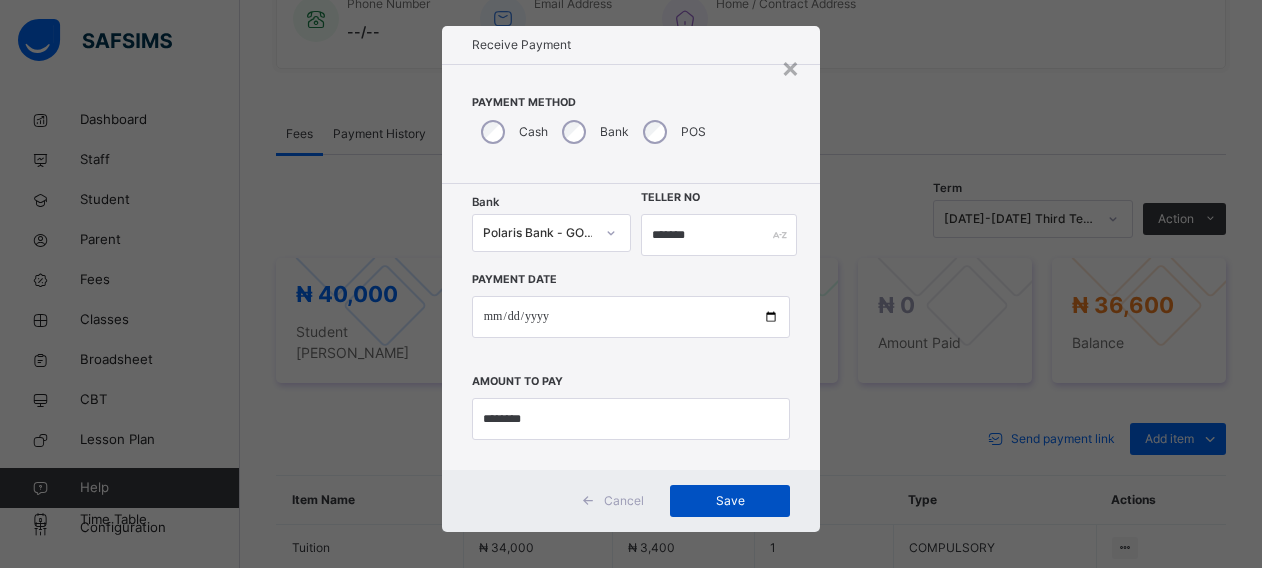 click on "Save" at bounding box center (730, 501) 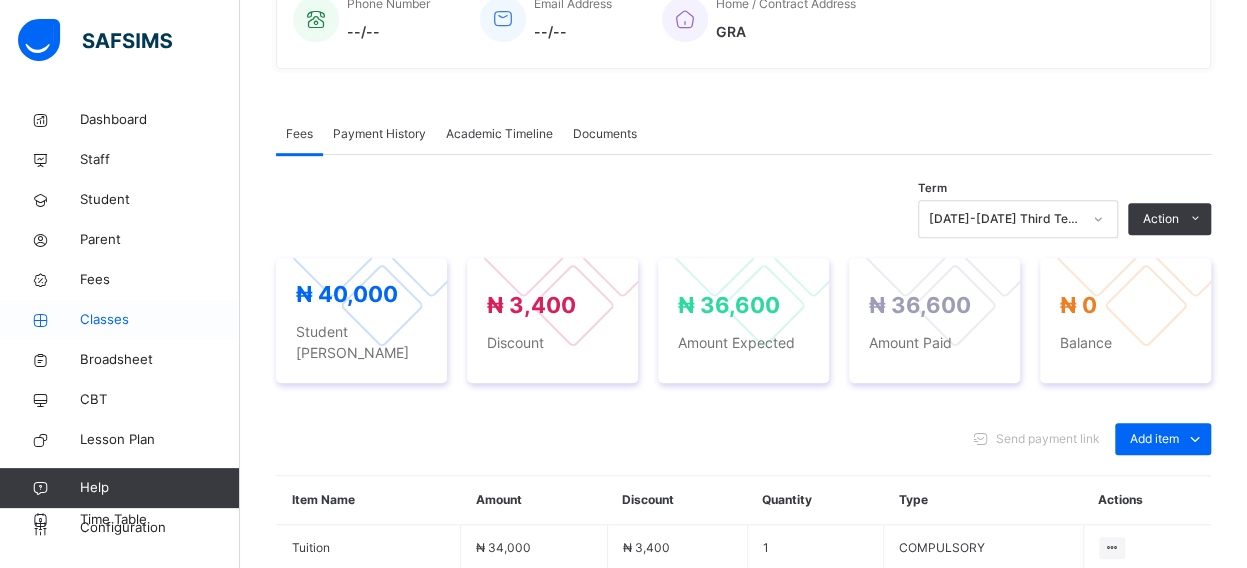 click on "Classes" at bounding box center [160, 320] 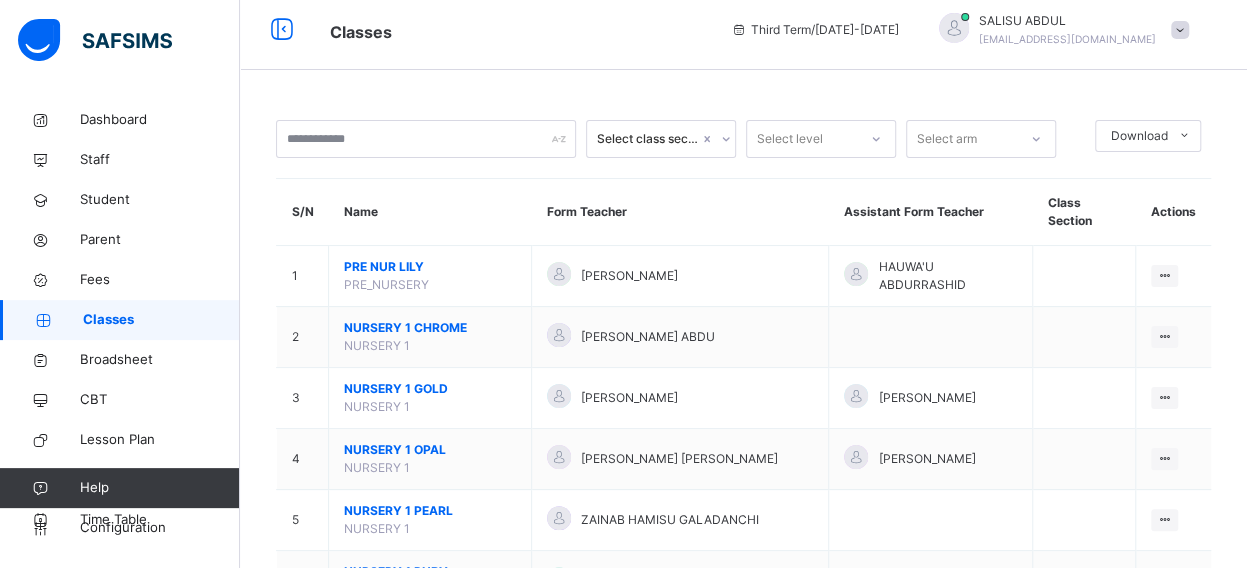 scroll, scrollTop: 542, scrollLeft: 0, axis: vertical 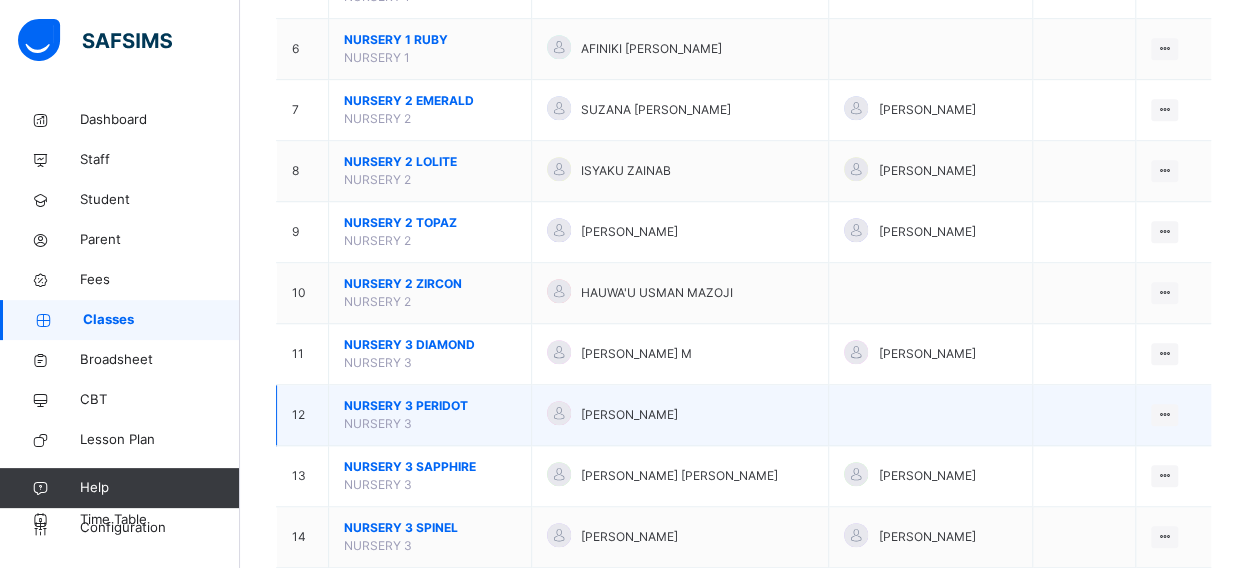 click on "NURSERY 3   PERIDOT" at bounding box center [430, 406] 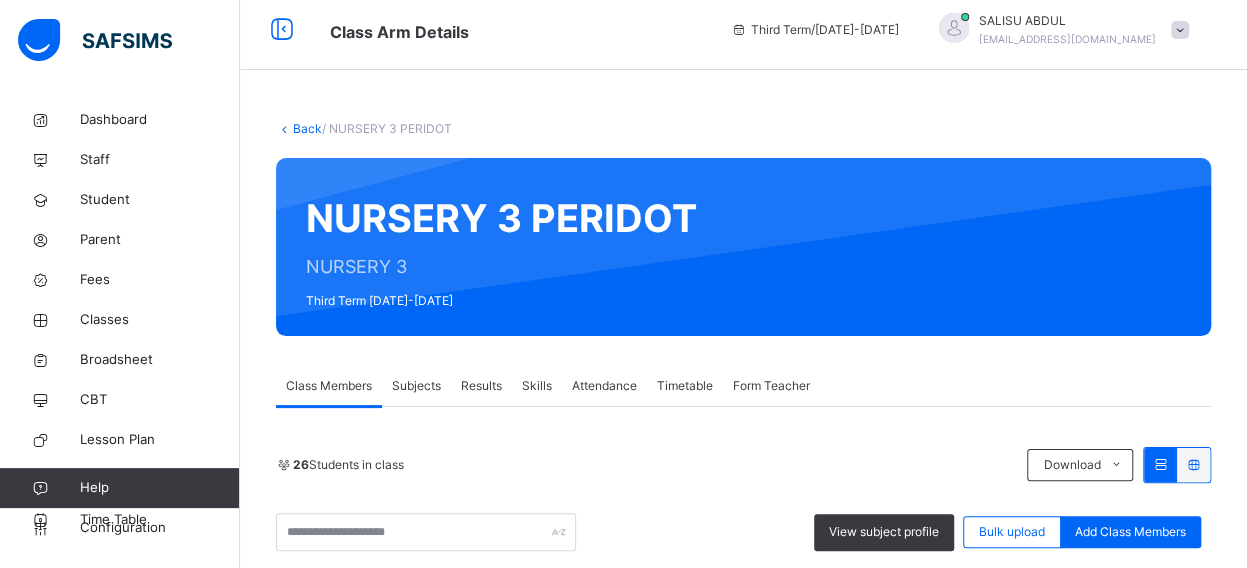 scroll, scrollTop: 542, scrollLeft: 0, axis: vertical 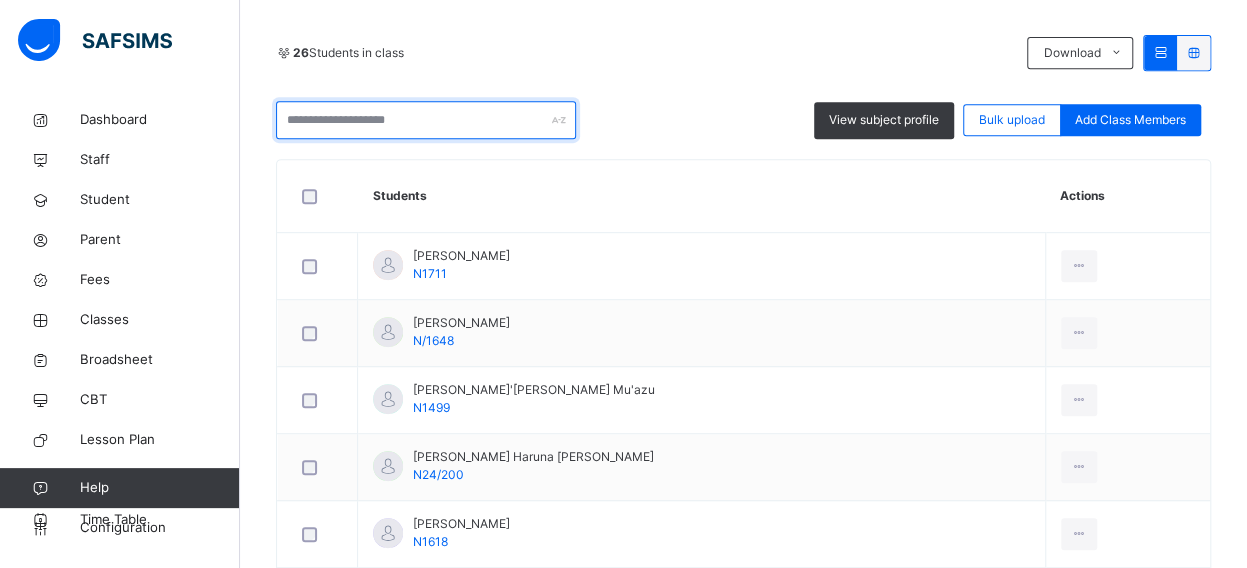 click at bounding box center (426, 120) 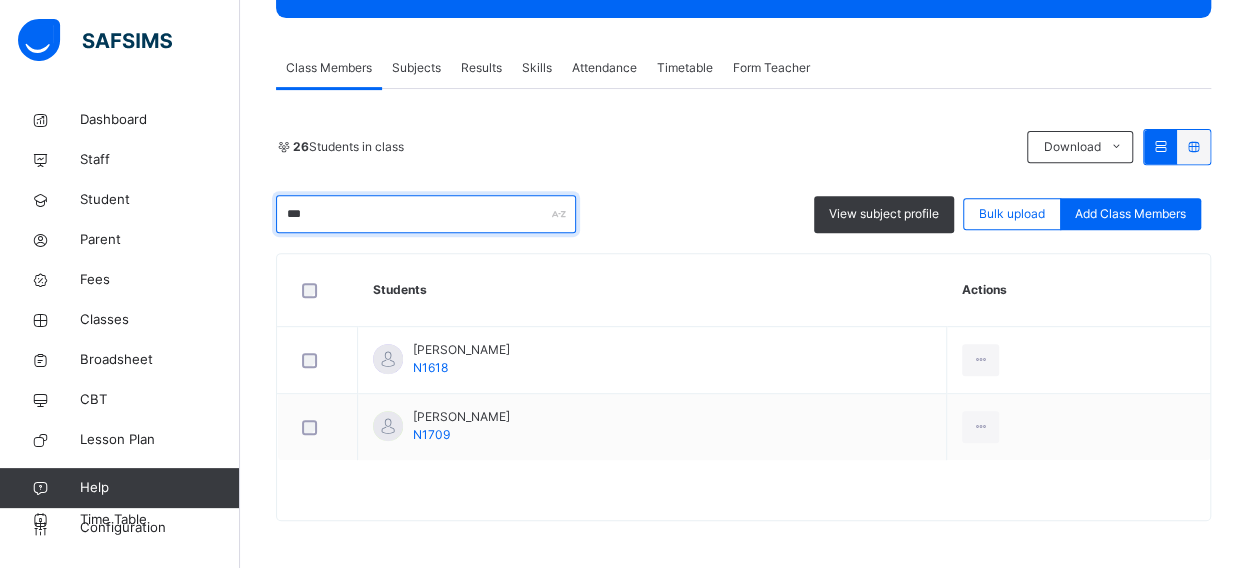 scroll, scrollTop: 262, scrollLeft: 0, axis: vertical 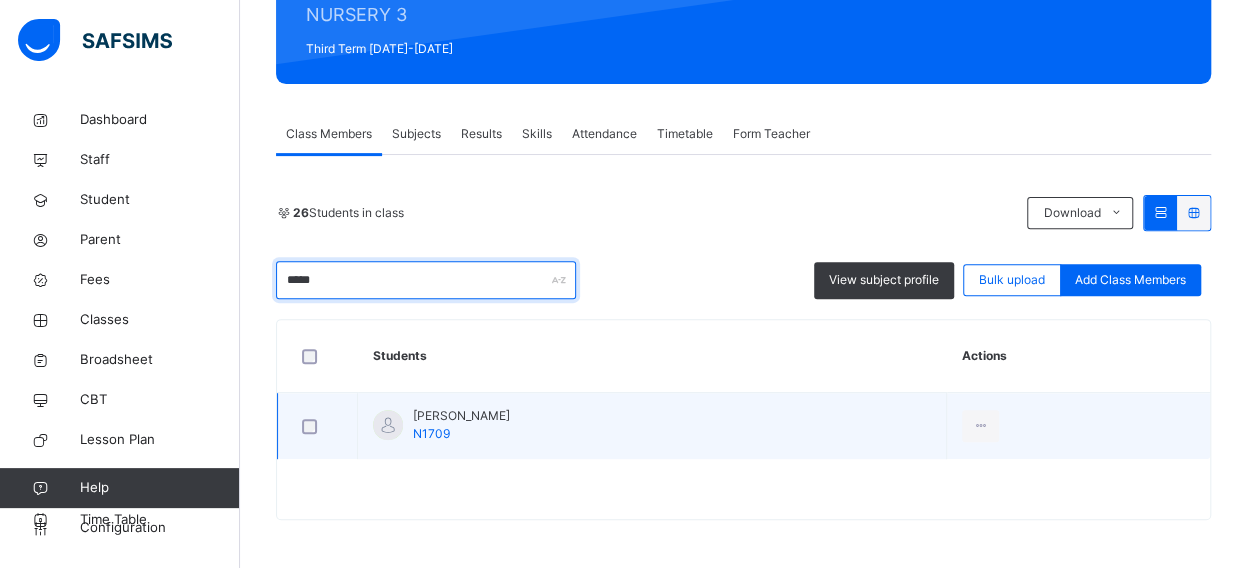 type on "*****" 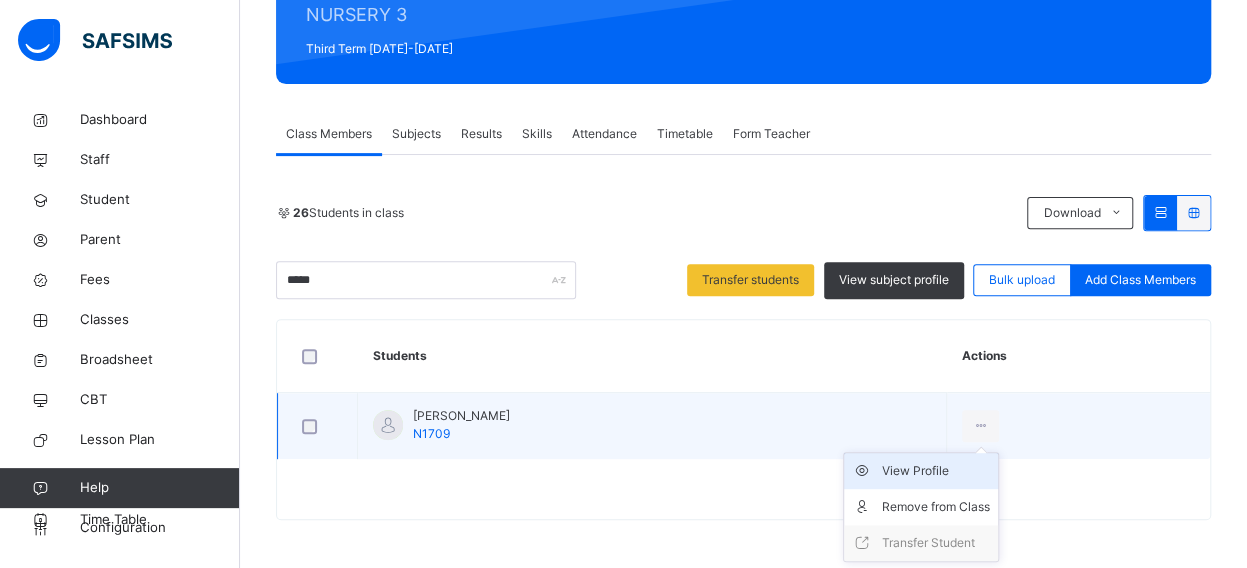 click on "View Profile" at bounding box center (936, 471) 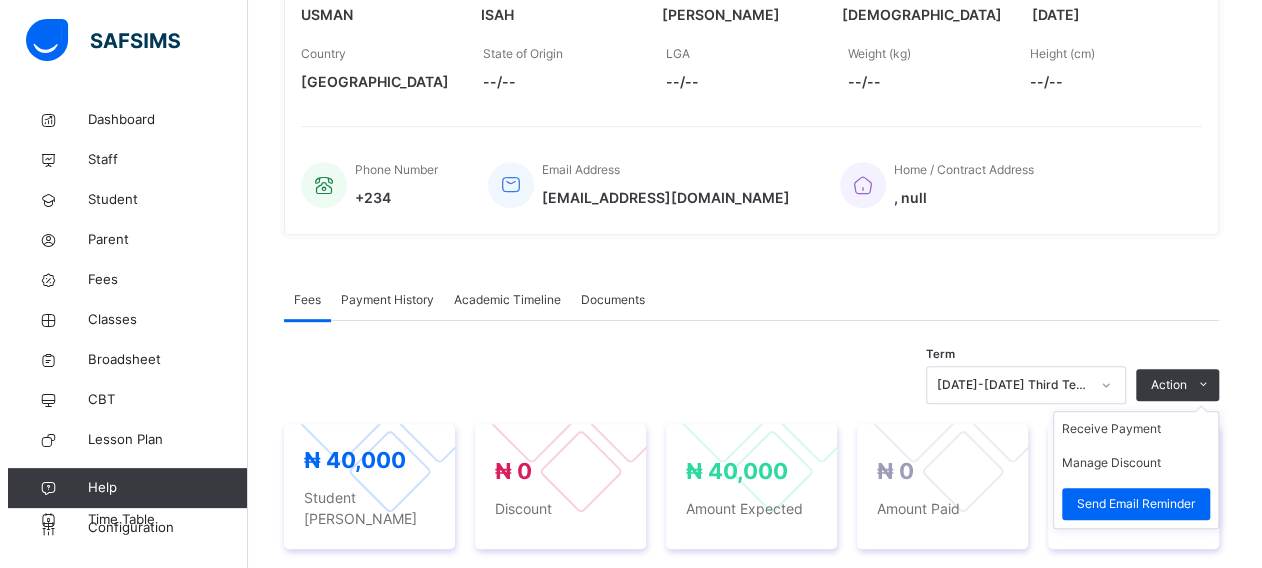 scroll, scrollTop: 462, scrollLeft: 0, axis: vertical 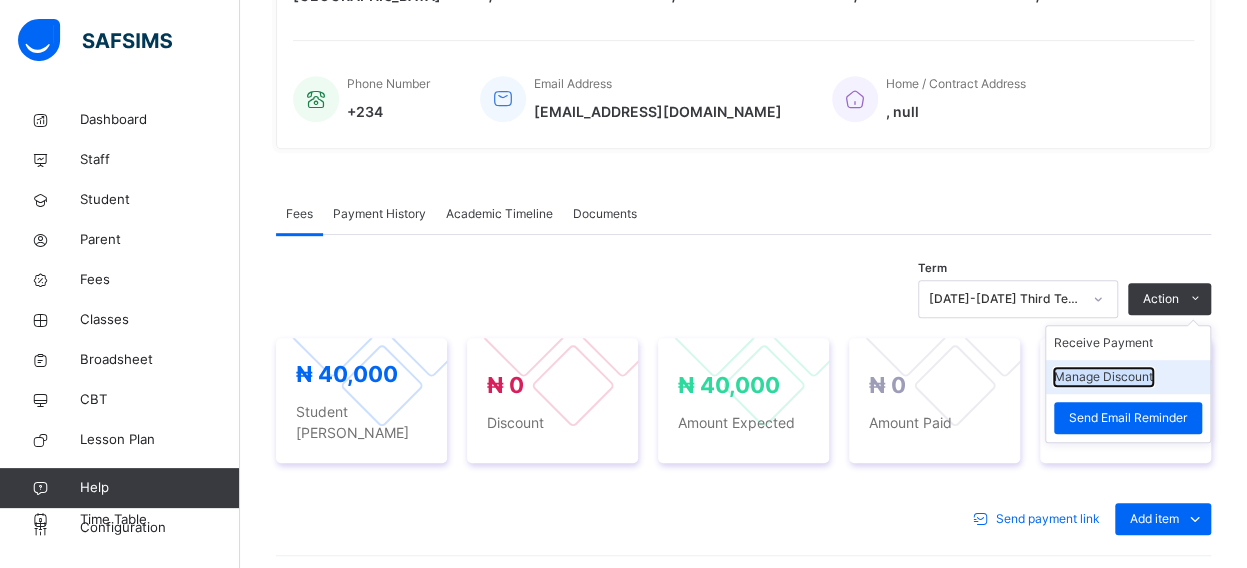 click on "Manage Discount" at bounding box center [1103, 377] 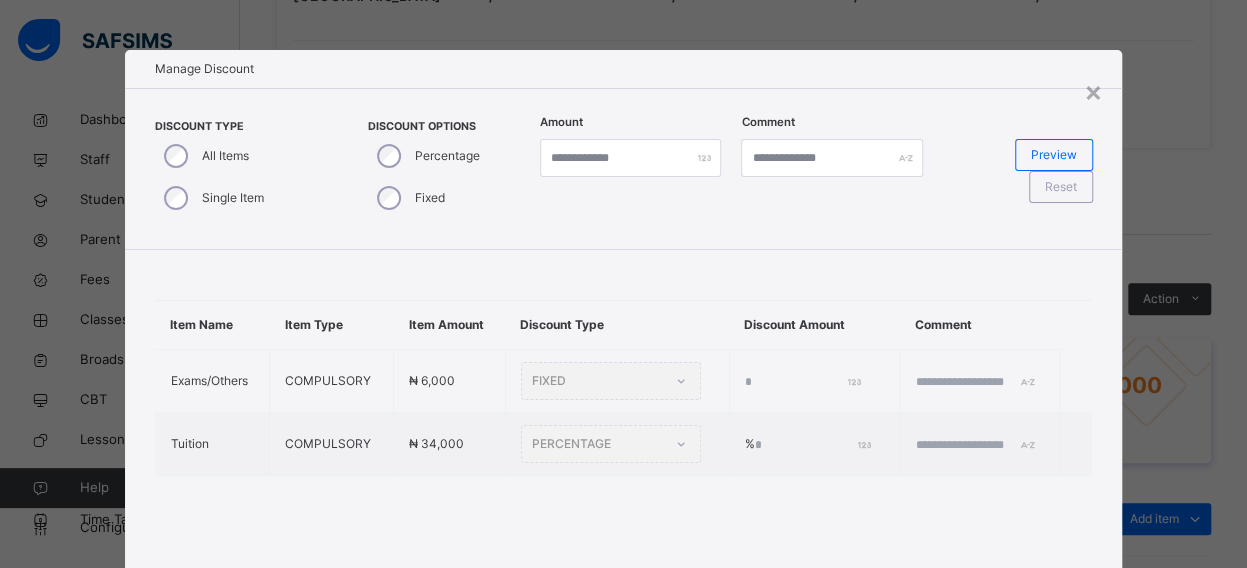 type on "*" 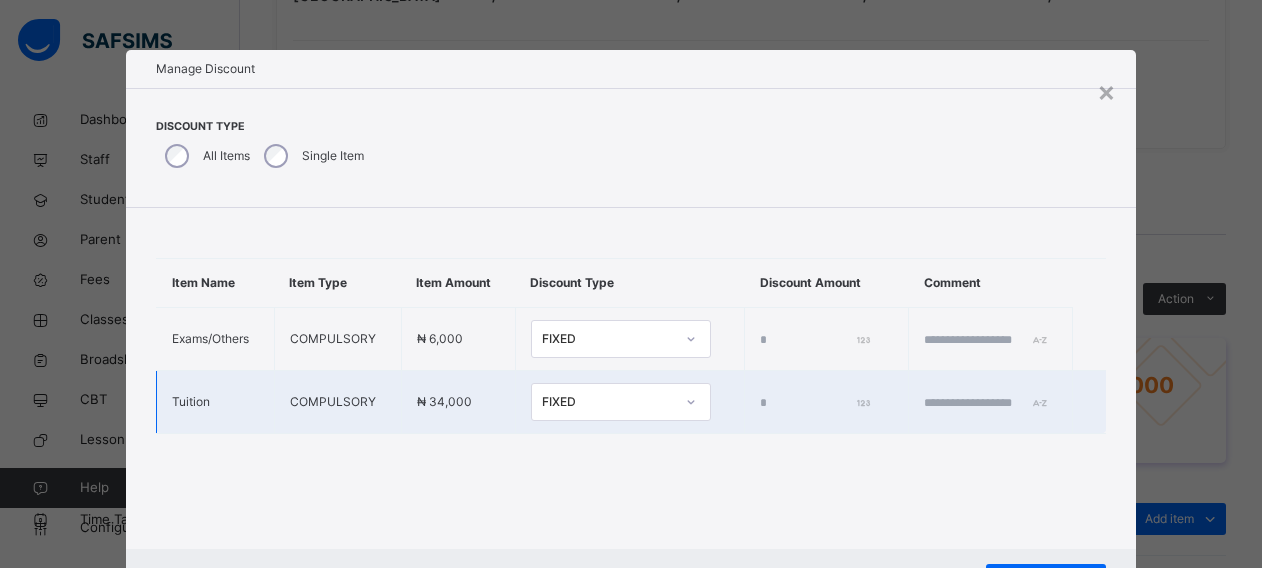 click on "FIXED" at bounding box center (608, 402) 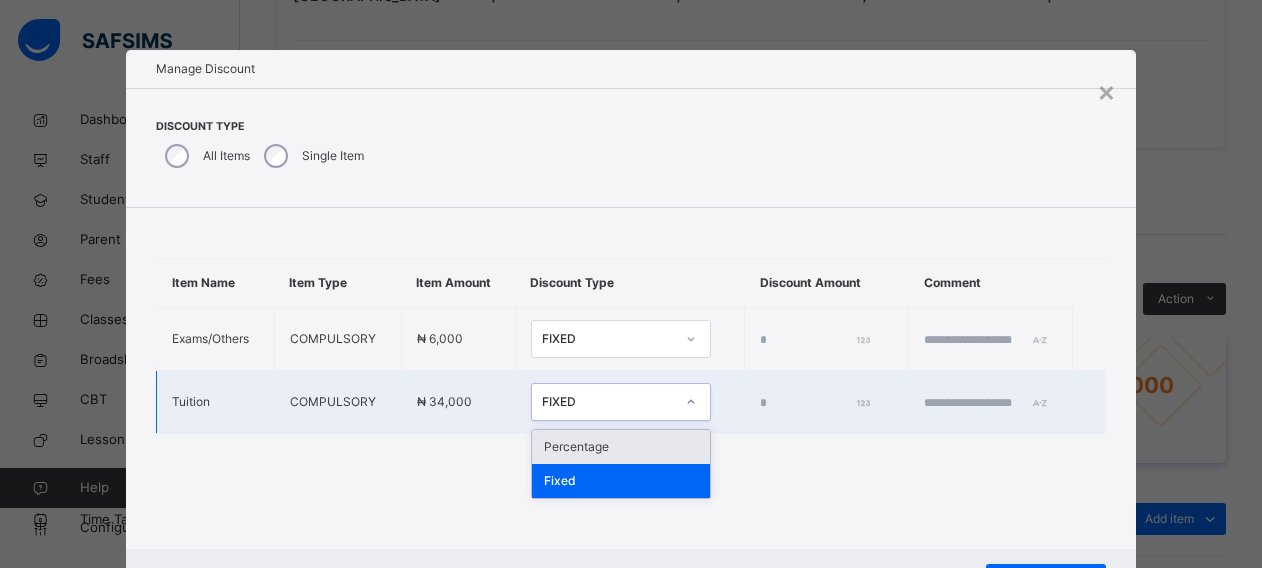 click on "Percentage" at bounding box center (621, 447) 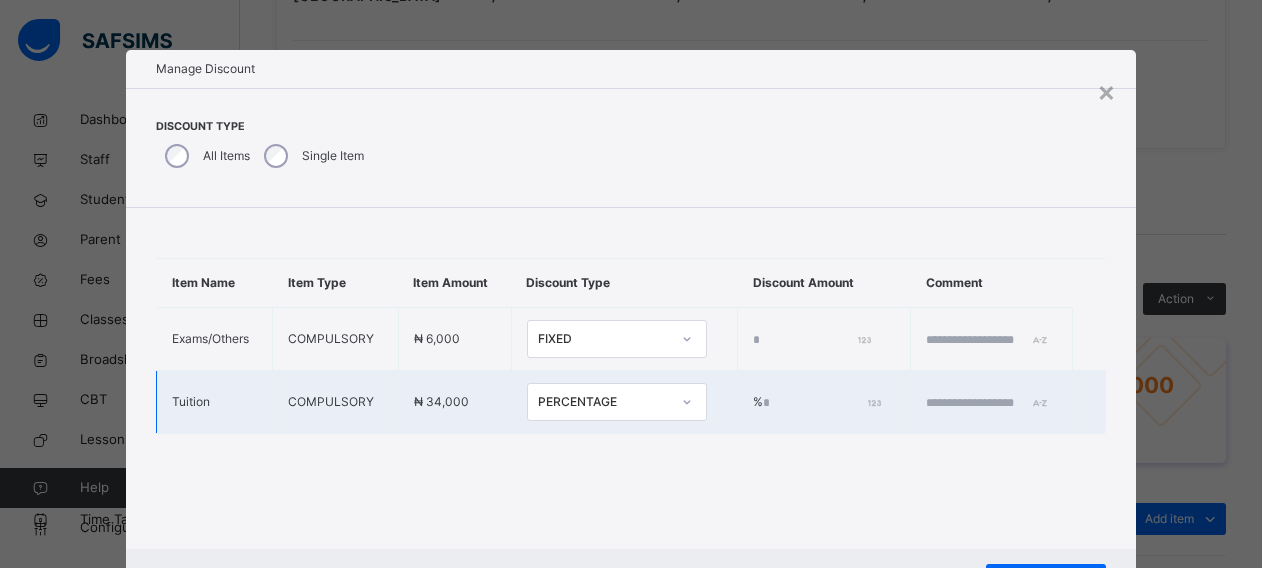 click on "*" at bounding box center (820, 403) 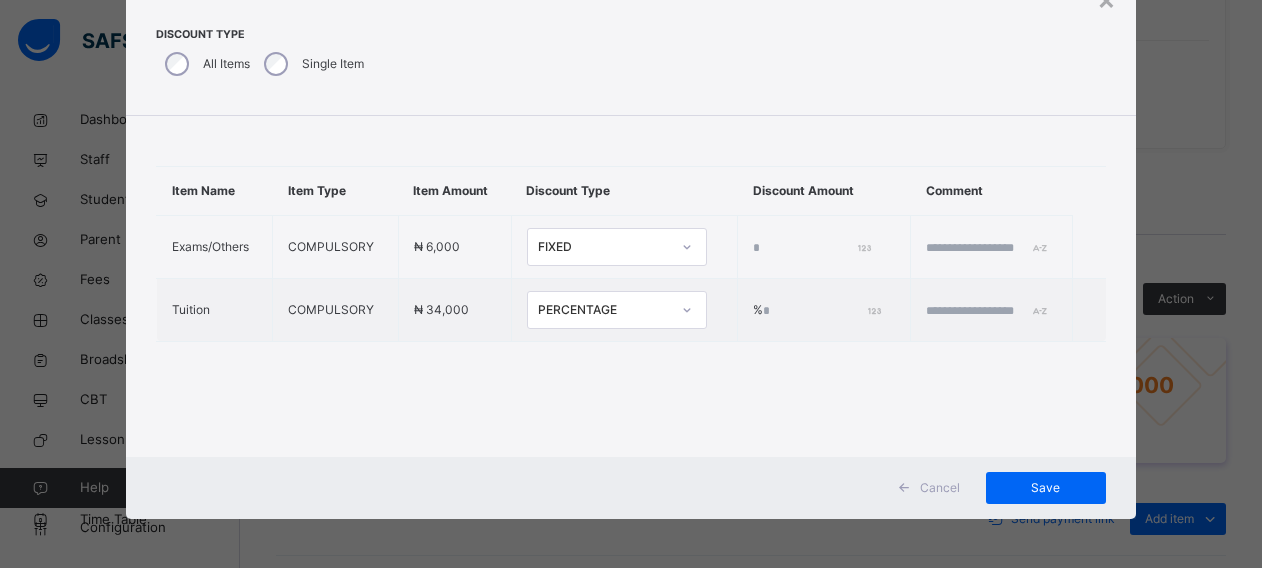 scroll, scrollTop: 92, scrollLeft: 0, axis: vertical 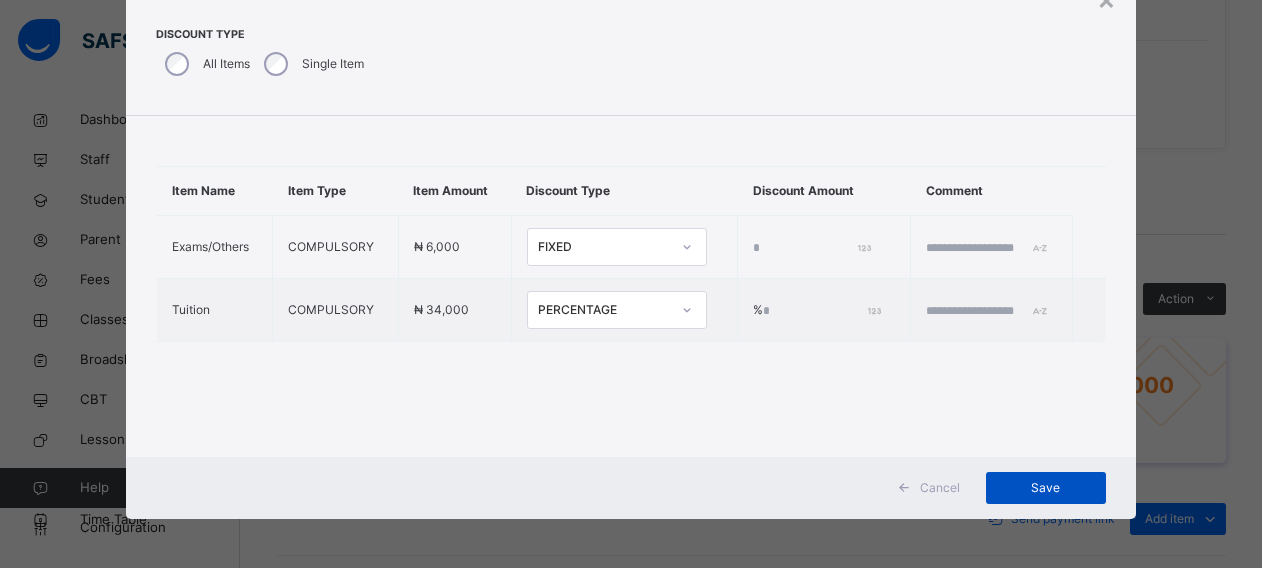 type on "**" 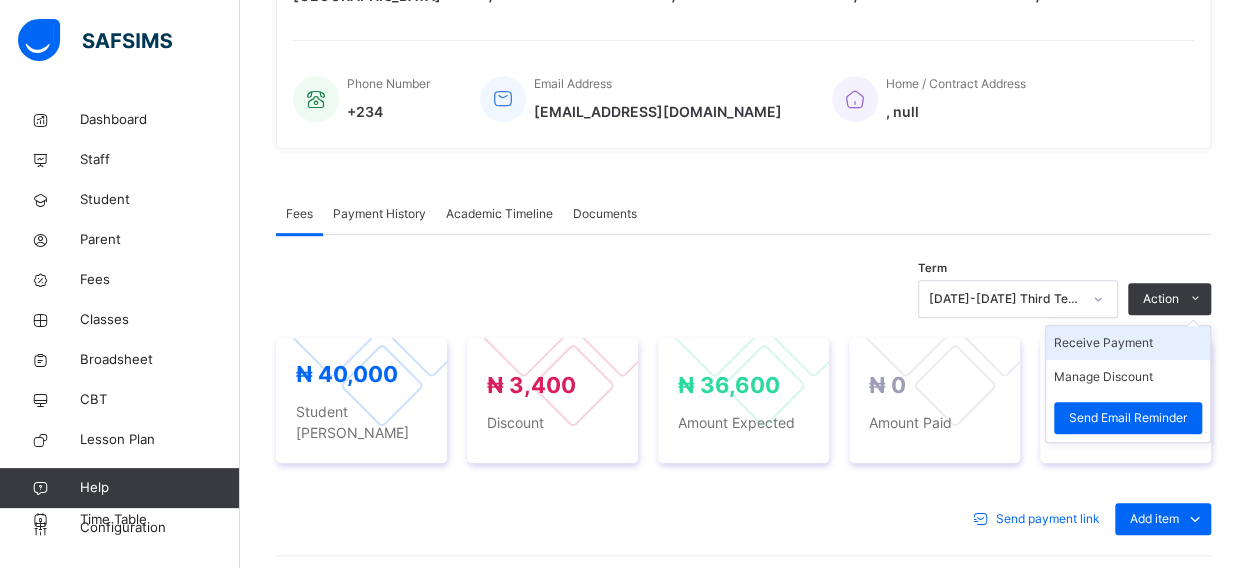 click on "Receive Payment" at bounding box center (1128, 343) 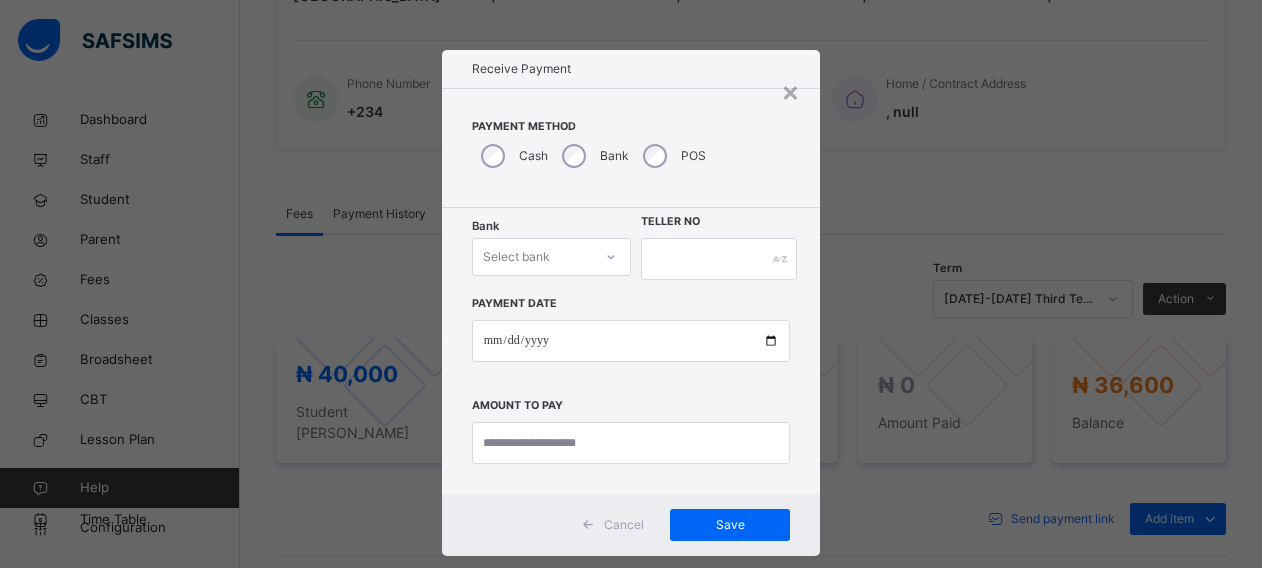 click on "Select bank" at bounding box center [516, 257] 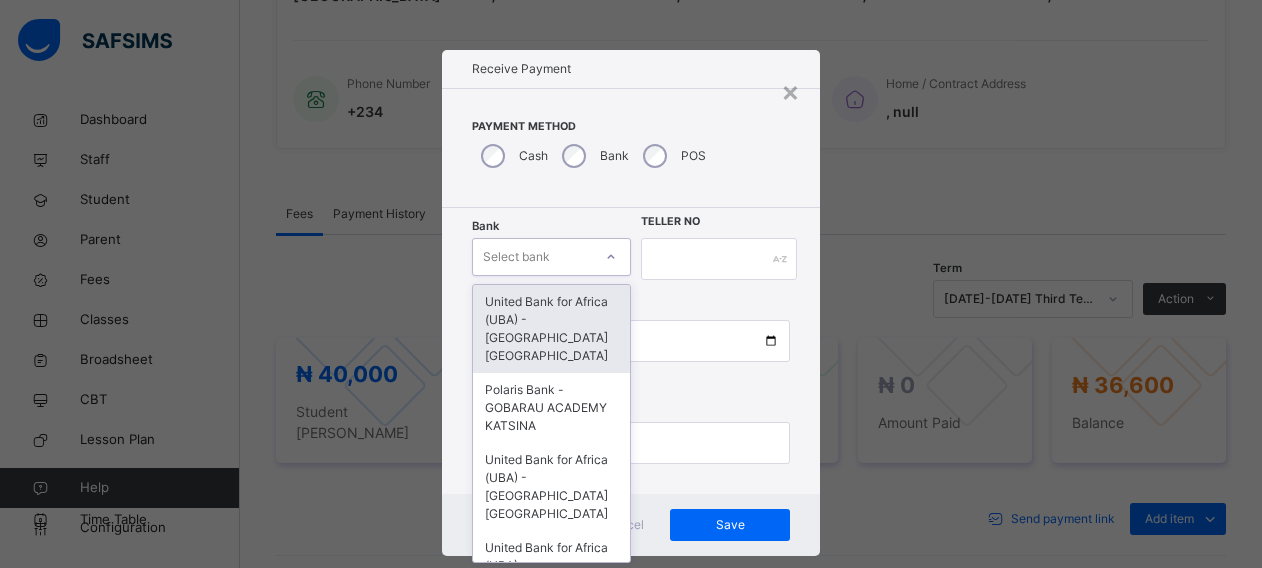 scroll, scrollTop: 24, scrollLeft: 0, axis: vertical 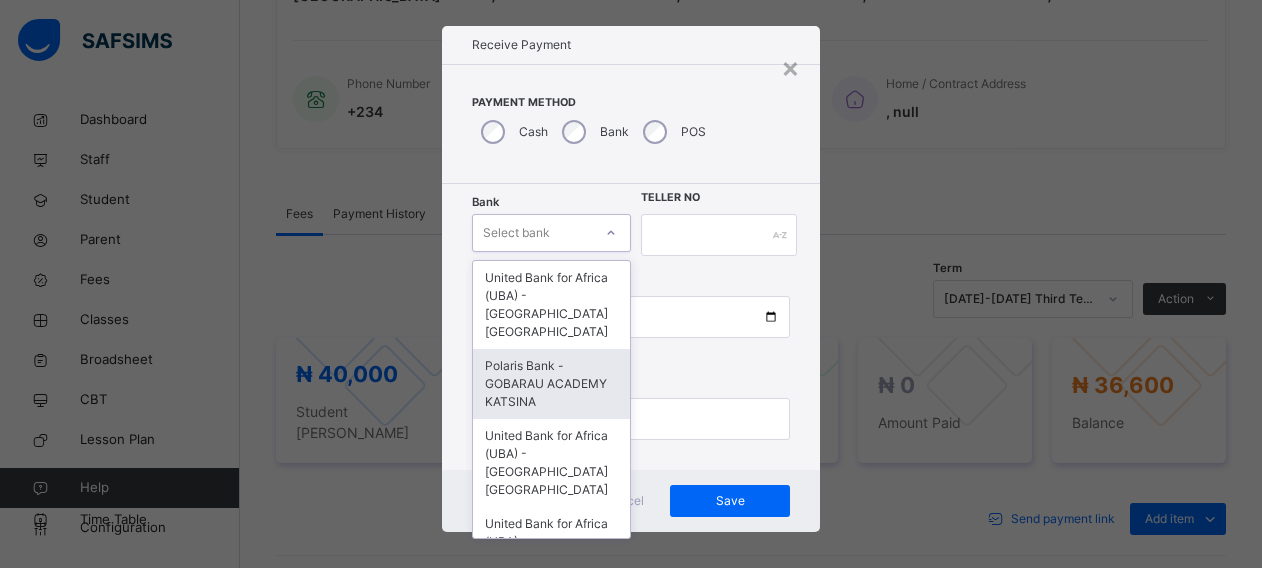 click on "Polaris Bank - GOBARAU ACADEMY KATSINA" at bounding box center (551, 384) 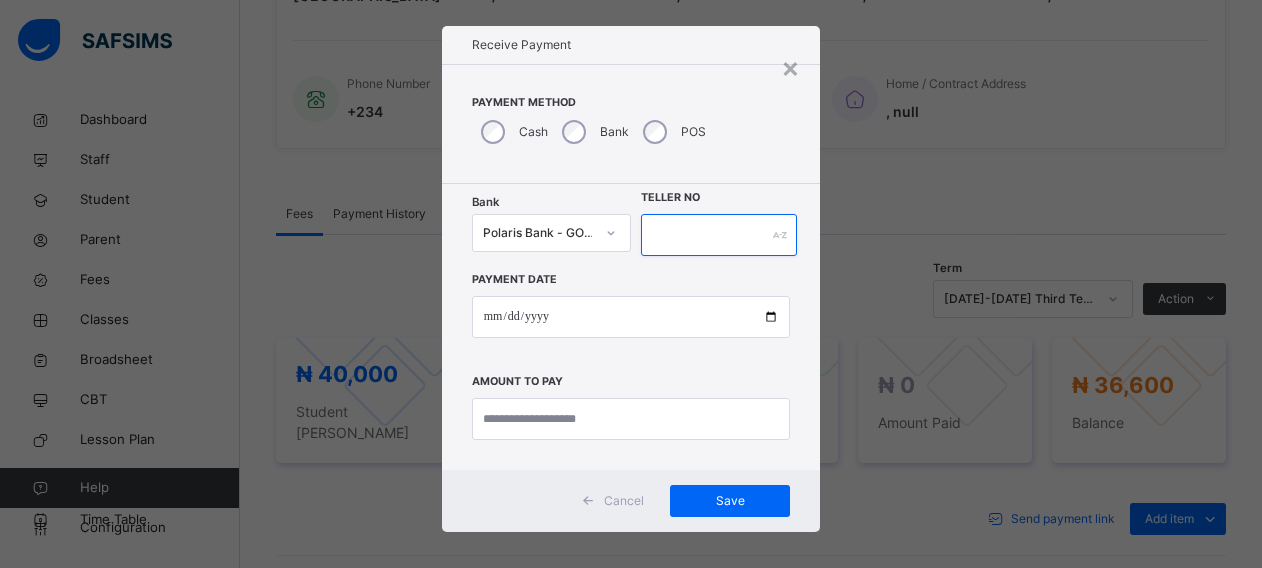 click at bounding box center (719, 235) 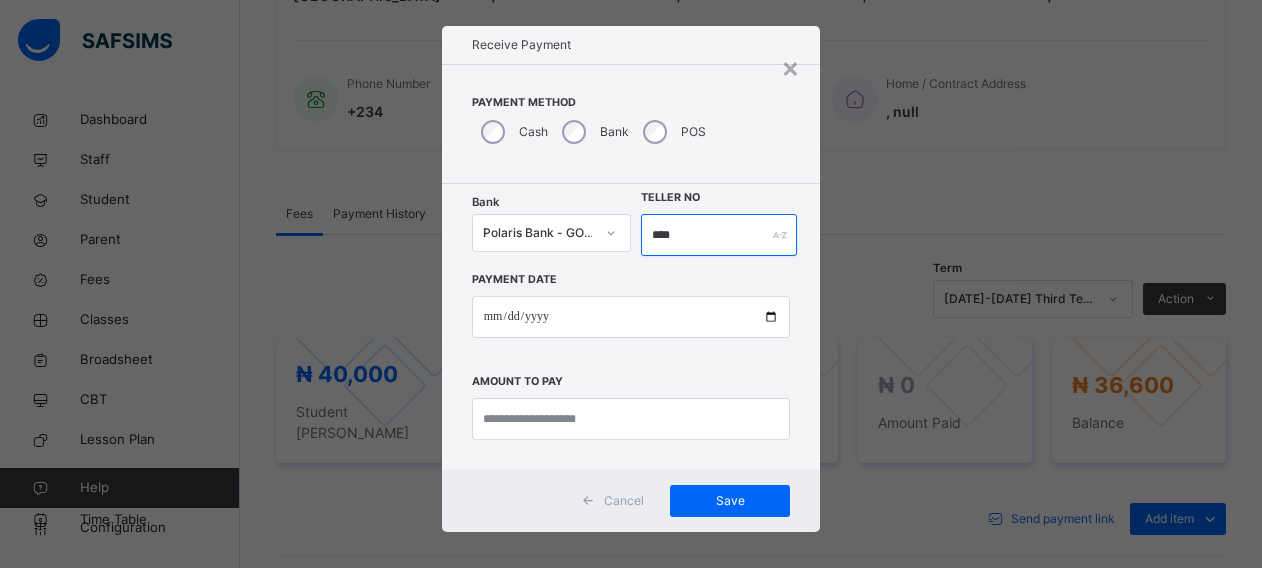type on "*****" 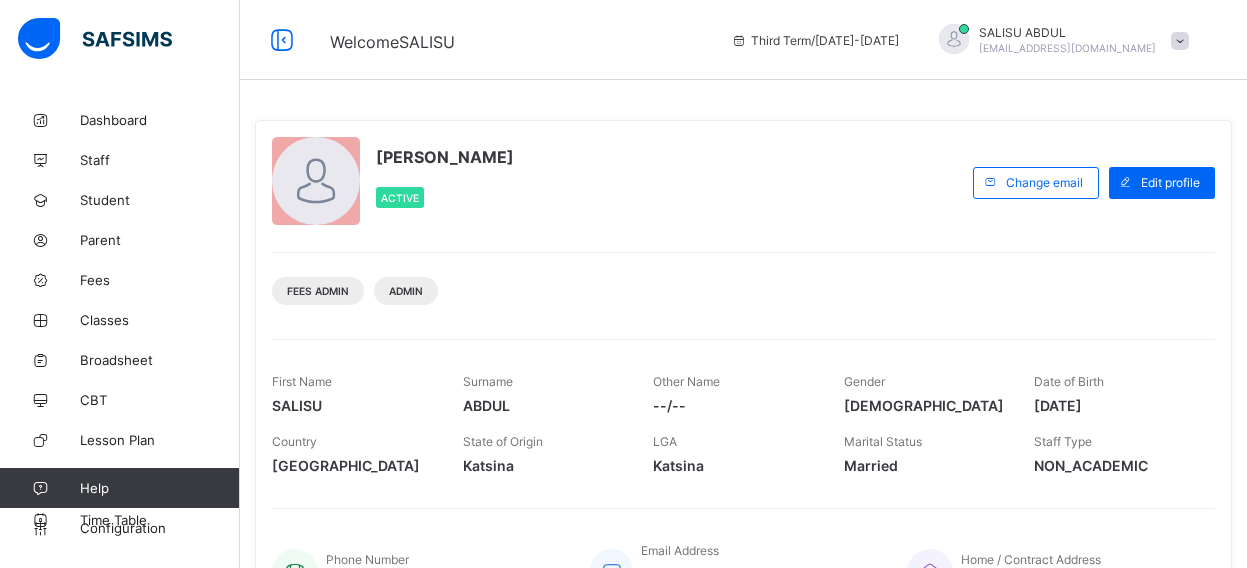 scroll, scrollTop: 0, scrollLeft: 0, axis: both 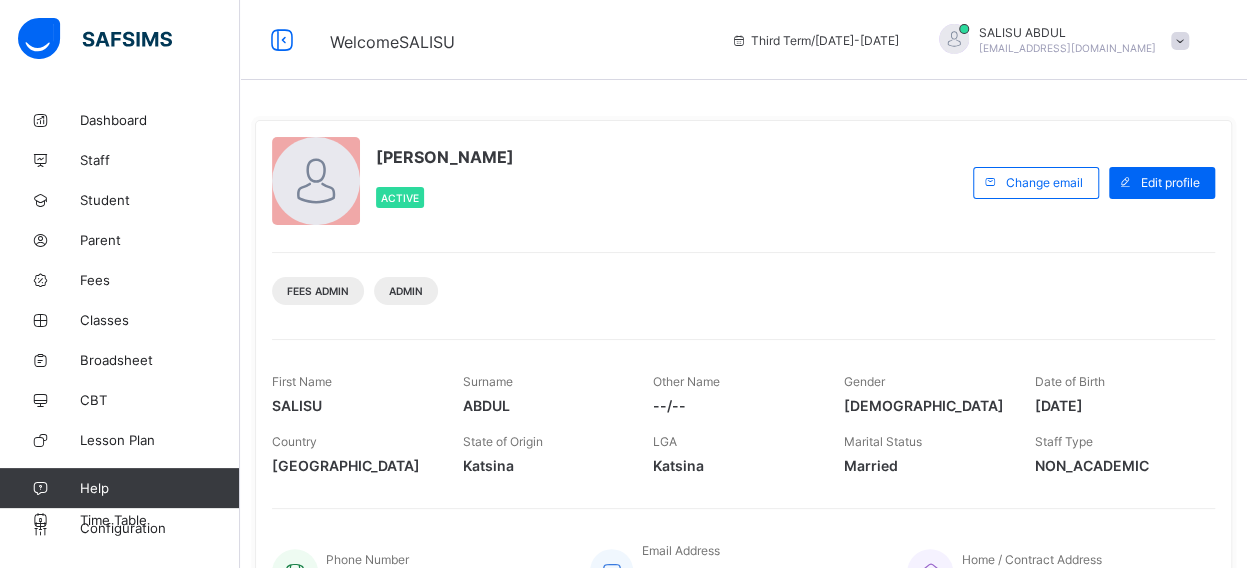 click on "Classes" at bounding box center [160, 320] 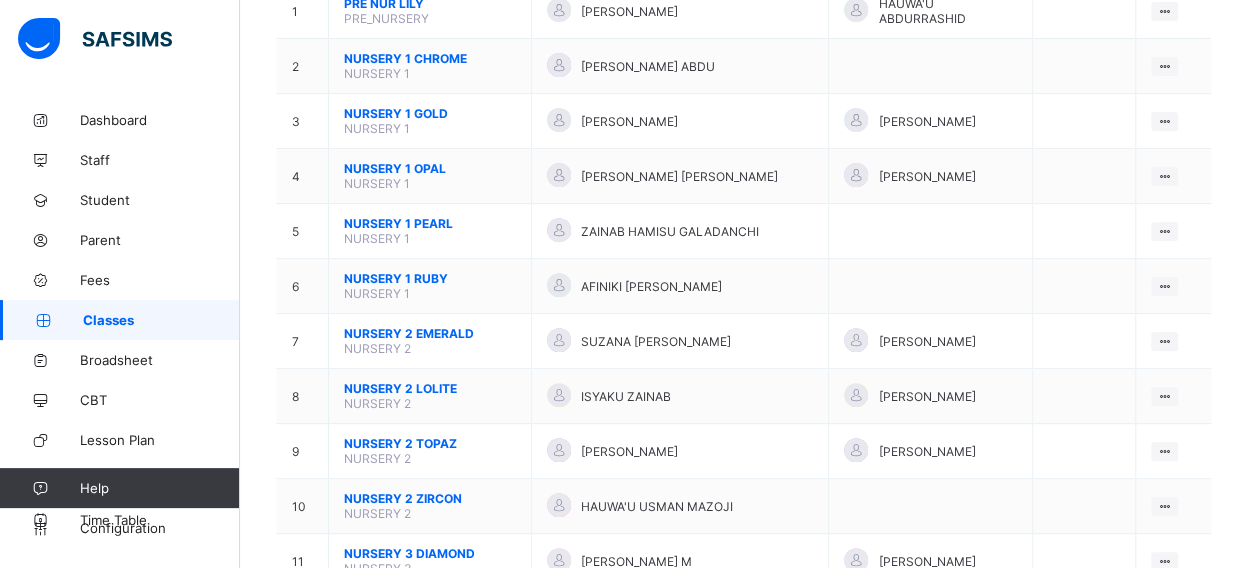 scroll, scrollTop: 280, scrollLeft: 0, axis: vertical 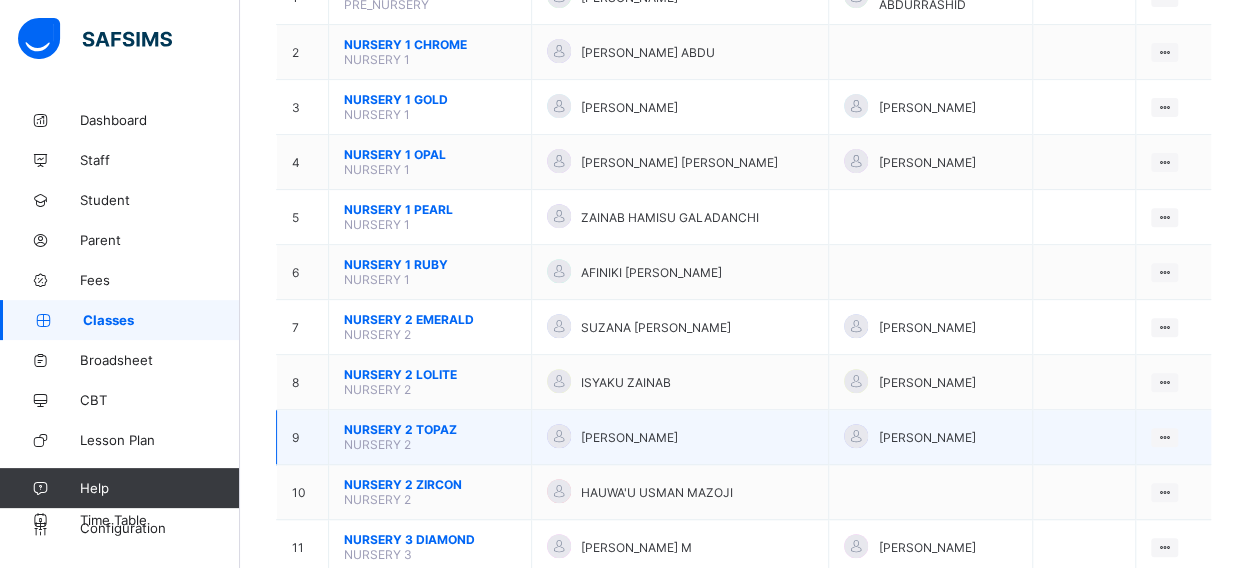 click on "NURSERY 2   TOPAZ" at bounding box center (430, 429) 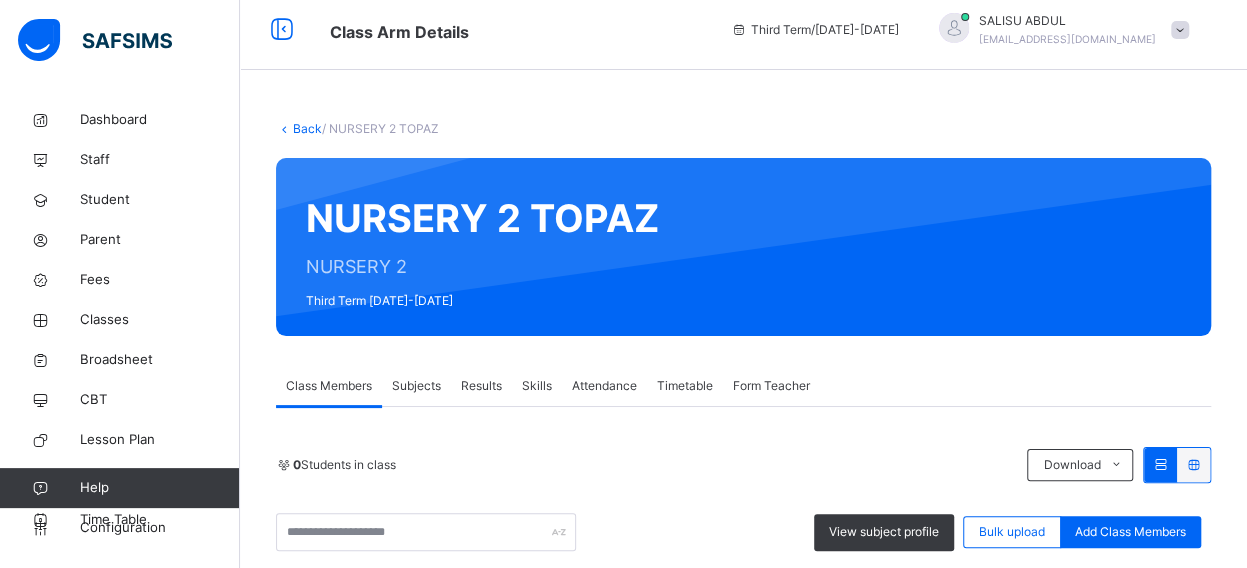 scroll, scrollTop: 280, scrollLeft: 0, axis: vertical 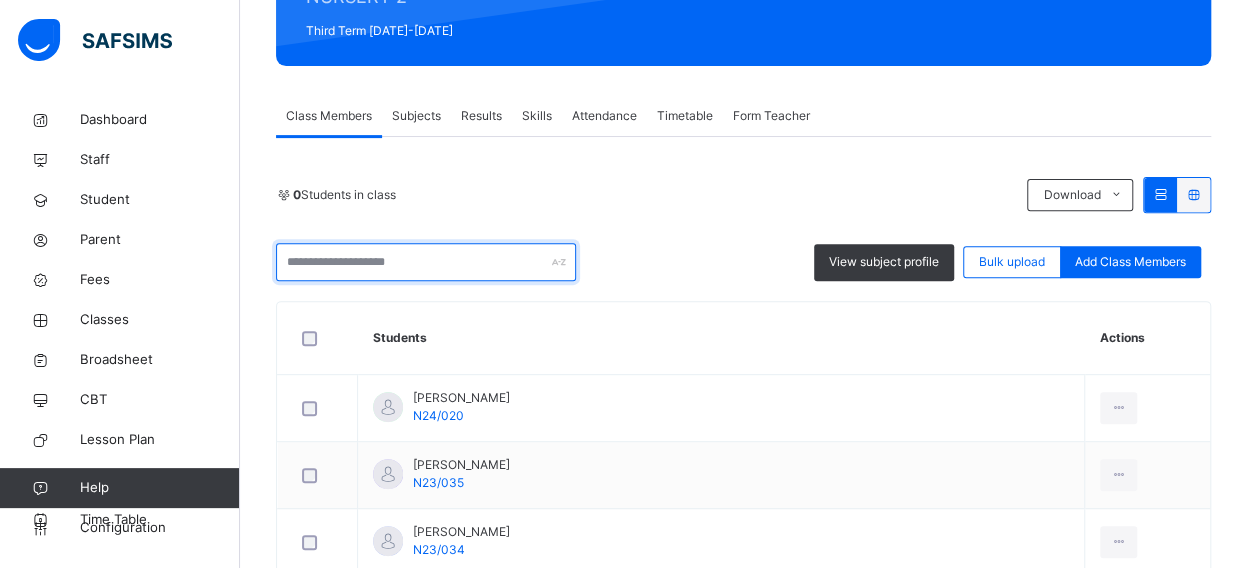 click at bounding box center [426, 262] 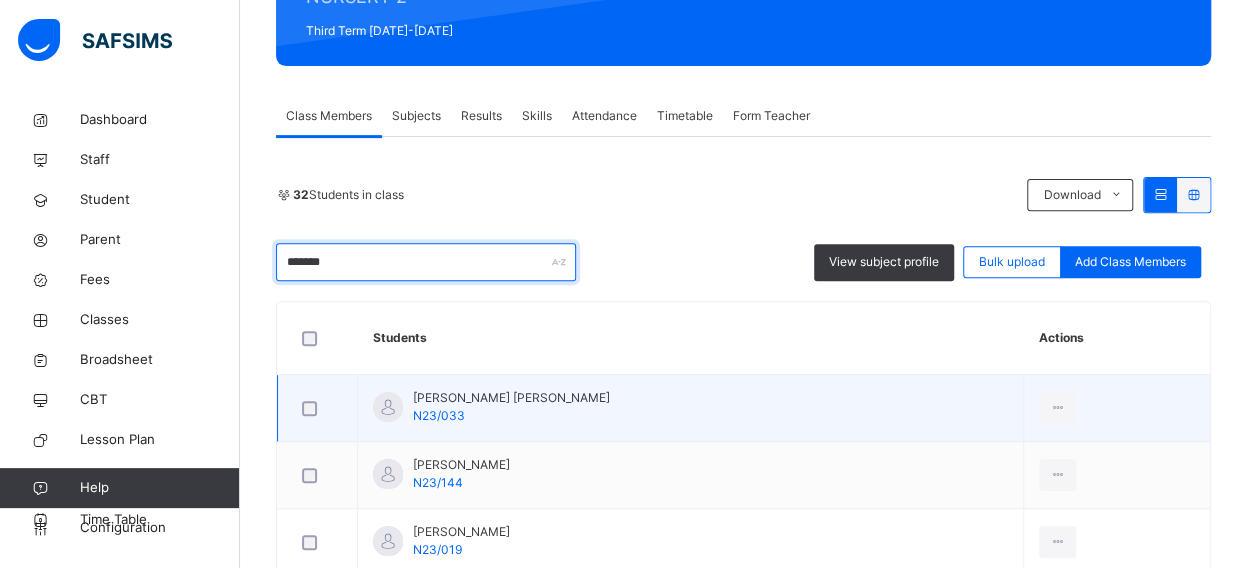 type on "*******" 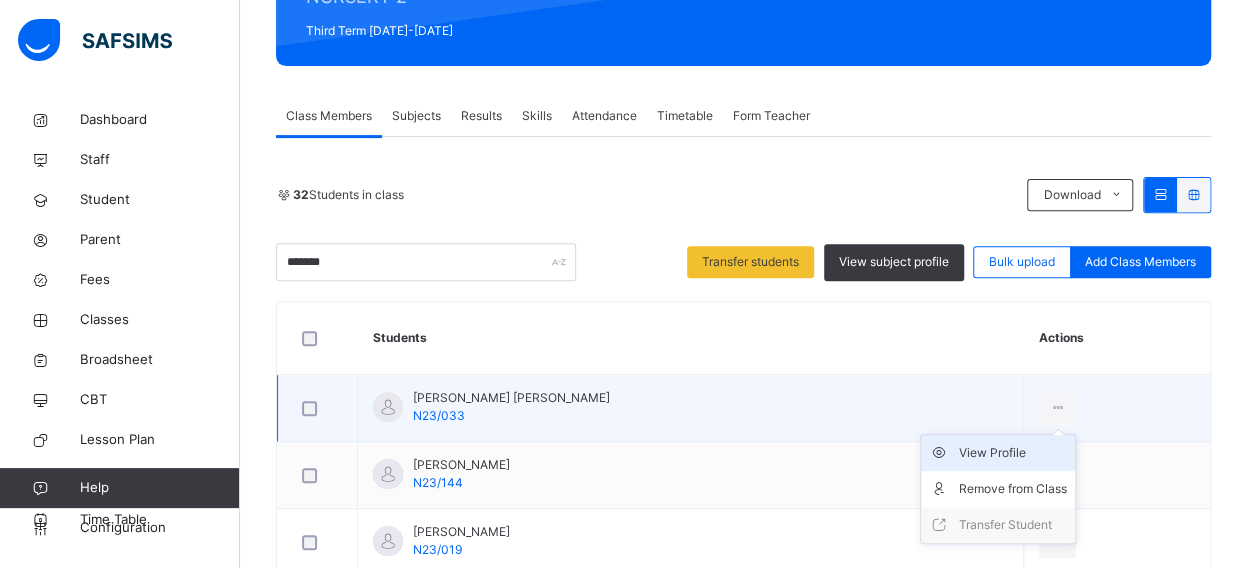 click on "View Profile" at bounding box center [1013, 453] 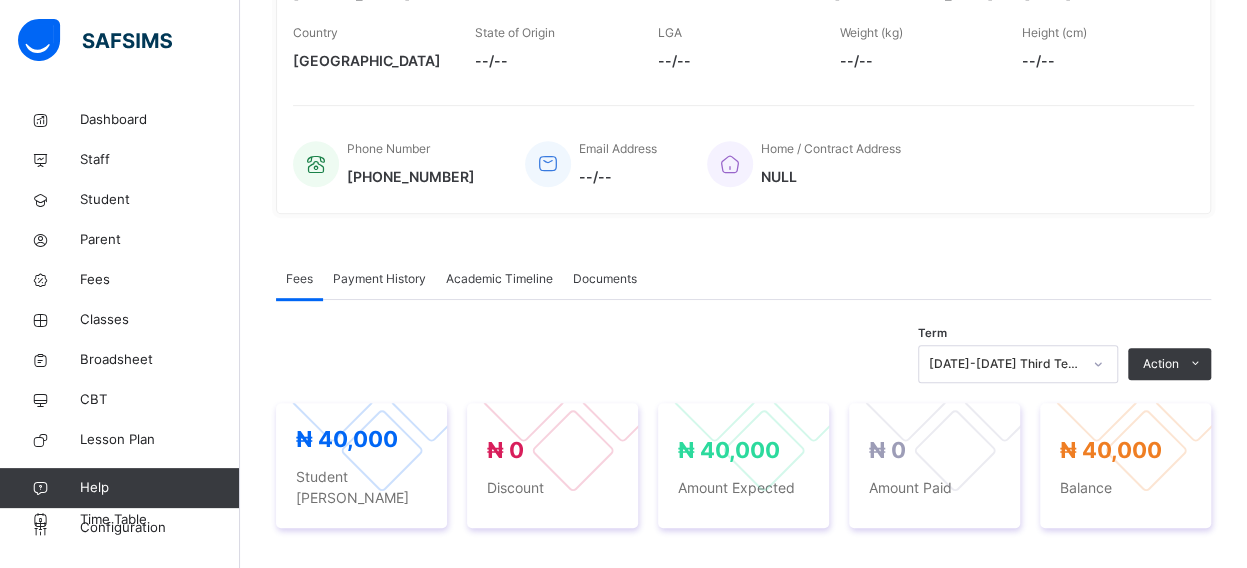 scroll, scrollTop: 440, scrollLeft: 0, axis: vertical 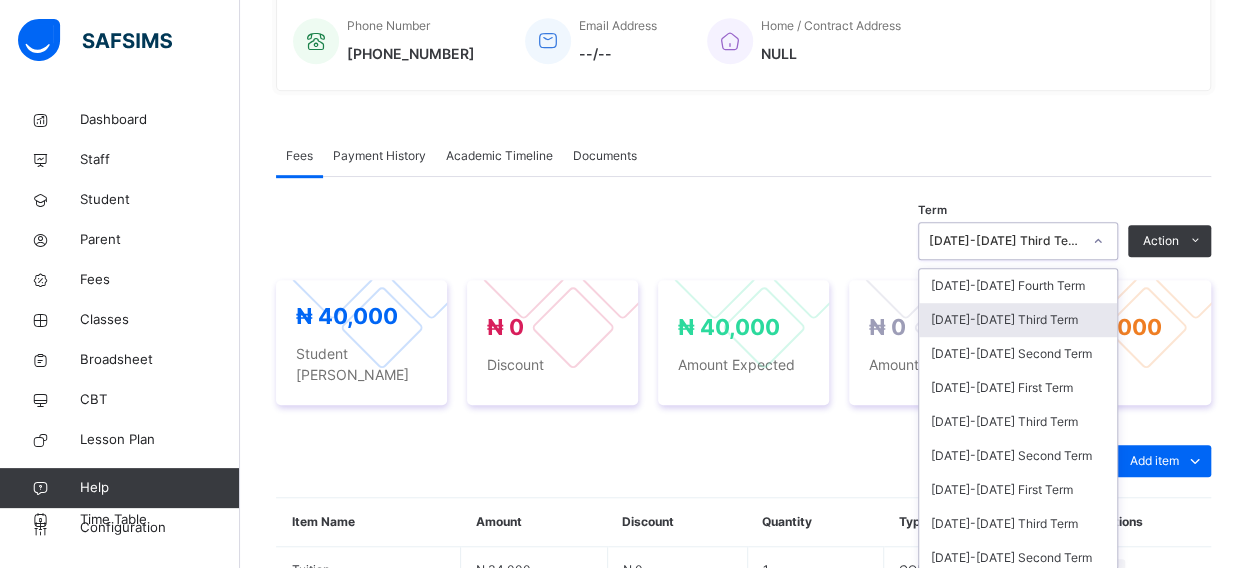 click on "option 2024-2025 Third Term focused, 2 of 23. 23 results available. Use Up and Down to choose options, press Enter to select the currently focused option, press Escape to exit the menu, press Tab to select the option and exit the menu. 2024-2025 Third Term 2024-2025 Fourth Term 2024-2025 Third Term 2024-2025 Second Term 2024-2025 First Term 2023-2024 Third Term 2023-2024 Second Term 2023-2024 First Term 2022-2023 Third Term 2022-2023 Second Term 2022-2023 First Term 2021-2022 Third Term 2021-2022 Second Term 2021-2022 First Term 2020-2021 Second Term 2020-2021 First Term 2019-2020 Third Term 2019-2020 Second Term 2019-2020 First Term 2018-2019 Third Term 2018-2019 Second Term 2018-2019 First Term 2017-2018 Second Term 2017-2018 First Term" at bounding box center (1018, 241) 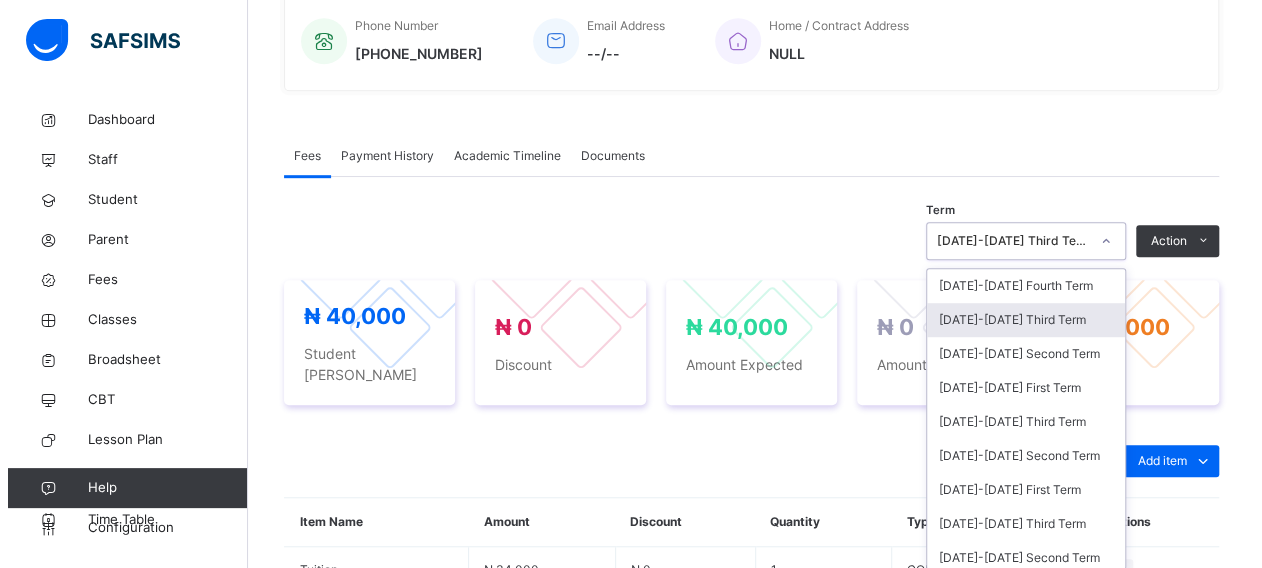 scroll, scrollTop: 528, scrollLeft: 0, axis: vertical 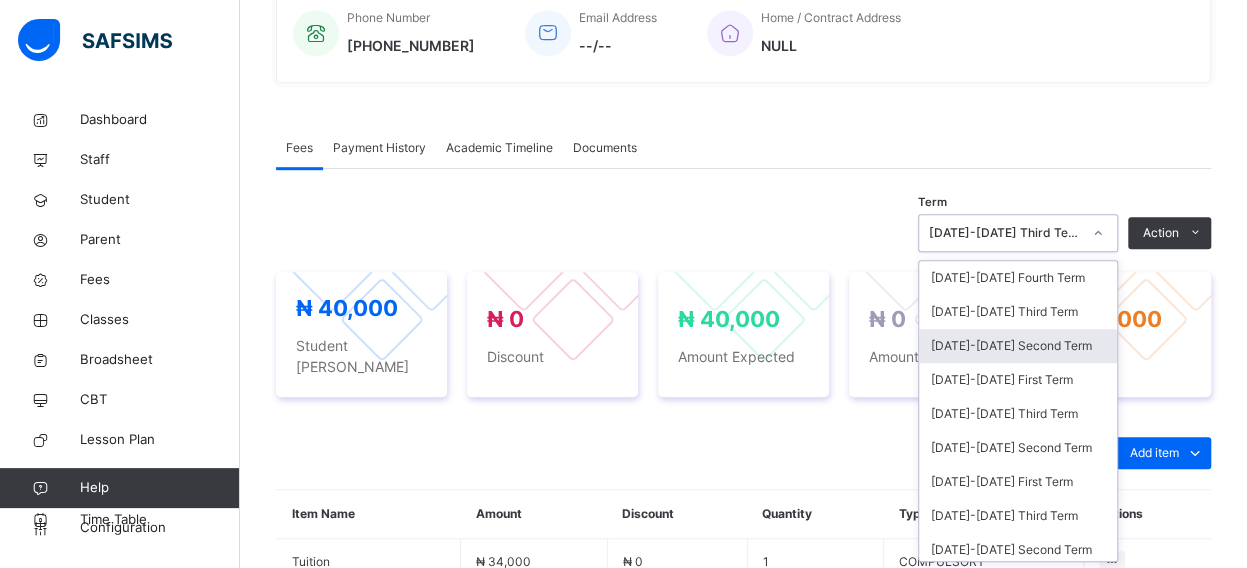 click on "[DATE]-[DATE] Second Term" at bounding box center [1018, 346] 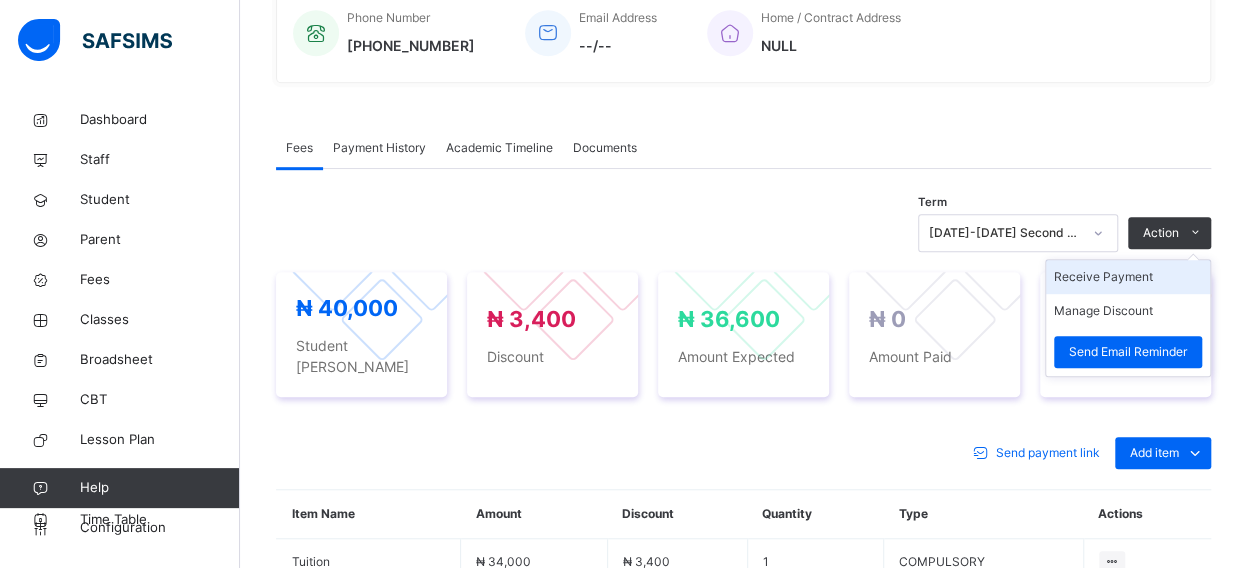 click on "Receive Payment" at bounding box center (1128, 277) 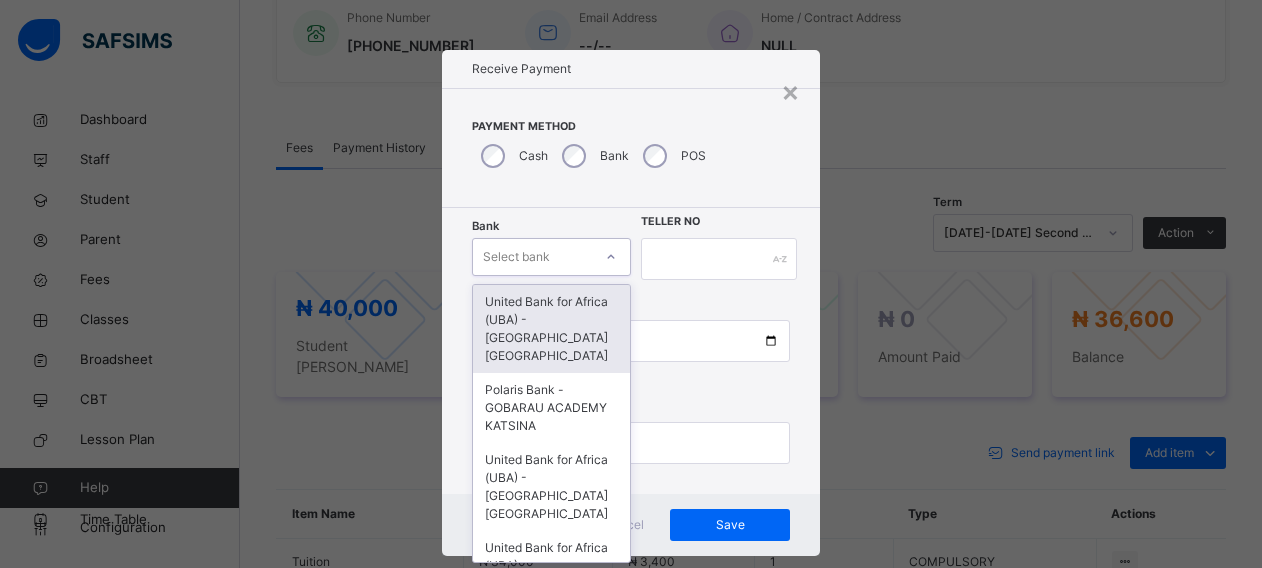 scroll, scrollTop: 24, scrollLeft: 0, axis: vertical 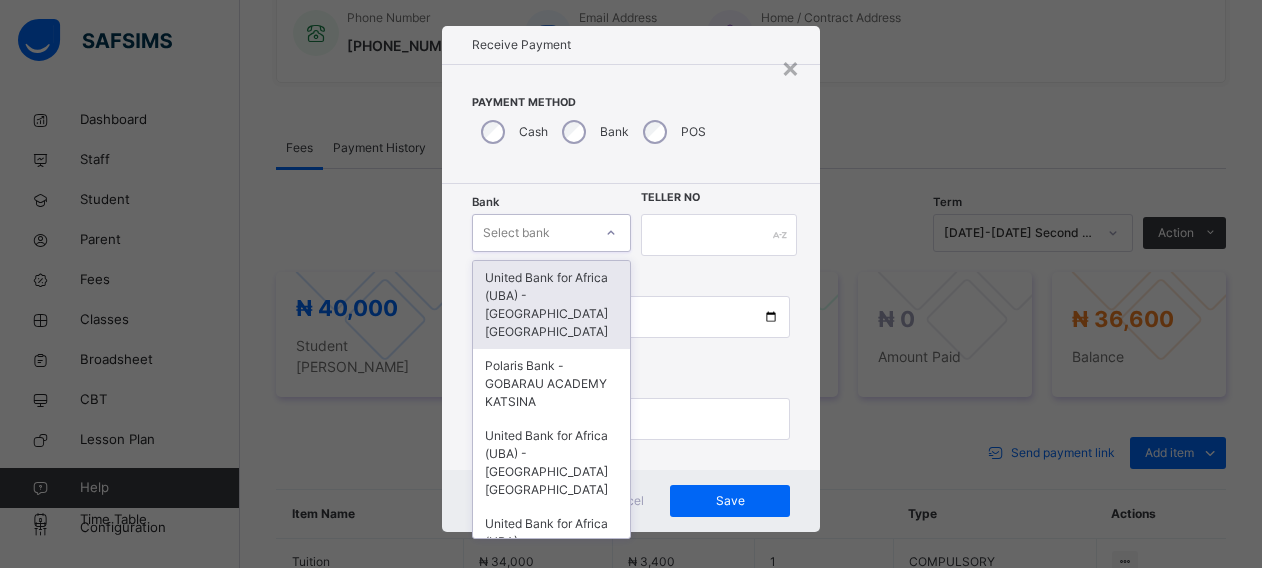 click on "Bank      option United Bank for Africa ([GEOGRAPHIC_DATA]) - Gobarau Academy Katsina focused, 1 of 16. 16 results available. Use Up and Down to choose options, press Enter to select the currently focused option, press Escape to exit the menu, press Tab to select the option and exit the menu. Select bank United Bank for Africa ([GEOGRAPHIC_DATA]) - [GEOGRAPHIC_DATA] [GEOGRAPHIC_DATA] Polaris Bank - GOBARAU ACADEMY KATSINA United Bank for Africa ([GEOGRAPHIC_DATA]) - [GEOGRAPHIC_DATA] [GEOGRAPHIC_DATA] United Bank for Africa ([GEOGRAPHIC_DATA]) - [GEOGRAPHIC_DATA] [GEOGRAPHIC_DATA] for Africa ([GEOGRAPHIC_DATA]) - [GEOGRAPHIC_DATA] [GEOGRAPHIC_DATA] [GEOGRAPHIC_DATA] - [GEOGRAPHIC_DATA] [GEOGRAPHIC_DATA] [GEOGRAPHIC_DATA] - [GEOGRAPHIC_DATA] [GEOGRAPHIC_DATA] [GEOGRAPHIC_DATA] - [GEOGRAPHIC_DATA] [GEOGRAPHIC_DATA] - [GEOGRAPHIC_DATA] [GEOGRAPHIC_DATA] - [GEOGRAPHIC_DATA] [GEOGRAPHIC_DATA] - [GEOGRAPHIC_DATA] [GEOGRAPHIC_DATA] - Gobarau Academy [GEOGRAPHIC_DATA] - [GEOGRAPHIC_DATA] [GEOGRAPHIC_DATA] - [GEOGRAPHIC_DATA] [GEOGRAPHIC_DATA] - [GEOGRAPHIC_DATA] [GEOGRAPHIC_DATA] - Gobarau Academy [GEOGRAPHIC_DATA]" at bounding box center [551, 235] 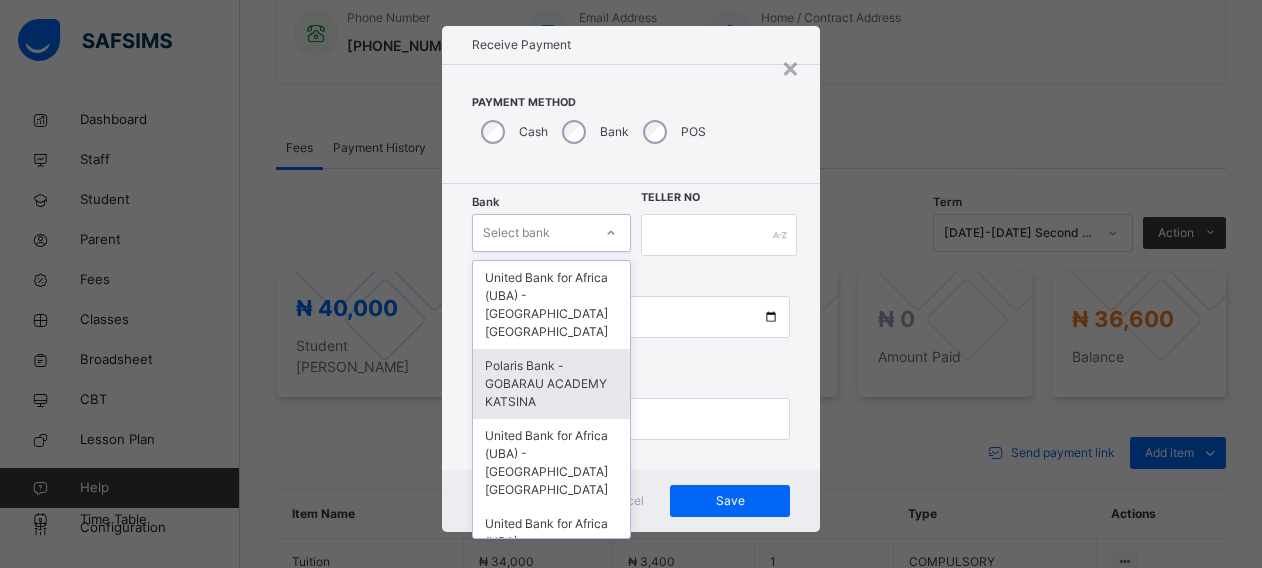 click on "Polaris Bank - GOBARAU ACADEMY KATSINA" at bounding box center [551, 384] 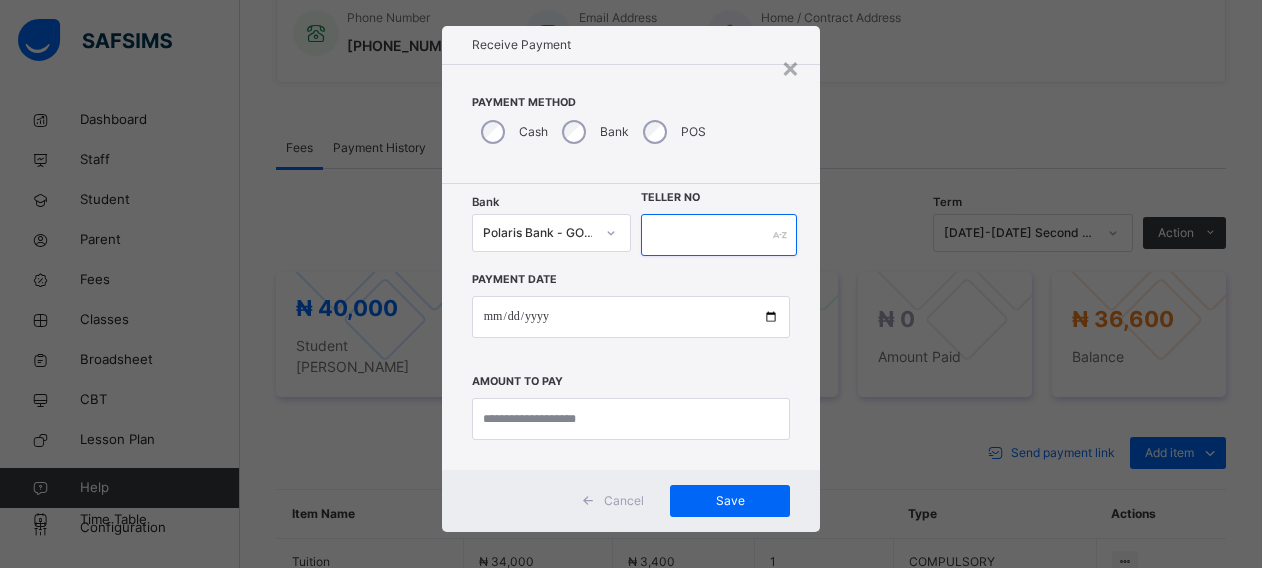 click at bounding box center (719, 235) 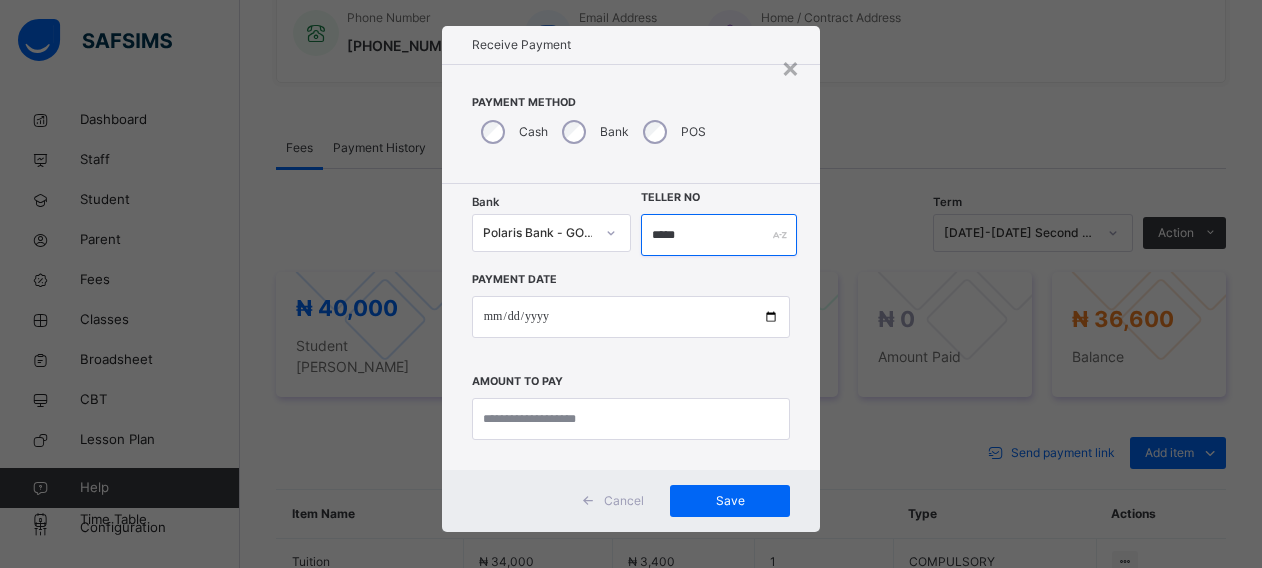 type on "*****" 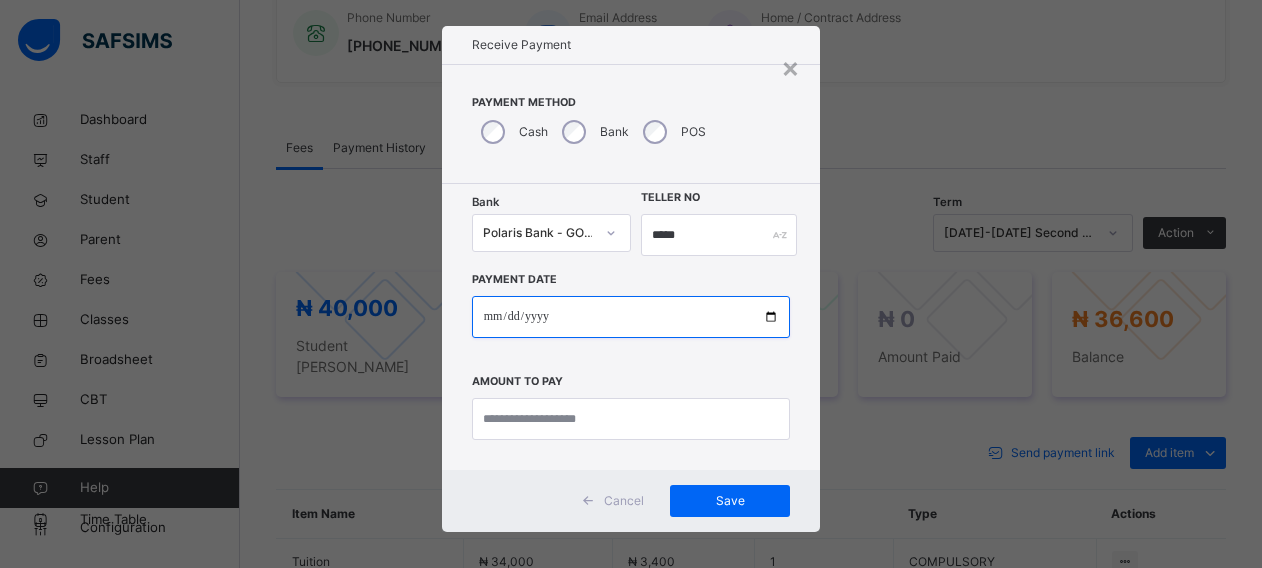 click at bounding box center (631, 317) 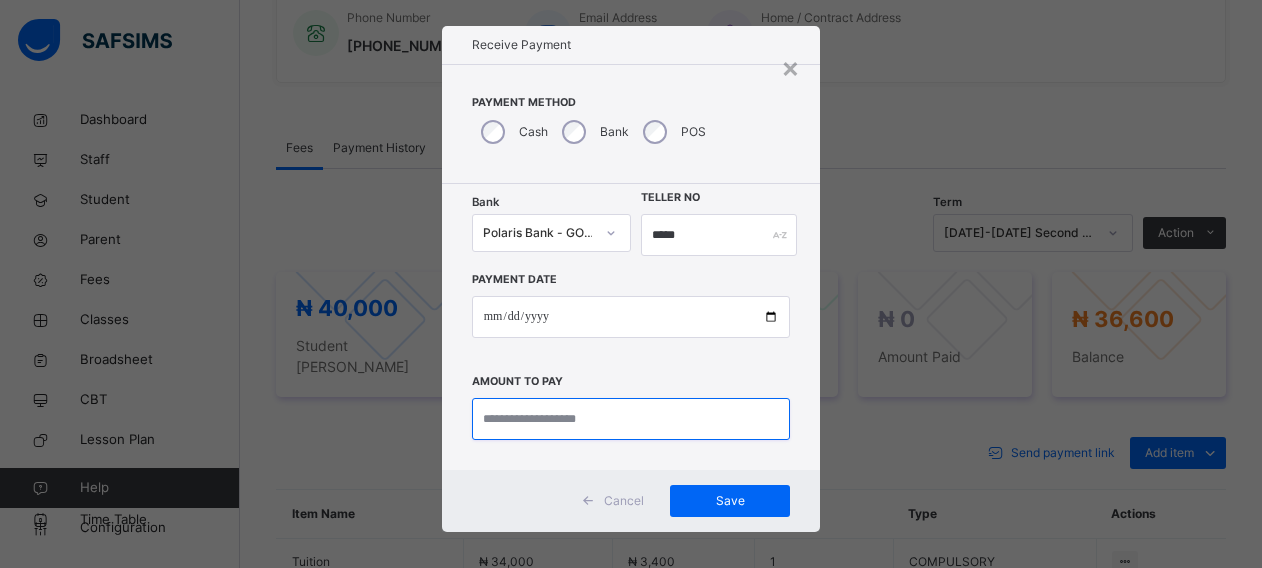 click at bounding box center (631, 419) 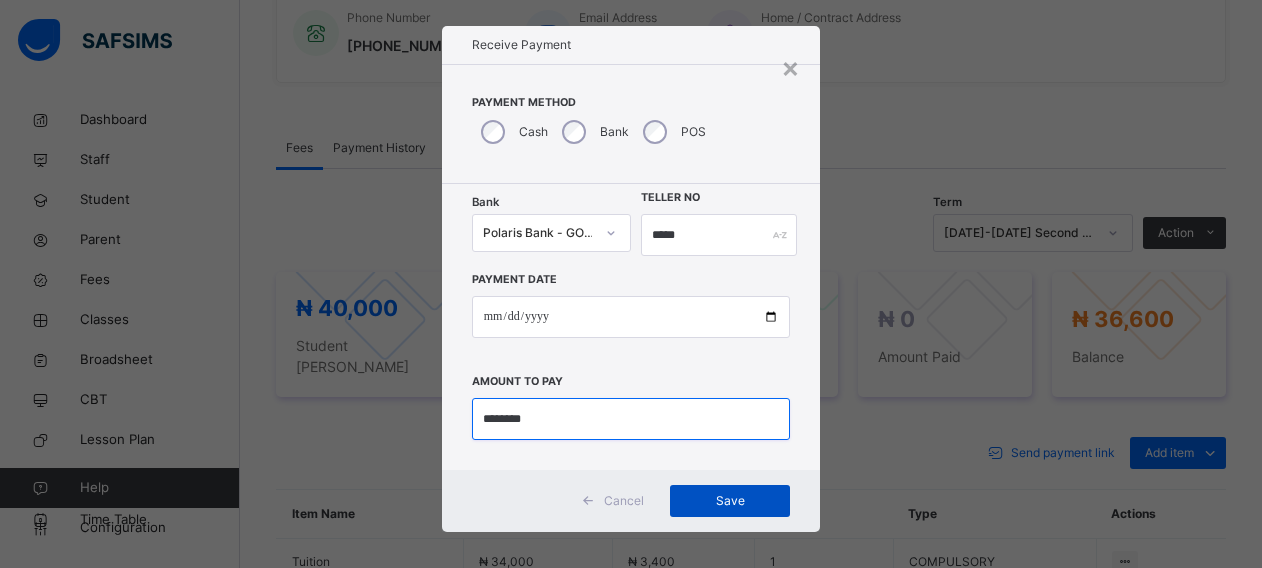 type on "********" 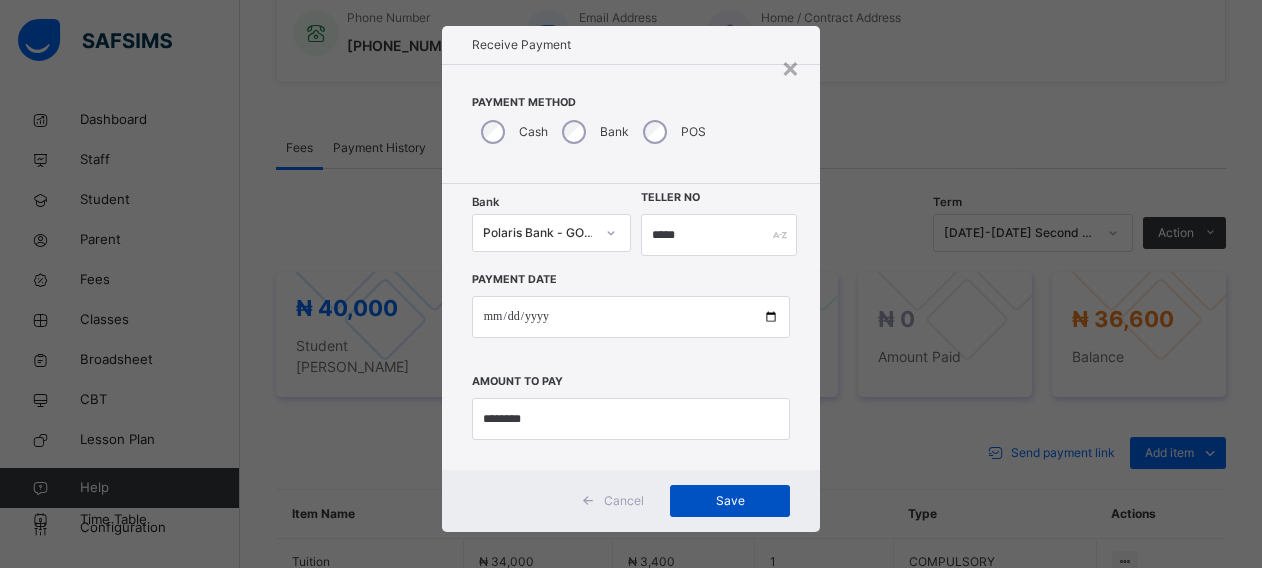 click on "Save" at bounding box center [730, 501] 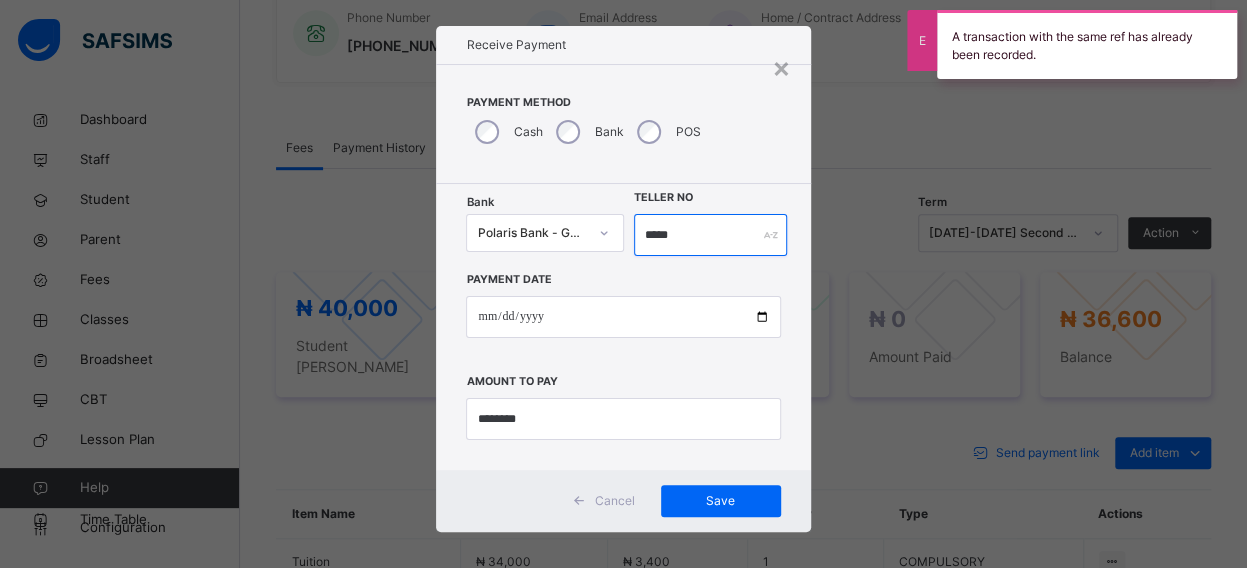 click on "*****" at bounding box center [711, 235] 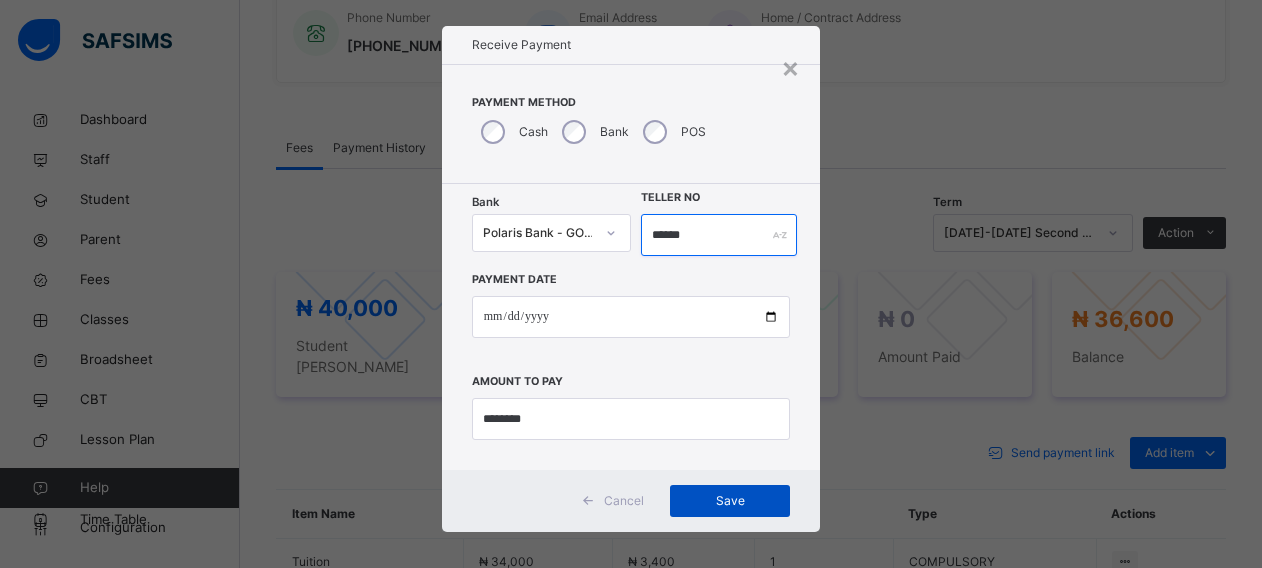 type on "******" 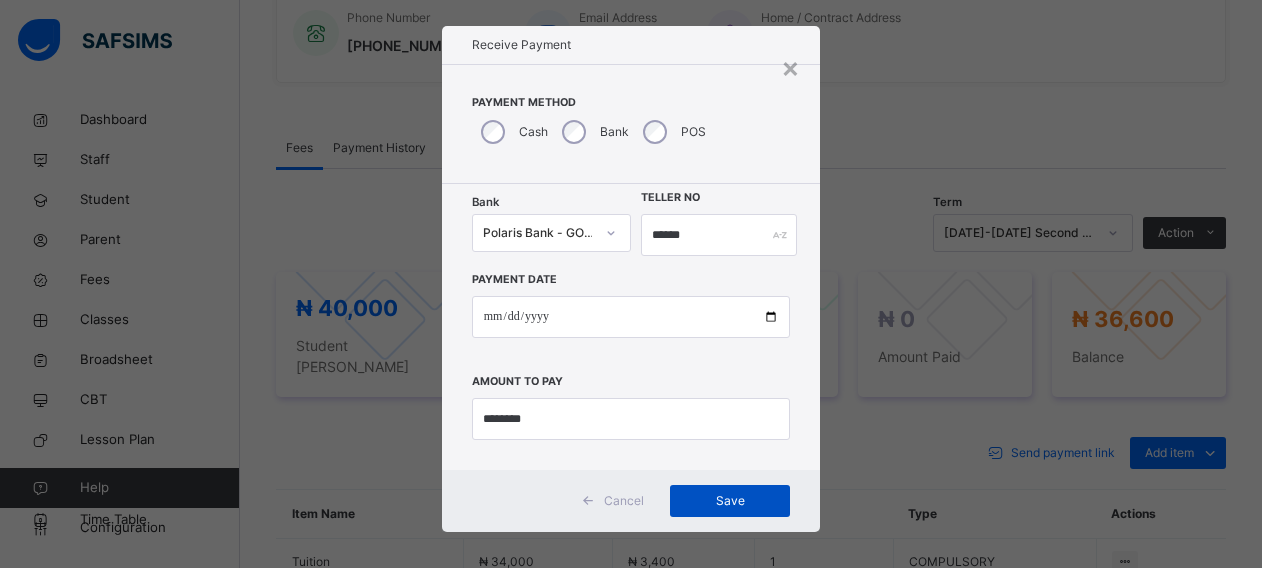 click on "Save" at bounding box center [730, 501] 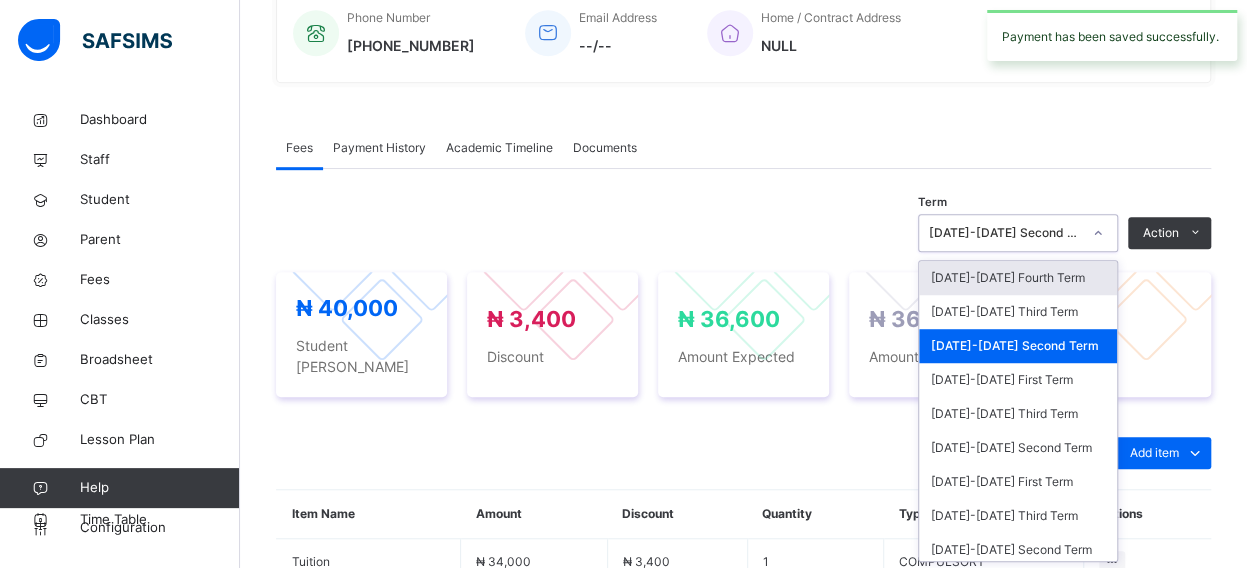 click 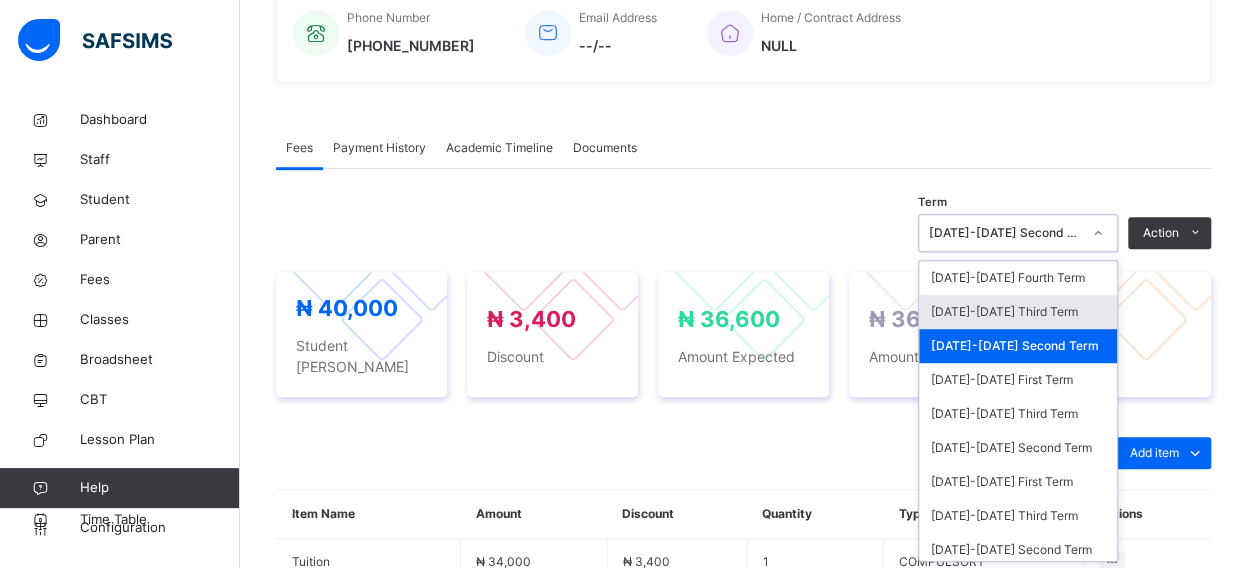 click on "[DATE]-[DATE] Third Term" at bounding box center [1018, 312] 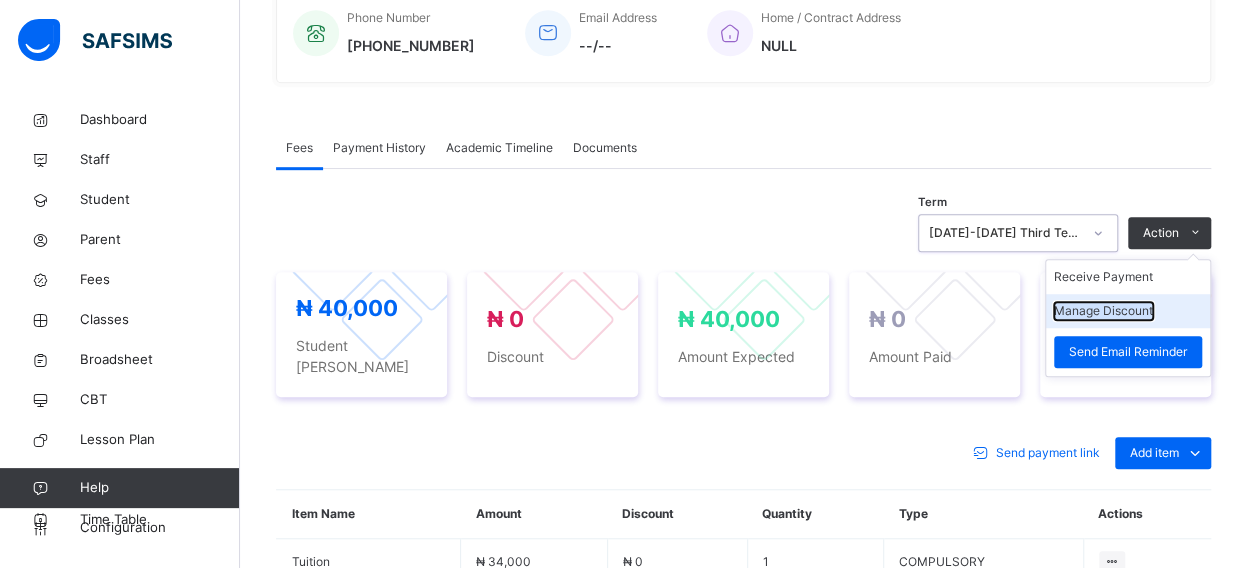 click on "Manage Discount" at bounding box center [1103, 311] 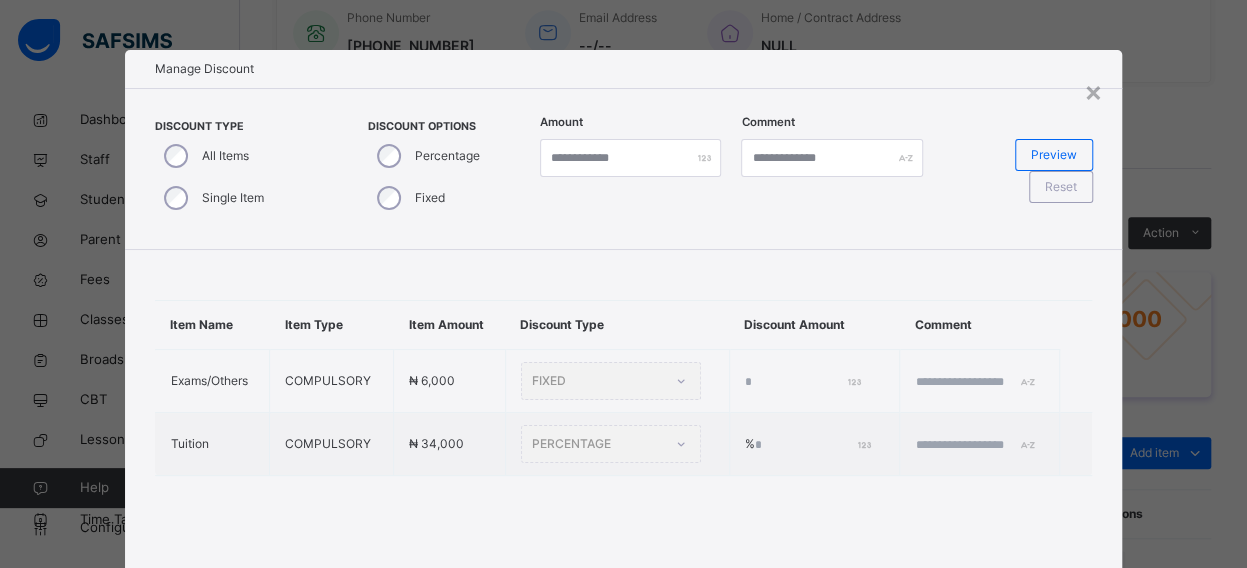 type on "*" 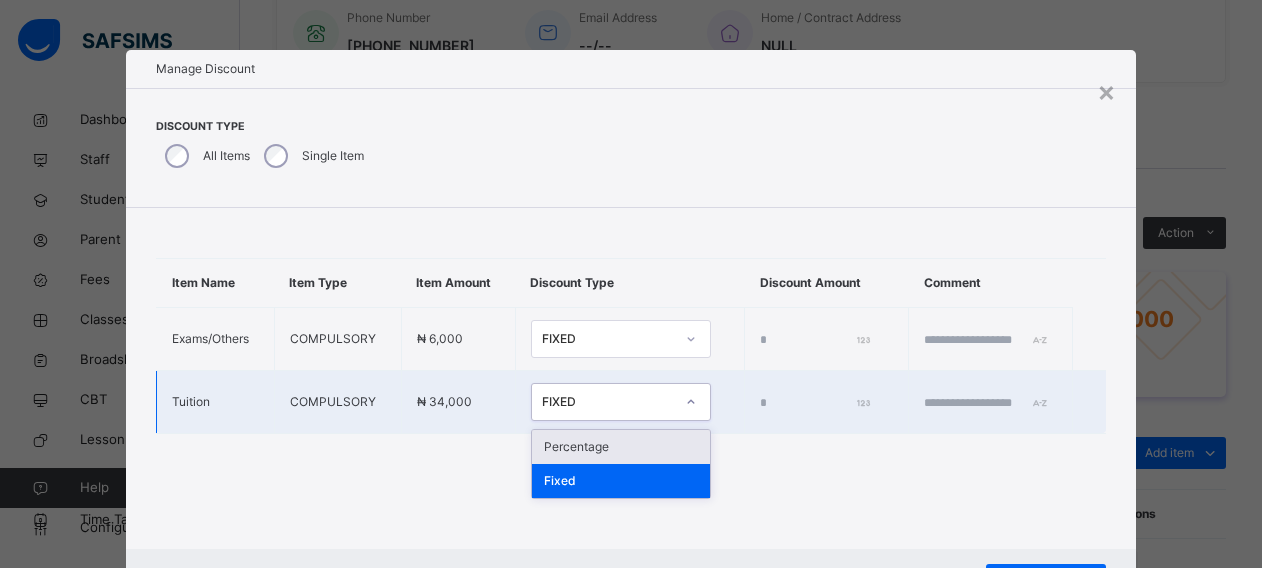 click on "FIXED" at bounding box center (608, 402) 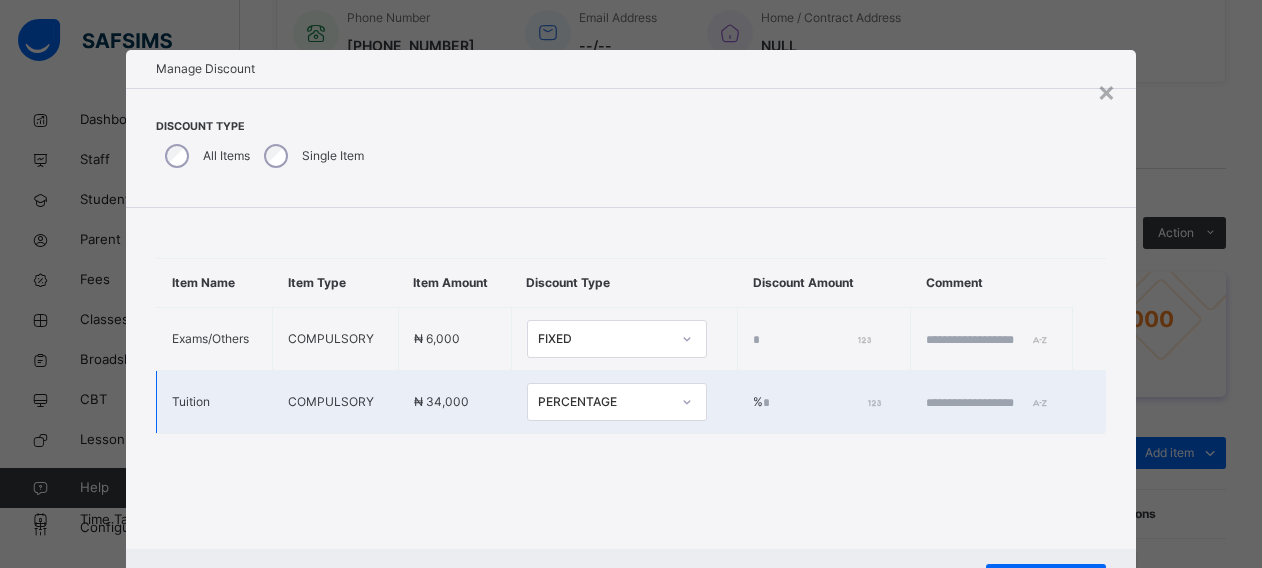 click on "*" at bounding box center [820, 403] 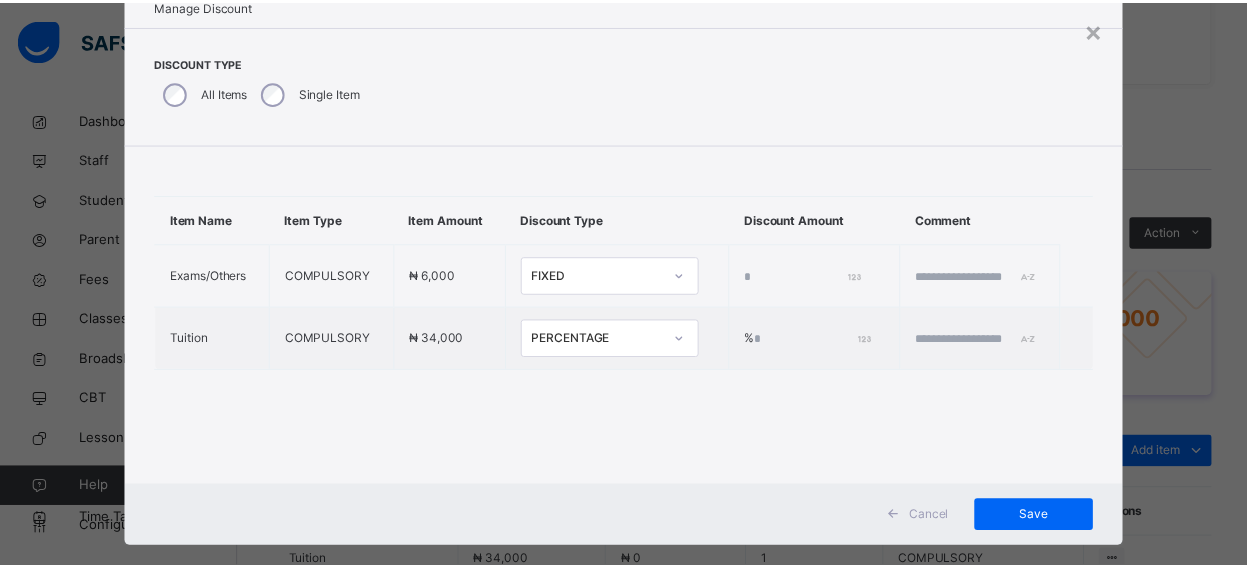 scroll, scrollTop: 92, scrollLeft: 0, axis: vertical 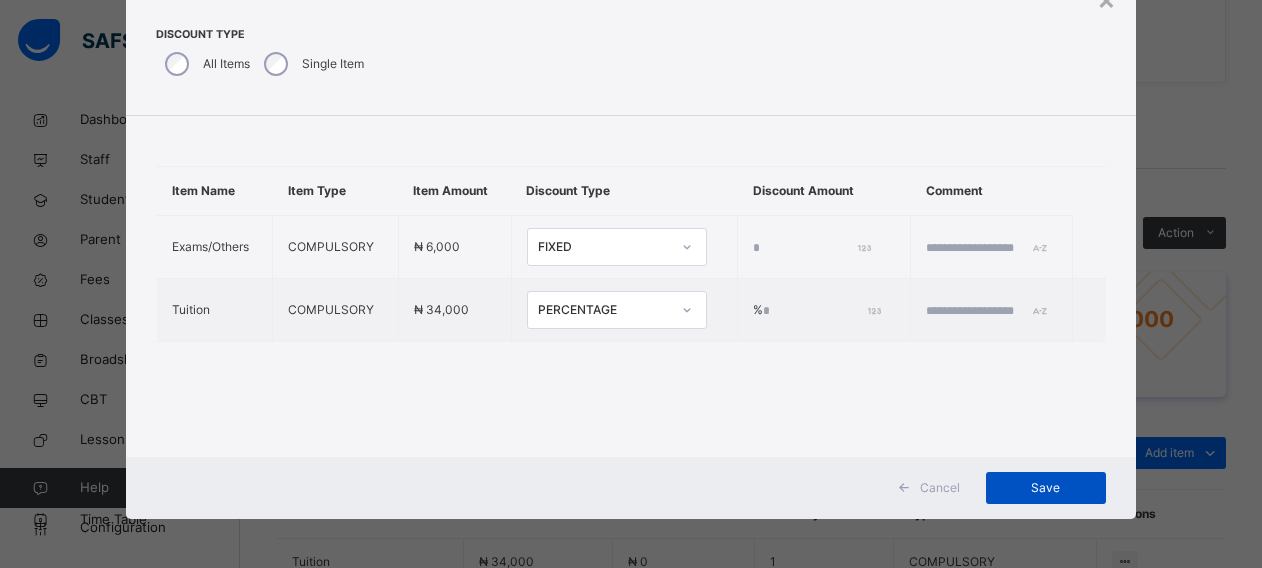 type on "**" 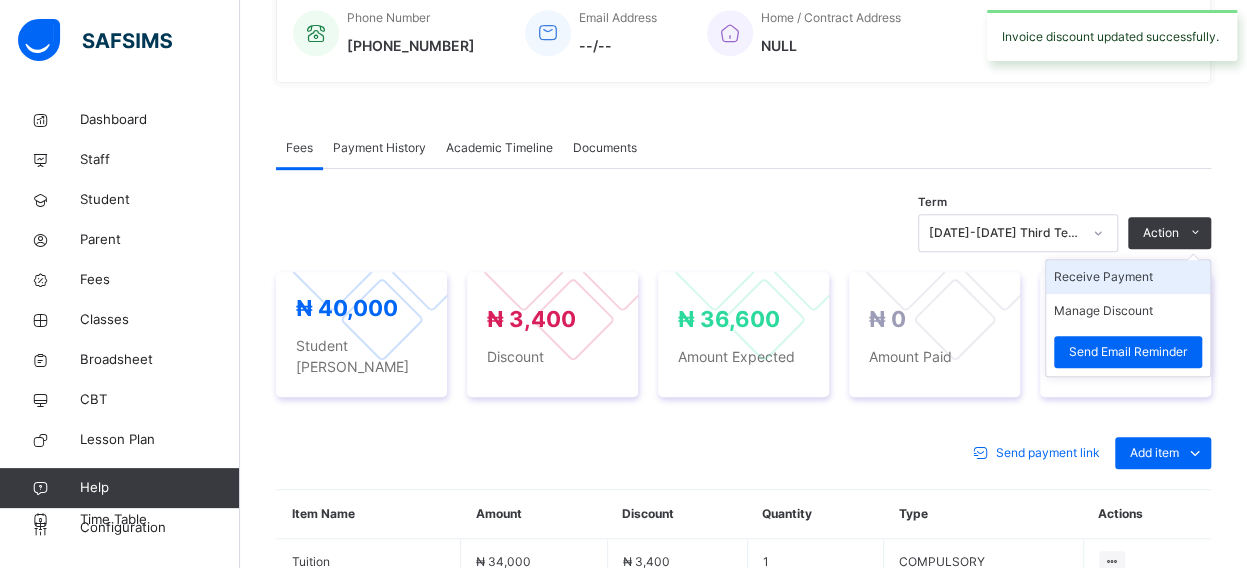 click on "Receive Payment" at bounding box center (1128, 277) 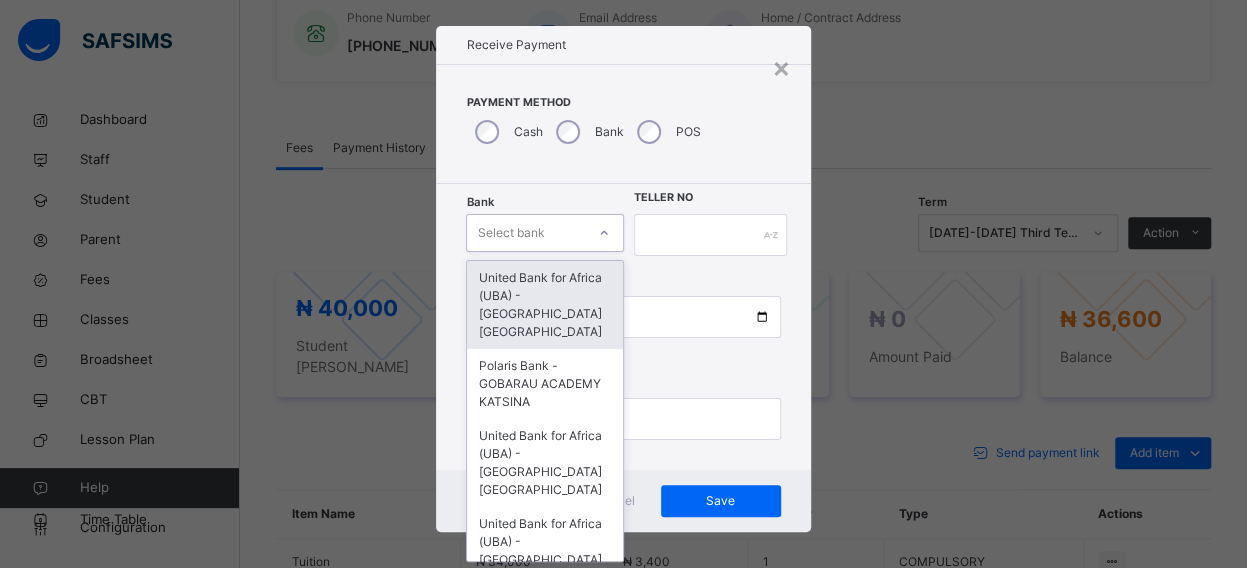 click on "Select bank" at bounding box center [510, 233] 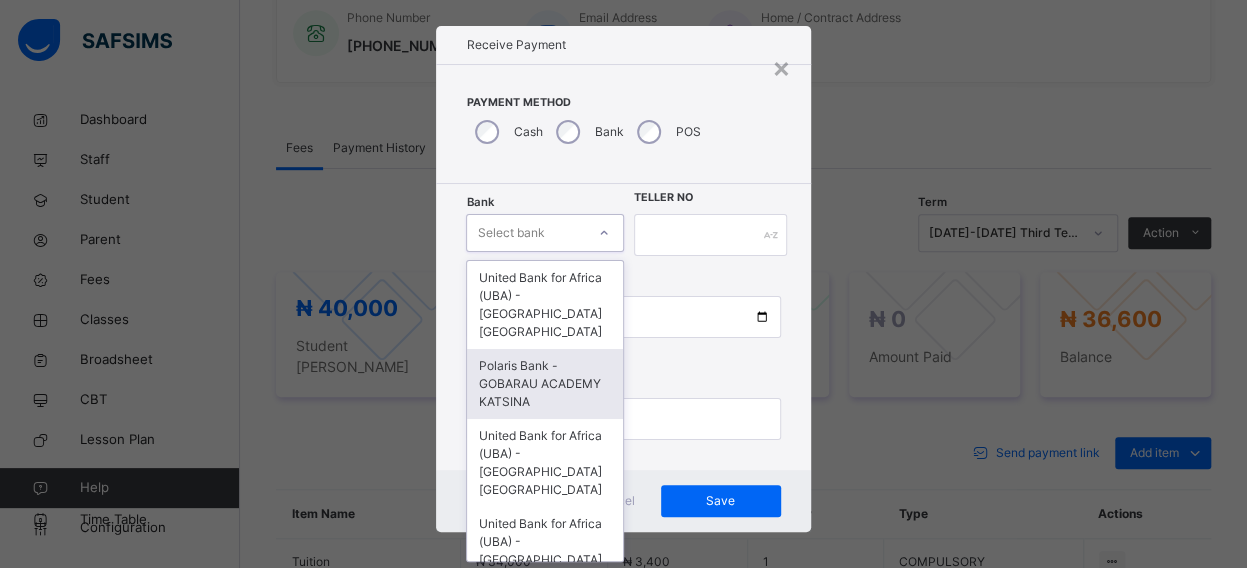 click on "Polaris Bank - GOBARAU ACADEMY KATSINA" at bounding box center (544, 384) 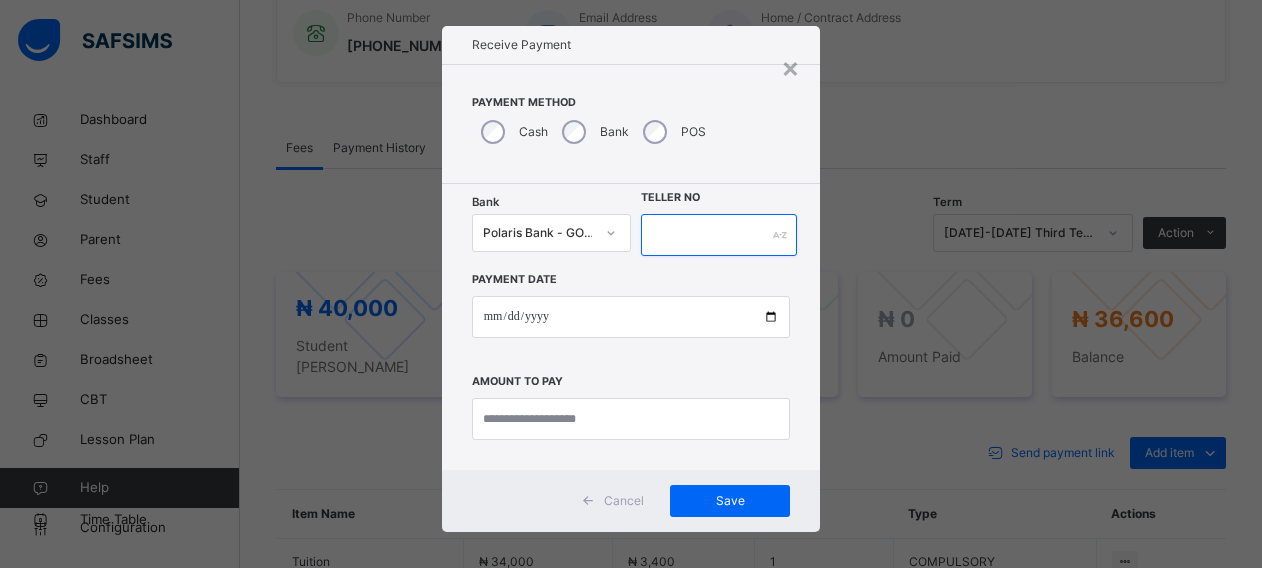 click at bounding box center (719, 235) 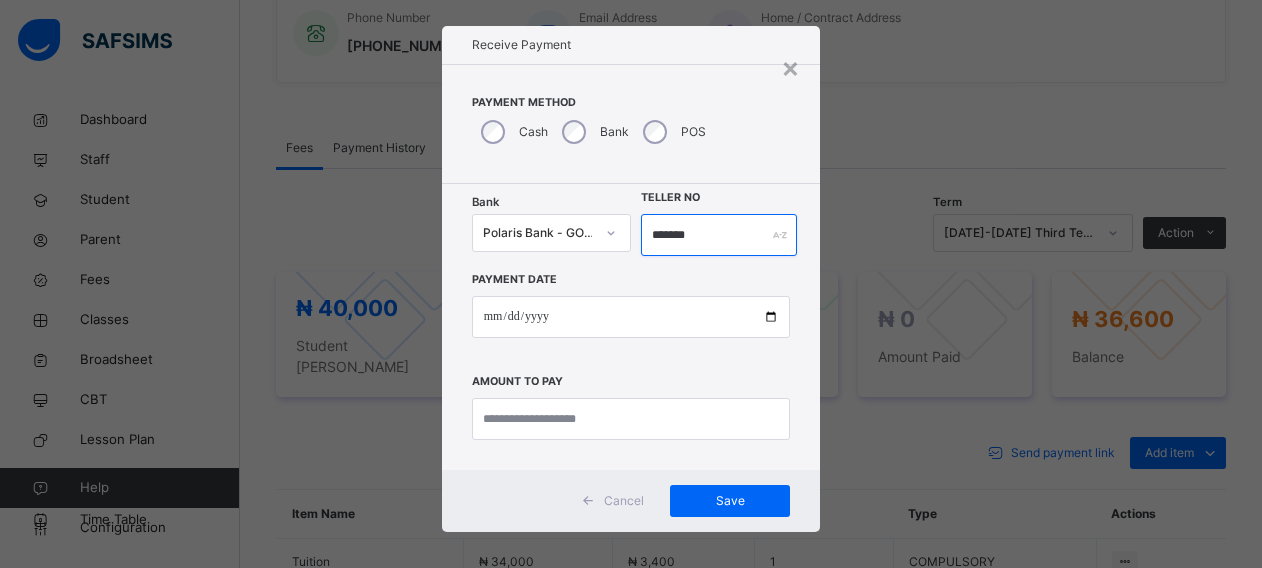 type on "*******" 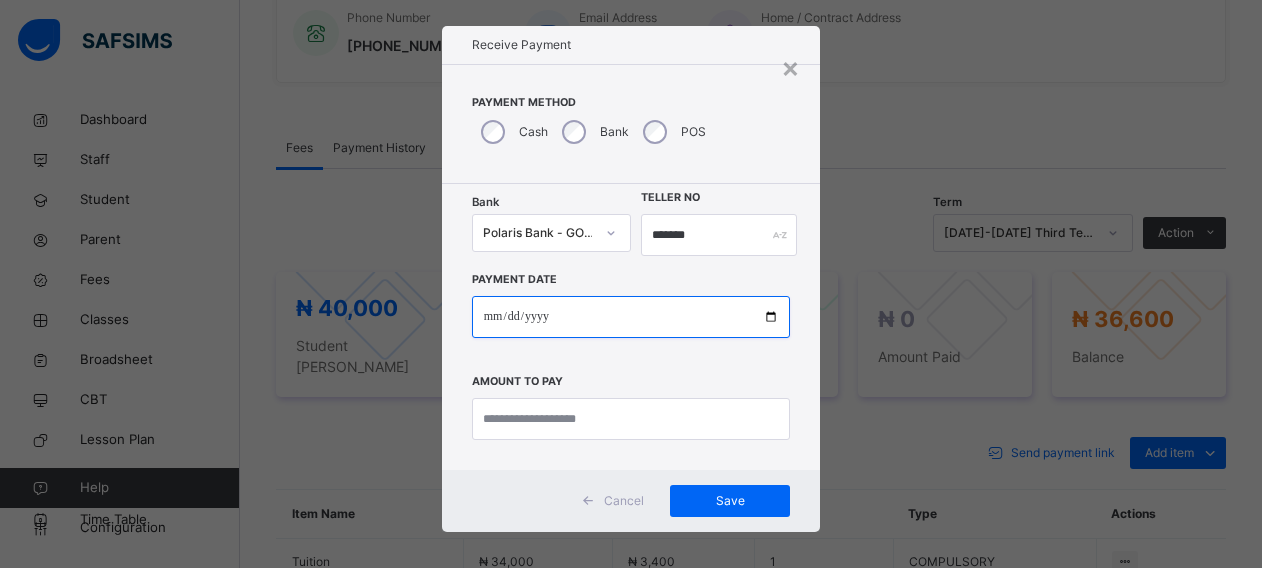click at bounding box center (631, 317) 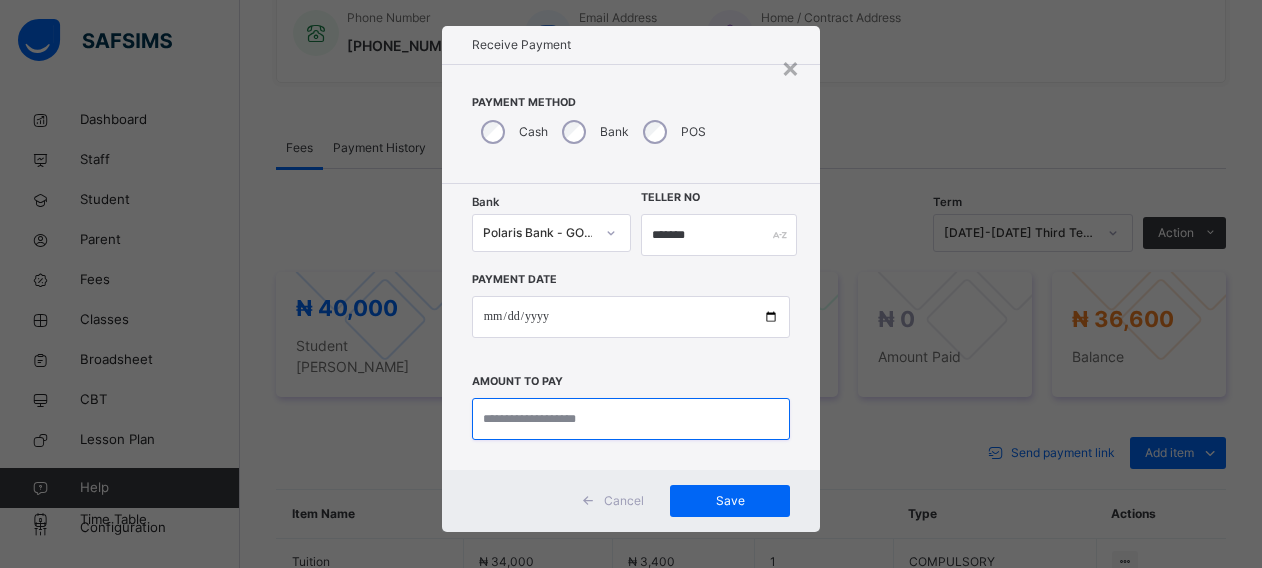 click at bounding box center (631, 419) 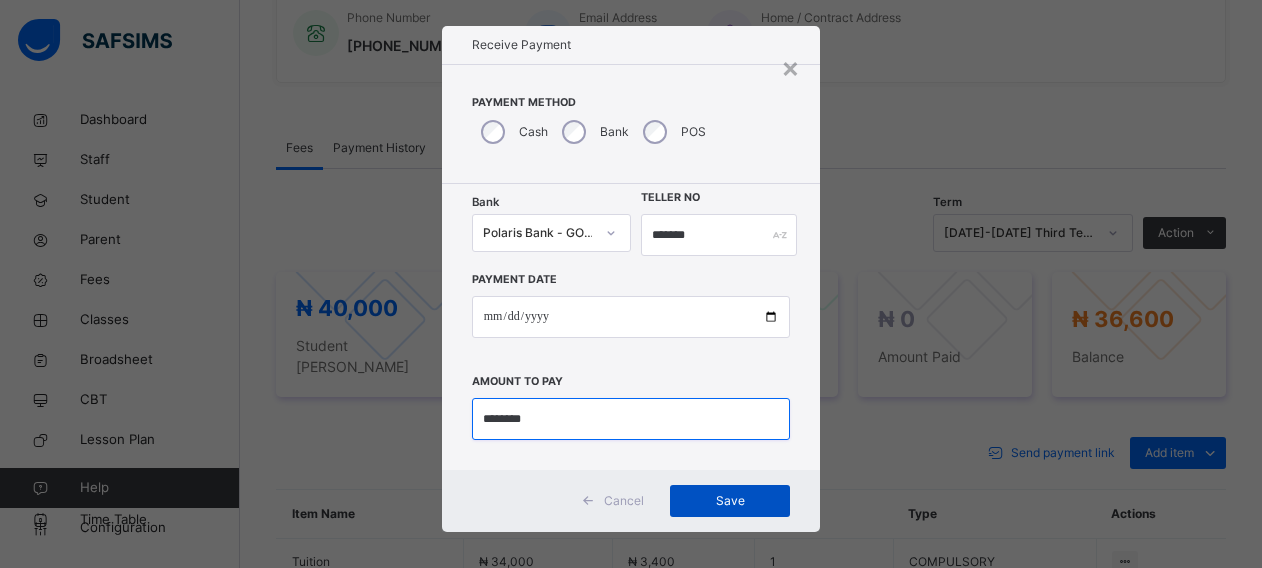 type on "********" 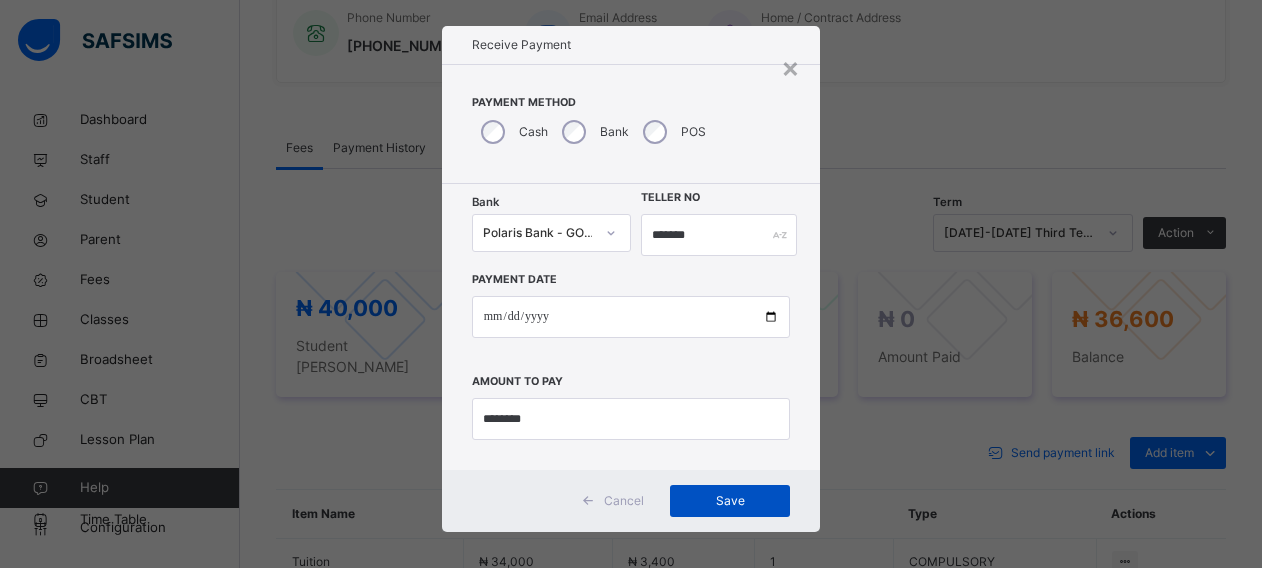 click on "Save" at bounding box center [730, 501] 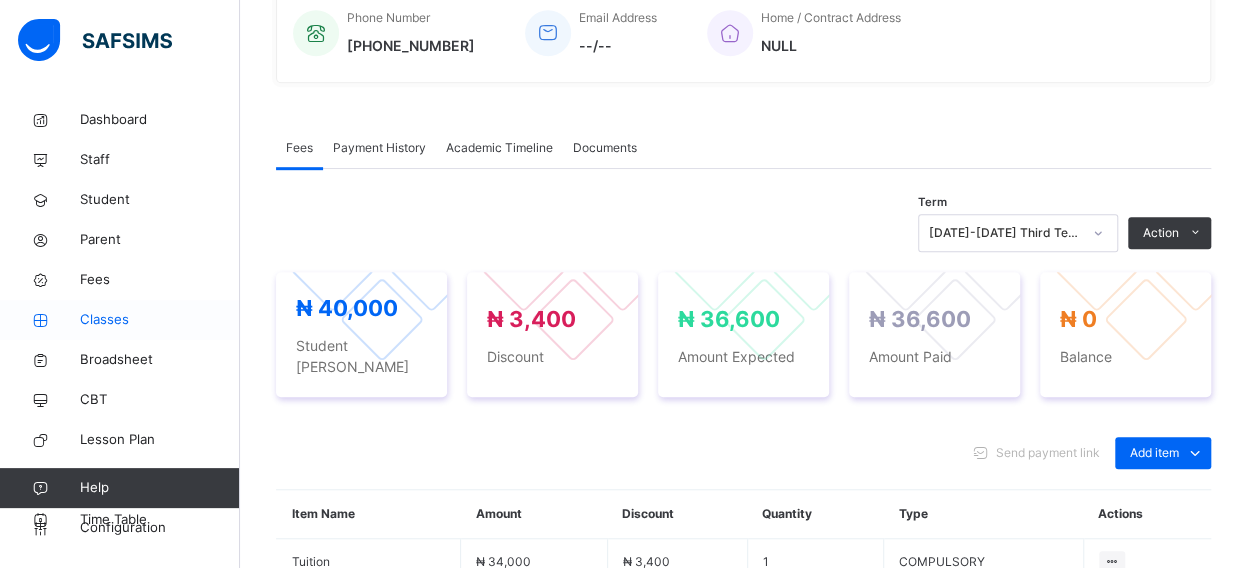 click on "Classes" at bounding box center [160, 320] 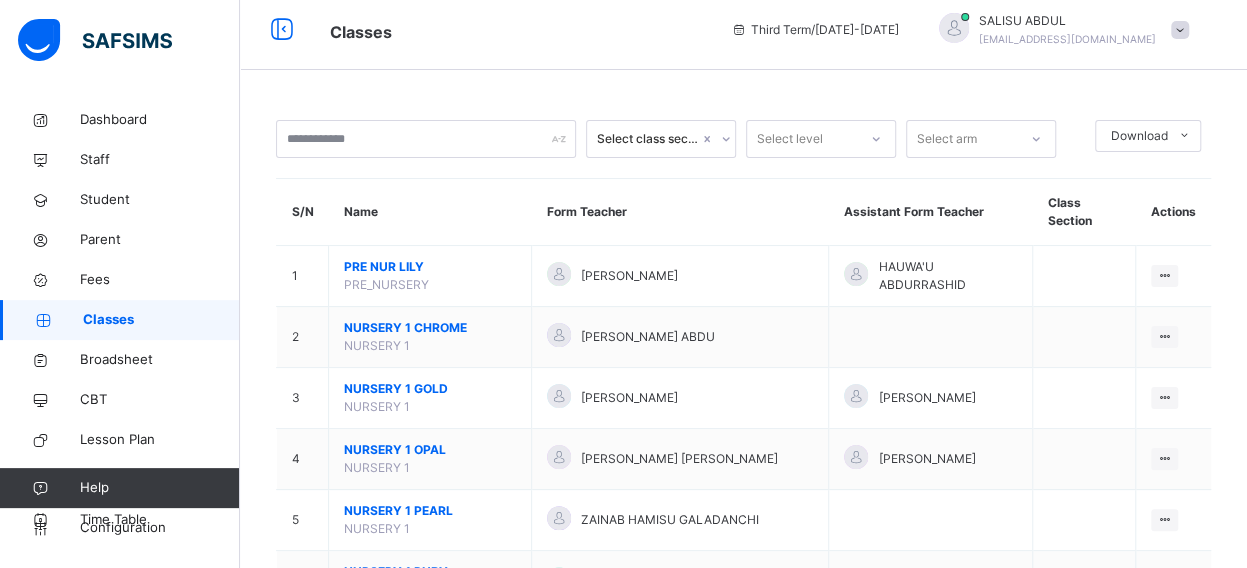 scroll, scrollTop: 528, scrollLeft: 0, axis: vertical 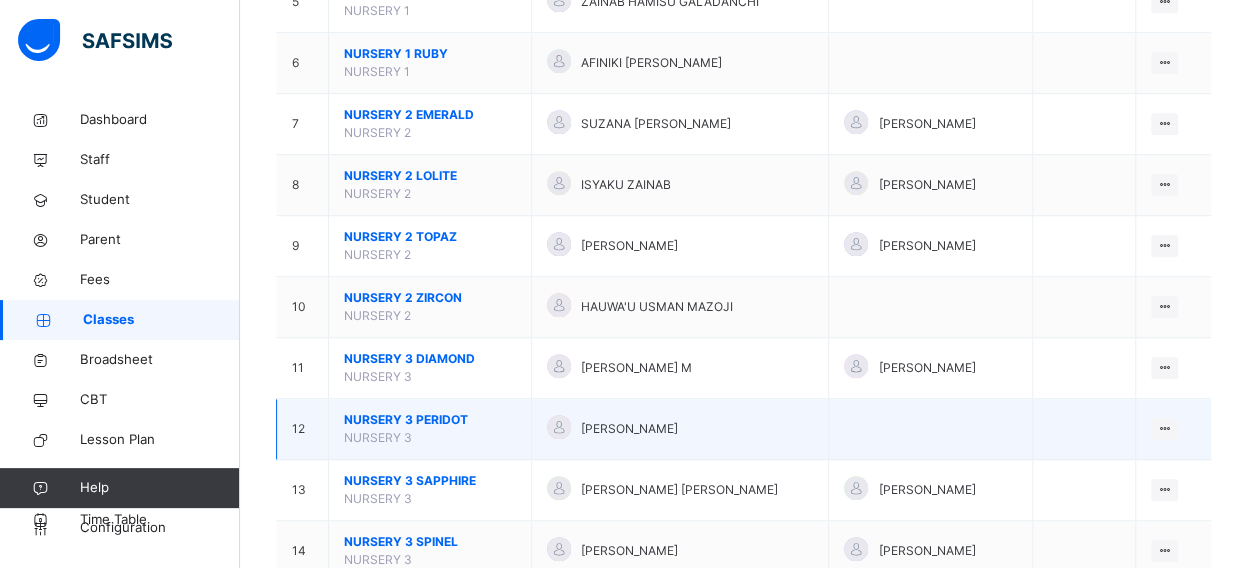 click on "NURSERY 3   PERIDOT" at bounding box center [430, 420] 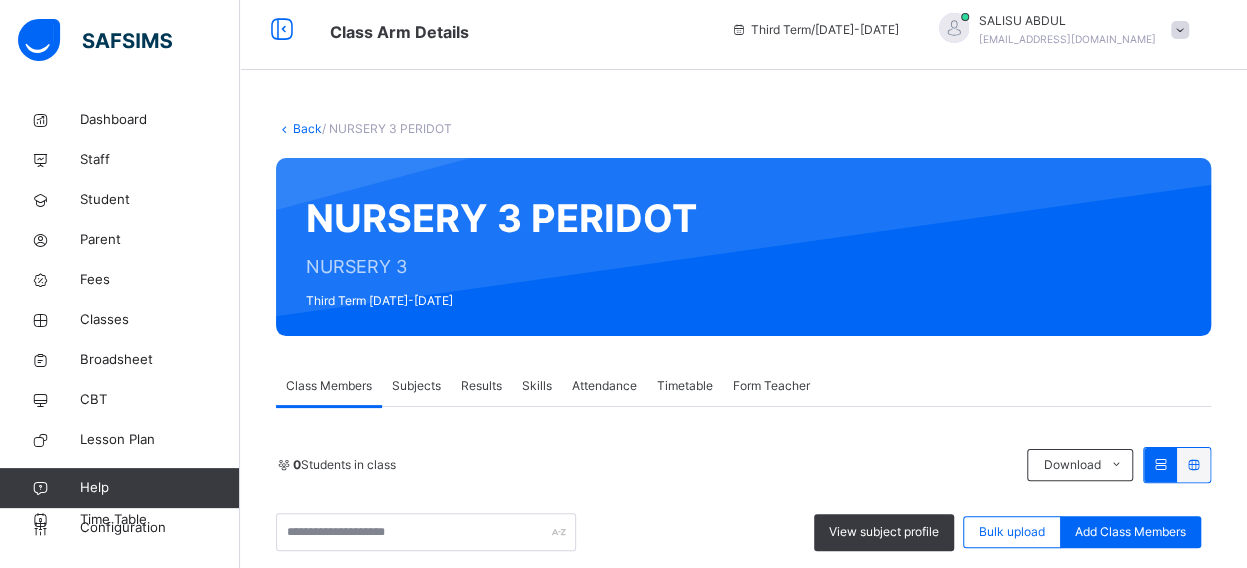 scroll, scrollTop: 528, scrollLeft: 0, axis: vertical 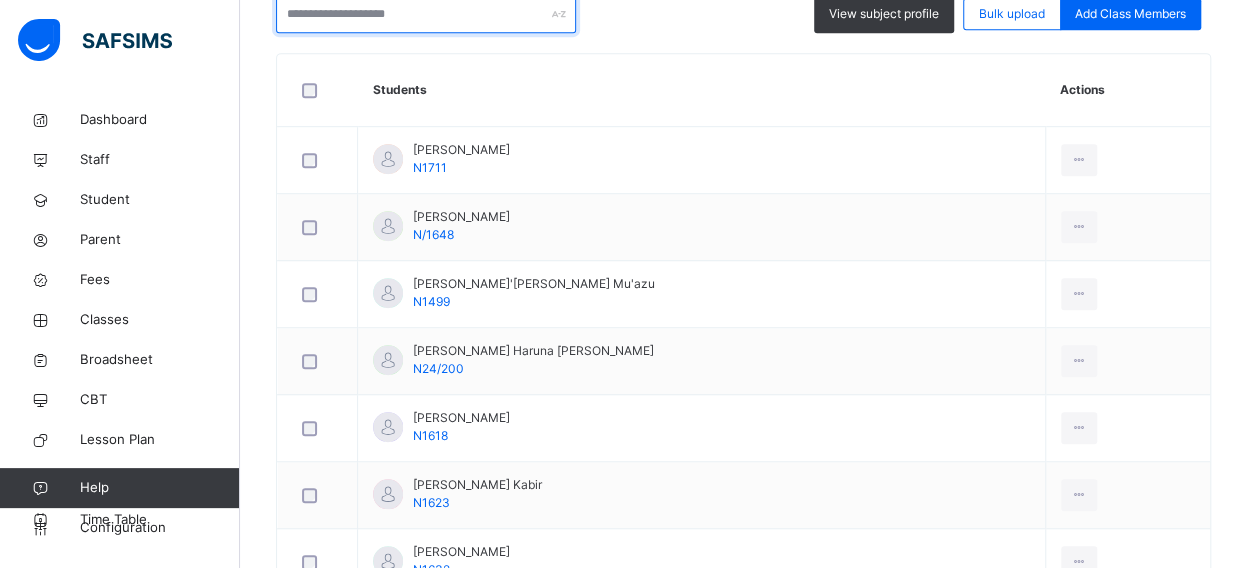 click at bounding box center [426, 14] 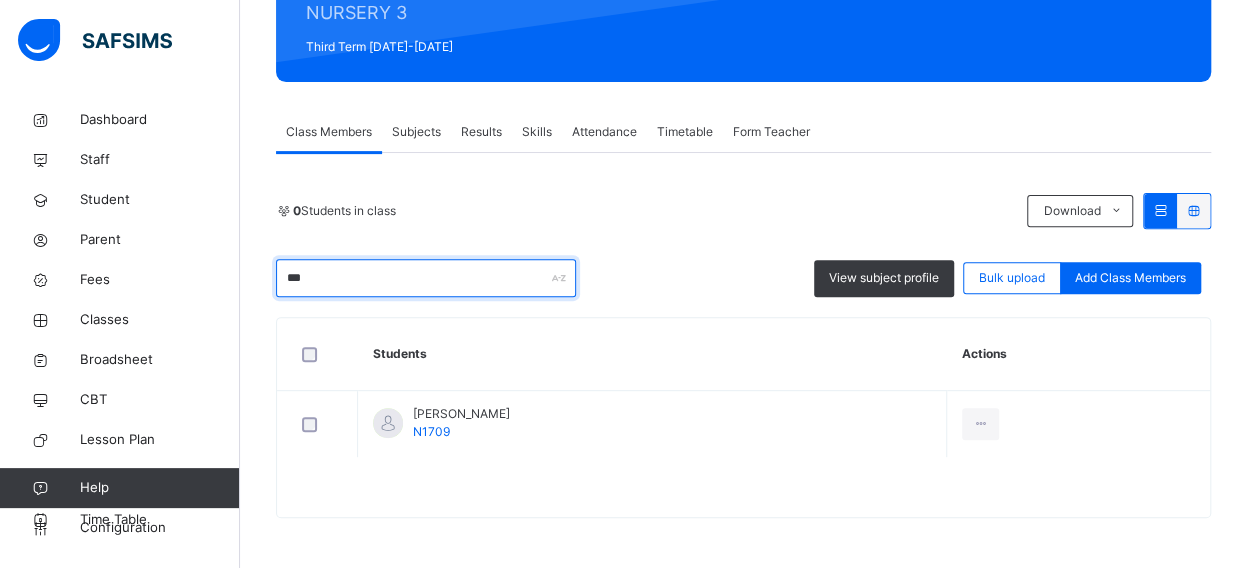 scroll, scrollTop: 262, scrollLeft: 0, axis: vertical 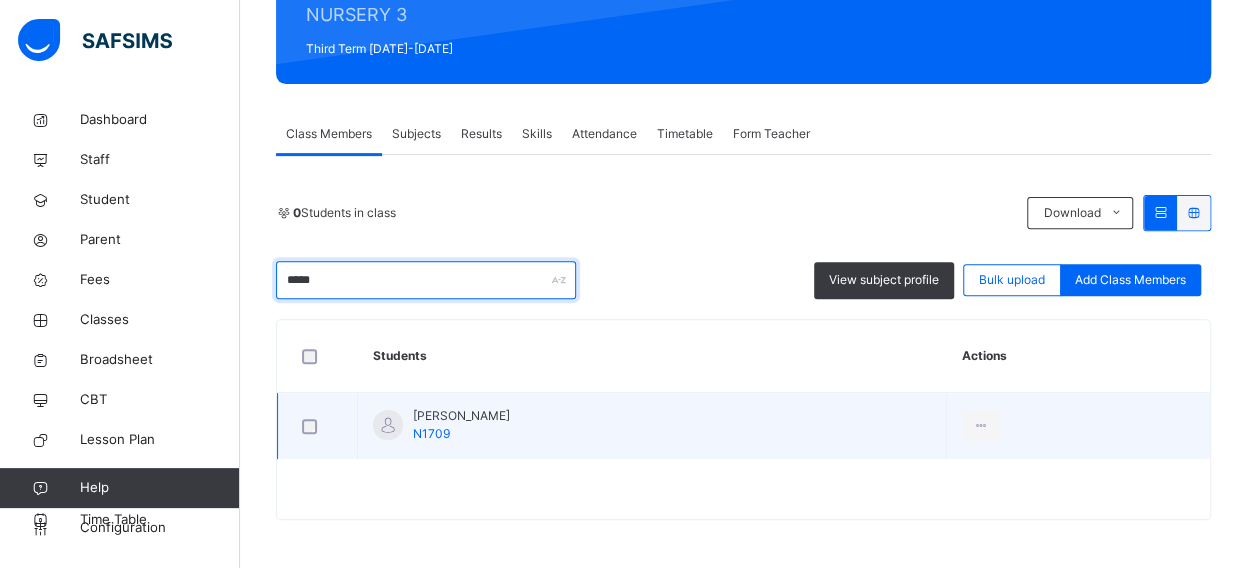 type on "*****" 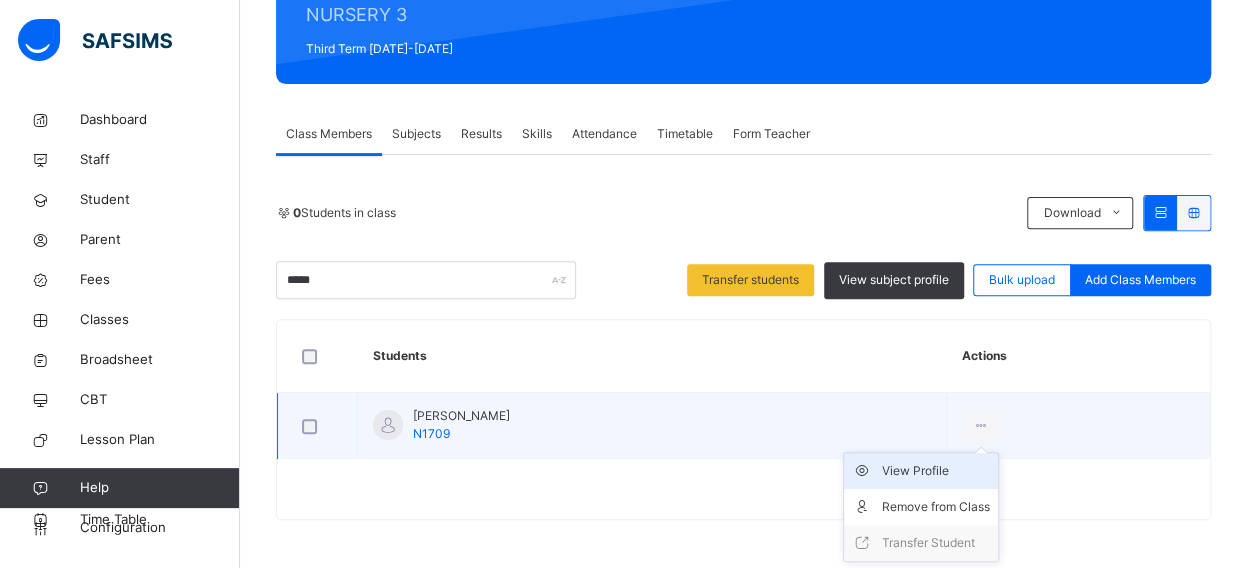 click on "View Profile" at bounding box center [936, 471] 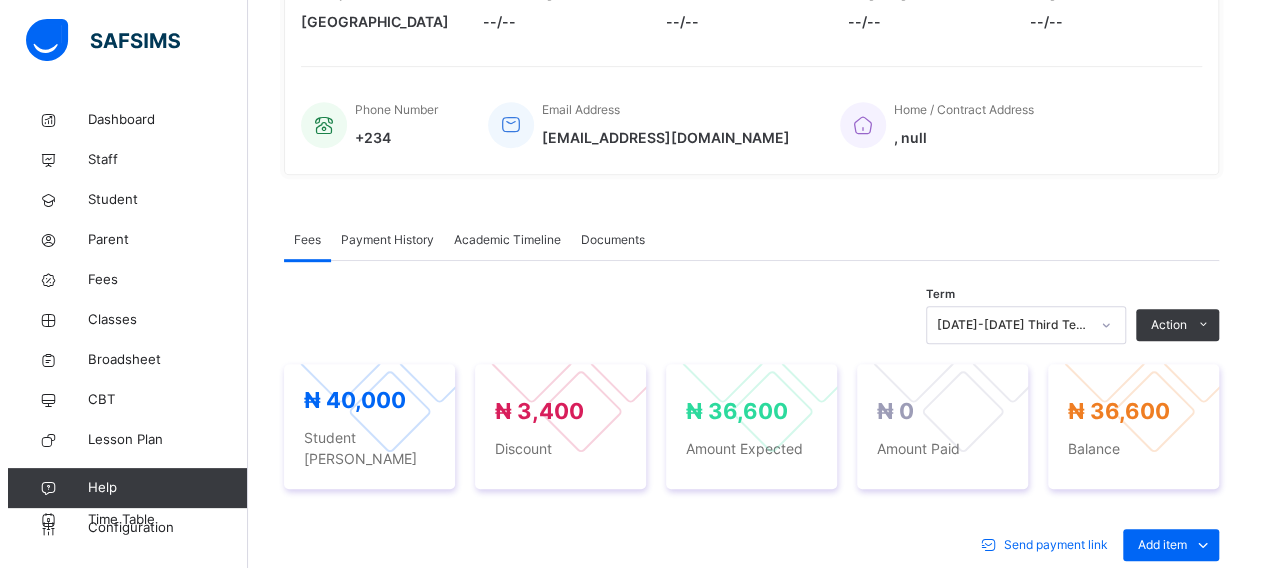 scroll, scrollTop: 462, scrollLeft: 0, axis: vertical 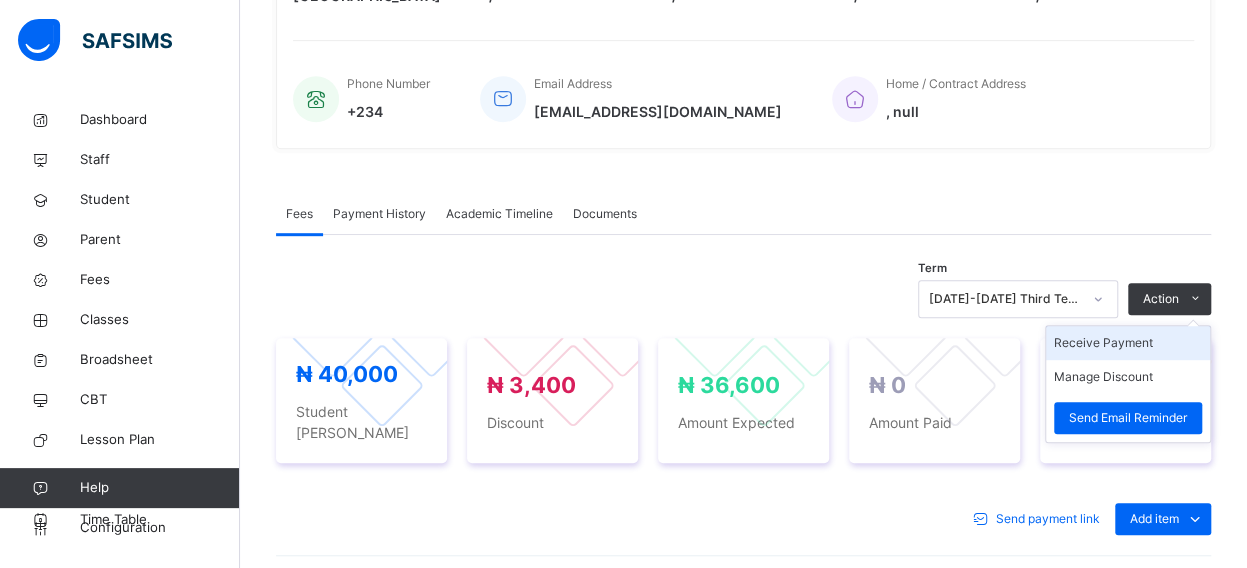 click on "Receive Payment" at bounding box center (1128, 343) 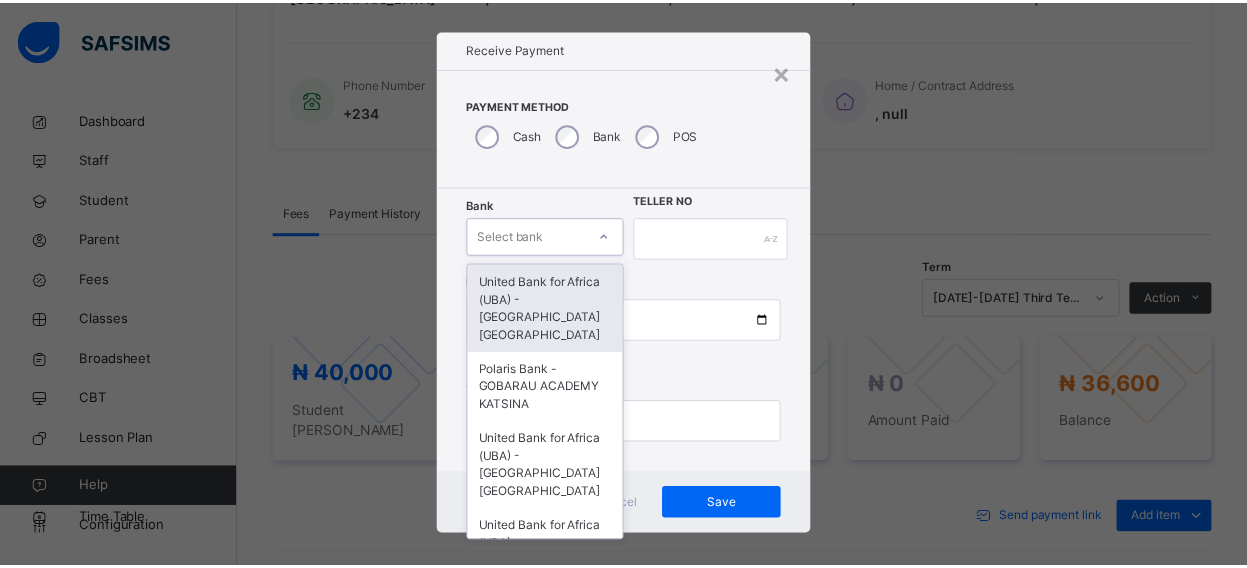 scroll, scrollTop: 24, scrollLeft: 0, axis: vertical 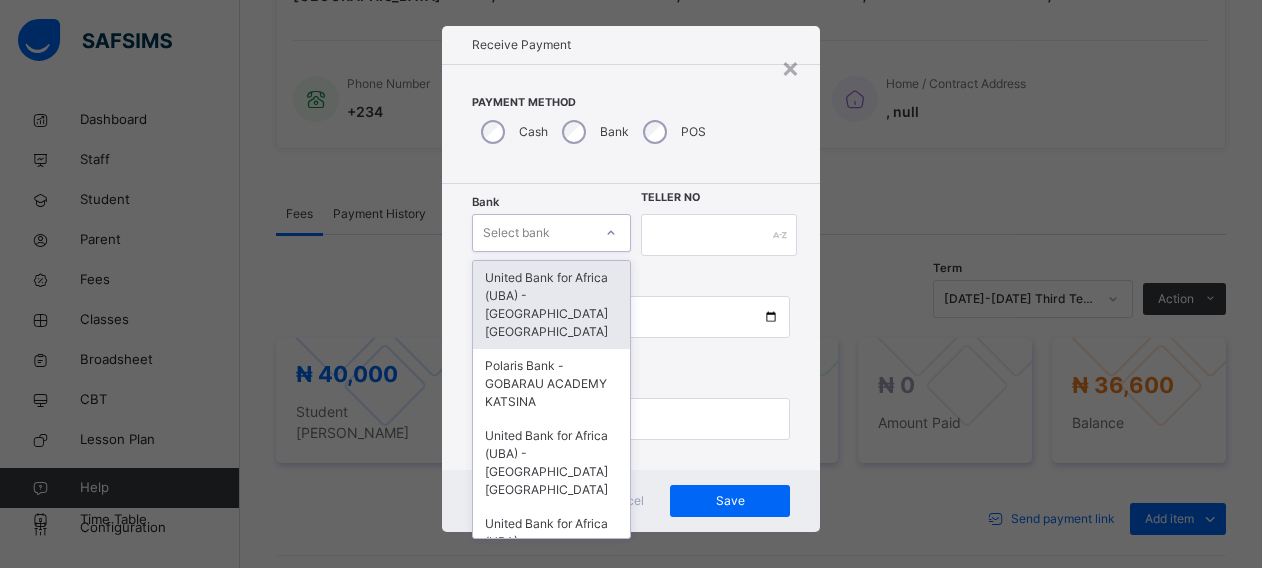 click on "option United Bank for Africa ([GEOGRAPHIC_DATA]) - Gobarau Academy Katsina focused, 1 of 16. 16 results available. Use Up and Down to choose options, press Enter to select the currently focused option, press Escape to exit the menu, press Tab to select the option and exit the menu. Select bank United Bank for Africa ([GEOGRAPHIC_DATA]) - [GEOGRAPHIC_DATA] [GEOGRAPHIC_DATA] Polaris Bank - GOBARAU ACADEMY KATSINA United Bank for Africa ([GEOGRAPHIC_DATA]) - [GEOGRAPHIC_DATA] [GEOGRAPHIC_DATA] United Bank for Africa ([GEOGRAPHIC_DATA]) - [GEOGRAPHIC_DATA] [GEOGRAPHIC_DATA] for Africa ([GEOGRAPHIC_DATA]) - [GEOGRAPHIC_DATA] [GEOGRAPHIC_DATA] [GEOGRAPHIC_DATA] - [GEOGRAPHIC_DATA] [GEOGRAPHIC_DATA] [GEOGRAPHIC_DATA] - [GEOGRAPHIC_DATA] [GEOGRAPHIC_DATA] [GEOGRAPHIC_DATA] - [GEOGRAPHIC_DATA] [GEOGRAPHIC_DATA] - [GEOGRAPHIC_DATA] [GEOGRAPHIC_DATA] - [GEOGRAPHIC_DATA] [GEOGRAPHIC_DATA] - [GEOGRAPHIC_DATA] [GEOGRAPHIC_DATA] - Gobarau Academy [GEOGRAPHIC_DATA] - [GEOGRAPHIC_DATA] [GEOGRAPHIC_DATA] - [GEOGRAPHIC_DATA] [GEOGRAPHIC_DATA] - [GEOGRAPHIC_DATA] [GEOGRAPHIC_DATA] - Gobarau Academy [GEOGRAPHIC_DATA]" at bounding box center [551, 233] 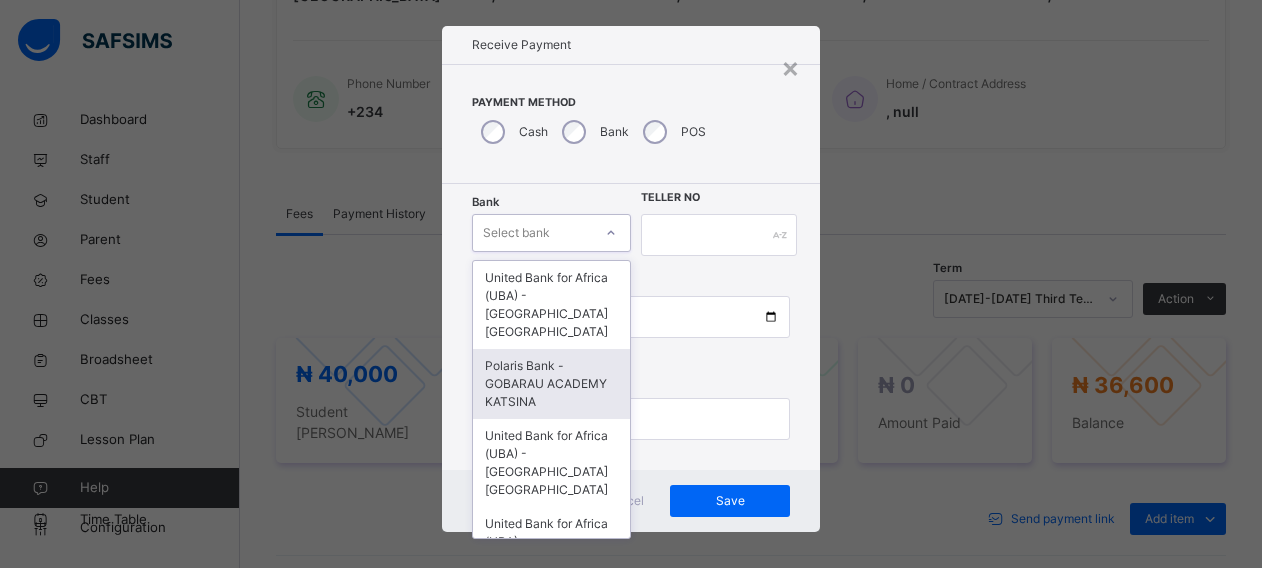 click on "Polaris Bank - GOBARAU ACADEMY KATSINA" at bounding box center (551, 384) 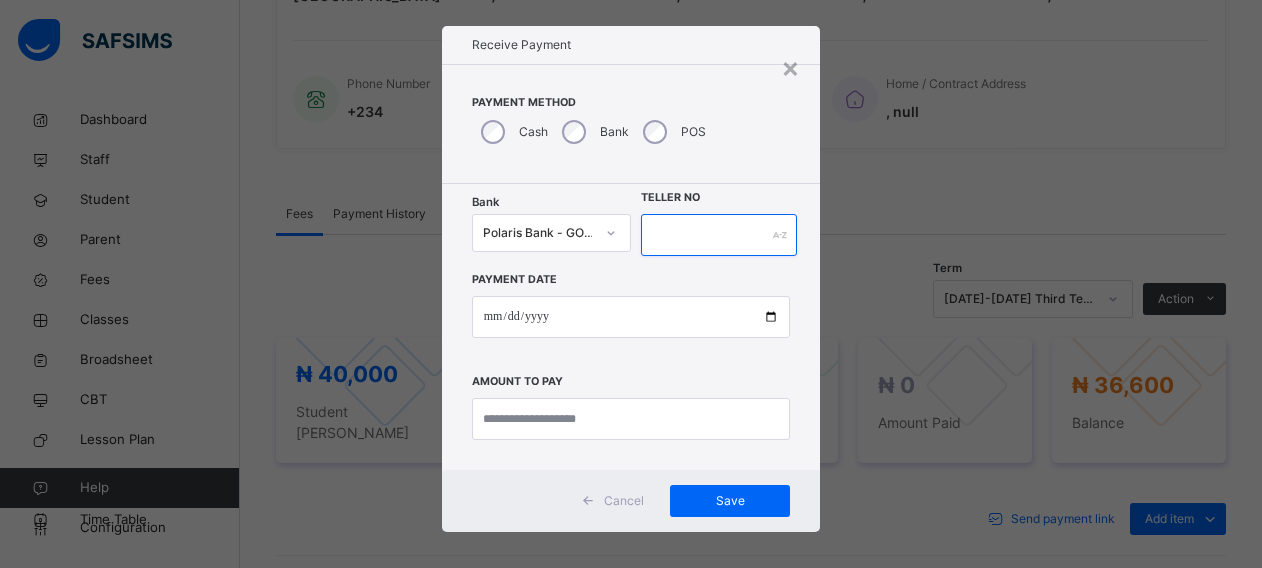click at bounding box center (719, 235) 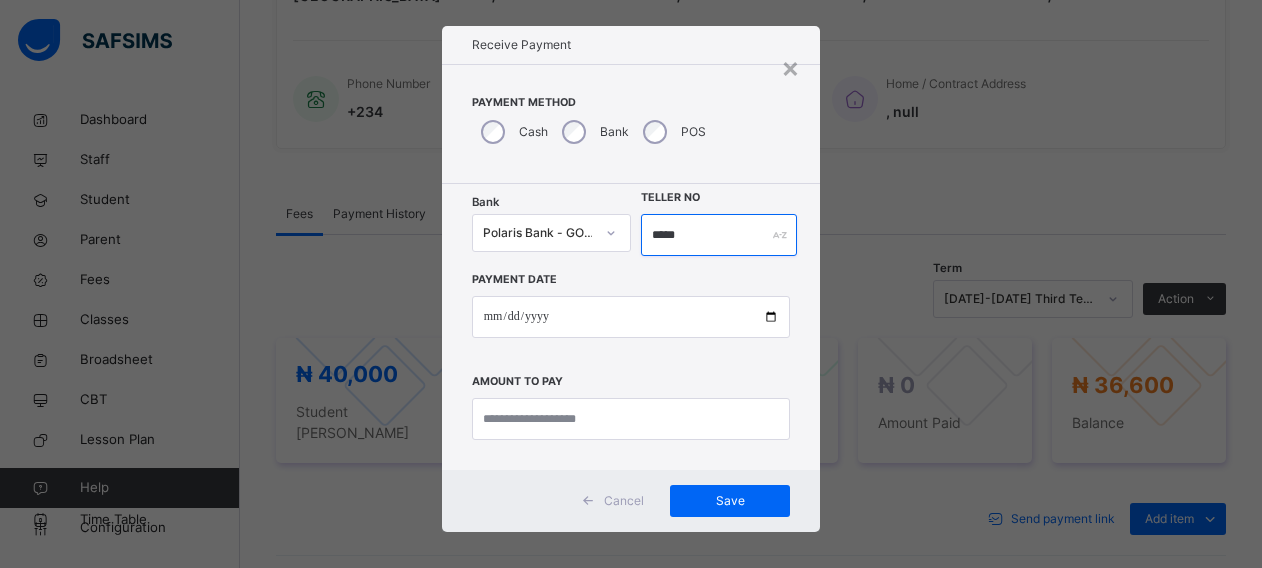type on "*****" 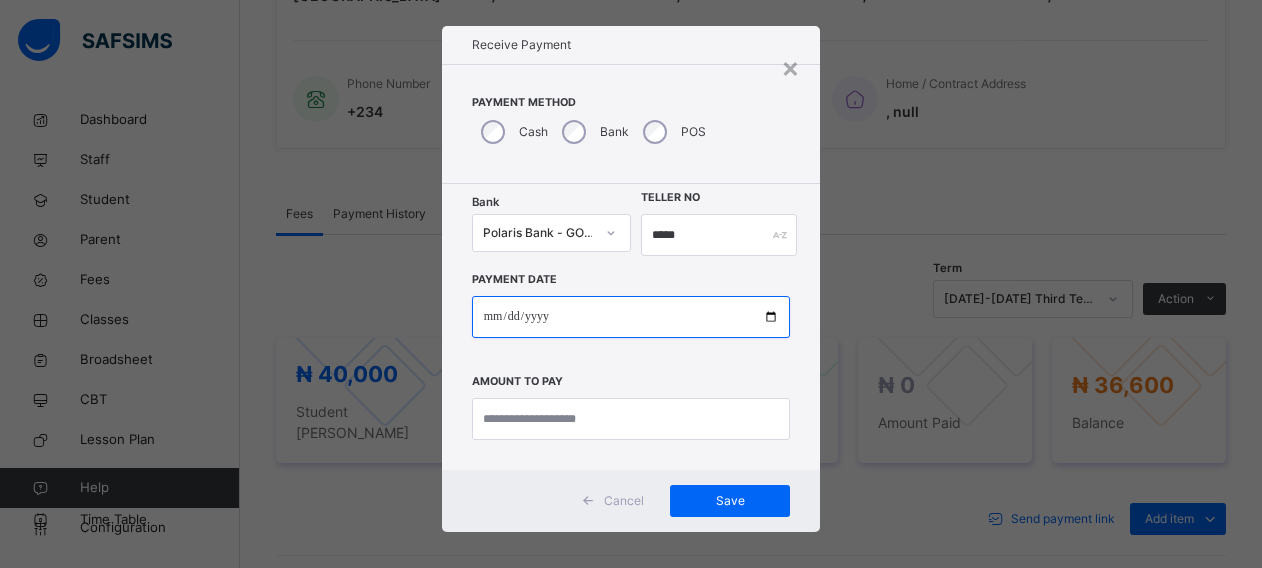click at bounding box center (631, 317) 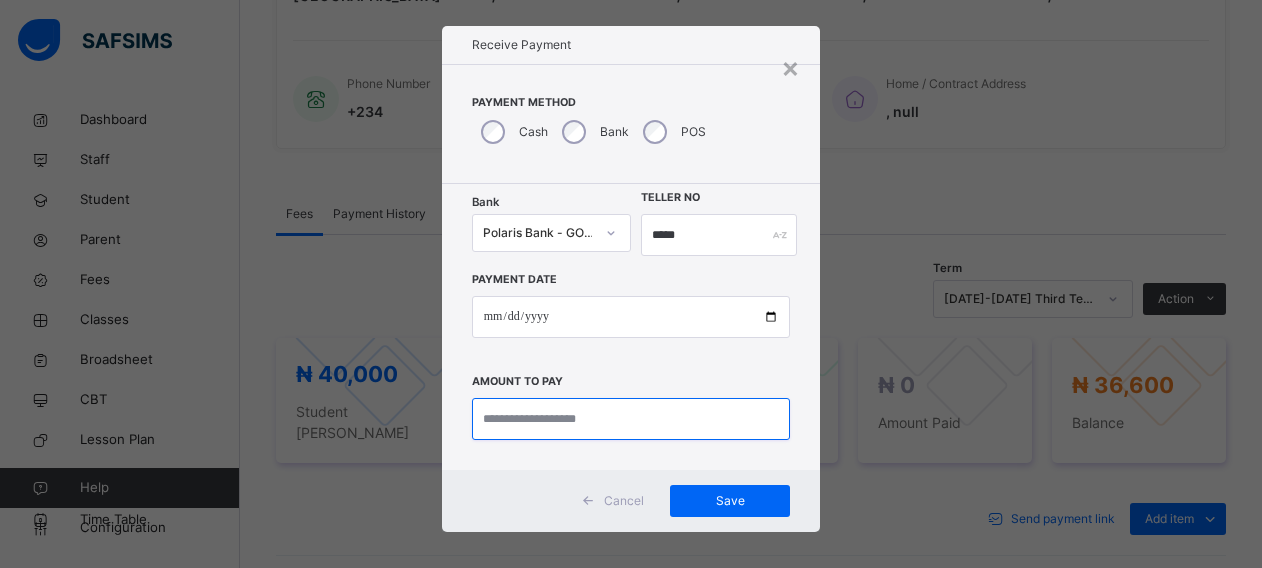click at bounding box center [631, 419] 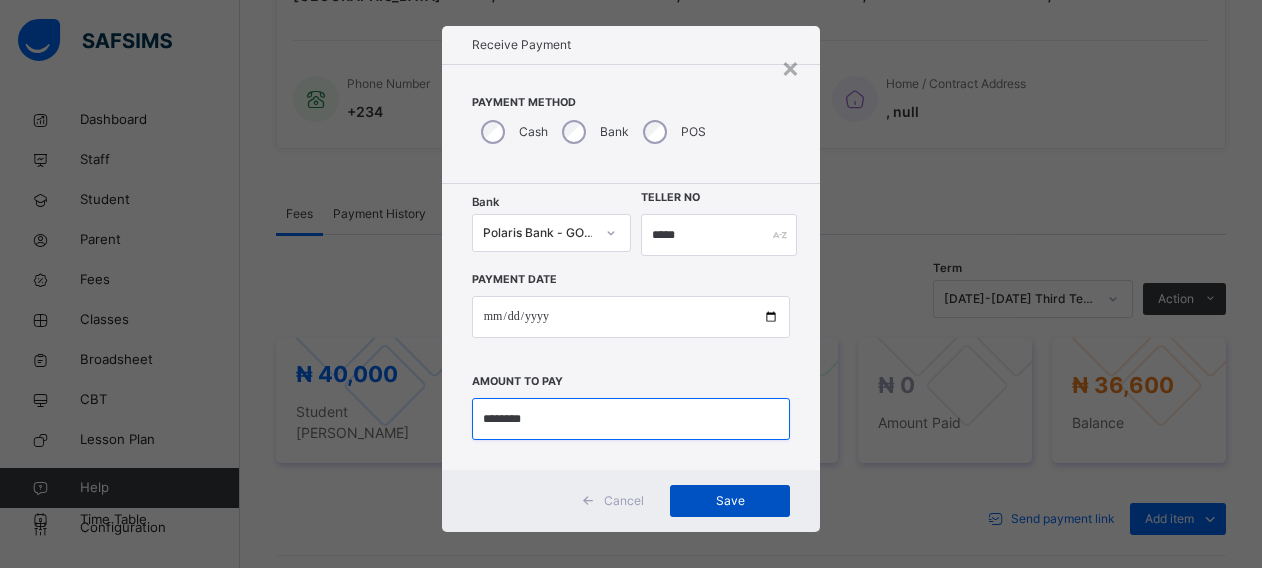 type on "********" 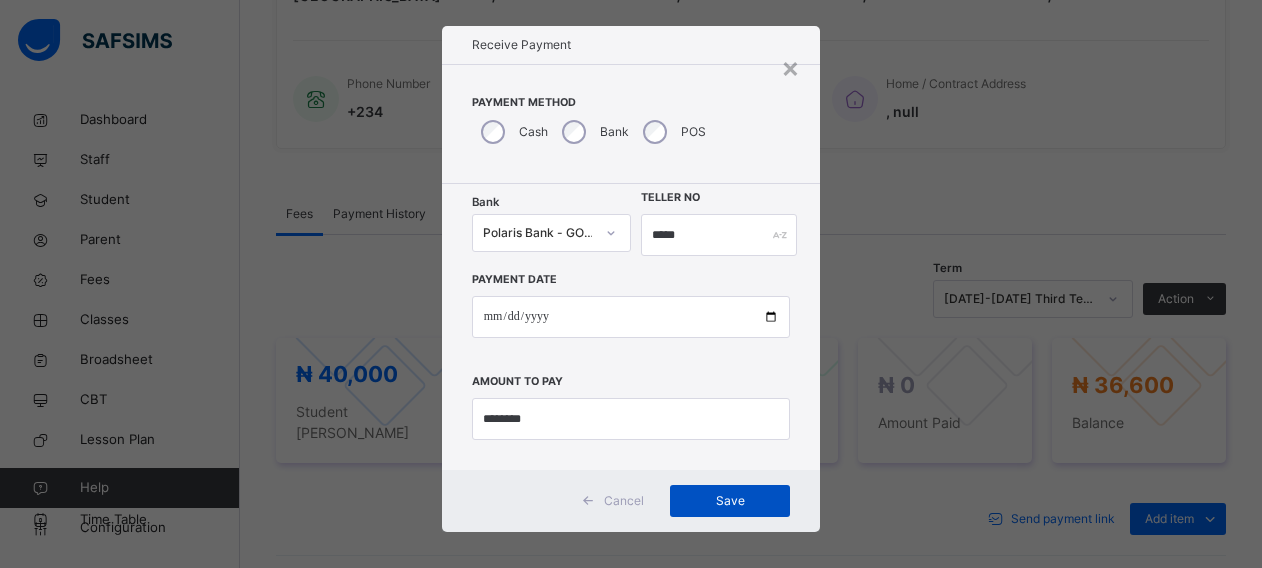 click on "Save" at bounding box center [730, 501] 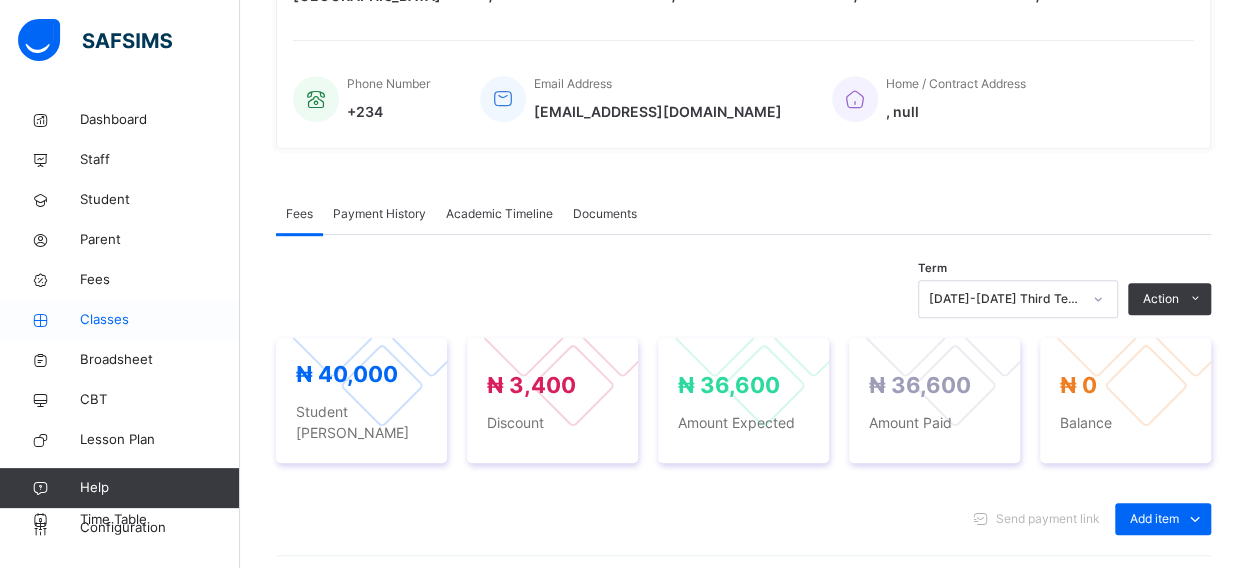 click on "Classes" at bounding box center (160, 320) 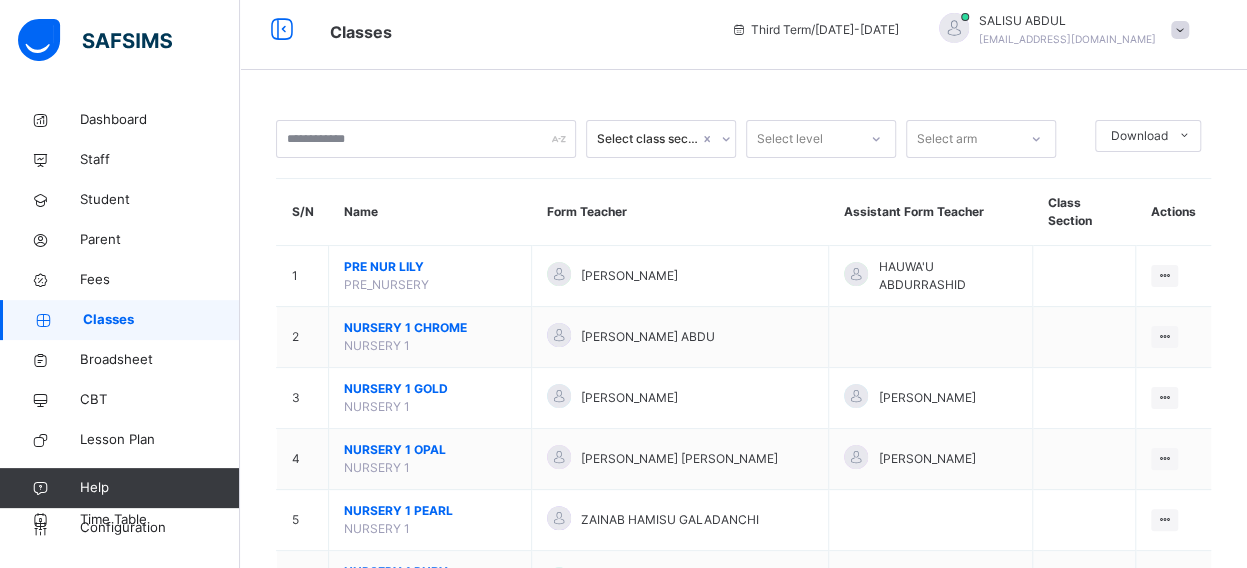 scroll, scrollTop: 462, scrollLeft: 0, axis: vertical 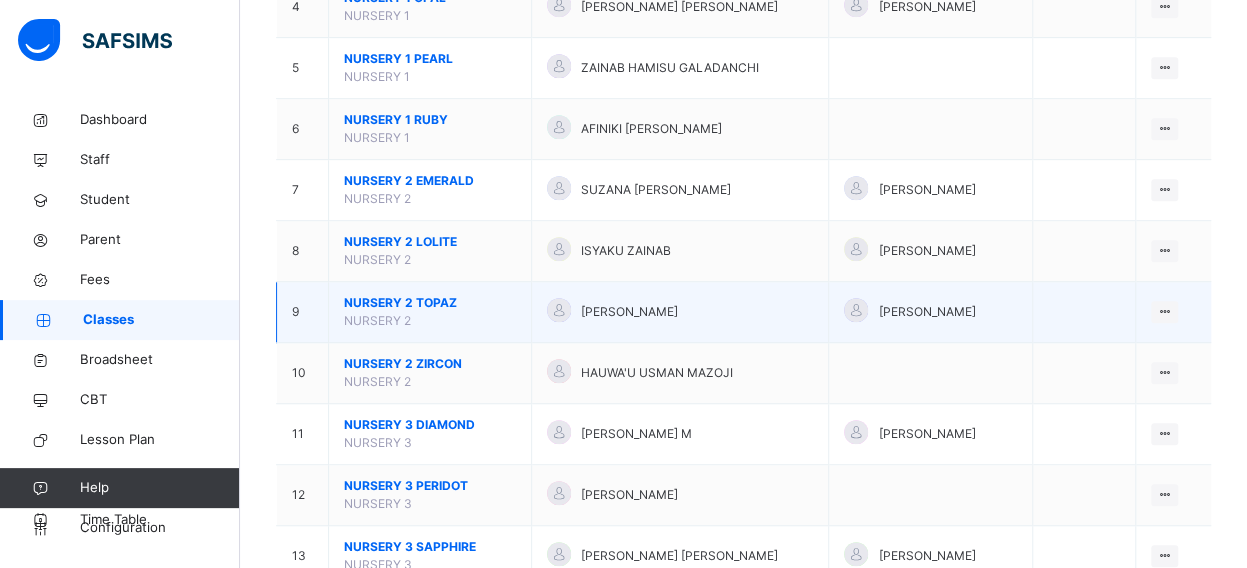 click on "NURSERY 2   TOPAZ" at bounding box center (430, 303) 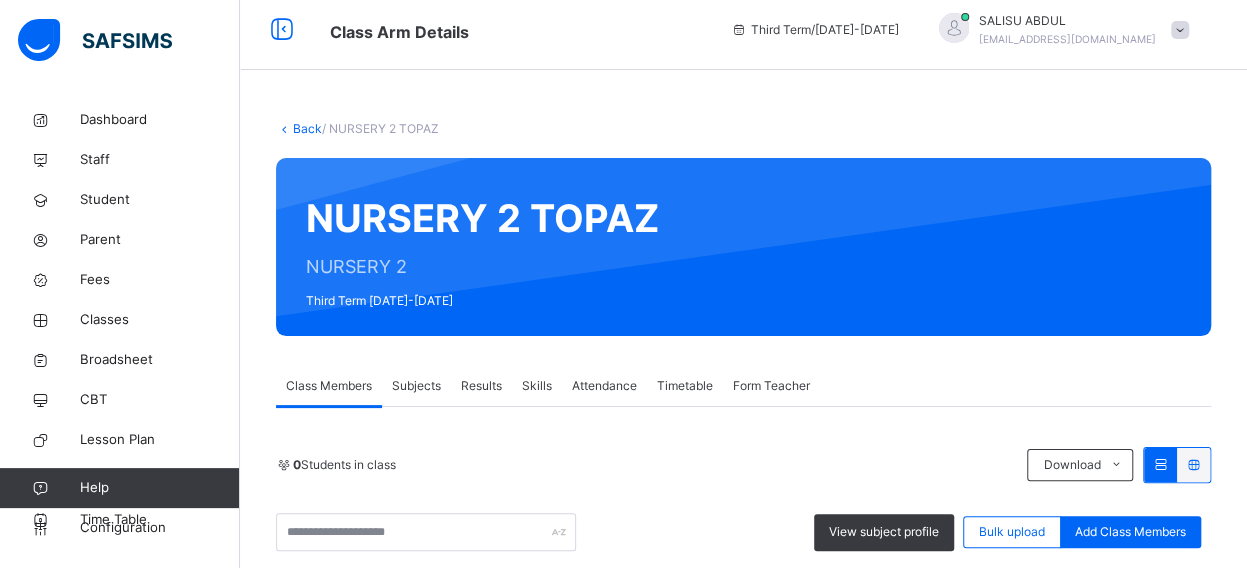 scroll, scrollTop: 462, scrollLeft: 0, axis: vertical 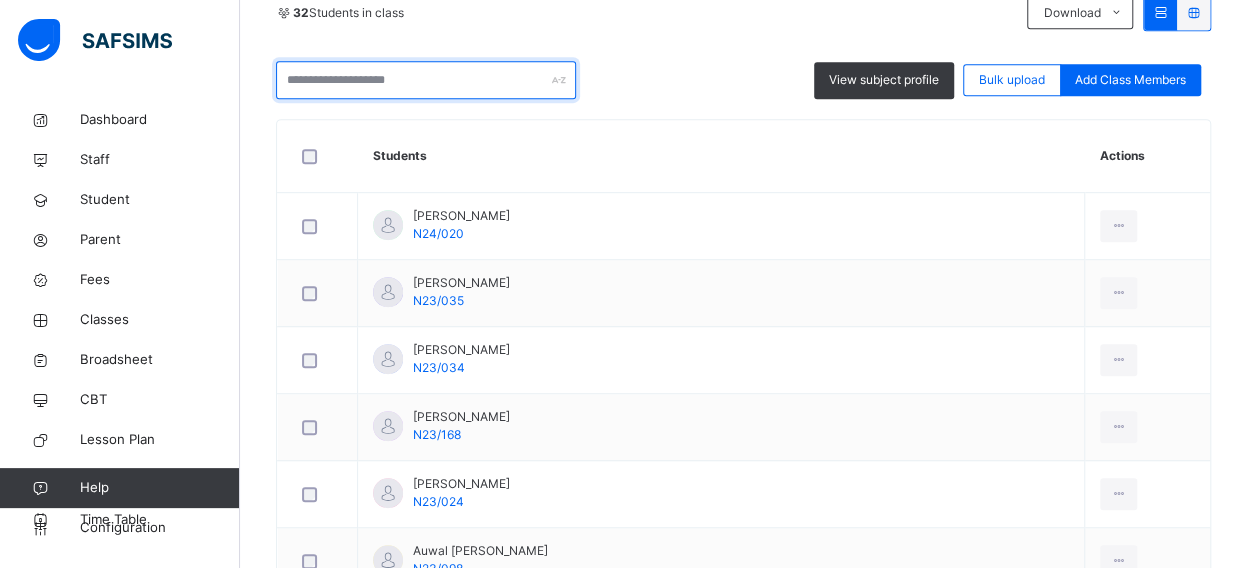 click at bounding box center [426, 80] 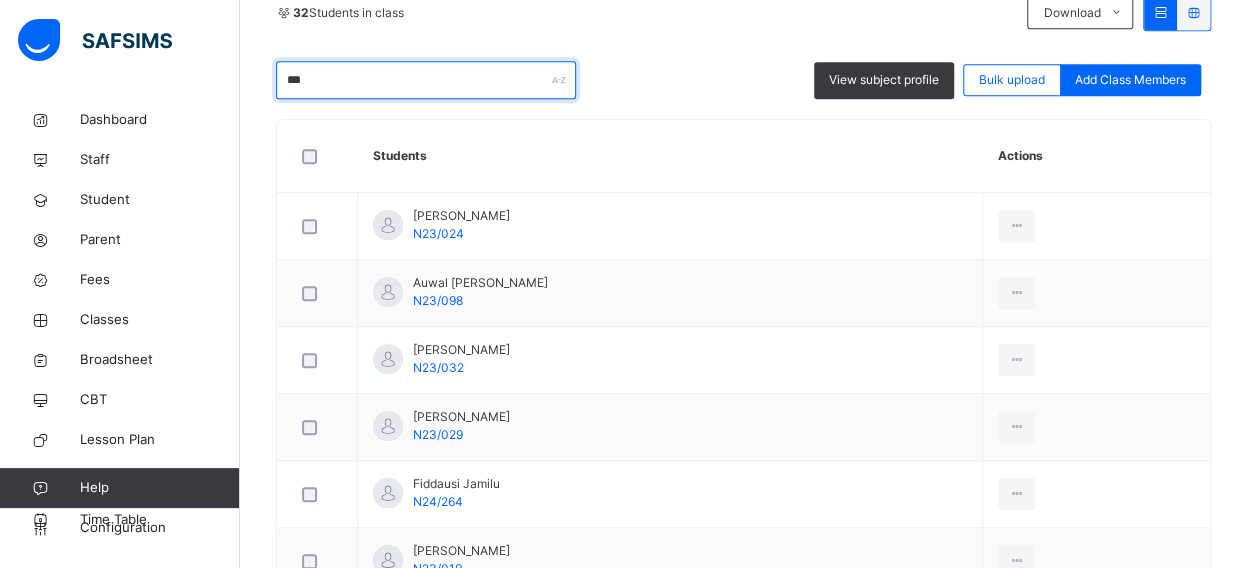 scroll, scrollTop: 262, scrollLeft: 0, axis: vertical 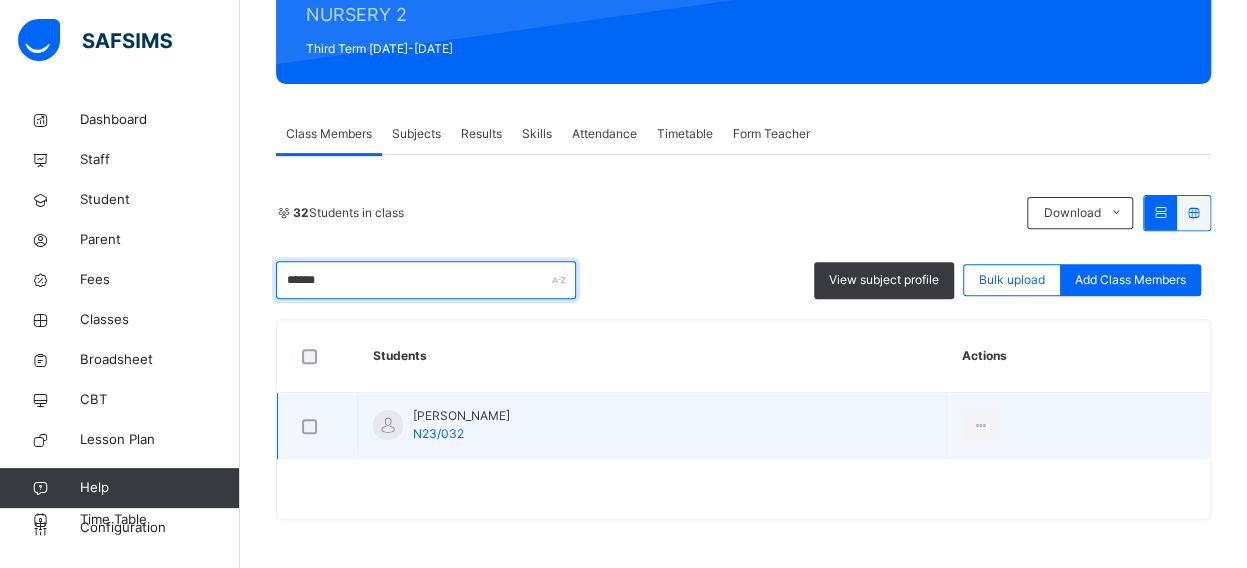 type on "******" 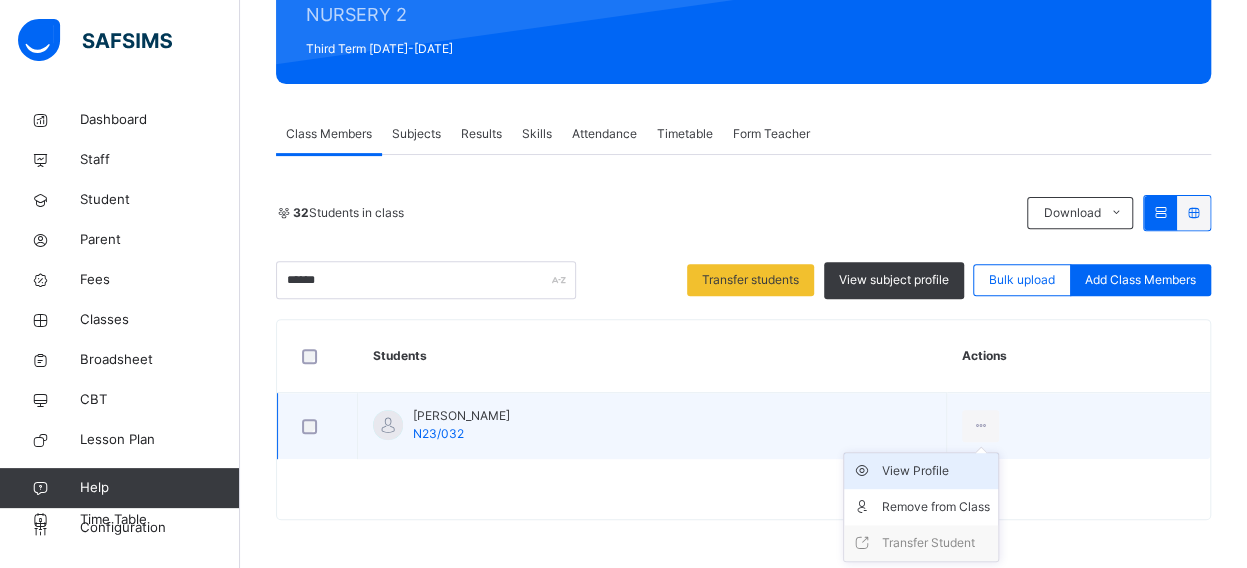 click on "View Profile" at bounding box center [936, 471] 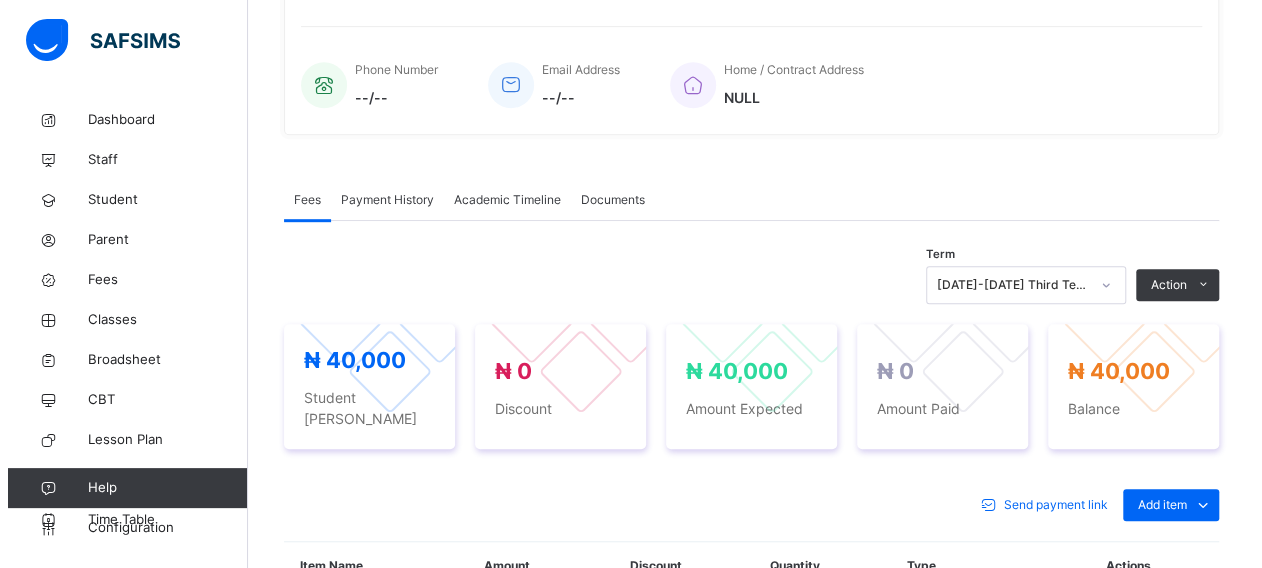 scroll, scrollTop: 502, scrollLeft: 0, axis: vertical 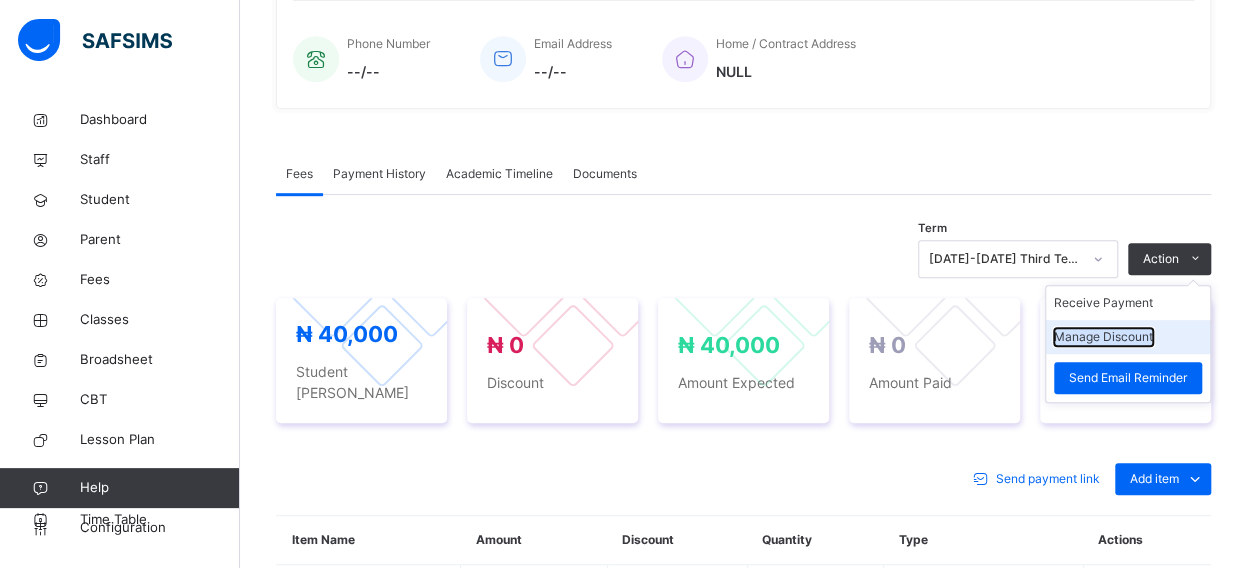 click on "Manage Discount" at bounding box center [1103, 337] 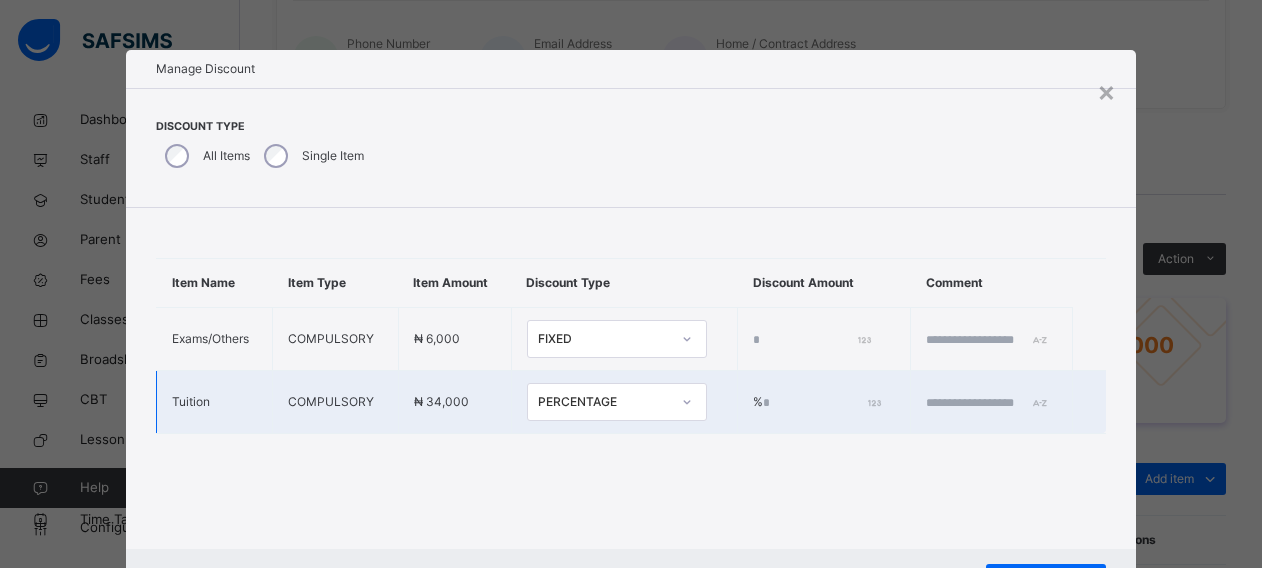 type on "*" 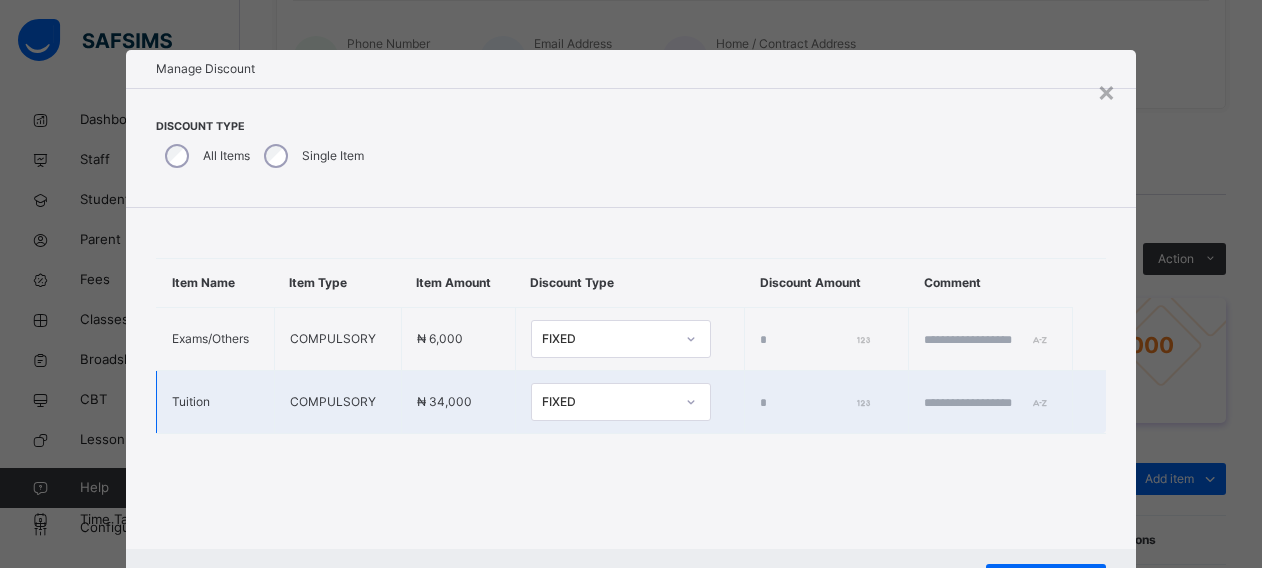click on "FIXED" at bounding box center (608, 402) 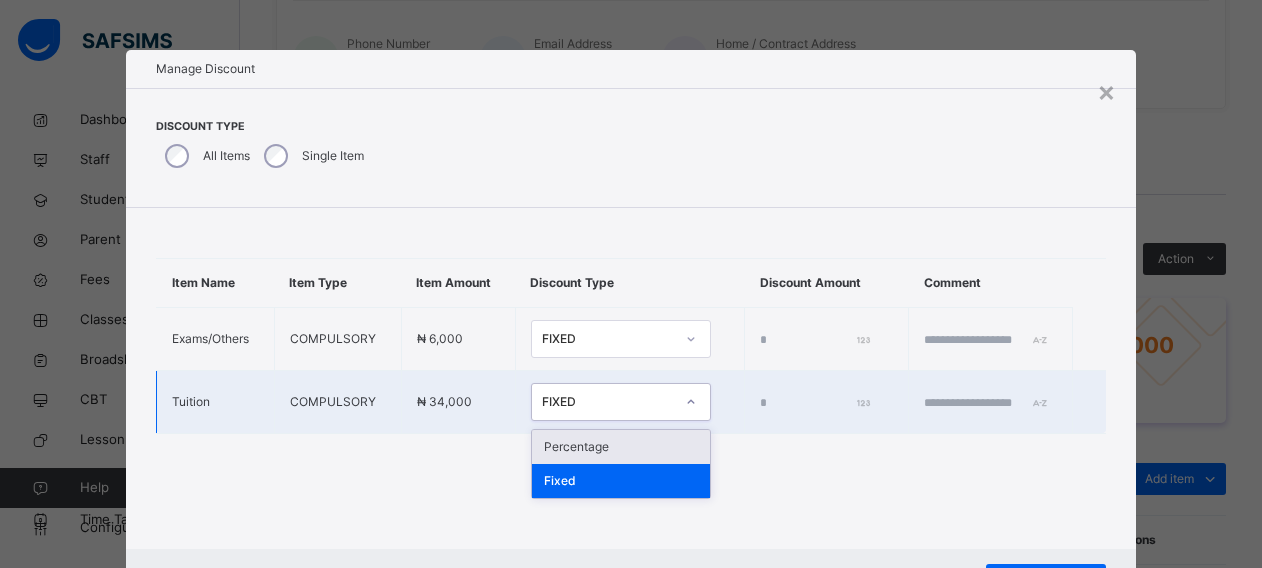click on "Percentage" at bounding box center [621, 447] 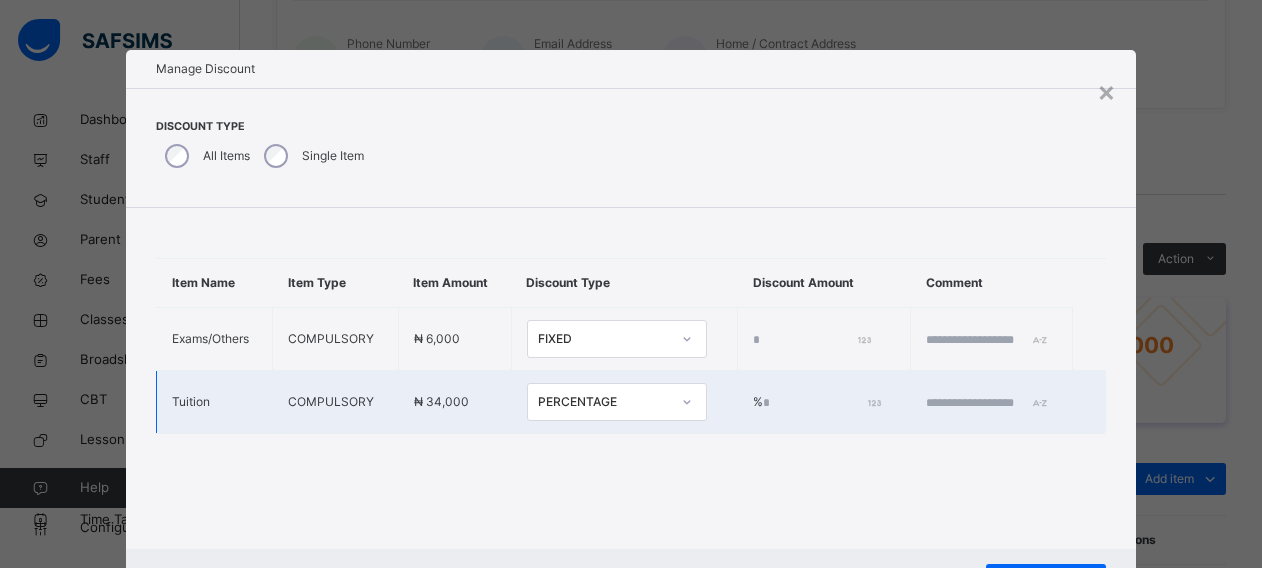 click on "*" at bounding box center (820, 403) 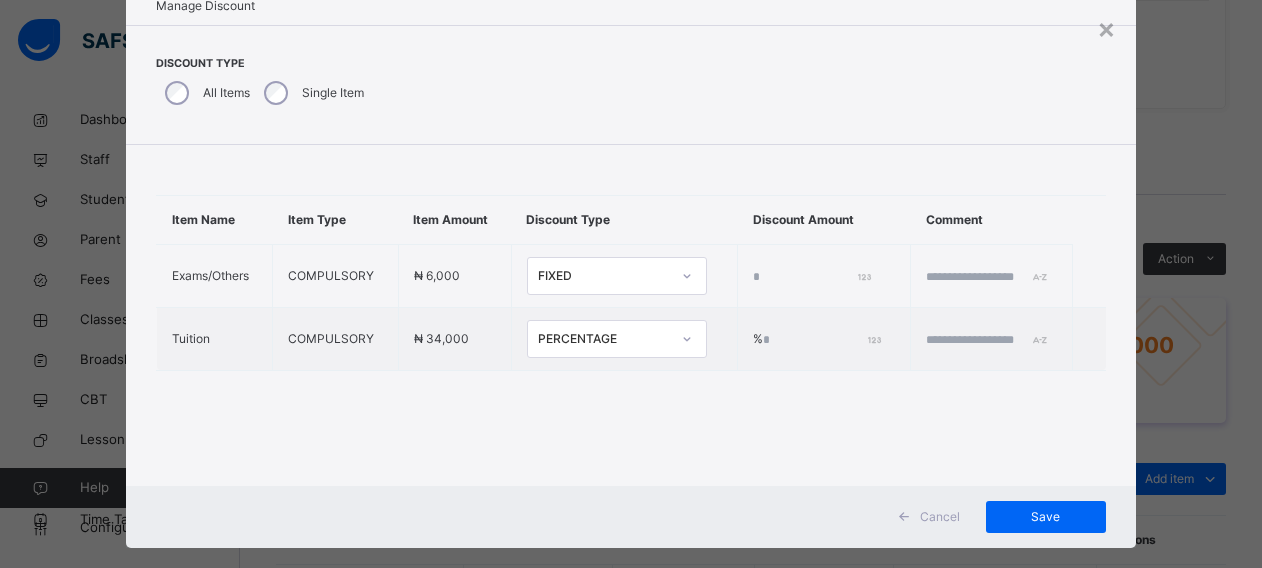 scroll, scrollTop: 92, scrollLeft: 0, axis: vertical 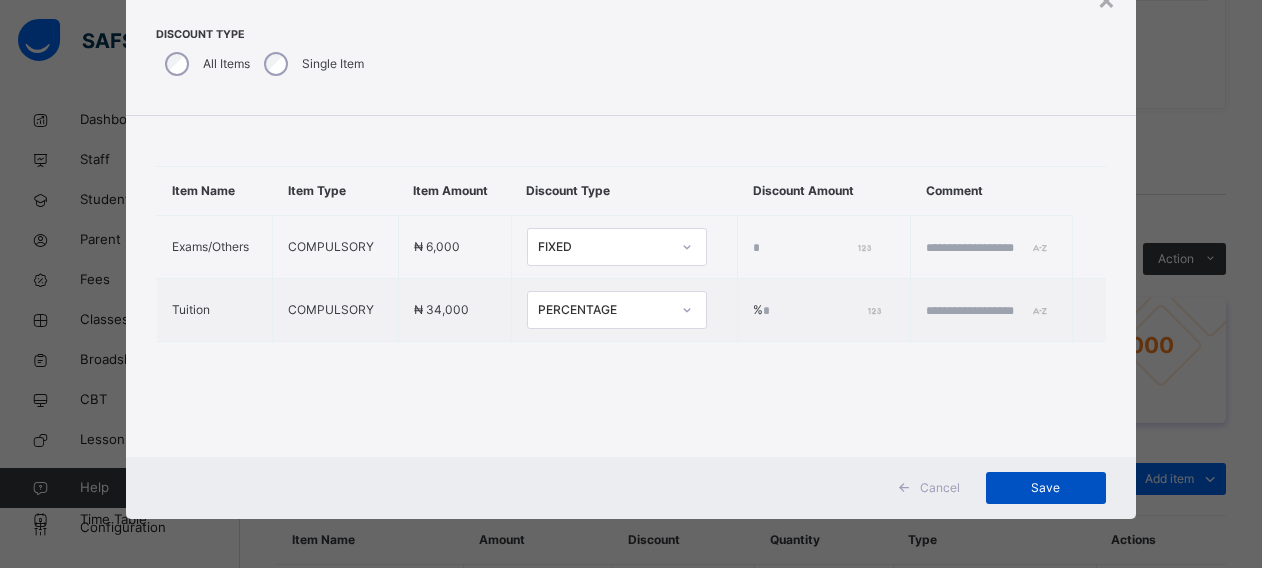 type on "**" 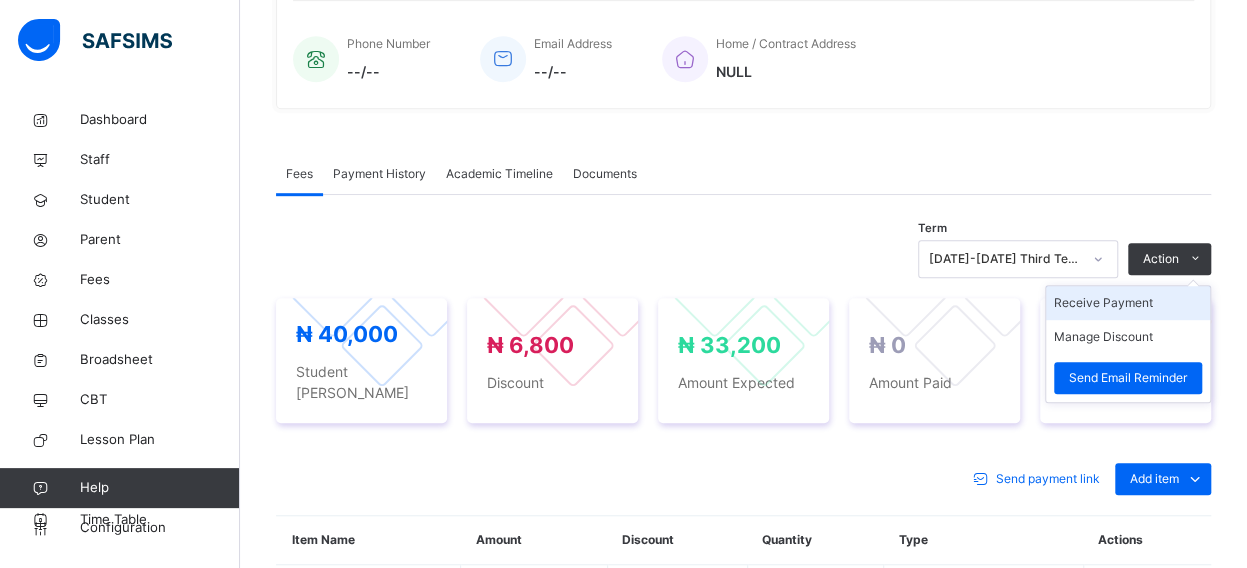 click on "Receive Payment" at bounding box center [1128, 303] 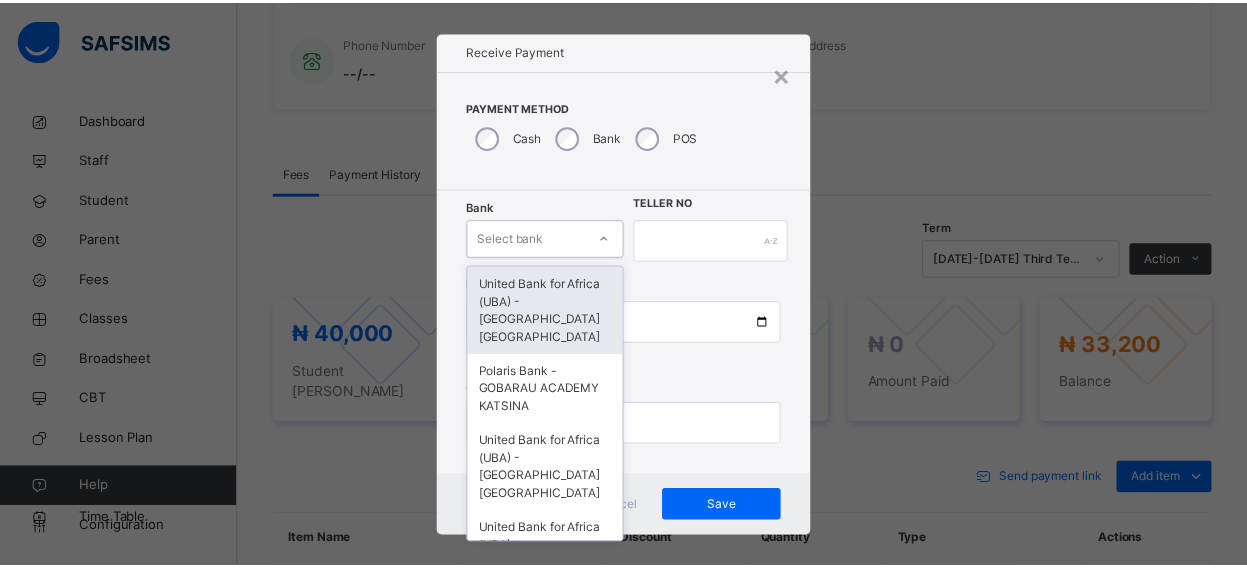 scroll, scrollTop: 24, scrollLeft: 0, axis: vertical 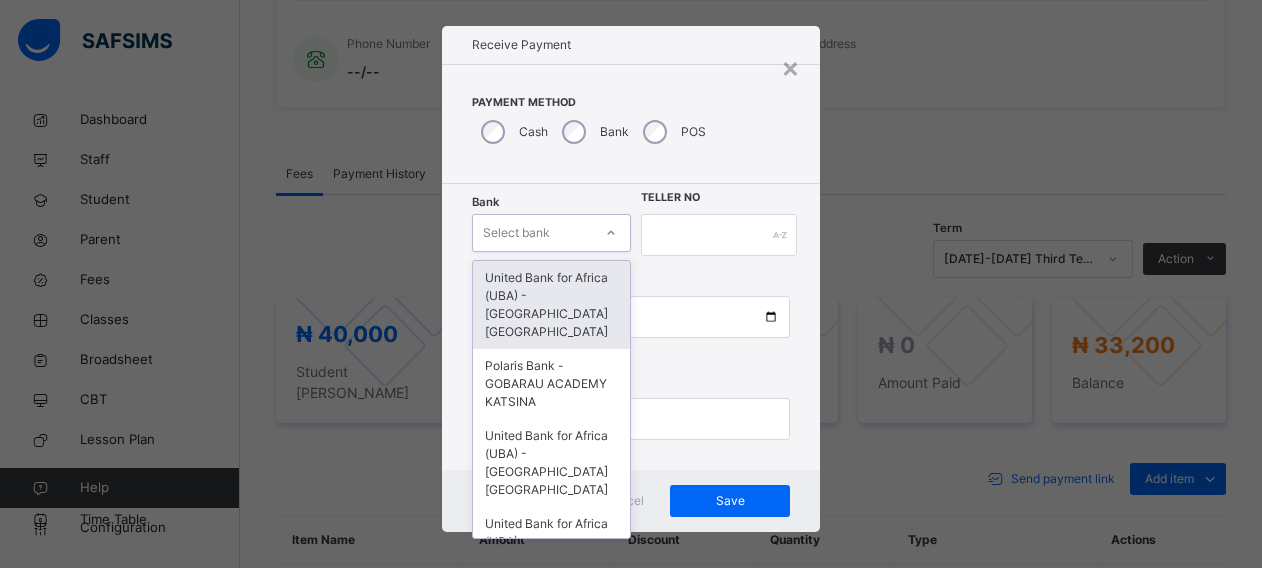 click on "option United Bank for Africa ([GEOGRAPHIC_DATA]) - Gobarau Academy Katsina focused, 1 of 16. 16 results available. Use Up and Down to choose options, press Enter to select the currently focused option, press Escape to exit the menu, press Tab to select the option and exit the menu. Select bank United Bank for Africa ([GEOGRAPHIC_DATA]) - [GEOGRAPHIC_DATA] [GEOGRAPHIC_DATA] Polaris Bank - GOBARAU ACADEMY KATSINA United Bank for Africa ([GEOGRAPHIC_DATA]) - [GEOGRAPHIC_DATA] [GEOGRAPHIC_DATA] United Bank for Africa ([GEOGRAPHIC_DATA]) - [GEOGRAPHIC_DATA] [GEOGRAPHIC_DATA] for Africa ([GEOGRAPHIC_DATA]) - [GEOGRAPHIC_DATA] [GEOGRAPHIC_DATA] [GEOGRAPHIC_DATA] - [GEOGRAPHIC_DATA] [GEOGRAPHIC_DATA] [GEOGRAPHIC_DATA] - [GEOGRAPHIC_DATA] [GEOGRAPHIC_DATA] [GEOGRAPHIC_DATA] - [GEOGRAPHIC_DATA] [GEOGRAPHIC_DATA] - [GEOGRAPHIC_DATA] [GEOGRAPHIC_DATA] - [GEOGRAPHIC_DATA] [GEOGRAPHIC_DATA] - [GEOGRAPHIC_DATA] [GEOGRAPHIC_DATA] - Gobarau Academy [GEOGRAPHIC_DATA] - [GEOGRAPHIC_DATA] [GEOGRAPHIC_DATA] - [GEOGRAPHIC_DATA] [GEOGRAPHIC_DATA] - [GEOGRAPHIC_DATA] [GEOGRAPHIC_DATA] - Gobarau Academy [GEOGRAPHIC_DATA]" at bounding box center [551, 233] 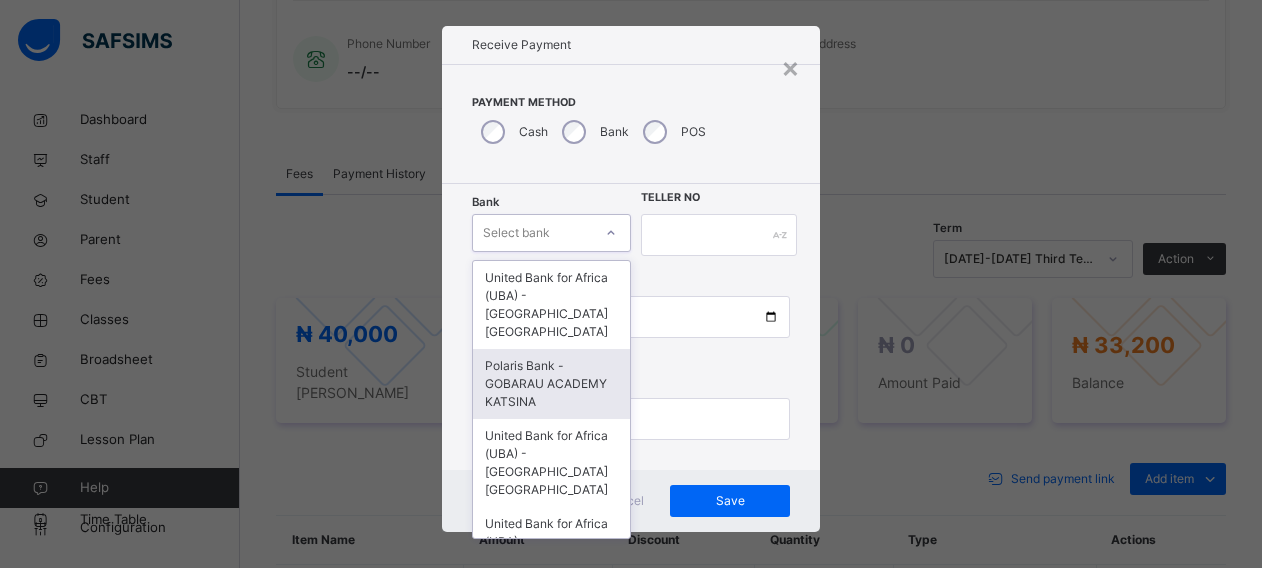 click on "Polaris Bank - GOBARAU ACADEMY KATSINA" at bounding box center [551, 384] 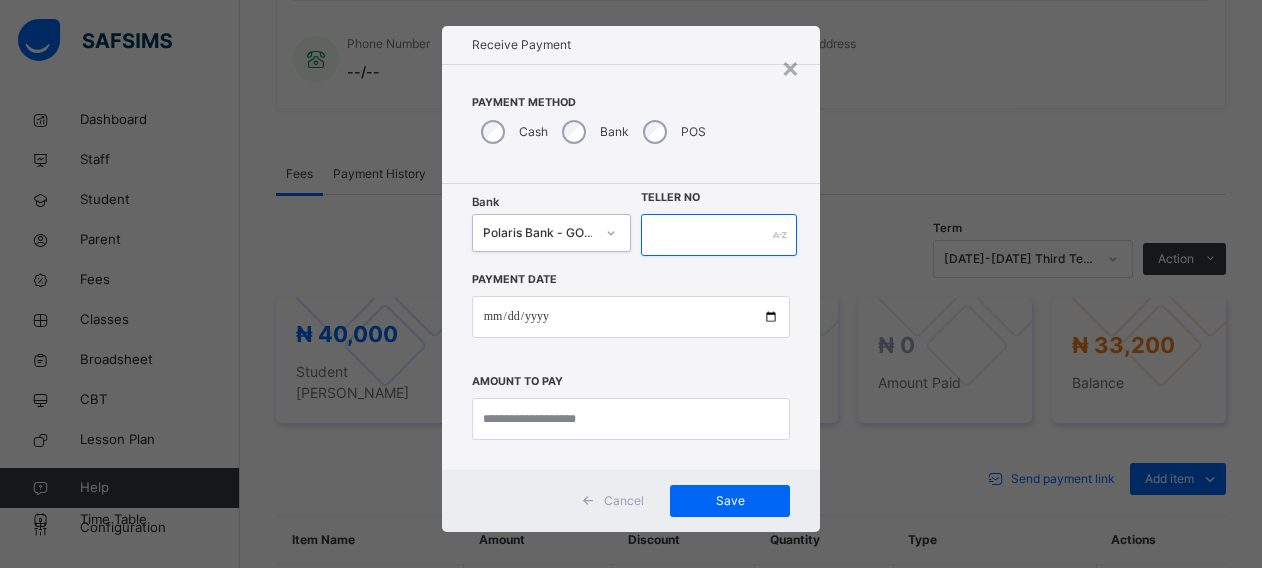 click at bounding box center [719, 235] 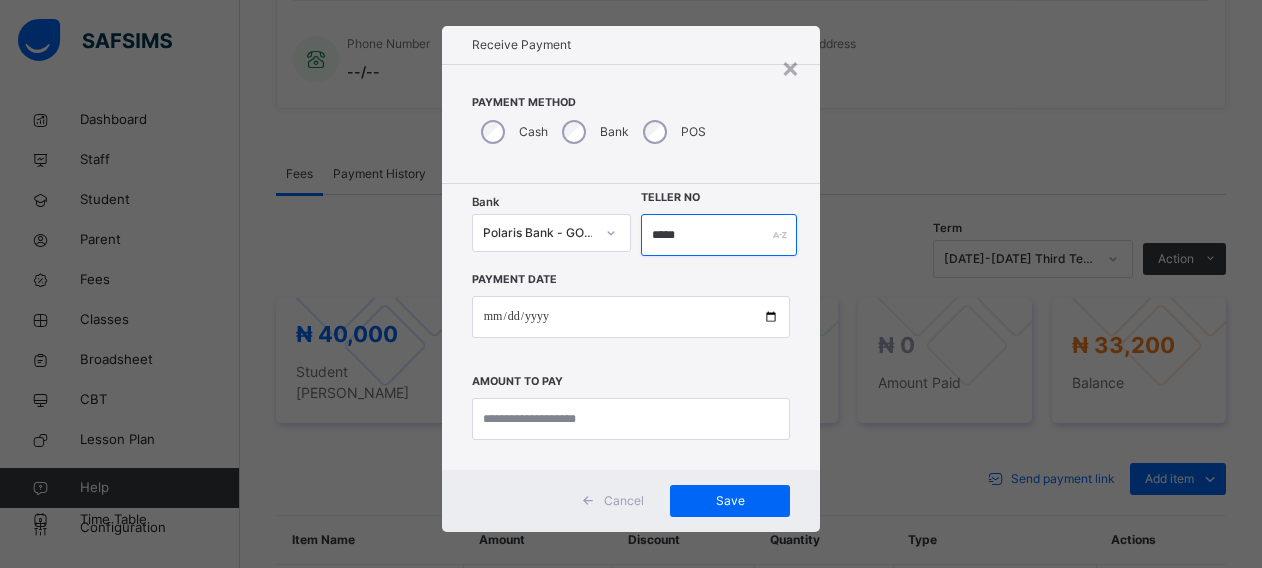 type on "*****" 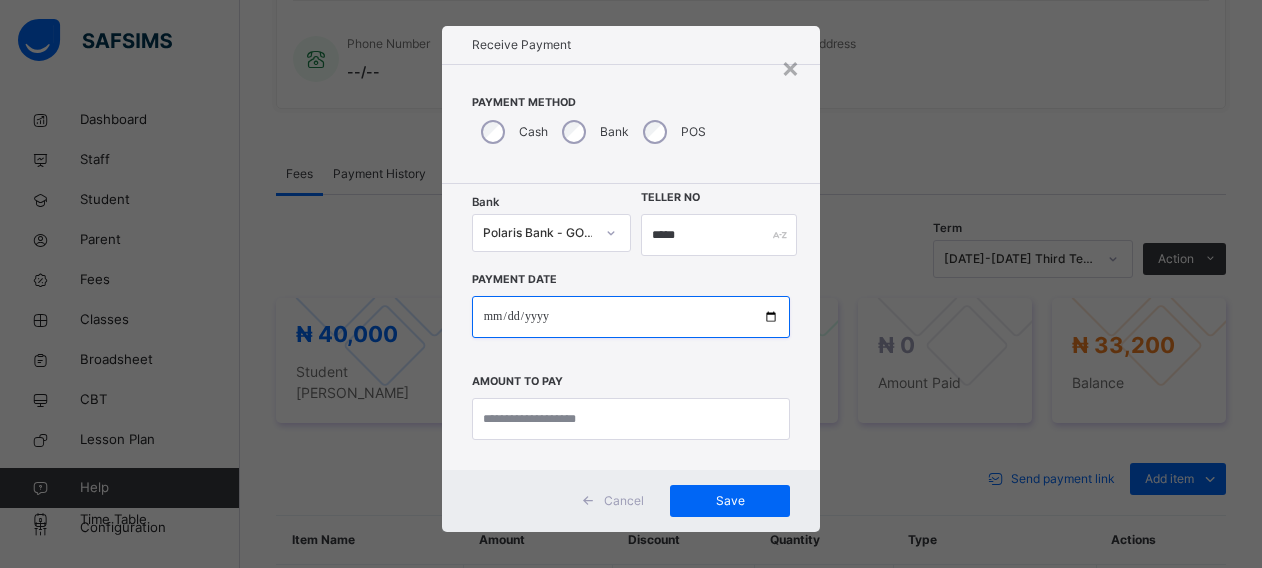 click at bounding box center [631, 317] 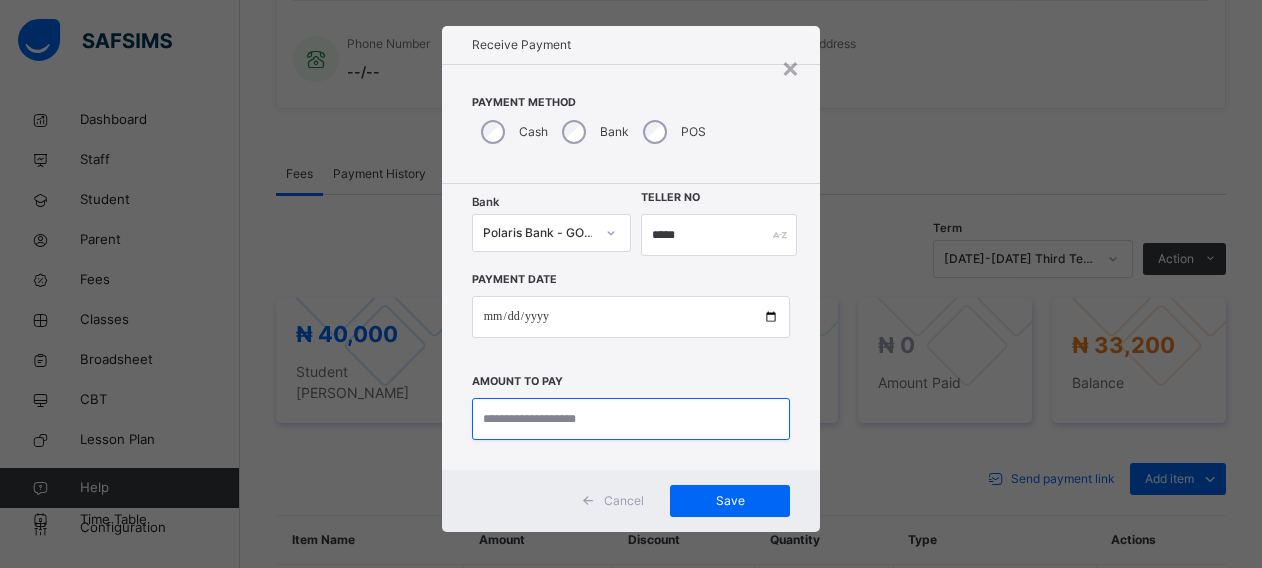 click at bounding box center (631, 419) 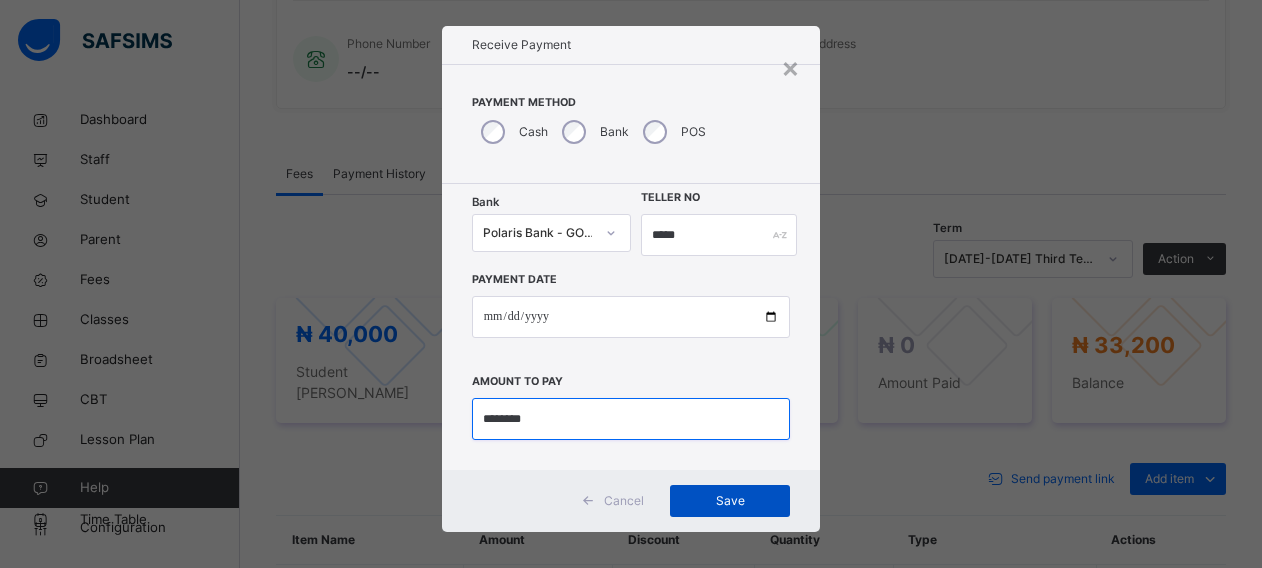 type on "********" 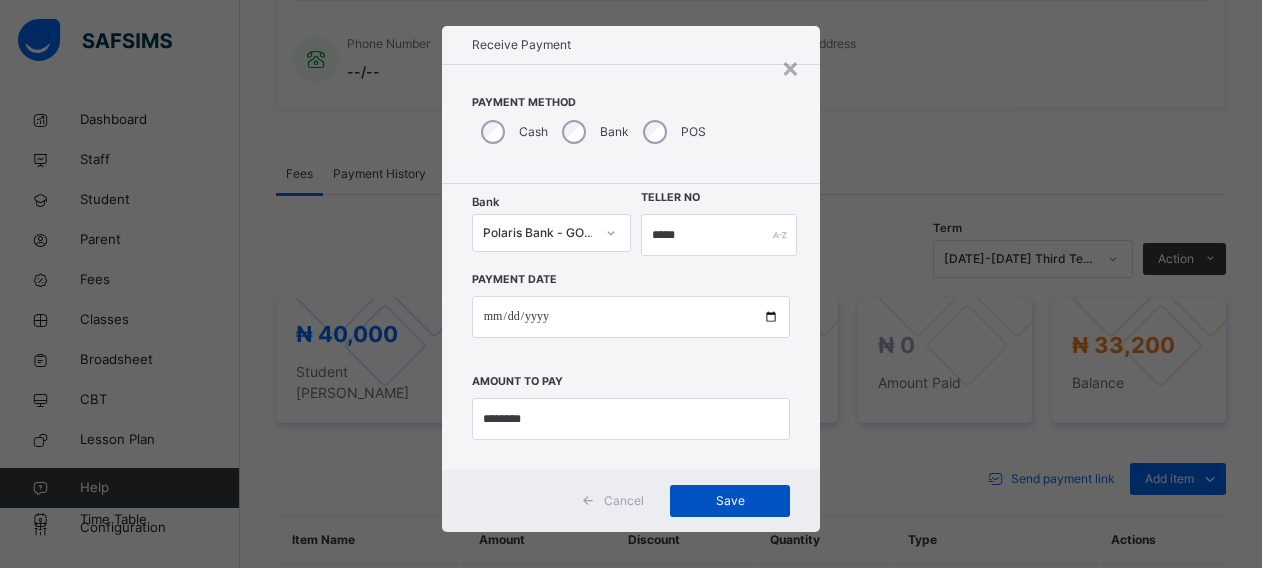 click on "Save" at bounding box center [730, 501] 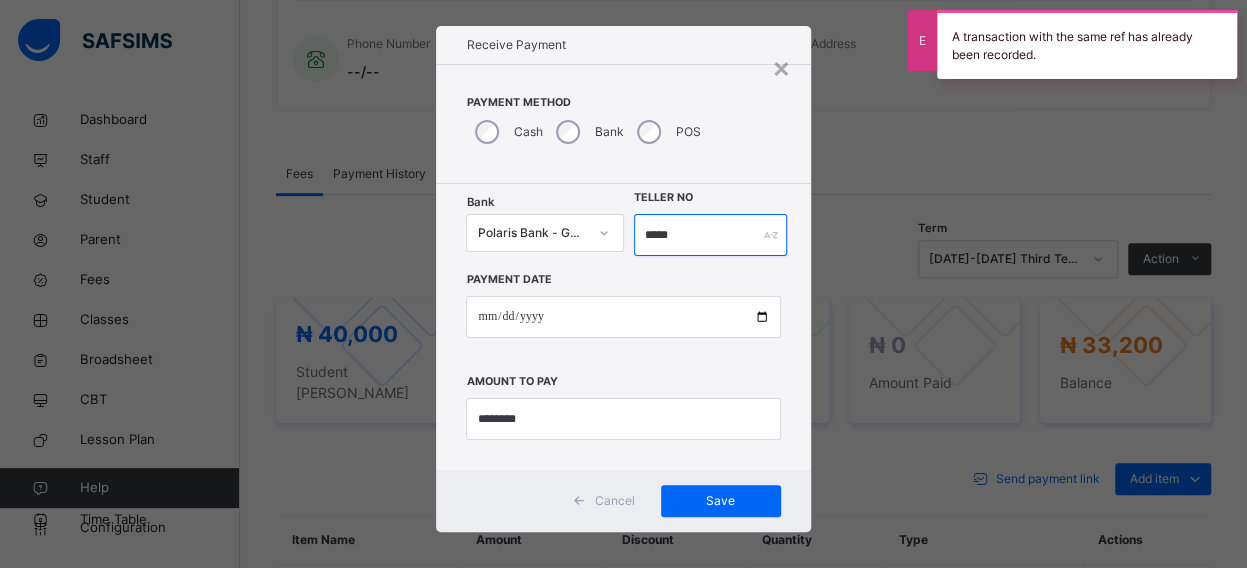 click on "*****" at bounding box center (711, 235) 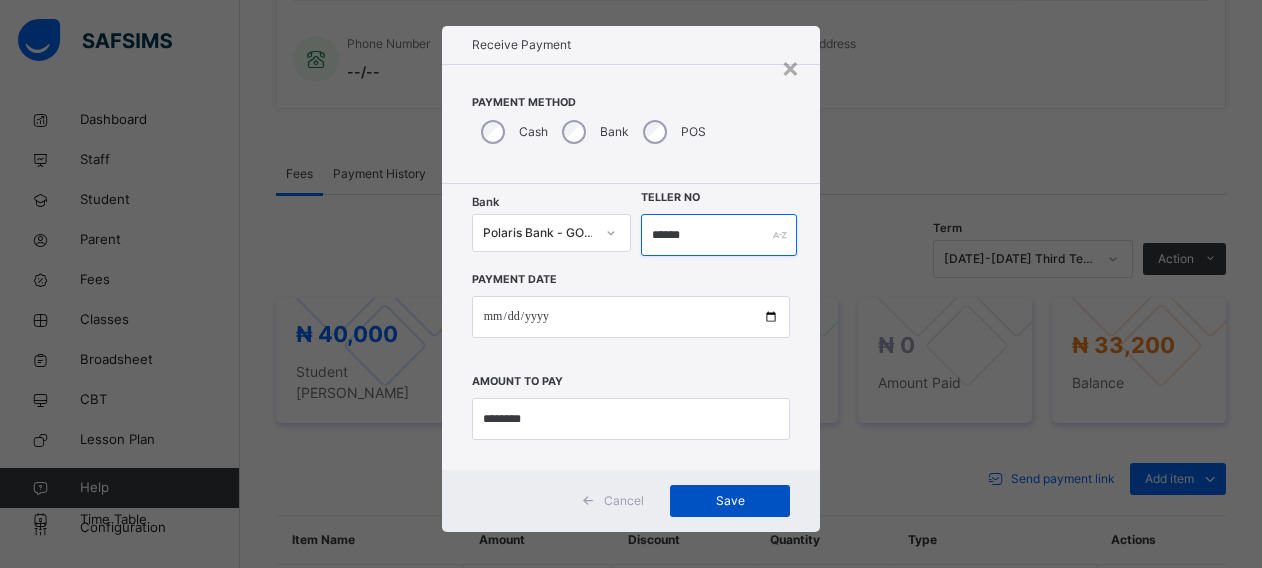 type on "******" 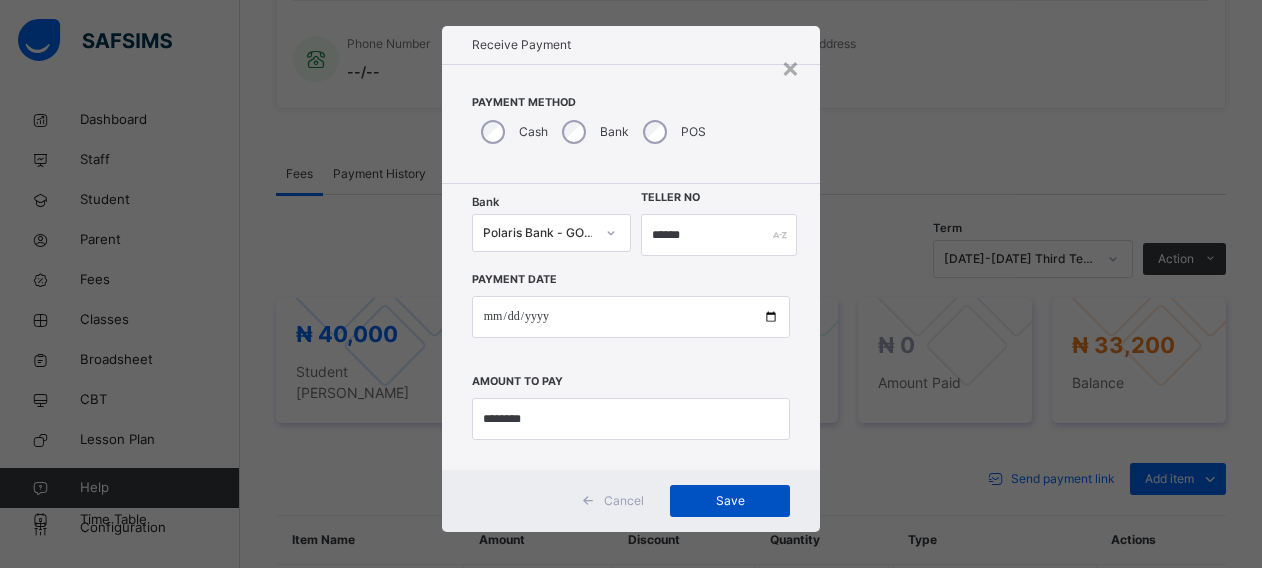 click on "Save" at bounding box center [730, 501] 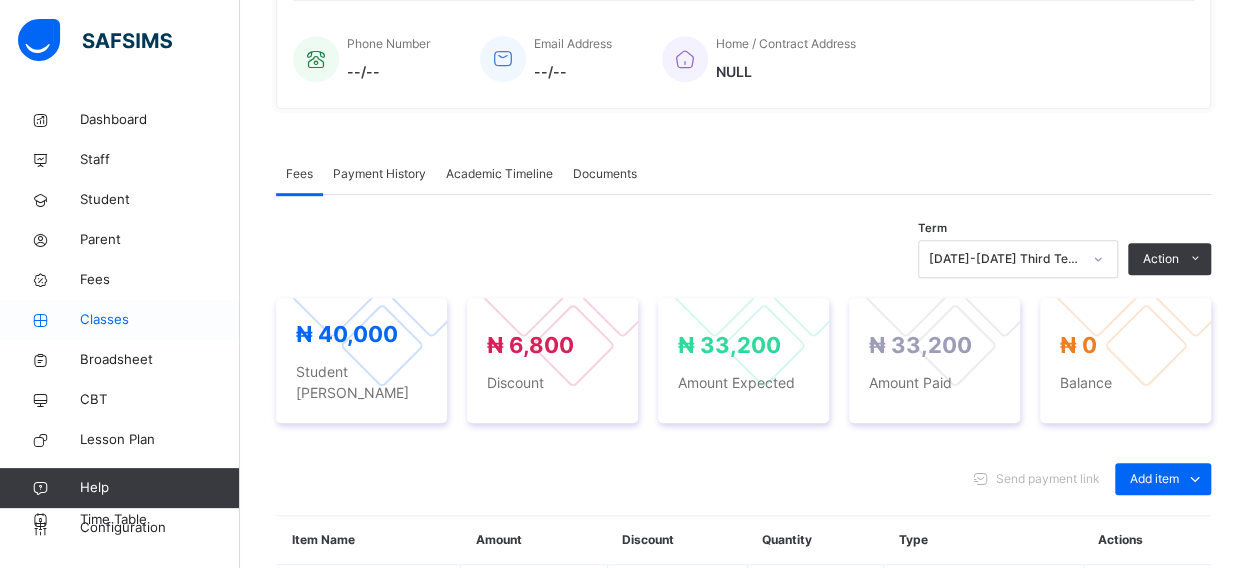 click on "Classes" at bounding box center (160, 320) 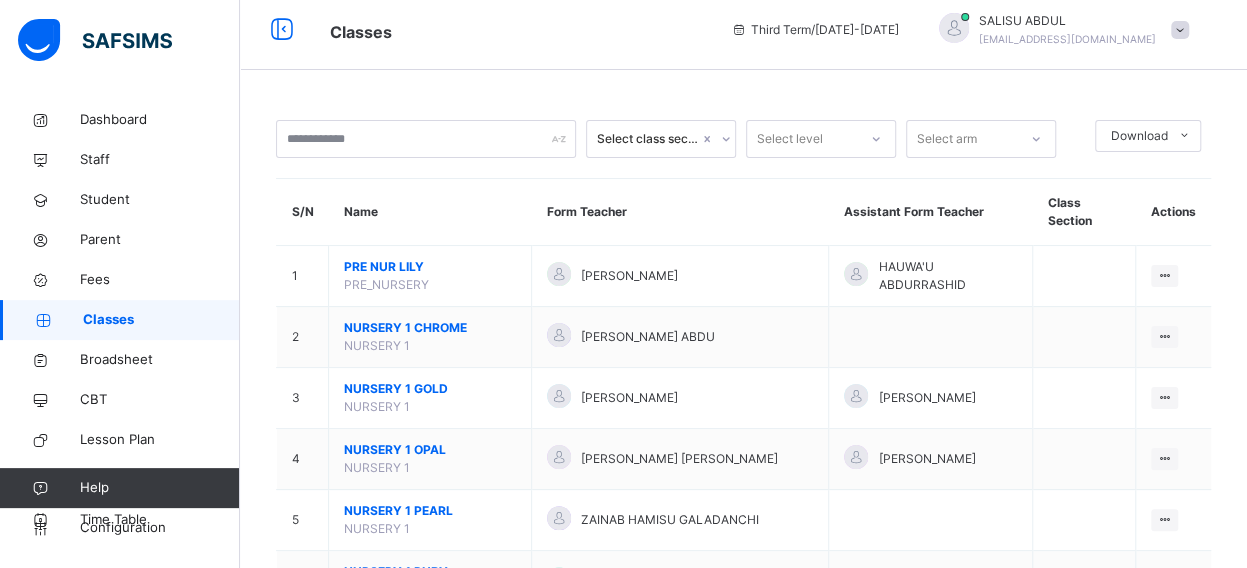 scroll, scrollTop: 502, scrollLeft: 0, axis: vertical 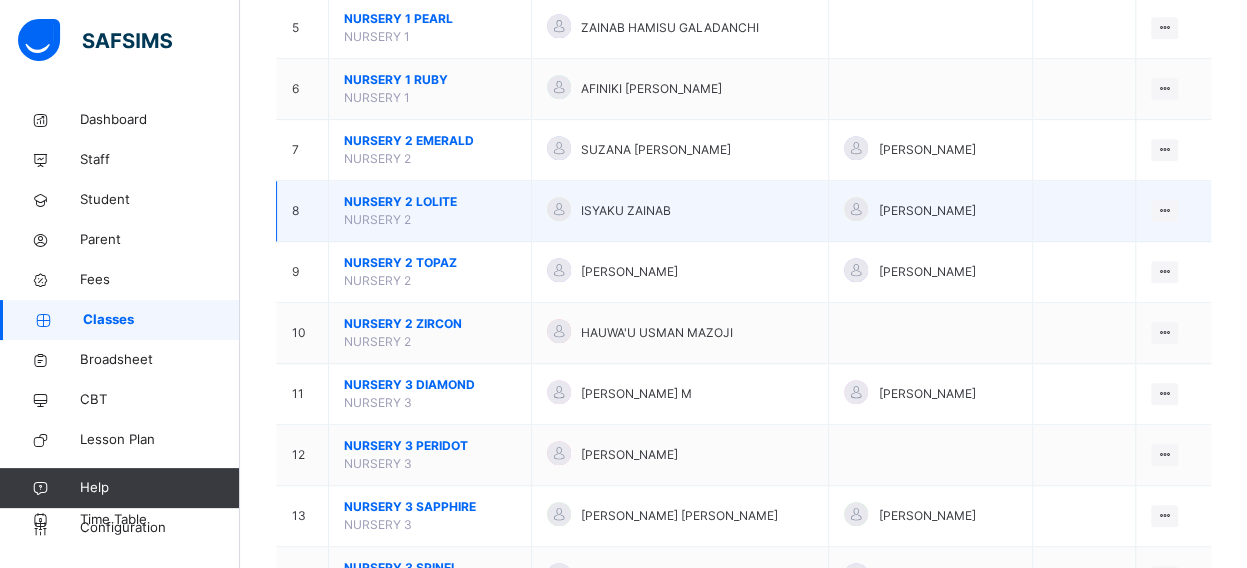 click on "NURSERY 2   LOLITE" at bounding box center (430, 202) 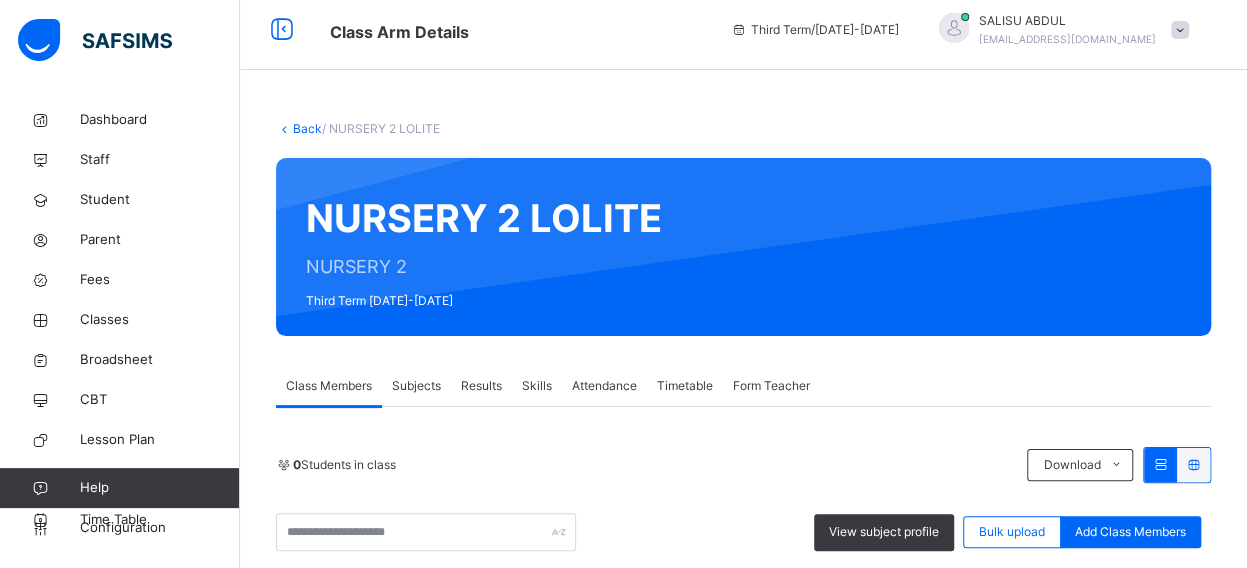 scroll, scrollTop: 502, scrollLeft: 0, axis: vertical 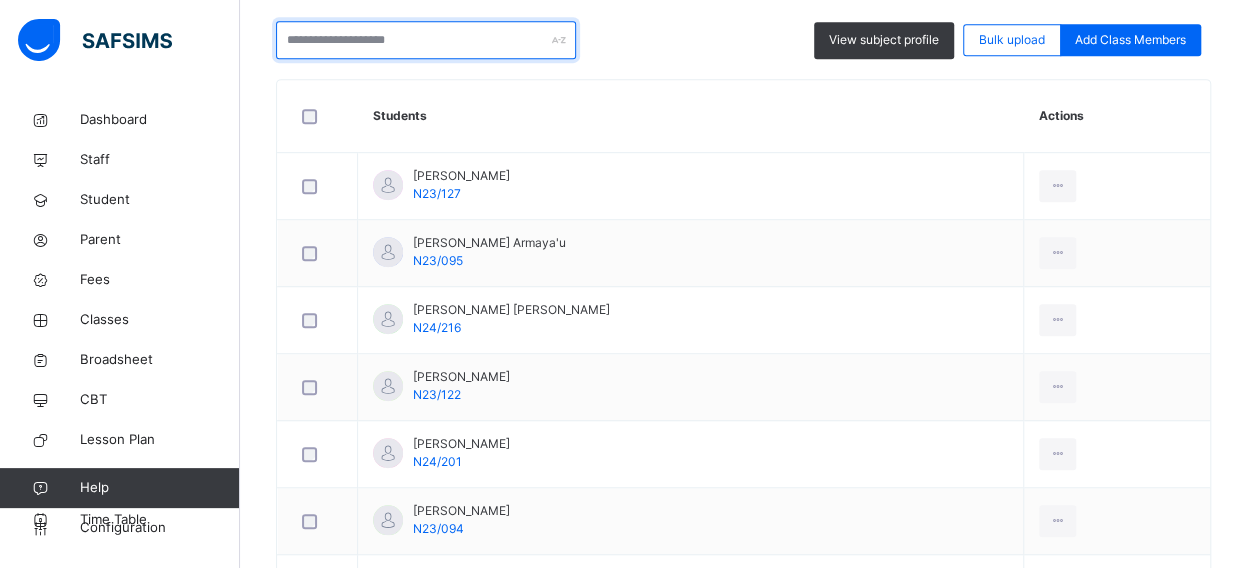 click at bounding box center (426, 40) 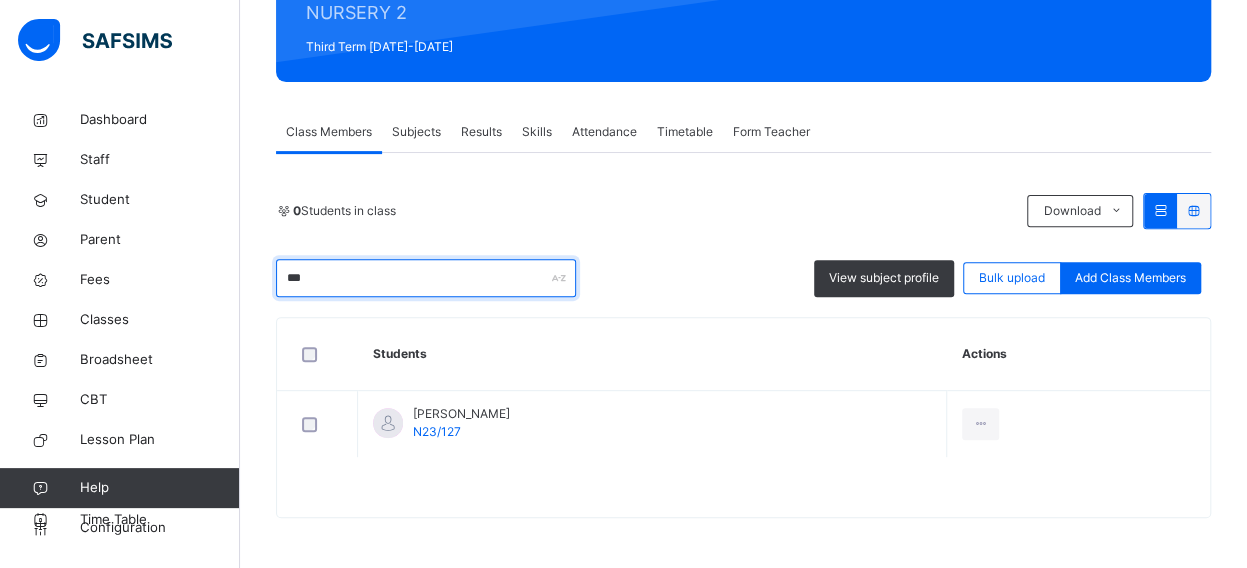 scroll, scrollTop: 262, scrollLeft: 0, axis: vertical 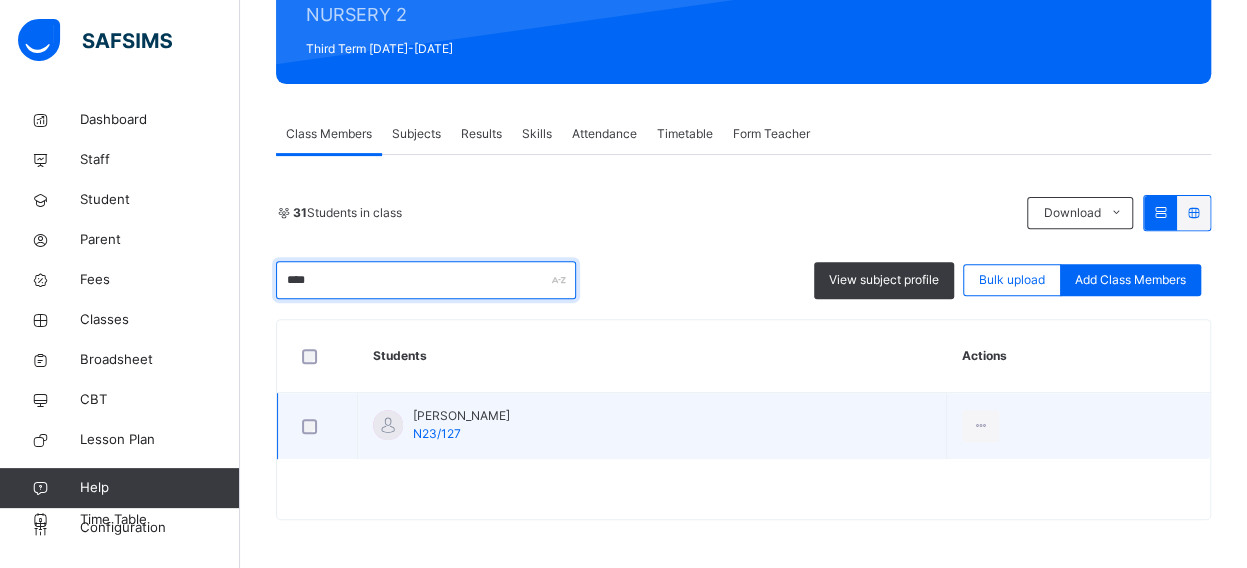 type on "****" 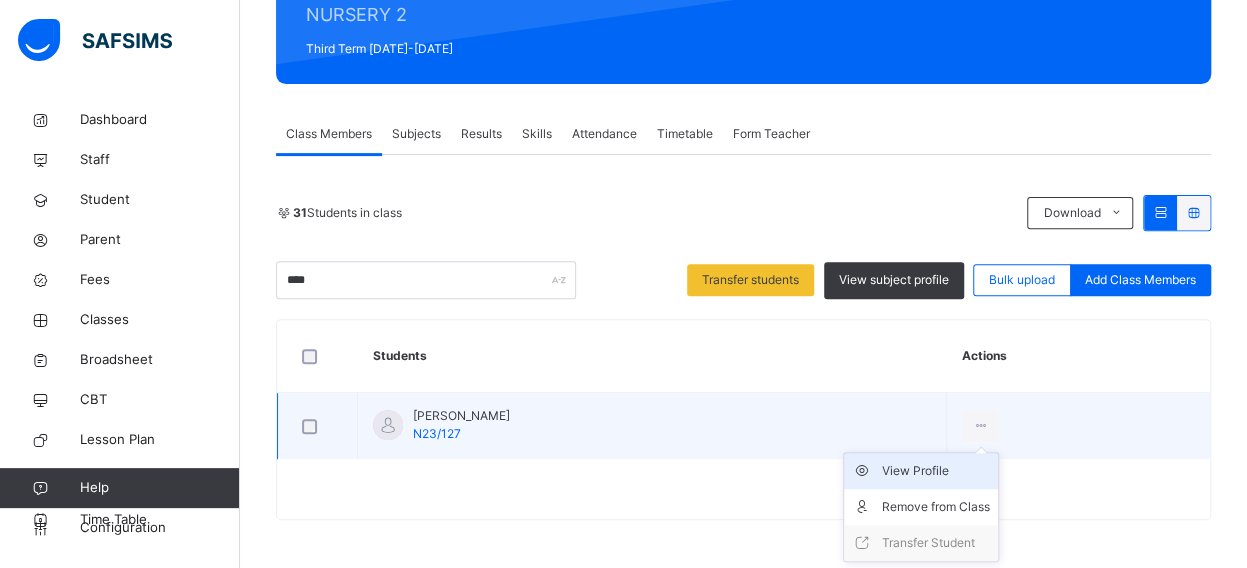 click on "View Profile" at bounding box center (936, 471) 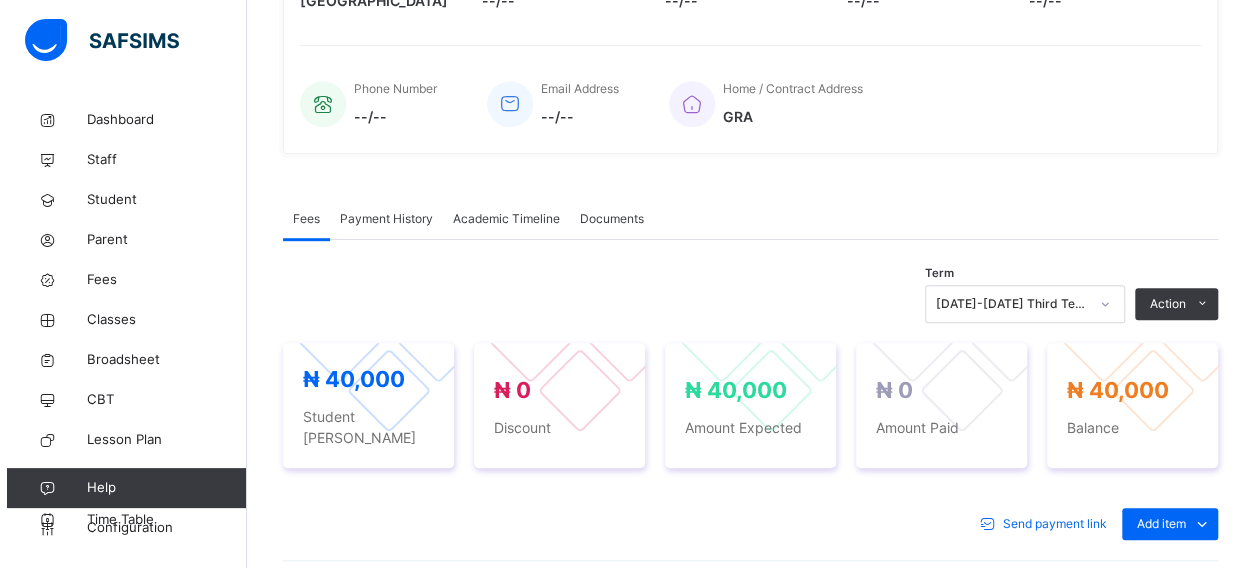scroll, scrollTop: 462, scrollLeft: 0, axis: vertical 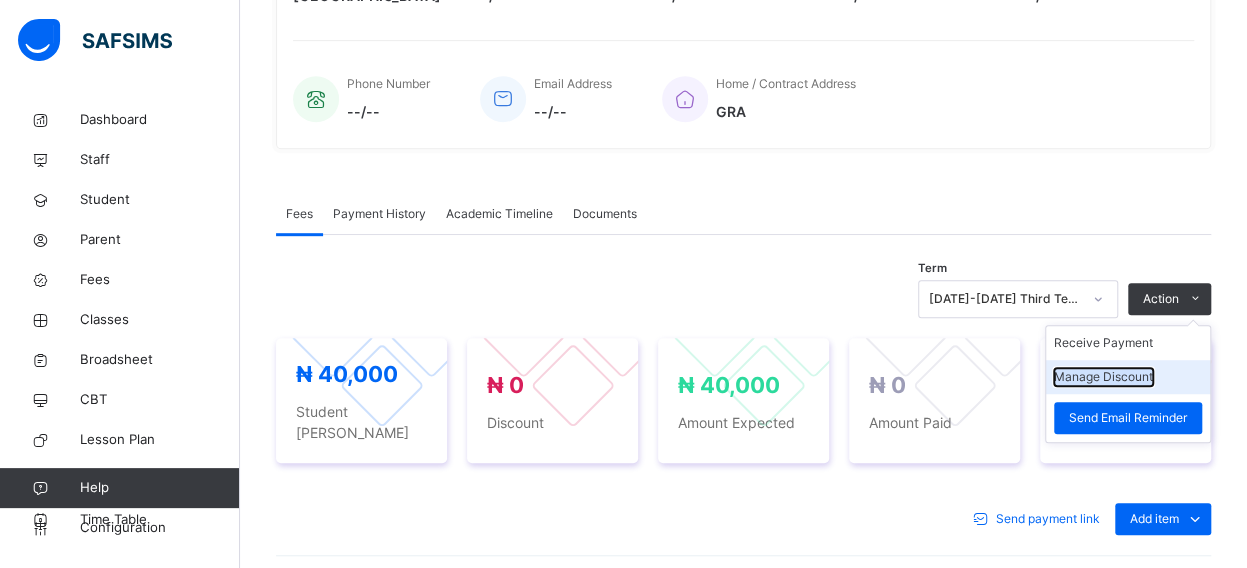 click on "Manage Discount" at bounding box center (1103, 377) 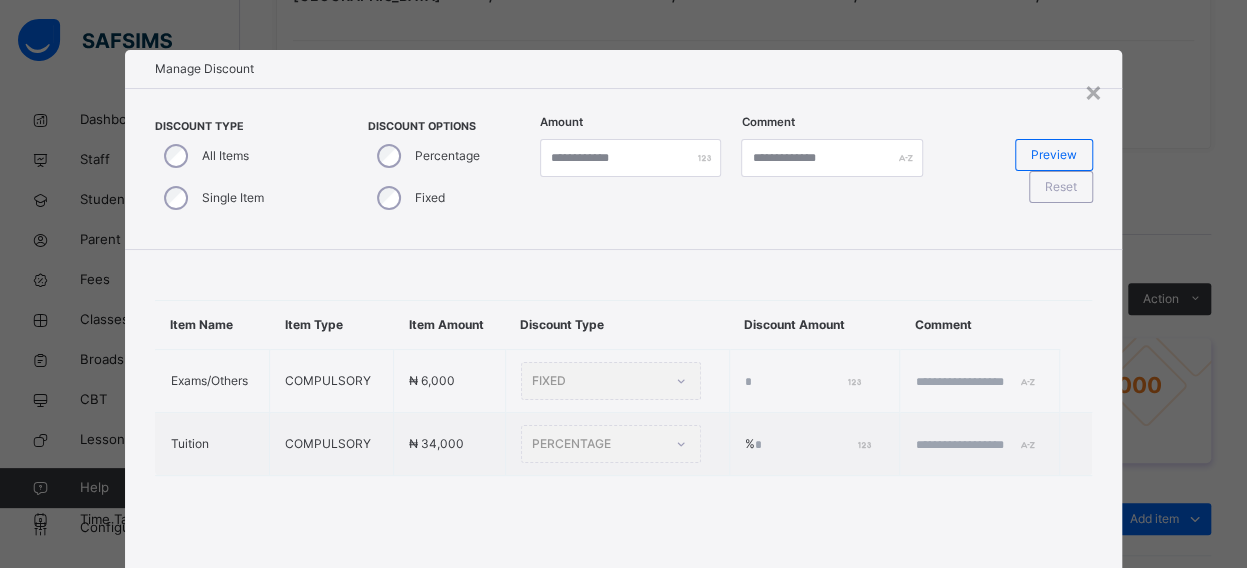 type on "*" 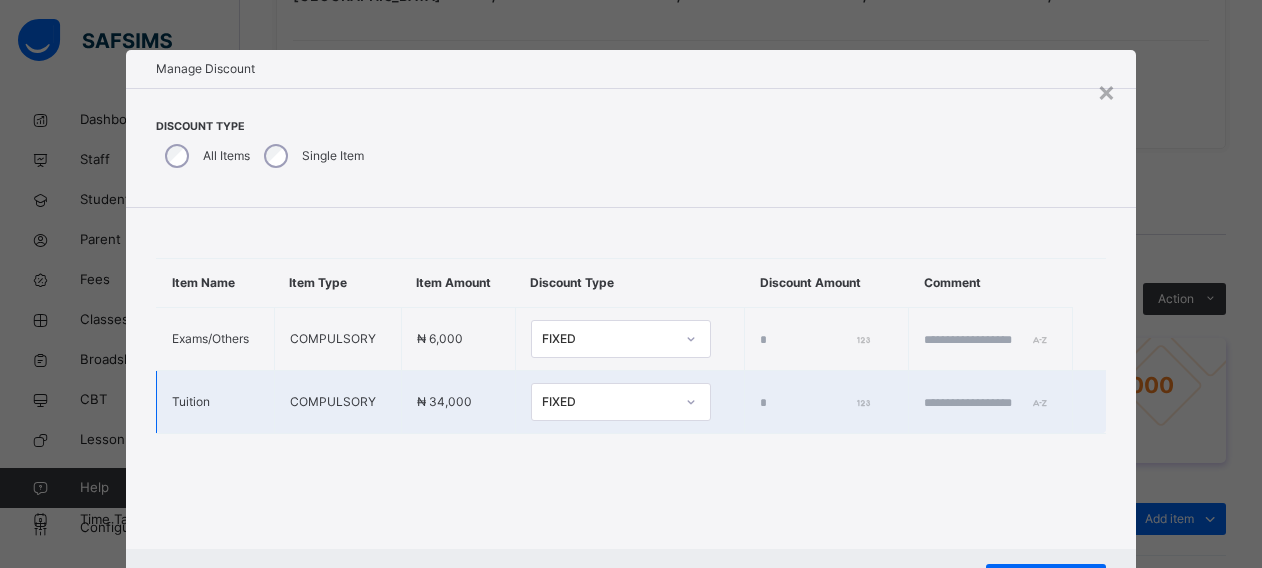 click on "FIXED" at bounding box center [608, 402] 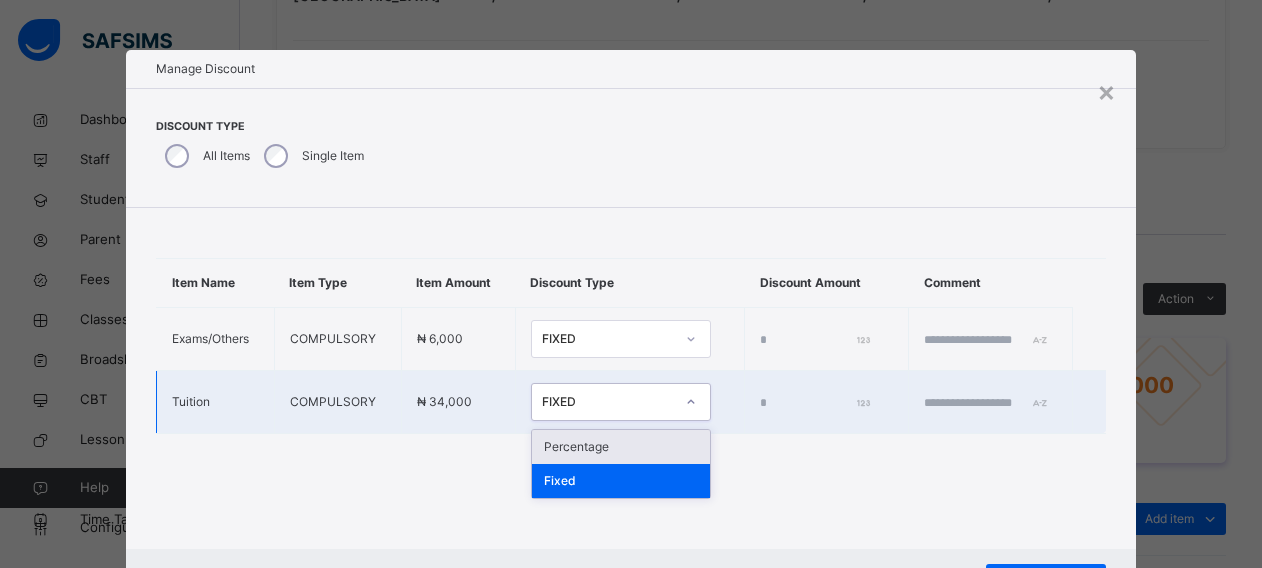 click on "Percentage" at bounding box center [621, 447] 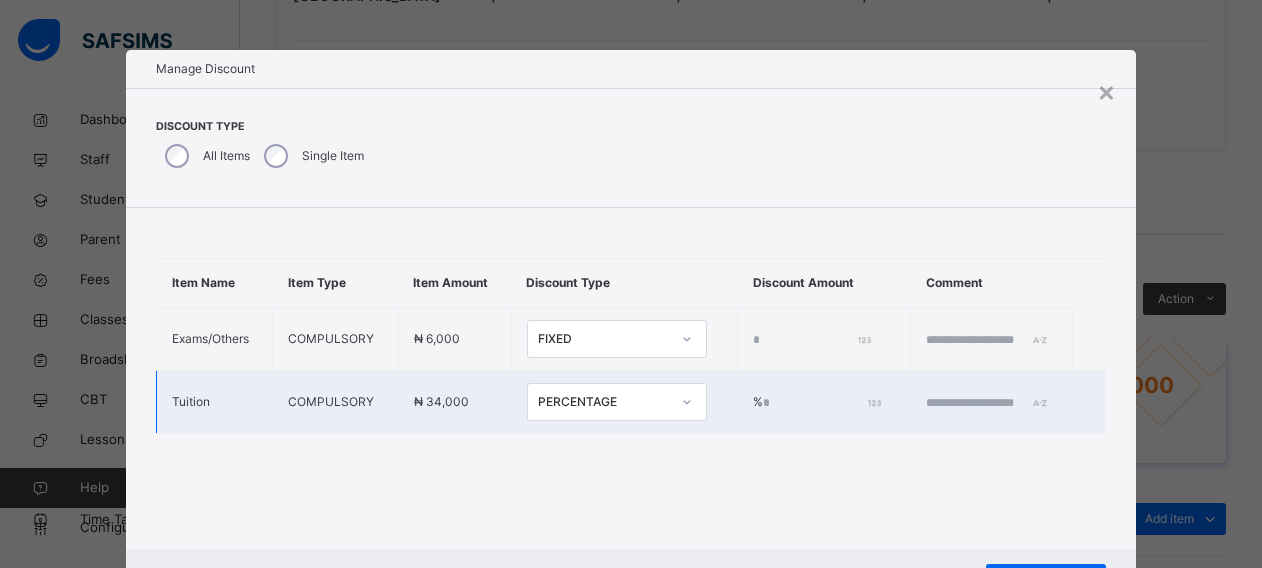 click on "*" at bounding box center (820, 403) 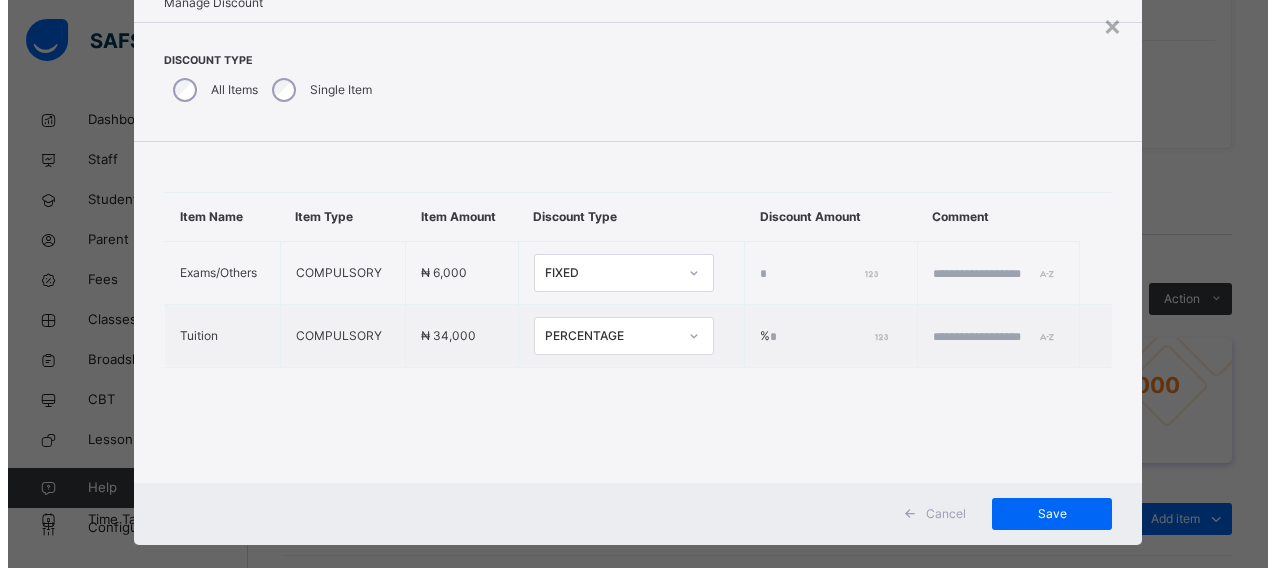 scroll, scrollTop: 92, scrollLeft: 0, axis: vertical 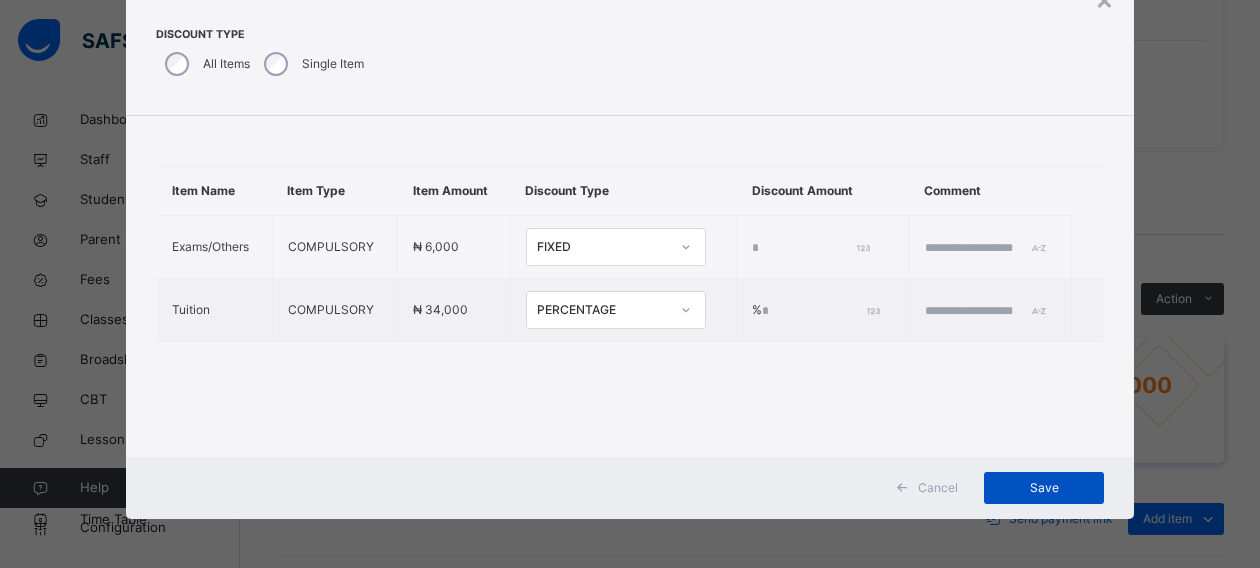 type on "**" 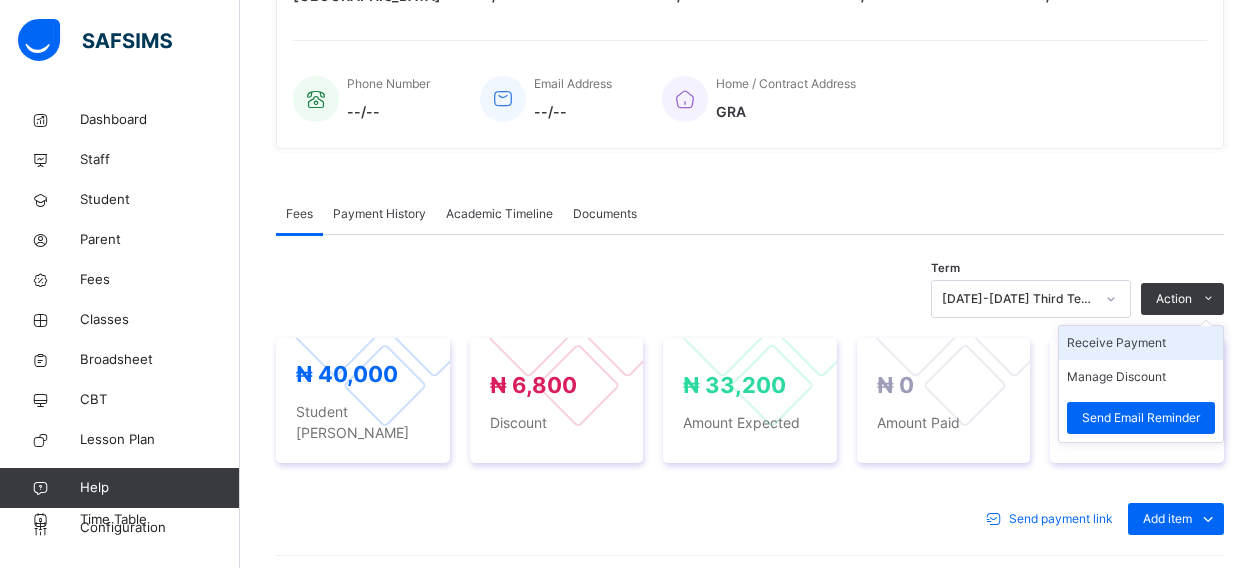 click on "Receive Payment" at bounding box center [1141, 343] 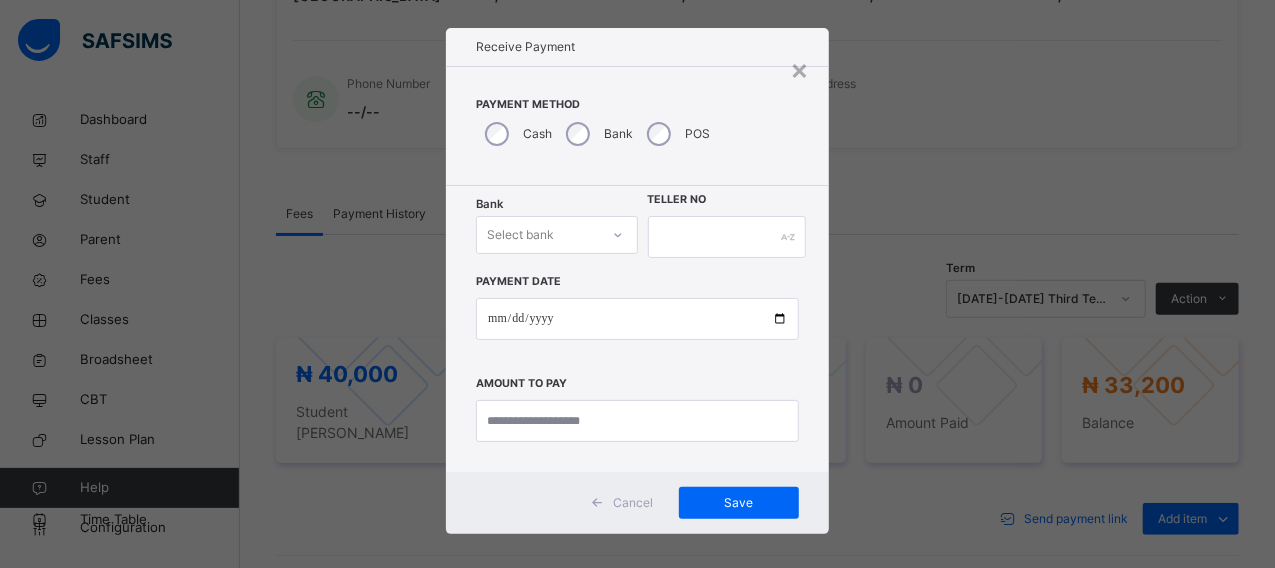 click on "Bank Select bank" at bounding box center [556, 237] 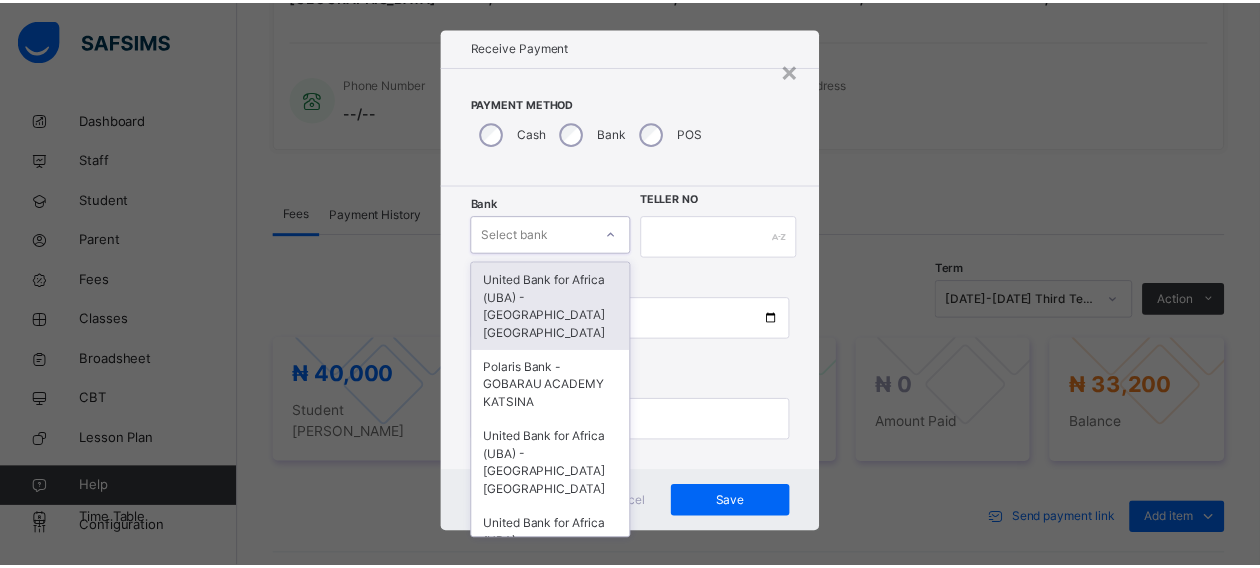 scroll, scrollTop: 24, scrollLeft: 0, axis: vertical 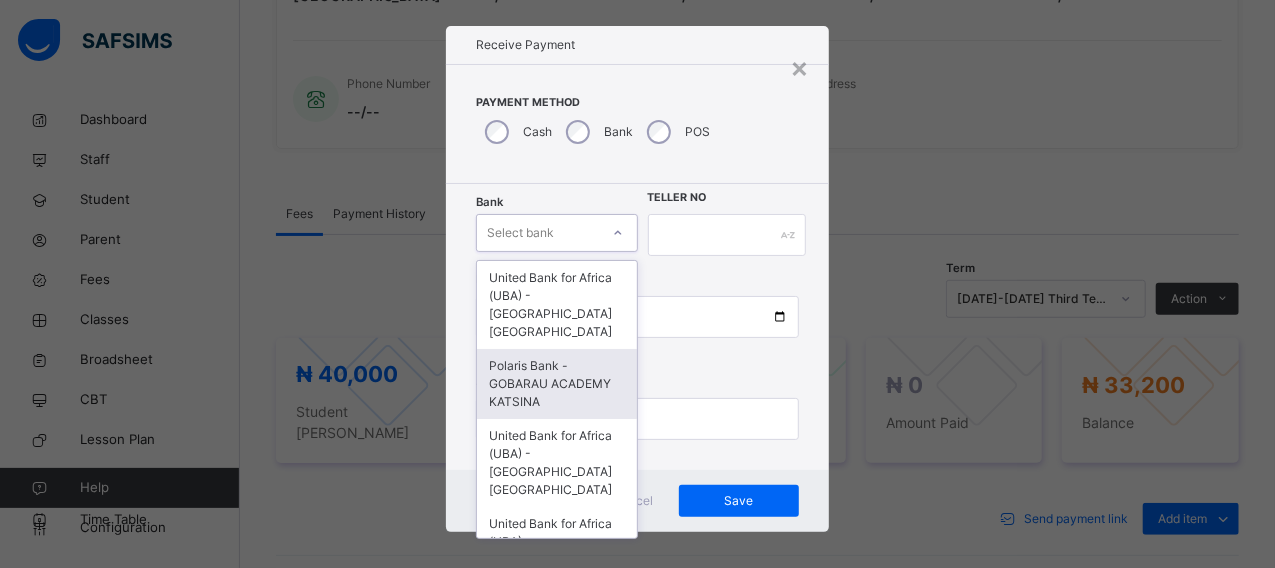 click on "Polaris Bank - GOBARAU ACADEMY KATSINA" at bounding box center [556, 384] 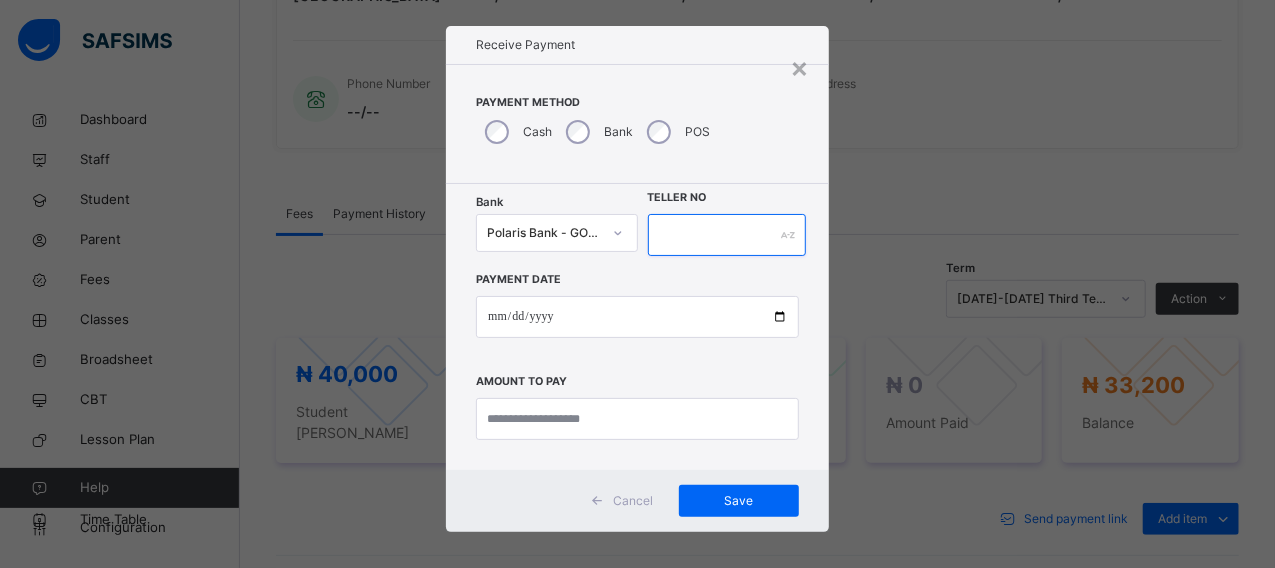 click at bounding box center [727, 235] 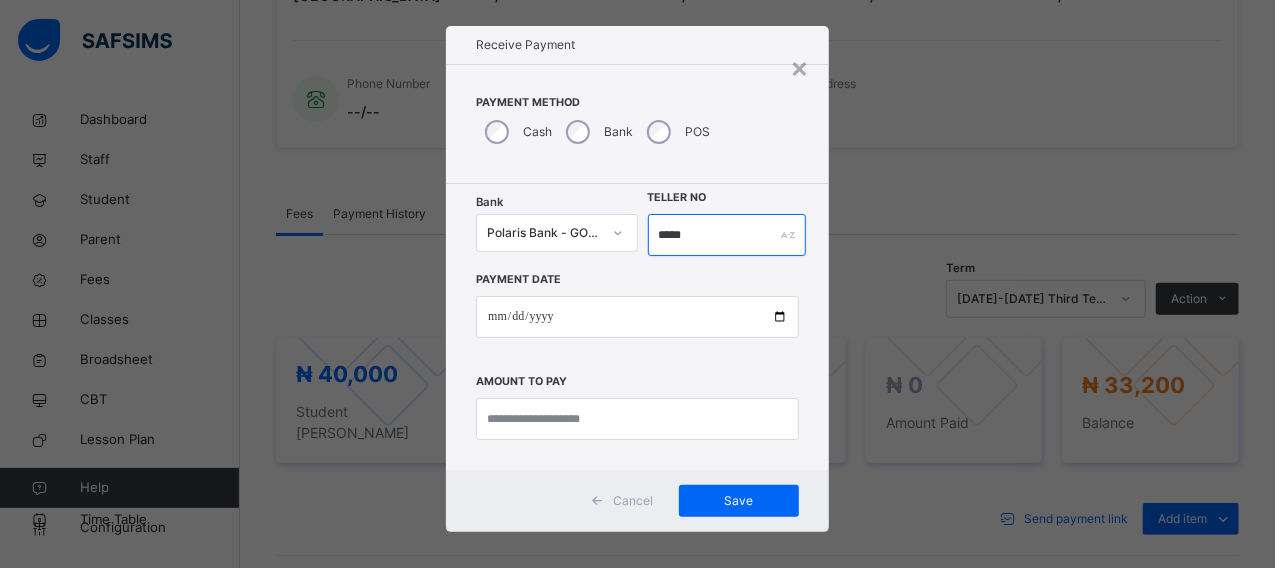 type on "*****" 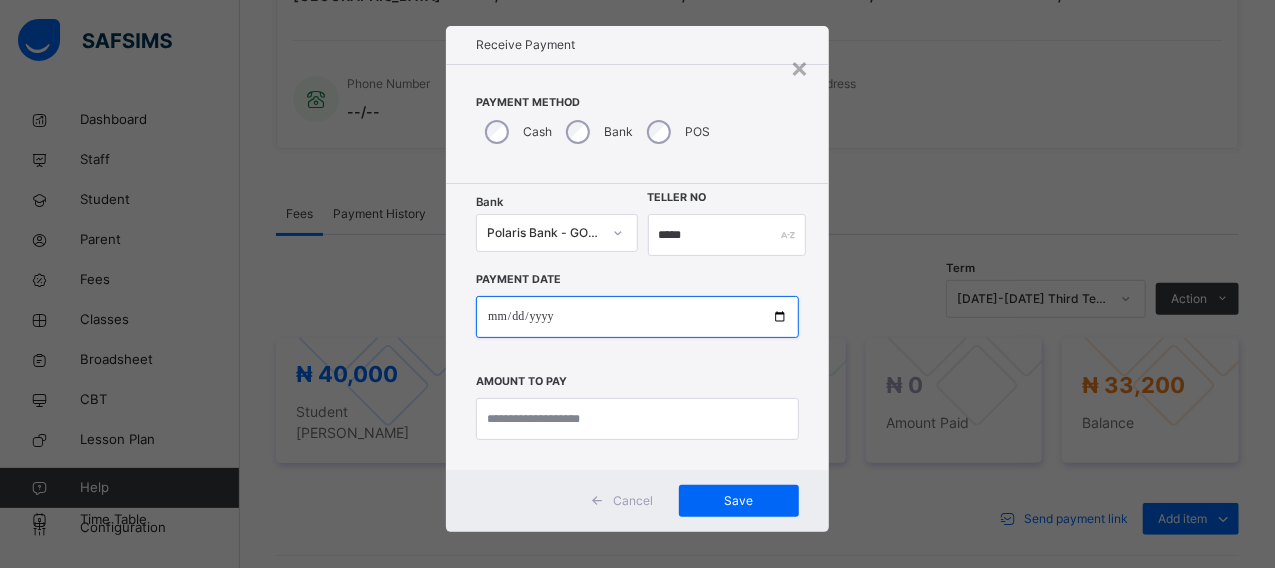 click at bounding box center (637, 317) 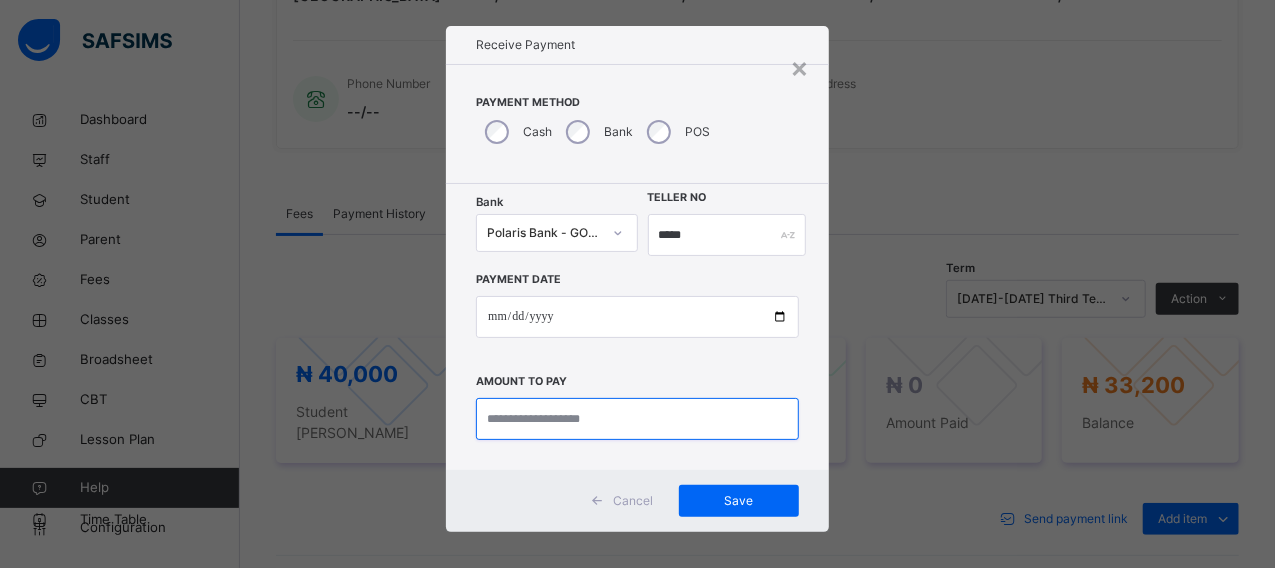 click at bounding box center [637, 419] 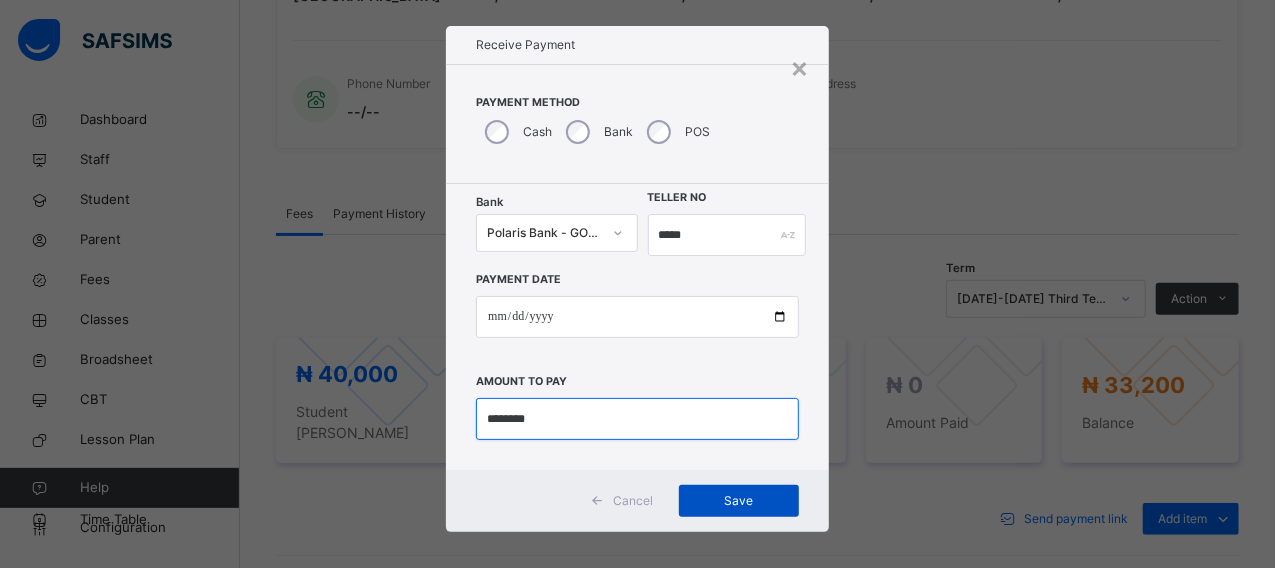 type on "********" 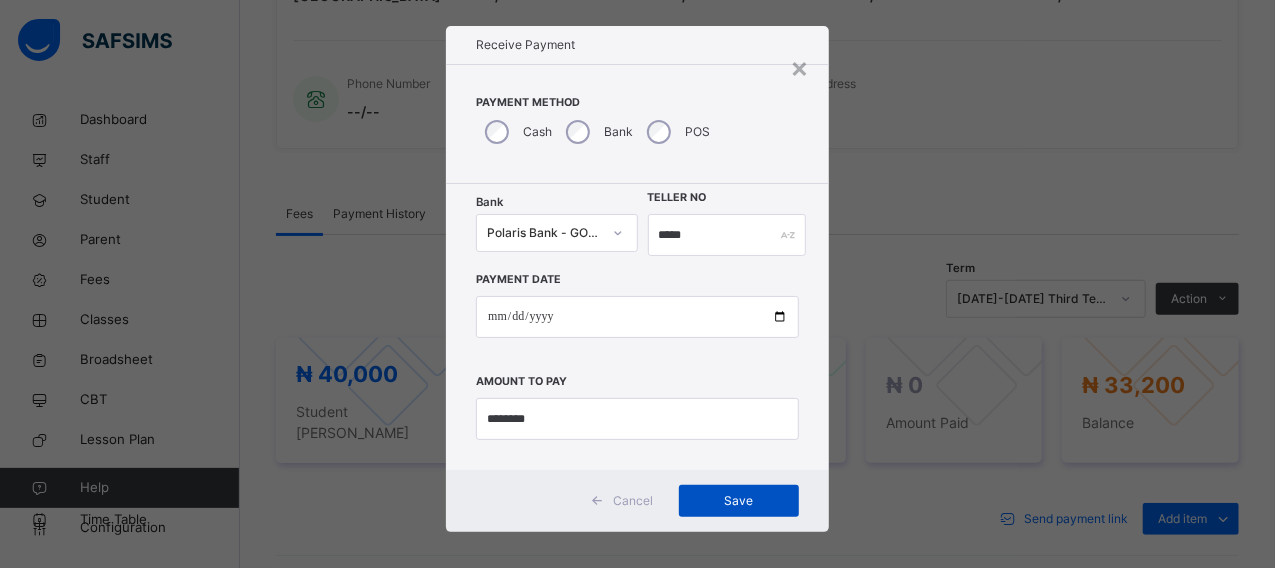 click on "Save" at bounding box center [739, 501] 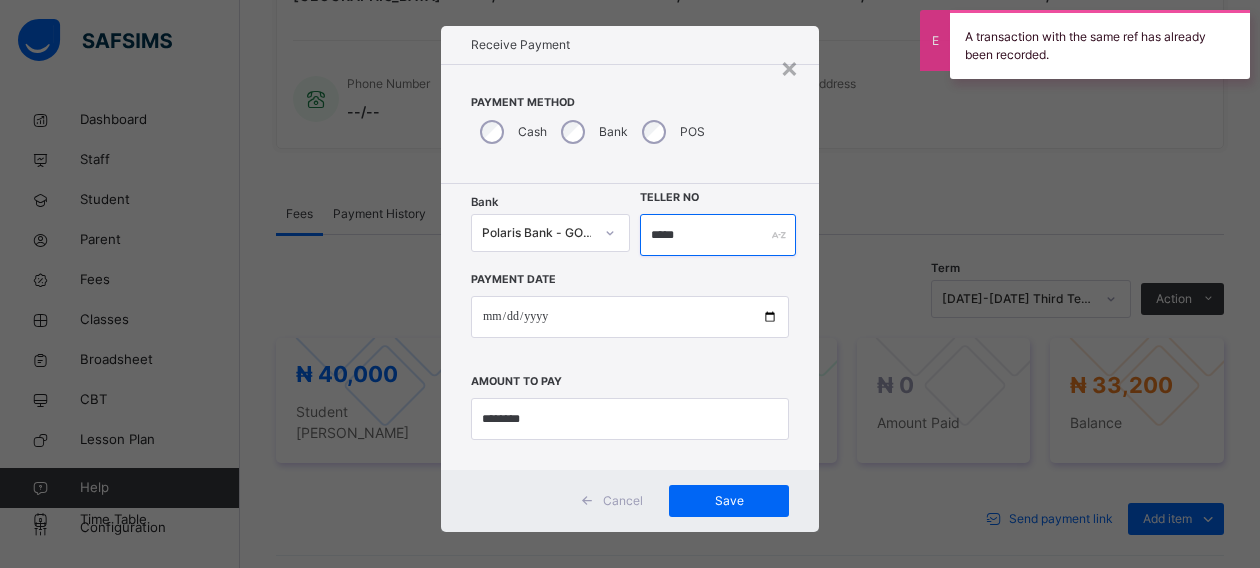 click on "*****" at bounding box center [718, 235] 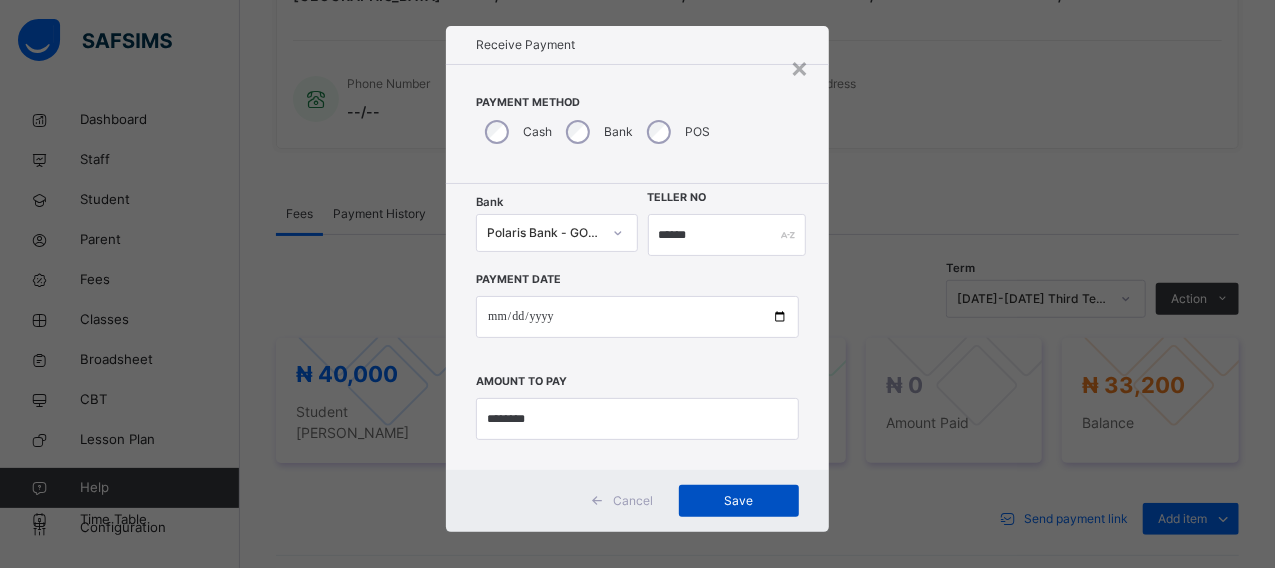 click on "Save" at bounding box center [739, 501] 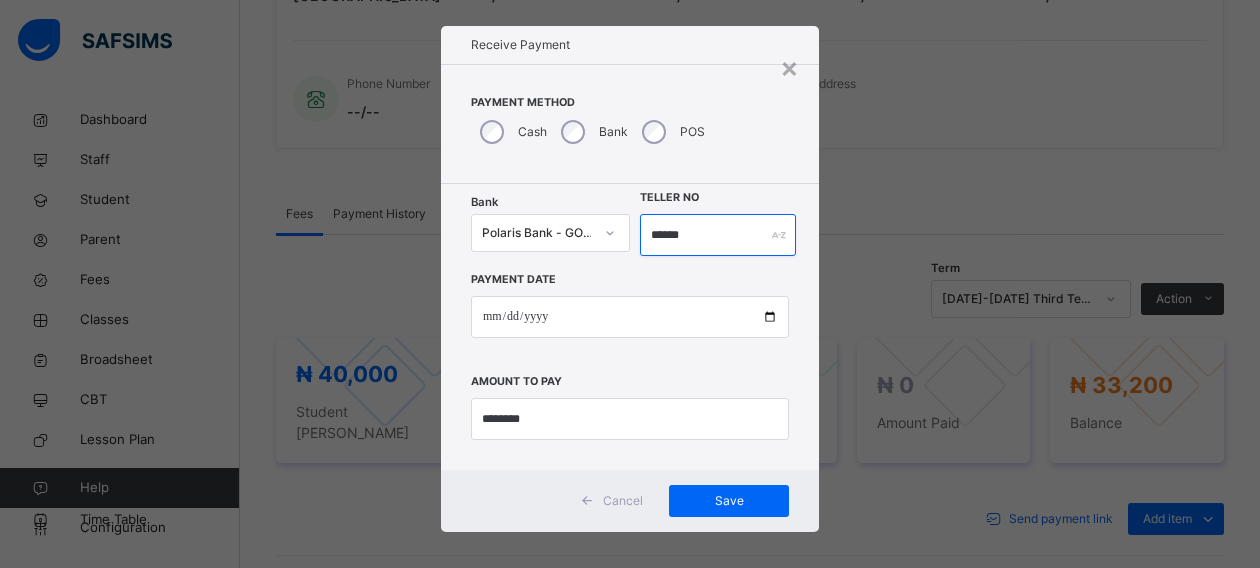 click on "******" at bounding box center [718, 235] 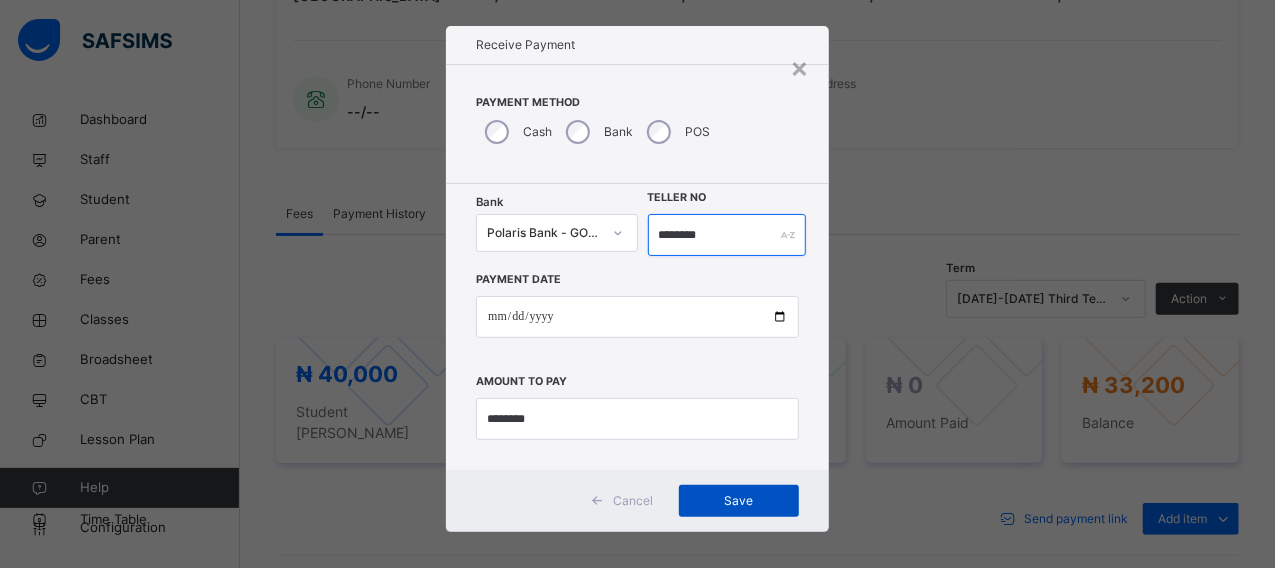 type on "********" 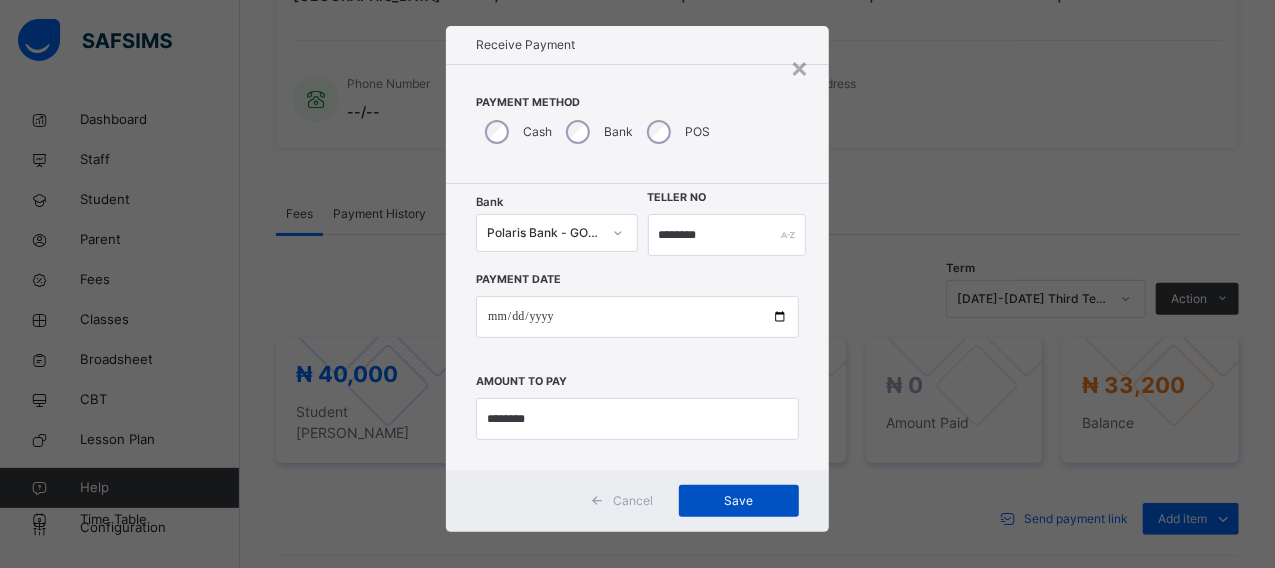click on "Save" at bounding box center [739, 501] 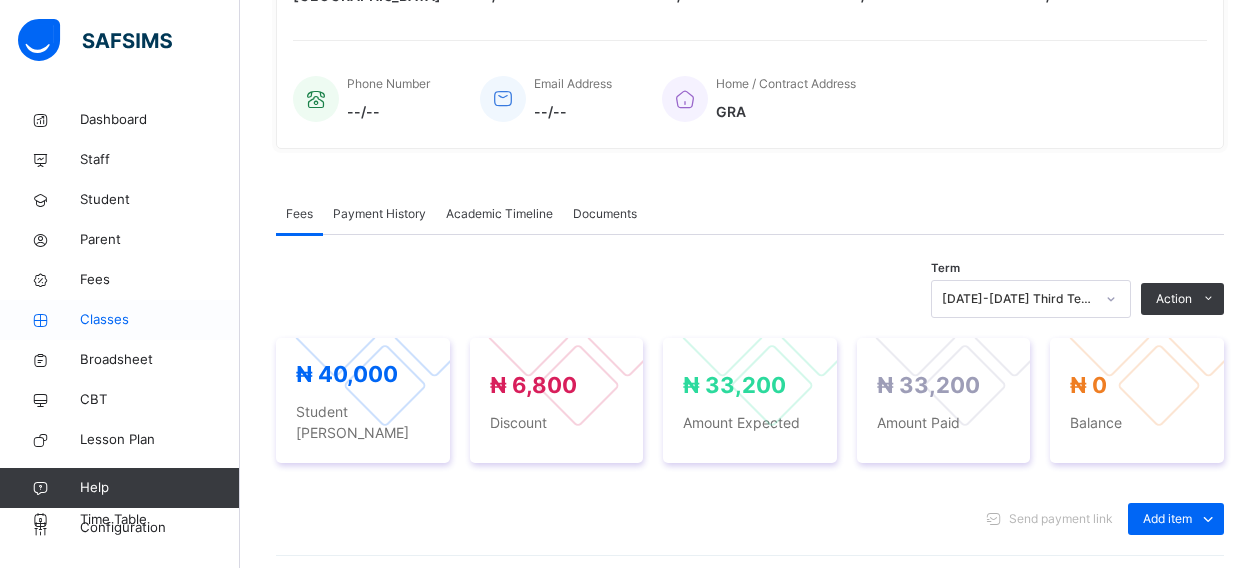 click on "Classes" at bounding box center [160, 320] 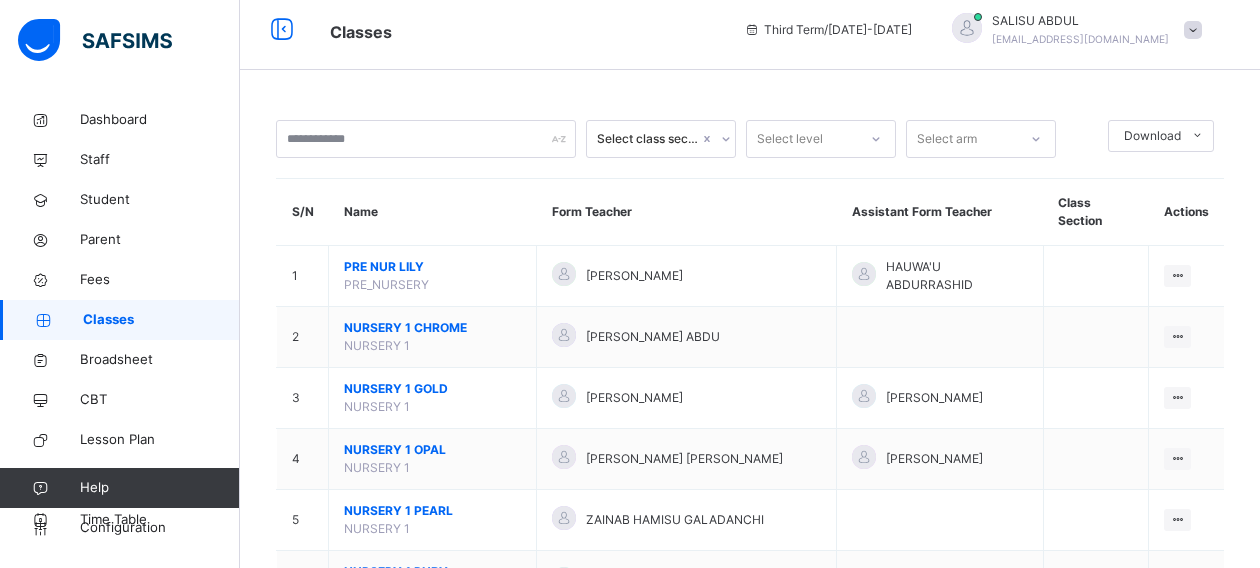 scroll, scrollTop: 462, scrollLeft: 0, axis: vertical 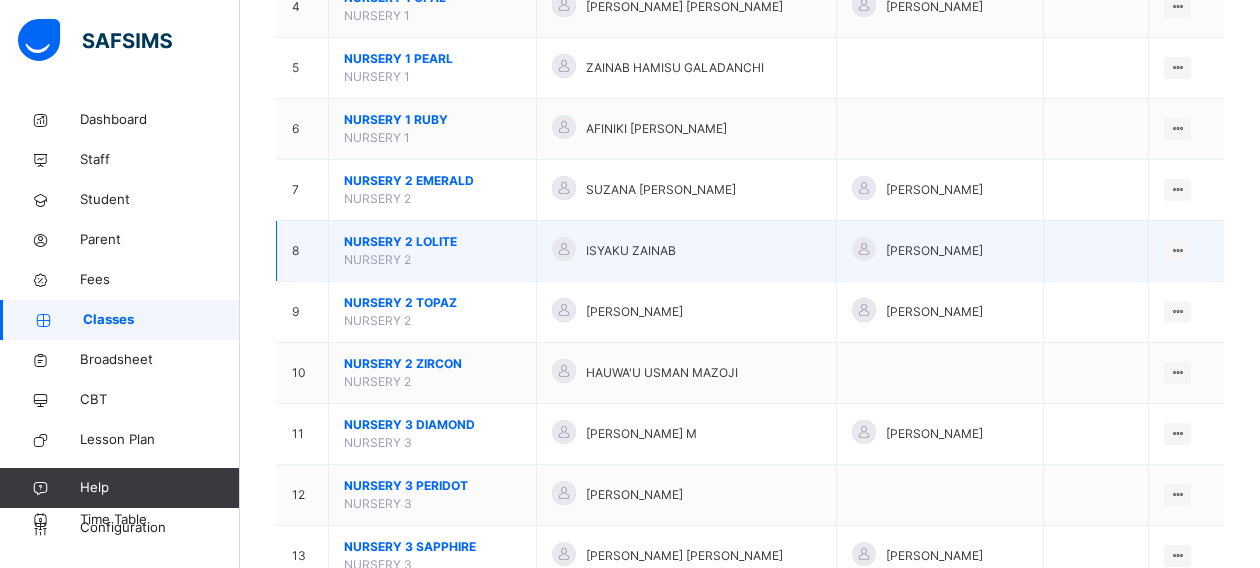 click on "NURSERY 2   LOLITE" at bounding box center (432, 242) 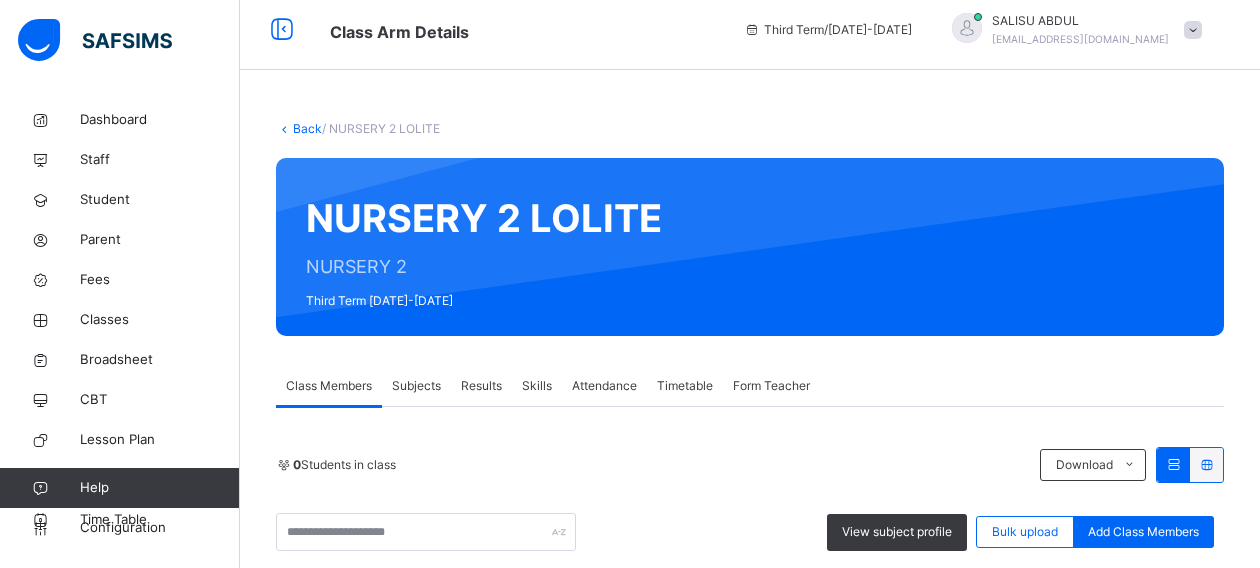 scroll, scrollTop: 462, scrollLeft: 0, axis: vertical 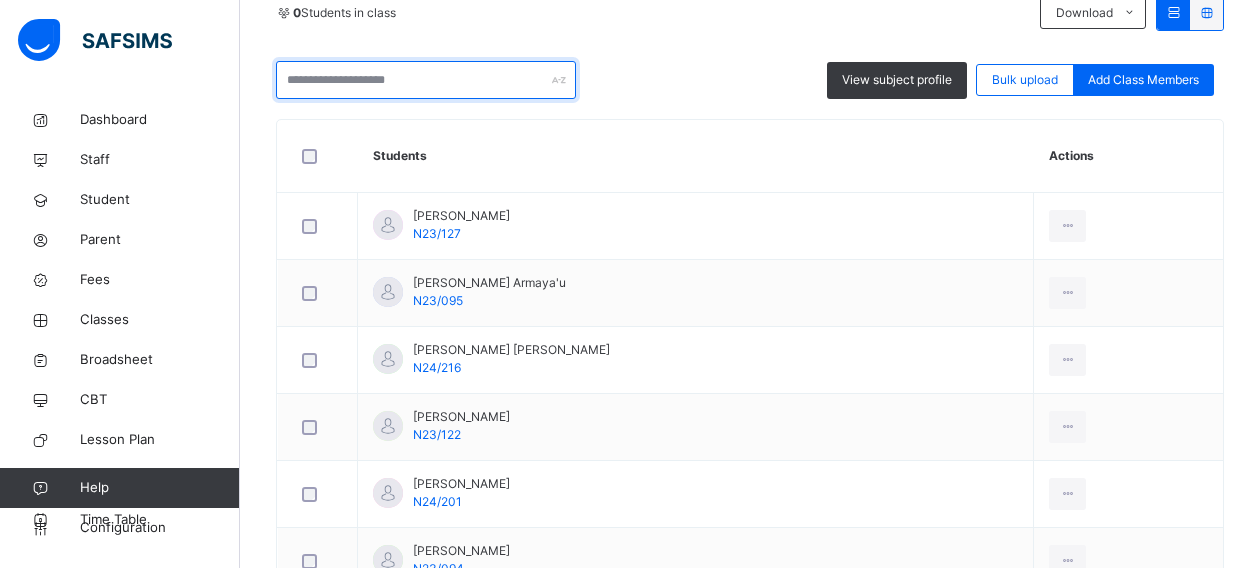 click at bounding box center (426, 80) 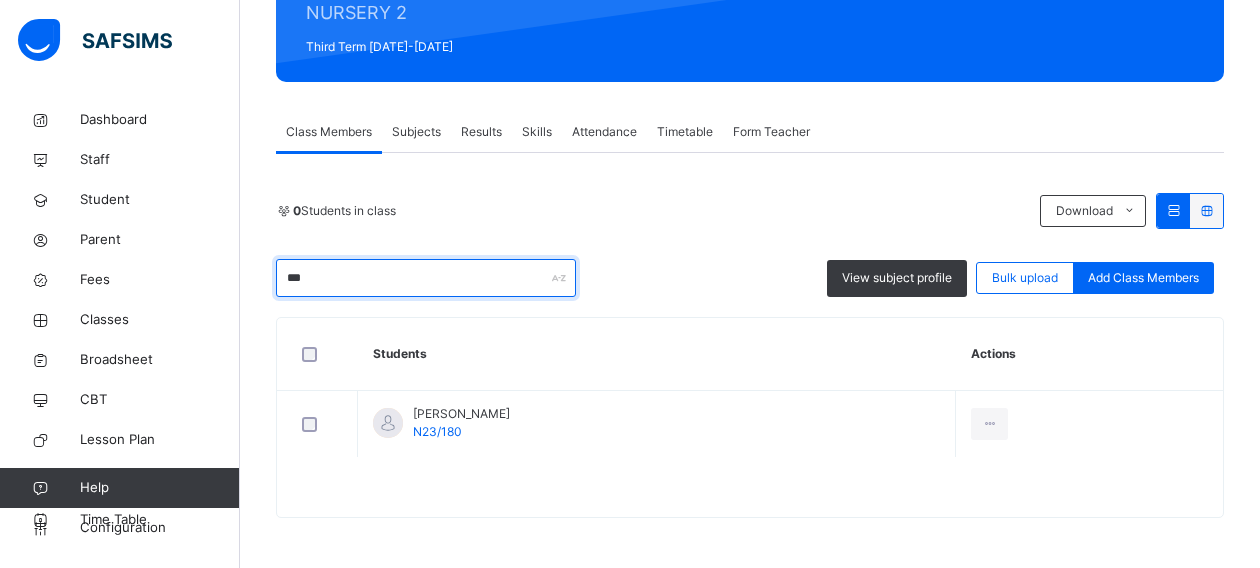 scroll, scrollTop: 262, scrollLeft: 0, axis: vertical 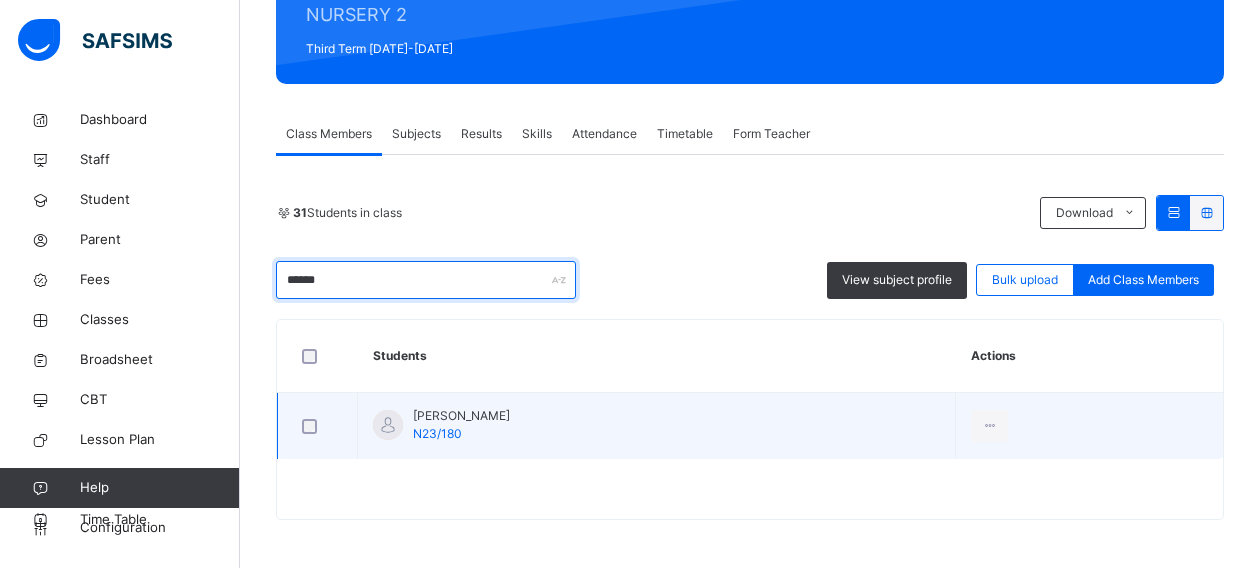 type on "******" 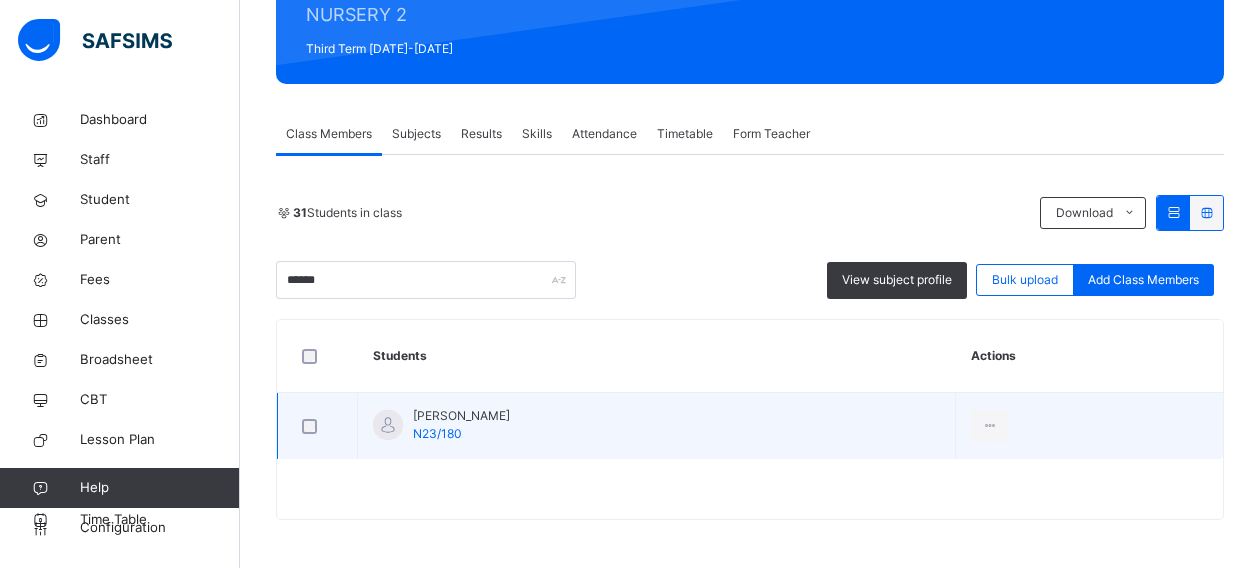click at bounding box center (317, 426) 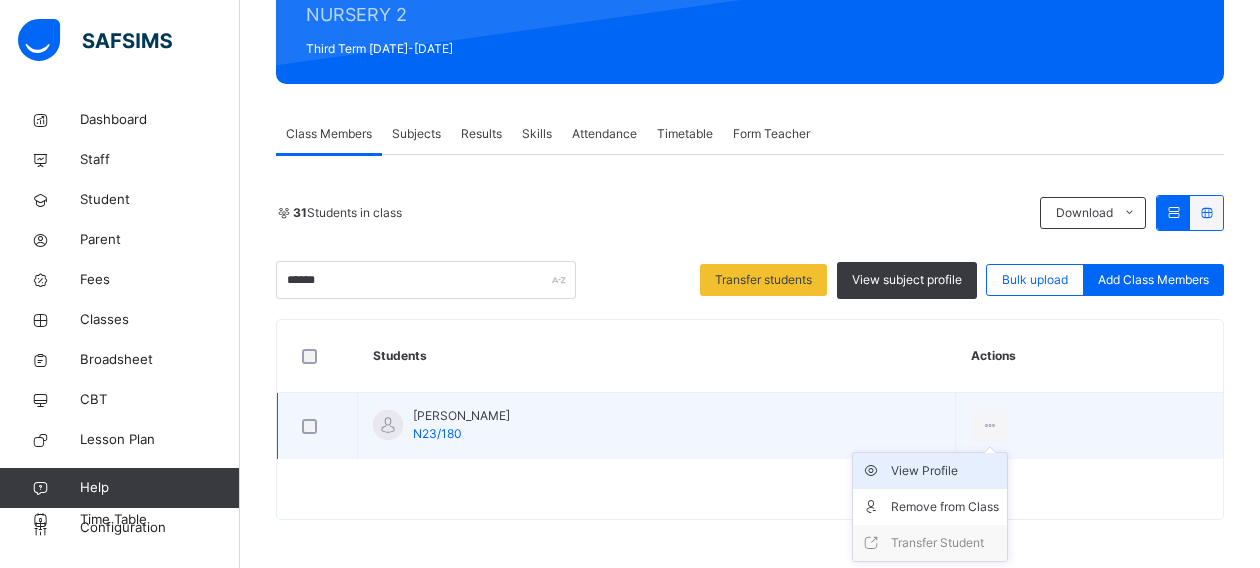 click on "View Profile" at bounding box center (945, 471) 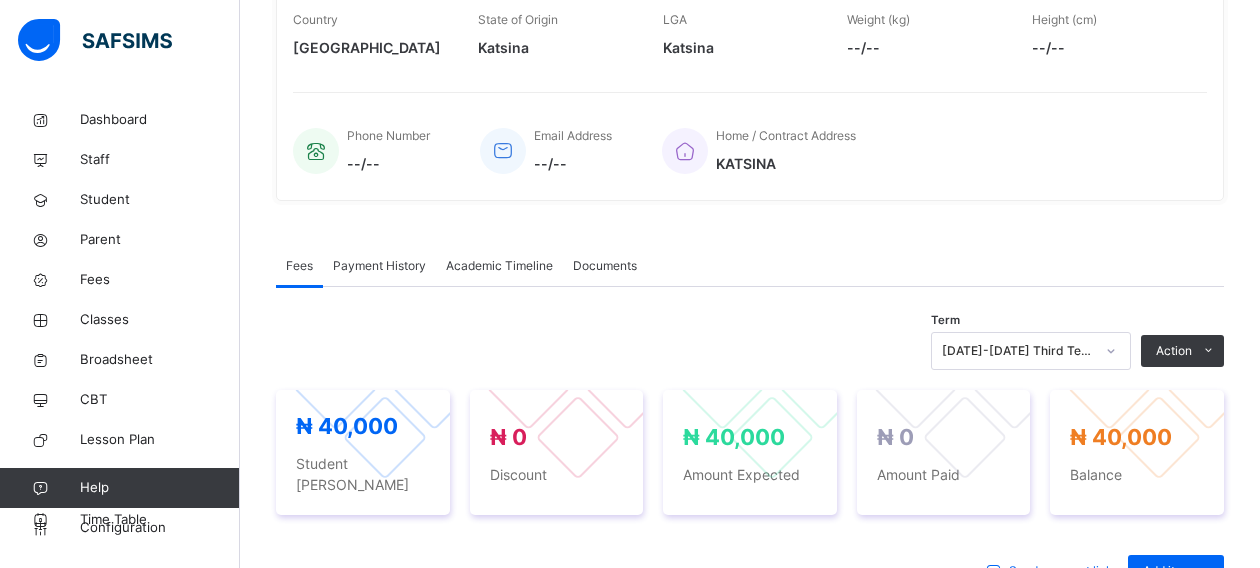 scroll, scrollTop: 422, scrollLeft: 0, axis: vertical 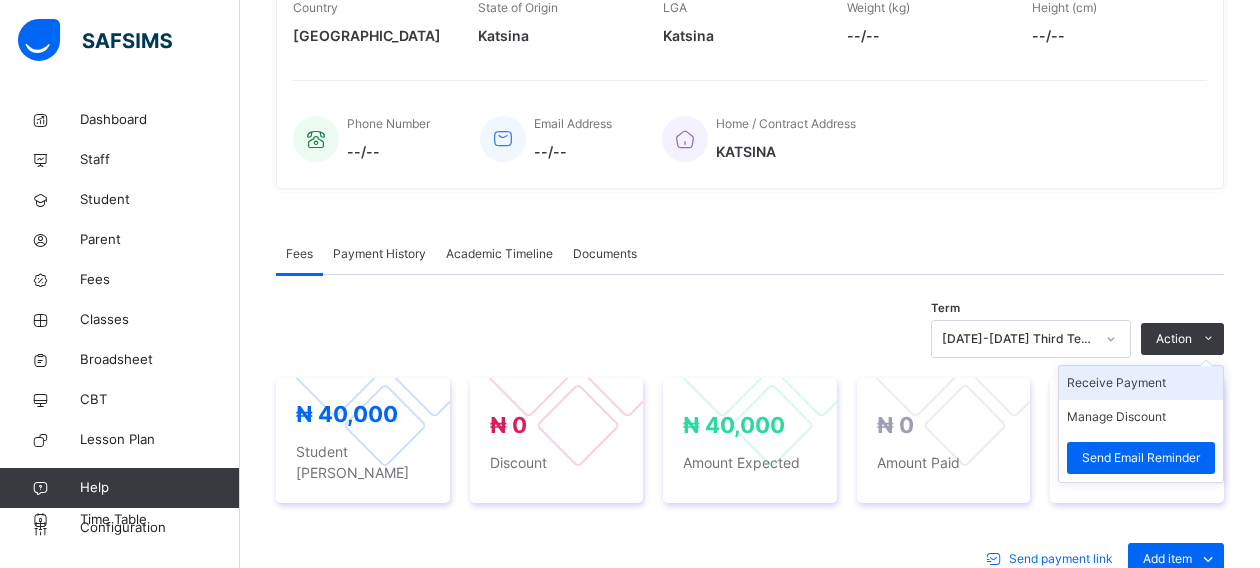 click on "Receive Payment" at bounding box center (1141, 383) 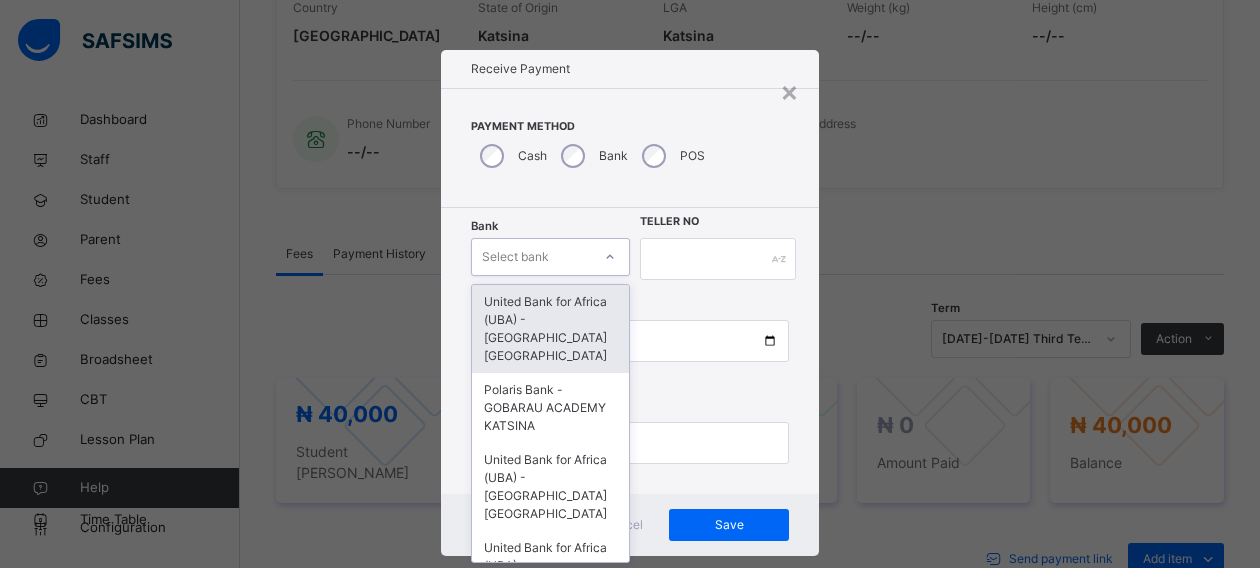 scroll, scrollTop: 24, scrollLeft: 0, axis: vertical 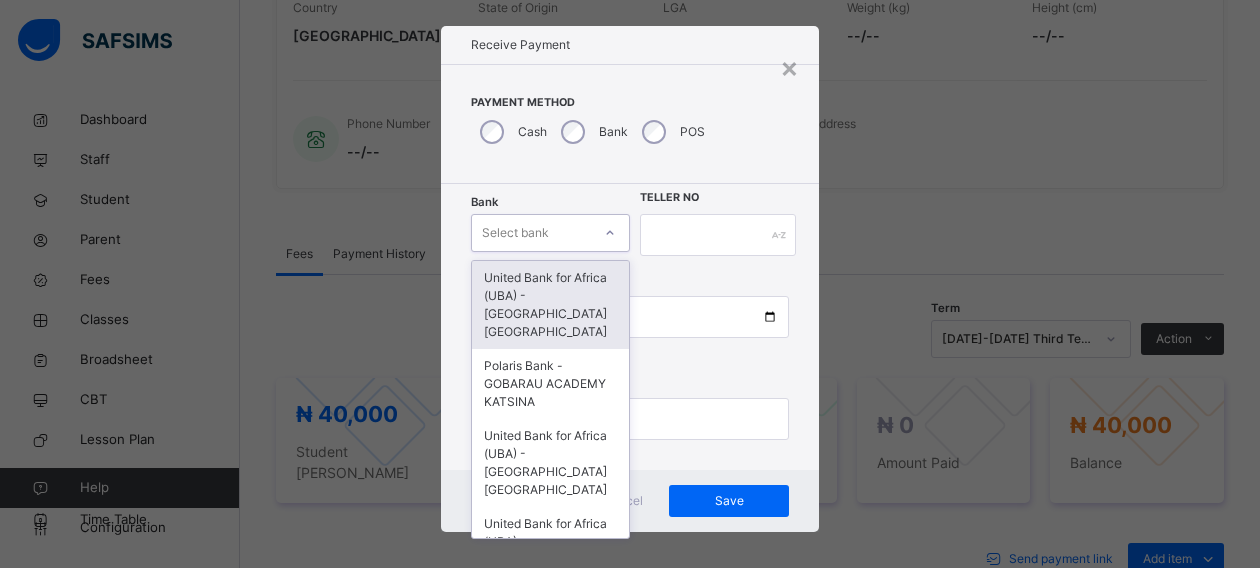 click on "Bank      option United Bank for Africa ([GEOGRAPHIC_DATA]) - Gobarau Academy Katsina focused, 1 of 16. 16 results available. Use Up and Down to choose options, press Enter to select the currently focused option, press Escape to exit the menu, press Tab to select the option and exit the menu. Select bank United Bank for Africa ([GEOGRAPHIC_DATA]) - [GEOGRAPHIC_DATA] [GEOGRAPHIC_DATA] Polaris Bank - GOBARAU ACADEMY KATSINA United Bank for Africa ([GEOGRAPHIC_DATA]) - [GEOGRAPHIC_DATA] [GEOGRAPHIC_DATA] United Bank for Africa ([GEOGRAPHIC_DATA]) - [GEOGRAPHIC_DATA] [GEOGRAPHIC_DATA] for Africa ([GEOGRAPHIC_DATA]) - [GEOGRAPHIC_DATA] [GEOGRAPHIC_DATA] [GEOGRAPHIC_DATA] - [GEOGRAPHIC_DATA] [GEOGRAPHIC_DATA] [GEOGRAPHIC_DATA] - [GEOGRAPHIC_DATA] [GEOGRAPHIC_DATA] [GEOGRAPHIC_DATA] - [GEOGRAPHIC_DATA] [GEOGRAPHIC_DATA] - [GEOGRAPHIC_DATA] [GEOGRAPHIC_DATA] - [GEOGRAPHIC_DATA] [GEOGRAPHIC_DATA] - [GEOGRAPHIC_DATA] [GEOGRAPHIC_DATA] - [GEOGRAPHIC_DATA] [GEOGRAPHIC_DATA] - [GEOGRAPHIC_DATA] [GEOGRAPHIC_DATA] - [GEOGRAPHIC_DATA] [GEOGRAPHIC_DATA] - [GEOGRAPHIC_DATA] [GEOGRAPHIC_DATA] - [GEOGRAPHIC_DATA] [GEOGRAPHIC_DATA] Teller No Payment Date Amount to pay" at bounding box center [630, 327] 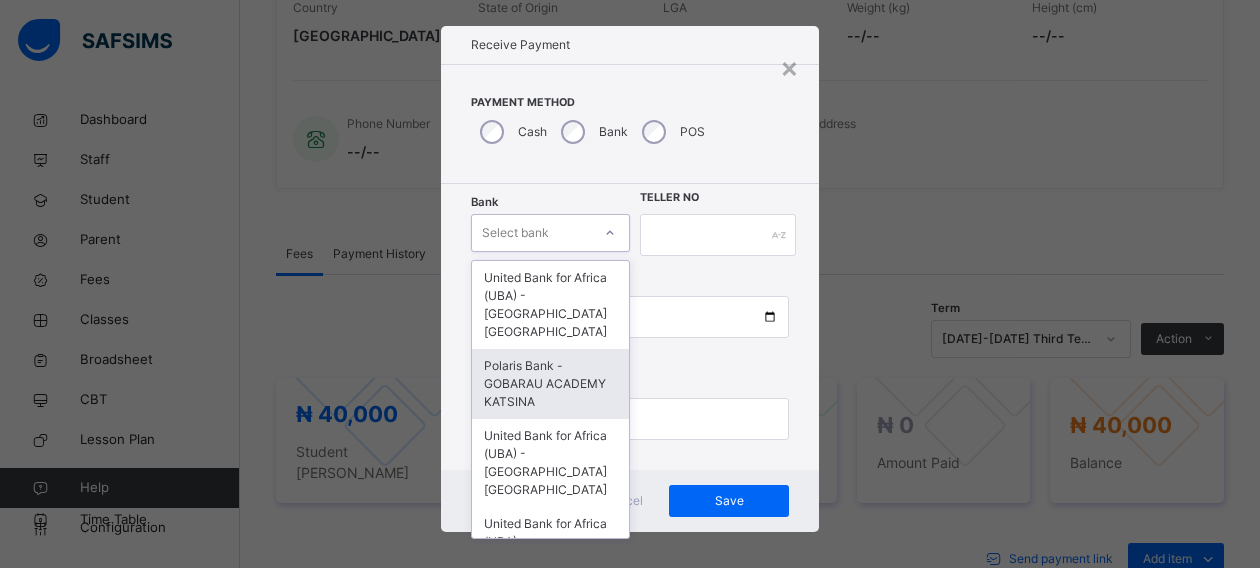 click on "Polaris Bank - GOBARAU ACADEMY KATSINA" at bounding box center [550, 384] 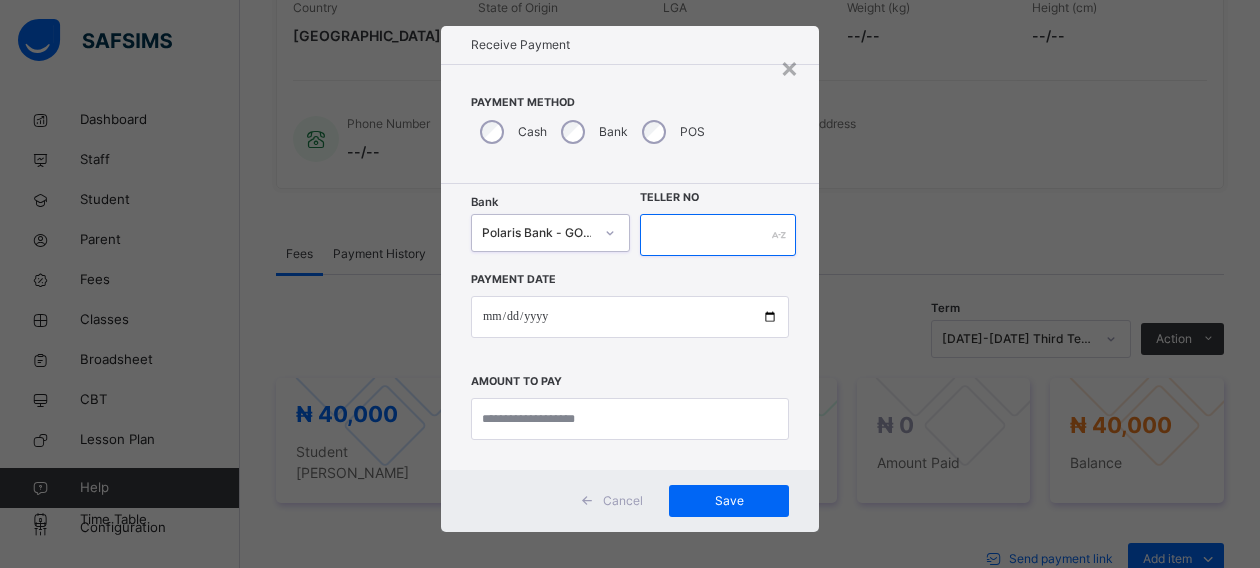 click at bounding box center (718, 235) 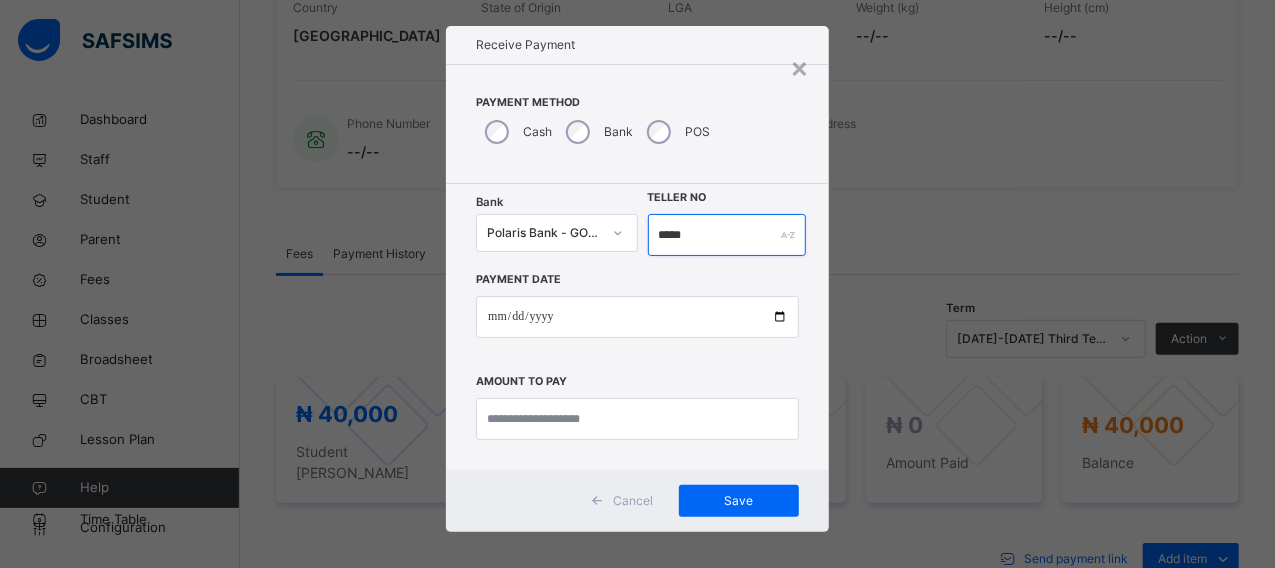 type on "*****" 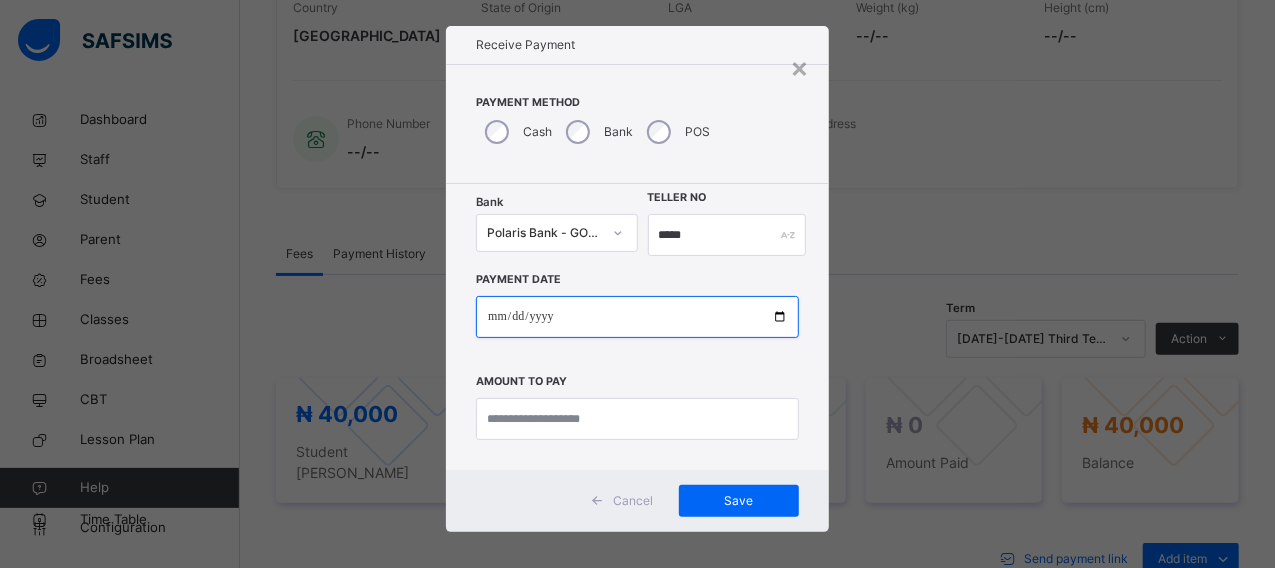 click at bounding box center [637, 317] 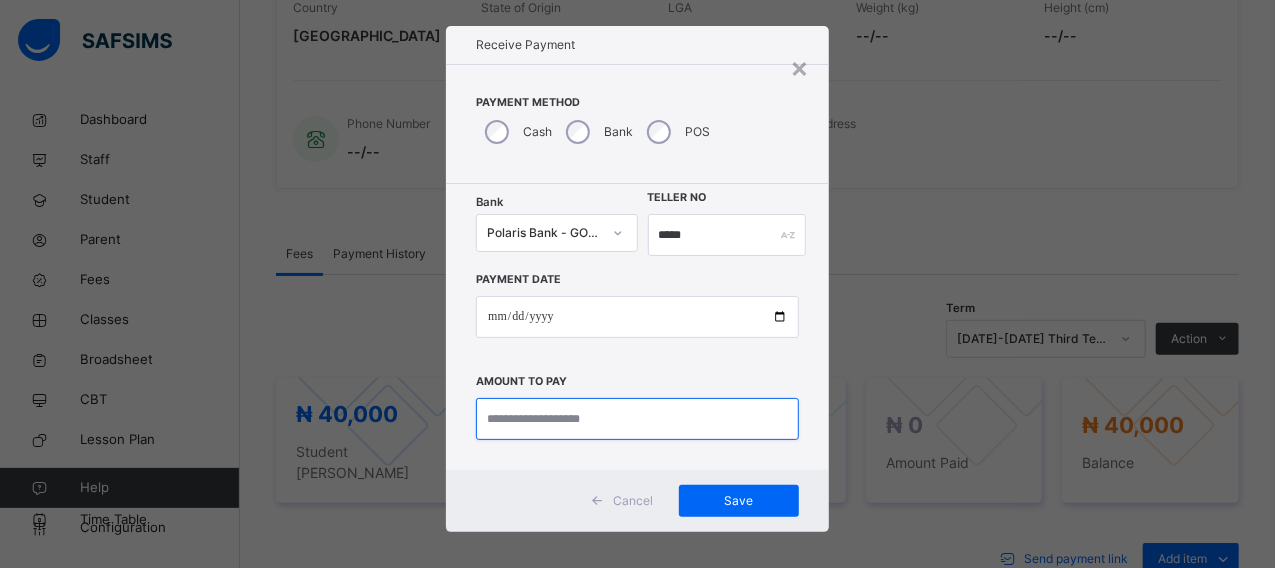 click at bounding box center [637, 419] 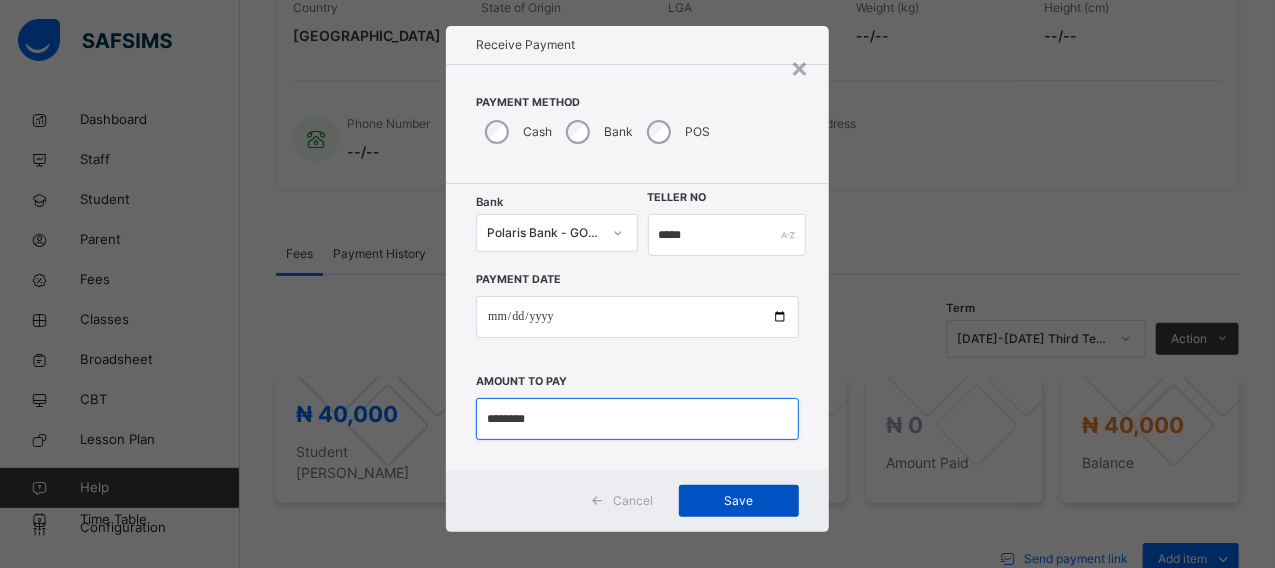 type on "********" 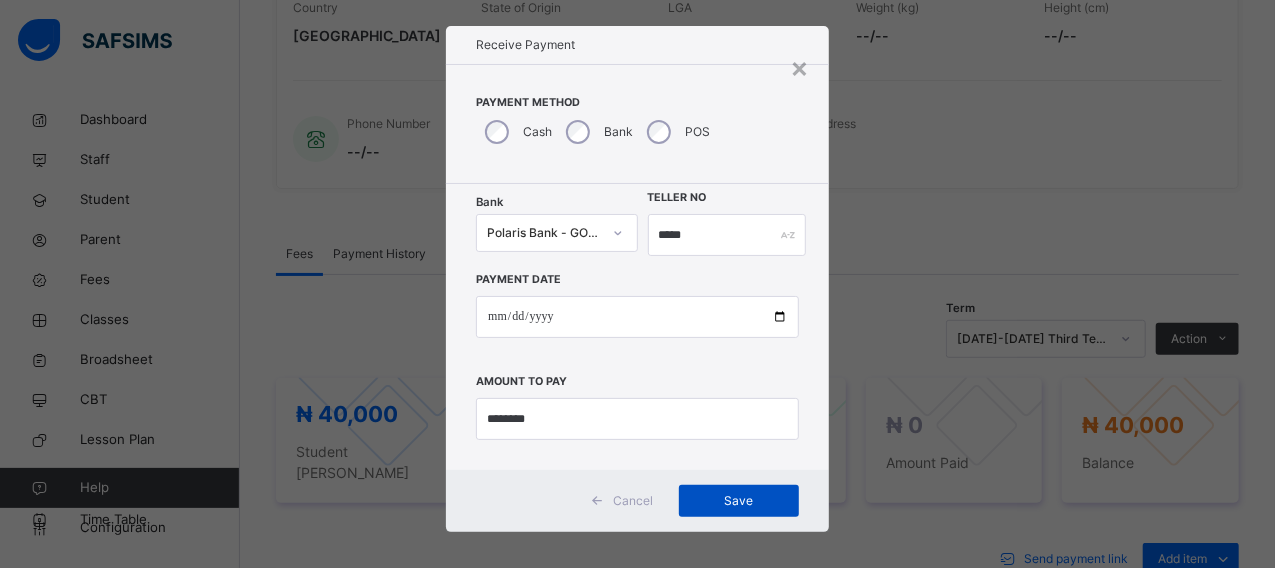 click on "Save" at bounding box center [739, 501] 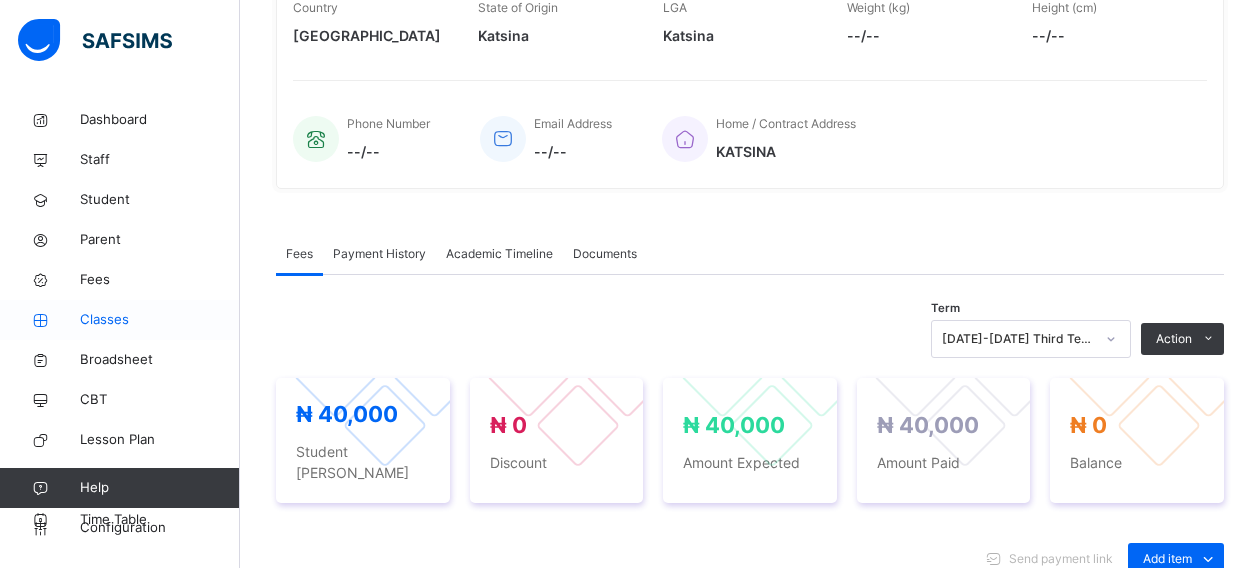click on "Classes" at bounding box center [160, 320] 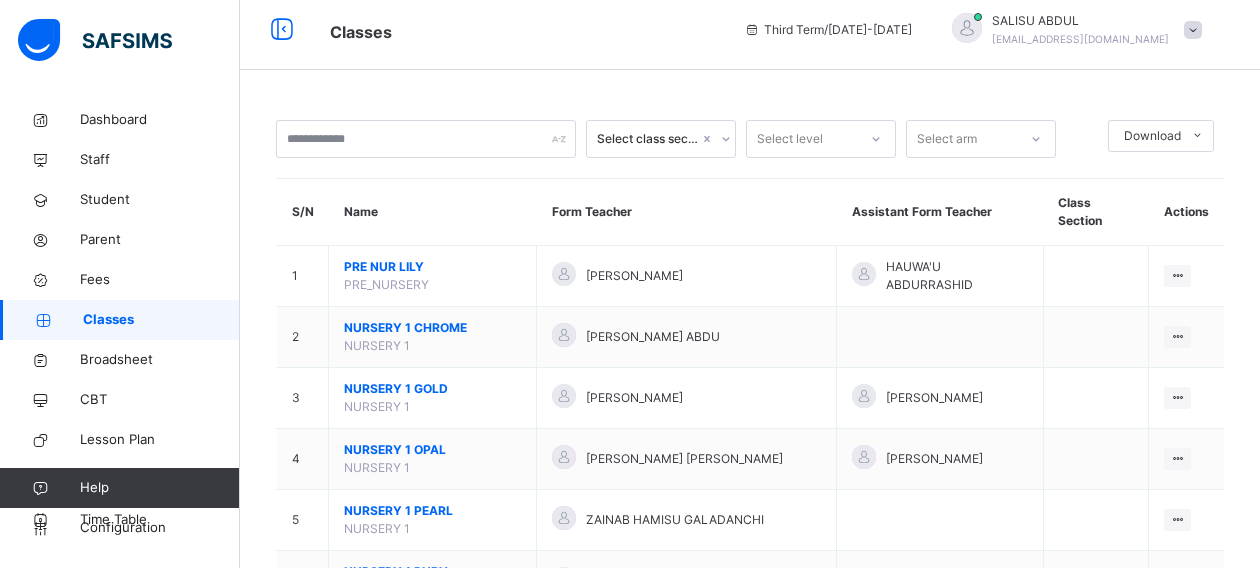 scroll, scrollTop: 422, scrollLeft: 0, axis: vertical 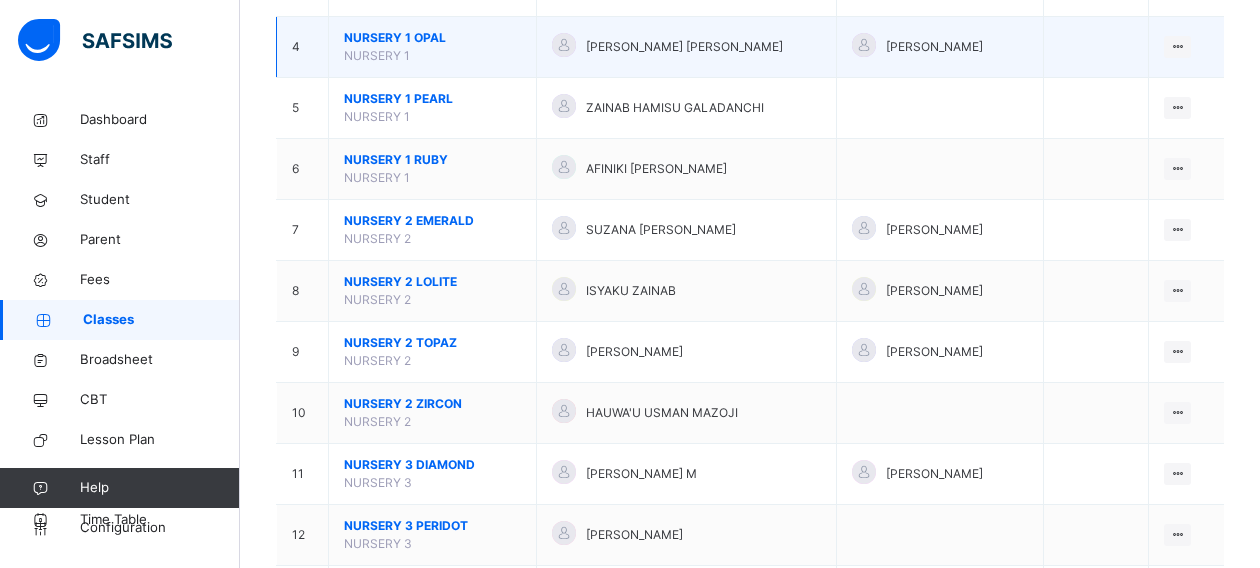 click on "NURSERY 1   OPAL" at bounding box center (432, 38) 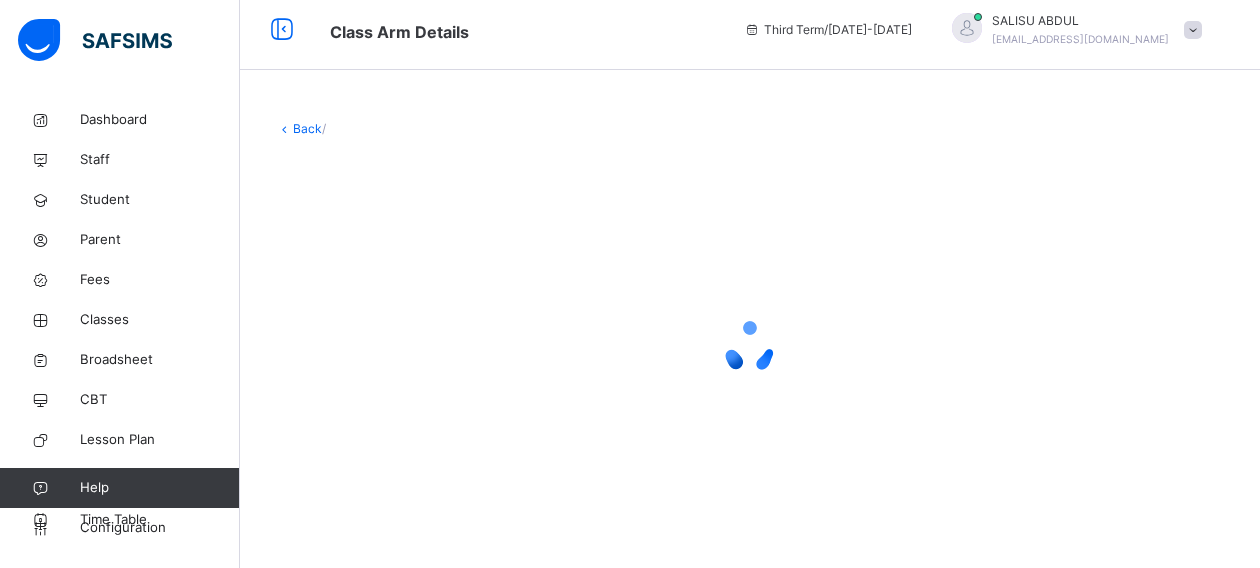 scroll, scrollTop: 10, scrollLeft: 0, axis: vertical 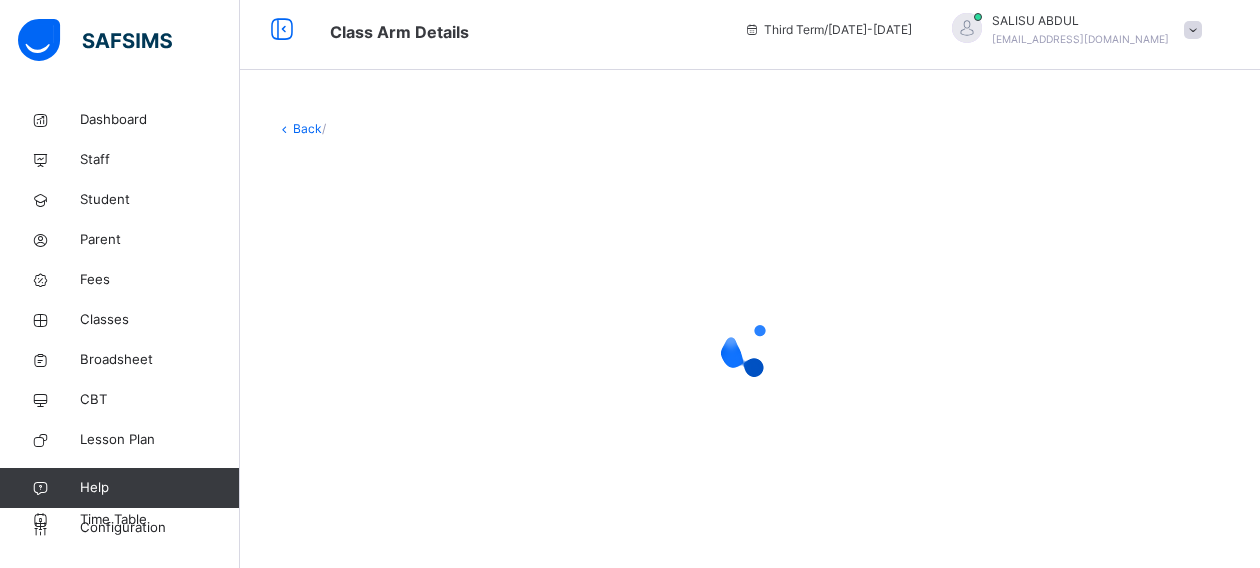 click on "Class Arm Details" at bounding box center [399, 32] 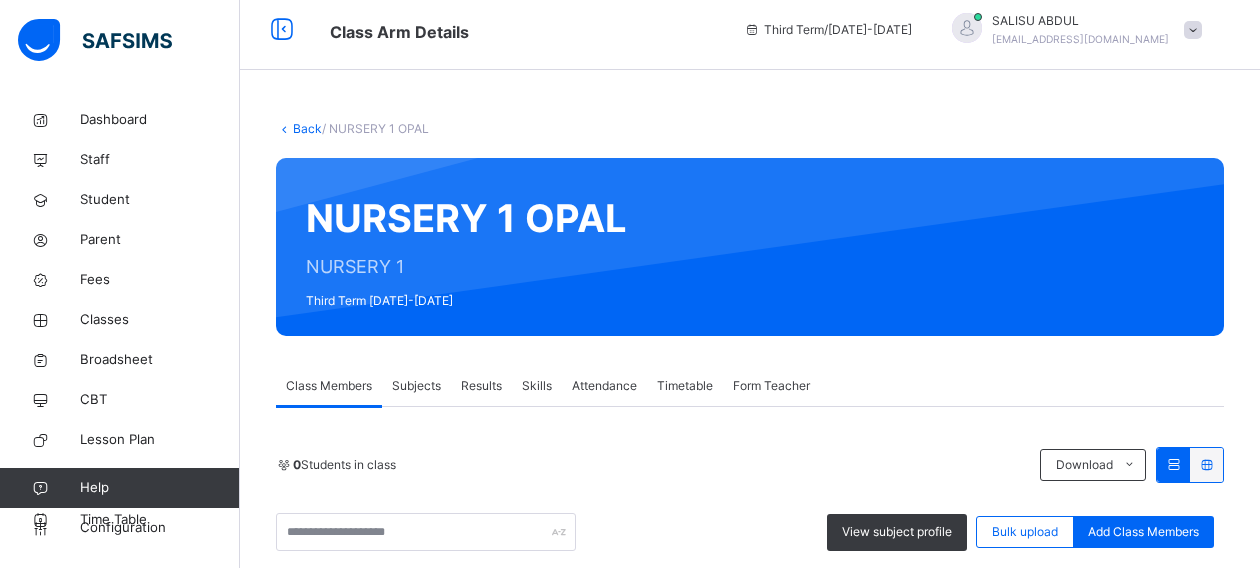 scroll, scrollTop: 422, scrollLeft: 0, axis: vertical 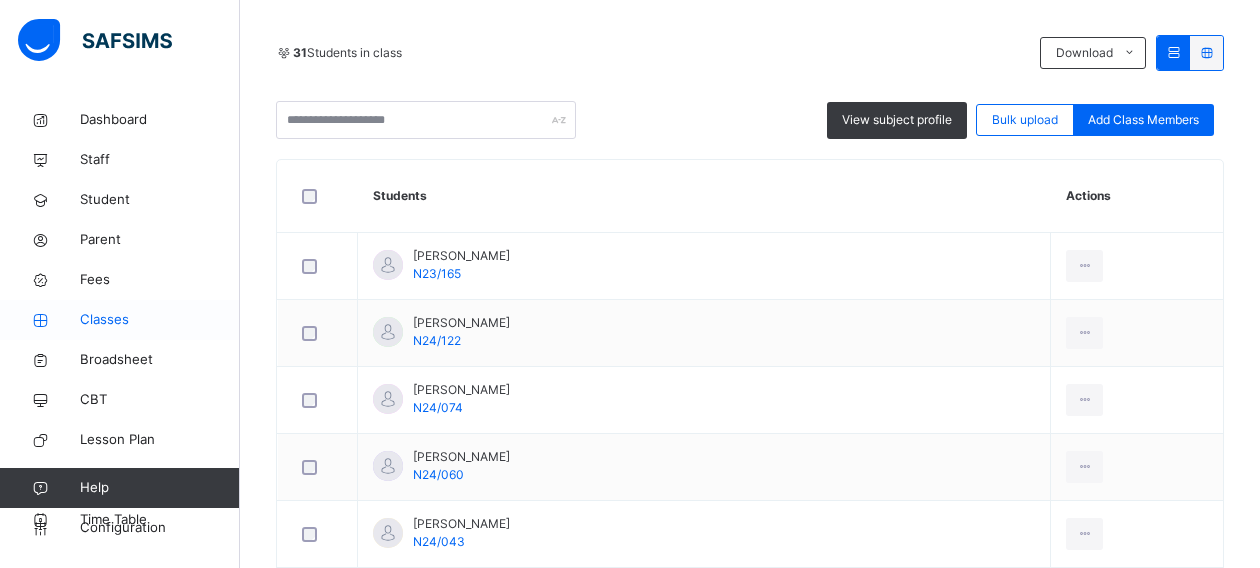 click on "Classes" at bounding box center [160, 320] 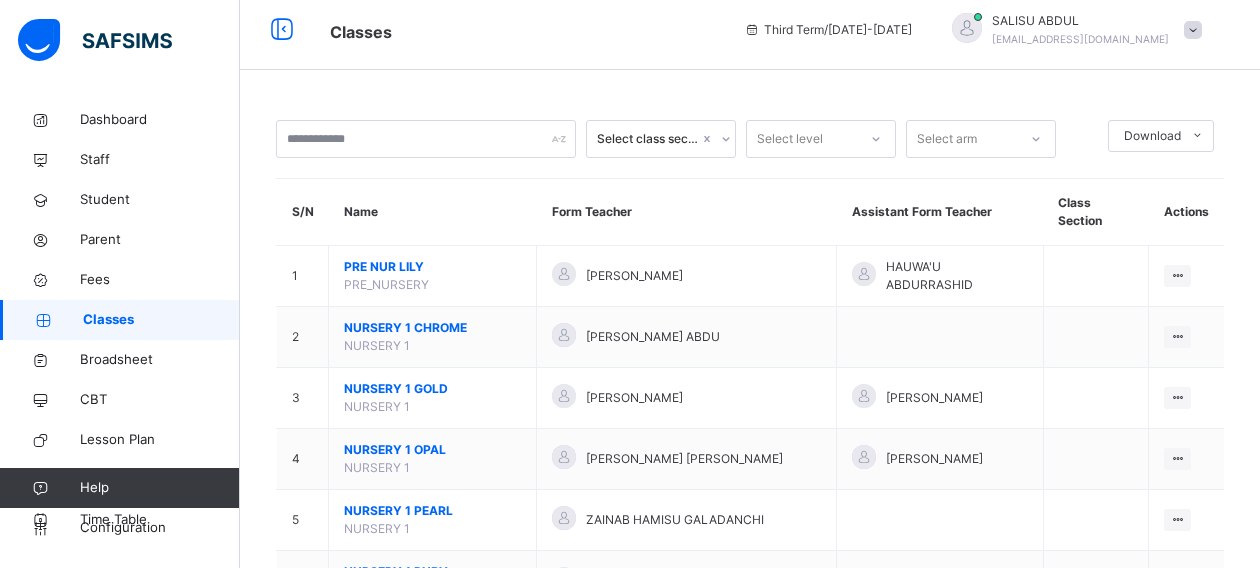scroll, scrollTop: 422, scrollLeft: 0, axis: vertical 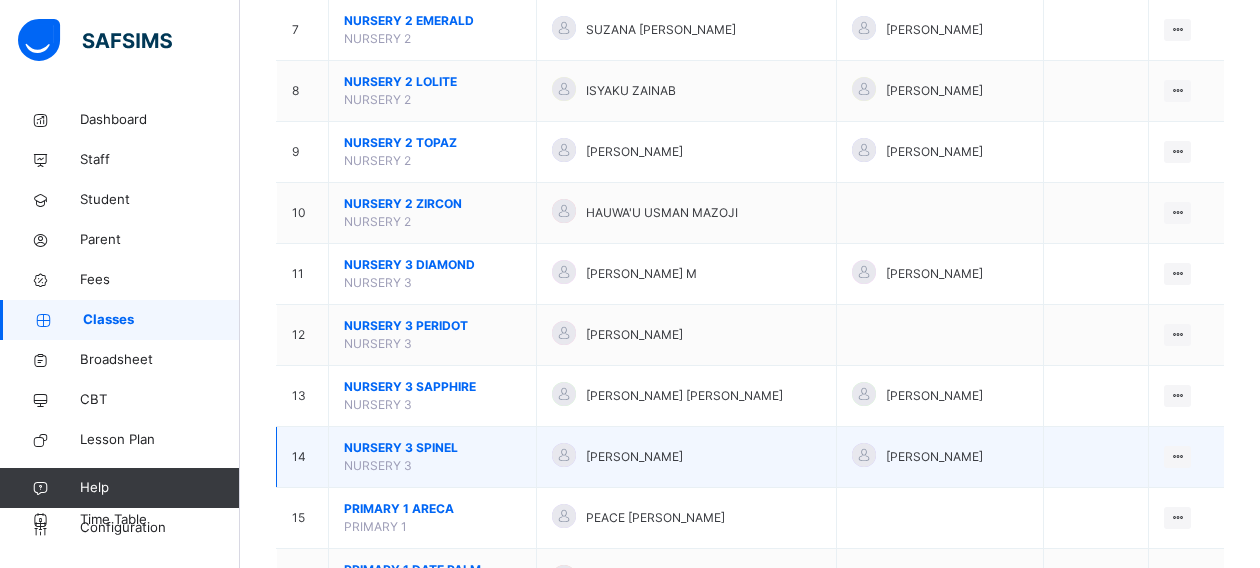 click on "NURSERY 3   SPINEL" at bounding box center [432, 448] 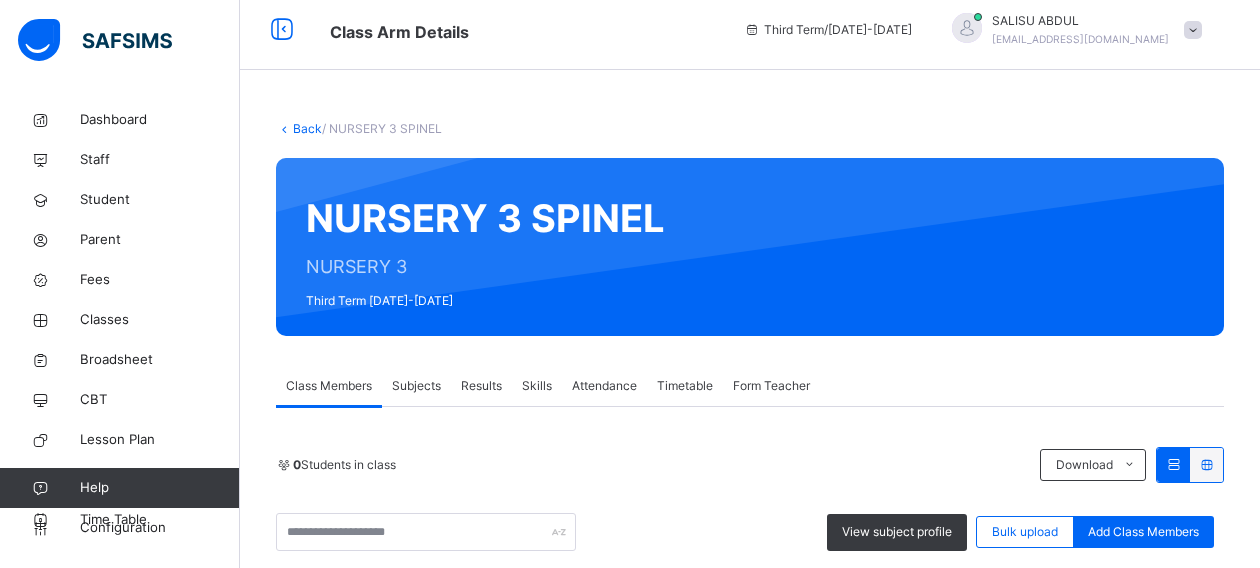 scroll, scrollTop: 622, scrollLeft: 0, axis: vertical 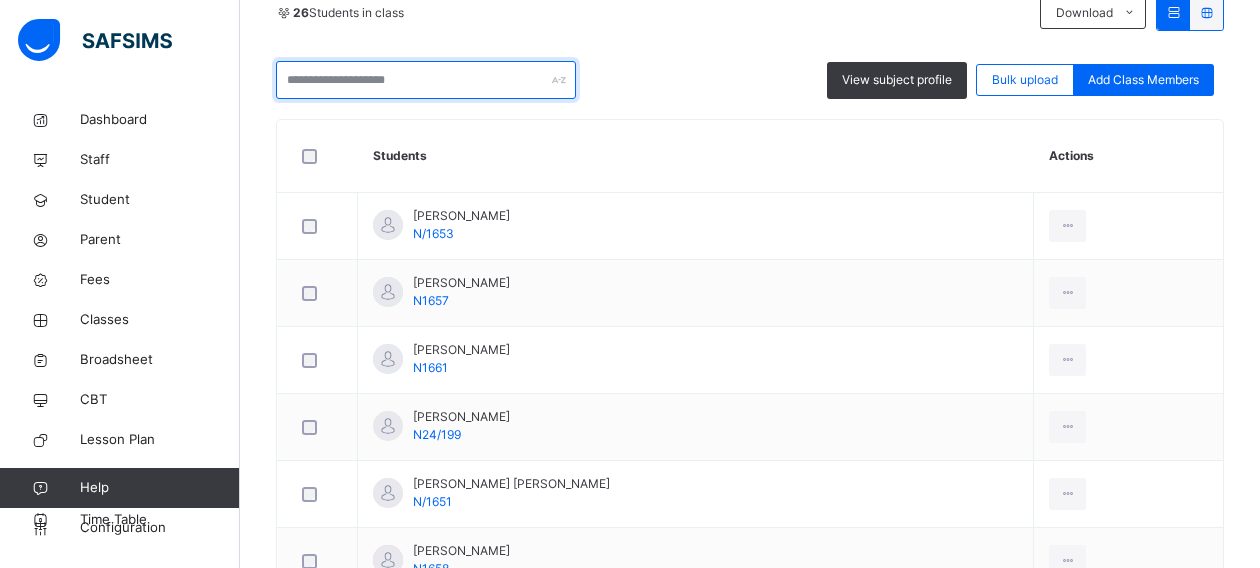 click at bounding box center (426, 80) 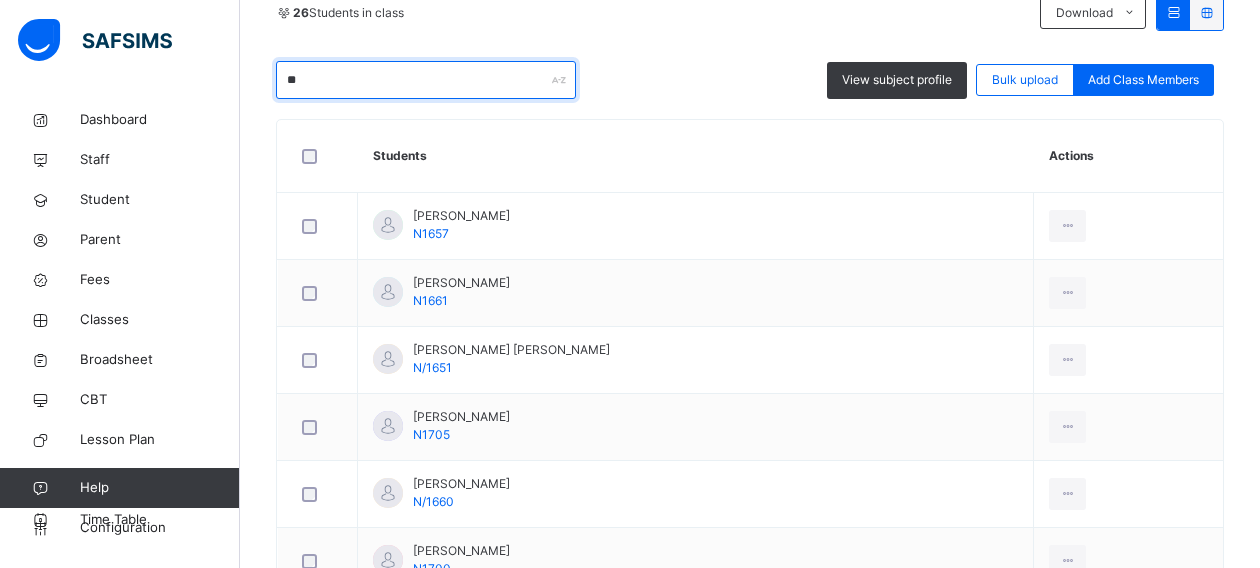 scroll, scrollTop: 262, scrollLeft: 0, axis: vertical 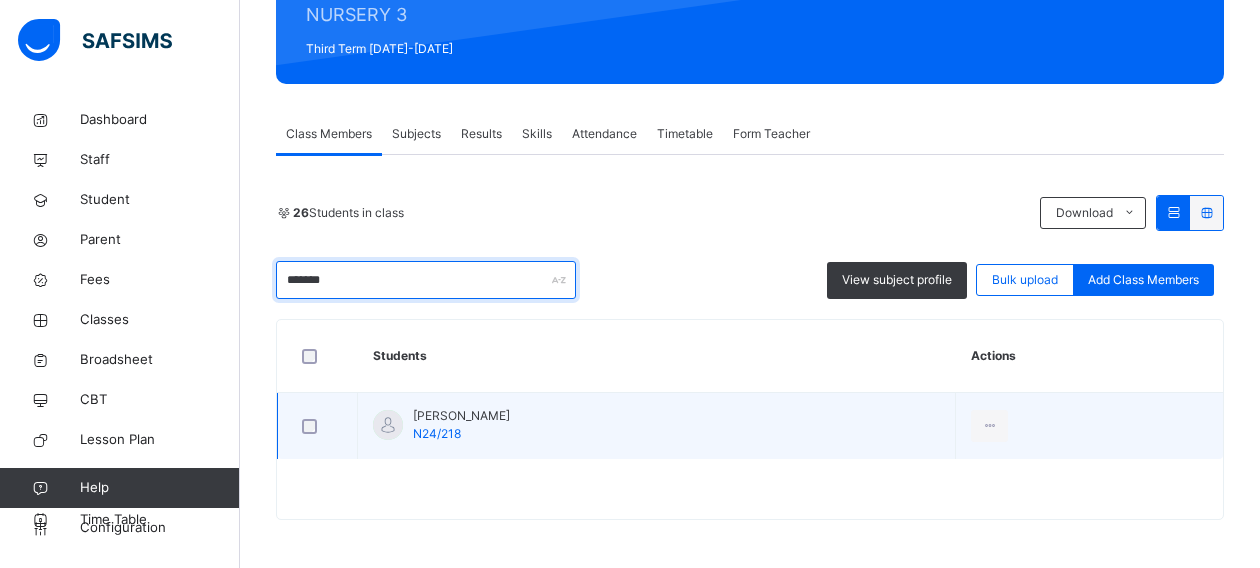 type on "*******" 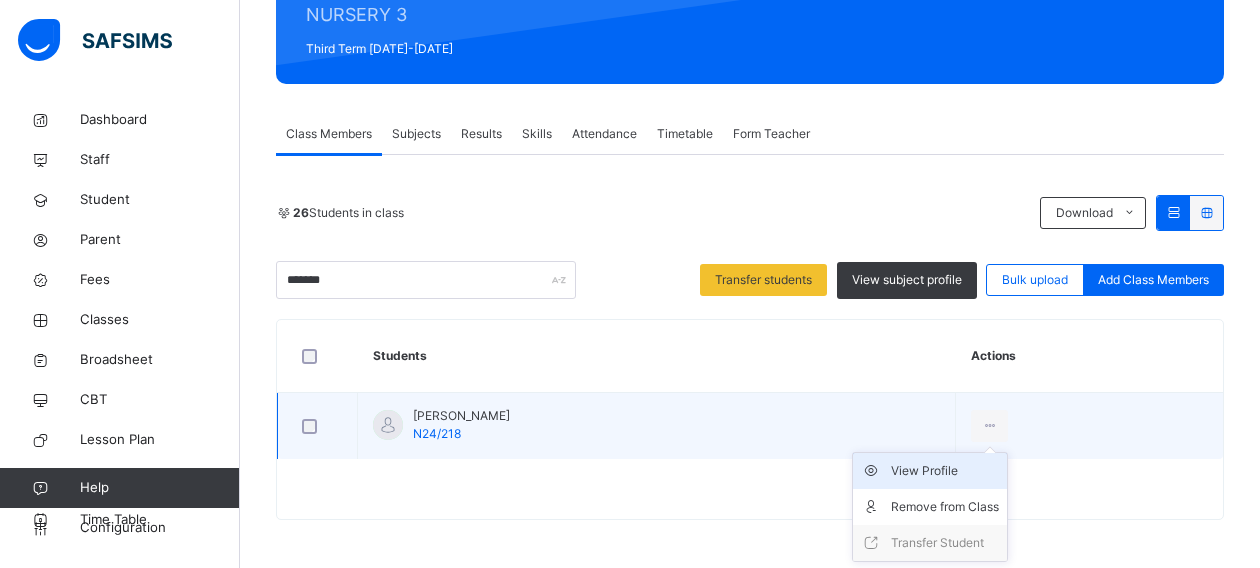 click on "View Profile" at bounding box center [945, 471] 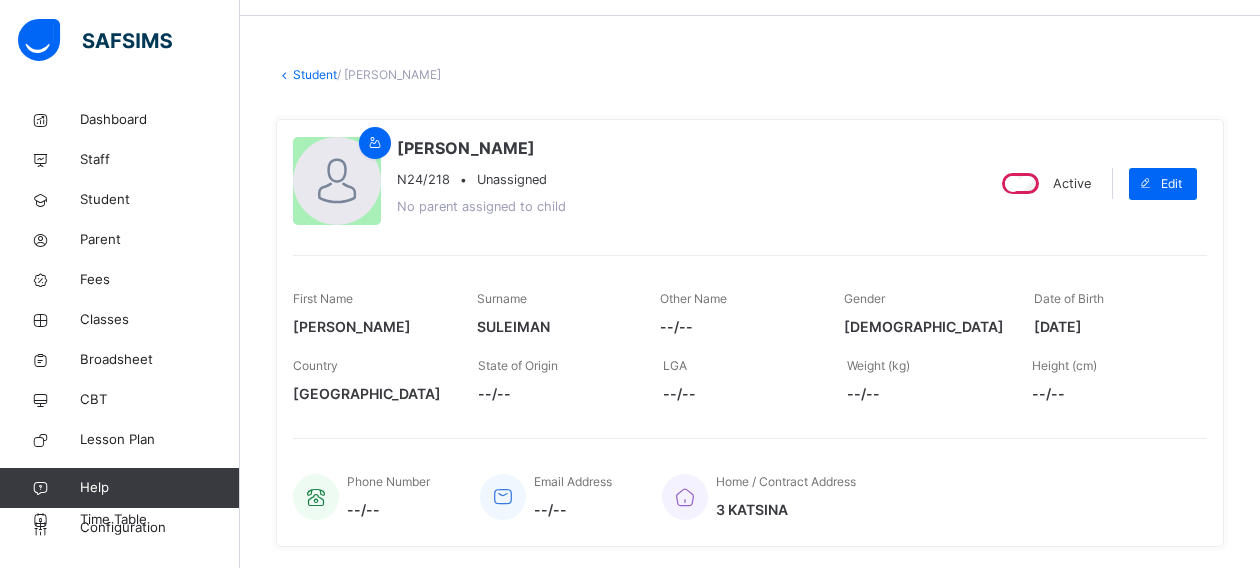 scroll, scrollTop: 0, scrollLeft: 0, axis: both 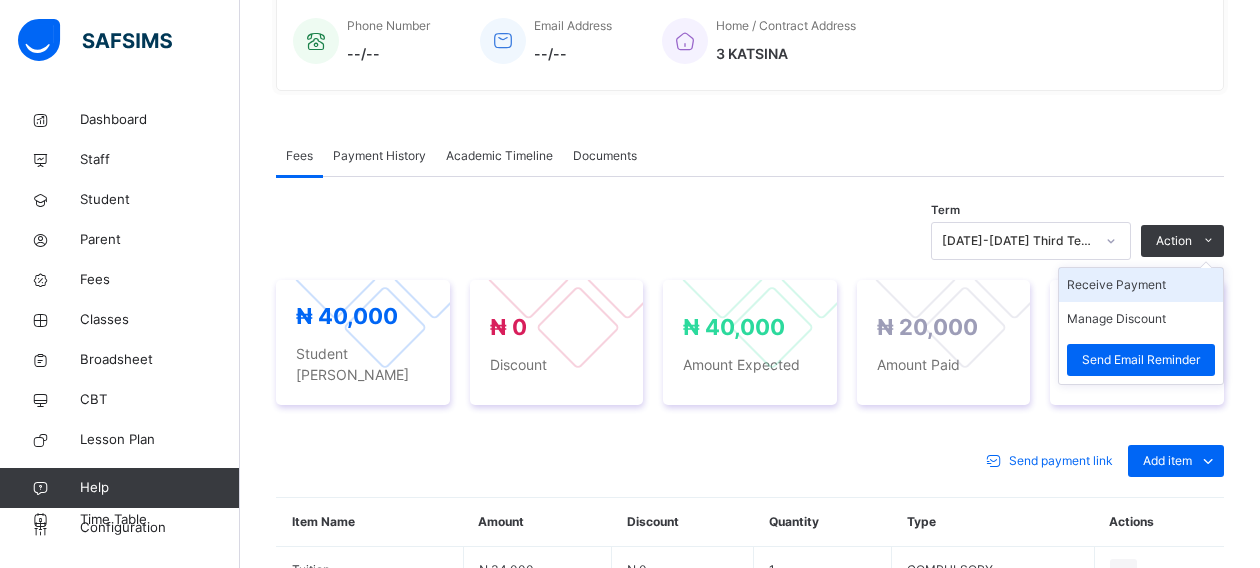 click on "Receive Payment" at bounding box center [1141, 285] 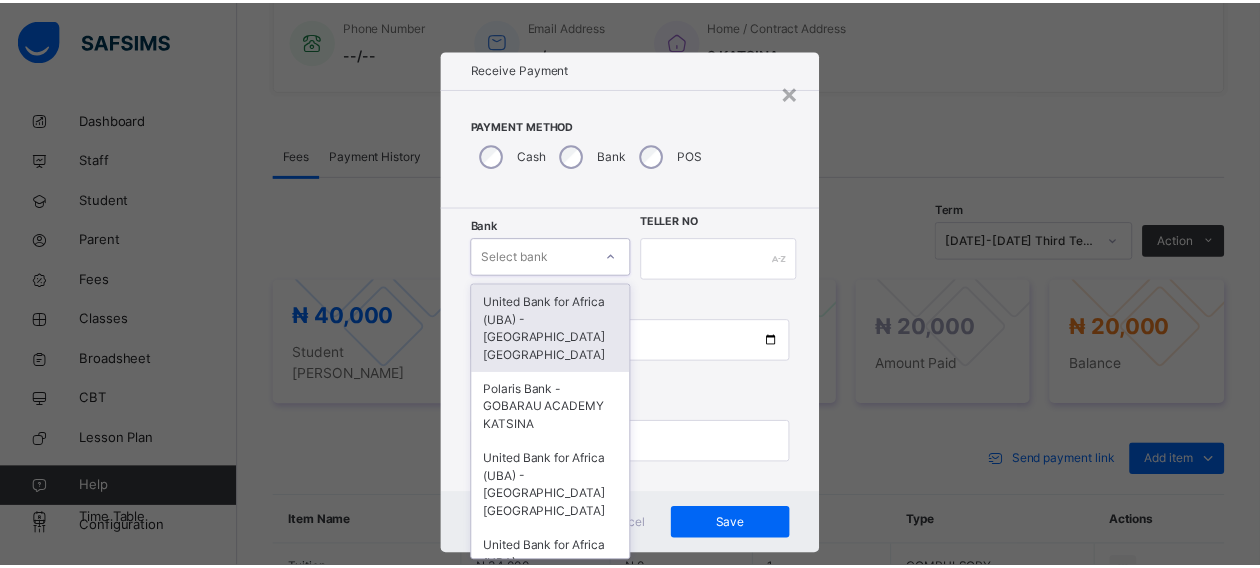 scroll, scrollTop: 24, scrollLeft: 0, axis: vertical 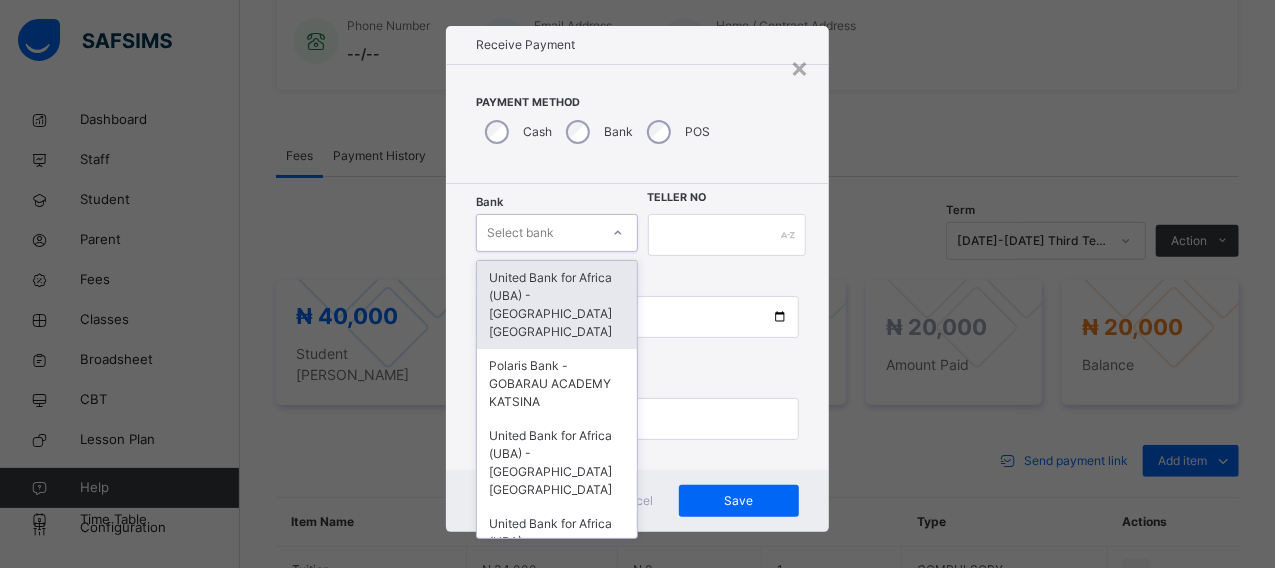 click on "Bank      option United Bank for Africa ([GEOGRAPHIC_DATA]) - Gobarau Academy Katsina focused, 1 of 16. 16 results available. Use Up and Down to choose options, press Enter to select the currently focused option, press Escape to exit the menu, press Tab to select the option and exit the menu. Select bank United Bank for Africa ([GEOGRAPHIC_DATA]) - [GEOGRAPHIC_DATA] [GEOGRAPHIC_DATA] Polaris Bank - GOBARAU ACADEMY KATSINA United Bank for Africa ([GEOGRAPHIC_DATA]) - [GEOGRAPHIC_DATA] [GEOGRAPHIC_DATA] United Bank for Africa ([GEOGRAPHIC_DATA]) - [GEOGRAPHIC_DATA] [GEOGRAPHIC_DATA] for Africa ([GEOGRAPHIC_DATA]) - [GEOGRAPHIC_DATA] [GEOGRAPHIC_DATA] [GEOGRAPHIC_DATA] - [GEOGRAPHIC_DATA] [GEOGRAPHIC_DATA] [GEOGRAPHIC_DATA] - [GEOGRAPHIC_DATA] [GEOGRAPHIC_DATA] [GEOGRAPHIC_DATA] - [GEOGRAPHIC_DATA] [GEOGRAPHIC_DATA] - [GEOGRAPHIC_DATA] [GEOGRAPHIC_DATA] - [GEOGRAPHIC_DATA] [GEOGRAPHIC_DATA] - [GEOGRAPHIC_DATA] [GEOGRAPHIC_DATA] - [GEOGRAPHIC_DATA] [GEOGRAPHIC_DATA] - [GEOGRAPHIC_DATA] [GEOGRAPHIC_DATA] - [GEOGRAPHIC_DATA] [GEOGRAPHIC_DATA] - [GEOGRAPHIC_DATA] [GEOGRAPHIC_DATA] - [GEOGRAPHIC_DATA] [GEOGRAPHIC_DATA] Teller No Payment Date Amount to pay" at bounding box center [637, 327] 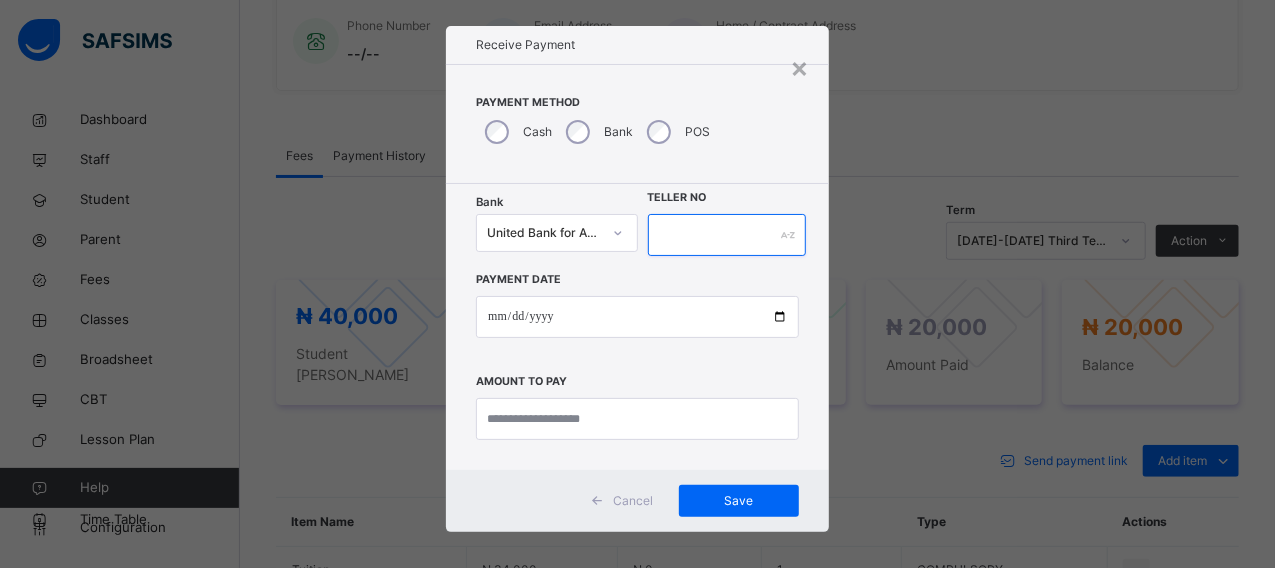 click at bounding box center (727, 235) 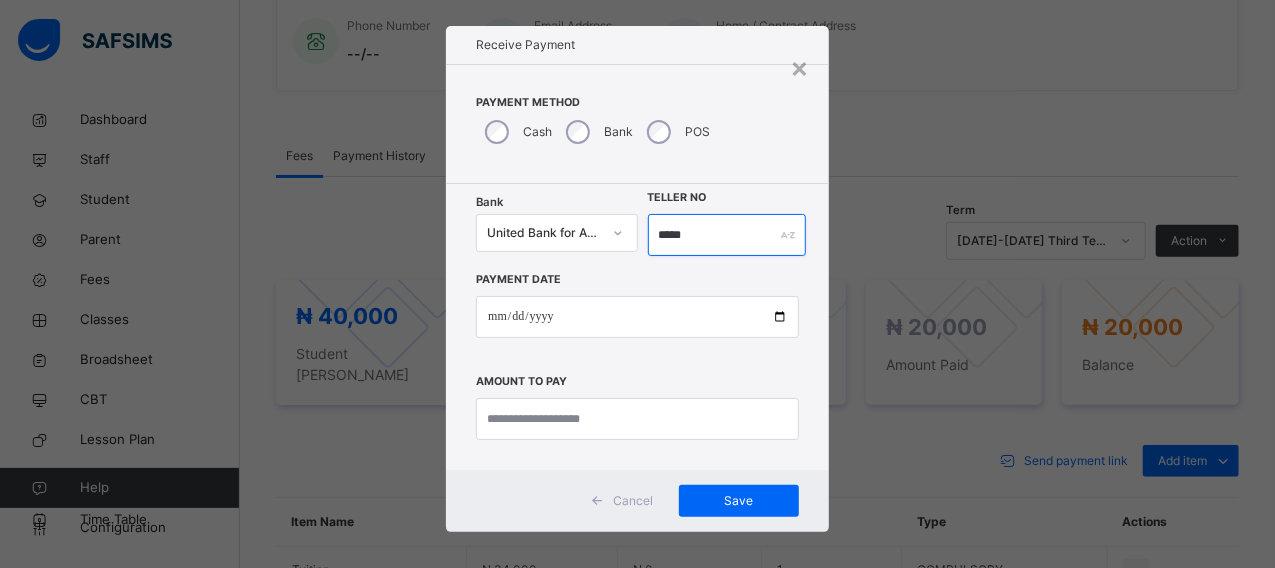 type on "*****" 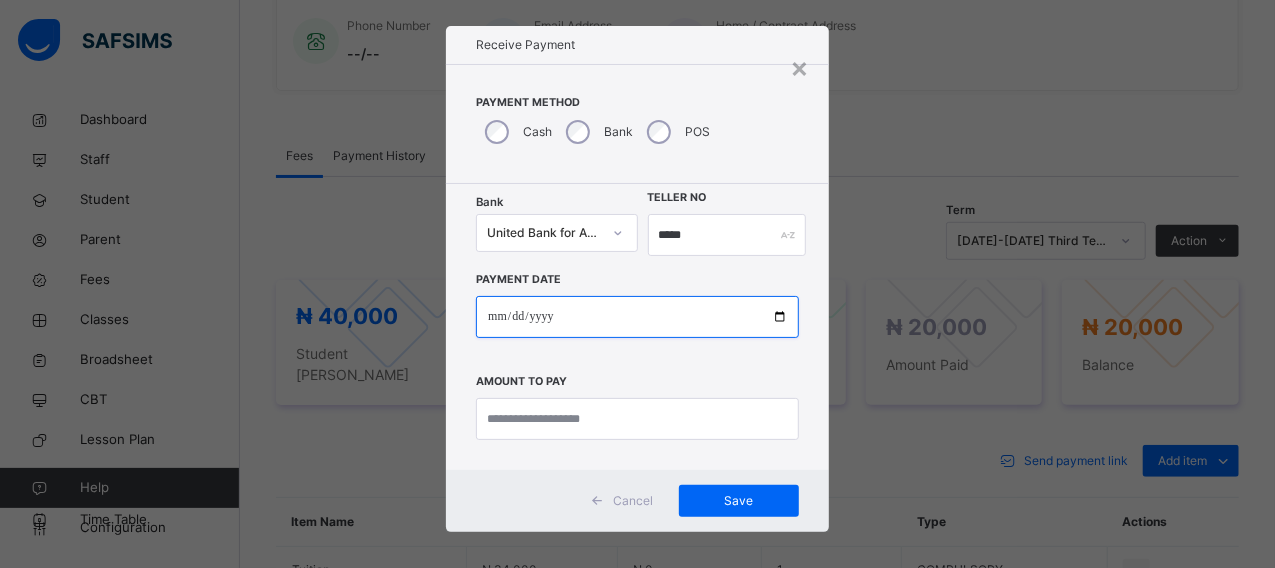click at bounding box center [637, 317] 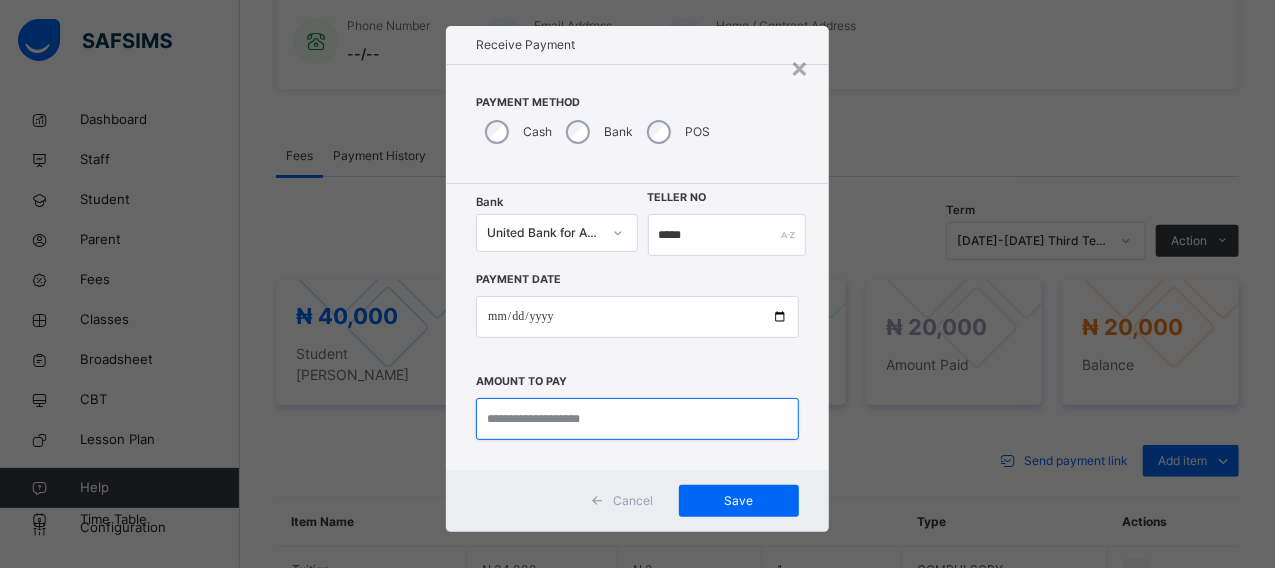 click at bounding box center [637, 419] 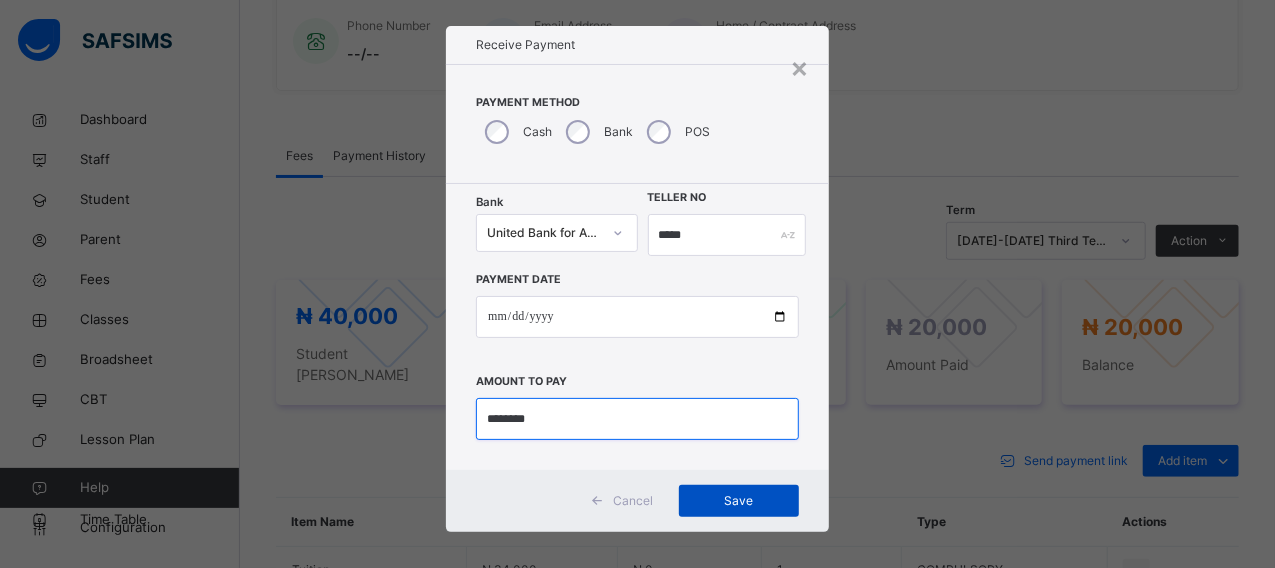 type on "********" 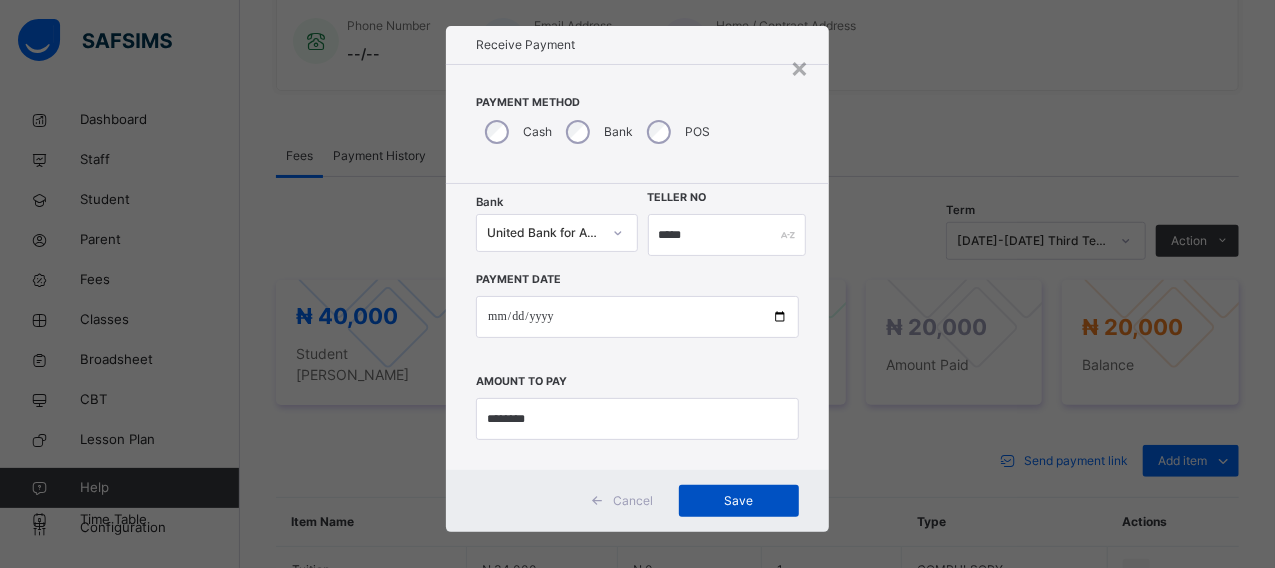 click on "Save" at bounding box center (739, 501) 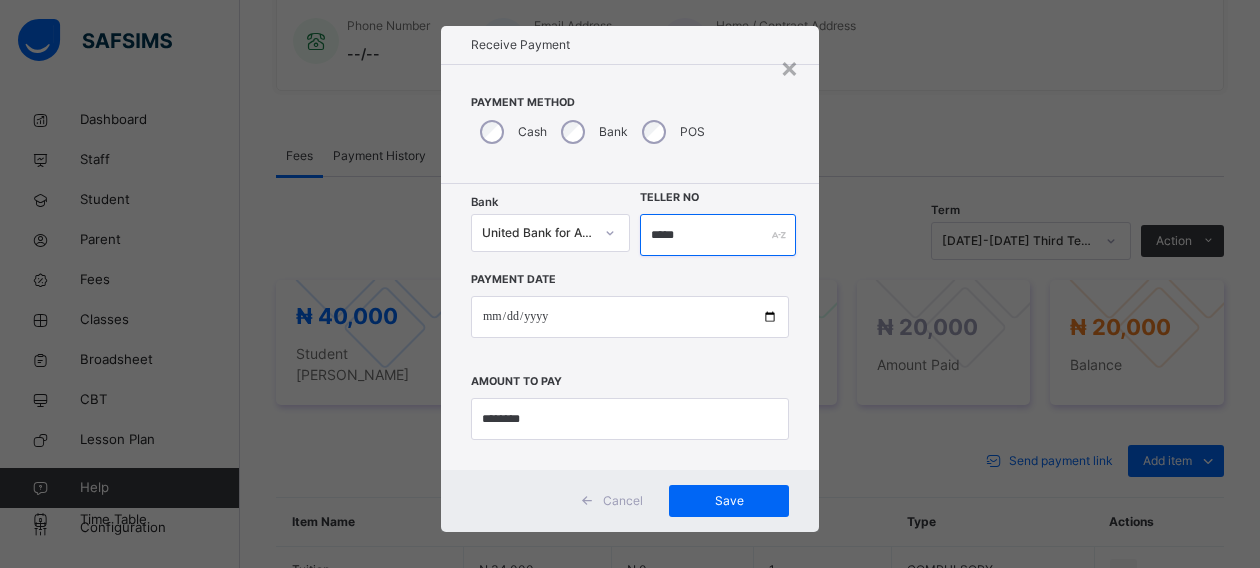 click on "*****" at bounding box center (718, 235) 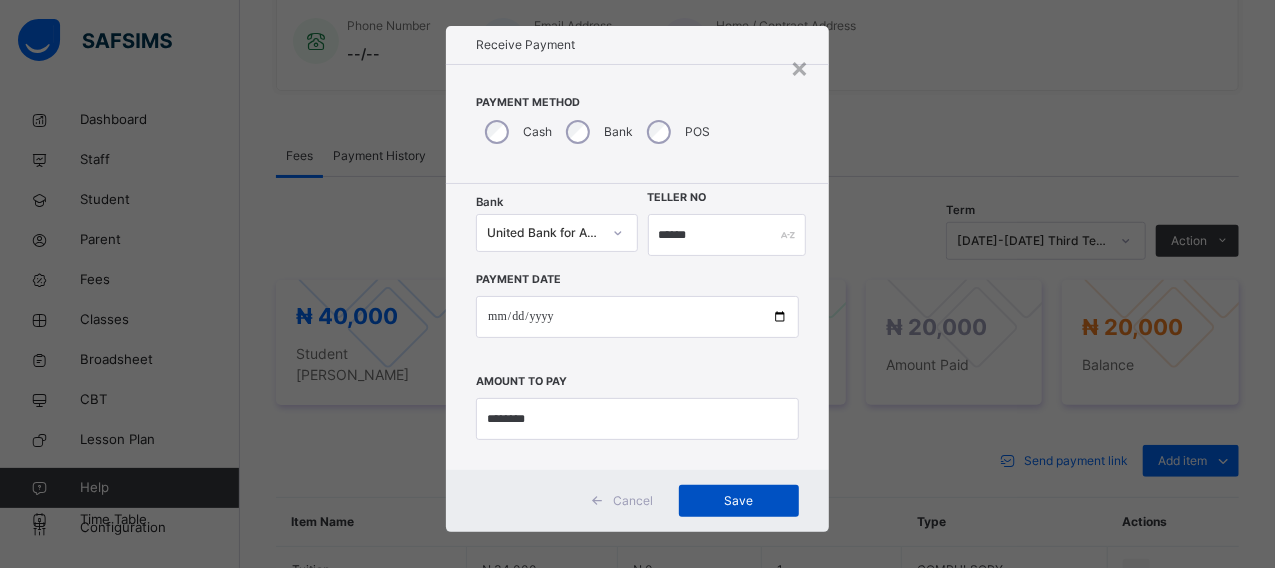 click on "Save" at bounding box center [739, 501] 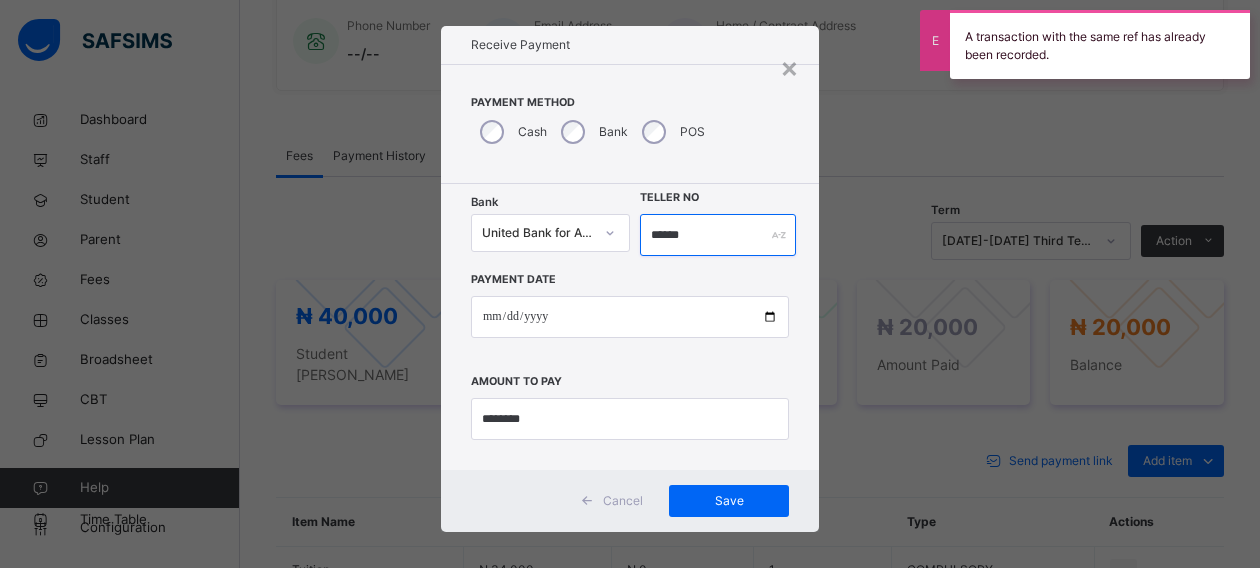 click on "******" at bounding box center (718, 235) 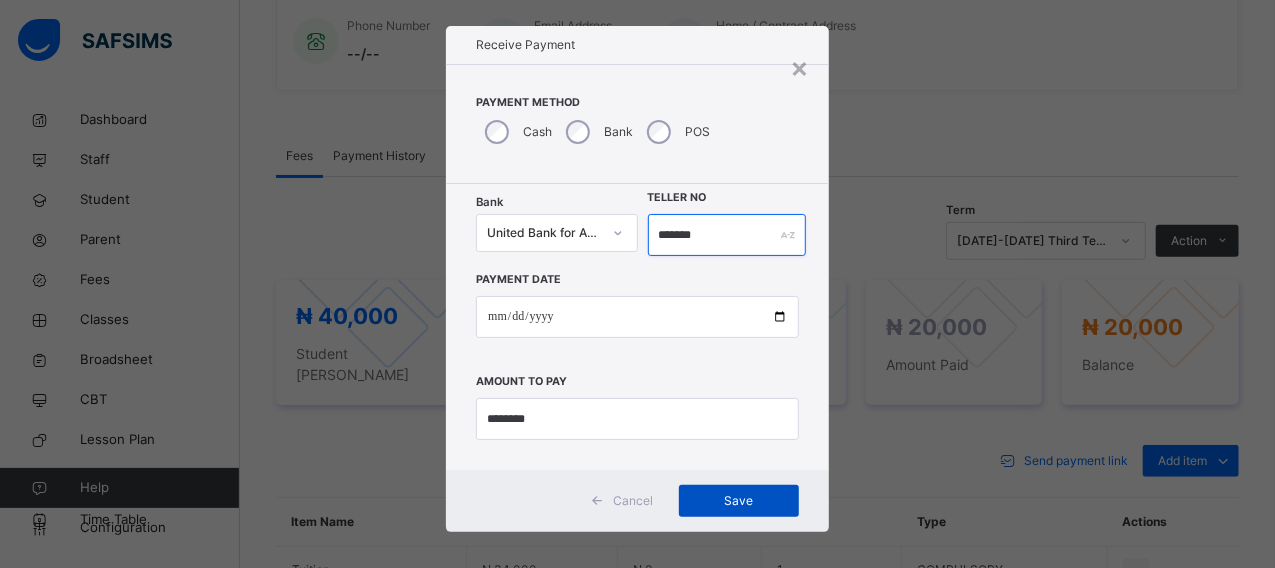 type on "*******" 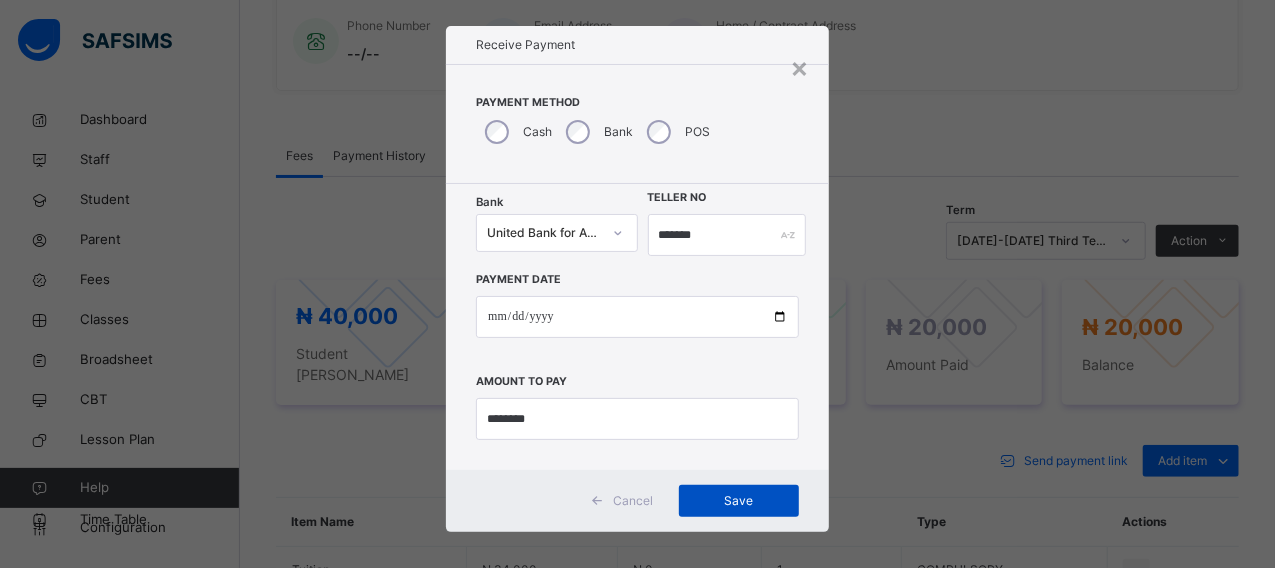 click on "Save" at bounding box center (739, 501) 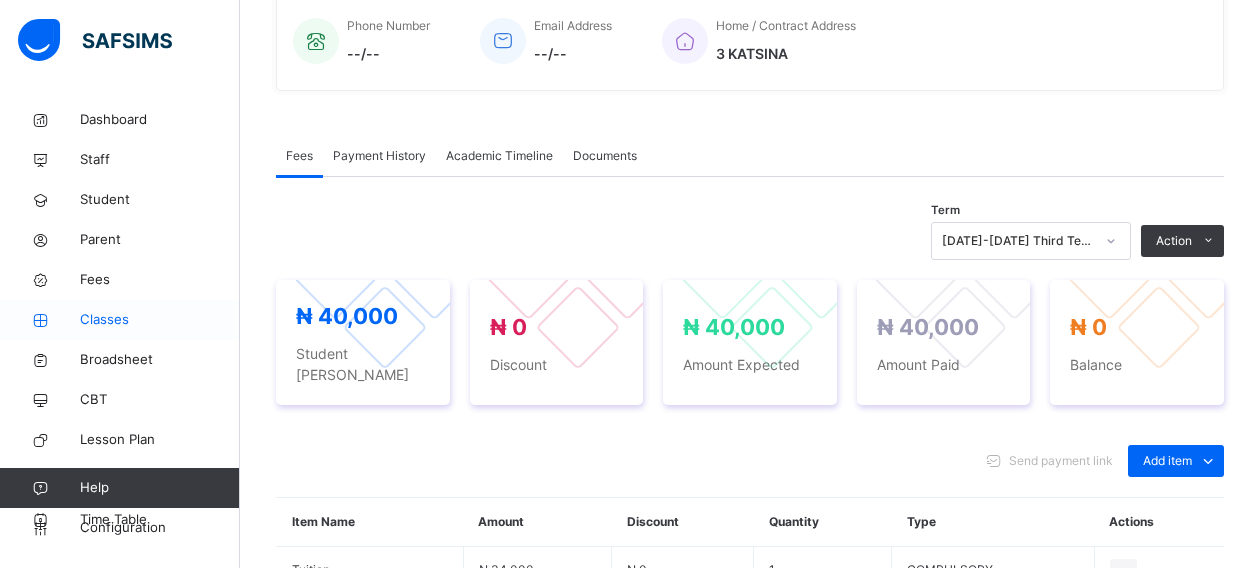 click on "Classes" at bounding box center (160, 320) 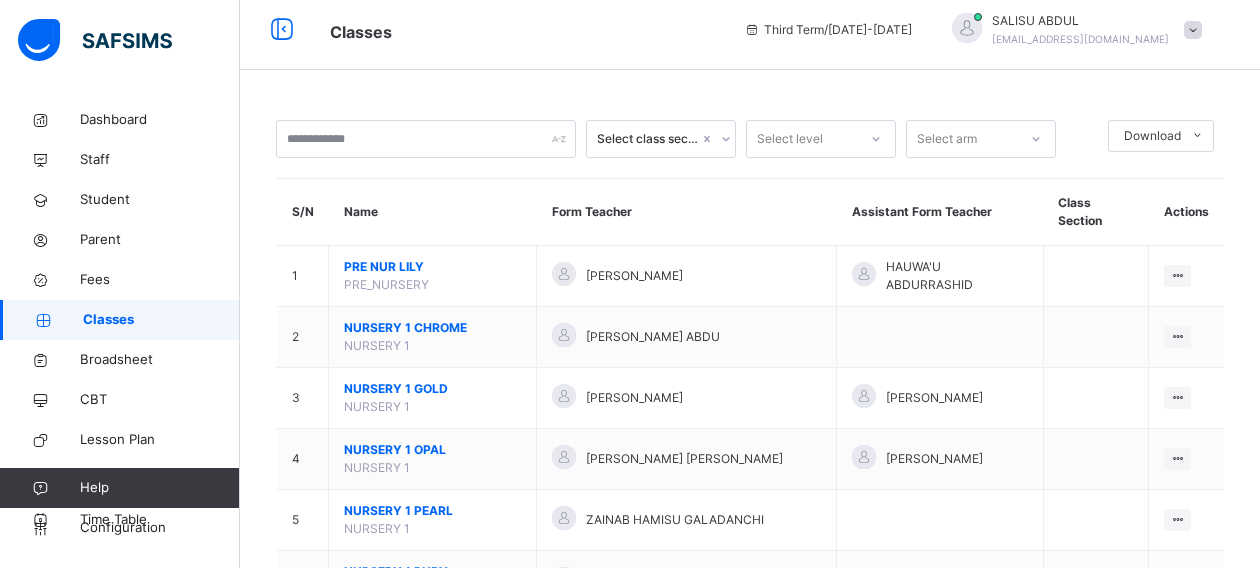 scroll, scrollTop: 520, scrollLeft: 0, axis: vertical 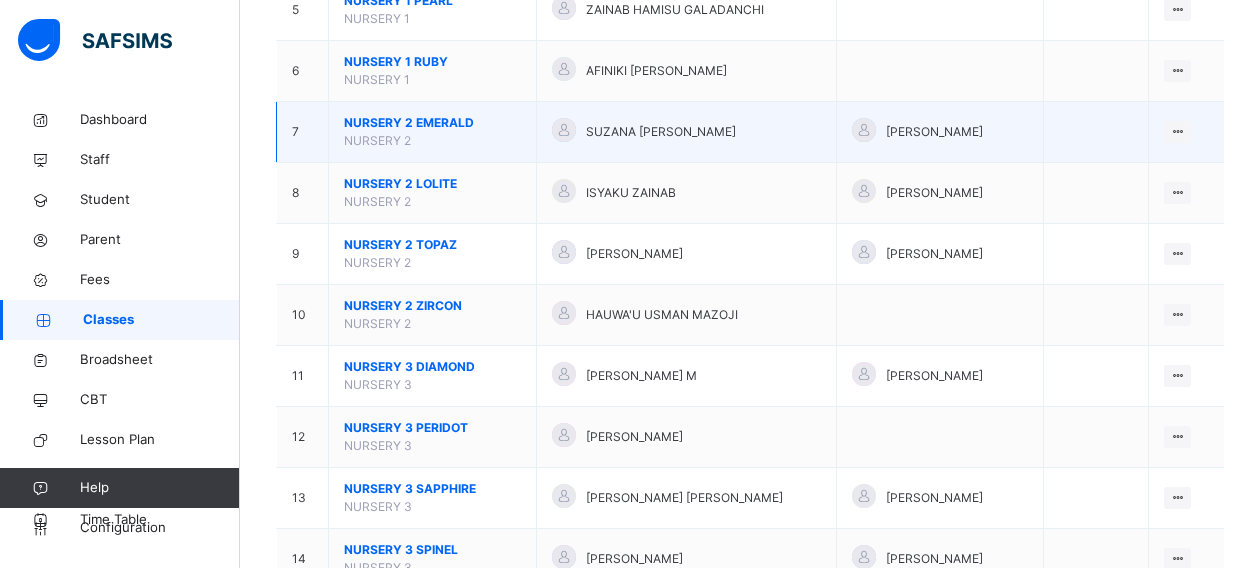 click on "NURSERY 2   EMERALD" at bounding box center [432, 123] 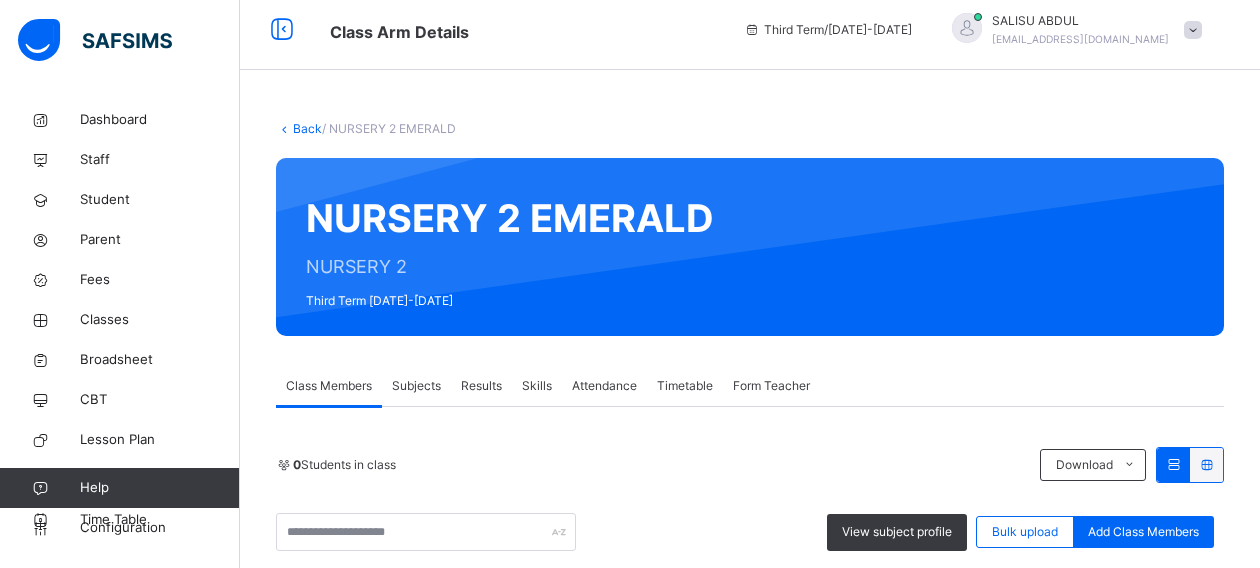 scroll, scrollTop: 520, scrollLeft: 0, axis: vertical 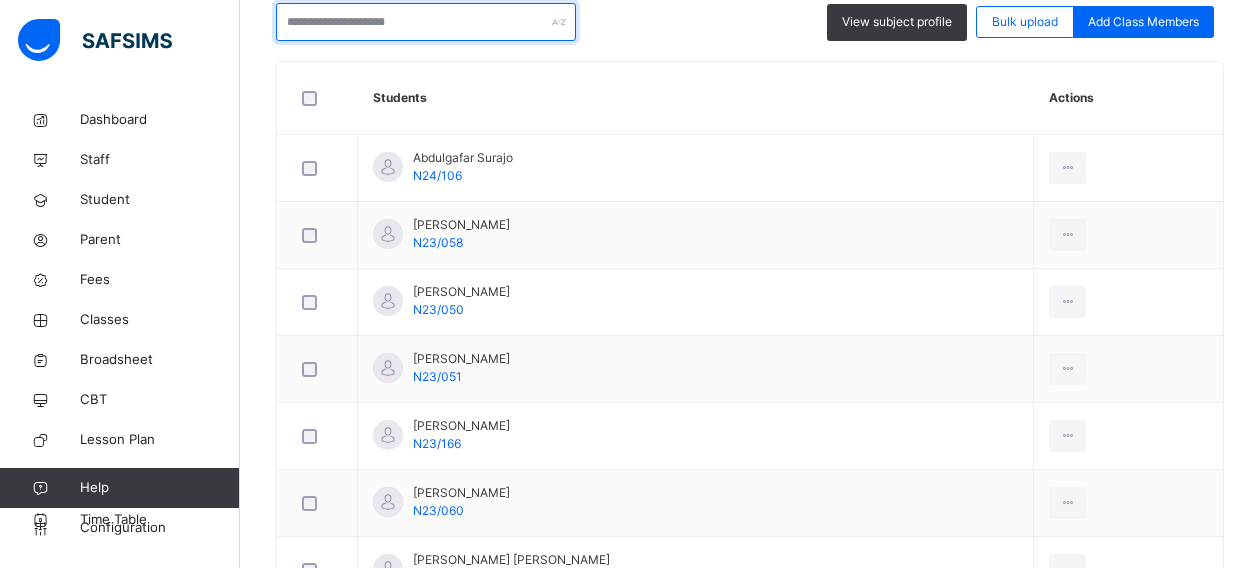 click at bounding box center (426, 22) 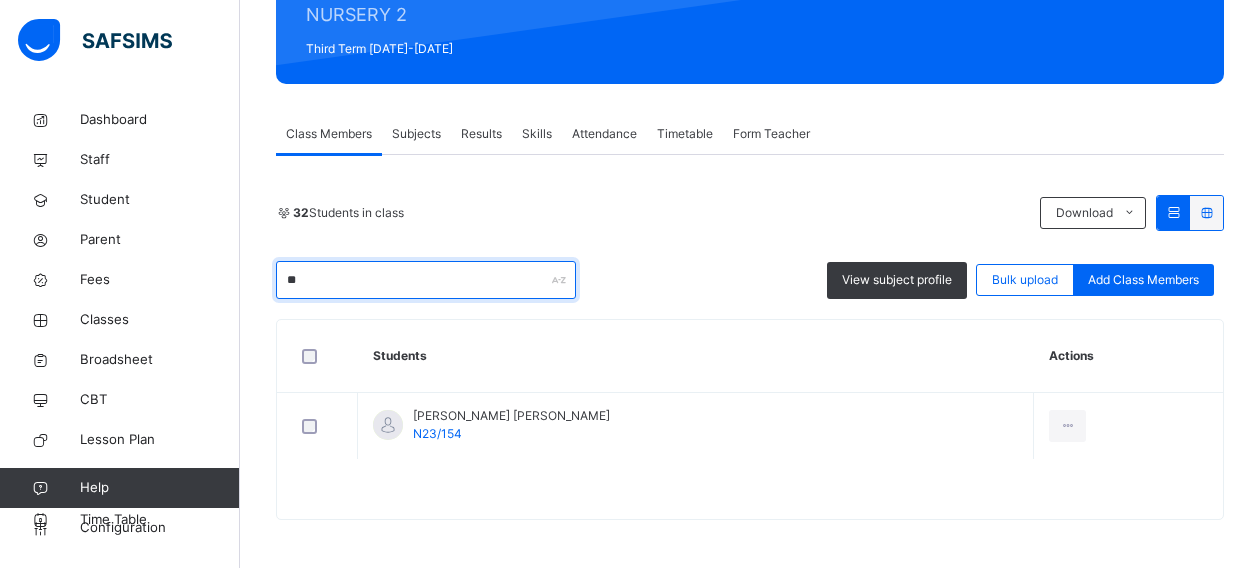 scroll, scrollTop: 520, scrollLeft: 0, axis: vertical 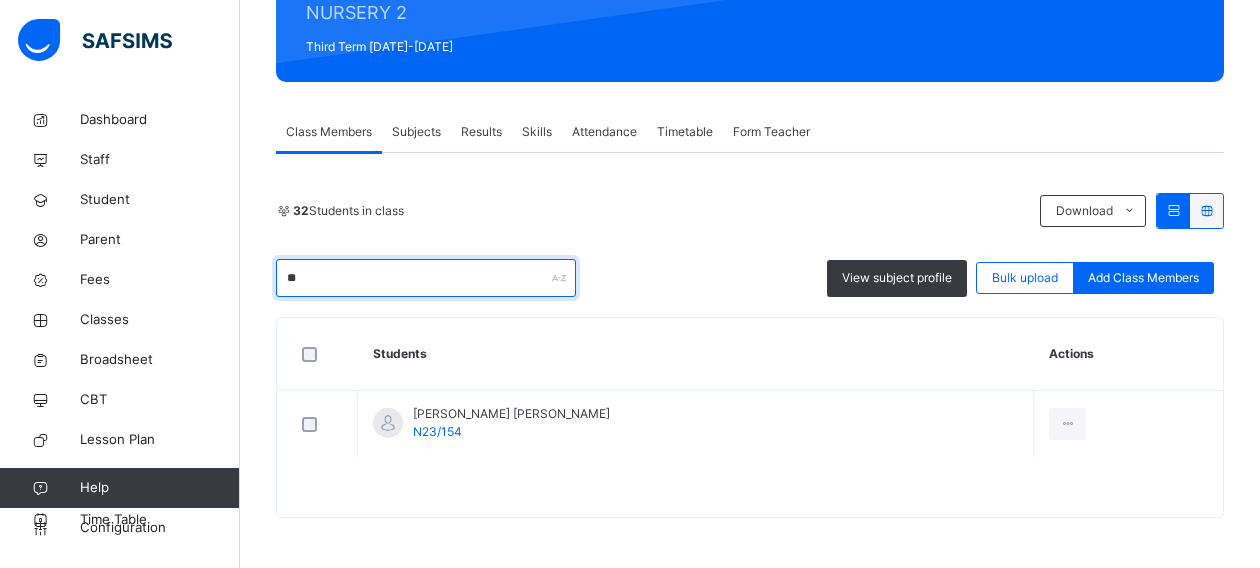 type on "*" 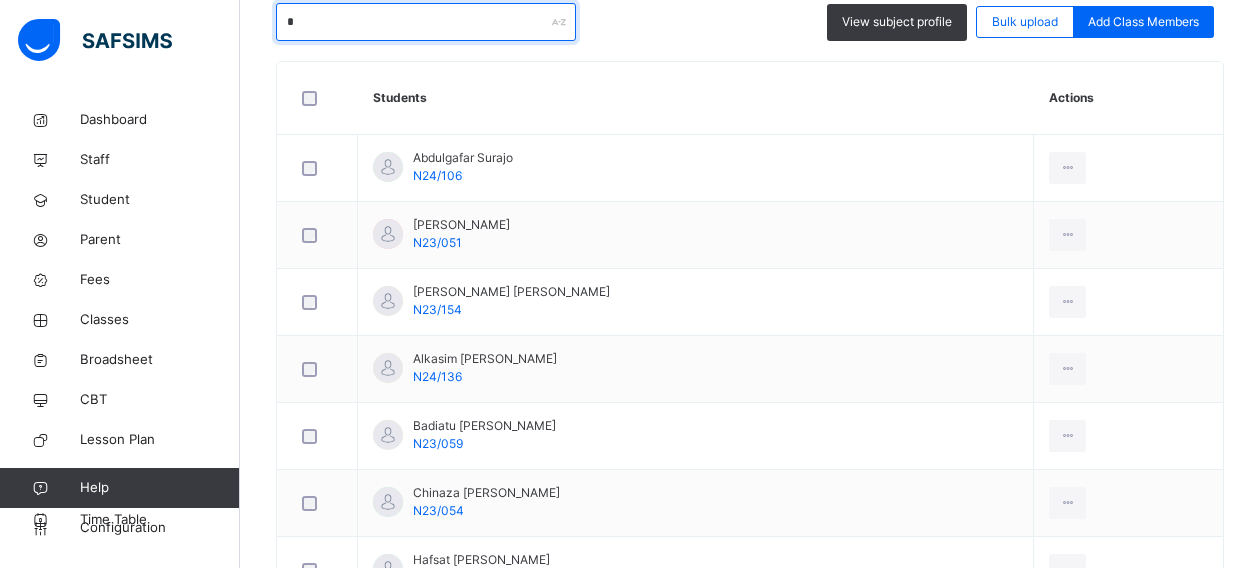 type 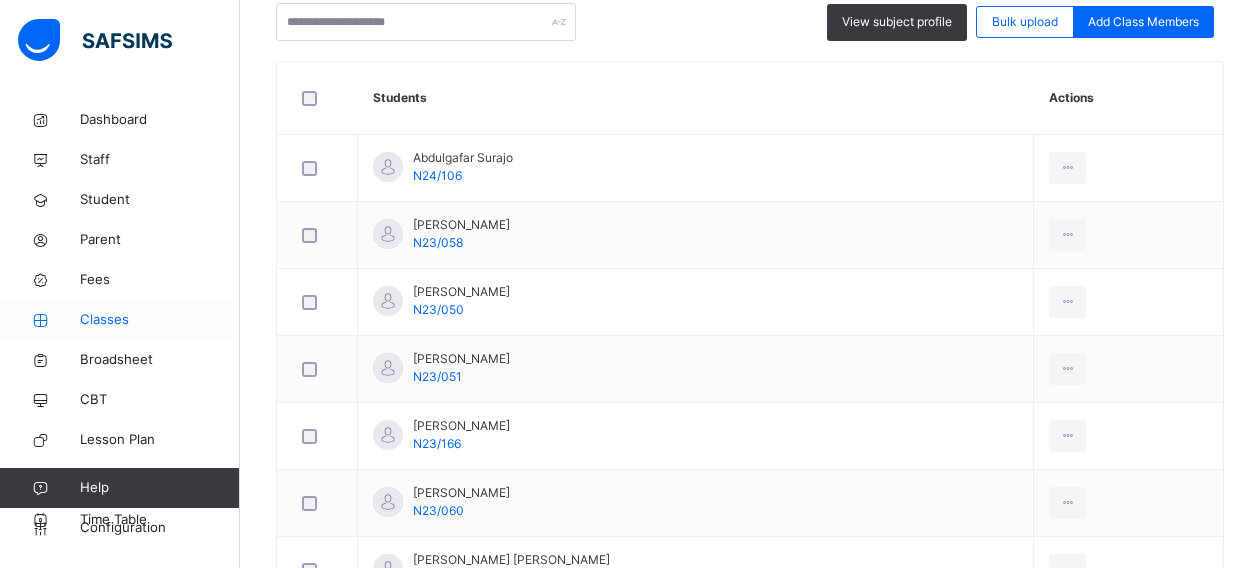 click on "Classes" at bounding box center (160, 320) 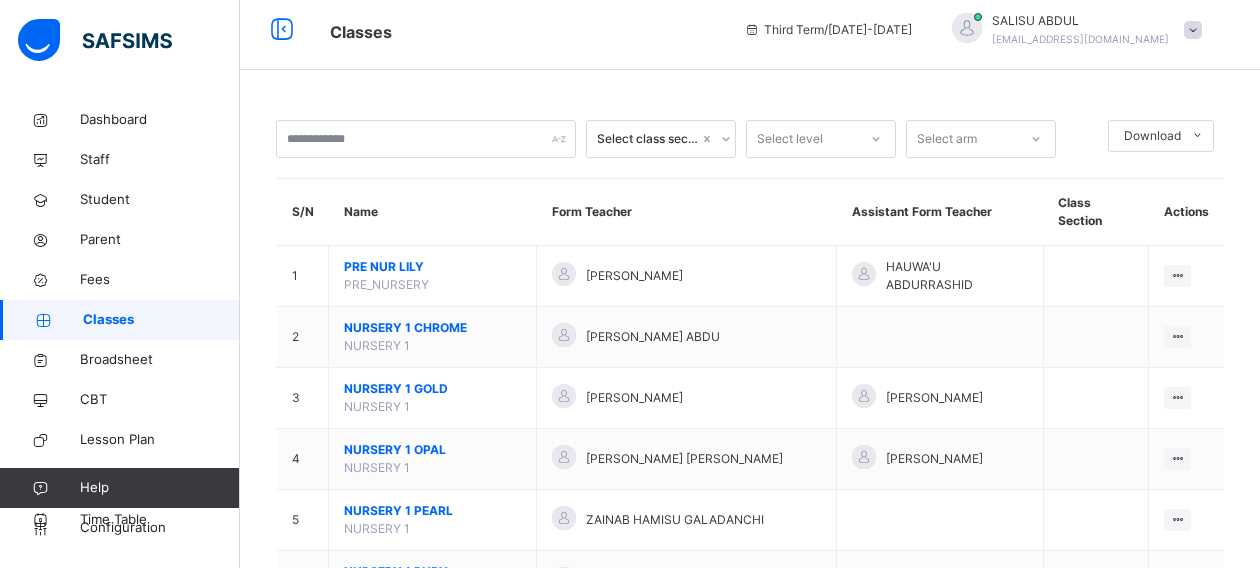 scroll, scrollTop: 520, scrollLeft: 0, axis: vertical 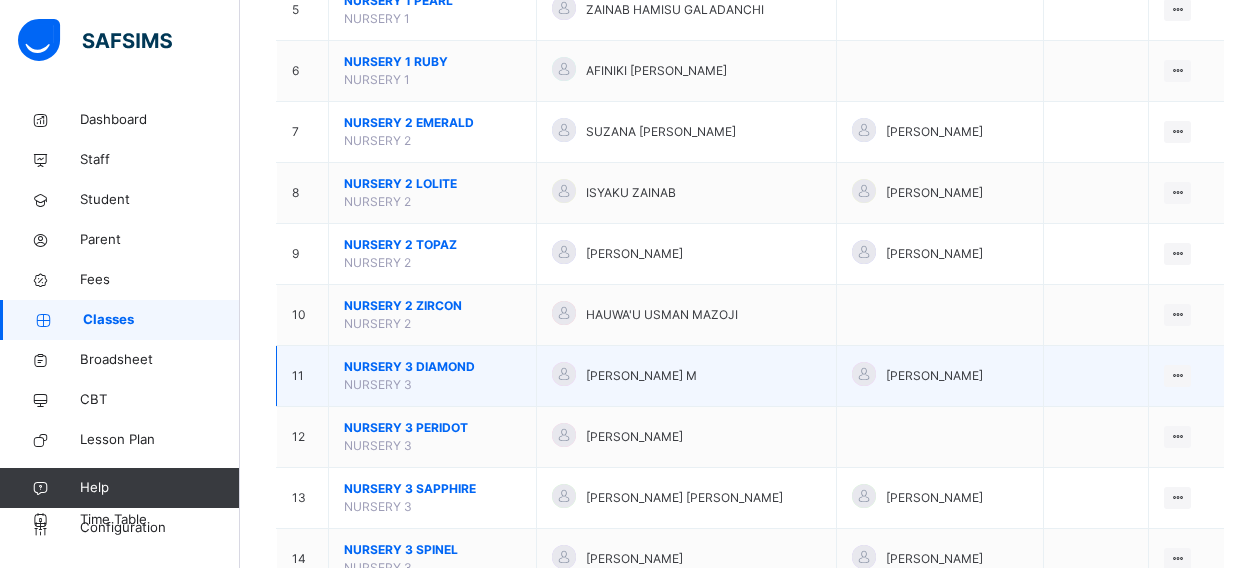 click on "NURSERY 3   DIAMOND" at bounding box center [432, 367] 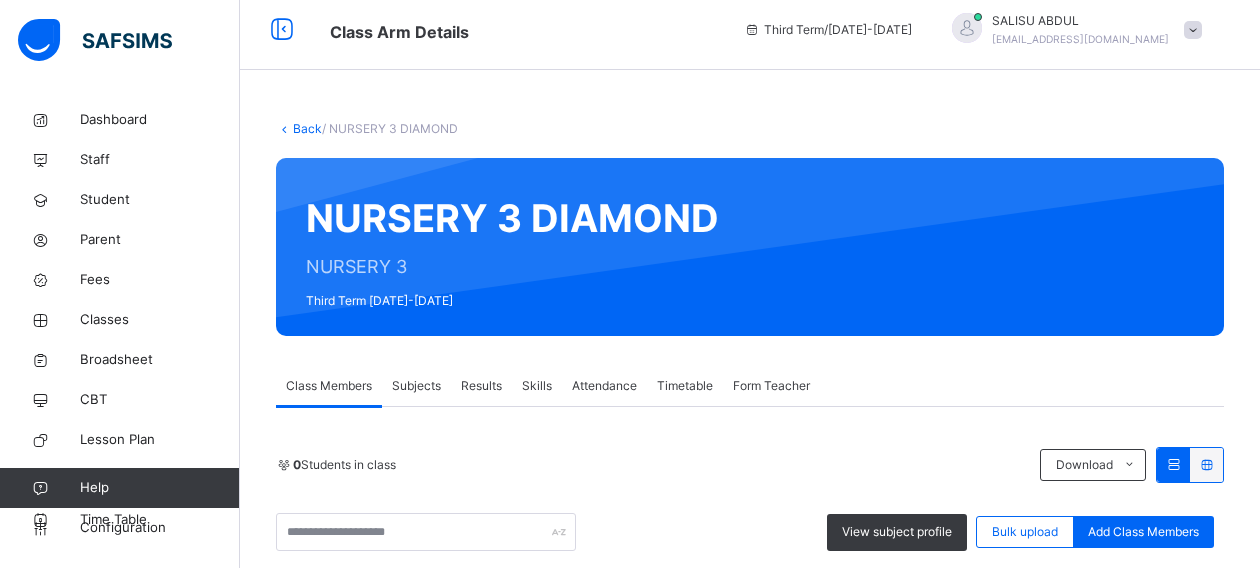scroll, scrollTop: 520, scrollLeft: 0, axis: vertical 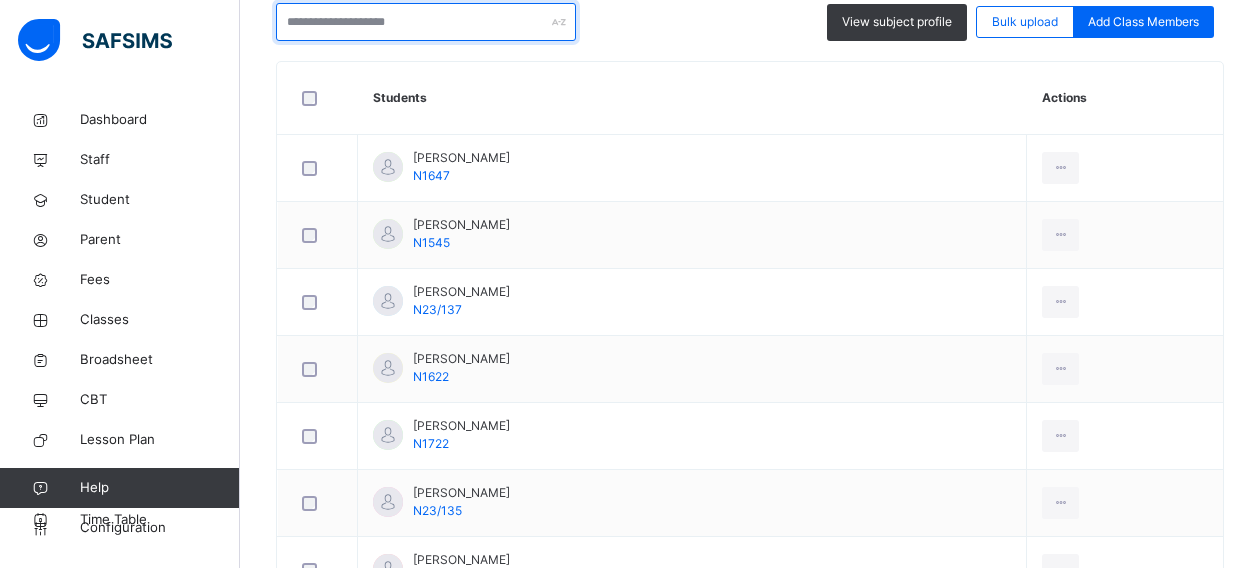 click at bounding box center [426, 22] 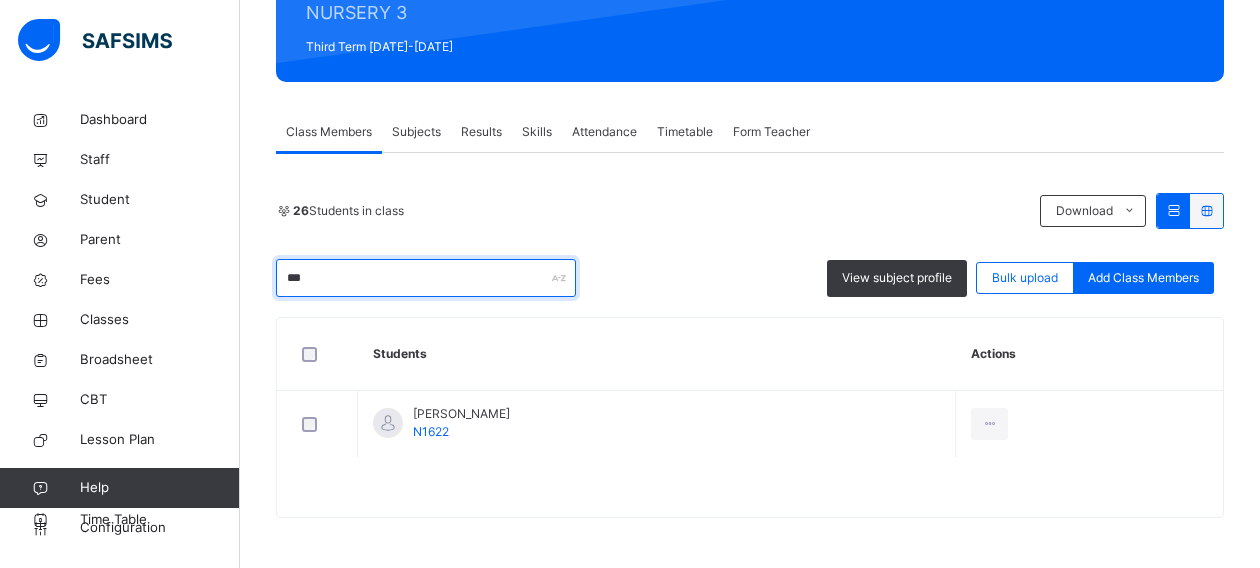 scroll, scrollTop: 262, scrollLeft: 0, axis: vertical 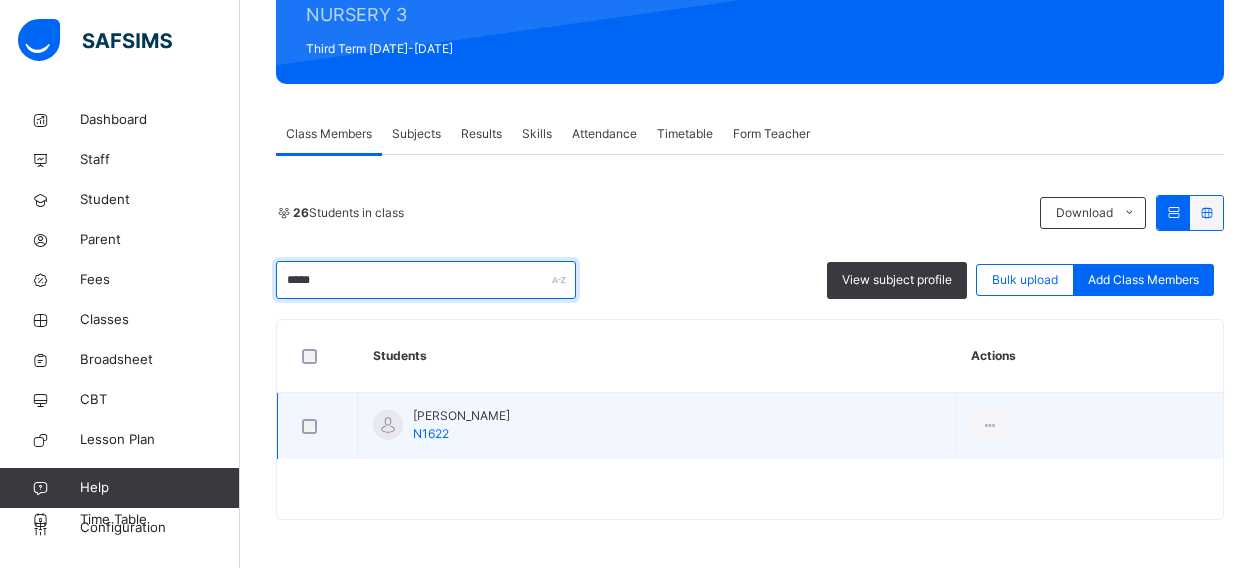 type on "*****" 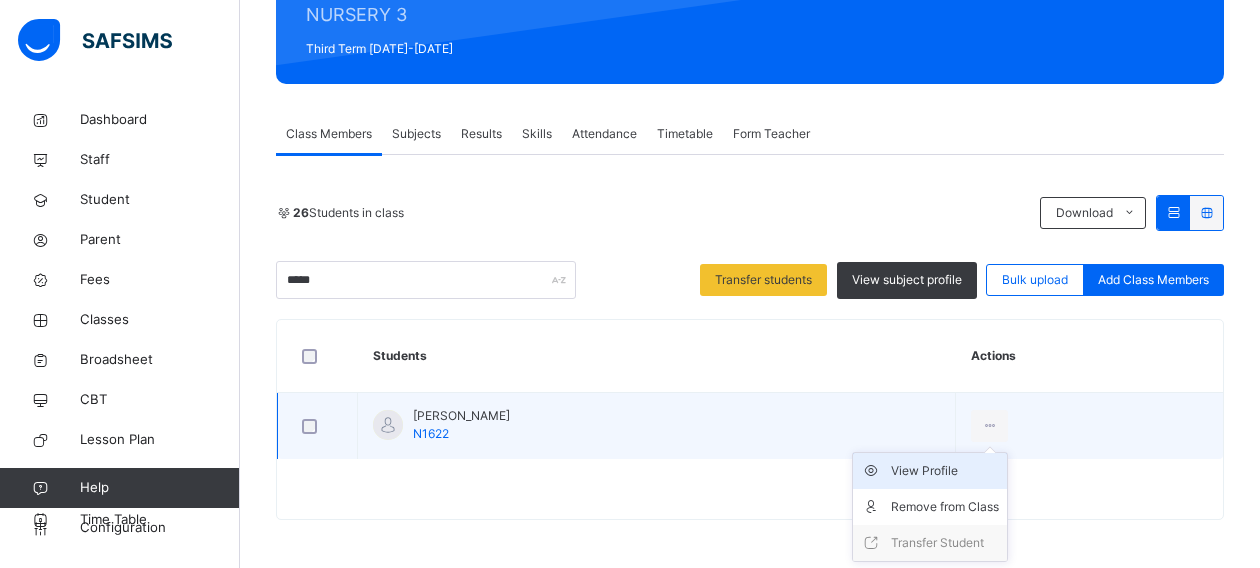 click on "View Profile" at bounding box center (945, 471) 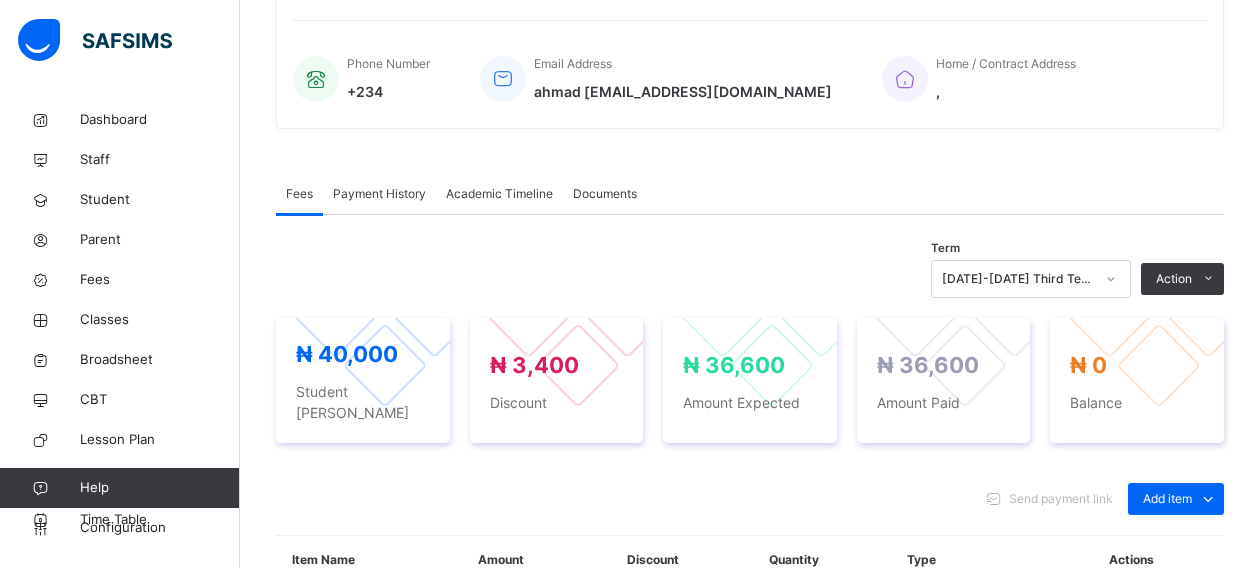 scroll, scrollTop: 502, scrollLeft: 0, axis: vertical 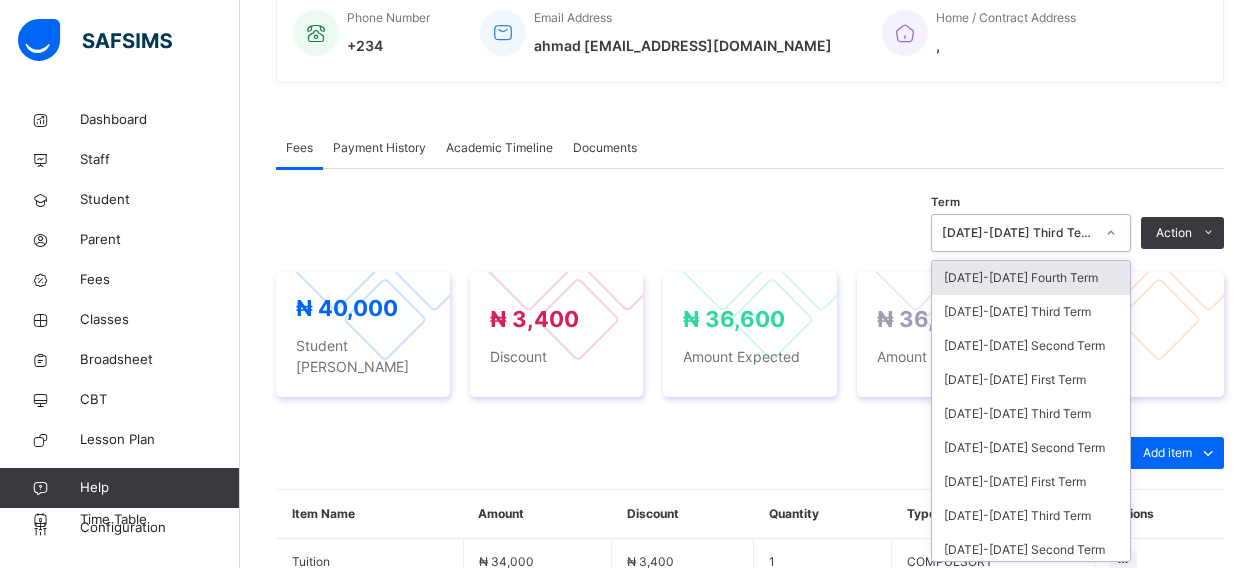 click on "option [DATE]-[DATE] Fourth Term focused, 1 of 23. 23 results available. Use Up and Down to choose options, press Enter to select the currently focused option, press Escape to exit the menu, press Tab to select the option and exit the menu. [DATE]-[DATE] Third Term [DATE]-[DATE] Fourth Term [DATE]-[DATE] Third Term [DATE]-[DATE] Second Term [DATE]-[DATE] First Term [DATE]-[DATE] Third Term [DATE]-[DATE] Second Term [DATE]-[DATE] First Term [DATE]-[DATE] Third Term [DATE]-[DATE] Second Term [DATE]-[DATE] First Term [DATE]-[DATE] Third Term [DATE]-[DATE] Second Term [DATE]-[DATE] First Term [DATE]-[DATE] Second Term [DATE]-[DATE] First Term [DATE]-[DATE] Third Term [DATE]-[DATE] Second Term [DATE]-[DATE] First Term [DATE]-[DATE] Third Term [DATE]-[DATE] Second Term [DATE]-[DATE] First Term [DATE]-[DATE] Second Term [DATE]-[DATE] First Term" at bounding box center [1031, 233] 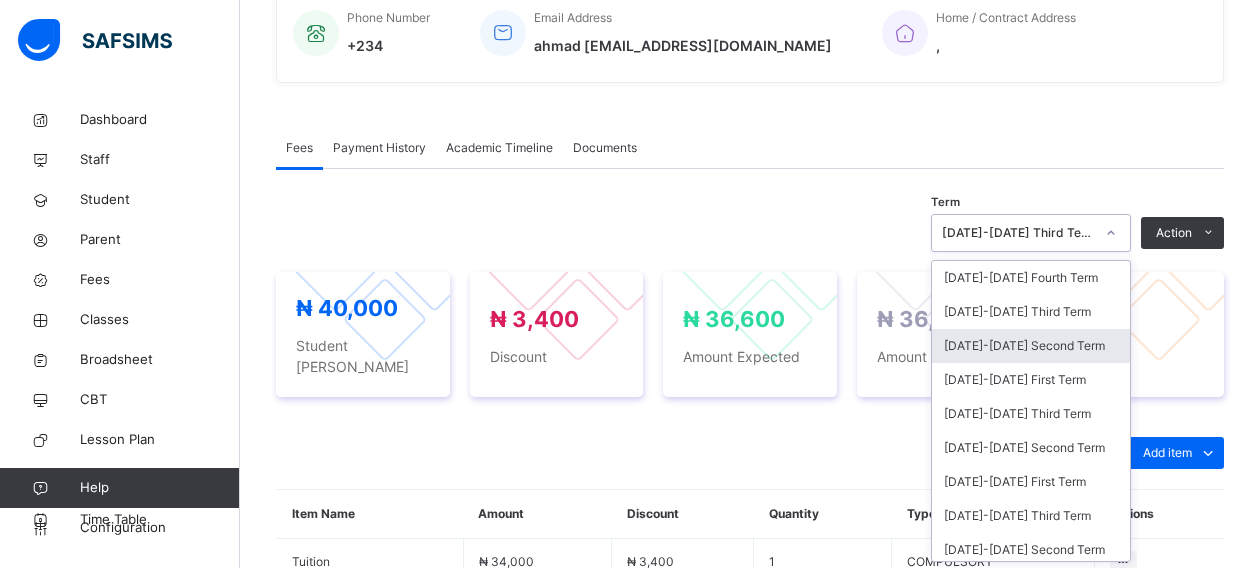 click on "[DATE]-[DATE] Second Term" at bounding box center [1031, 346] 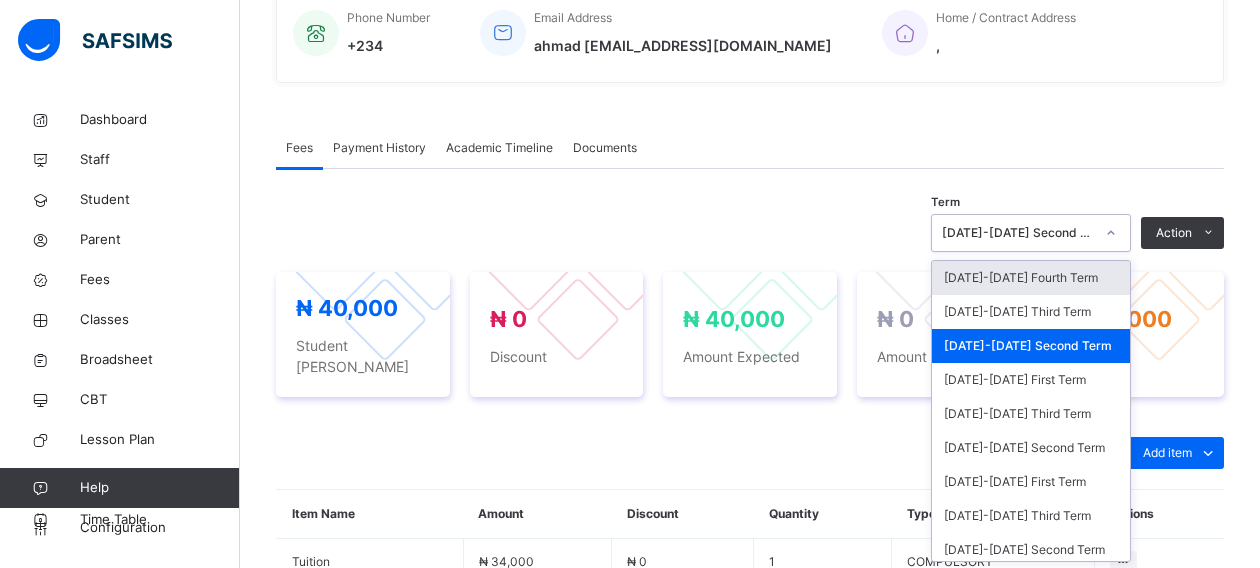 click 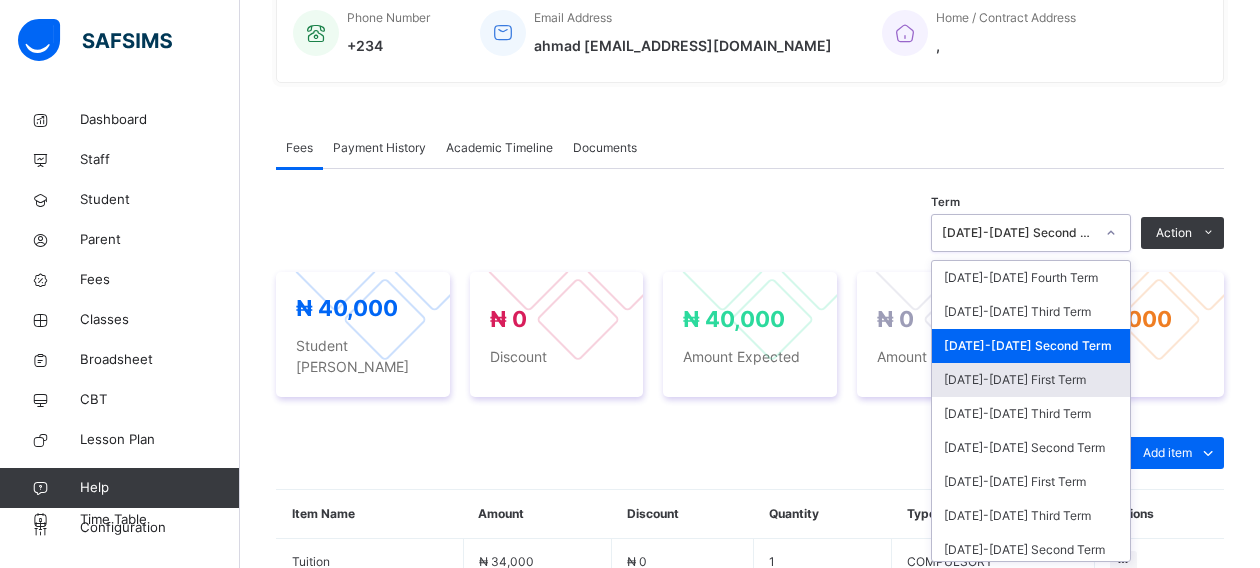 click on "[DATE]-[DATE] First Term" at bounding box center (1031, 380) 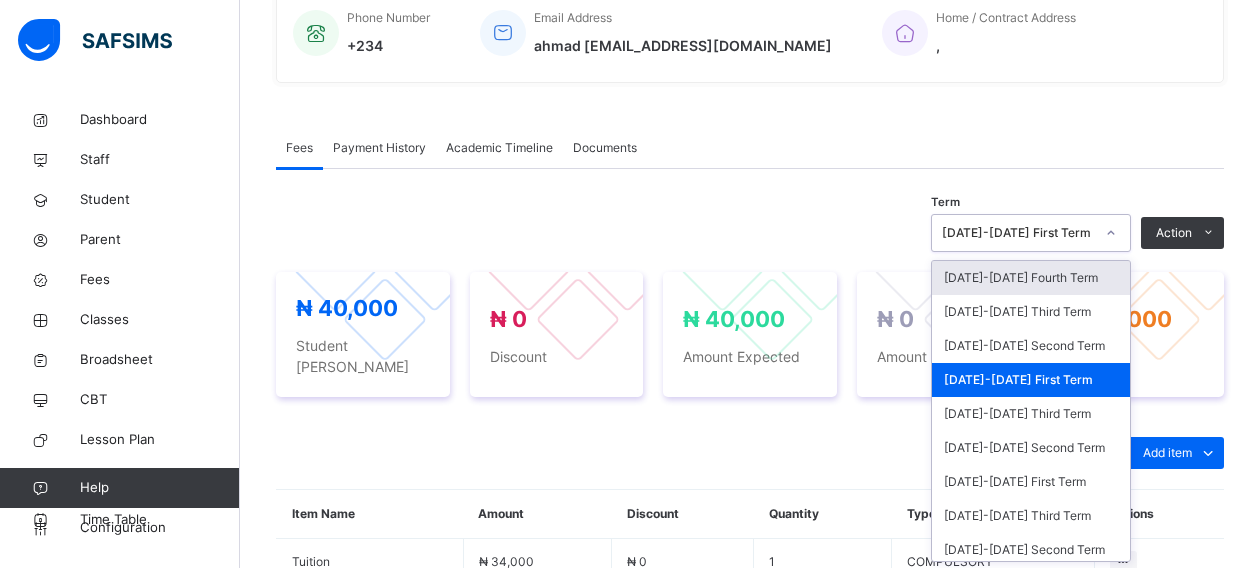 click 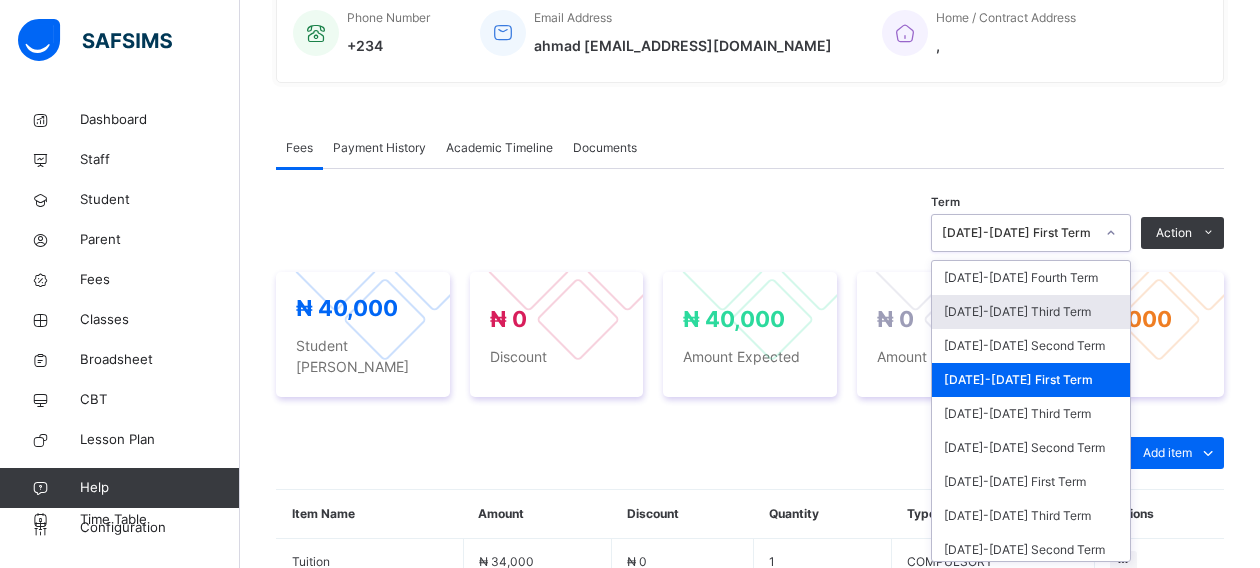 click on "[DATE]-[DATE] Third Term" at bounding box center [1031, 312] 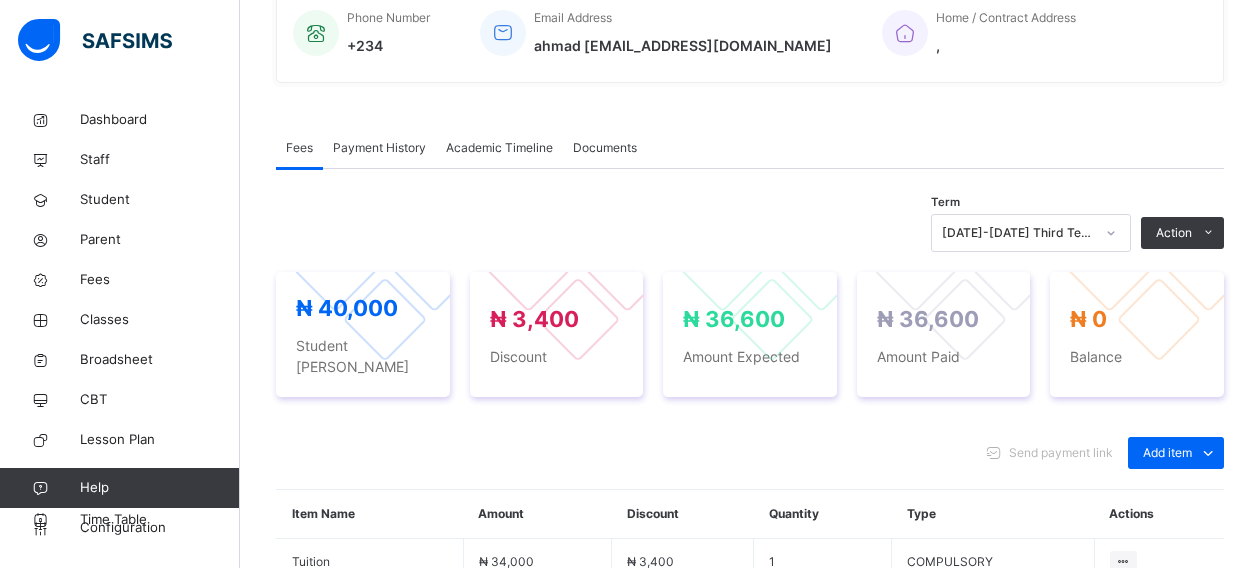 click on "Payment History" at bounding box center [379, 148] 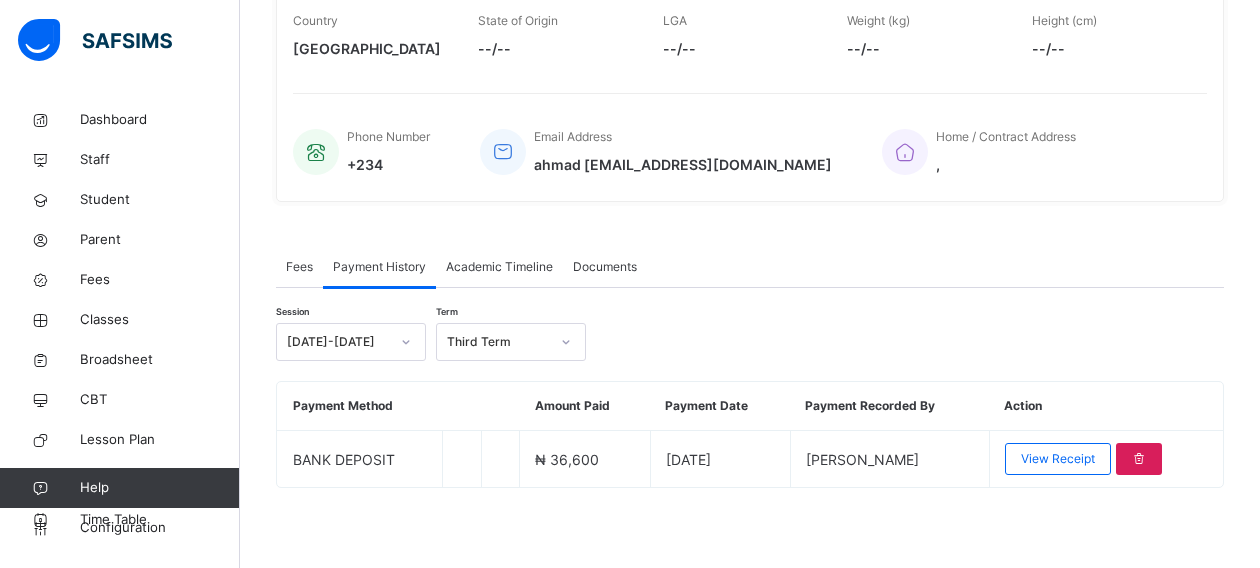 scroll, scrollTop: 406, scrollLeft: 0, axis: vertical 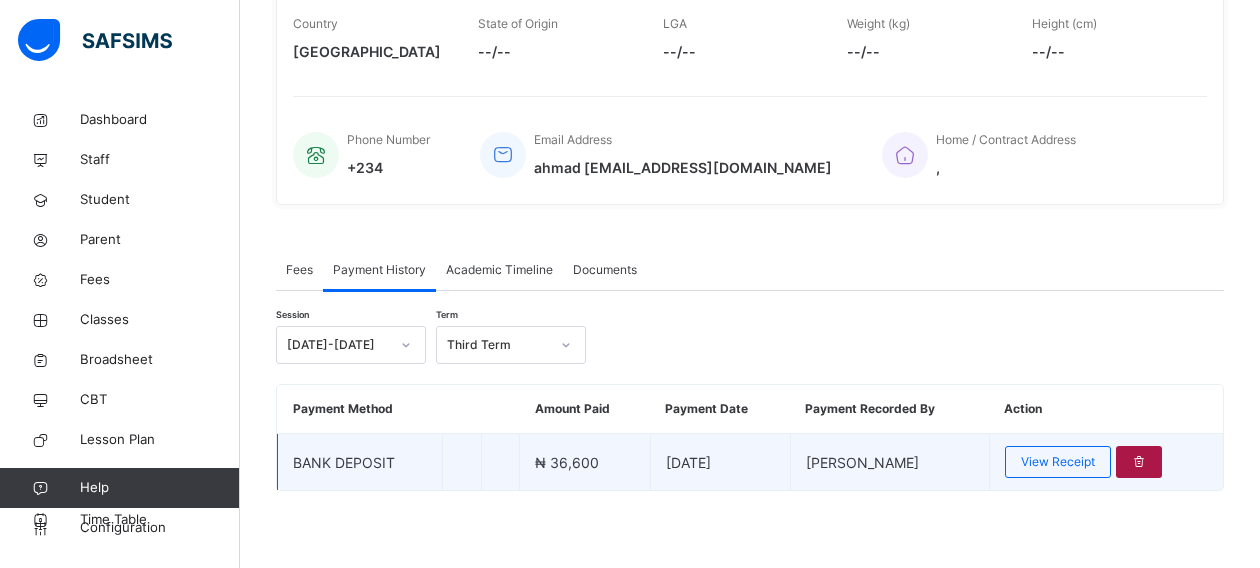 click at bounding box center (1139, 462) 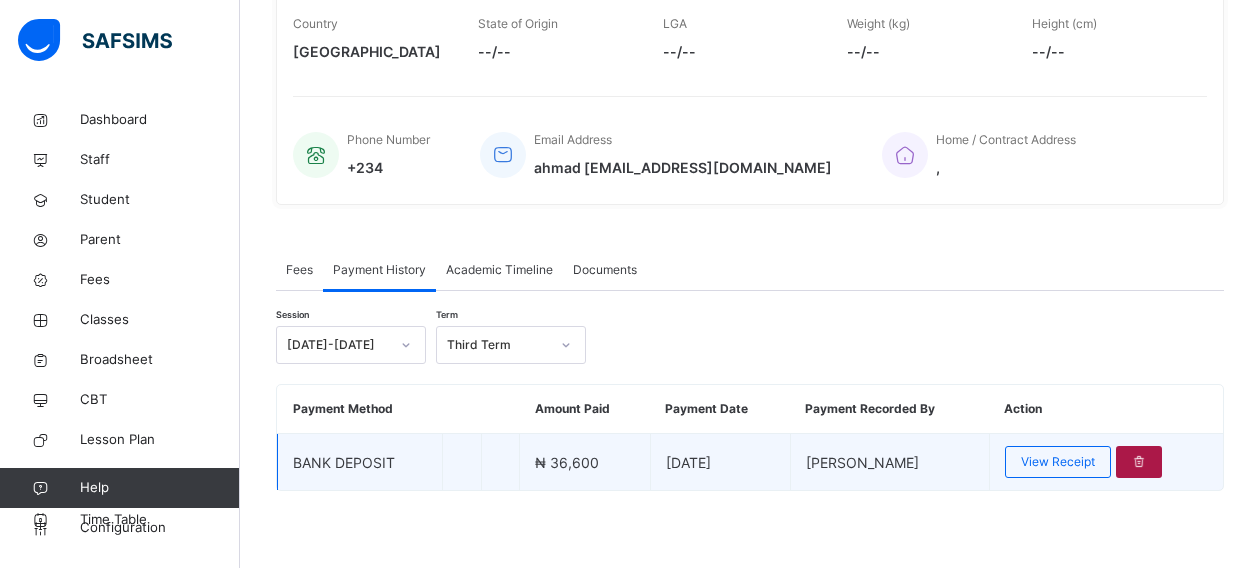 scroll, scrollTop: 528, scrollLeft: 0, axis: vertical 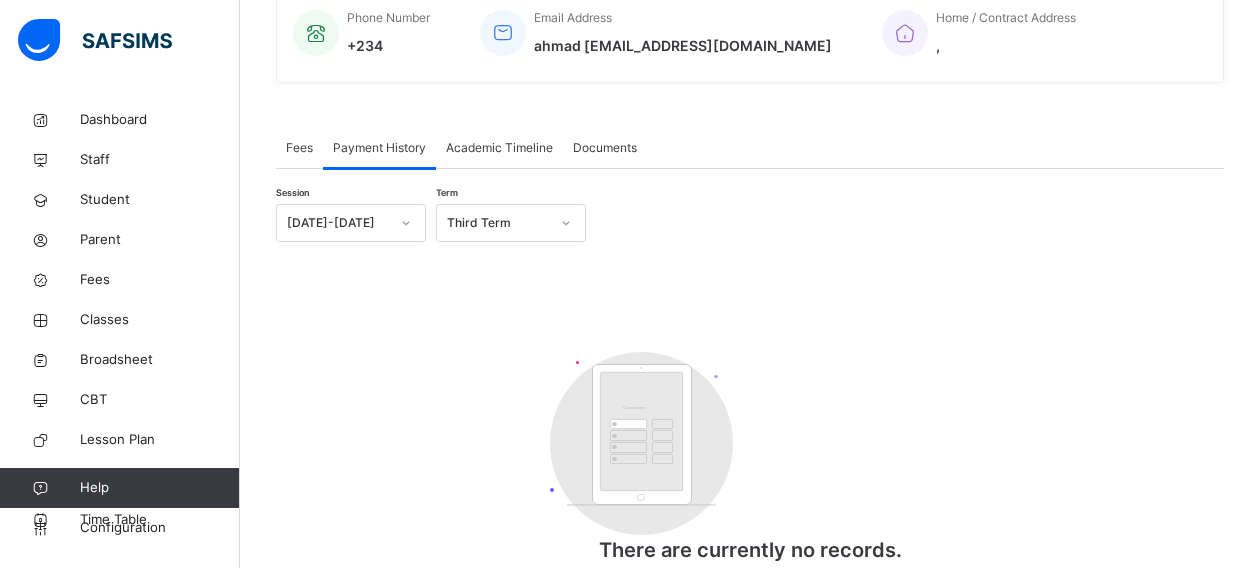 click on "Fees" at bounding box center (299, 148) 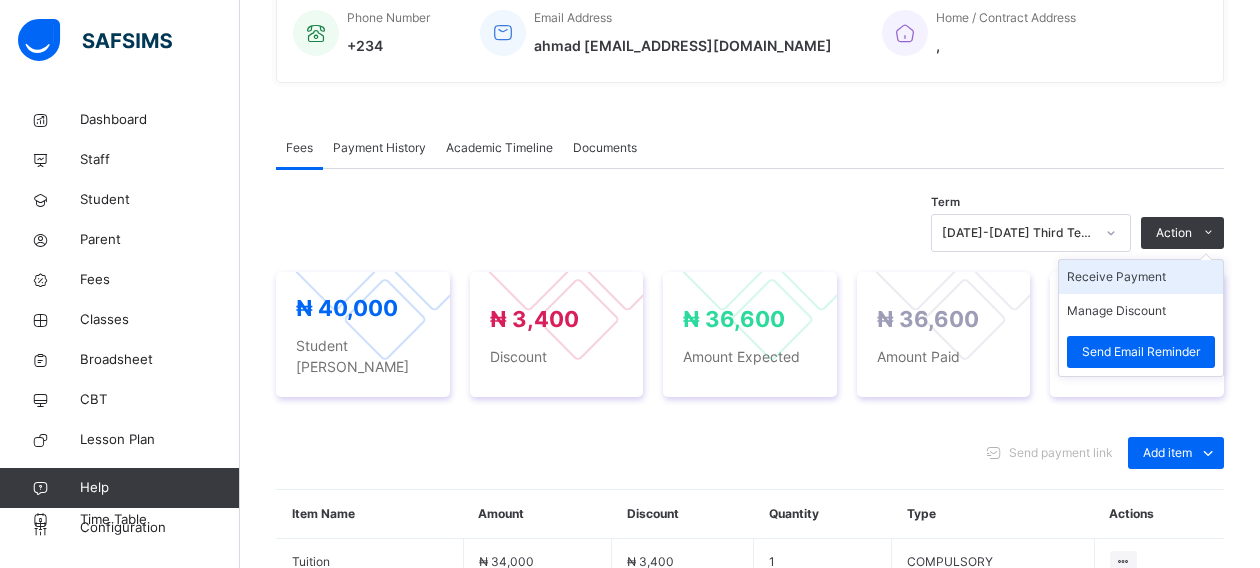 click on "Receive Payment" at bounding box center (1141, 277) 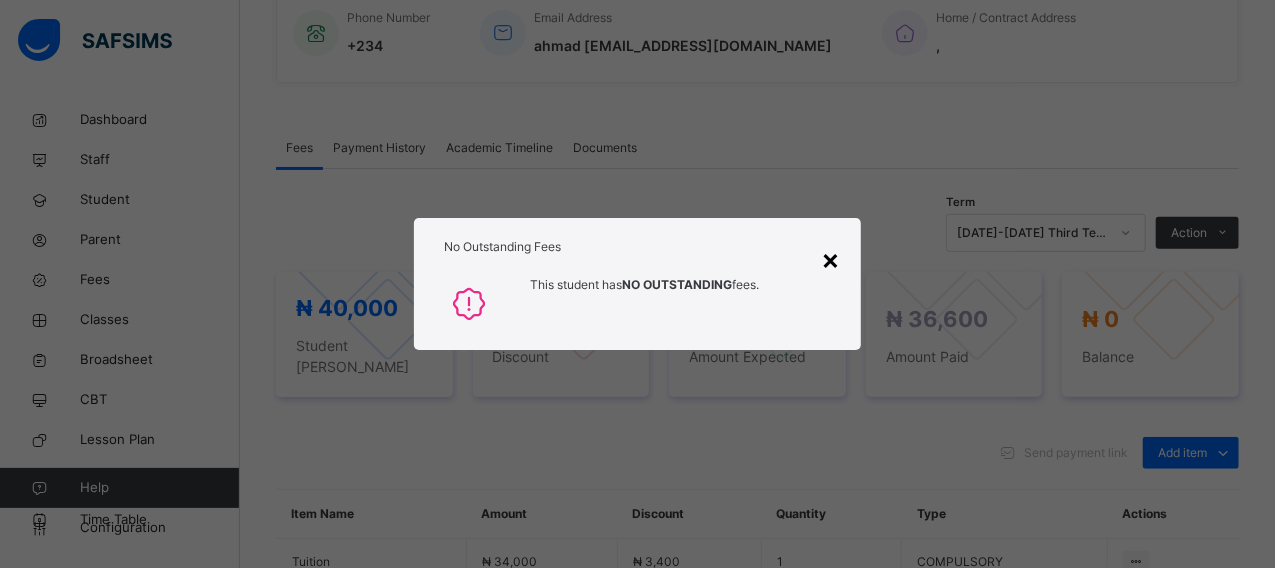 click on "×" at bounding box center (831, 259) 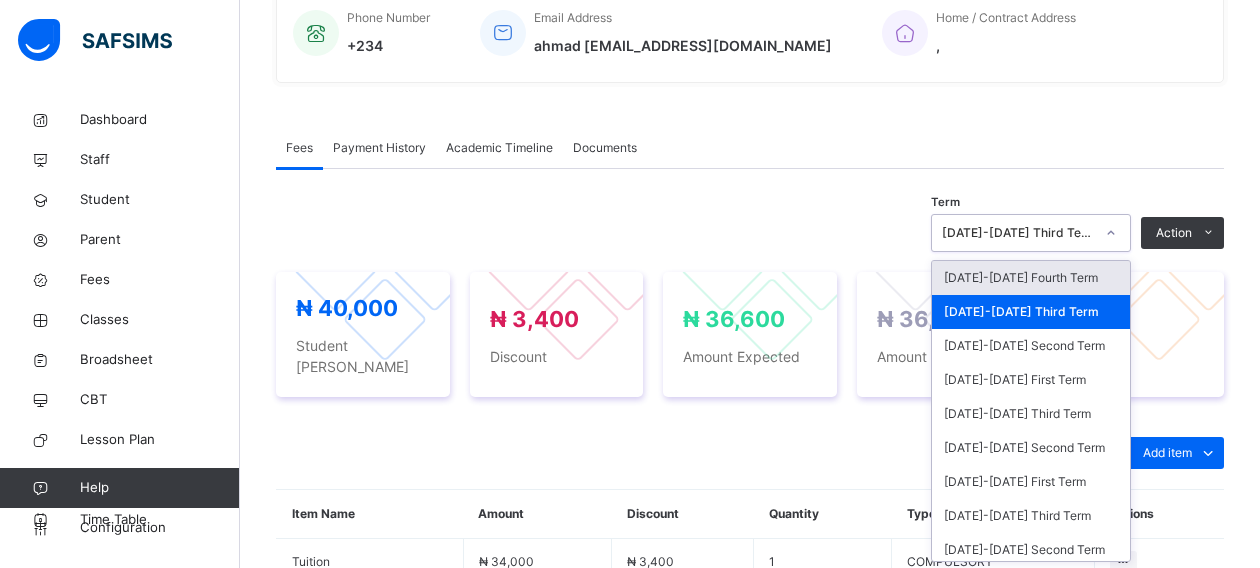 click 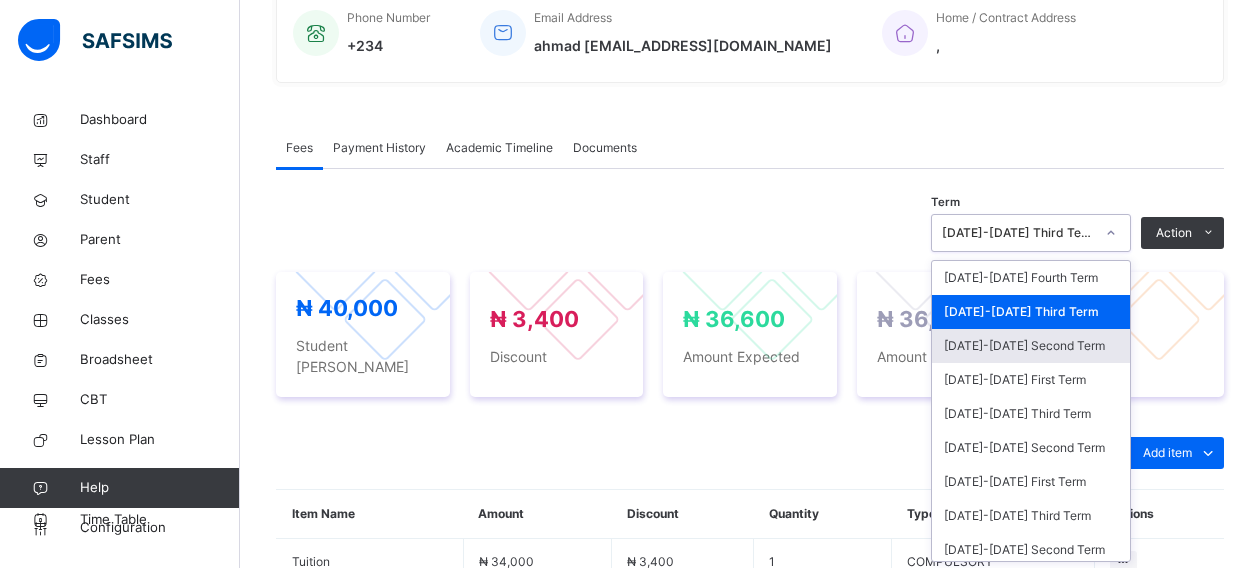 click on "[DATE]-[DATE] Second Term" at bounding box center [1031, 346] 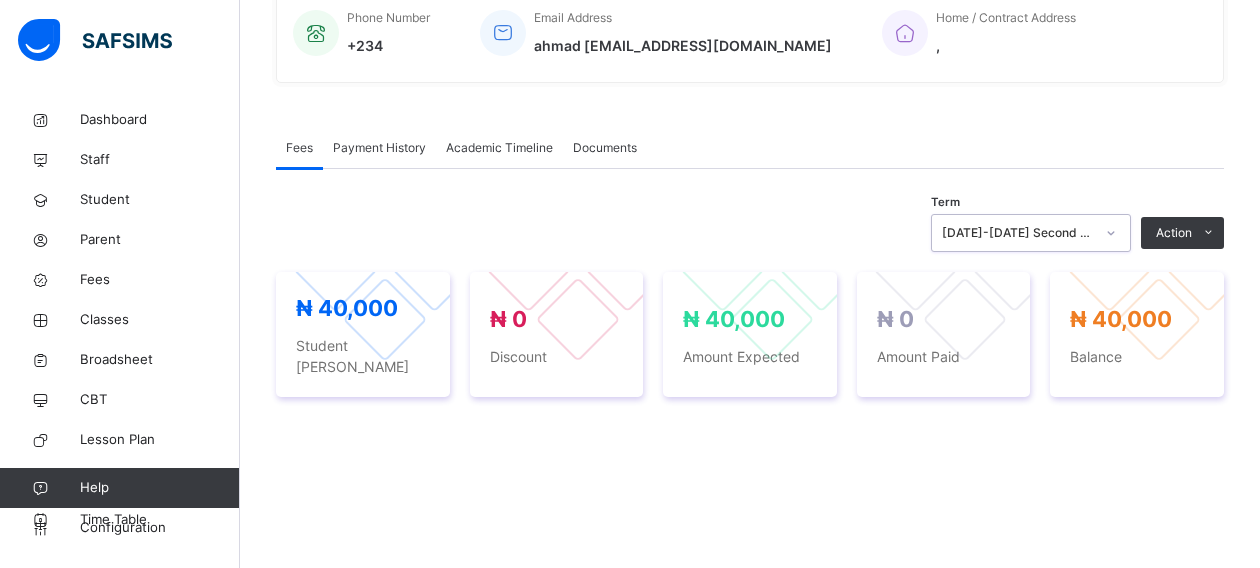 click 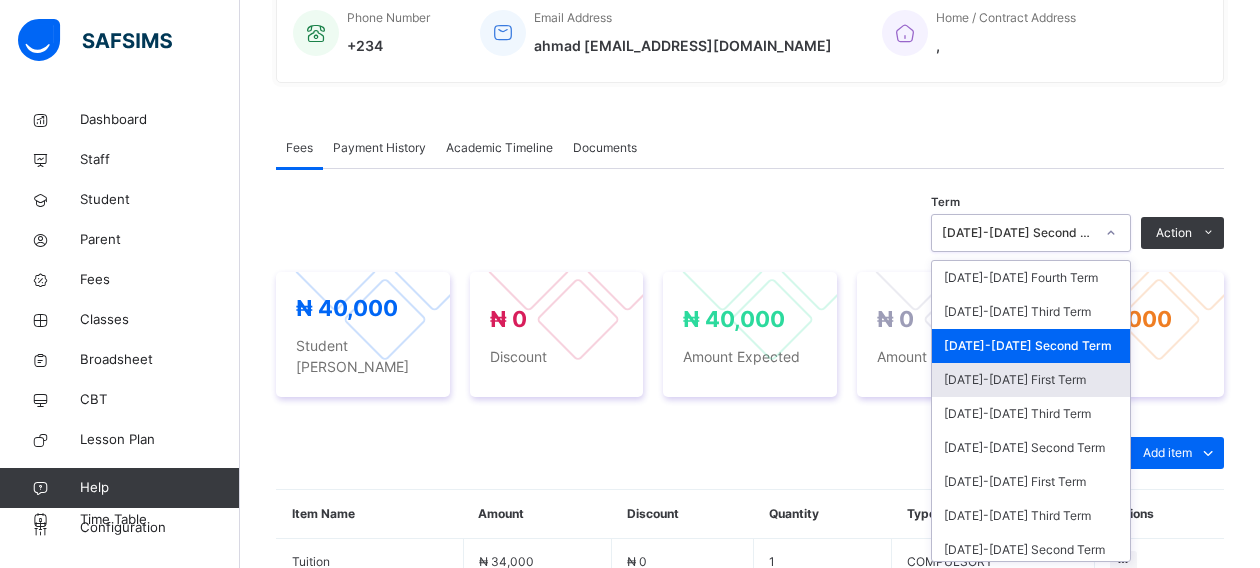 click on "[DATE]-[DATE] First Term" at bounding box center (1031, 380) 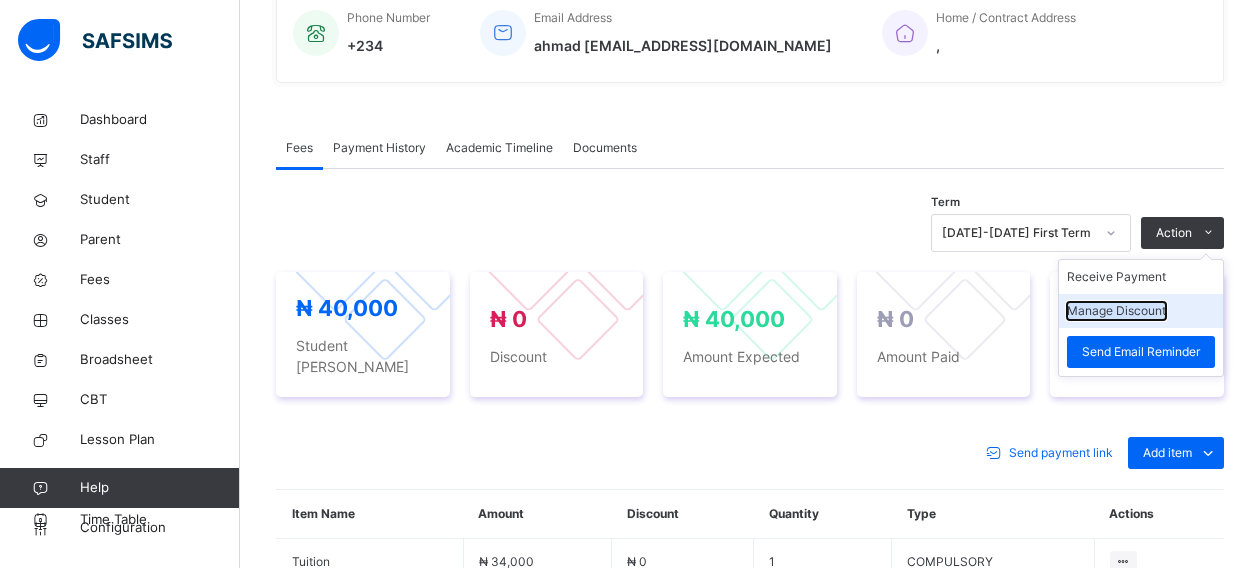 click on "Manage Discount" at bounding box center [1116, 311] 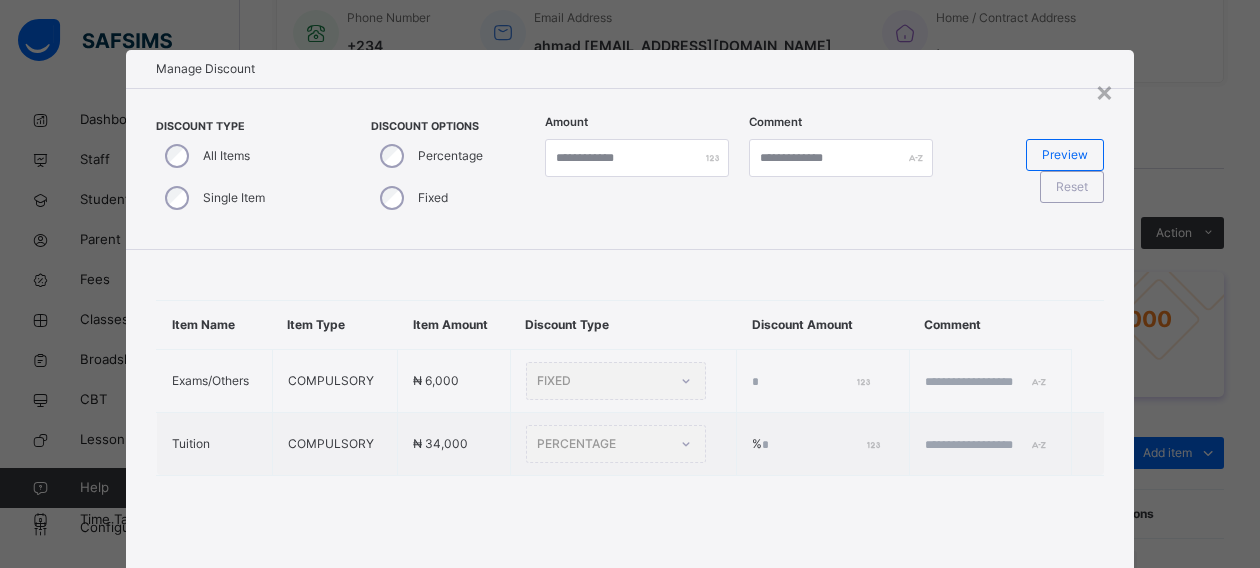 type on "*" 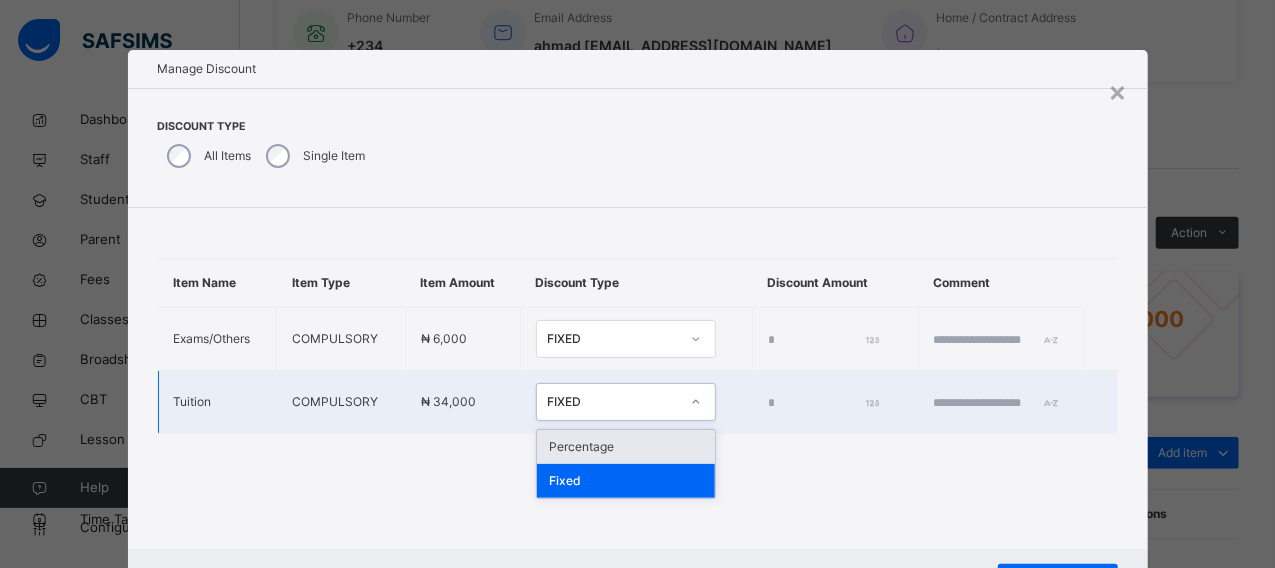 click on "FIXED" at bounding box center (613, 402) 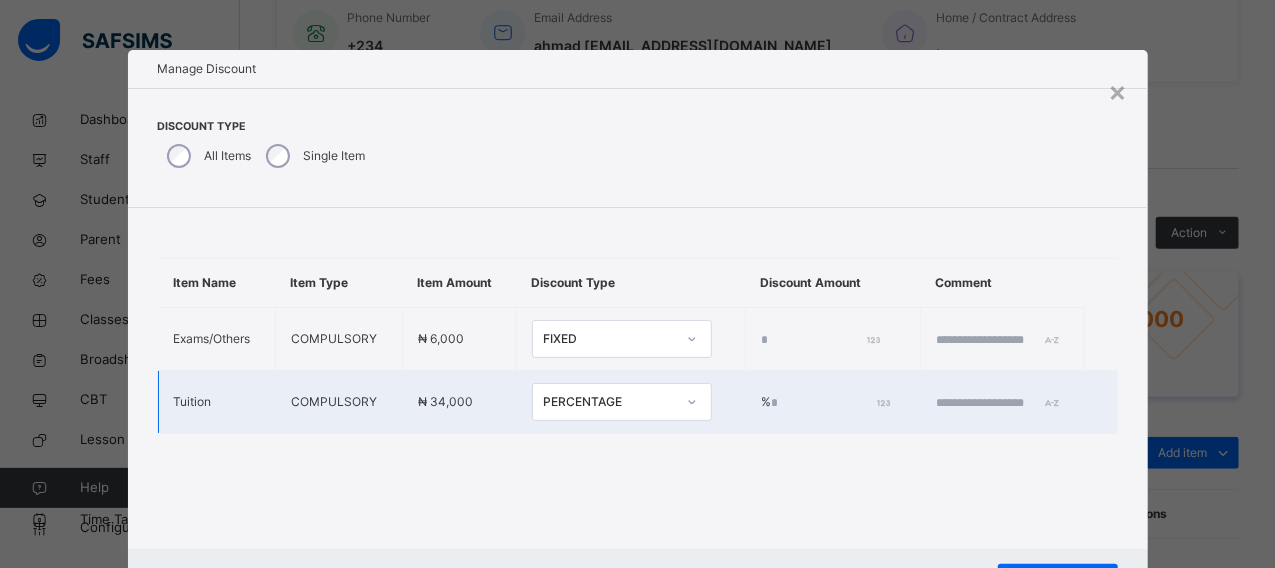 click on "*" at bounding box center (829, 403) 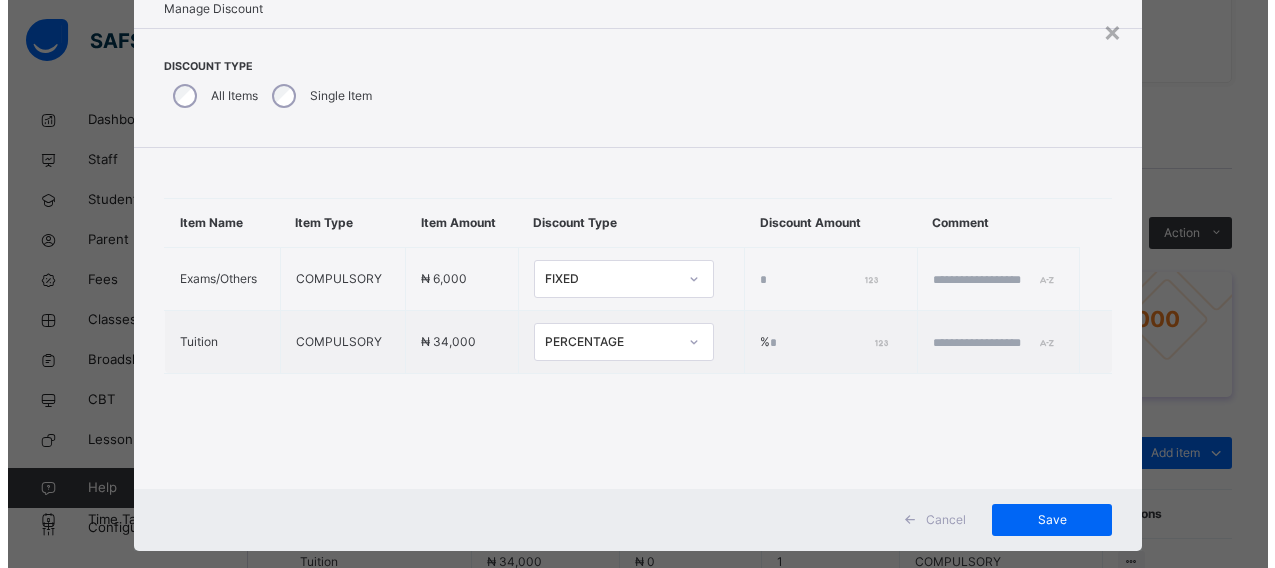 scroll, scrollTop: 92, scrollLeft: 0, axis: vertical 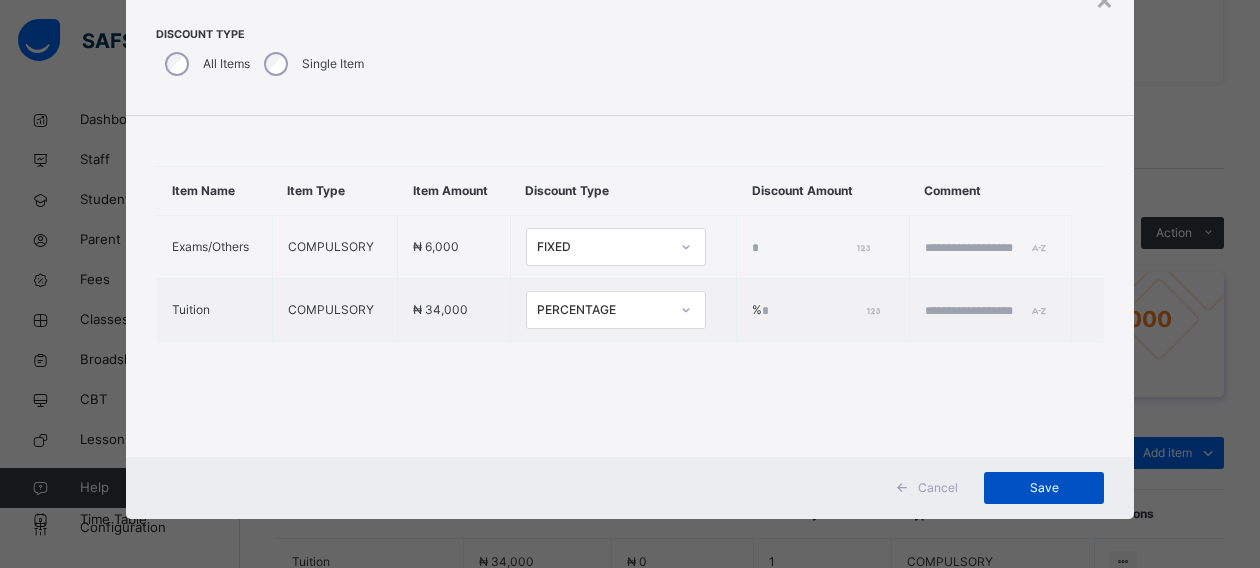 type on "**" 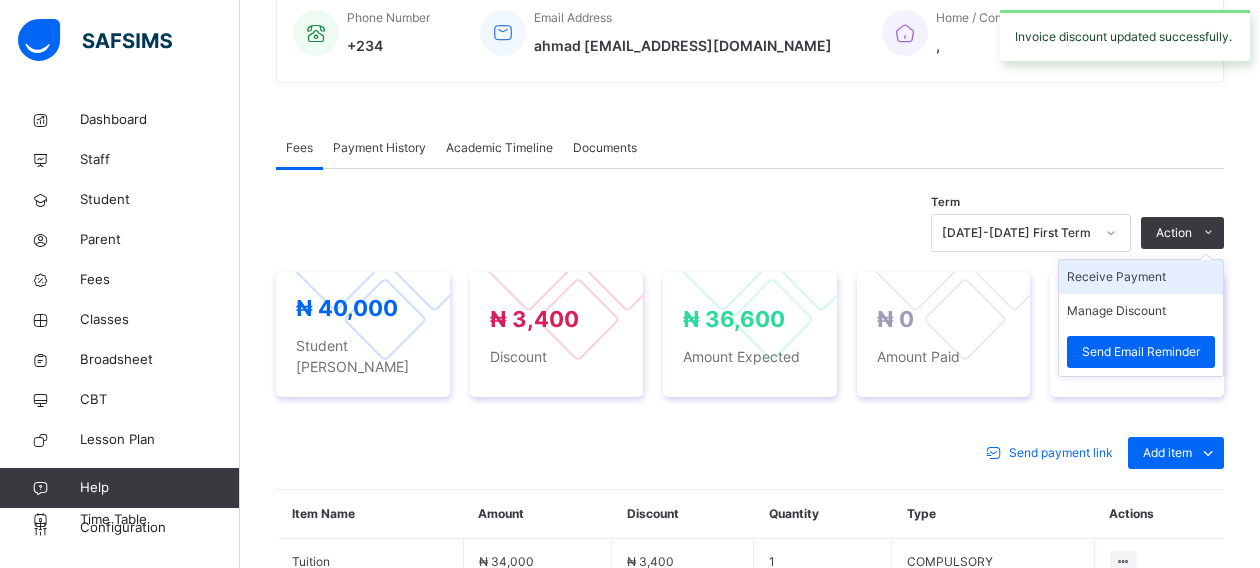 click on "Receive Payment" at bounding box center (1141, 277) 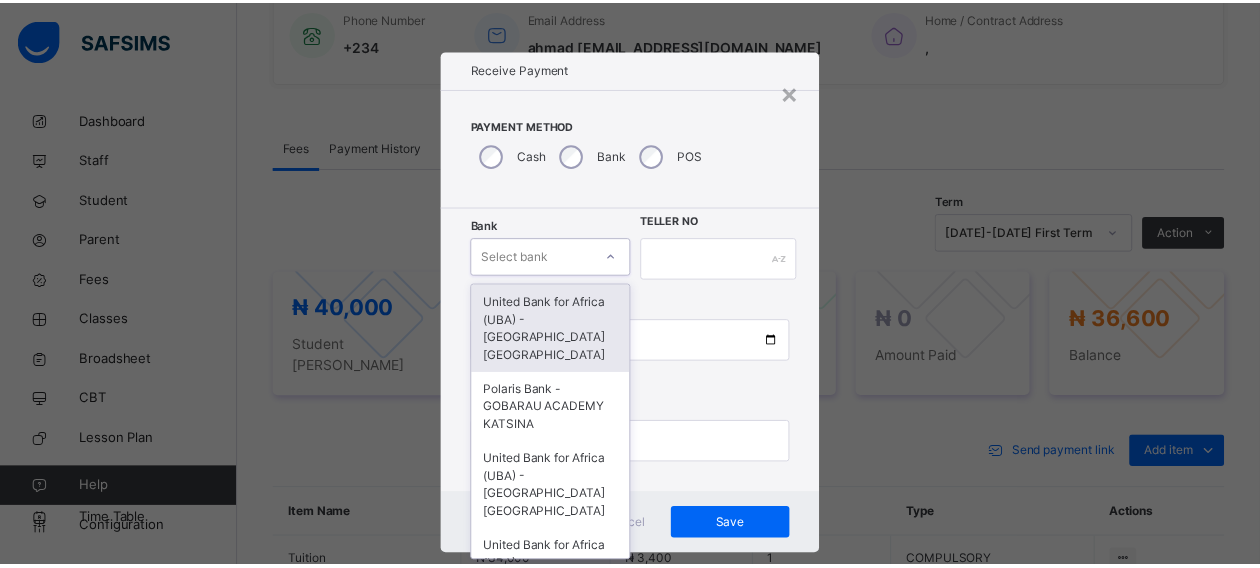 scroll, scrollTop: 24, scrollLeft: 0, axis: vertical 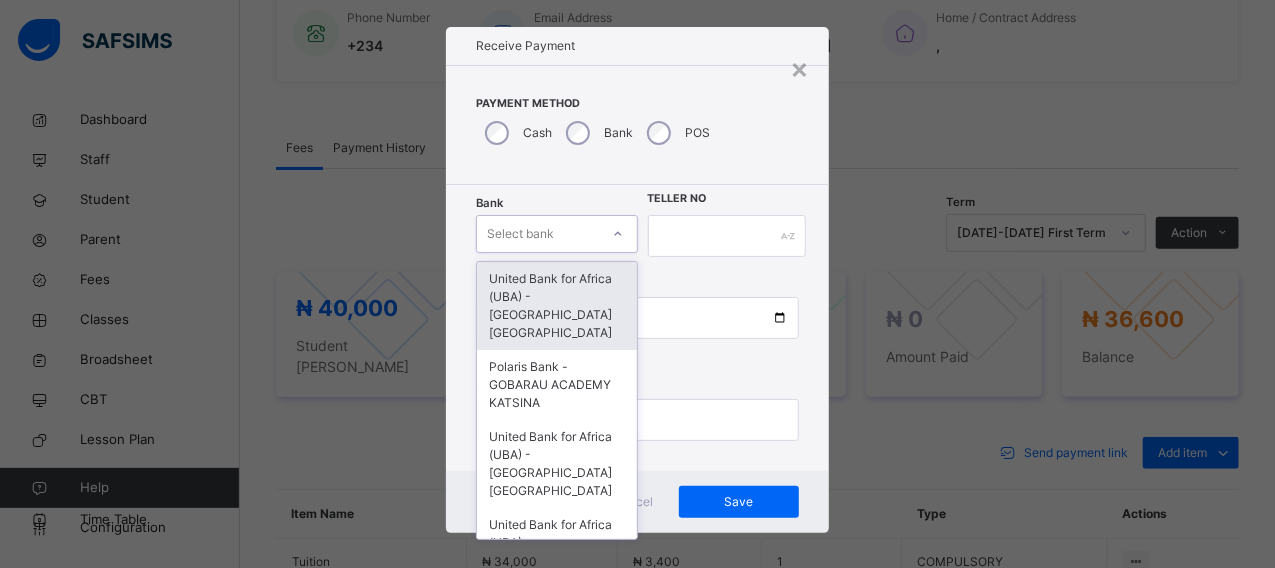 click on "Bank      option United Bank for Africa ([GEOGRAPHIC_DATA]) - Gobarau Academy Katsina focused, 1 of 16. 16 results available. Use Up and Down to choose options, press Enter to select the currently focused option, press Escape to exit the menu, press Tab to select the option and exit the menu. Select bank United Bank for Africa ([GEOGRAPHIC_DATA]) - [GEOGRAPHIC_DATA] [GEOGRAPHIC_DATA] Polaris Bank - GOBARAU ACADEMY KATSINA United Bank for Africa ([GEOGRAPHIC_DATA]) - [GEOGRAPHIC_DATA] [GEOGRAPHIC_DATA] United Bank for Africa ([GEOGRAPHIC_DATA]) - [GEOGRAPHIC_DATA] [GEOGRAPHIC_DATA] for Africa ([GEOGRAPHIC_DATA]) - [GEOGRAPHIC_DATA] [GEOGRAPHIC_DATA] [GEOGRAPHIC_DATA] - [GEOGRAPHIC_DATA] [GEOGRAPHIC_DATA] [GEOGRAPHIC_DATA] - [GEOGRAPHIC_DATA] [GEOGRAPHIC_DATA] [GEOGRAPHIC_DATA] - [GEOGRAPHIC_DATA] [GEOGRAPHIC_DATA] - [GEOGRAPHIC_DATA] [GEOGRAPHIC_DATA] - [GEOGRAPHIC_DATA] [GEOGRAPHIC_DATA] - [GEOGRAPHIC_DATA] [GEOGRAPHIC_DATA] - [GEOGRAPHIC_DATA] [GEOGRAPHIC_DATA] - [GEOGRAPHIC_DATA] [GEOGRAPHIC_DATA] - [GEOGRAPHIC_DATA] [GEOGRAPHIC_DATA] - [GEOGRAPHIC_DATA] [GEOGRAPHIC_DATA] - [GEOGRAPHIC_DATA] [GEOGRAPHIC_DATA] Teller No Payment Date Amount to pay" at bounding box center (637, 328) 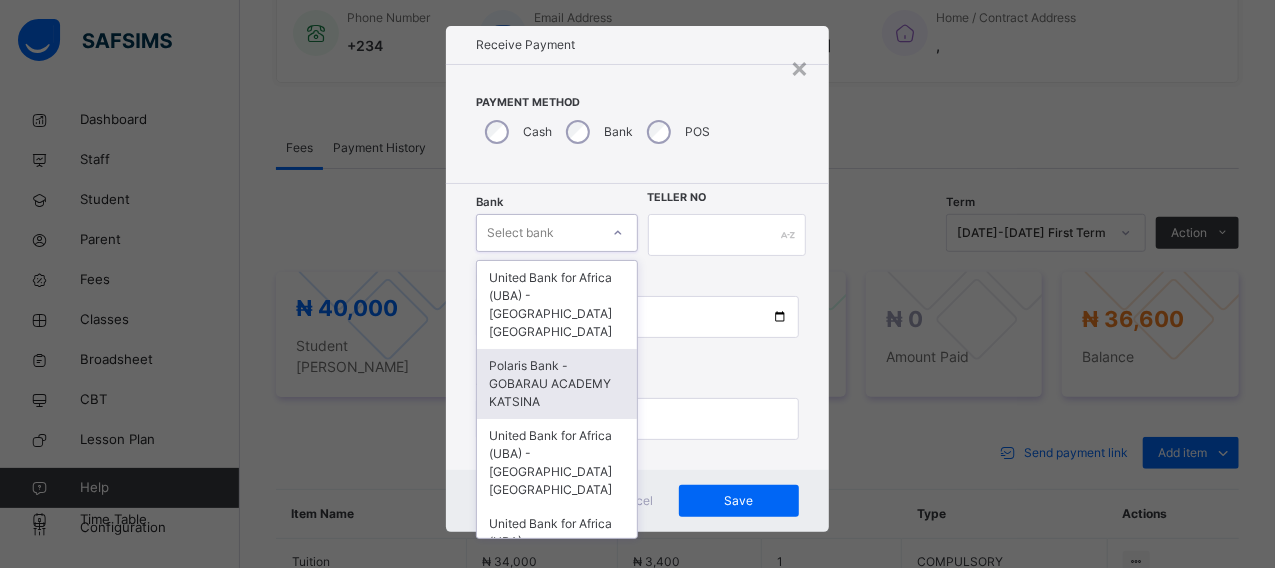 click on "Polaris Bank - GOBARAU ACADEMY KATSINA" at bounding box center [556, 384] 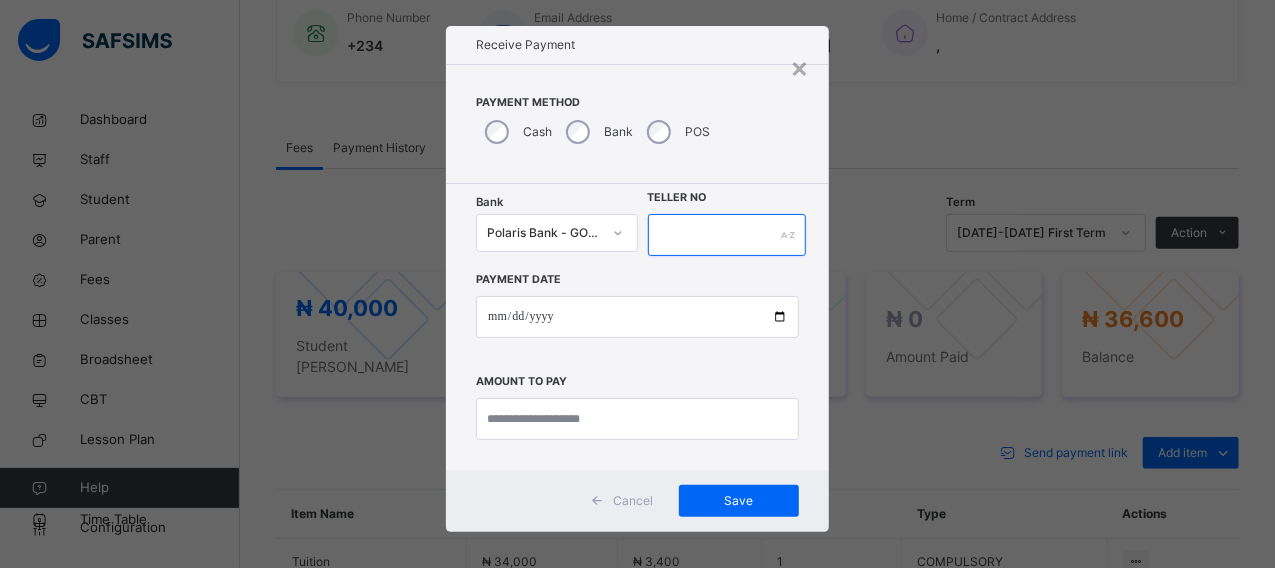 click at bounding box center [727, 235] 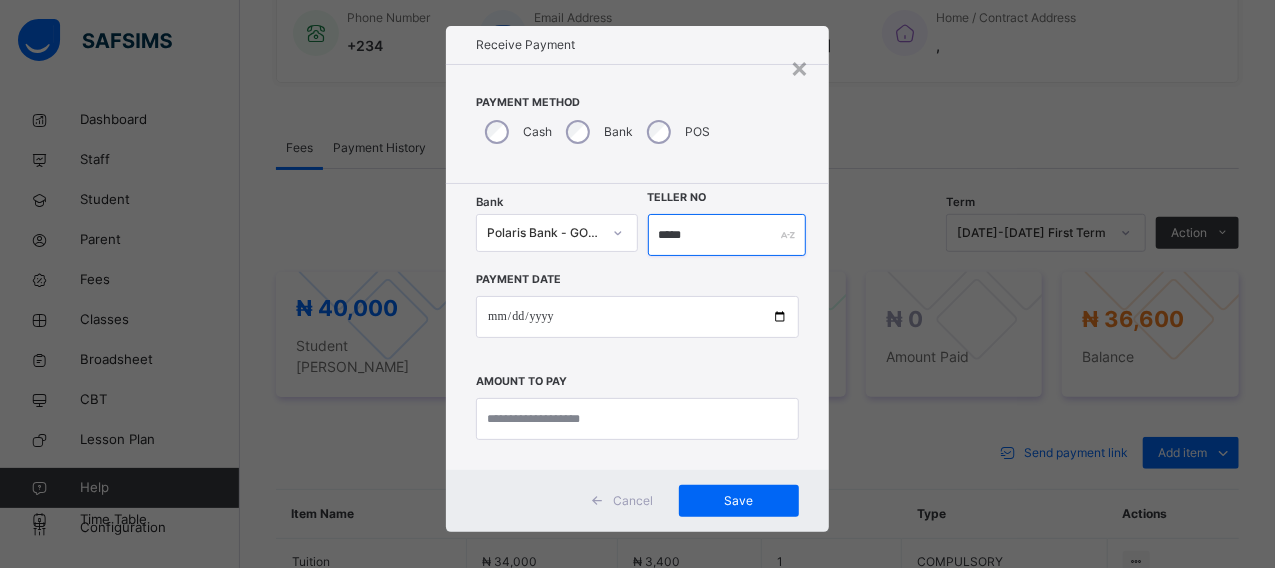 type on "*****" 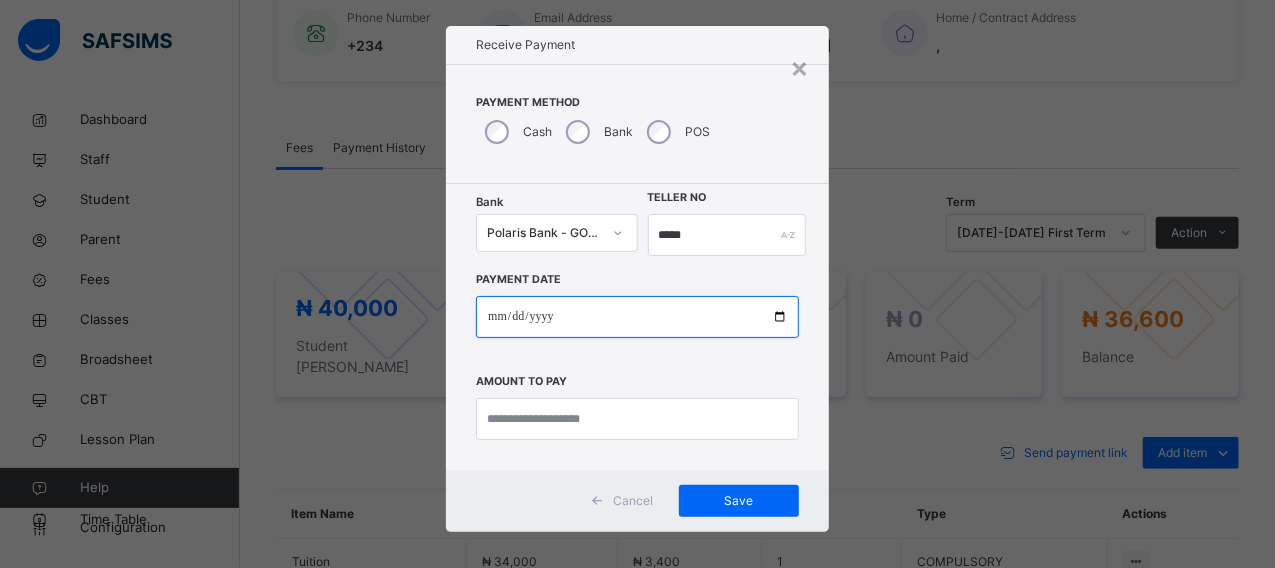 click at bounding box center (637, 317) 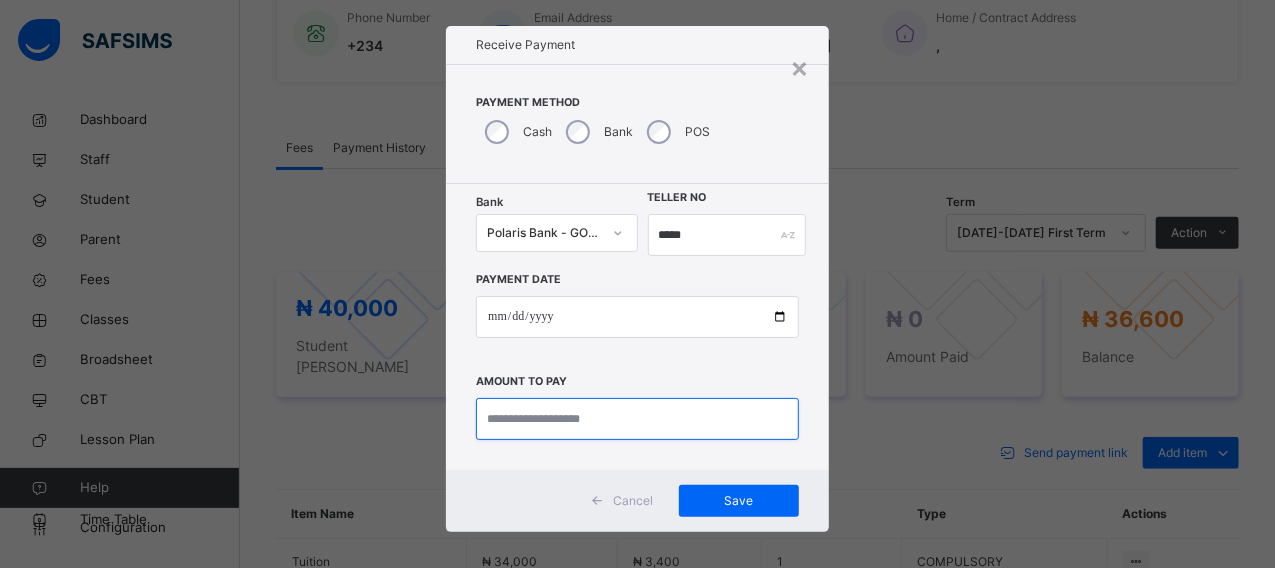 click at bounding box center [637, 419] 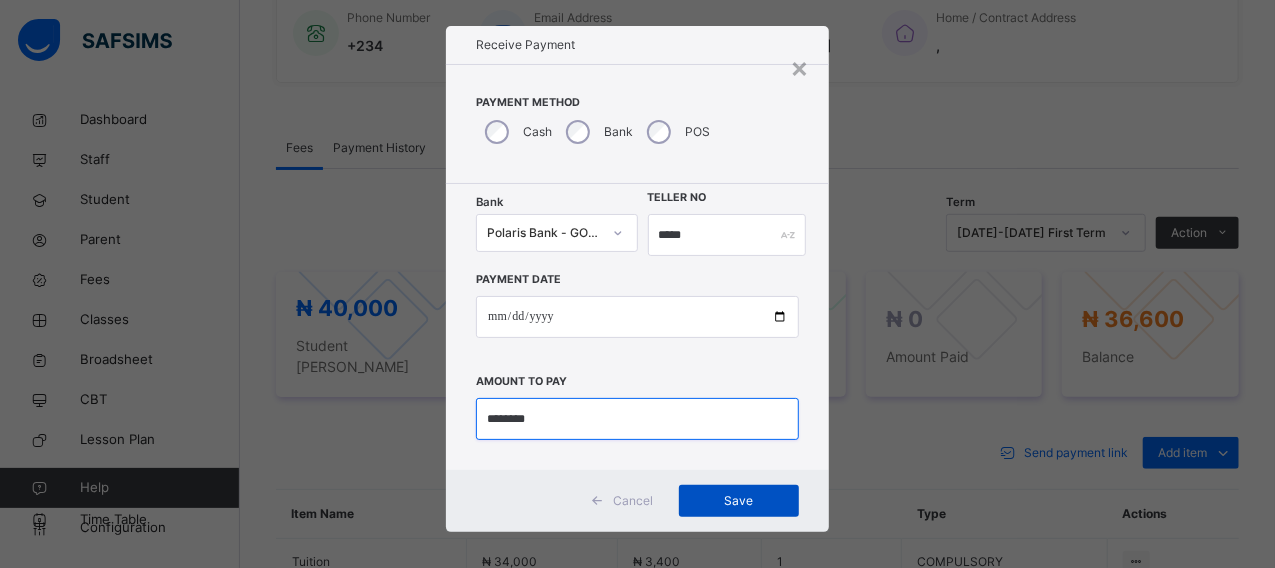 type on "********" 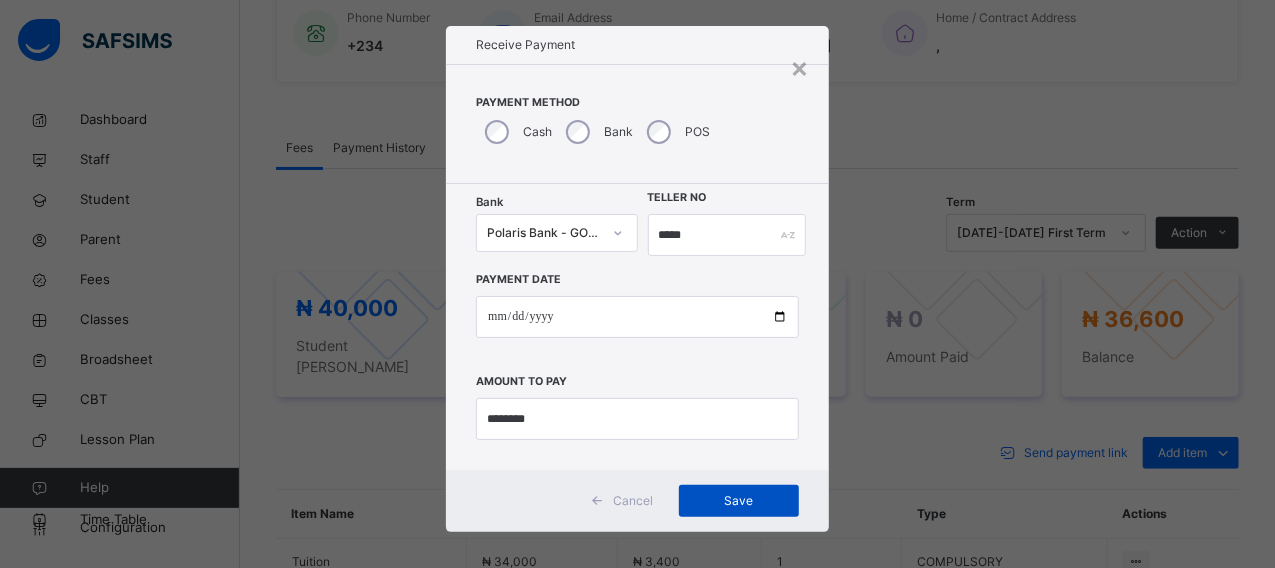 click on "Save" at bounding box center [739, 501] 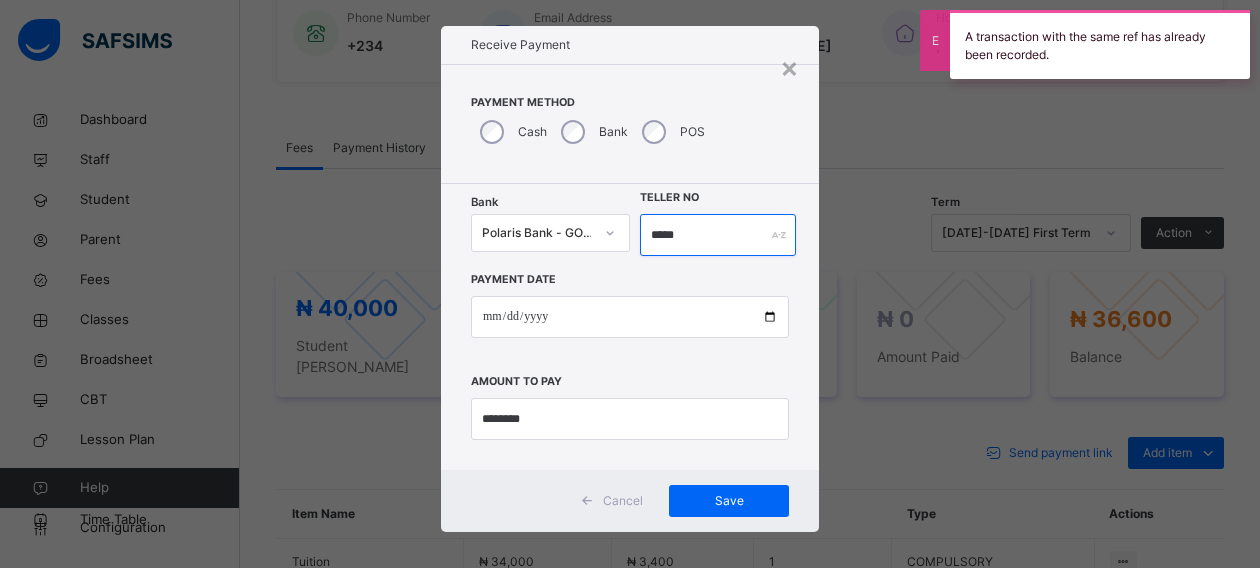 click on "*****" at bounding box center [718, 235] 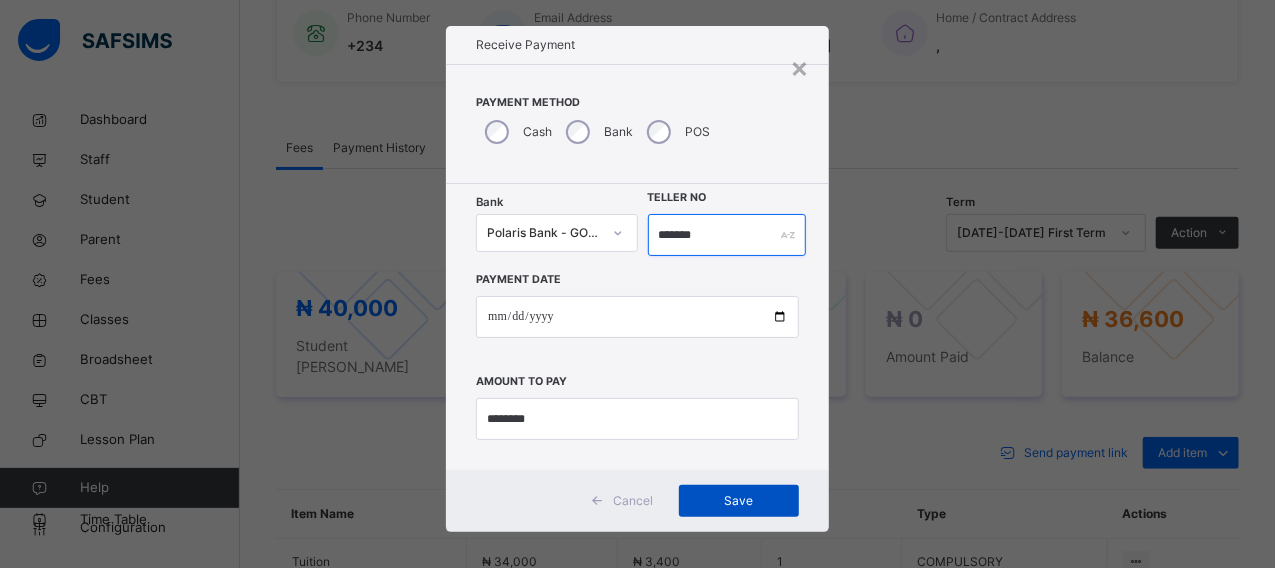 type on "*******" 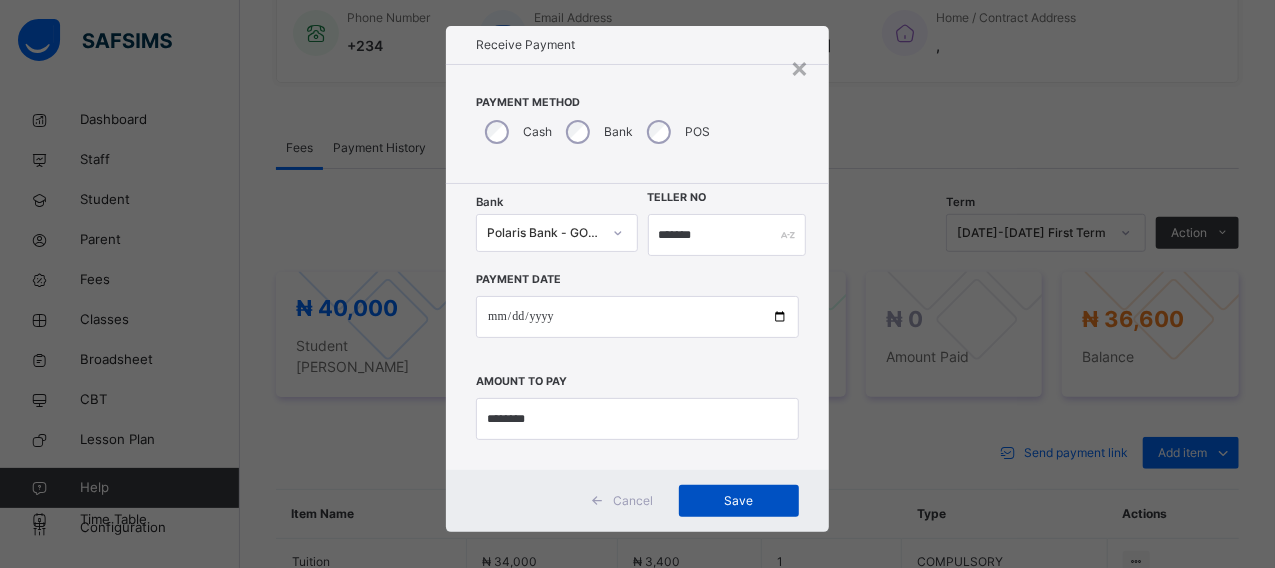 click on "Save" at bounding box center [739, 501] 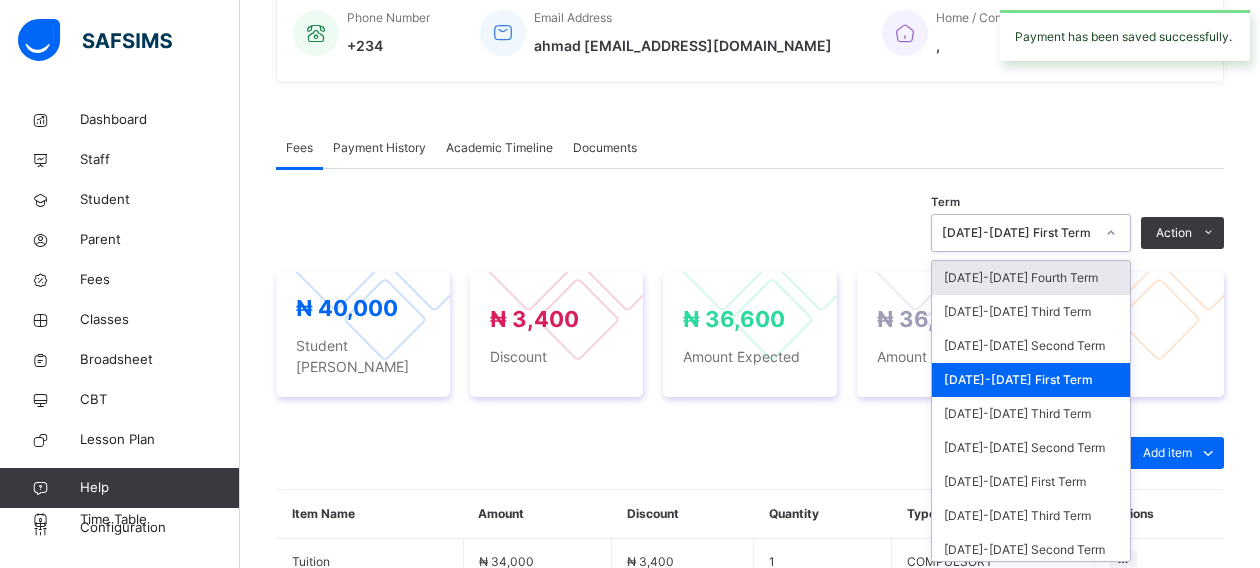 click 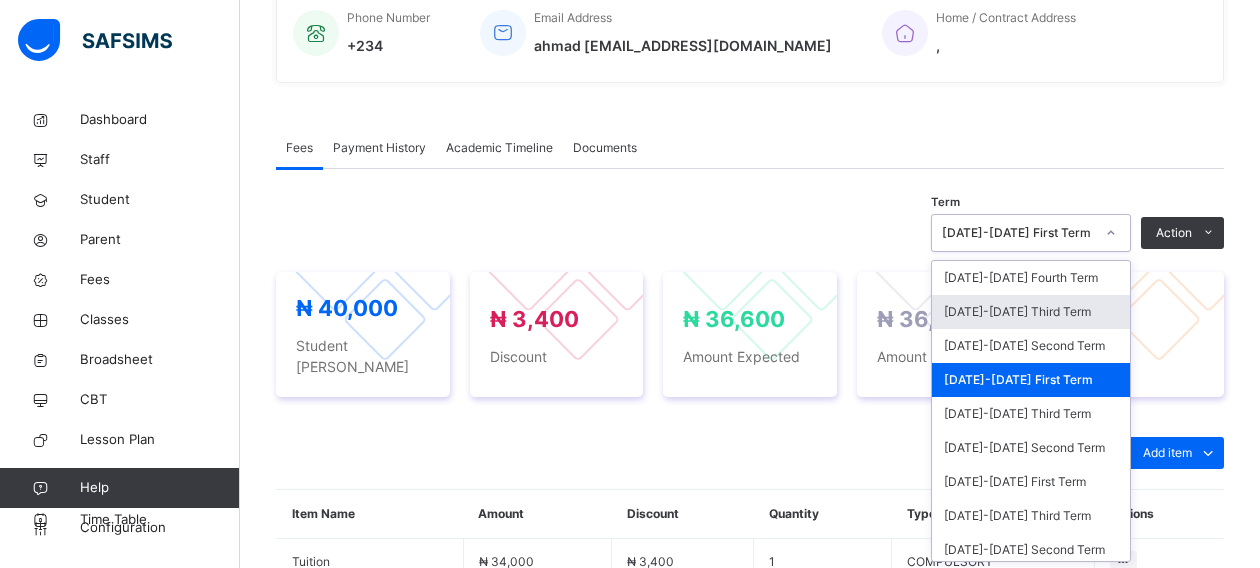 click on "[DATE]-[DATE] Third Term" at bounding box center [1031, 312] 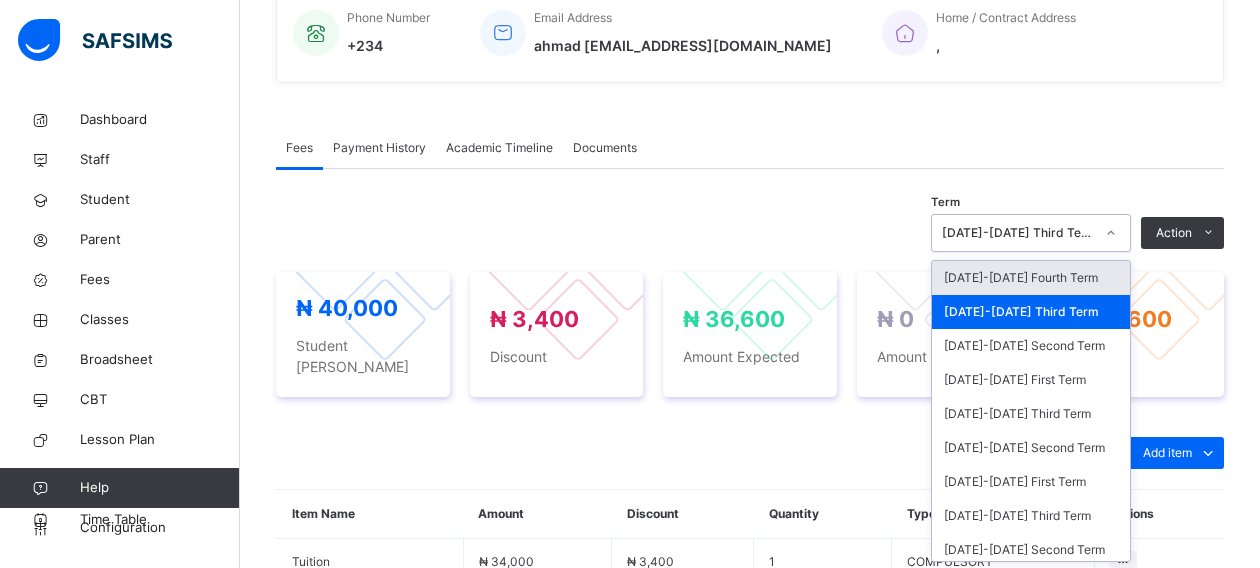 click 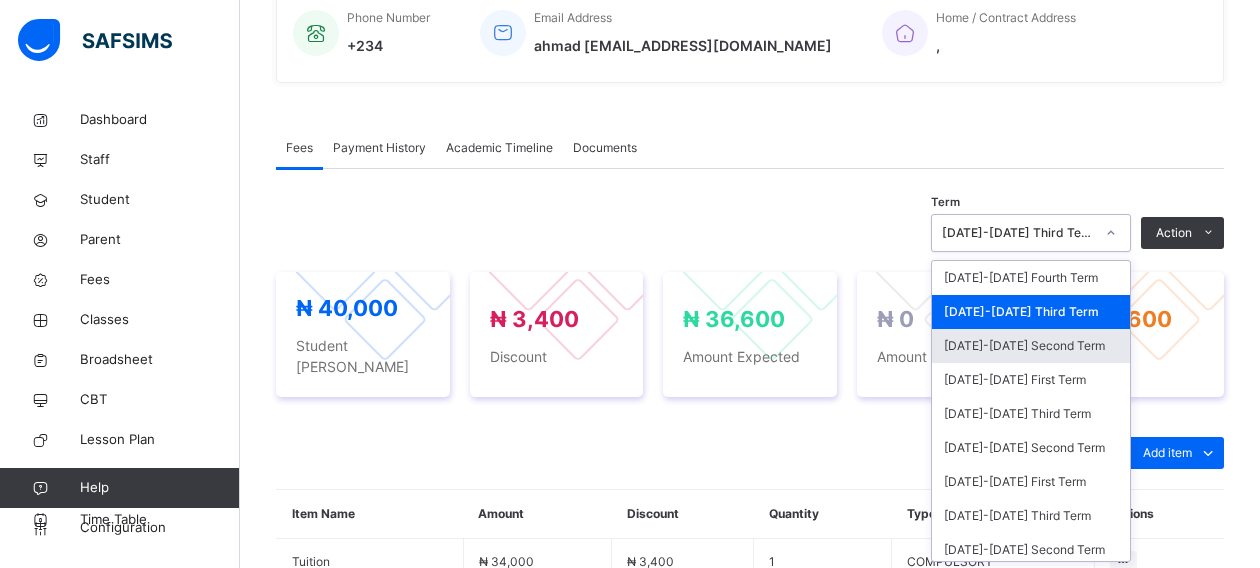 click on "[DATE]-[DATE] Second Term" at bounding box center [1031, 346] 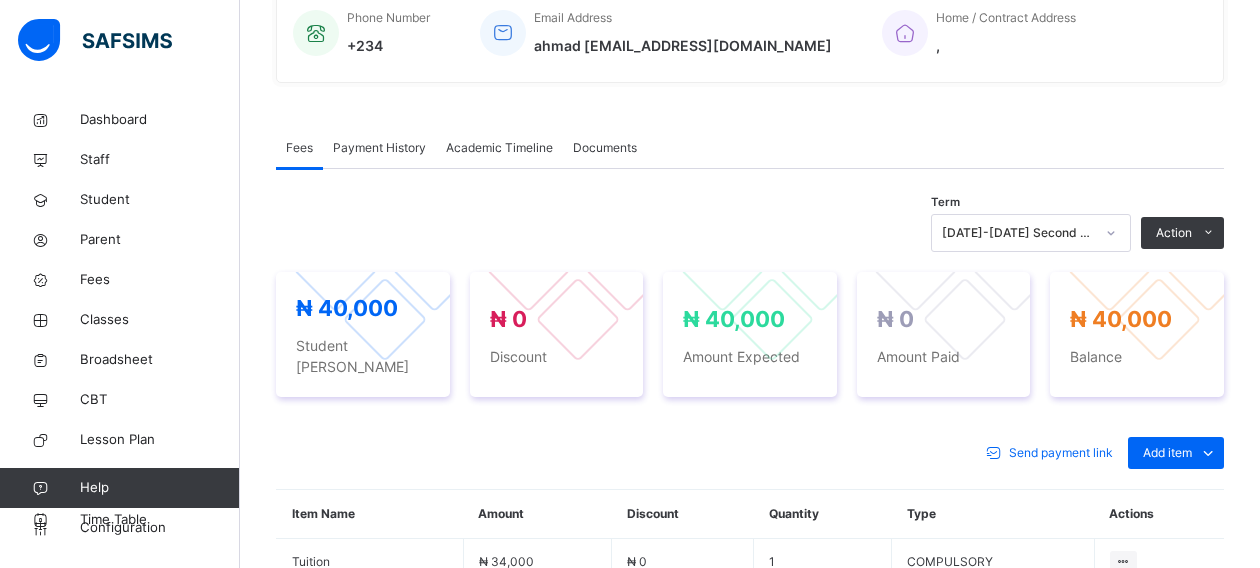 click on "Term 2024-2025 Second Term Action Receive Payment Manage Discount Send Email Reminder" at bounding box center [750, 233] 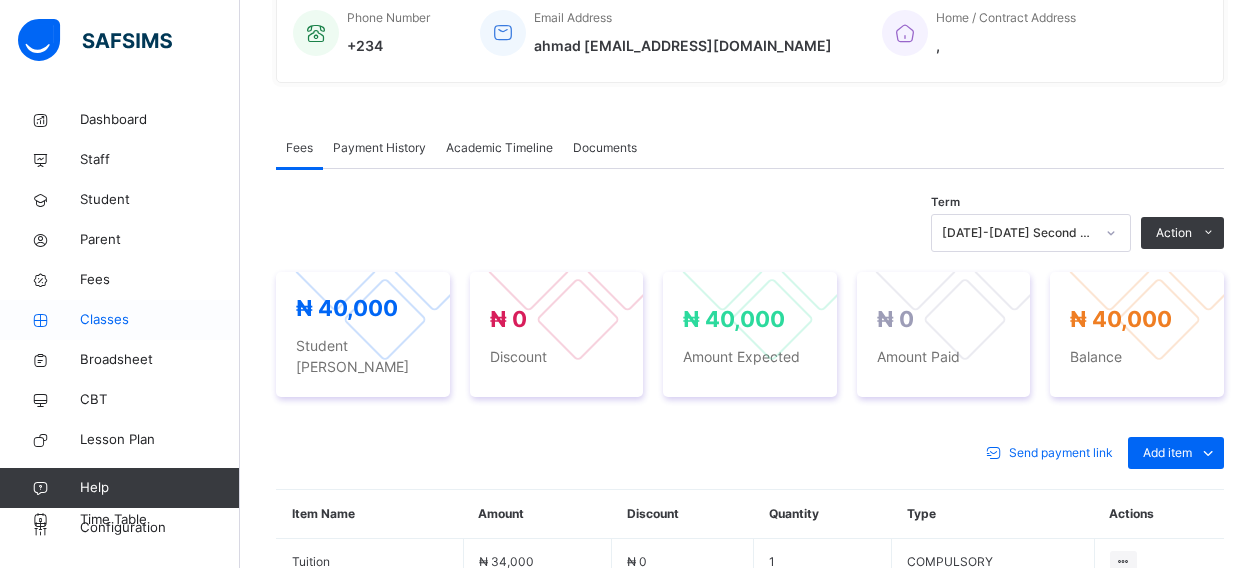 click on "Classes" at bounding box center (160, 320) 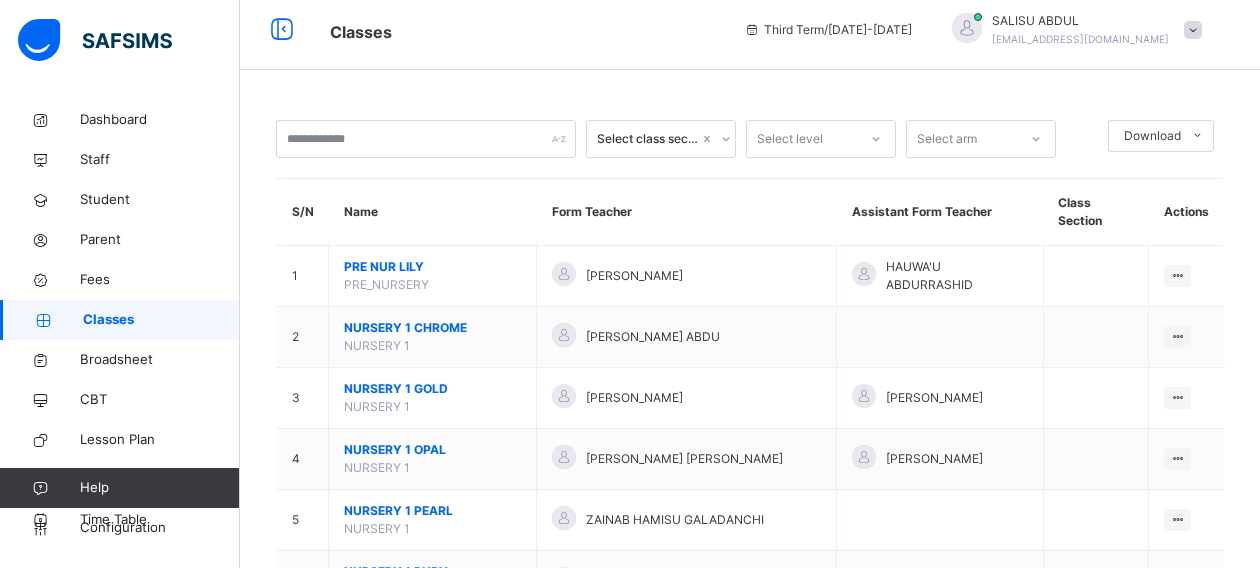 scroll, scrollTop: 528, scrollLeft: 0, axis: vertical 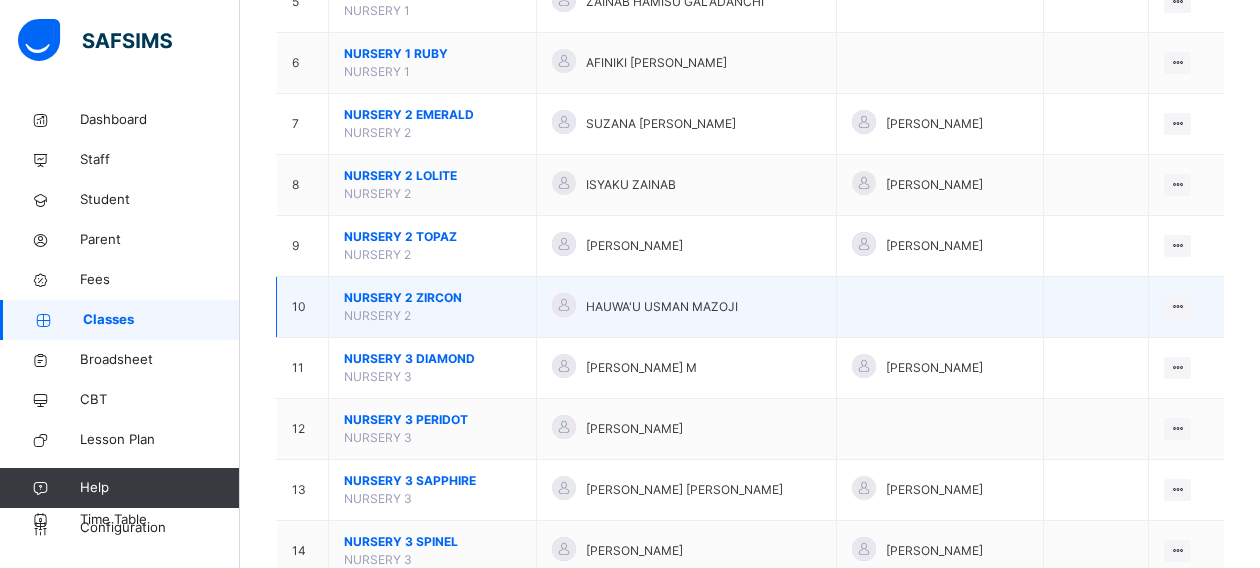 click on "NURSERY 2   ZIRCON" at bounding box center [432, 298] 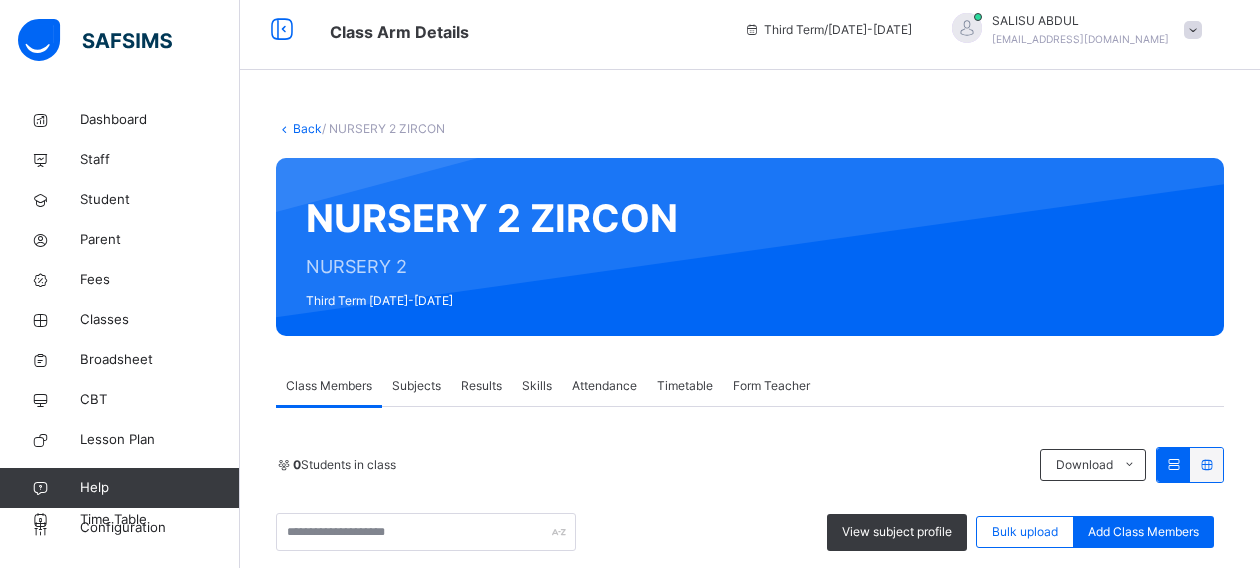 scroll, scrollTop: 528, scrollLeft: 0, axis: vertical 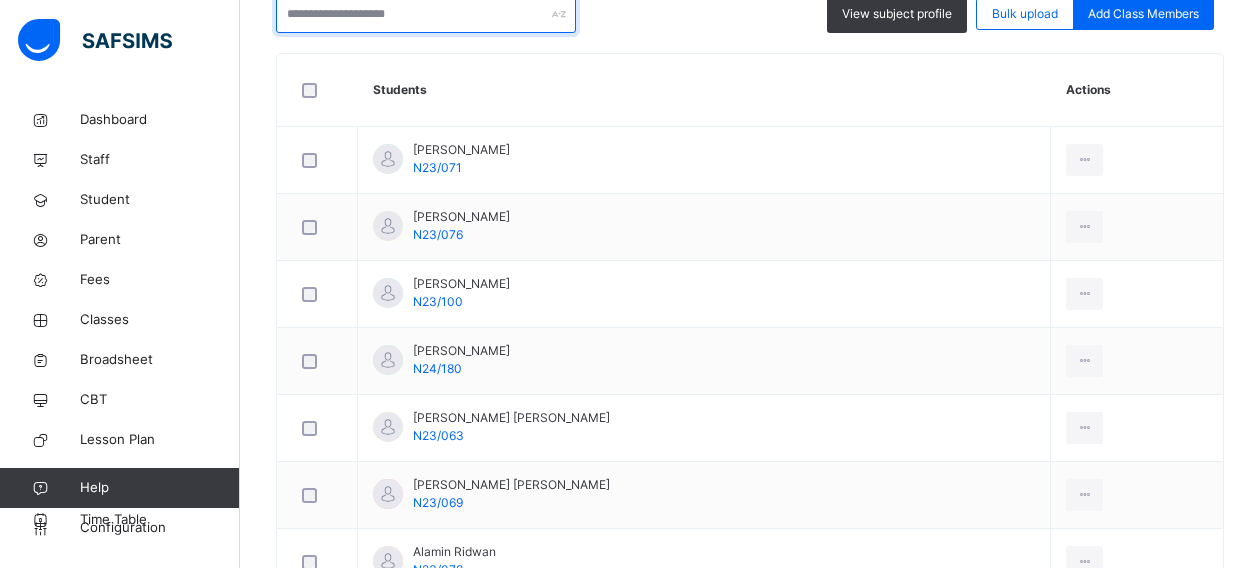 click at bounding box center [426, 14] 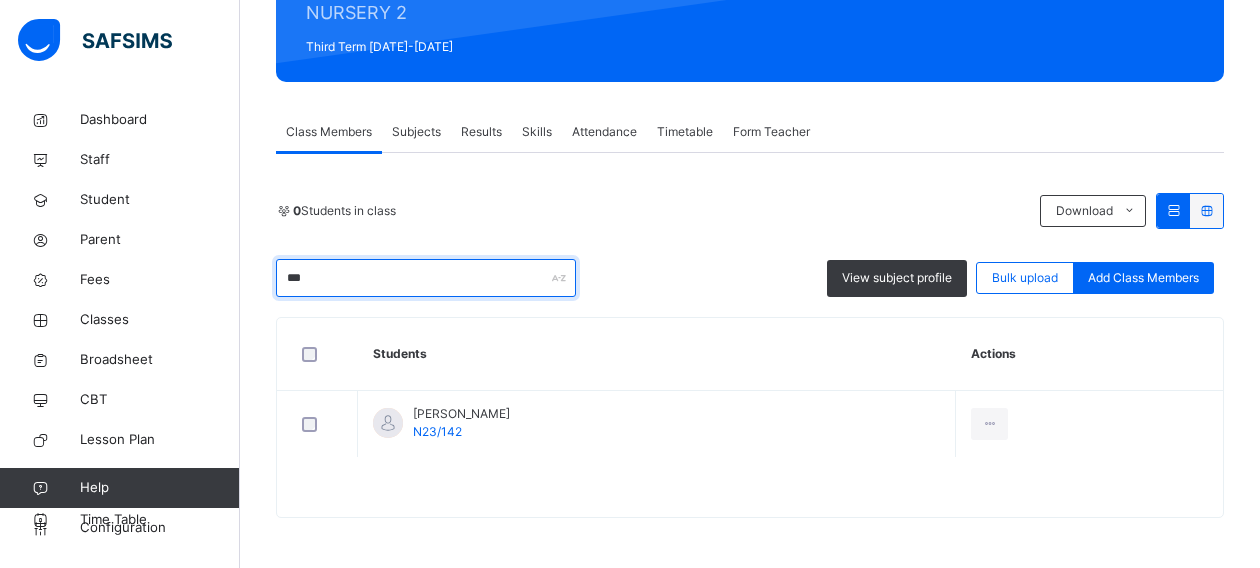 scroll, scrollTop: 262, scrollLeft: 0, axis: vertical 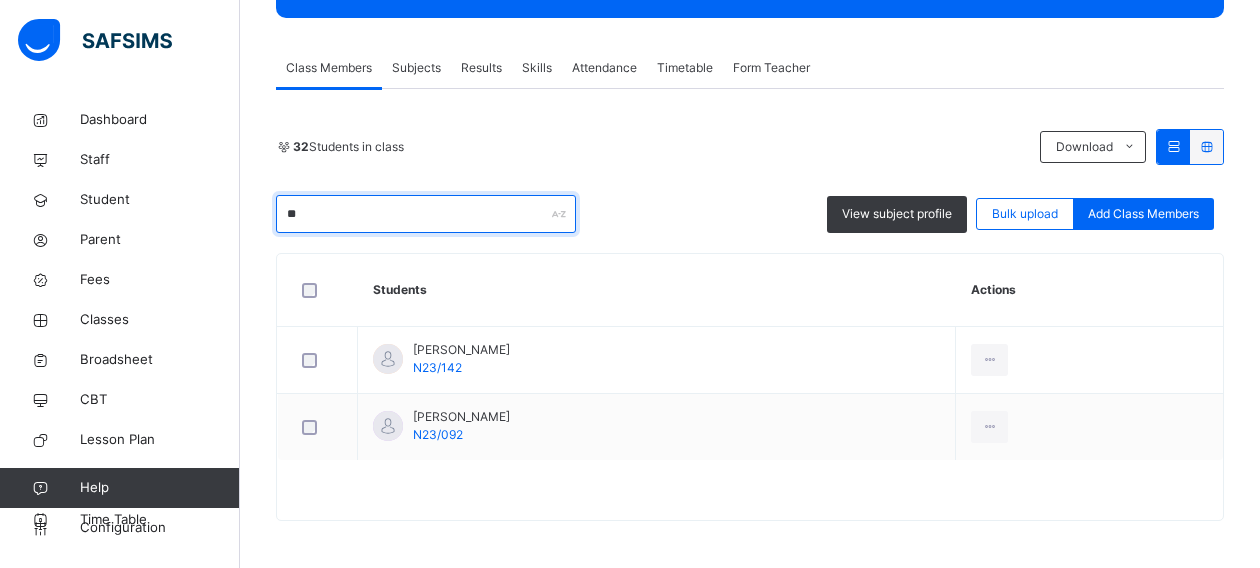 type on "*" 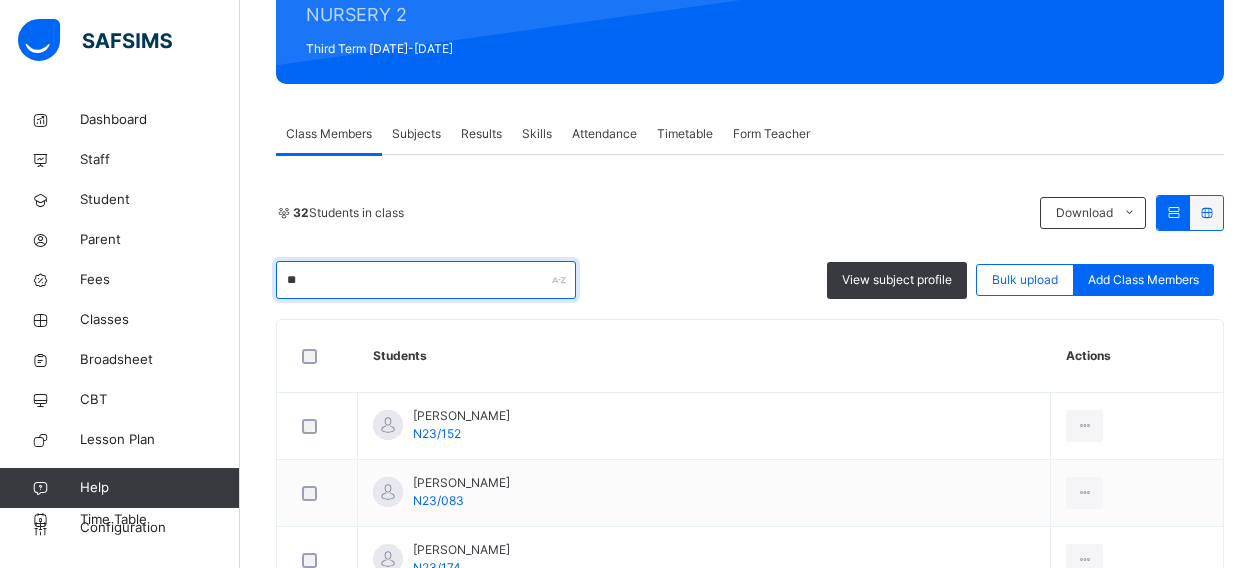 scroll, scrollTop: 528, scrollLeft: 0, axis: vertical 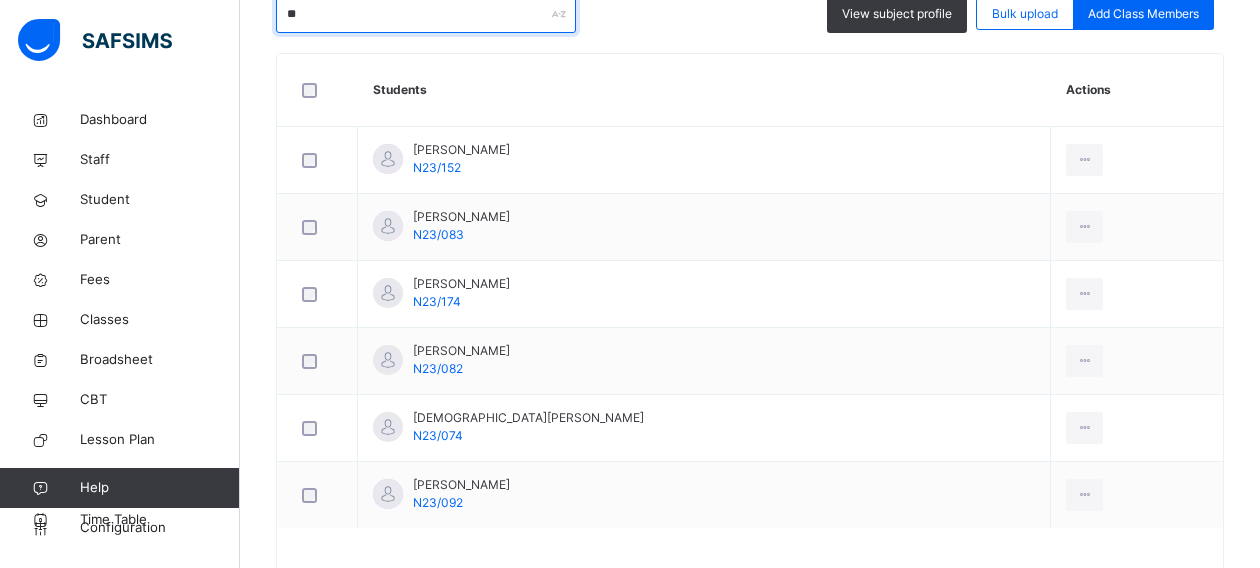 type on "*" 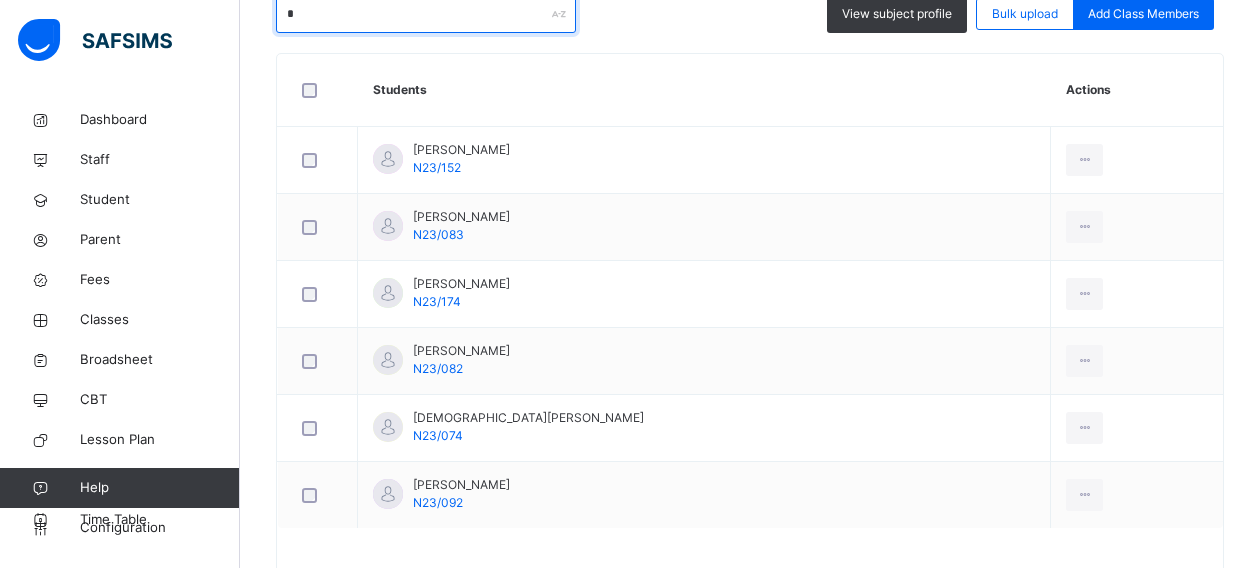 type 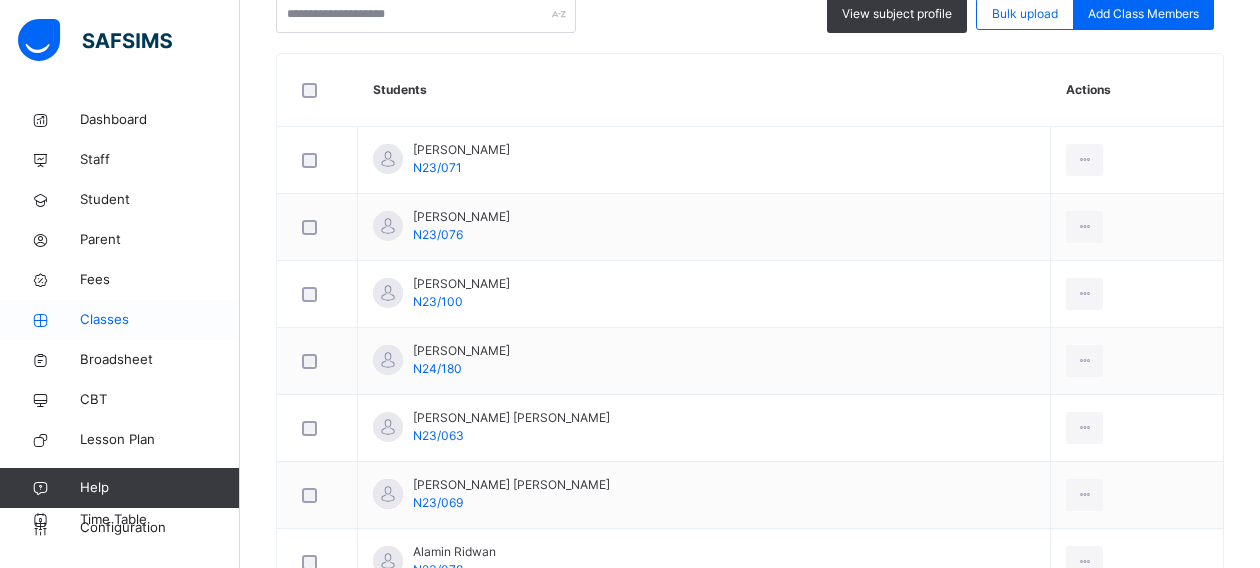 click on "Classes" at bounding box center (160, 320) 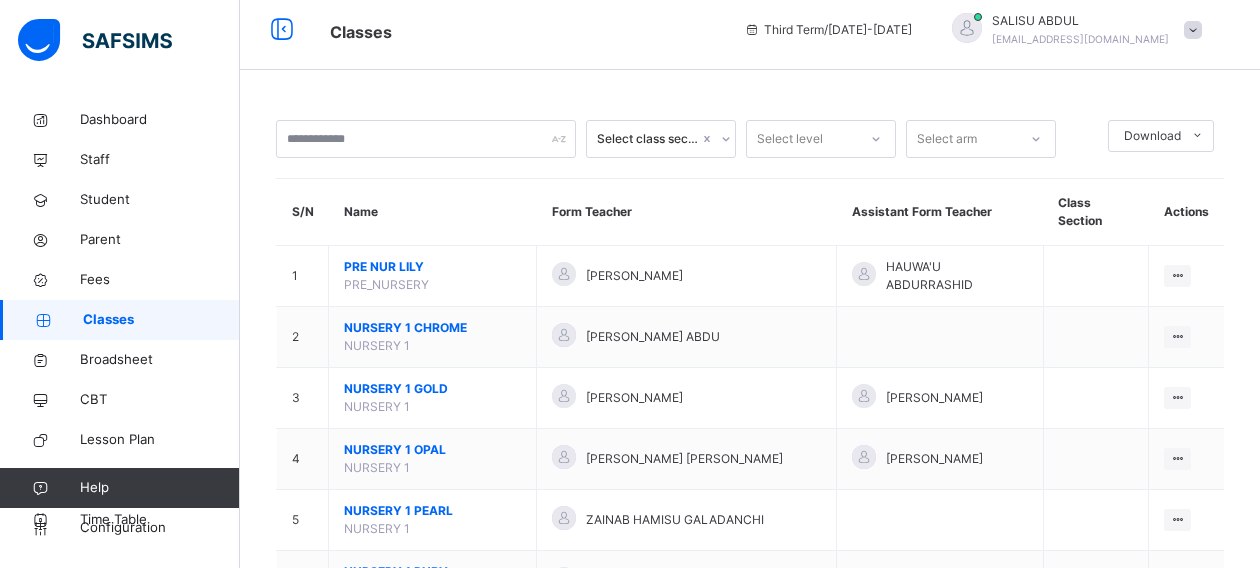 scroll, scrollTop: 528, scrollLeft: 0, axis: vertical 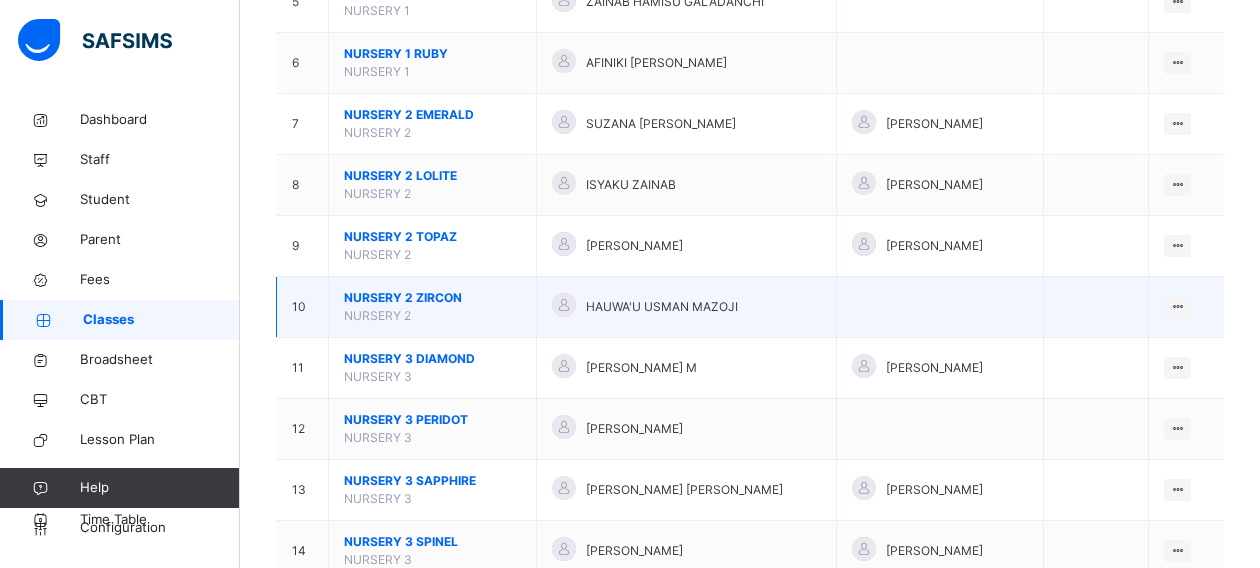 click on "NURSERY 2   ZIRCON" at bounding box center (432, 298) 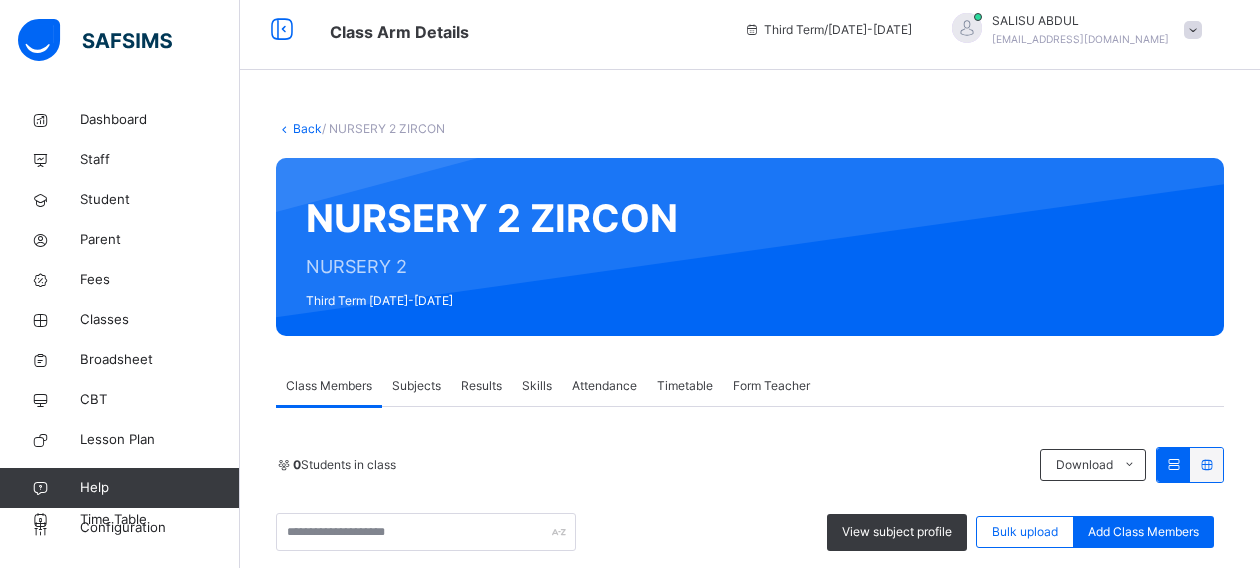 scroll, scrollTop: 528, scrollLeft: 0, axis: vertical 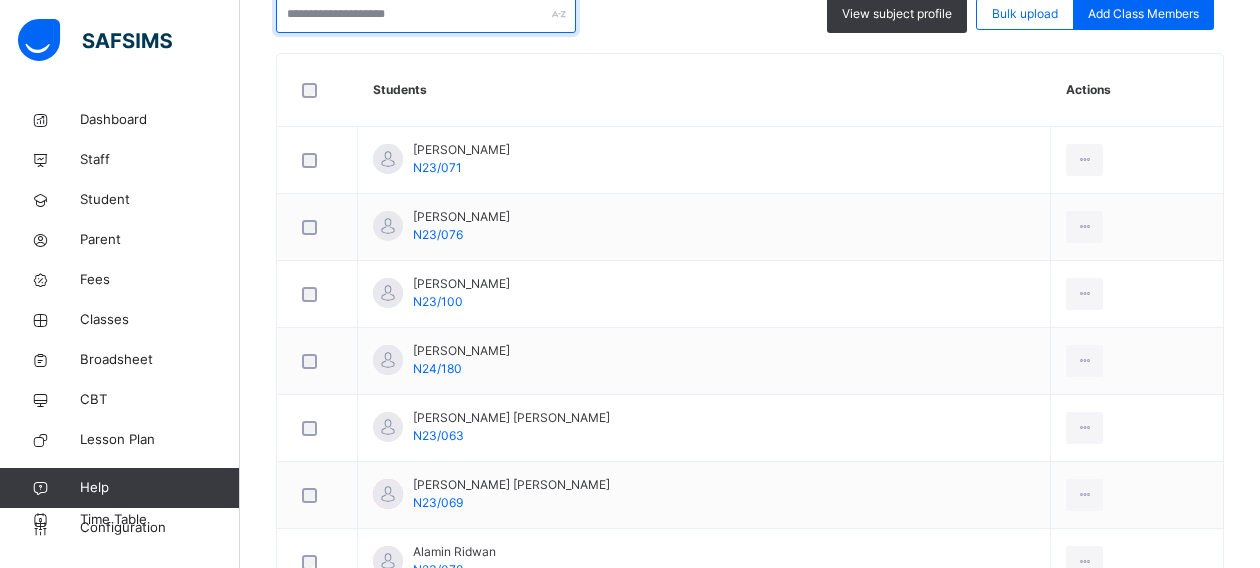 click at bounding box center [426, 14] 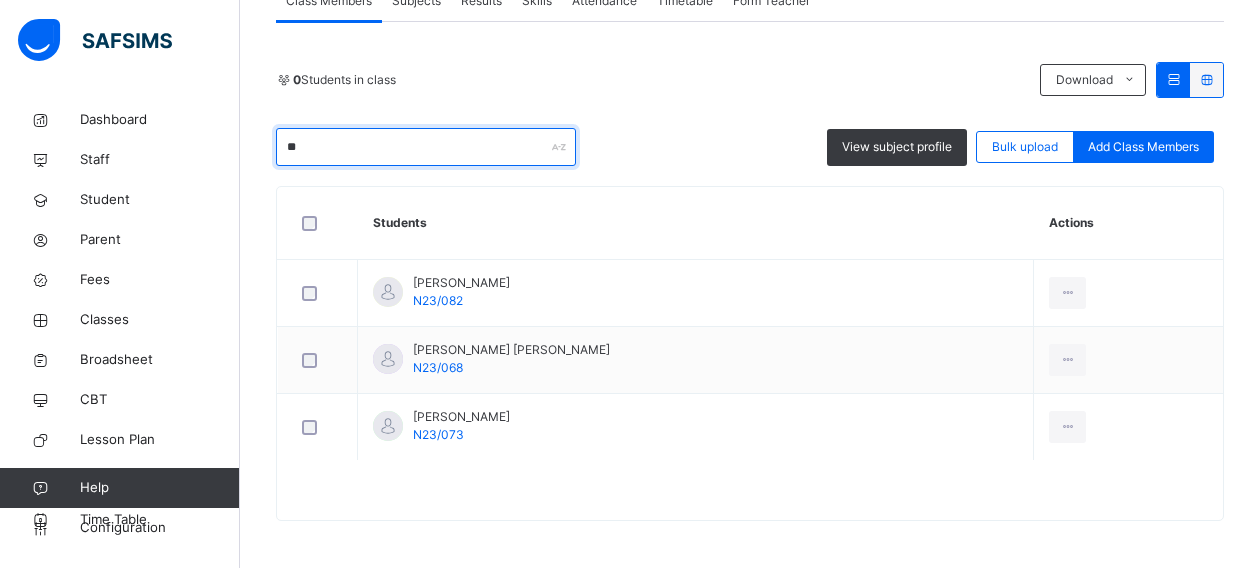 scroll, scrollTop: 262, scrollLeft: 0, axis: vertical 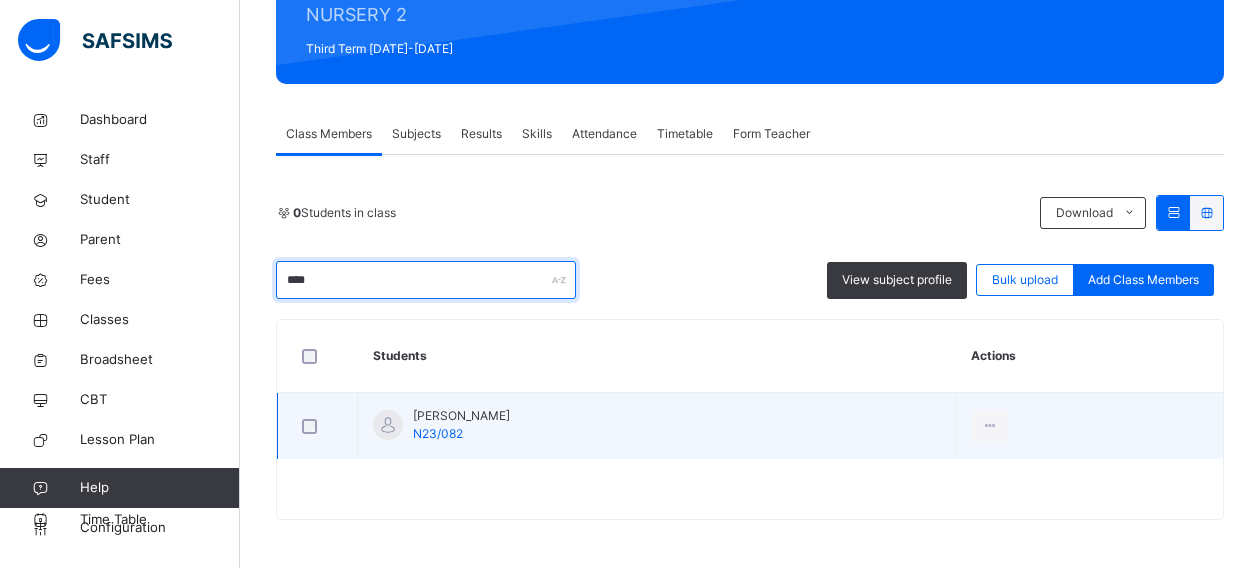 type on "****" 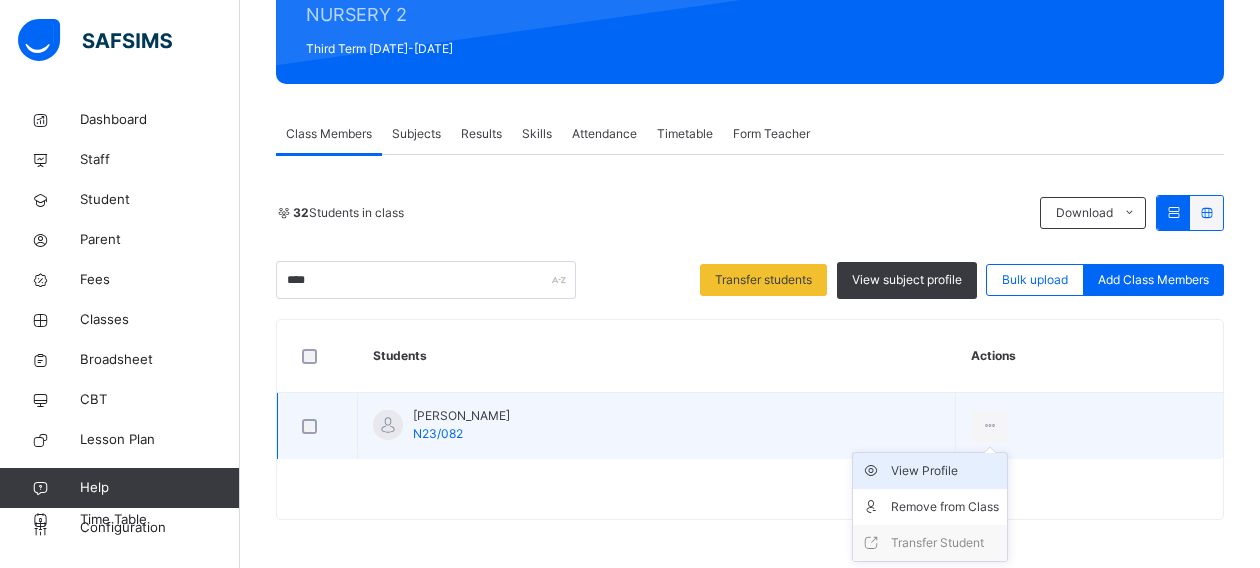 click on "View Profile" at bounding box center [945, 471] 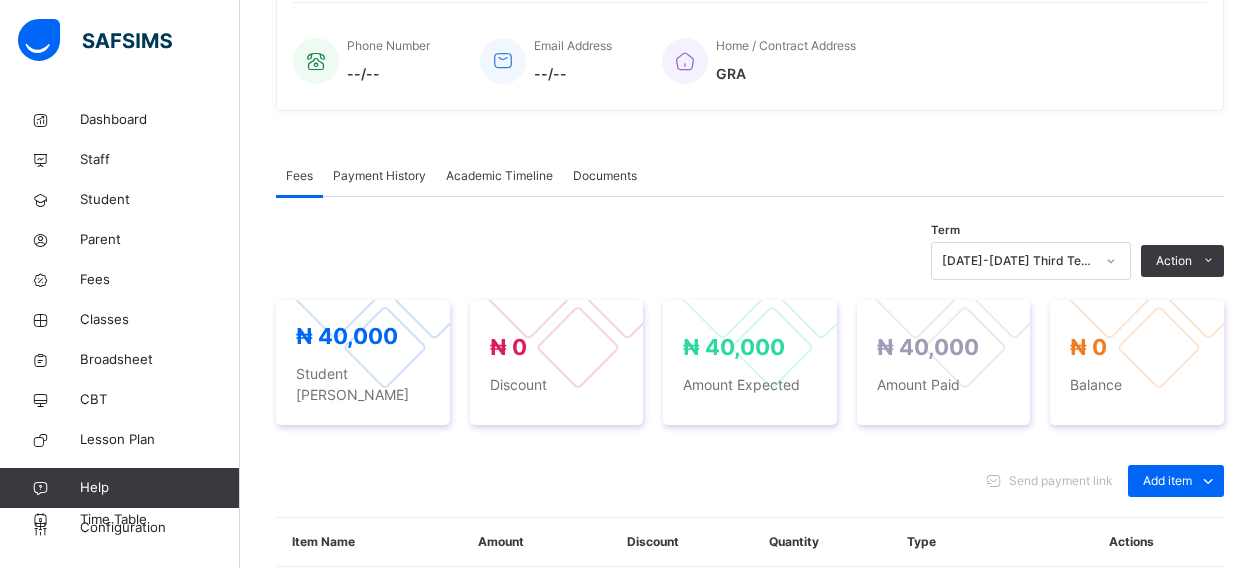 scroll, scrollTop: 502, scrollLeft: 0, axis: vertical 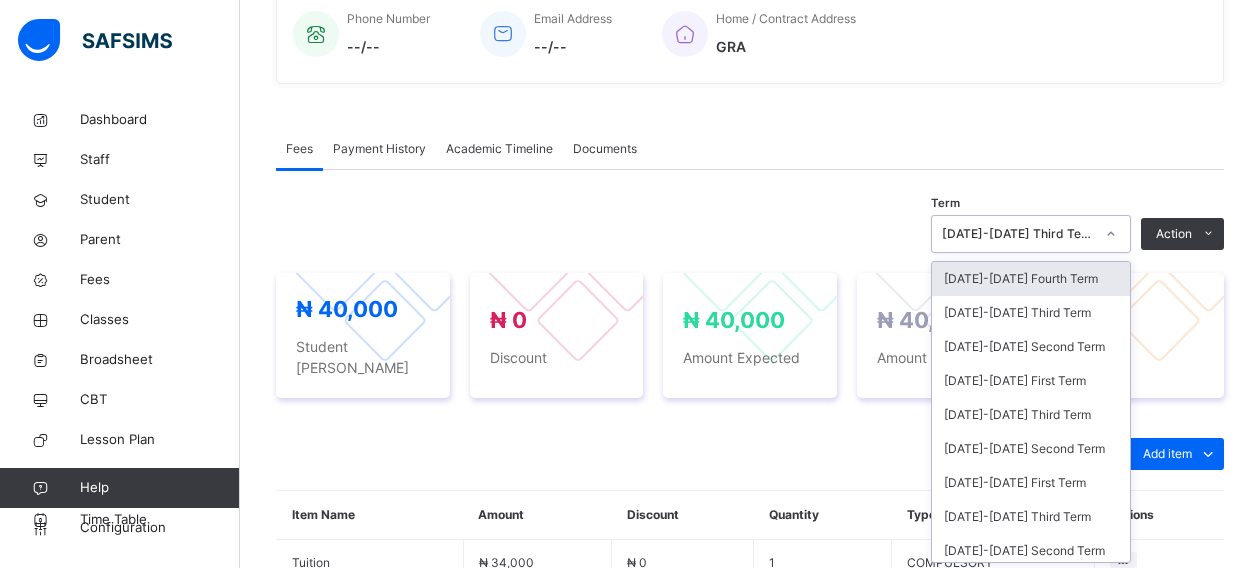 click on "Term      option 2024-2025 Fourth Term focused, 1 of 23. 23 results available. Use Up and Down to choose options, press Enter to select the currently focused option, press Escape to exit the menu, press Tab to select the option and exit the menu. 2024-2025 Third Term 2024-2025 Fourth Term 2024-2025 Third Term 2024-2025 Second Term 2024-2025 First Term 2023-2024 Third Term 2023-2024 Second Term 2023-2024 First Term 2022-2023 Third Term 2022-2023 Second Term 2022-2023 First Term 2021-2022 Third Term 2021-2022 Second Term 2021-2022 First Term 2020-2021 Second Term 2020-2021 First Term 2019-2020 Third Term 2019-2020 Second Term 2019-2020 First Term 2018-2019 Third Term 2018-2019 Second Term 2018-2019 First Term 2017-2018 Second Term 2017-2018 First Term Action Receive Payment Manage Discount Send Email Reminder   ₦ 40,000   Student Bill   ₦ 0   Discount   ₦ 40,000   Amount Expected   ₦ 40,000   Amount Paid   ₦ 0   Balance   Send payment link Add item Optional items Special bill Item Name Amount Type" at bounding box center [750, 494] 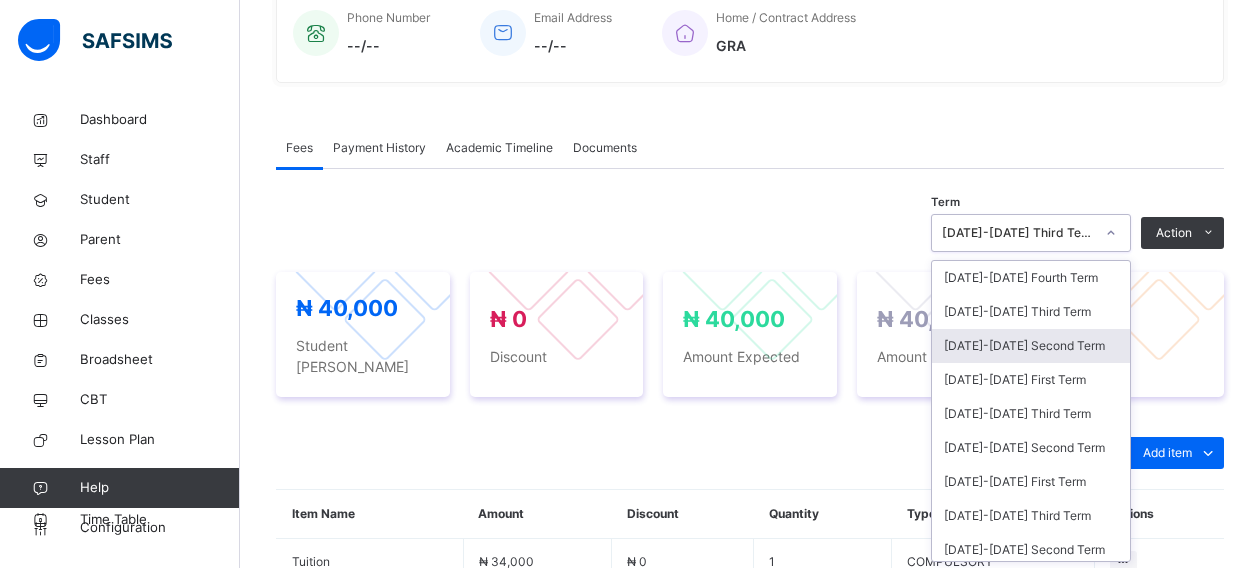 click on "[DATE]-[DATE] Second Term" at bounding box center [1031, 346] 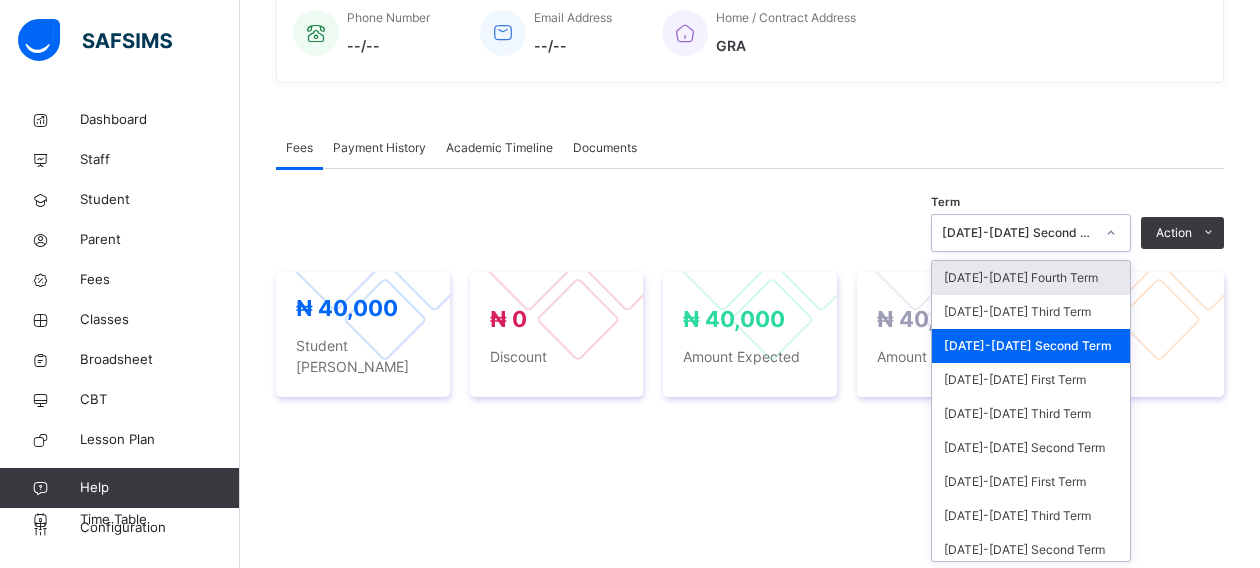 click 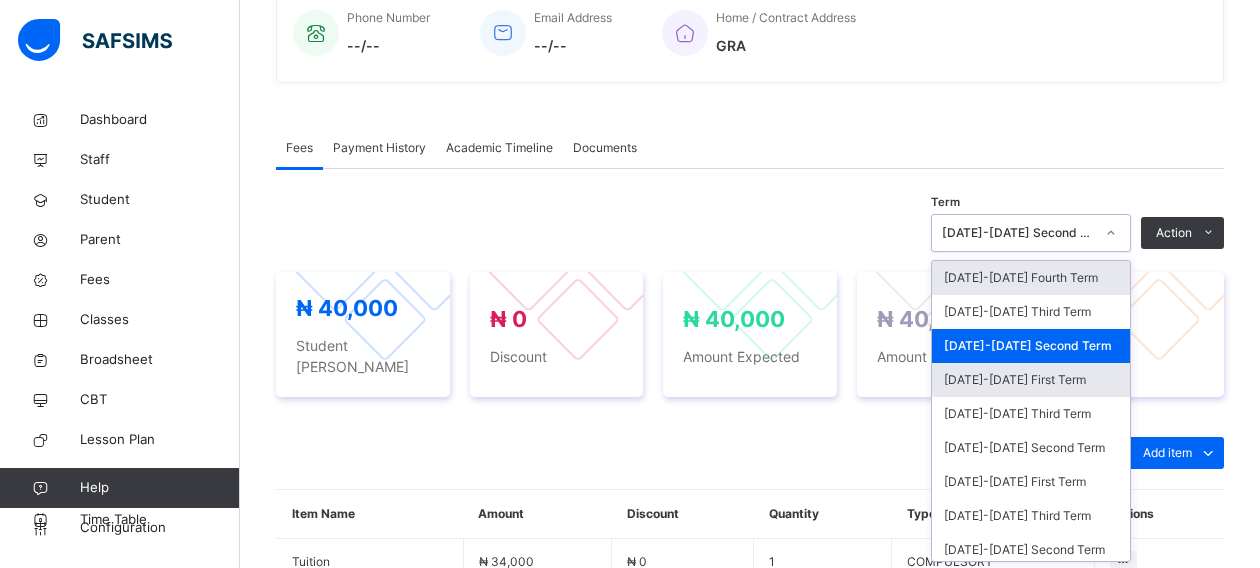 click on "[DATE]-[DATE] First Term" at bounding box center (1031, 380) 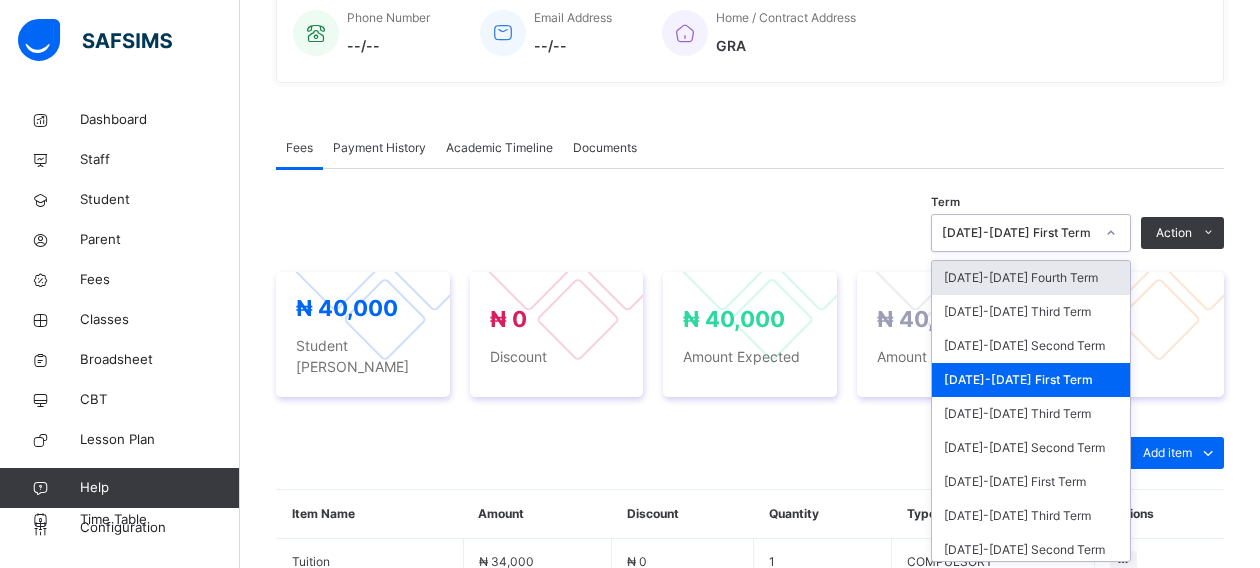 click 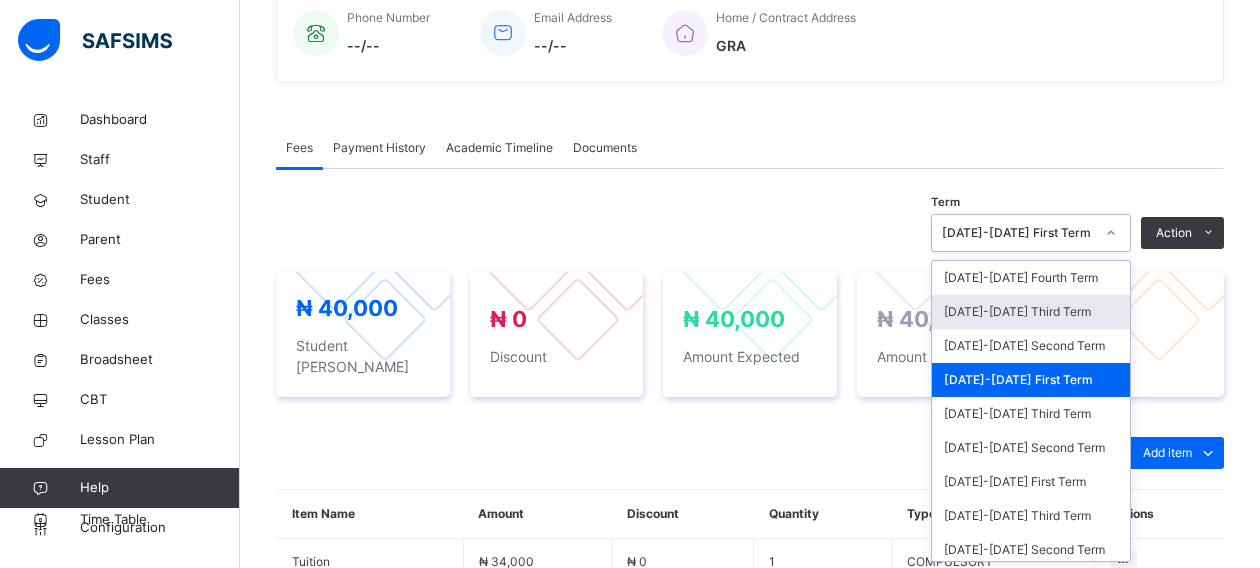 click on "[DATE]-[DATE] Third Term" at bounding box center (1031, 312) 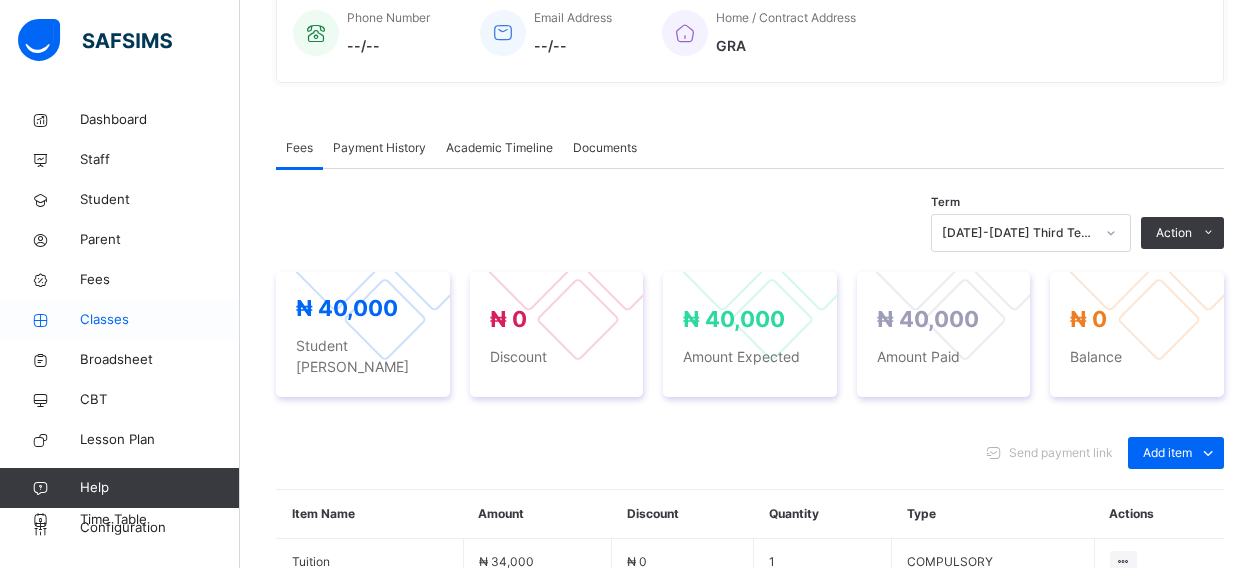 click on "Classes" at bounding box center (160, 320) 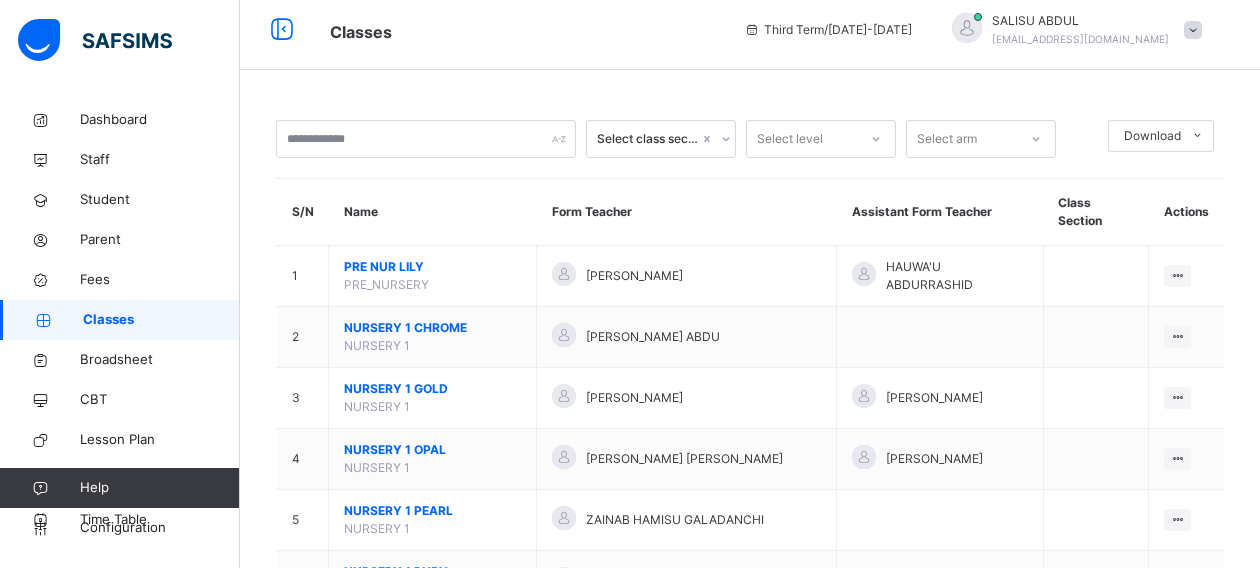 scroll, scrollTop: 528, scrollLeft: 0, axis: vertical 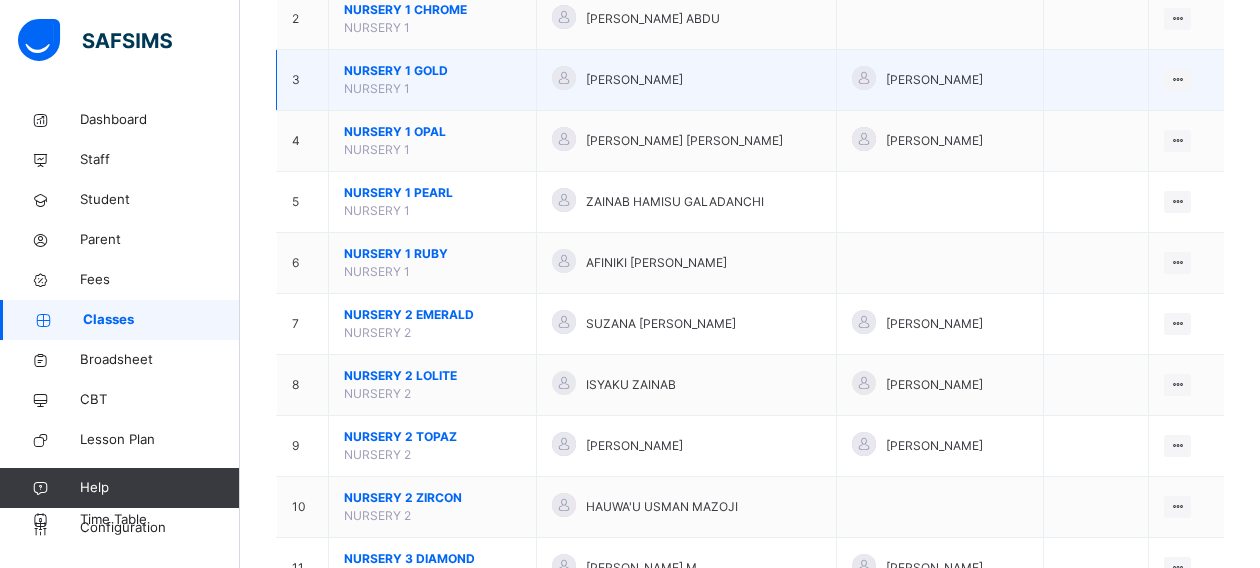 click on "NURSERY 1   GOLD" at bounding box center (432, 71) 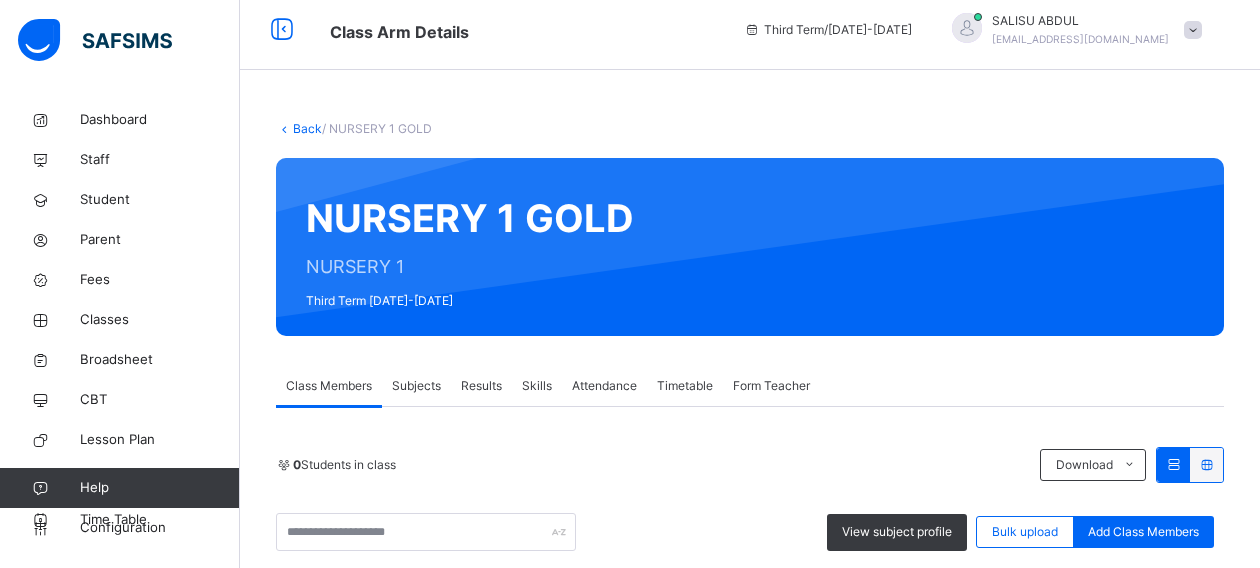 scroll, scrollTop: 328, scrollLeft: 0, axis: vertical 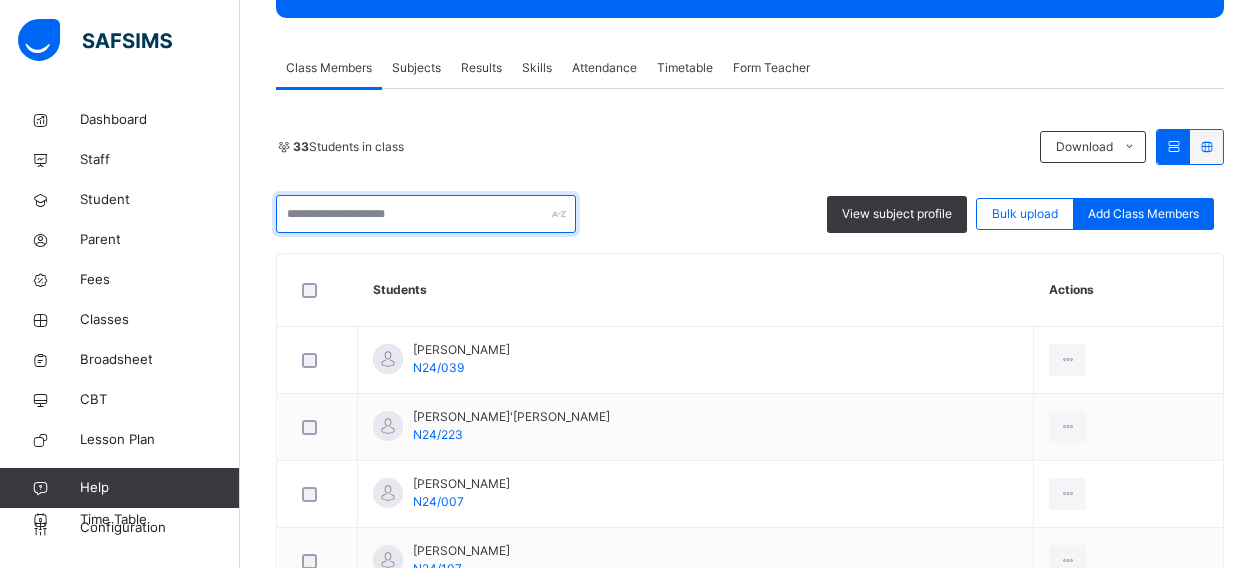 click at bounding box center (426, 214) 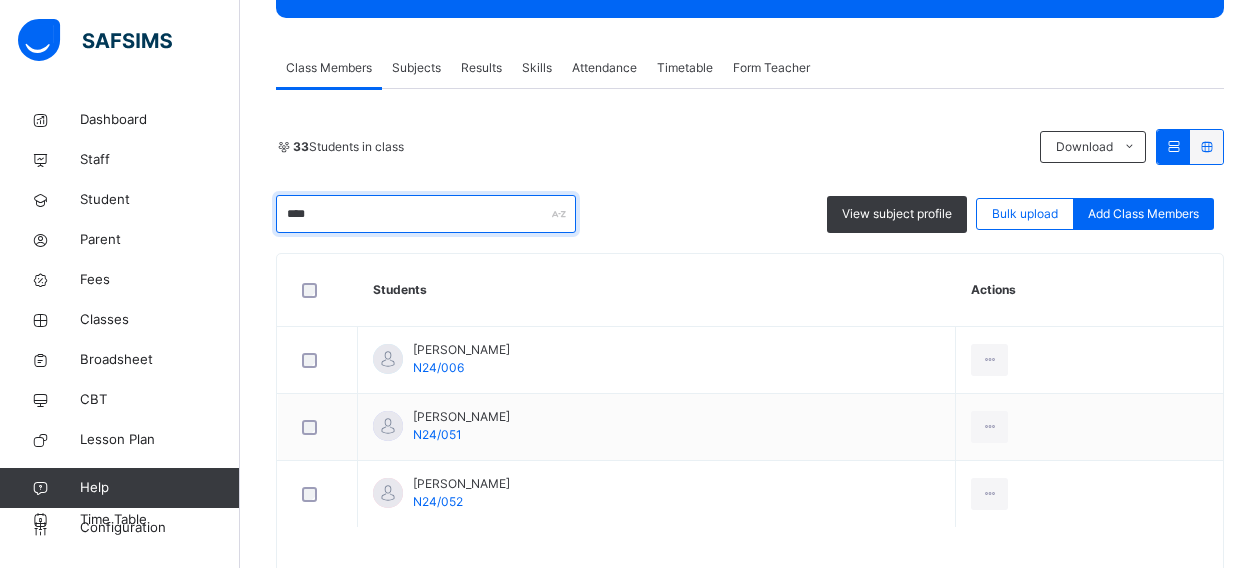 scroll, scrollTop: 262, scrollLeft: 0, axis: vertical 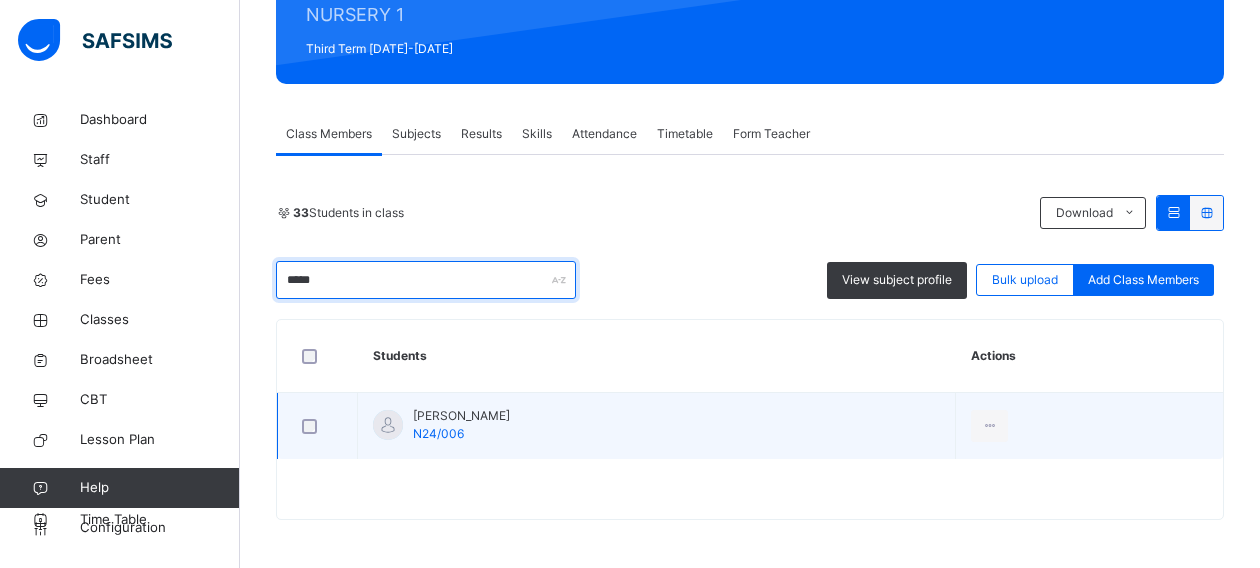 type on "*****" 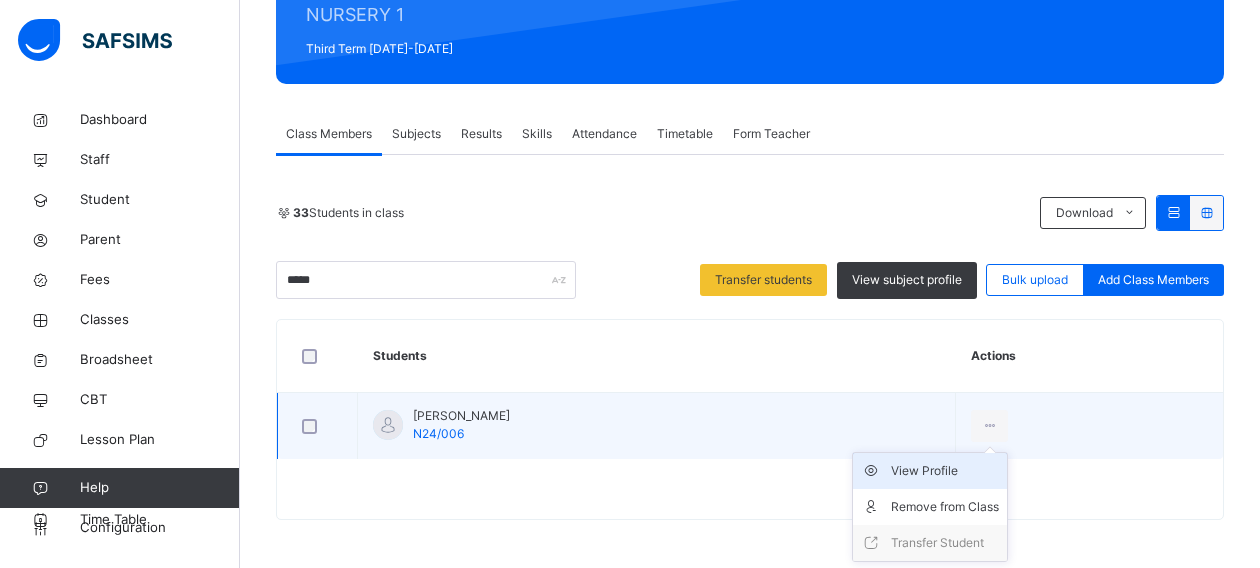 click on "View Profile" at bounding box center [945, 471] 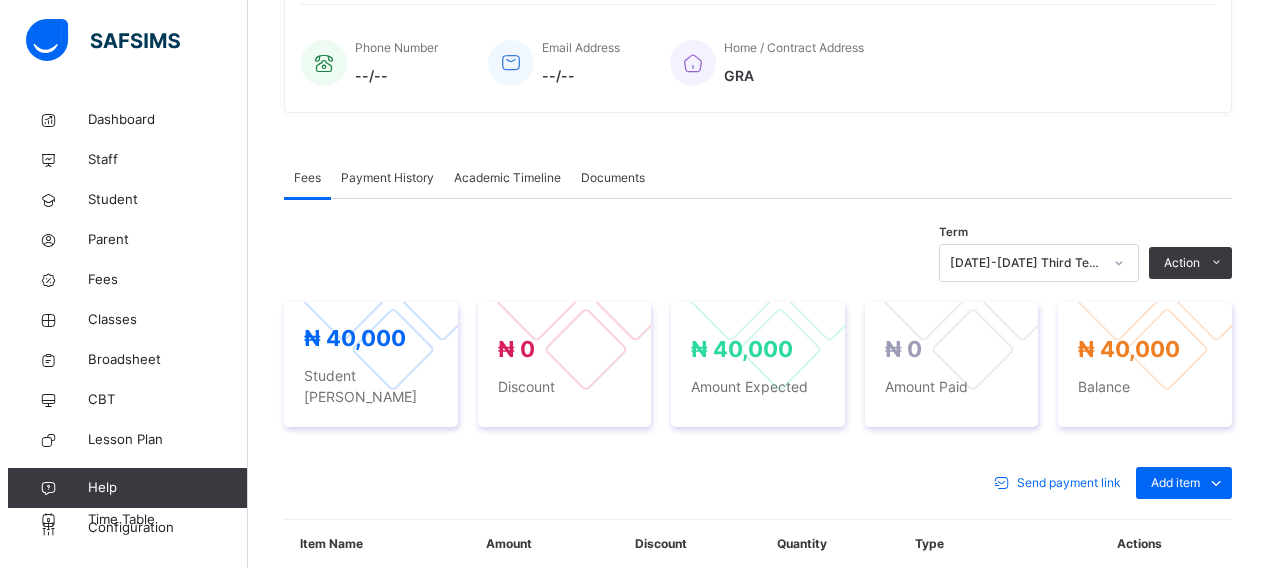 scroll, scrollTop: 502, scrollLeft: 0, axis: vertical 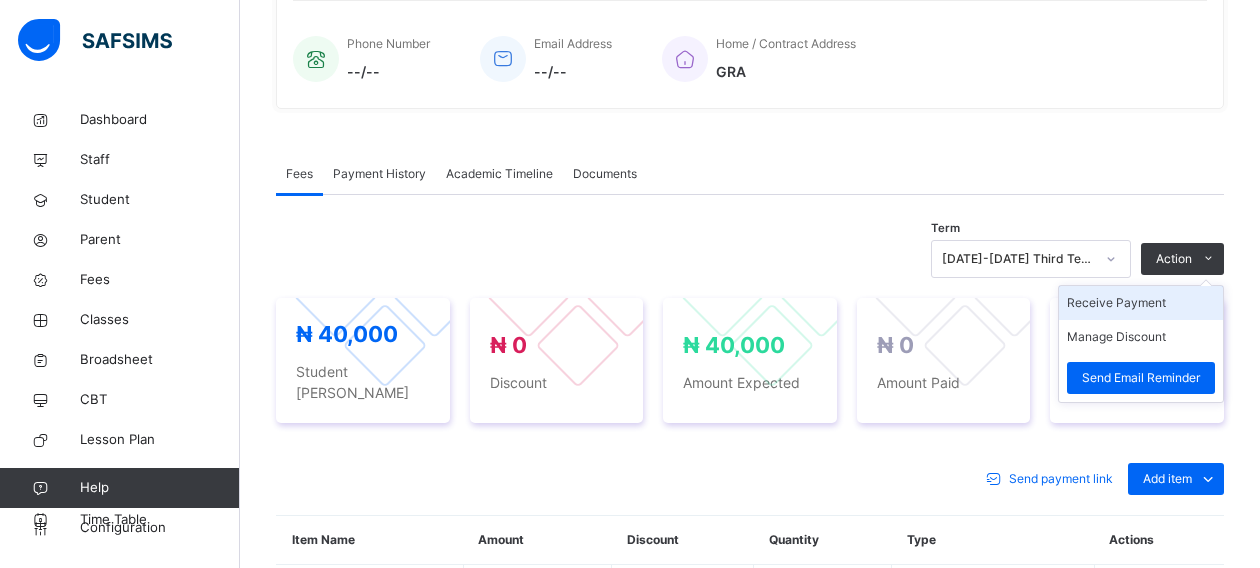 click on "Receive Payment" at bounding box center [1141, 303] 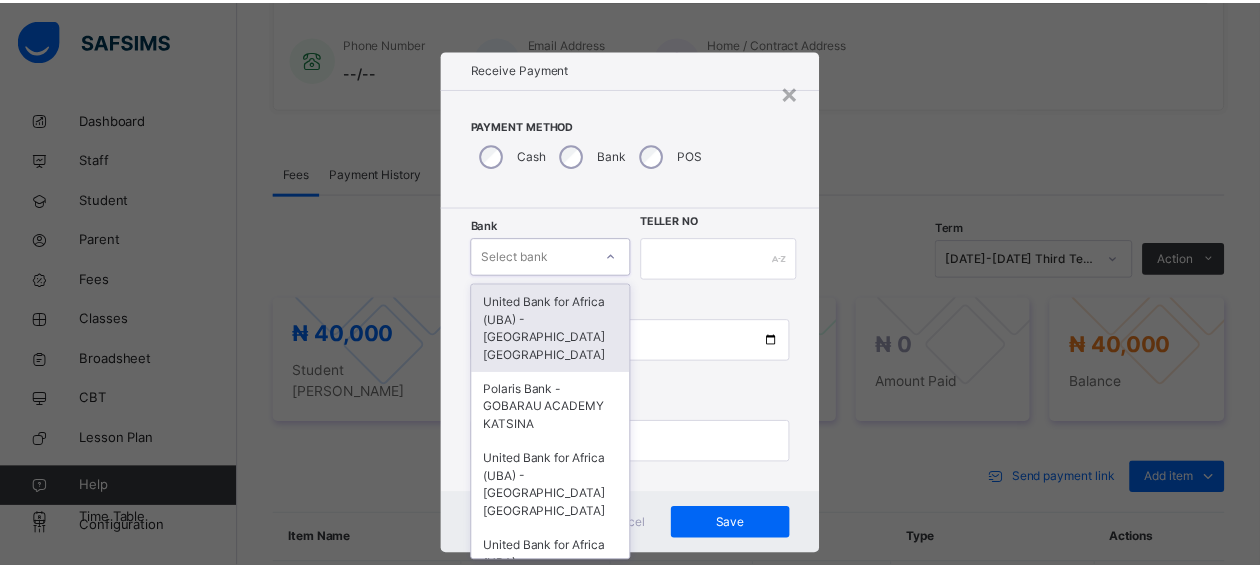 scroll, scrollTop: 24, scrollLeft: 0, axis: vertical 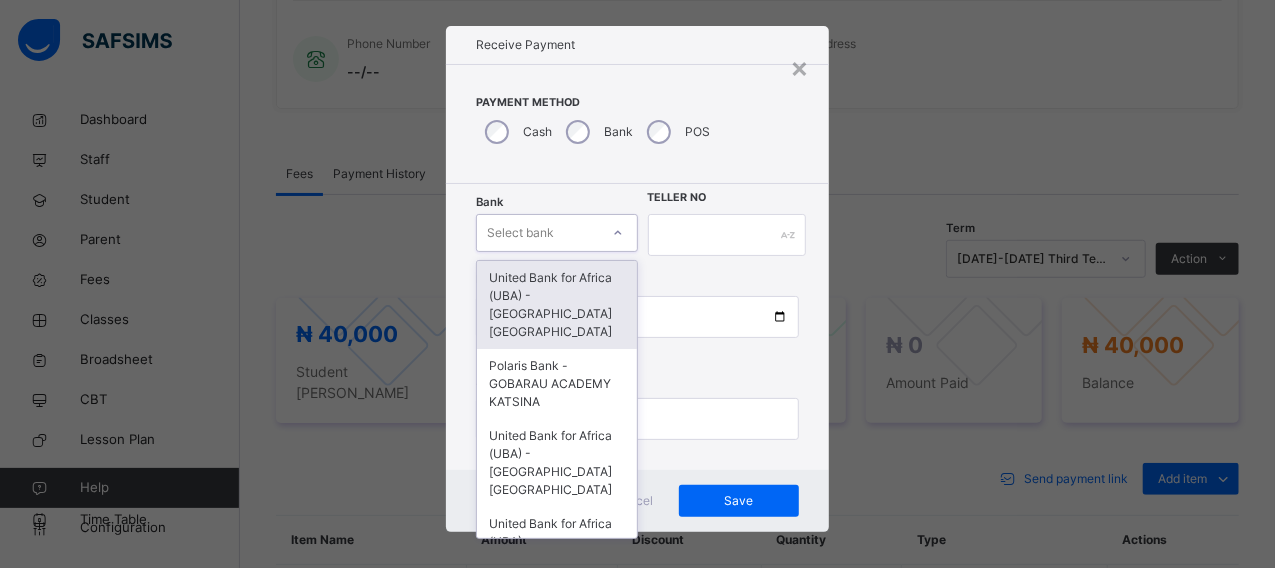 click on "Bank      option United Bank for Africa ([GEOGRAPHIC_DATA]) - Gobarau Academy Katsina focused, 1 of 16. 16 results available. Use Up and Down to choose options, press Enter to select the currently focused option, press Escape to exit the menu, press Tab to select the option and exit the menu. Select bank United Bank for Africa ([GEOGRAPHIC_DATA]) - [GEOGRAPHIC_DATA] [GEOGRAPHIC_DATA] Polaris Bank - GOBARAU ACADEMY KATSINA United Bank for Africa ([GEOGRAPHIC_DATA]) - [GEOGRAPHIC_DATA] [GEOGRAPHIC_DATA] United Bank for Africa ([GEOGRAPHIC_DATA]) - [GEOGRAPHIC_DATA] [GEOGRAPHIC_DATA] for Africa ([GEOGRAPHIC_DATA]) - [GEOGRAPHIC_DATA] [GEOGRAPHIC_DATA] [GEOGRAPHIC_DATA] - [GEOGRAPHIC_DATA] [GEOGRAPHIC_DATA] [GEOGRAPHIC_DATA] - [GEOGRAPHIC_DATA] [GEOGRAPHIC_DATA] [GEOGRAPHIC_DATA] - [GEOGRAPHIC_DATA] [GEOGRAPHIC_DATA] - [GEOGRAPHIC_DATA] [GEOGRAPHIC_DATA] - [GEOGRAPHIC_DATA] [GEOGRAPHIC_DATA] - [GEOGRAPHIC_DATA] [GEOGRAPHIC_DATA] - [GEOGRAPHIC_DATA] [GEOGRAPHIC_DATA] - [GEOGRAPHIC_DATA] [GEOGRAPHIC_DATA] - [GEOGRAPHIC_DATA] [GEOGRAPHIC_DATA] - [GEOGRAPHIC_DATA] [GEOGRAPHIC_DATA] - [GEOGRAPHIC_DATA] [GEOGRAPHIC_DATA] Teller No Payment Date Amount to pay" at bounding box center [637, 327] 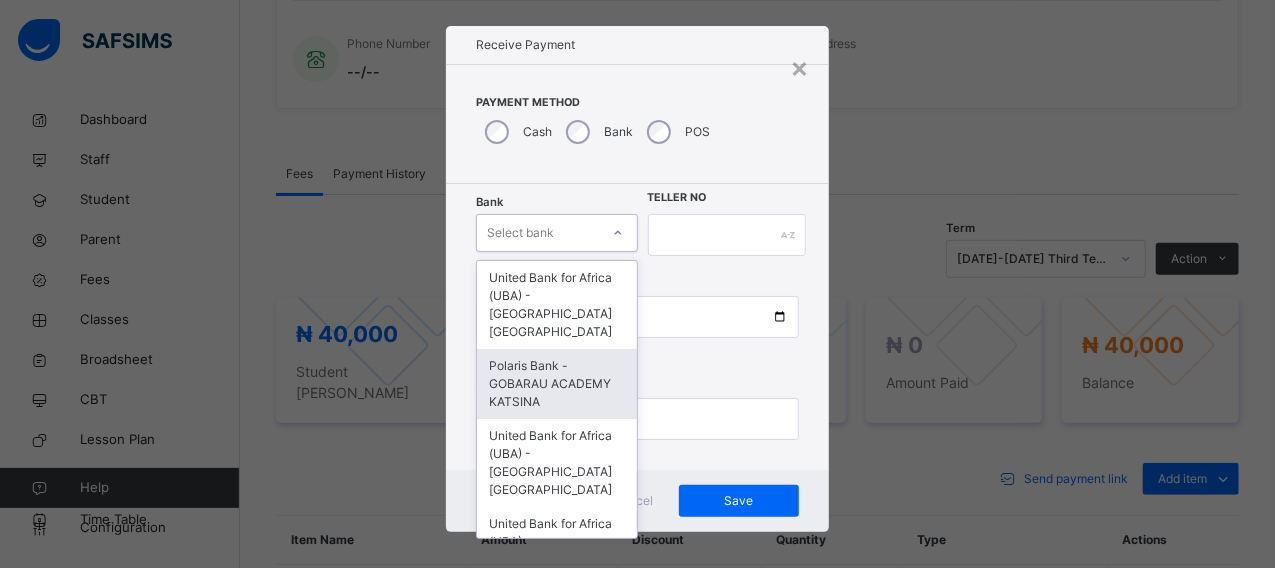 click on "Polaris Bank - GOBARAU ACADEMY KATSINA" at bounding box center [556, 384] 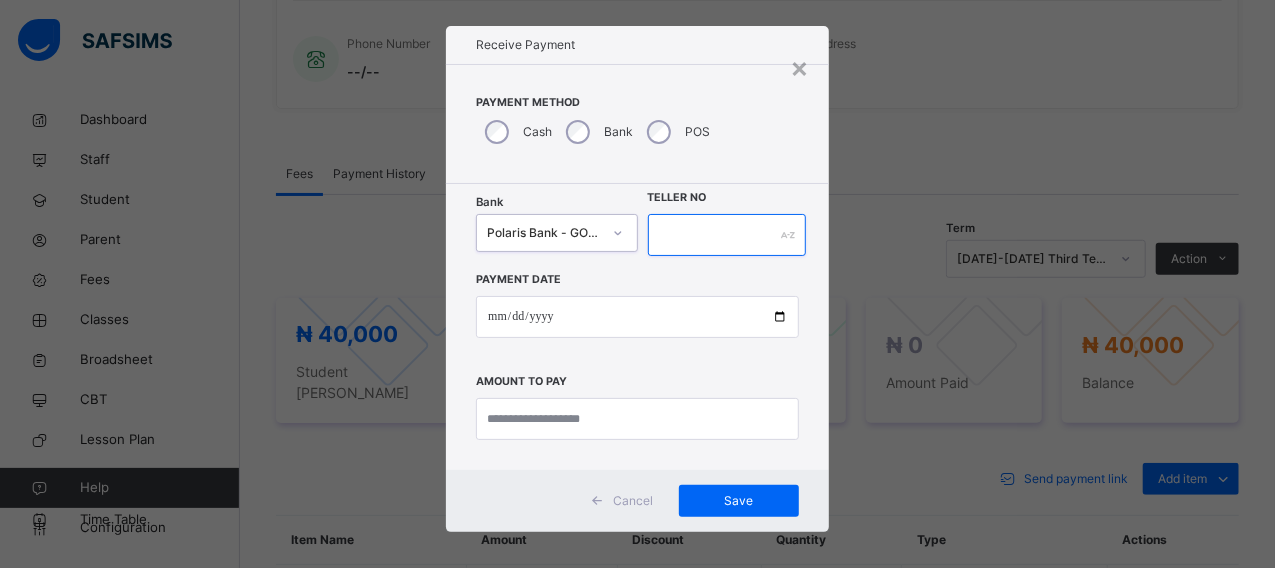 click at bounding box center (727, 235) 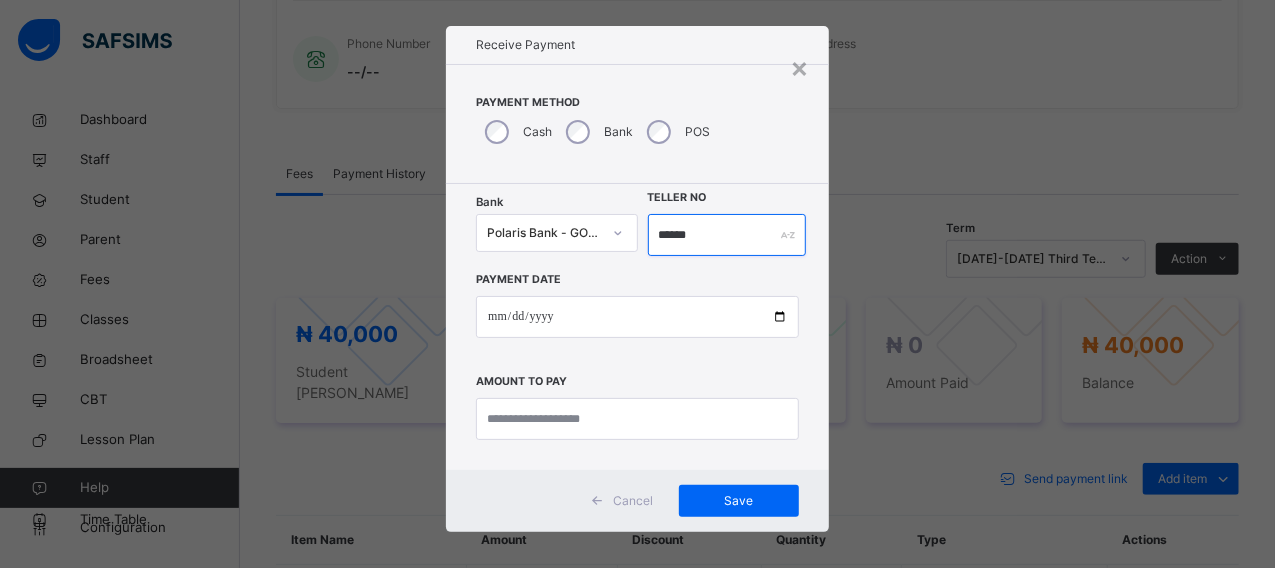 type on "******" 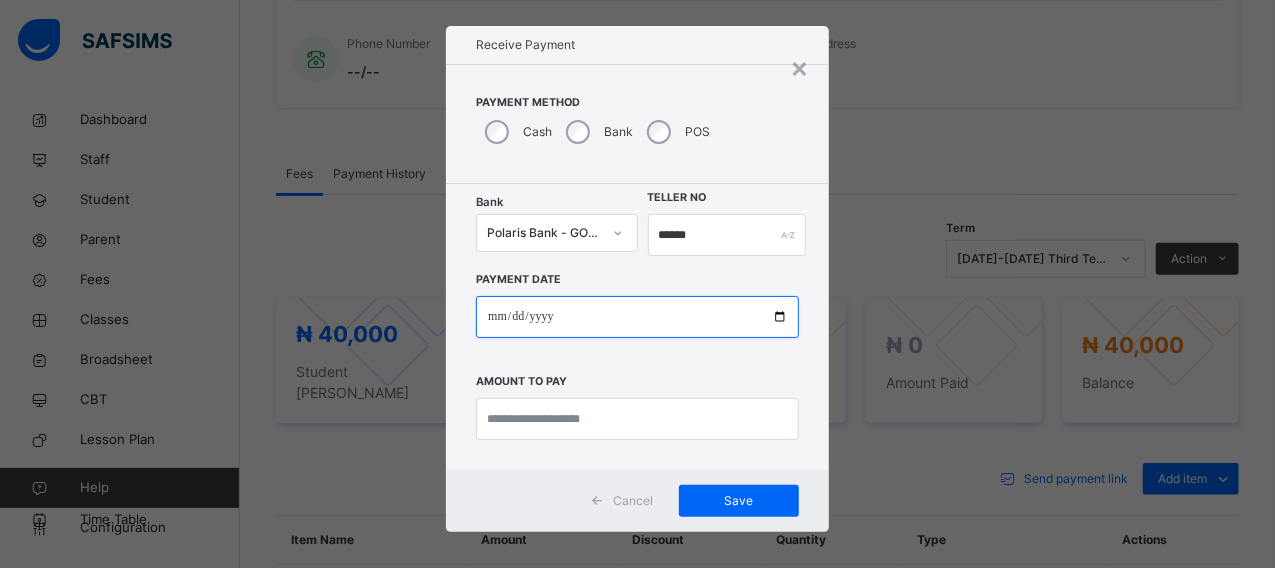click at bounding box center [637, 317] 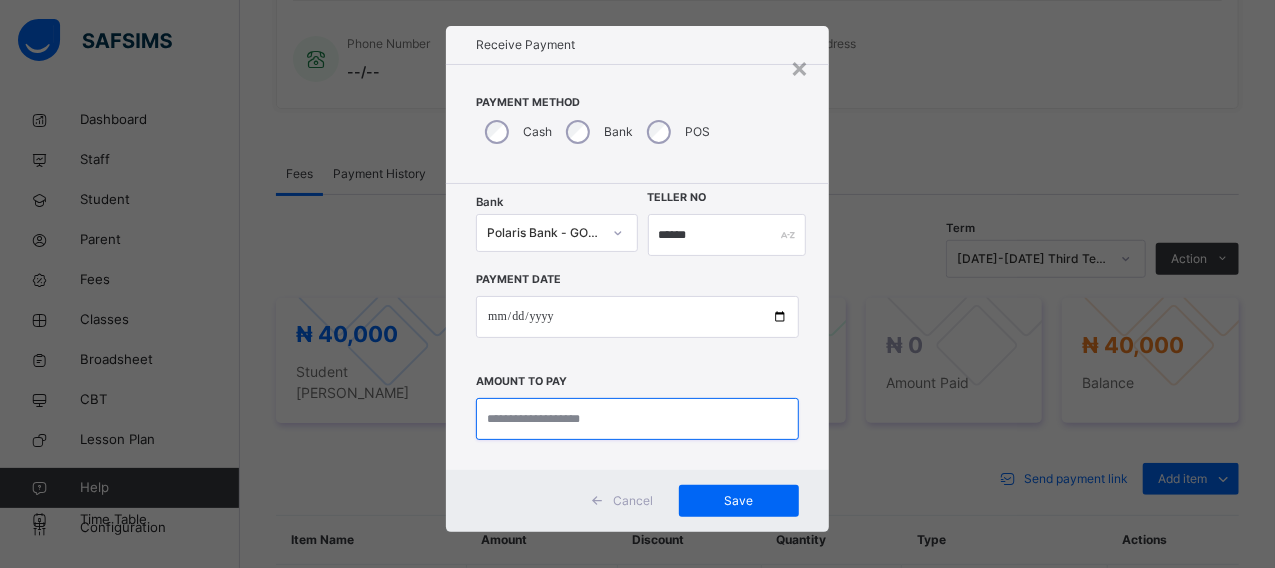 click at bounding box center [637, 419] 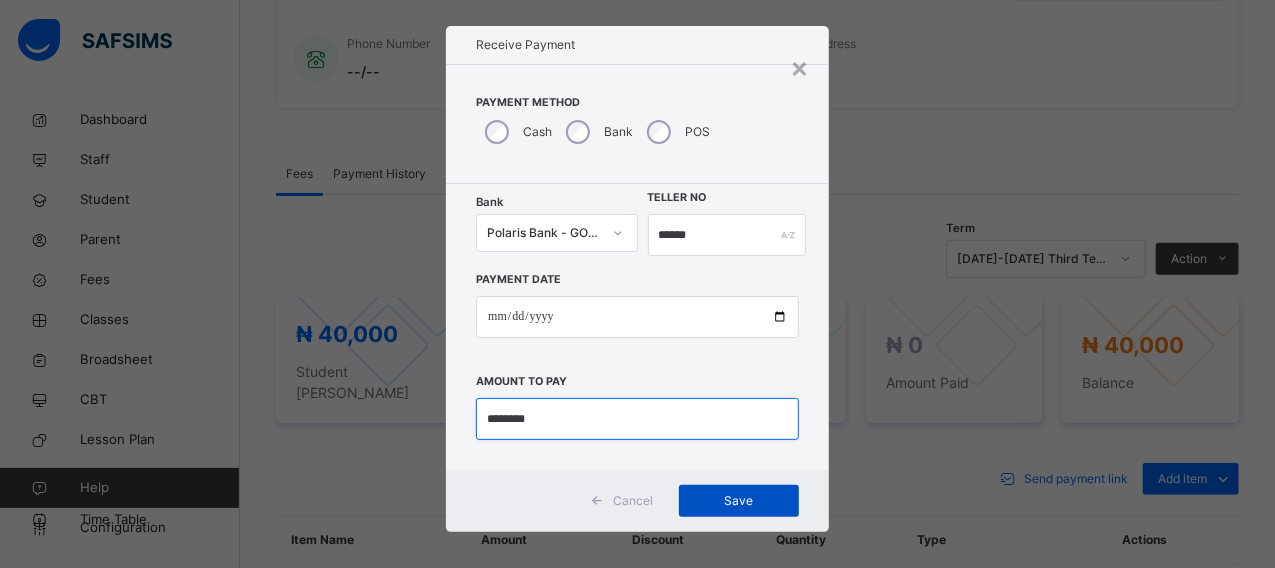 type on "********" 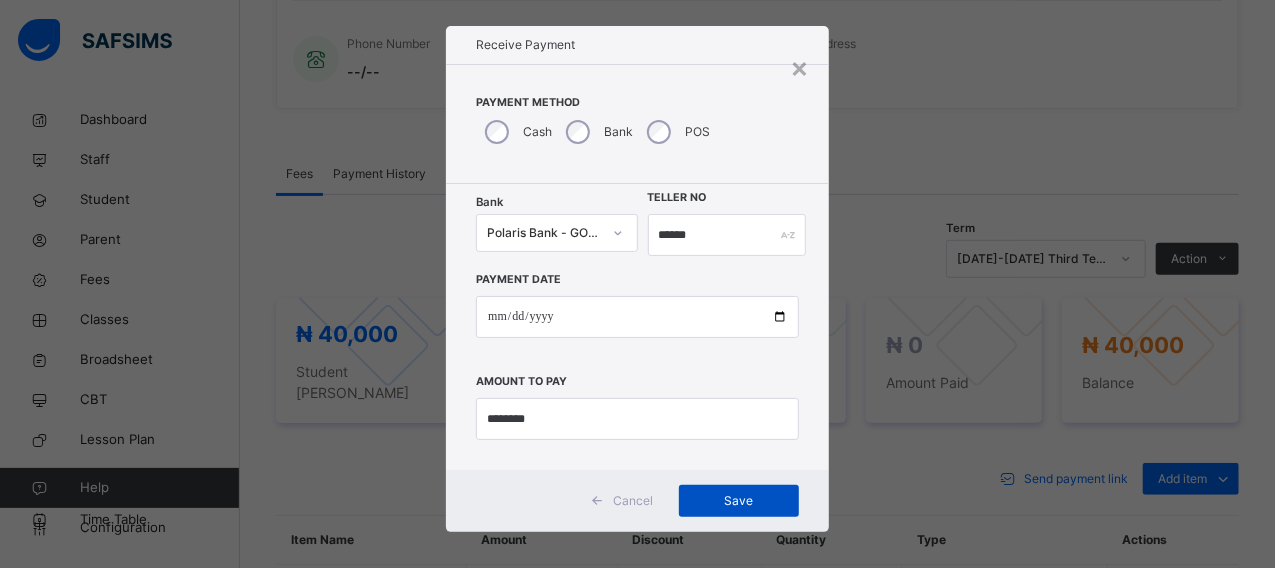 click on "Save" at bounding box center [739, 501] 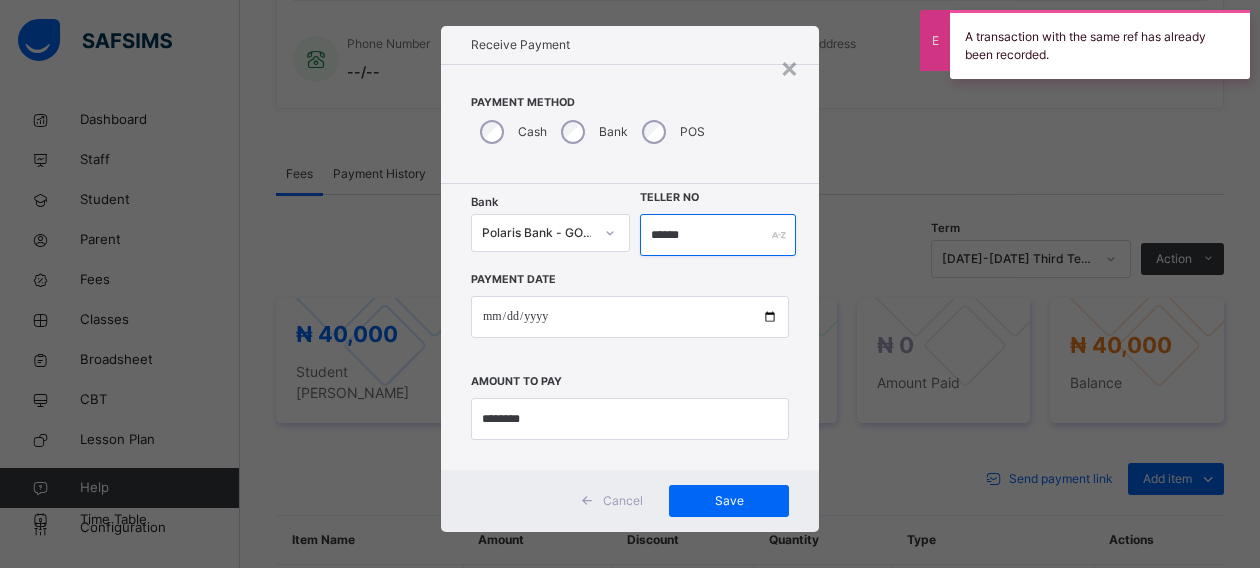 click on "******" at bounding box center (718, 235) 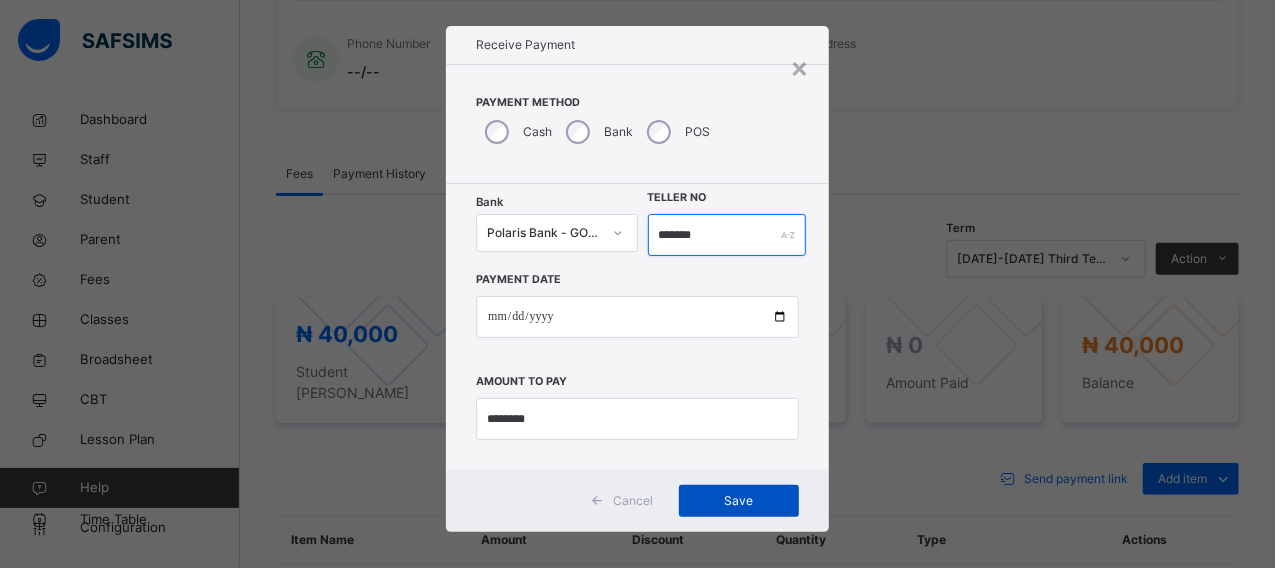 type on "*******" 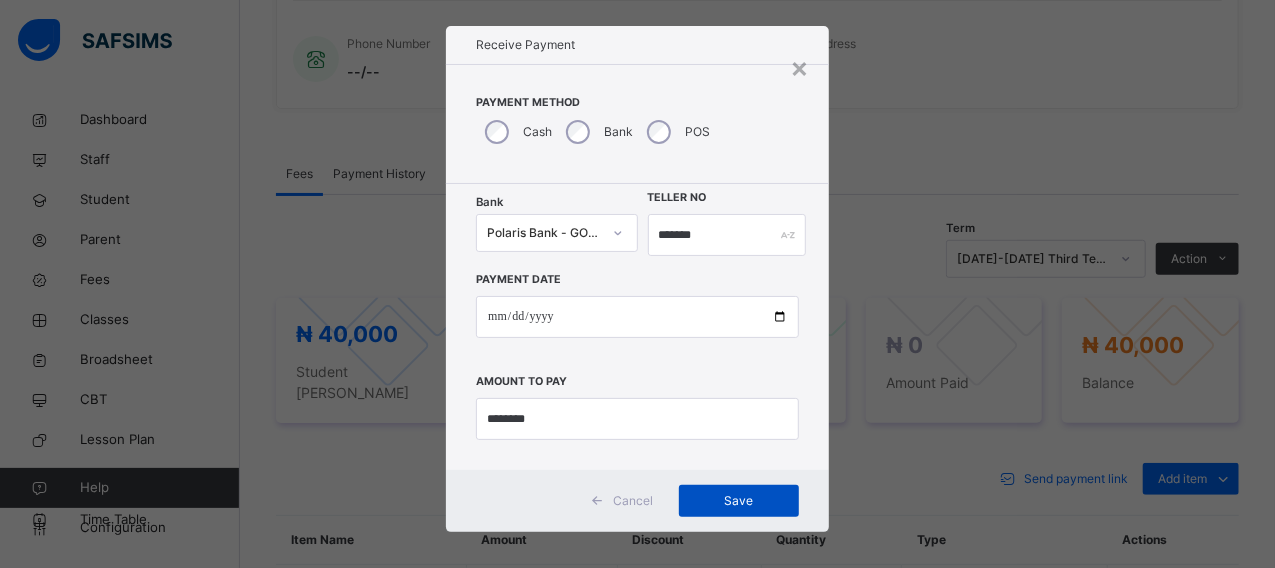 click on "Save" at bounding box center [739, 501] 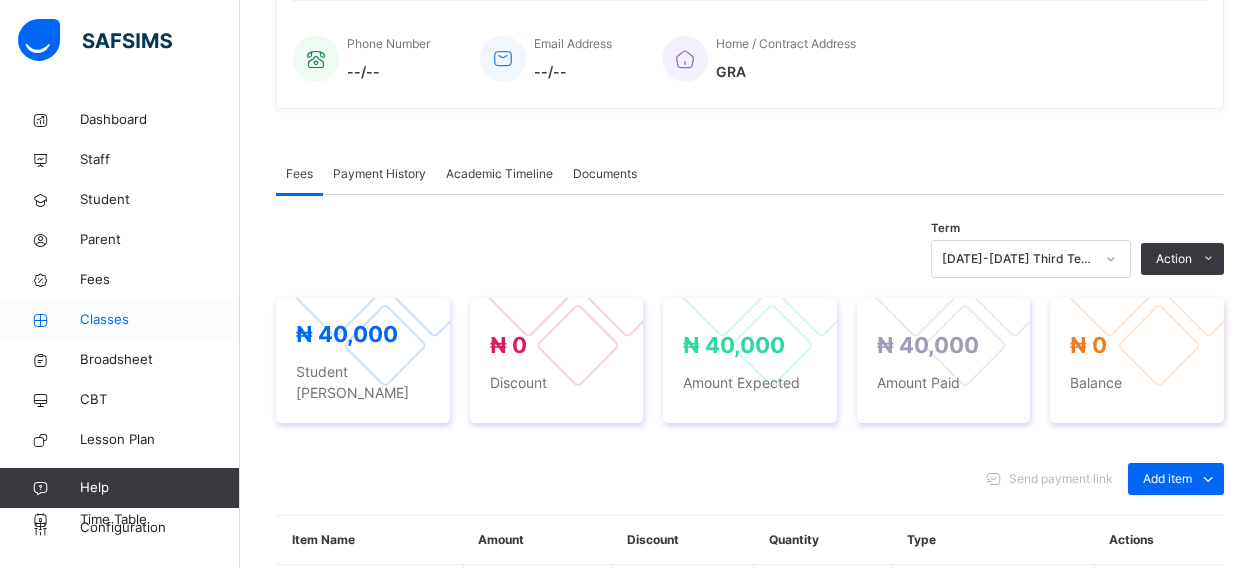click on "Classes" at bounding box center [160, 320] 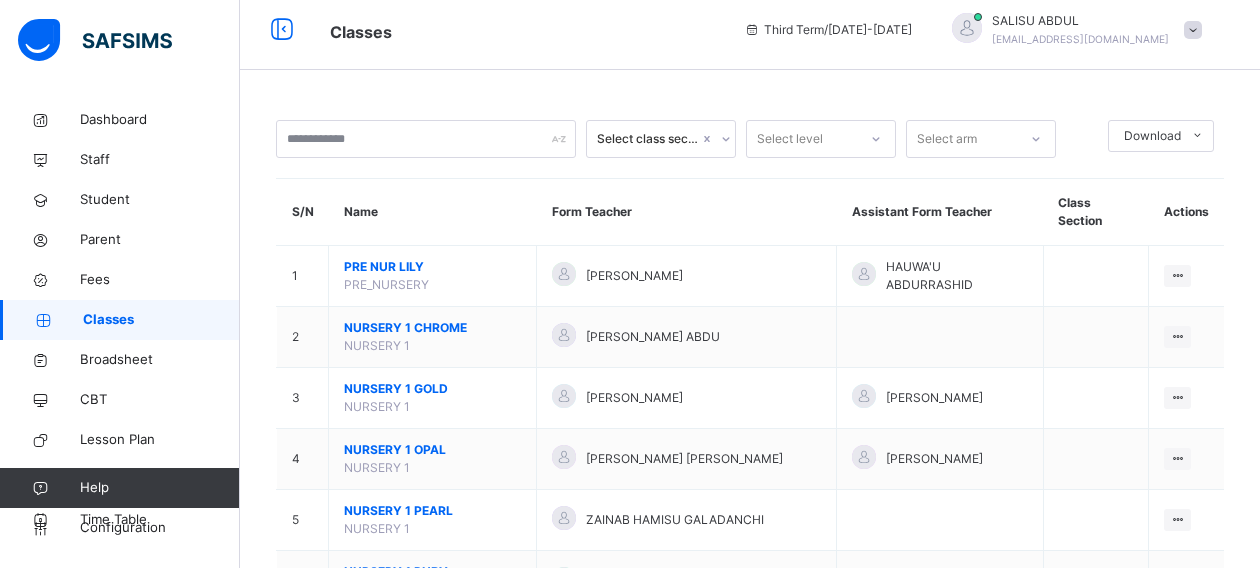 scroll, scrollTop: 502, scrollLeft: 0, axis: vertical 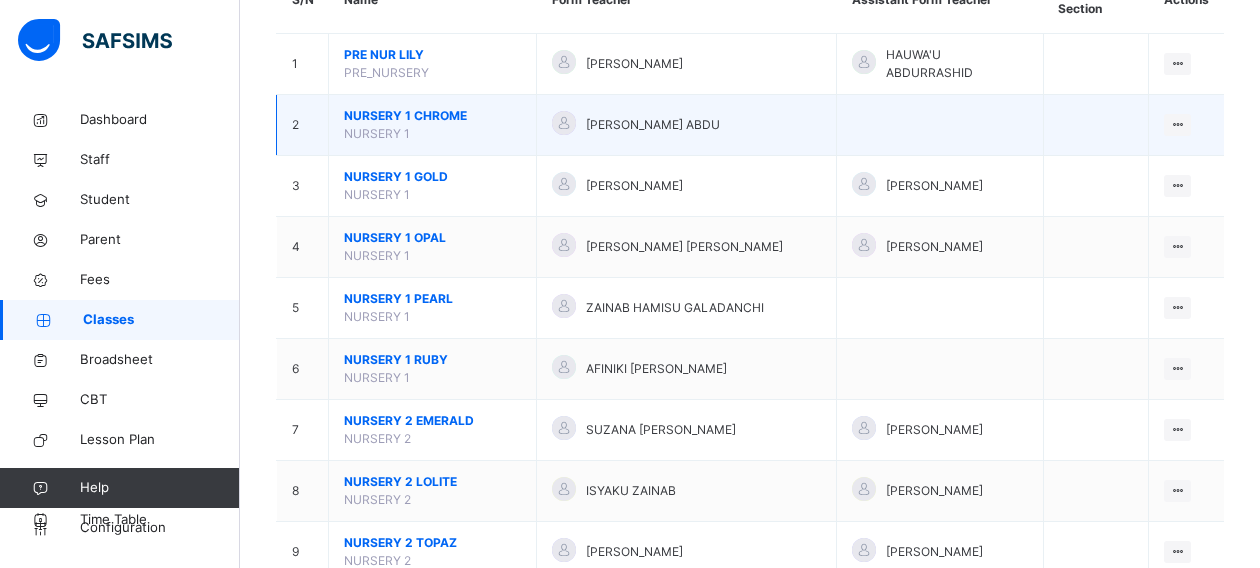 click on "NURSERY 1   CHROME" at bounding box center (432, 116) 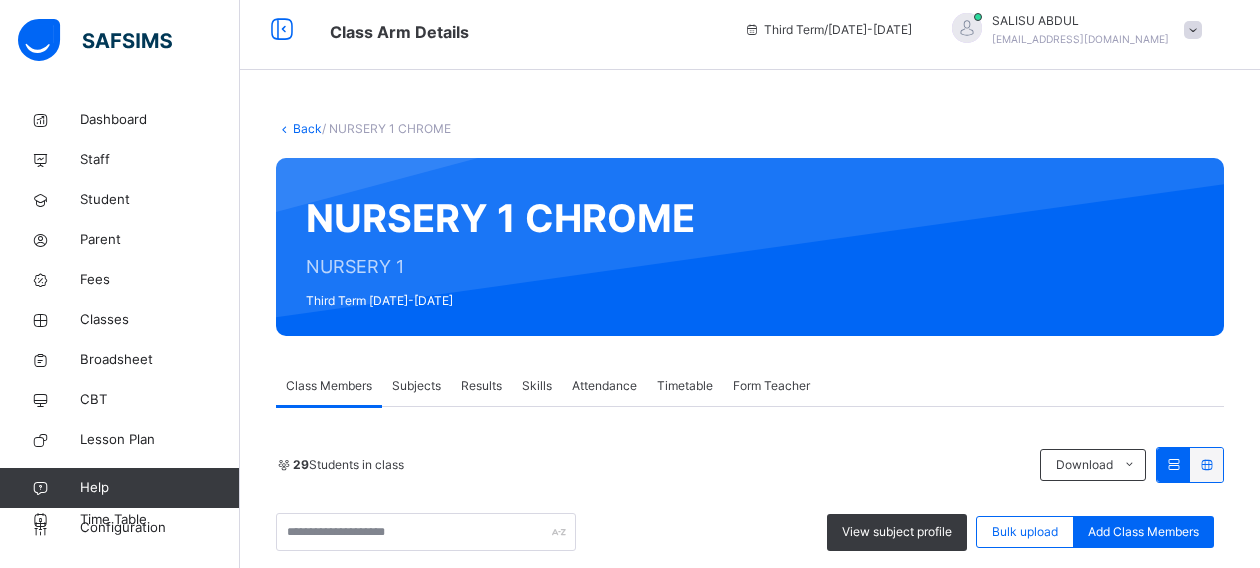 scroll, scrollTop: 222, scrollLeft: 0, axis: vertical 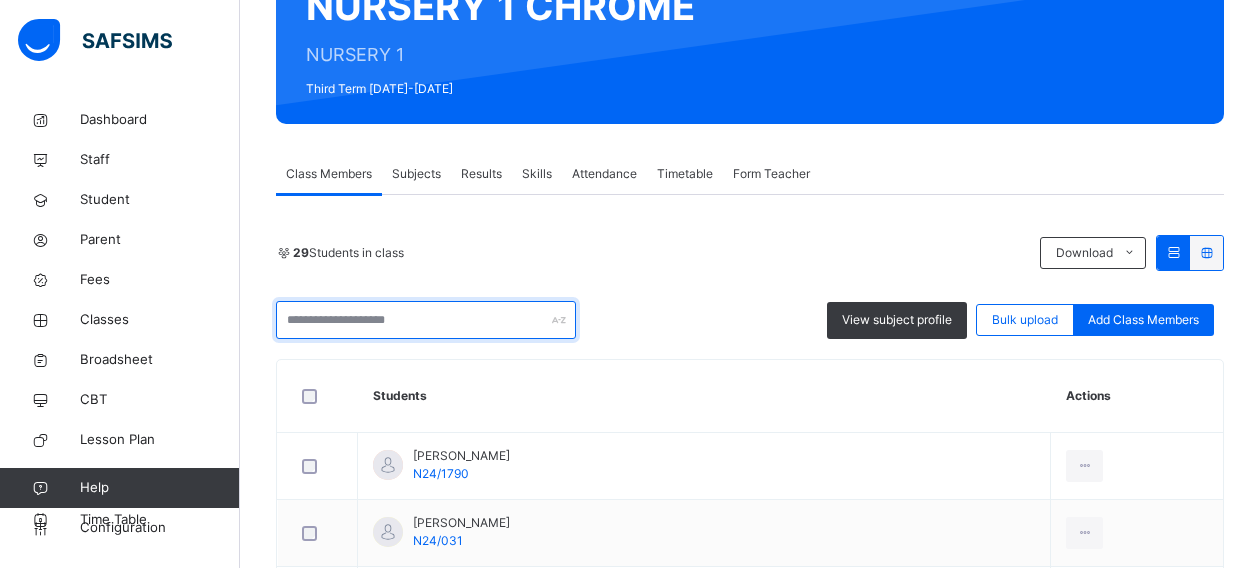 click at bounding box center (426, 320) 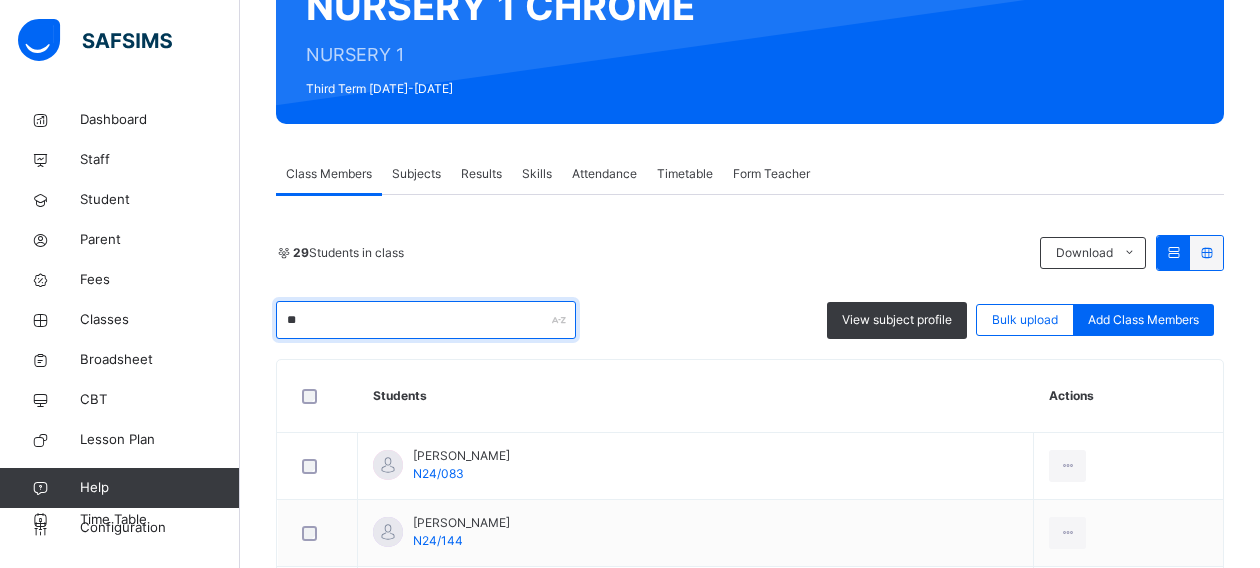 type on "*" 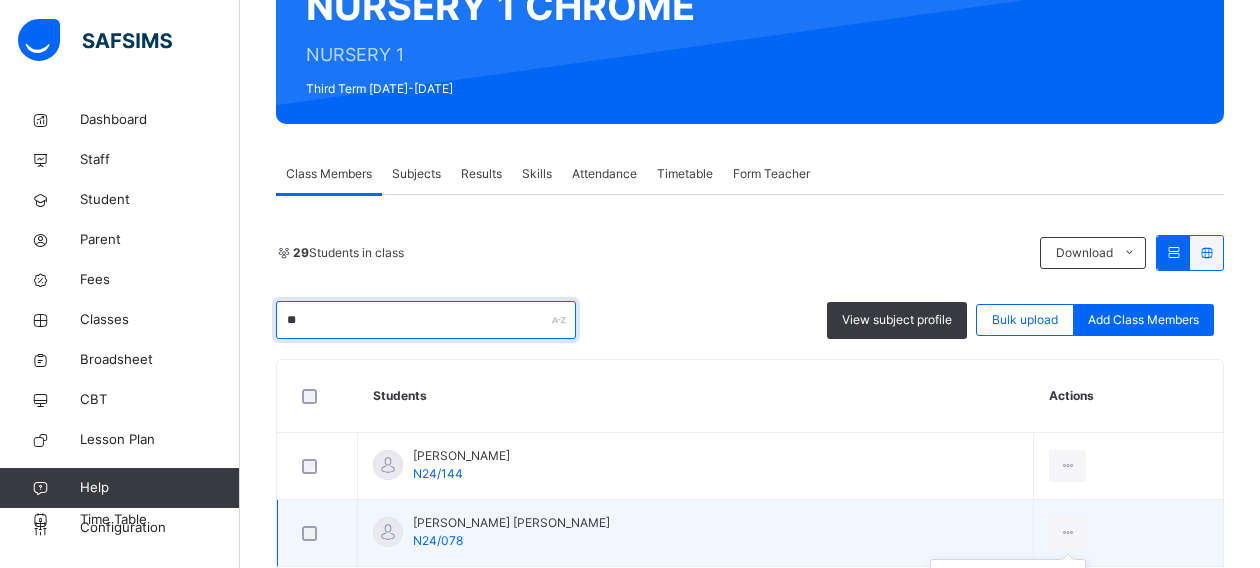 type on "**" 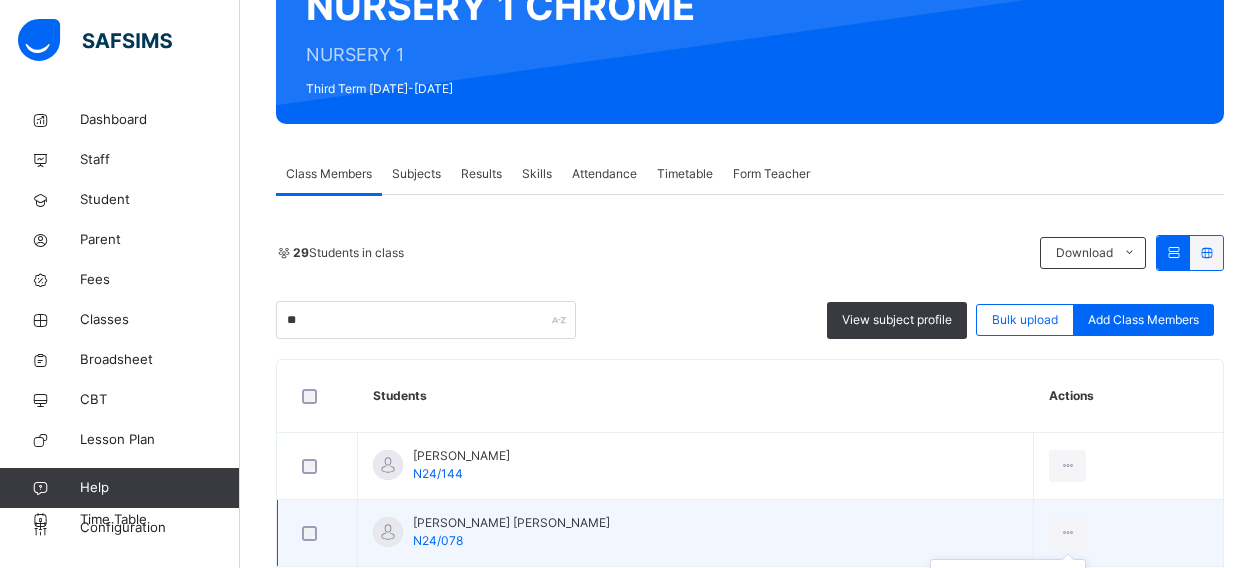click on "View Profile Remove from Class Transfer Student" at bounding box center (1008, 614) 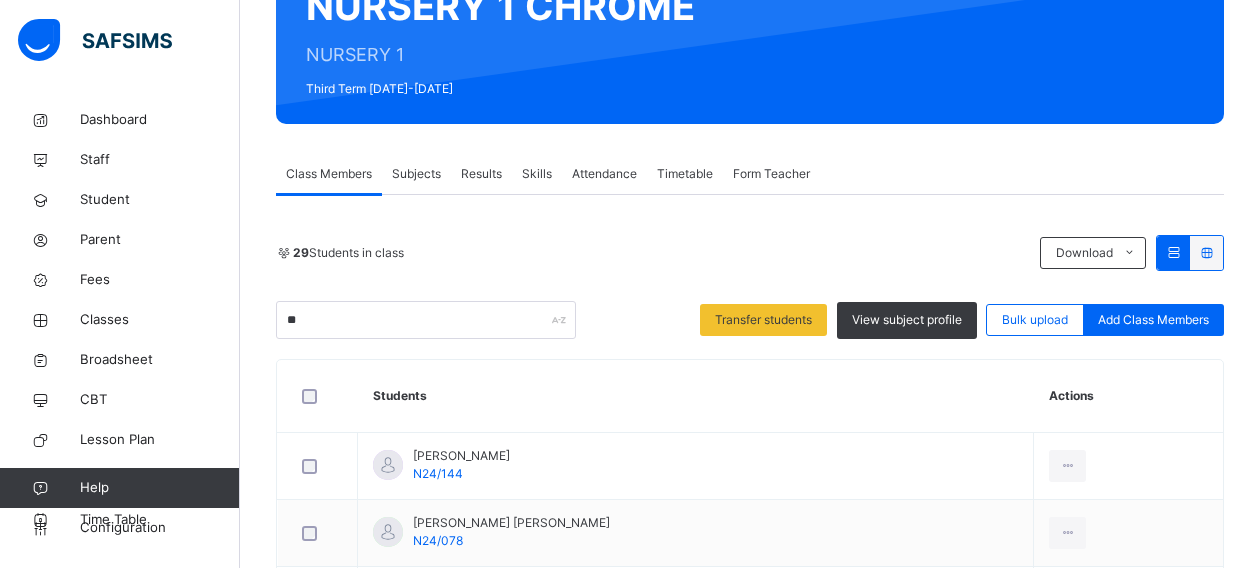 scroll, scrollTop: 342, scrollLeft: 0, axis: vertical 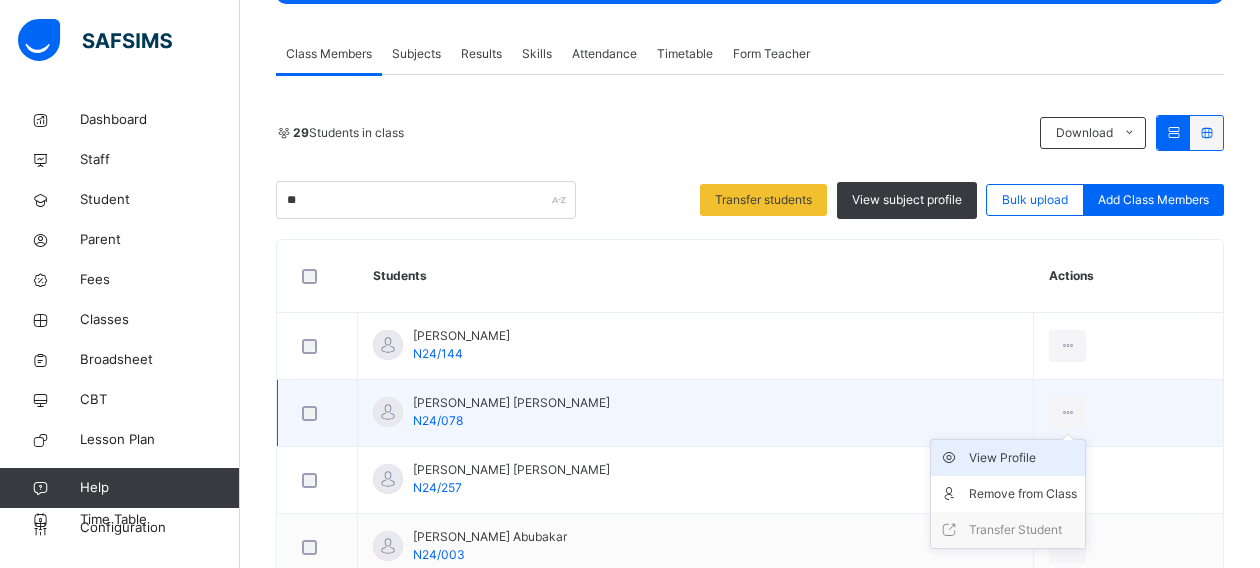 click on "View Profile" at bounding box center (1023, 458) 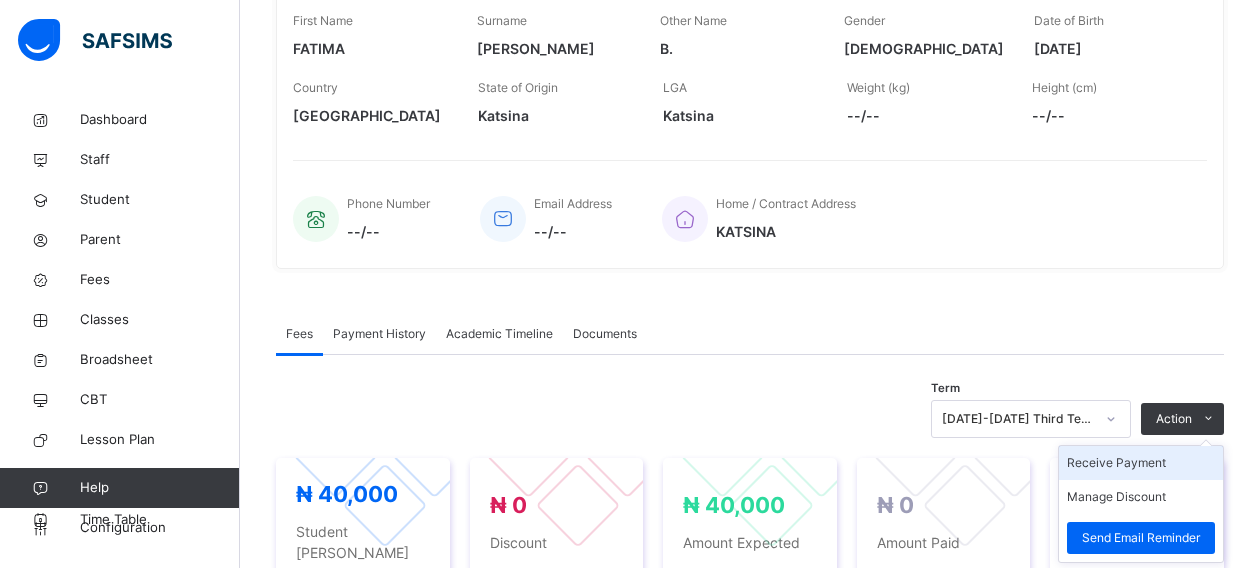 click on "Receive Payment" at bounding box center (1141, 463) 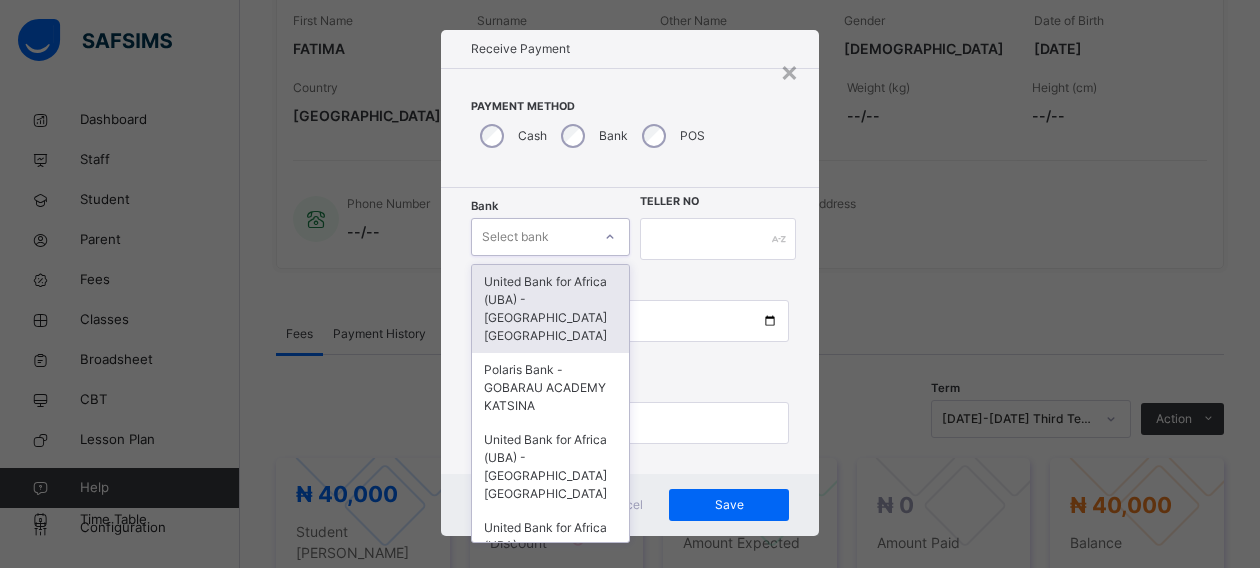 scroll, scrollTop: 24, scrollLeft: 0, axis: vertical 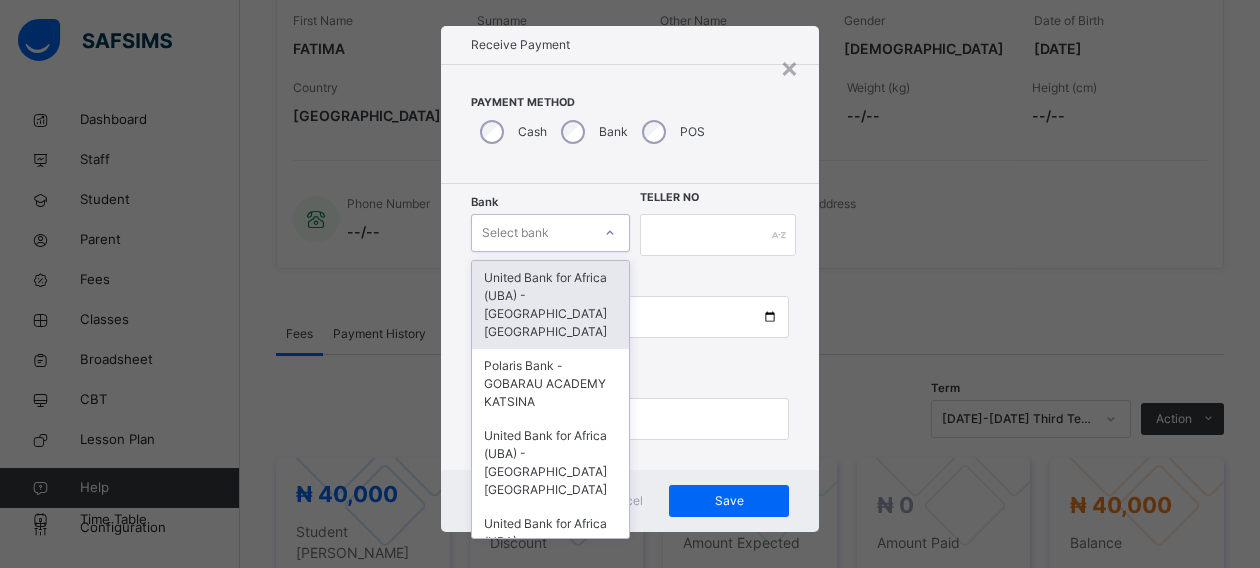 click on "Bank      option United Bank for Africa ([GEOGRAPHIC_DATA]) - Gobarau Academy Katsina focused, 1 of 16. 16 results available. Use Up and Down to choose options, press Enter to select the currently focused option, press Escape to exit the menu, press Tab to select the option and exit the menu. Select bank United Bank for Africa ([GEOGRAPHIC_DATA]) - [GEOGRAPHIC_DATA] [GEOGRAPHIC_DATA] Polaris Bank - GOBARAU ACADEMY KATSINA United Bank for Africa ([GEOGRAPHIC_DATA]) - [GEOGRAPHIC_DATA] [GEOGRAPHIC_DATA] United Bank for Africa ([GEOGRAPHIC_DATA]) - [GEOGRAPHIC_DATA] [GEOGRAPHIC_DATA] for Africa ([GEOGRAPHIC_DATA]) - [GEOGRAPHIC_DATA] [GEOGRAPHIC_DATA] [GEOGRAPHIC_DATA] - [GEOGRAPHIC_DATA] [GEOGRAPHIC_DATA] [GEOGRAPHIC_DATA] - [GEOGRAPHIC_DATA] [GEOGRAPHIC_DATA] [GEOGRAPHIC_DATA] - [GEOGRAPHIC_DATA] [GEOGRAPHIC_DATA] - [GEOGRAPHIC_DATA] [GEOGRAPHIC_DATA] - [GEOGRAPHIC_DATA] [GEOGRAPHIC_DATA] - [GEOGRAPHIC_DATA] [GEOGRAPHIC_DATA] - Gobarau Academy [GEOGRAPHIC_DATA] - [GEOGRAPHIC_DATA] [GEOGRAPHIC_DATA] - [GEOGRAPHIC_DATA] [GEOGRAPHIC_DATA] - [GEOGRAPHIC_DATA] [GEOGRAPHIC_DATA] - Gobarau Academy [GEOGRAPHIC_DATA]" at bounding box center (550, 235) 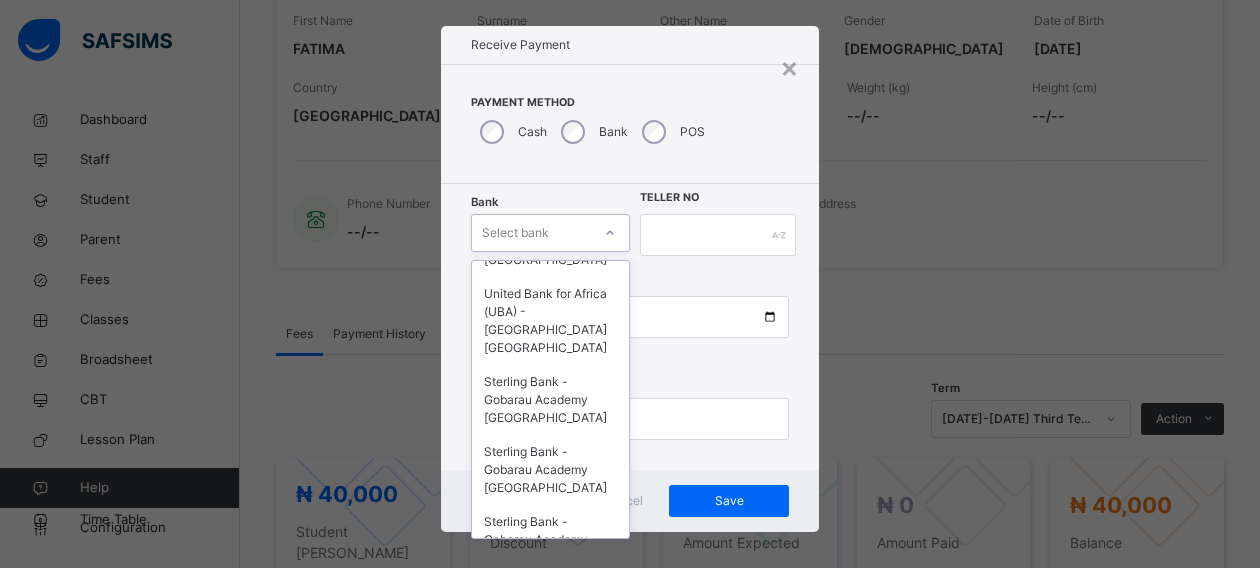 scroll, scrollTop: 320, scrollLeft: 0, axis: vertical 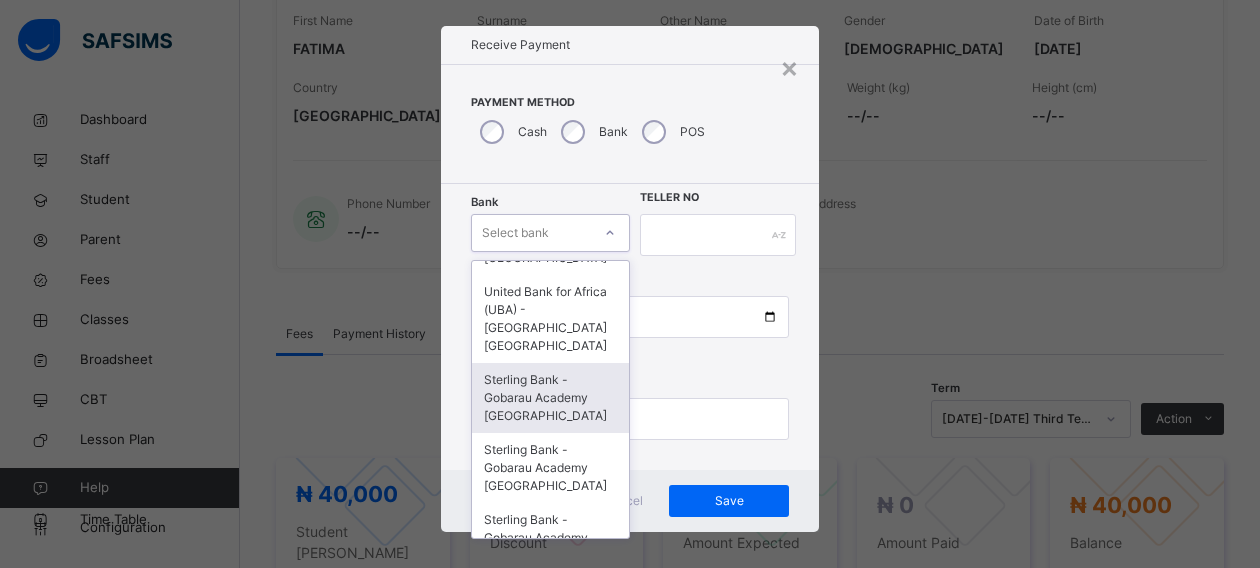 click on "Sterling Bank - Gobarau Academy [GEOGRAPHIC_DATA]" at bounding box center (550, 398) 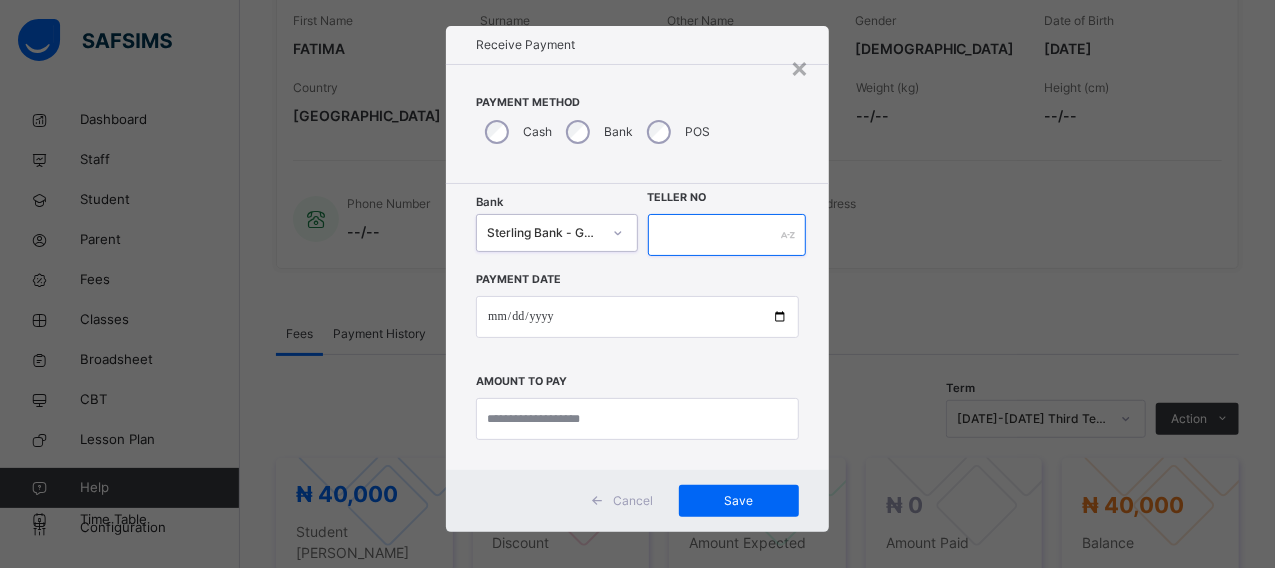click at bounding box center [727, 235] 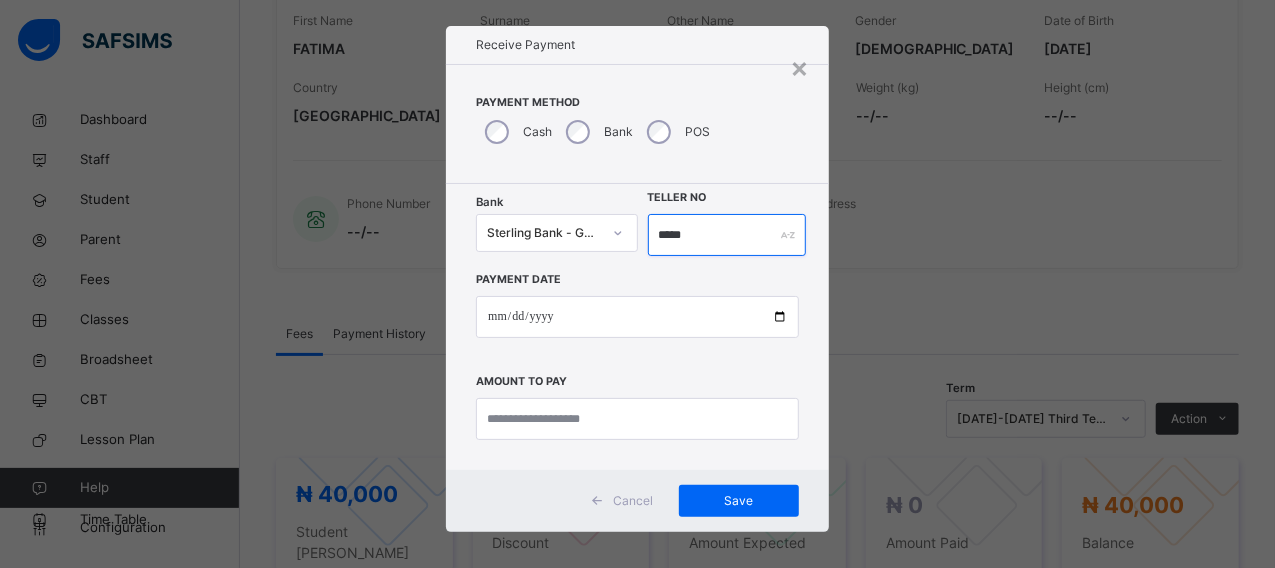 type on "*****" 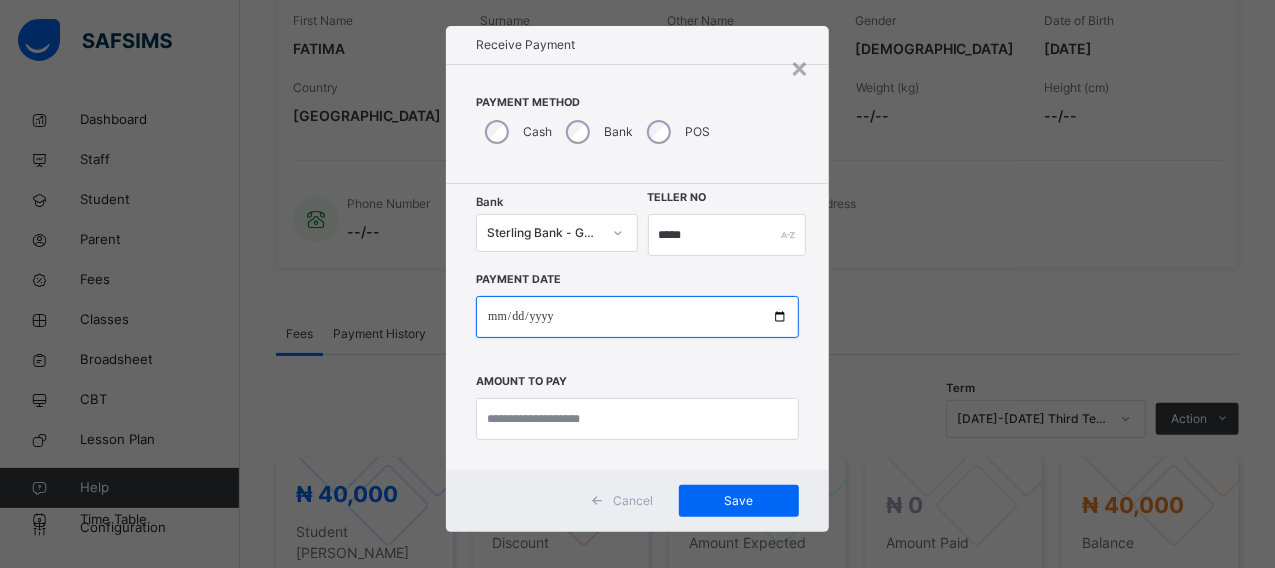 click at bounding box center [637, 317] 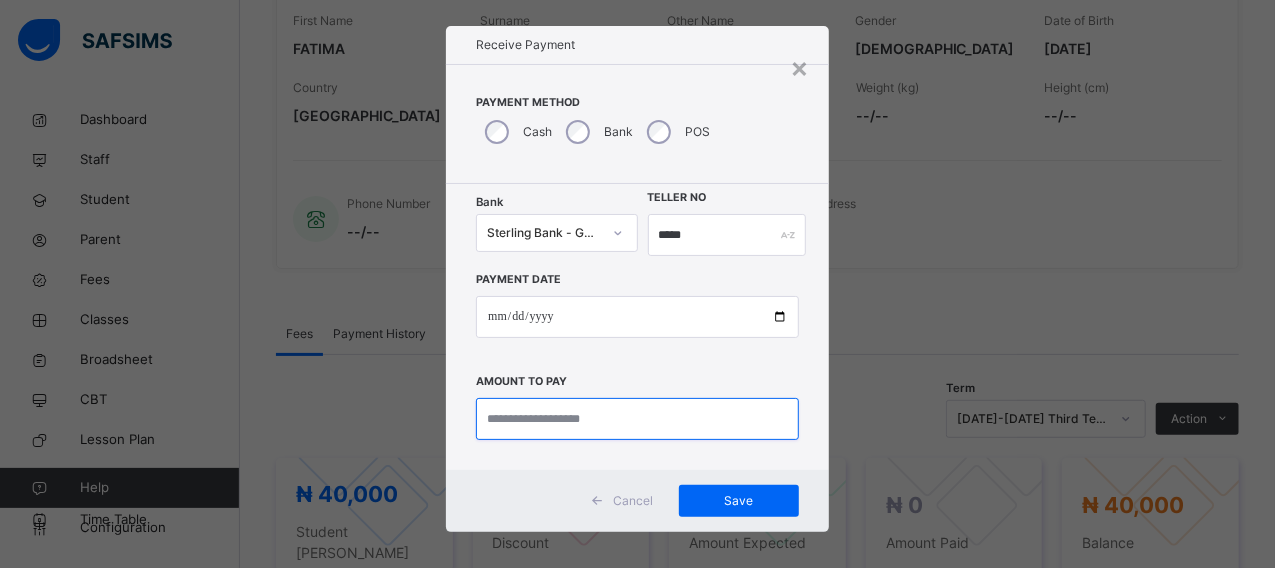 click at bounding box center [637, 419] 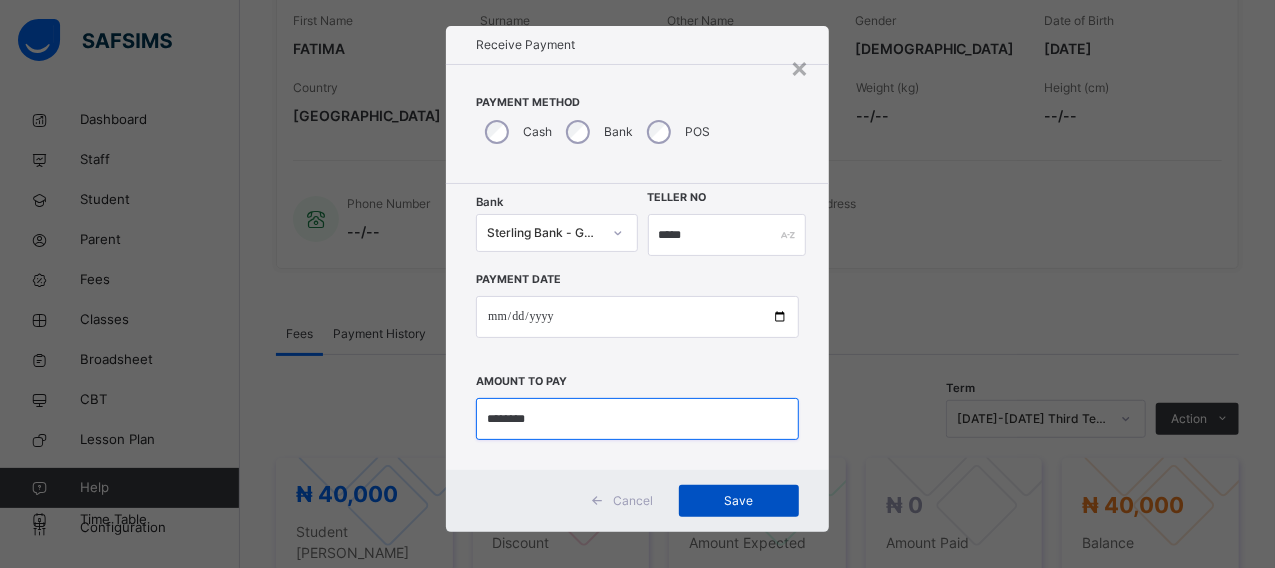 type on "********" 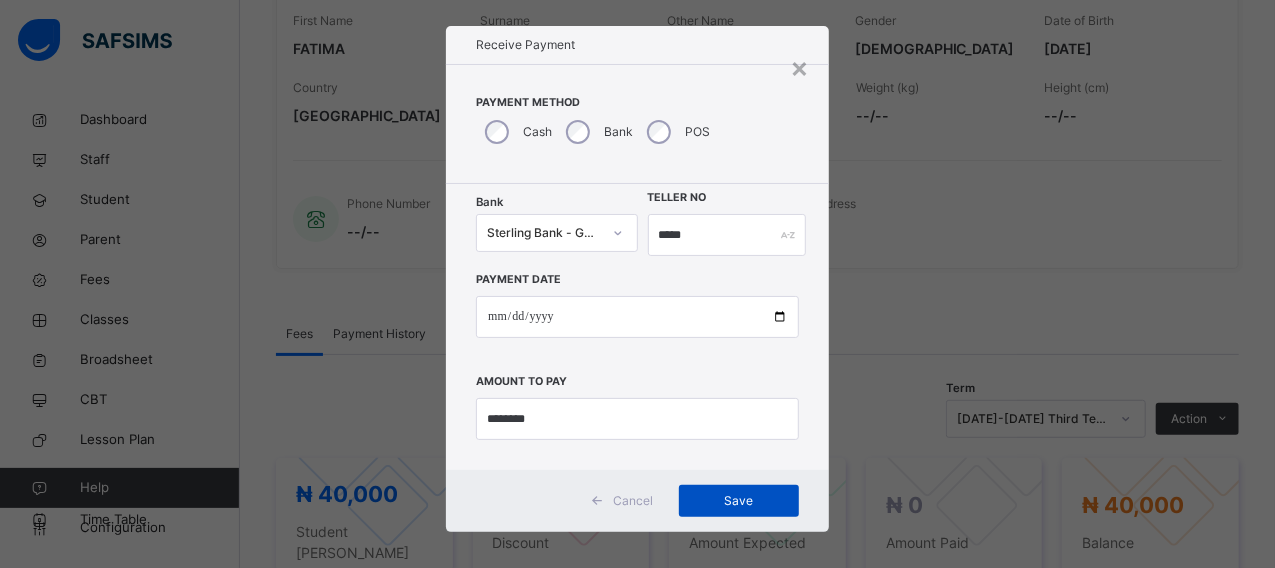 click on "Save" at bounding box center [739, 501] 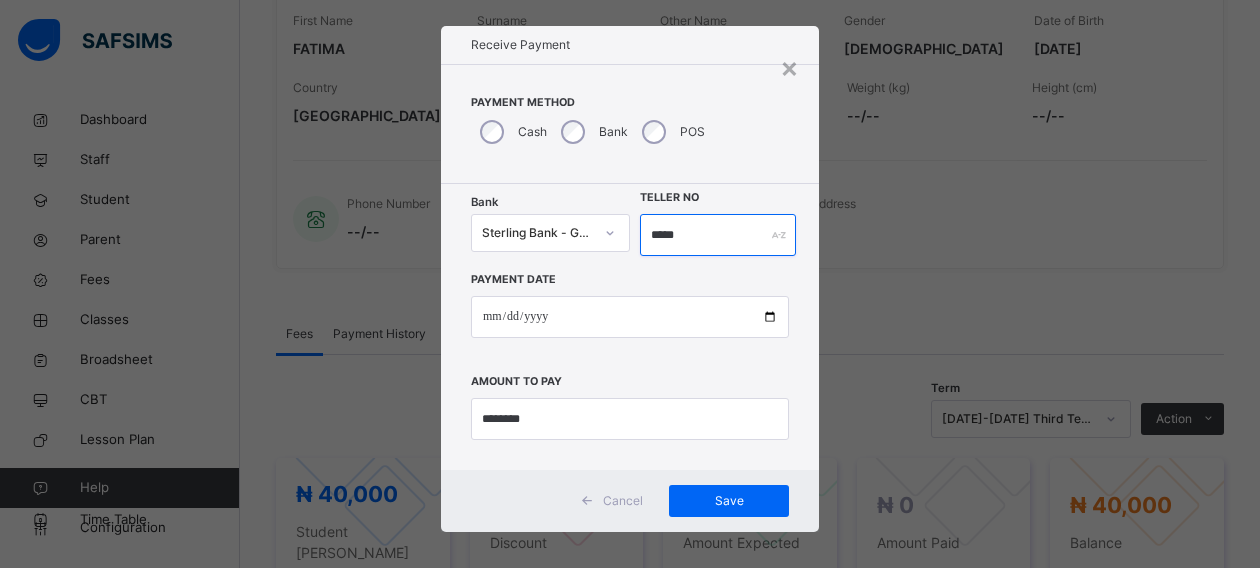 click on "*****" at bounding box center [718, 235] 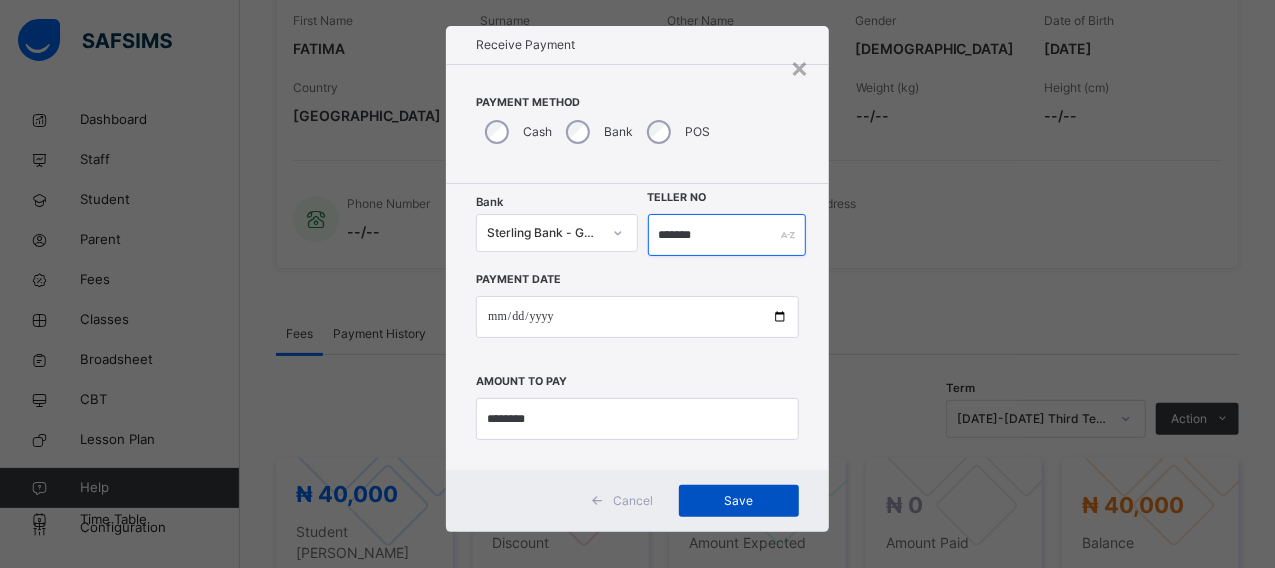 type on "*******" 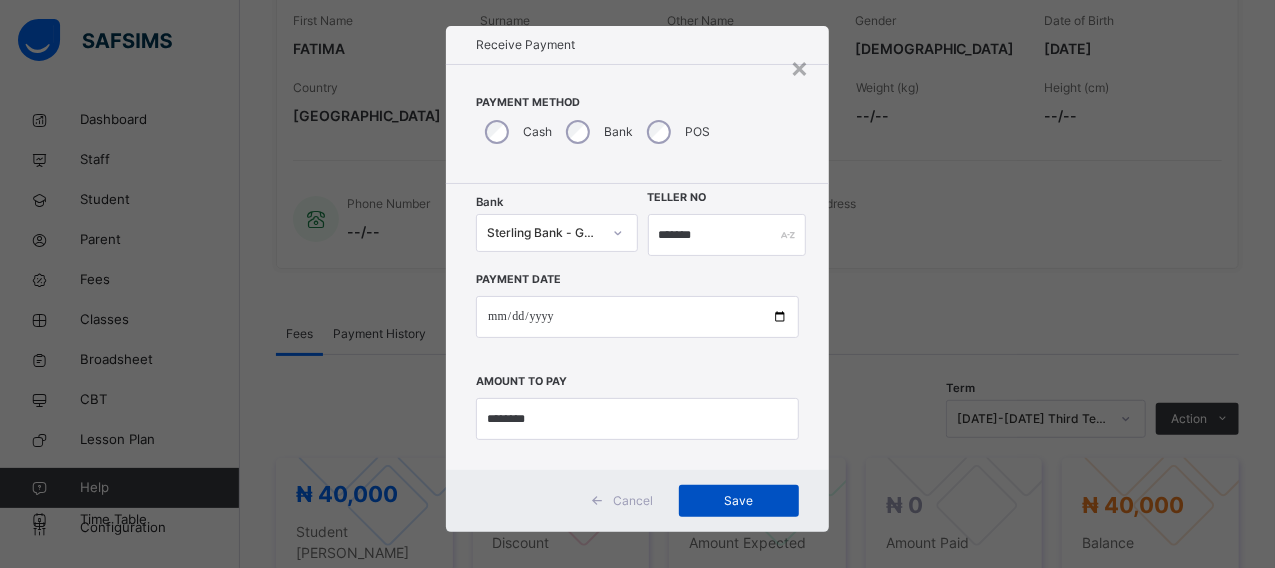 click on "Save" at bounding box center (739, 501) 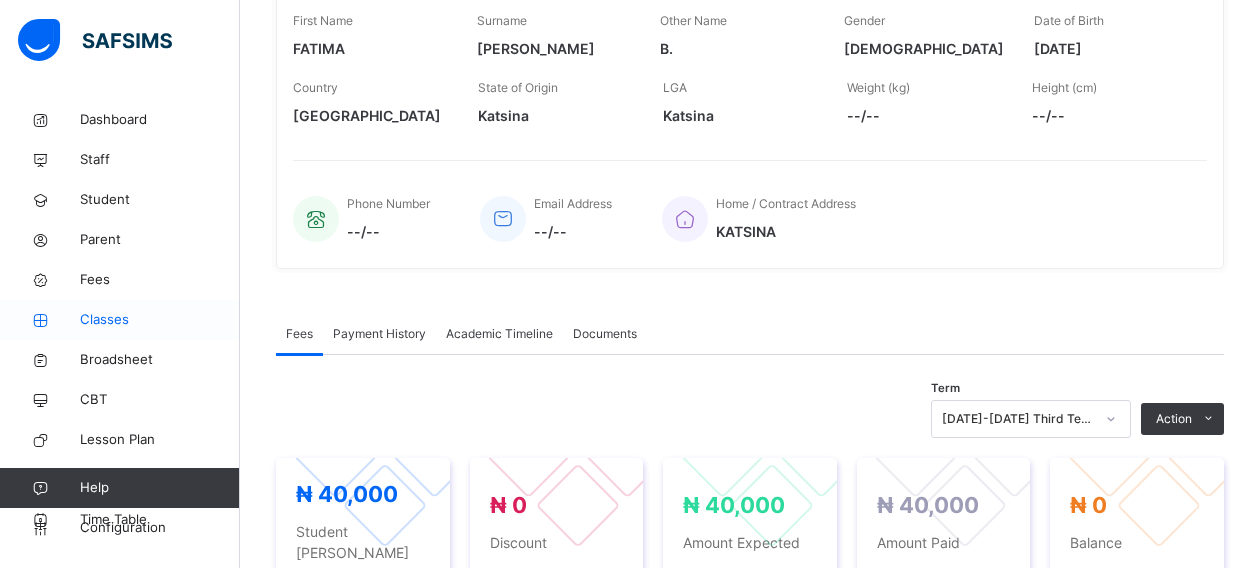 click on "Classes" at bounding box center (160, 320) 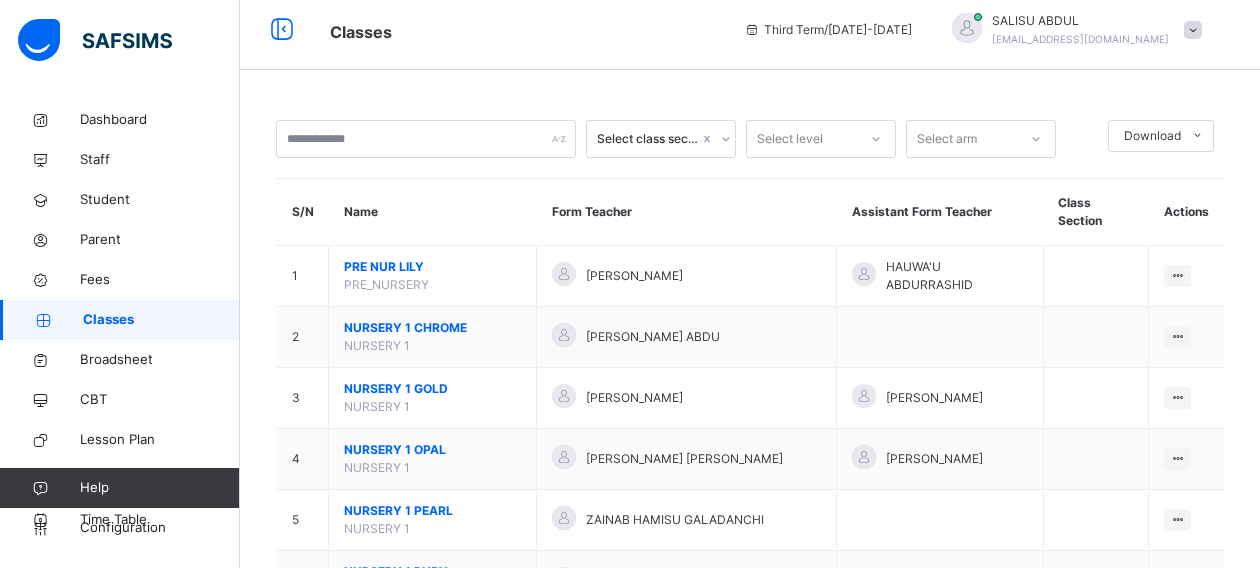 scroll, scrollTop: 342, scrollLeft: 0, axis: vertical 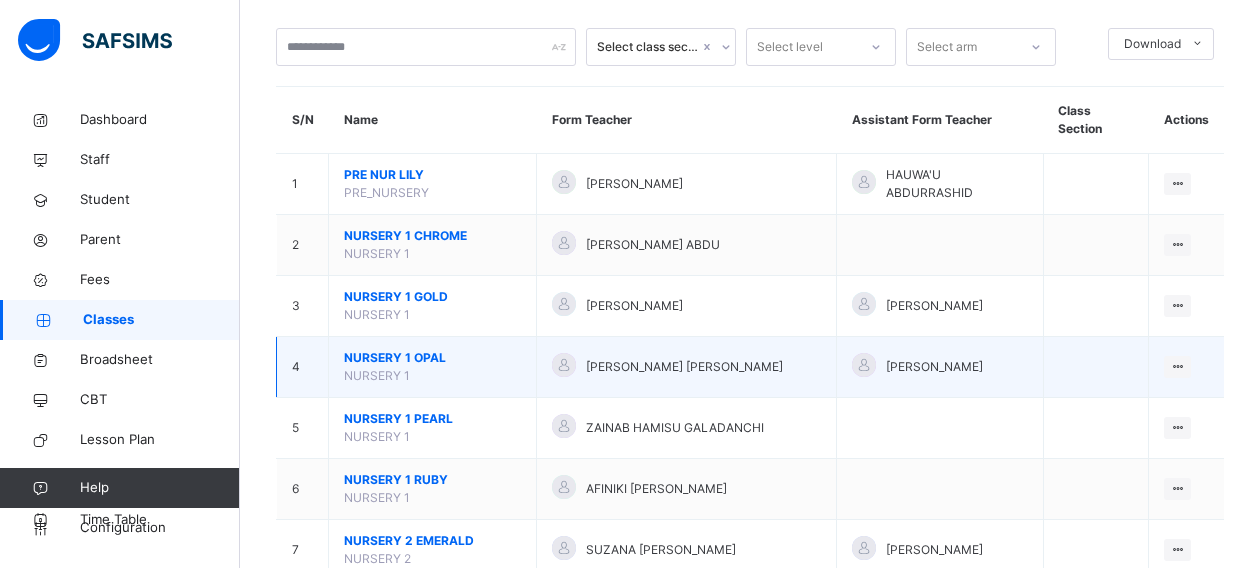 click on "NURSERY 1   OPAL" at bounding box center (432, 358) 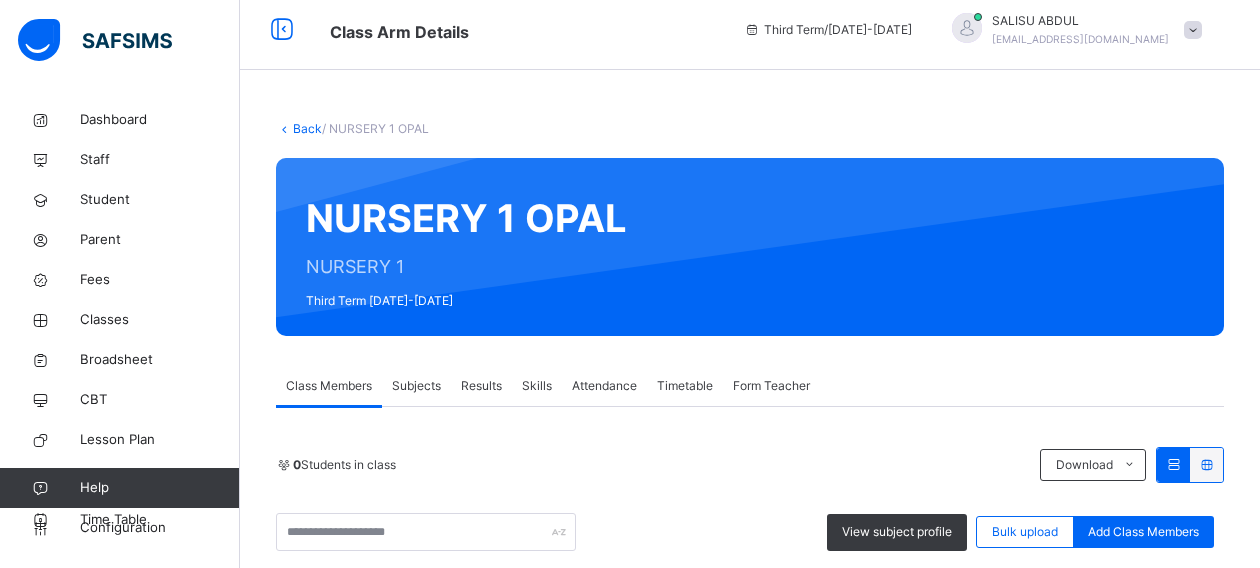 scroll, scrollTop: 102, scrollLeft: 0, axis: vertical 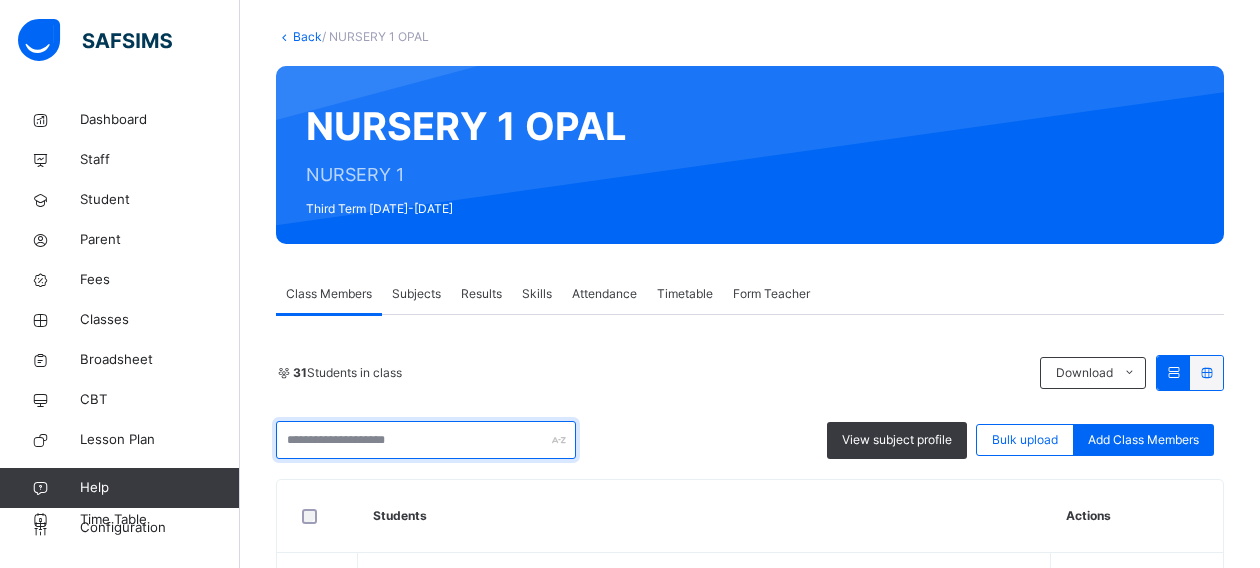 click at bounding box center [426, 440] 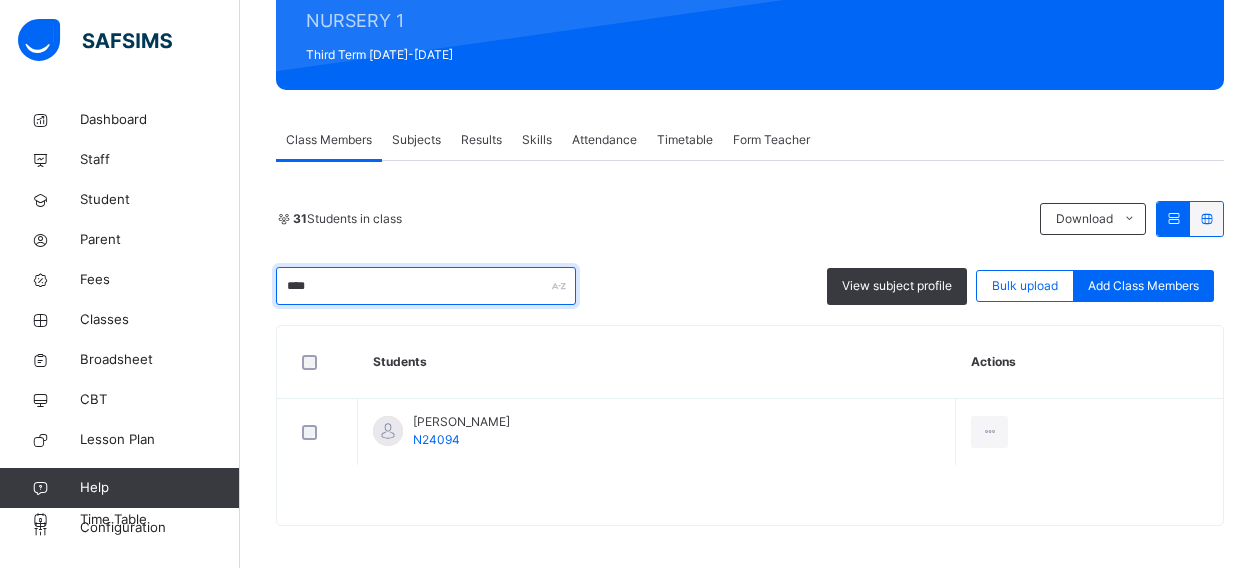 scroll, scrollTop: 262, scrollLeft: 0, axis: vertical 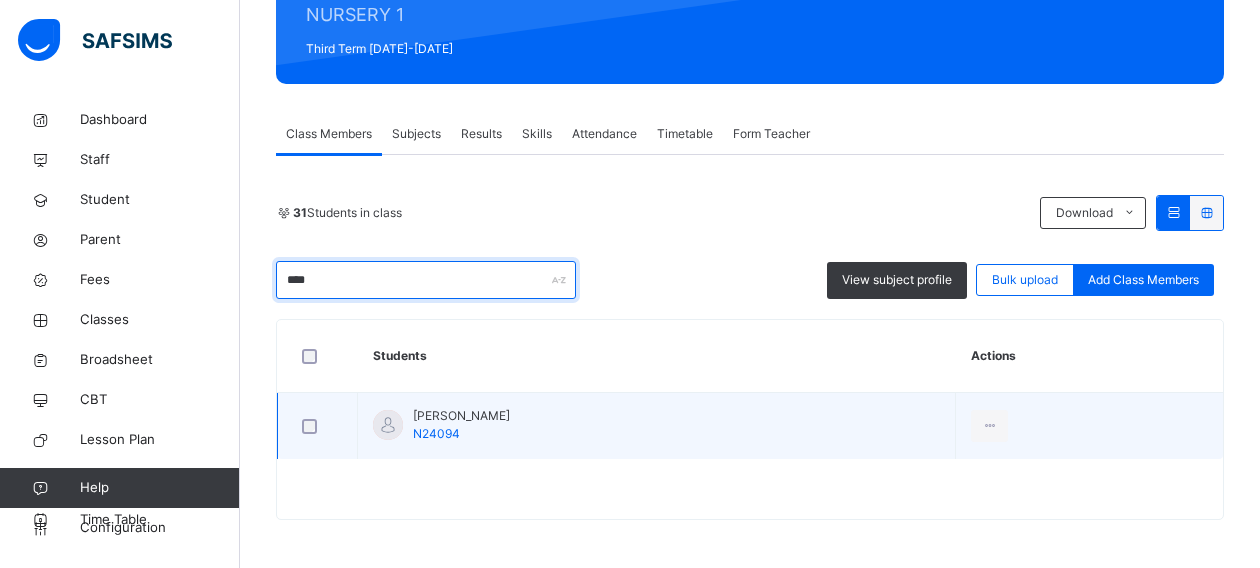 type on "****" 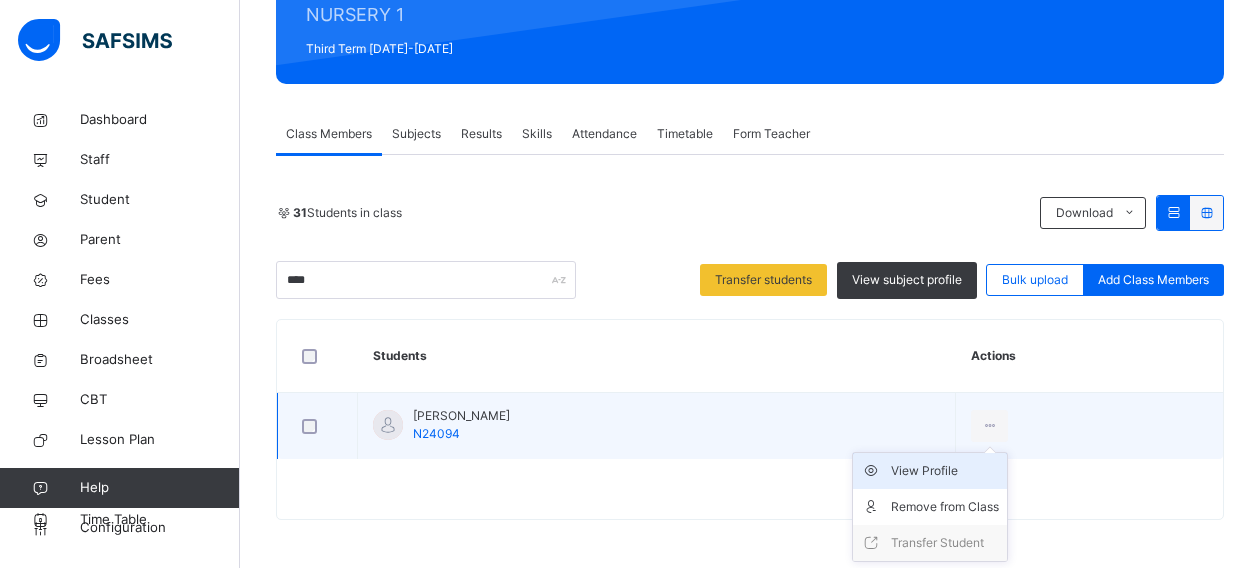 click on "View Profile" at bounding box center (945, 471) 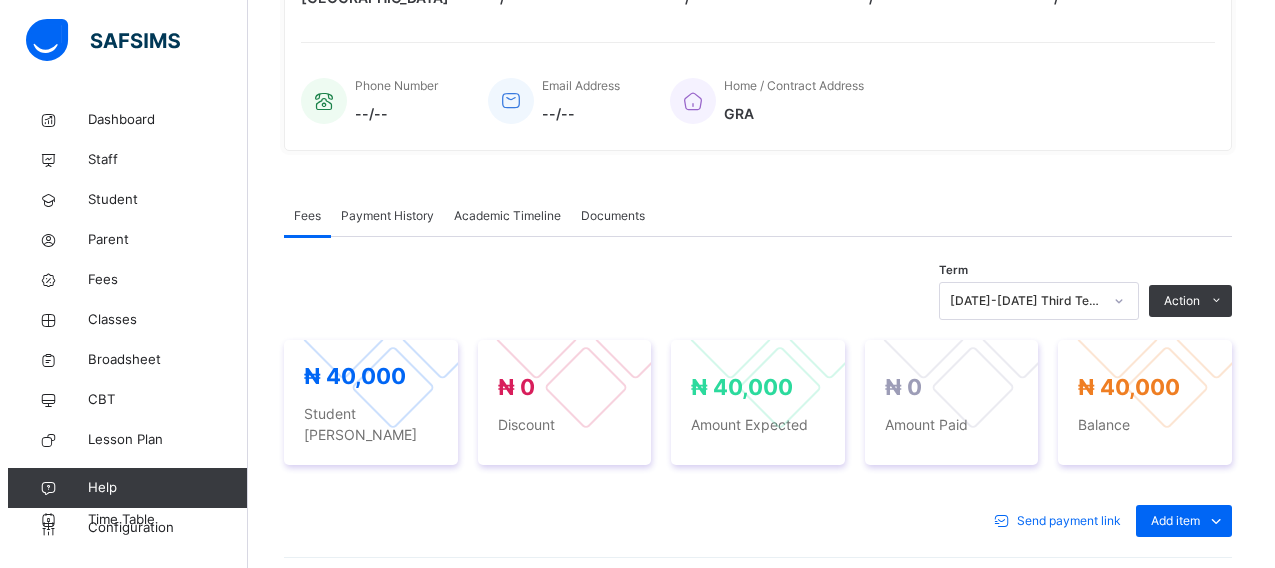 scroll, scrollTop: 462, scrollLeft: 0, axis: vertical 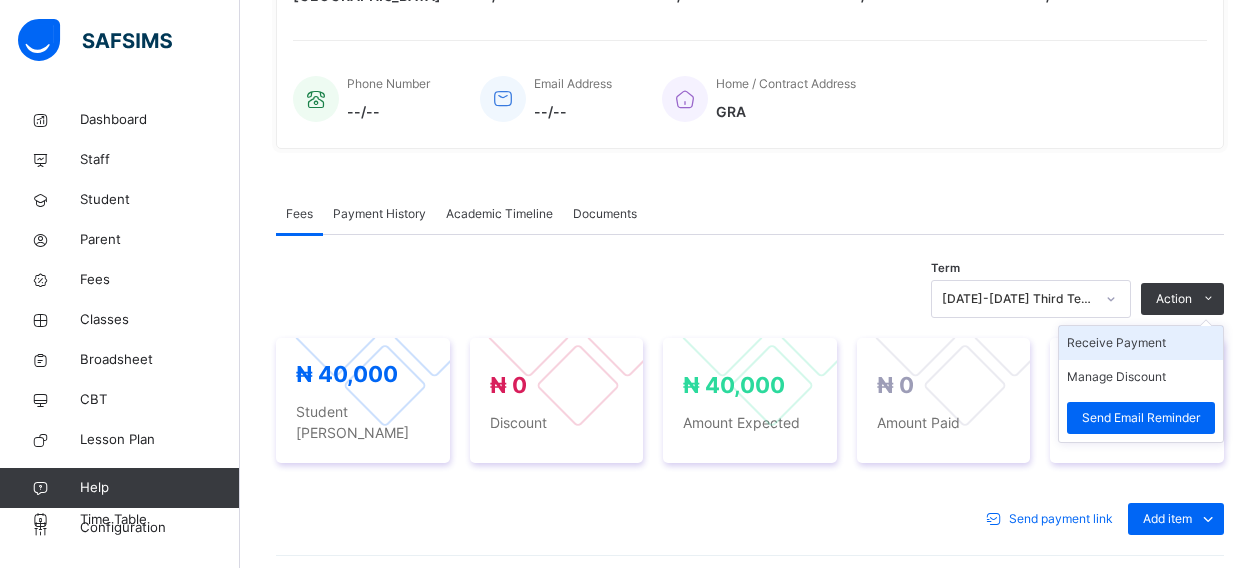 click on "Receive Payment" at bounding box center [1141, 343] 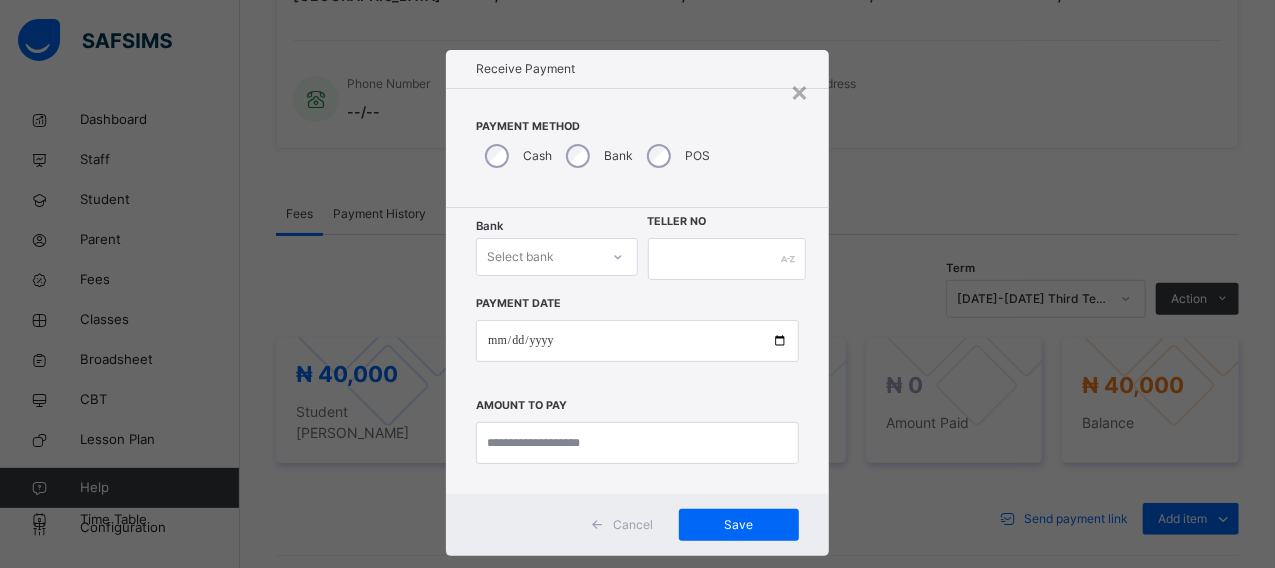 click on "Bank Select bank" at bounding box center (556, 259) 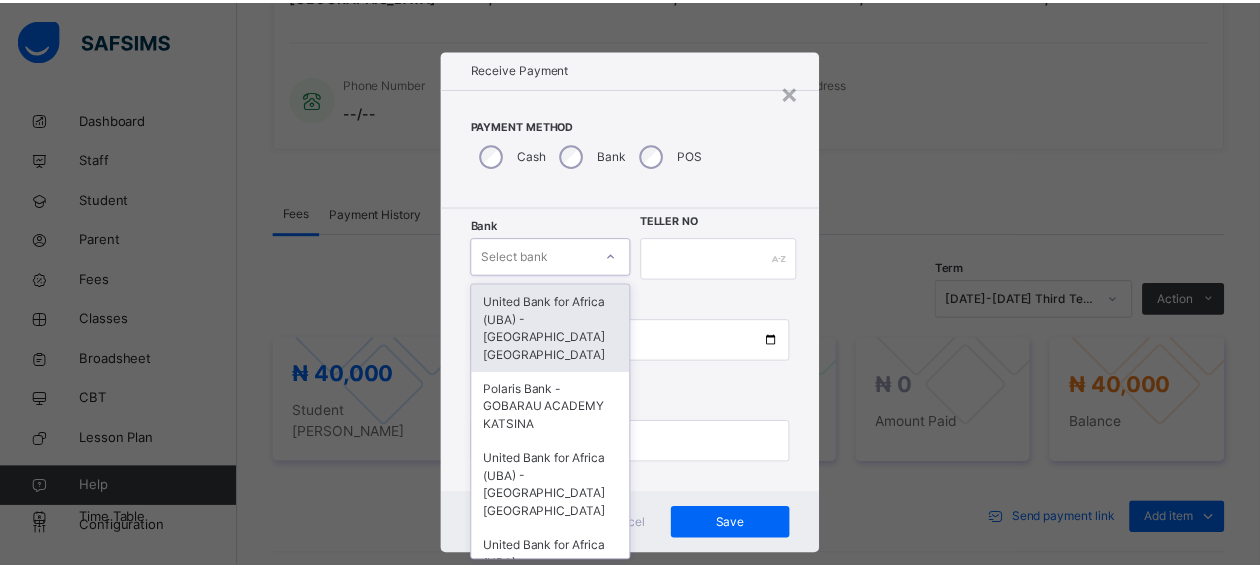 scroll, scrollTop: 24, scrollLeft: 0, axis: vertical 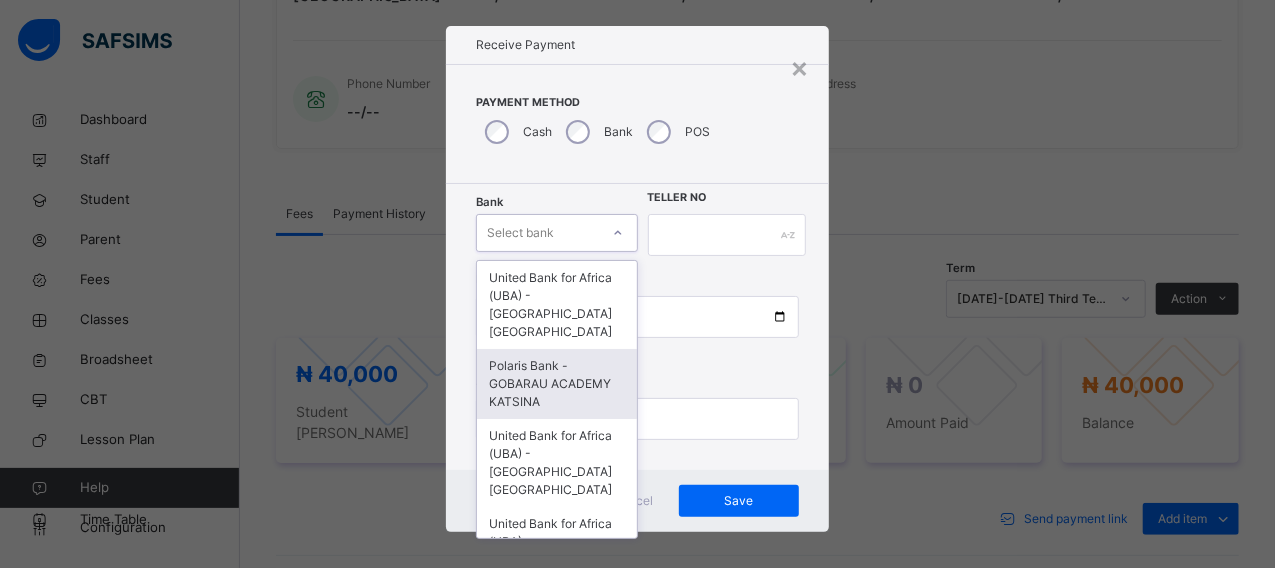 click on "Polaris Bank - GOBARAU ACADEMY KATSINA" at bounding box center [556, 384] 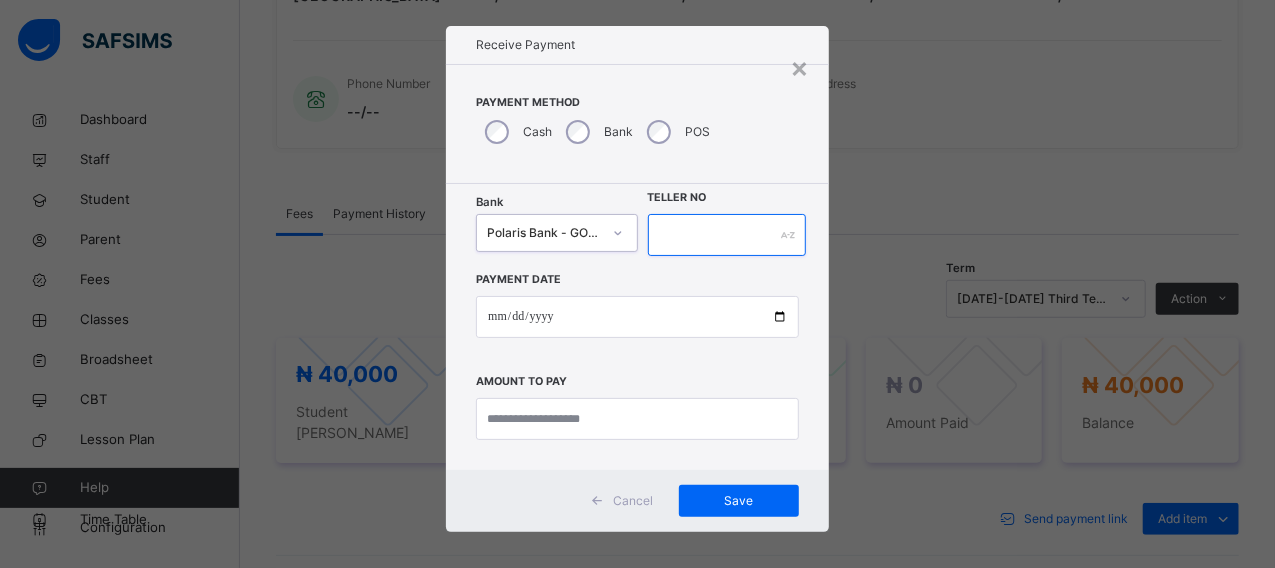 click at bounding box center [727, 235] 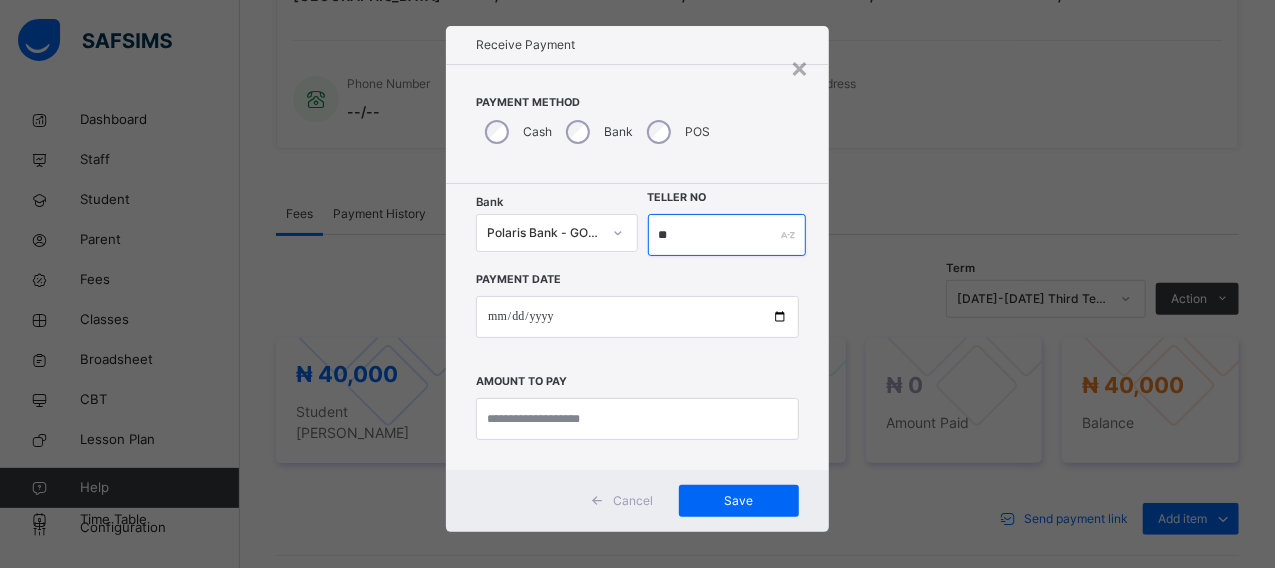 type on "*" 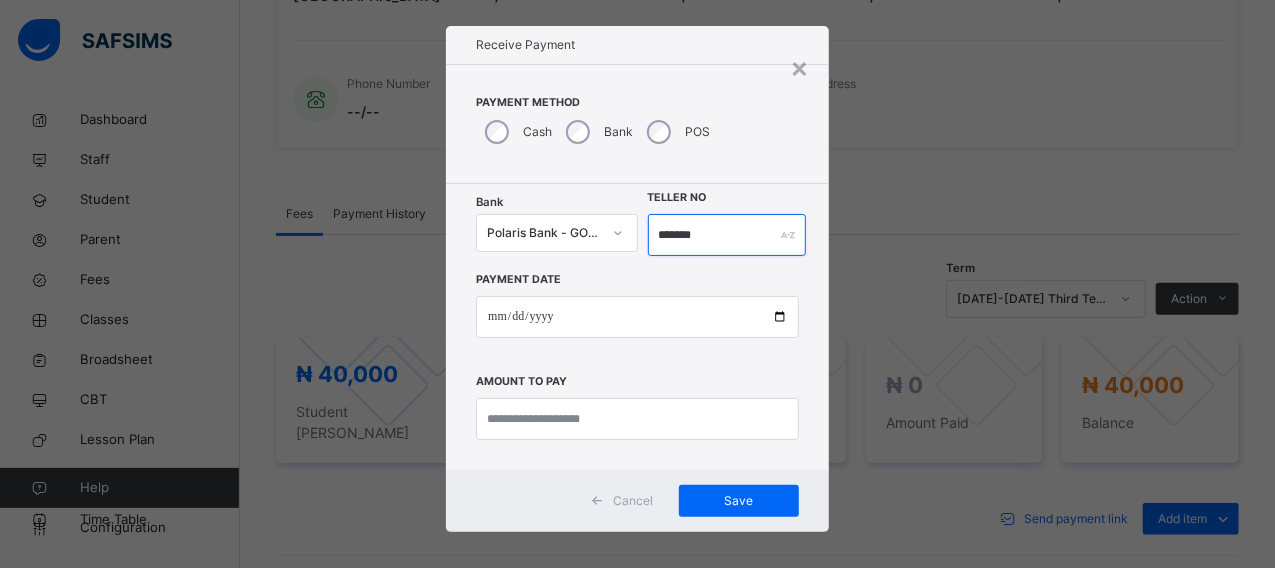 type on "*******" 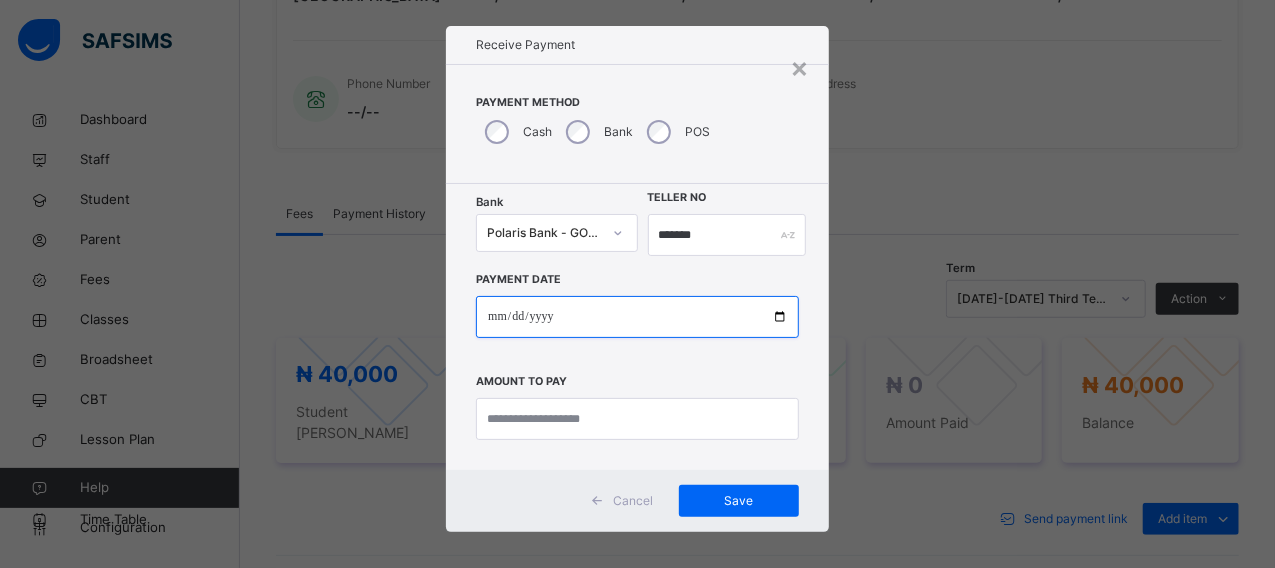 click at bounding box center [637, 317] 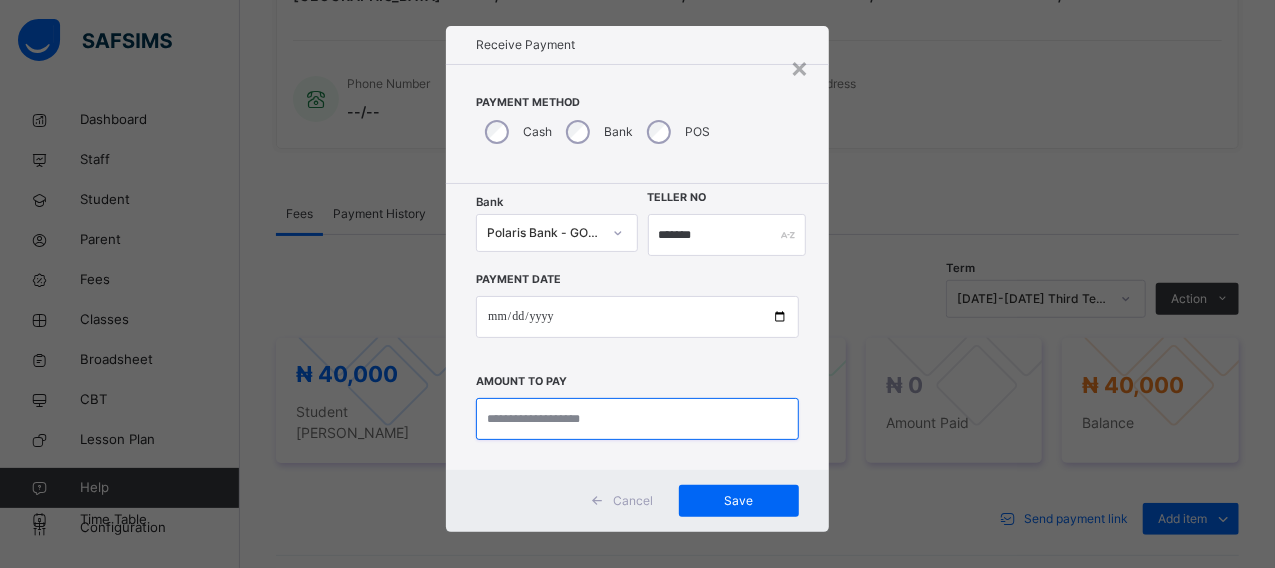 click at bounding box center (637, 419) 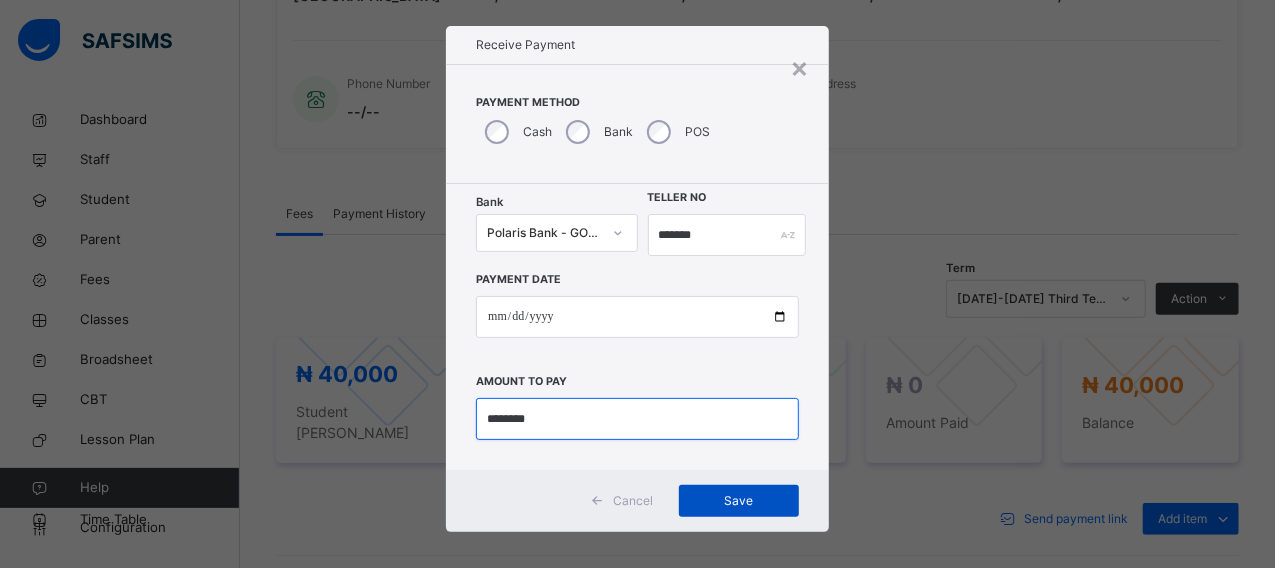 type on "********" 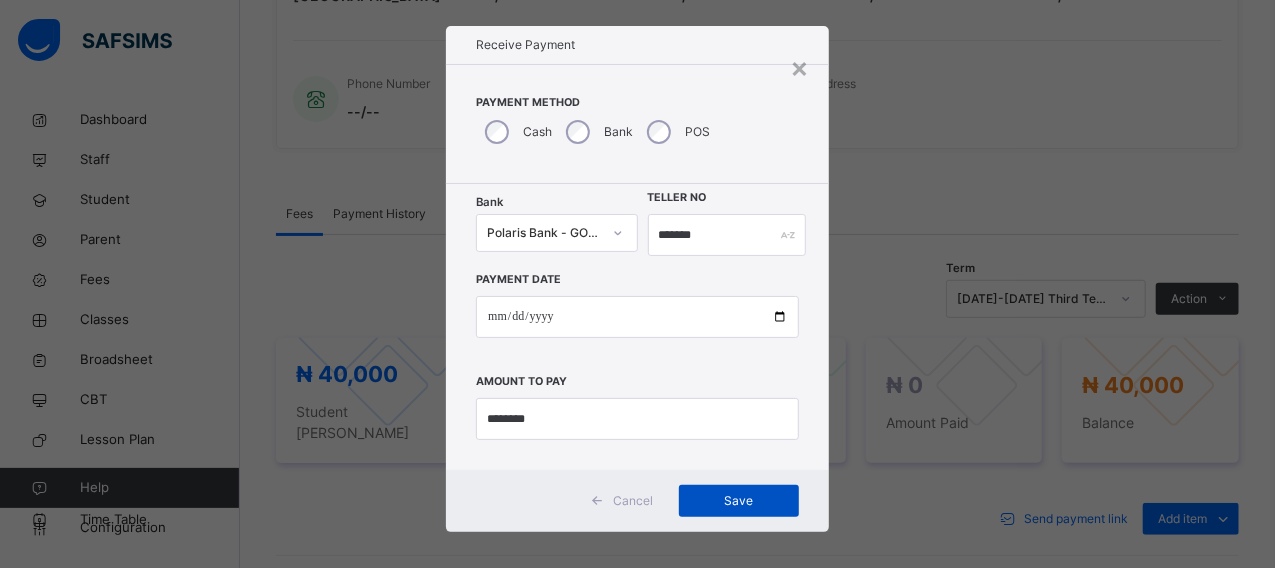 click on "Save" at bounding box center (739, 501) 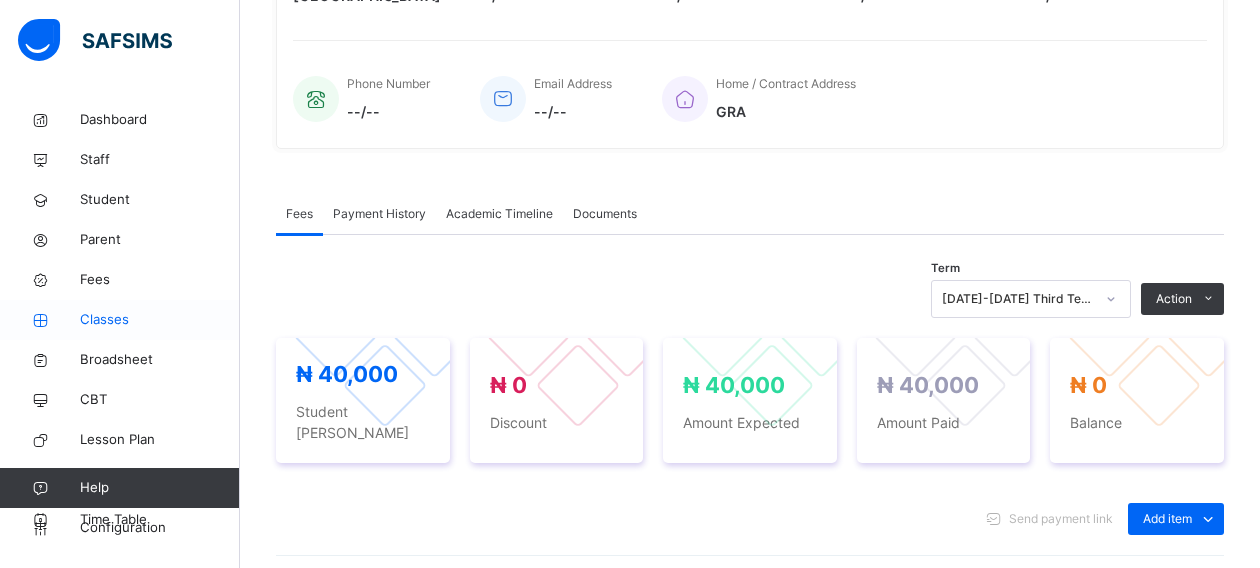 click on "Classes" at bounding box center [160, 320] 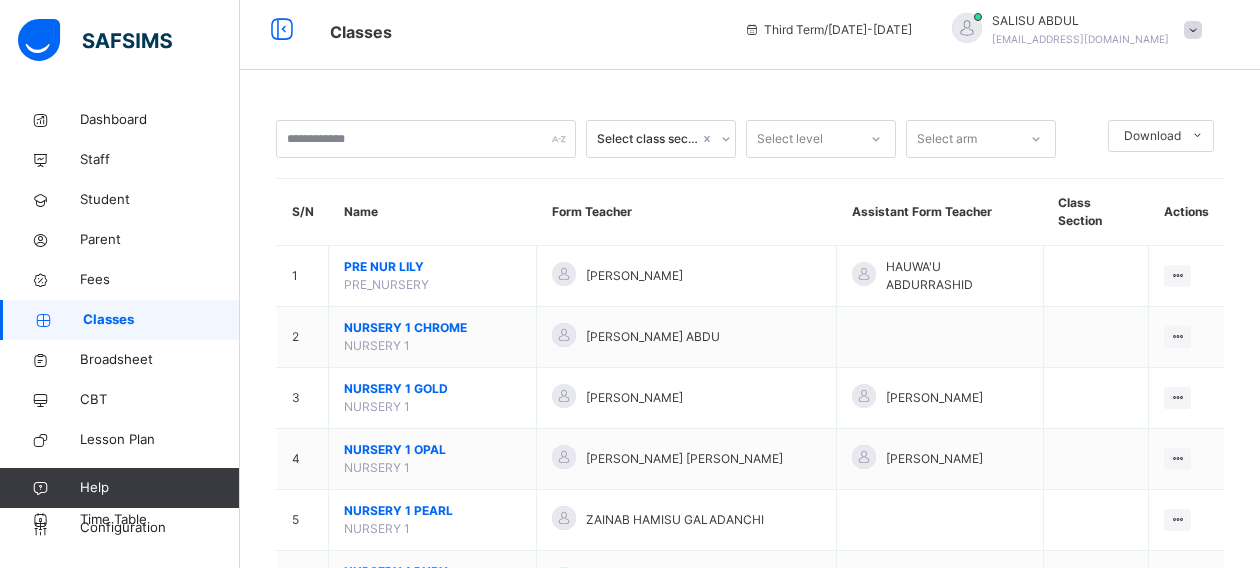scroll, scrollTop: 462, scrollLeft: 0, axis: vertical 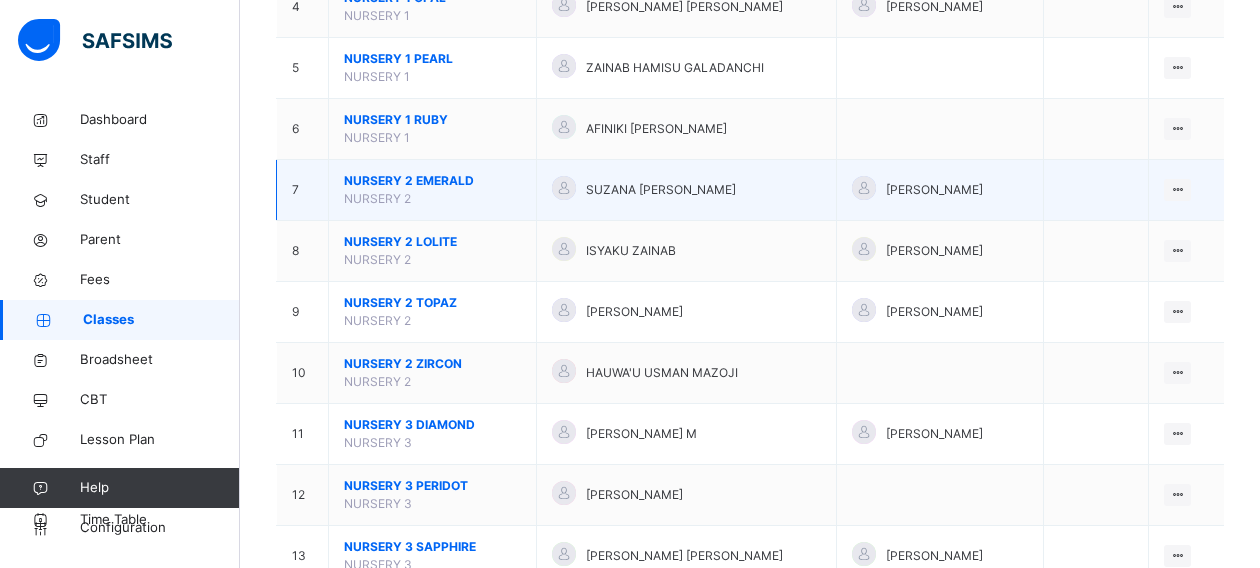 click on "NURSERY 2   EMERALD" at bounding box center [432, 181] 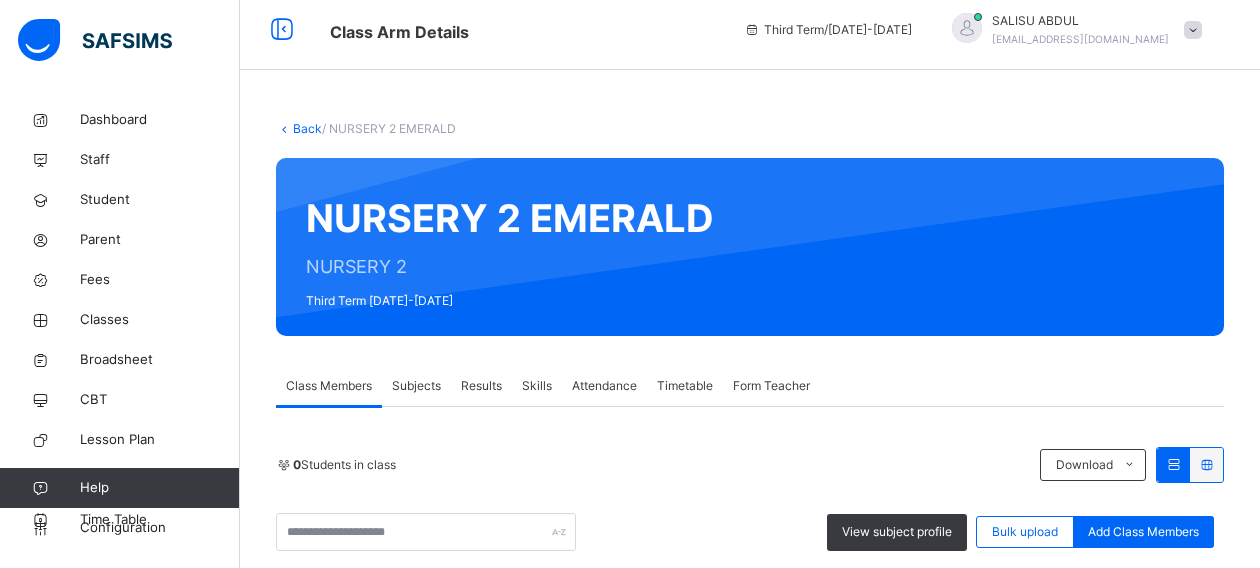 scroll, scrollTop: 462, scrollLeft: 0, axis: vertical 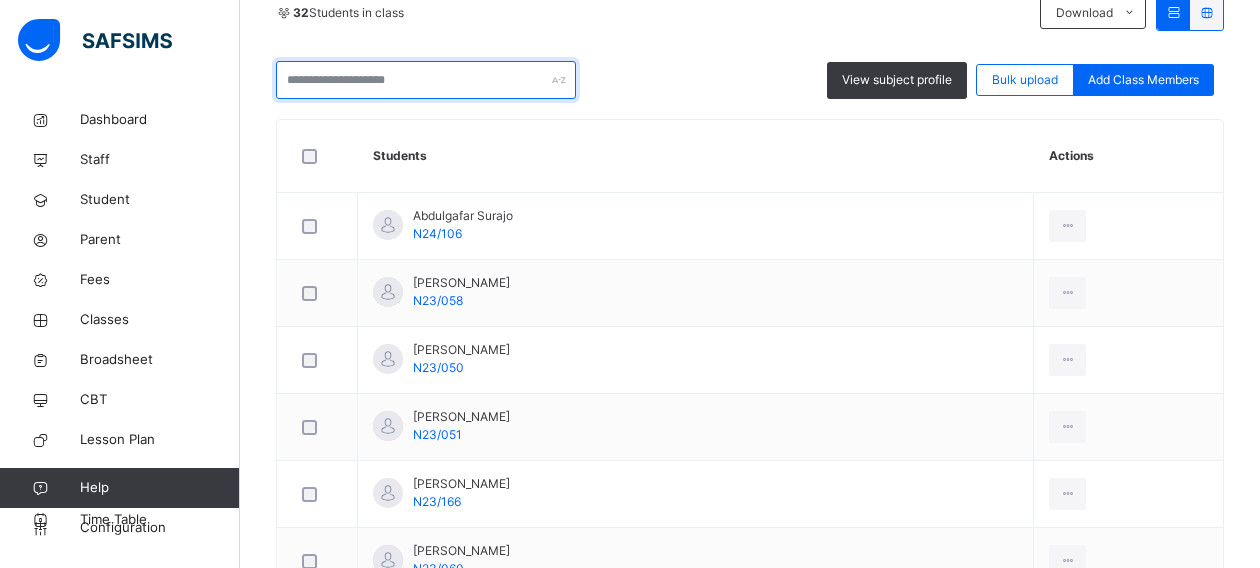click at bounding box center (426, 80) 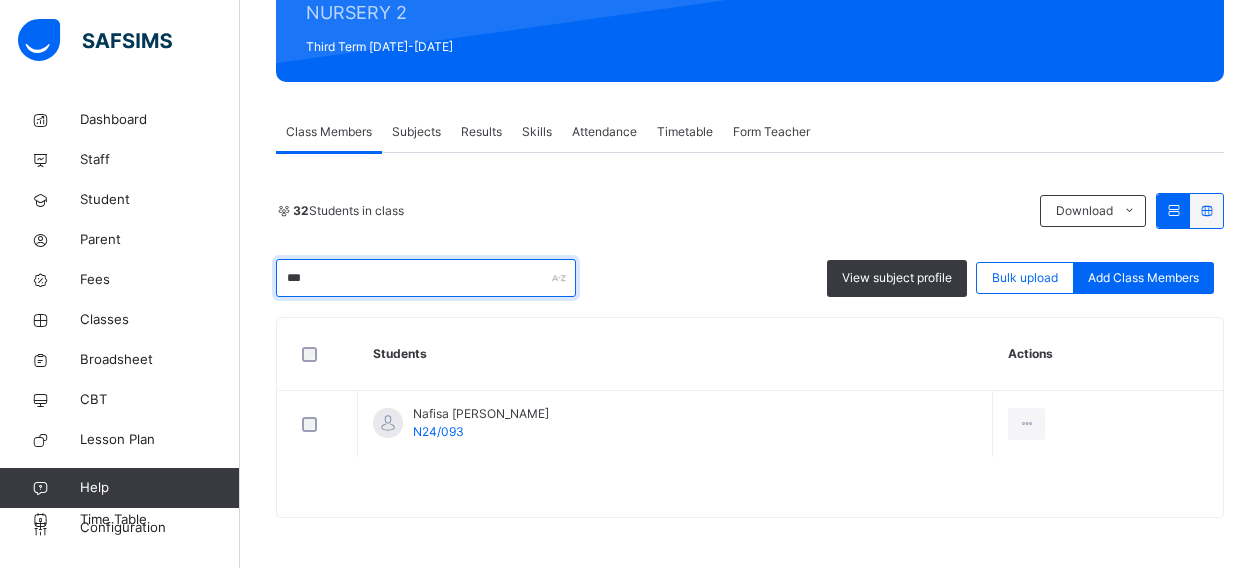 scroll, scrollTop: 262, scrollLeft: 0, axis: vertical 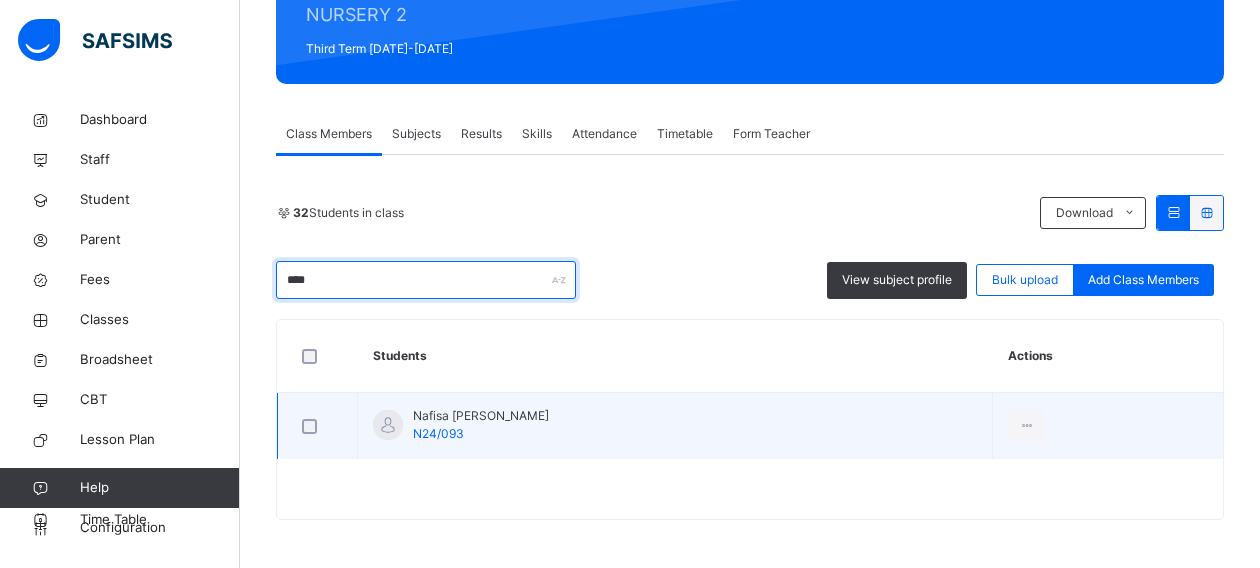 type on "****" 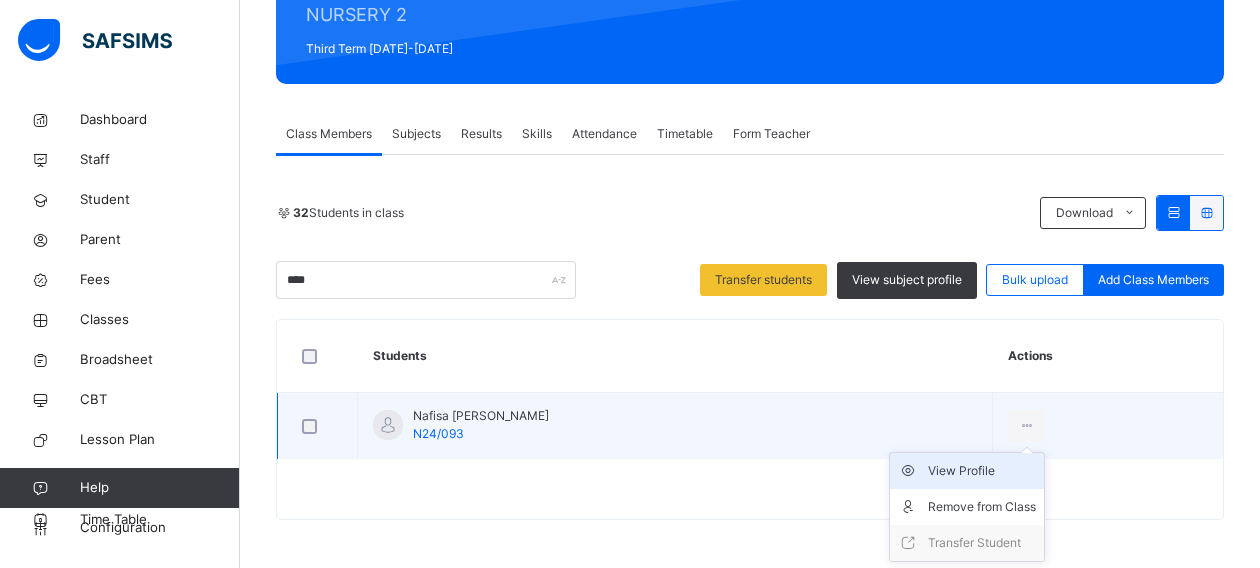 click on "View Profile" at bounding box center [982, 471] 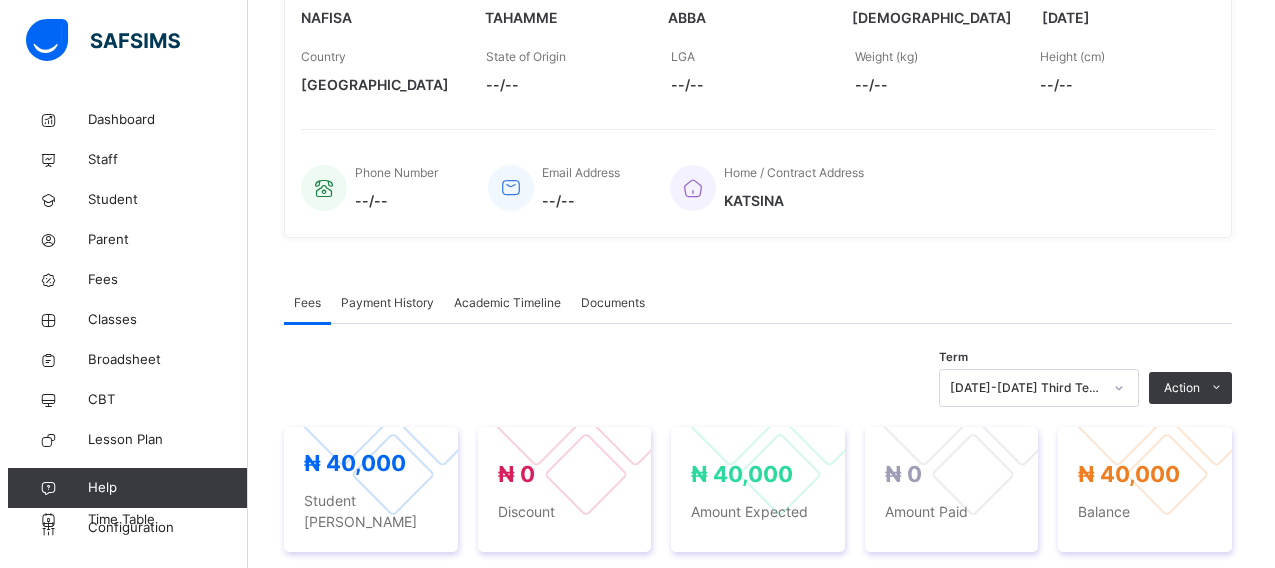 scroll, scrollTop: 382, scrollLeft: 0, axis: vertical 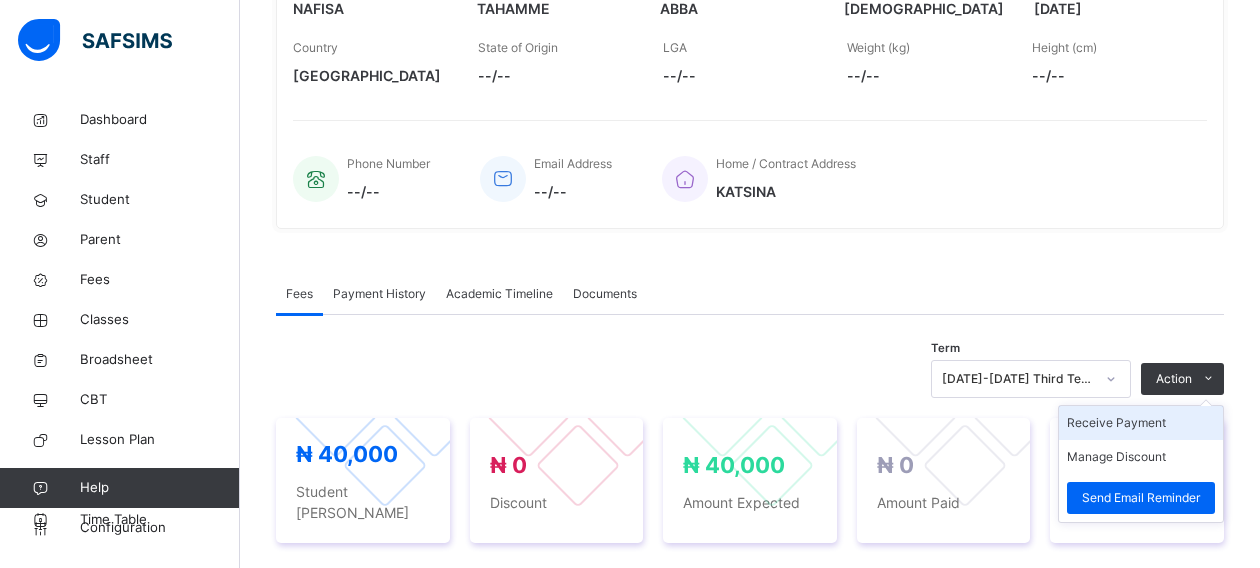 click on "Receive Payment" at bounding box center [1141, 423] 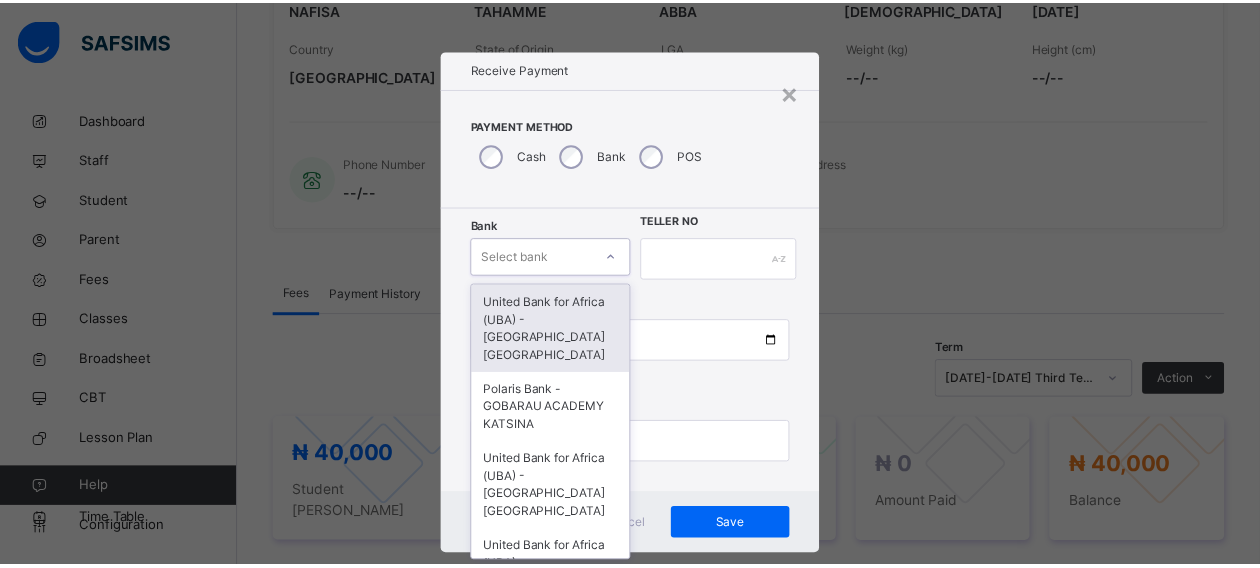 scroll, scrollTop: 24, scrollLeft: 0, axis: vertical 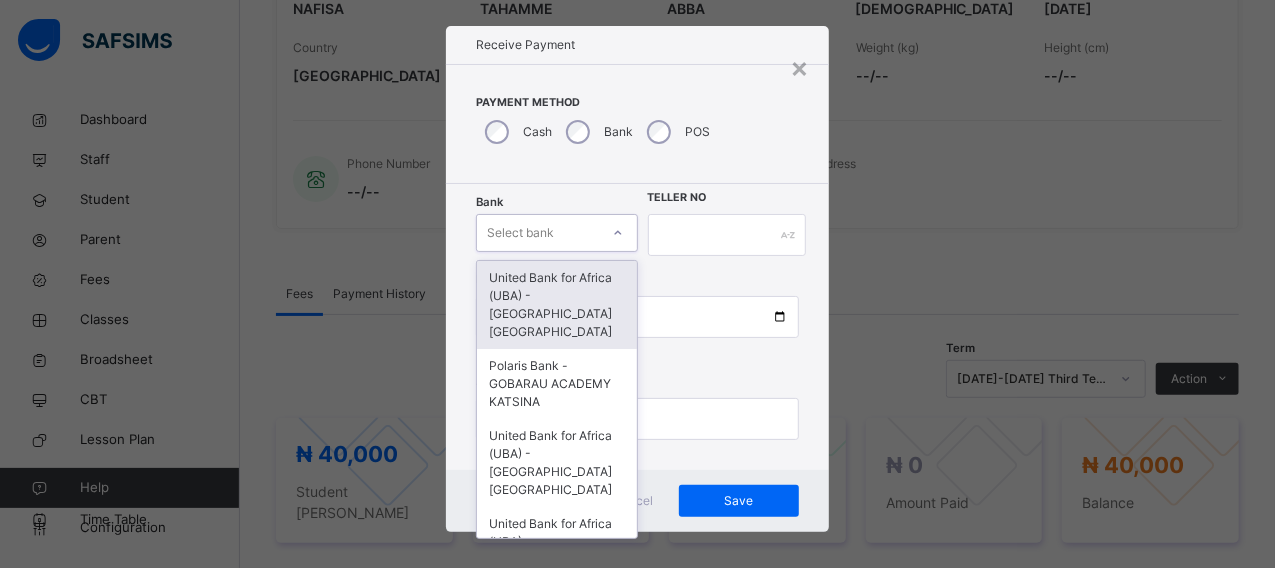 click on "Bank      option United Bank for Africa ([GEOGRAPHIC_DATA]) - Gobarau Academy Katsina focused, 1 of 16. 16 results available. Use Up and Down to choose options, press Enter to select the currently focused option, press Escape to exit the menu, press Tab to select the option and exit the menu. Select bank United Bank for Africa ([GEOGRAPHIC_DATA]) - [GEOGRAPHIC_DATA] [GEOGRAPHIC_DATA] Polaris Bank - GOBARAU ACADEMY KATSINA United Bank for Africa ([GEOGRAPHIC_DATA]) - [GEOGRAPHIC_DATA] [GEOGRAPHIC_DATA] United Bank for Africa ([GEOGRAPHIC_DATA]) - [GEOGRAPHIC_DATA] [GEOGRAPHIC_DATA] for Africa ([GEOGRAPHIC_DATA]) - [GEOGRAPHIC_DATA] [GEOGRAPHIC_DATA] [GEOGRAPHIC_DATA] - [GEOGRAPHIC_DATA] [GEOGRAPHIC_DATA] [GEOGRAPHIC_DATA] - [GEOGRAPHIC_DATA] [GEOGRAPHIC_DATA] [GEOGRAPHIC_DATA] - [GEOGRAPHIC_DATA] [GEOGRAPHIC_DATA] - [GEOGRAPHIC_DATA] [GEOGRAPHIC_DATA] - [GEOGRAPHIC_DATA] [GEOGRAPHIC_DATA] - [GEOGRAPHIC_DATA] [GEOGRAPHIC_DATA] - [GEOGRAPHIC_DATA] [GEOGRAPHIC_DATA] - [GEOGRAPHIC_DATA] [GEOGRAPHIC_DATA] - [GEOGRAPHIC_DATA] [GEOGRAPHIC_DATA] - [GEOGRAPHIC_DATA] [GEOGRAPHIC_DATA] - [GEOGRAPHIC_DATA] [GEOGRAPHIC_DATA] Teller No Payment Date Amount to pay" at bounding box center (637, 327) 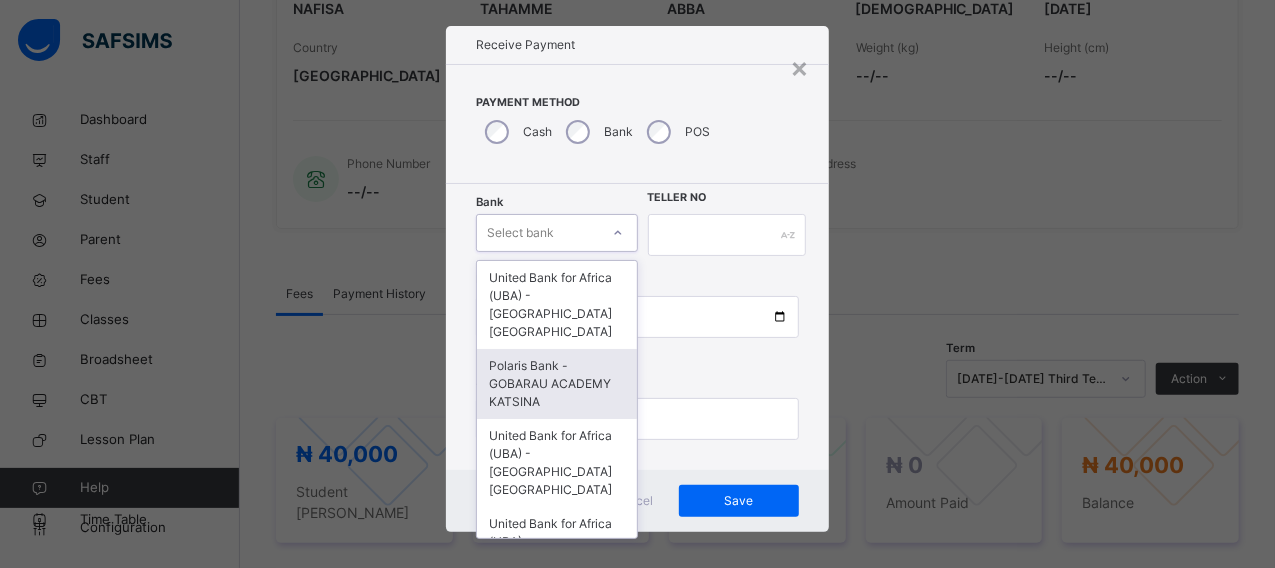 click on "Polaris Bank - GOBARAU ACADEMY KATSINA" at bounding box center (556, 384) 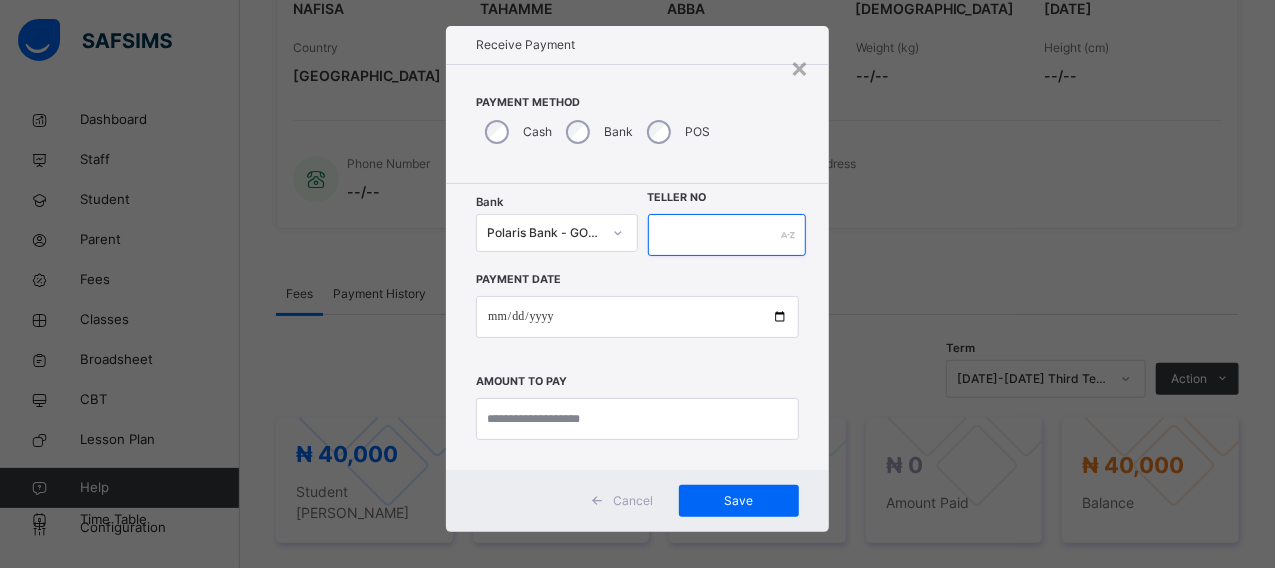 click at bounding box center [727, 235] 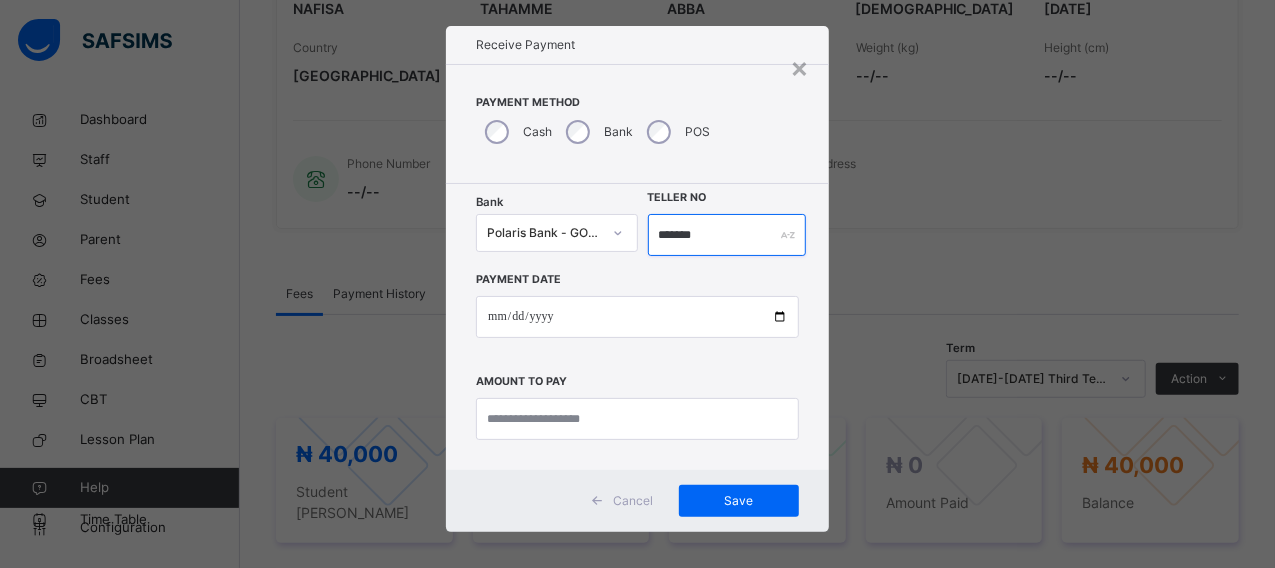 type on "*******" 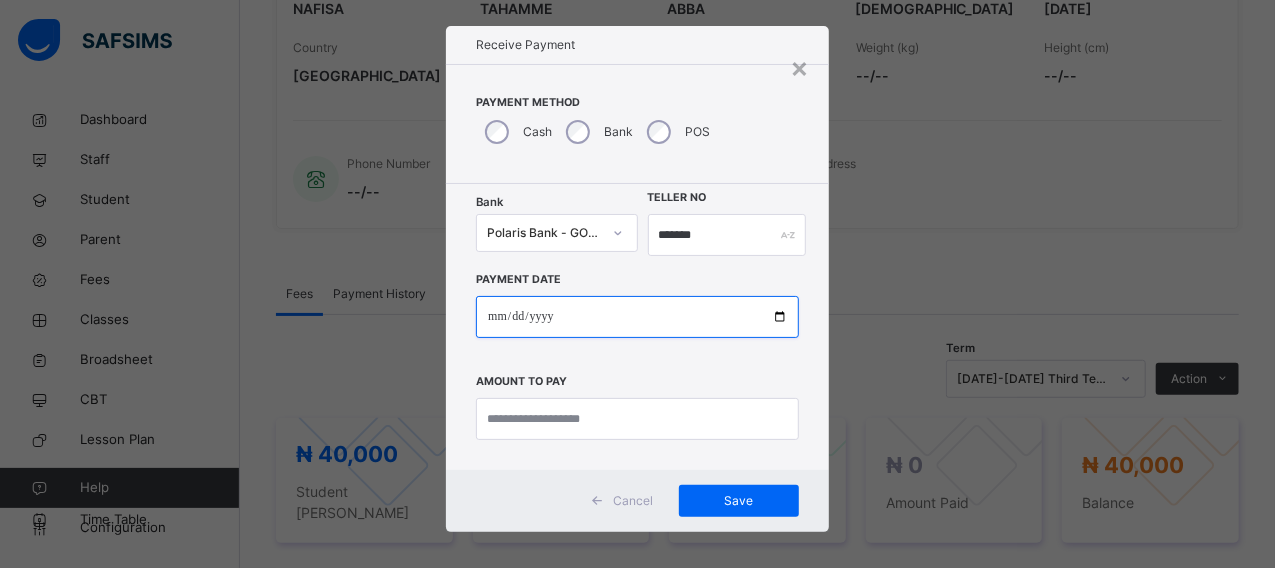 click at bounding box center (637, 317) 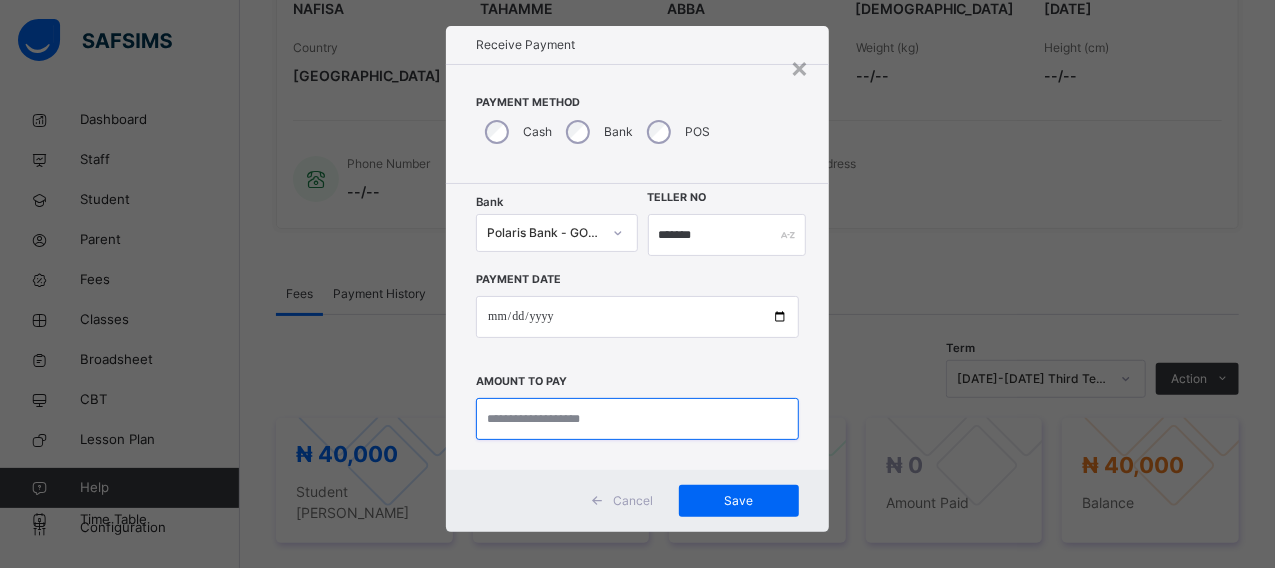 click at bounding box center (637, 419) 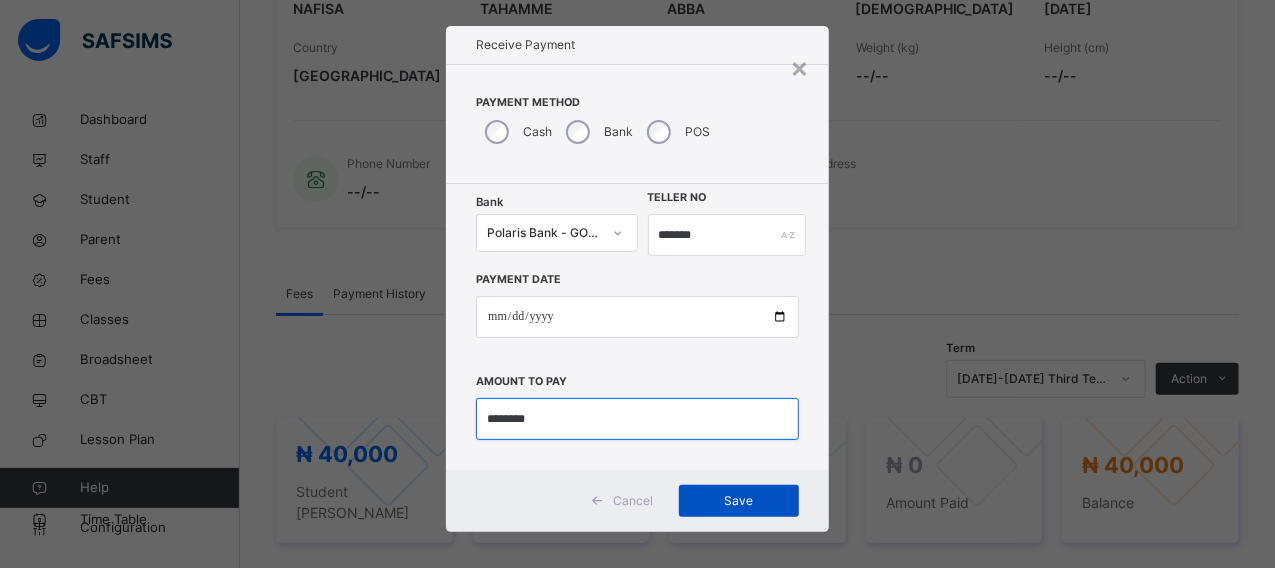 type on "********" 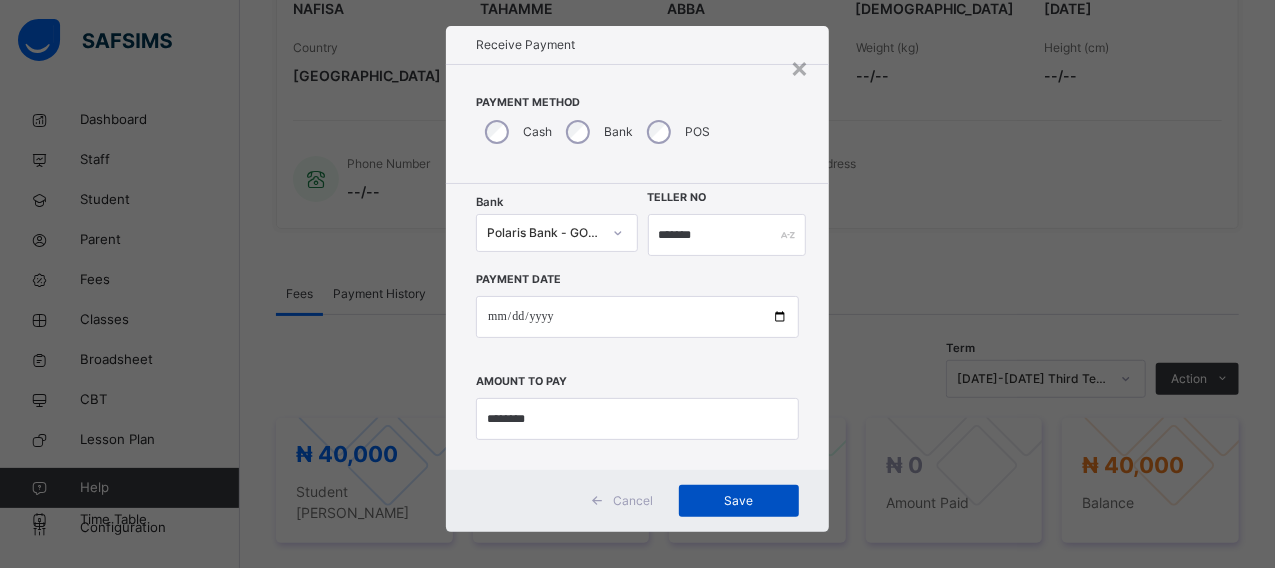 click on "Save" at bounding box center (739, 501) 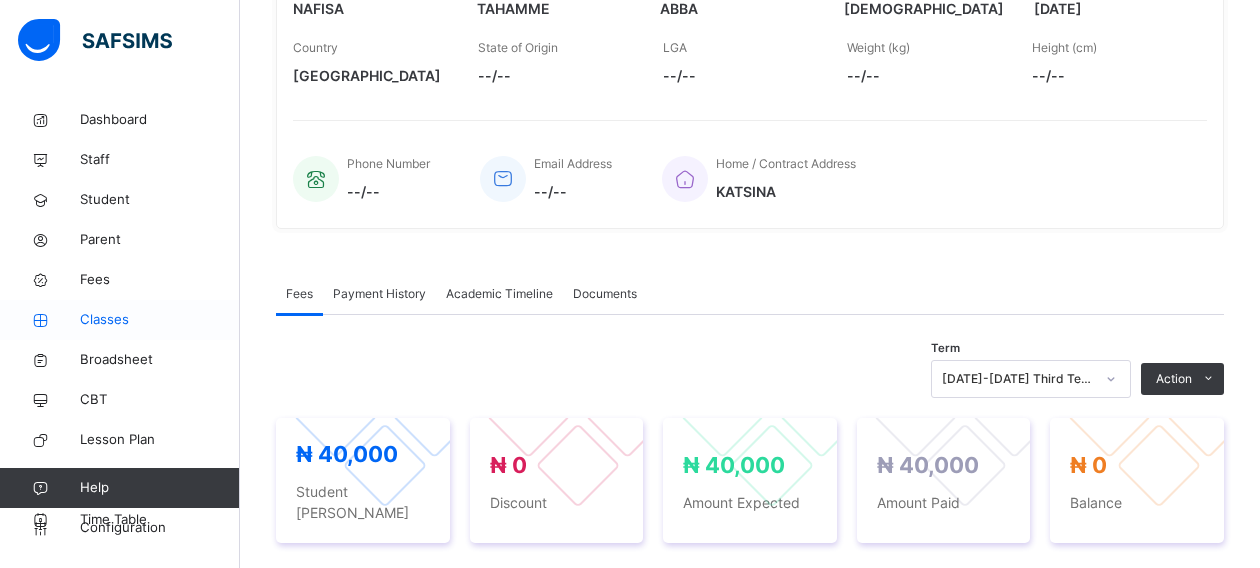 click on "Classes" at bounding box center (160, 320) 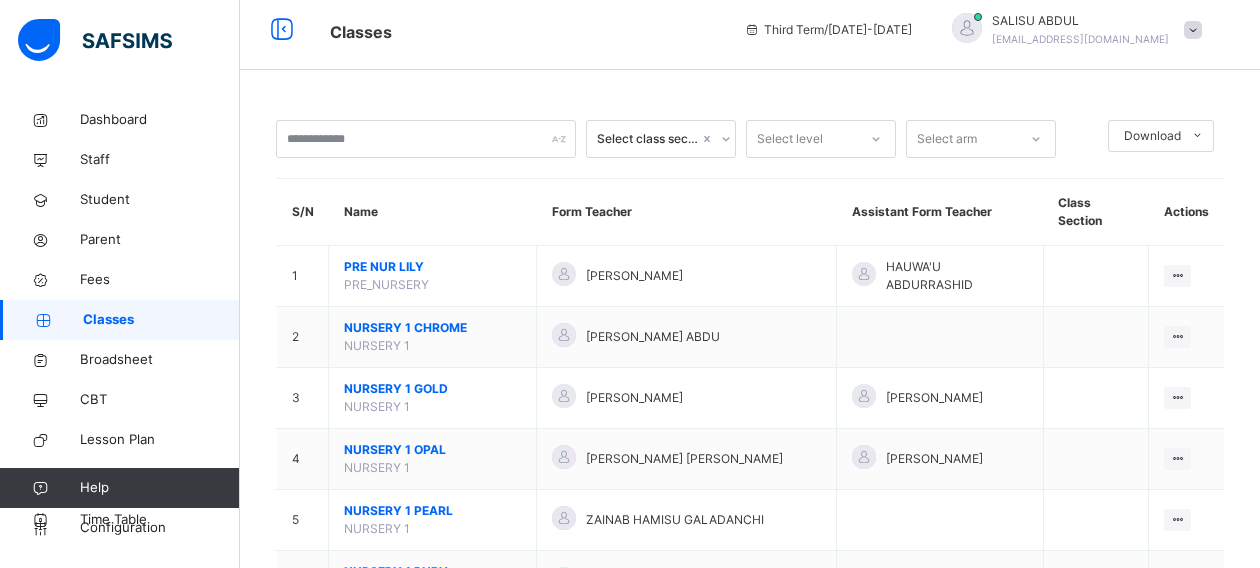scroll, scrollTop: 382, scrollLeft: 0, axis: vertical 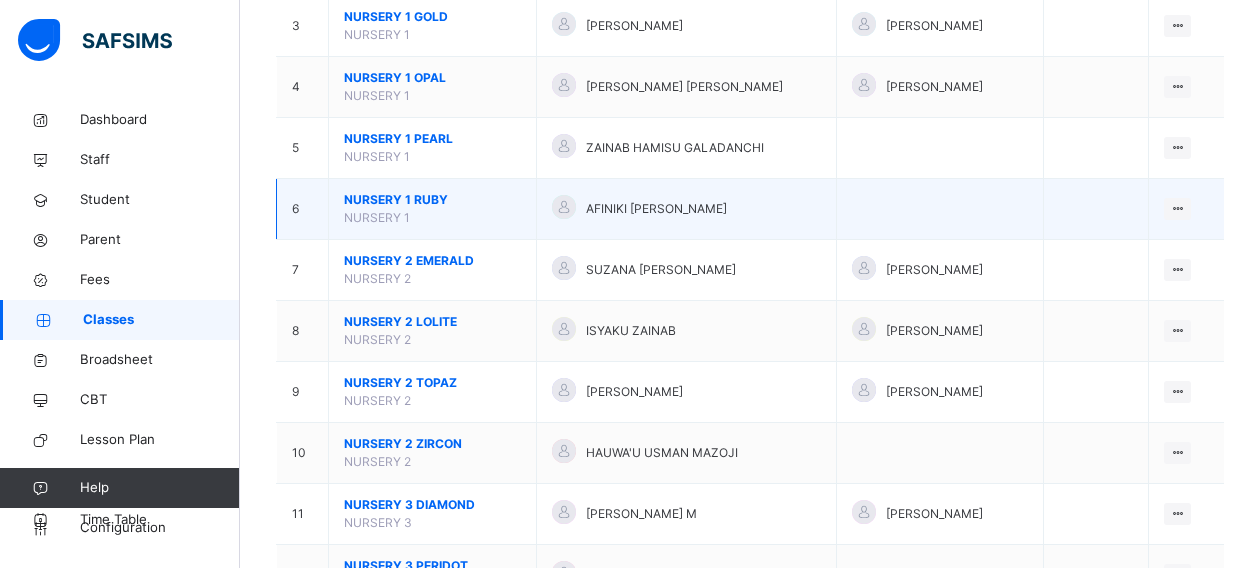click on "NURSERY 1   RUBY" at bounding box center [432, 200] 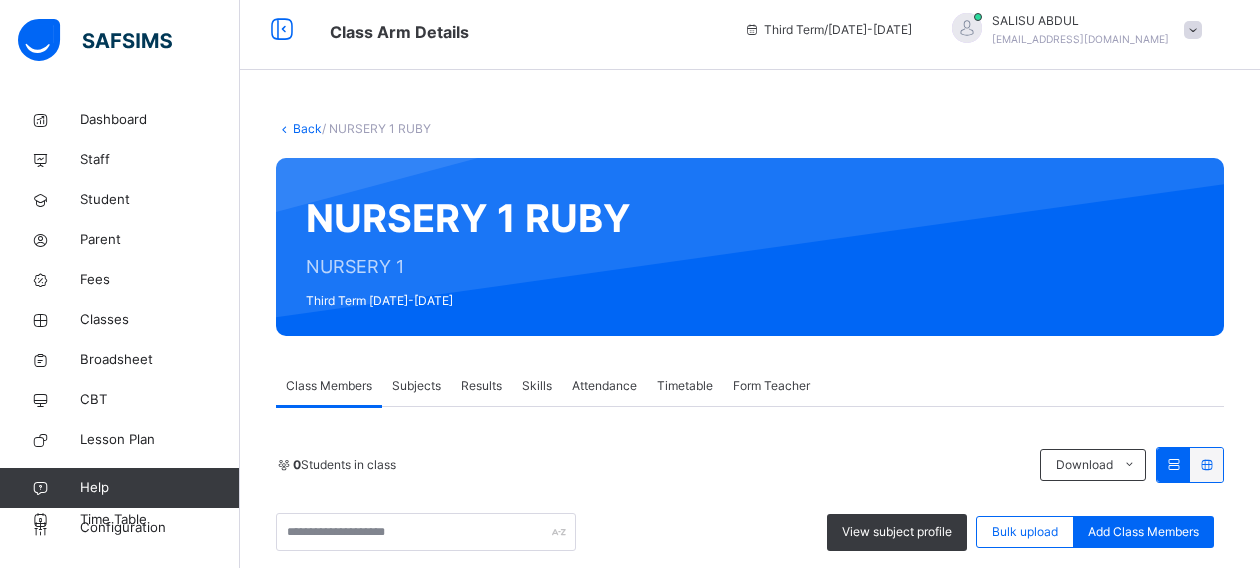 scroll, scrollTop: 382, scrollLeft: 0, axis: vertical 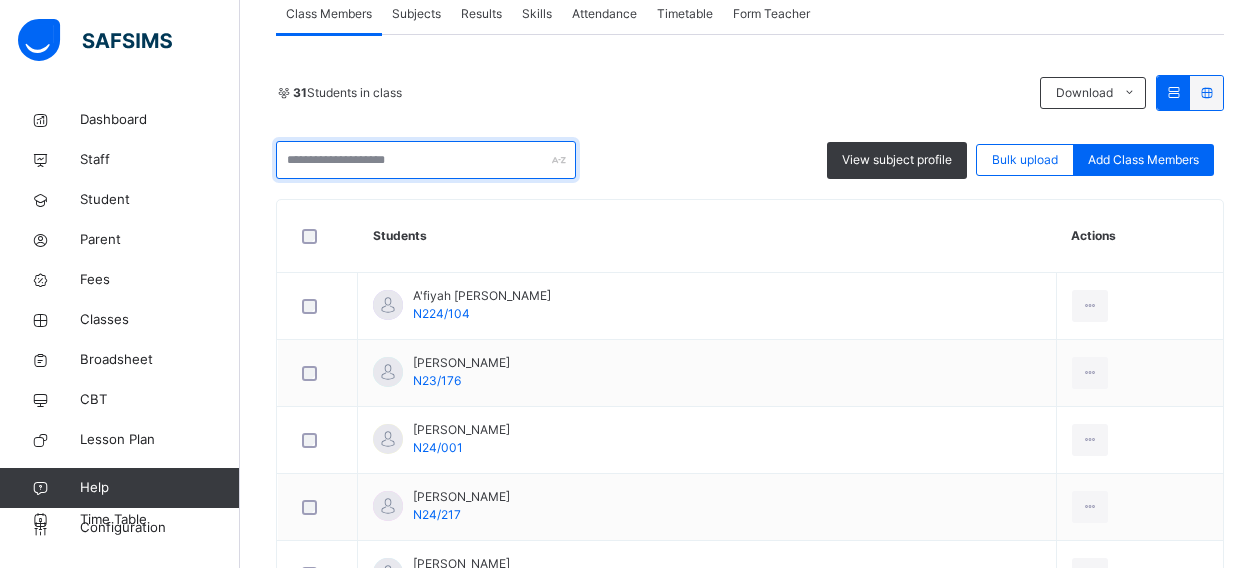 click at bounding box center (426, 160) 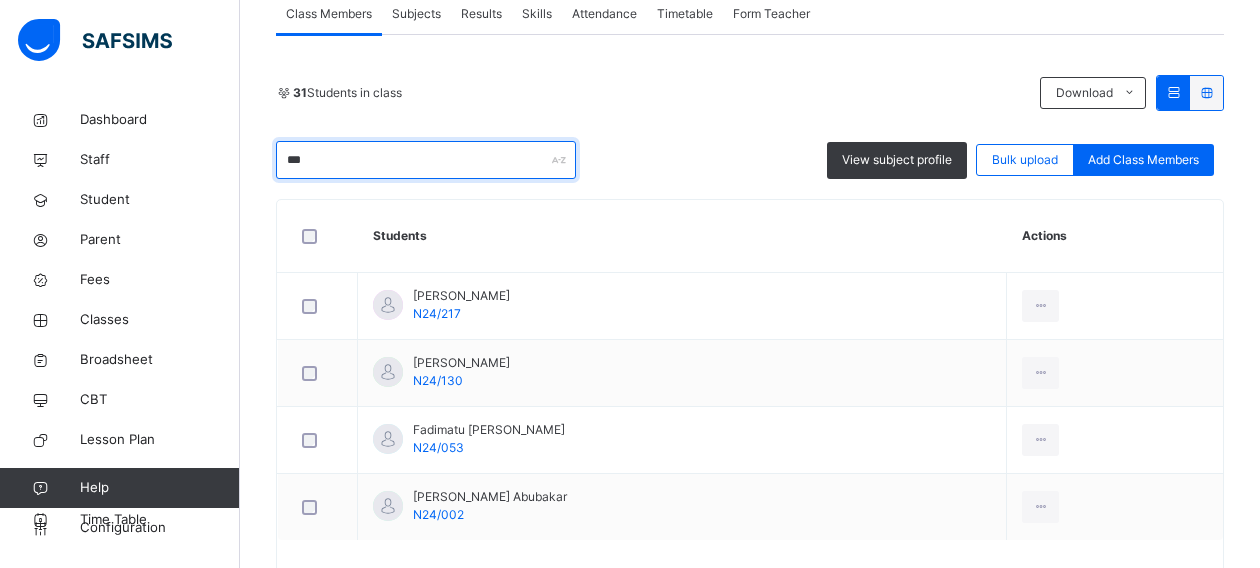 scroll, scrollTop: 262, scrollLeft: 0, axis: vertical 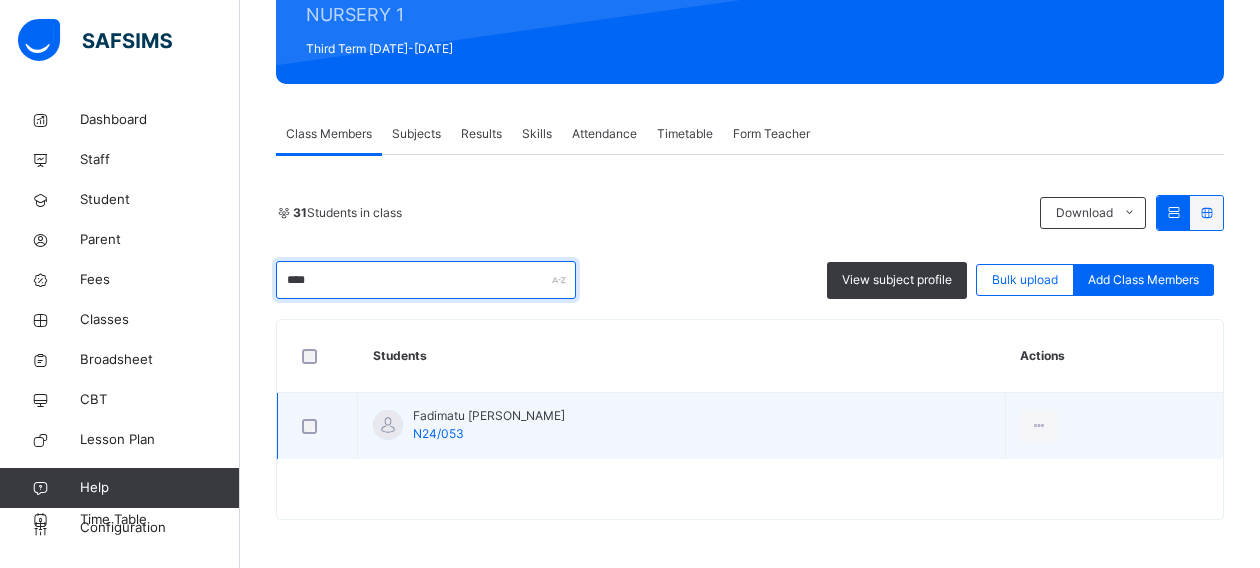 type on "****" 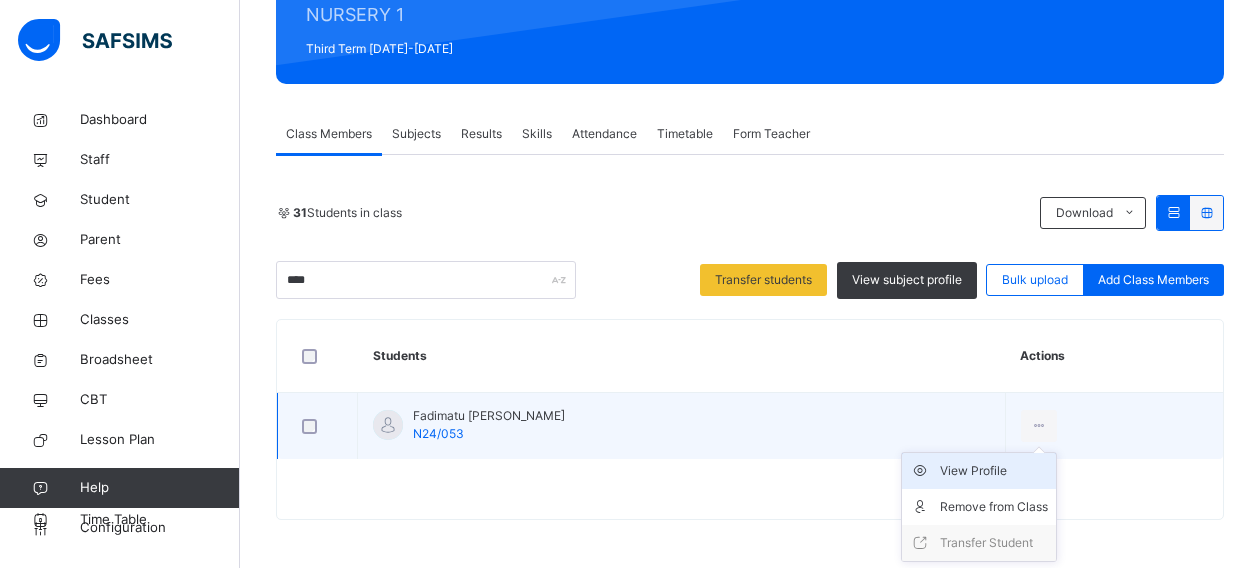 click on "View Profile" at bounding box center [994, 471] 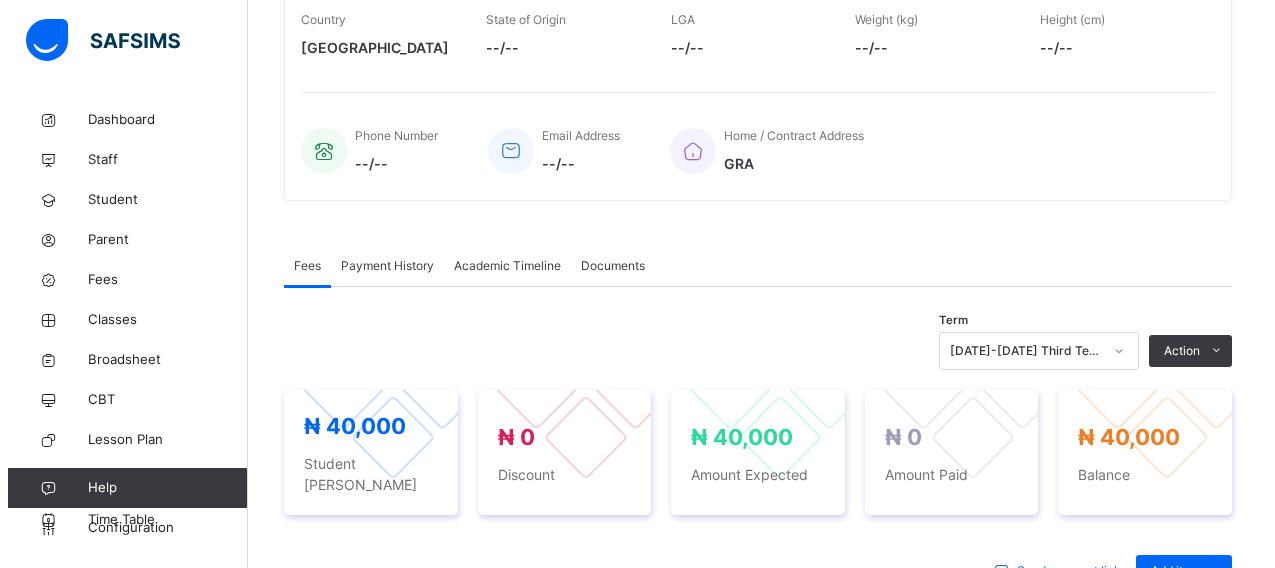 scroll, scrollTop: 422, scrollLeft: 0, axis: vertical 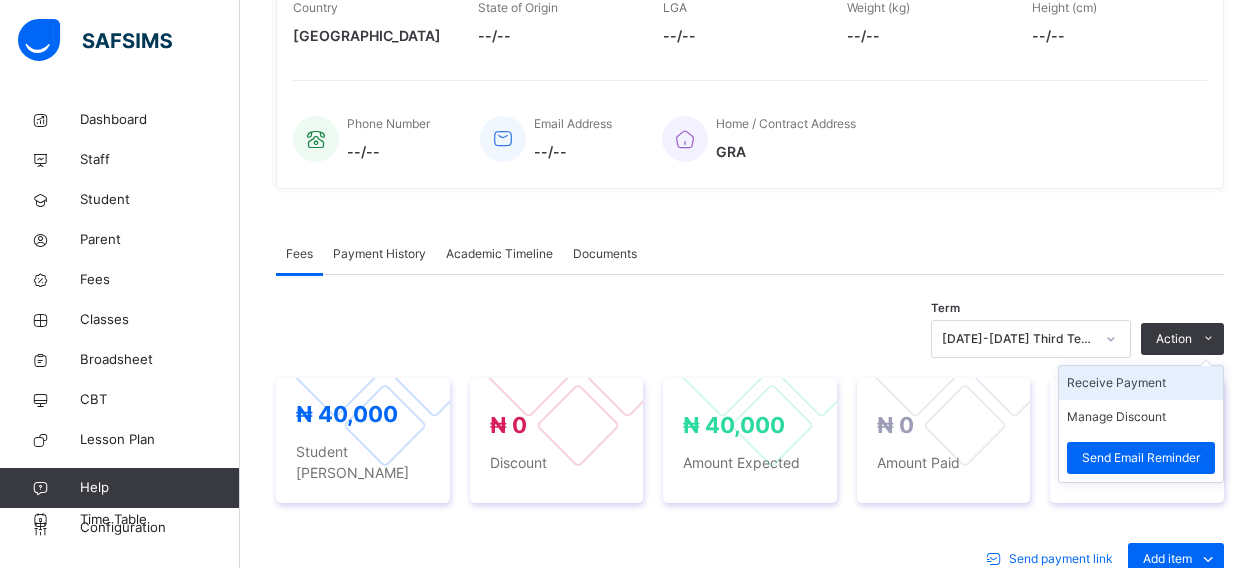 click on "Receive Payment" at bounding box center [1141, 383] 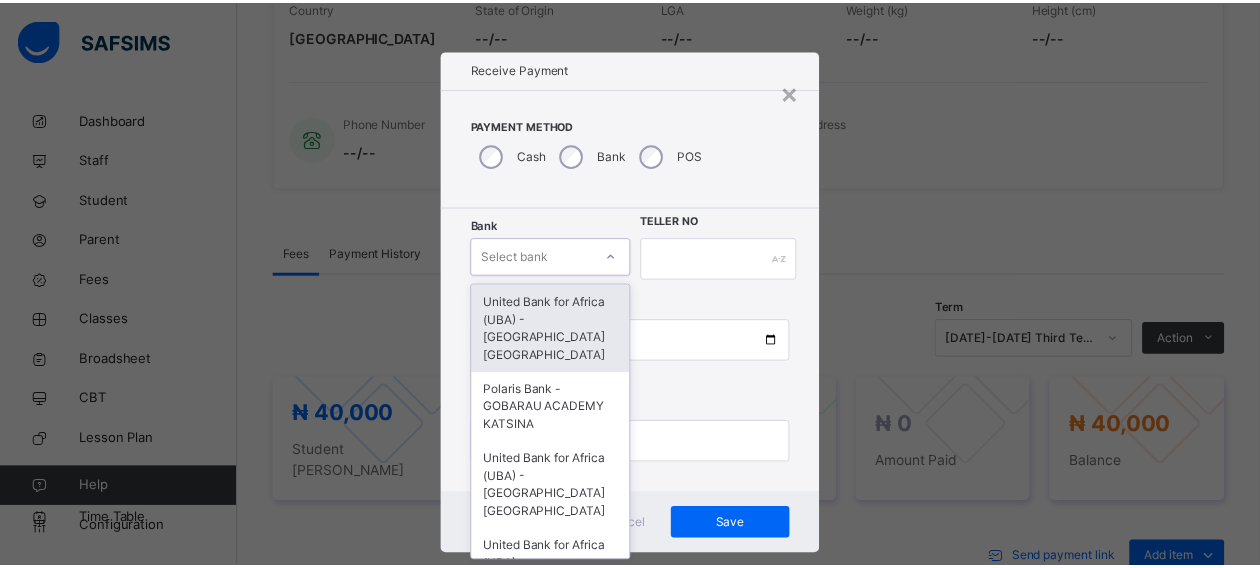 scroll, scrollTop: 24, scrollLeft: 0, axis: vertical 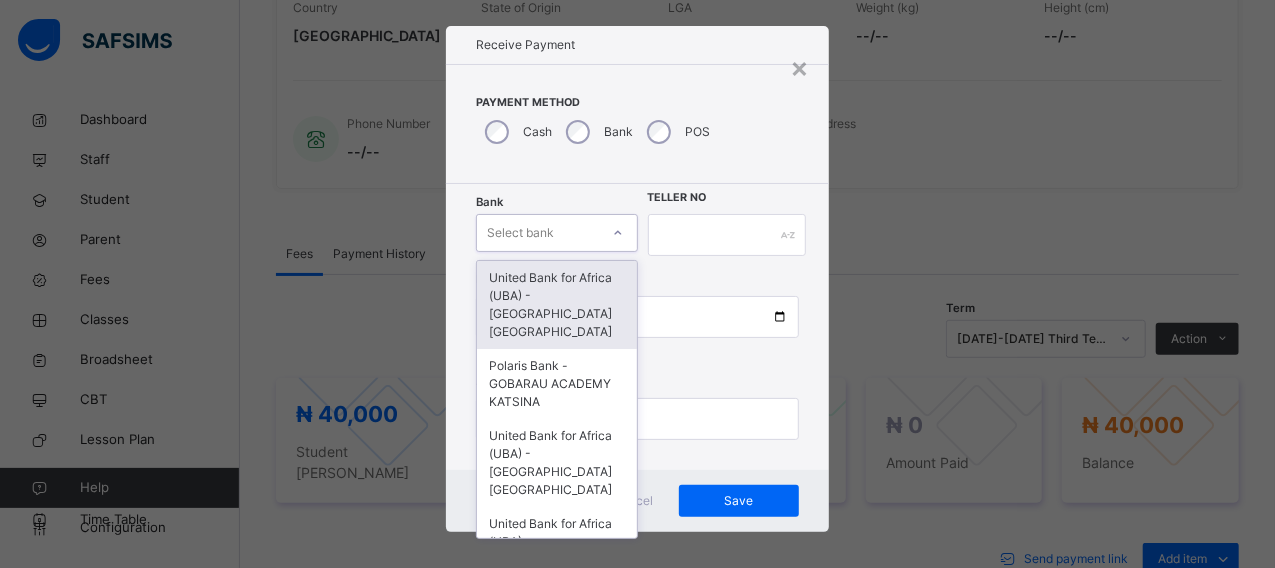 click on "Bank      option United Bank for Africa ([GEOGRAPHIC_DATA]) - Gobarau Academy Katsina focused, 1 of 16. 16 results available. Use Up and Down to choose options, press Enter to select the currently focused option, press Escape to exit the menu, press Tab to select the option and exit the menu. Select bank United Bank for Africa ([GEOGRAPHIC_DATA]) - [GEOGRAPHIC_DATA] [GEOGRAPHIC_DATA] Polaris Bank - GOBARAU ACADEMY KATSINA United Bank for Africa ([GEOGRAPHIC_DATA]) - [GEOGRAPHIC_DATA] [GEOGRAPHIC_DATA] United Bank for Africa ([GEOGRAPHIC_DATA]) - [GEOGRAPHIC_DATA] [GEOGRAPHIC_DATA] for Africa ([GEOGRAPHIC_DATA]) - [GEOGRAPHIC_DATA] [GEOGRAPHIC_DATA] [GEOGRAPHIC_DATA] - [GEOGRAPHIC_DATA] [GEOGRAPHIC_DATA] [GEOGRAPHIC_DATA] - [GEOGRAPHIC_DATA] [GEOGRAPHIC_DATA] [GEOGRAPHIC_DATA] - [GEOGRAPHIC_DATA] [GEOGRAPHIC_DATA] - [GEOGRAPHIC_DATA] [GEOGRAPHIC_DATA] - [GEOGRAPHIC_DATA] [GEOGRAPHIC_DATA] - [GEOGRAPHIC_DATA] [GEOGRAPHIC_DATA] - Gobarau Academy [GEOGRAPHIC_DATA] - [GEOGRAPHIC_DATA] [GEOGRAPHIC_DATA] - [GEOGRAPHIC_DATA] [GEOGRAPHIC_DATA] - [GEOGRAPHIC_DATA] [GEOGRAPHIC_DATA] - Gobarau Academy [GEOGRAPHIC_DATA]" at bounding box center [556, 235] 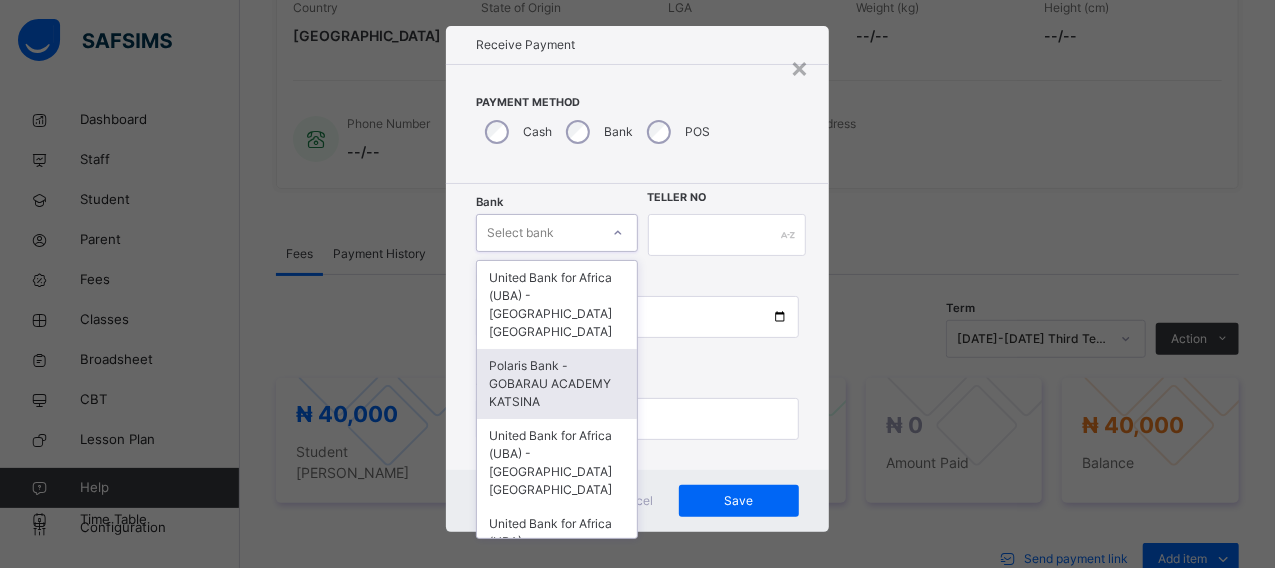 click on "Polaris Bank - GOBARAU ACADEMY KATSINA" at bounding box center [556, 384] 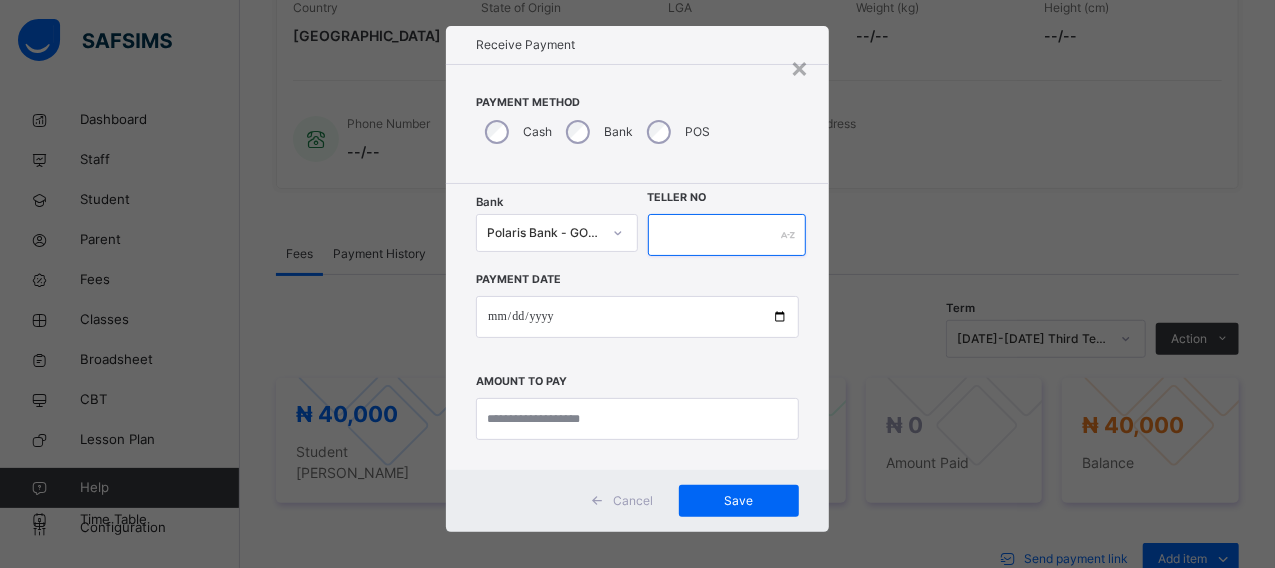 click at bounding box center (727, 235) 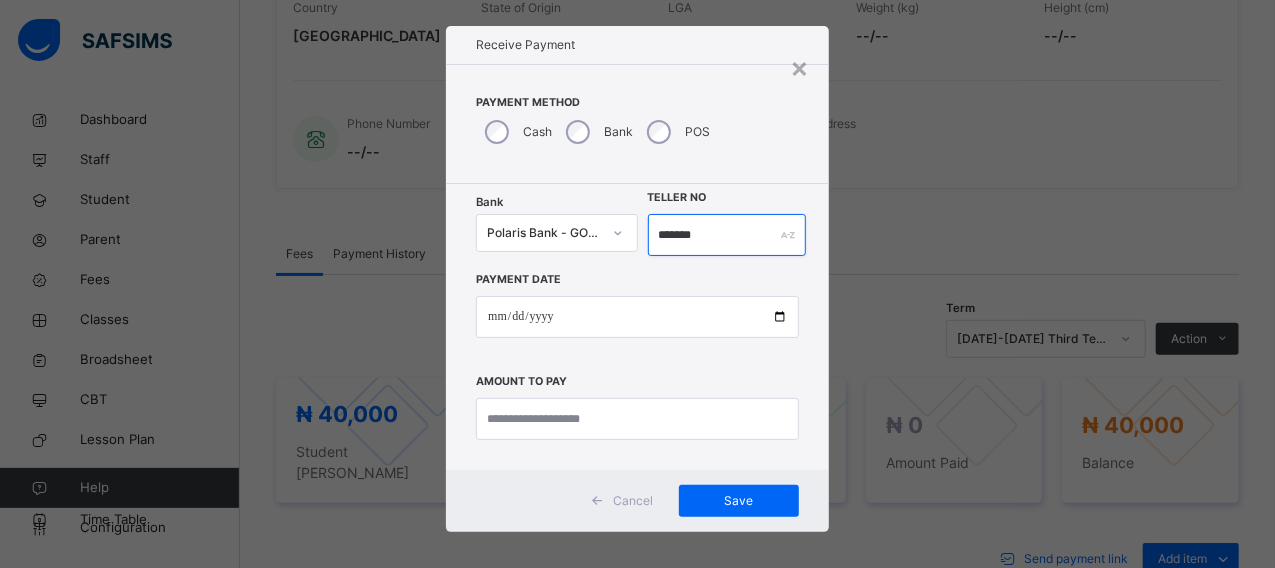 type on "*******" 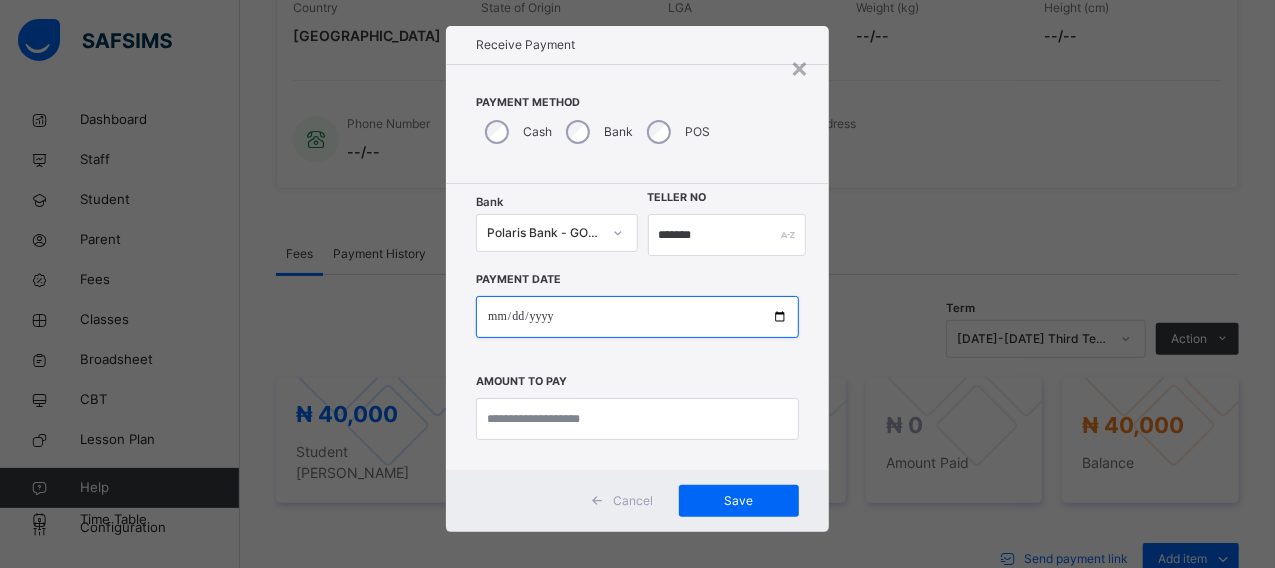 click at bounding box center [637, 317] 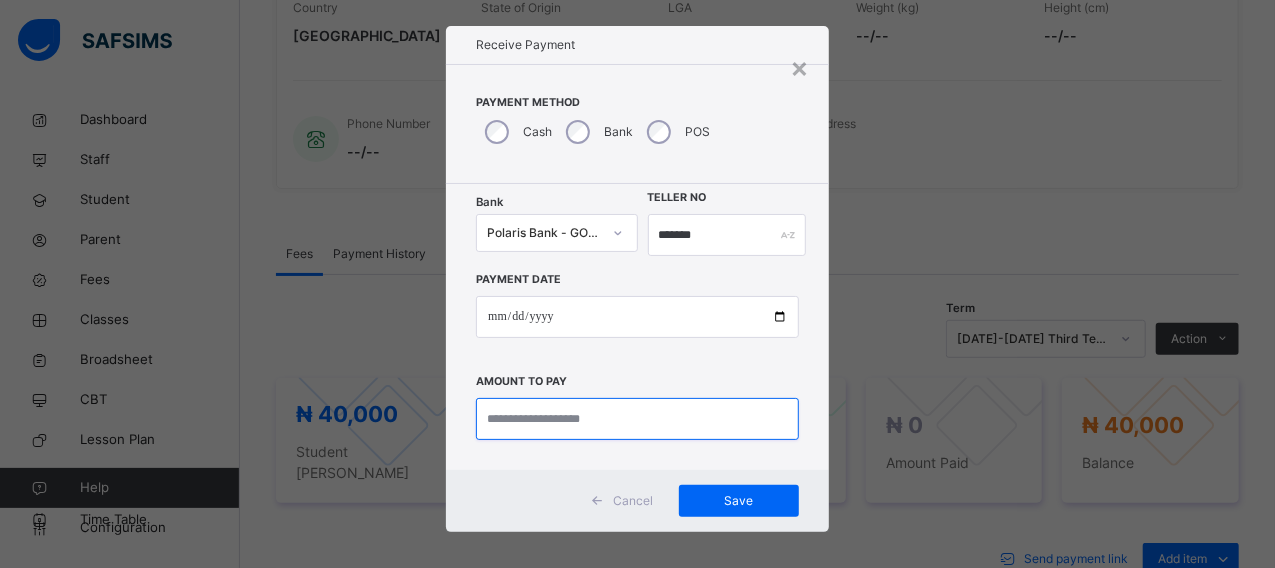 click at bounding box center [637, 419] 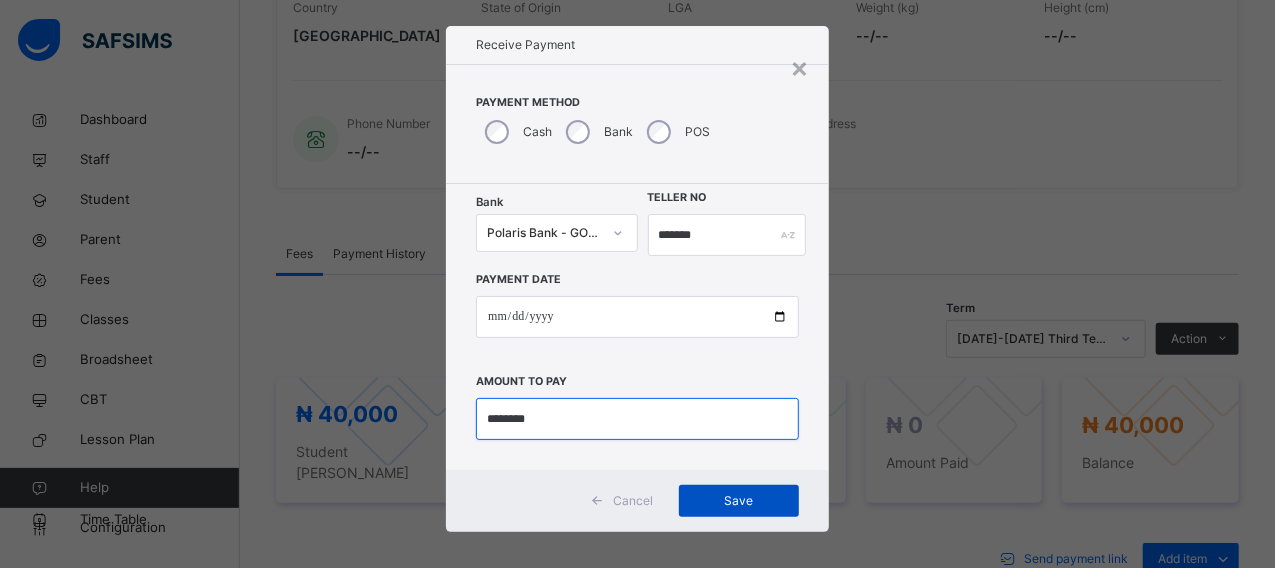 type on "********" 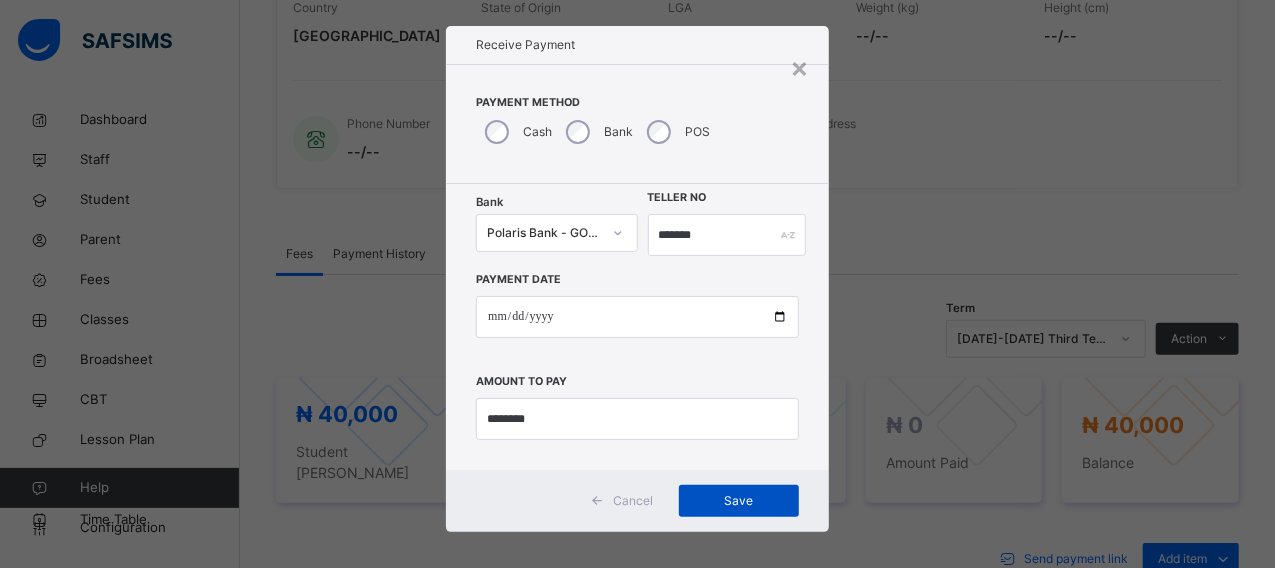 click on "Save" at bounding box center (739, 501) 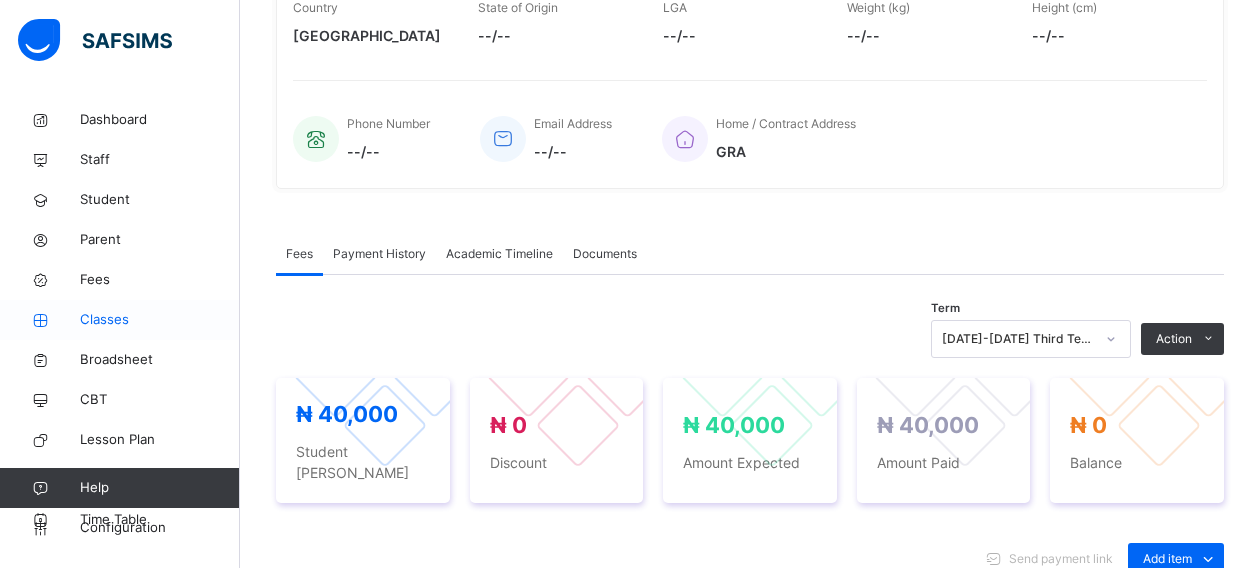 click on "Classes" at bounding box center [160, 320] 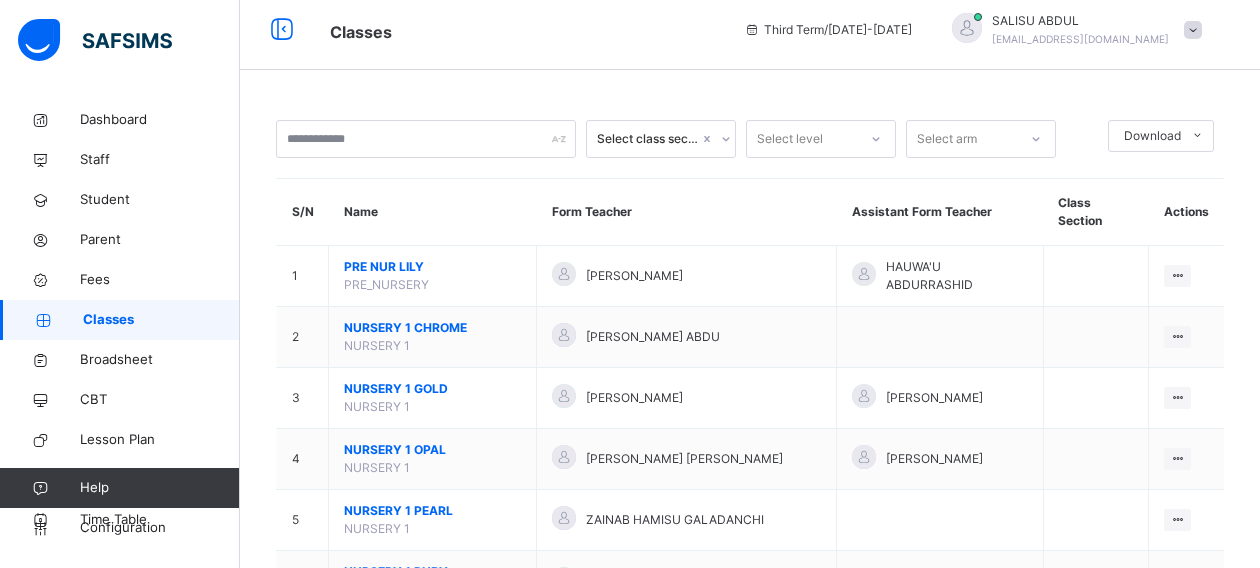 scroll, scrollTop: 422, scrollLeft: 0, axis: vertical 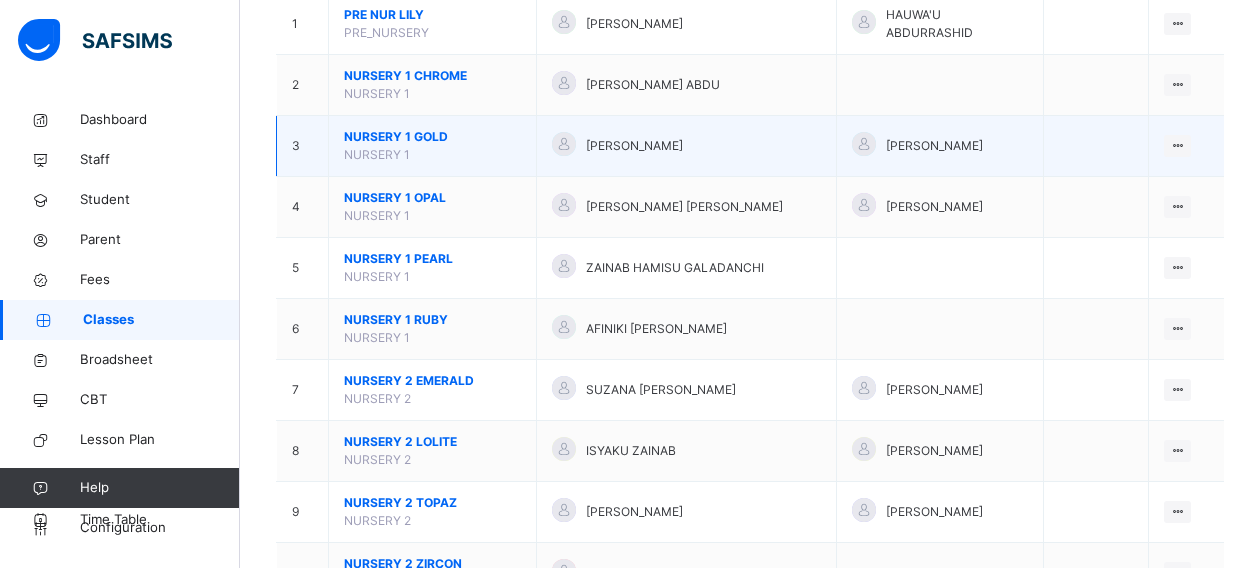 click on "NURSERY 1   GOLD" at bounding box center [432, 137] 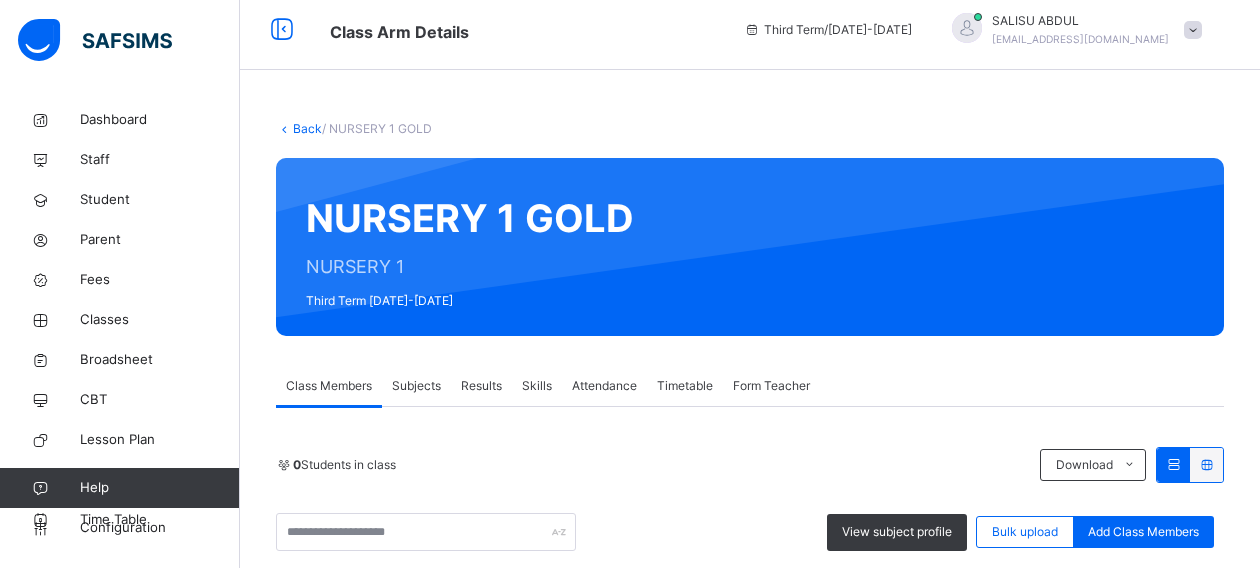 scroll, scrollTop: 262, scrollLeft: 0, axis: vertical 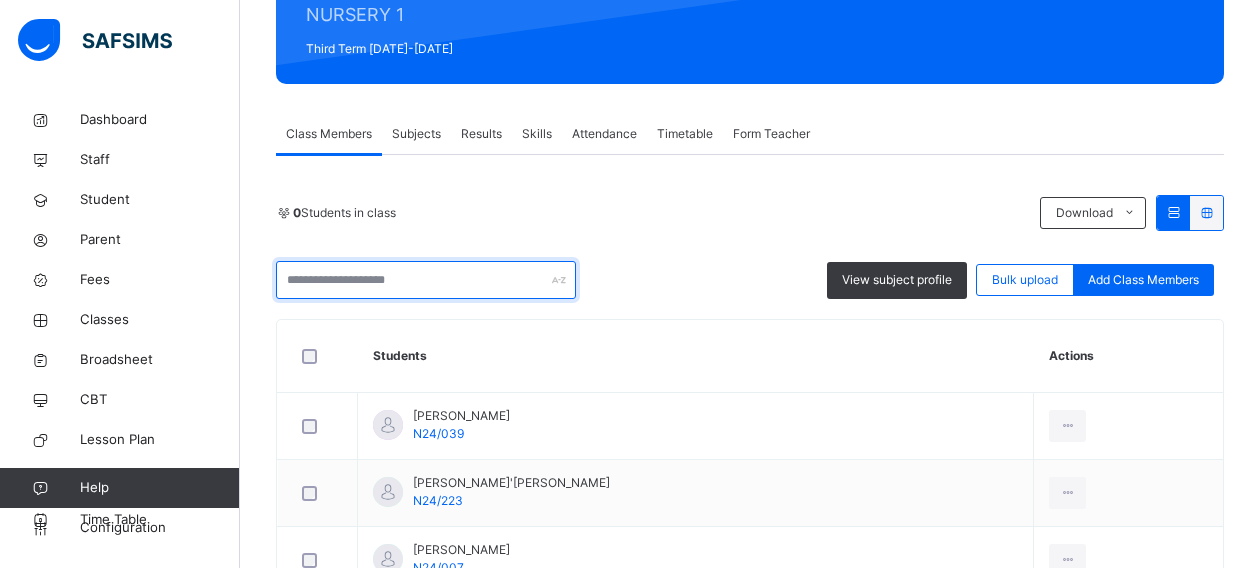 click at bounding box center [426, 280] 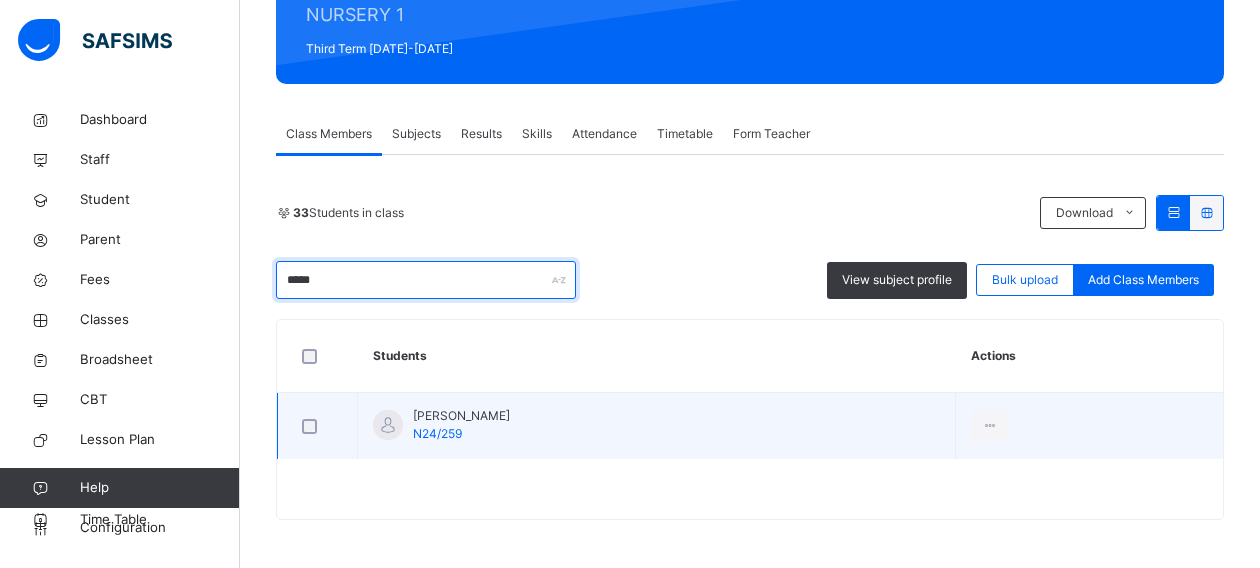 type on "*****" 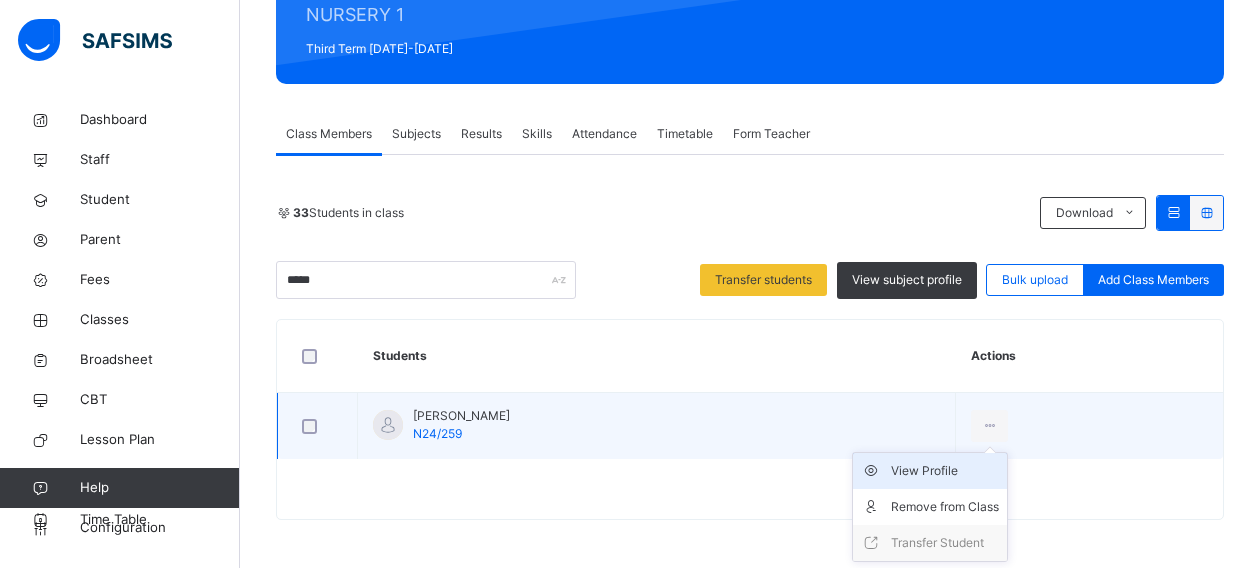 click on "View Profile" at bounding box center [945, 471] 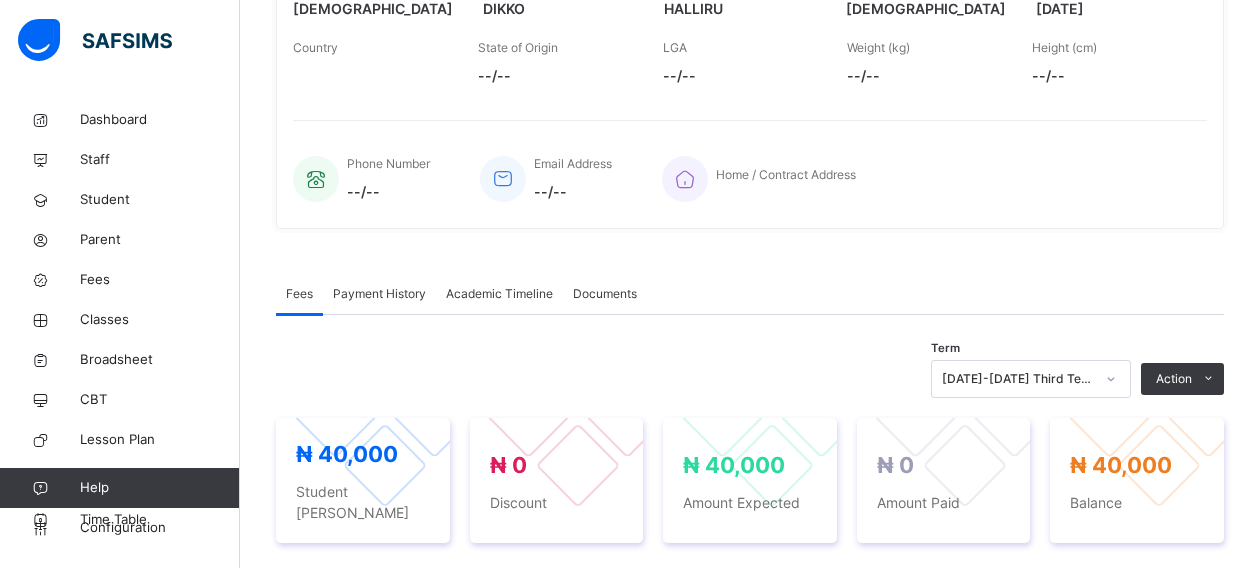 scroll, scrollTop: 422, scrollLeft: 0, axis: vertical 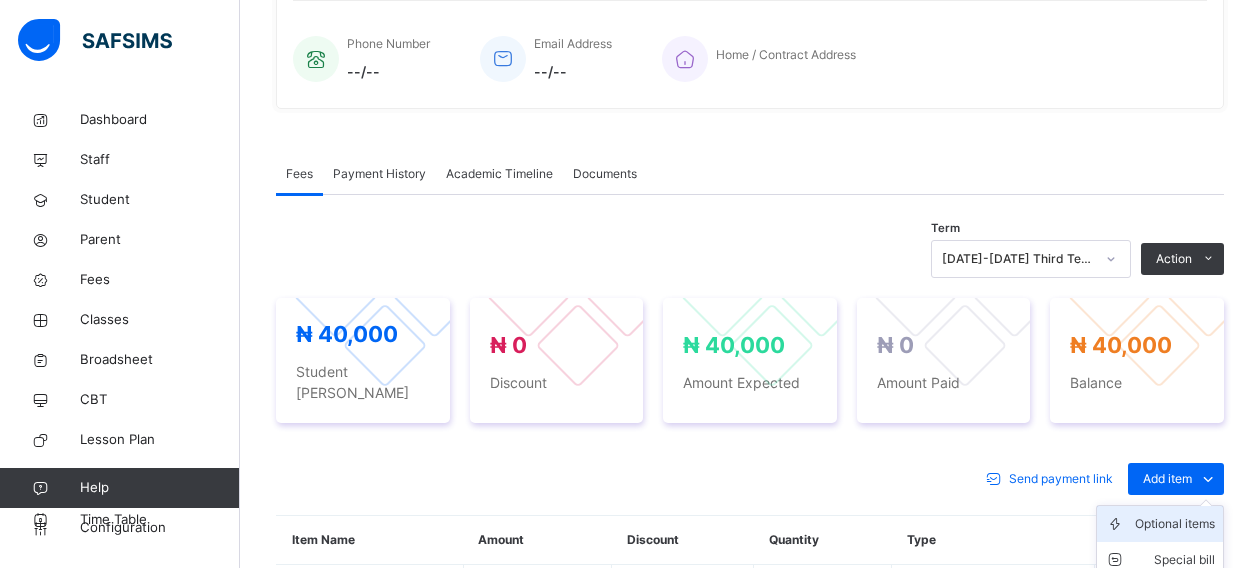 click on "Optional items" at bounding box center (1175, 524) 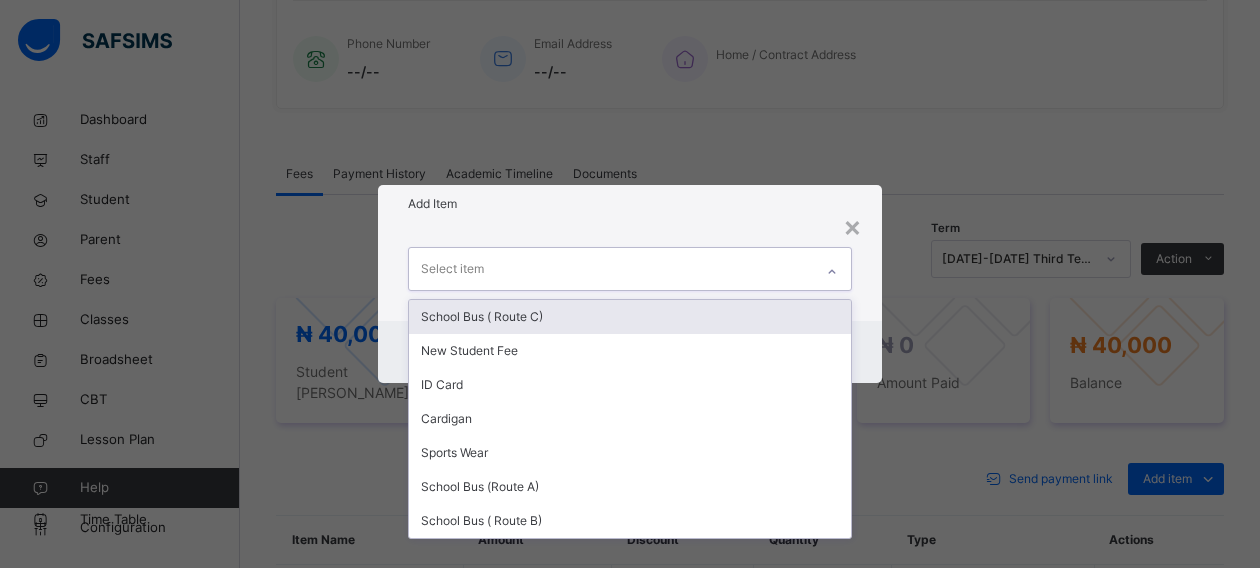 click 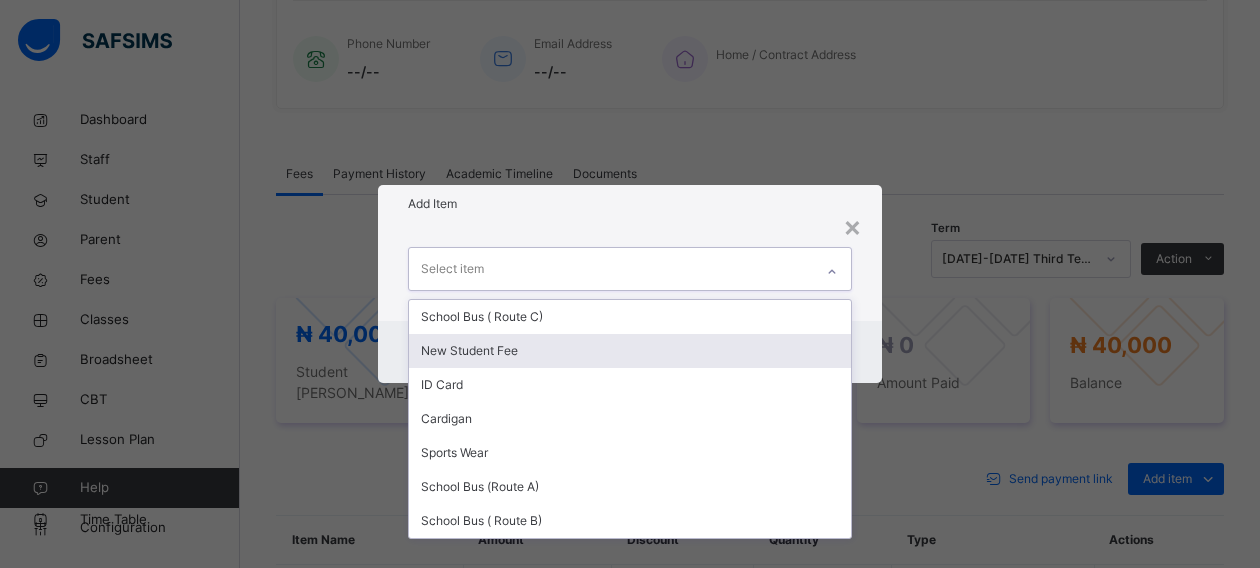 click on "New Student Fee" at bounding box center (630, 351) 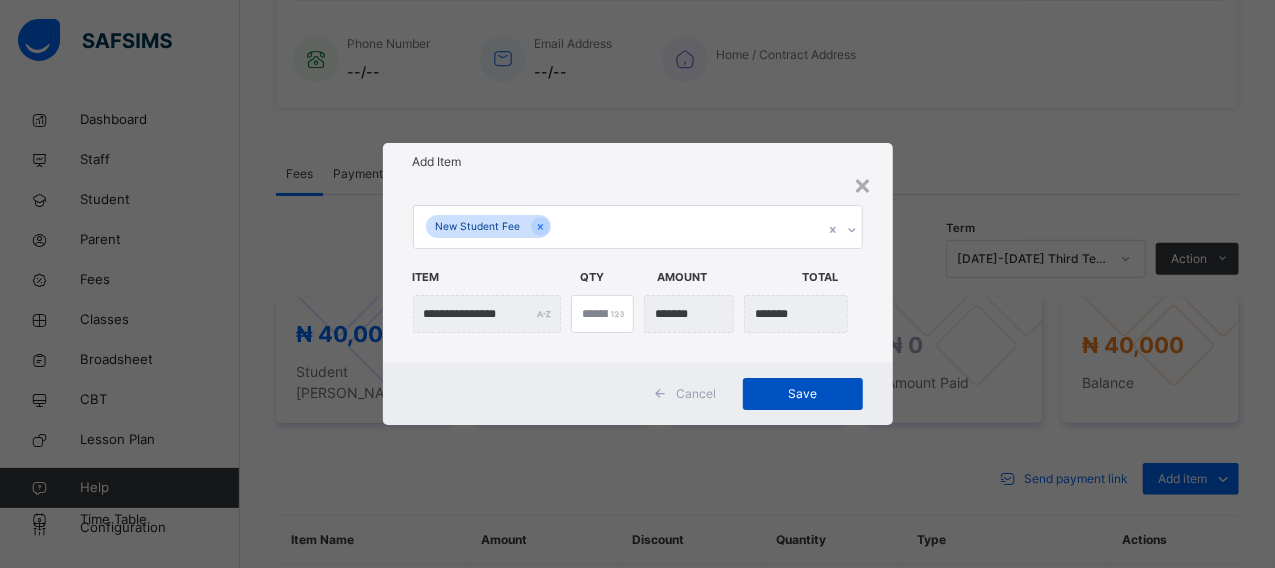 click on "Save" at bounding box center (803, 394) 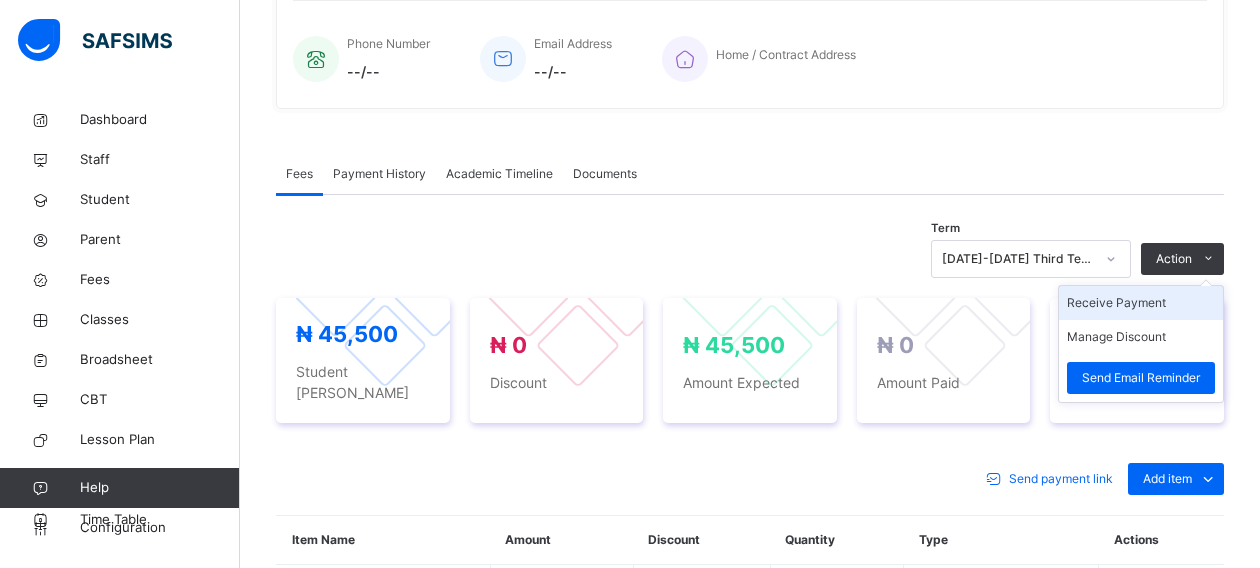 click on "Receive Payment" at bounding box center [1141, 303] 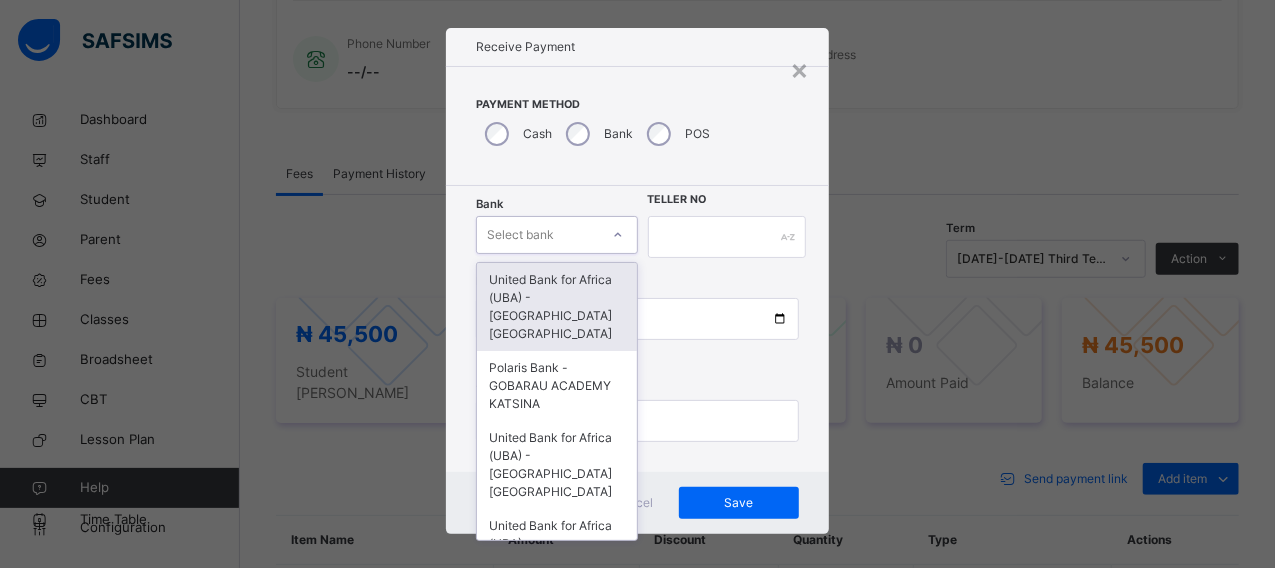 click on "option United Bank for Africa ([GEOGRAPHIC_DATA]) - Gobarau Academy Katsina focused, 1 of 16. 16 results available. Use Up and Down to choose options, press Enter to select the currently focused option, press Escape to exit the menu, press Tab to select the option and exit the menu. Select bank United Bank for Africa ([GEOGRAPHIC_DATA]) - [GEOGRAPHIC_DATA] [GEOGRAPHIC_DATA] Polaris Bank - GOBARAU ACADEMY KATSINA United Bank for Africa ([GEOGRAPHIC_DATA]) - [GEOGRAPHIC_DATA] [GEOGRAPHIC_DATA] United Bank for Africa ([GEOGRAPHIC_DATA]) - [GEOGRAPHIC_DATA] [GEOGRAPHIC_DATA] for Africa ([GEOGRAPHIC_DATA]) - [GEOGRAPHIC_DATA] [GEOGRAPHIC_DATA] [GEOGRAPHIC_DATA] - [GEOGRAPHIC_DATA] [GEOGRAPHIC_DATA] [GEOGRAPHIC_DATA] - [GEOGRAPHIC_DATA] [GEOGRAPHIC_DATA] [GEOGRAPHIC_DATA] - [GEOGRAPHIC_DATA] [GEOGRAPHIC_DATA] - [GEOGRAPHIC_DATA] [GEOGRAPHIC_DATA] - [GEOGRAPHIC_DATA] [GEOGRAPHIC_DATA] - [GEOGRAPHIC_DATA] [GEOGRAPHIC_DATA] - Gobarau Academy [GEOGRAPHIC_DATA] - [GEOGRAPHIC_DATA] [GEOGRAPHIC_DATA] - [GEOGRAPHIC_DATA] [GEOGRAPHIC_DATA] - [GEOGRAPHIC_DATA] [GEOGRAPHIC_DATA] - Gobarau Academy [GEOGRAPHIC_DATA]" at bounding box center [556, 235] 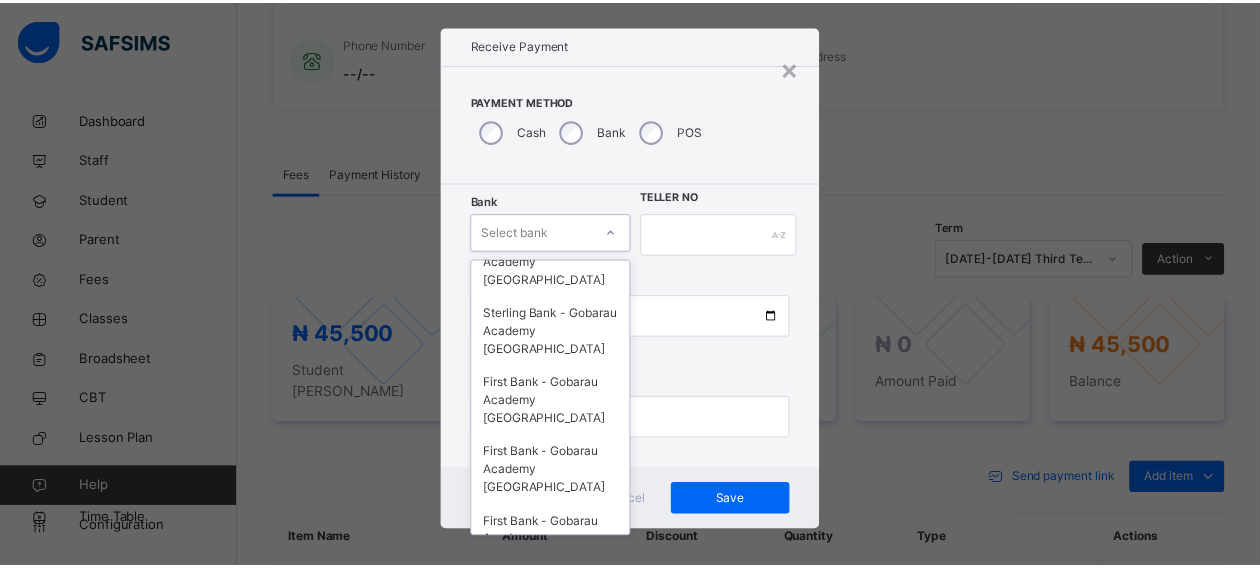scroll, scrollTop: 640, scrollLeft: 0, axis: vertical 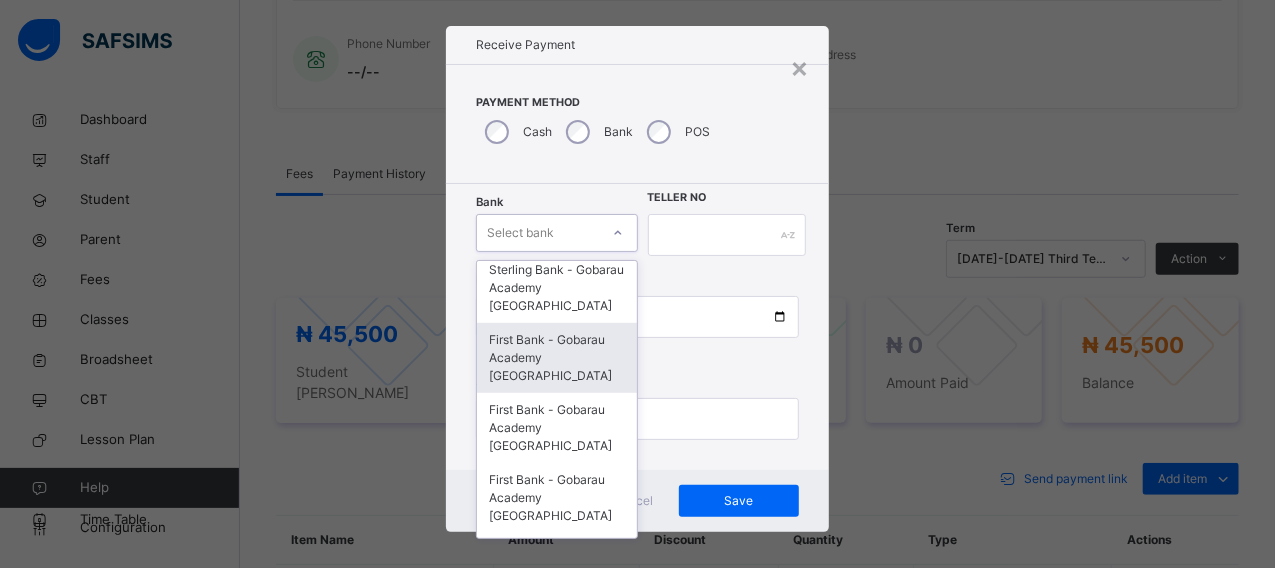 click on "First Bank - Gobarau Academy [GEOGRAPHIC_DATA]" at bounding box center (556, 358) 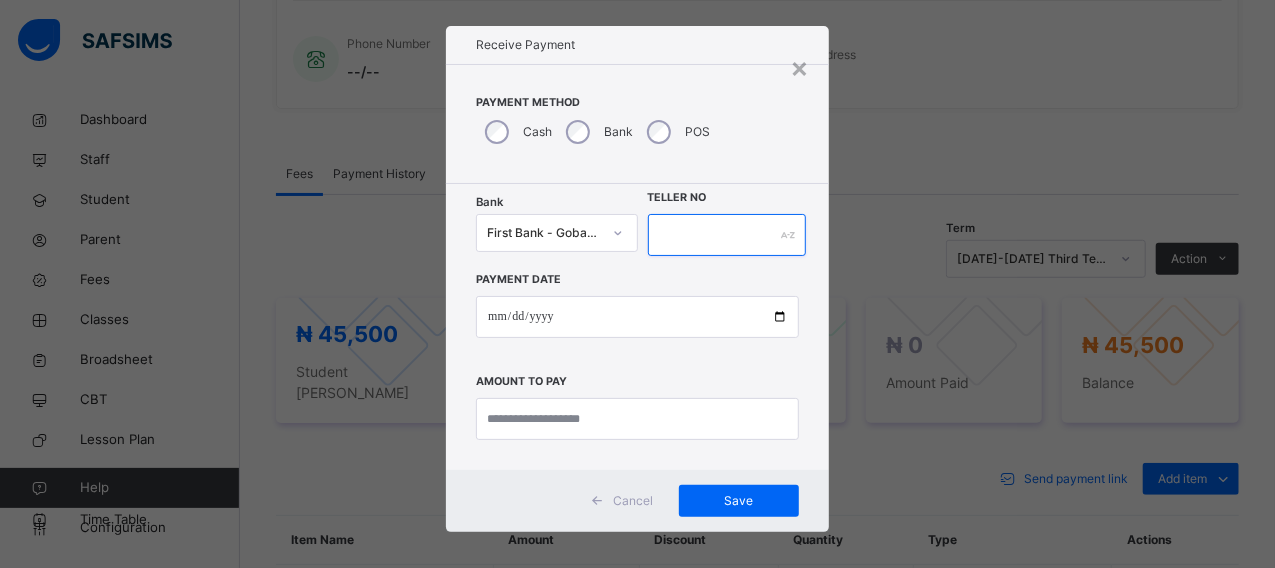 click at bounding box center (727, 235) 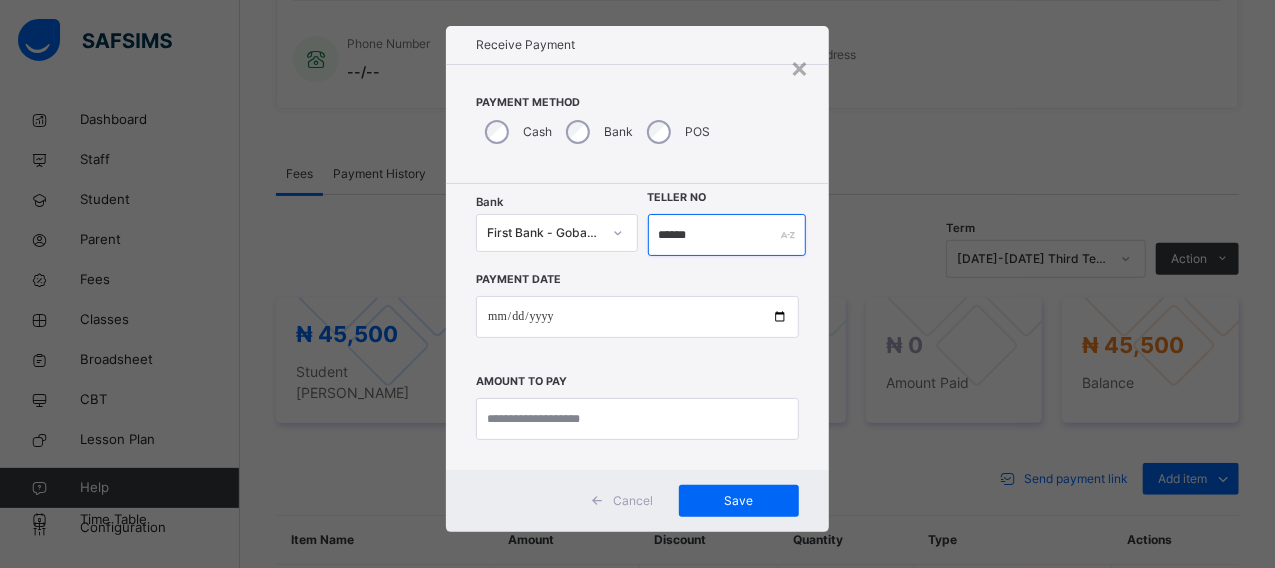 type on "******" 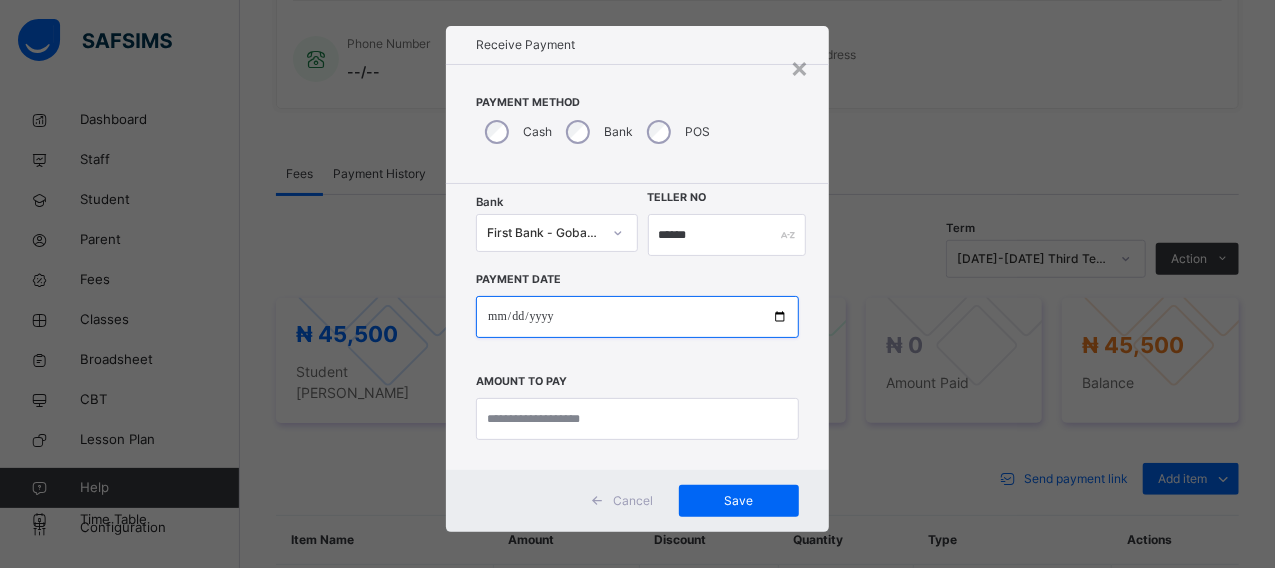 click at bounding box center (637, 317) 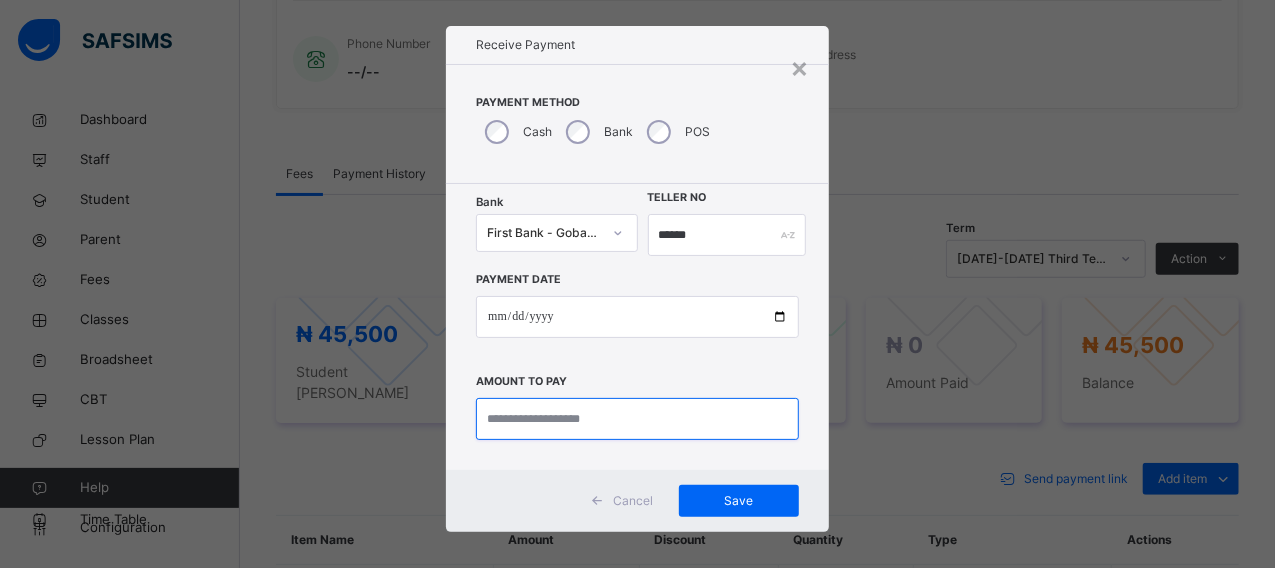 click at bounding box center (637, 419) 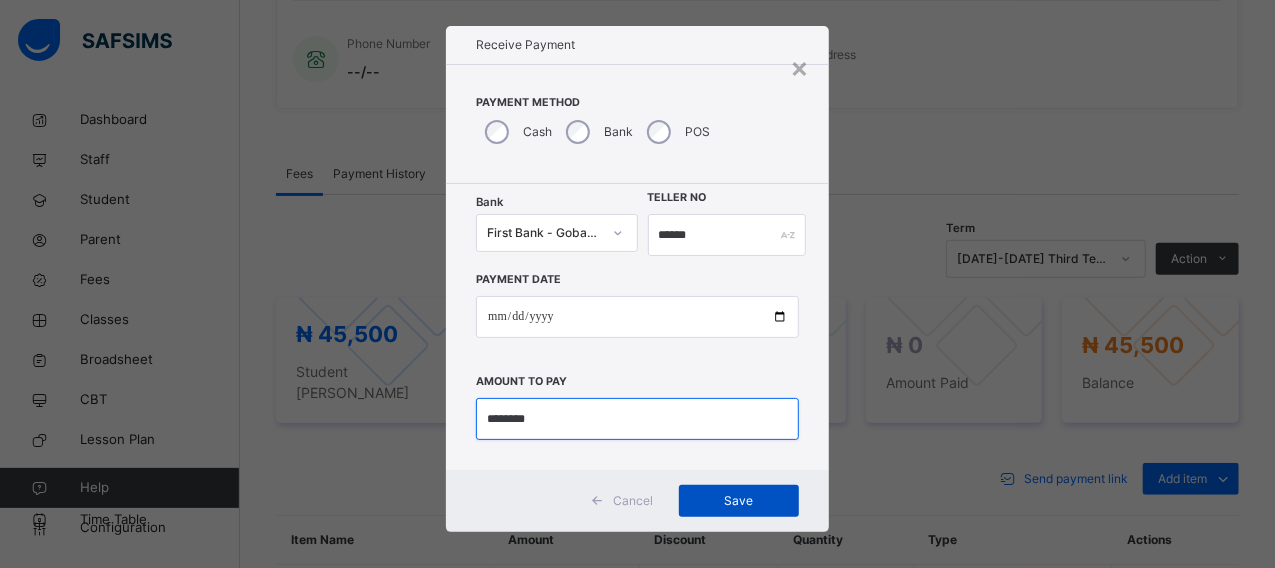 type on "********" 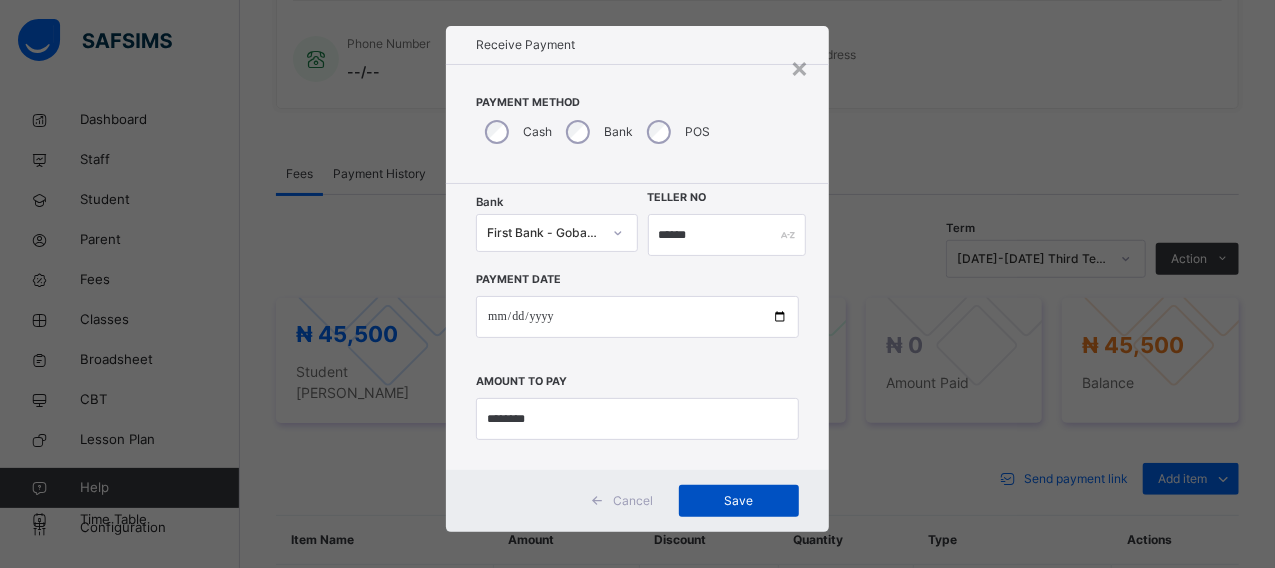 click on "Save" at bounding box center [739, 501] 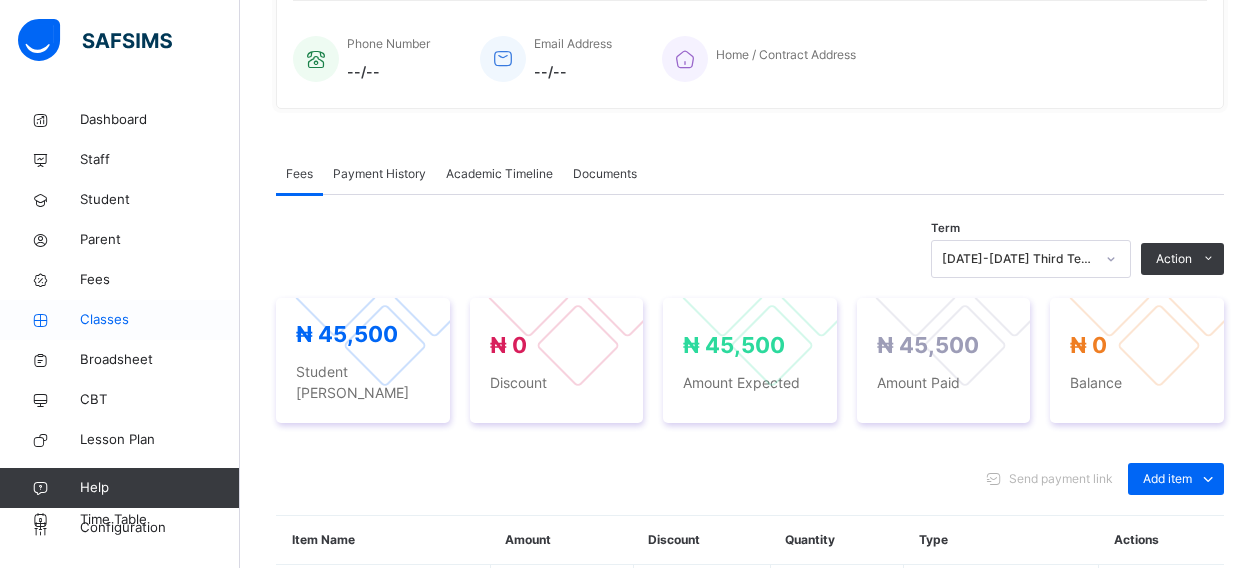 click on "Classes" at bounding box center [160, 320] 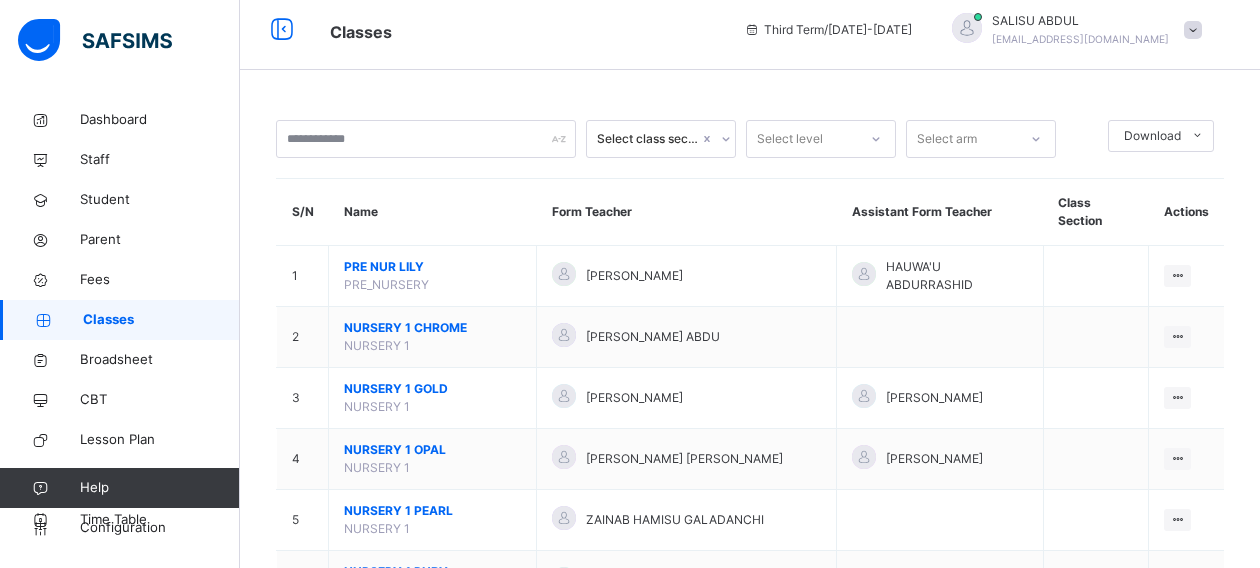 scroll, scrollTop: 502, scrollLeft: 0, axis: vertical 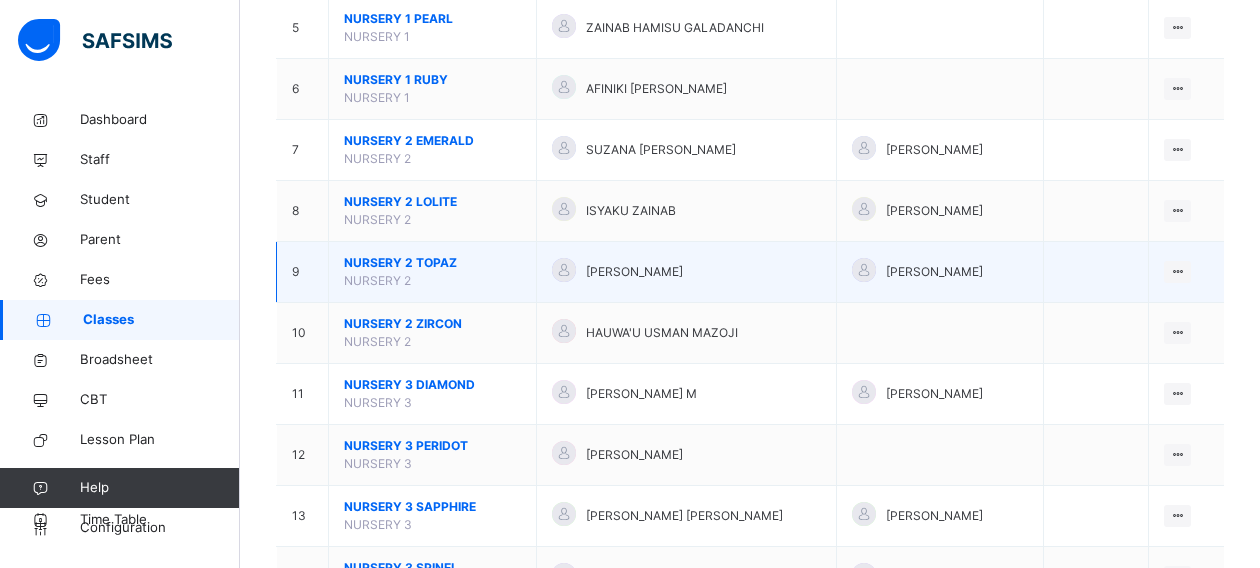 click on "NURSERY 2   TOPAZ" at bounding box center [432, 263] 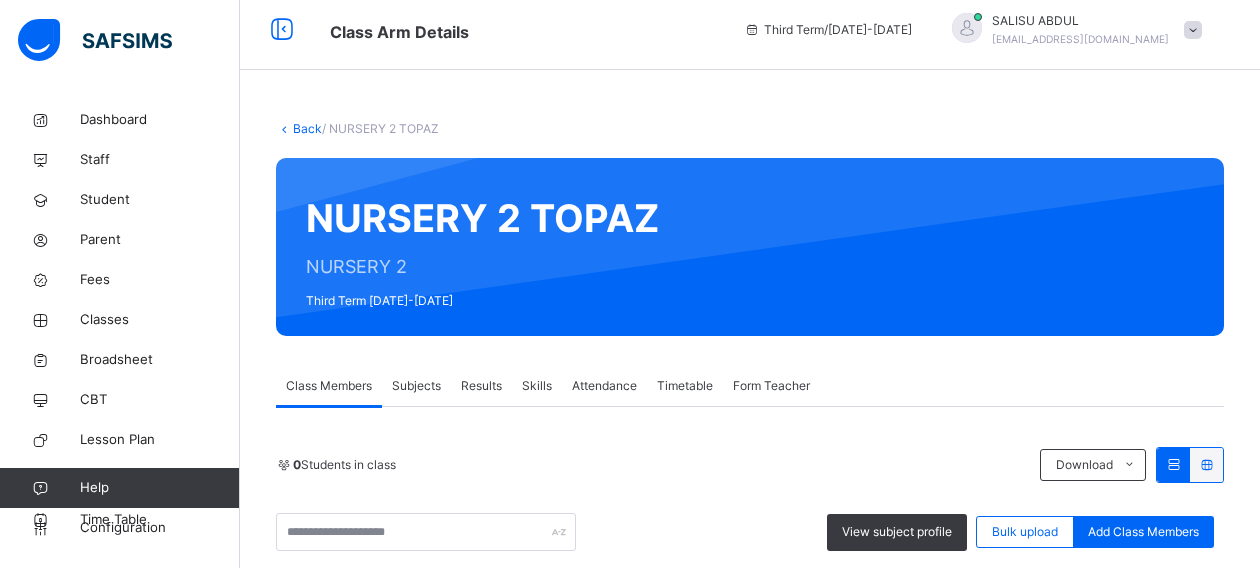 scroll, scrollTop: 502, scrollLeft: 0, axis: vertical 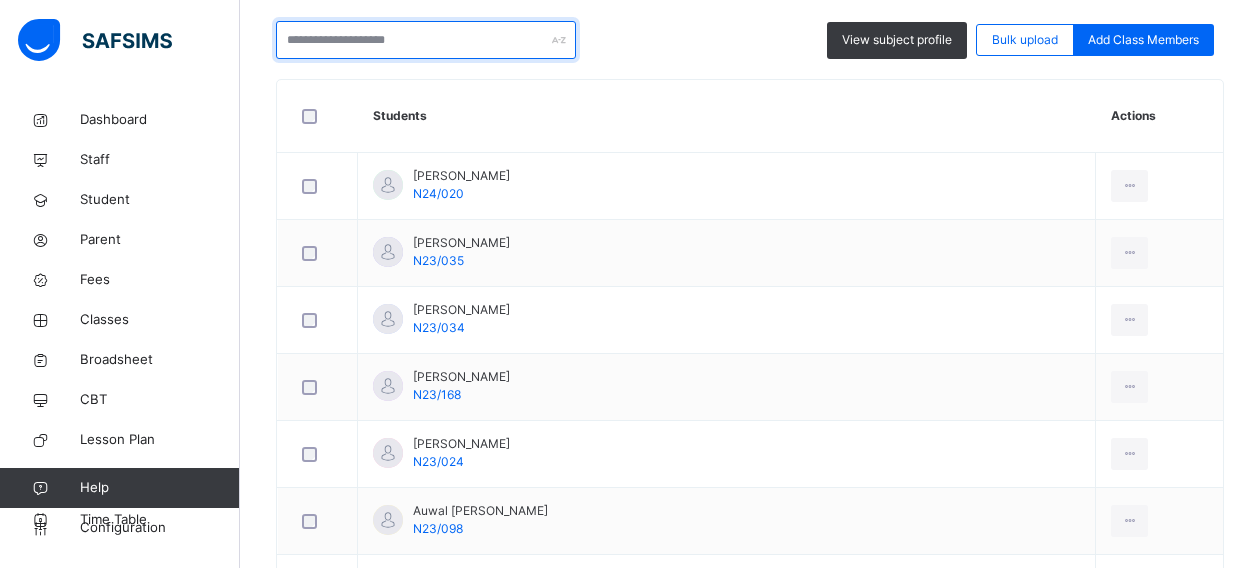 click at bounding box center (426, 40) 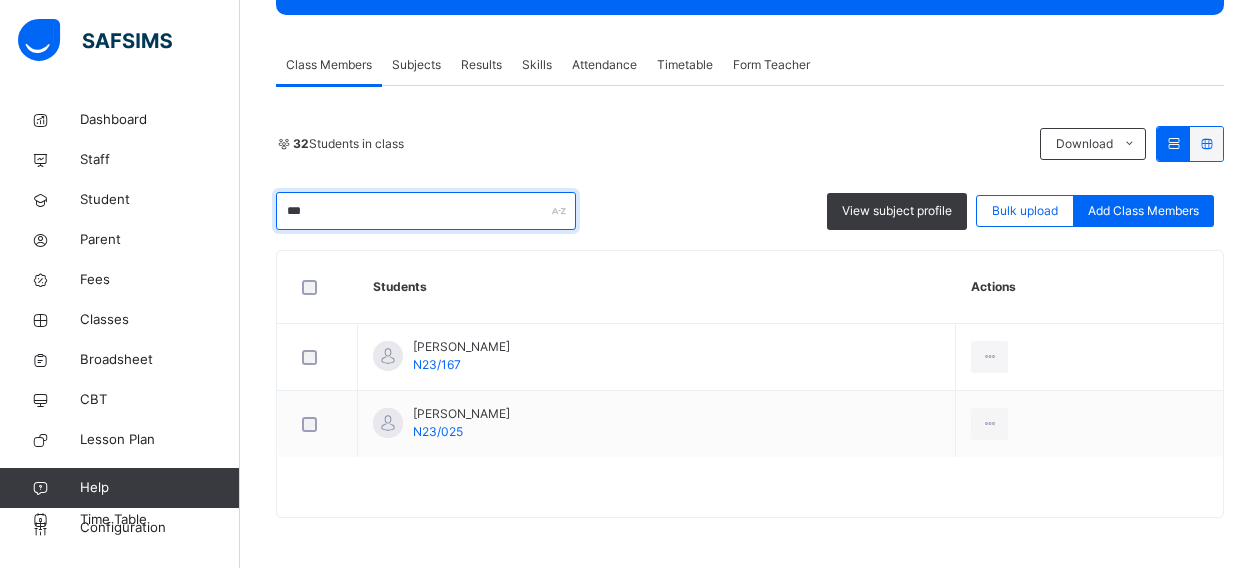 scroll, scrollTop: 328, scrollLeft: 0, axis: vertical 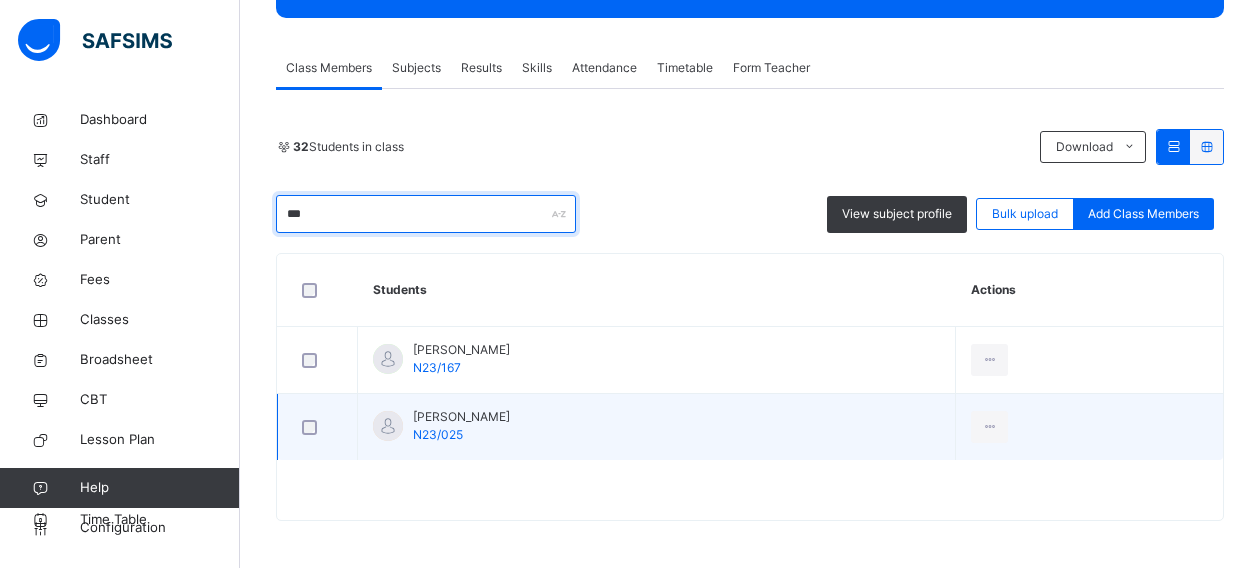 type on "***" 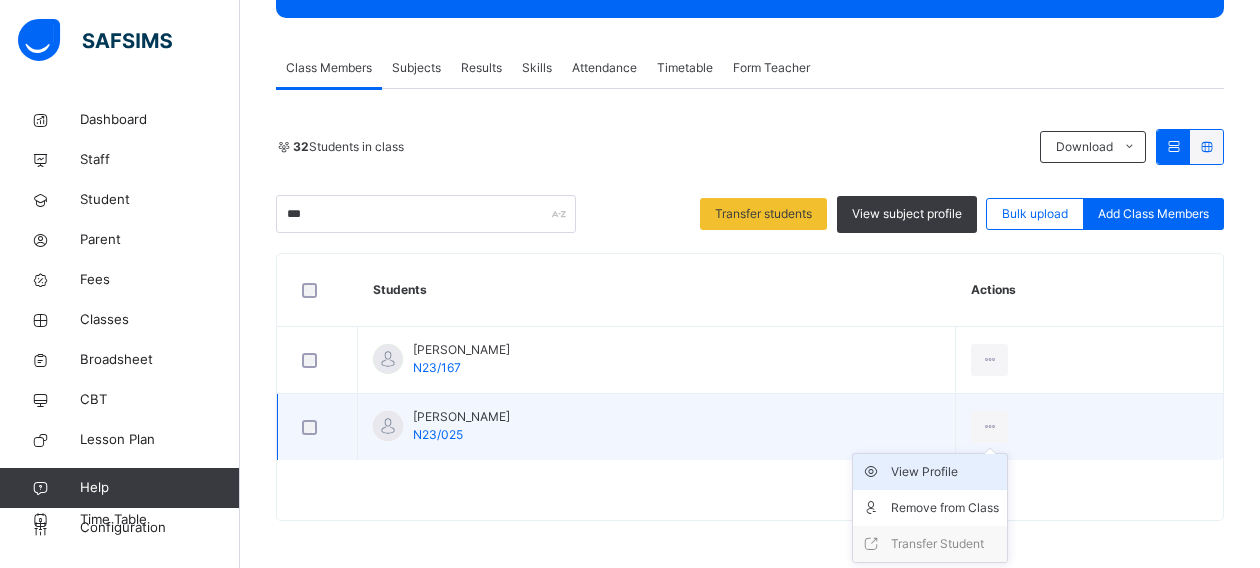 click on "View Profile" at bounding box center (930, 472) 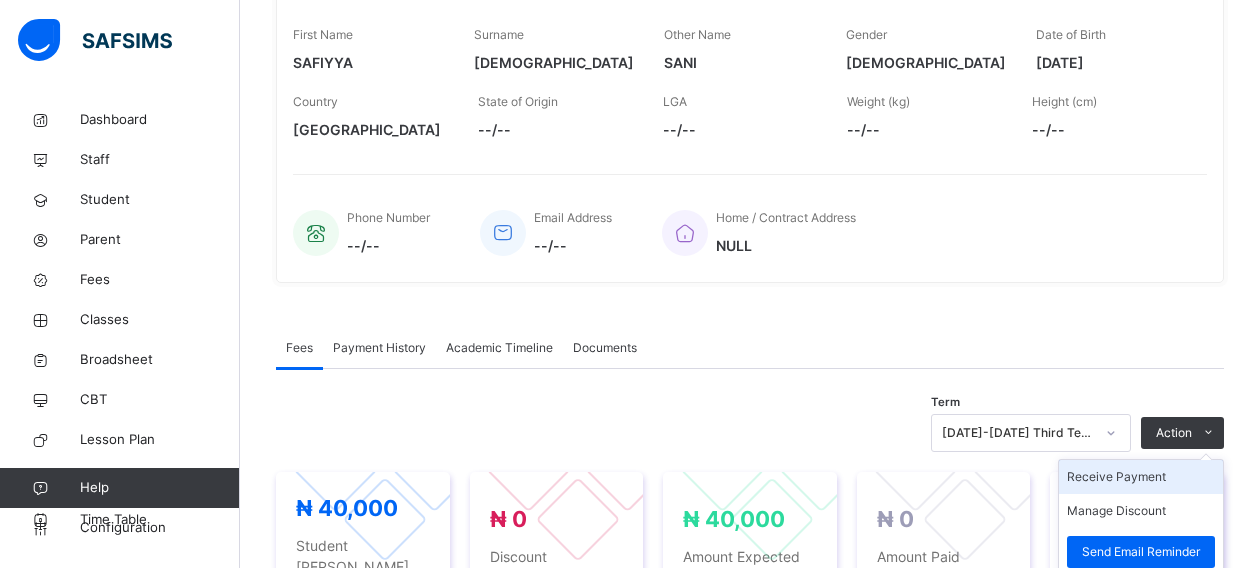 click on "Receive Payment" at bounding box center [1141, 477] 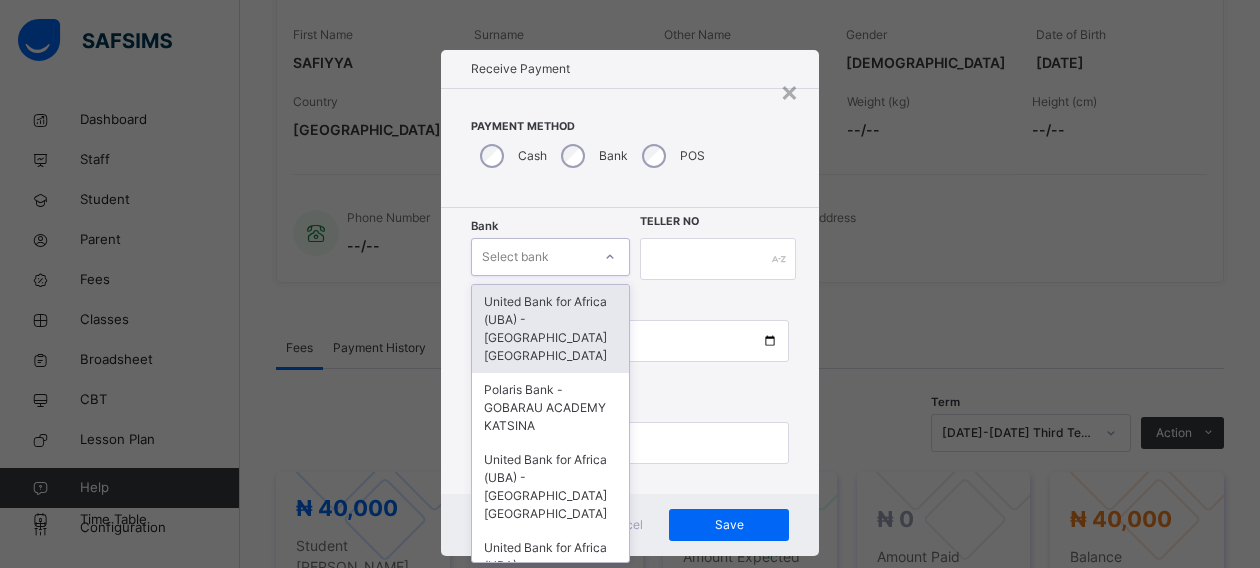 scroll, scrollTop: 24, scrollLeft: 0, axis: vertical 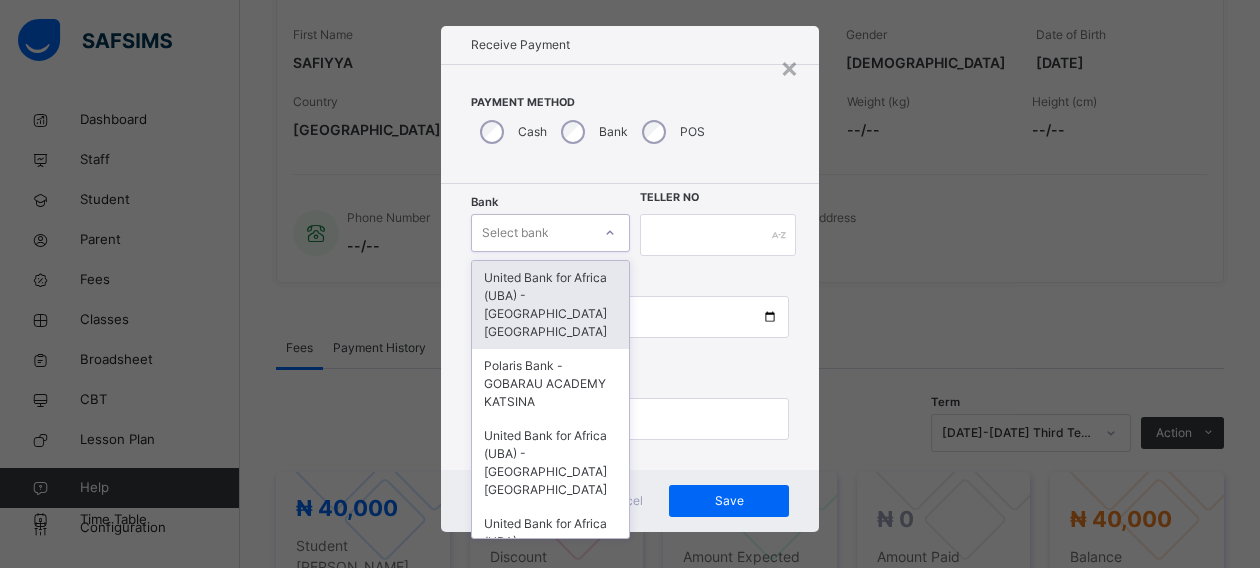 click on "Bank      option United Bank for Africa ([GEOGRAPHIC_DATA]) - Gobarau Academy Katsina focused, 1 of 16. 16 results available. Use Up and Down to choose options, press Enter to select the currently focused option, press Escape to exit the menu, press Tab to select the option and exit the menu. Select bank United Bank for Africa ([GEOGRAPHIC_DATA]) - [GEOGRAPHIC_DATA] [GEOGRAPHIC_DATA] Polaris Bank - GOBARAU ACADEMY KATSINA United Bank for Africa ([GEOGRAPHIC_DATA]) - [GEOGRAPHIC_DATA] [GEOGRAPHIC_DATA] United Bank for Africa ([GEOGRAPHIC_DATA]) - [GEOGRAPHIC_DATA] [GEOGRAPHIC_DATA] for Africa ([GEOGRAPHIC_DATA]) - [GEOGRAPHIC_DATA] [GEOGRAPHIC_DATA] [GEOGRAPHIC_DATA] - [GEOGRAPHIC_DATA] [GEOGRAPHIC_DATA] [GEOGRAPHIC_DATA] - [GEOGRAPHIC_DATA] [GEOGRAPHIC_DATA] [GEOGRAPHIC_DATA] - [GEOGRAPHIC_DATA] [GEOGRAPHIC_DATA] - [GEOGRAPHIC_DATA] [GEOGRAPHIC_DATA] - [GEOGRAPHIC_DATA] [GEOGRAPHIC_DATA] - [GEOGRAPHIC_DATA] [GEOGRAPHIC_DATA] - [GEOGRAPHIC_DATA] [GEOGRAPHIC_DATA] - [GEOGRAPHIC_DATA] [GEOGRAPHIC_DATA] - [GEOGRAPHIC_DATA] [GEOGRAPHIC_DATA] - [GEOGRAPHIC_DATA] [GEOGRAPHIC_DATA] - [GEOGRAPHIC_DATA] [GEOGRAPHIC_DATA] Teller No Payment Date Amount to pay" at bounding box center [630, 327] 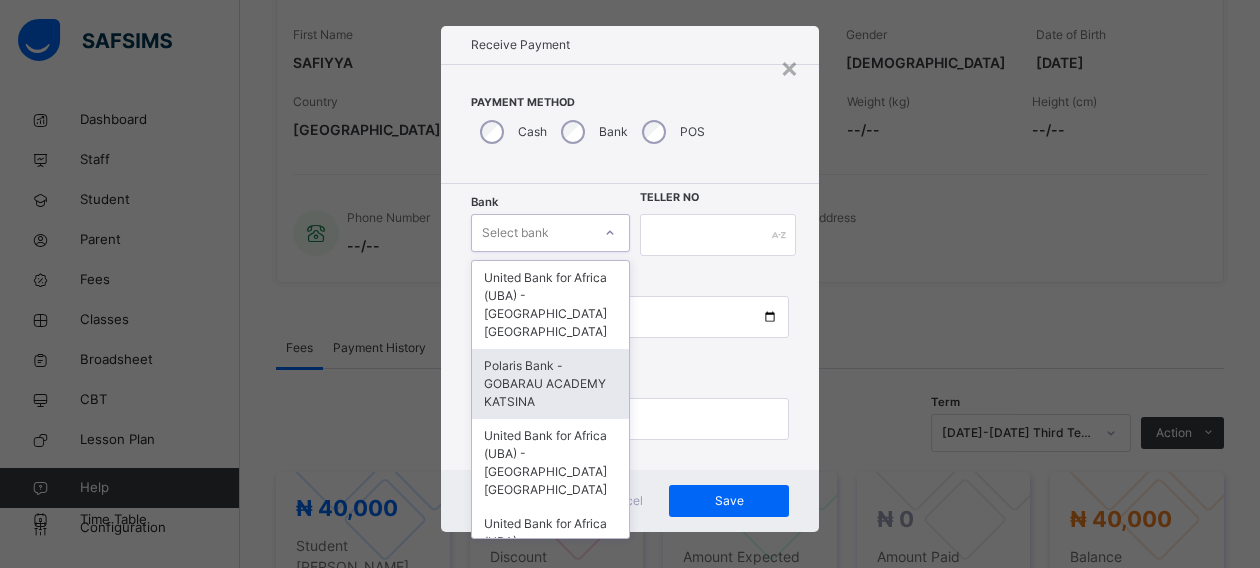 click on "Polaris Bank - GOBARAU ACADEMY KATSINA" at bounding box center (550, 384) 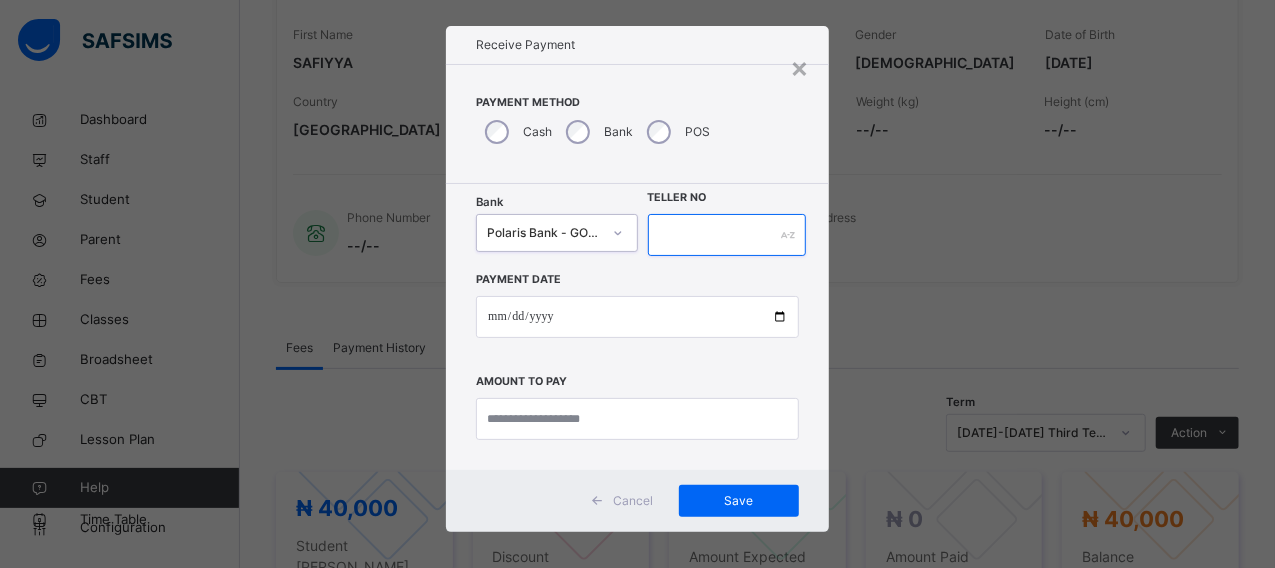 click at bounding box center (727, 235) 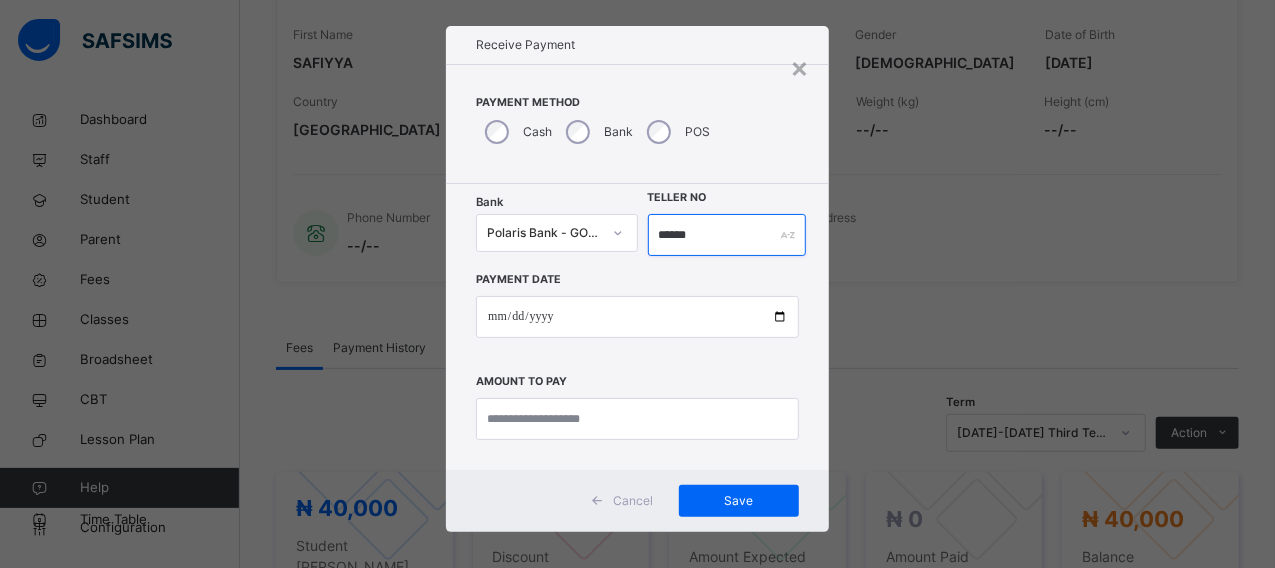 type on "******" 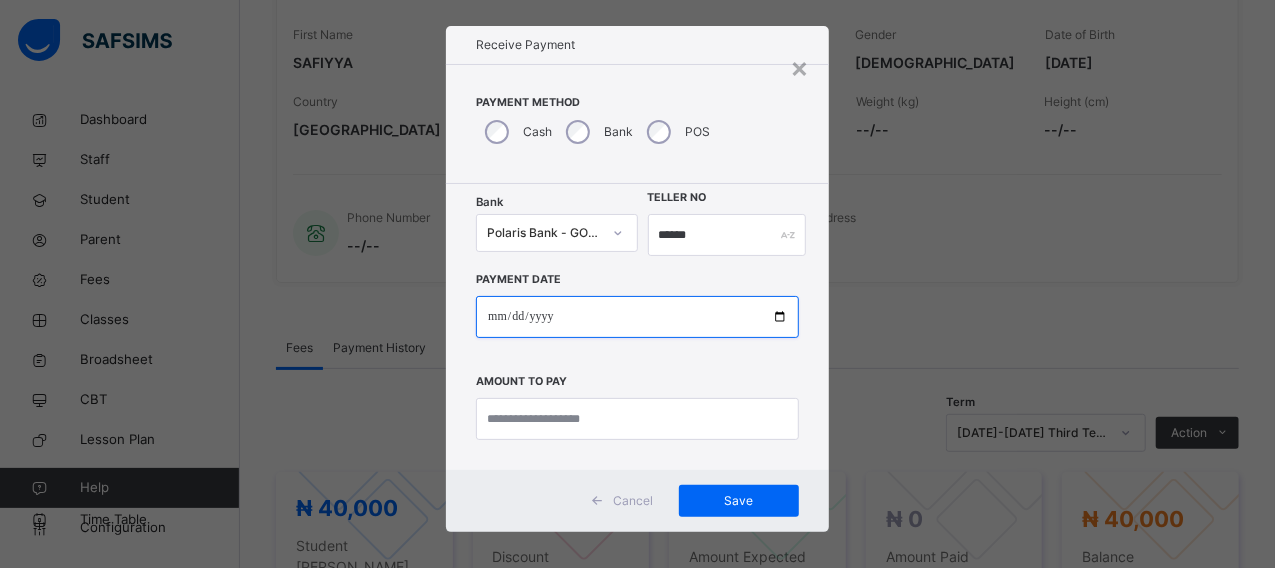 click at bounding box center (637, 317) 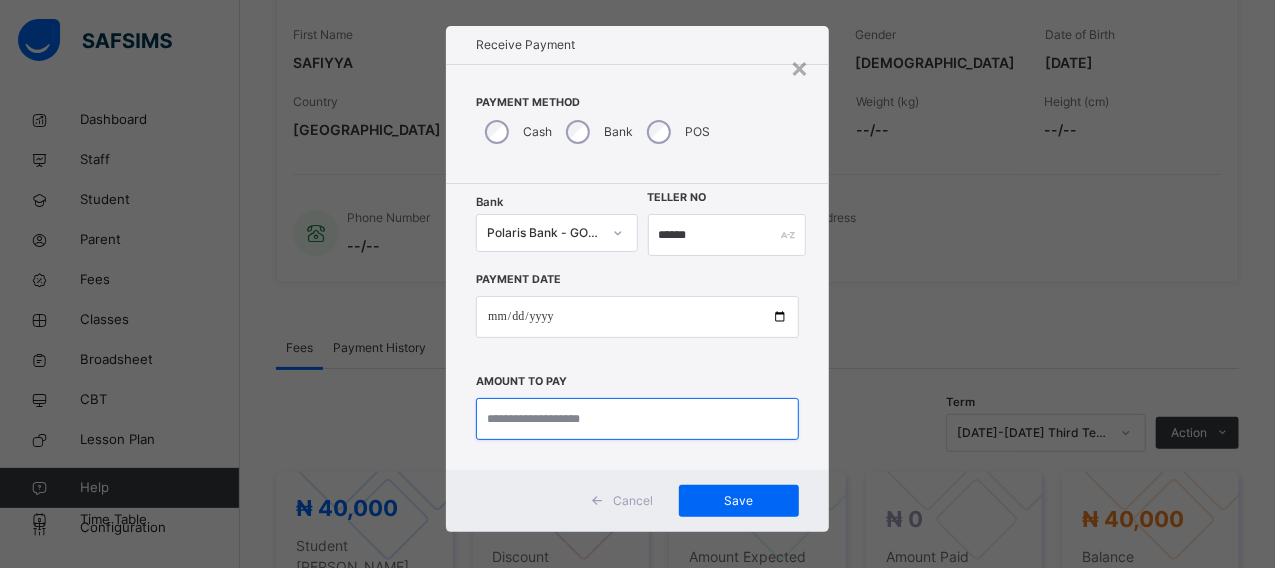 click at bounding box center (637, 419) 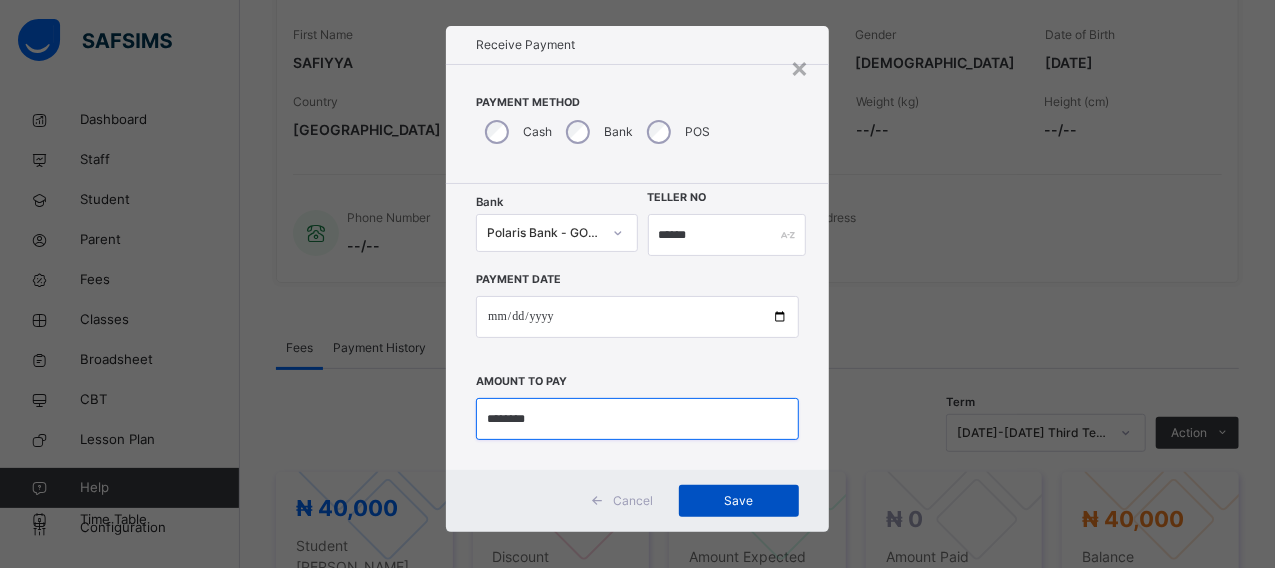 type on "********" 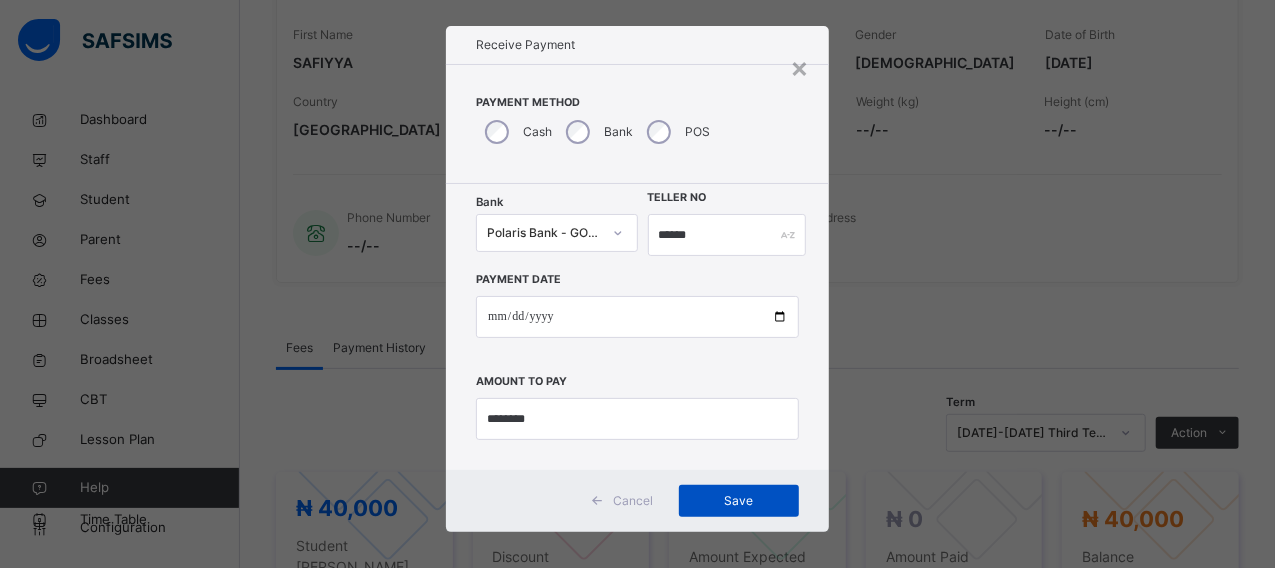 click on "Save" at bounding box center [739, 501] 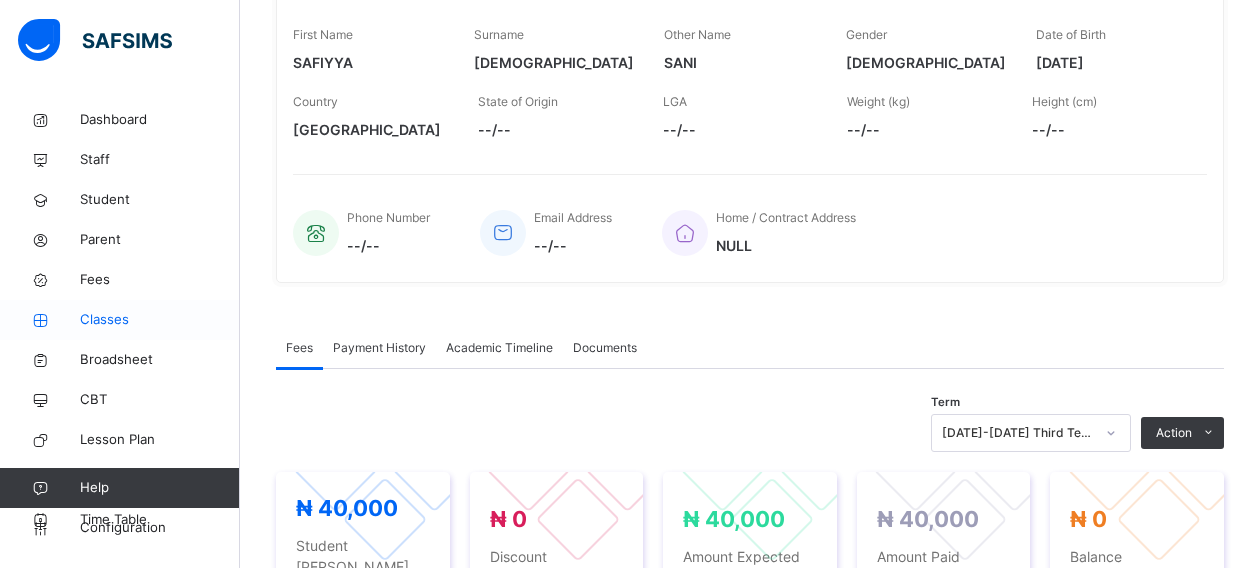 click on "Classes" at bounding box center (160, 320) 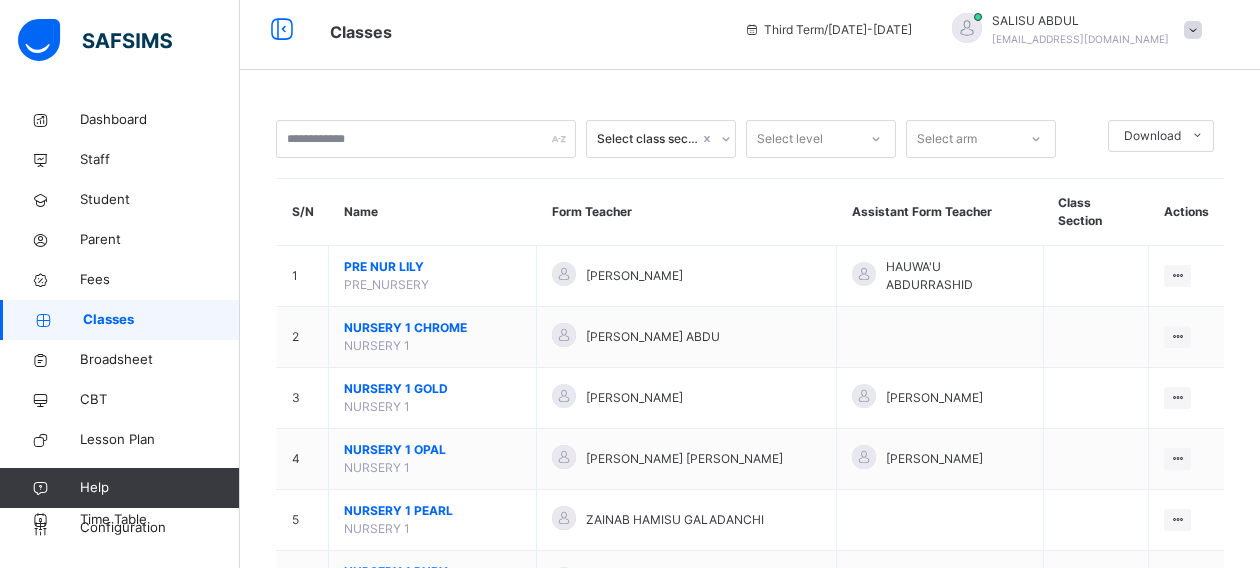 scroll, scrollTop: 328, scrollLeft: 0, axis: vertical 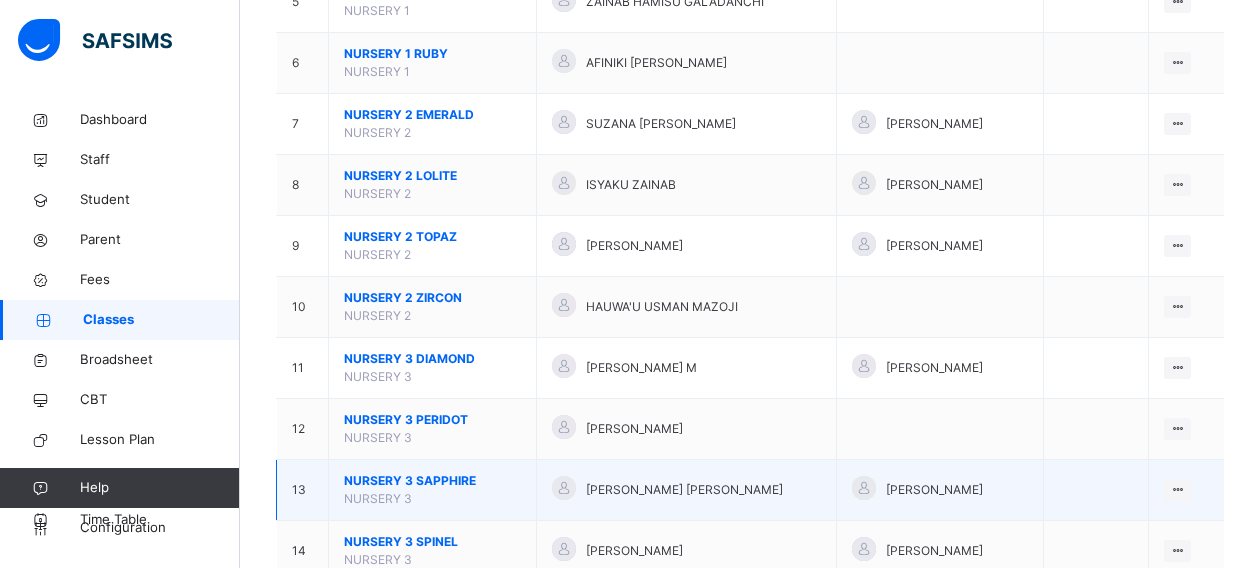 click on "NURSERY 3   SAPPHIRE" at bounding box center (432, 481) 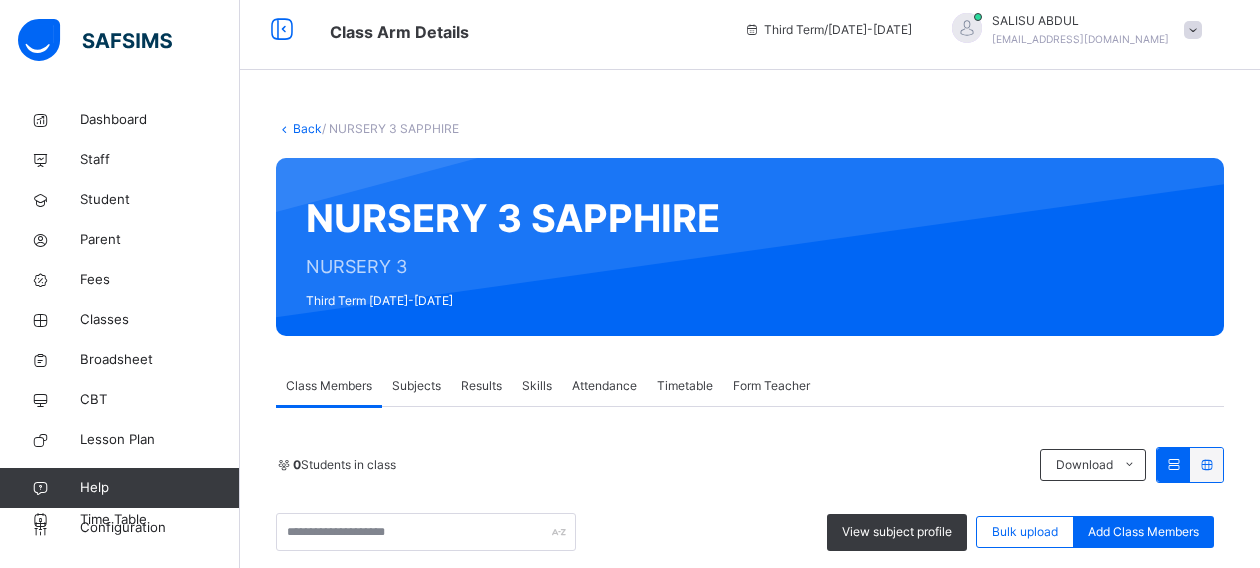 scroll, scrollTop: 528, scrollLeft: 0, axis: vertical 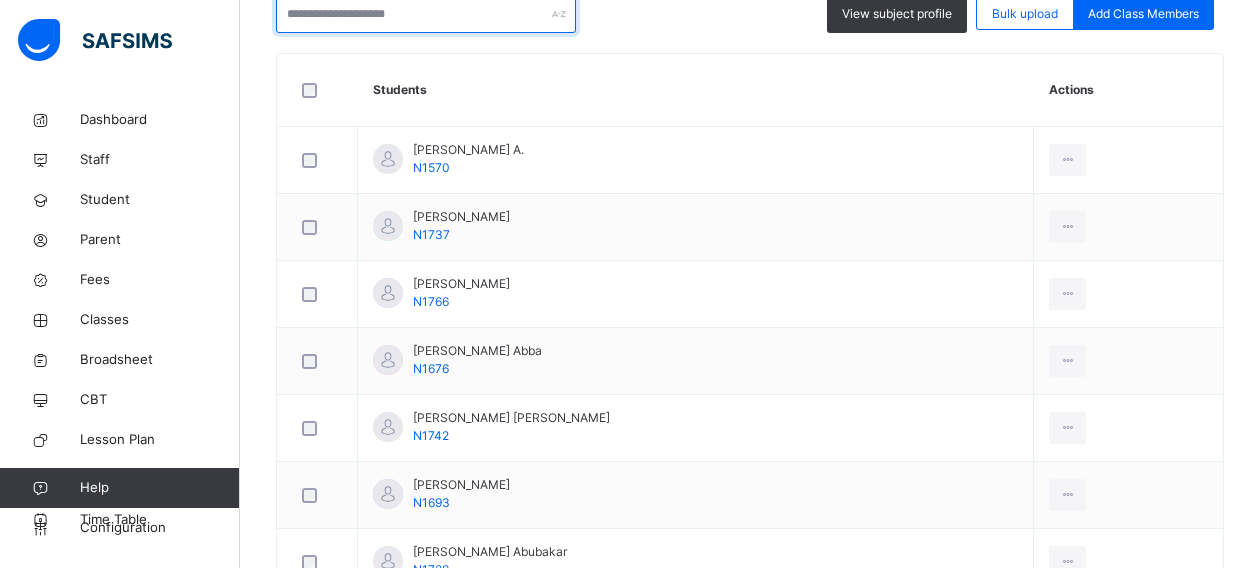 click at bounding box center (426, 14) 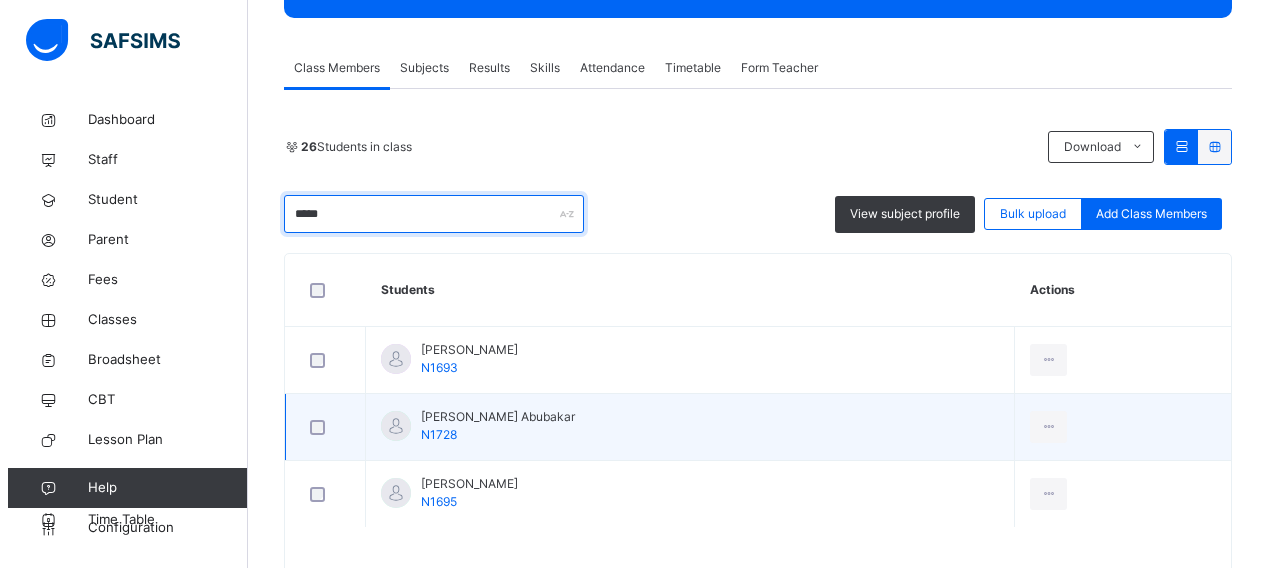 scroll, scrollTop: 395, scrollLeft: 0, axis: vertical 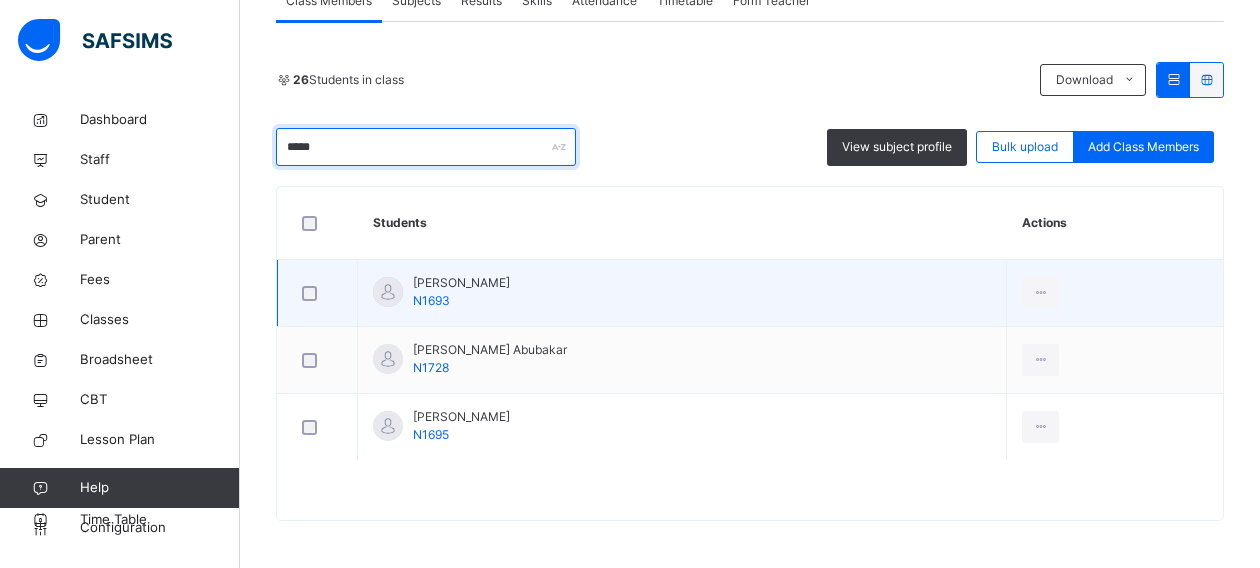 type on "*****" 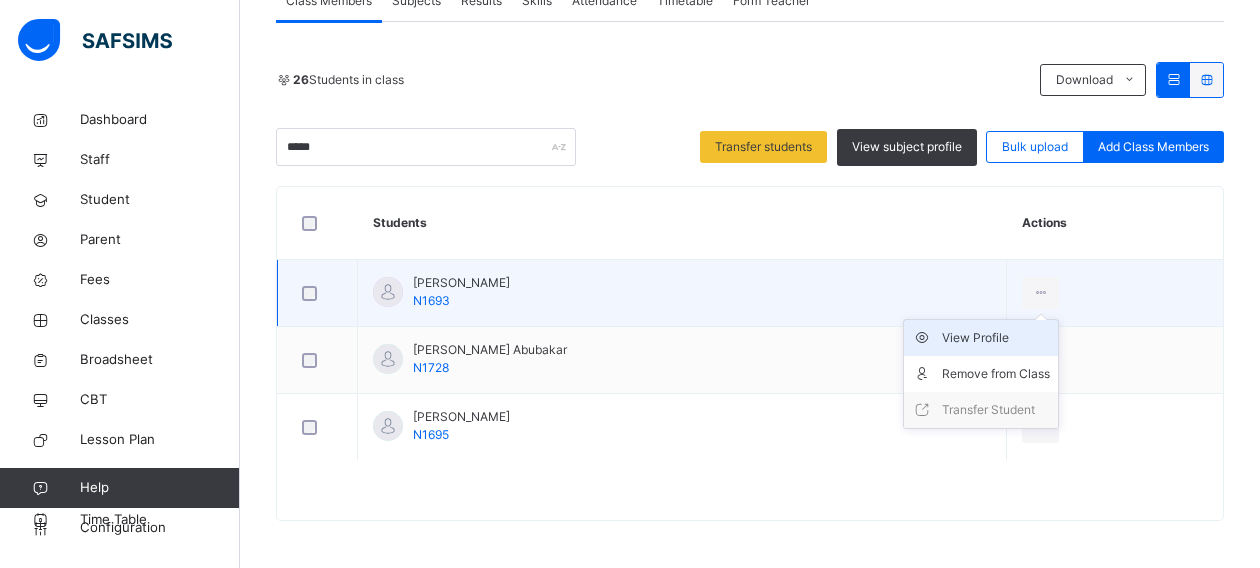 click on "View Profile" at bounding box center [996, 338] 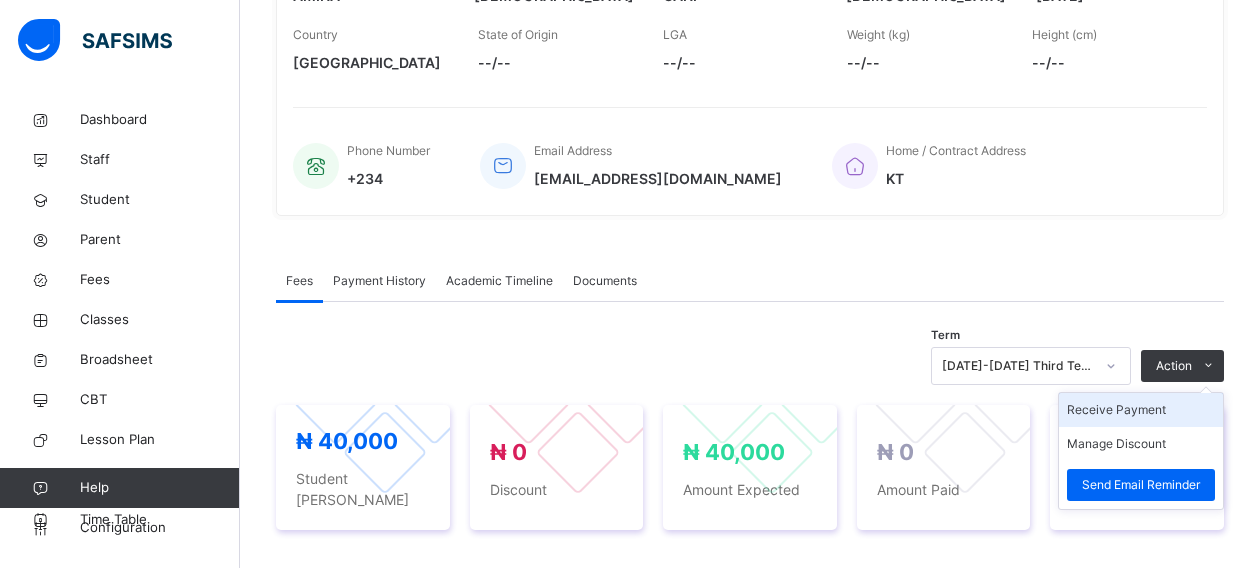 click on "Receive Payment" at bounding box center (1141, 410) 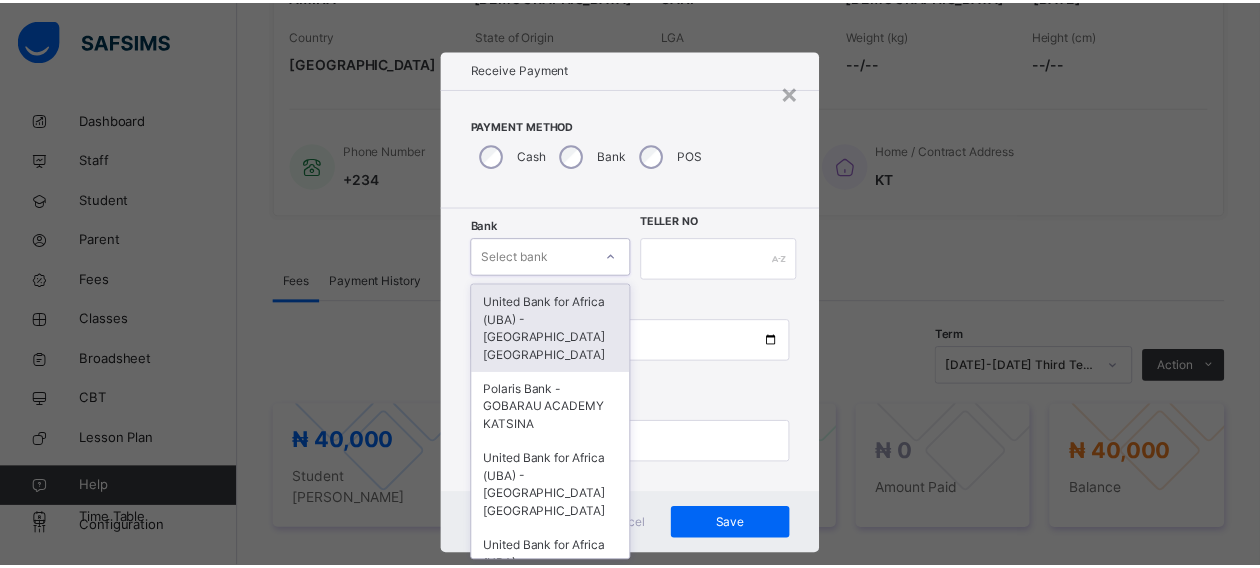 scroll, scrollTop: 24, scrollLeft: 0, axis: vertical 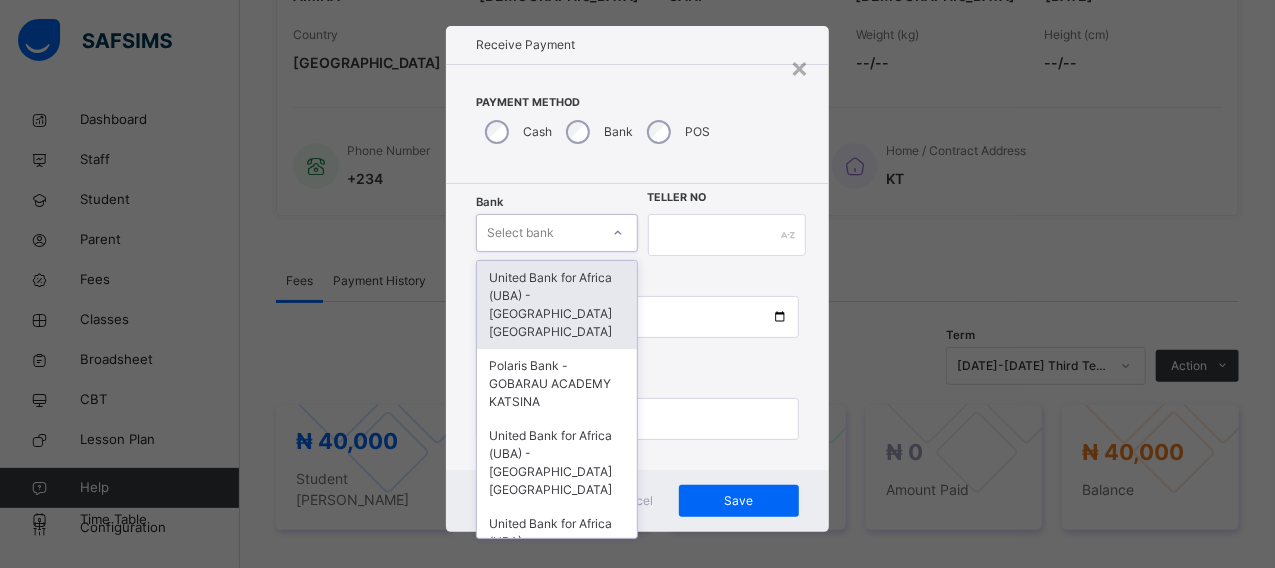 click on "option United Bank for Africa ([GEOGRAPHIC_DATA]) - Gobarau Academy Katsina focused, 1 of 16. 16 results available. Use Up and Down to choose options, press Enter to select the currently focused option, press Escape to exit the menu, press Tab to select the option and exit the menu. Select bank United Bank for Africa ([GEOGRAPHIC_DATA]) - [GEOGRAPHIC_DATA] [GEOGRAPHIC_DATA] Polaris Bank - GOBARAU ACADEMY KATSINA United Bank for Africa ([GEOGRAPHIC_DATA]) - [GEOGRAPHIC_DATA] [GEOGRAPHIC_DATA] United Bank for Africa ([GEOGRAPHIC_DATA]) - [GEOGRAPHIC_DATA] [GEOGRAPHIC_DATA] for Africa ([GEOGRAPHIC_DATA]) - [GEOGRAPHIC_DATA] [GEOGRAPHIC_DATA] [GEOGRAPHIC_DATA] - [GEOGRAPHIC_DATA] [GEOGRAPHIC_DATA] [GEOGRAPHIC_DATA] - [GEOGRAPHIC_DATA] [GEOGRAPHIC_DATA] [GEOGRAPHIC_DATA] - [GEOGRAPHIC_DATA] [GEOGRAPHIC_DATA] - [GEOGRAPHIC_DATA] [GEOGRAPHIC_DATA] - [GEOGRAPHIC_DATA] [GEOGRAPHIC_DATA] - [GEOGRAPHIC_DATA] [GEOGRAPHIC_DATA] - Gobarau Academy [GEOGRAPHIC_DATA] - [GEOGRAPHIC_DATA] [GEOGRAPHIC_DATA] - [GEOGRAPHIC_DATA] [GEOGRAPHIC_DATA] - [GEOGRAPHIC_DATA] [GEOGRAPHIC_DATA] - Gobarau Academy [GEOGRAPHIC_DATA]" at bounding box center (556, 233) 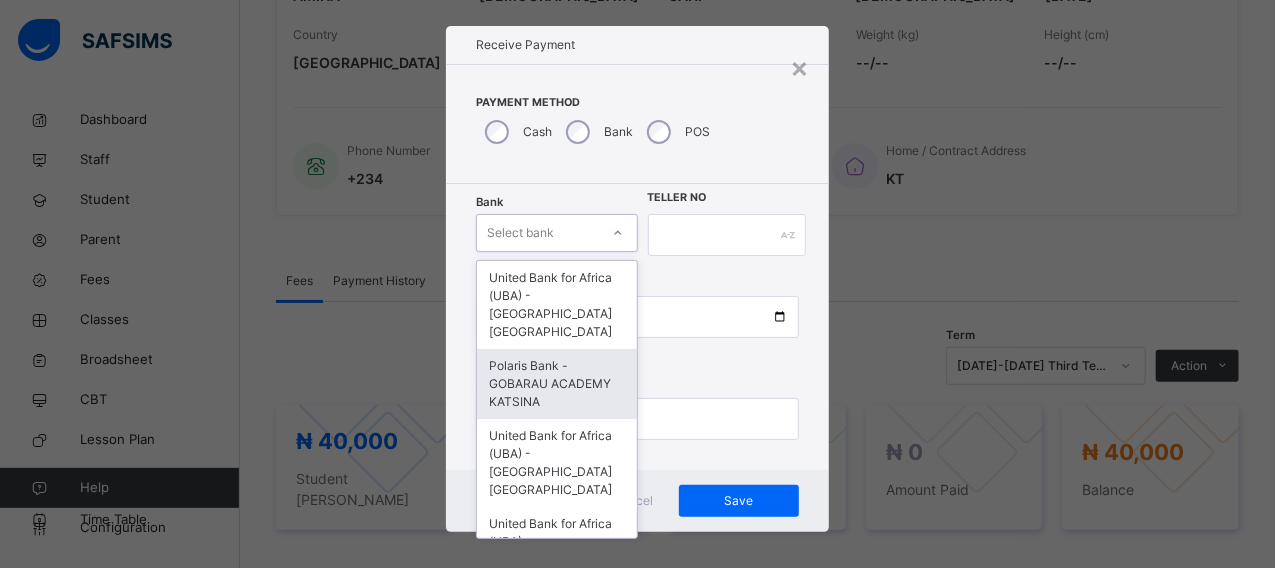 click on "Polaris Bank - GOBARAU ACADEMY KATSINA" at bounding box center [556, 384] 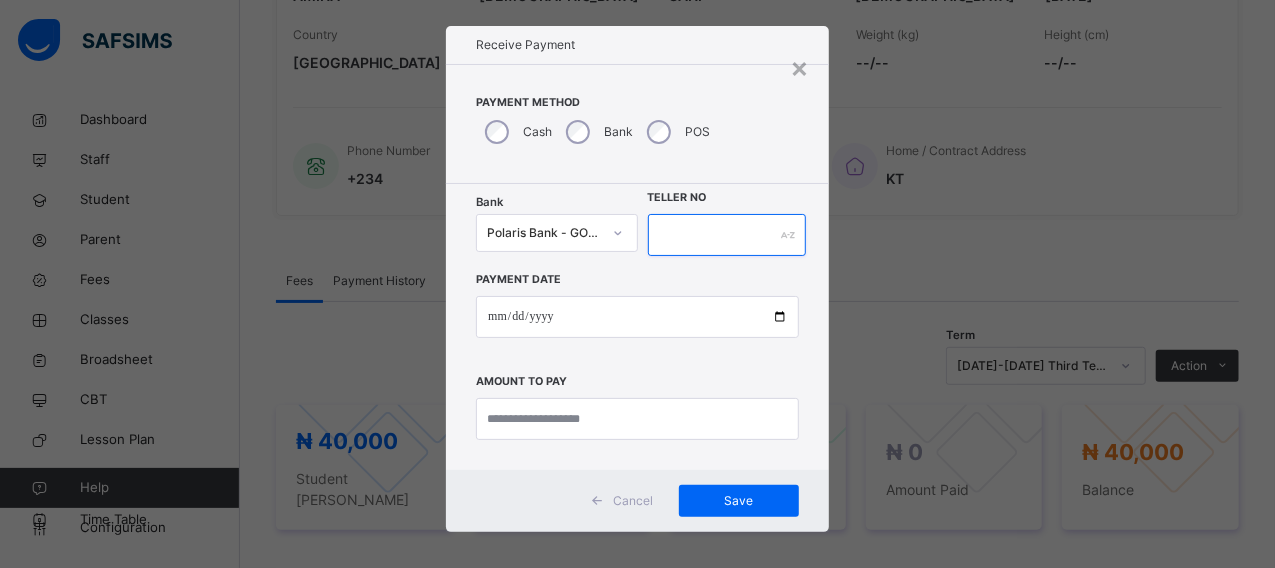 click at bounding box center (727, 235) 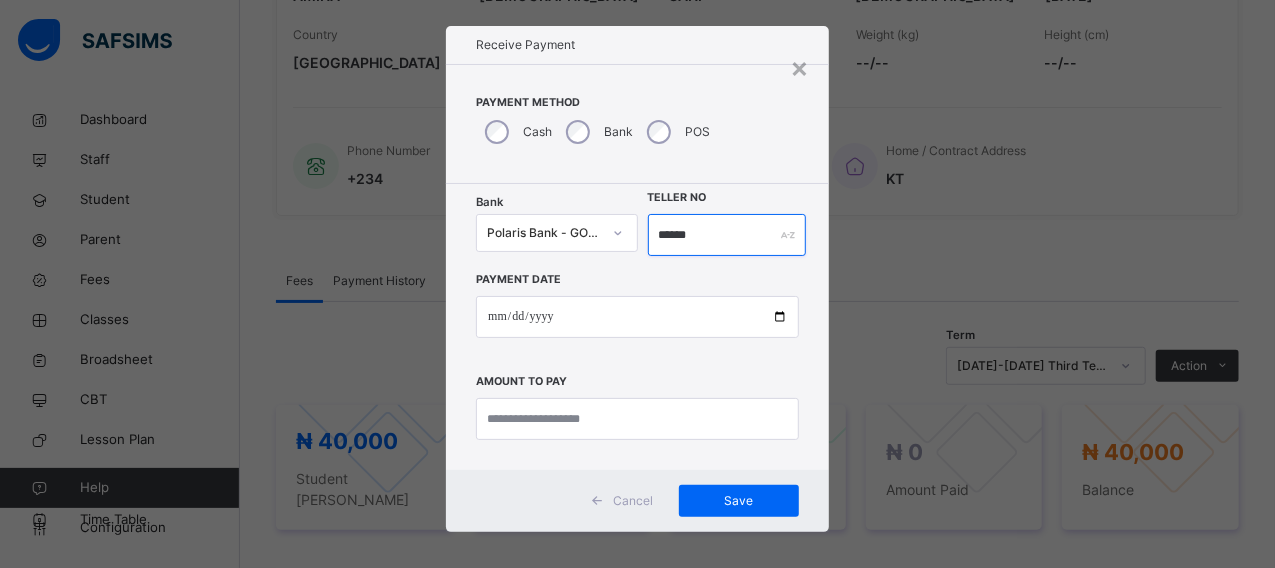 type on "******" 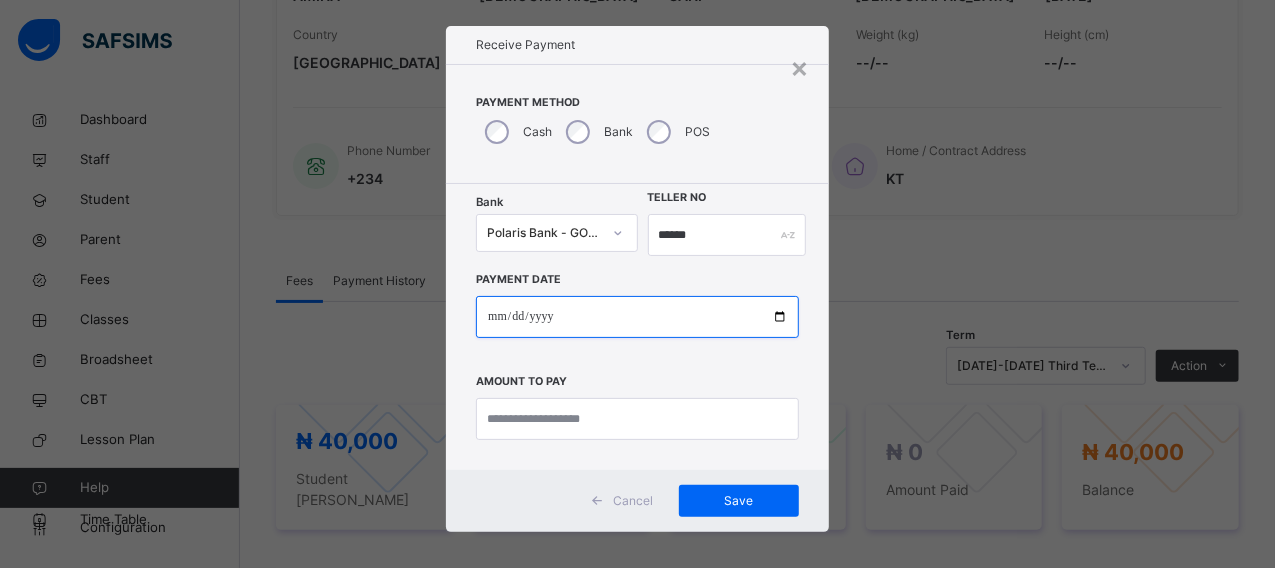 click at bounding box center (637, 317) 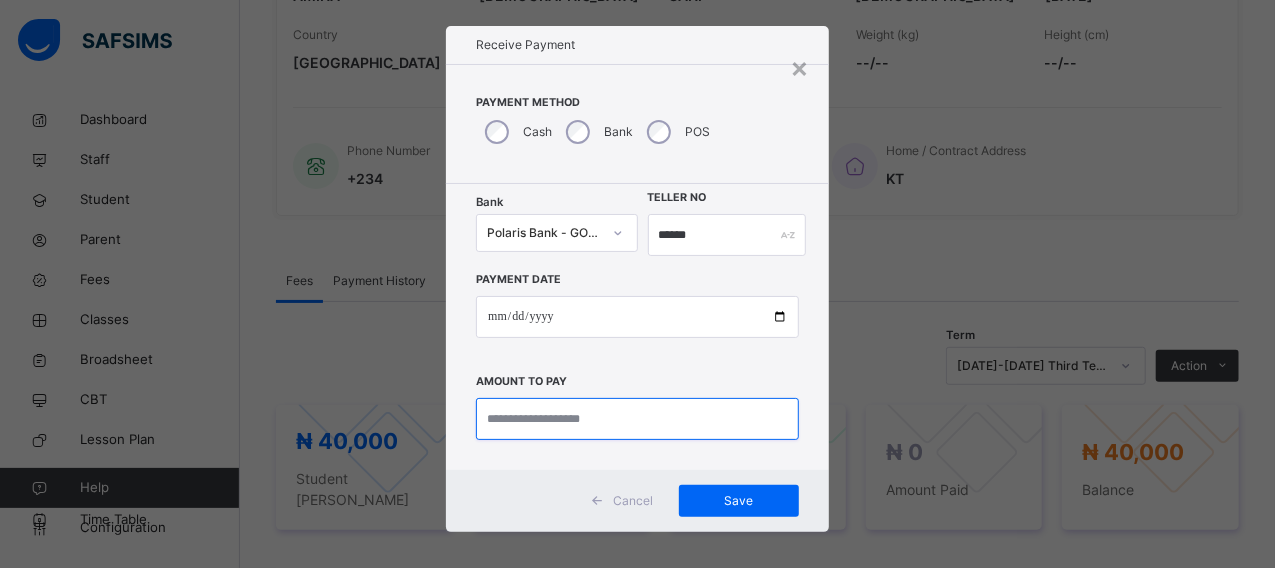 click at bounding box center [637, 419] 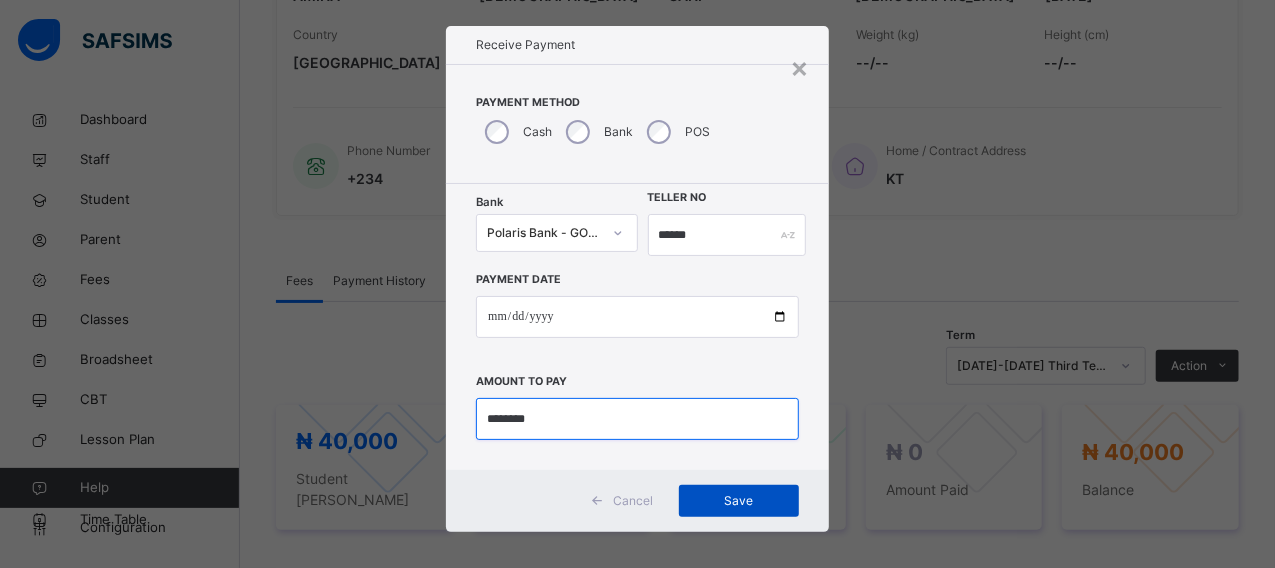 type on "********" 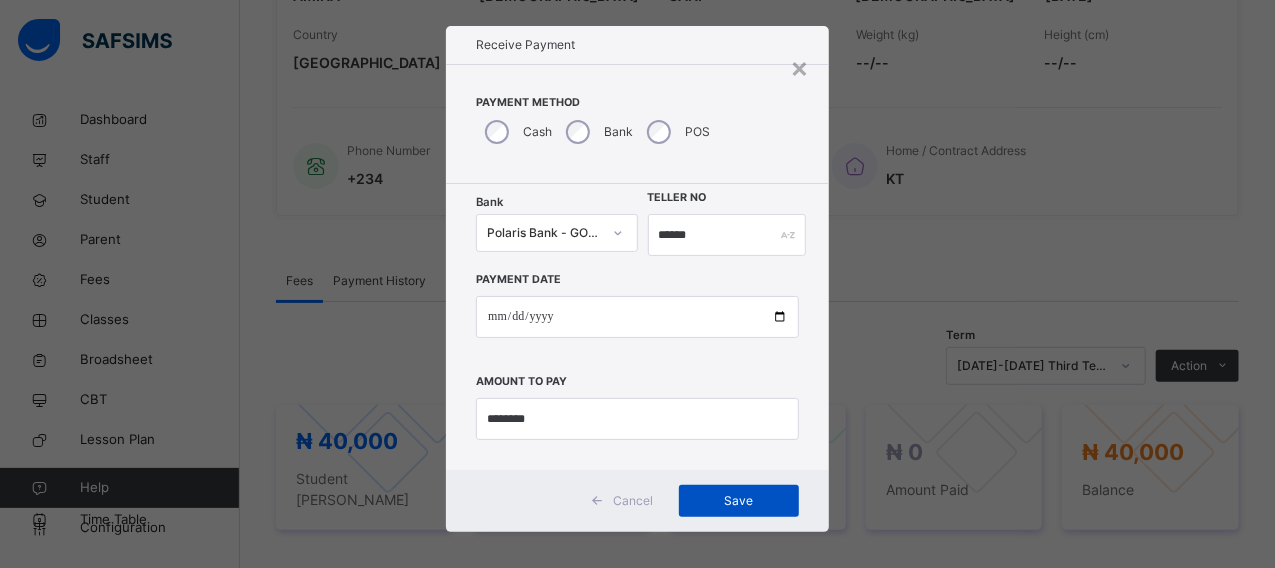 click on "Save" at bounding box center (739, 501) 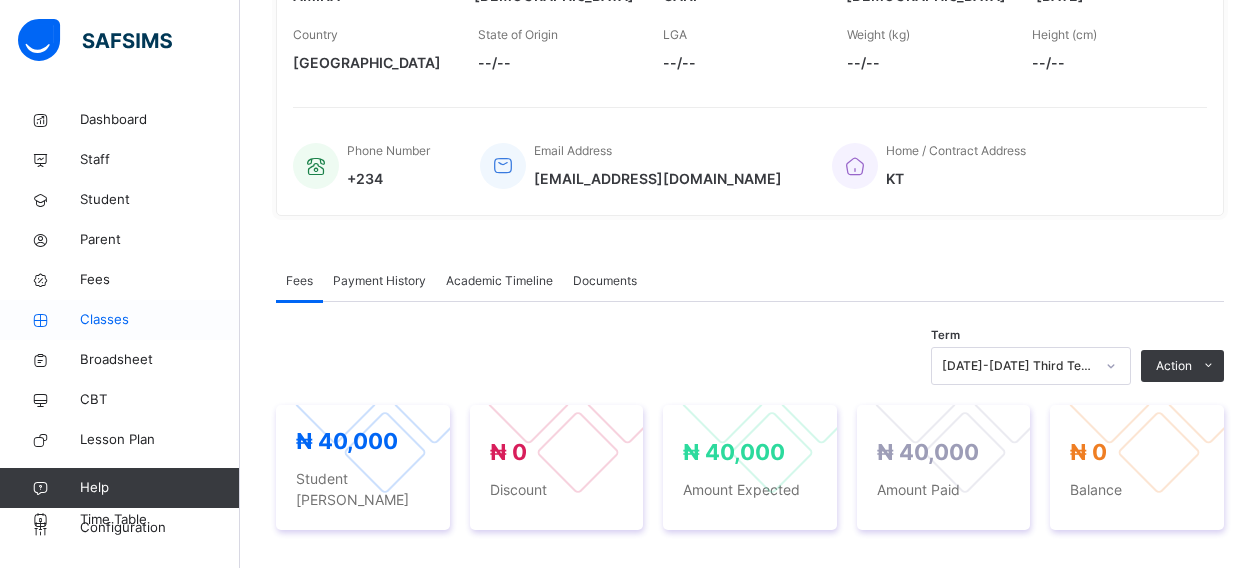 click on "Classes" at bounding box center [160, 320] 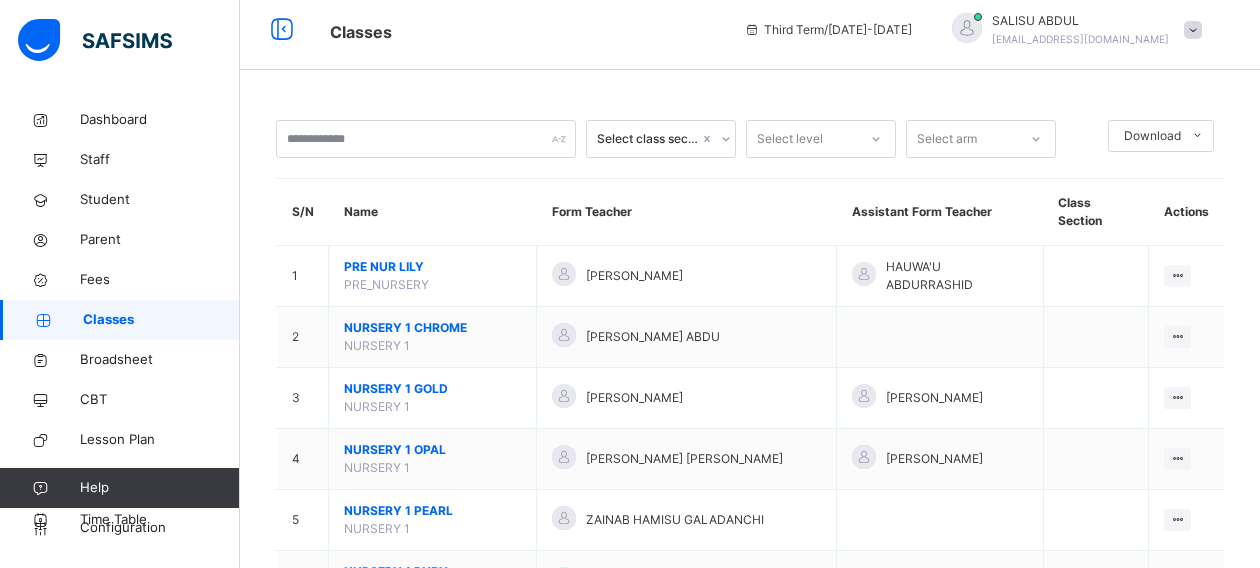 scroll, scrollTop: 395, scrollLeft: 0, axis: vertical 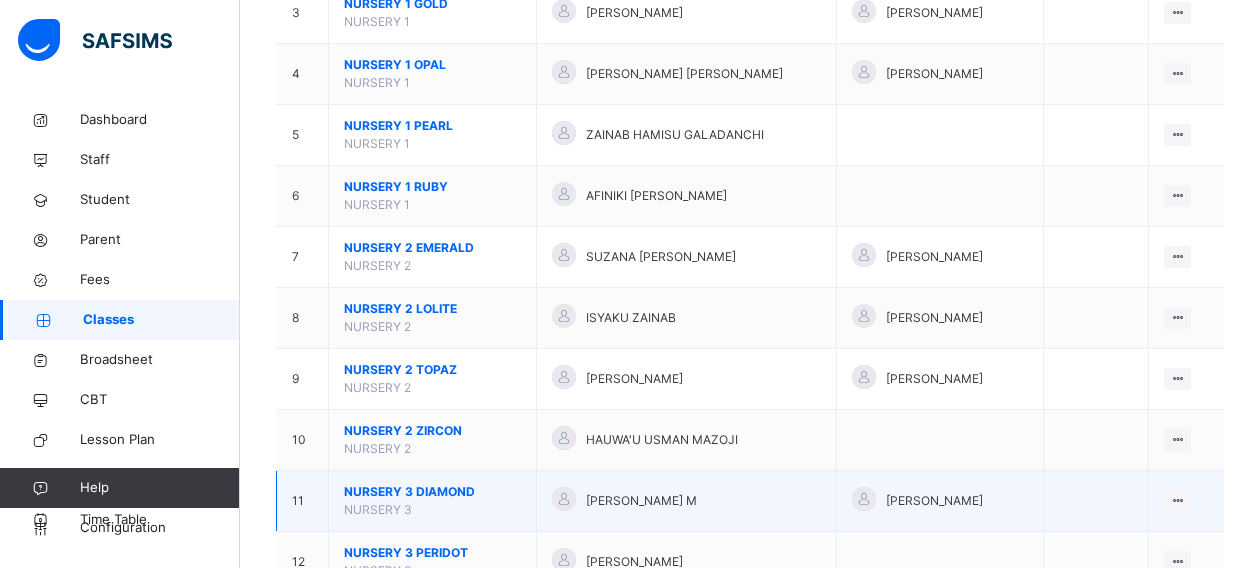click on "NURSERY 3   DIAMOND" at bounding box center (432, 492) 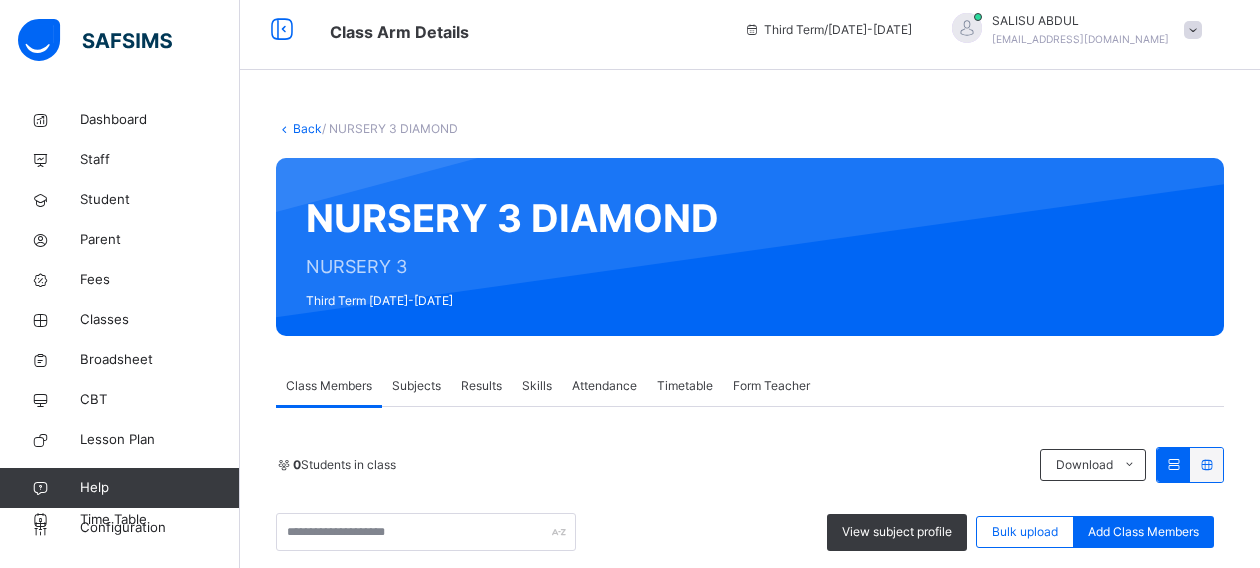 scroll, scrollTop: 395, scrollLeft: 0, axis: vertical 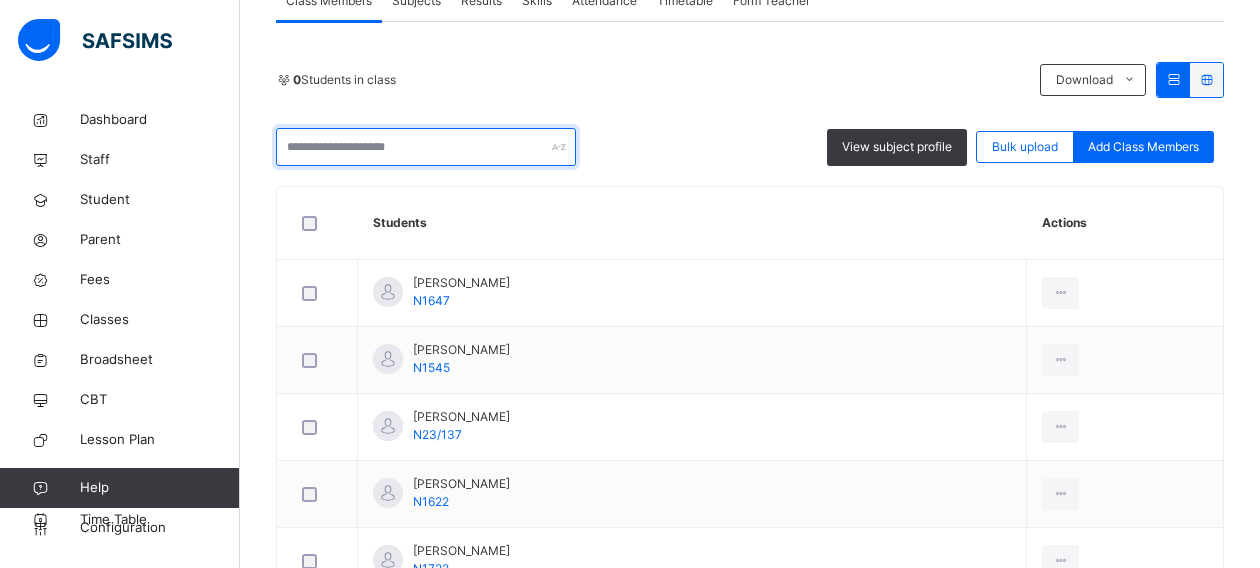 click at bounding box center (426, 147) 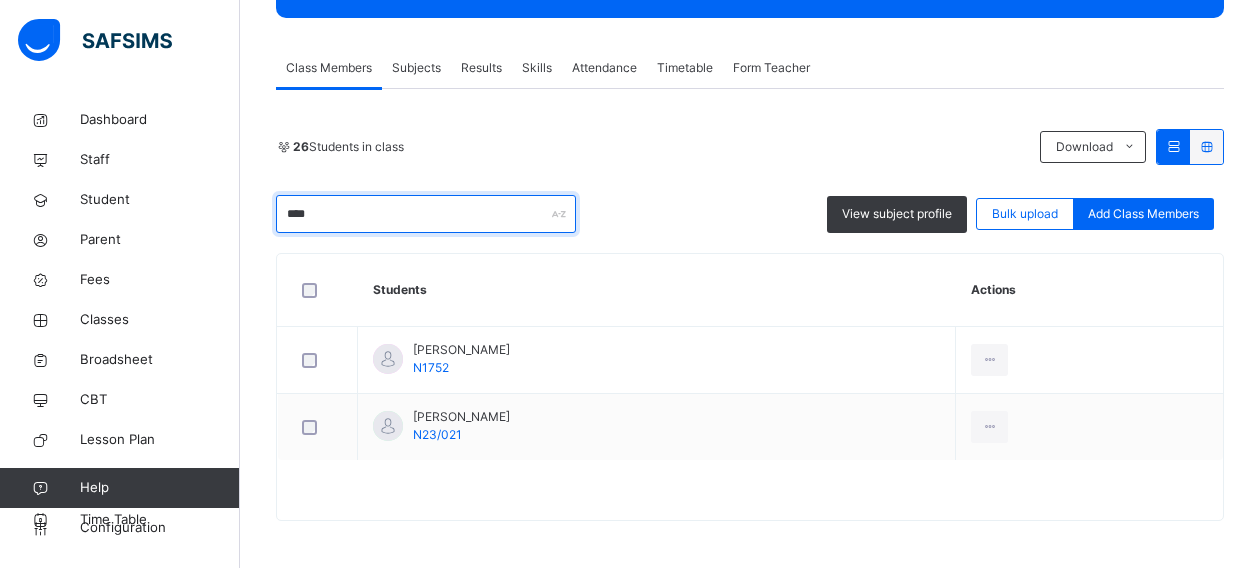 scroll, scrollTop: 262, scrollLeft: 0, axis: vertical 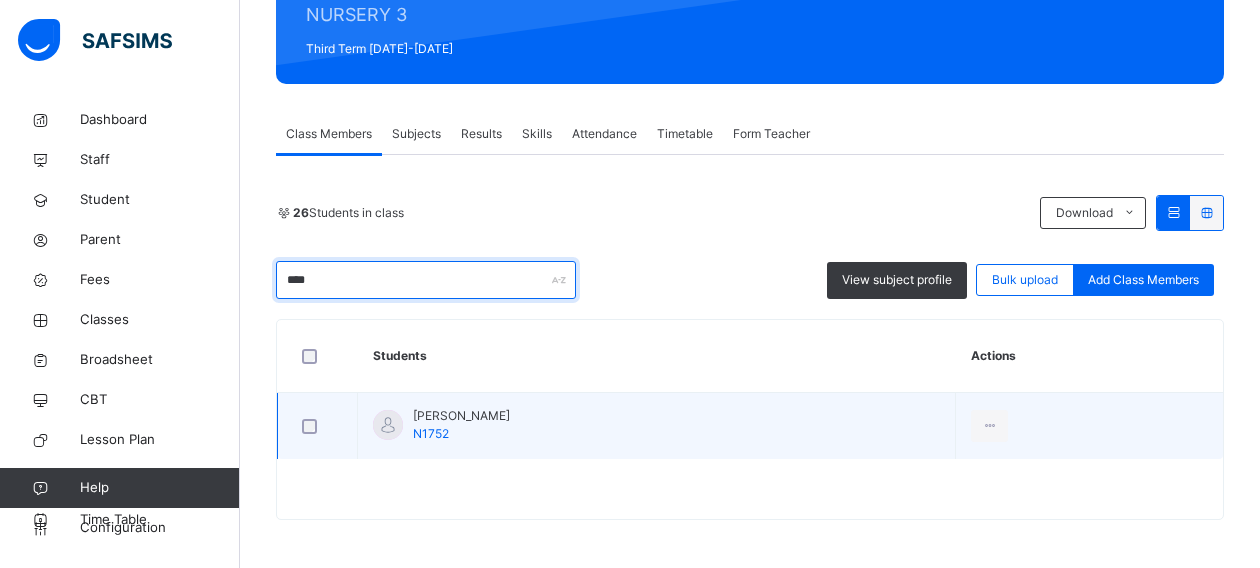 type on "****" 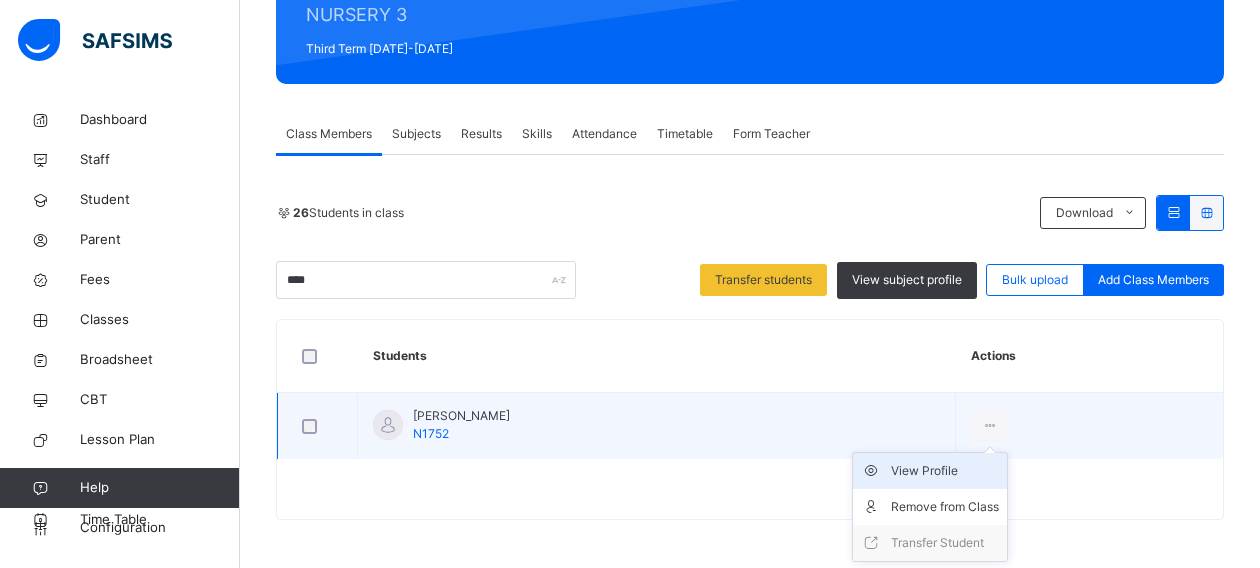 click on "View Profile" at bounding box center (945, 471) 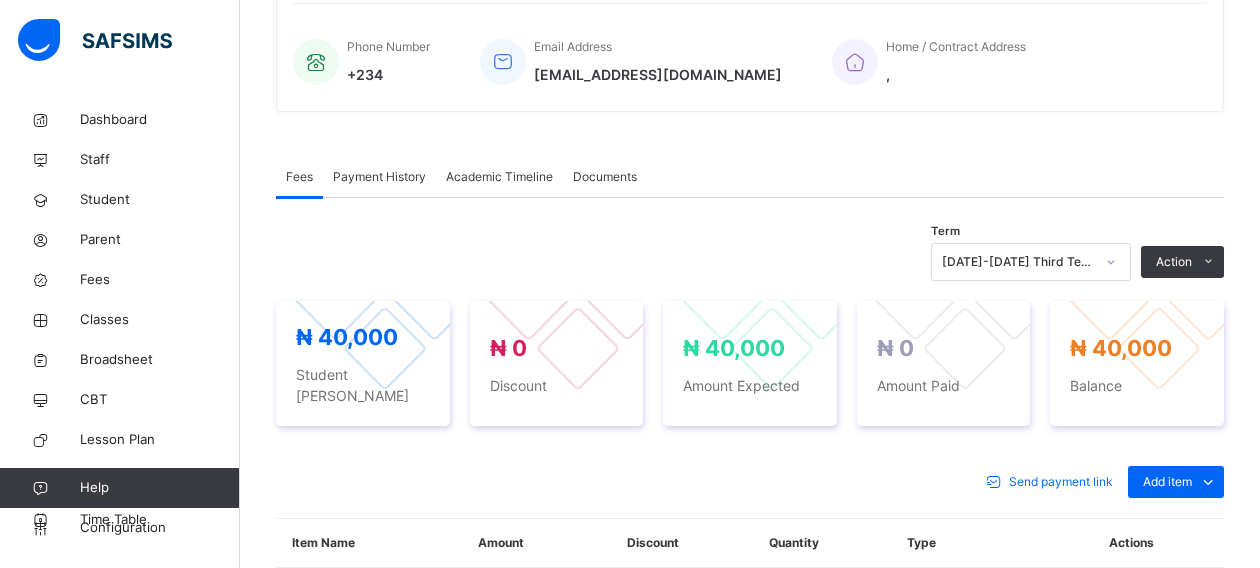 scroll, scrollTop: 502, scrollLeft: 0, axis: vertical 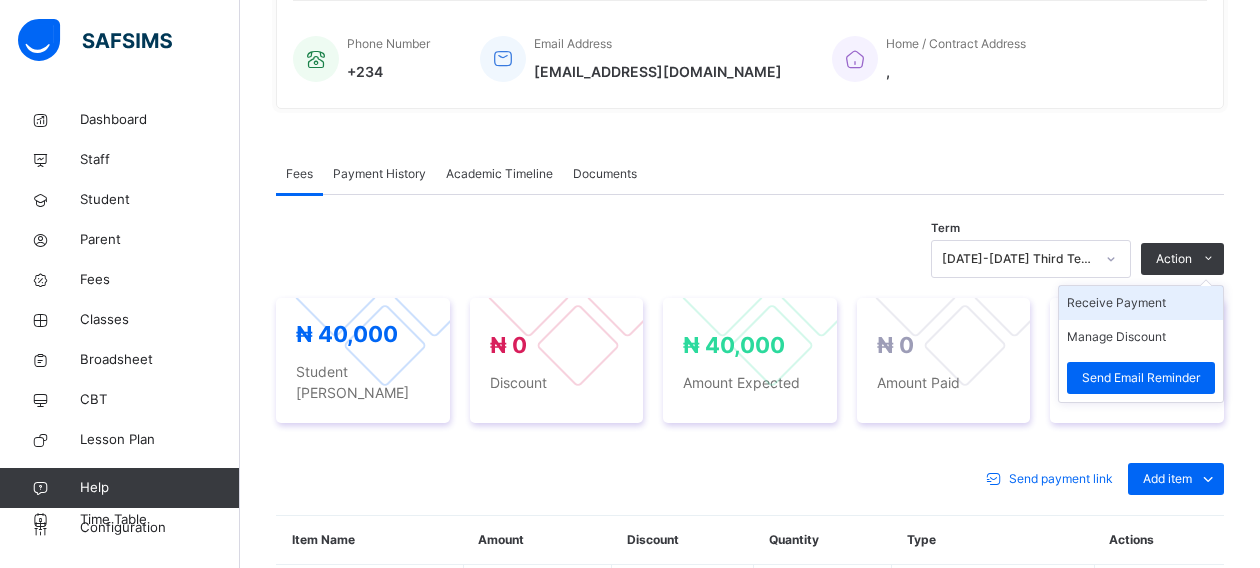 click on "Receive Payment" at bounding box center [1141, 303] 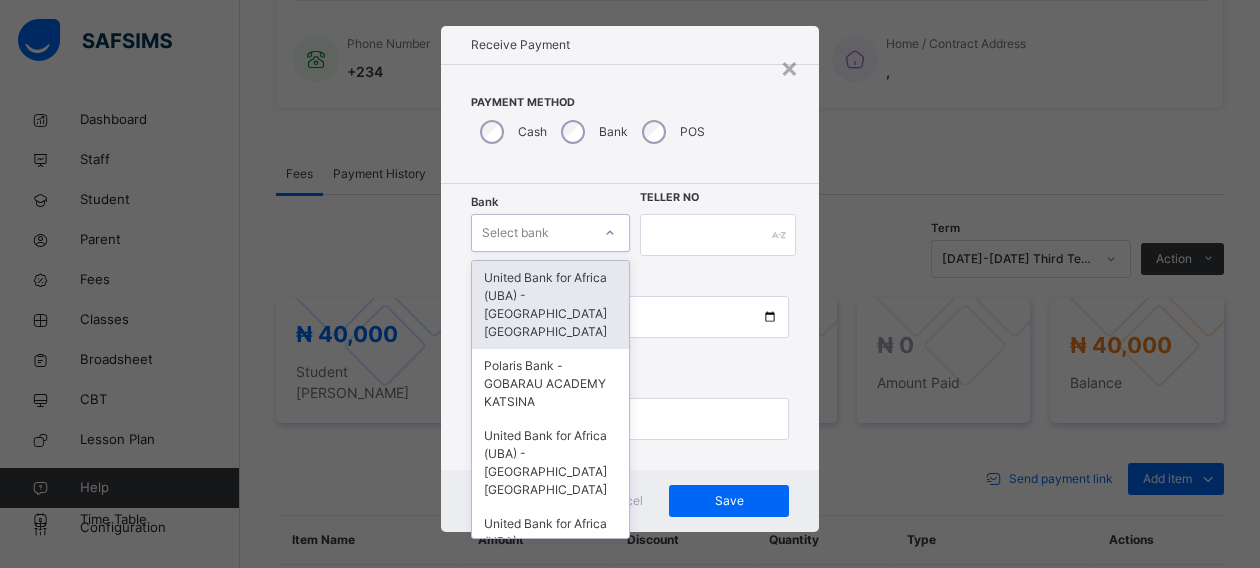 click on "option United Bank for Africa ([GEOGRAPHIC_DATA]) - Gobarau Academy Katsina focused, 1 of 16. 16 results available. Use Up and Down to choose options, press Enter to select the currently focused option, press Escape to exit the menu, press Tab to select the option and exit the menu. Select bank United Bank for Africa ([GEOGRAPHIC_DATA]) - [GEOGRAPHIC_DATA] [GEOGRAPHIC_DATA] Polaris Bank - GOBARAU ACADEMY KATSINA United Bank for Africa ([GEOGRAPHIC_DATA]) - [GEOGRAPHIC_DATA] [GEOGRAPHIC_DATA] United Bank for Africa ([GEOGRAPHIC_DATA]) - [GEOGRAPHIC_DATA] [GEOGRAPHIC_DATA] for Africa ([GEOGRAPHIC_DATA]) - [GEOGRAPHIC_DATA] [GEOGRAPHIC_DATA] [GEOGRAPHIC_DATA] - [GEOGRAPHIC_DATA] [GEOGRAPHIC_DATA] [GEOGRAPHIC_DATA] - [GEOGRAPHIC_DATA] [GEOGRAPHIC_DATA] [GEOGRAPHIC_DATA] - [GEOGRAPHIC_DATA] [GEOGRAPHIC_DATA] - [GEOGRAPHIC_DATA] [GEOGRAPHIC_DATA] - [GEOGRAPHIC_DATA] [GEOGRAPHIC_DATA] - [GEOGRAPHIC_DATA] [GEOGRAPHIC_DATA] - Gobarau Academy [GEOGRAPHIC_DATA] - [GEOGRAPHIC_DATA] [GEOGRAPHIC_DATA] - [GEOGRAPHIC_DATA] [GEOGRAPHIC_DATA] - [GEOGRAPHIC_DATA] [GEOGRAPHIC_DATA] - Gobarau Academy [GEOGRAPHIC_DATA]" at bounding box center [550, 233] 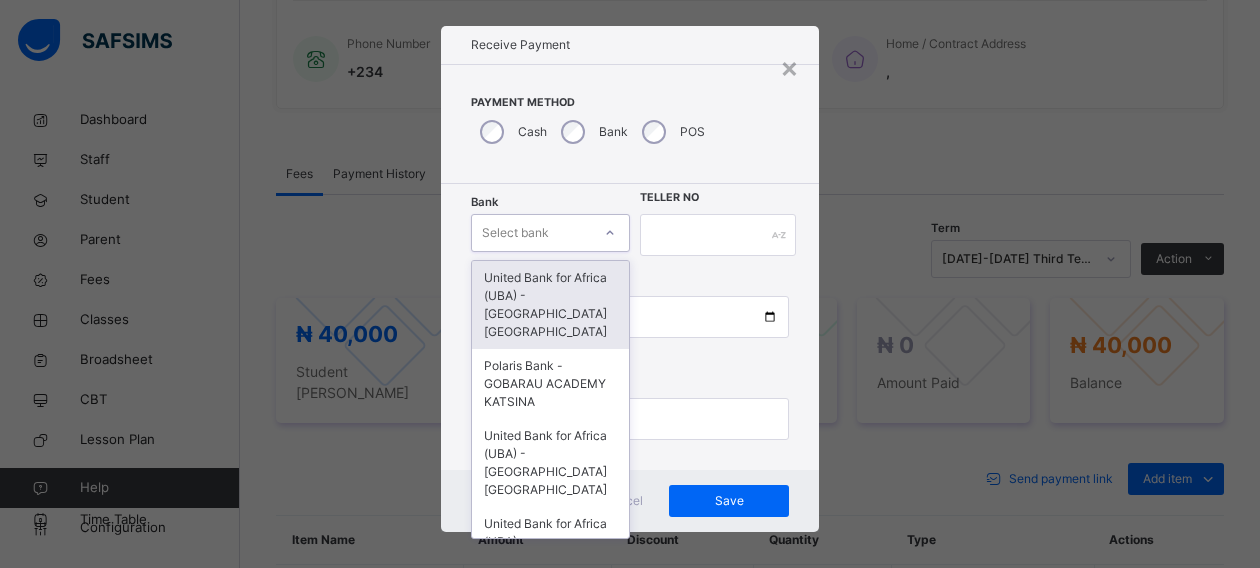 click on "United Bank for Africa (UBA) - [GEOGRAPHIC_DATA] [GEOGRAPHIC_DATA] Polaris Bank - GOBARAU ACADEMY KATSINA United Bank for Africa ([GEOGRAPHIC_DATA]) - [GEOGRAPHIC_DATA] Katsina United Bank for Africa ([GEOGRAPHIC_DATA]) - [GEOGRAPHIC_DATA] [GEOGRAPHIC_DATA] for Africa ([GEOGRAPHIC_DATA]) - [GEOGRAPHIC_DATA] [GEOGRAPHIC_DATA] [GEOGRAPHIC_DATA] - [GEOGRAPHIC_DATA] [GEOGRAPHIC_DATA] [GEOGRAPHIC_DATA] - [GEOGRAPHIC_DATA] [GEOGRAPHIC_DATA] [GEOGRAPHIC_DATA] - [GEOGRAPHIC_DATA] [GEOGRAPHIC_DATA] [GEOGRAPHIC_DATA] - [GEOGRAPHIC_DATA] [GEOGRAPHIC_DATA] - [GEOGRAPHIC_DATA] [GEOGRAPHIC_DATA] - [GEOGRAPHIC_DATA] [GEOGRAPHIC_DATA] - Gobarau Academy [GEOGRAPHIC_DATA] - [GEOGRAPHIC_DATA] [GEOGRAPHIC_DATA] - [GEOGRAPHIC_DATA] [GEOGRAPHIC_DATA] - [GEOGRAPHIC_DATA] [GEOGRAPHIC_DATA] - Gobarau Academy [GEOGRAPHIC_DATA]" at bounding box center [550, 399] 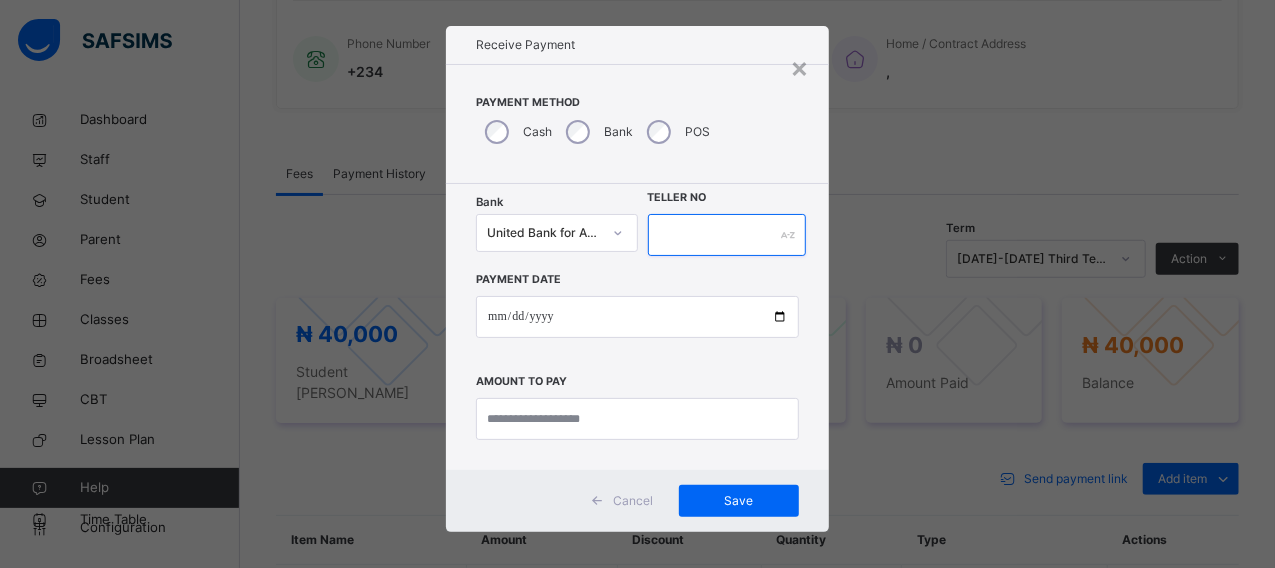 click at bounding box center (727, 235) 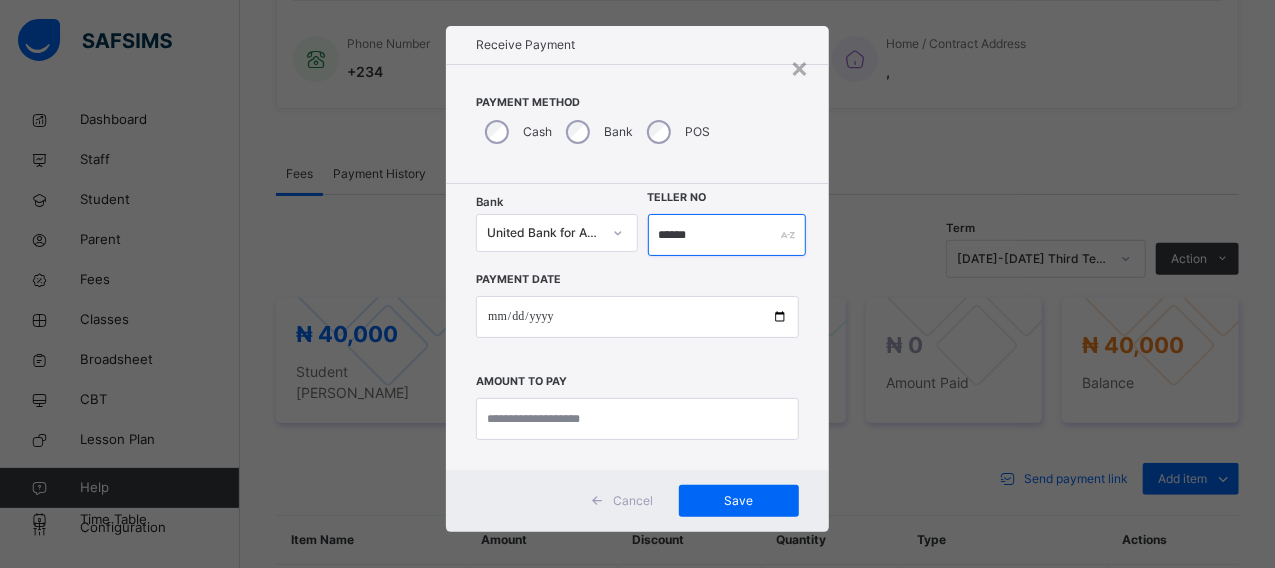 type on "******" 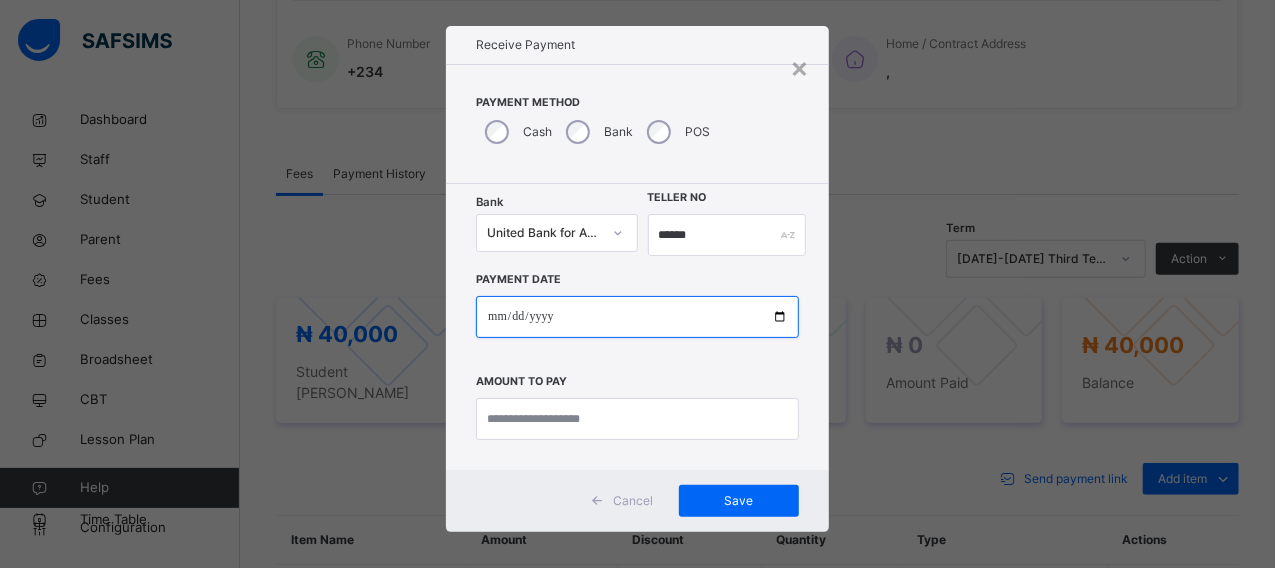 click at bounding box center [637, 317] 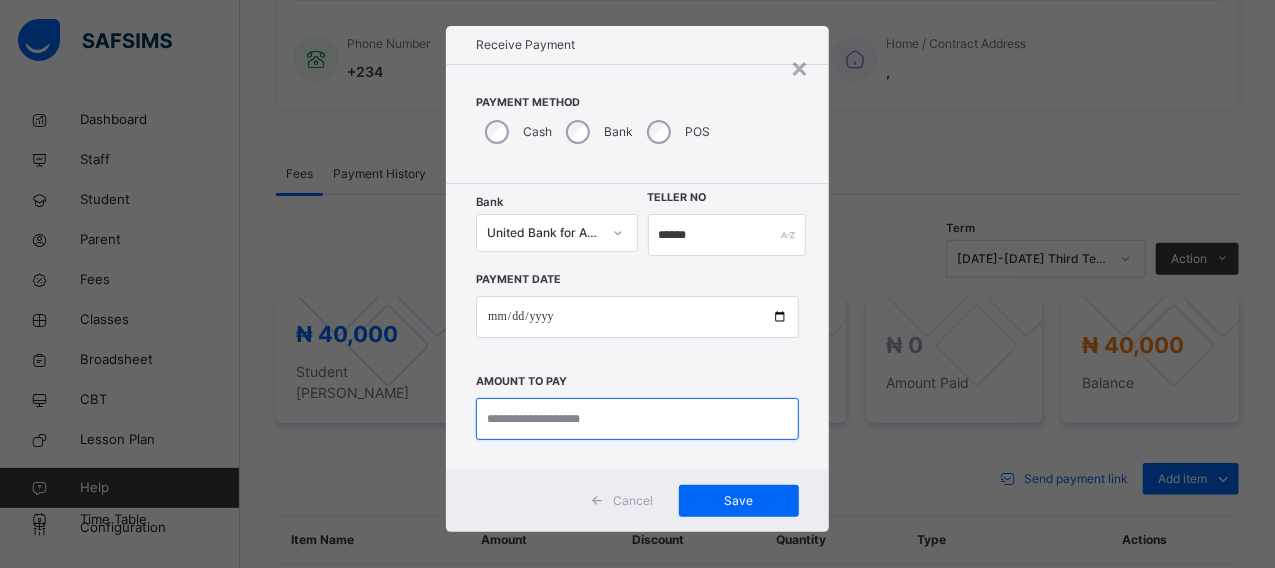 click at bounding box center [637, 419] 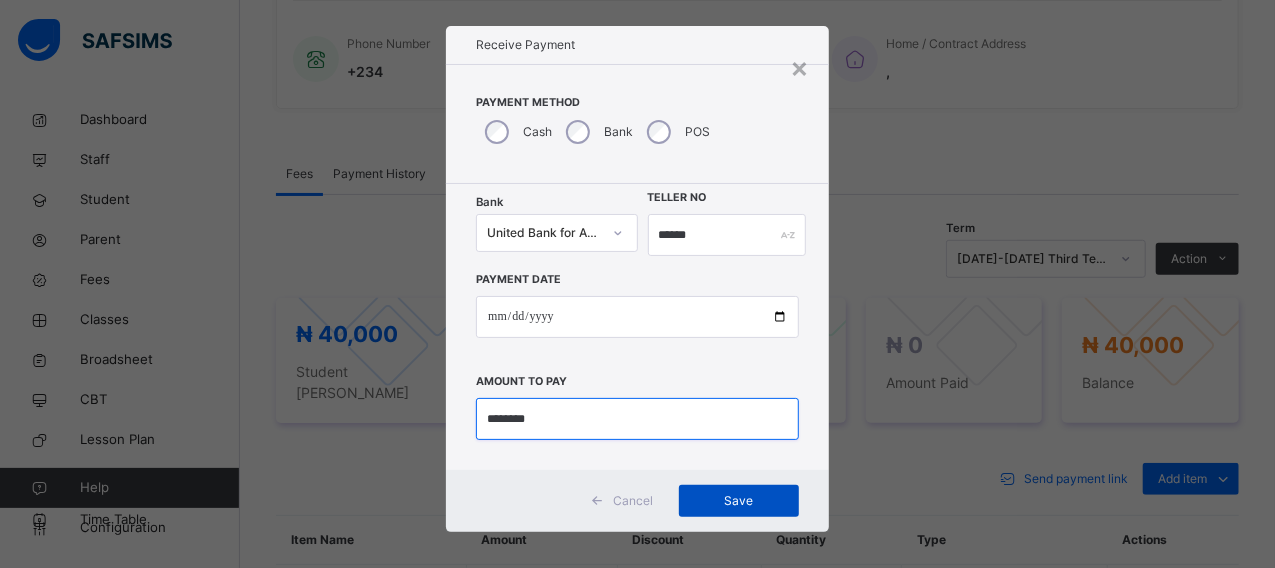 type on "********" 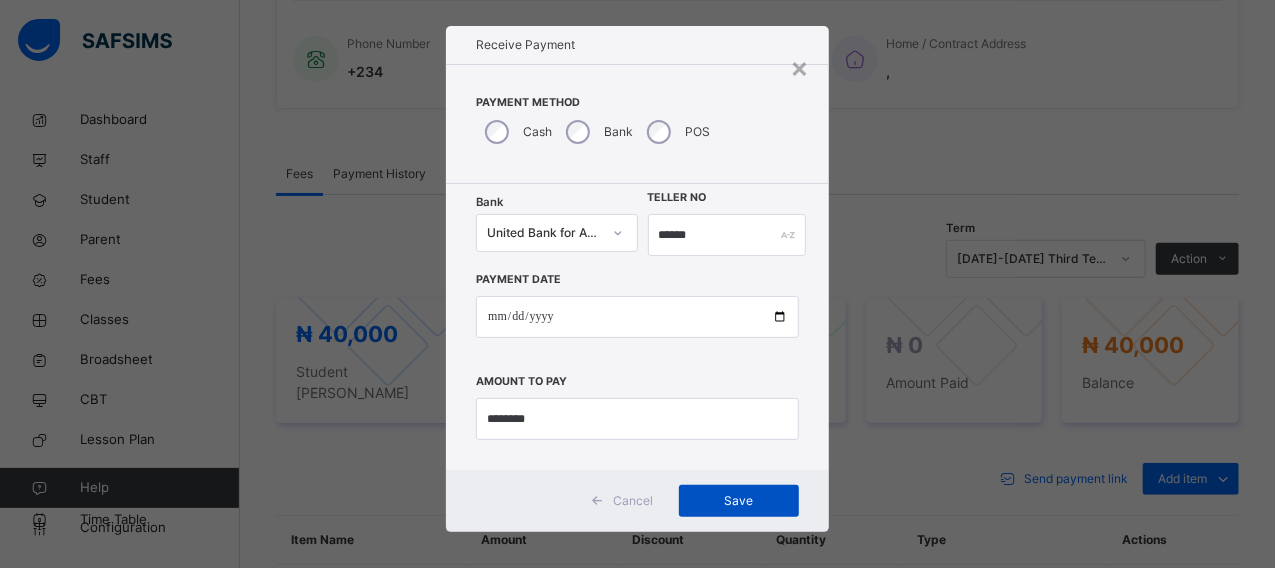 click on "Save" at bounding box center (739, 501) 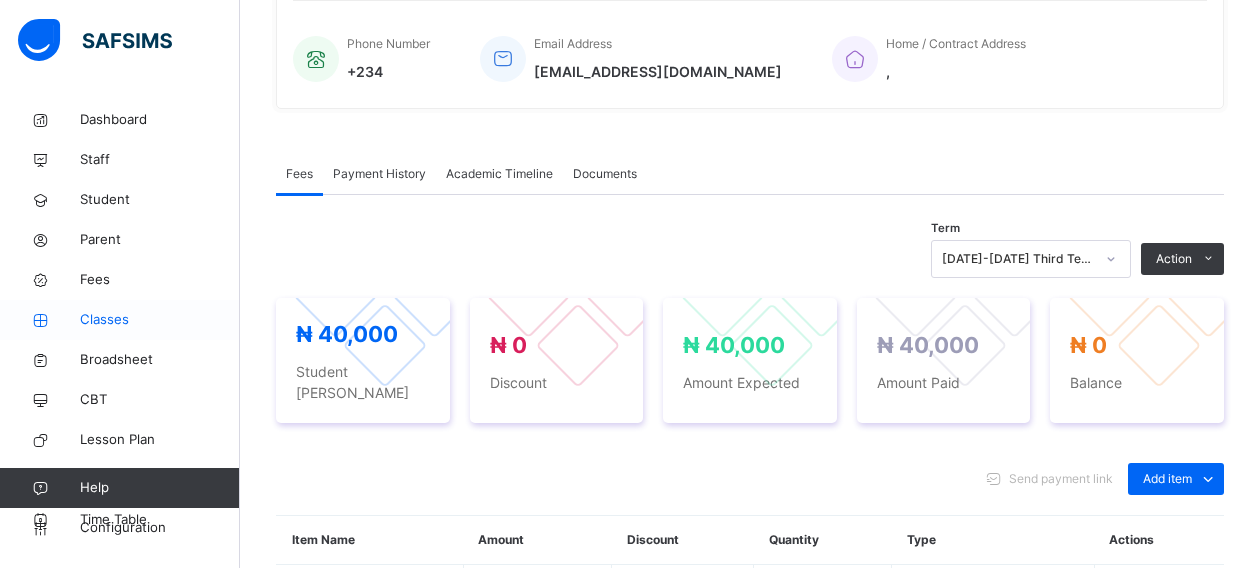 click on "Classes" at bounding box center [160, 320] 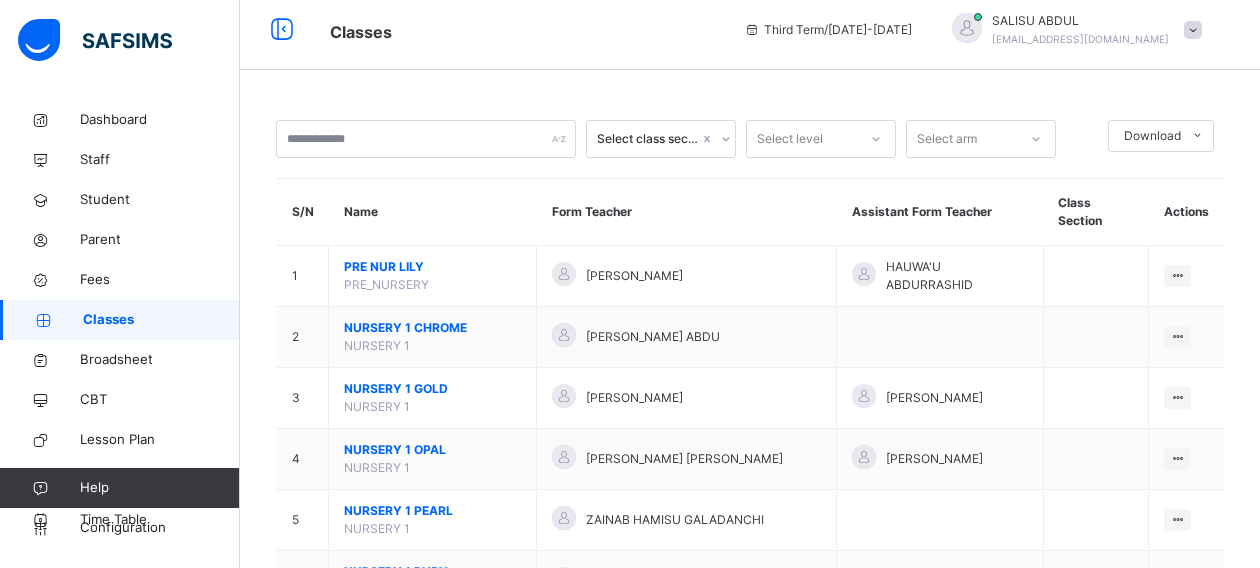 scroll, scrollTop: 502, scrollLeft: 0, axis: vertical 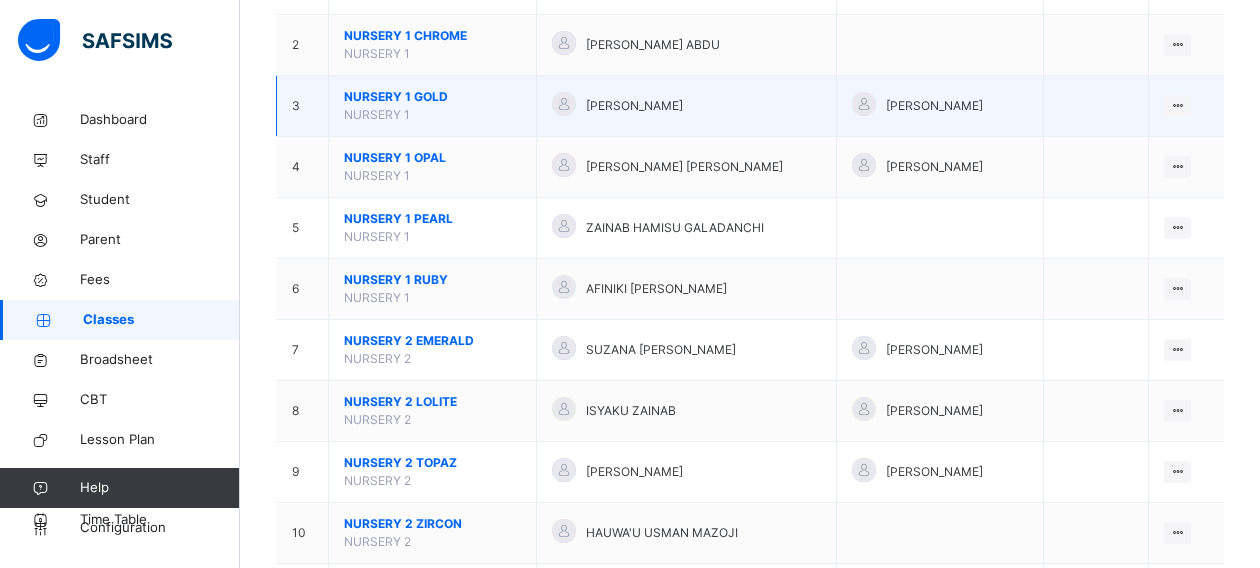 click on "NURSERY 1   GOLD" at bounding box center (432, 97) 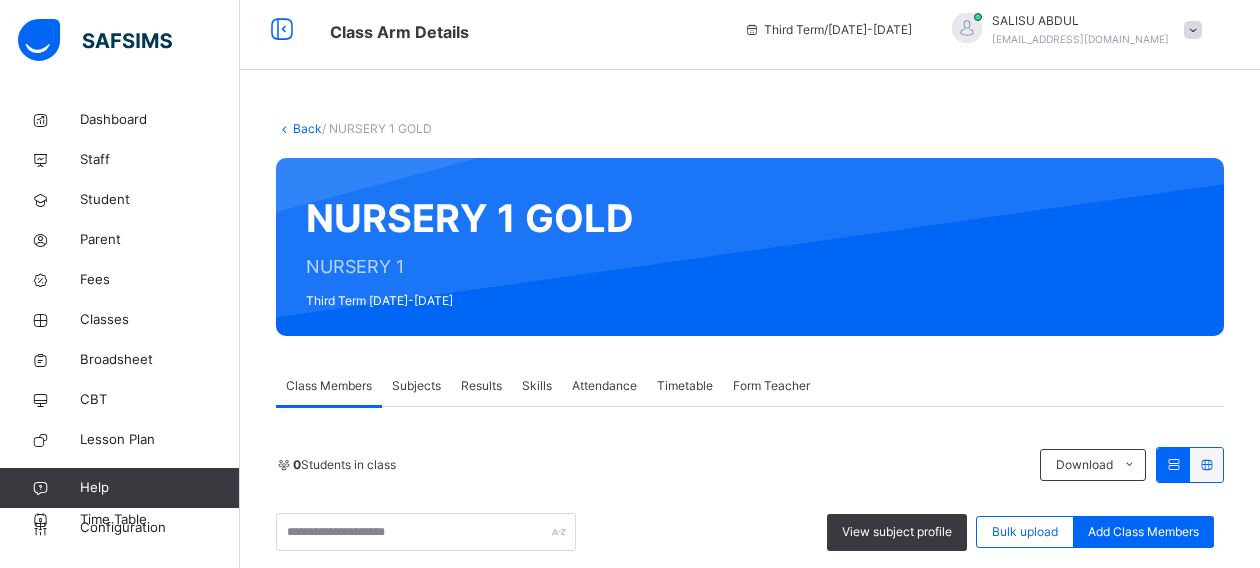 scroll, scrollTop: 302, scrollLeft: 0, axis: vertical 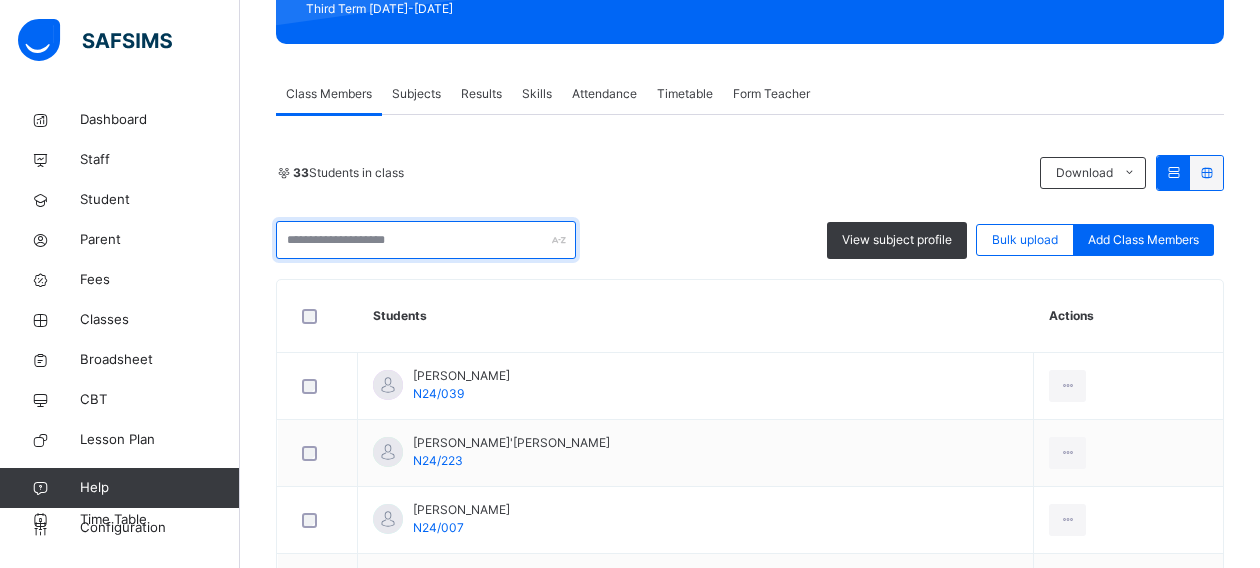 click at bounding box center (426, 240) 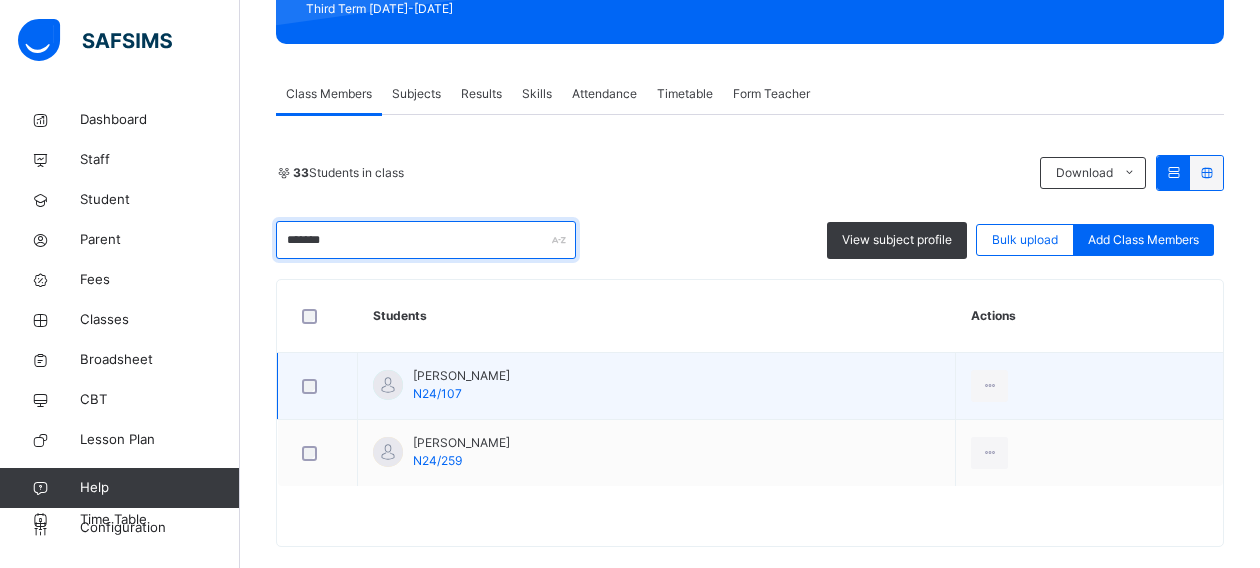 type on "*******" 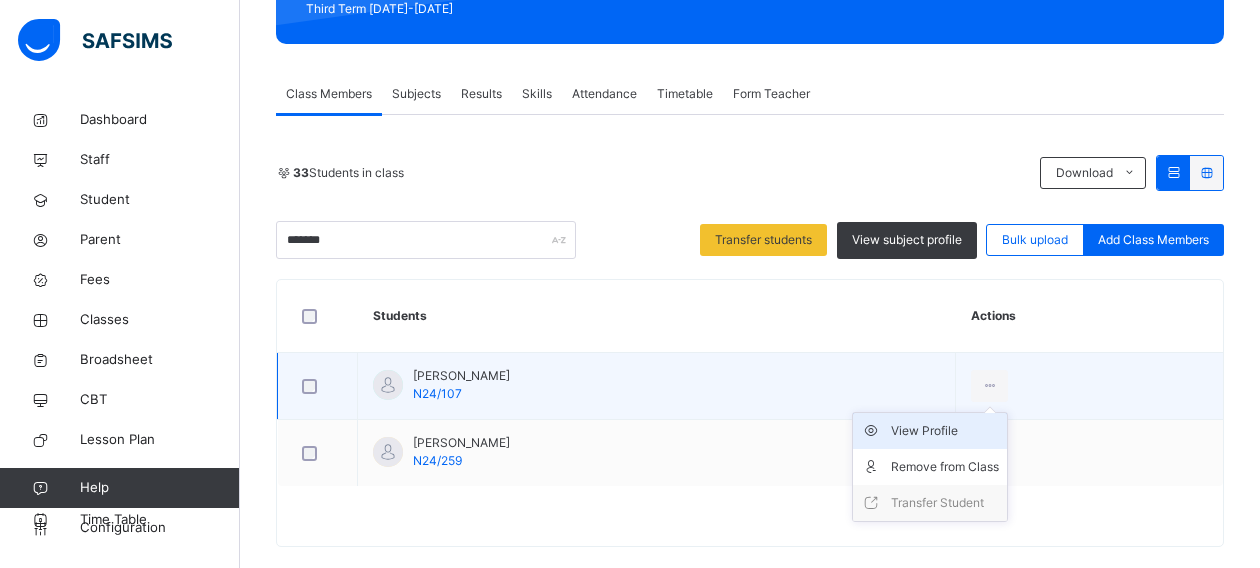 click on "View Profile" at bounding box center [945, 431] 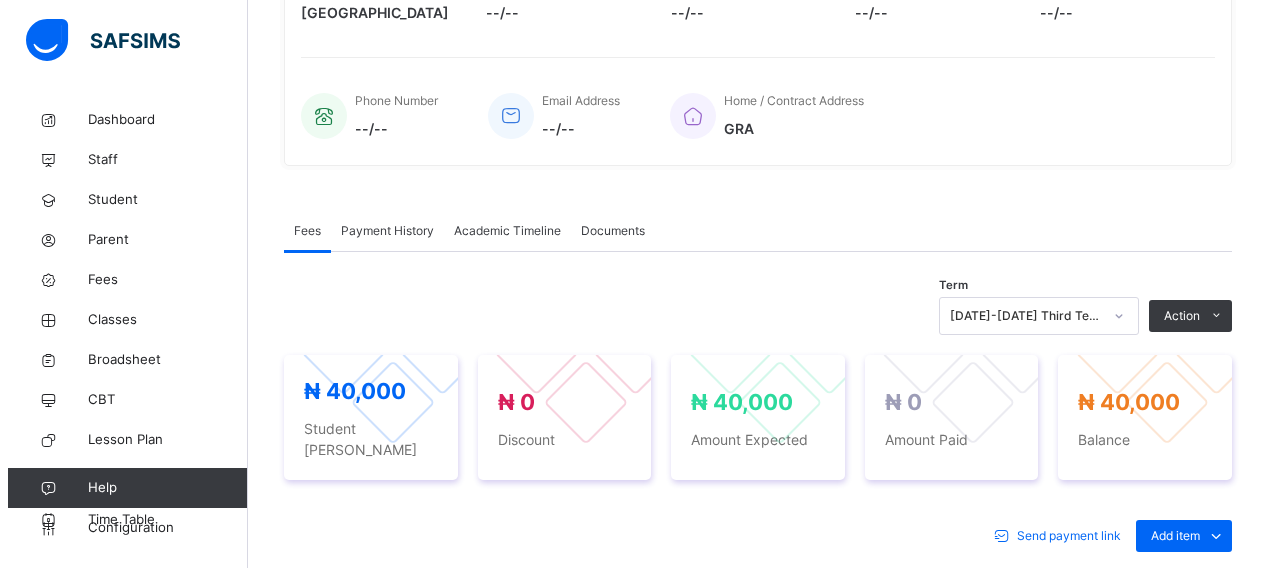 scroll, scrollTop: 462, scrollLeft: 0, axis: vertical 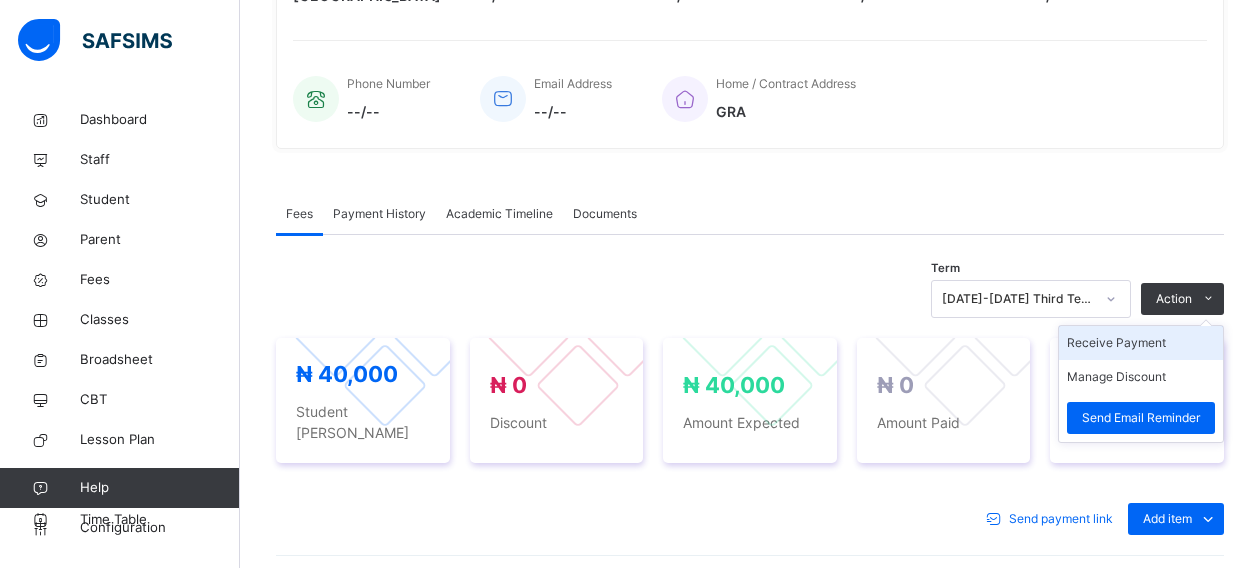 click on "Receive Payment" at bounding box center [1141, 343] 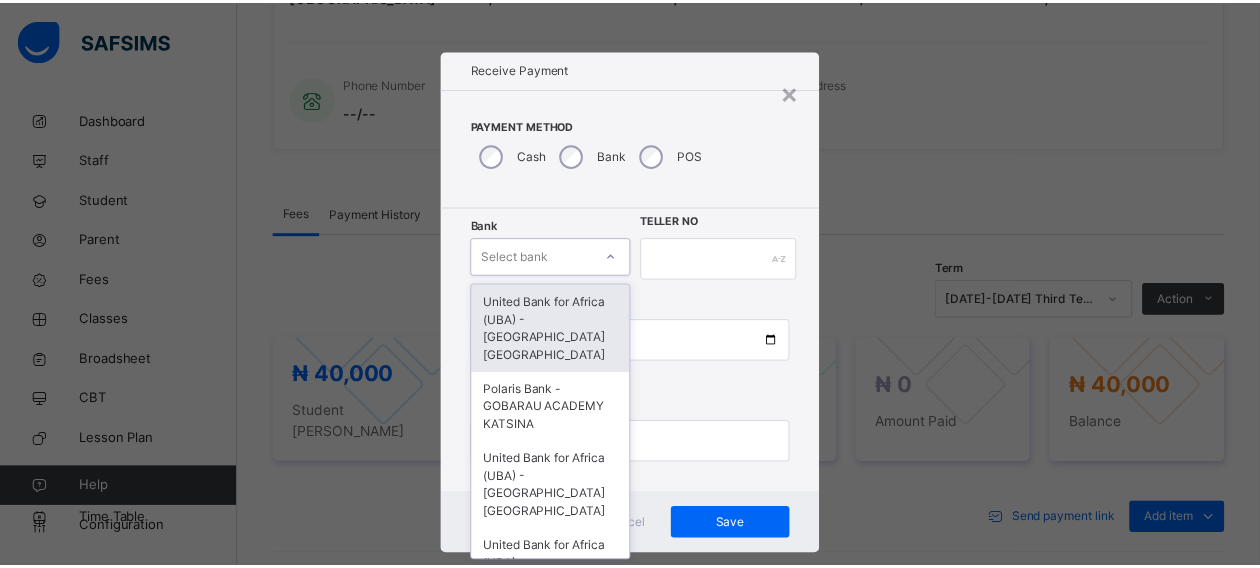 scroll, scrollTop: 24, scrollLeft: 0, axis: vertical 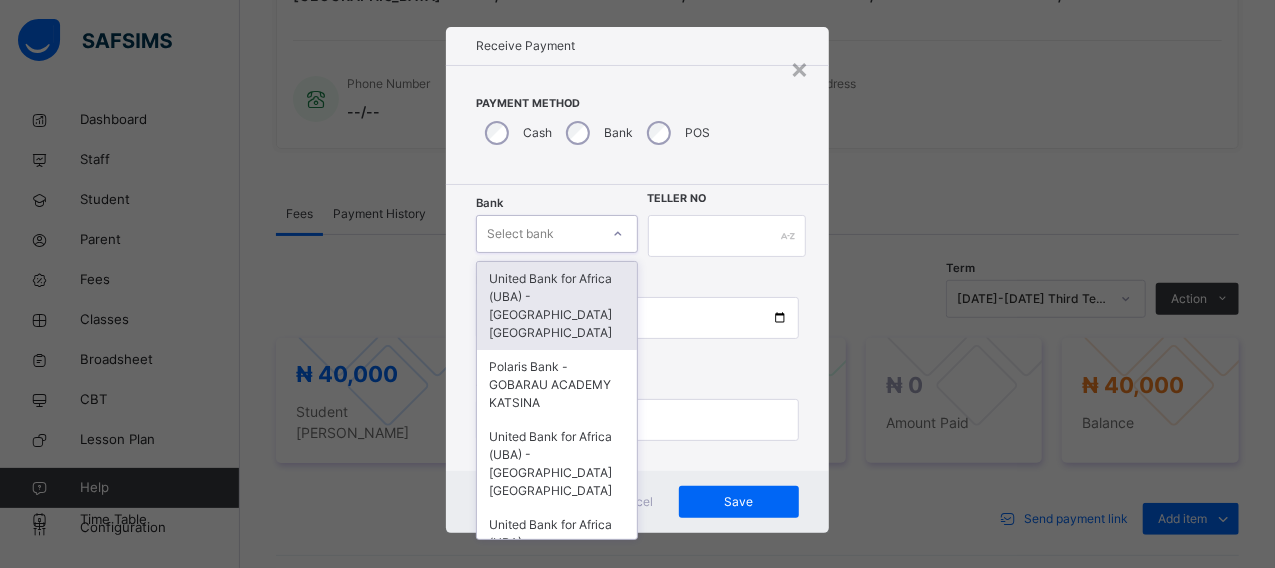 click on "option United Bank for Africa ([GEOGRAPHIC_DATA]) - Gobarau Academy Katsina focused, 1 of 16. 16 results available. Use Up and Down to choose options, press Enter to select the currently focused option, press Escape to exit the menu, press Tab to select the option and exit the menu. Select bank United Bank for Africa ([GEOGRAPHIC_DATA]) - [GEOGRAPHIC_DATA] [GEOGRAPHIC_DATA] Polaris Bank - GOBARAU ACADEMY KATSINA United Bank for Africa ([GEOGRAPHIC_DATA]) - [GEOGRAPHIC_DATA] [GEOGRAPHIC_DATA] United Bank for Africa ([GEOGRAPHIC_DATA]) - [GEOGRAPHIC_DATA] [GEOGRAPHIC_DATA] for Africa ([GEOGRAPHIC_DATA]) - [GEOGRAPHIC_DATA] [GEOGRAPHIC_DATA] [GEOGRAPHIC_DATA] - [GEOGRAPHIC_DATA] [GEOGRAPHIC_DATA] [GEOGRAPHIC_DATA] - [GEOGRAPHIC_DATA] [GEOGRAPHIC_DATA] [GEOGRAPHIC_DATA] - [GEOGRAPHIC_DATA] [GEOGRAPHIC_DATA] - [GEOGRAPHIC_DATA] [GEOGRAPHIC_DATA] - [GEOGRAPHIC_DATA] [GEOGRAPHIC_DATA] - [GEOGRAPHIC_DATA] [GEOGRAPHIC_DATA] - Gobarau Academy [GEOGRAPHIC_DATA] - [GEOGRAPHIC_DATA] [GEOGRAPHIC_DATA] - [GEOGRAPHIC_DATA] [GEOGRAPHIC_DATA] - [GEOGRAPHIC_DATA] [GEOGRAPHIC_DATA] - Gobarau Academy [GEOGRAPHIC_DATA]" at bounding box center [556, 234] 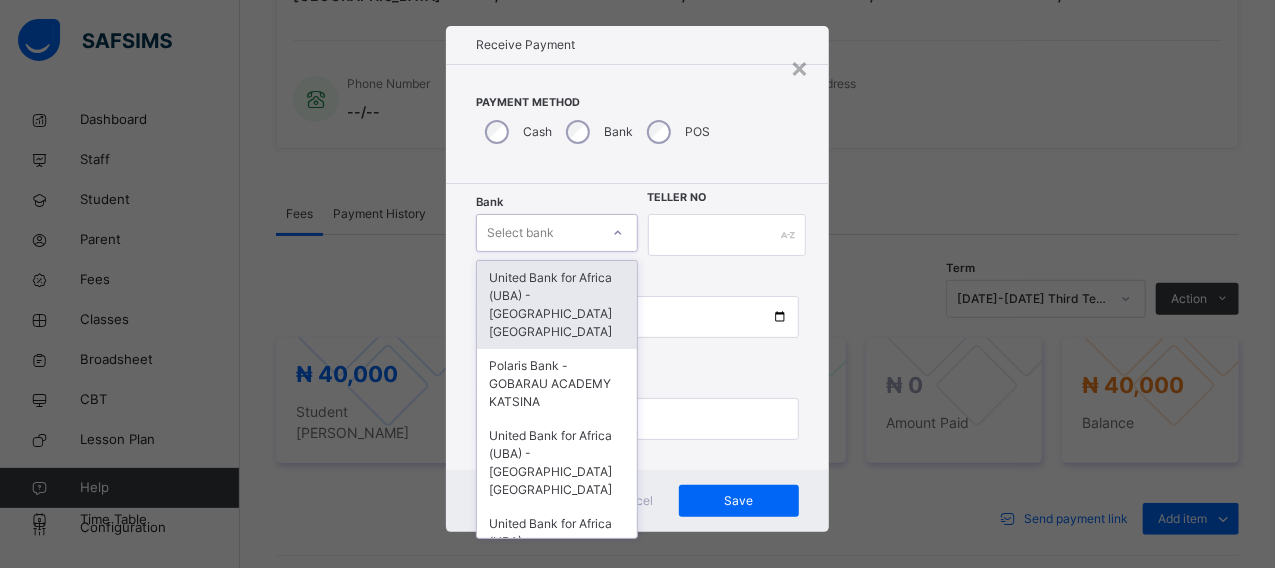 click on "United Bank for Africa (UBA) - [GEOGRAPHIC_DATA] [GEOGRAPHIC_DATA]" at bounding box center (556, 305) 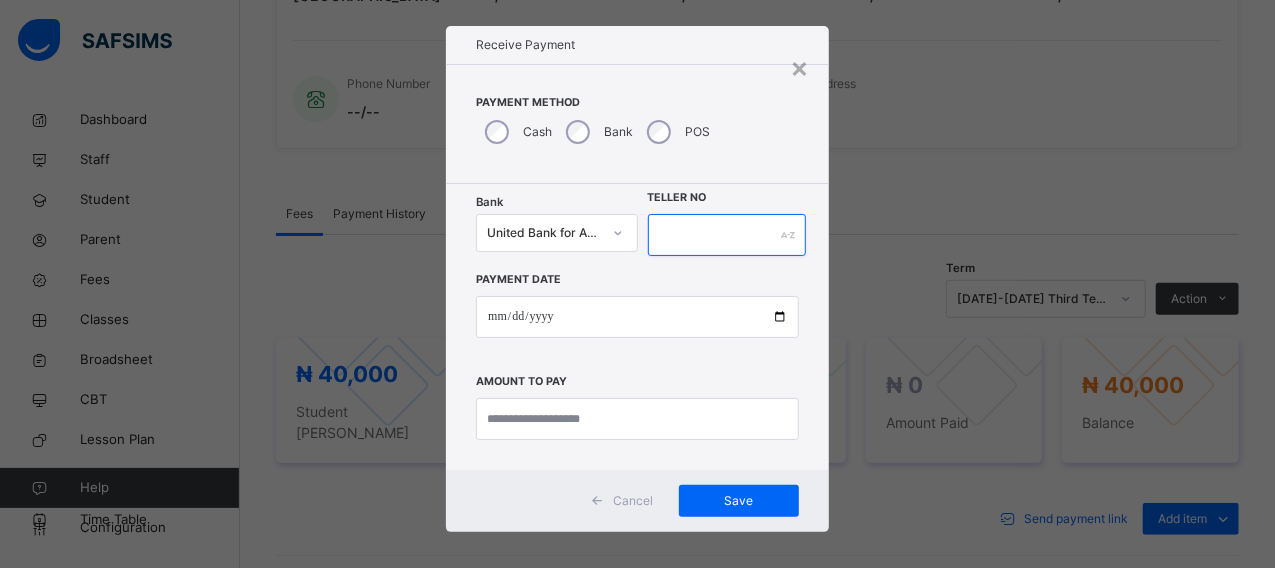 click at bounding box center (727, 235) 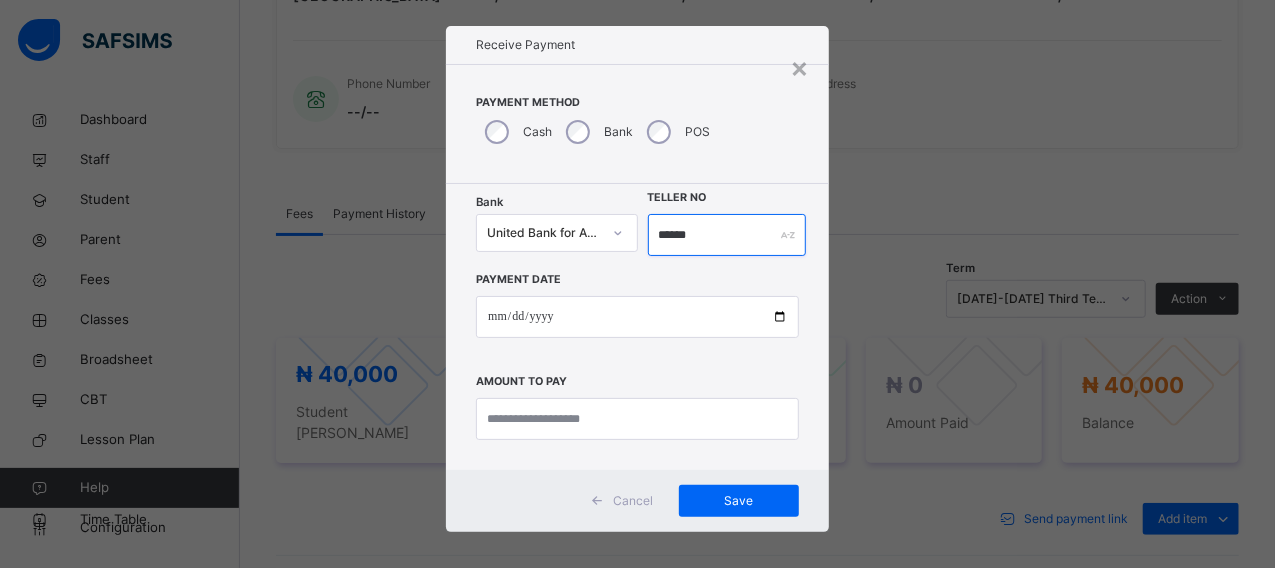 type on "******" 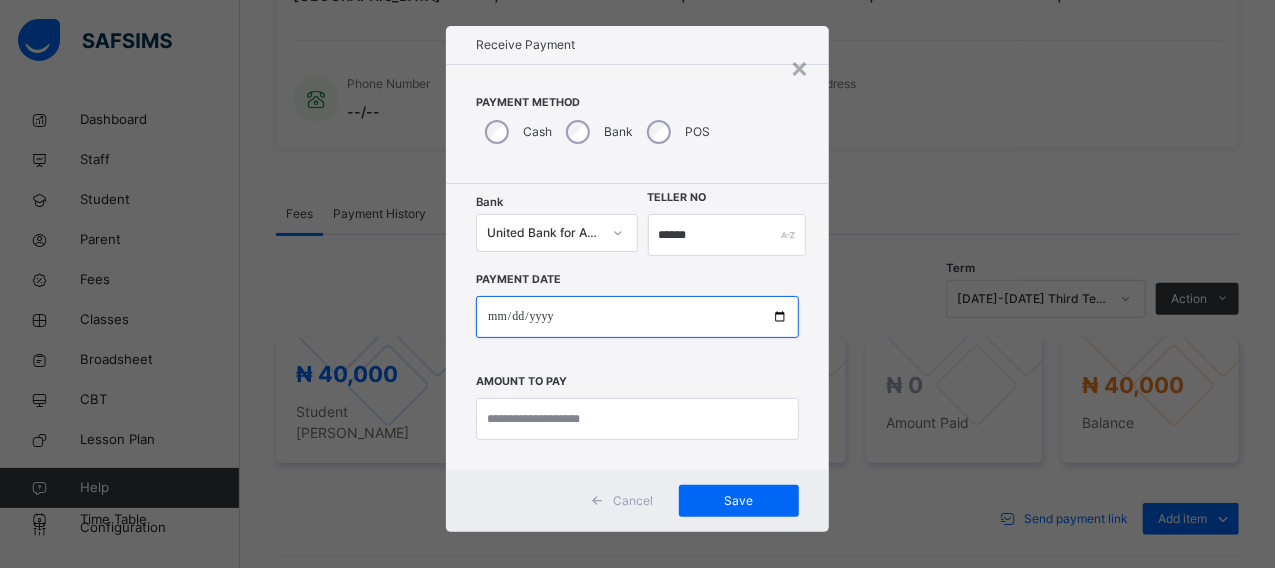 click at bounding box center (637, 317) 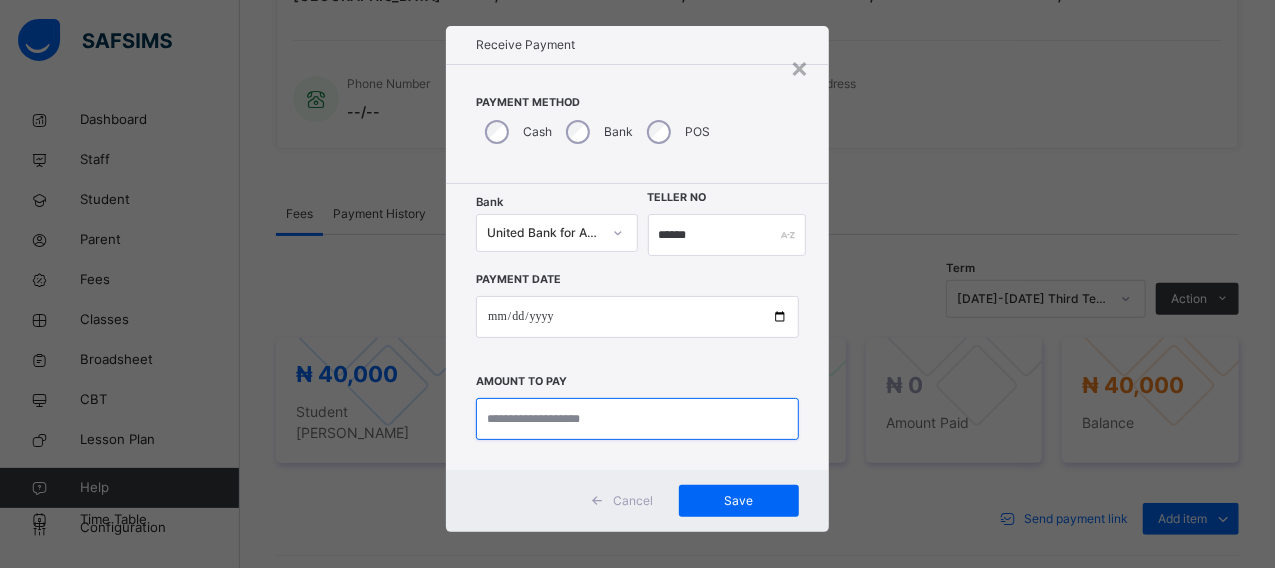 click at bounding box center (637, 419) 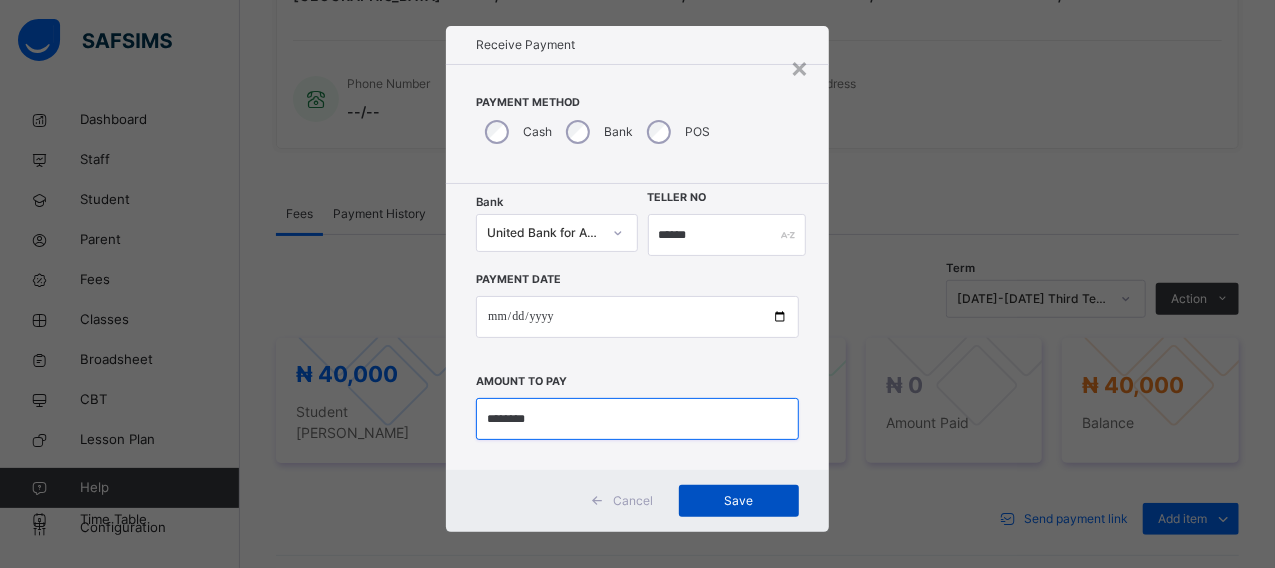 type on "********" 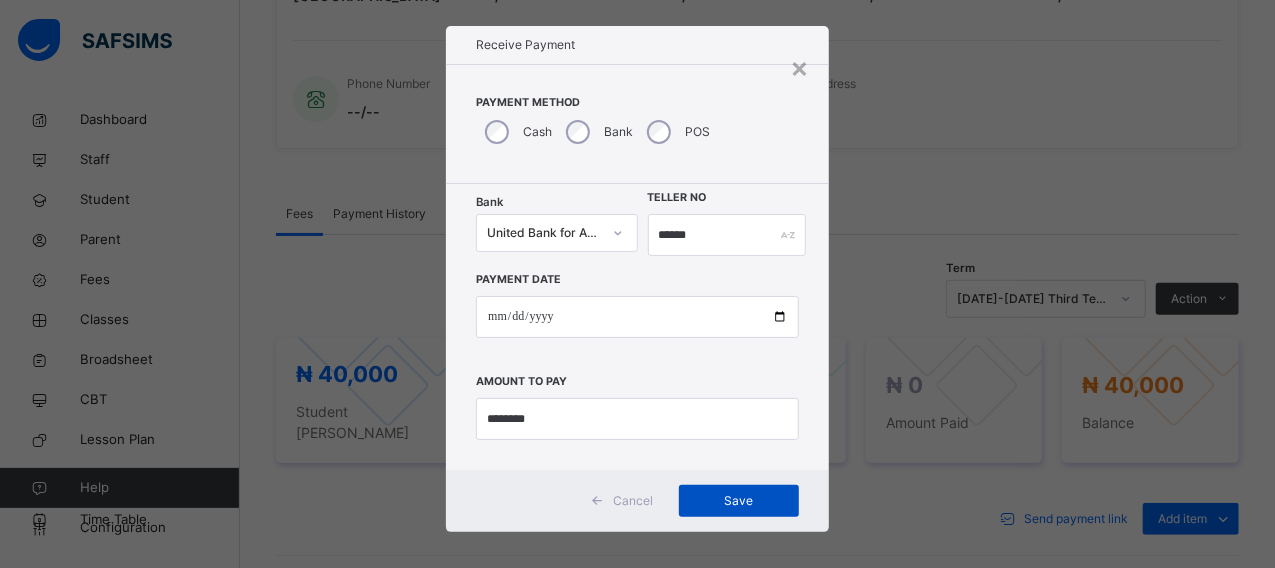 click on "Save" at bounding box center (739, 501) 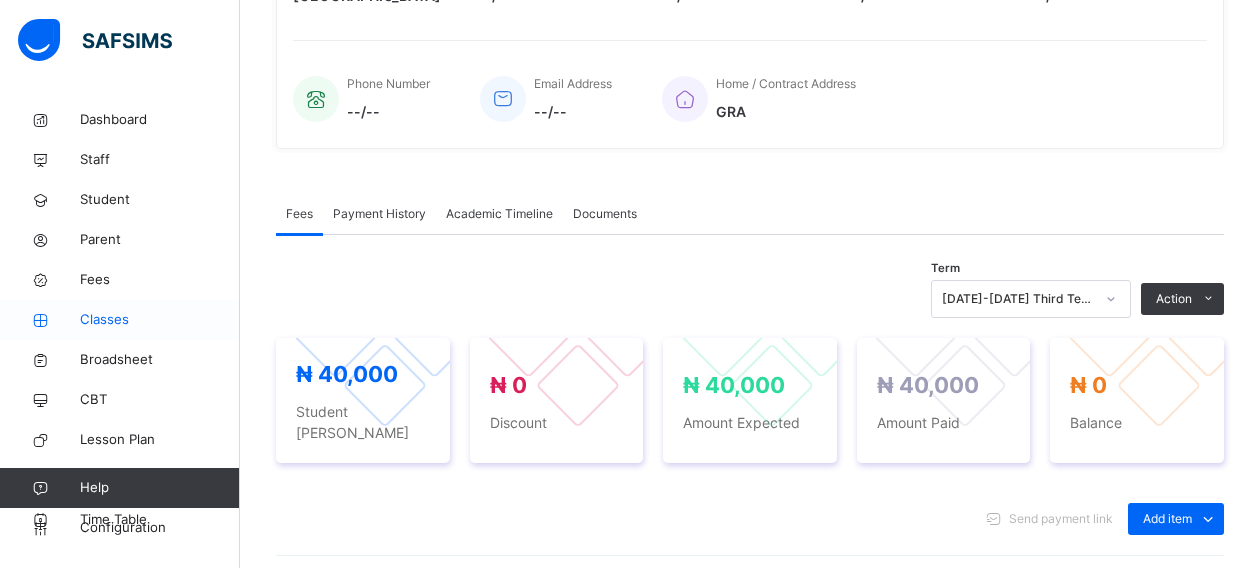 click on "Classes" at bounding box center (160, 320) 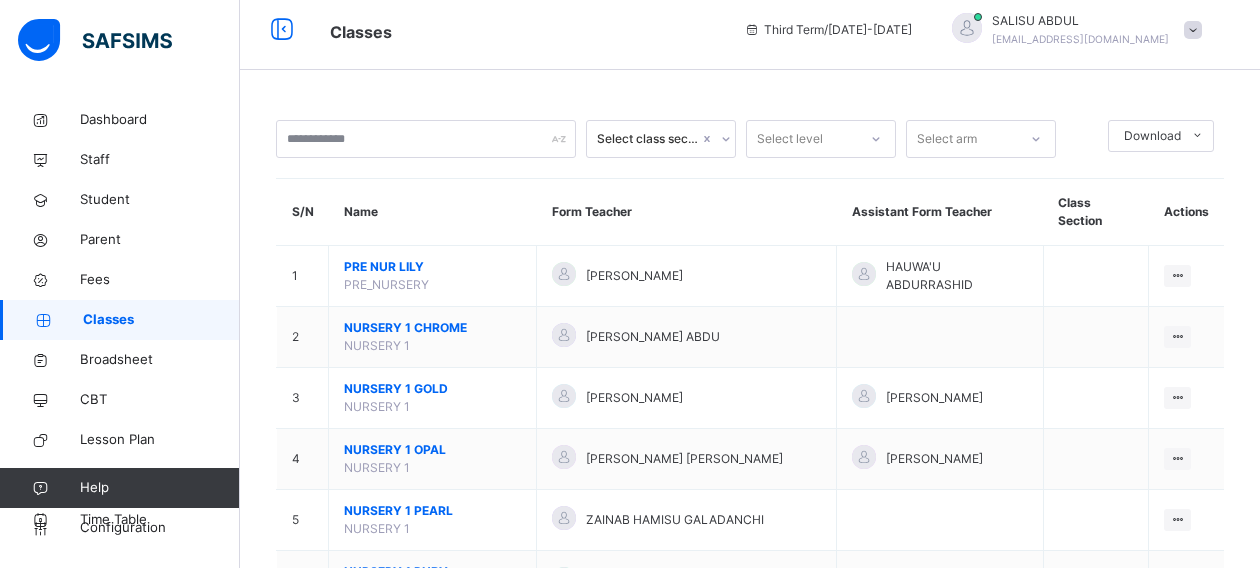 scroll, scrollTop: 462, scrollLeft: 0, axis: vertical 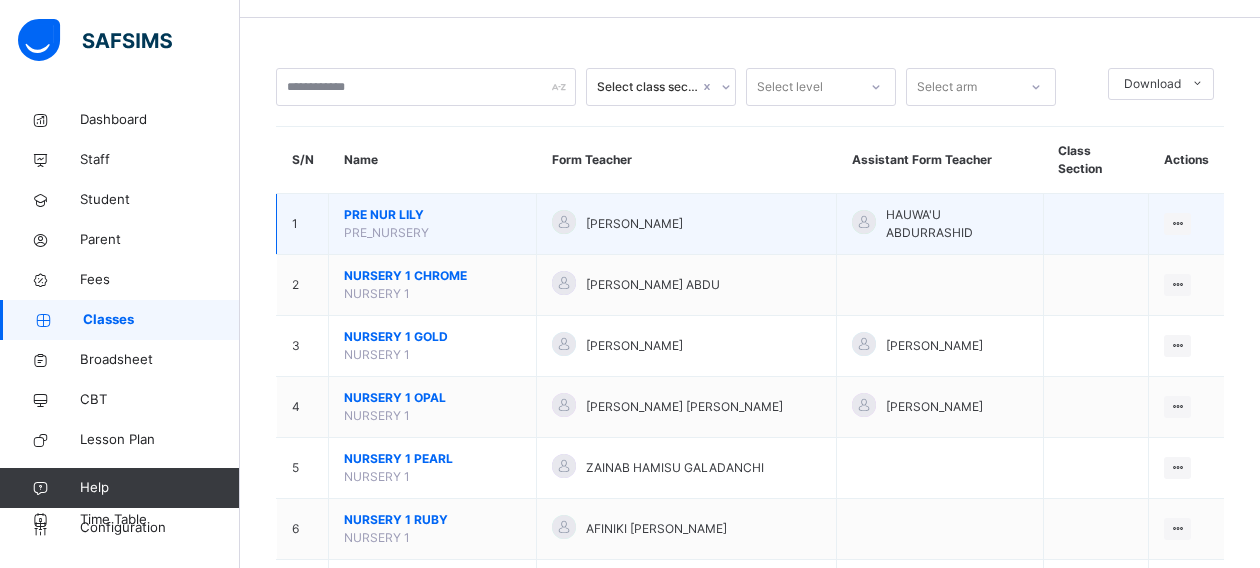 click on "PRE NUR   [PERSON_NAME]" at bounding box center [432, 215] 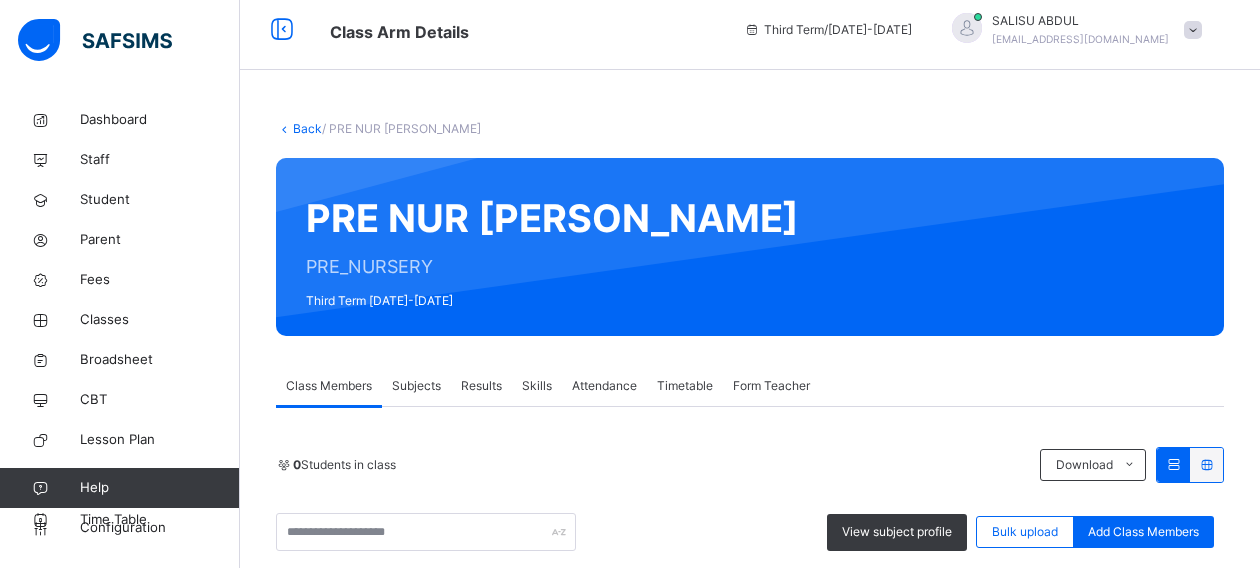 scroll, scrollTop: 62, scrollLeft: 0, axis: vertical 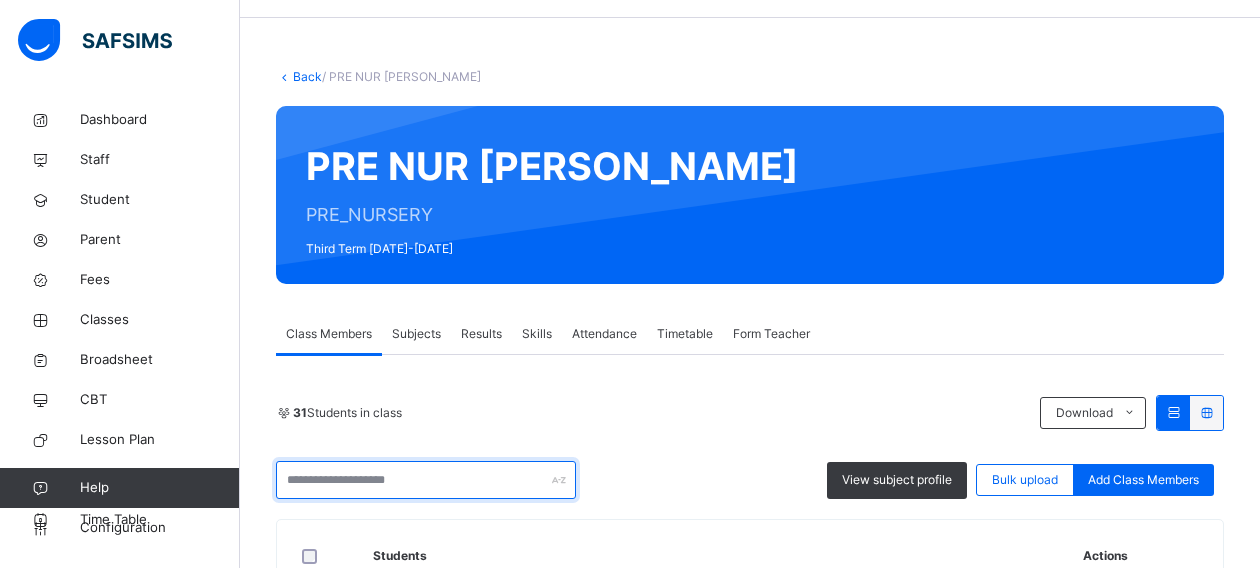 click at bounding box center (426, 480) 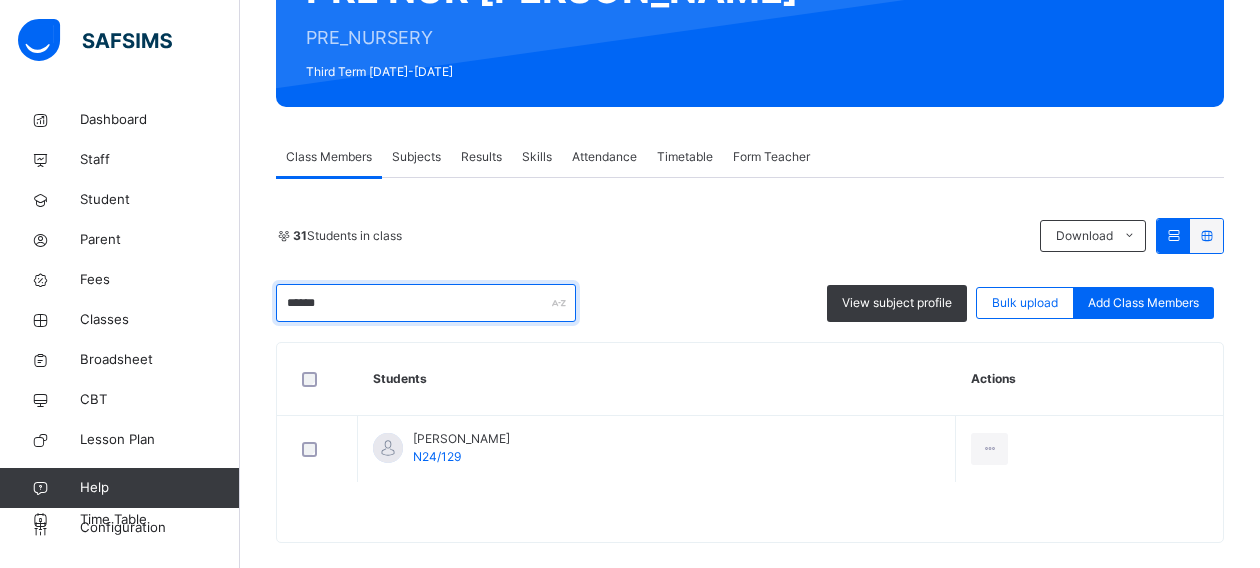 scroll, scrollTop: 262, scrollLeft: 0, axis: vertical 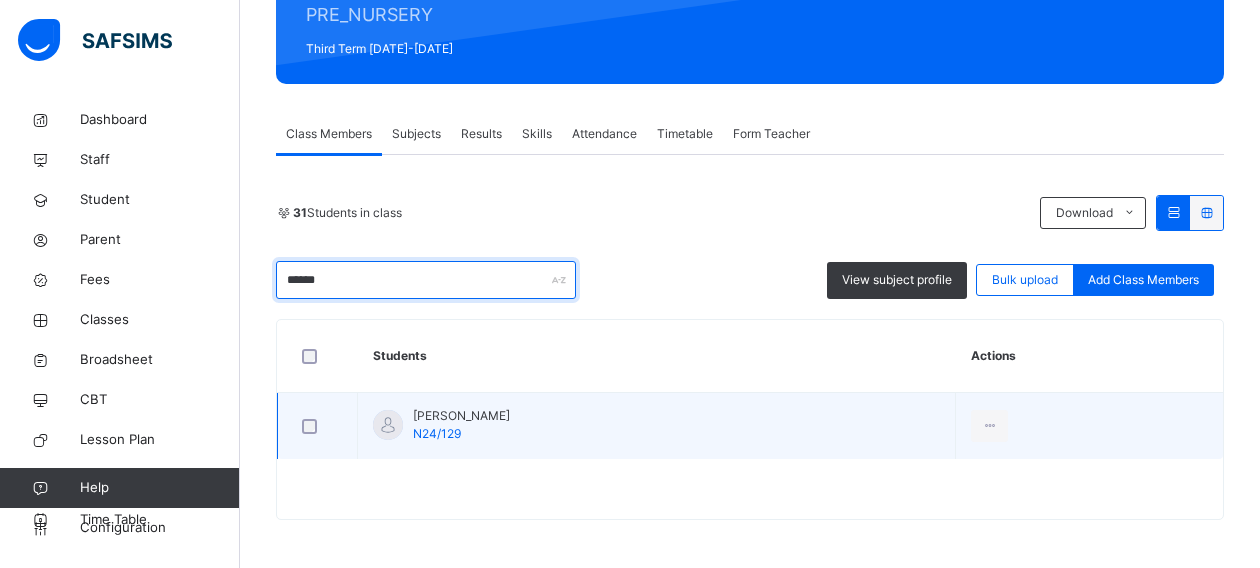 type on "******" 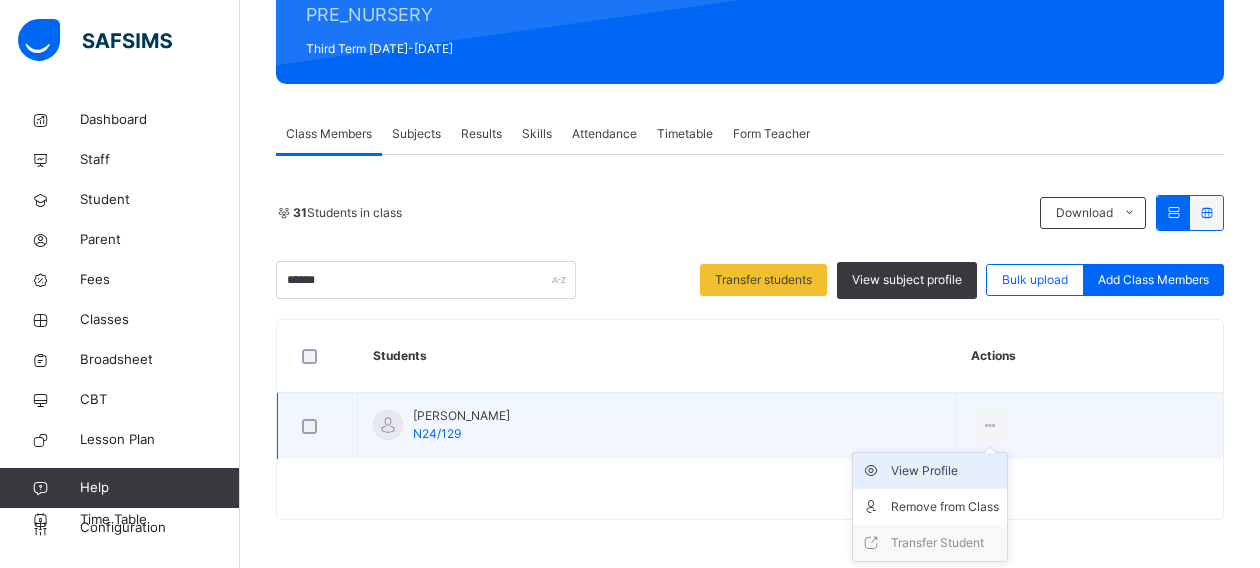 click on "View Profile" at bounding box center [945, 471] 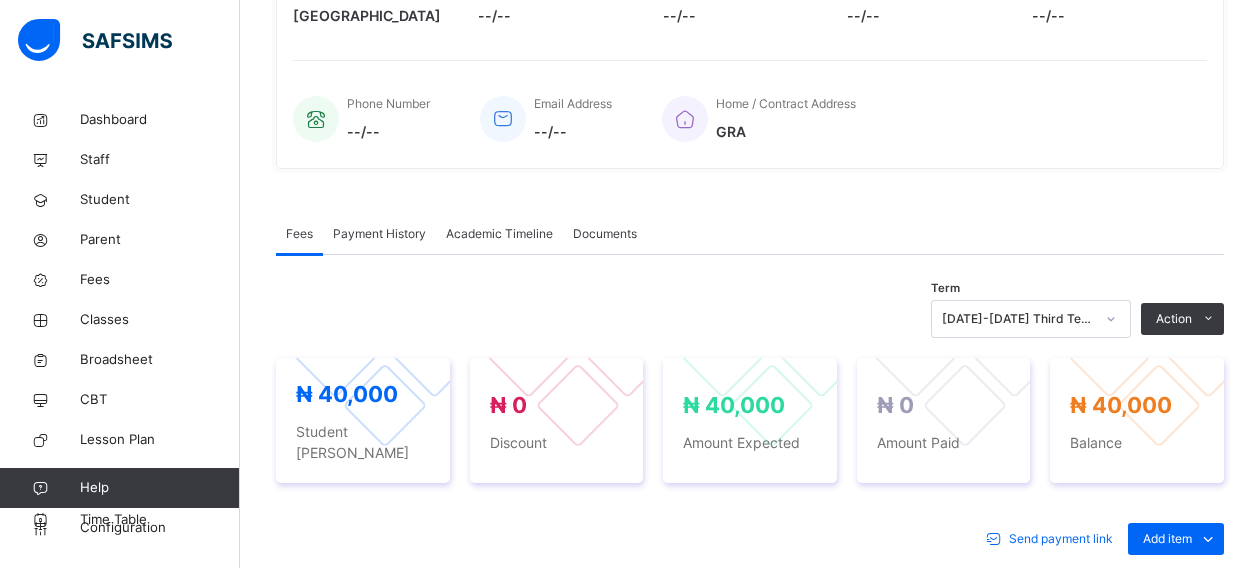 scroll, scrollTop: 462, scrollLeft: 0, axis: vertical 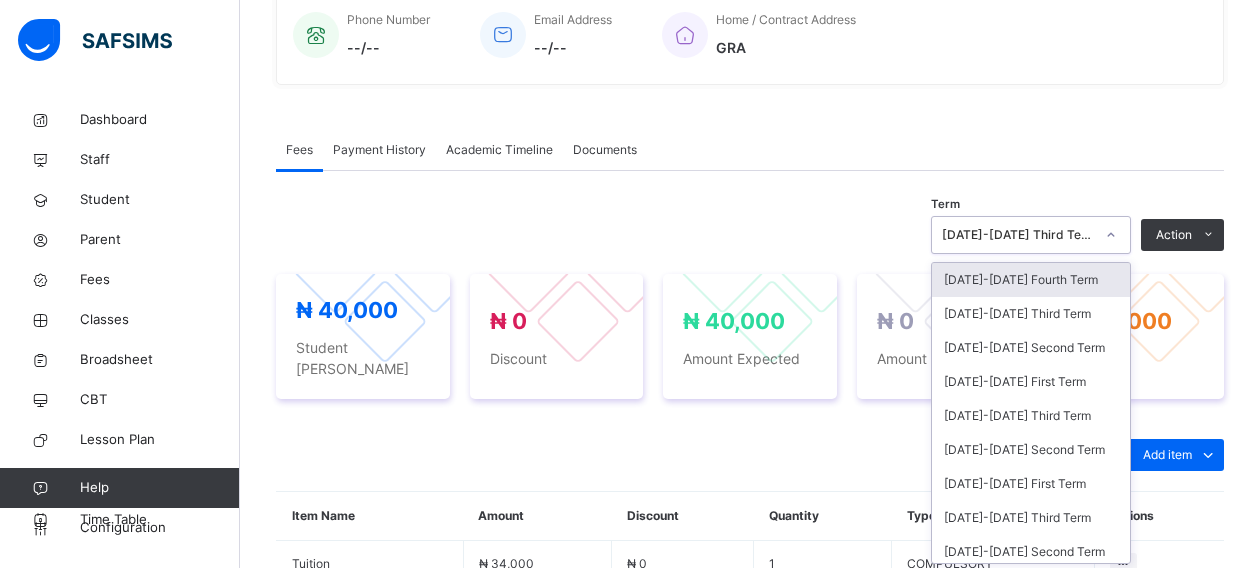 click on "option [DATE]-[DATE] Fourth Term focused, 1 of 23. 23 results available. Use Up and Down to choose options, press Enter to select the currently focused option, press Escape to exit the menu, press Tab to select the option and exit the menu. [DATE]-[DATE] Third Term [DATE]-[DATE] Fourth Term [DATE]-[DATE] Third Term [DATE]-[DATE] Second Term [DATE]-[DATE] First Term [DATE]-[DATE] Third Term [DATE]-[DATE] Second Term [DATE]-[DATE] First Term [DATE]-[DATE] Third Term [DATE]-[DATE] Second Term [DATE]-[DATE] First Term [DATE]-[DATE] Third Term [DATE]-[DATE] Second Term [DATE]-[DATE] First Term [DATE]-[DATE] Second Term [DATE]-[DATE] First Term [DATE]-[DATE] Third Term [DATE]-[DATE] Second Term [DATE]-[DATE] First Term [DATE]-[DATE] Third Term [DATE]-[DATE] Second Term [DATE]-[DATE] First Term [DATE]-[DATE] Second Term [DATE]-[DATE] First Term" at bounding box center (1031, 235) 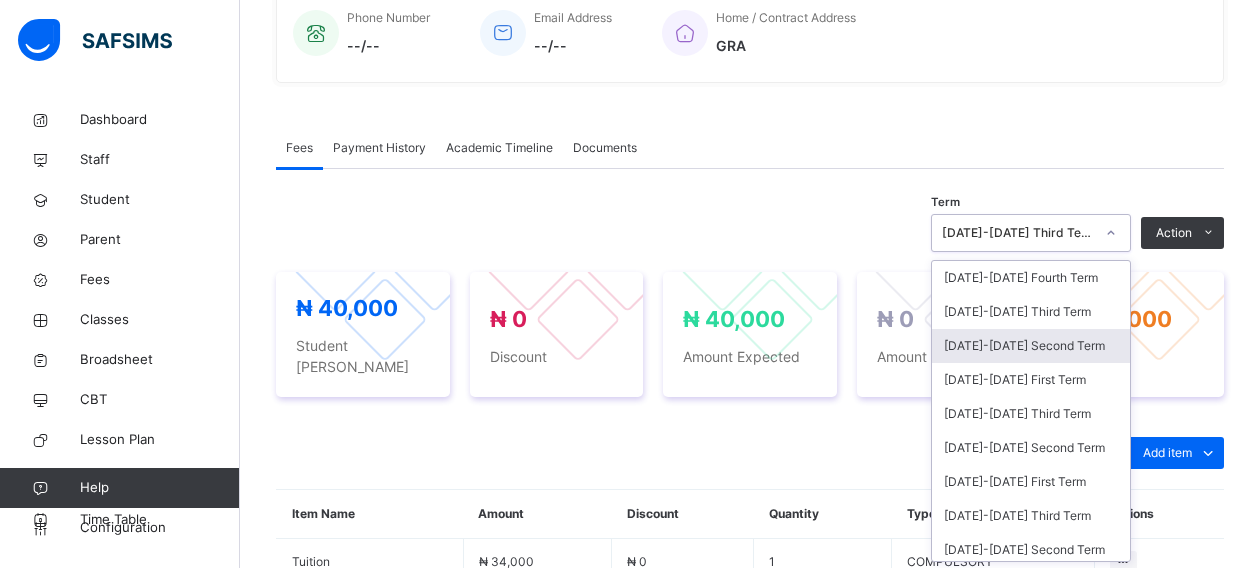 click on "[DATE]-[DATE] Second Term" at bounding box center [1031, 346] 